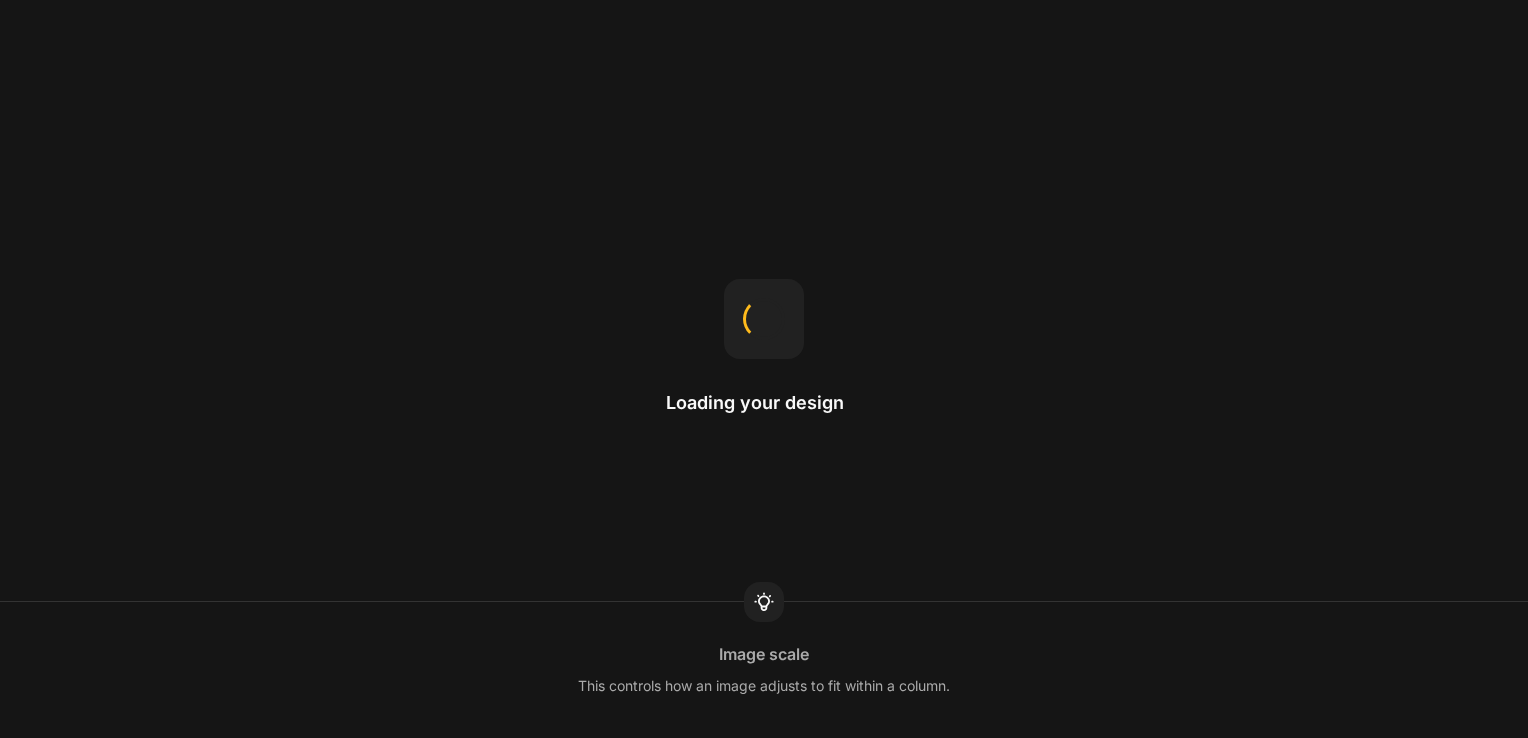 scroll, scrollTop: 0, scrollLeft: 0, axis: both 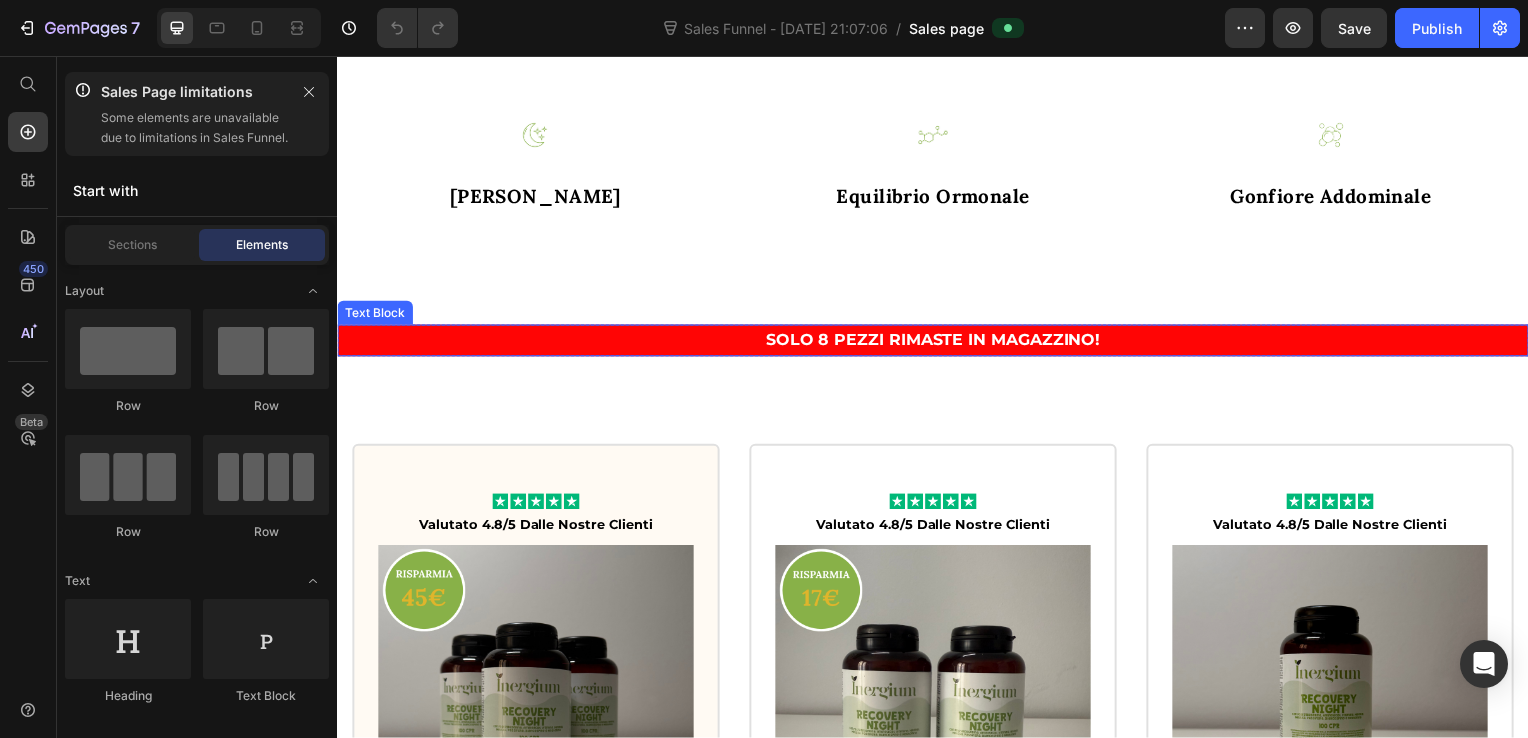 click on "SOLO 8 PEZZI RIMASTE IN MAGAZZINO!" at bounding box center (937, 343) 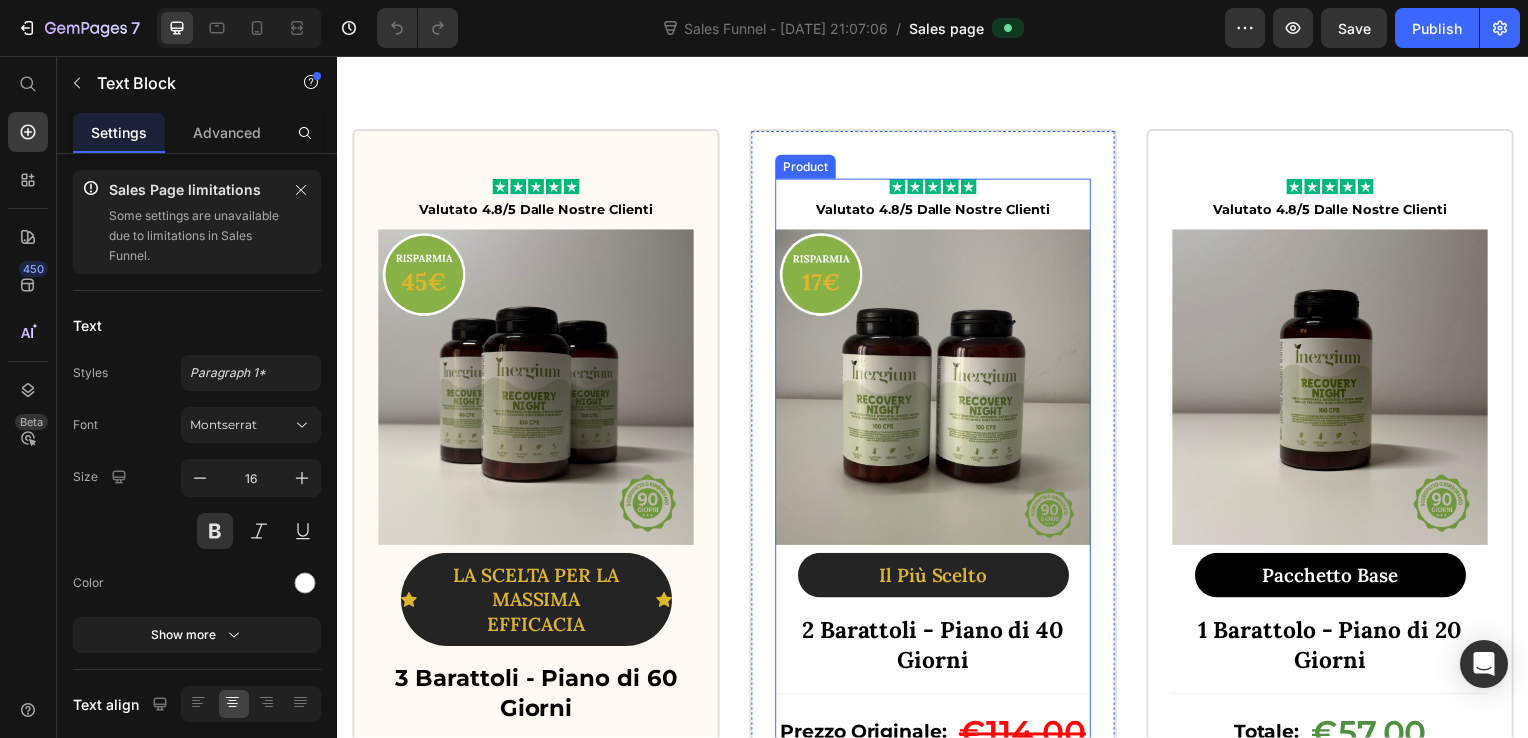 scroll, scrollTop: 798, scrollLeft: 0, axis: vertical 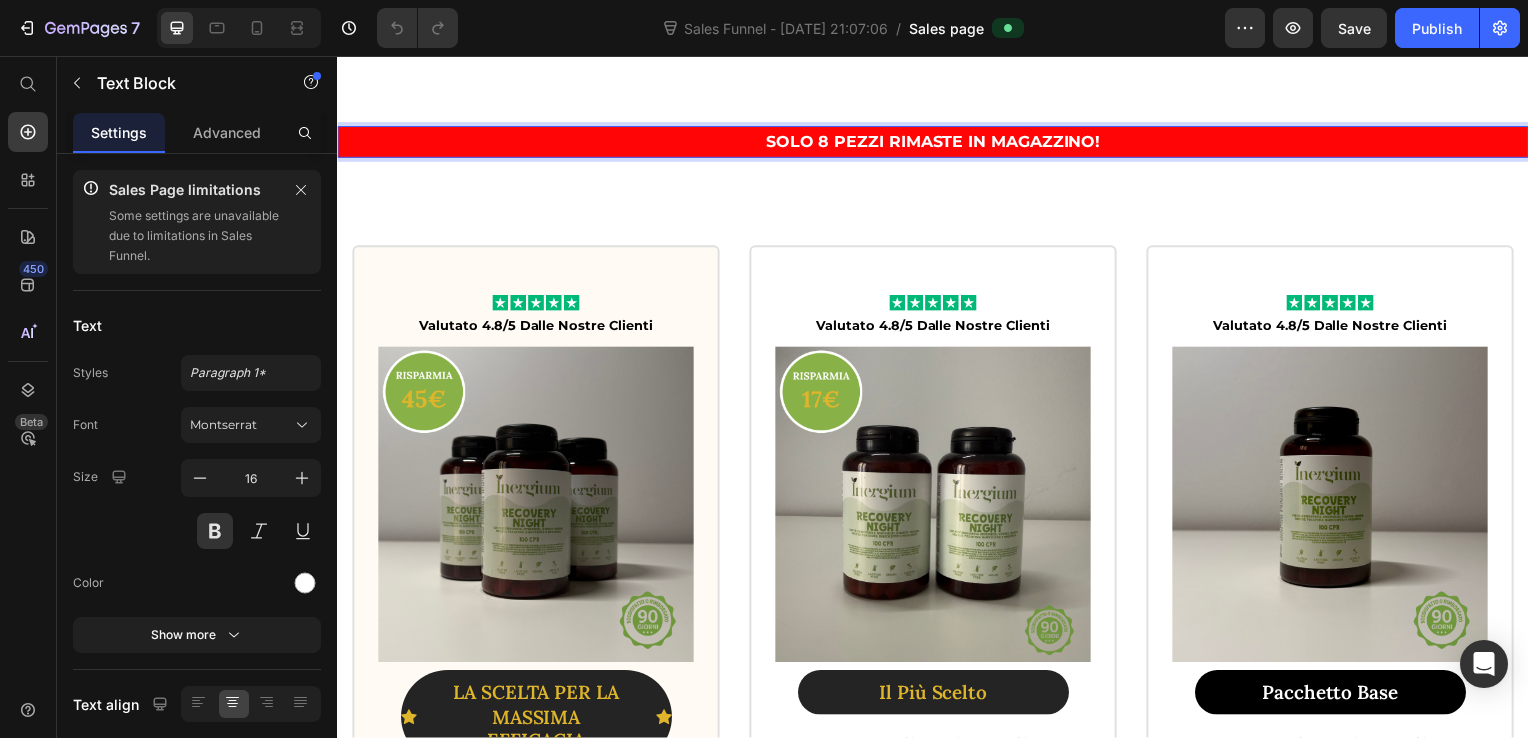 click on "SOLO 8 PEZZI RIMASTE IN MAGAZZINO!" at bounding box center (937, 143) 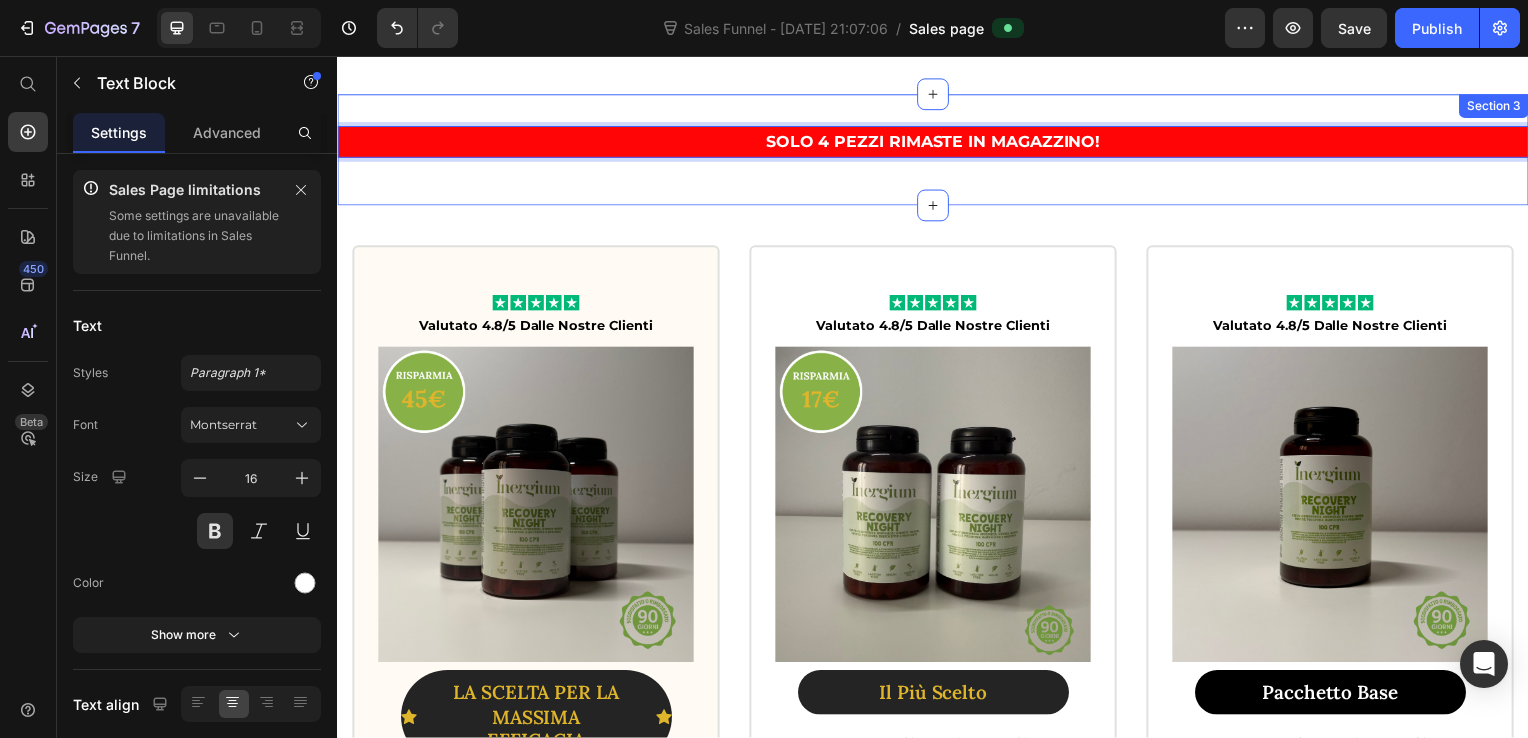 click on "Image Sonno Rigenerativo Text block Image Equilibrio Ormonale Text block Image Gonfiore Addominale Text block Row Image Image Image Row Sonno  Rigenerativo Text Block Equilibrio  Ormonale Text Block Gonfiore Addominale Text Block Row Svegliati più Leggera, Giorno dopo Giorno Heading Supporta l'equilibrio ormonale Niente diete o stress, solo cura per te prima di dormire Pensato per accompagnare le donne durante la menopausa Ingredienti che lavorano mentre dormi per regolare il normale funzionamento ormonale Item list Section 2" at bounding box center [937, 0] 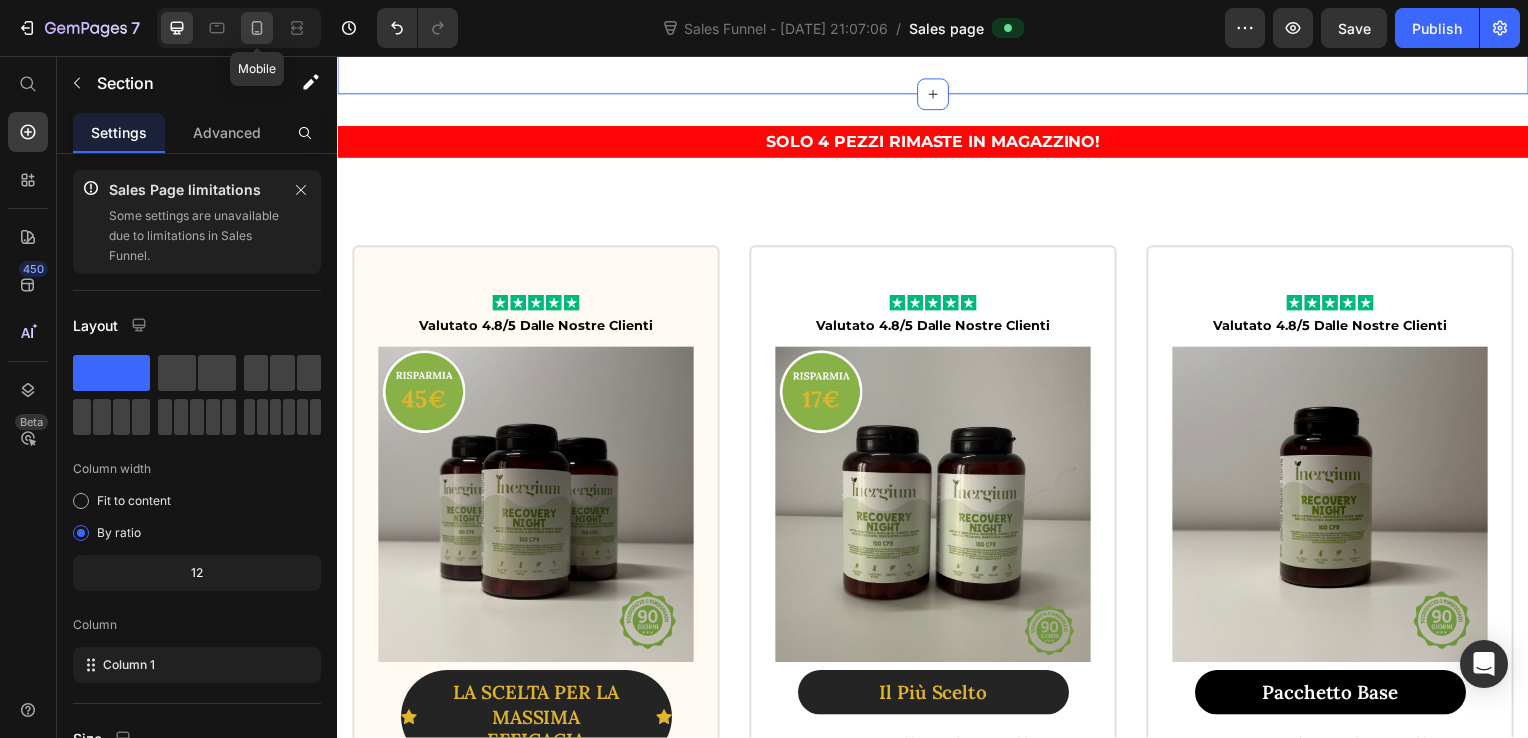click 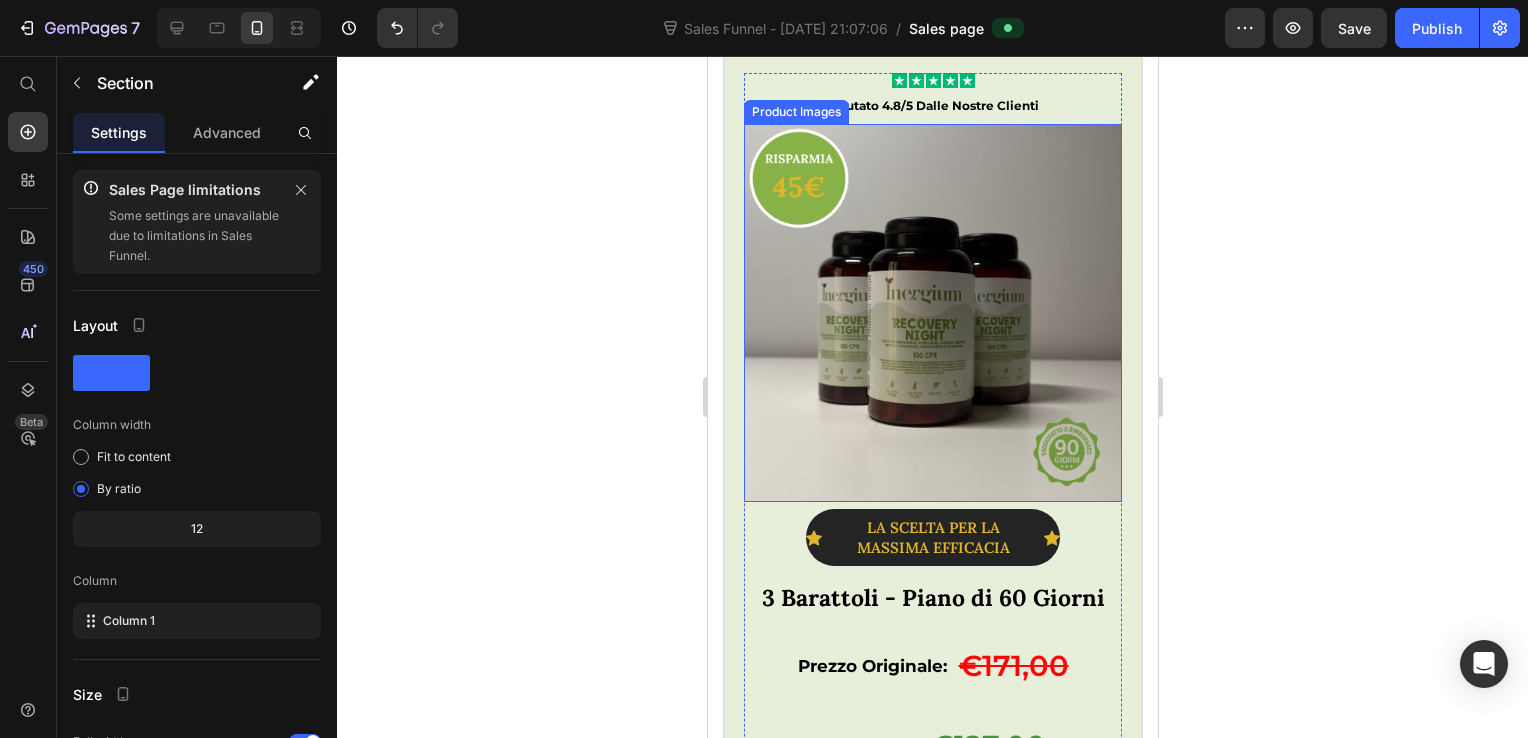 scroll, scrollTop: 856, scrollLeft: 0, axis: vertical 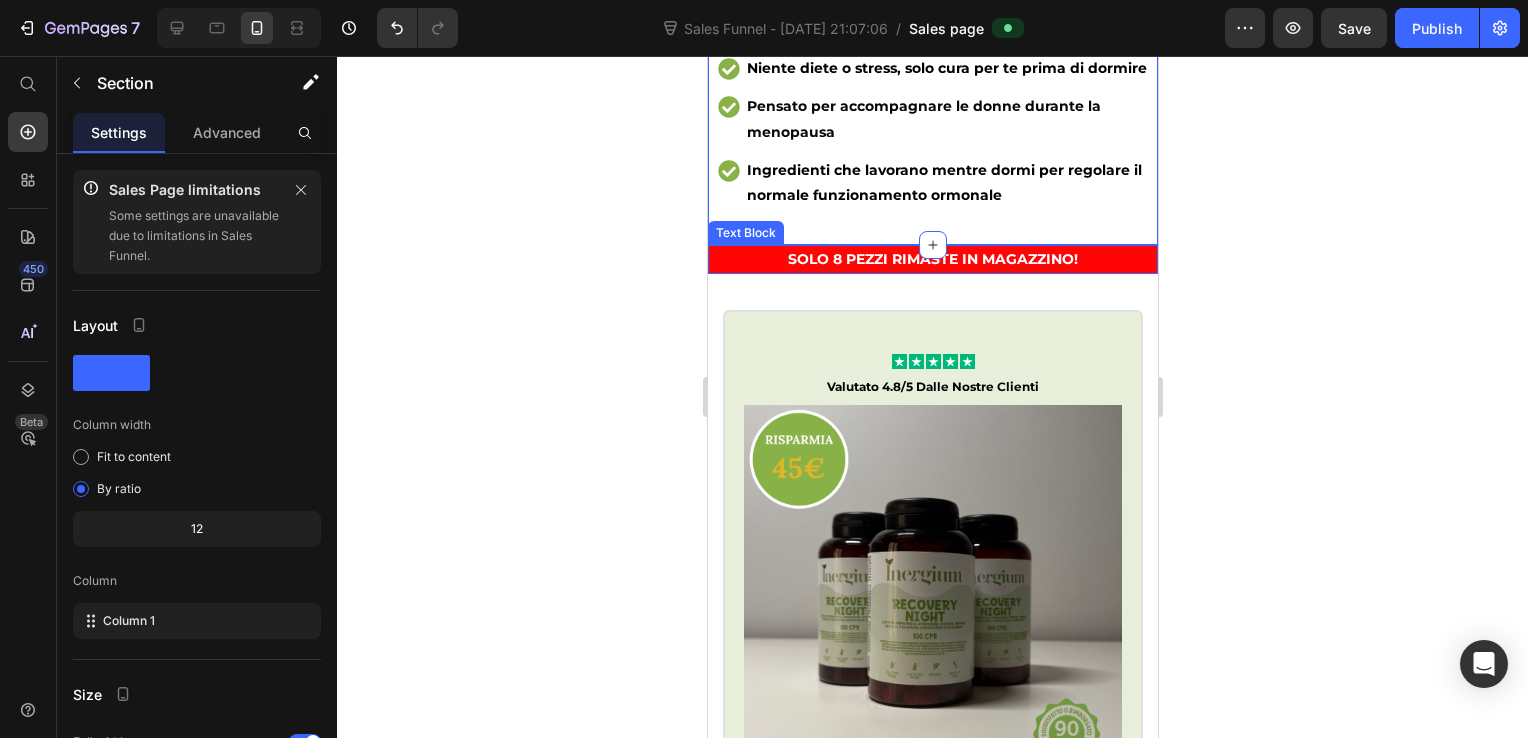 click on "SOLO 8 PEZZI RIMASTE IN MAGAZZINO!" at bounding box center [932, 259] 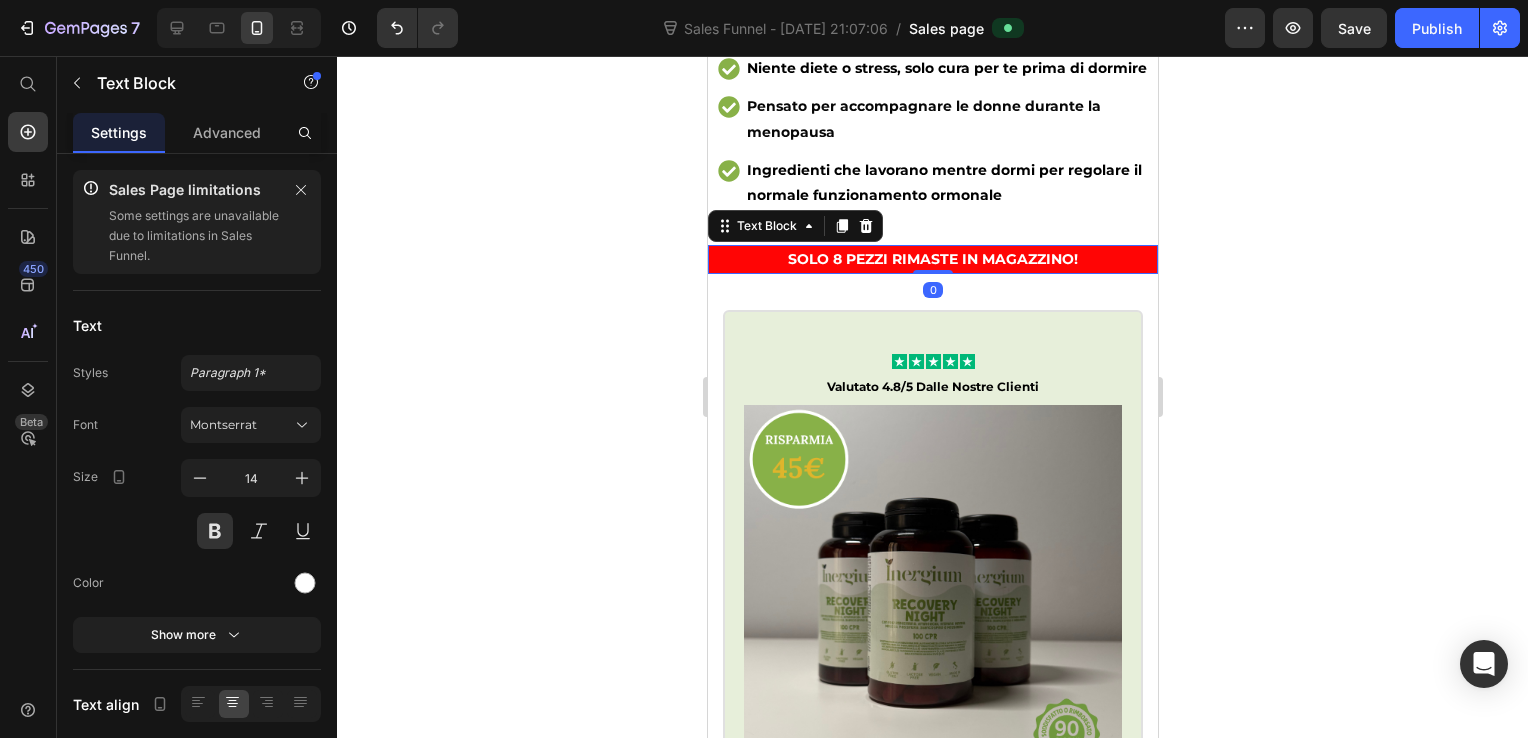 click on "SOLO 8 PEZZI RIMASTE IN MAGAZZINO!" at bounding box center (932, 259) 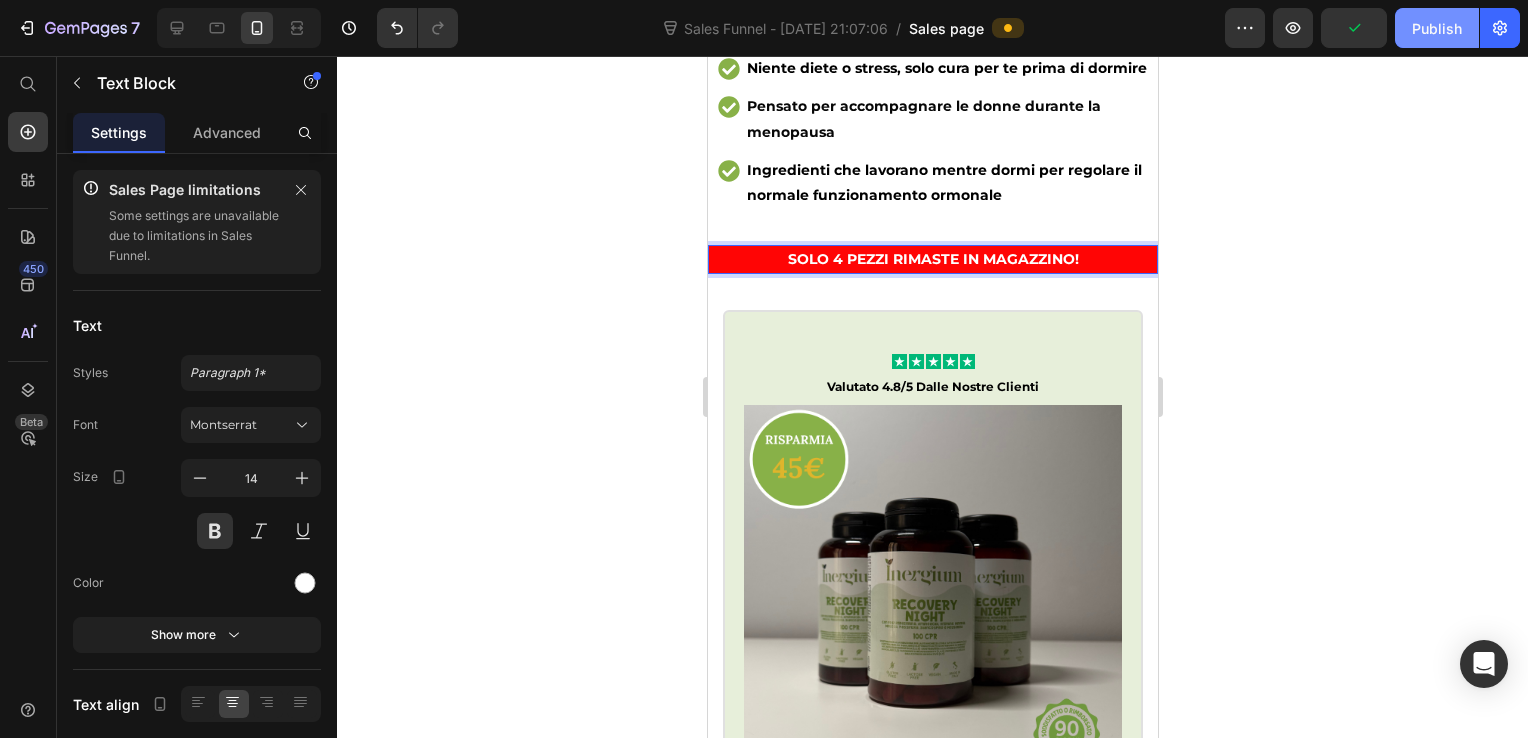 click on "Publish" at bounding box center (1437, 28) 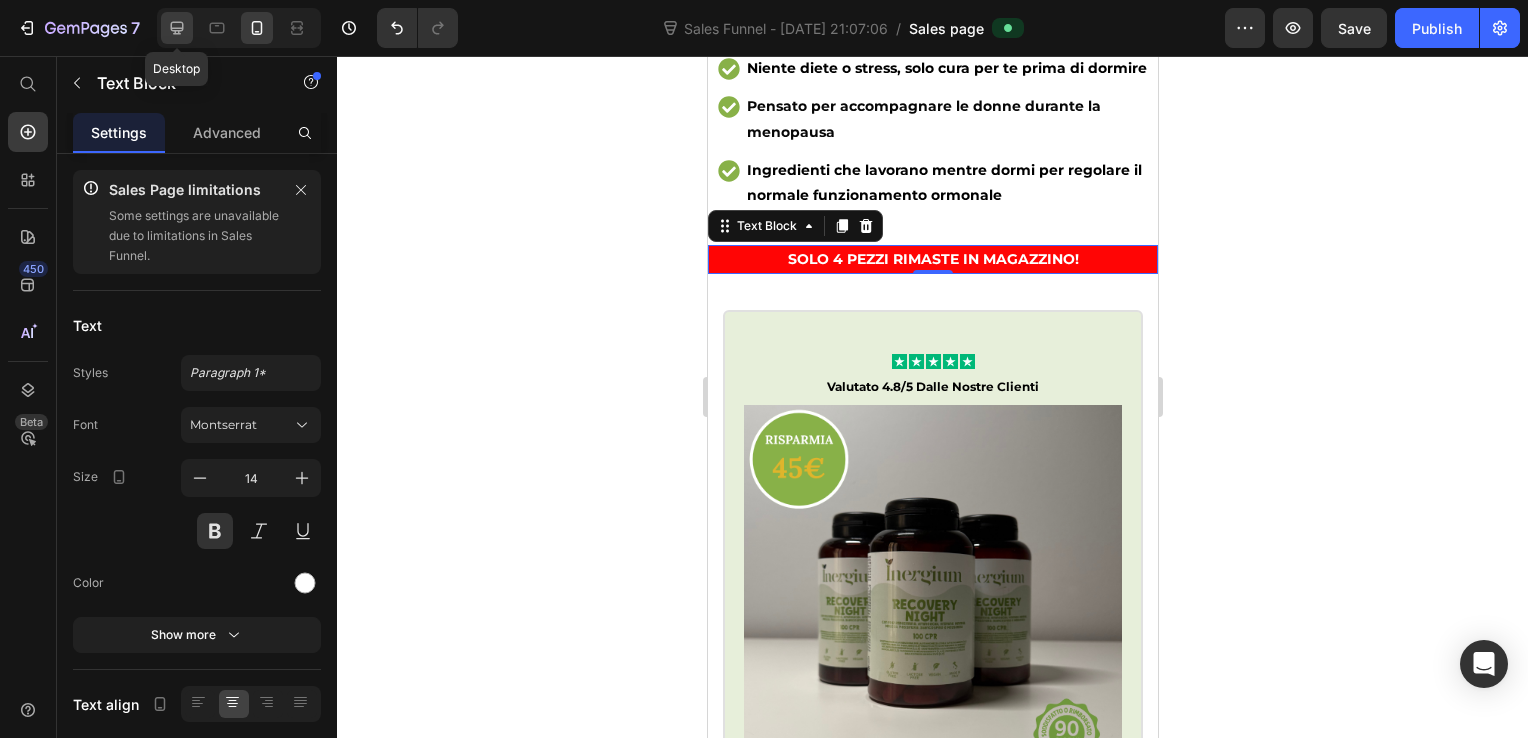 click 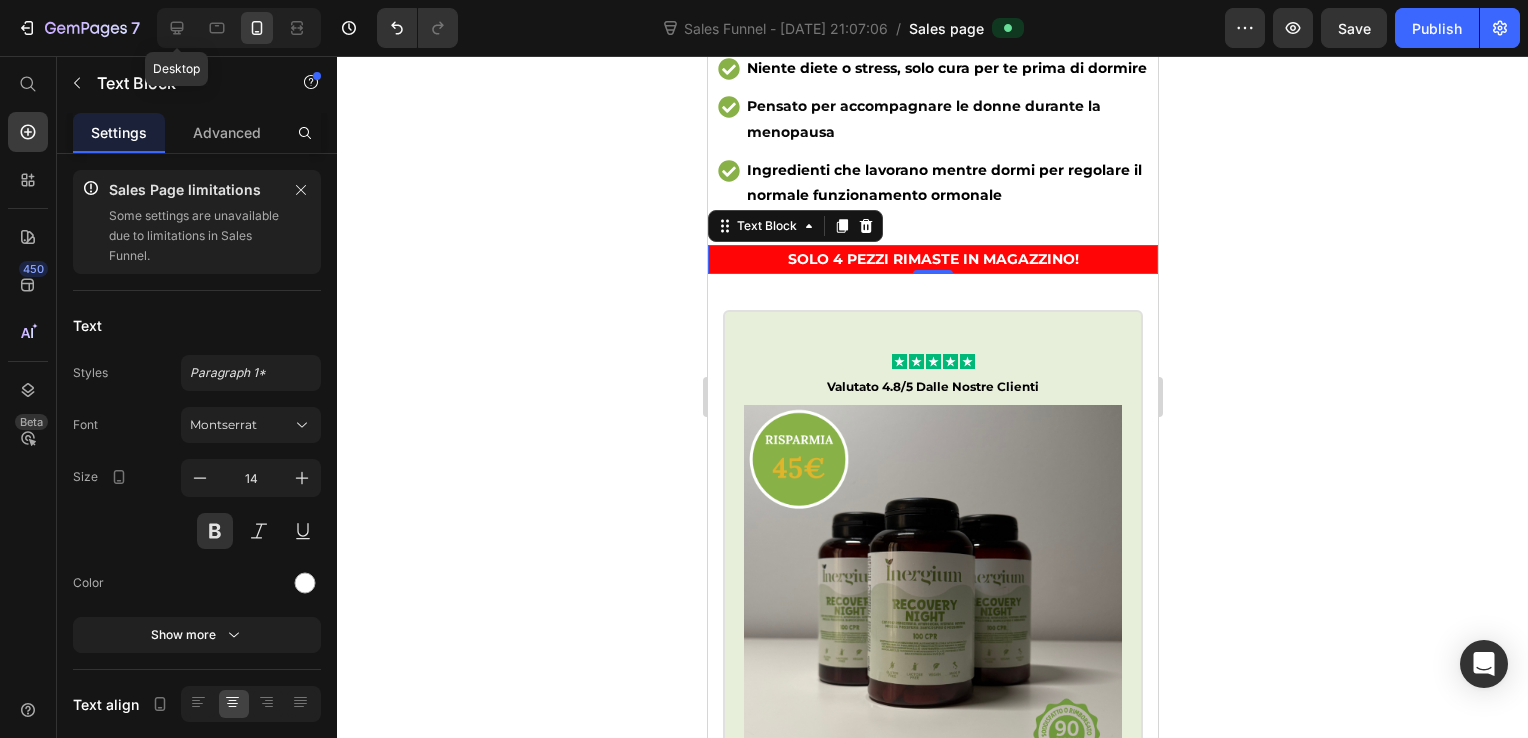 type on "16" 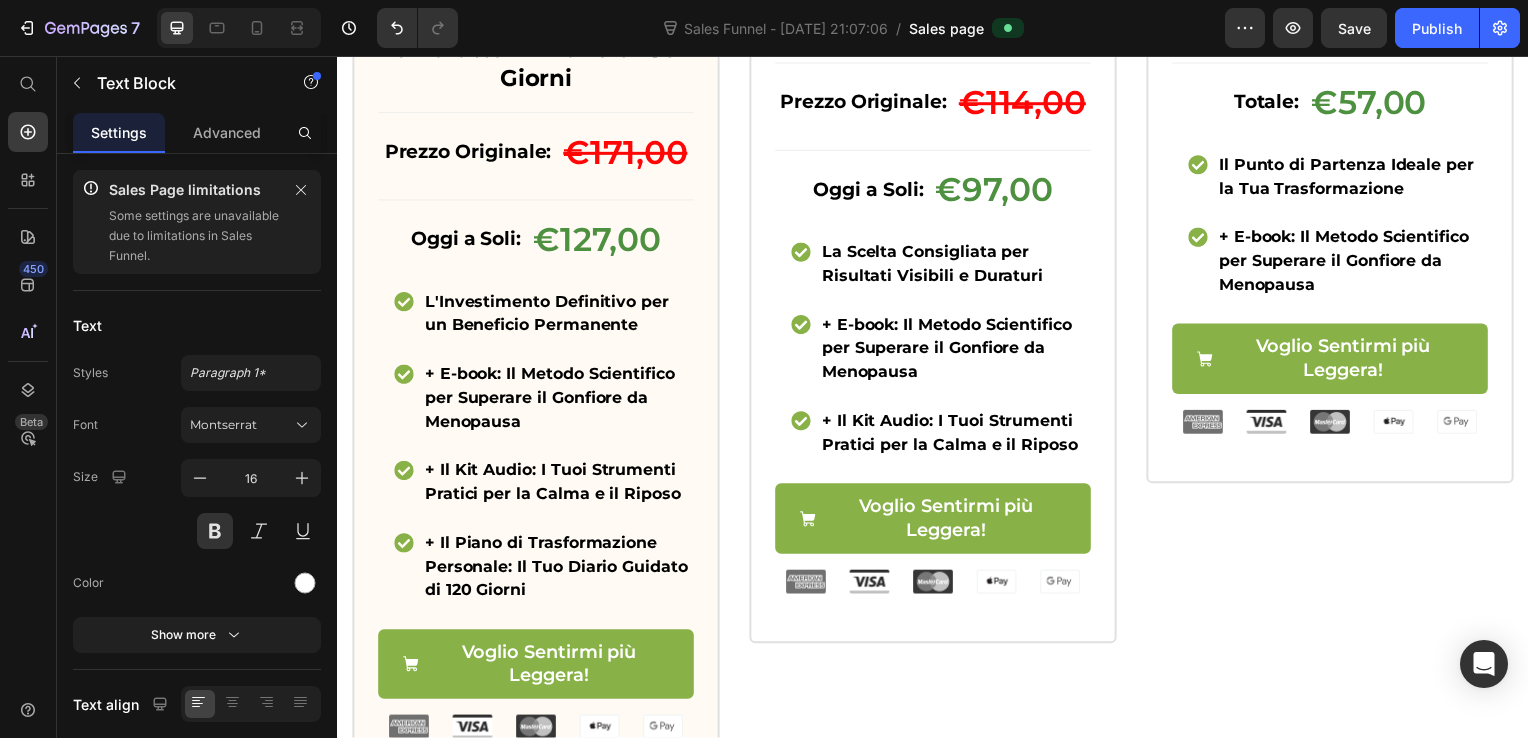 scroll, scrollTop: 1304, scrollLeft: 0, axis: vertical 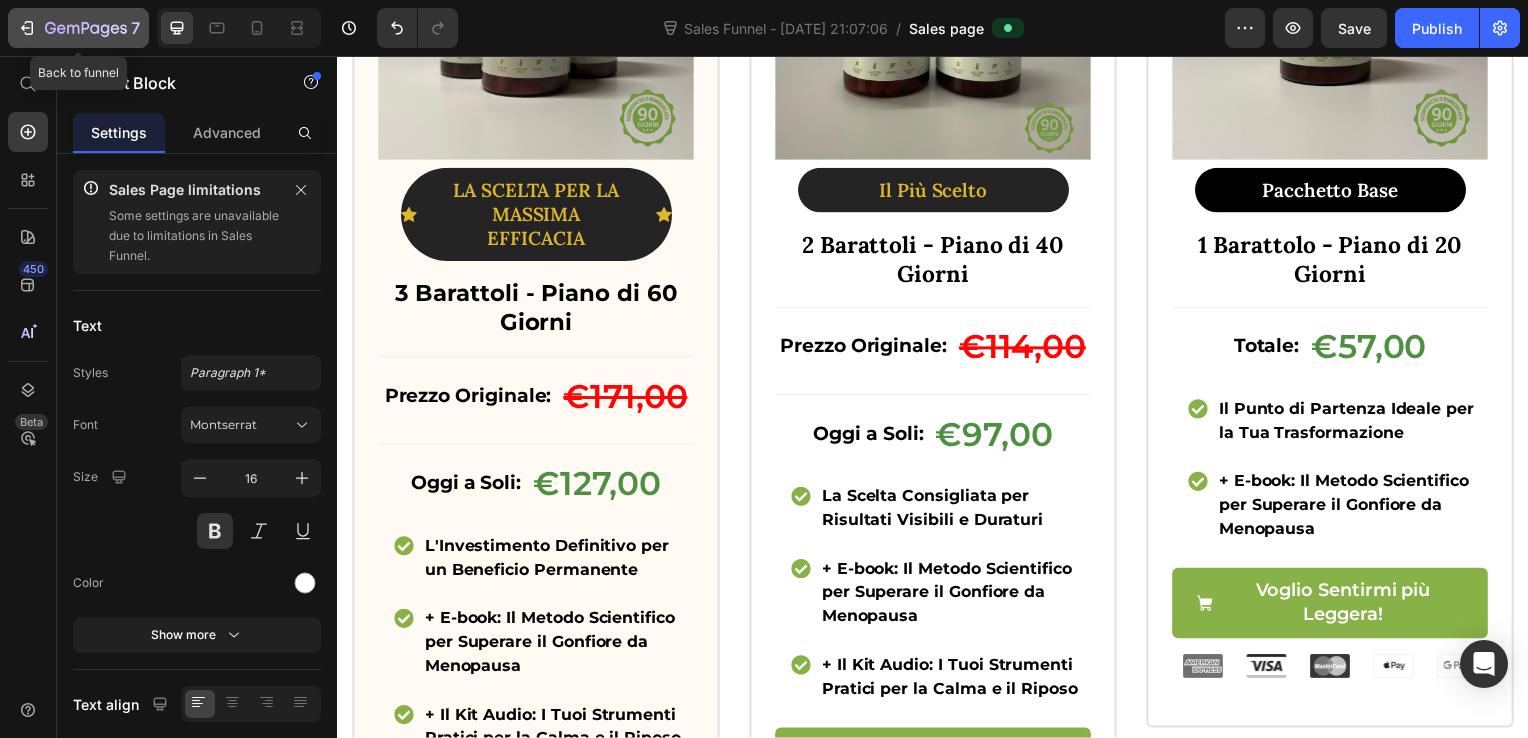 click 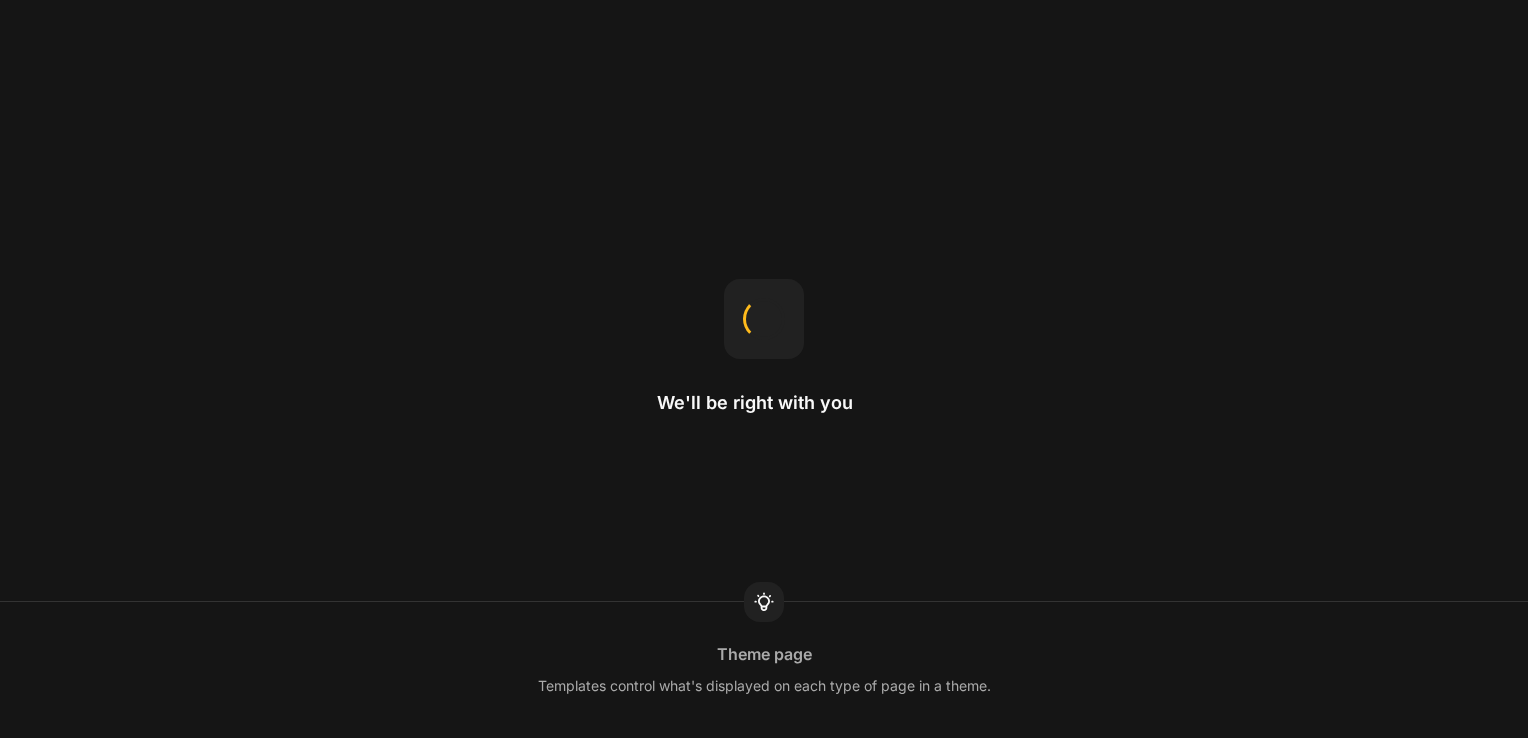 scroll, scrollTop: 0, scrollLeft: 0, axis: both 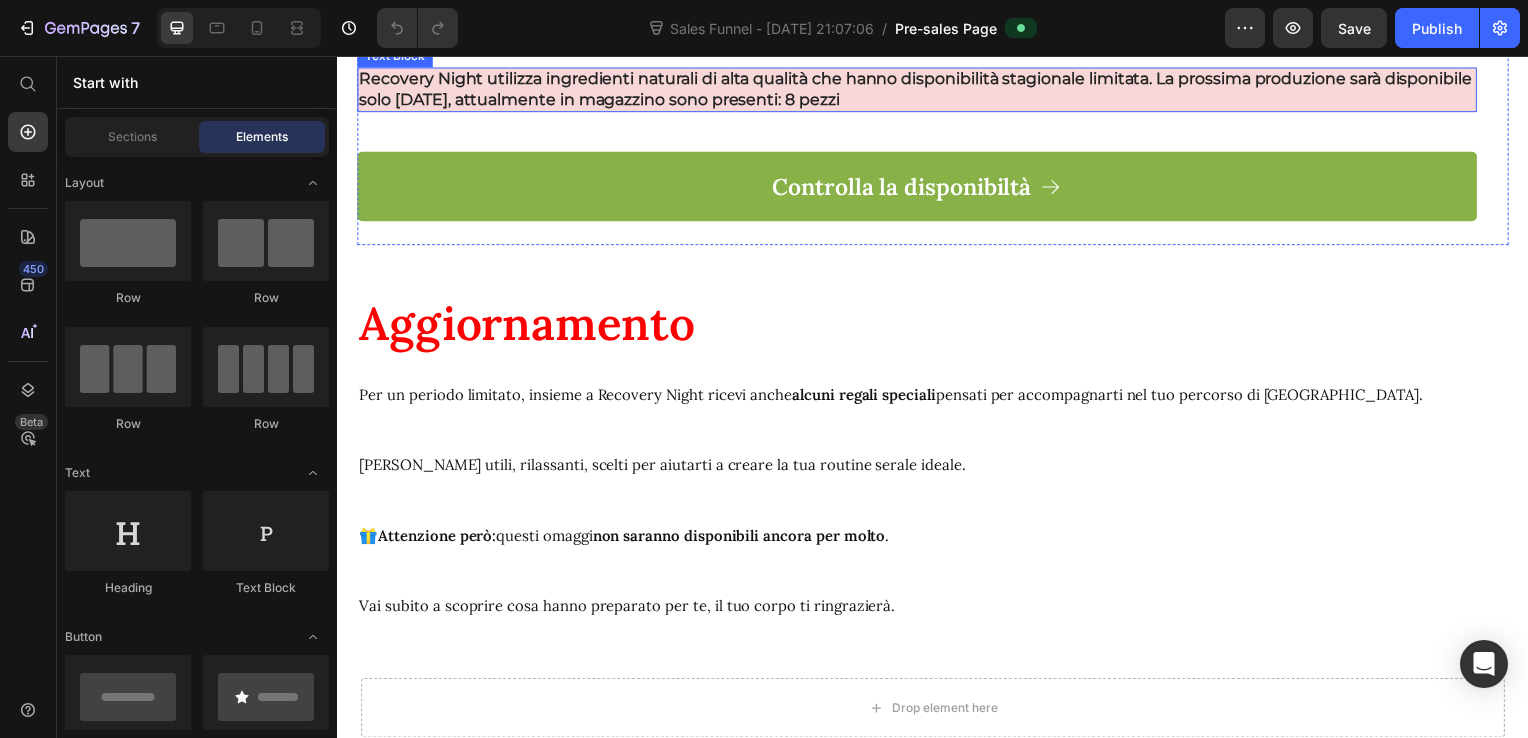 click on "Recovery Night utilizza ingredienti naturali di alta qualità che hanno disponibilità stagionale limitata. La prossima produzione sarà disponibile solo tra 3 mesi, attualmente in magazzino sono presenti: 8 pezzi" at bounding box center [919, 90] 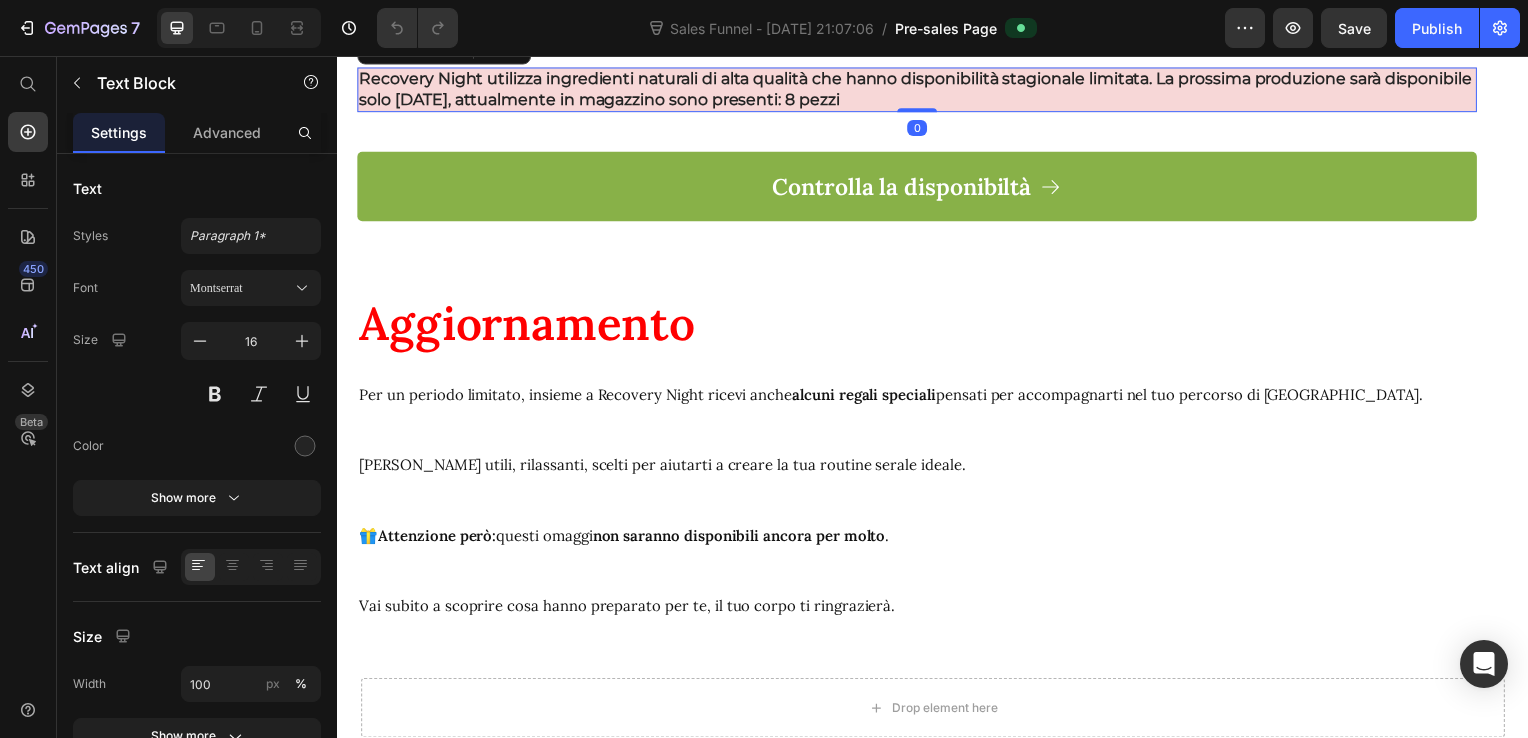 click on "Recovery Night utilizza ingredienti naturali di alta qualità che hanno disponibilità stagionale limitata. La prossima produzione sarà disponibile solo tra 3 mesi, attualmente in magazzino sono presenti: 8 pezzi" at bounding box center (919, 90) 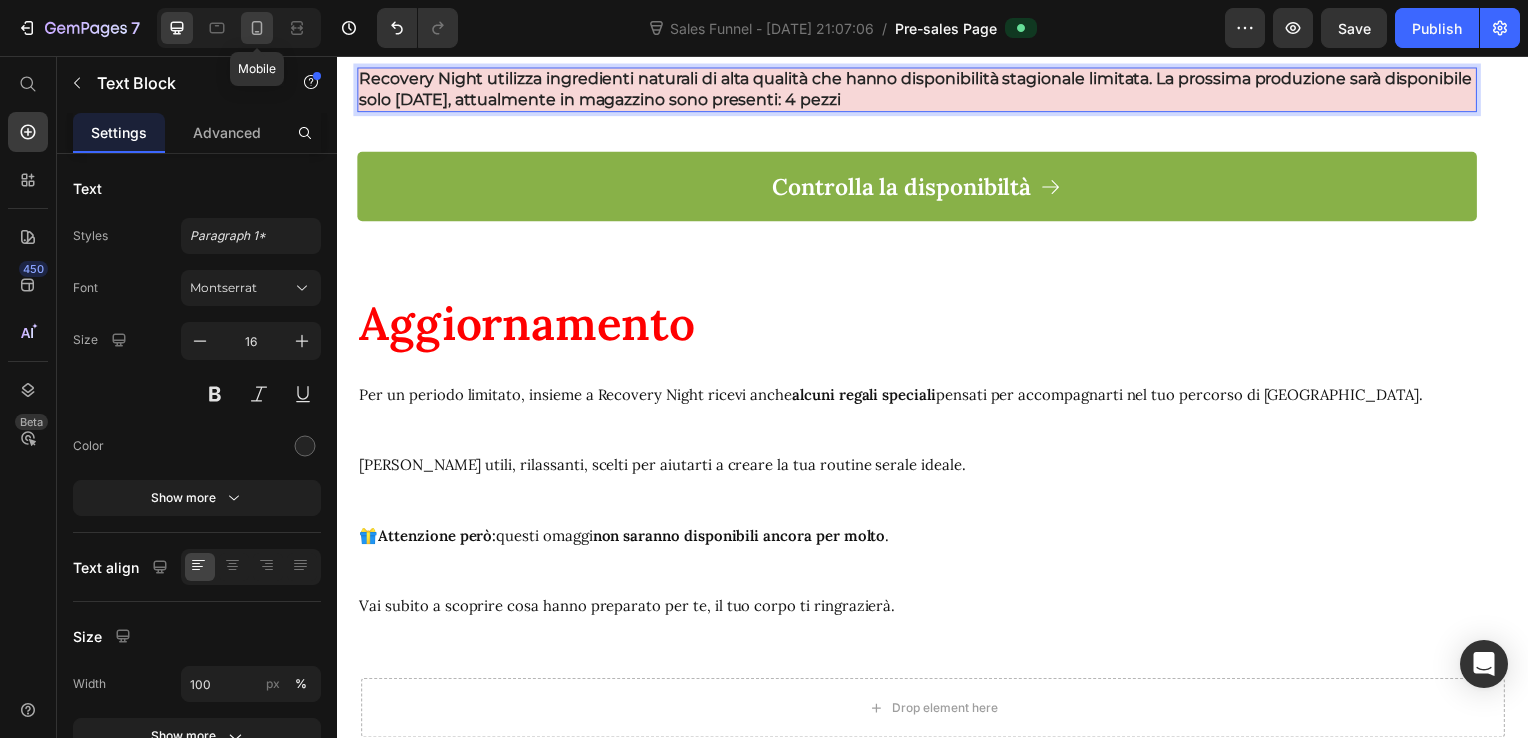 click 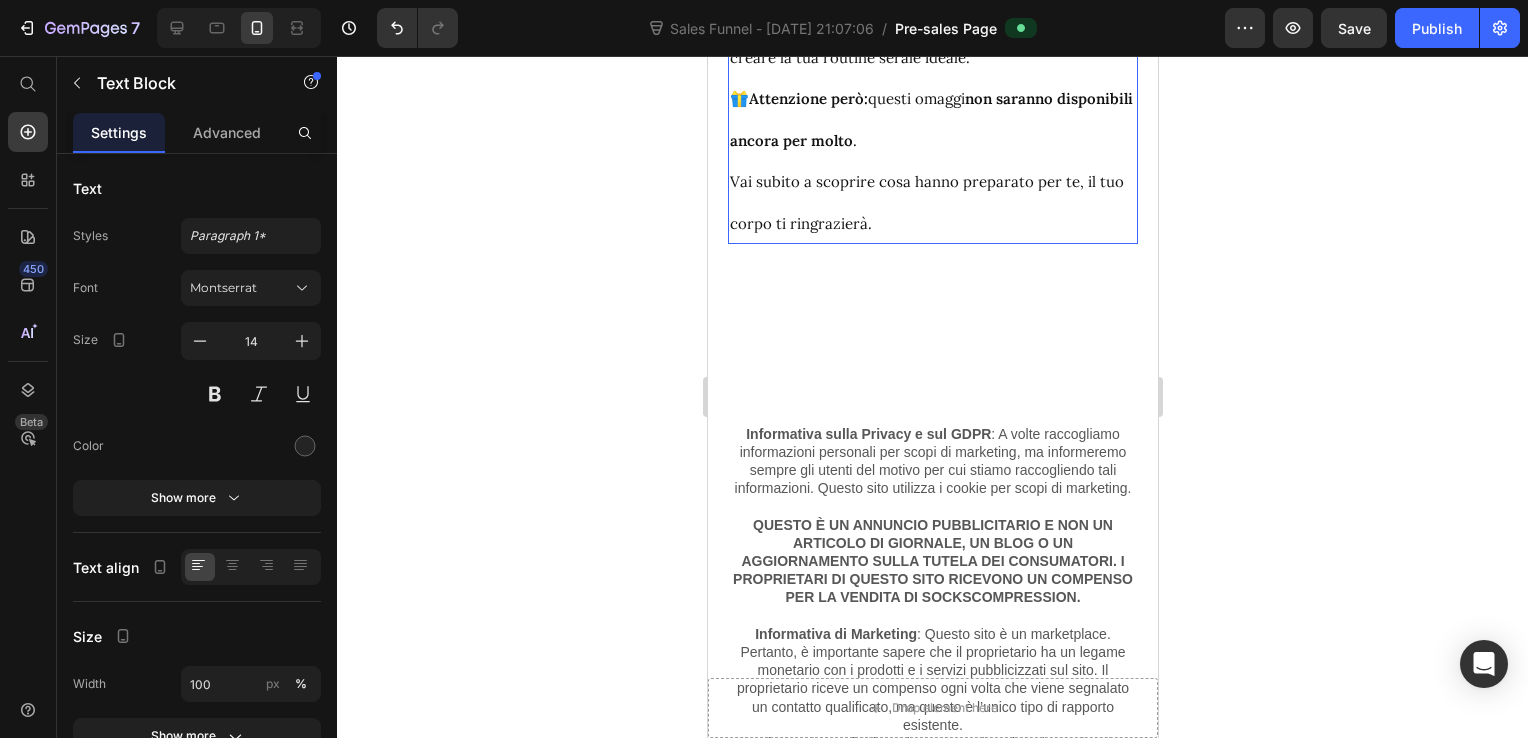 scroll, scrollTop: 9628, scrollLeft: 0, axis: vertical 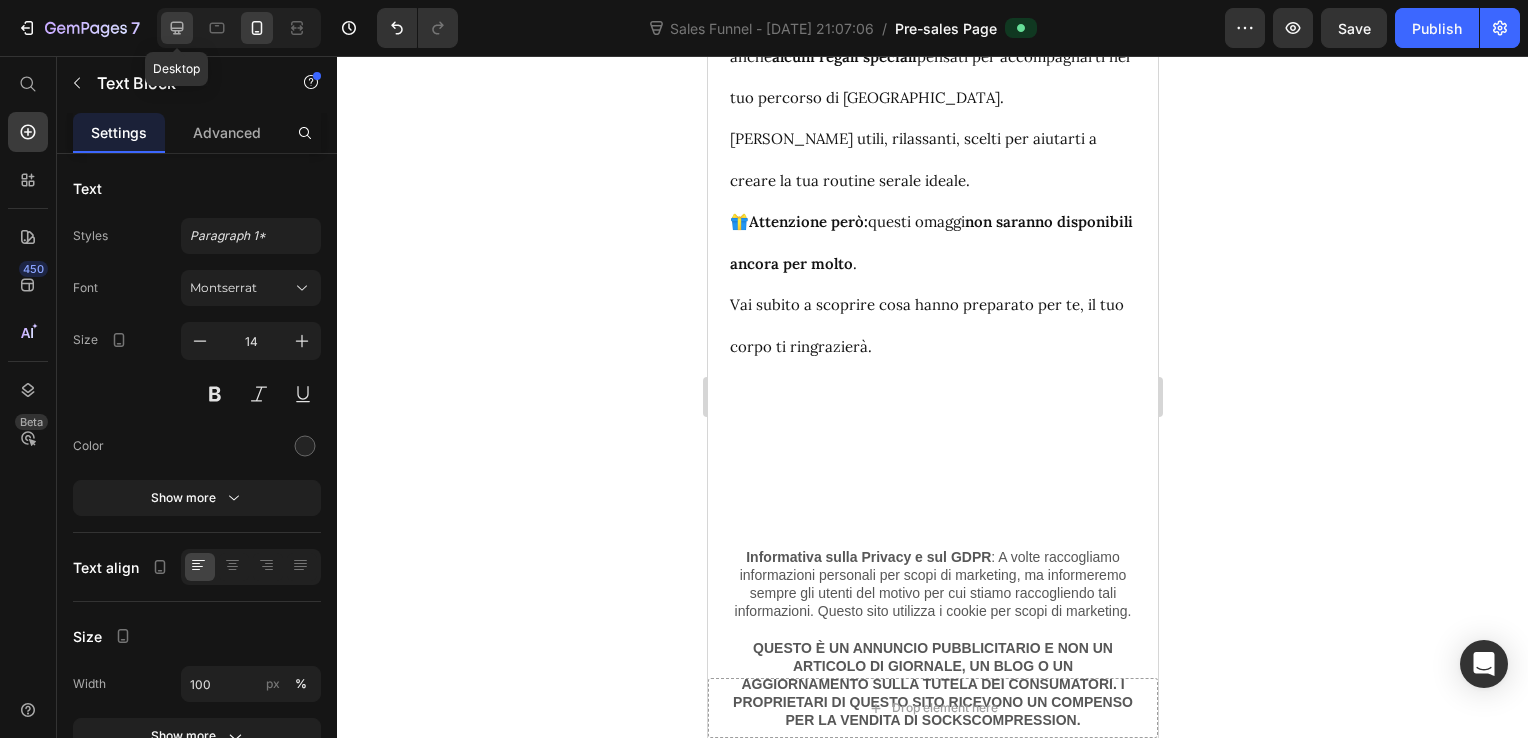 click 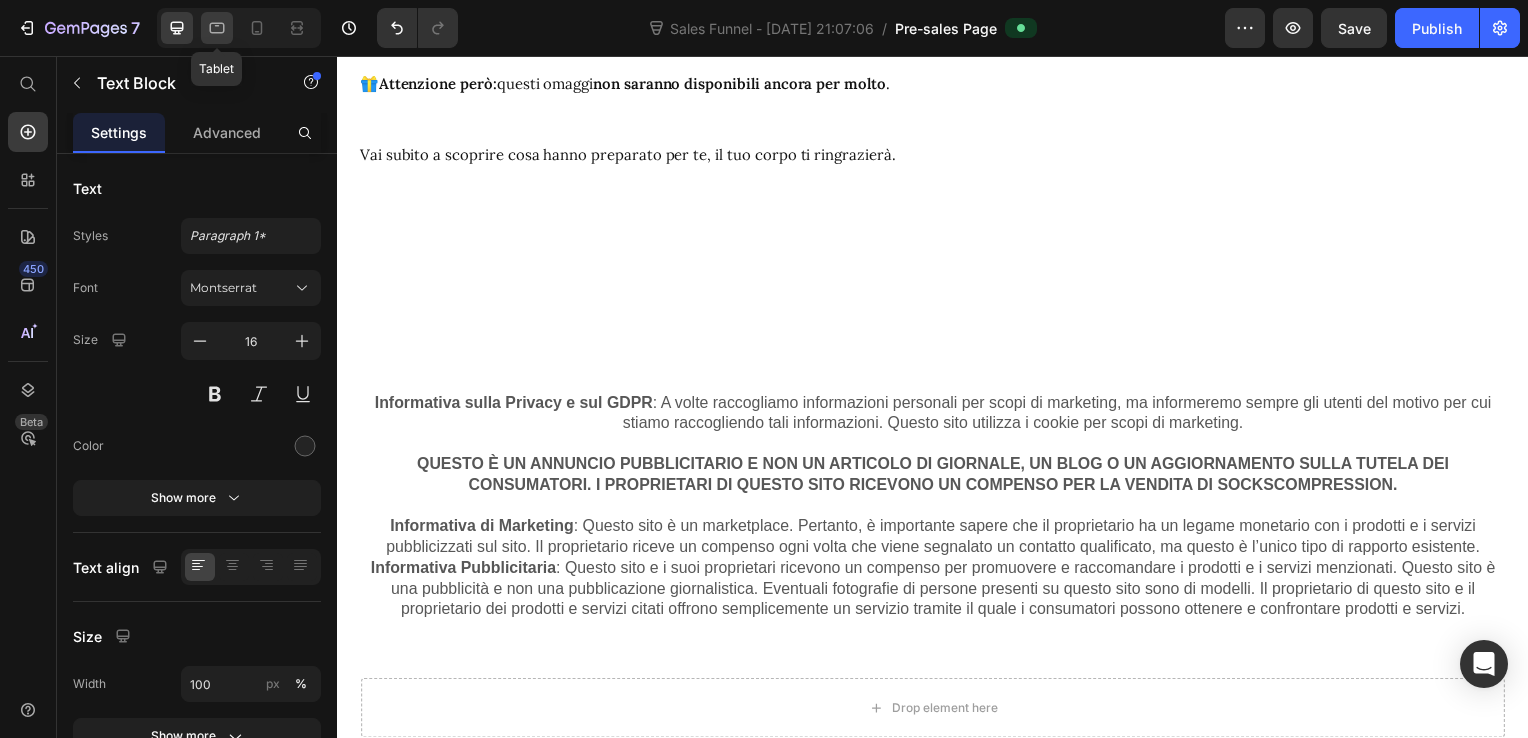 scroll, scrollTop: 8292, scrollLeft: 0, axis: vertical 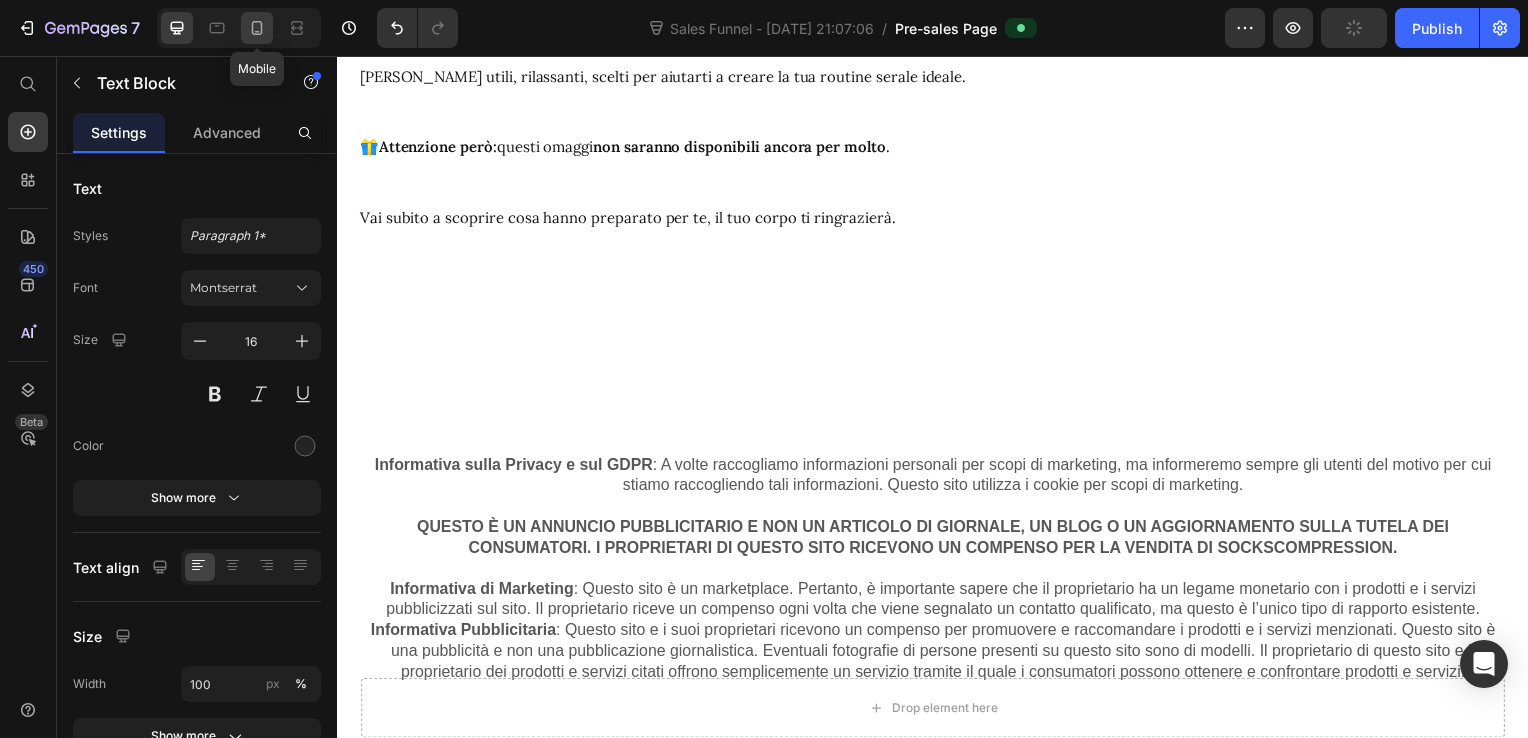 click 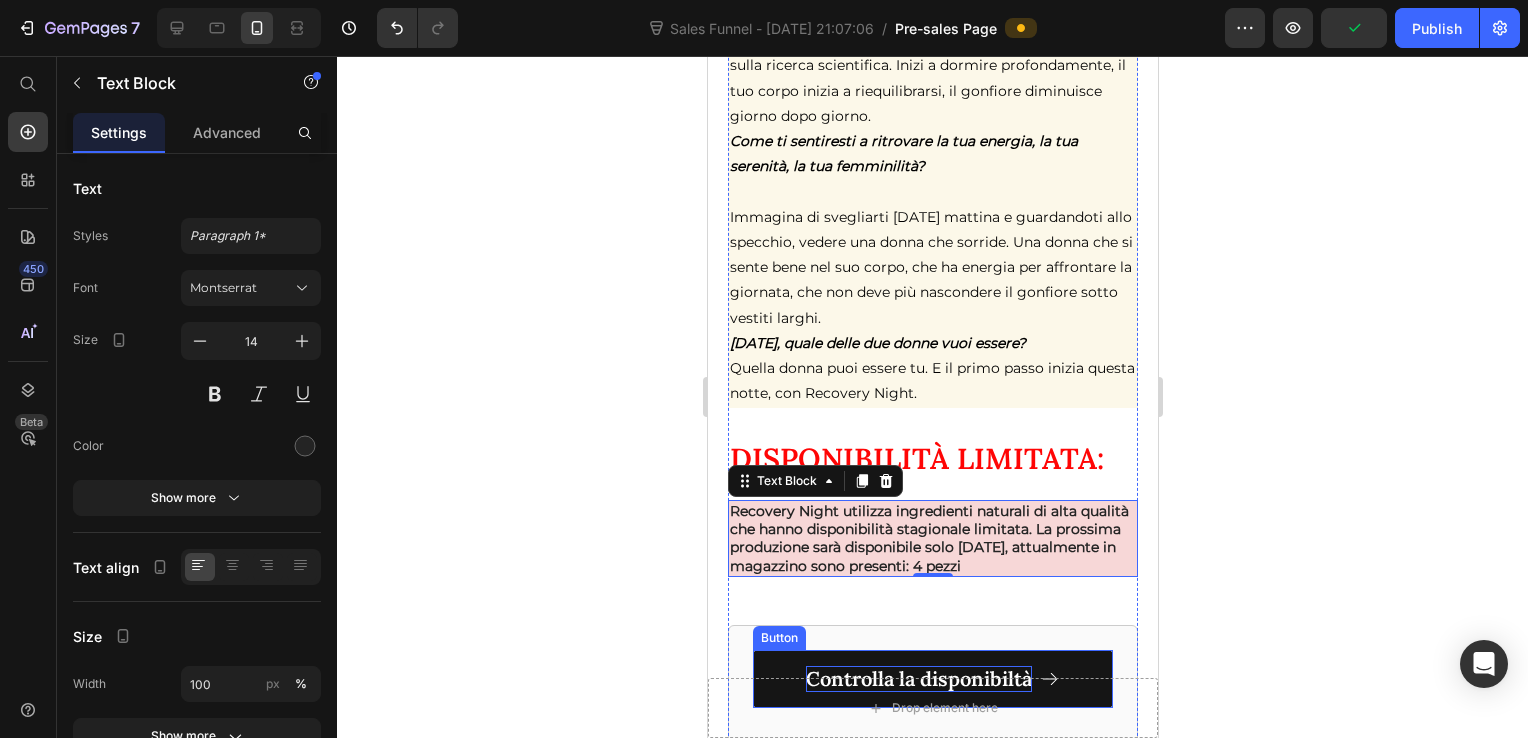 scroll, scrollTop: 8756, scrollLeft: 0, axis: vertical 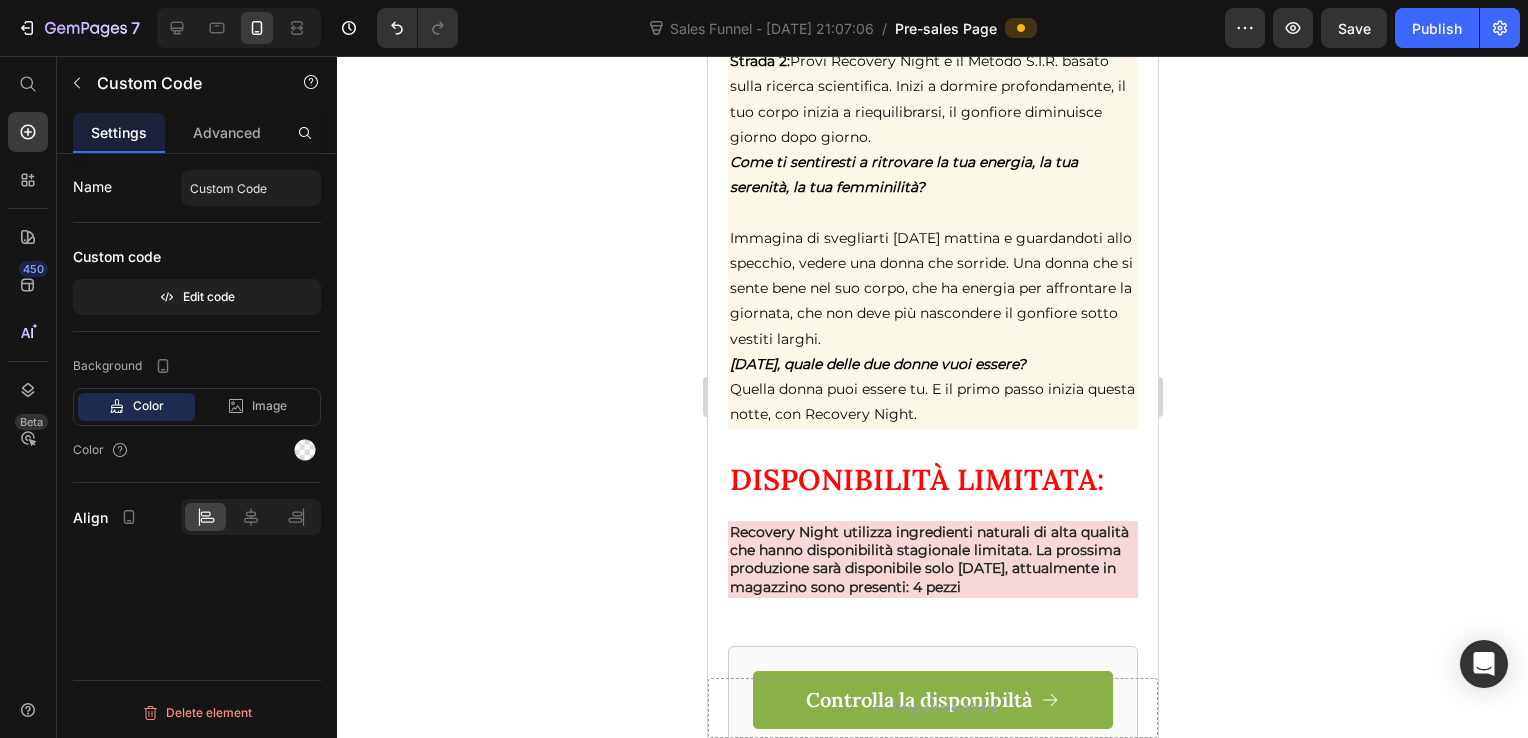 click on "{{ all_products["recoverynight"].metafields.judgeme.widget }}" at bounding box center (932, -297) 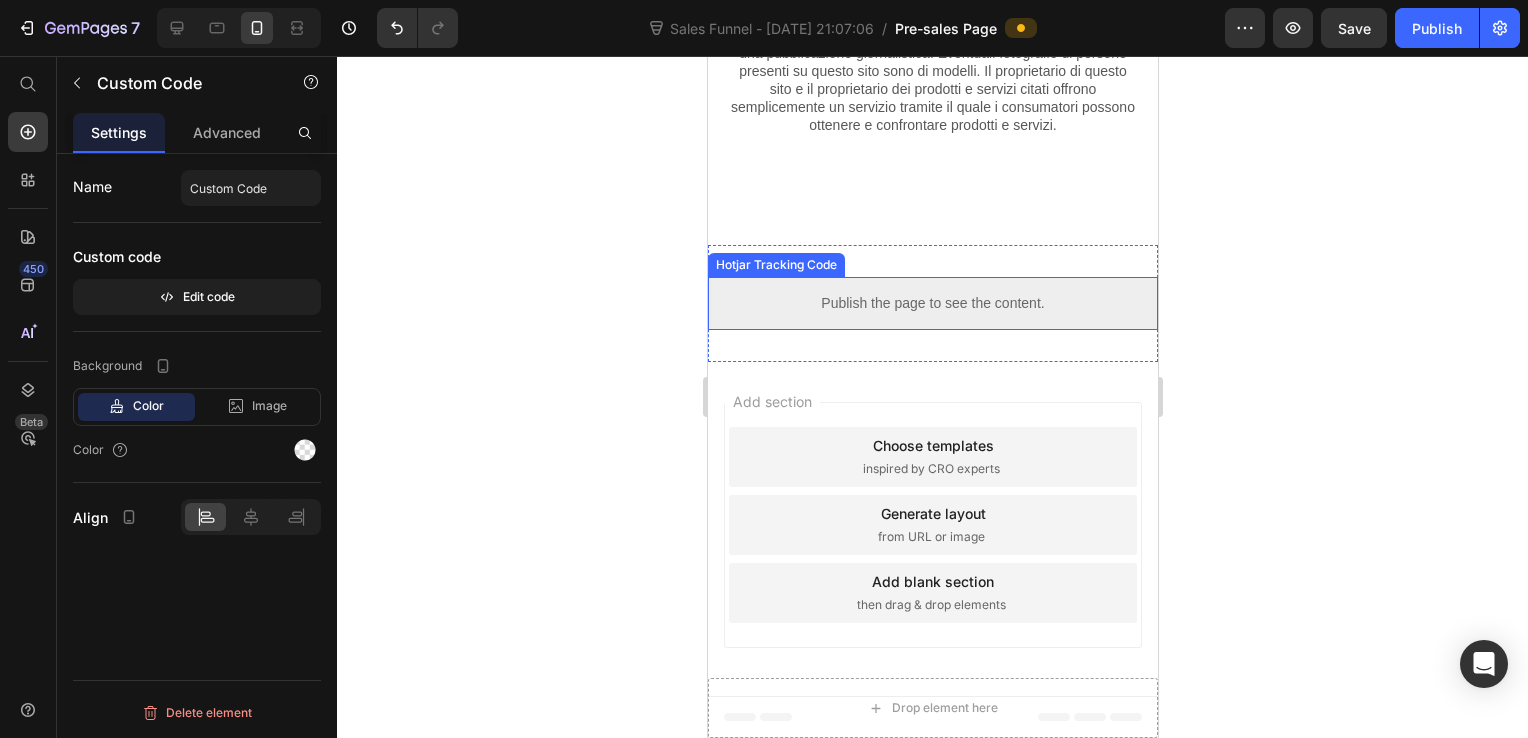 scroll, scrollTop: 11116, scrollLeft: 0, axis: vertical 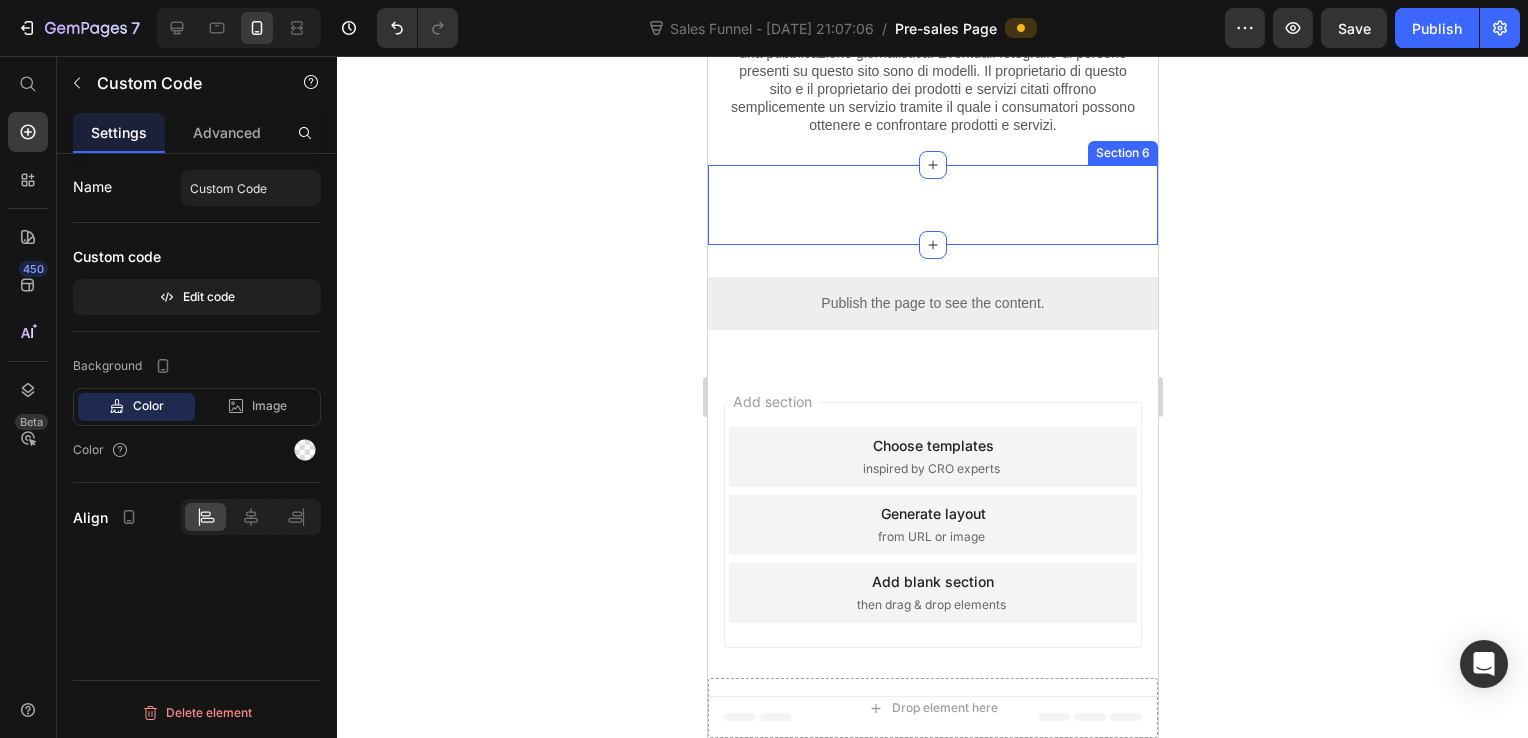 click on "Custom Code Row Section 6" at bounding box center [932, 205] 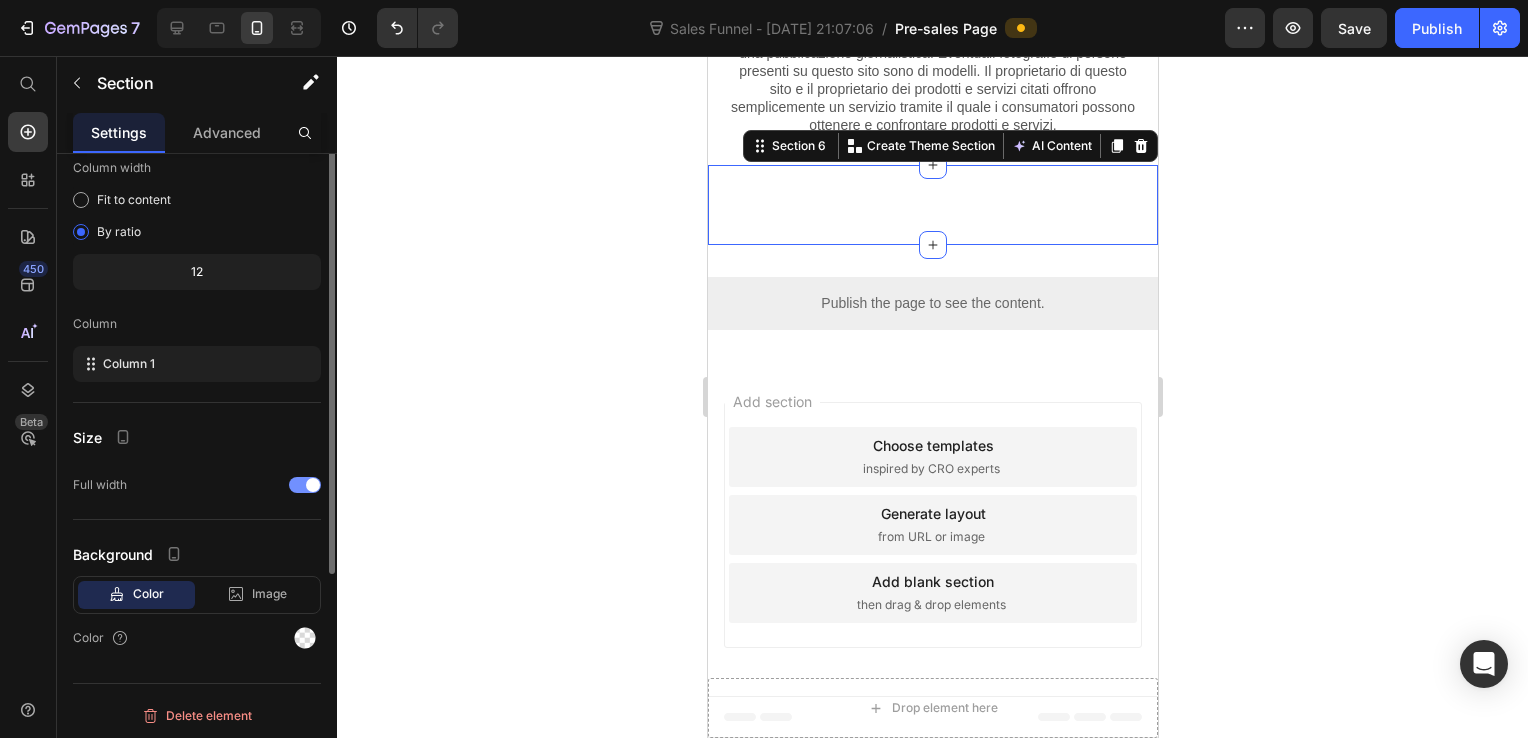 scroll, scrollTop: 0, scrollLeft: 0, axis: both 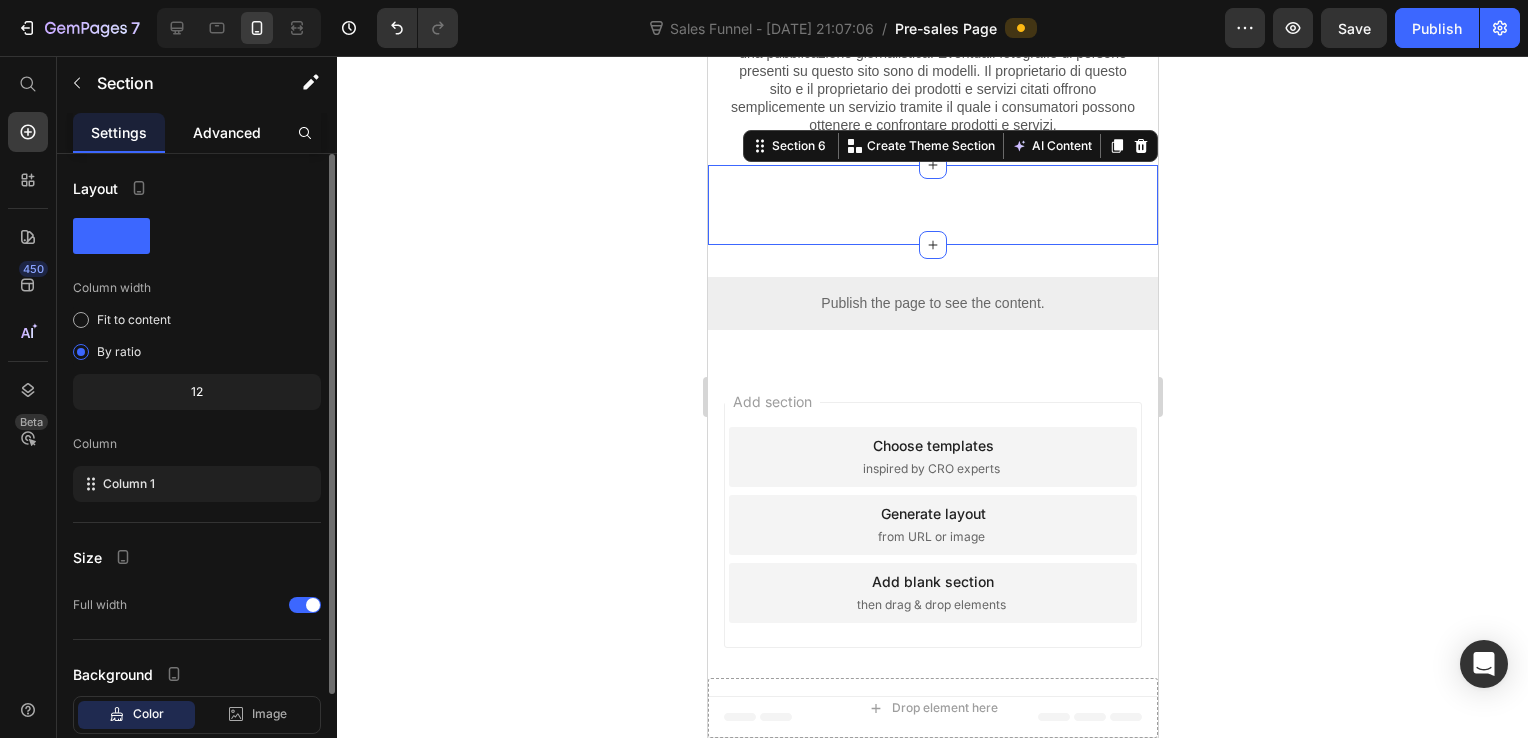 click on "Advanced" at bounding box center (227, 132) 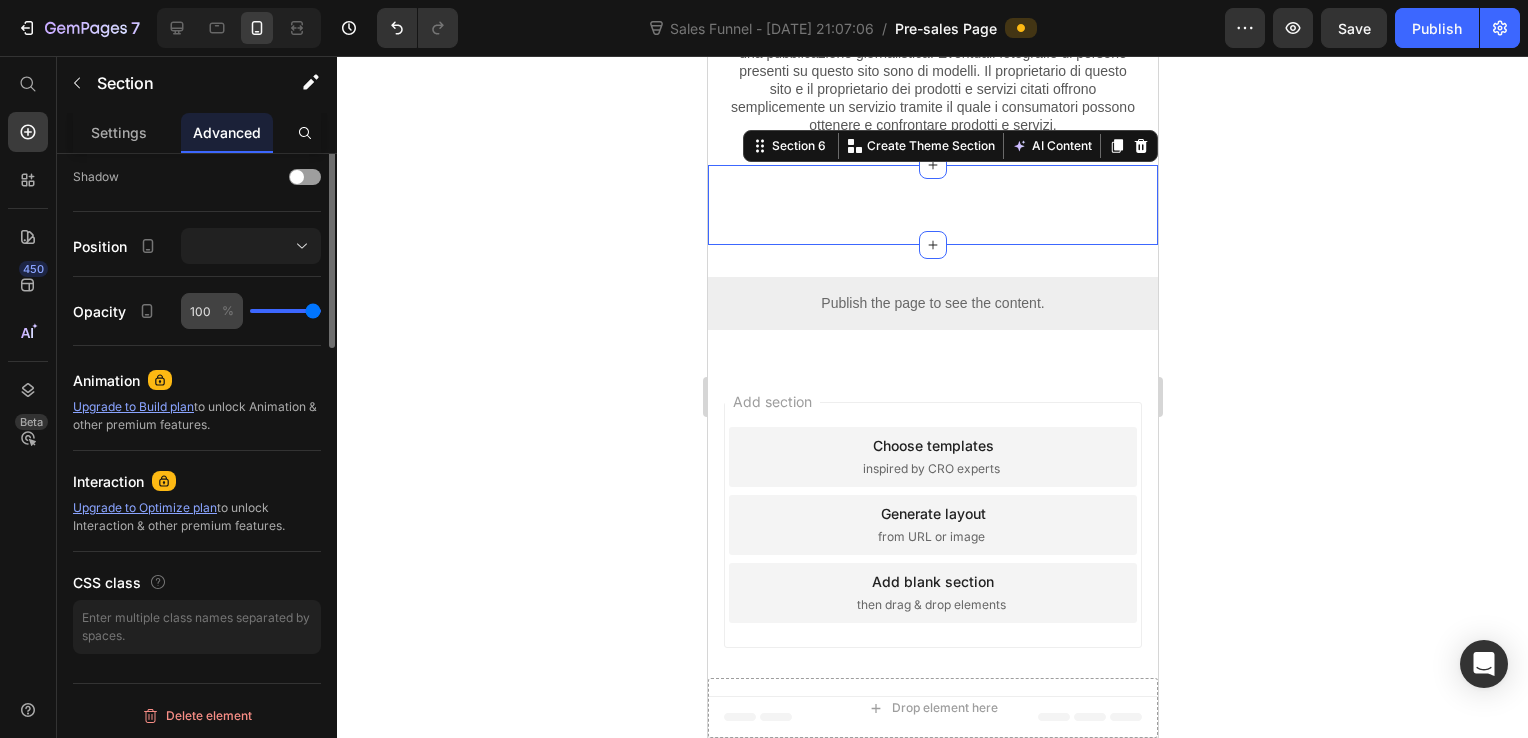 scroll, scrollTop: 161, scrollLeft: 0, axis: vertical 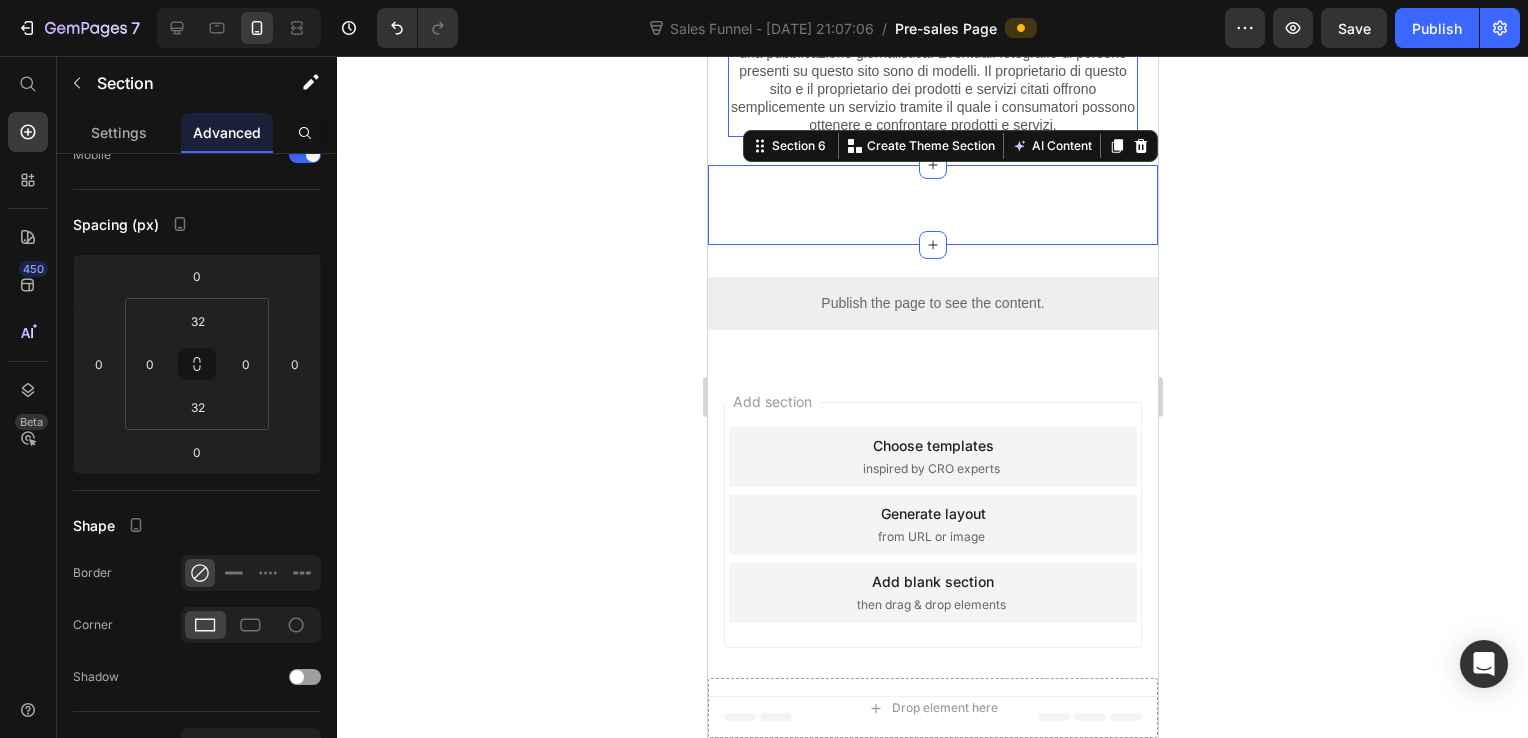 click on "QUESTO È UN ANNUNCIO PUBBLICITARIO E NON UN ARTICOLO DI GIORNALE, UN BLOG O UN AGGIORNAMENTO SULLA TUTELA DEI CONSUMATORI. I PROPRIETARI DI QUESTO SITO RICEVONO UN COMPENSO PER LA VENDITA DI SOCKSCOMPRESSION." at bounding box center [932, -184] 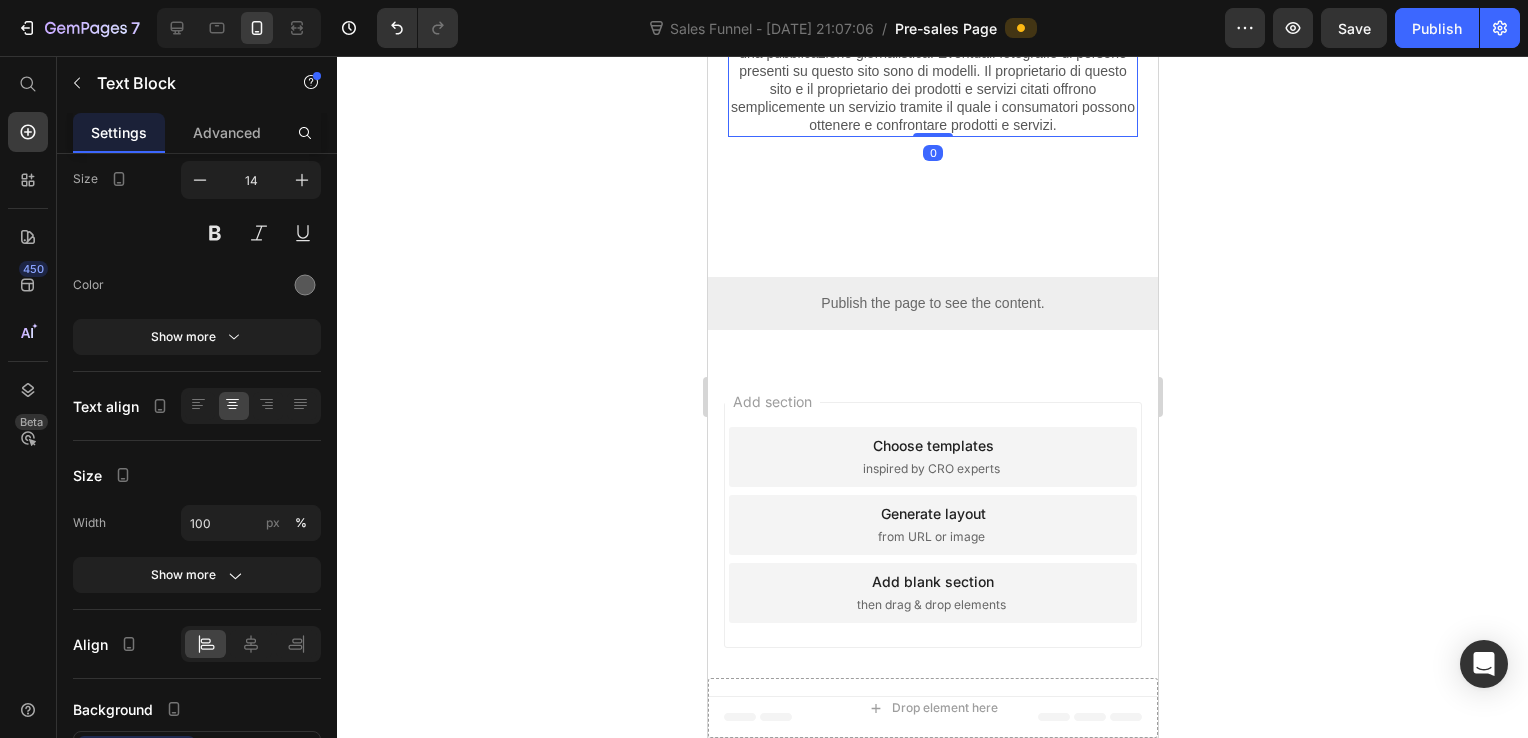 scroll, scrollTop: 0, scrollLeft: 0, axis: both 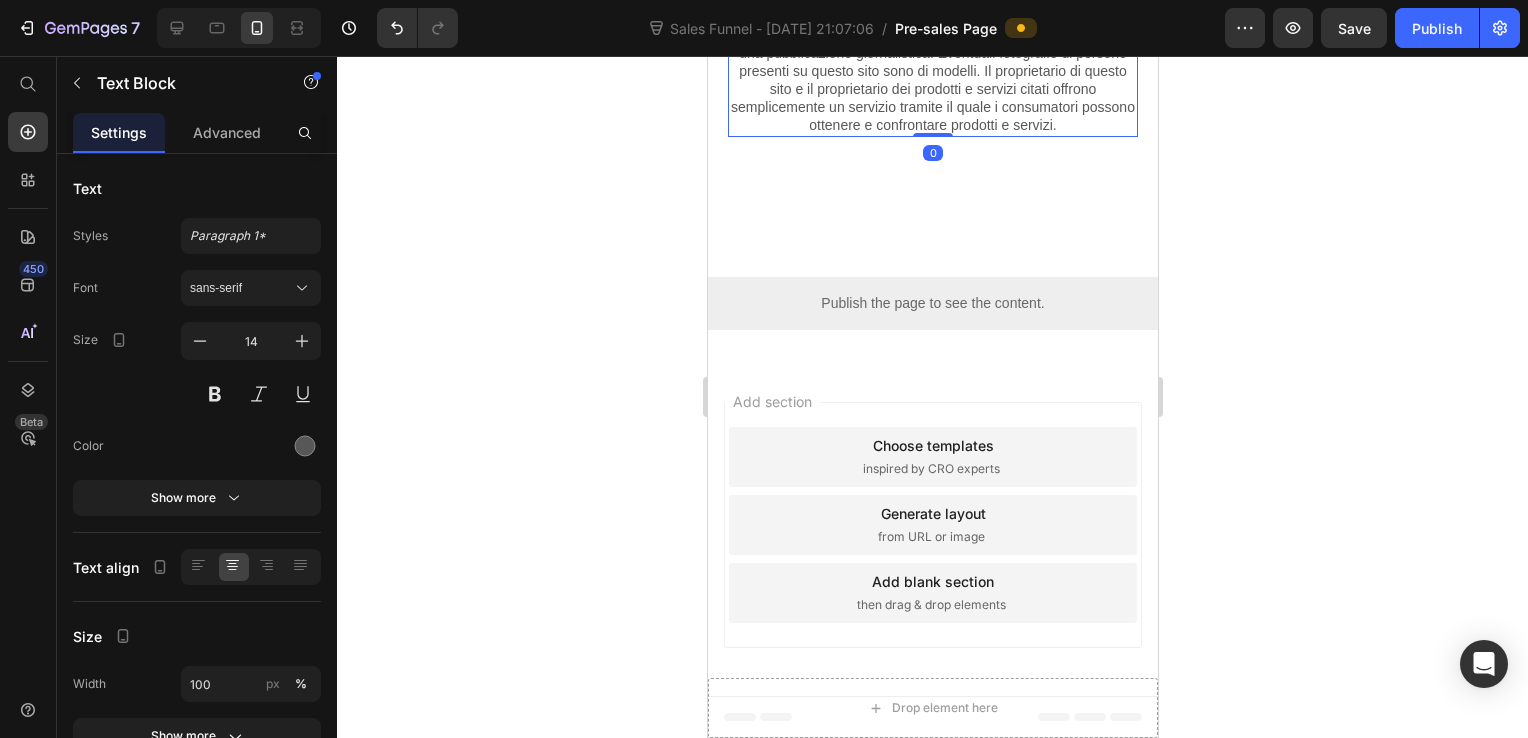 drag, startPoint x: 802, startPoint y: 381, endPoint x: 772, endPoint y: 380, distance: 30.016663 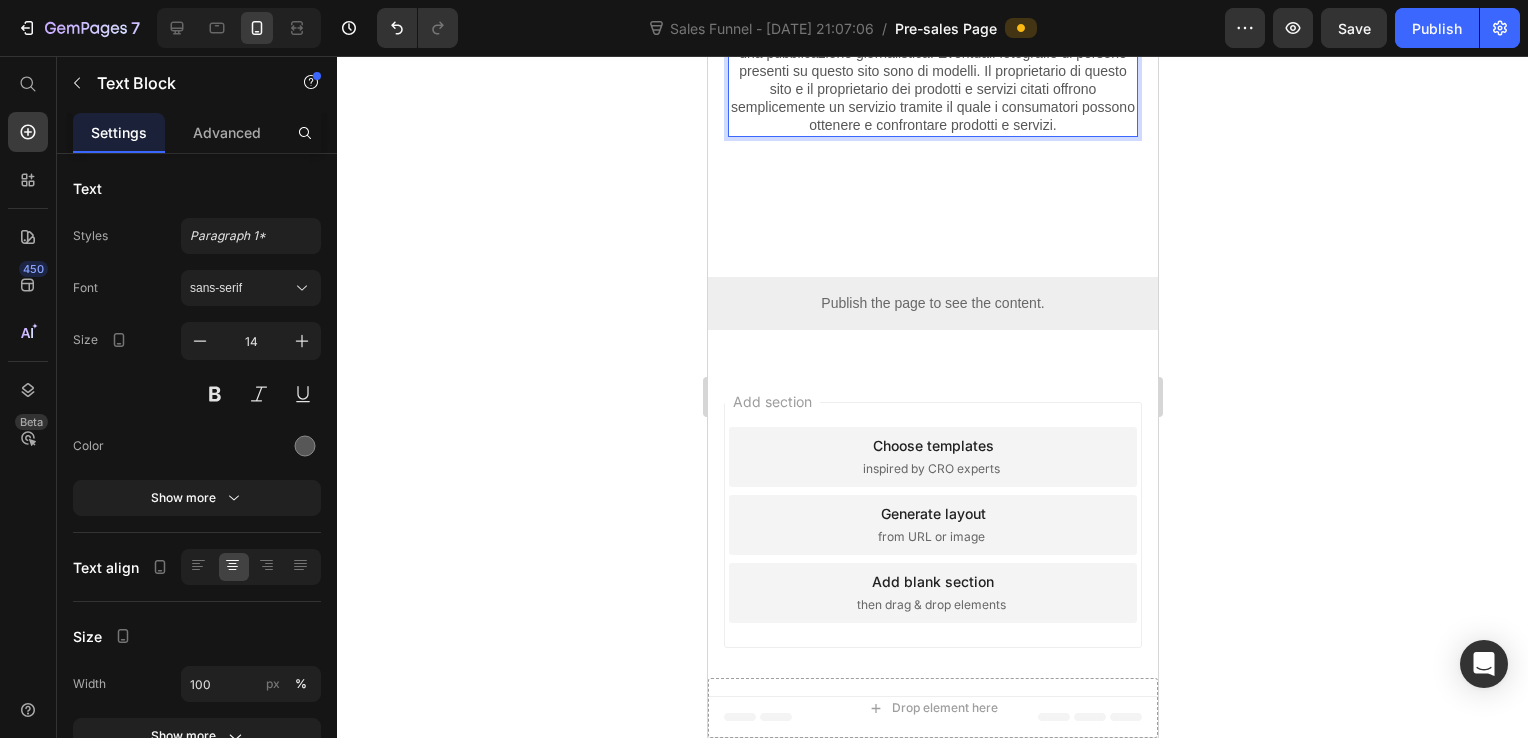 click on "QUESTO È UN ANNUNCIO PUBBLICITARIO E NON UN ARTICOLO DI GIORNALE, UN BLOG O UN AGGIORNAMENTO SULLA TUTELA DEI CONSUMATORI. I PROPRIETARI DI QUESTO SITO RICEVONO UN COMPENSO PER LA VENDITA DI SOCKSCOMPRESSION." at bounding box center [932, -184] 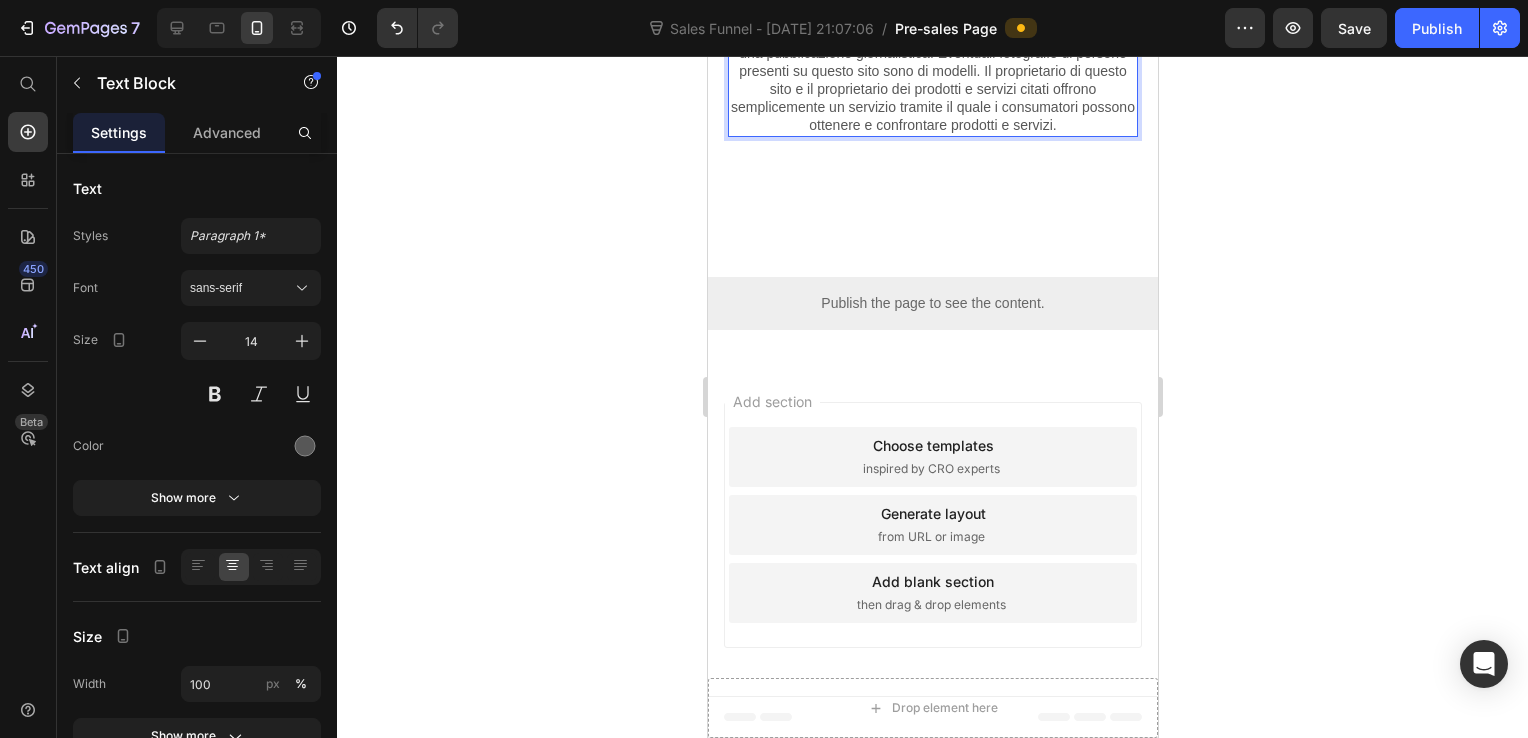 scroll, scrollTop: 10516, scrollLeft: 0, axis: vertical 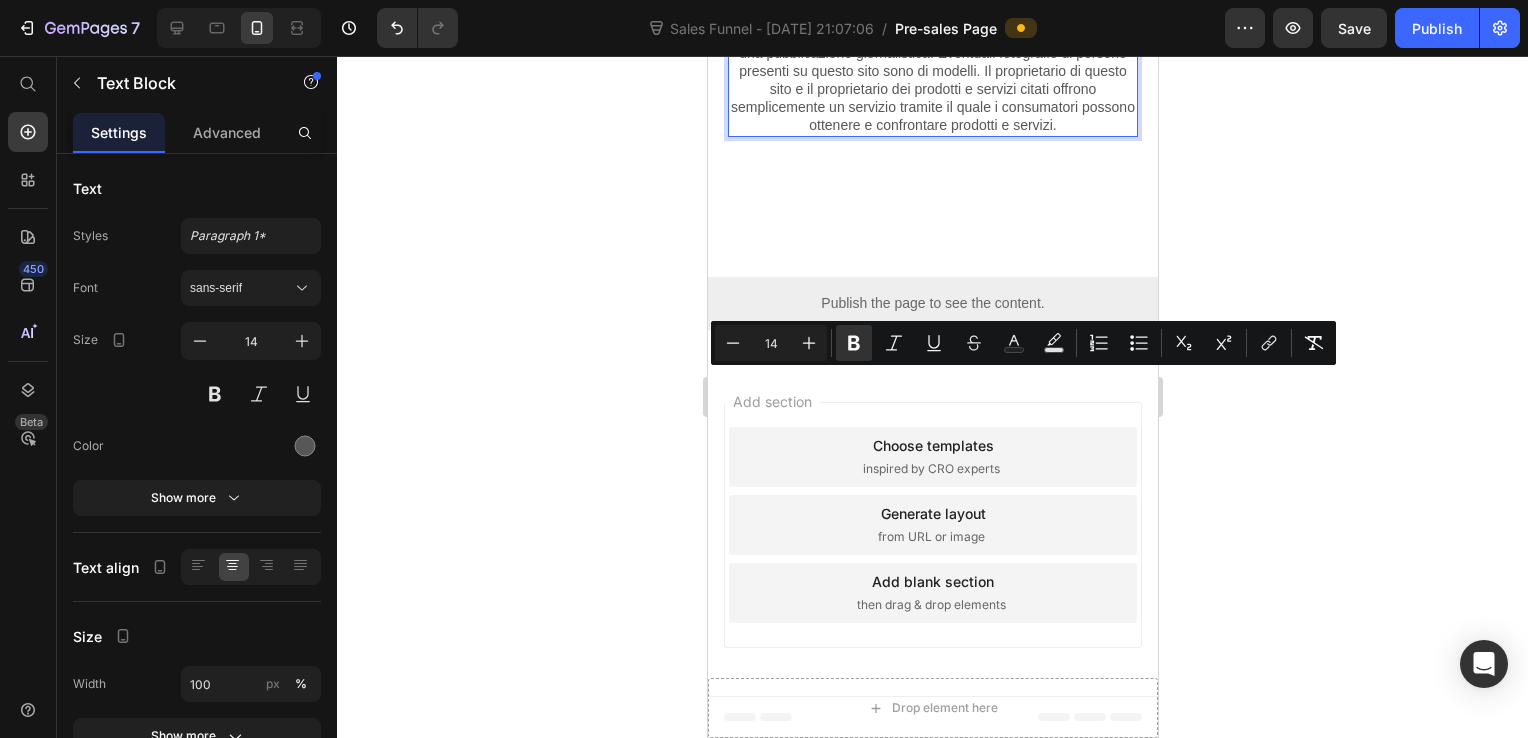 drag, startPoint x: 745, startPoint y: 382, endPoint x: 1112, endPoint y: 448, distance: 372.8874 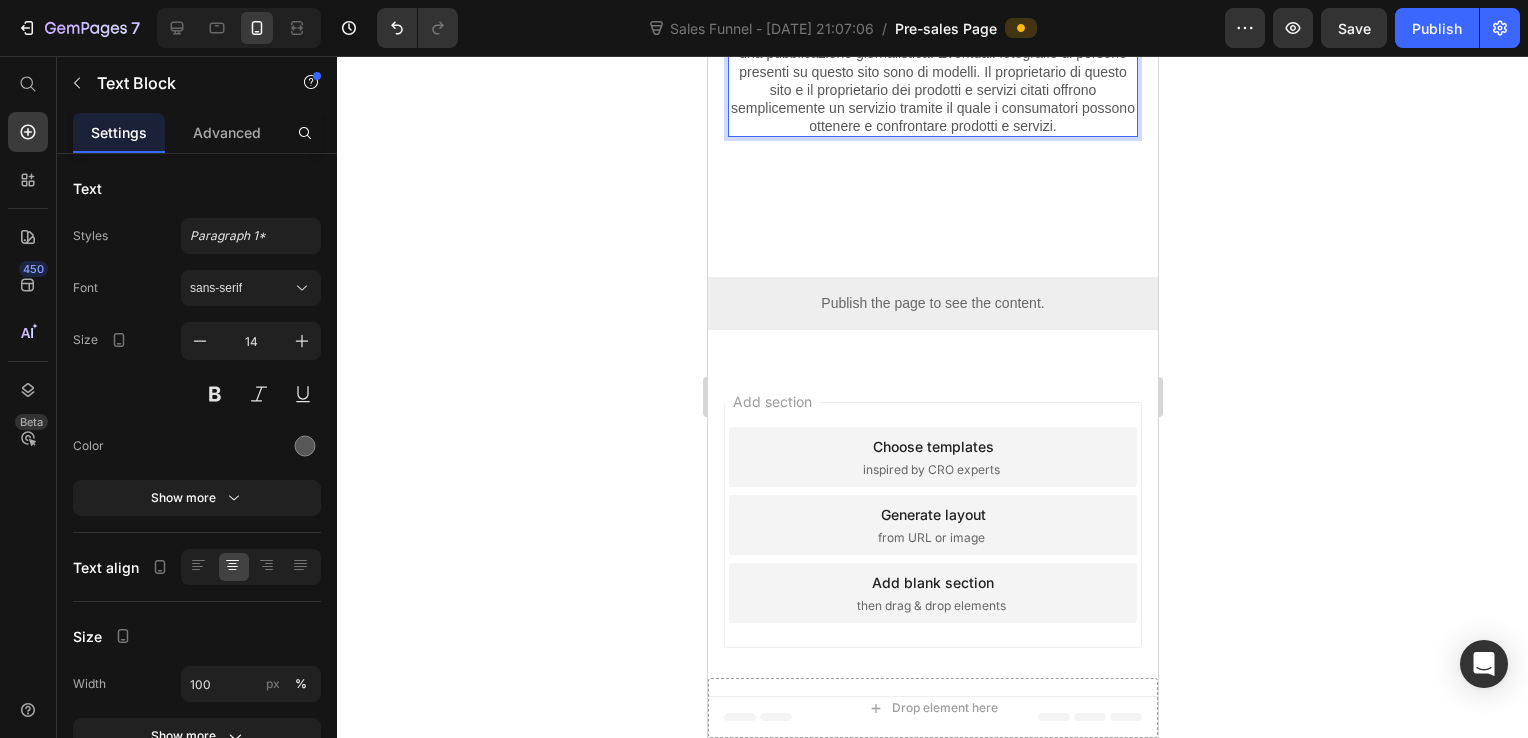 click 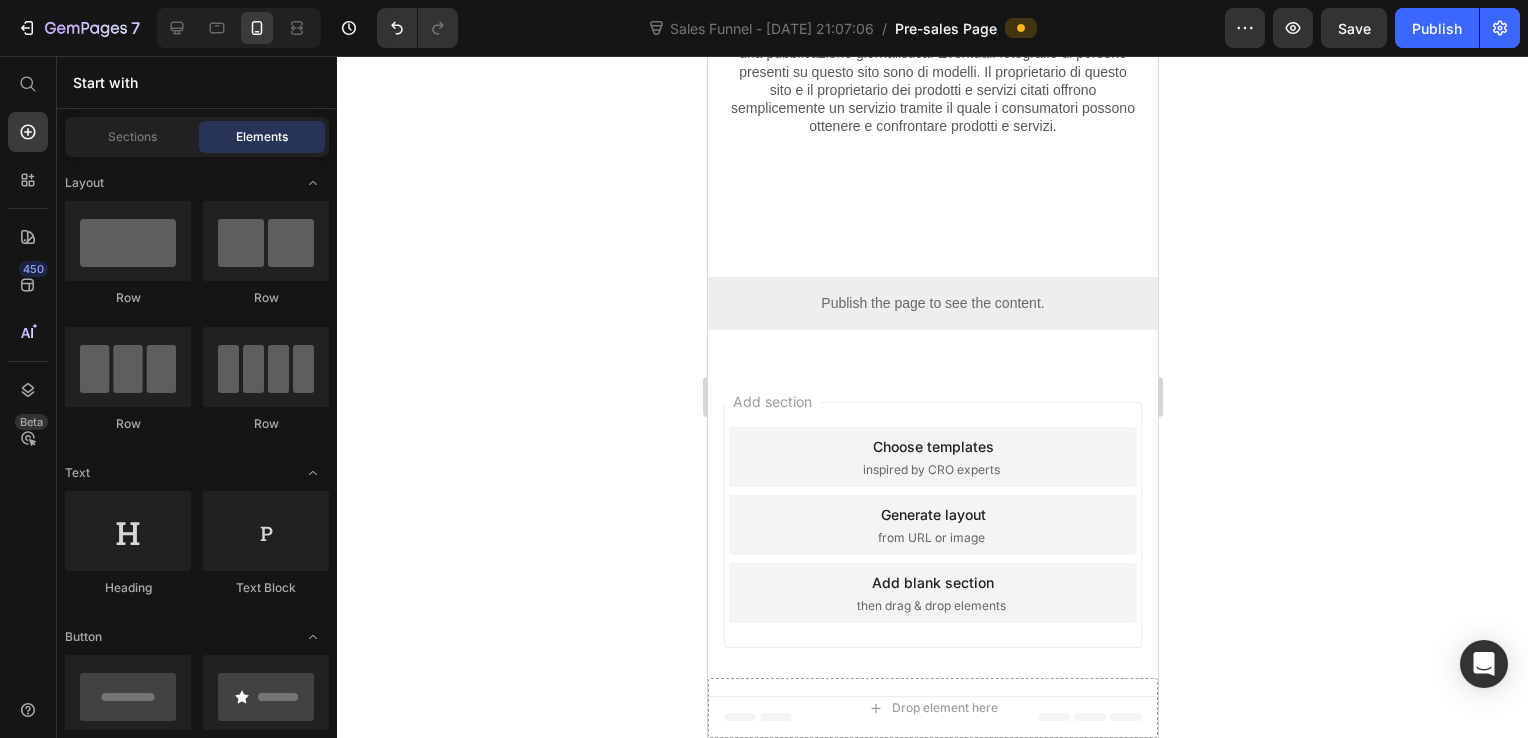 scroll, scrollTop: 10916, scrollLeft: 0, axis: vertical 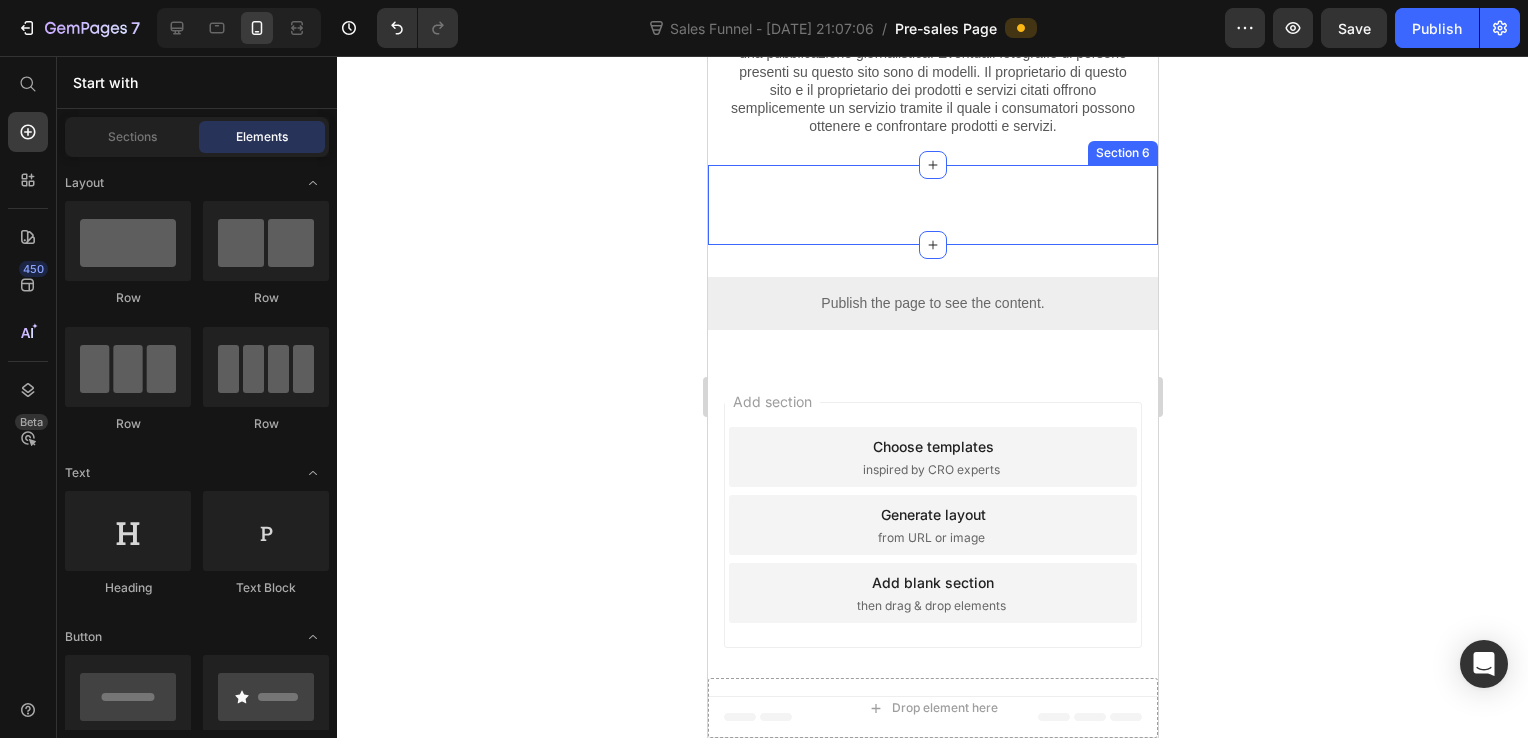 click on "Custom Code Row" at bounding box center (932, 205) 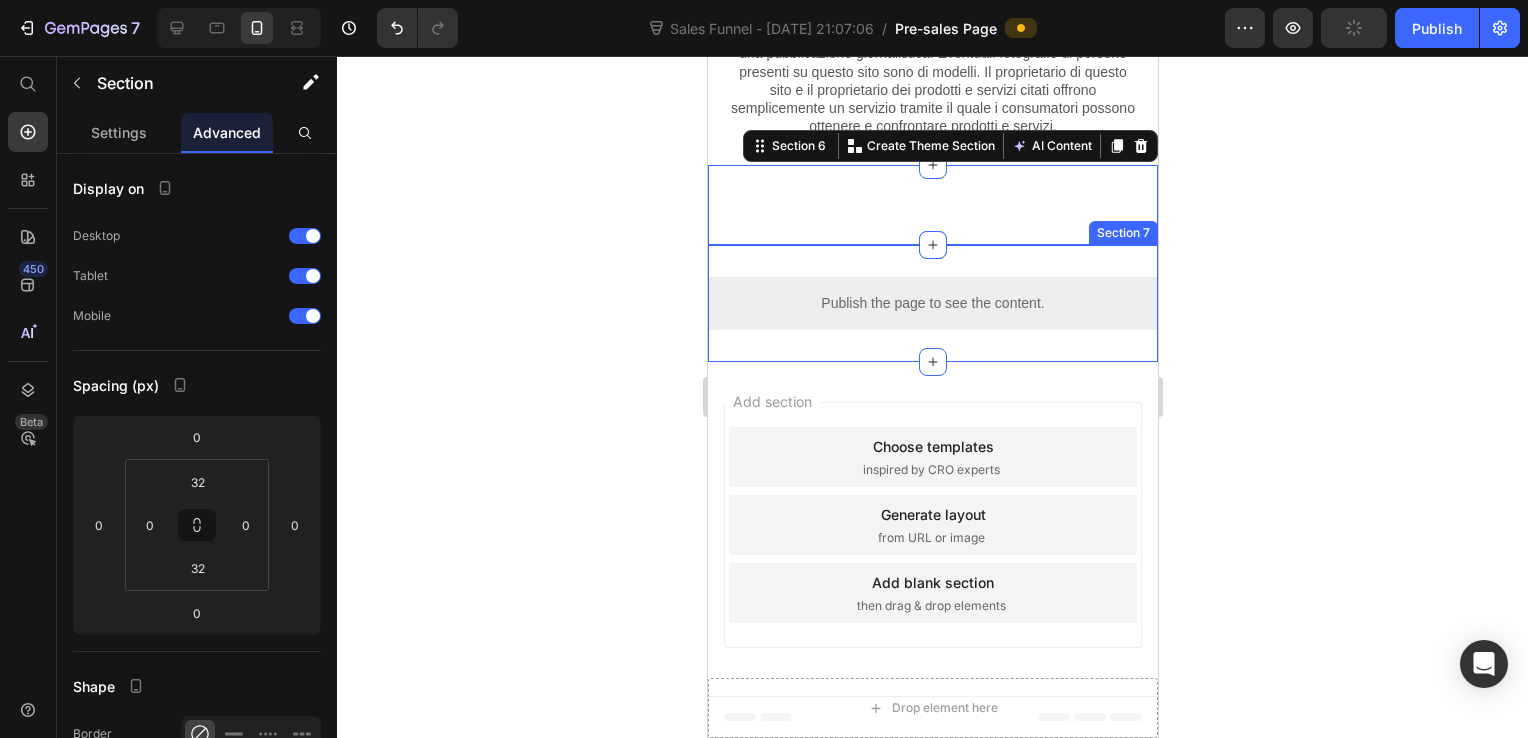 scroll, scrollTop: 11007, scrollLeft: 0, axis: vertical 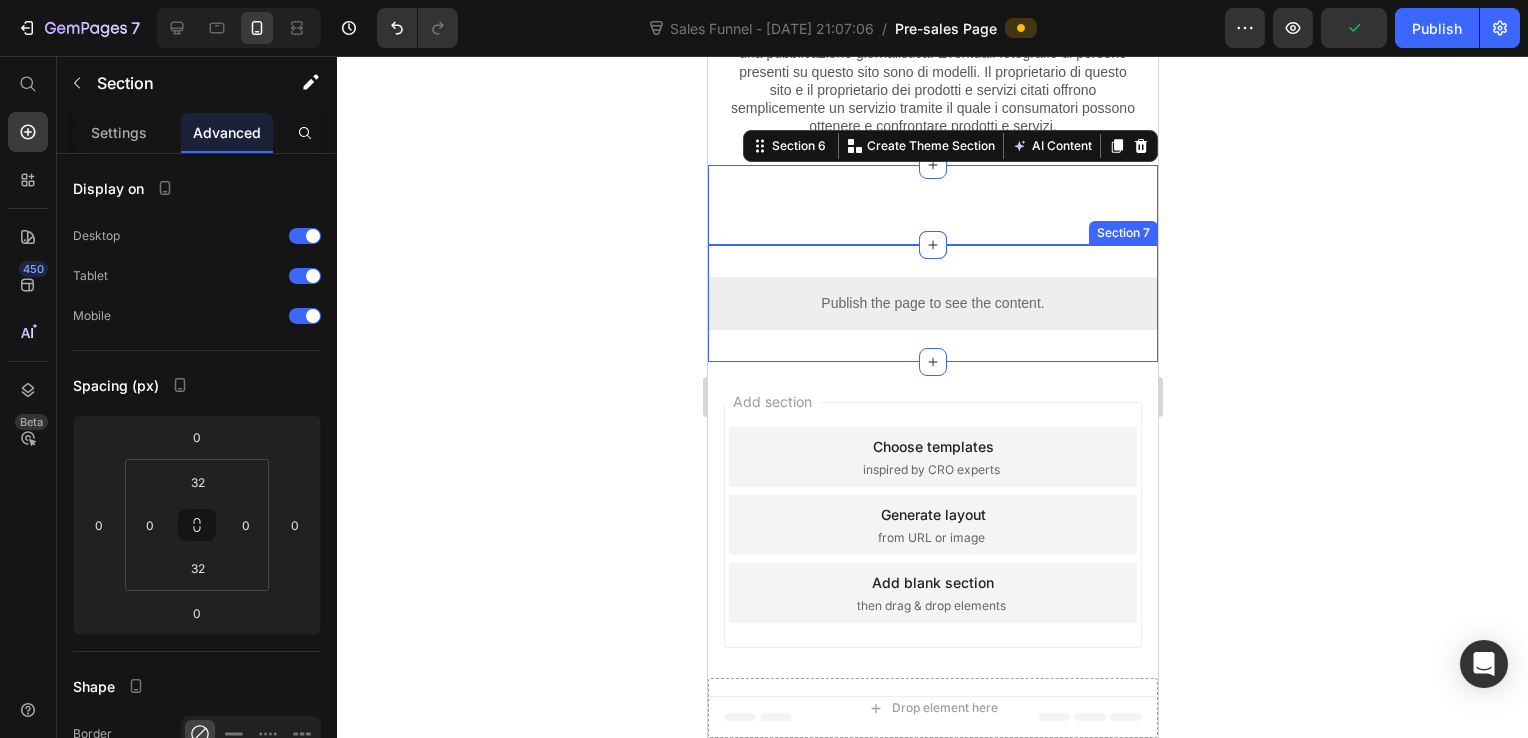 click on "Publish the page to see the content.
Hotjar Tracking Code Section 7" at bounding box center (932, 303) 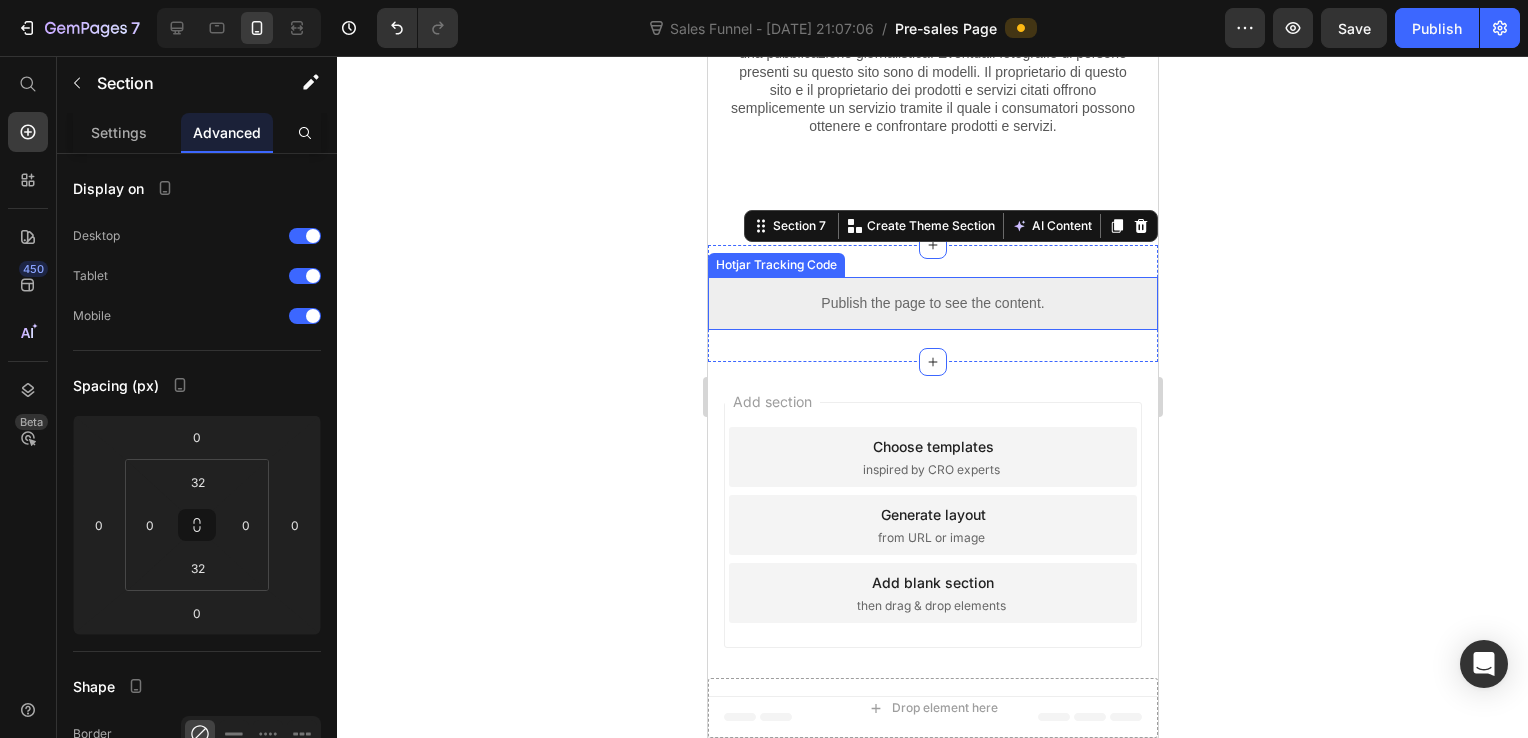 click on "Publish the page to see the content." at bounding box center [932, 303] 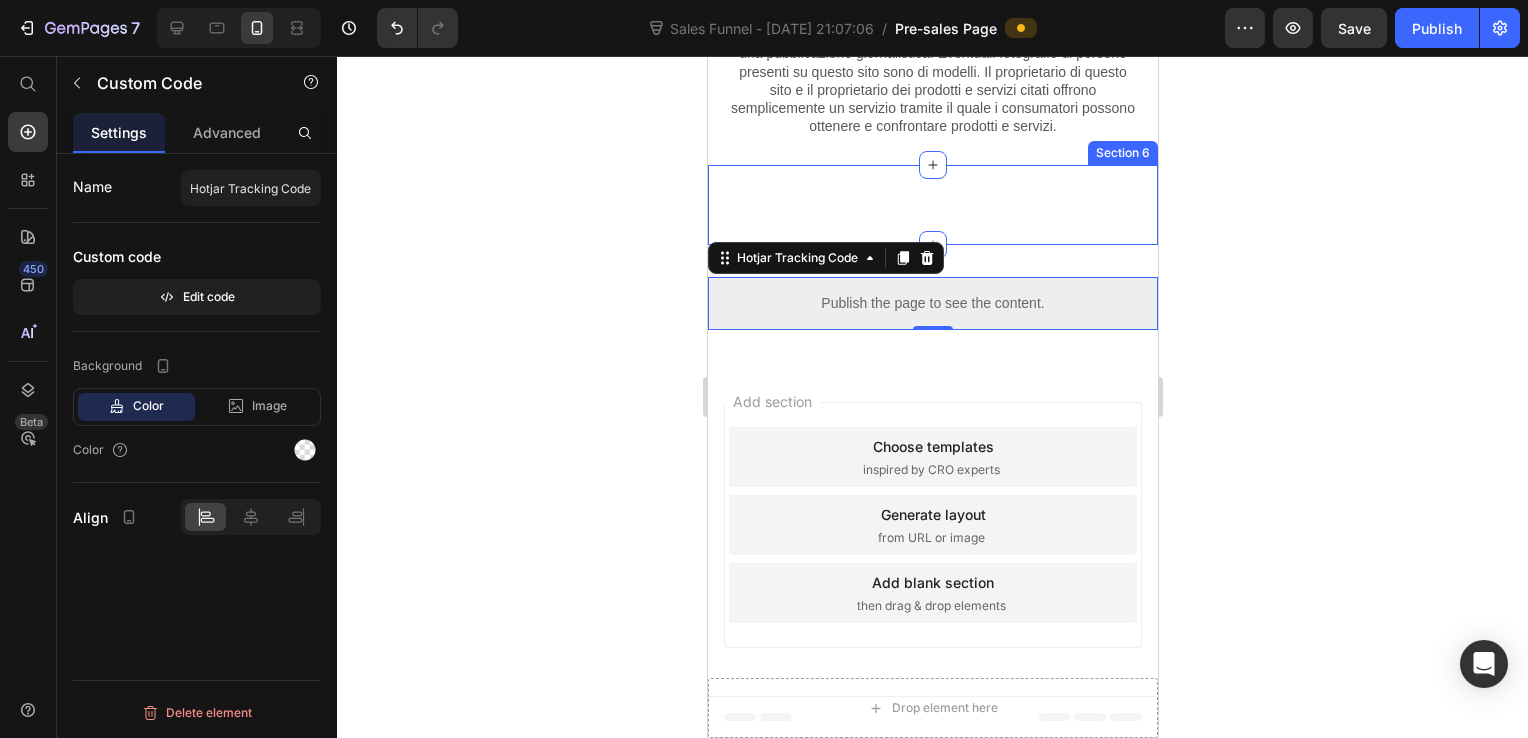 click on "Custom Code Row Section 6" at bounding box center (932, 205) 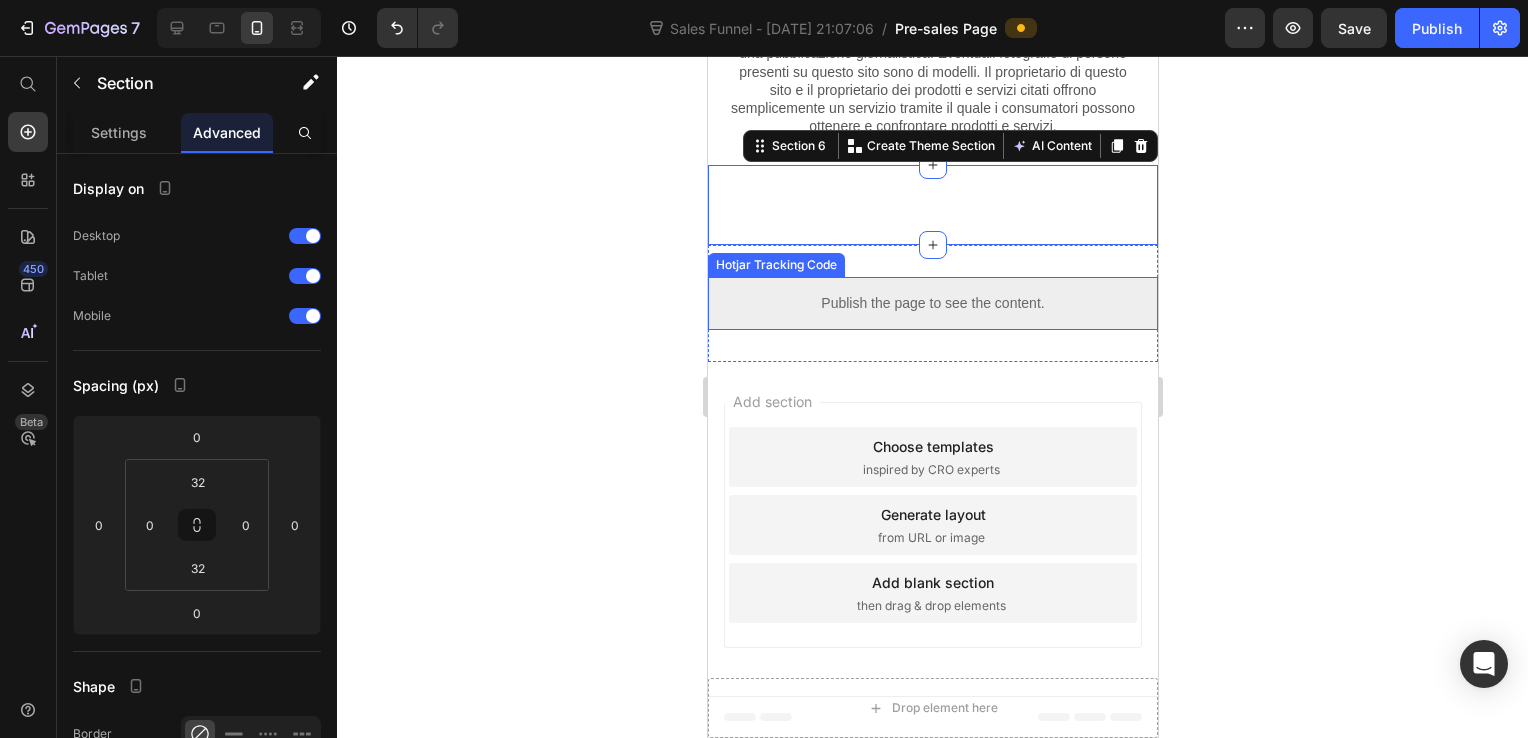 click on "Publish the page to see the content." at bounding box center [932, 303] 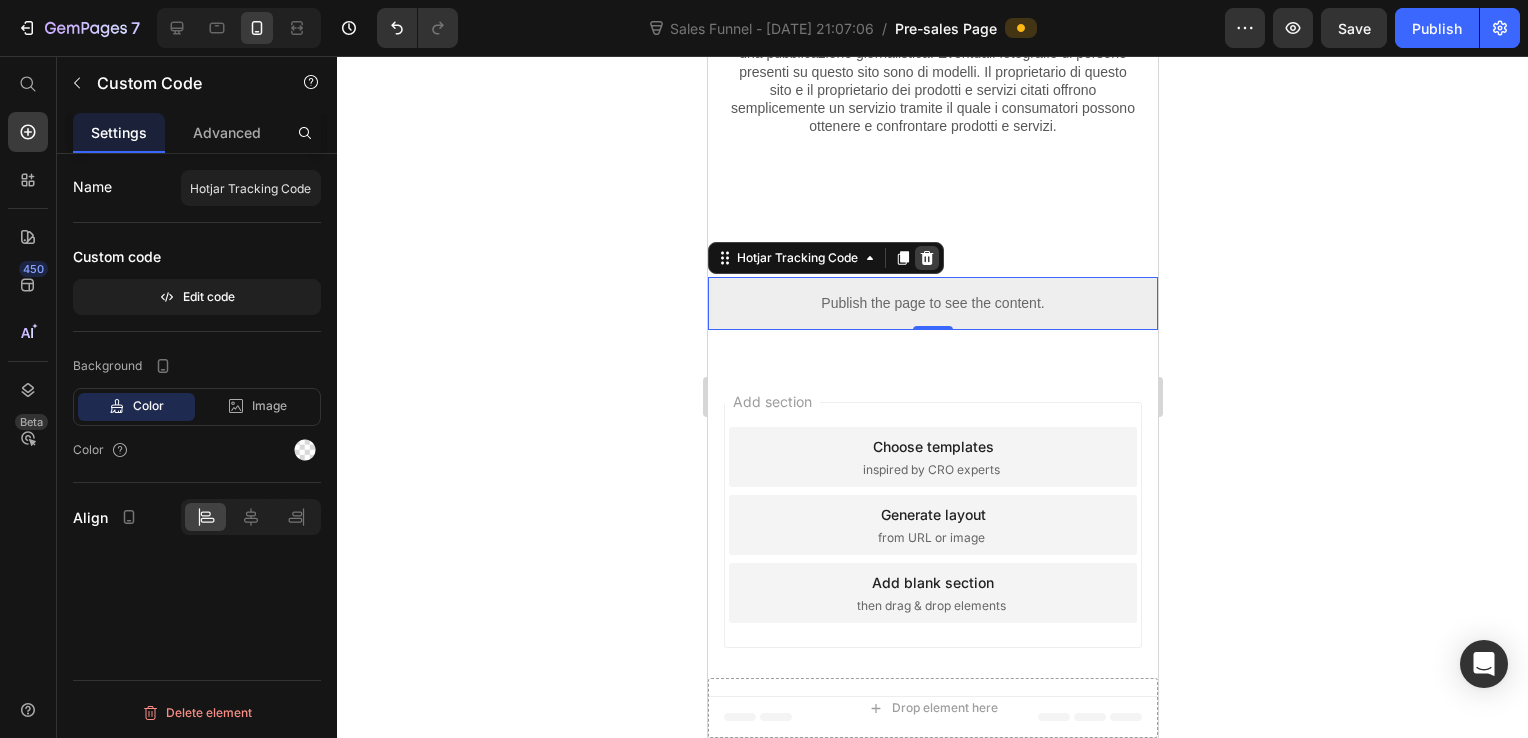 click 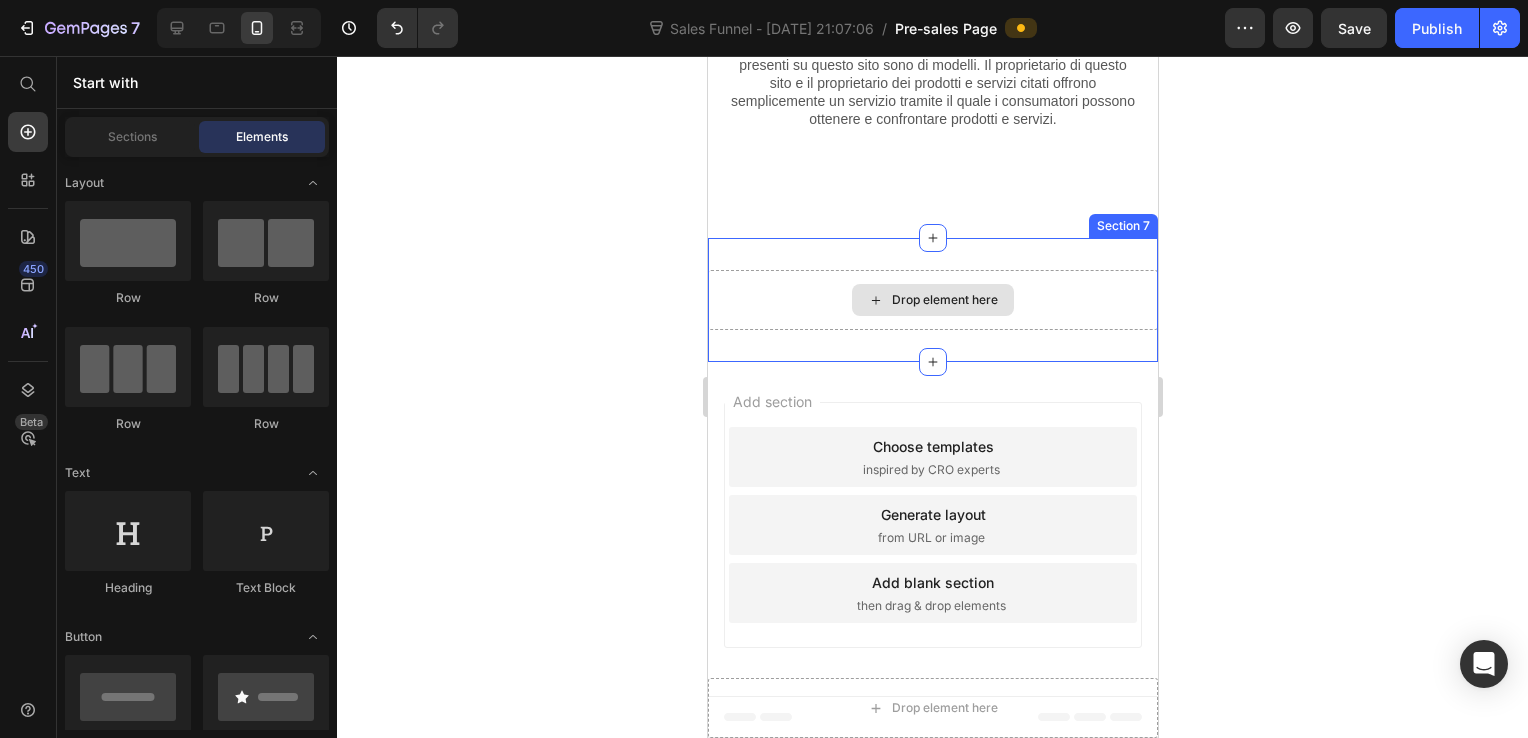 click on "Drop element here" at bounding box center (932, 300) 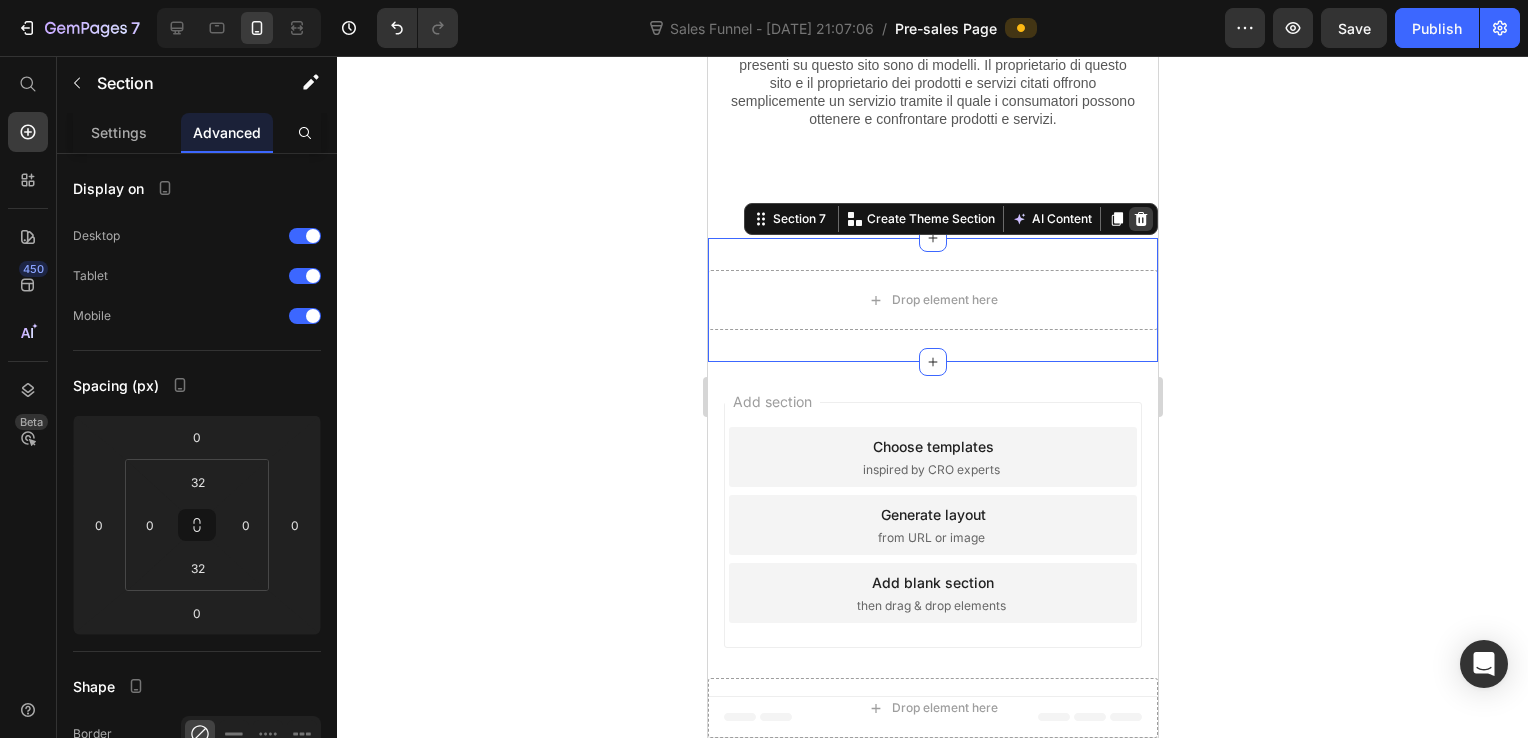 click at bounding box center (1140, 219) 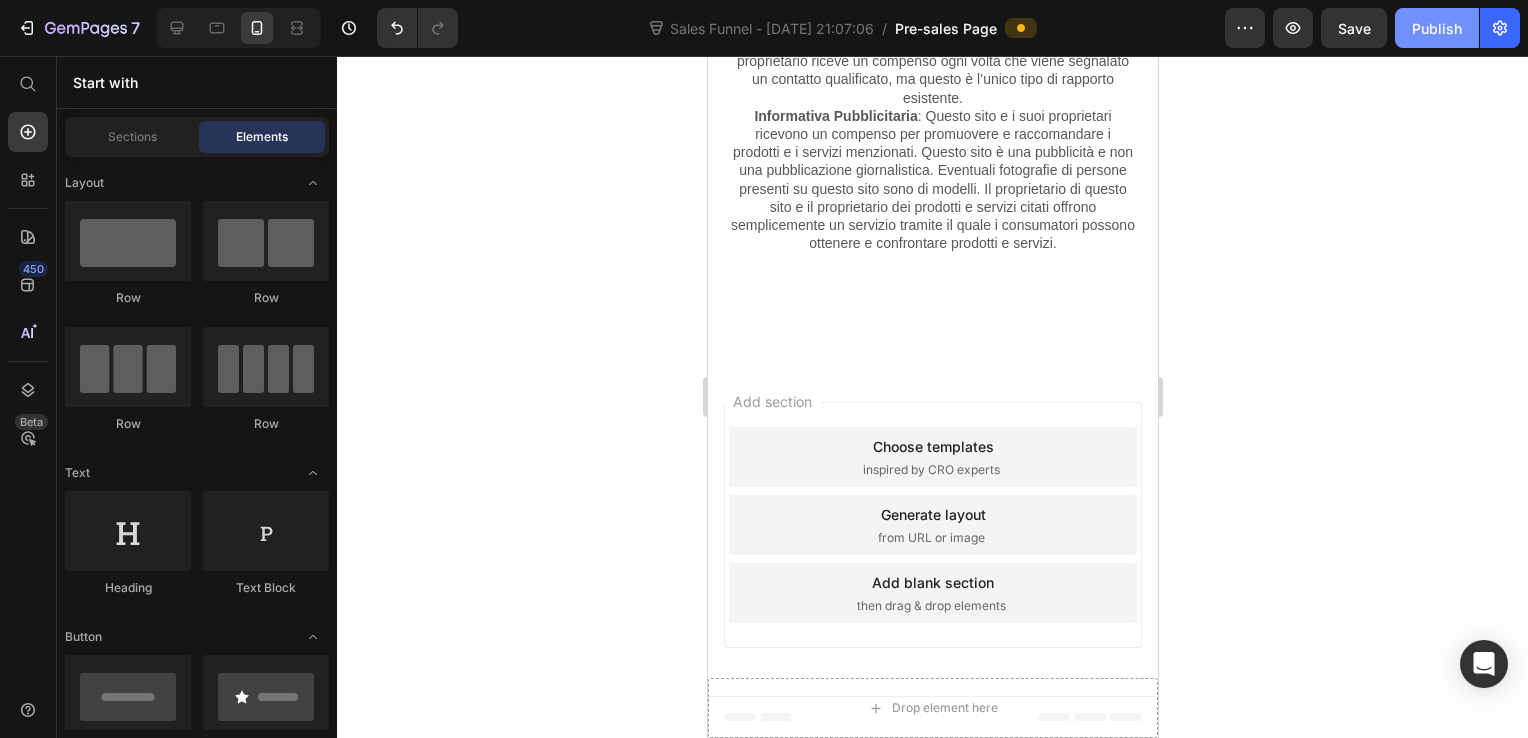 click on "Publish" 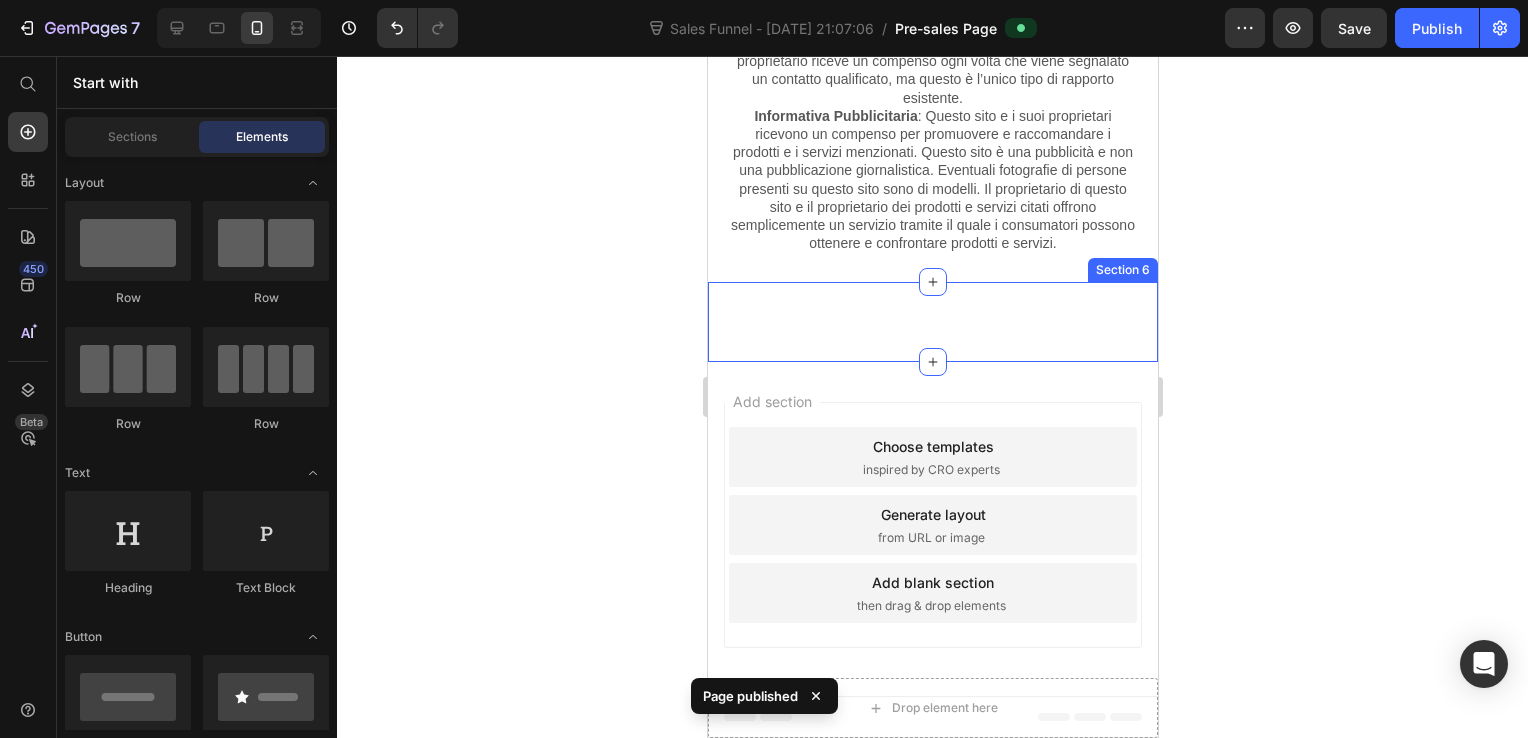 click on "Custom Code Row" at bounding box center (932, 322) 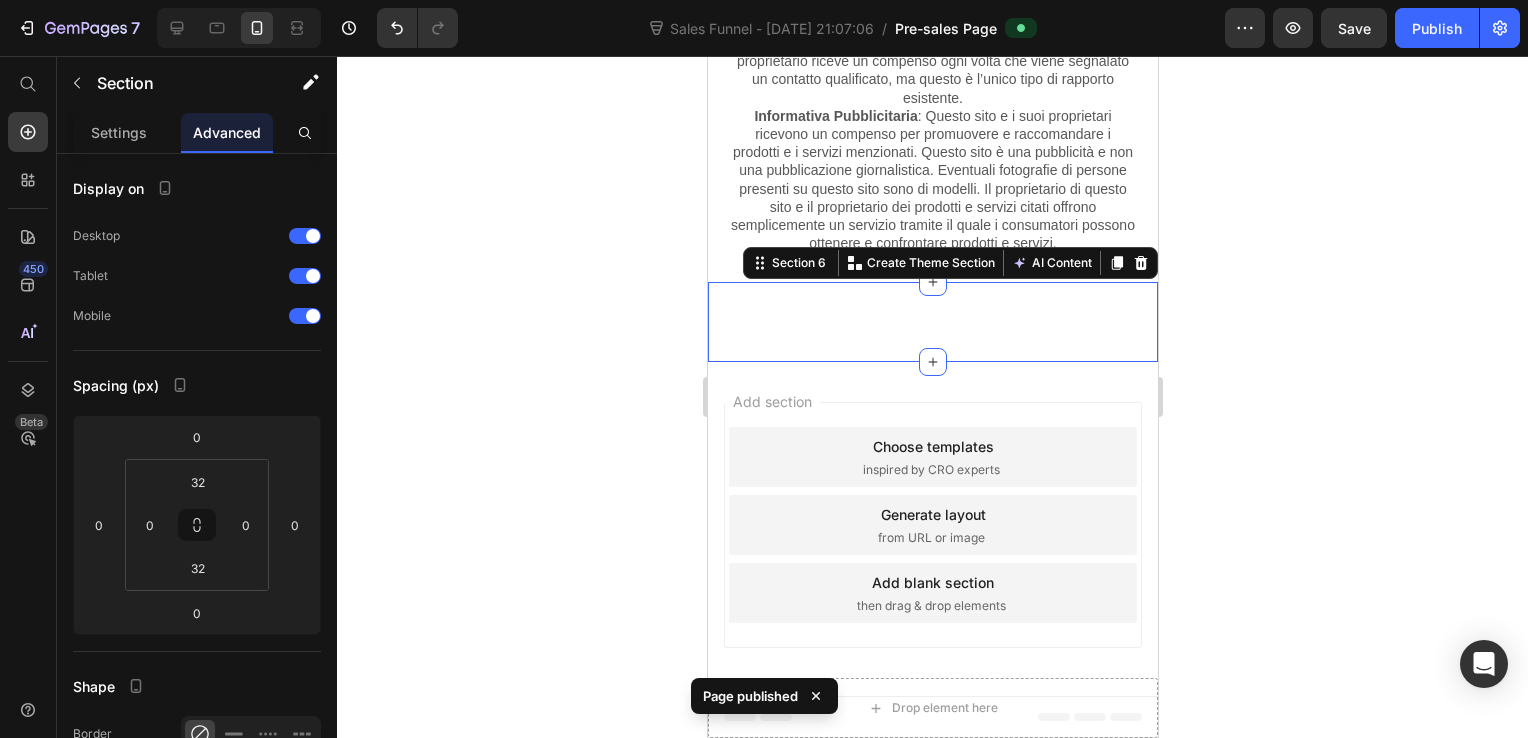 click 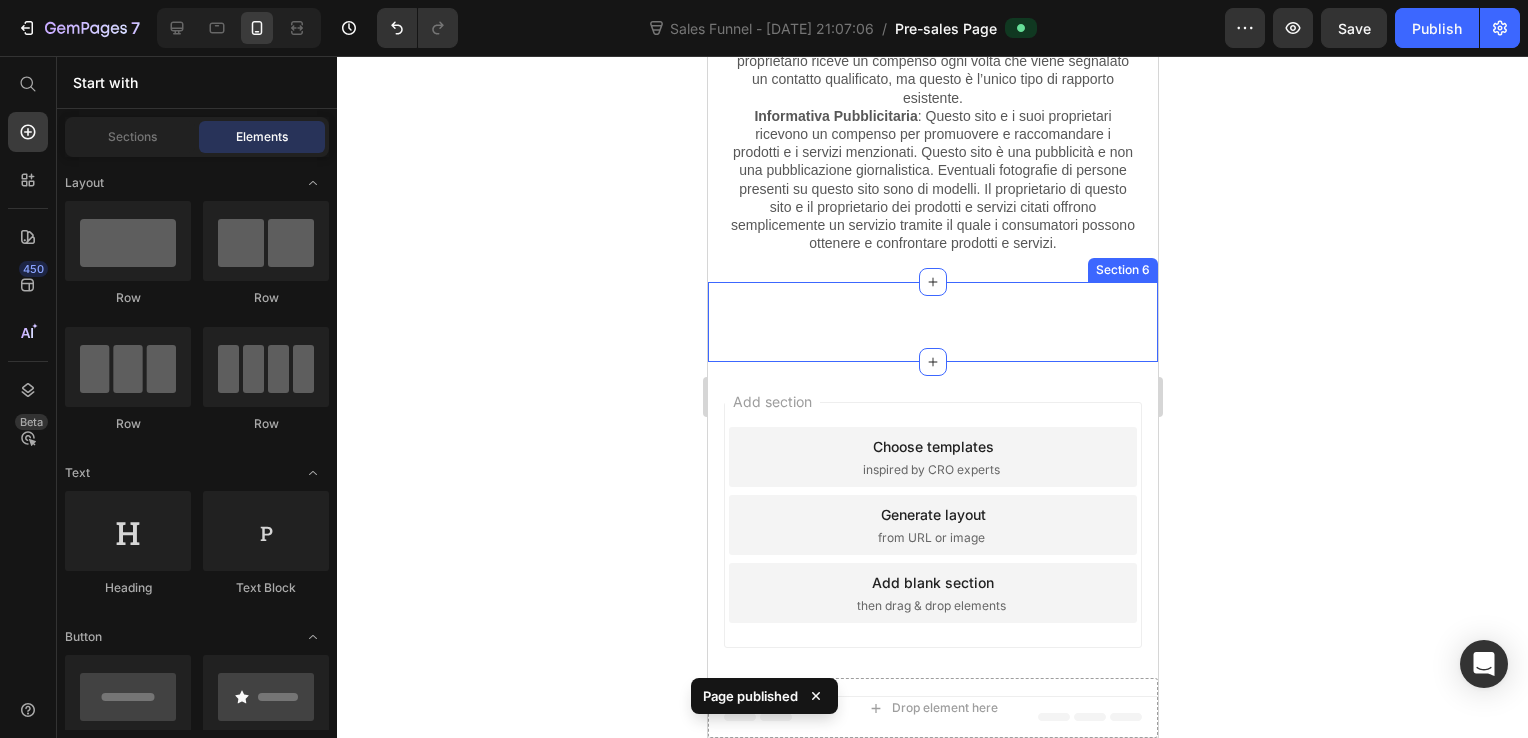 click on "Custom Code Row" at bounding box center (932, 322) 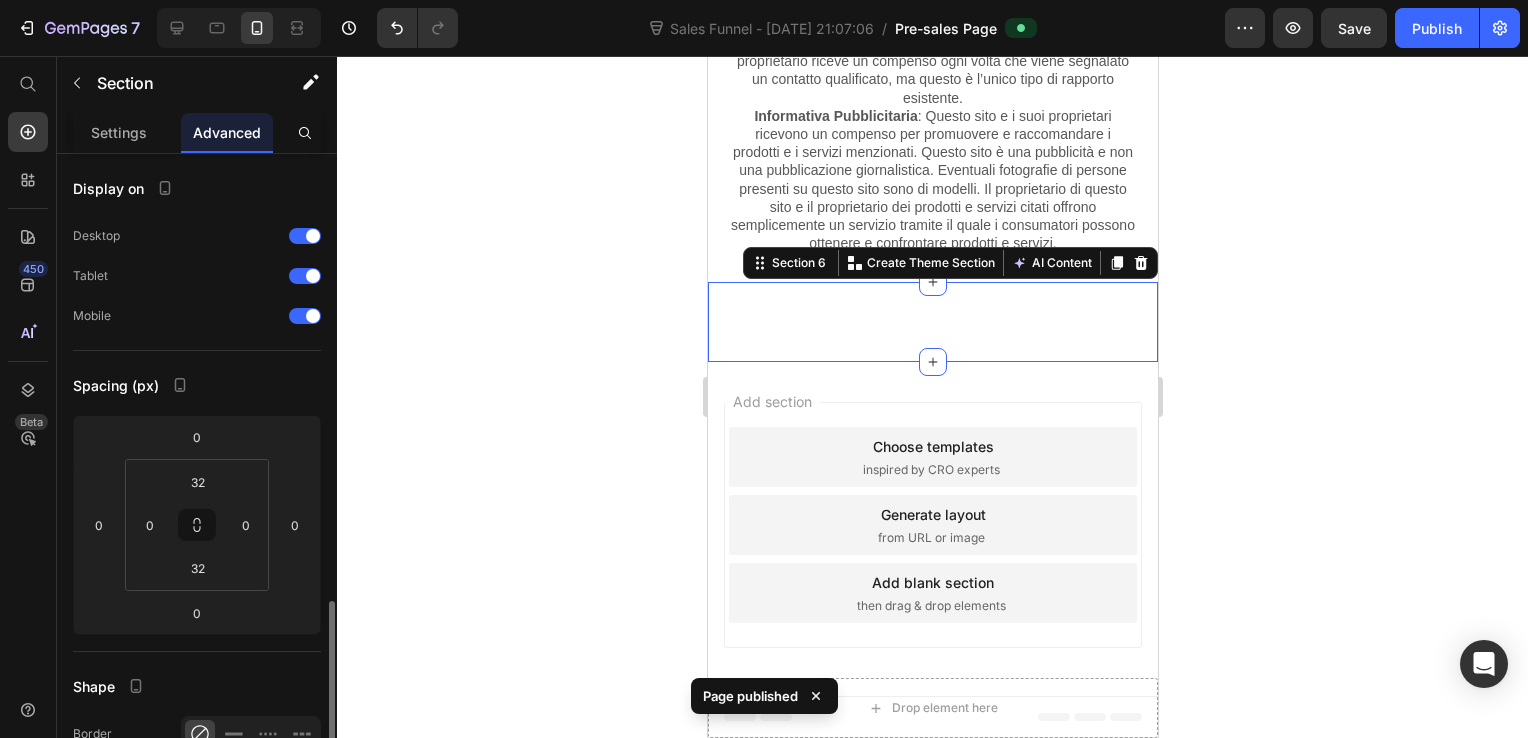 scroll, scrollTop: 300, scrollLeft: 0, axis: vertical 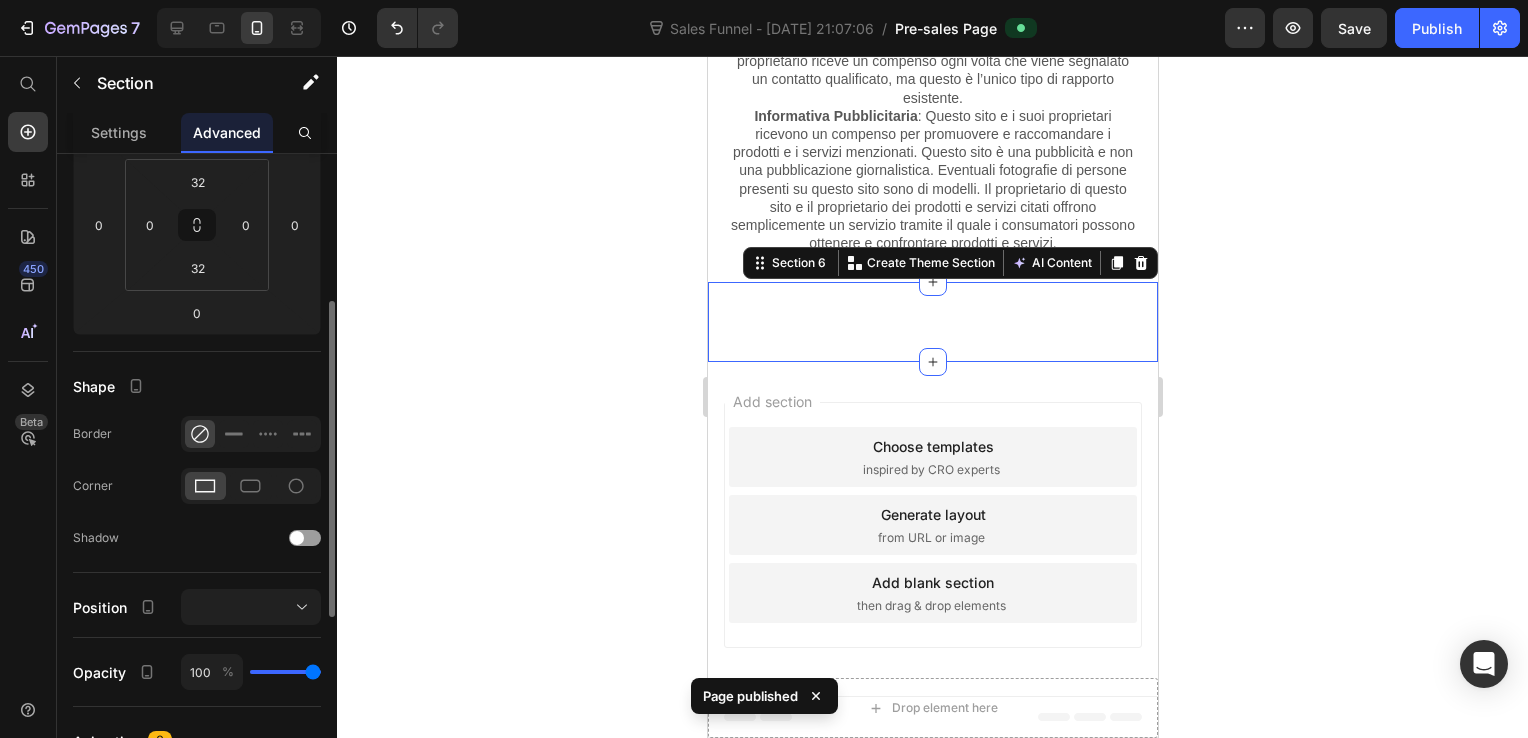 click 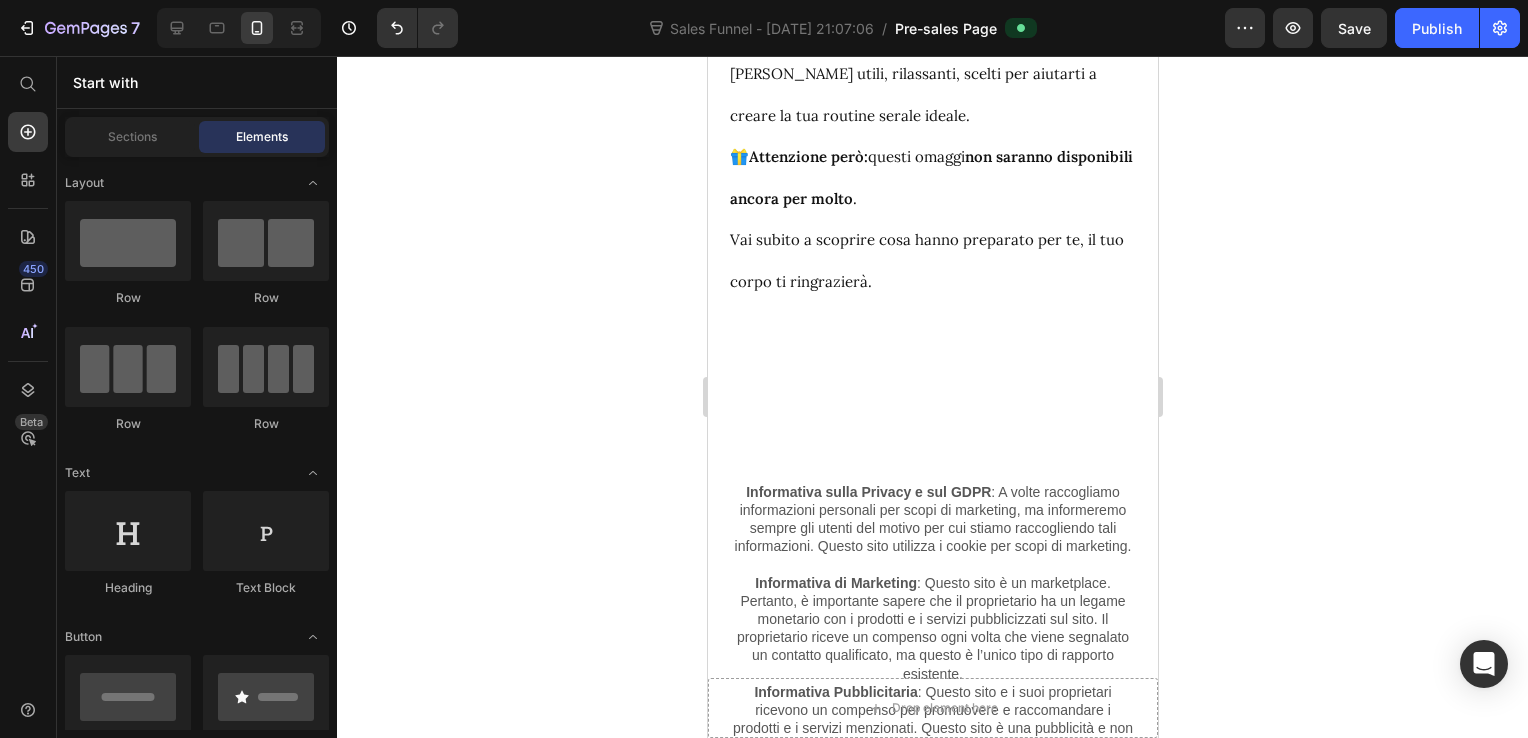scroll, scrollTop: 9690, scrollLeft: 0, axis: vertical 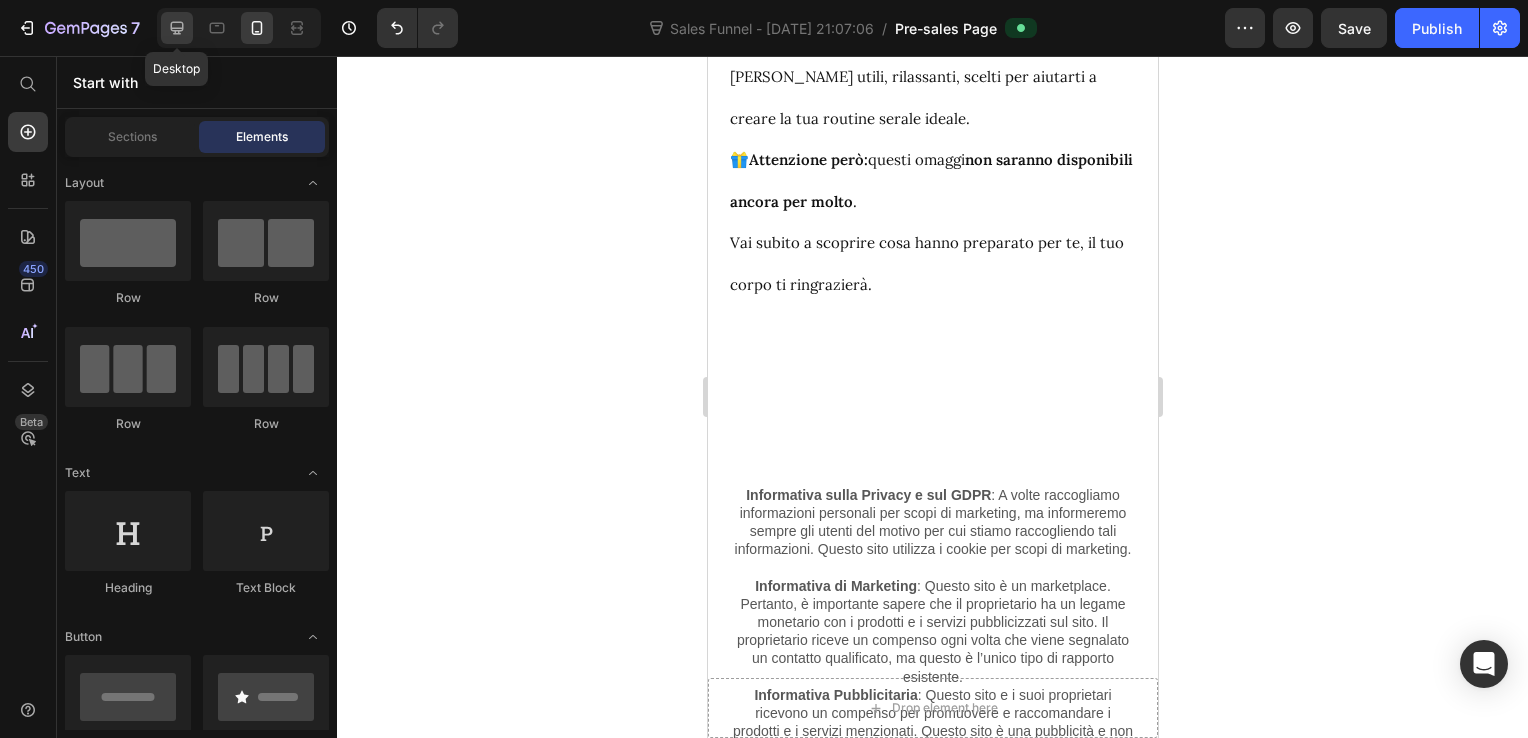 click 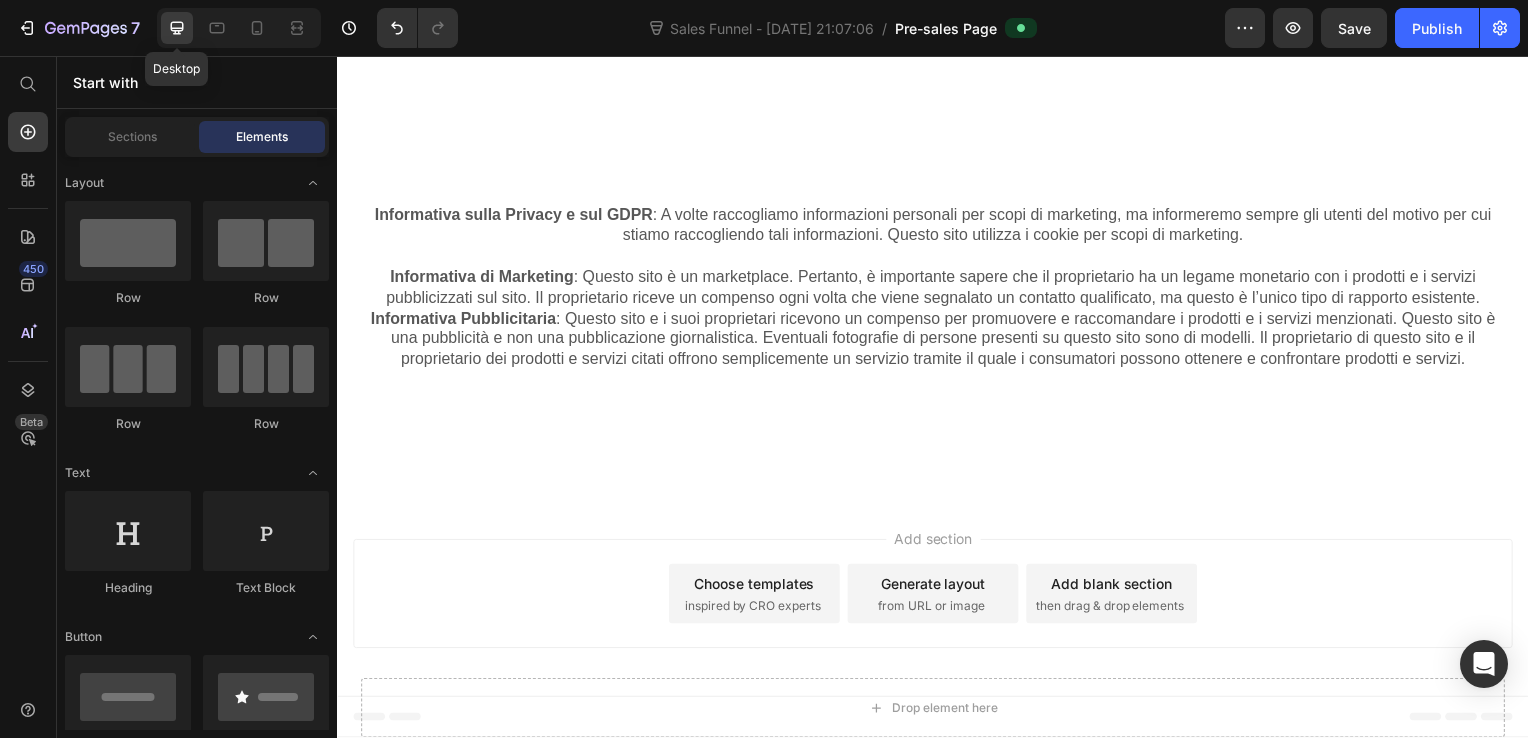 scroll, scrollTop: 8995, scrollLeft: 0, axis: vertical 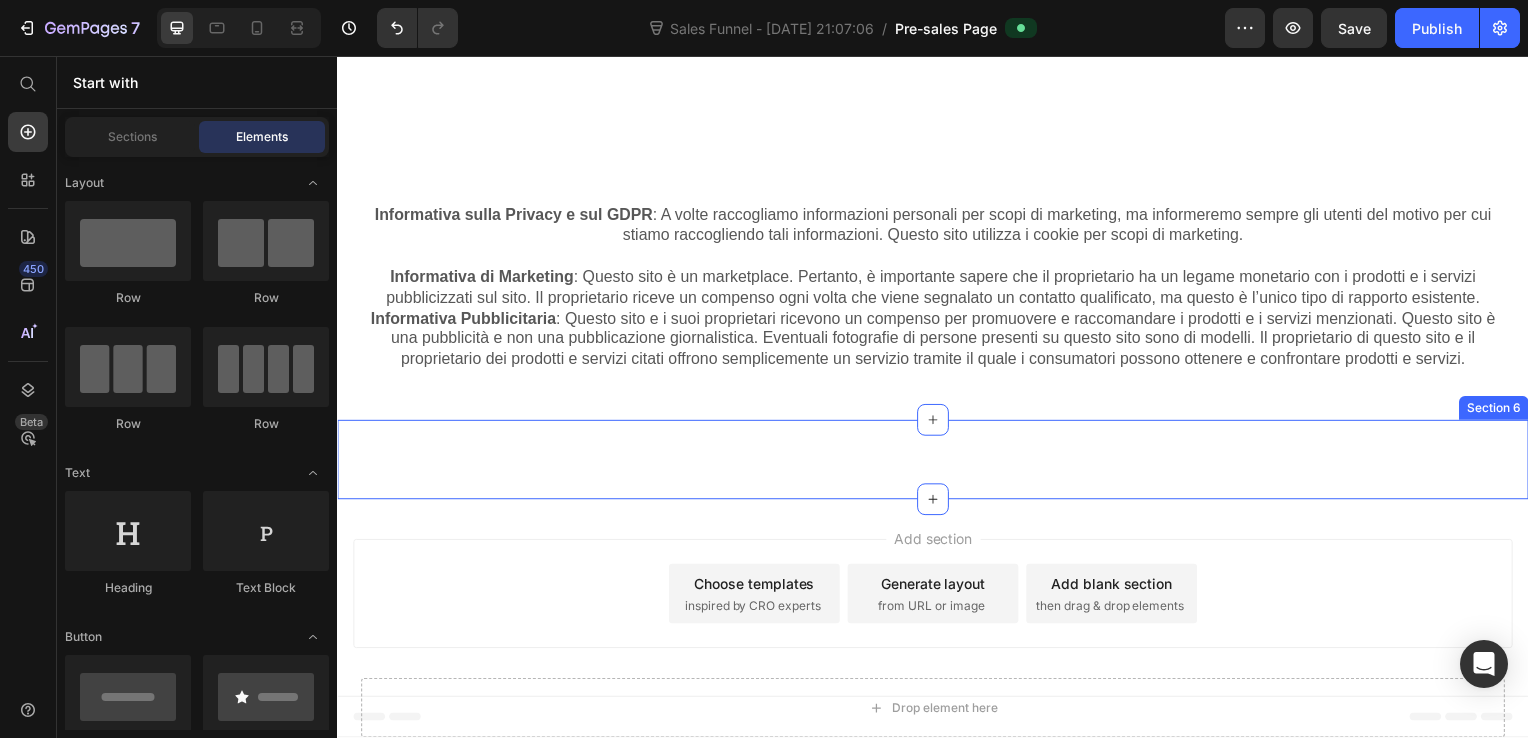click on "Custom Code Row Section 6" at bounding box center [937, 463] 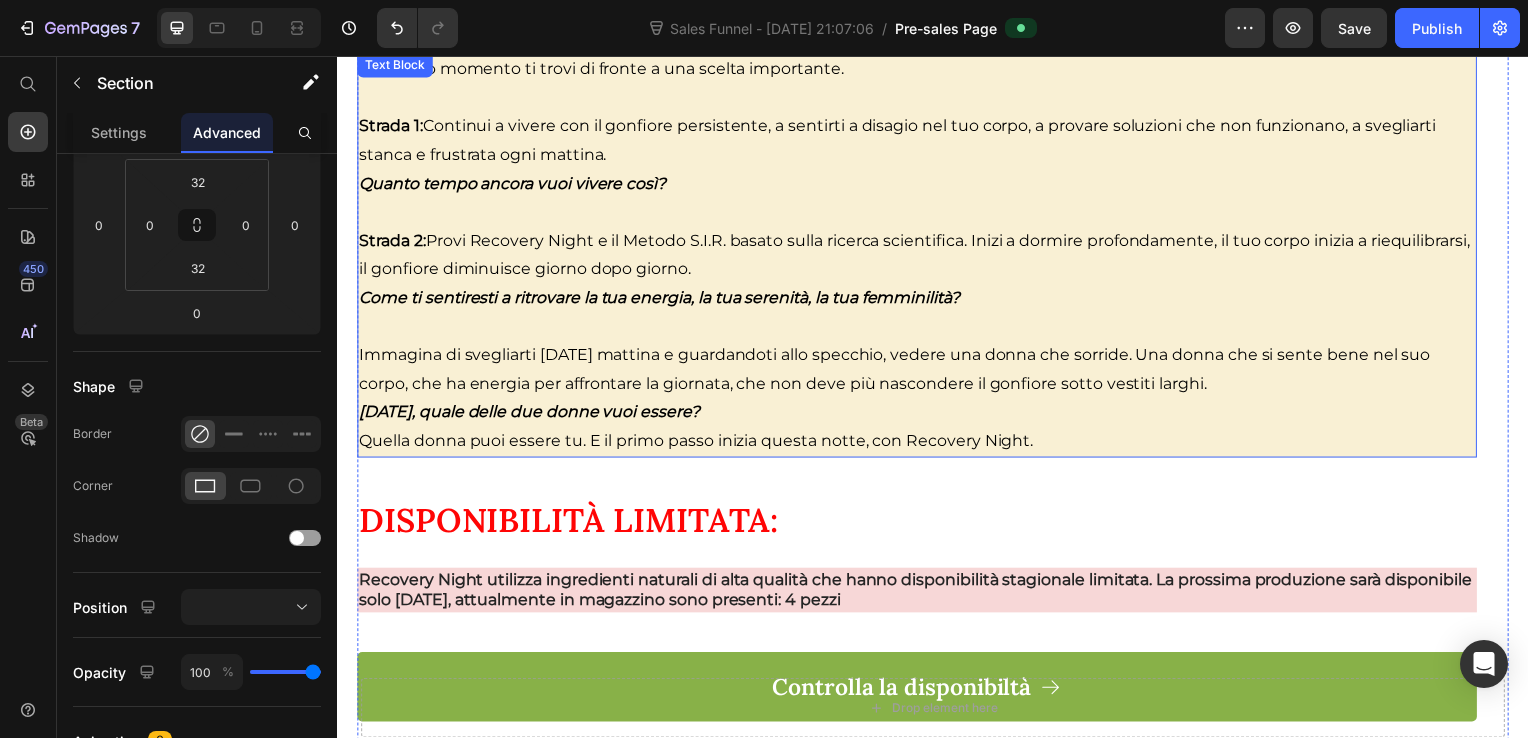 scroll, scrollTop: 7195, scrollLeft: 0, axis: vertical 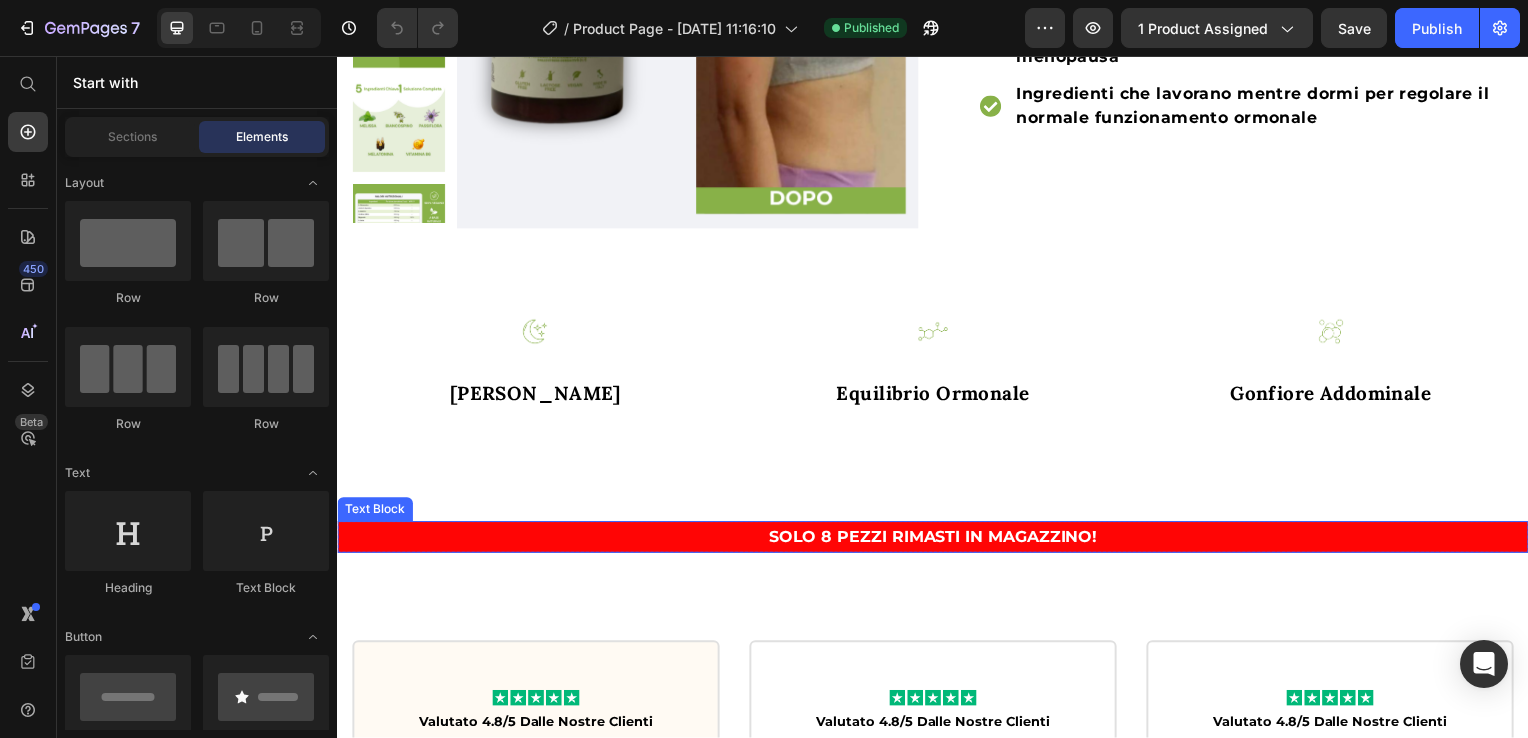 click on "SOLO 8 PEZZI RIMASTI IN MAGAZZINO!" at bounding box center (937, 541) 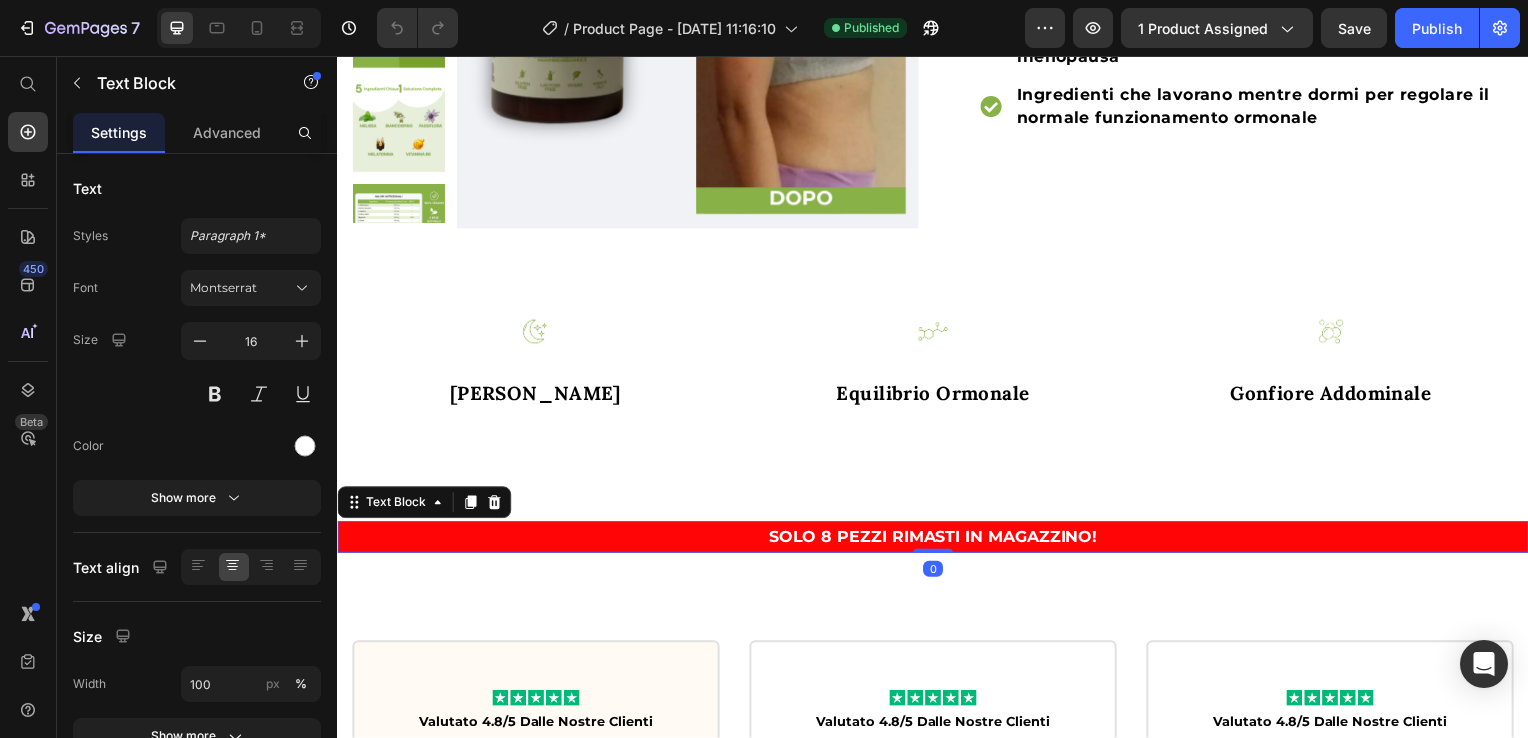 click on "SOLO 8 PEZZI RIMASTI IN MAGAZZINO!" at bounding box center [937, 540] 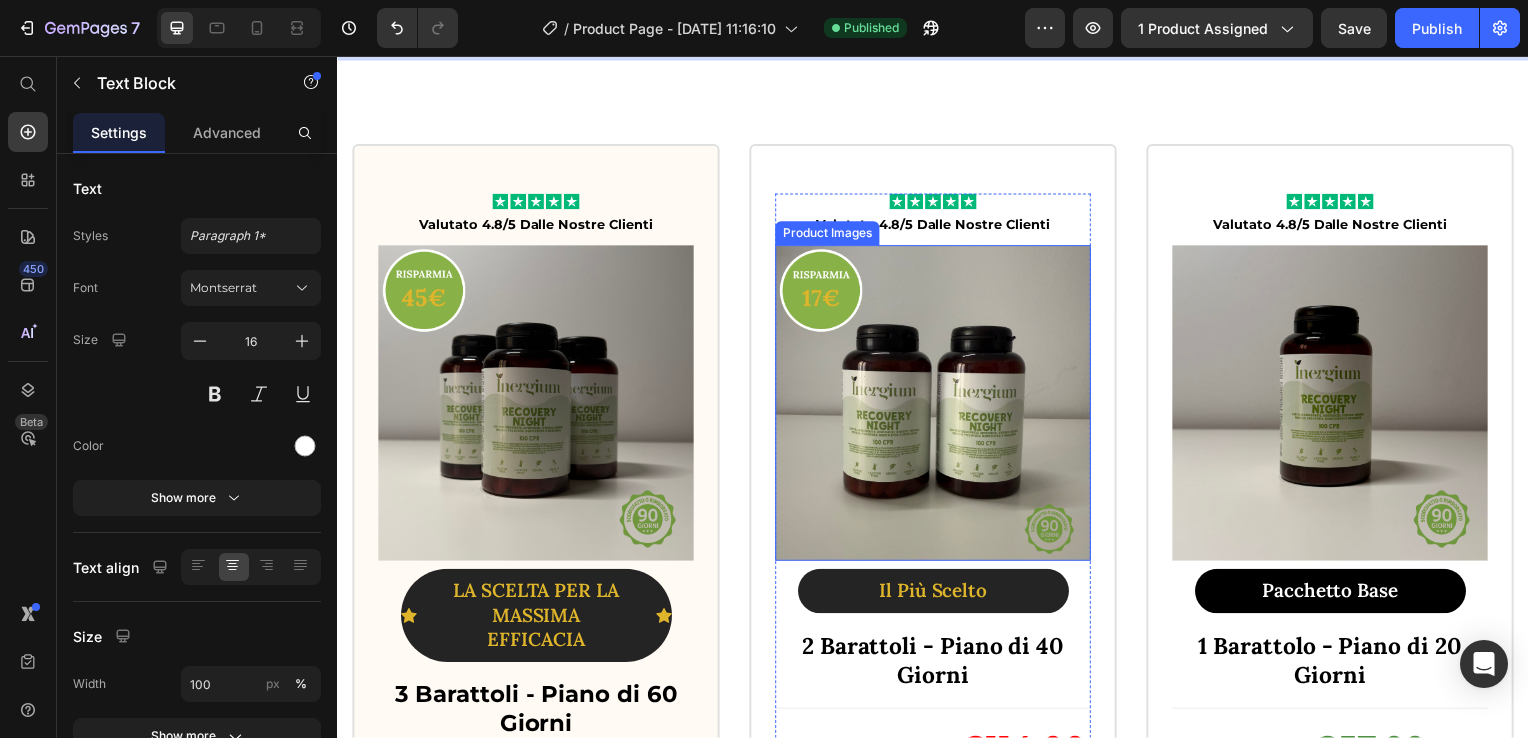 scroll, scrollTop: 1400, scrollLeft: 0, axis: vertical 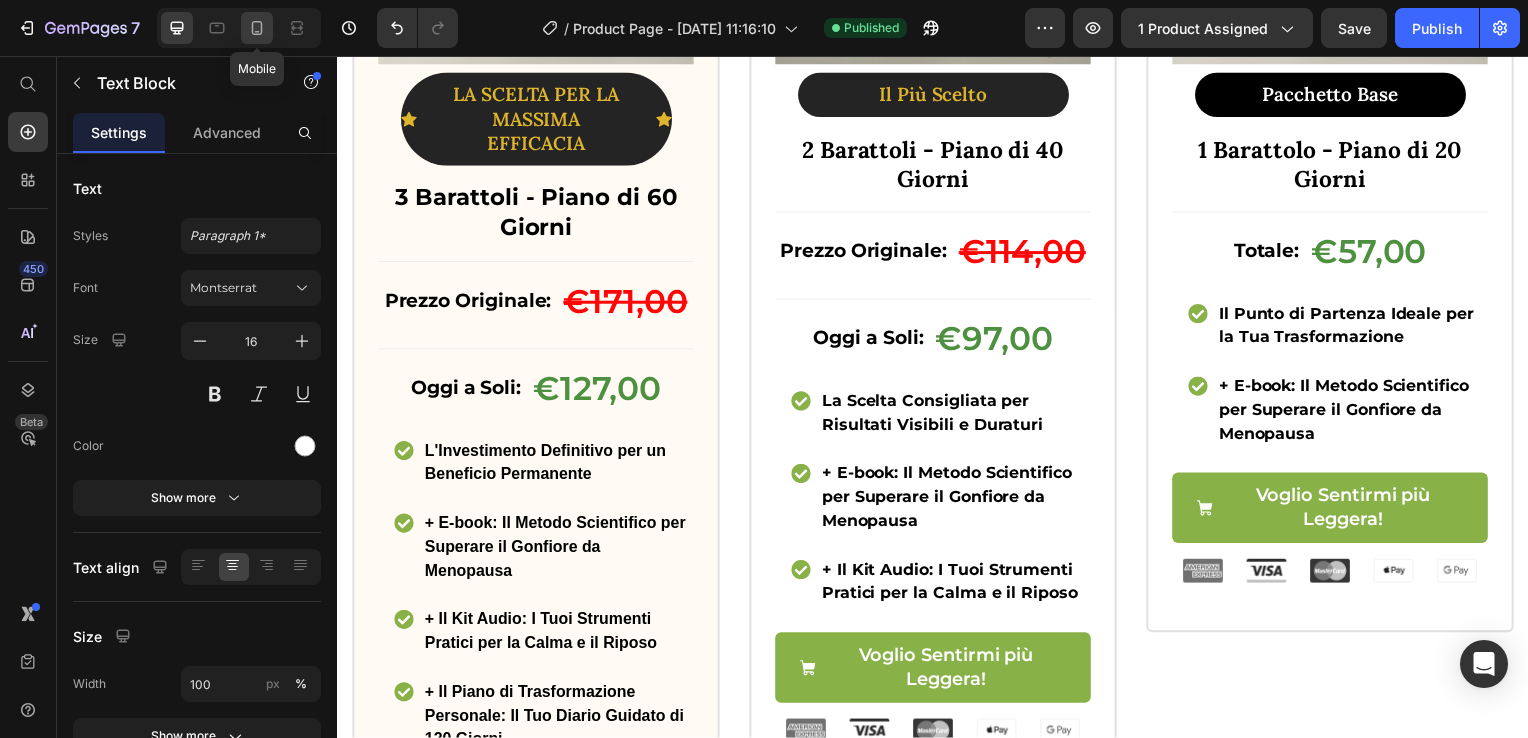 click 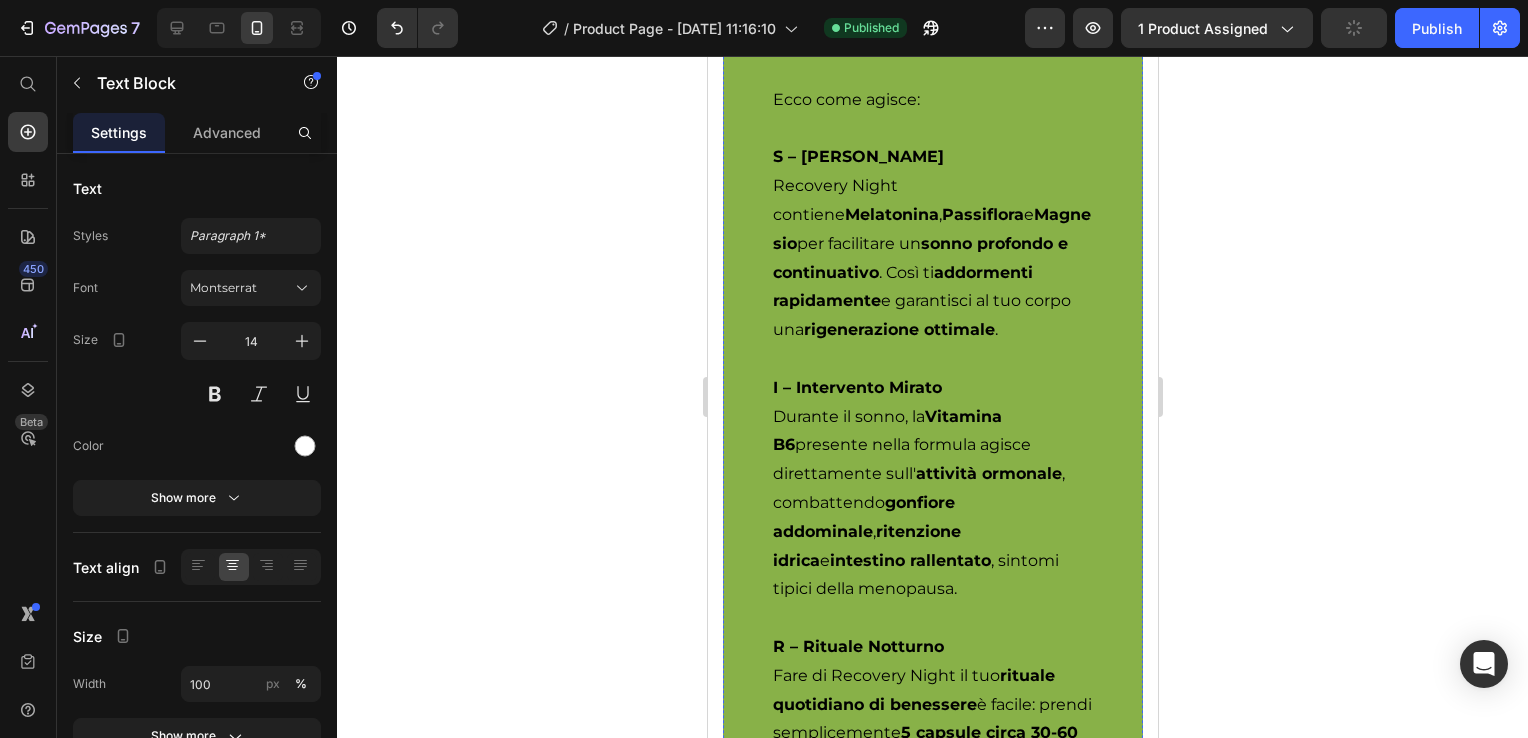 scroll, scrollTop: 7018, scrollLeft: 0, axis: vertical 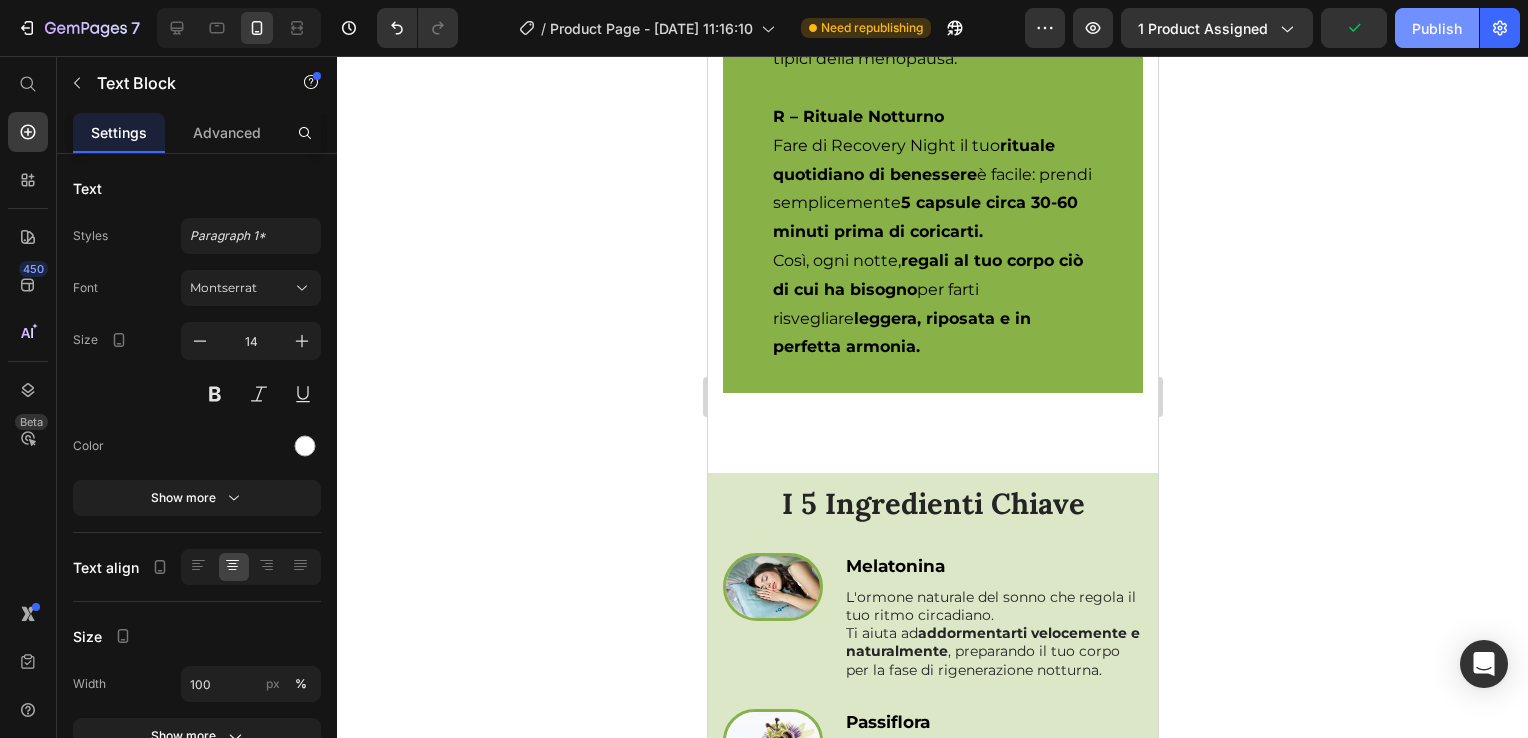 click on "Publish" 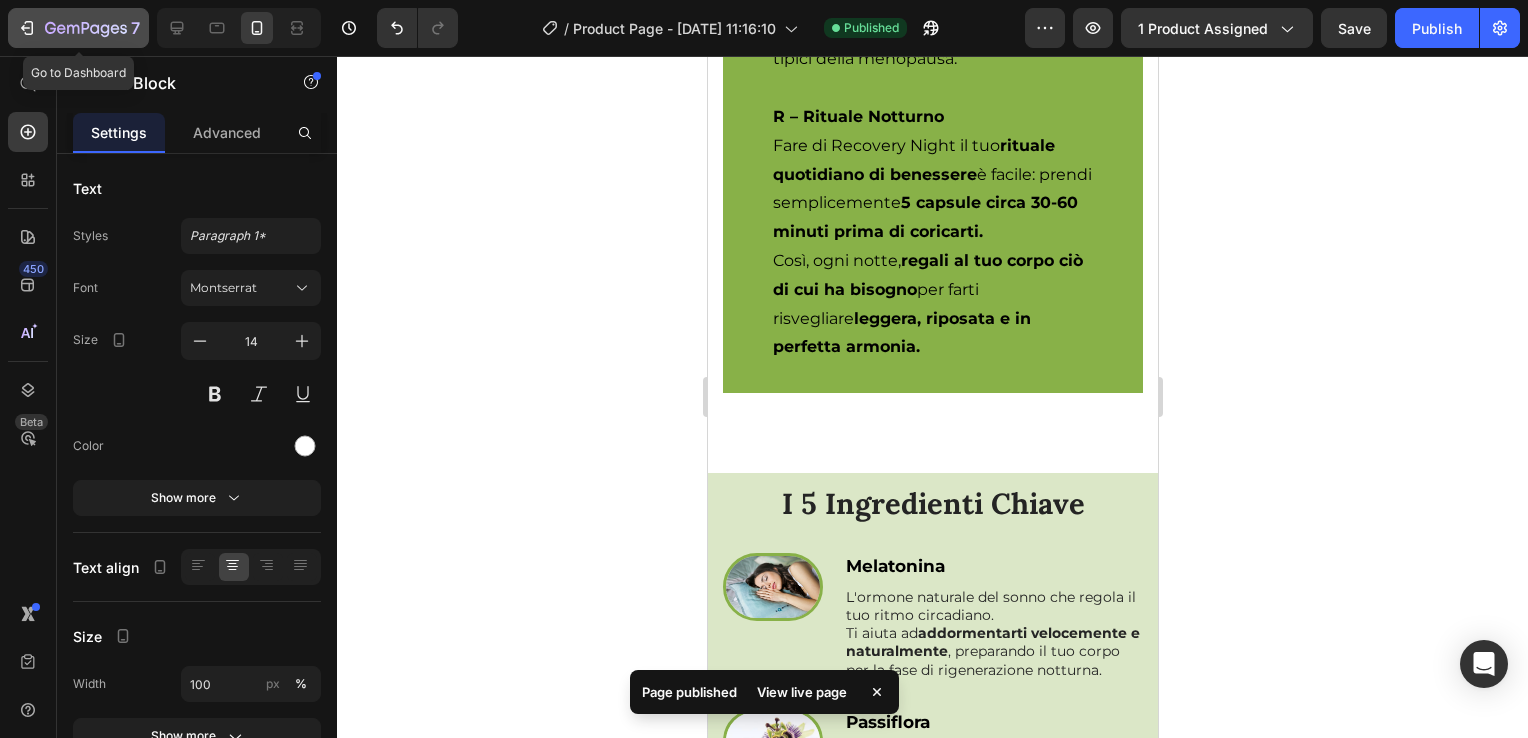 click 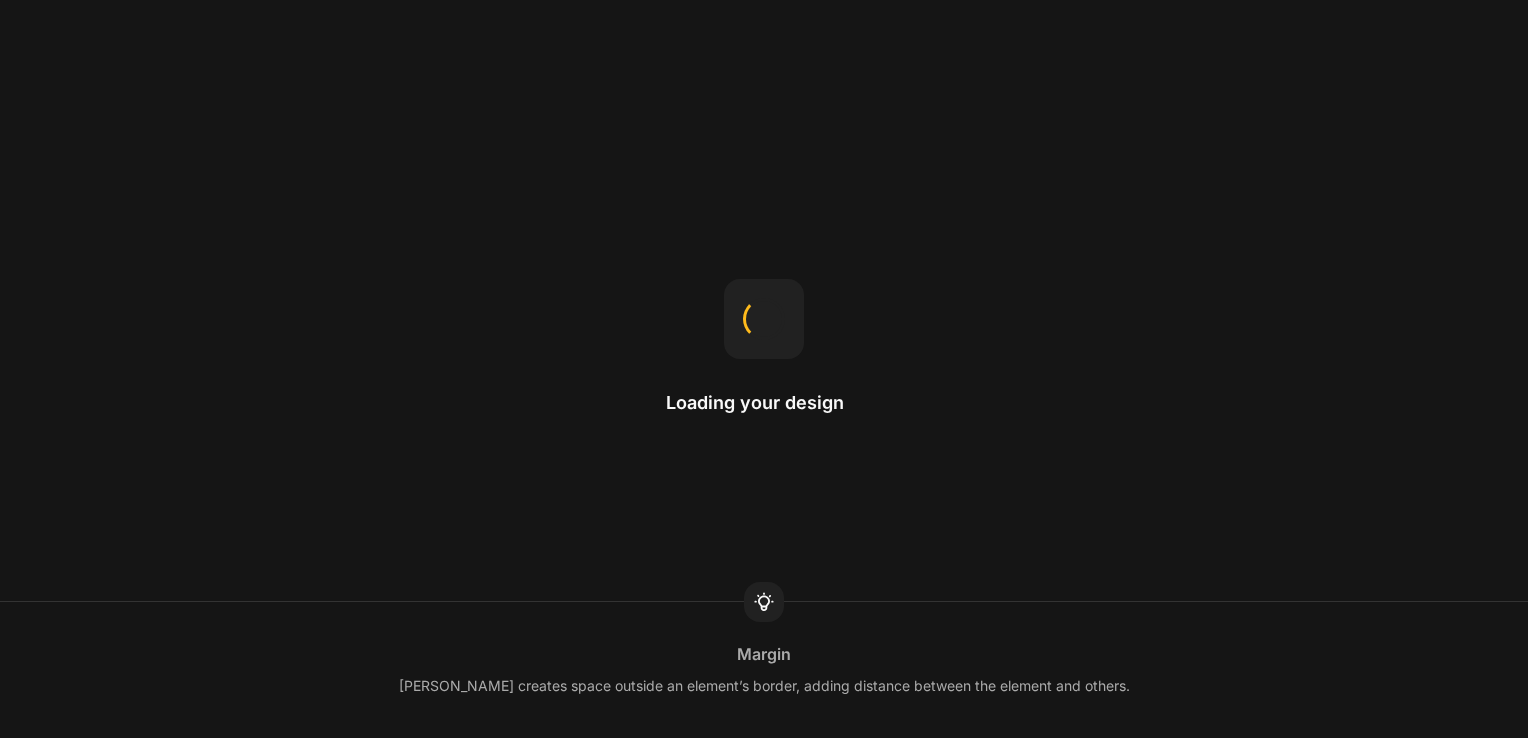 scroll, scrollTop: 0, scrollLeft: 0, axis: both 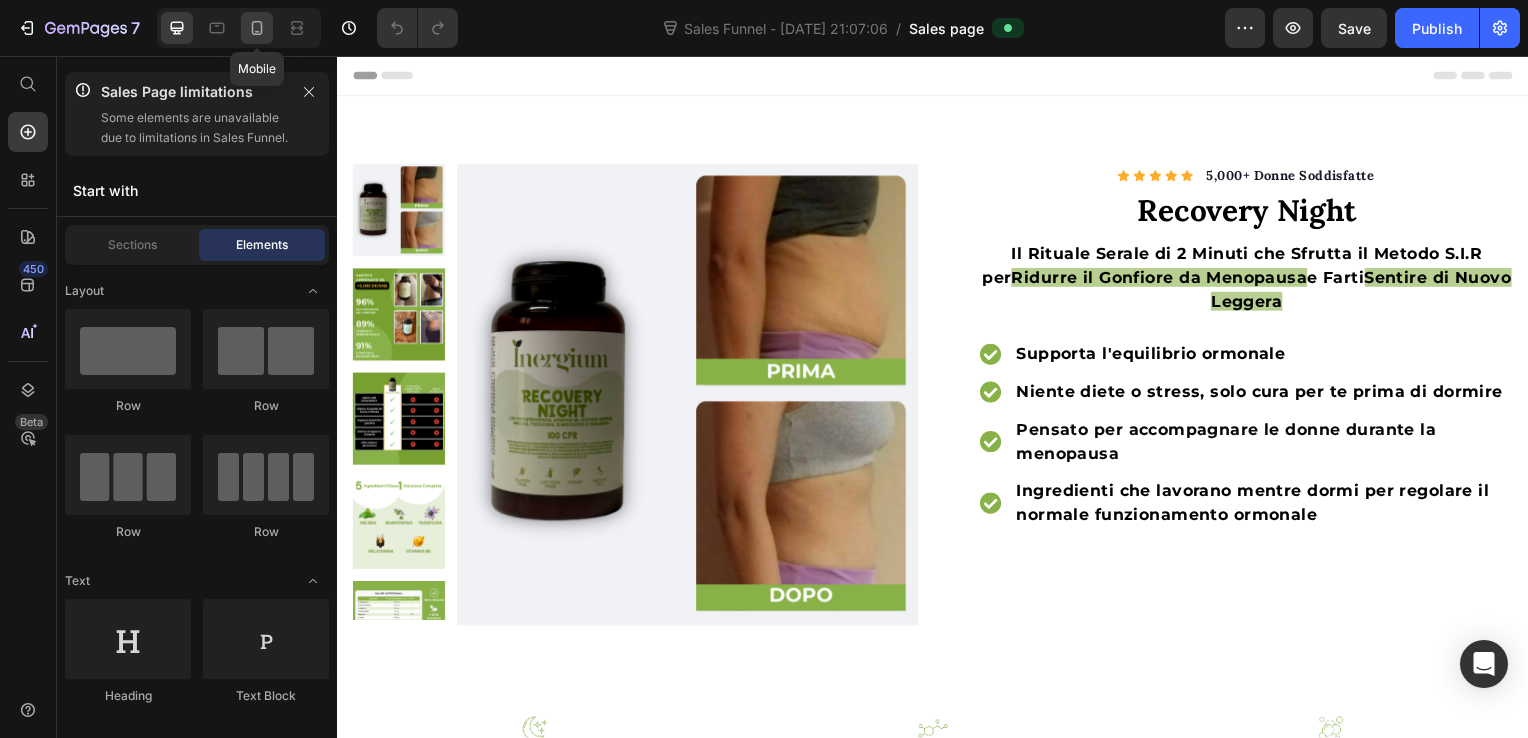 click 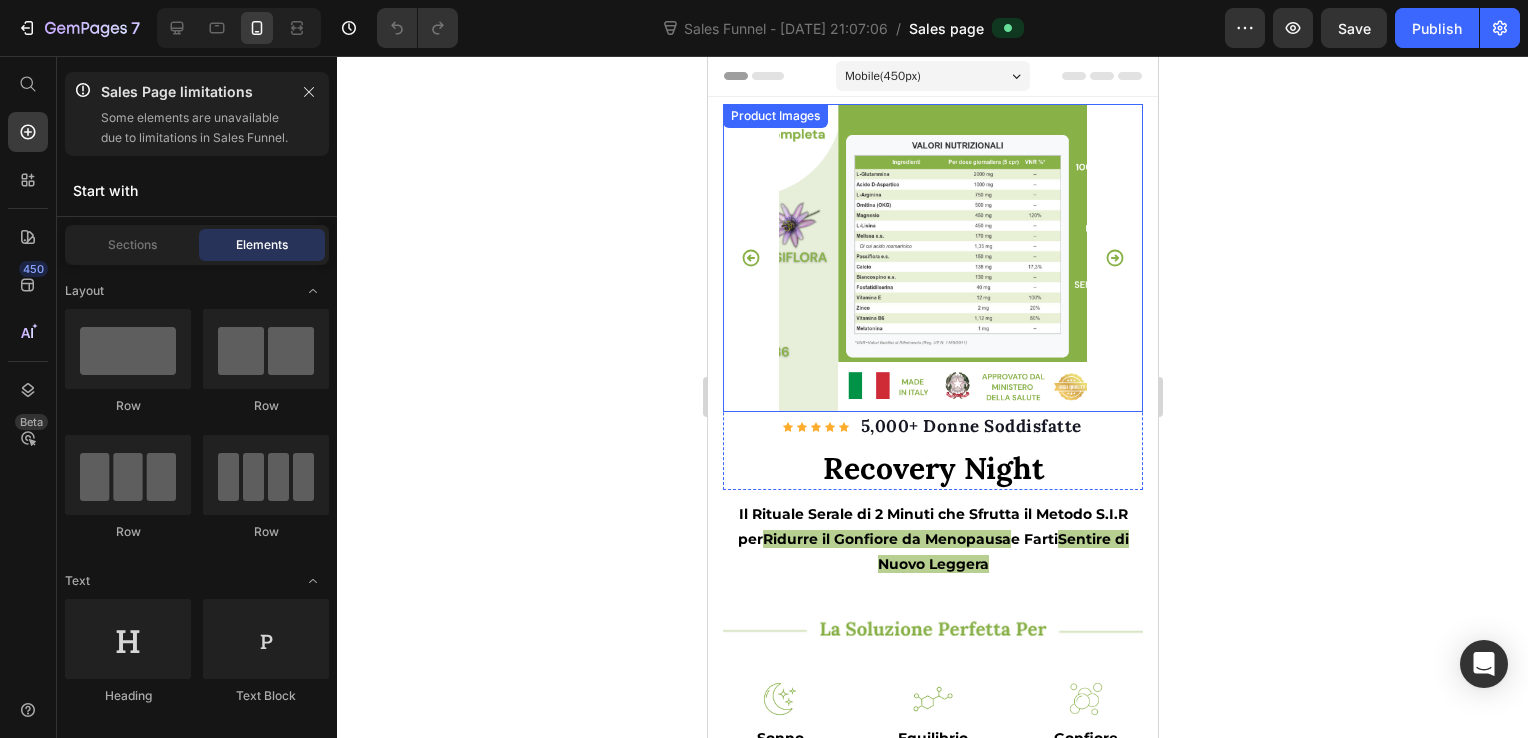 click at bounding box center [932, 258] 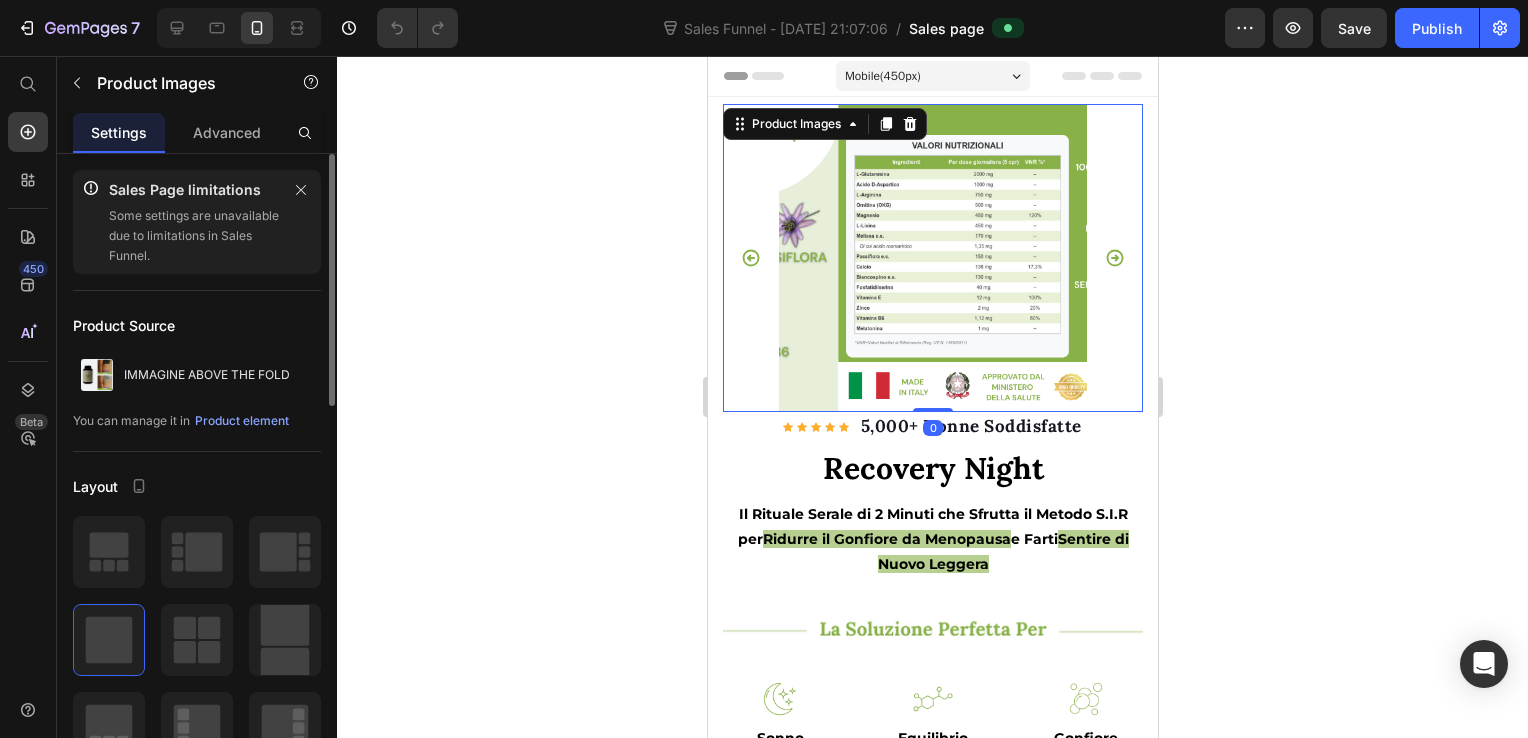 scroll, scrollTop: 100, scrollLeft: 0, axis: vertical 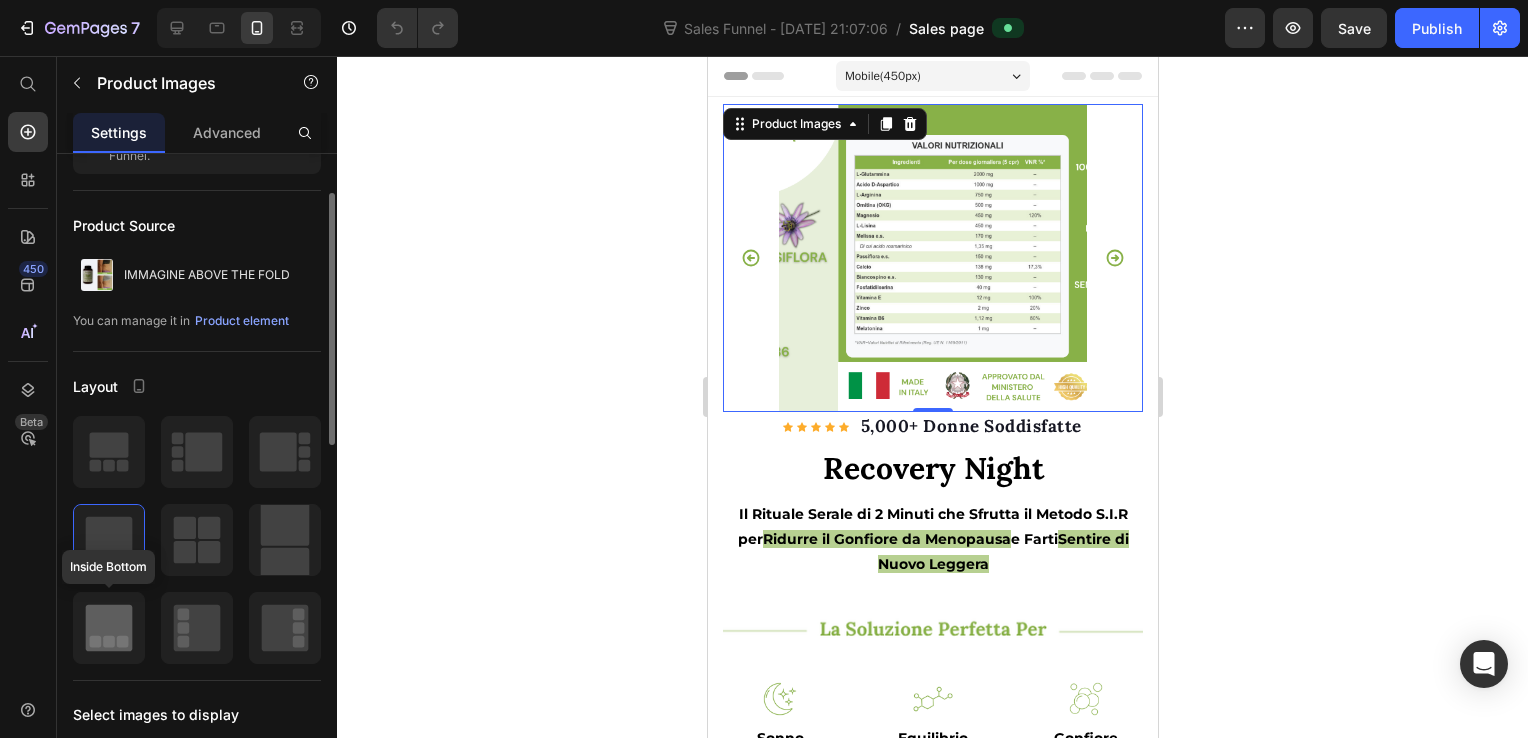 click 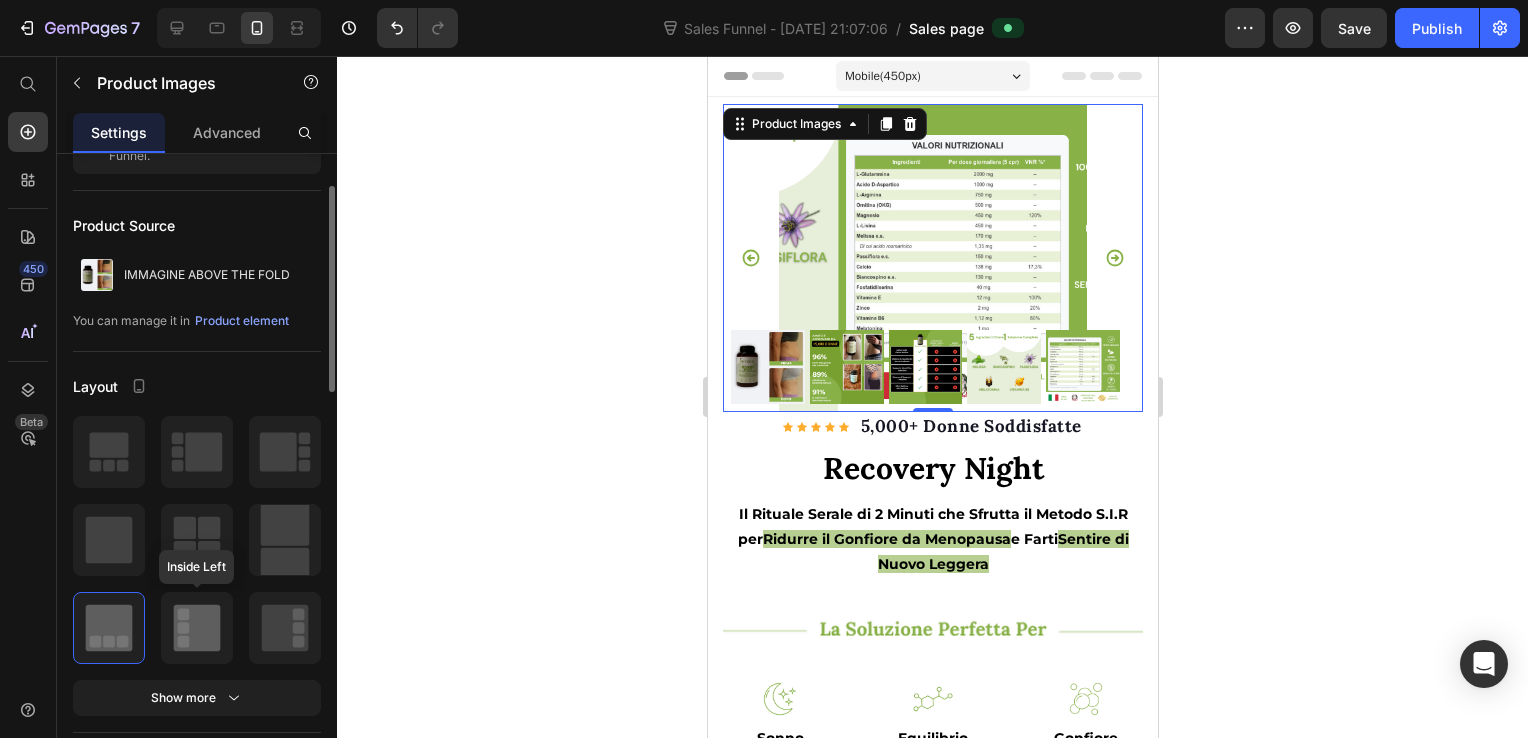 click 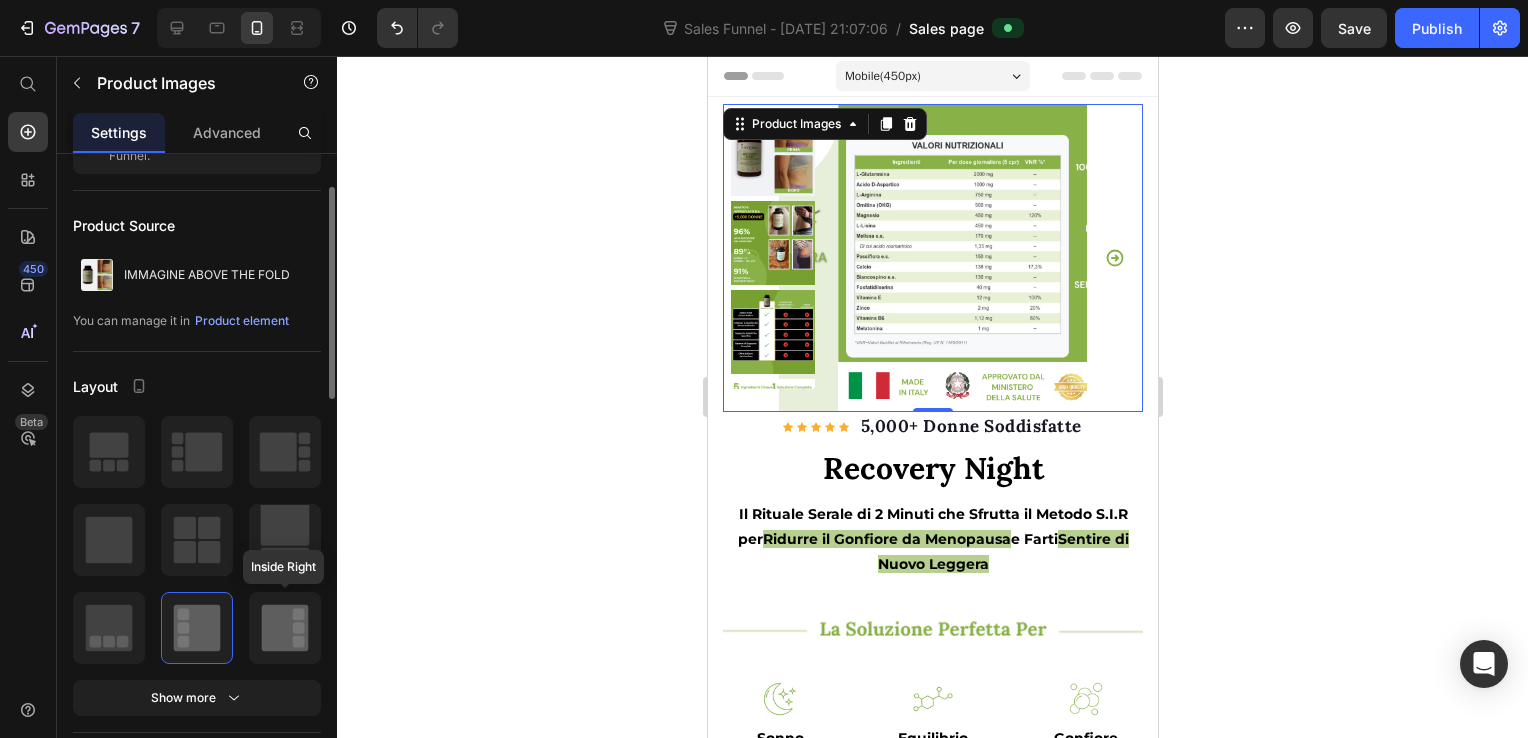click 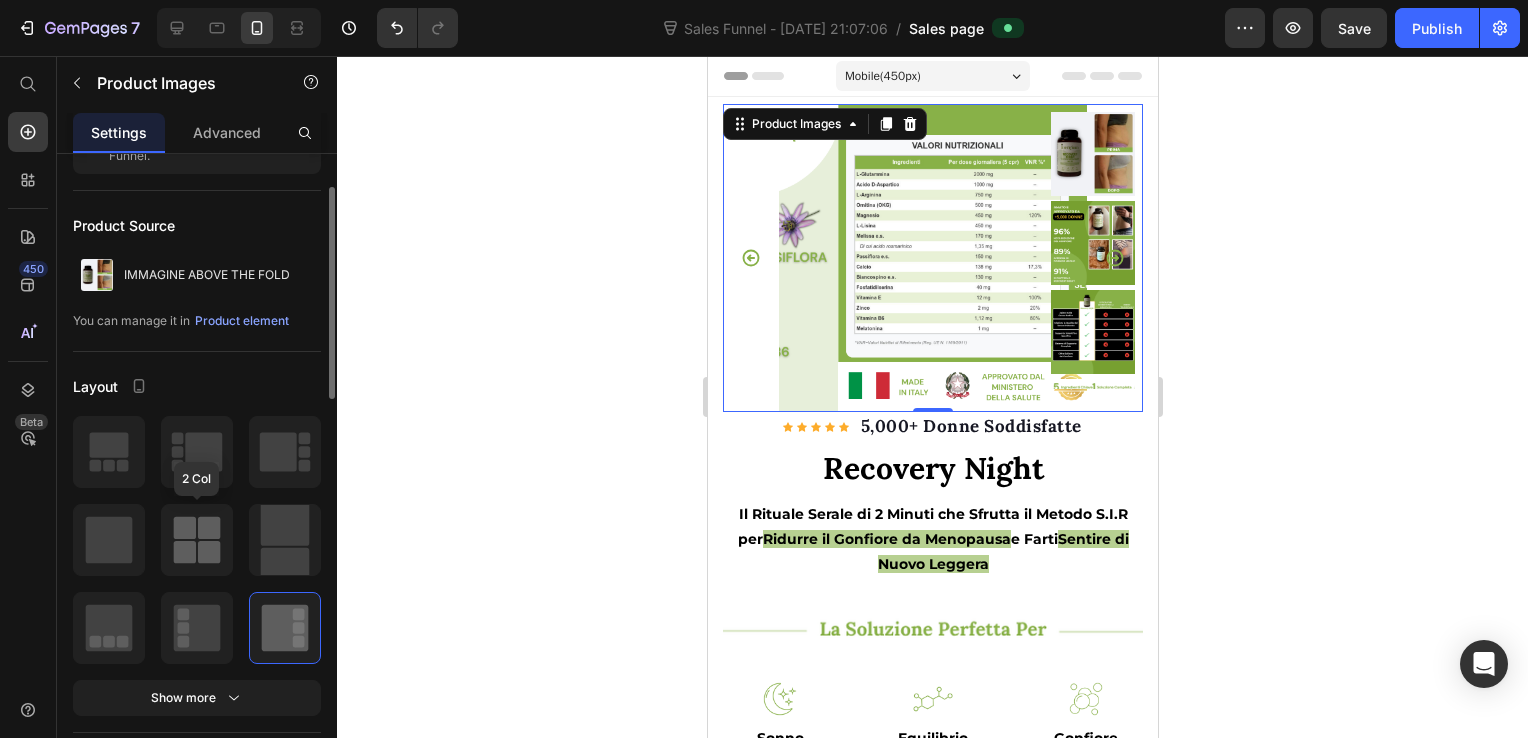 click 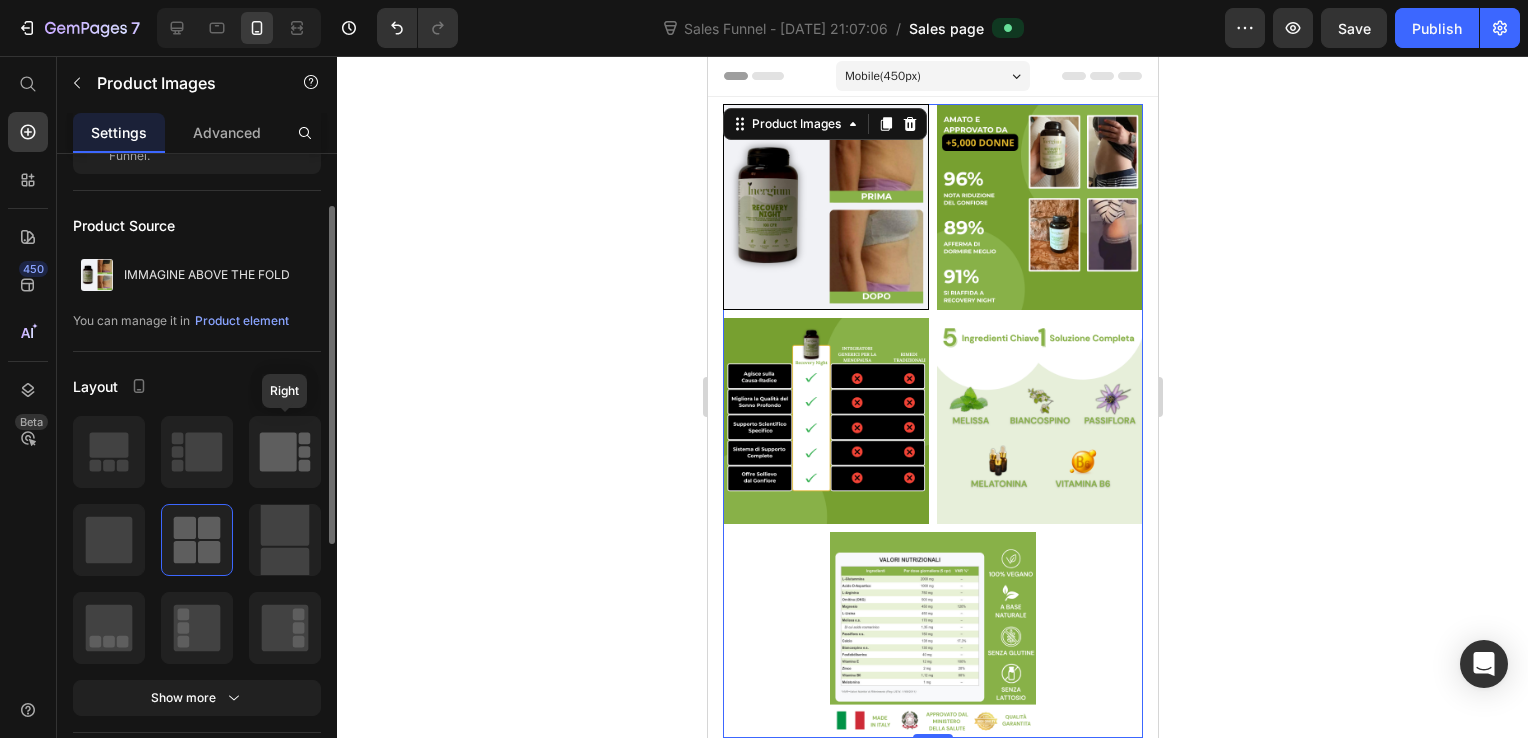 click 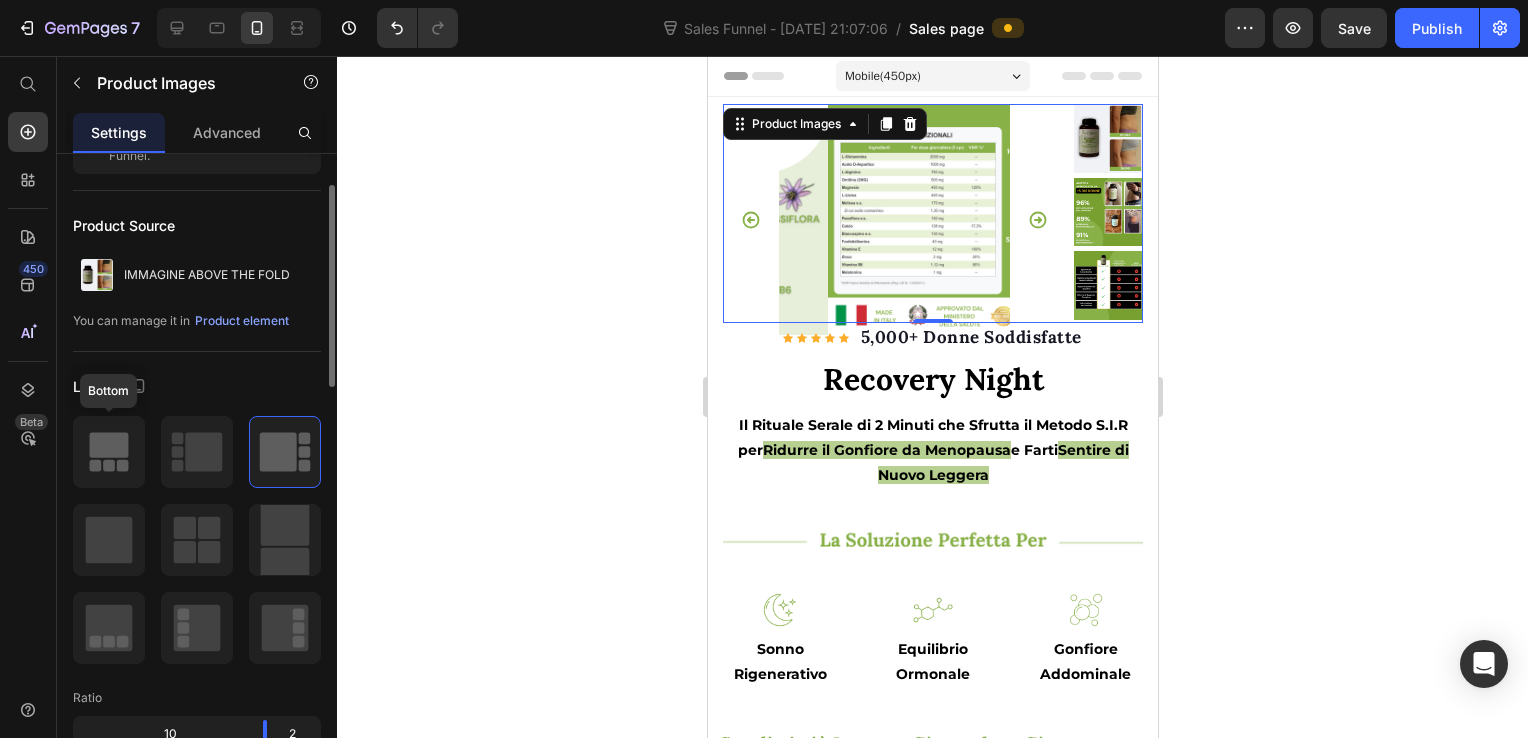 click 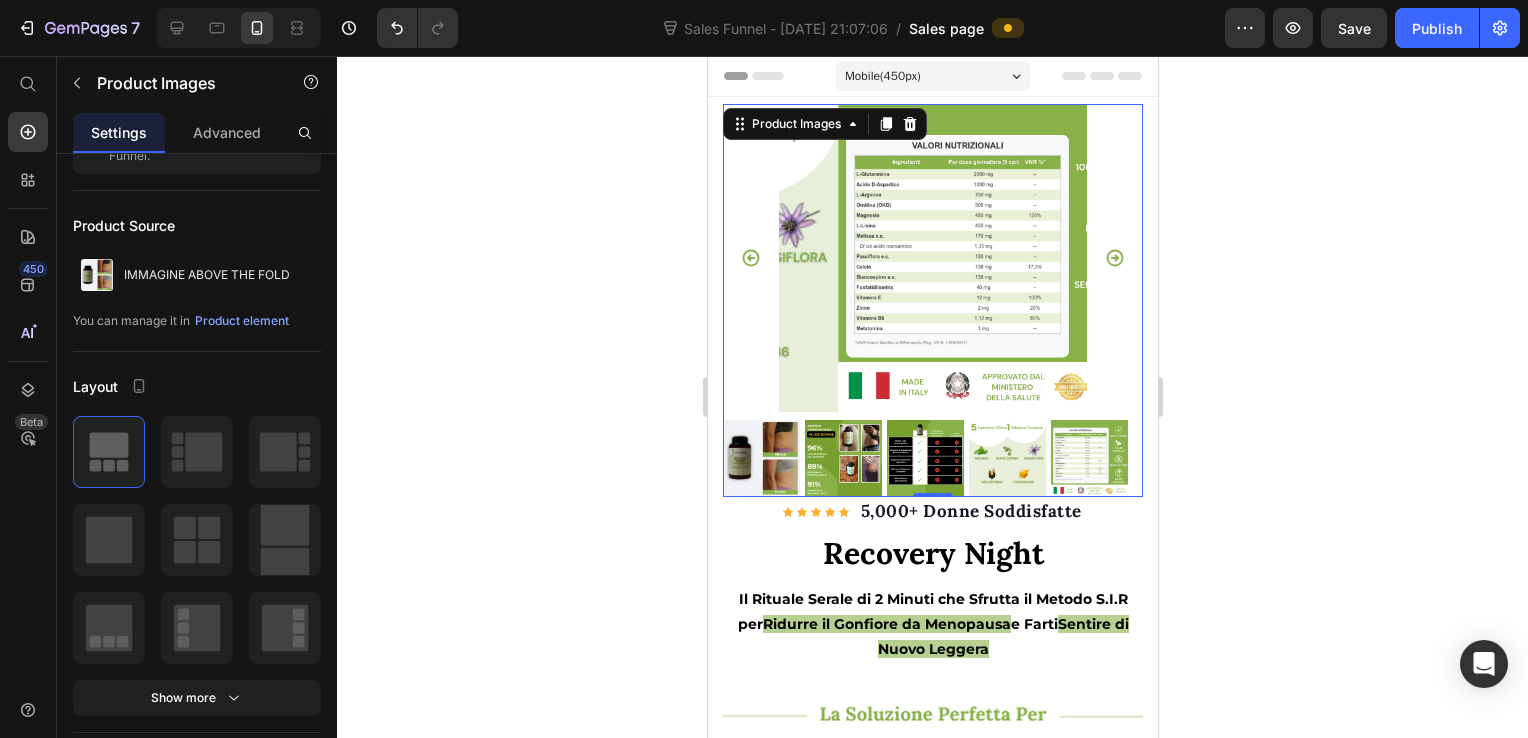 drag, startPoint x: 1409, startPoint y: 241, endPoint x: 1398, endPoint y: 252, distance: 15.556349 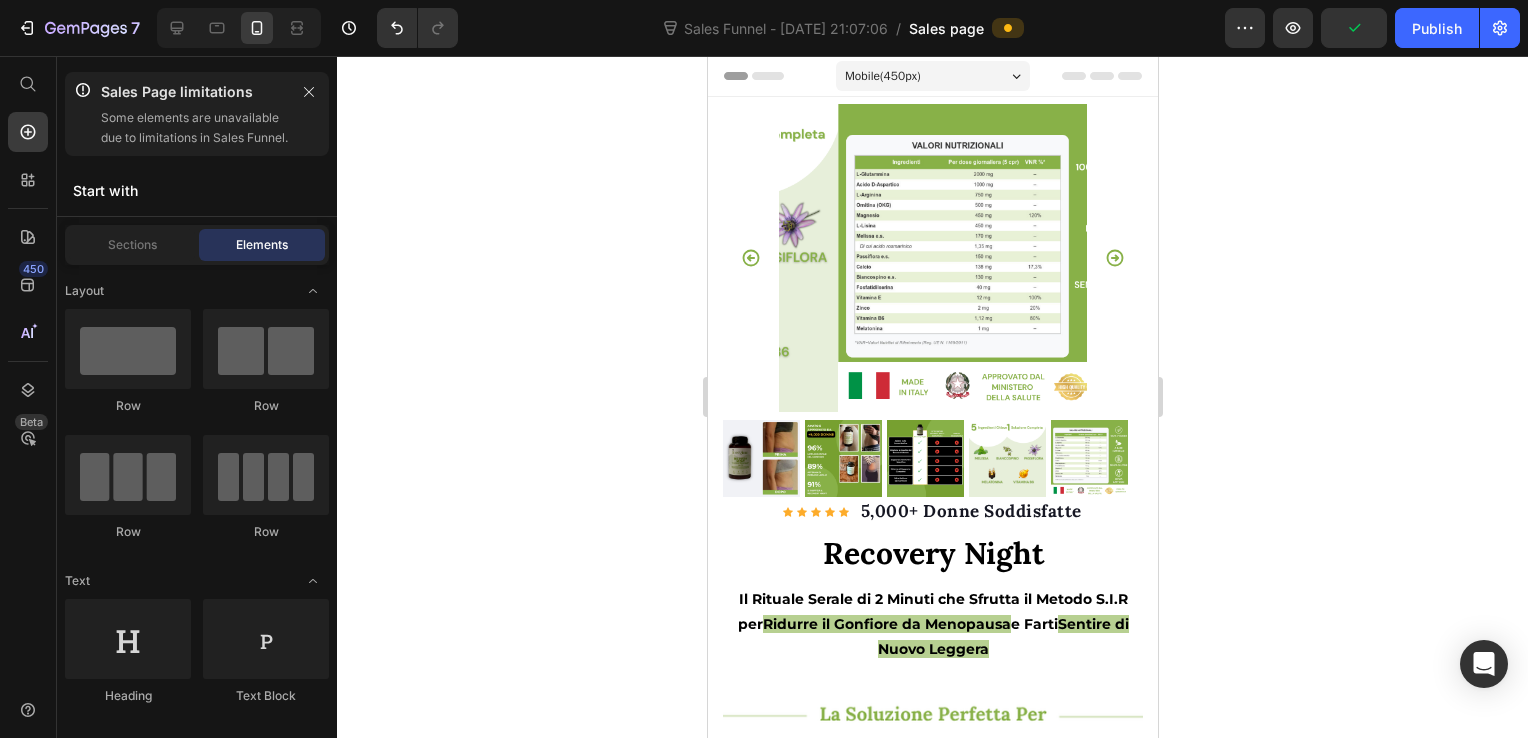 click on "7  Sales Funnel - Jul 14, 21:07:06  /  Sales page Preview  Publish" 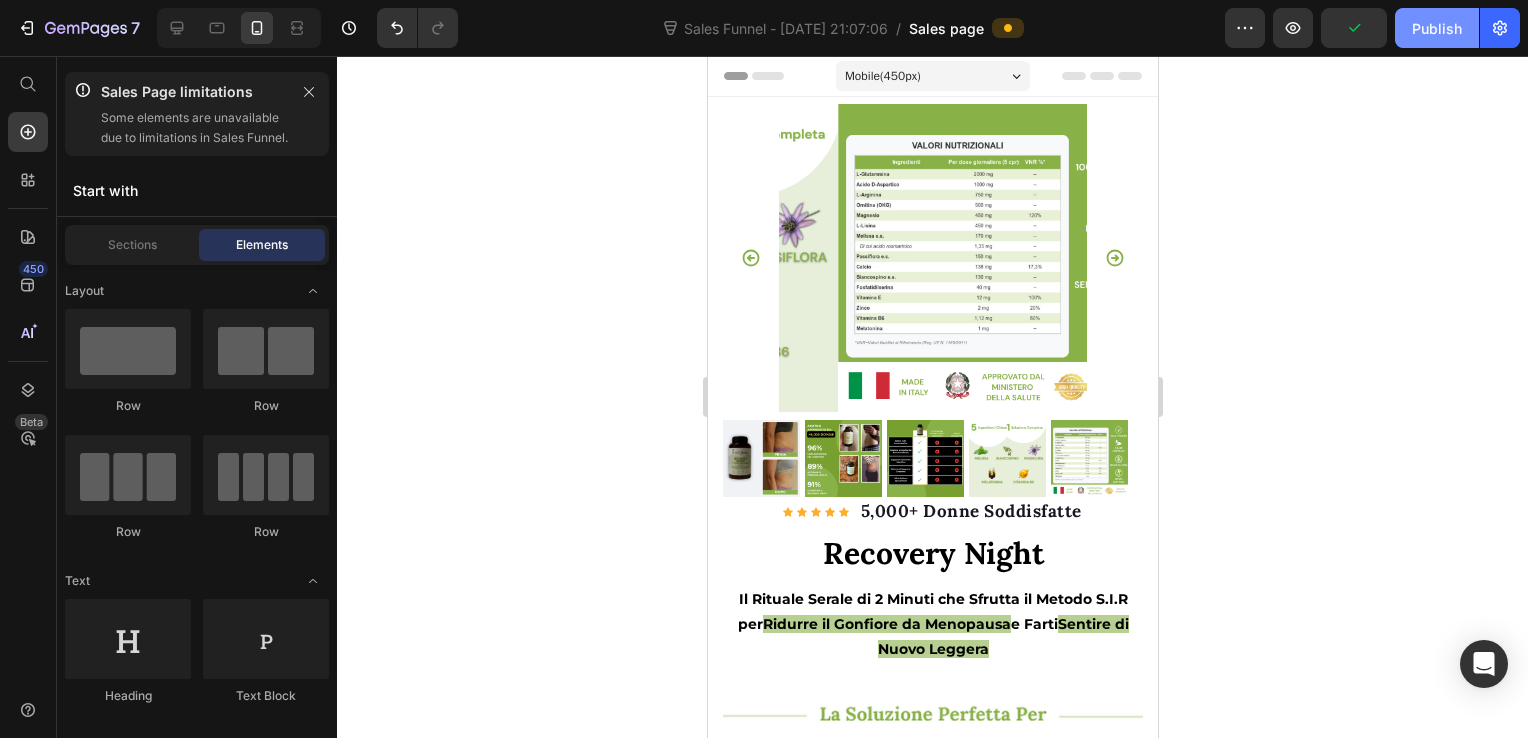 click on "Publish" at bounding box center (1437, 28) 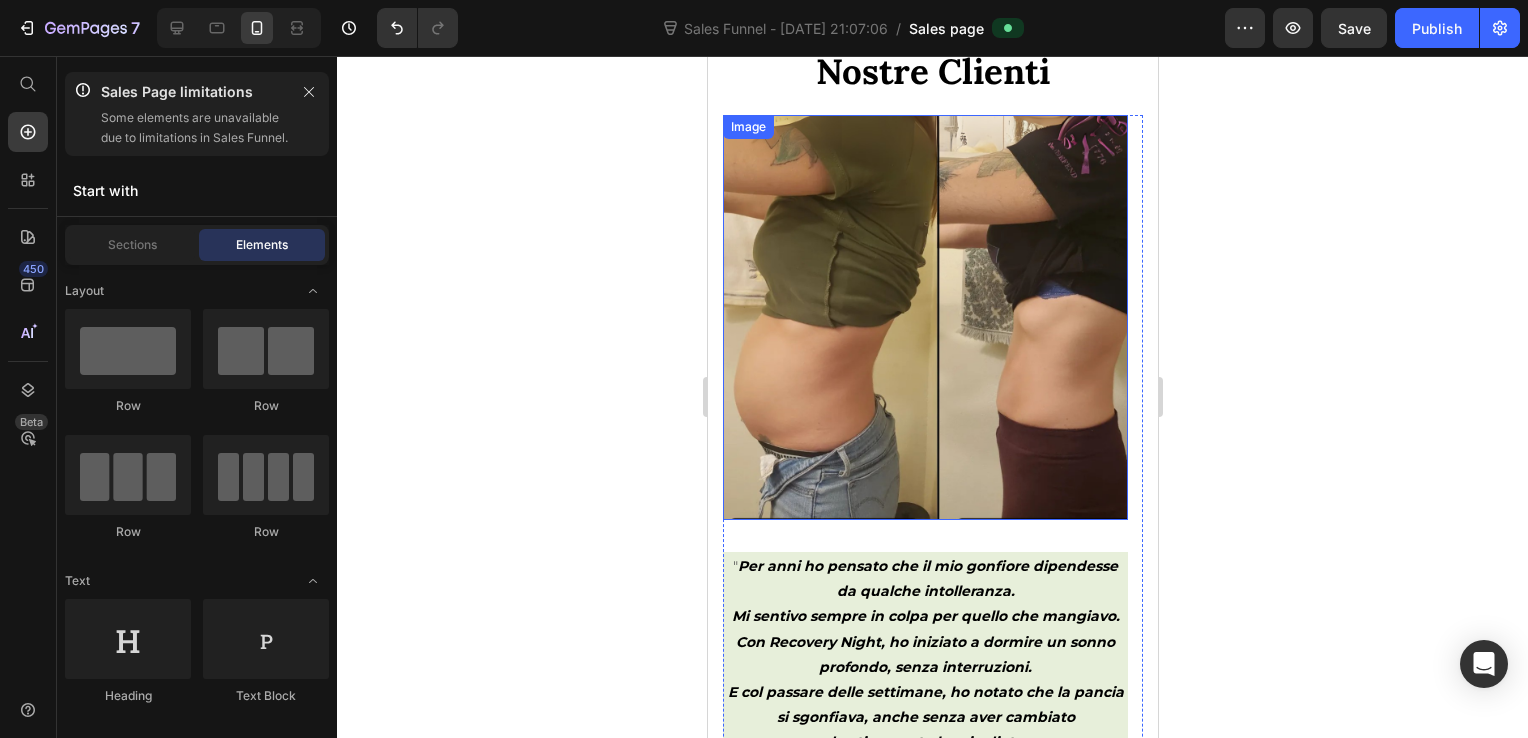 scroll, scrollTop: 4300, scrollLeft: 0, axis: vertical 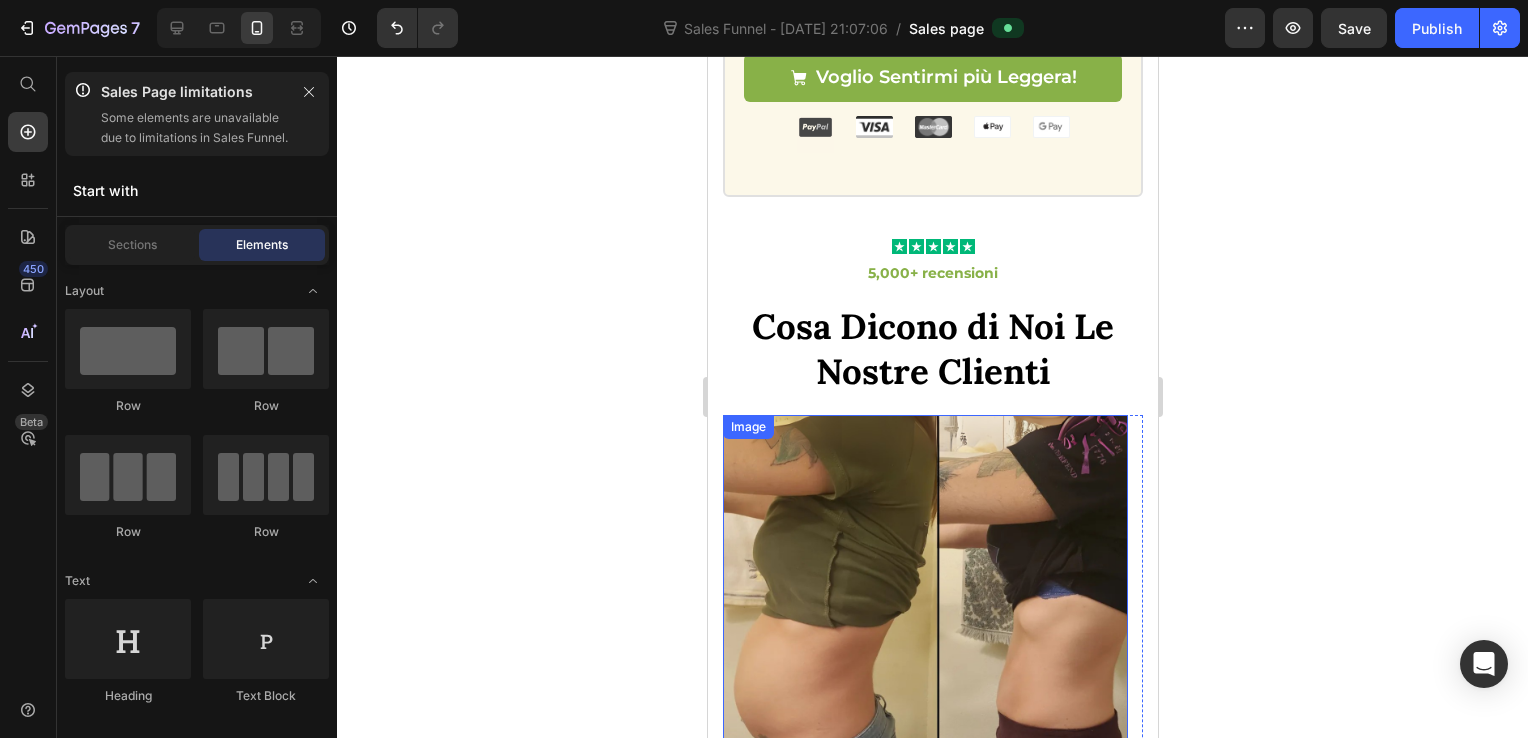 click at bounding box center (924, 617) 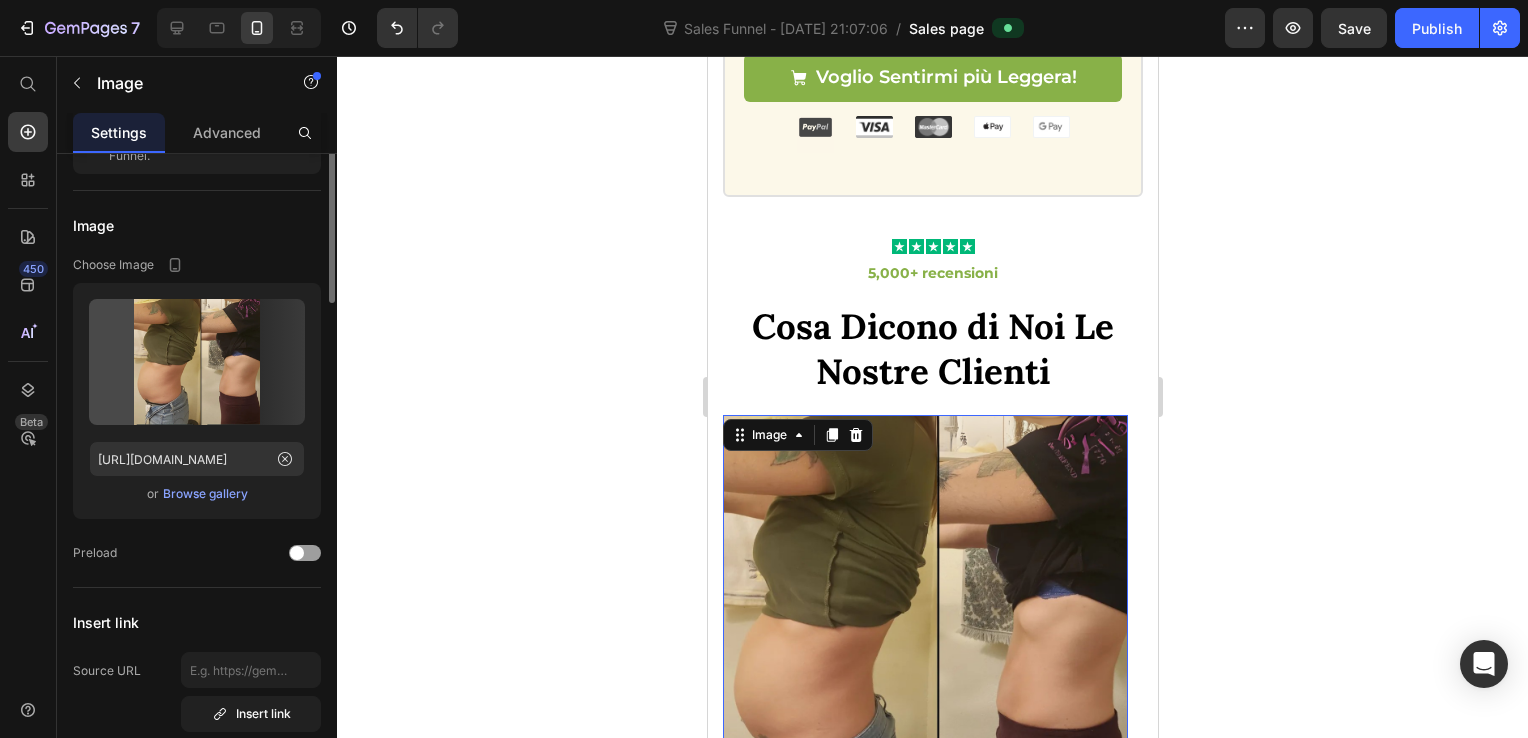 scroll, scrollTop: 0, scrollLeft: 0, axis: both 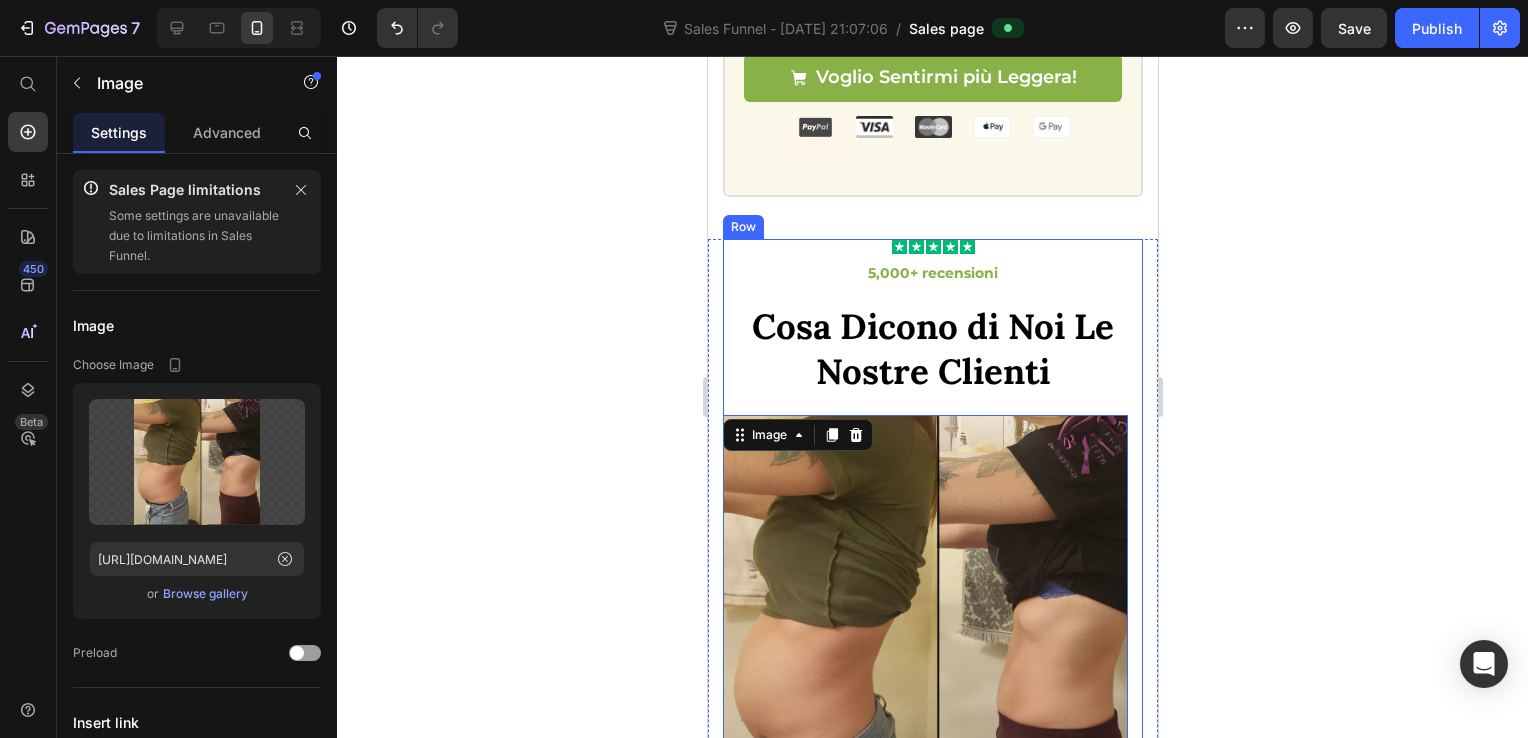 click on "Icon
Icon
Icon
Icon
Icon Icon List 5,000+ recensioni  Text block Cosa Dicono di Noi Le Nostre Clienti Heading" at bounding box center (932, 342) 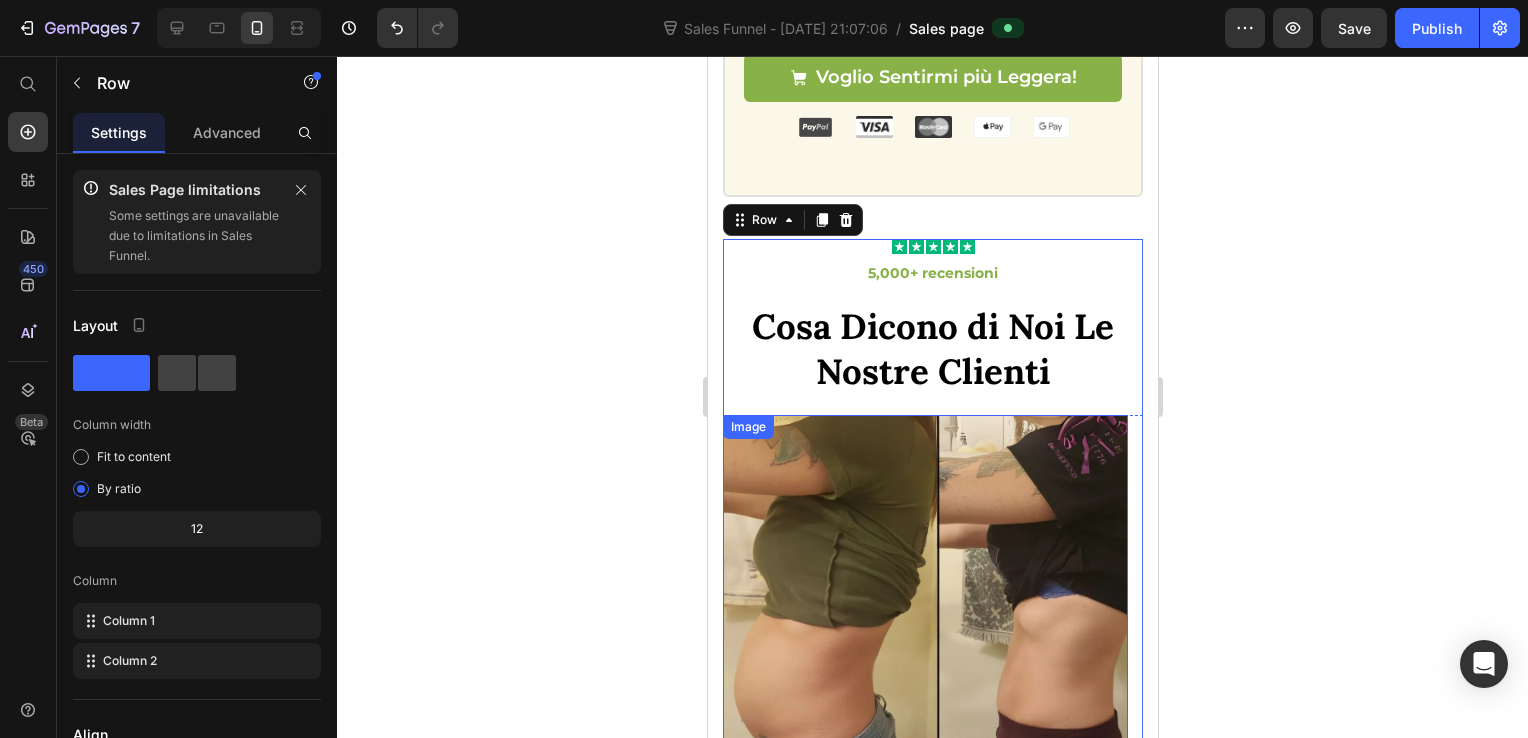 click at bounding box center [924, 617] 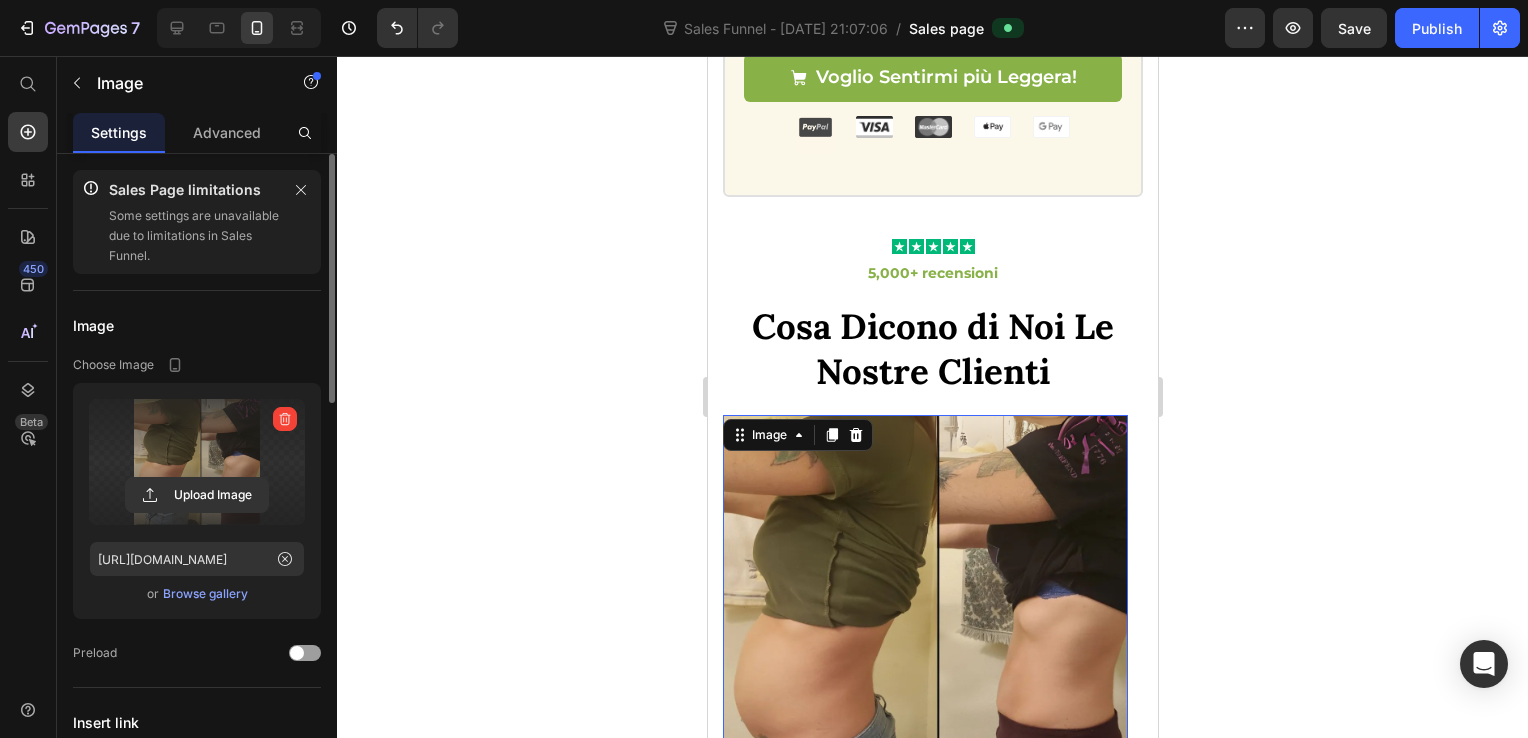 scroll, scrollTop: 200, scrollLeft: 0, axis: vertical 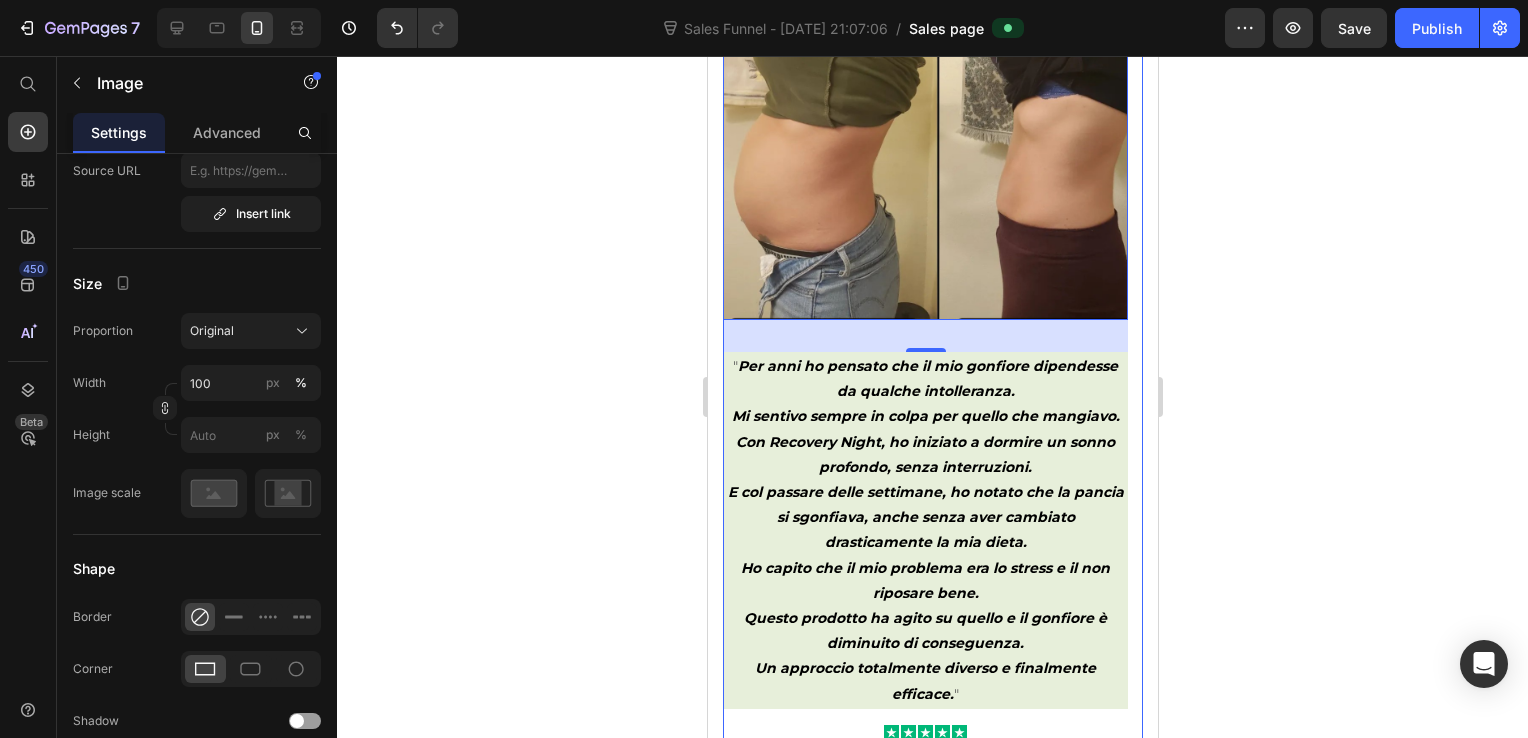 click on "Image   32 " Per anni ho pensato che il mio gonfiore dipendesse da qualche intolleranza.  Mi sentivo sempre in colpa per quello che mangiavo.  Con Recovery Night, ho iniziato a dormire un sonno profondo, senza interruzioni. E col passare delle settimane, ho notato che la pancia si sgonfiava, anche senza aver cambiato drasticamente la mia dieta.  Ho capito che il mio problema era lo stress e il non riposare bene.  Questo prodotto ha agito su quello e il gonfiore è diminuito di conseguenza.  Un approccio totalmente diverso e finalmente efficace. " Text block
Icon
Icon
Icon
Icon
Icon Icon List Roberta F. Text block" at bounding box center (924, 370) 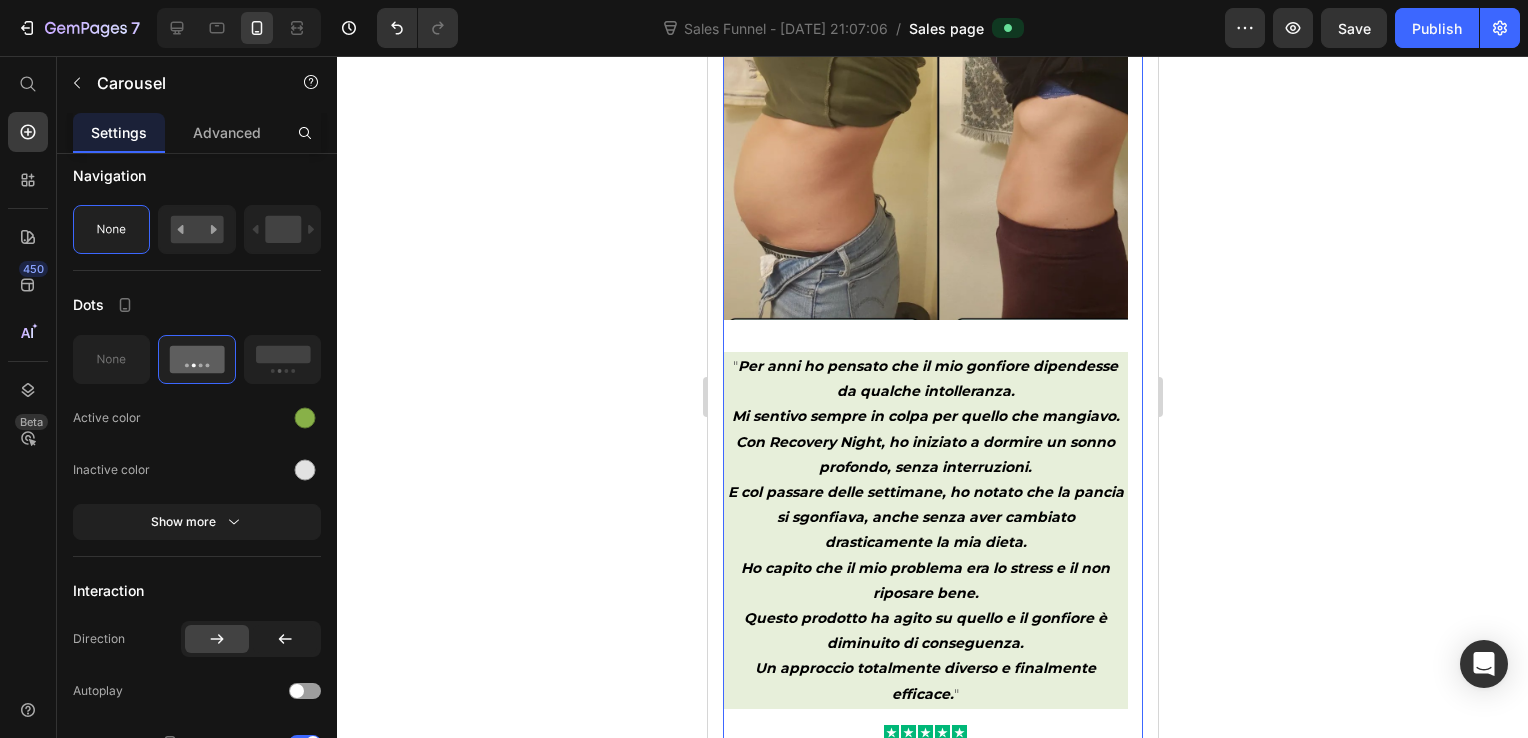 scroll, scrollTop: 0, scrollLeft: 0, axis: both 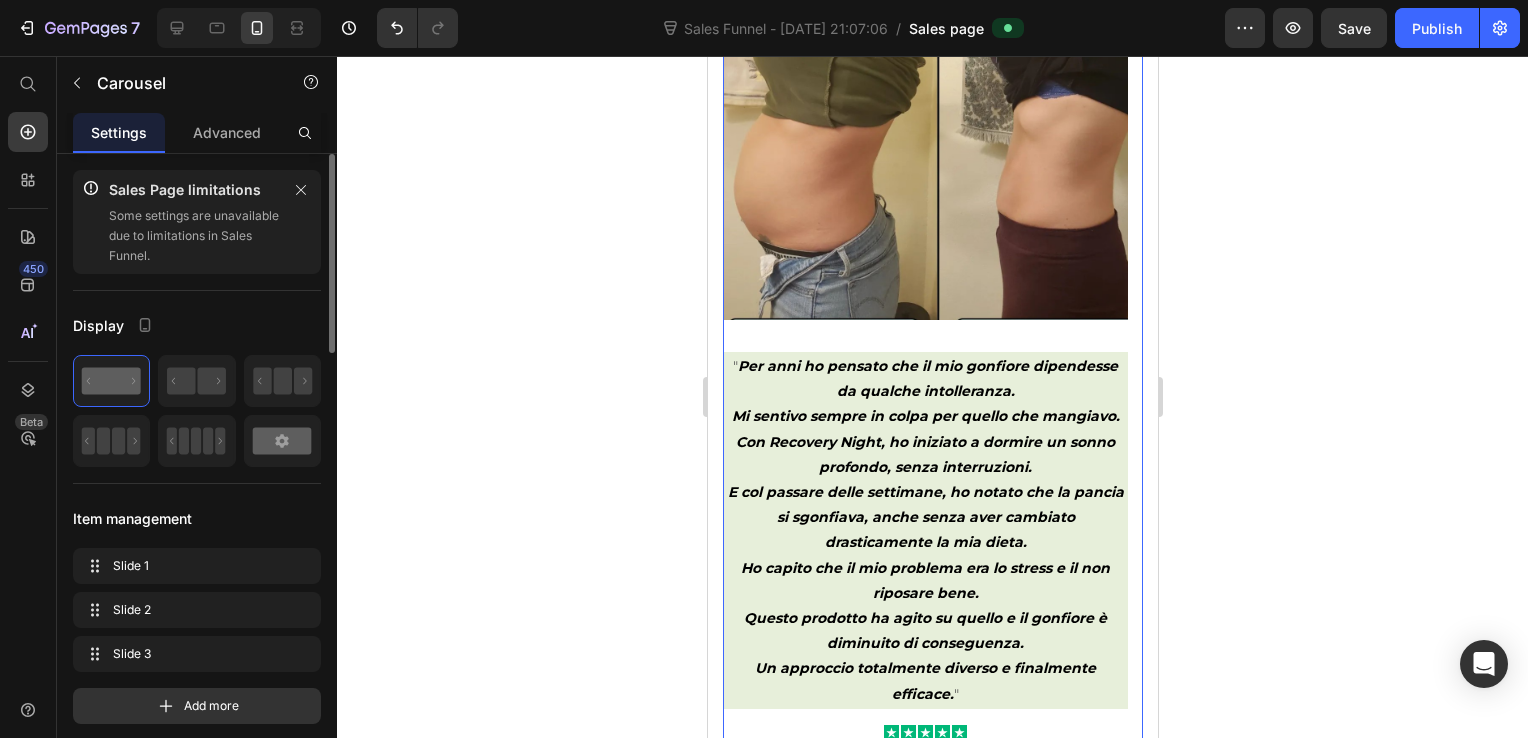 drag, startPoint x: 301, startPoint y: 439, endPoint x: 308, endPoint y: 471, distance: 32.75668 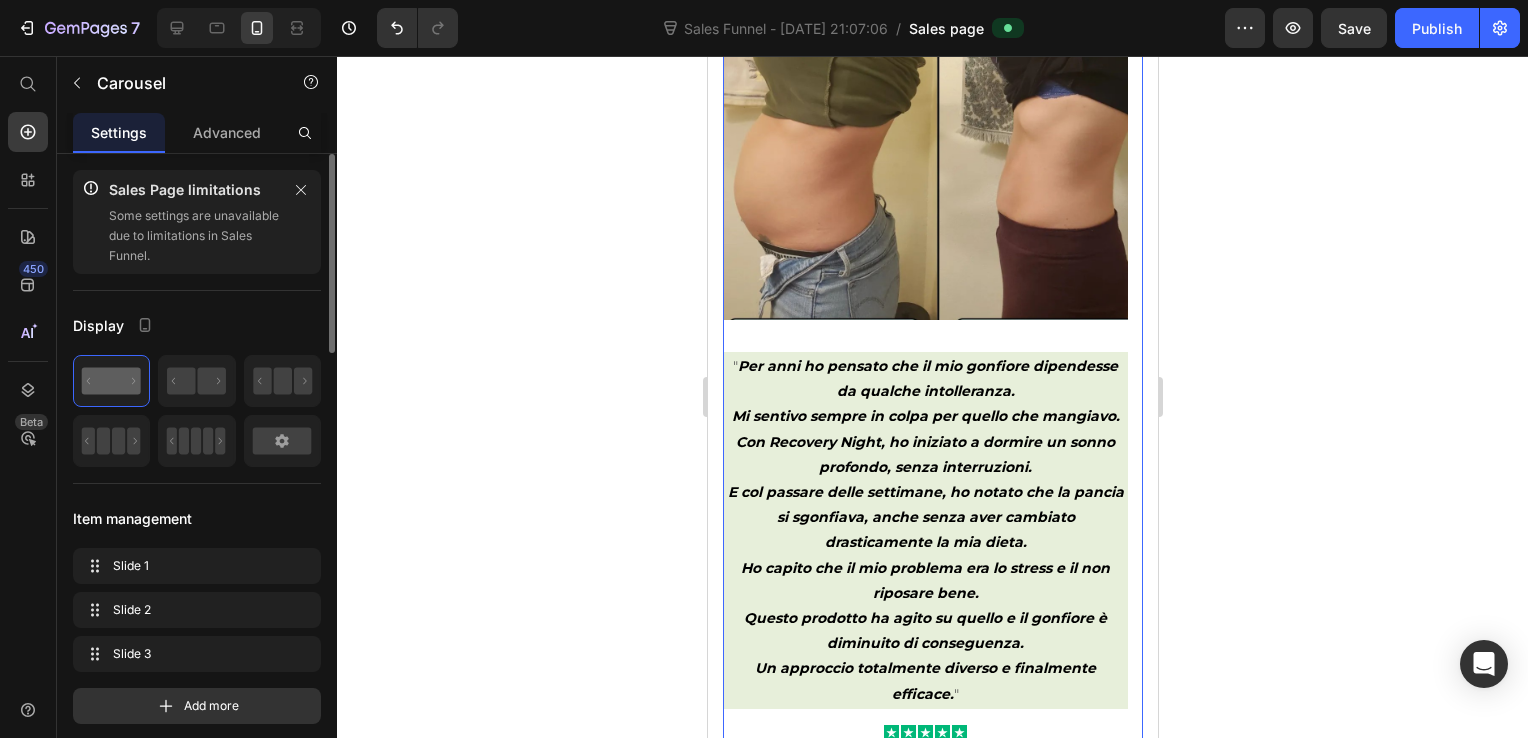 click 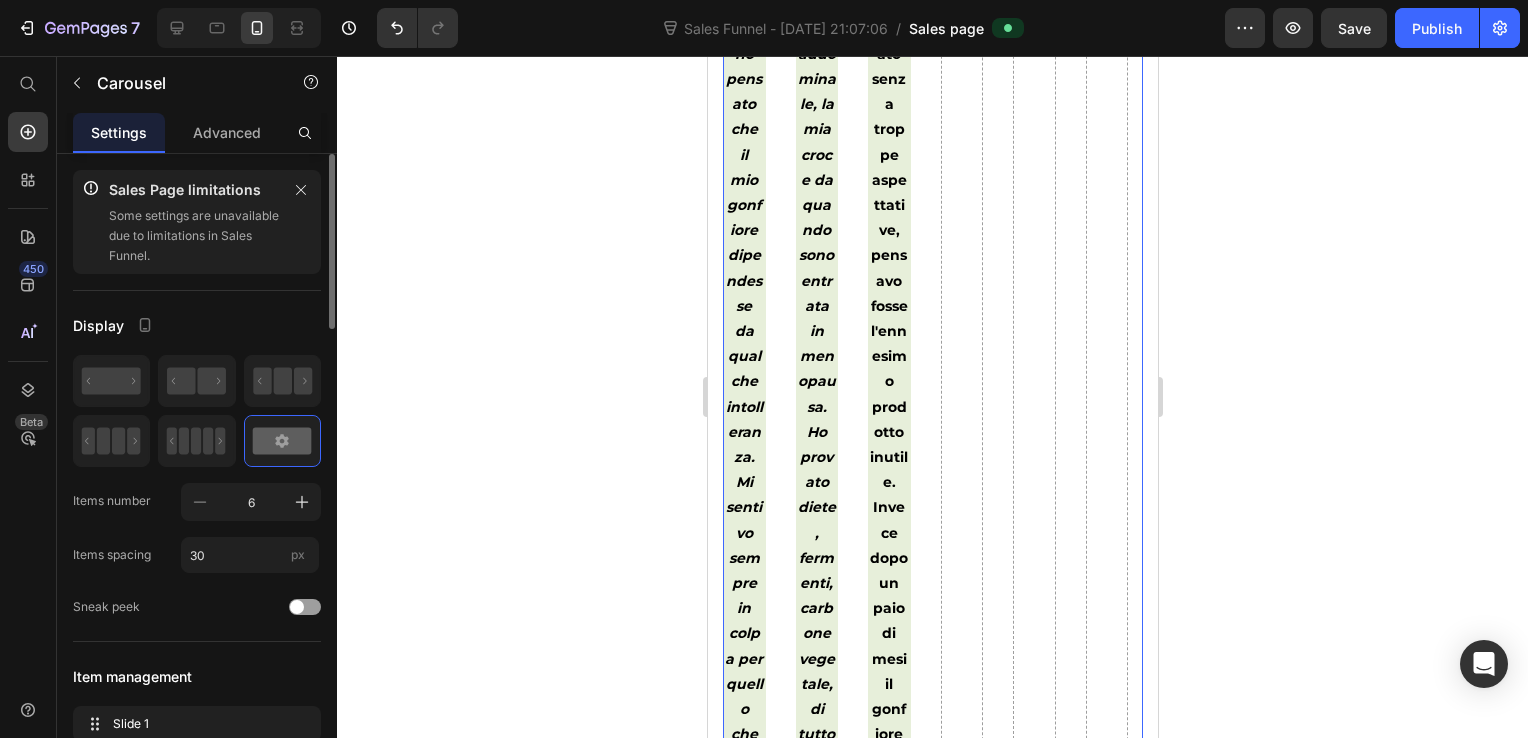 click 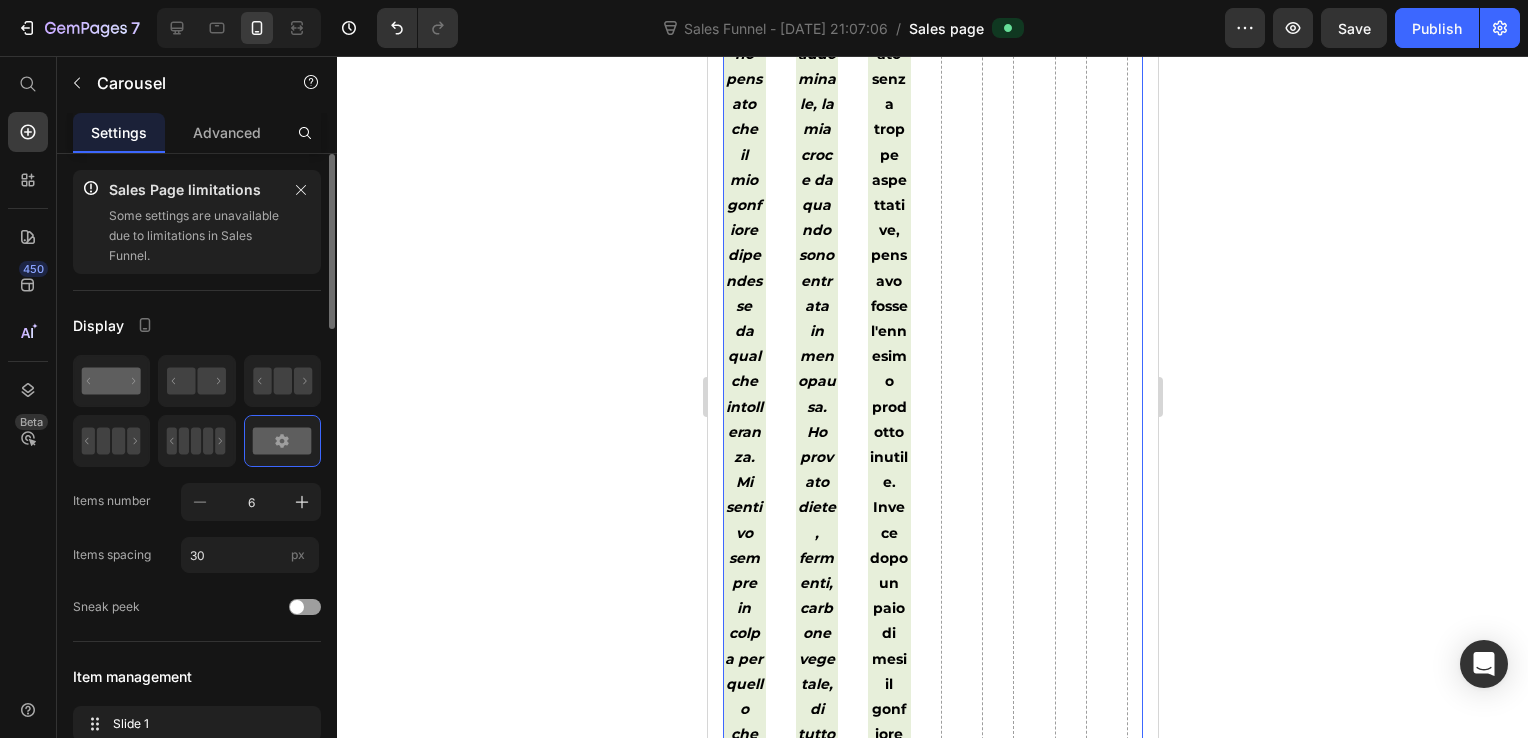 click 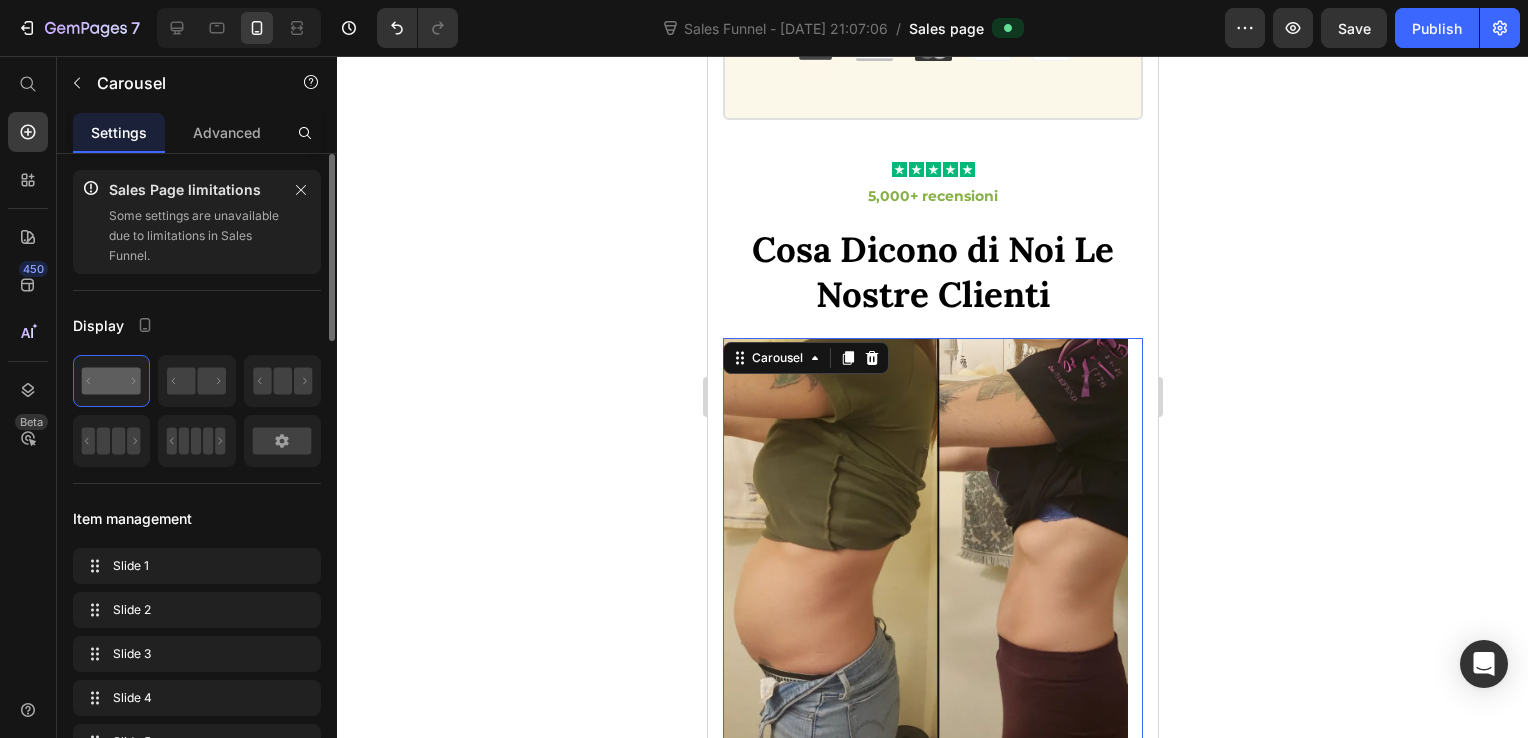 scroll, scrollTop: 4400, scrollLeft: 0, axis: vertical 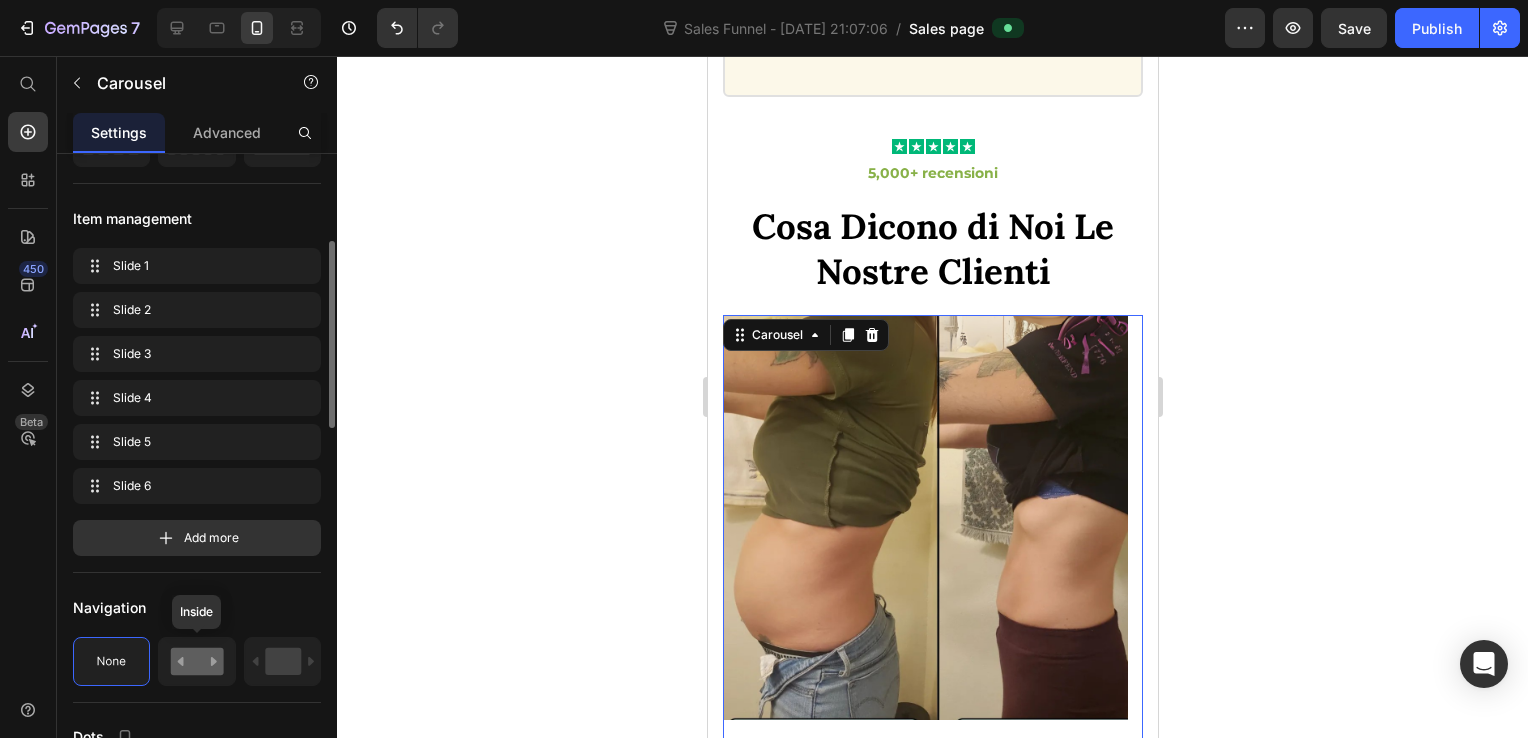 click 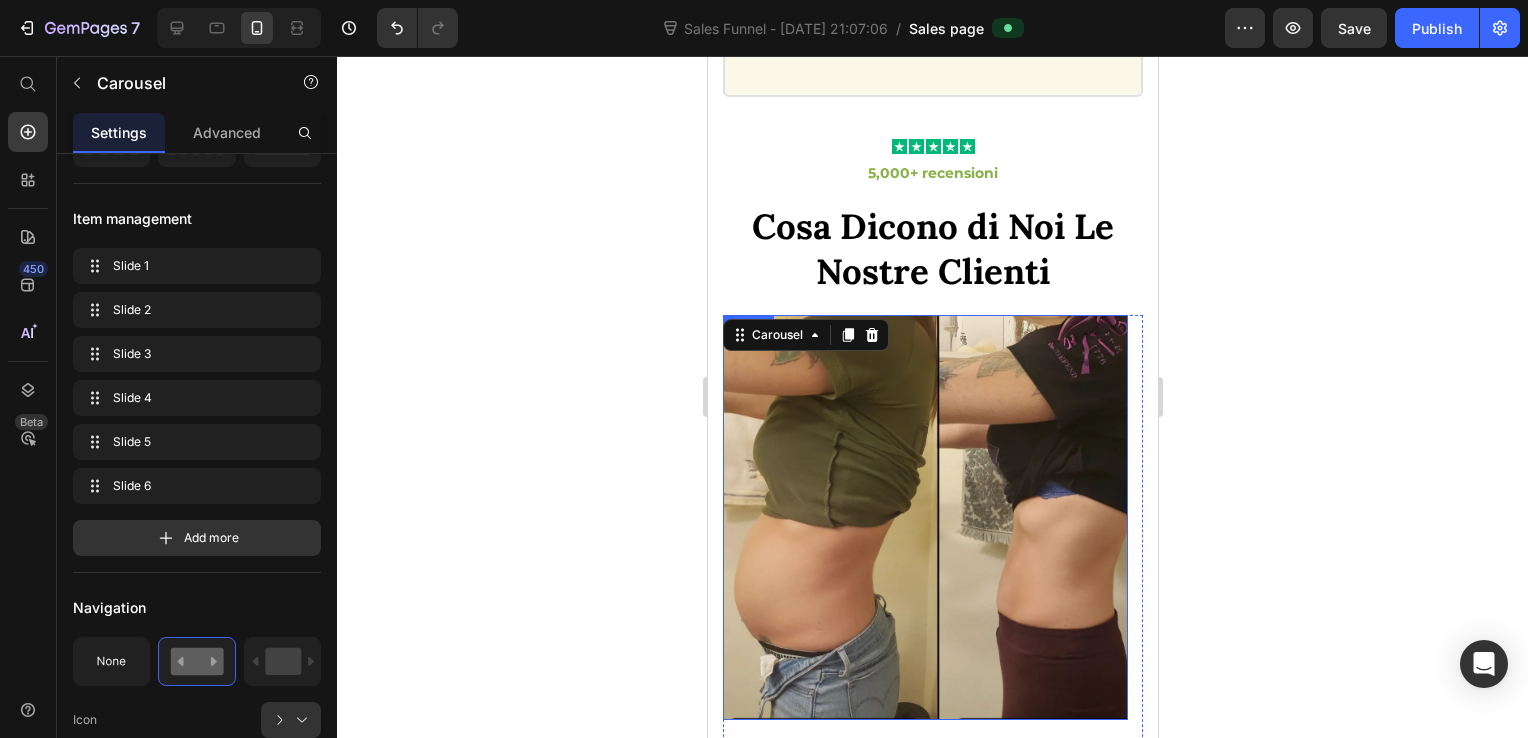 scroll, scrollTop: 4600, scrollLeft: 0, axis: vertical 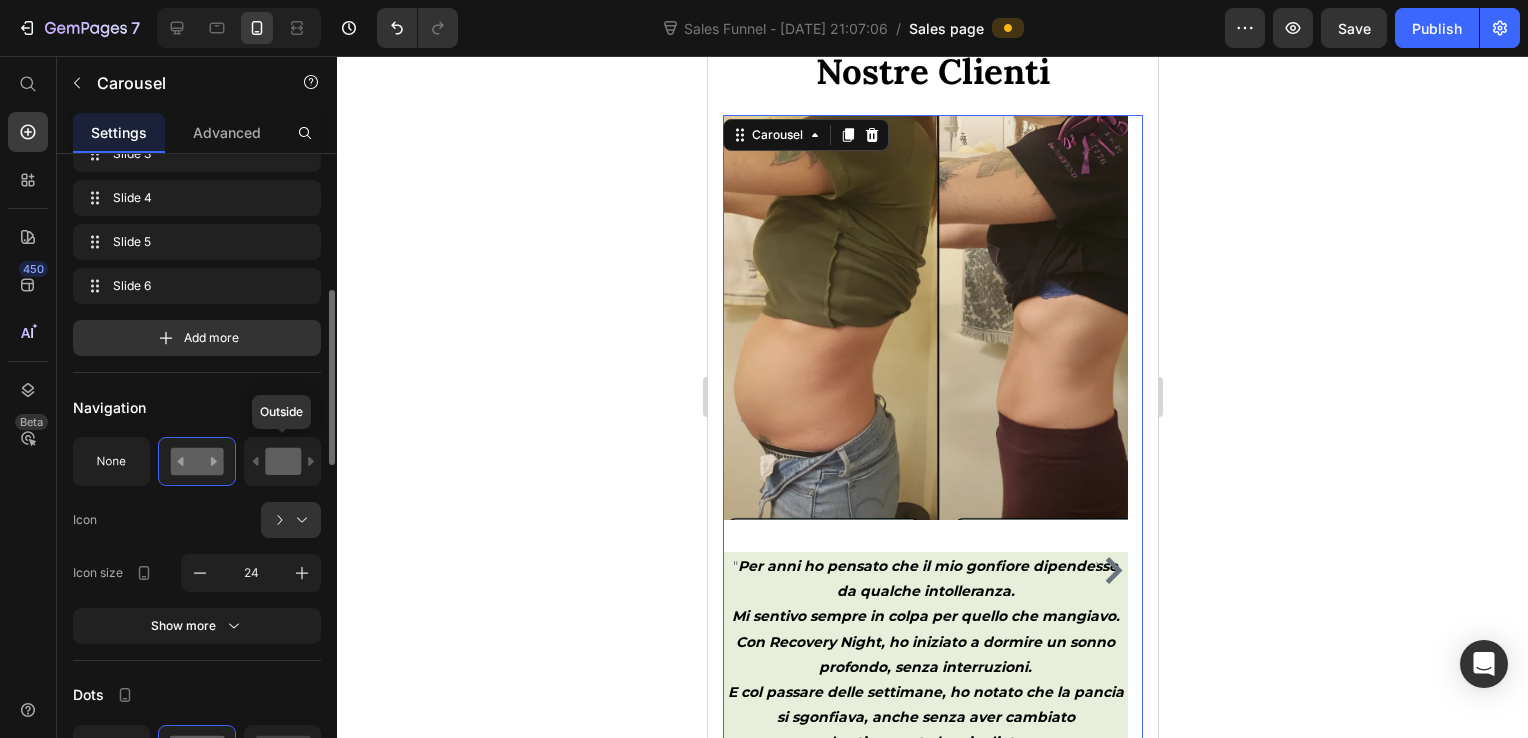 click 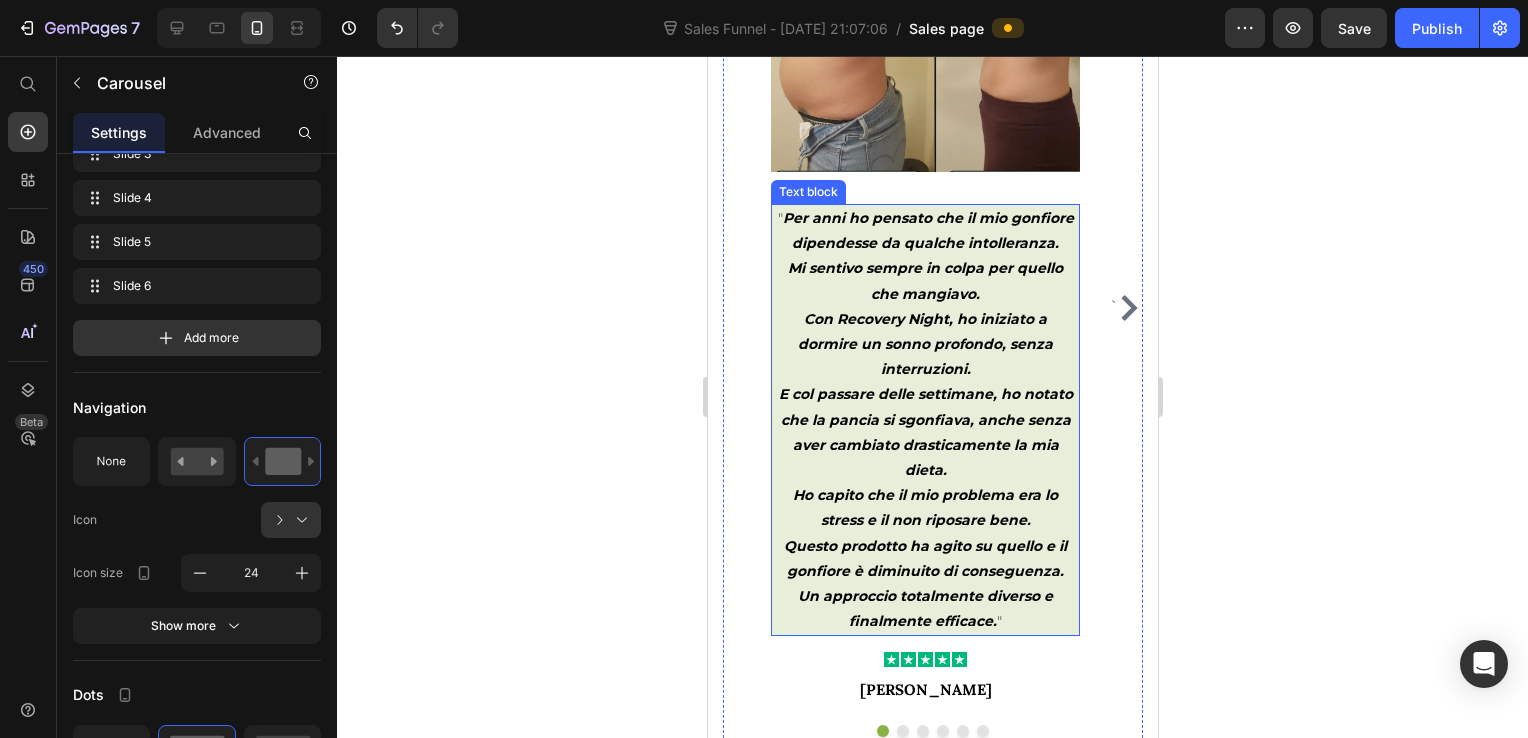 scroll, scrollTop: 5000, scrollLeft: 0, axis: vertical 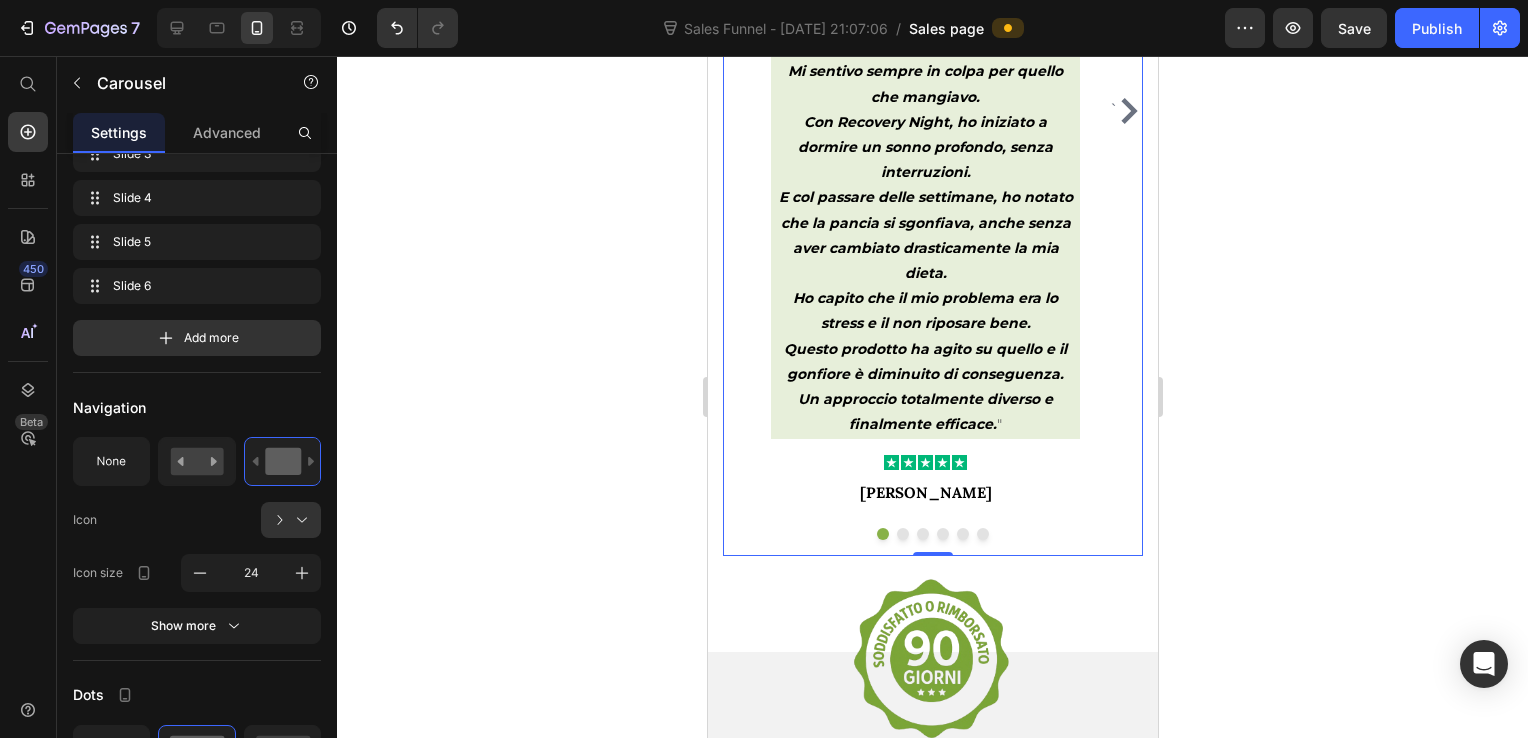 click 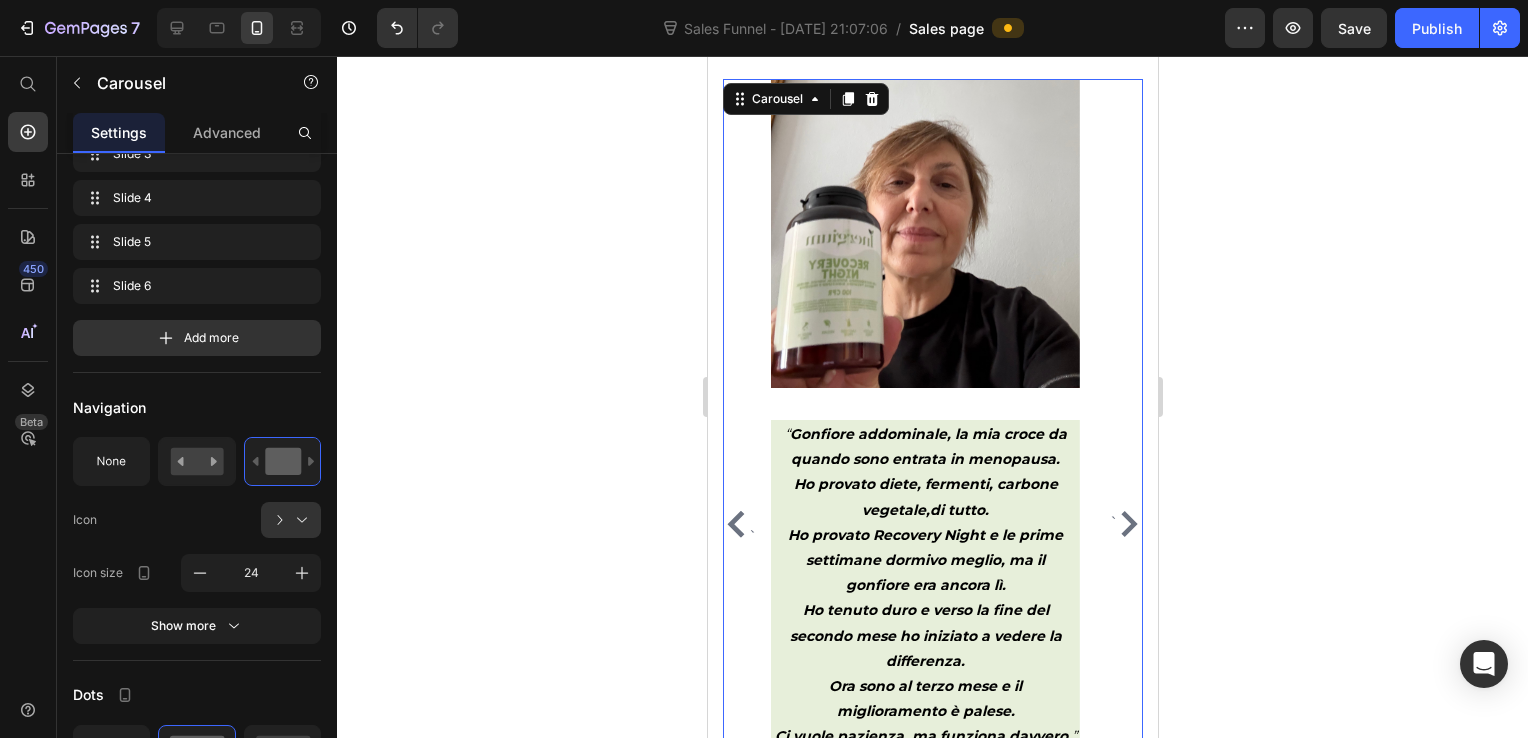 scroll, scrollTop: 4600, scrollLeft: 0, axis: vertical 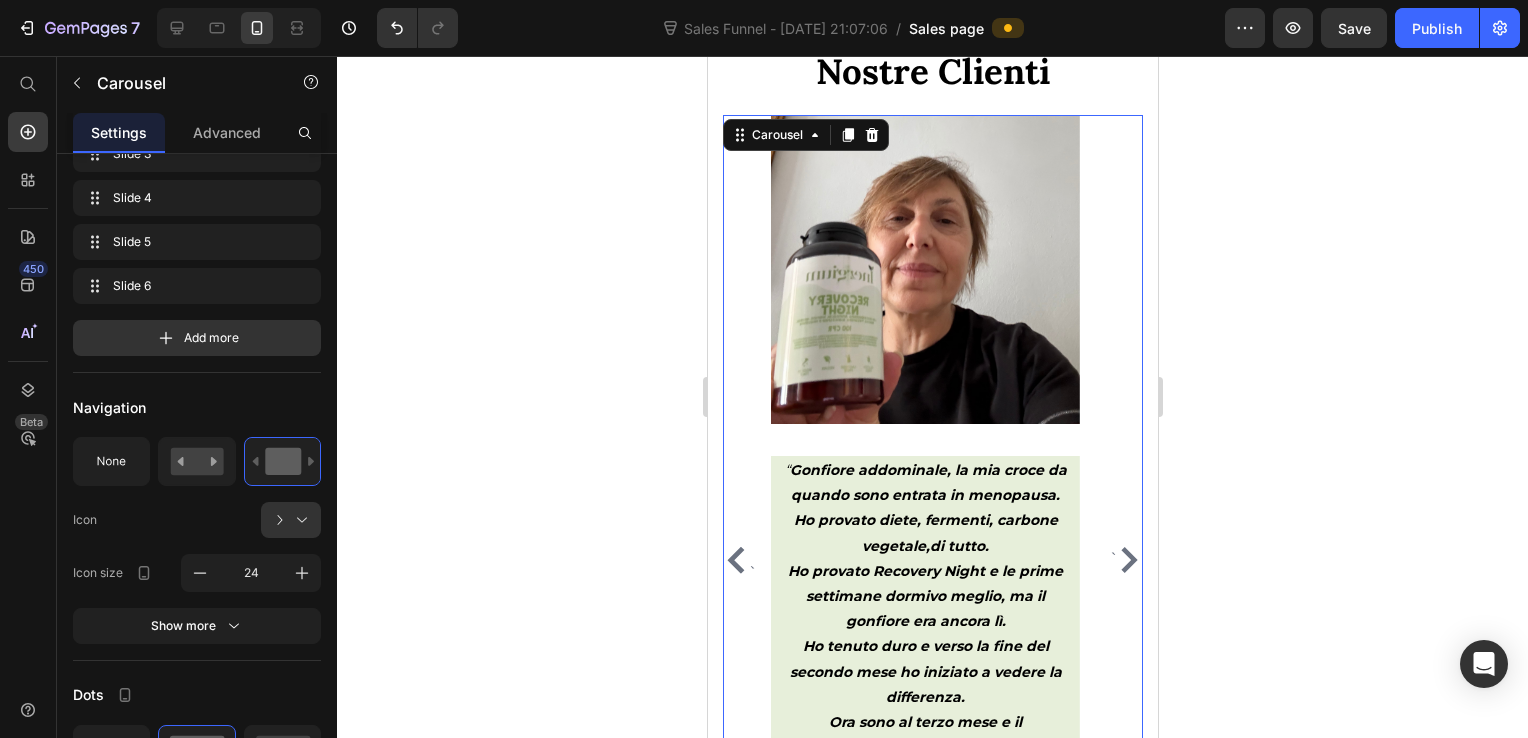 click 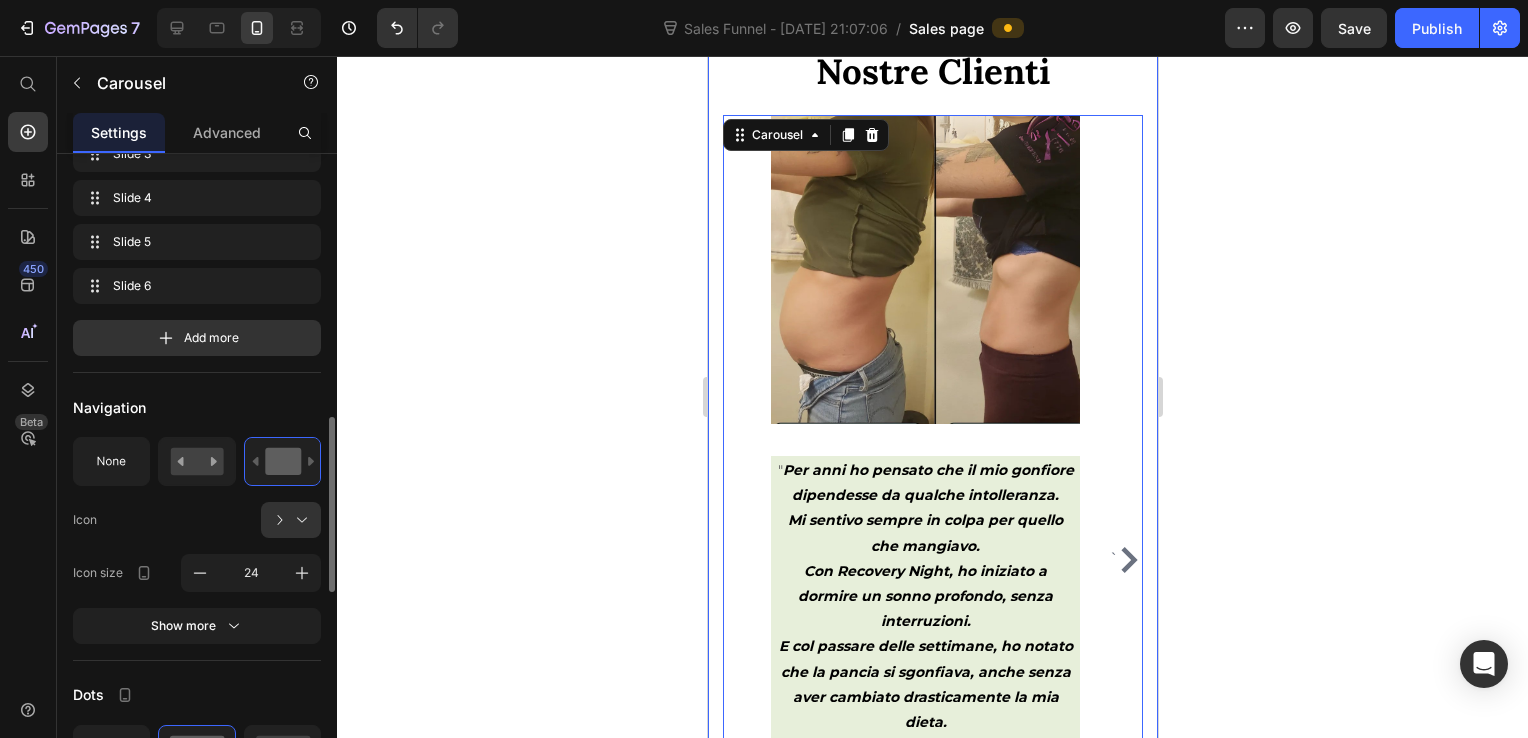 scroll, scrollTop: 600, scrollLeft: 0, axis: vertical 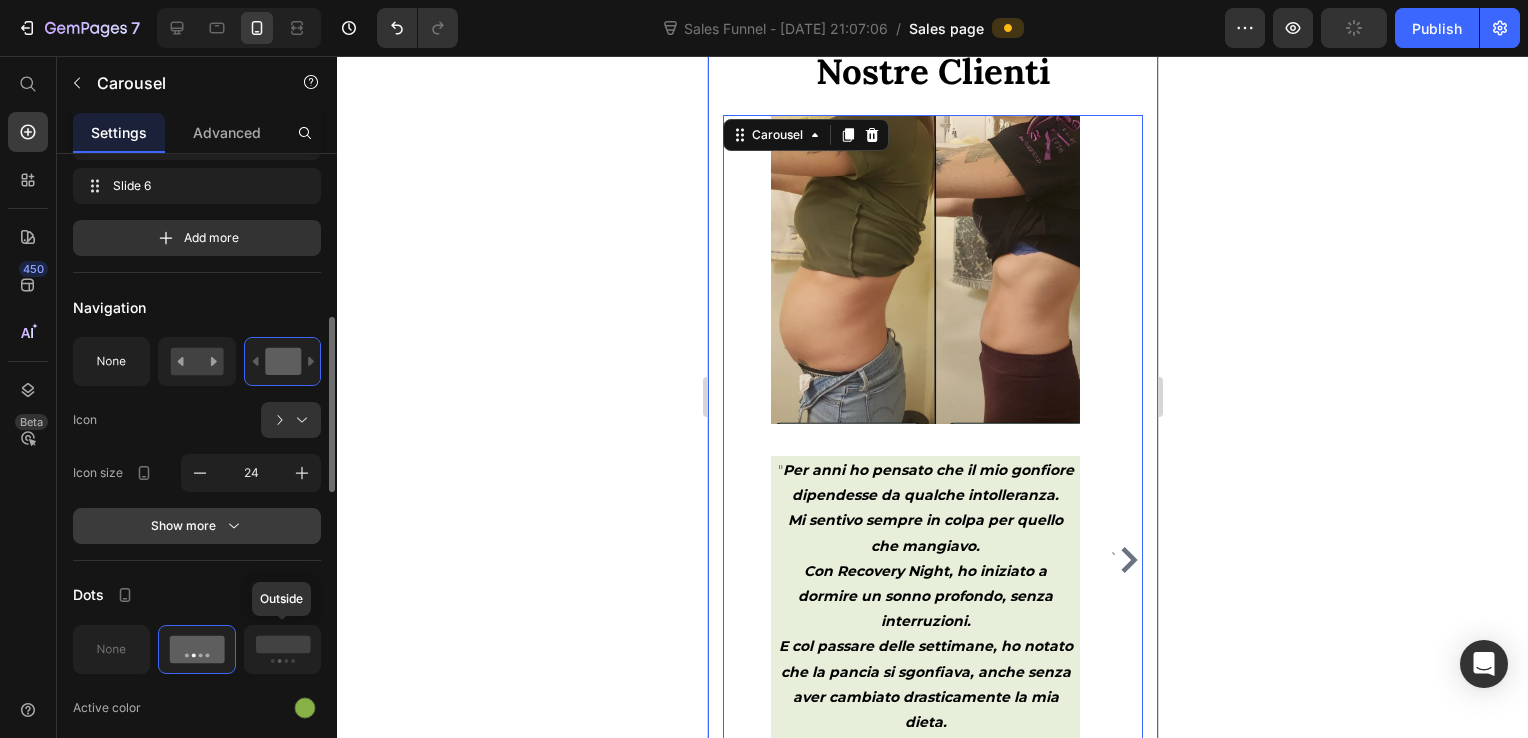 click on "Show more" at bounding box center (197, 526) 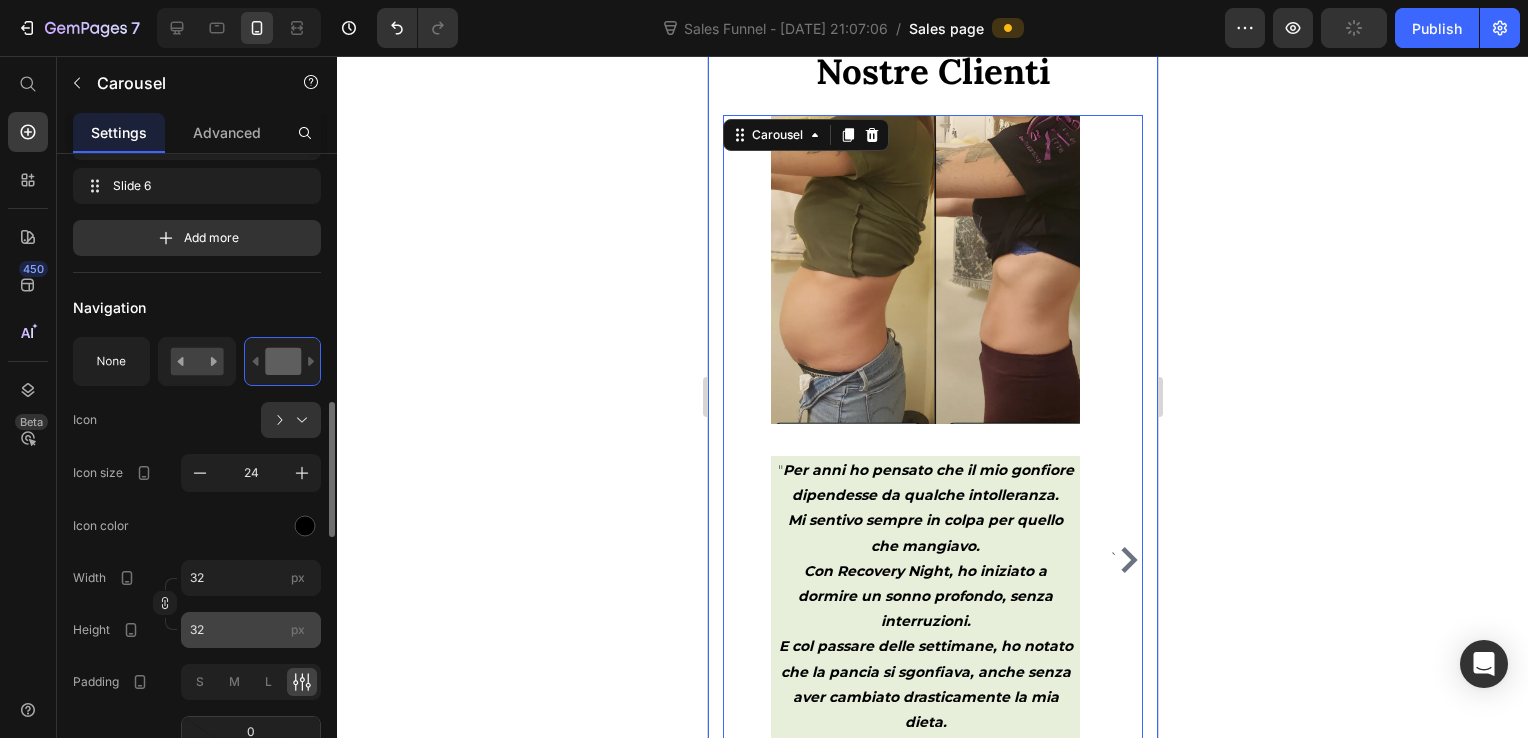 scroll, scrollTop: 700, scrollLeft: 0, axis: vertical 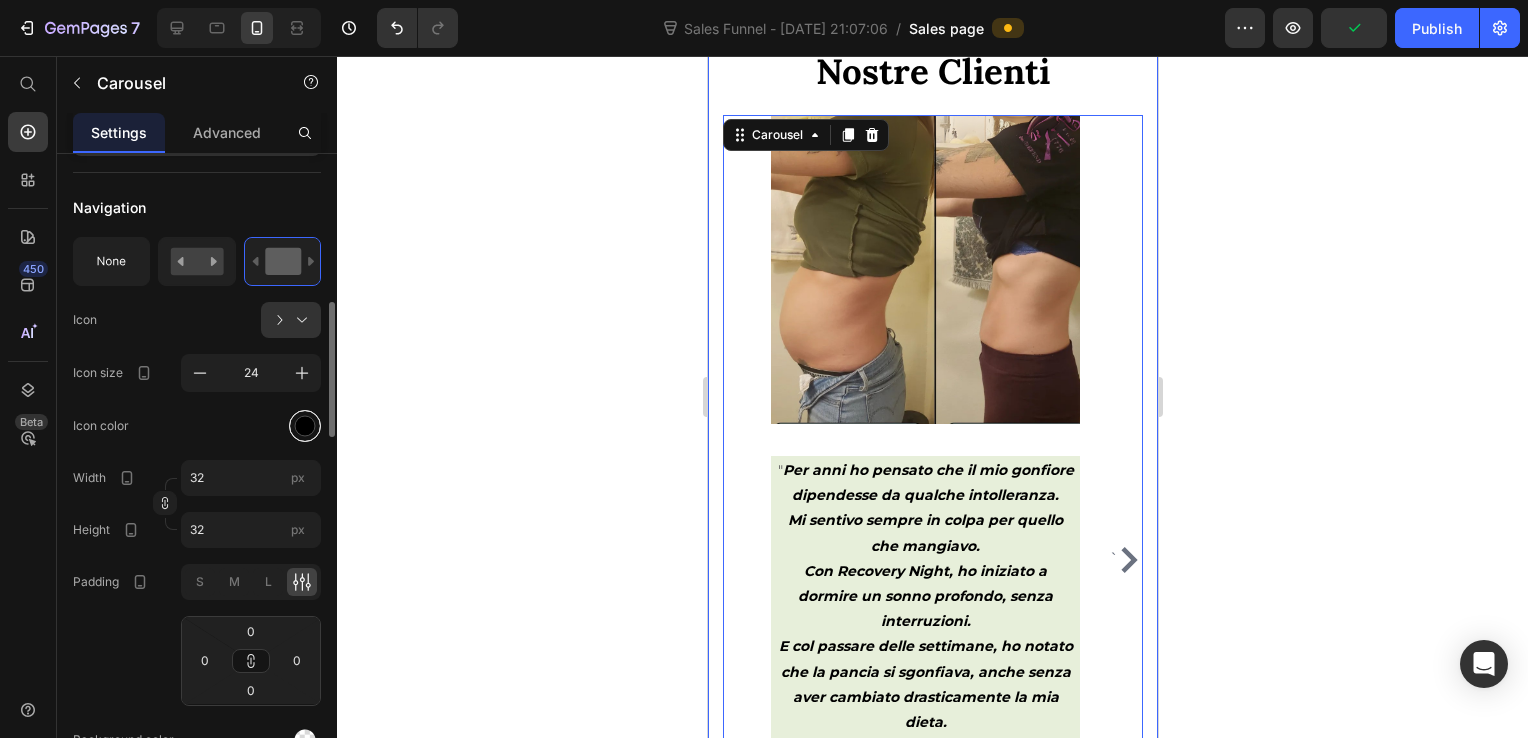 click at bounding box center [305, 425] 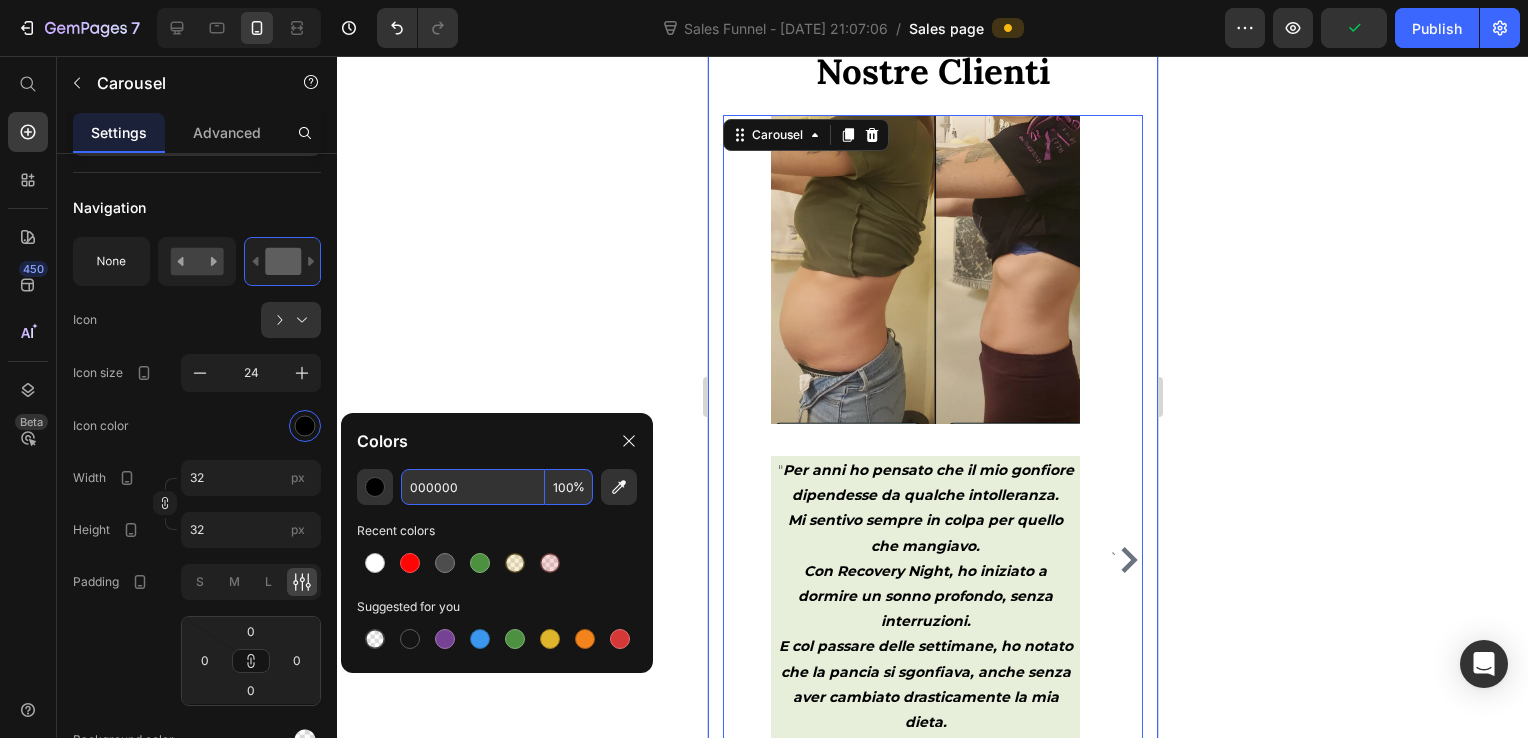 click on "000000" at bounding box center [473, 487] 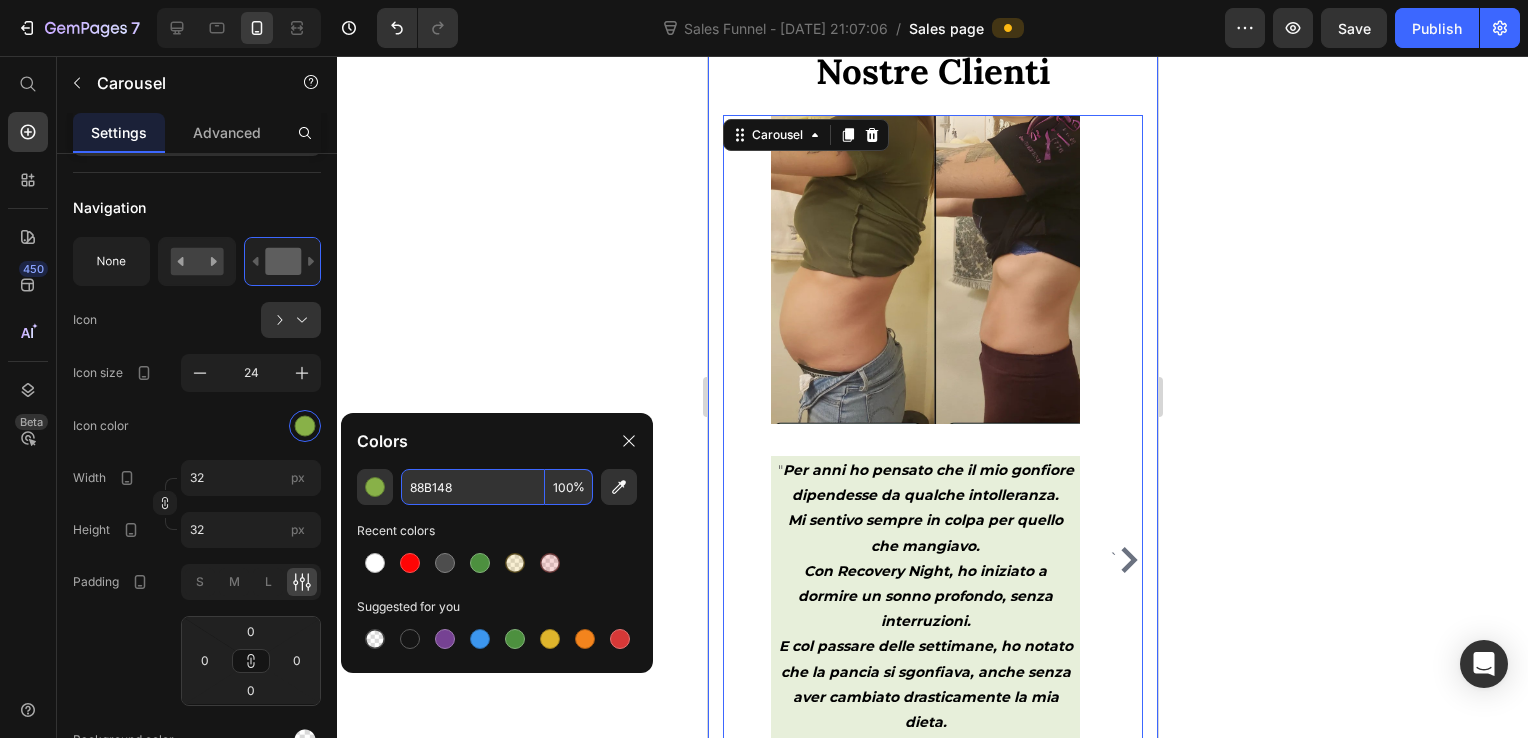 type on "88B148" 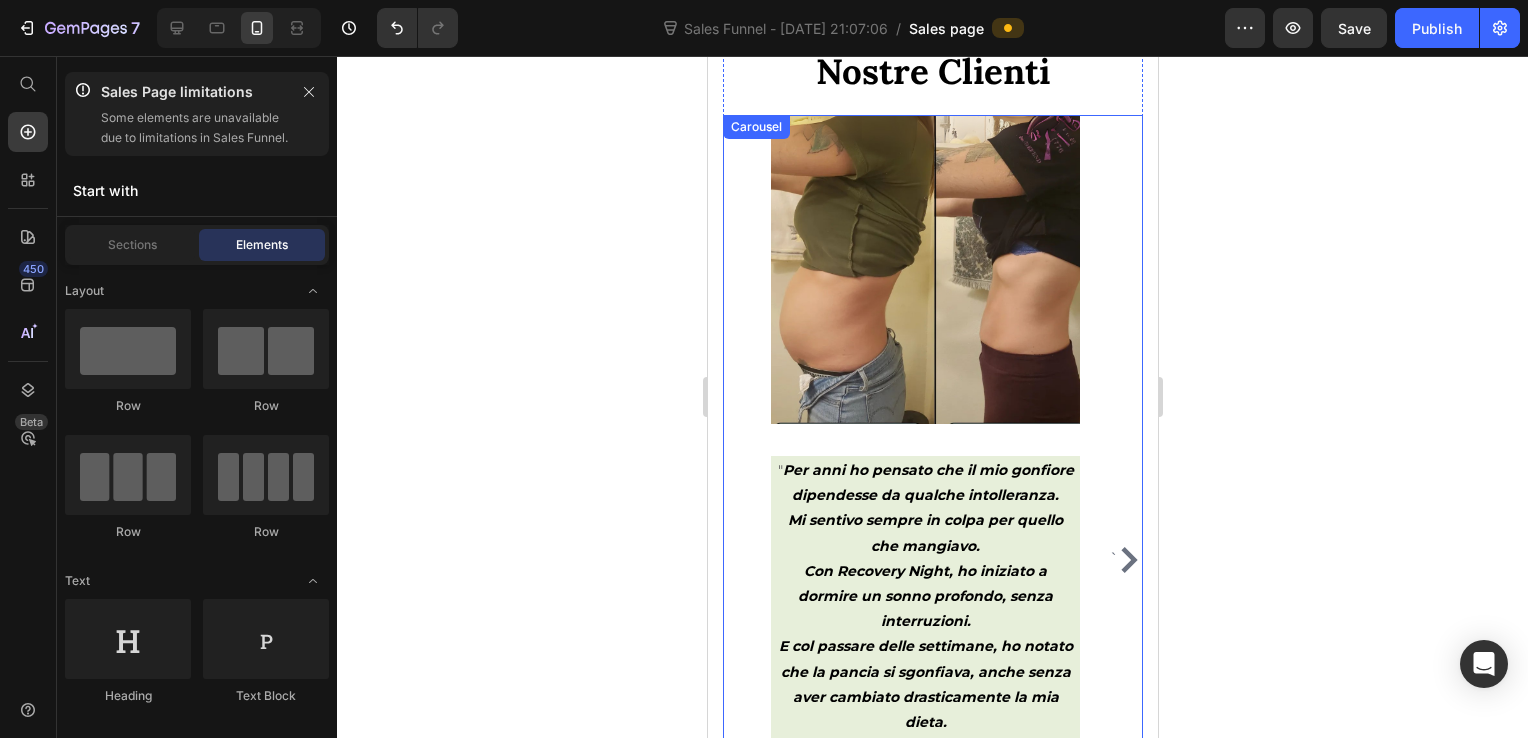 click on "` Image " Per anni ho pensato che il mio gonfiore dipendesse da qualche intolleranza.  Mi sentivo sempre in colpa per quello che mangiavo.  Con Recovery Night, ho iniziato a dormire un sonno profondo, senza interruzioni. E col passare delle settimane, ho notato che la pancia si sgonfiava, anche senza aver cambiato drasticamente la mia dieta.  Ho capito che il mio problema era lo stress e il non riposare bene.  Questo prodotto ha agito su quello e il gonfiore è diminuito di conseguenza.  Un approccio totalmente diverso e finalmente efficace. " Text block
Icon
Icon
Icon
Icon
Icon Icon List Roberta F. Text block Image “ Gonfiore addominale, la mia croce da quando sono entrata in menopausa.  Ho provato diete, fermenti, carbone vegetale,di tutto.  Ho provato Recovery Night e le prime settimane dormivo meglio, ma il gonfiore era ancora lì. Ho tenuto duro e verso la fine del secondo mese ho iniziato a vedere la differenza. Ci vuole pazienza, ma funziona davvero. ”" at bounding box center (932, 560) 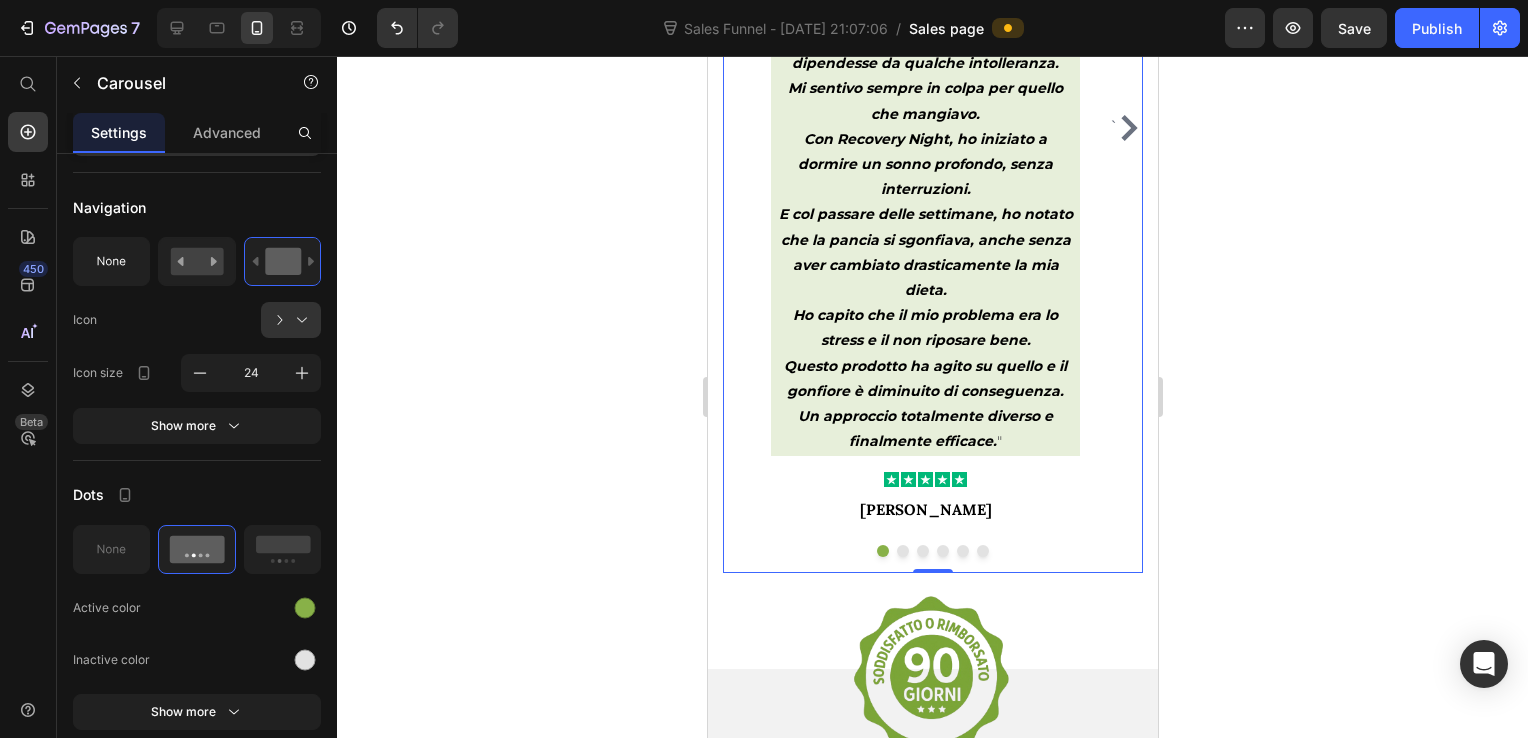 scroll, scrollTop: 4900, scrollLeft: 0, axis: vertical 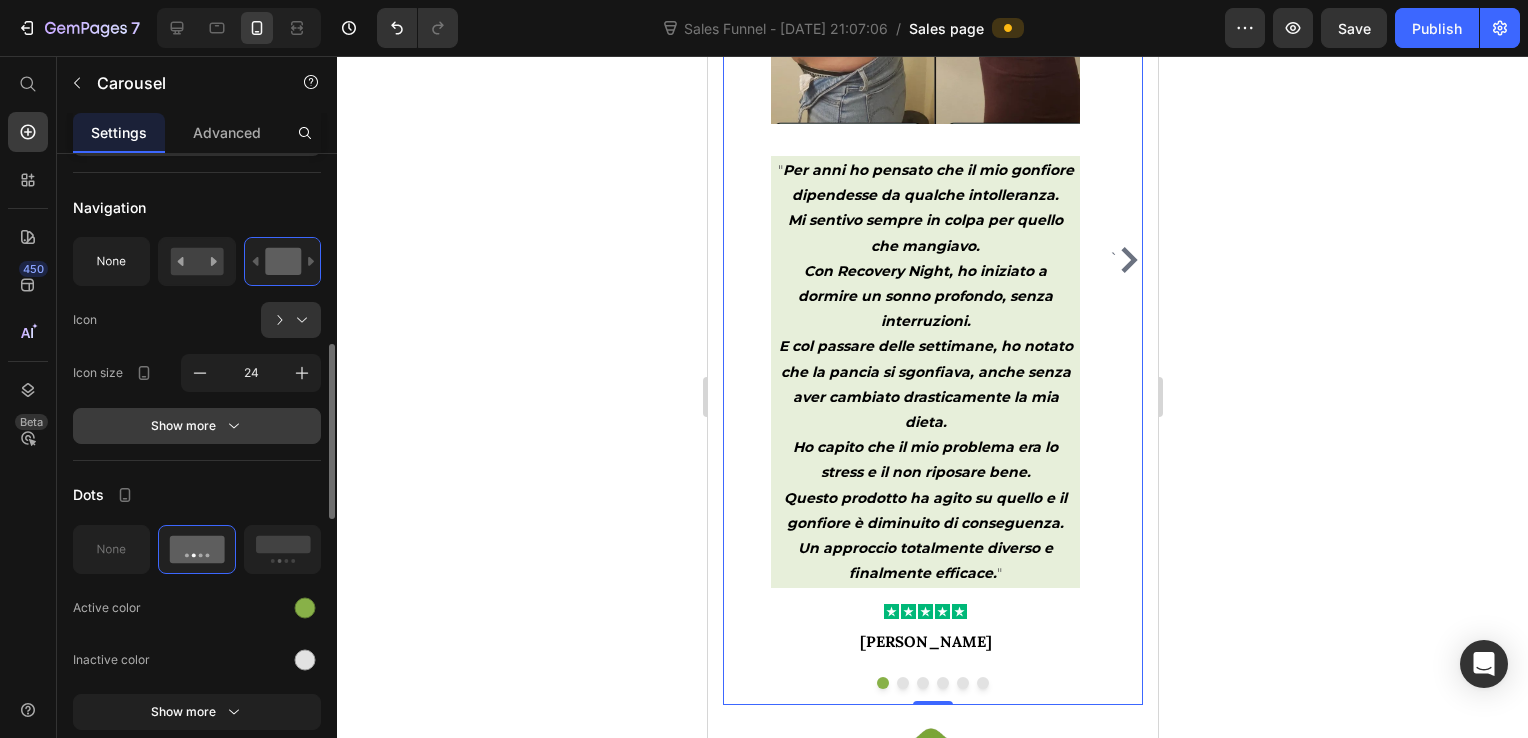 click on "Show more" at bounding box center (197, 426) 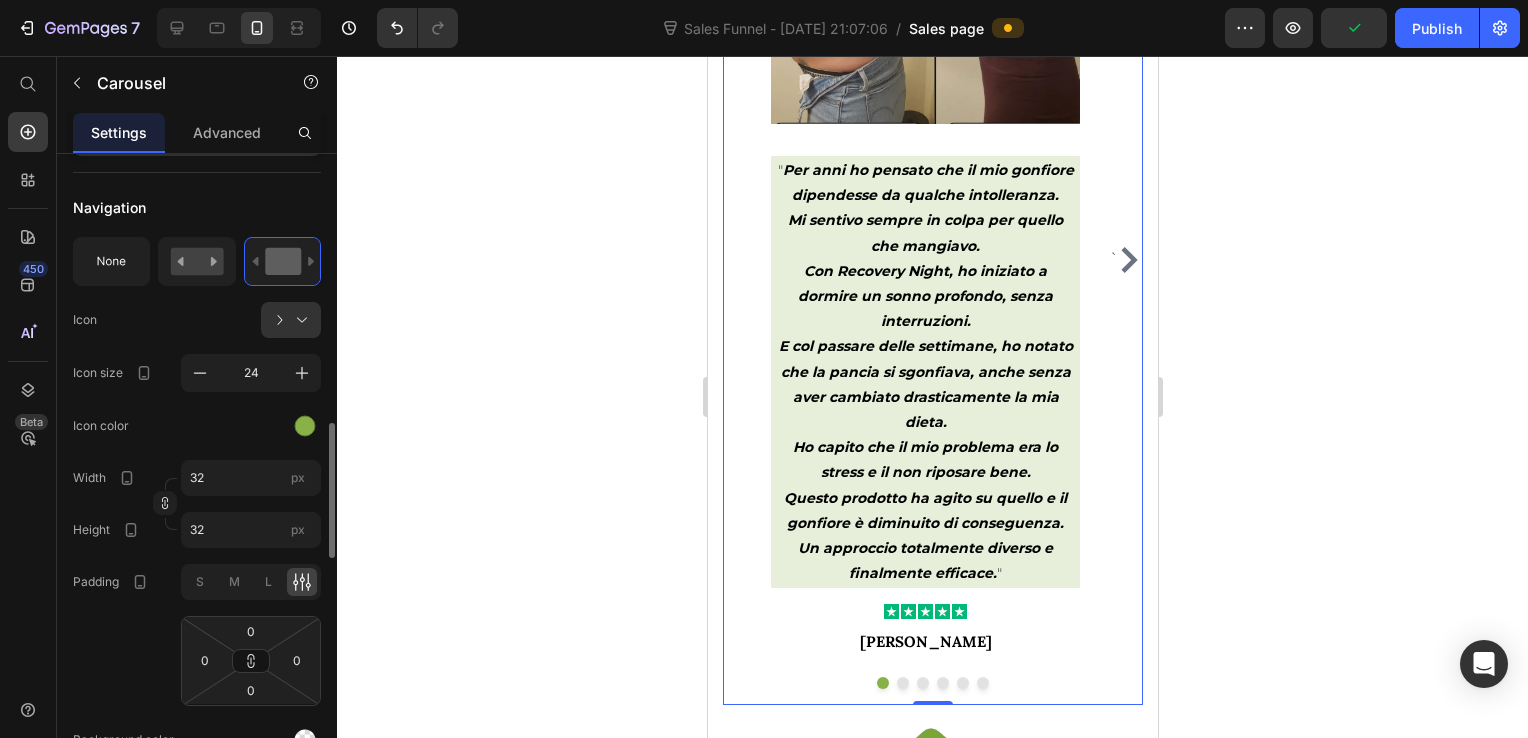 scroll, scrollTop: 900, scrollLeft: 0, axis: vertical 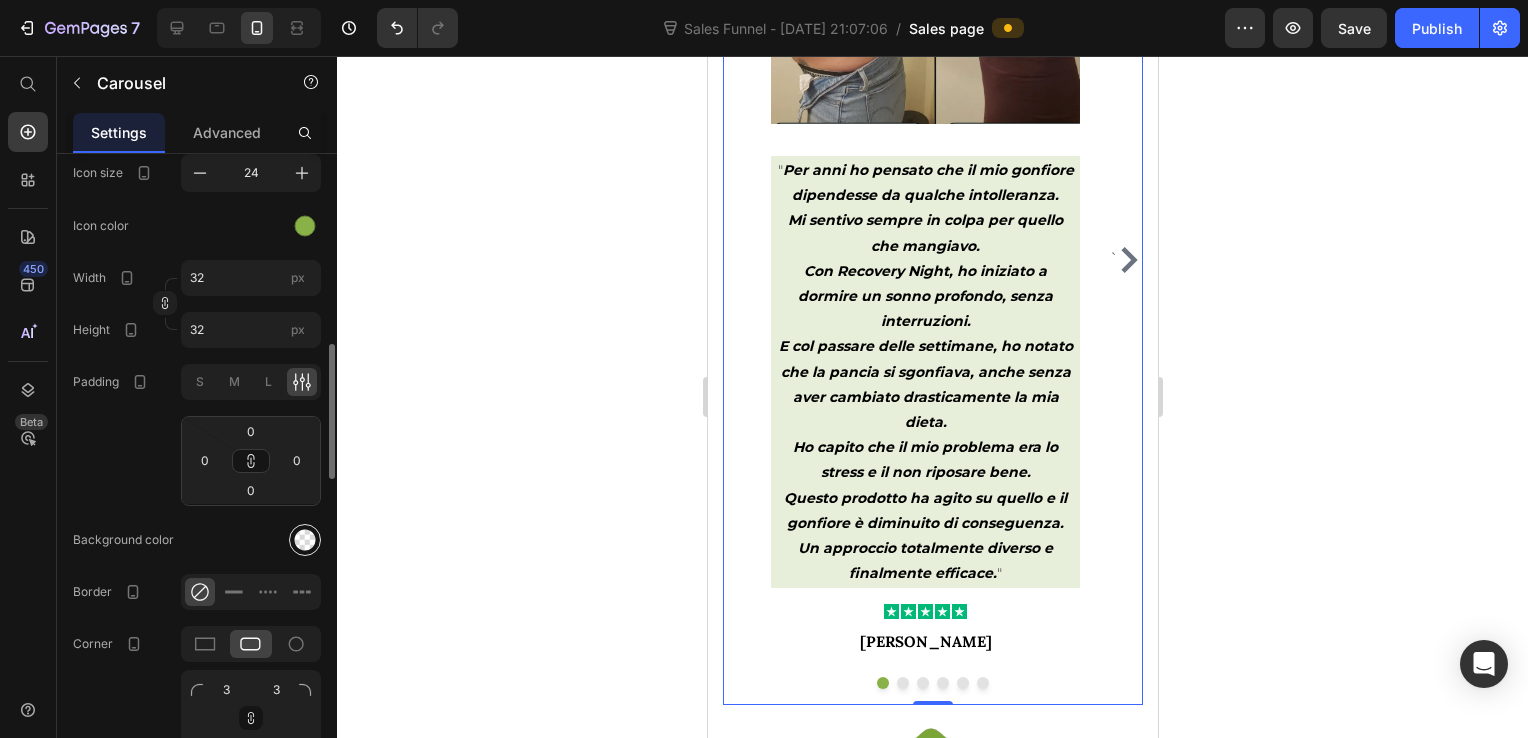 click at bounding box center (305, 540) 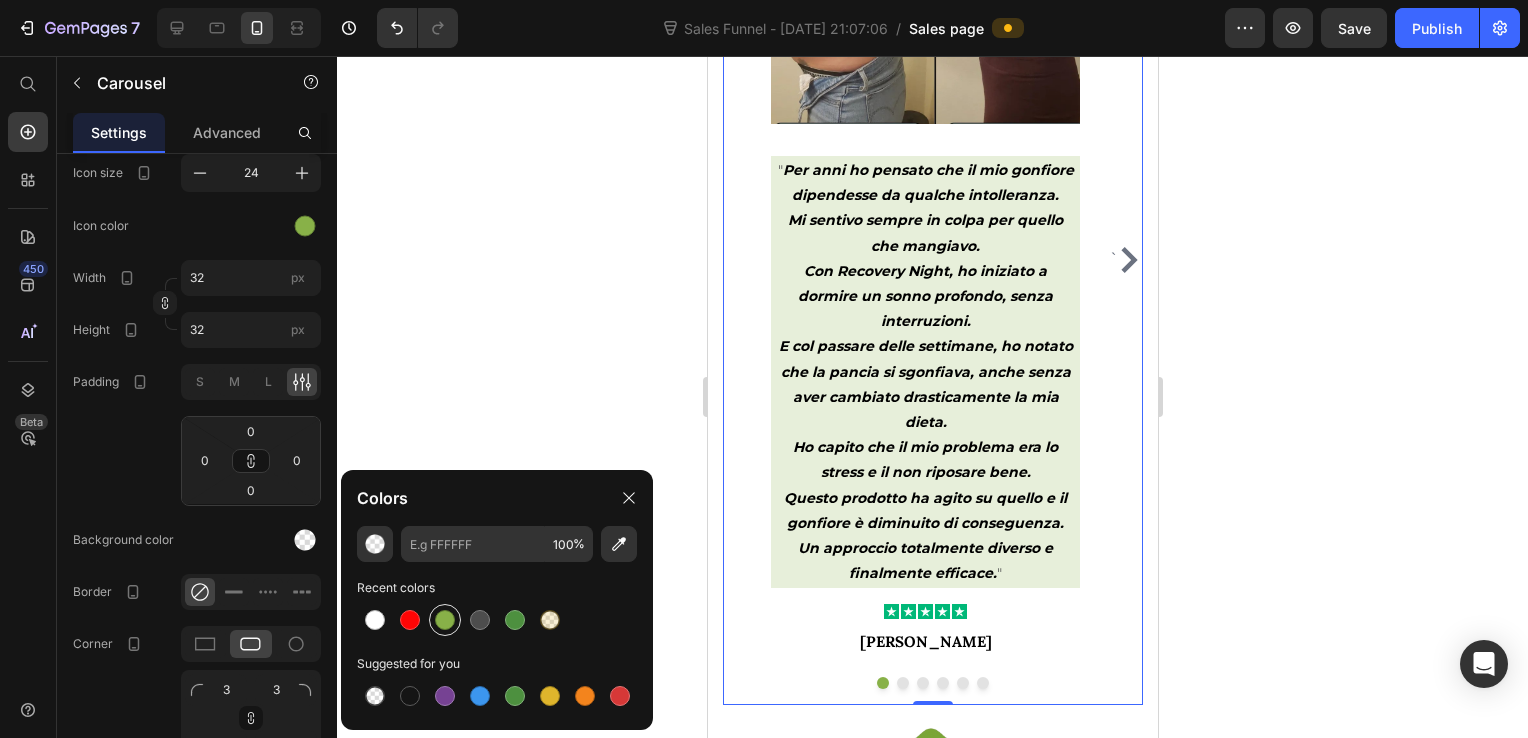 click at bounding box center [445, 620] 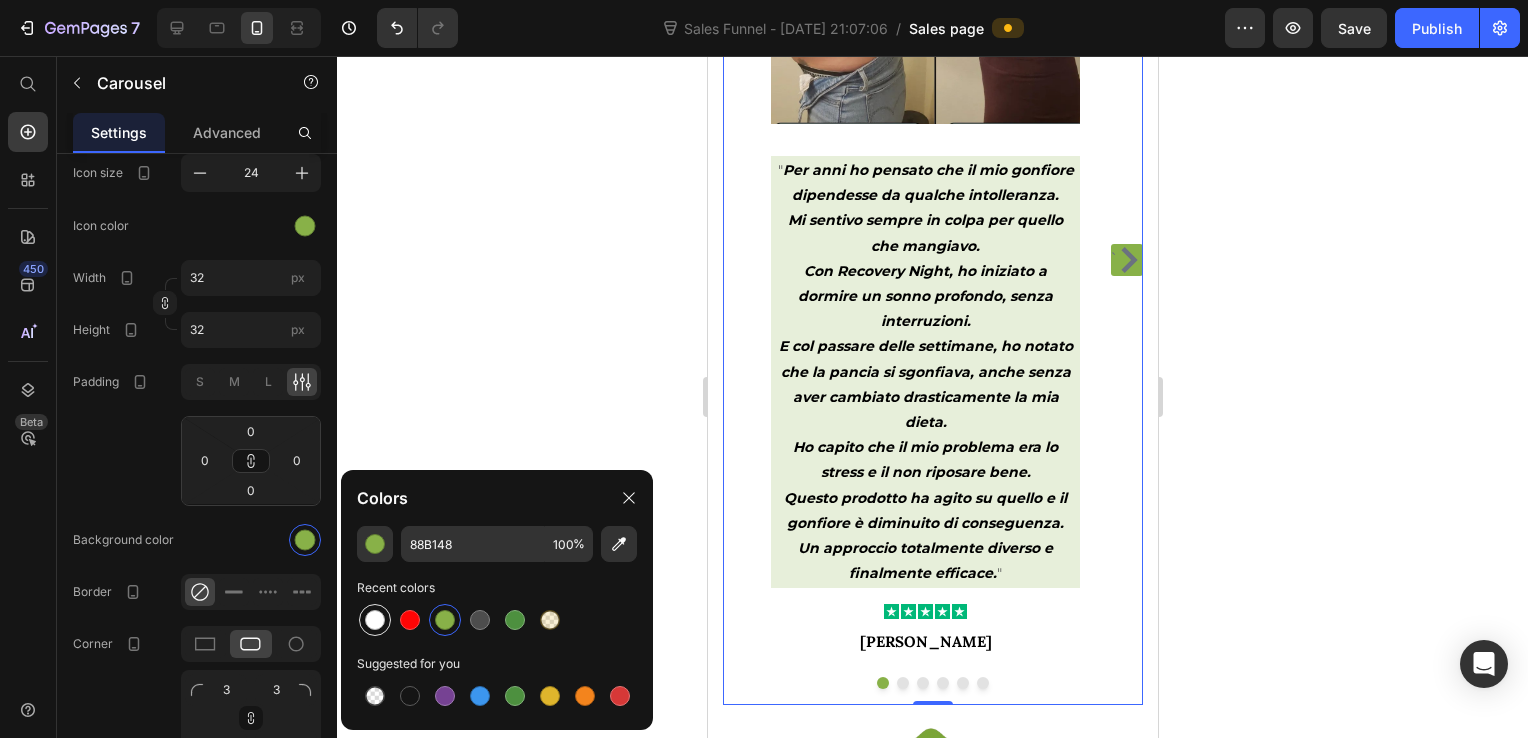 click at bounding box center [375, 620] 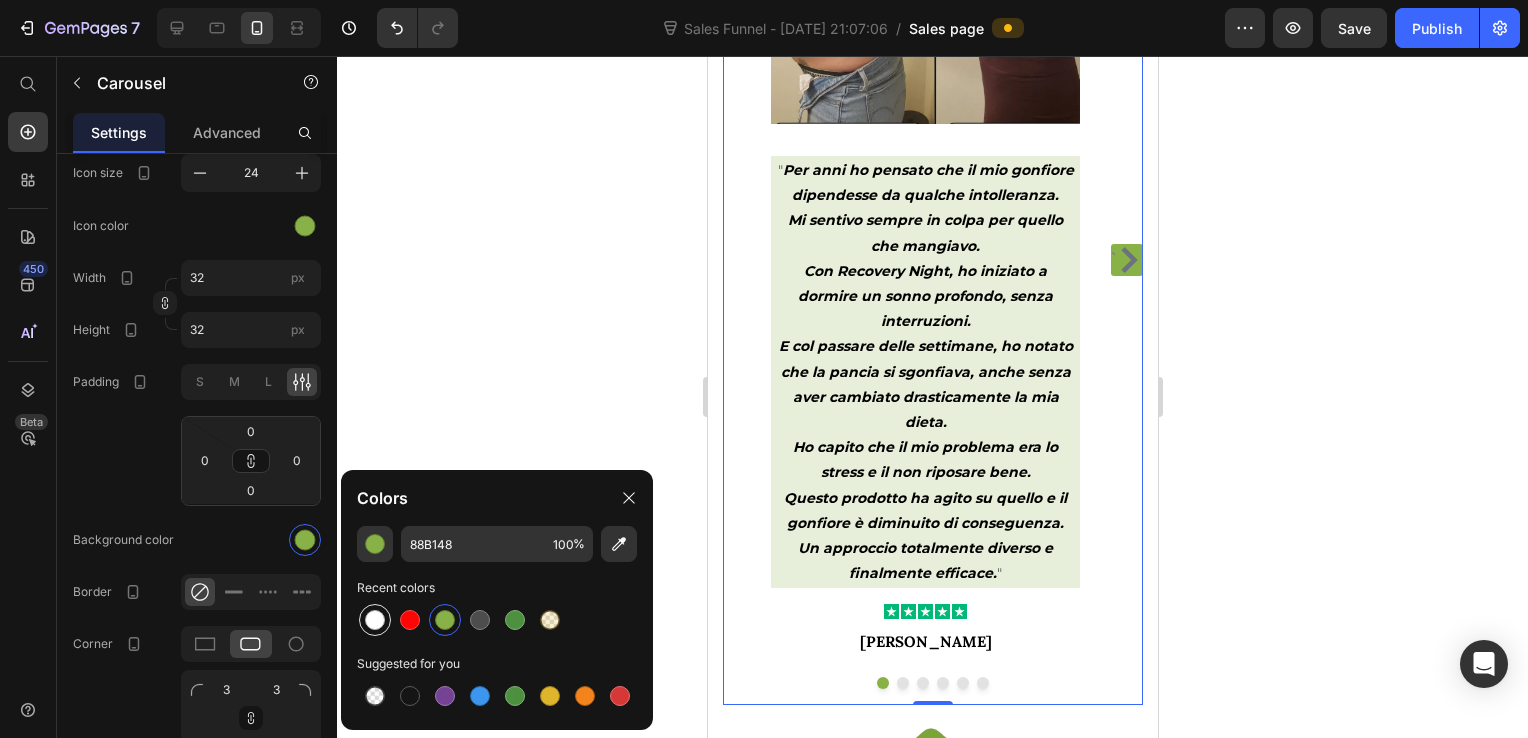 type on "FFFFFF" 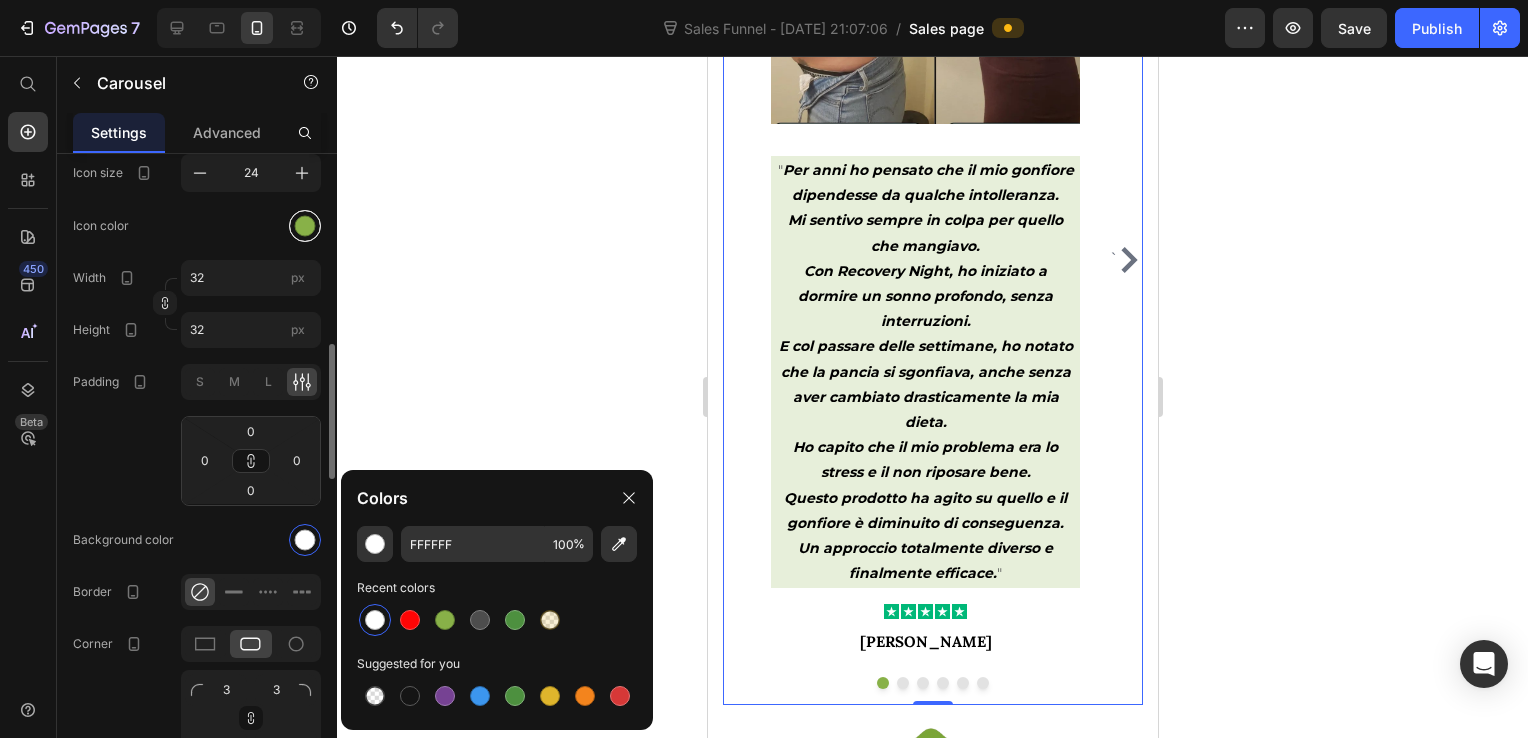 click at bounding box center (305, 225) 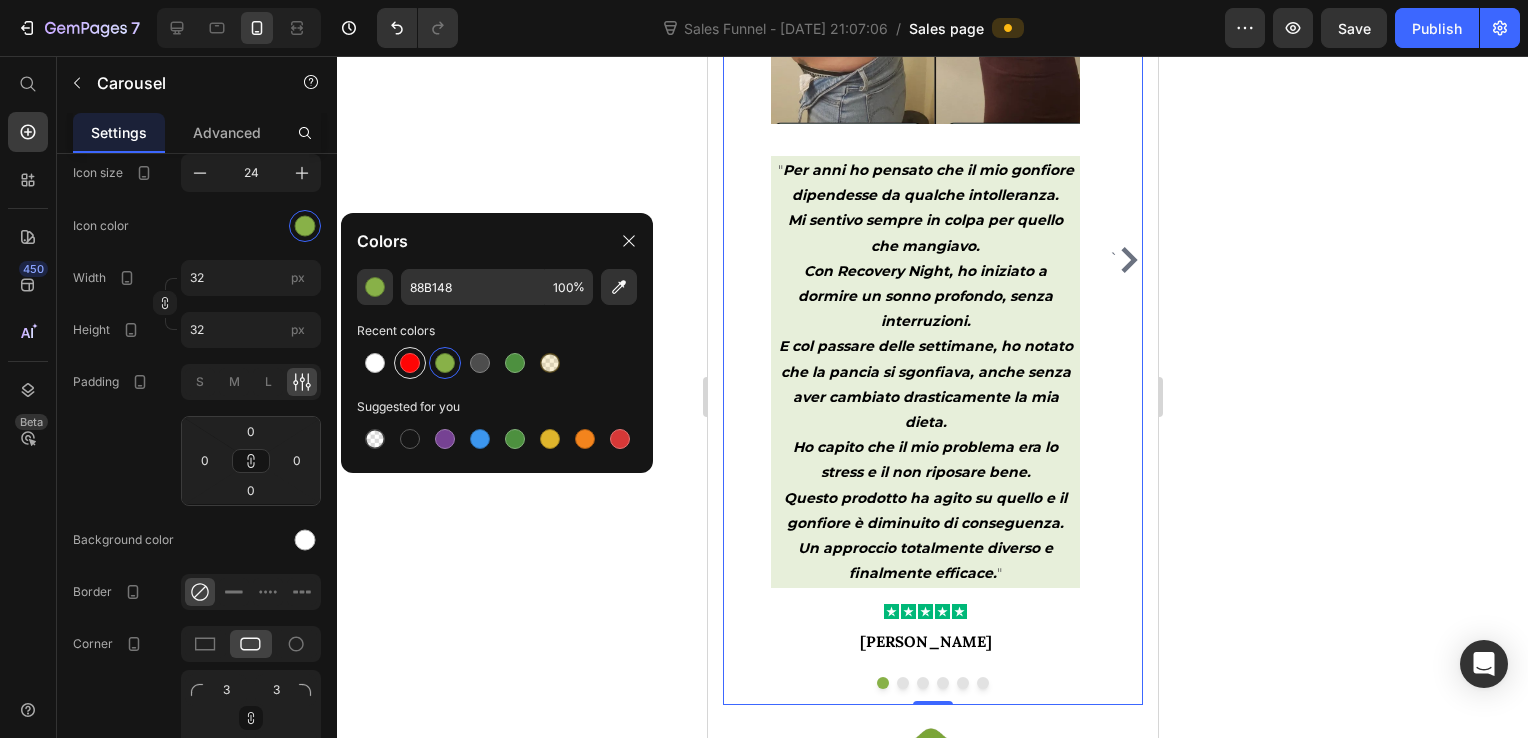 click at bounding box center (410, 363) 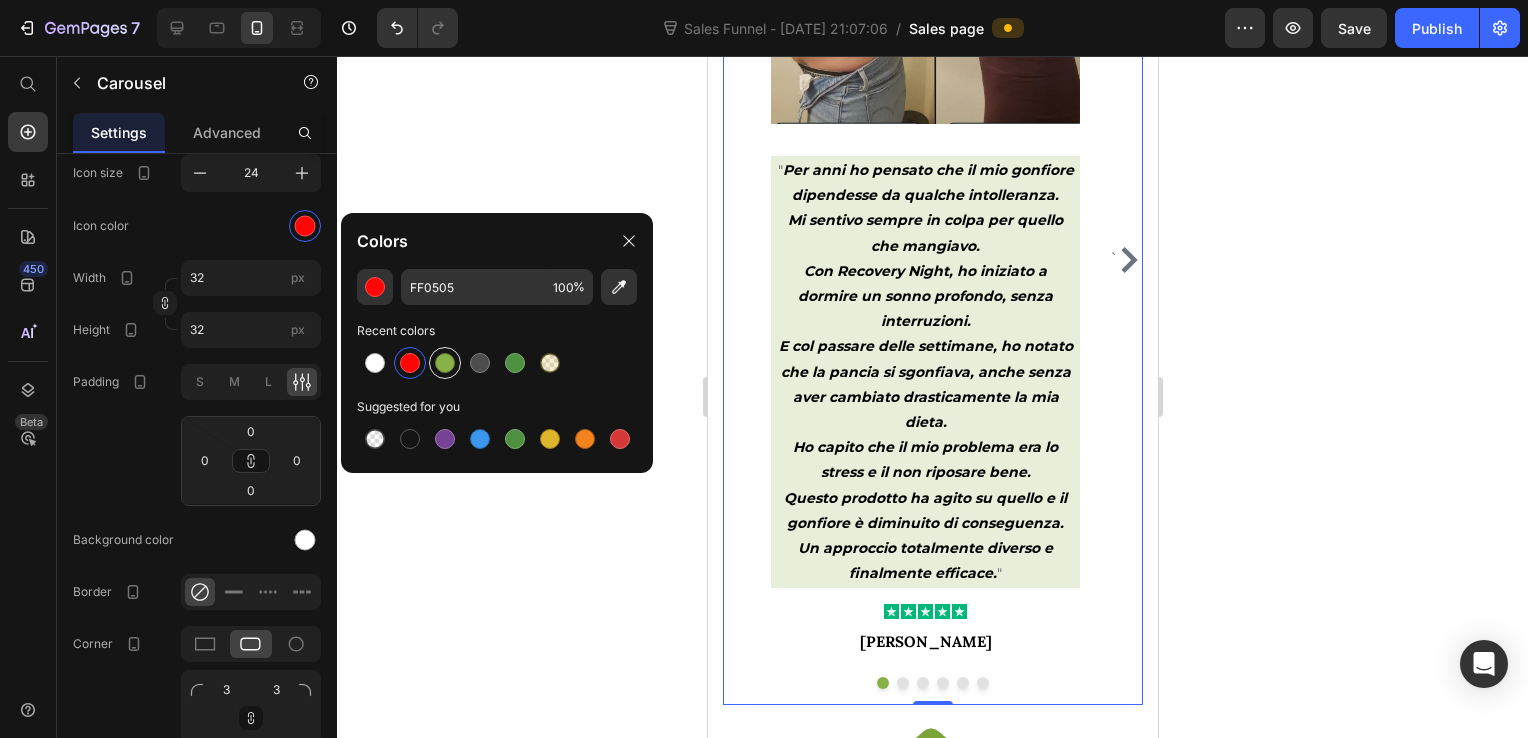 click at bounding box center (445, 363) 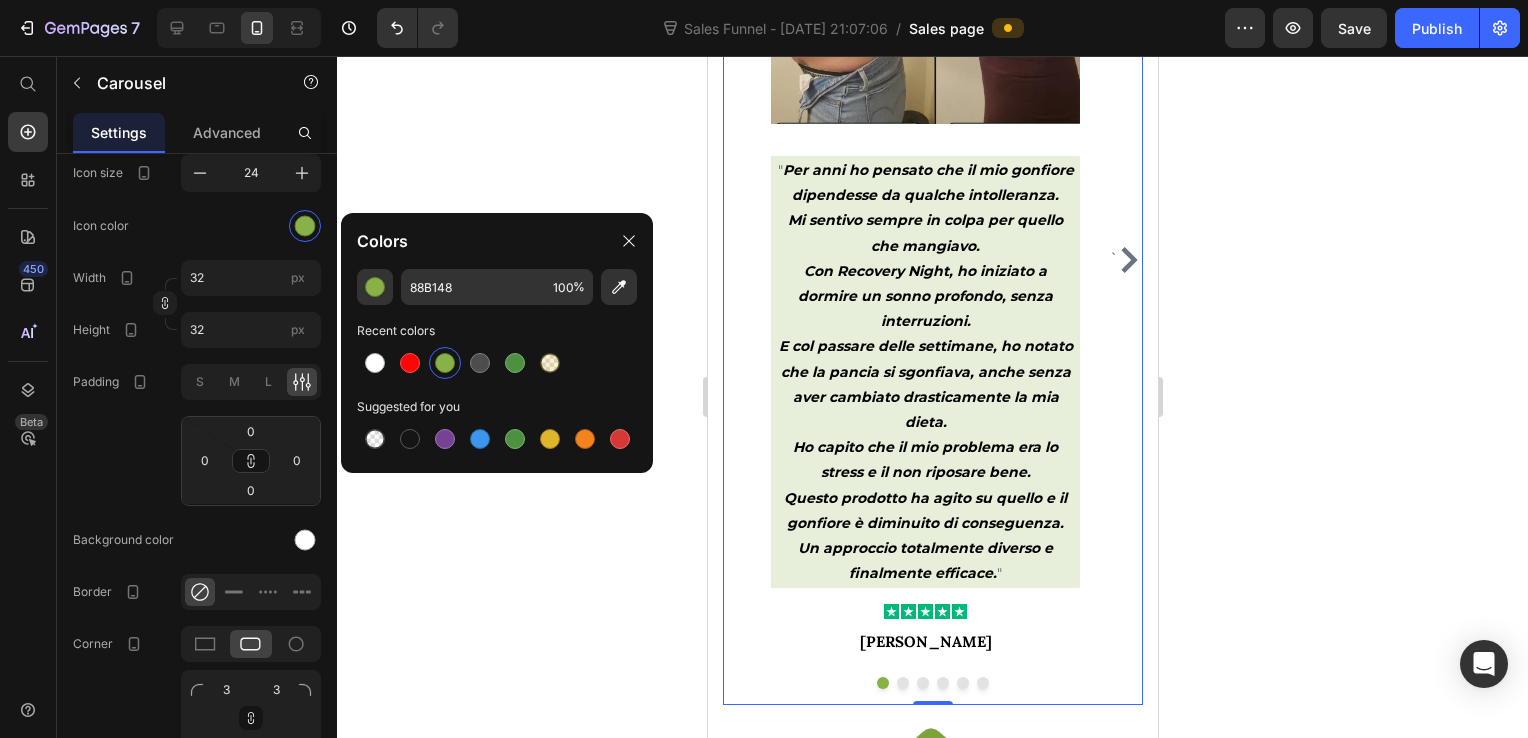 click 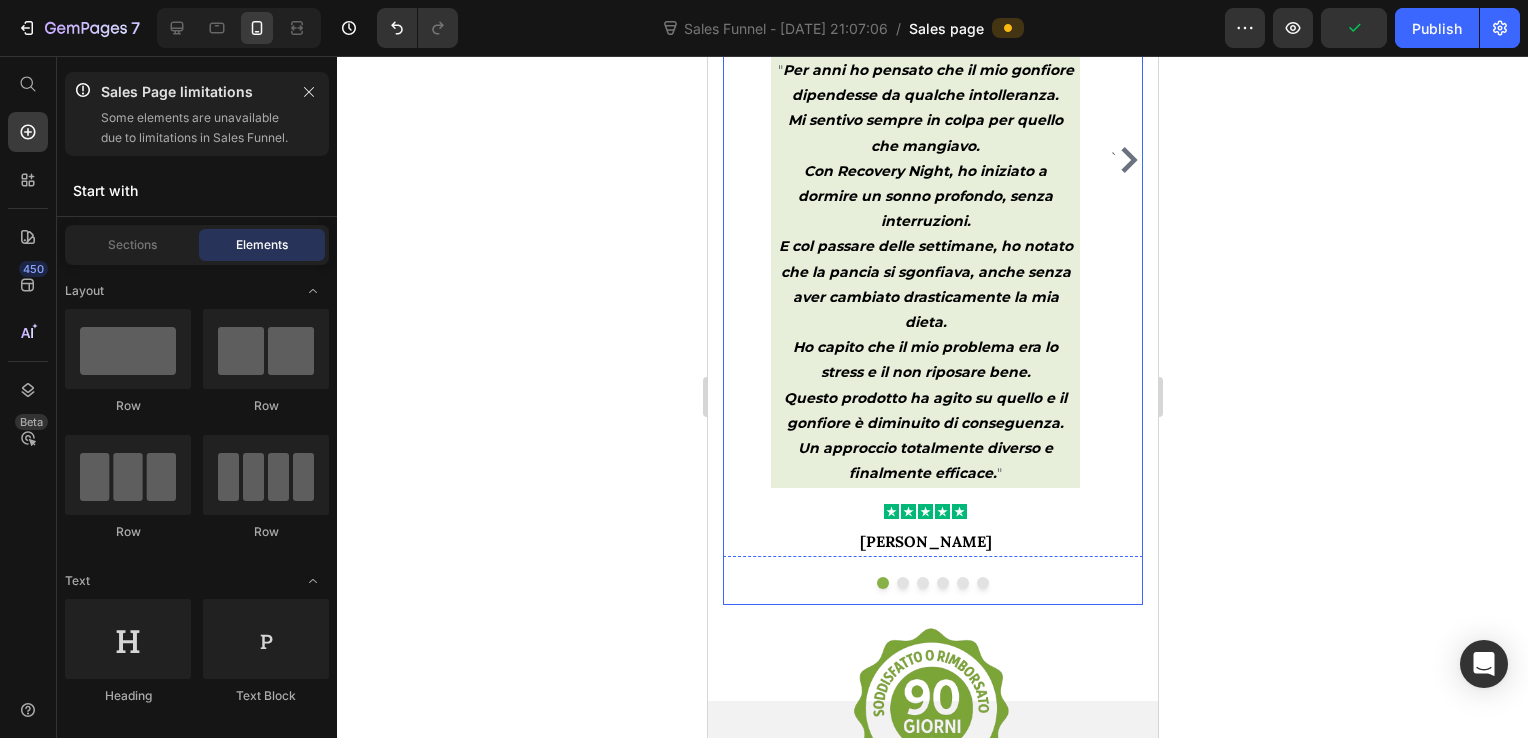 scroll, scrollTop: 4800, scrollLeft: 0, axis: vertical 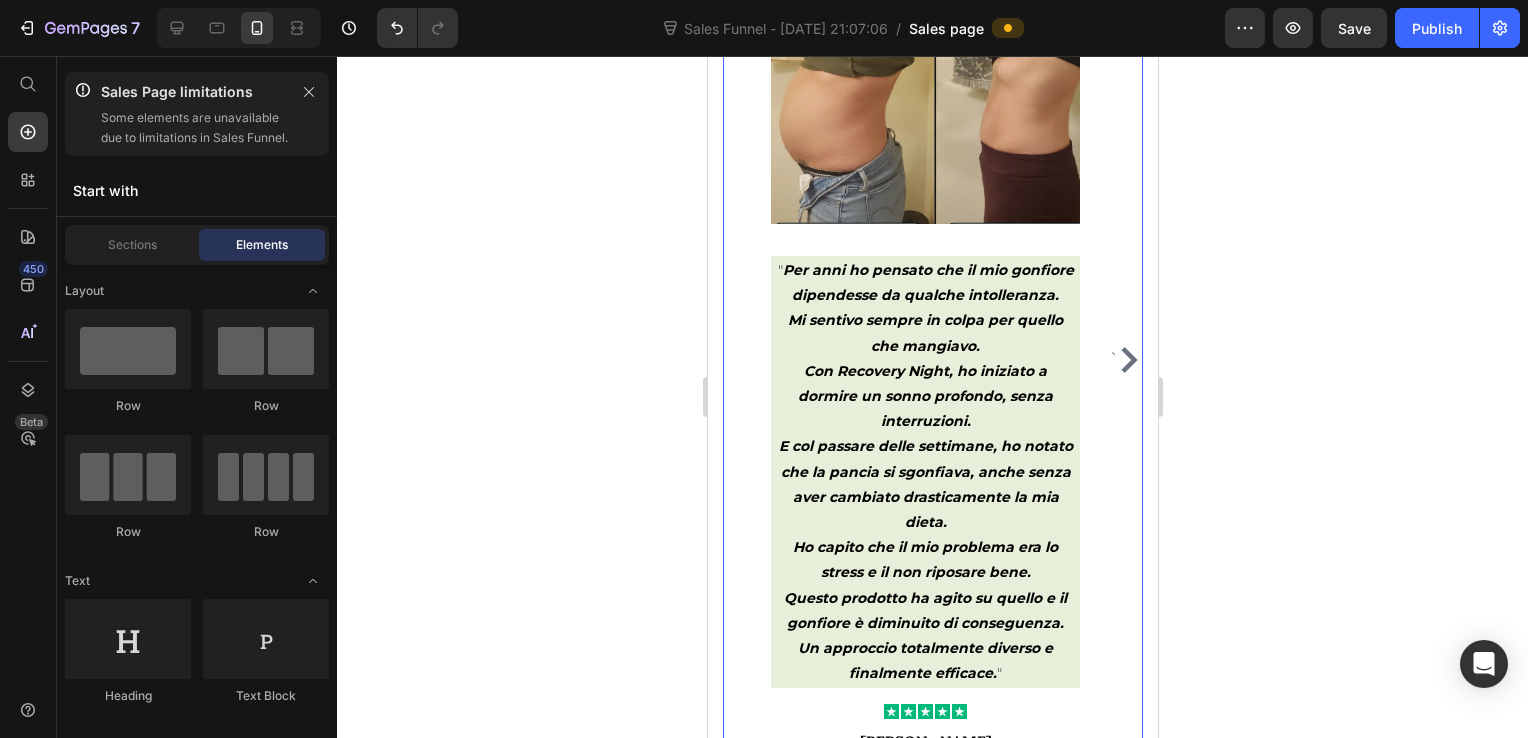 click 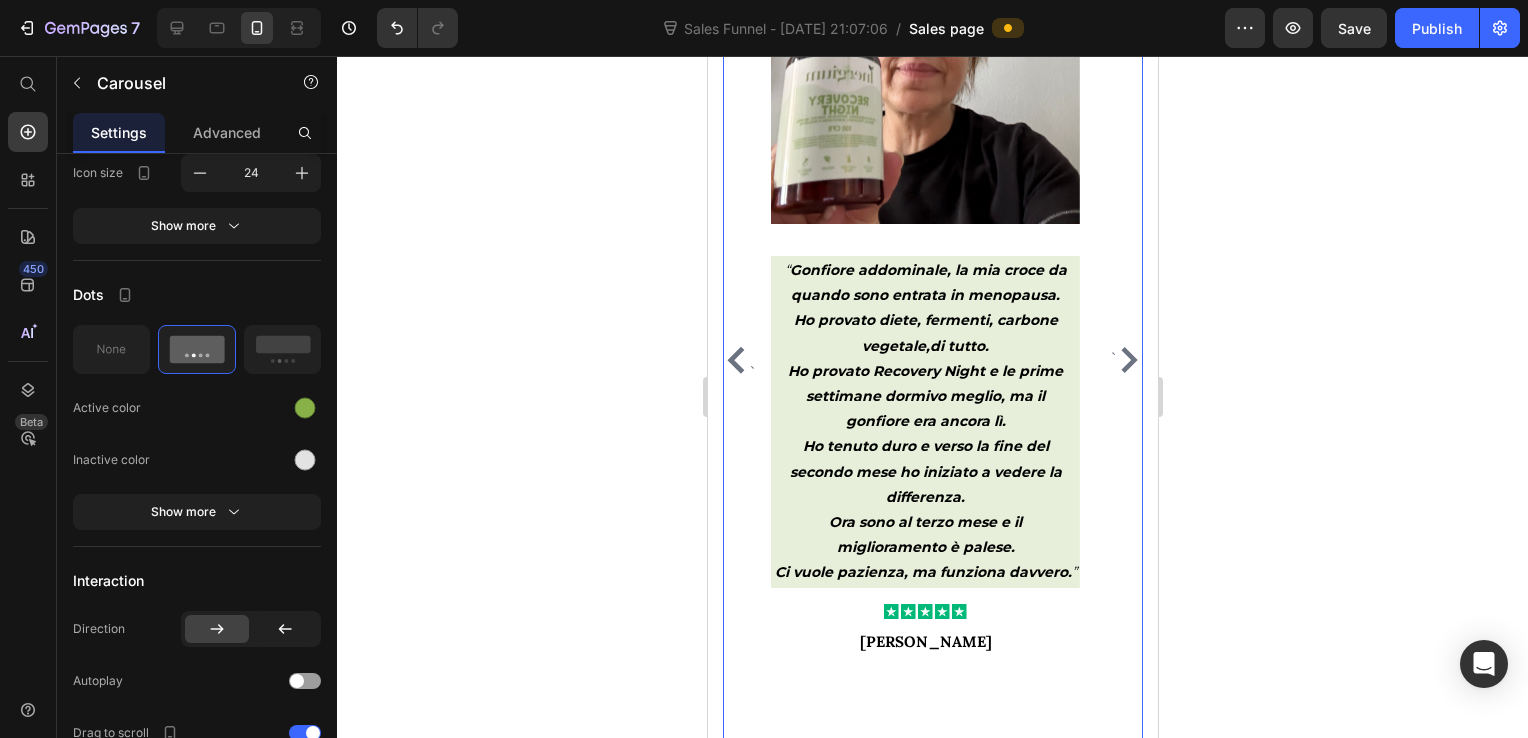 click 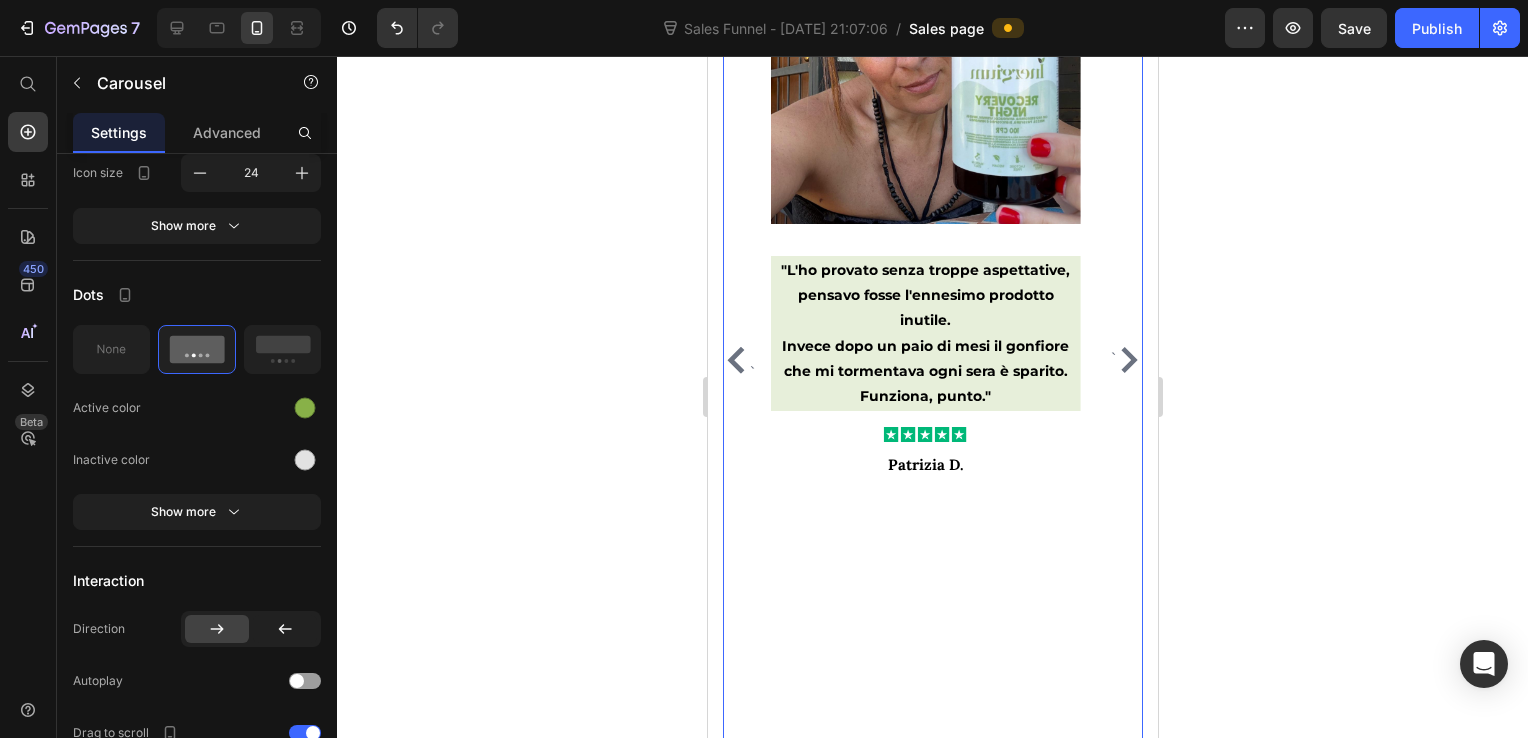 click 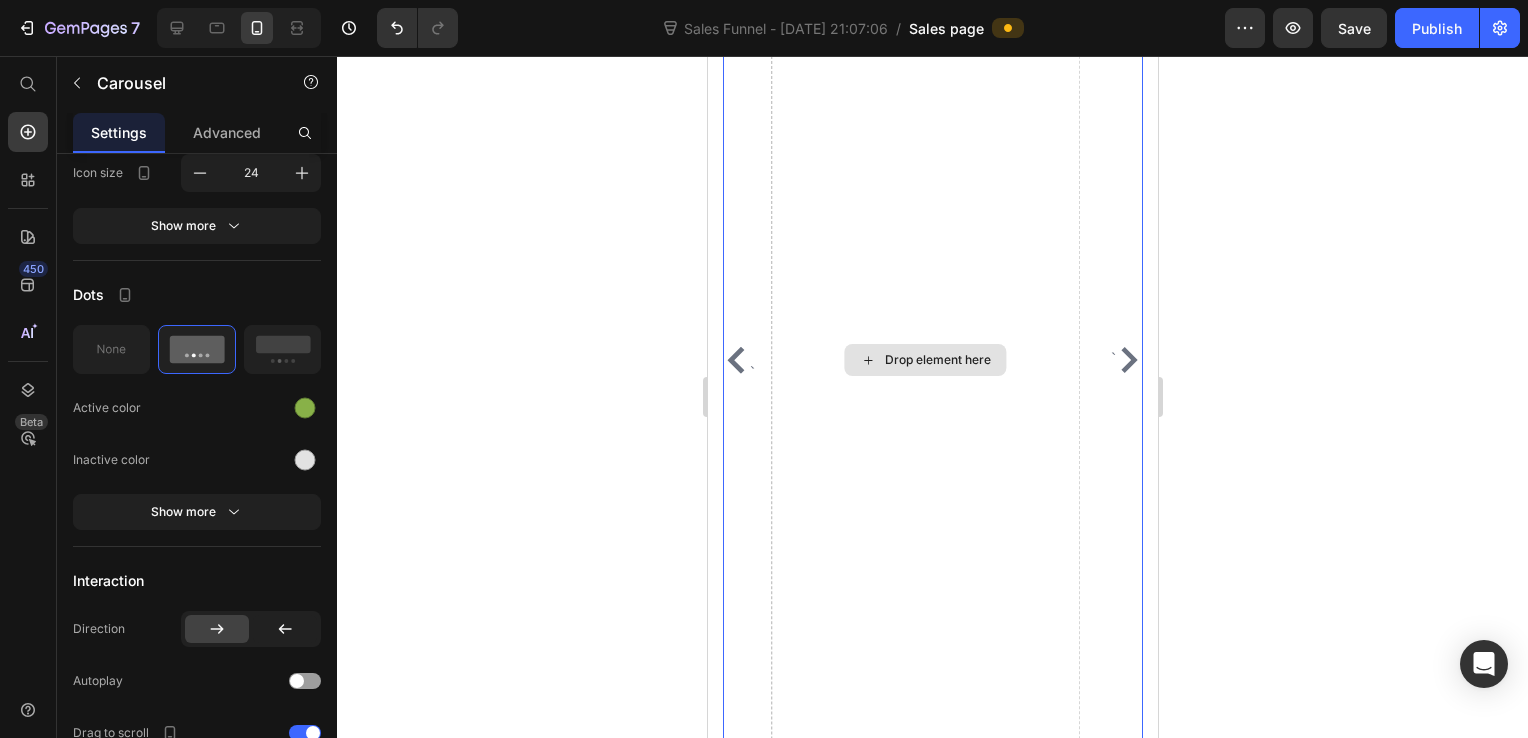 click on "Drop element here" at bounding box center [924, 360] 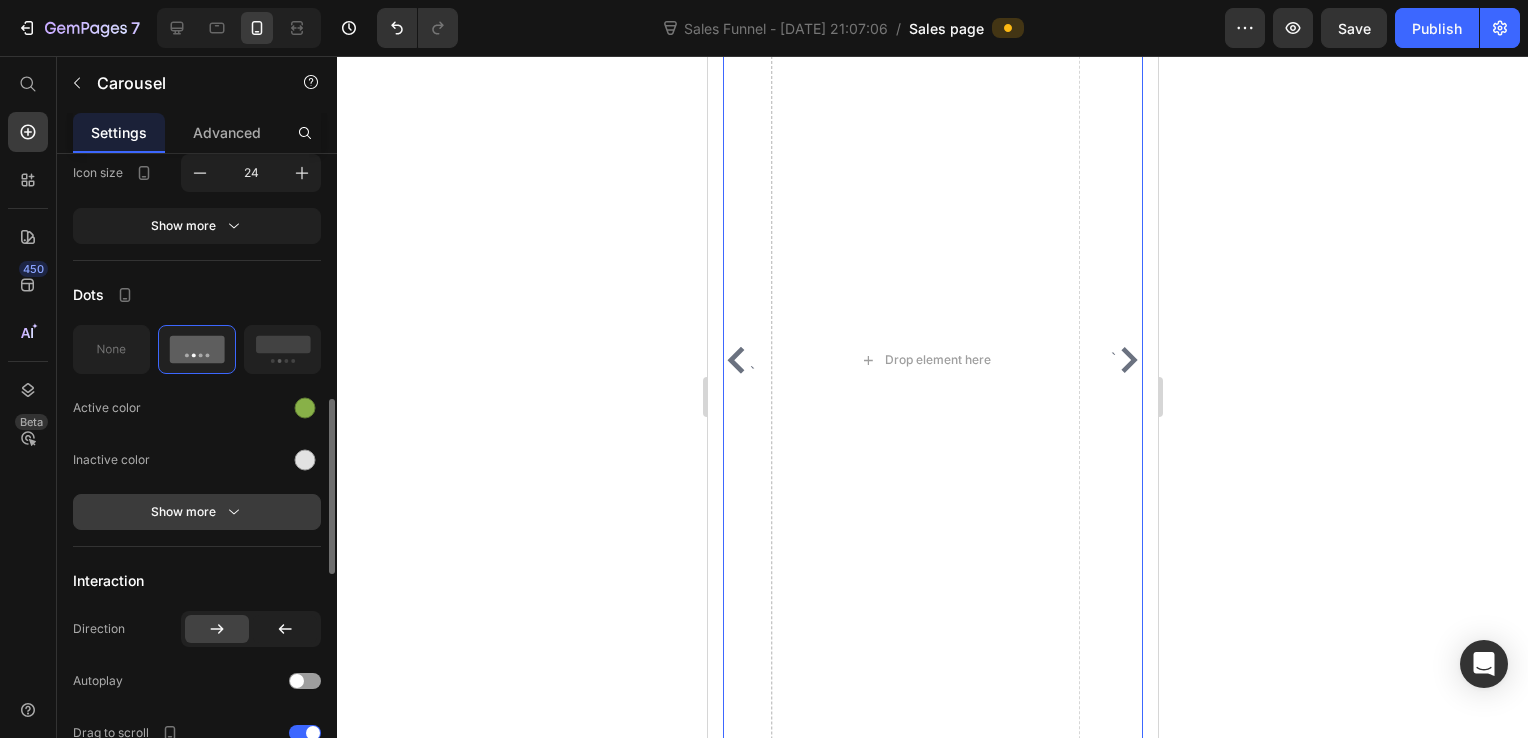 click on "Show more" at bounding box center (197, 512) 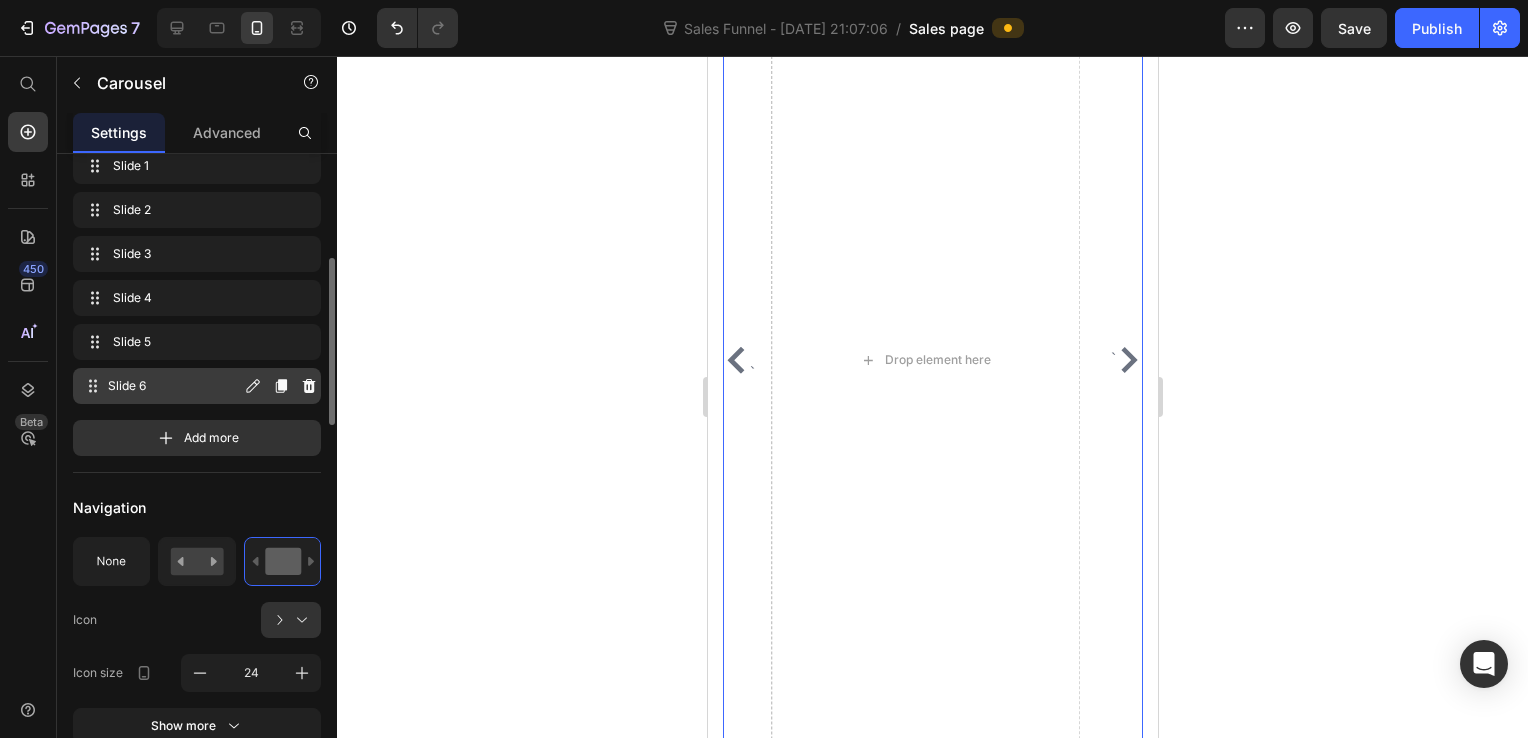 scroll, scrollTop: 300, scrollLeft: 0, axis: vertical 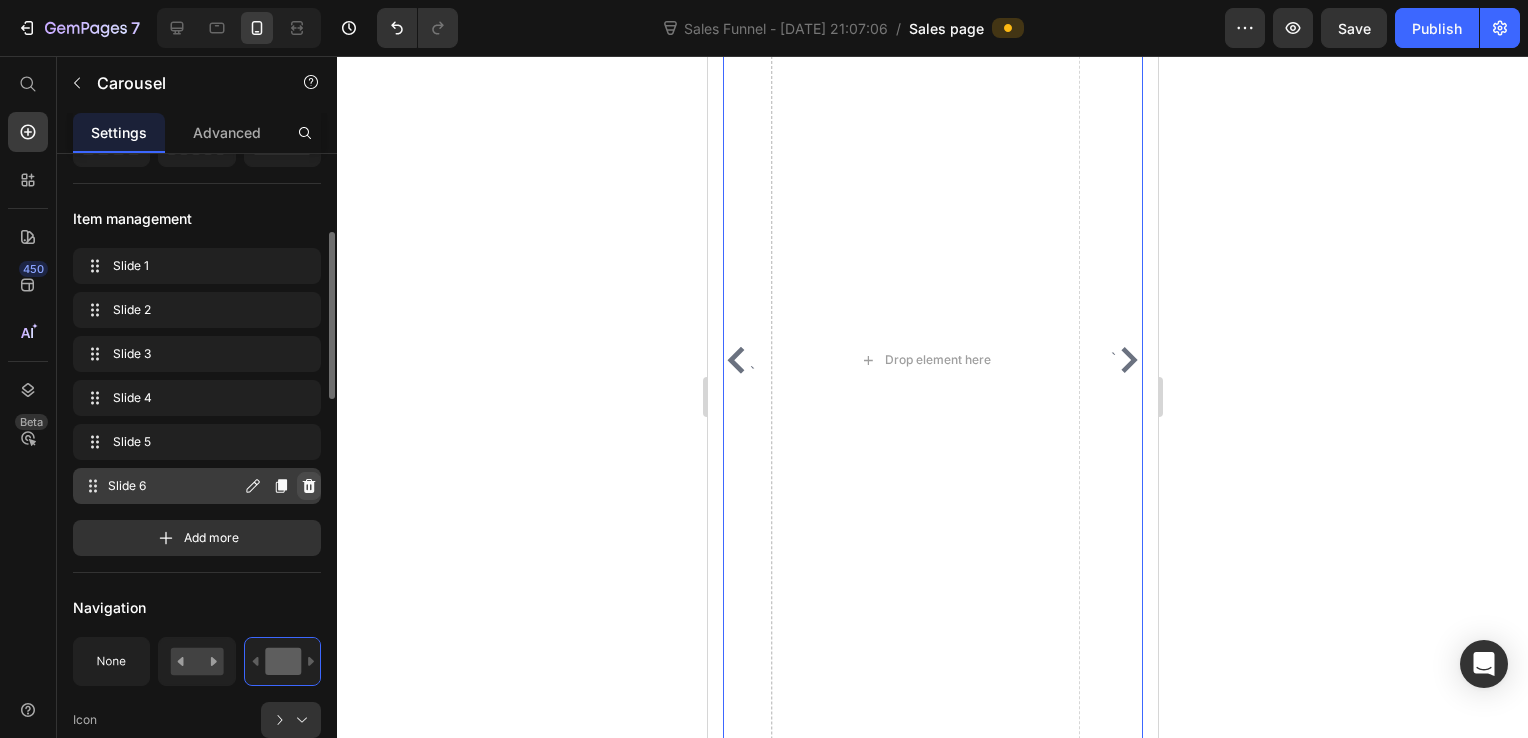click 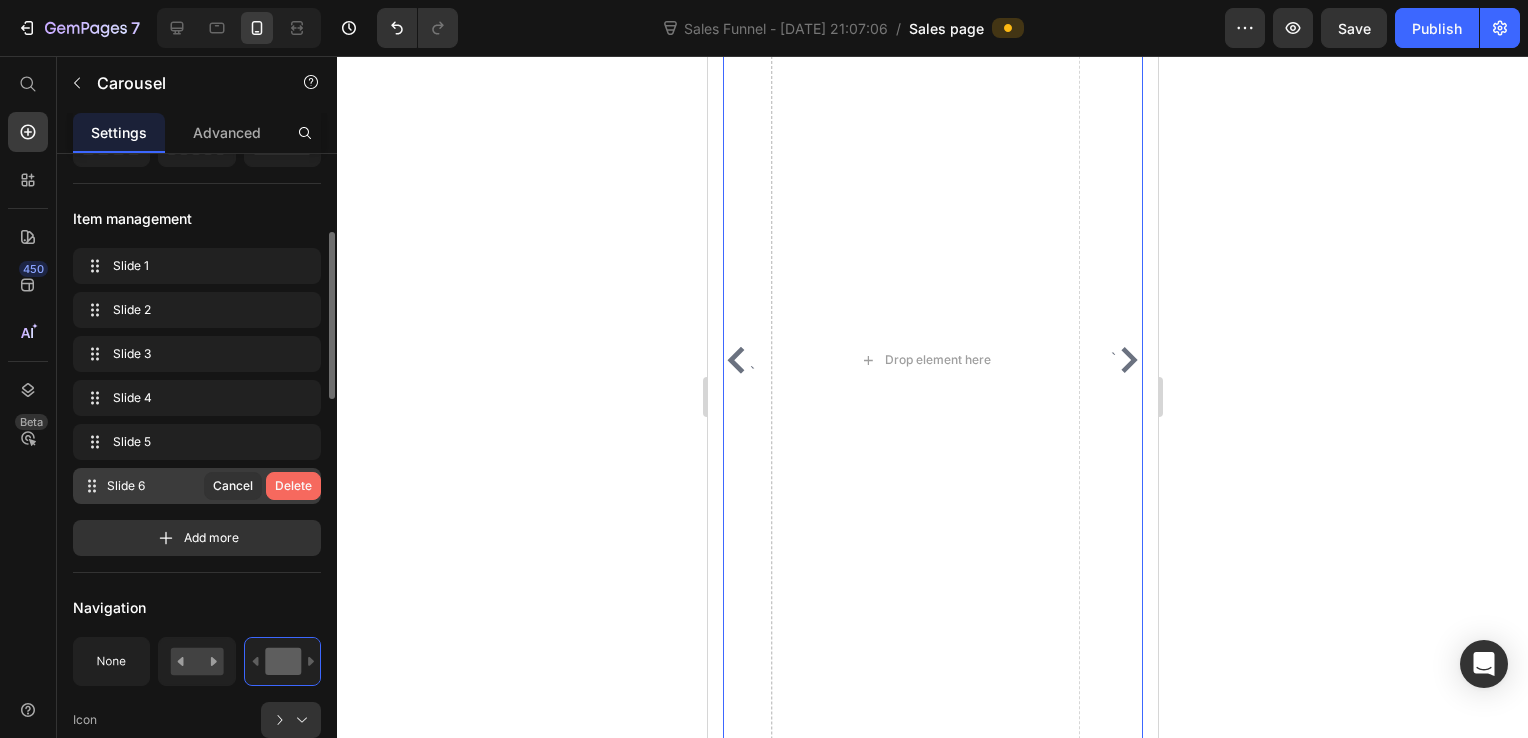 click on "Delete" at bounding box center (293, 486) 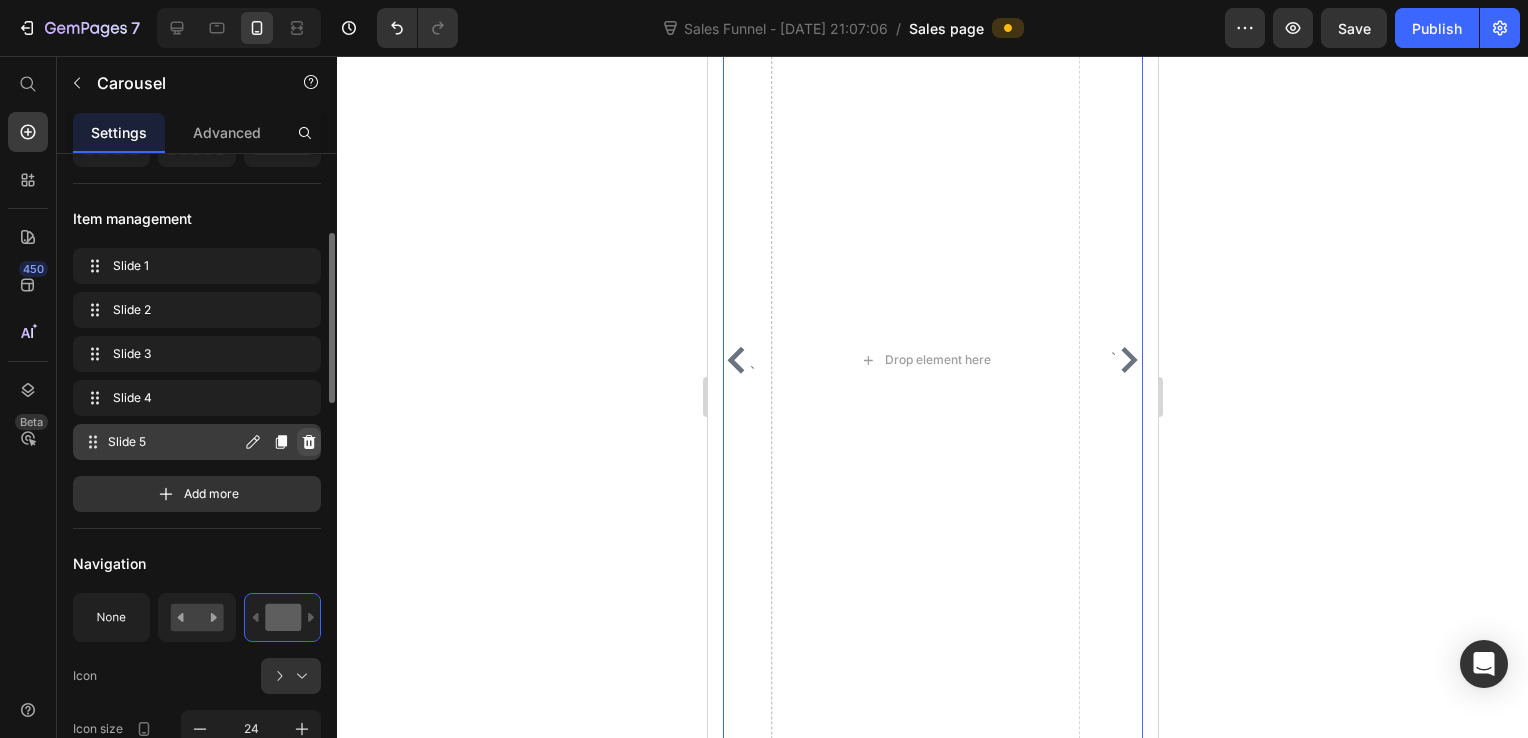 click 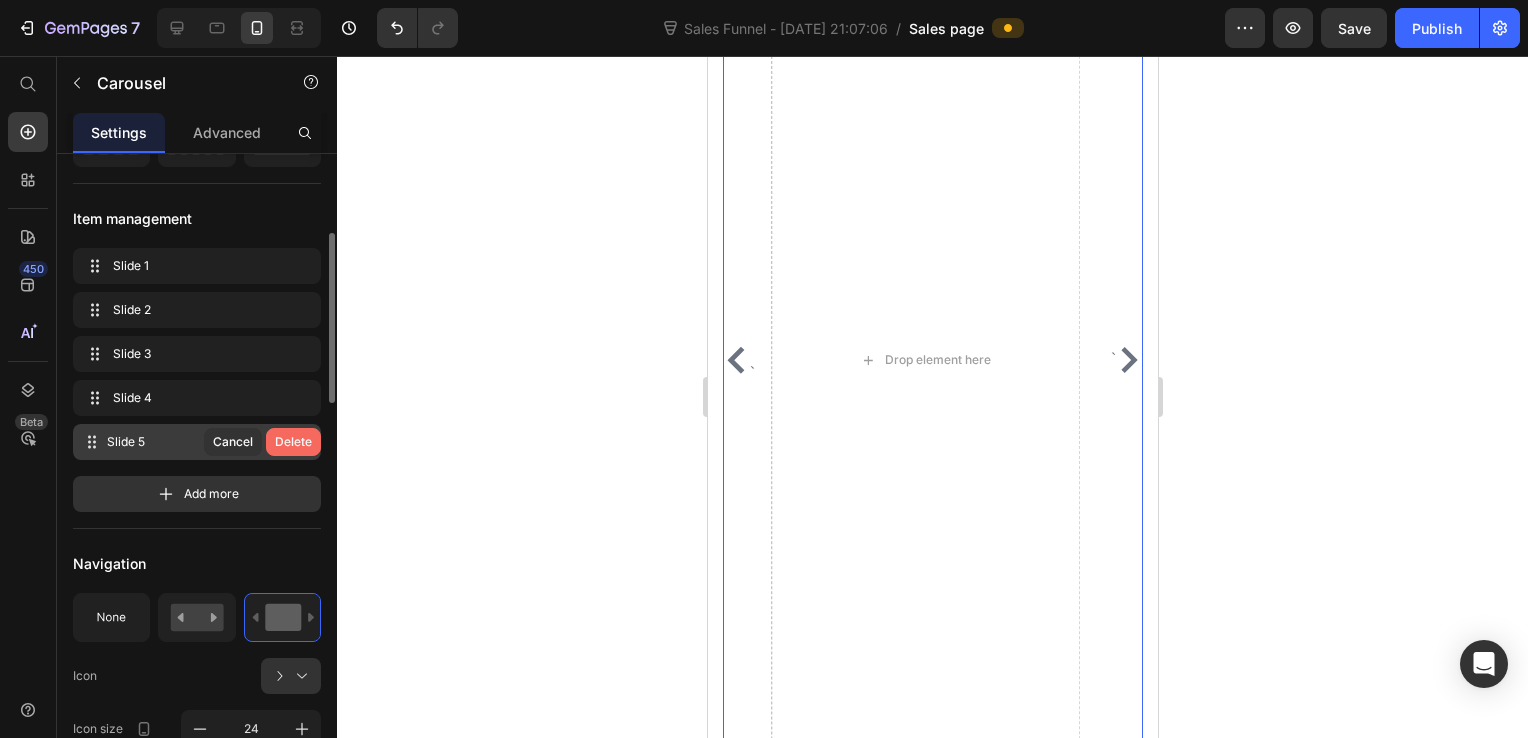 click on "Delete" at bounding box center [293, 442] 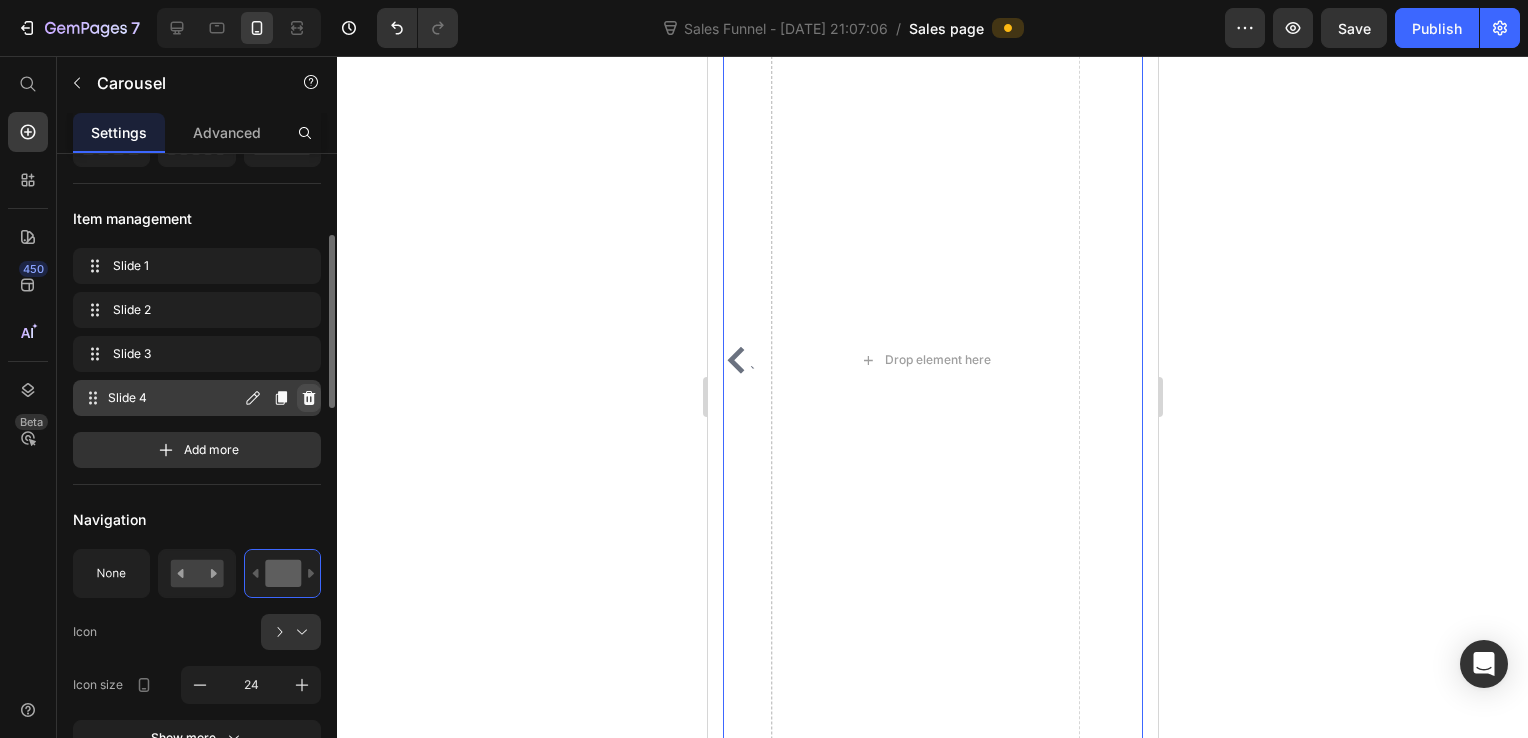 click 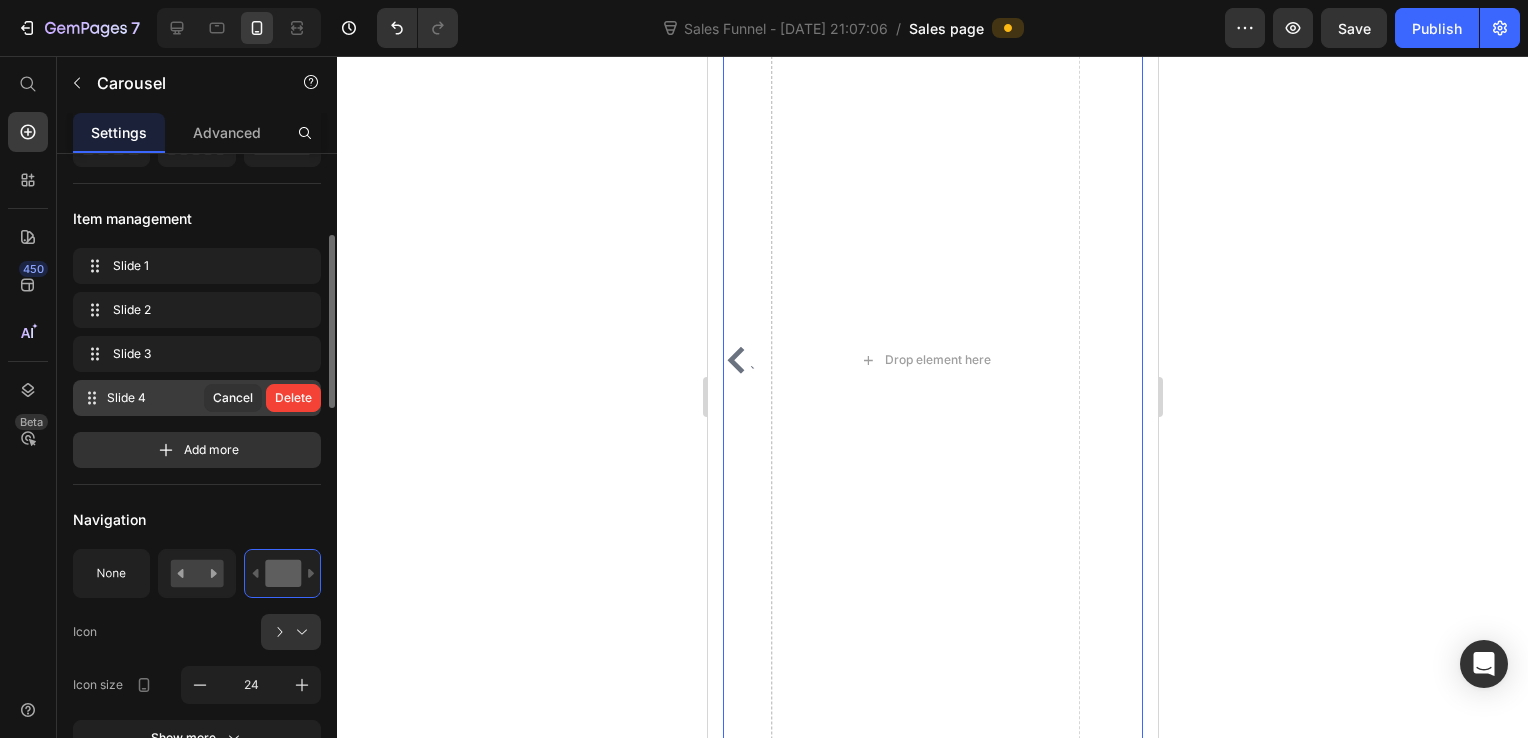 click on "Delete" at bounding box center [293, 398] 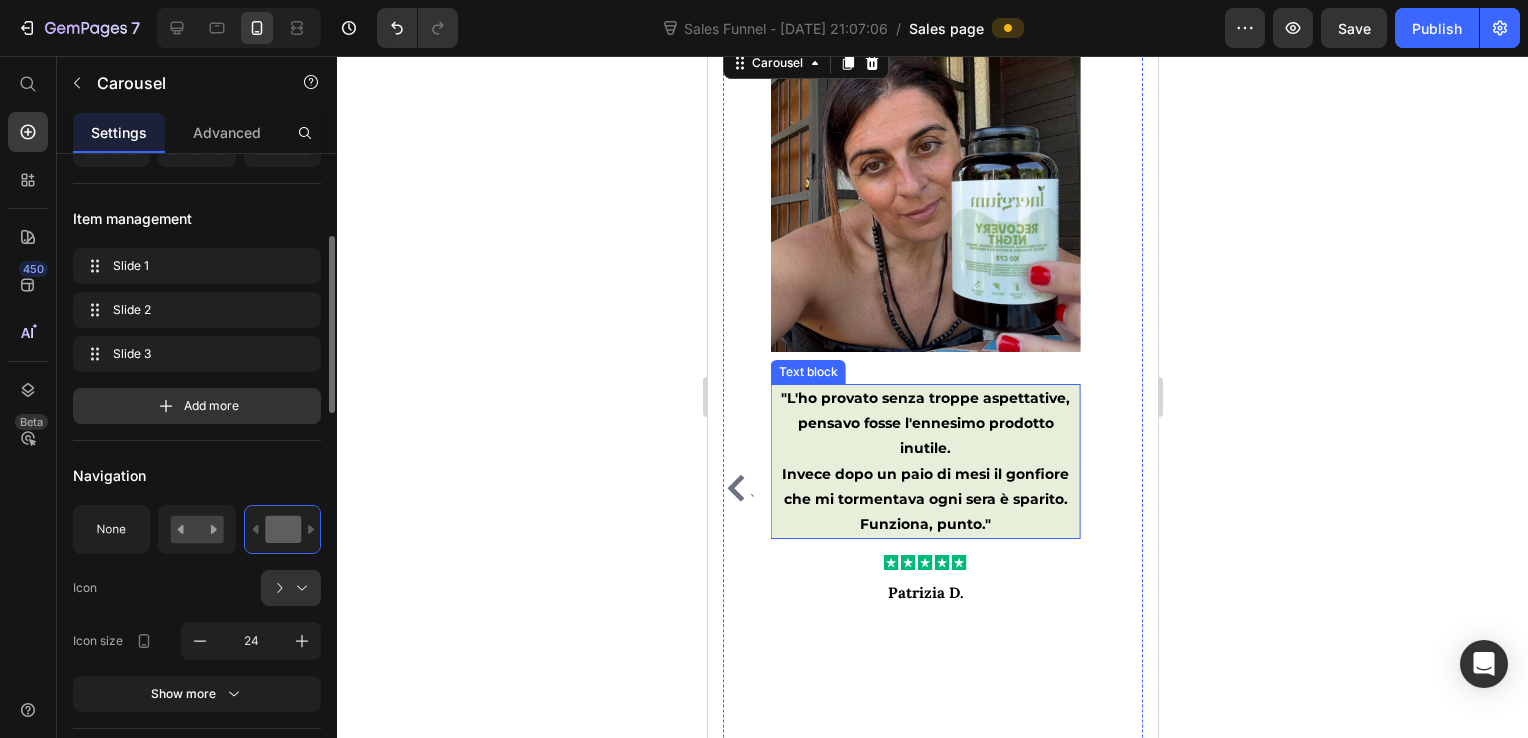 scroll, scrollTop: 4700, scrollLeft: 0, axis: vertical 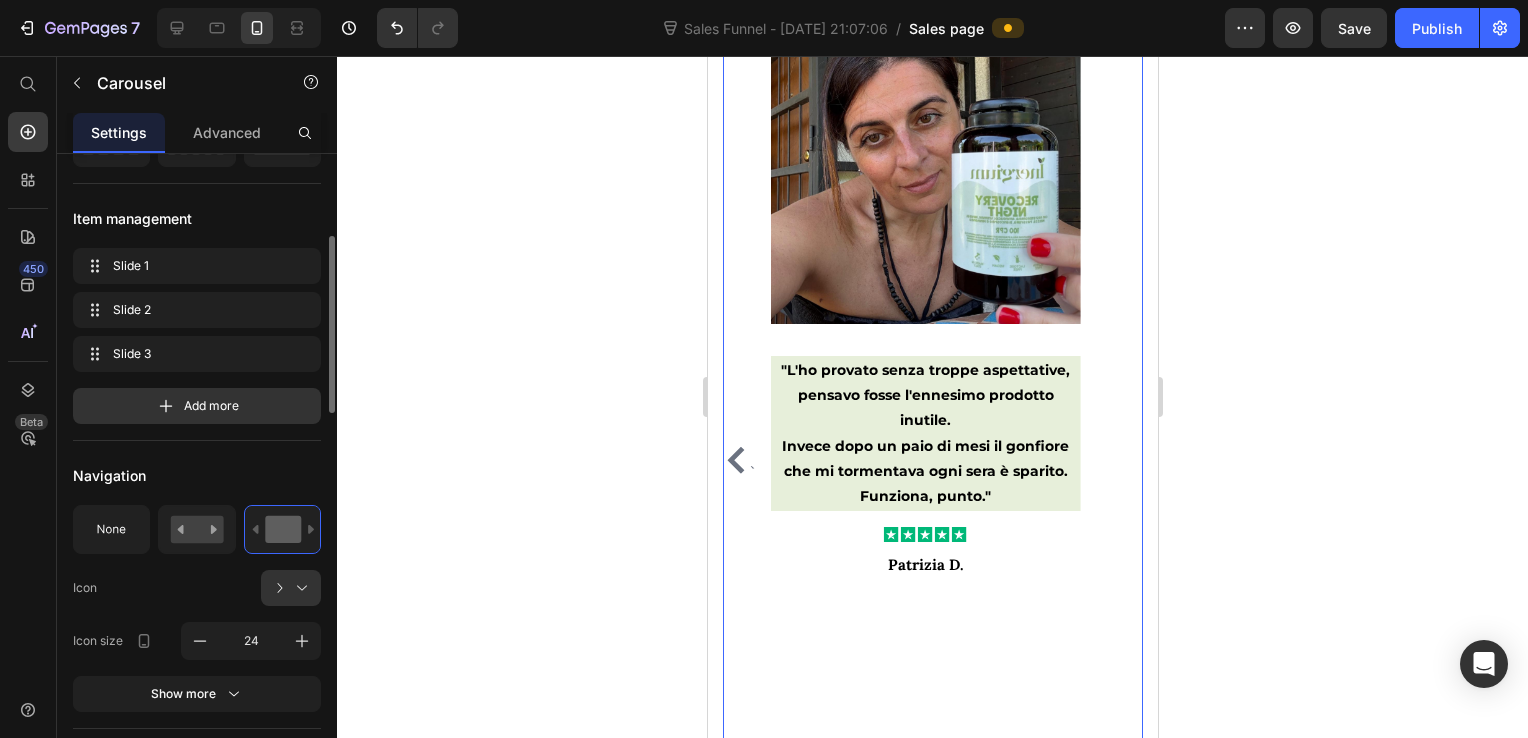 click 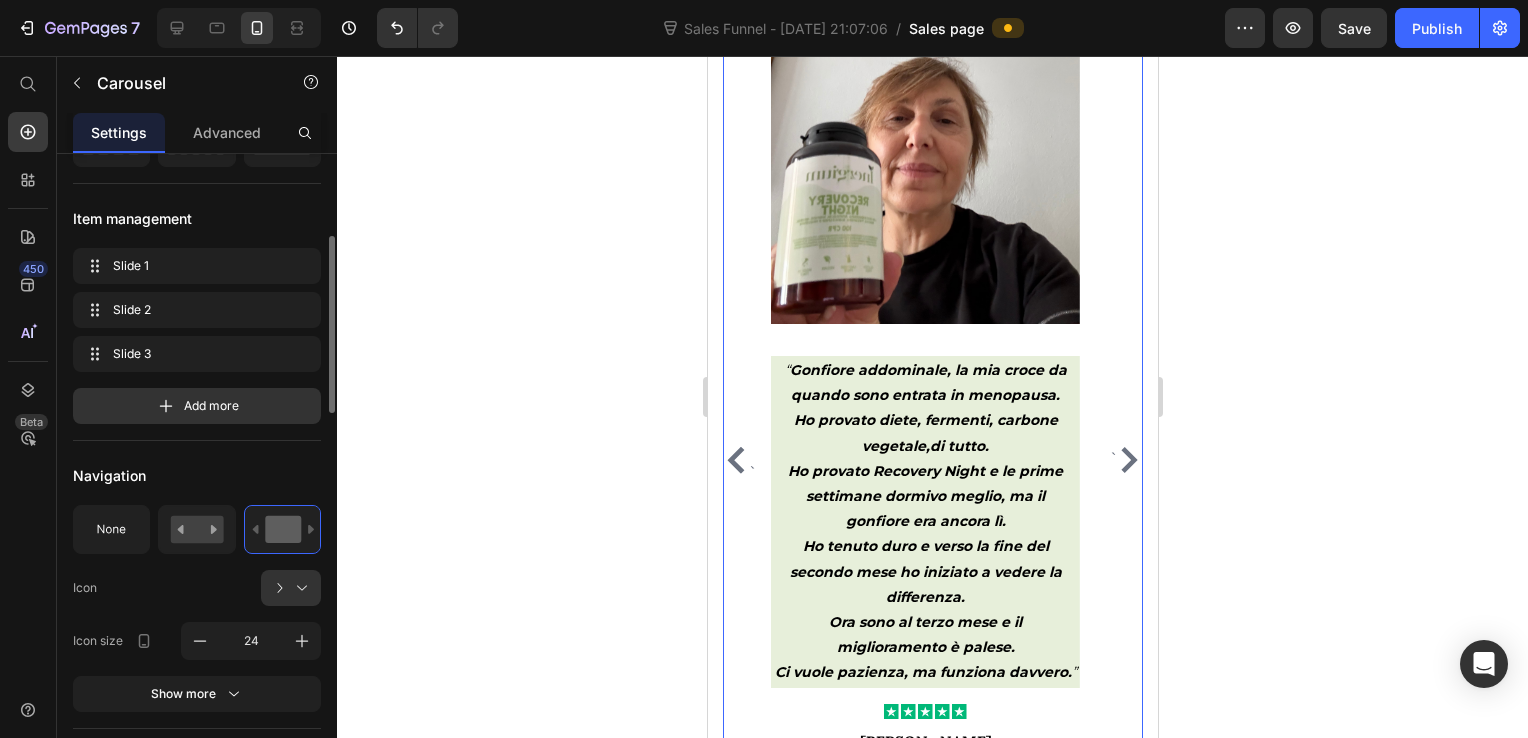 click 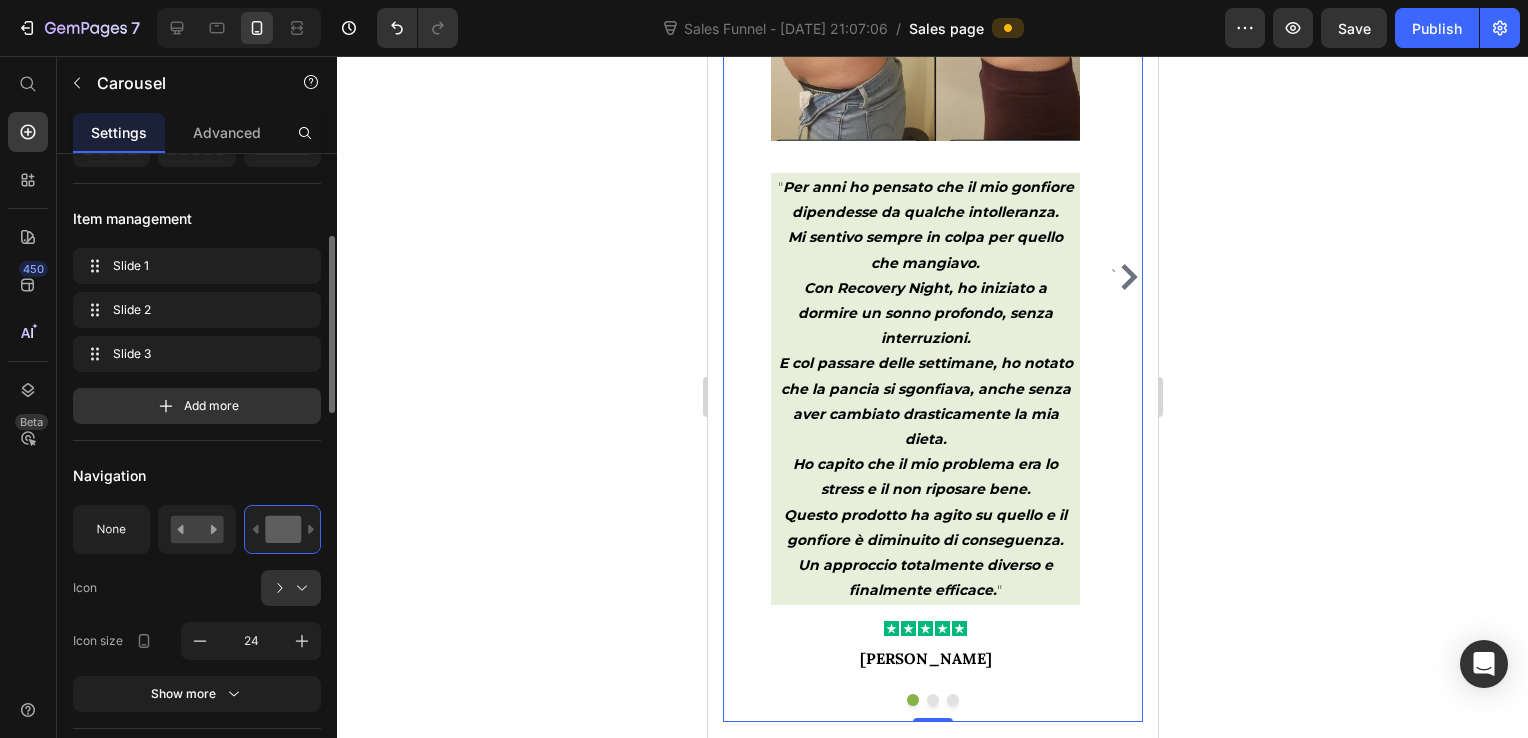 scroll, scrollTop: 4800, scrollLeft: 0, axis: vertical 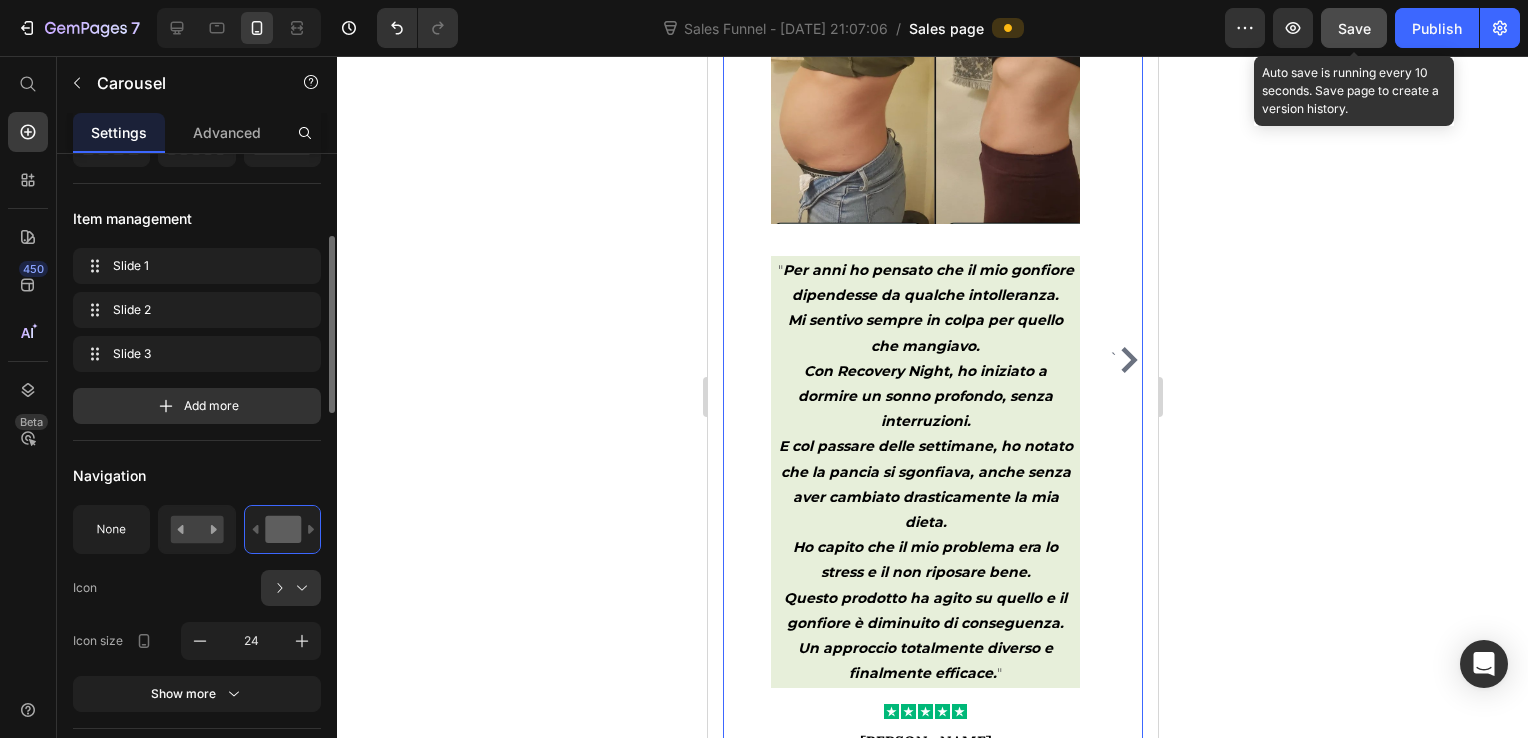 click on "Save" 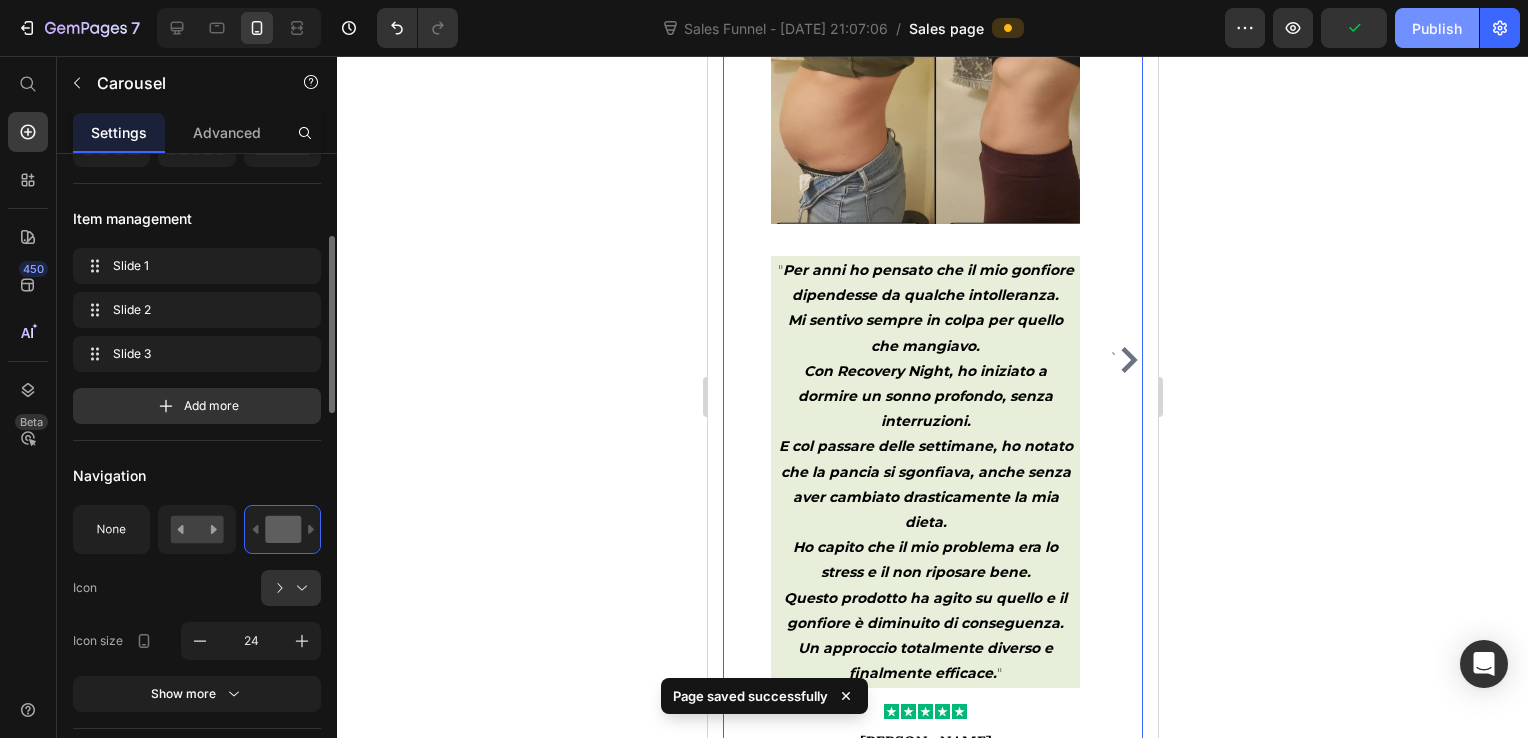 click on "Publish" at bounding box center (1437, 28) 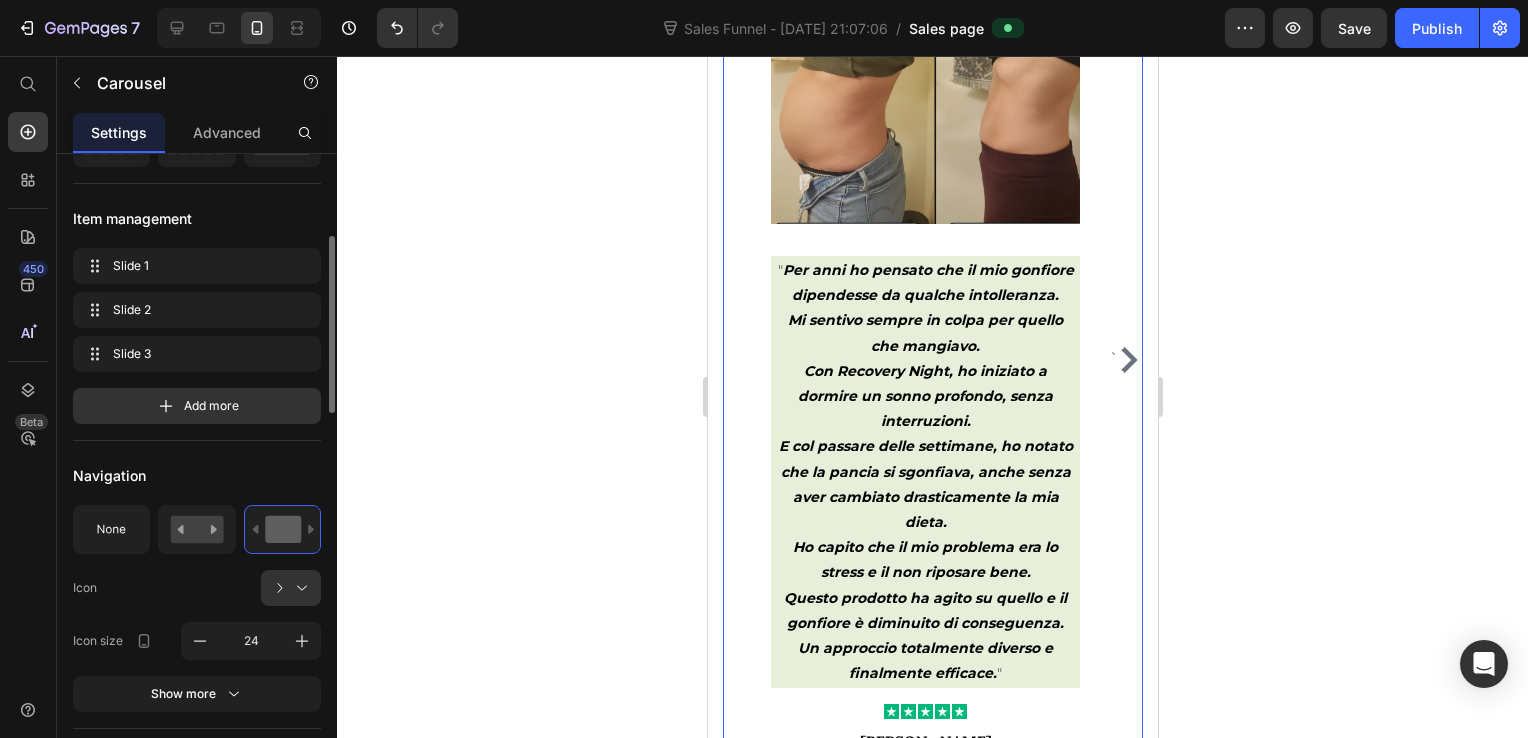 scroll, scrollTop: 0, scrollLeft: 0, axis: both 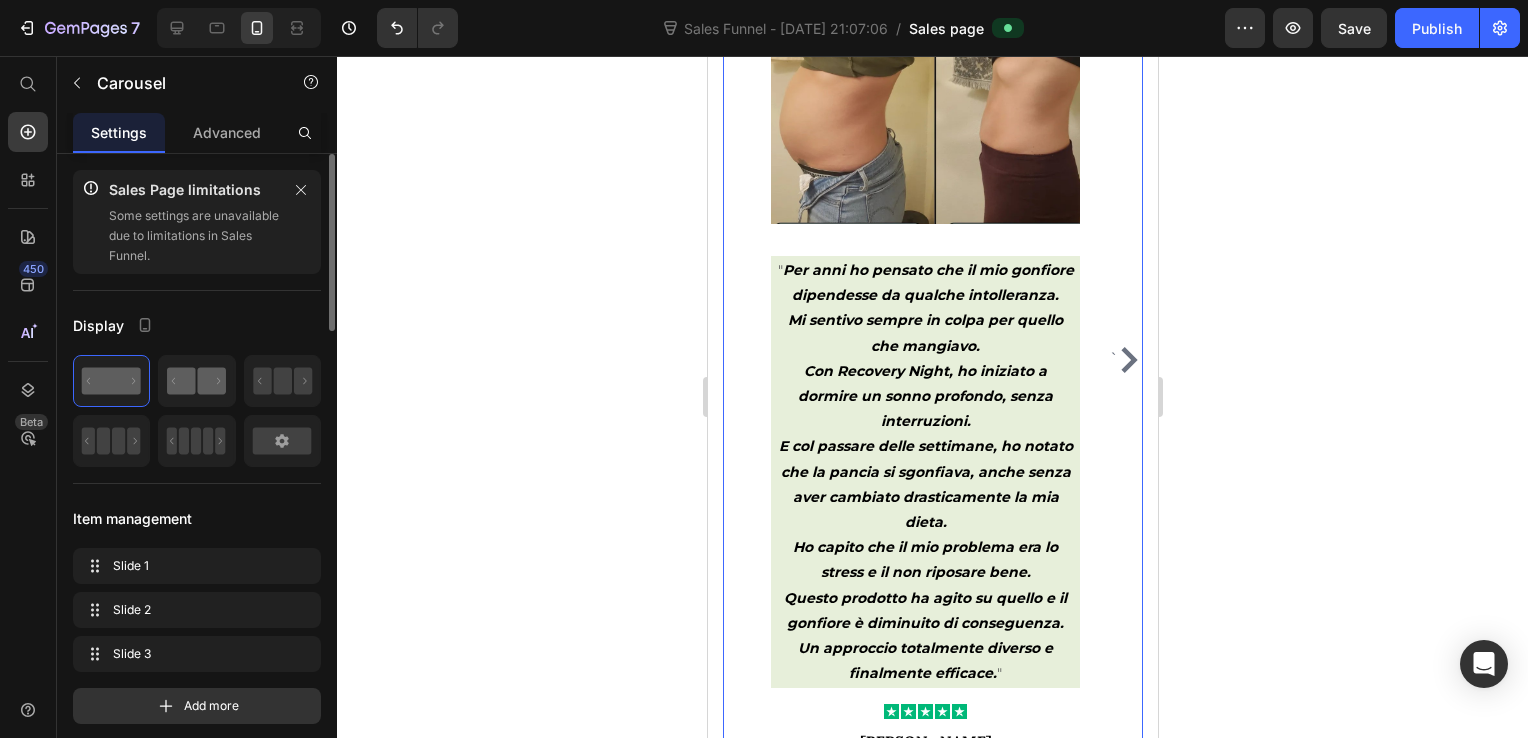click 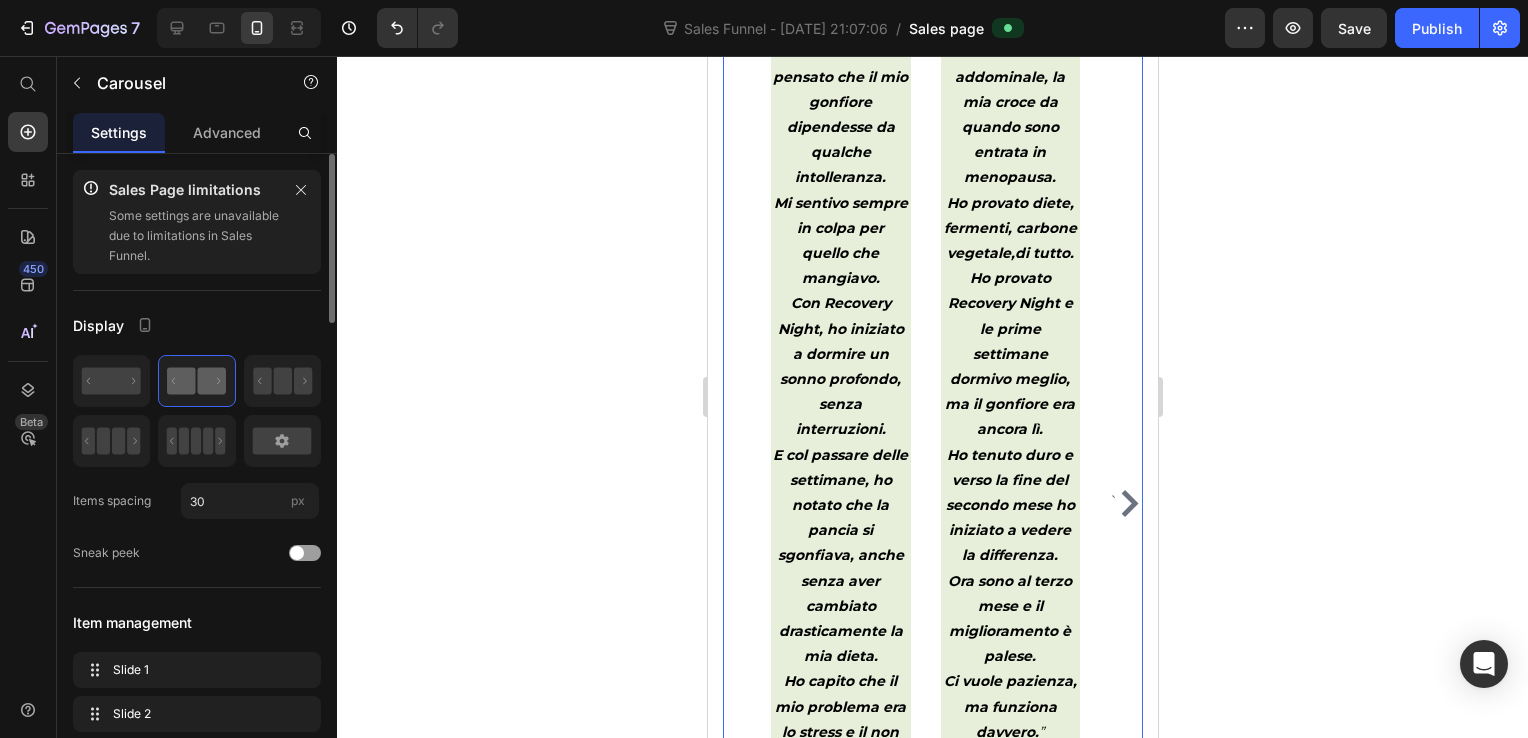 scroll, scrollTop: 4979, scrollLeft: 0, axis: vertical 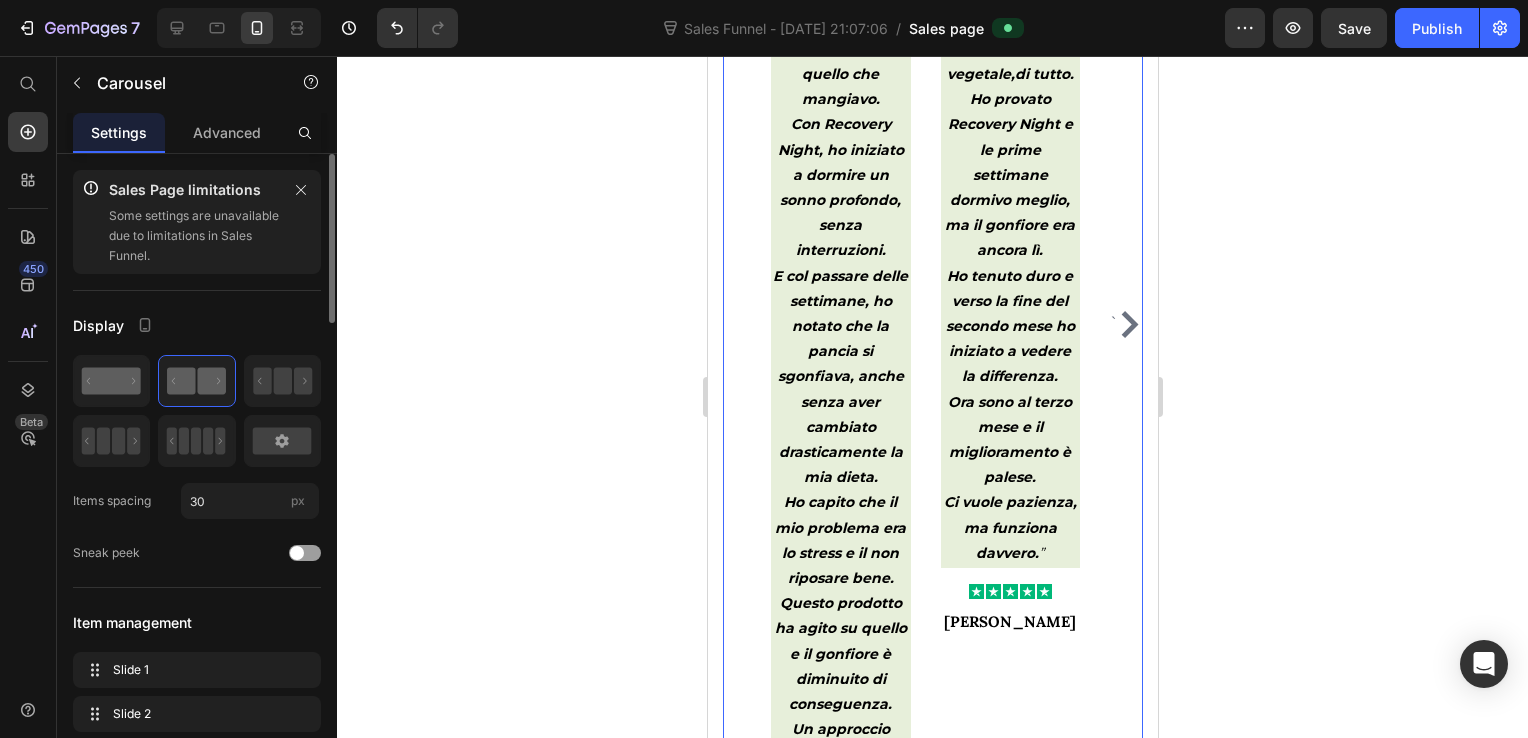 click 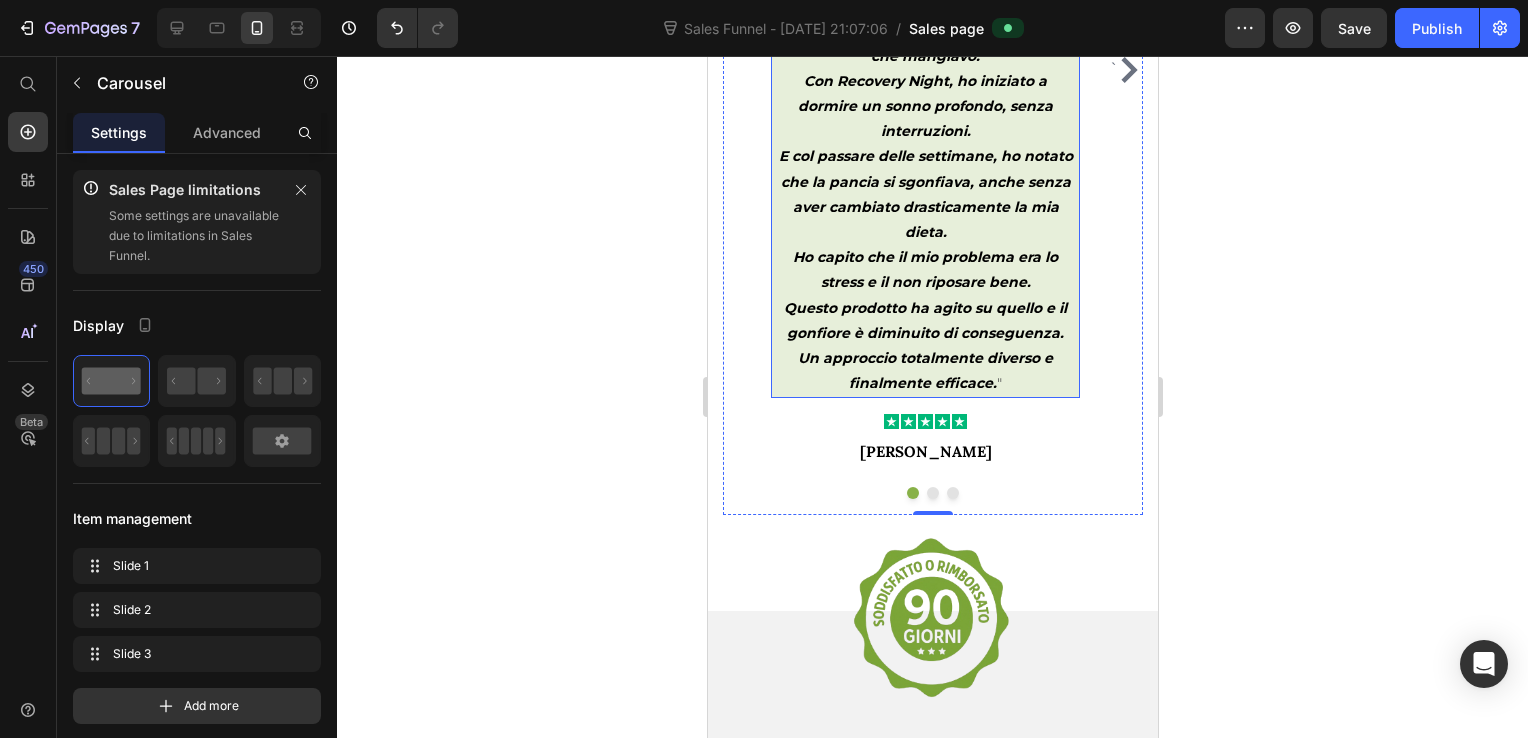 scroll, scrollTop: 5100, scrollLeft: 0, axis: vertical 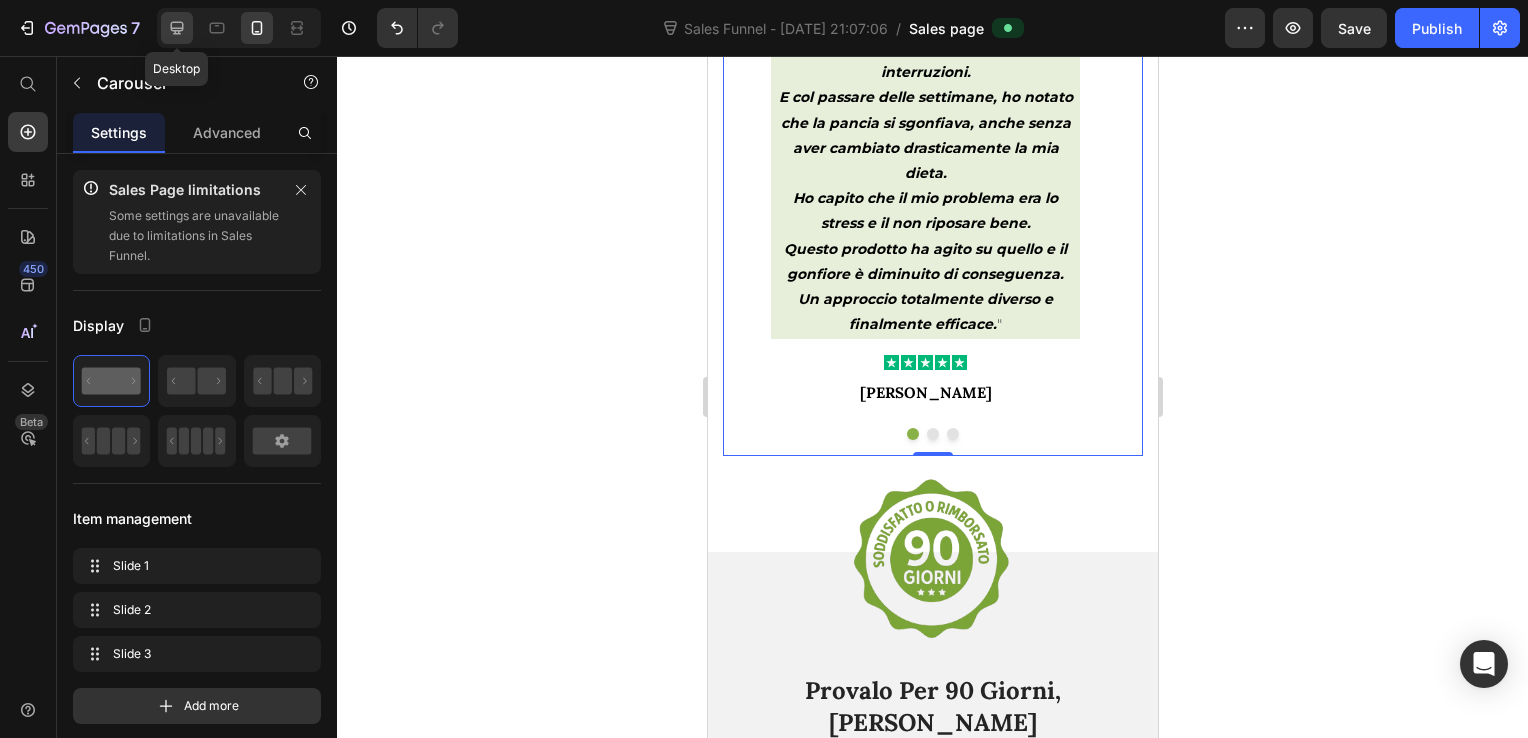 click 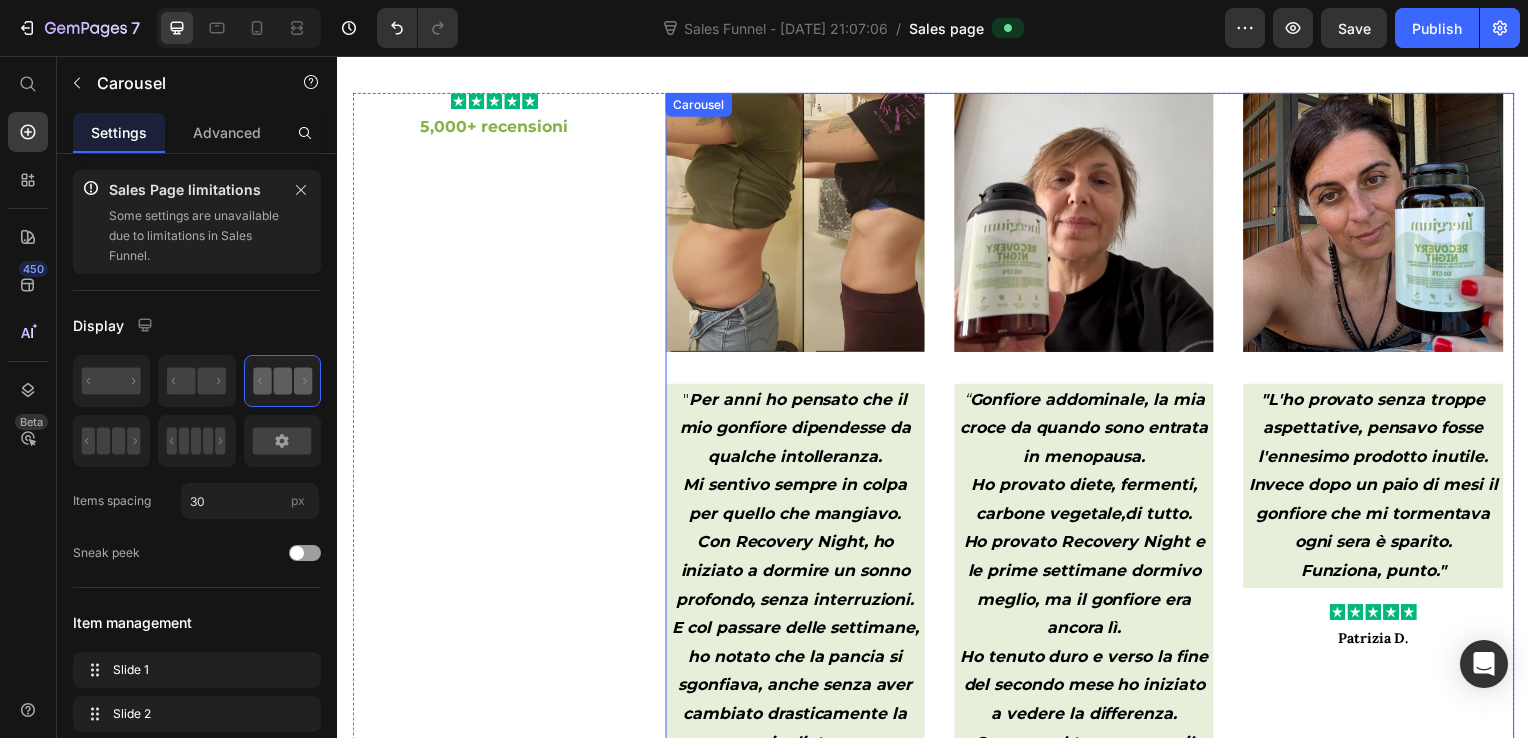 scroll, scrollTop: 2658, scrollLeft: 0, axis: vertical 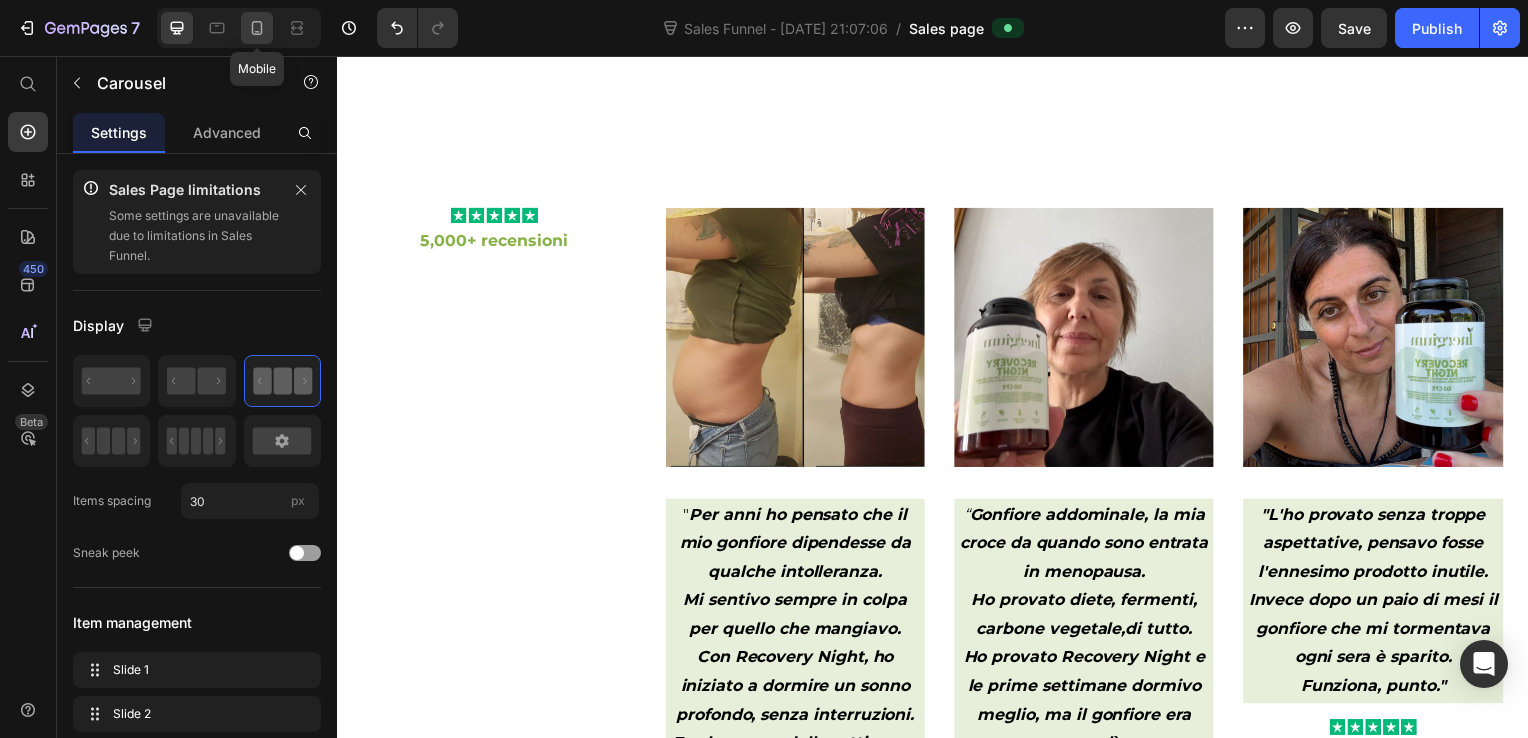 click 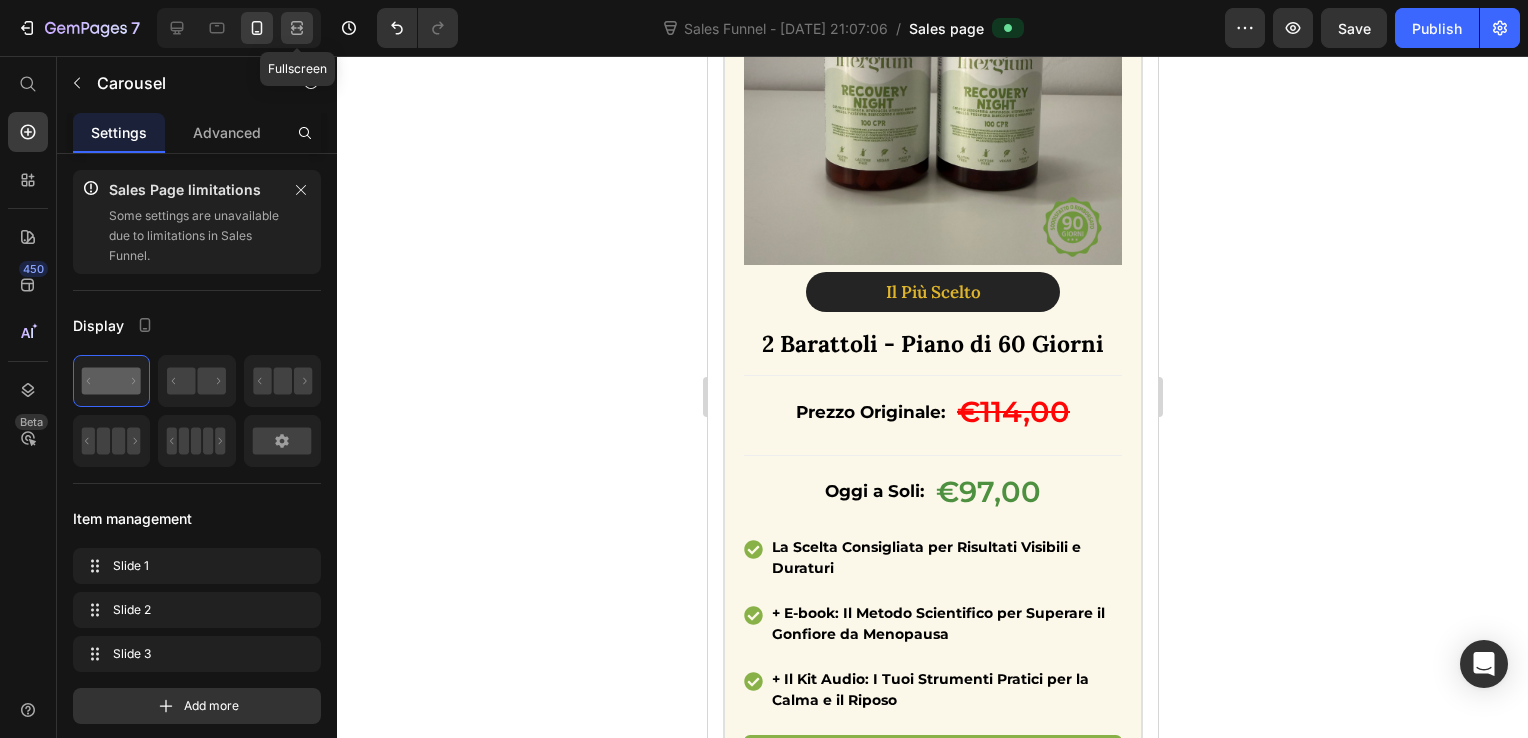 scroll, scrollTop: 2485, scrollLeft: 0, axis: vertical 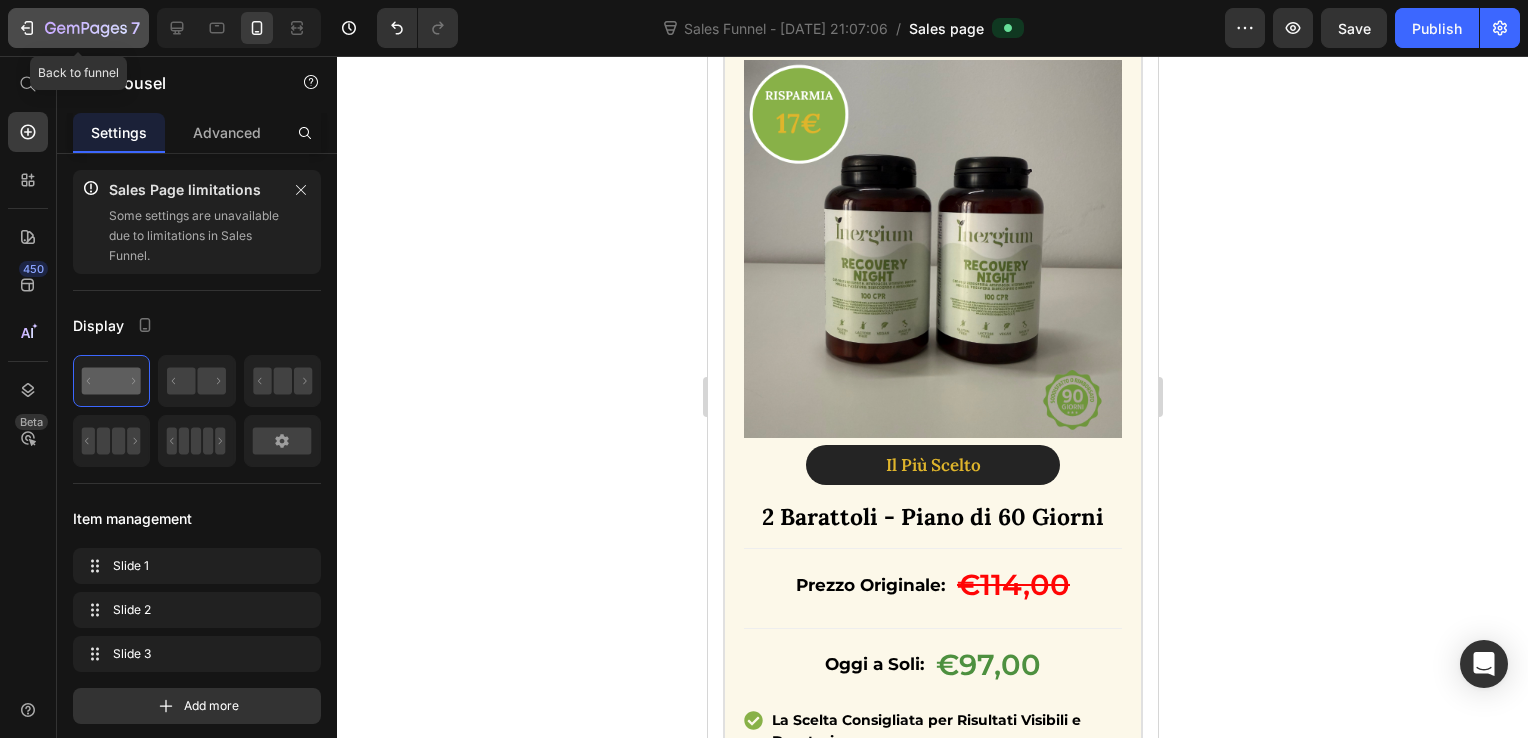 click on "7" at bounding box center [78, 28] 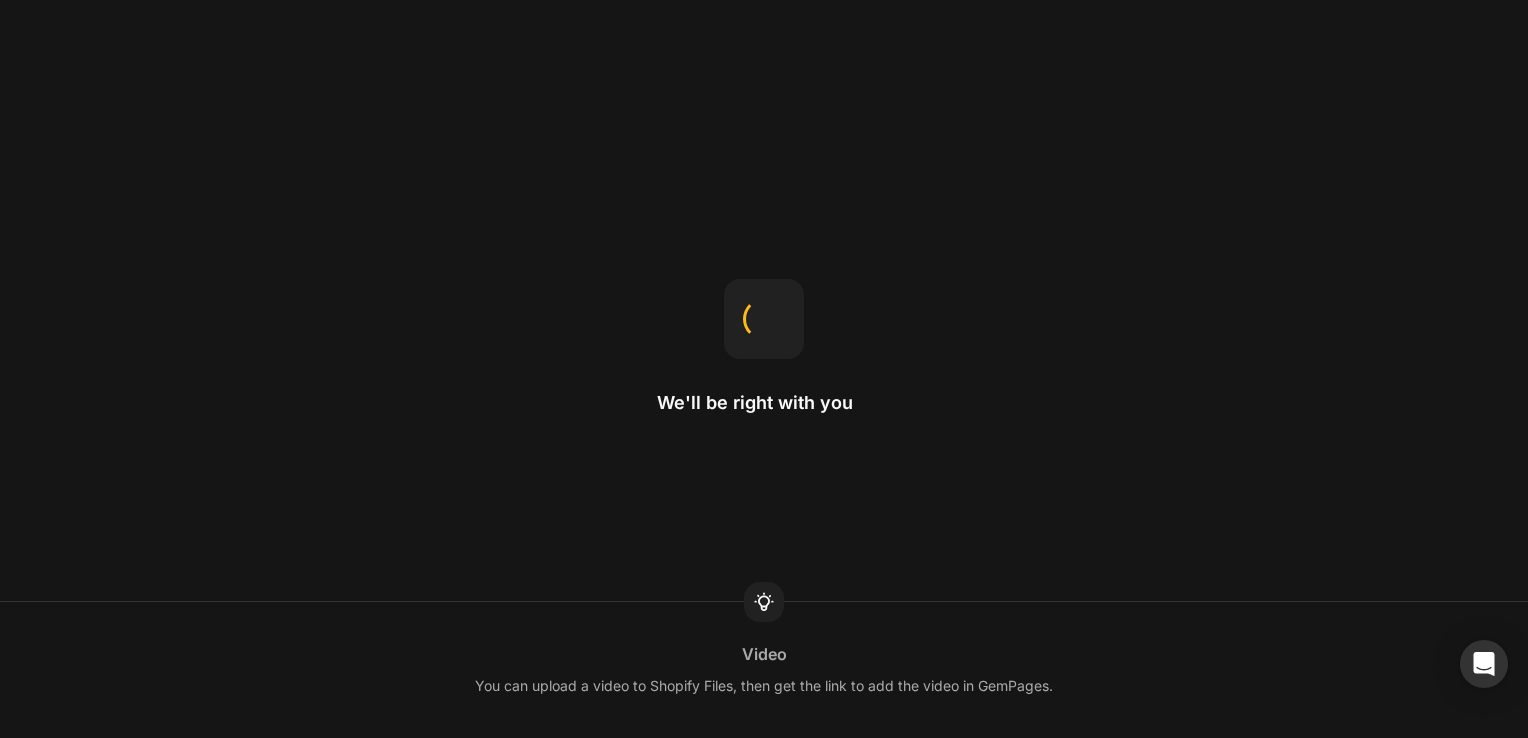scroll, scrollTop: 0, scrollLeft: 0, axis: both 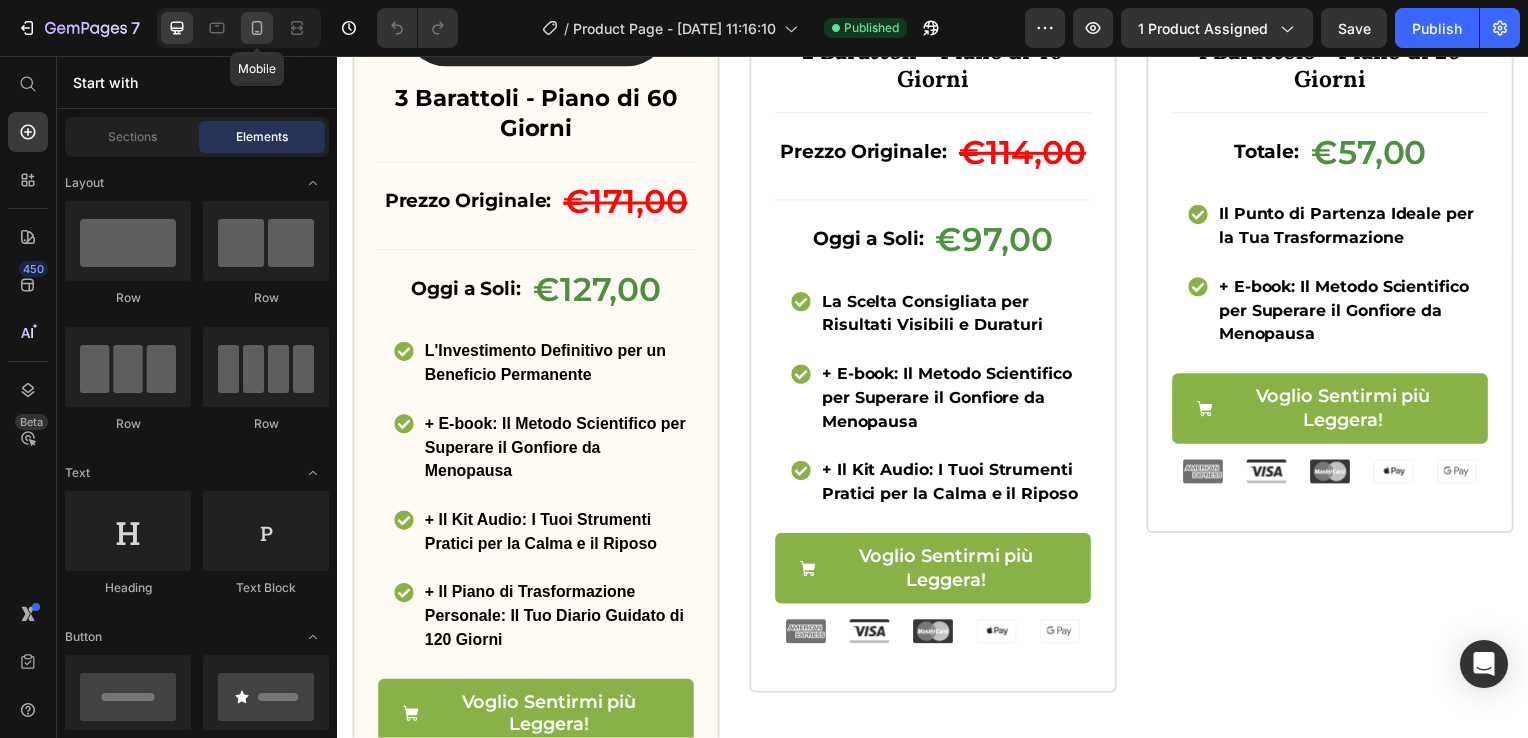 click 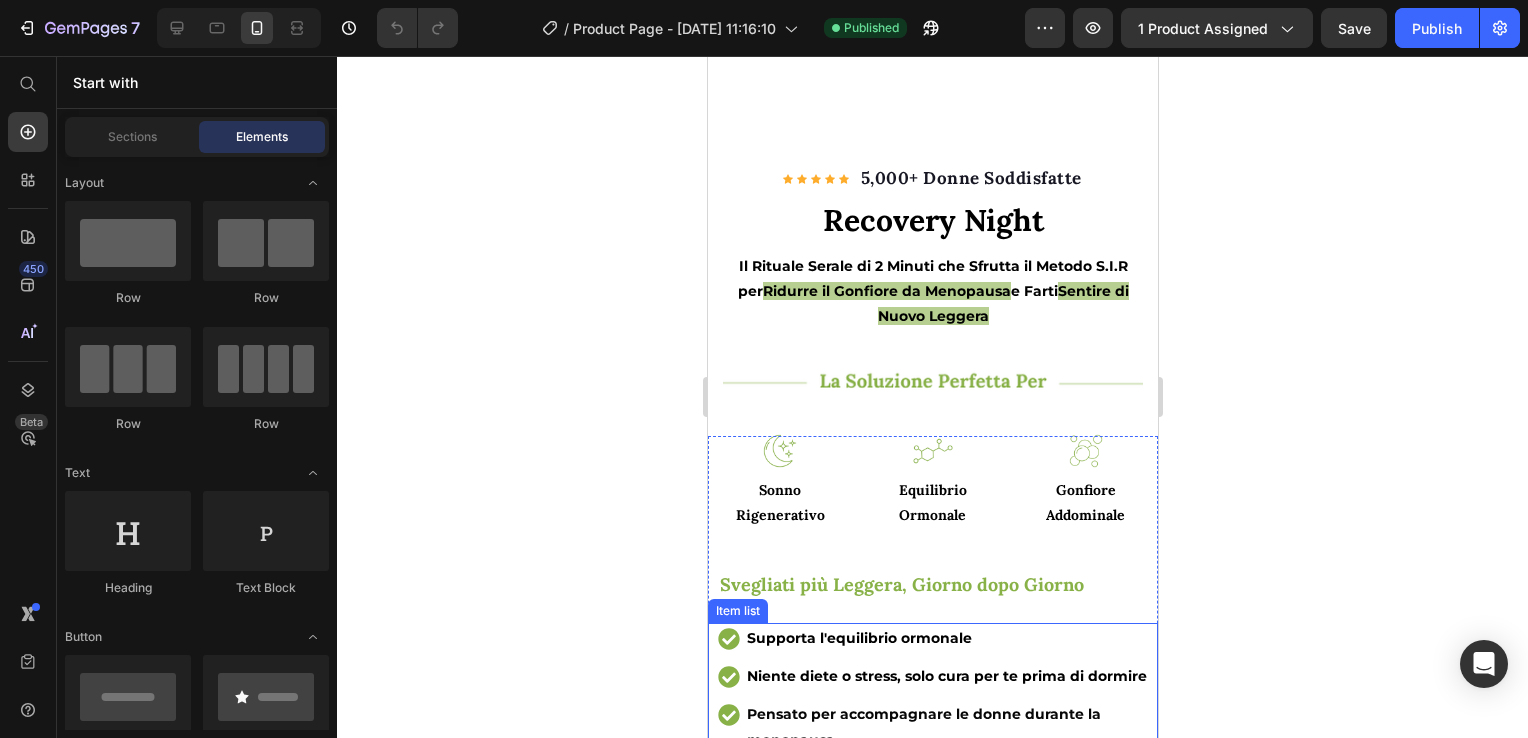 scroll, scrollTop: 0, scrollLeft: 0, axis: both 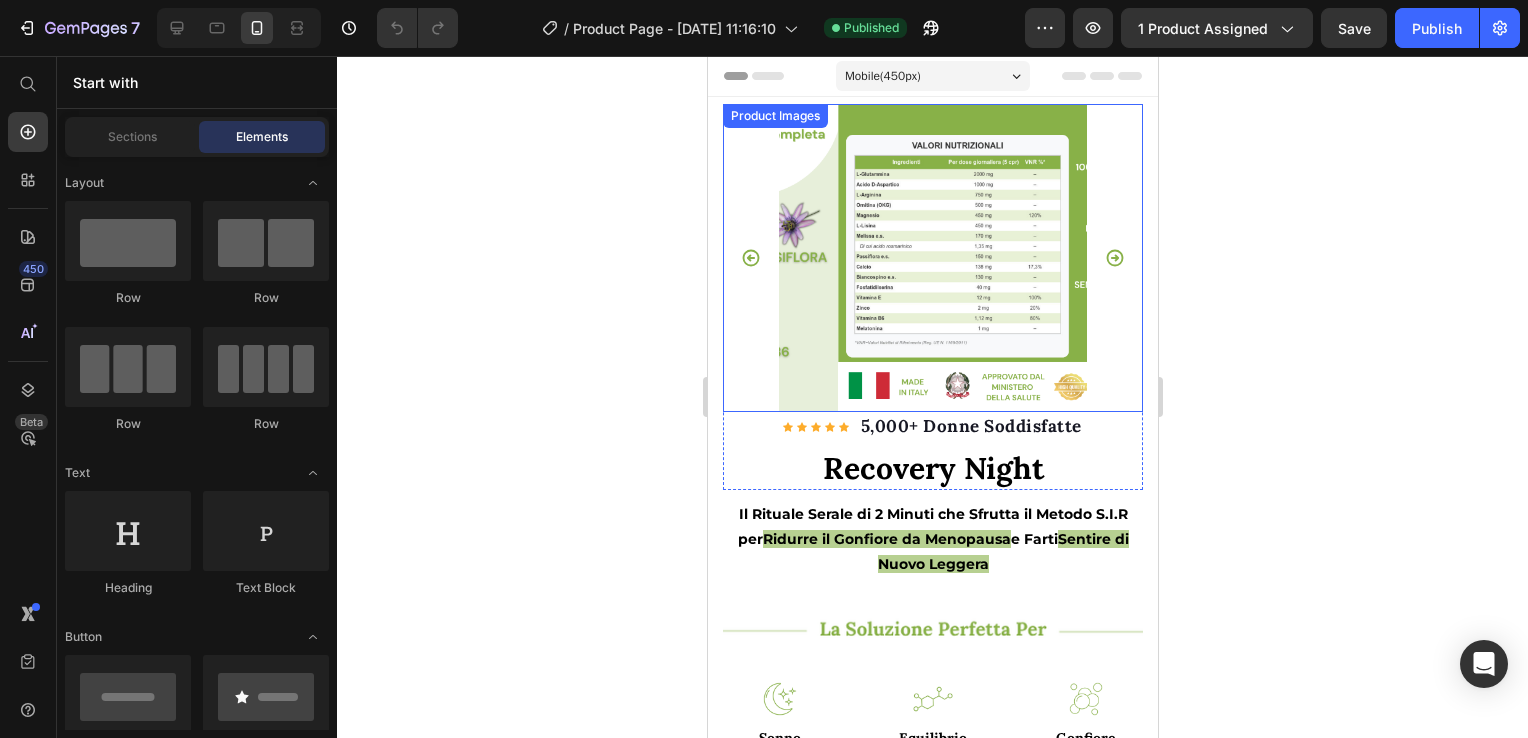 click at bounding box center [932, 258] 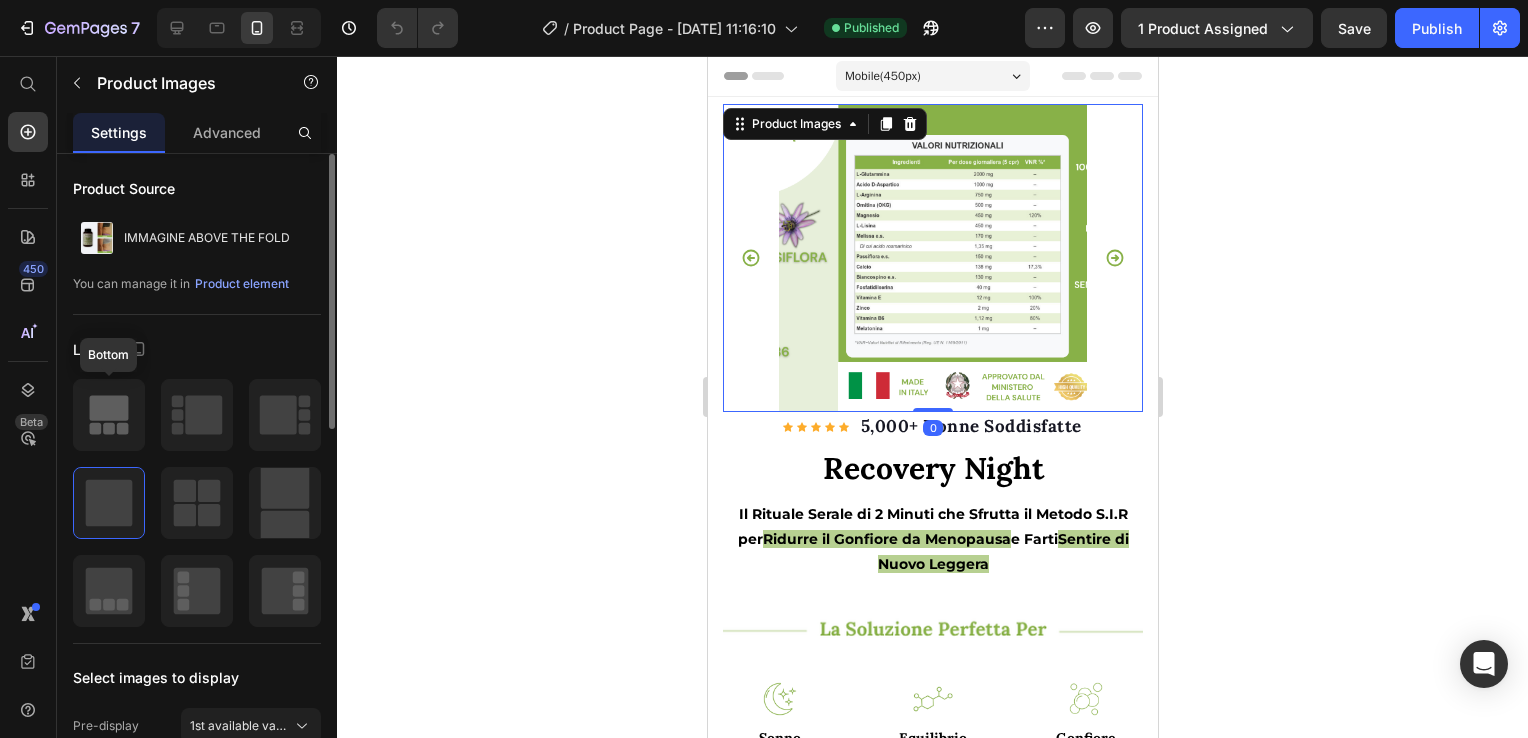 click 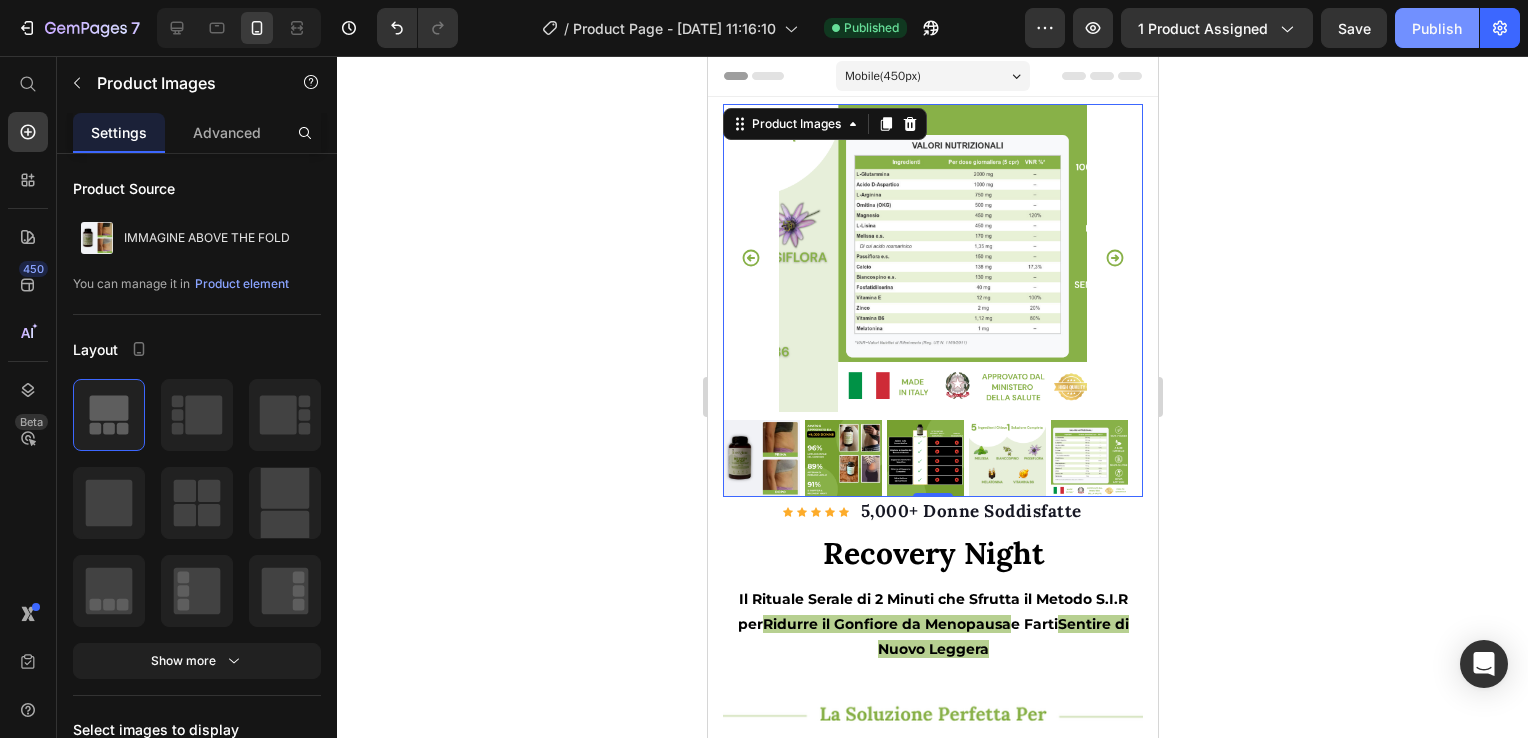 click on "Publish" at bounding box center (1437, 28) 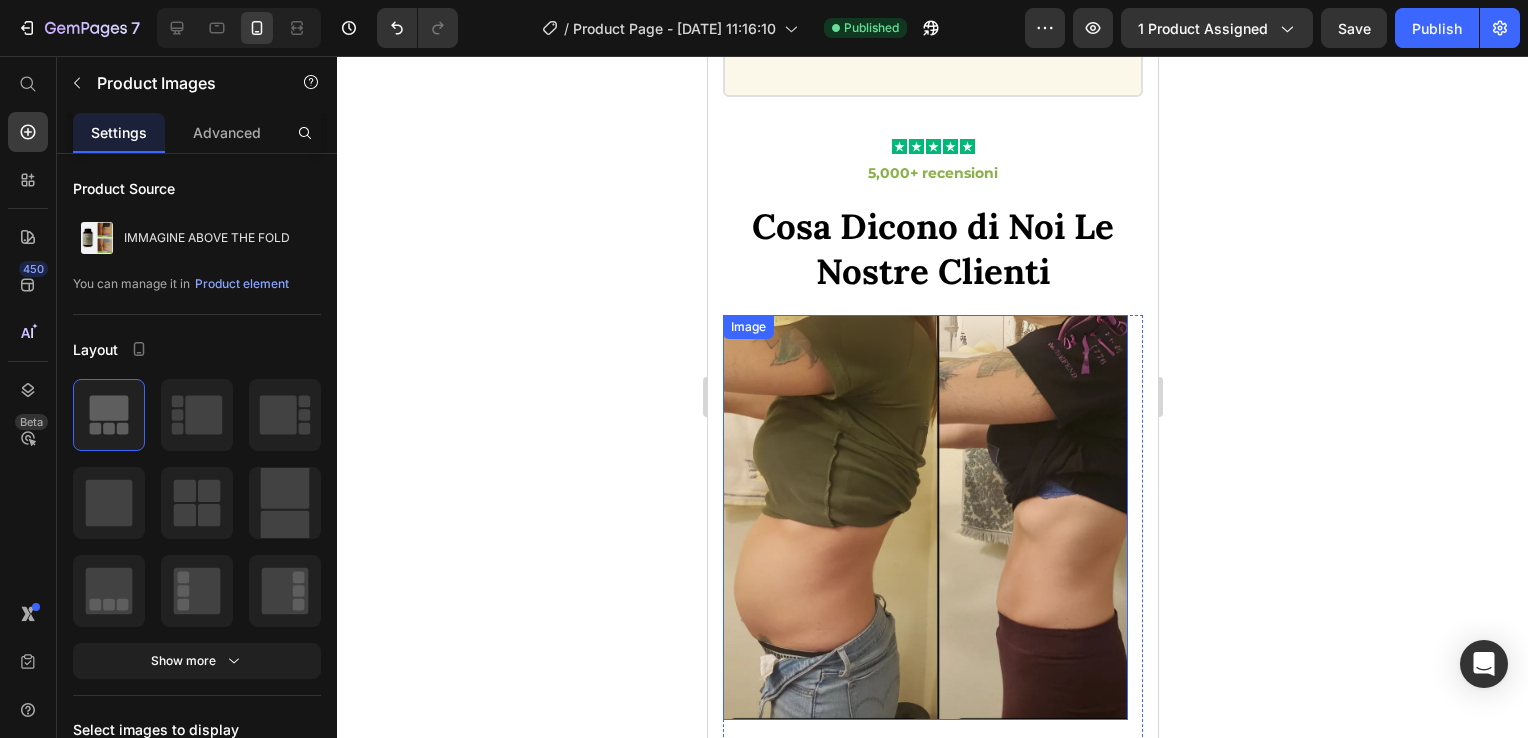 scroll, scrollTop: 4600, scrollLeft: 0, axis: vertical 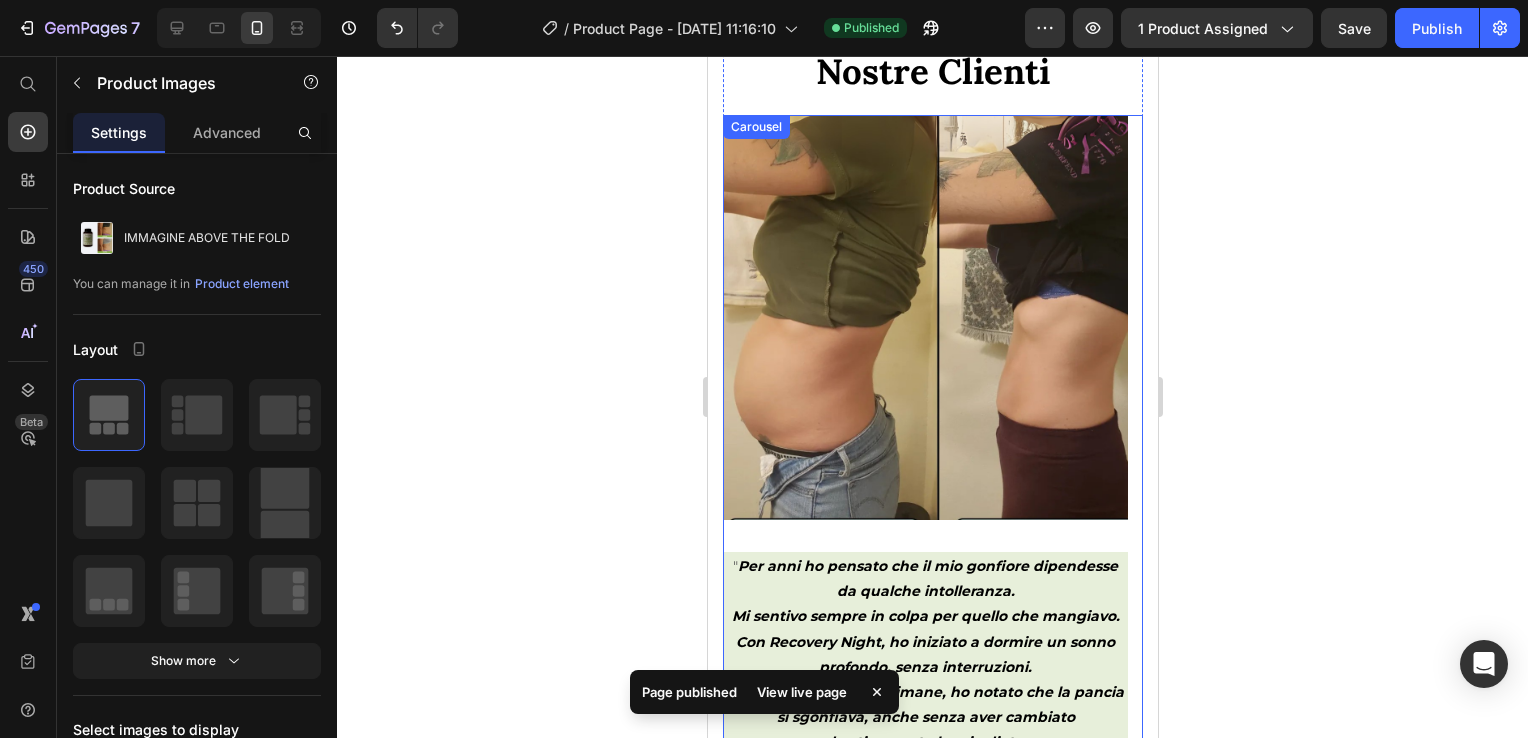click on "Image " Per anni ho pensato che il mio gonfiore dipendesse da qualche intolleranza.  Mi sentivo sempre in colpa per quello che mangiavo.  Con Recovery Night, ho iniziato a dormire un sonno profondo, senza interruzioni. E col passare delle settimane, ho notato che la pancia si sgonfiava, anche senza aver cambiato drasticamente la mia dieta.  Ho capito che il mio problema era lo stress e il non riposare bene.  Questo prodotto ha agito su quello e il gonfiore è diminuito di conseguenza.  Un approccio totalmente diverso e finalmente efficace. " Text block
Icon
Icon
Icon
Icon
Icon Icon List Roberta F. Text block" at bounding box center [924, 570] 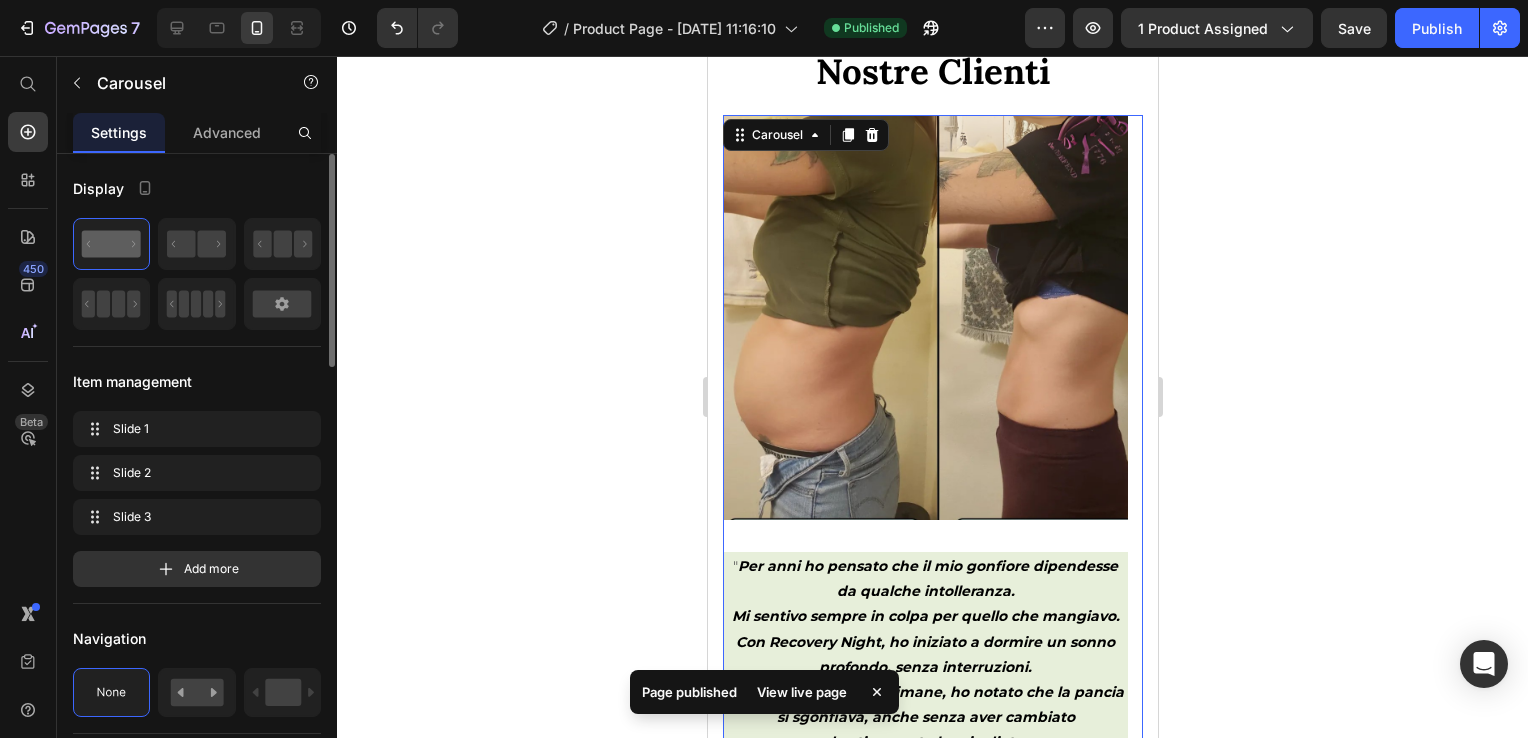 scroll, scrollTop: 200, scrollLeft: 0, axis: vertical 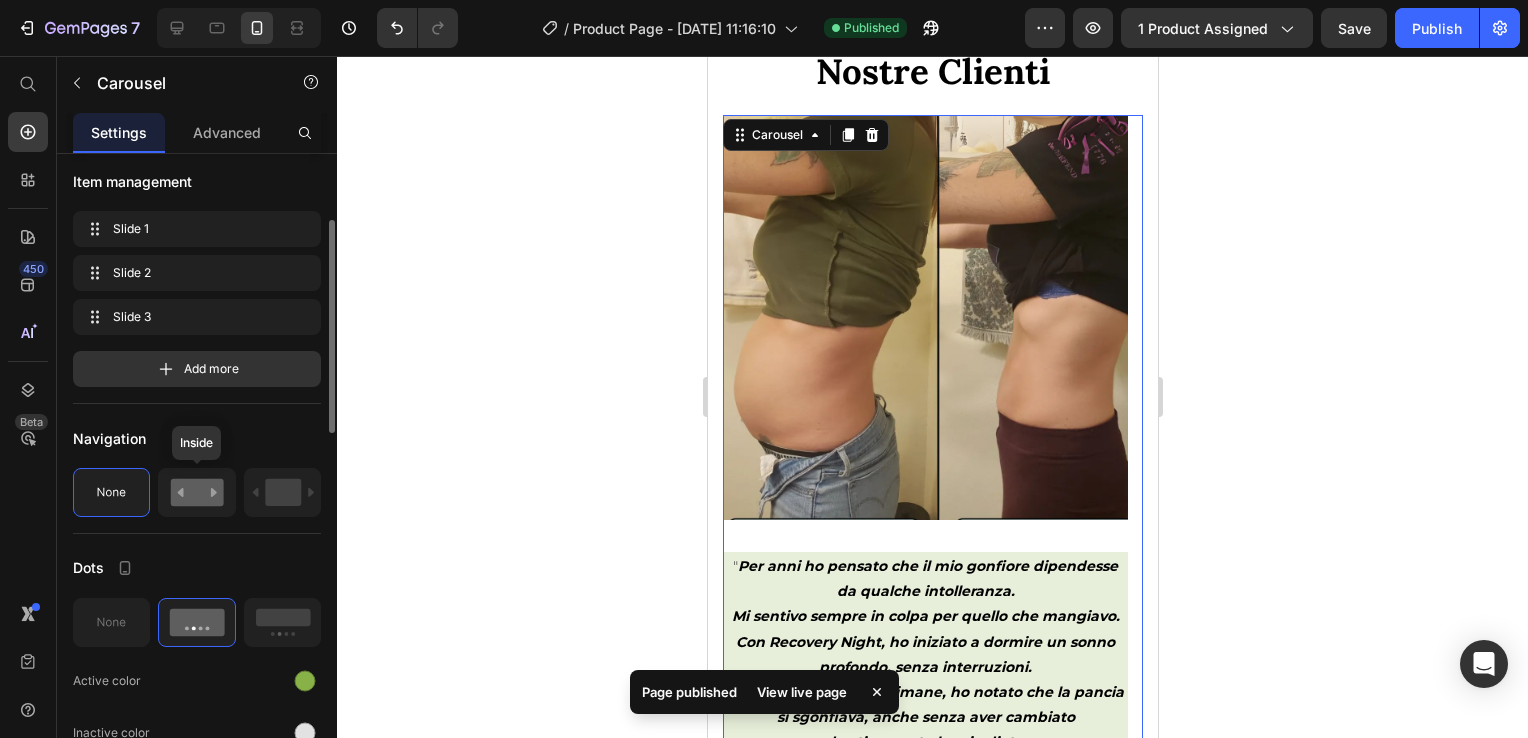 click 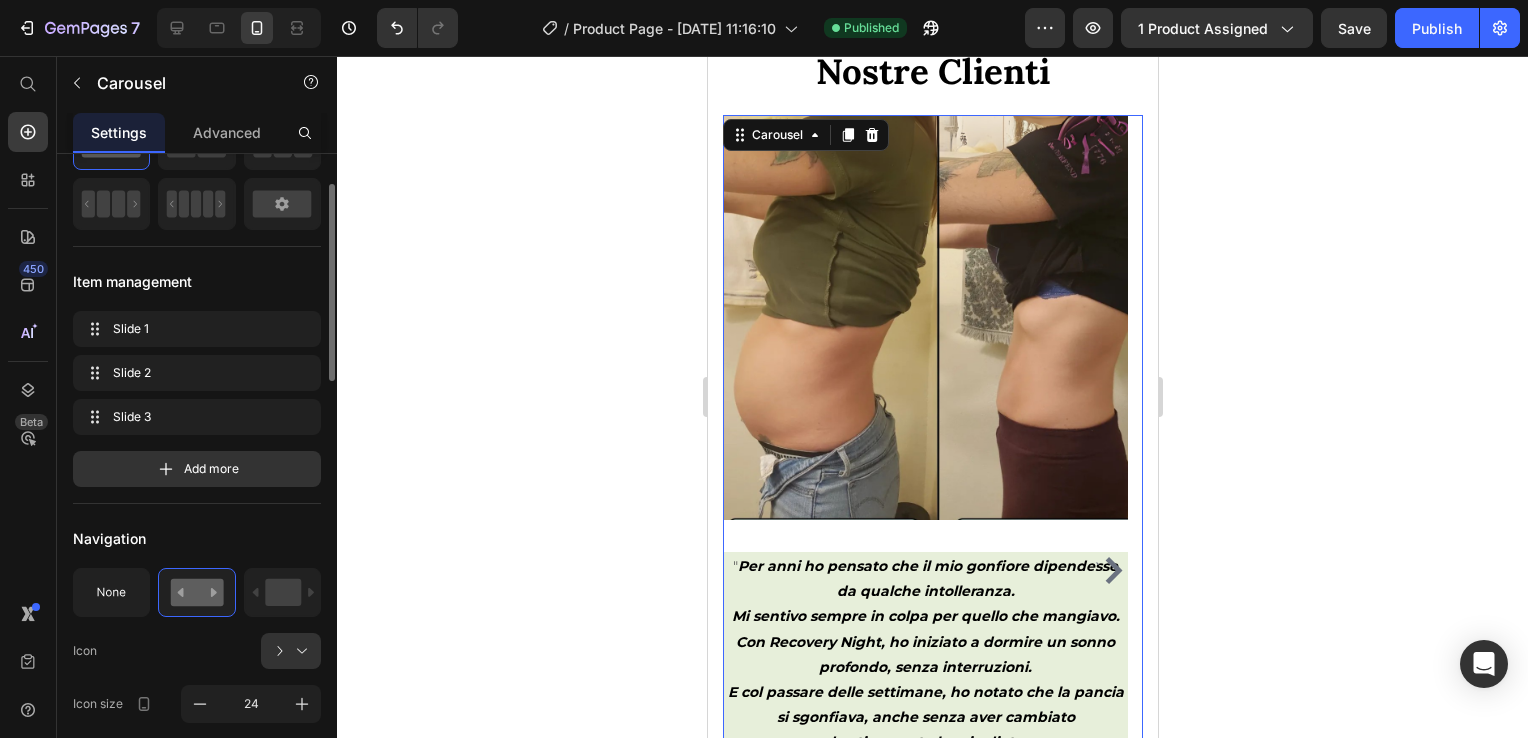 scroll, scrollTop: 200, scrollLeft: 0, axis: vertical 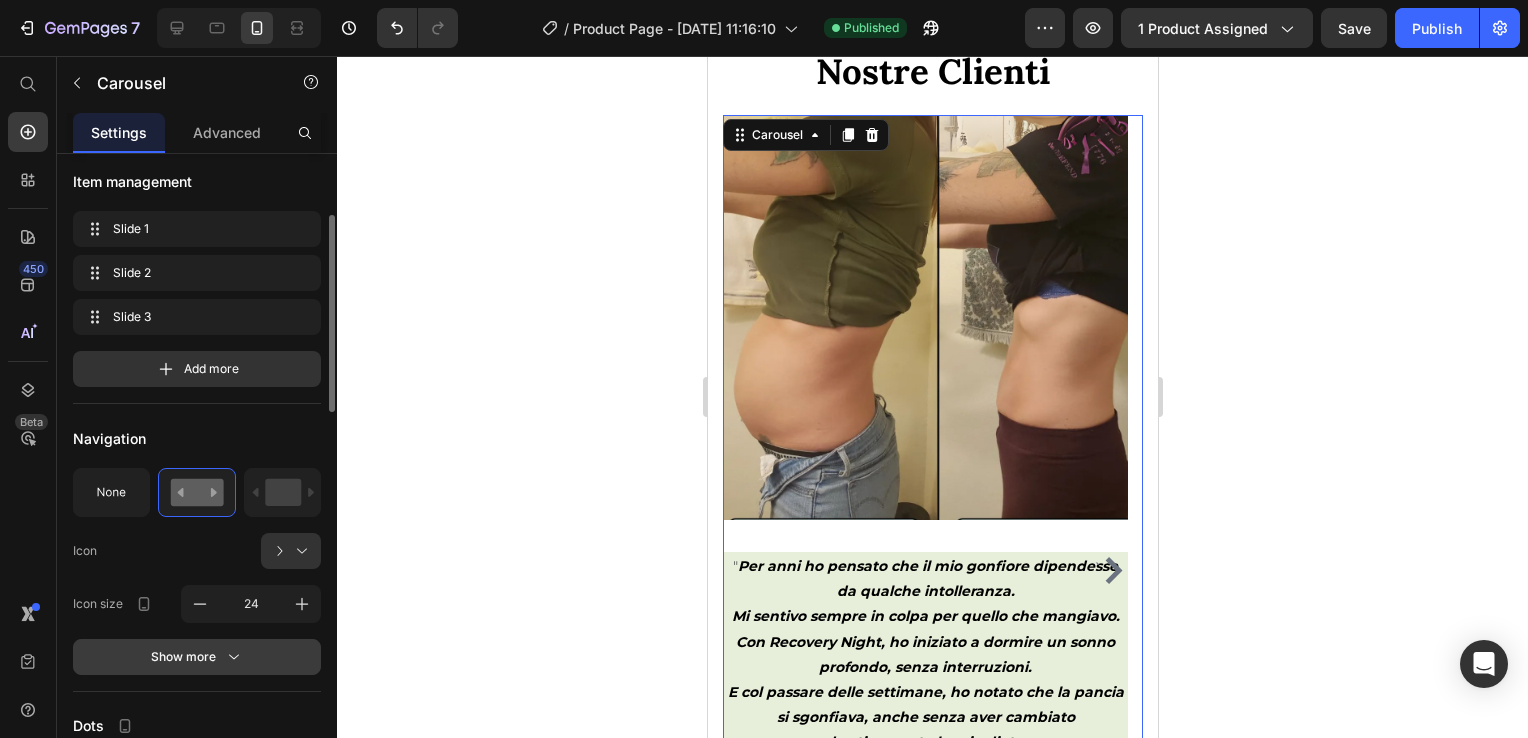 click 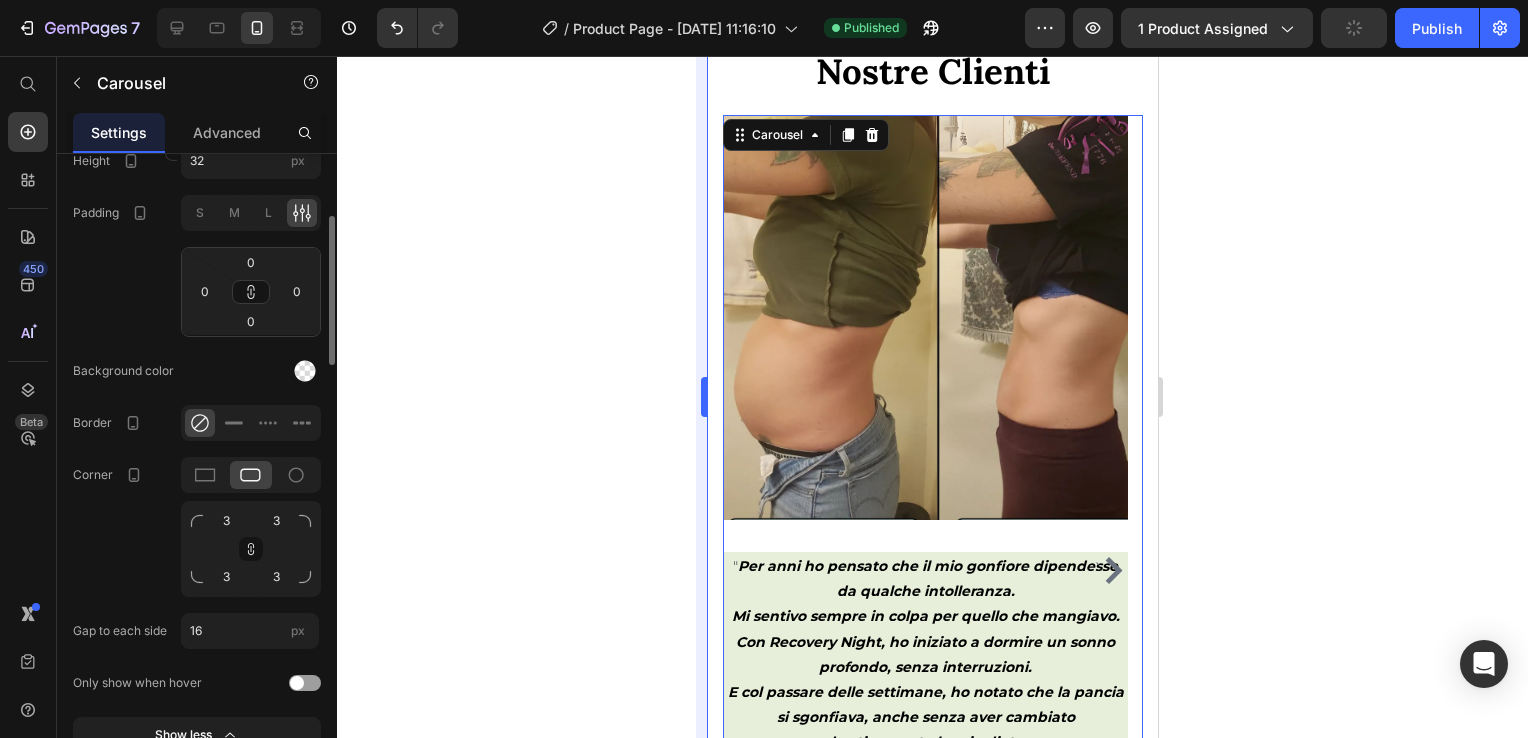 scroll, scrollTop: 700, scrollLeft: 0, axis: vertical 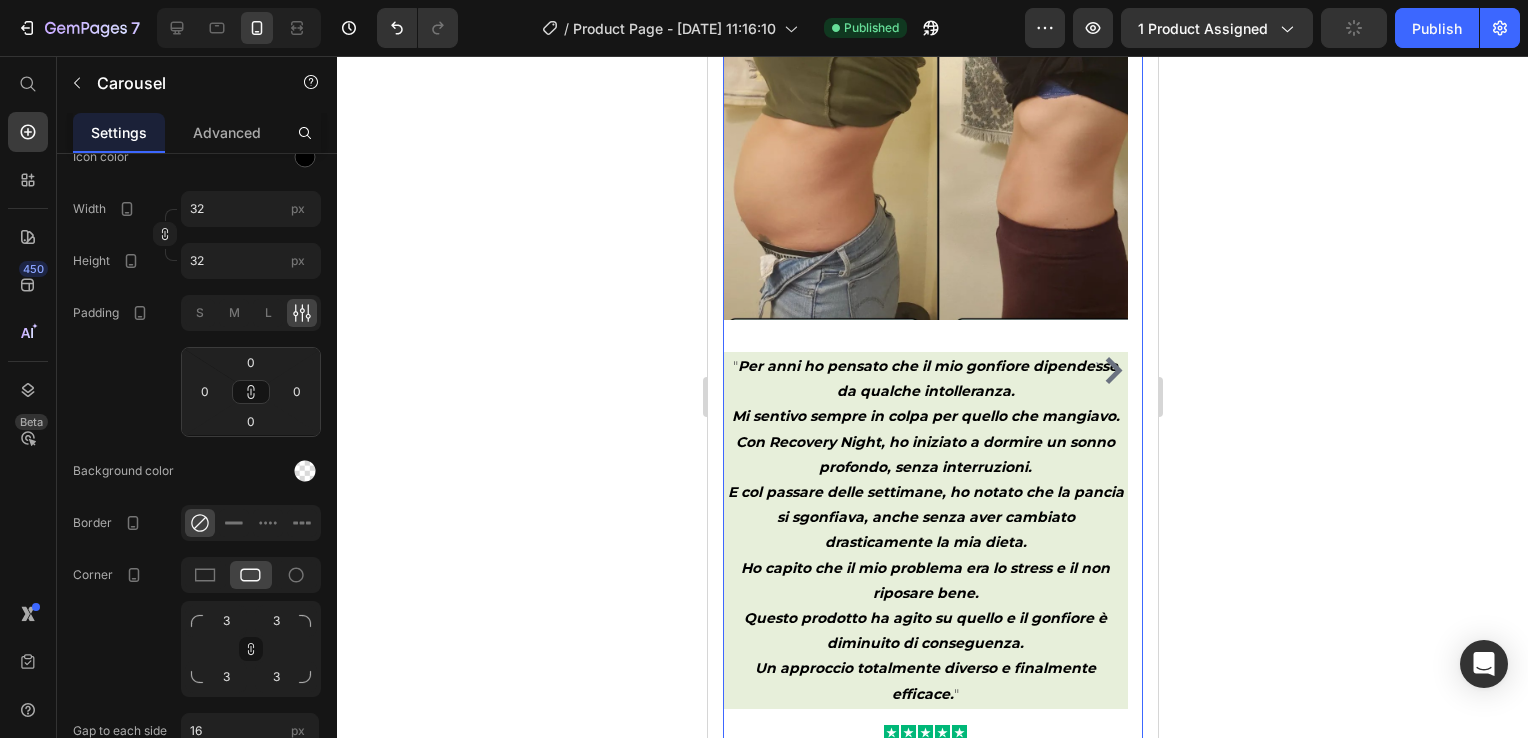 click 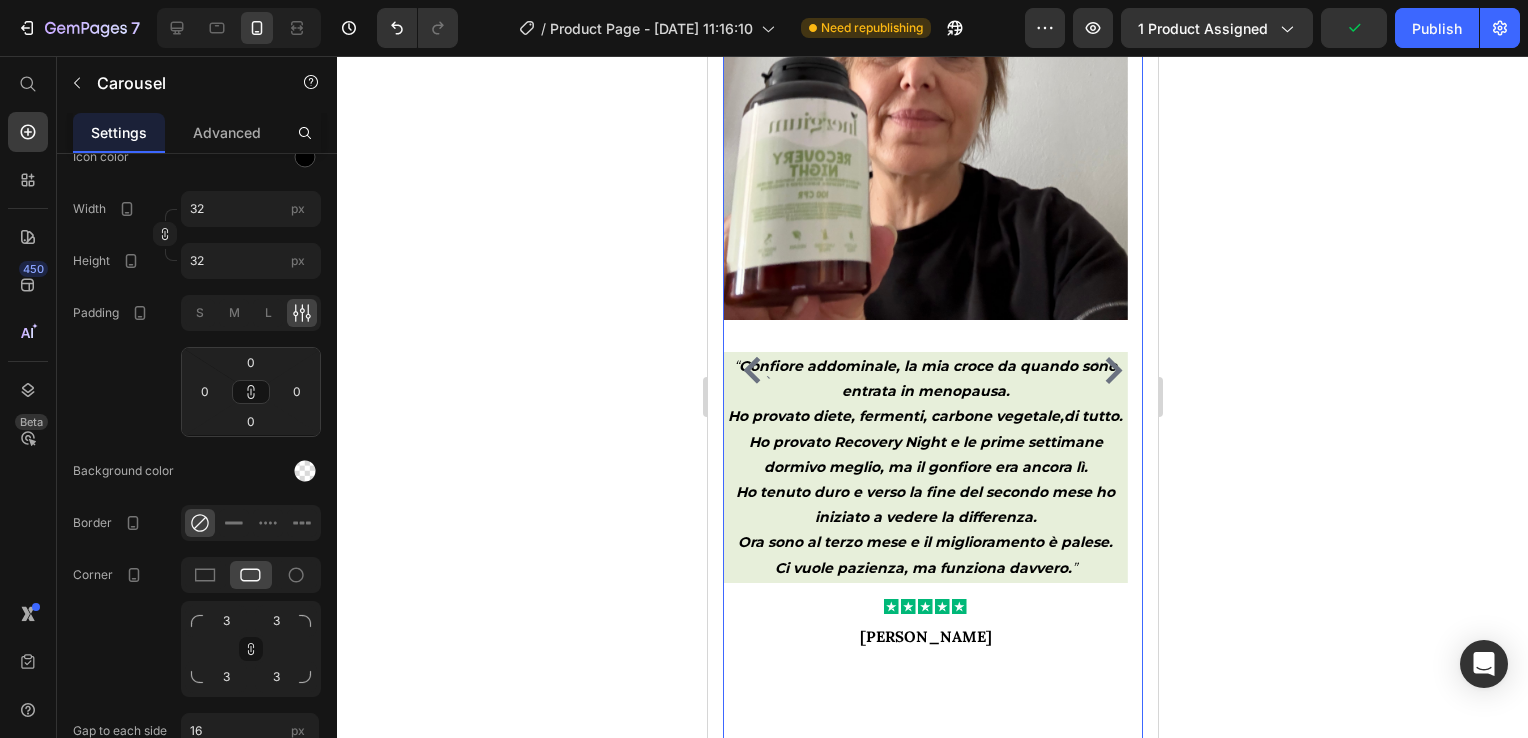 click 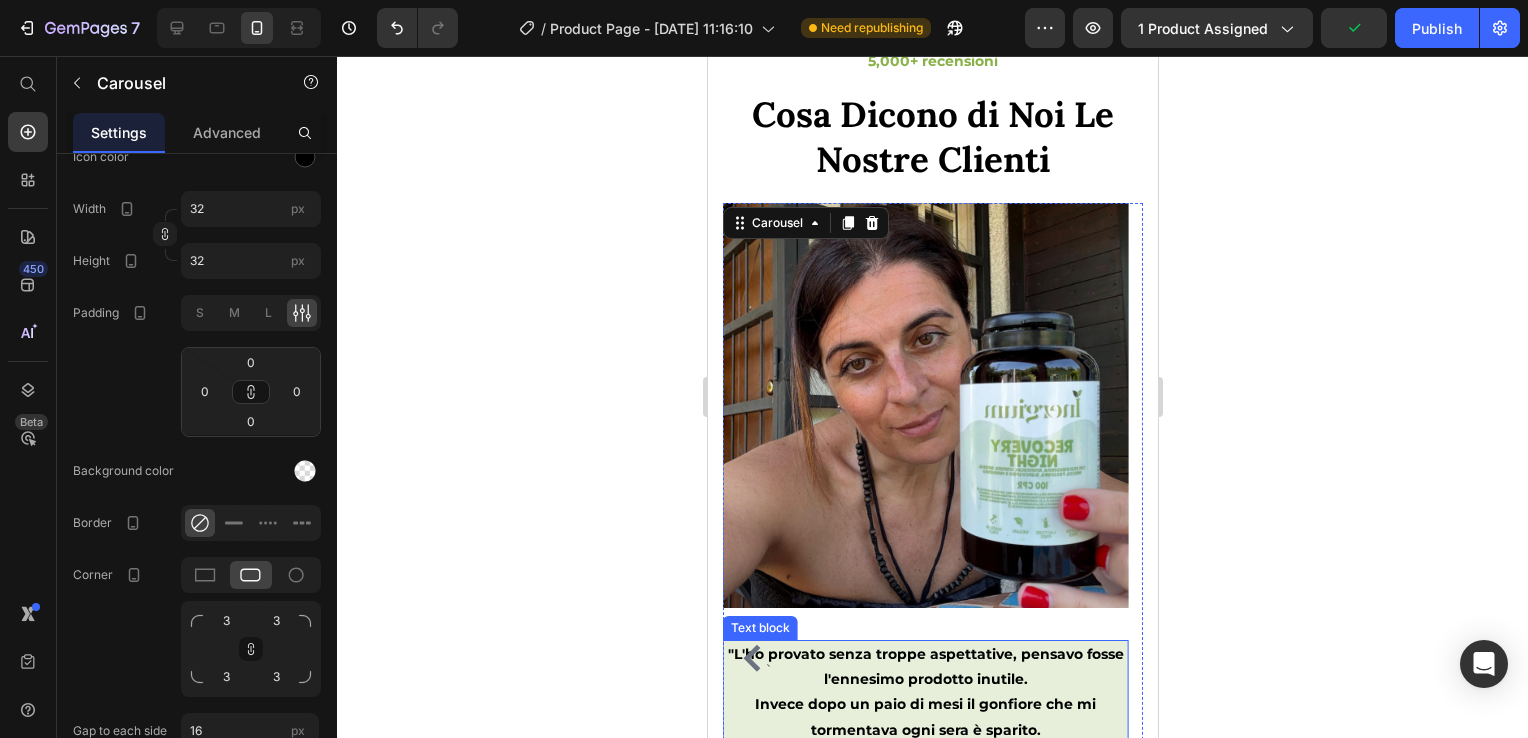 scroll, scrollTop: 4500, scrollLeft: 0, axis: vertical 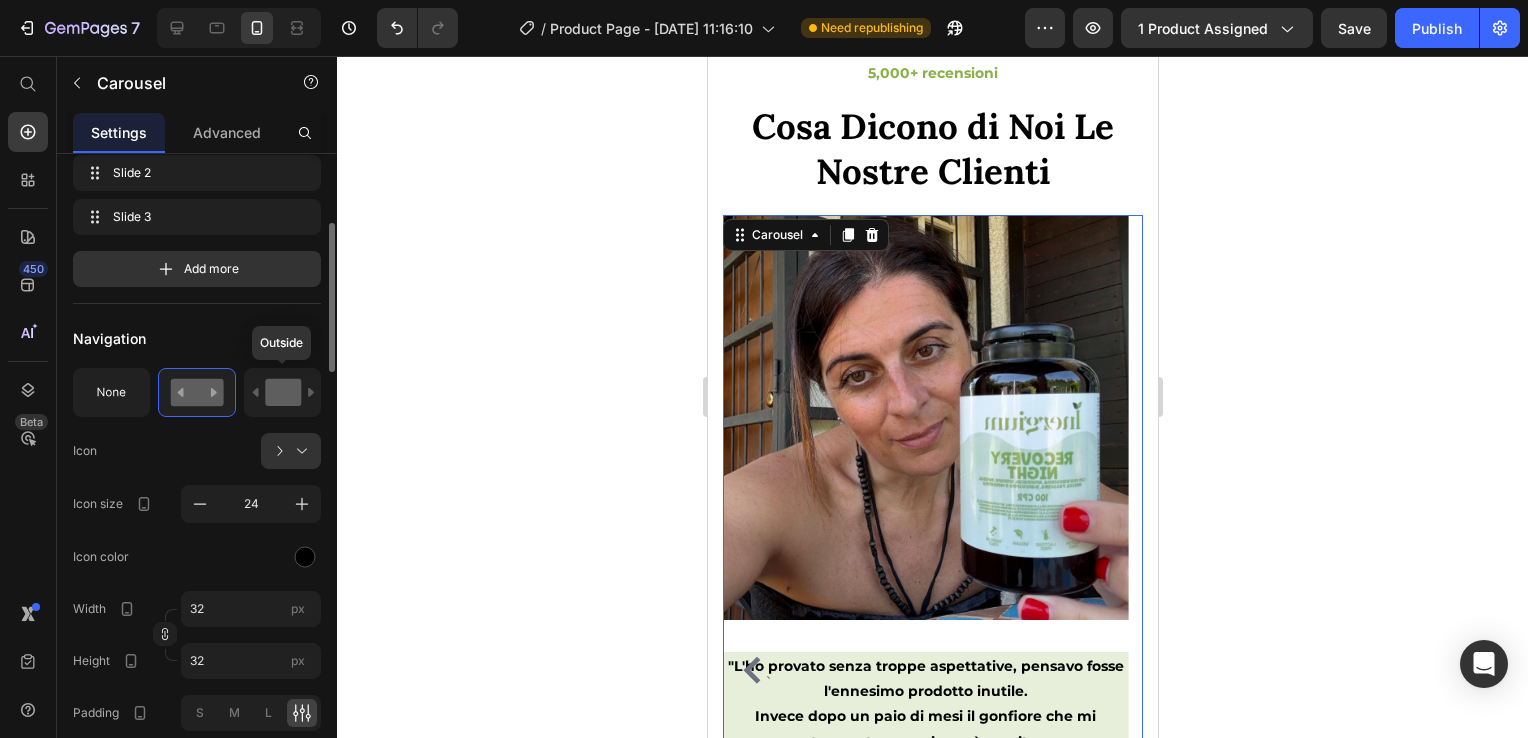 click 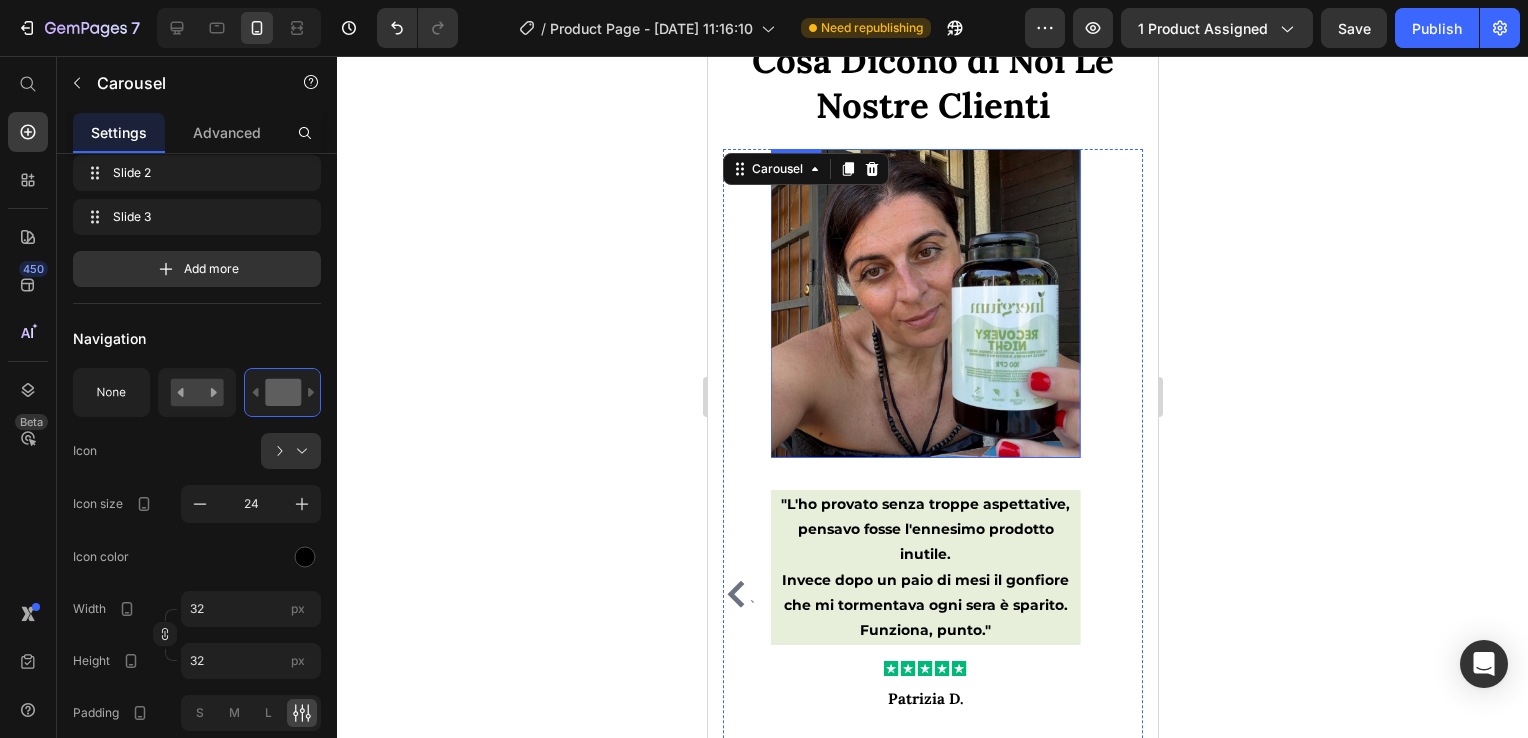 scroll, scrollTop: 4600, scrollLeft: 0, axis: vertical 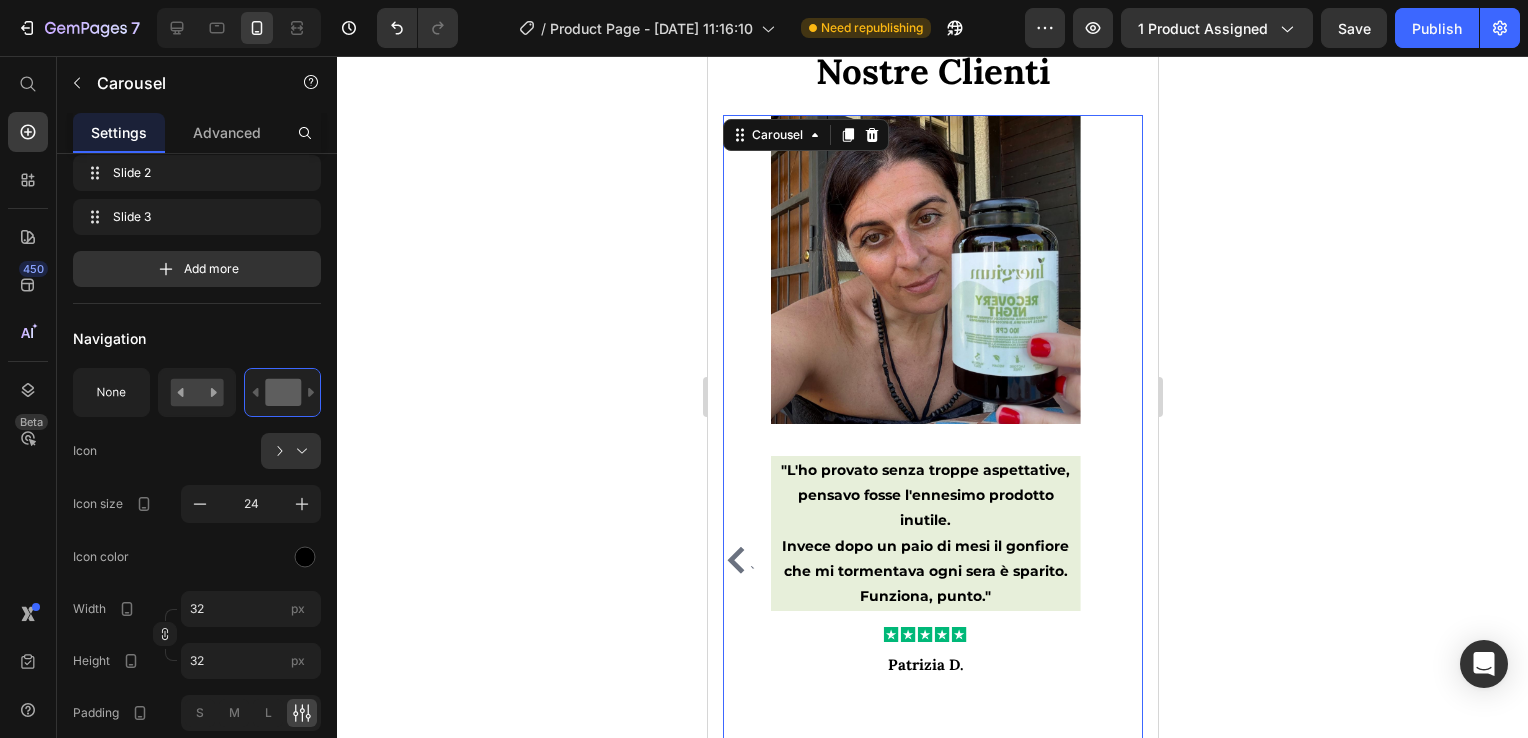 click 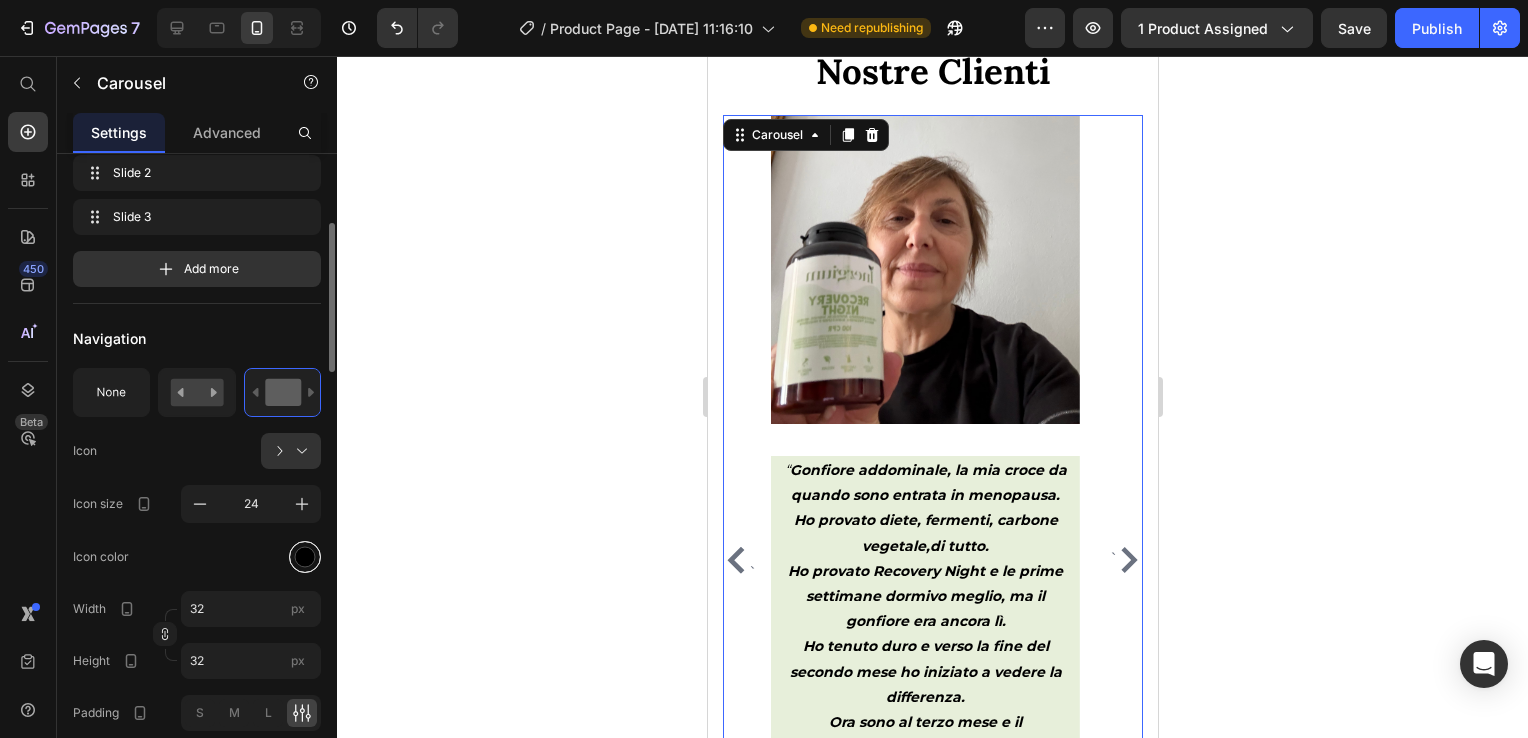 click at bounding box center (305, 557) 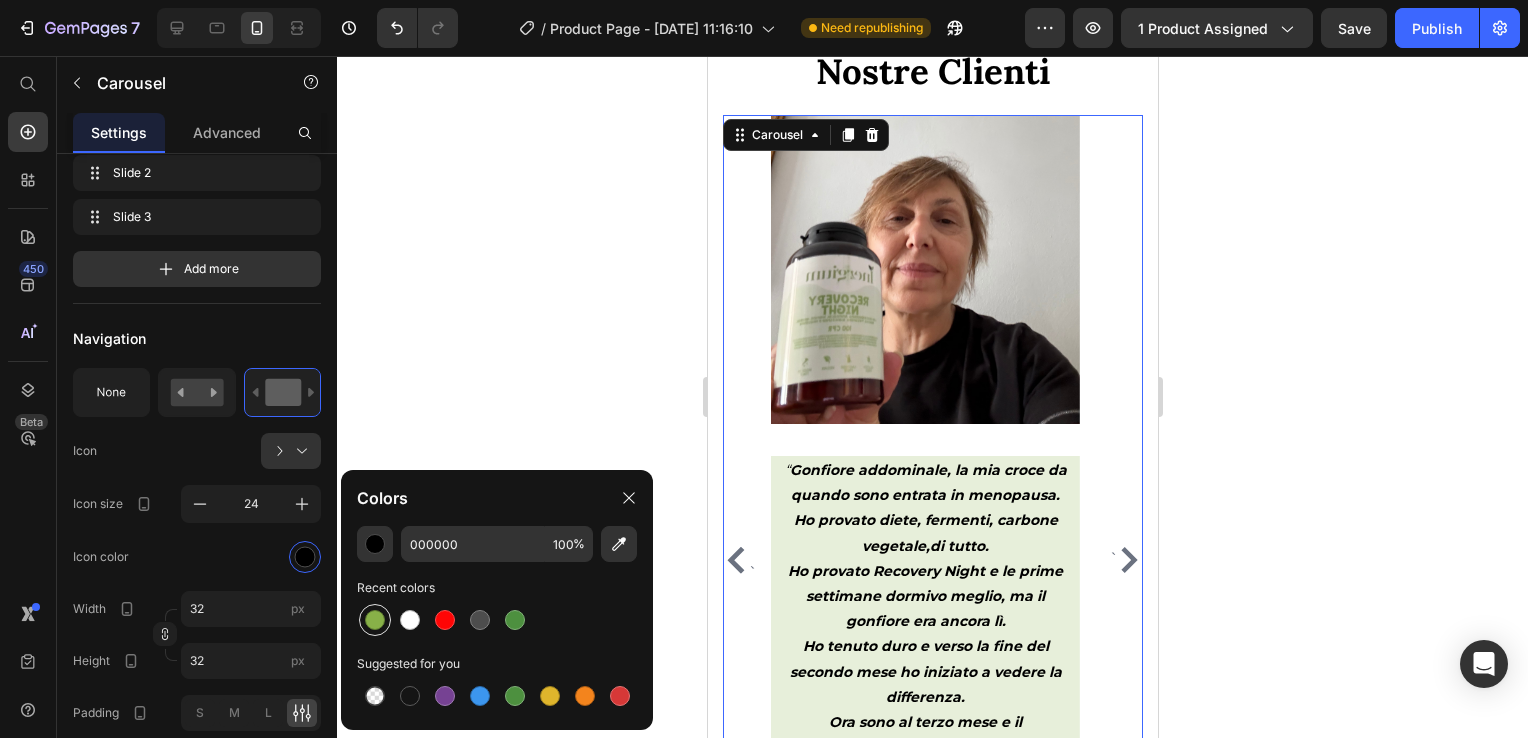 click at bounding box center [375, 620] 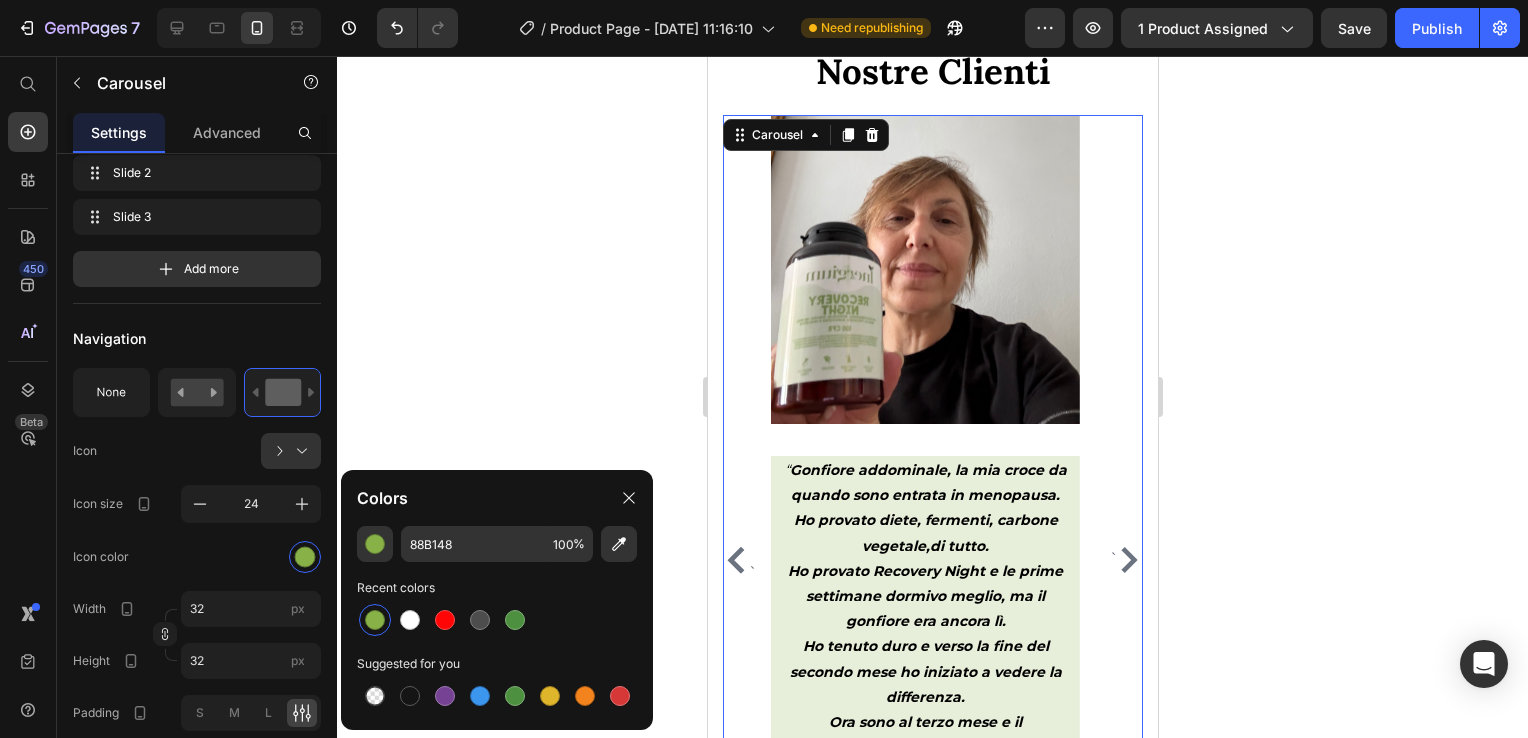 click 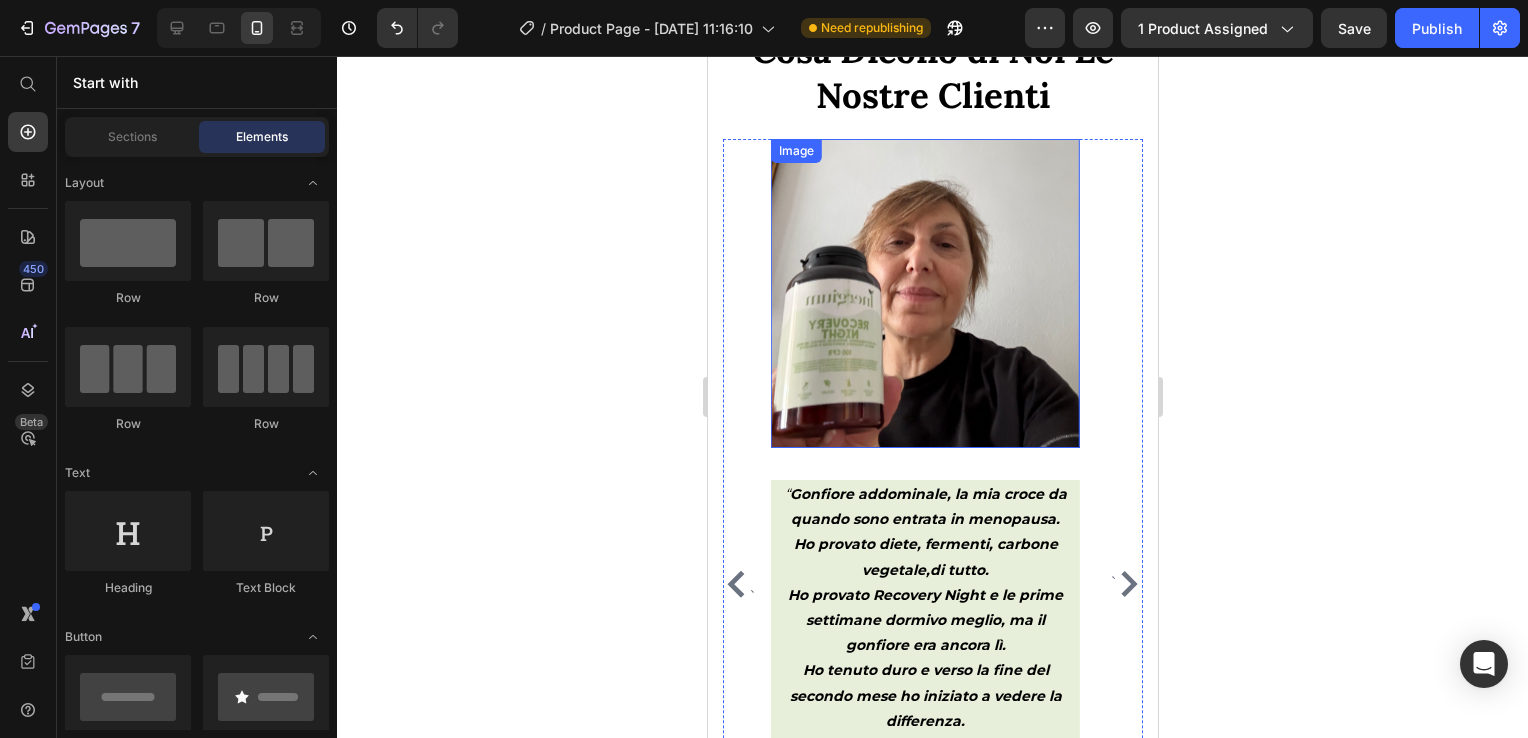 scroll, scrollTop: 4600, scrollLeft: 0, axis: vertical 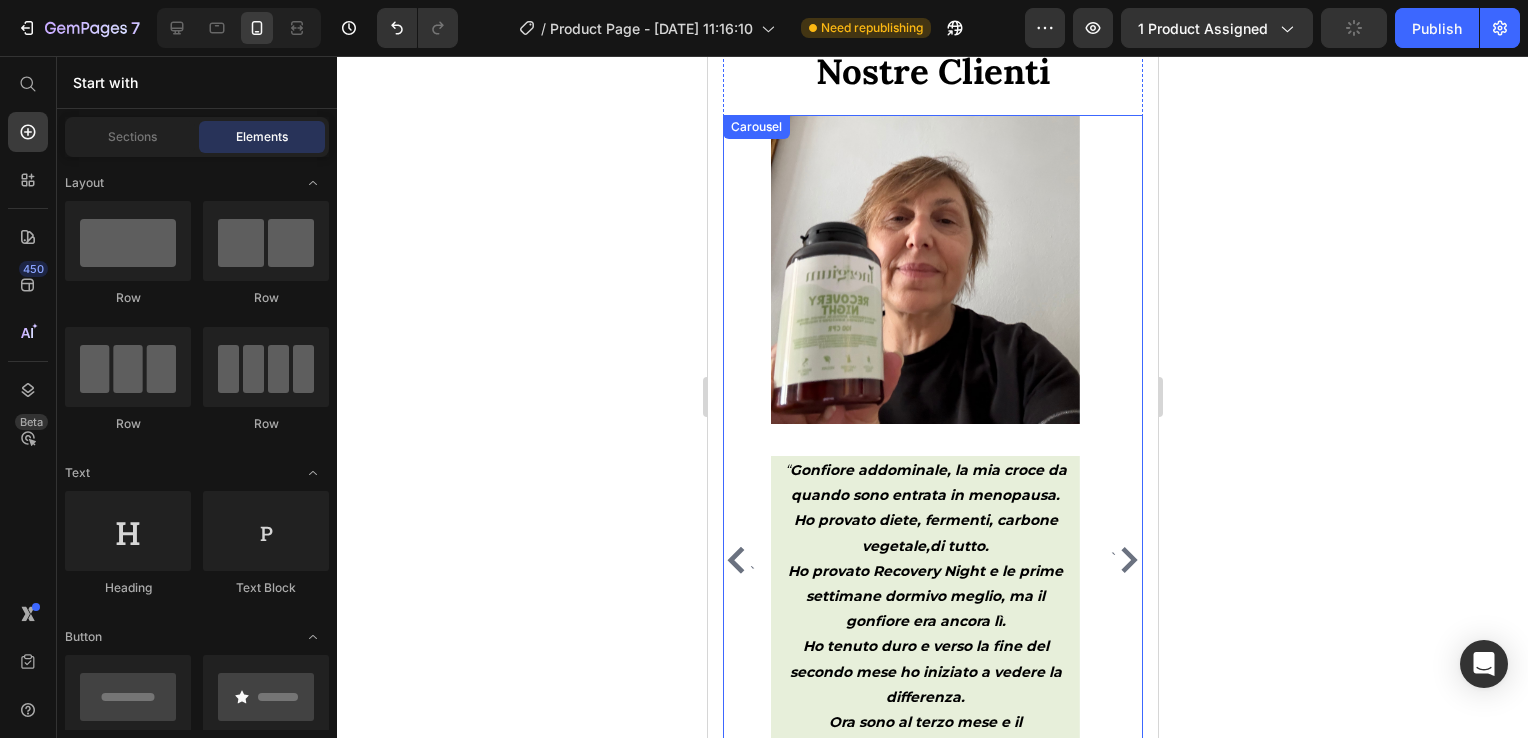 click 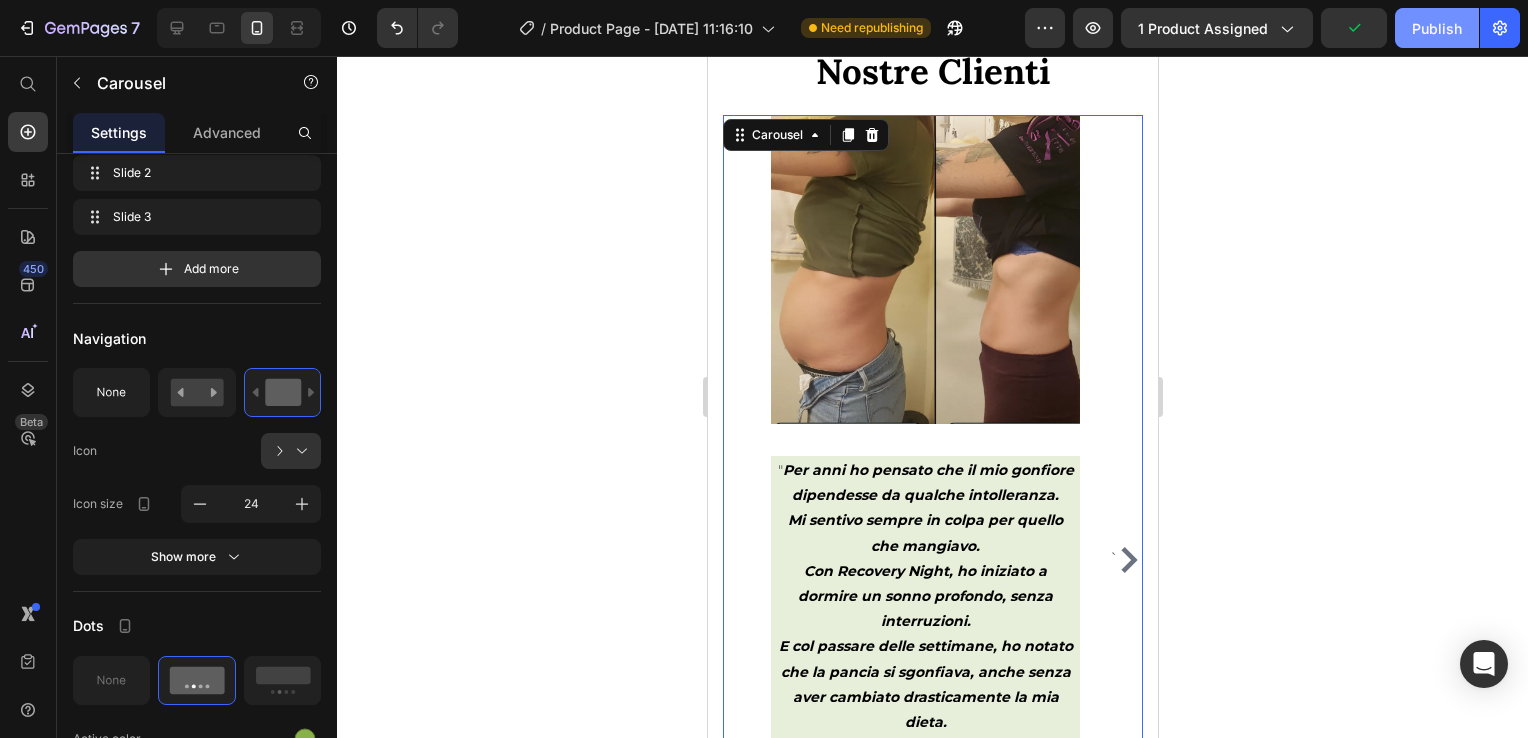 click on "Publish" 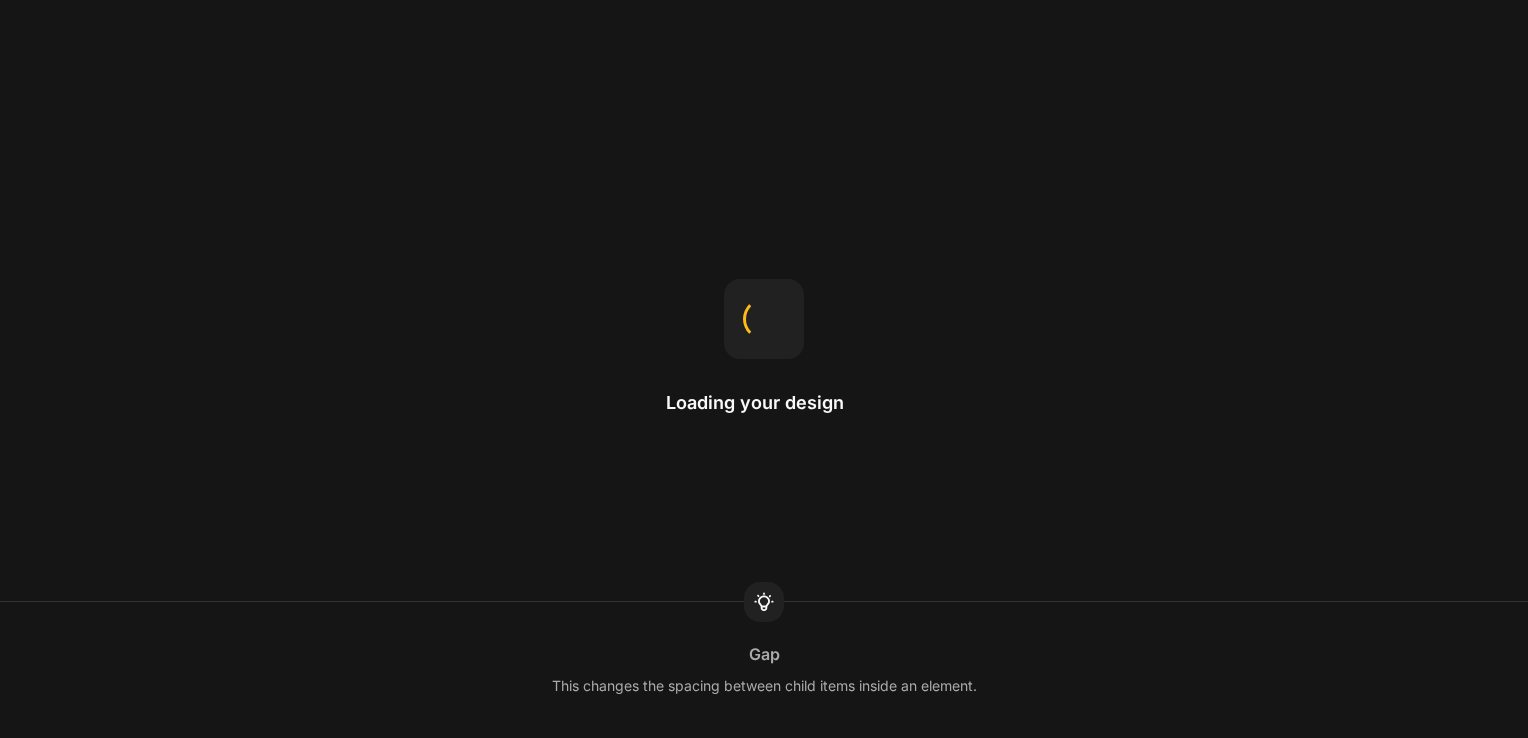 scroll, scrollTop: 0, scrollLeft: 0, axis: both 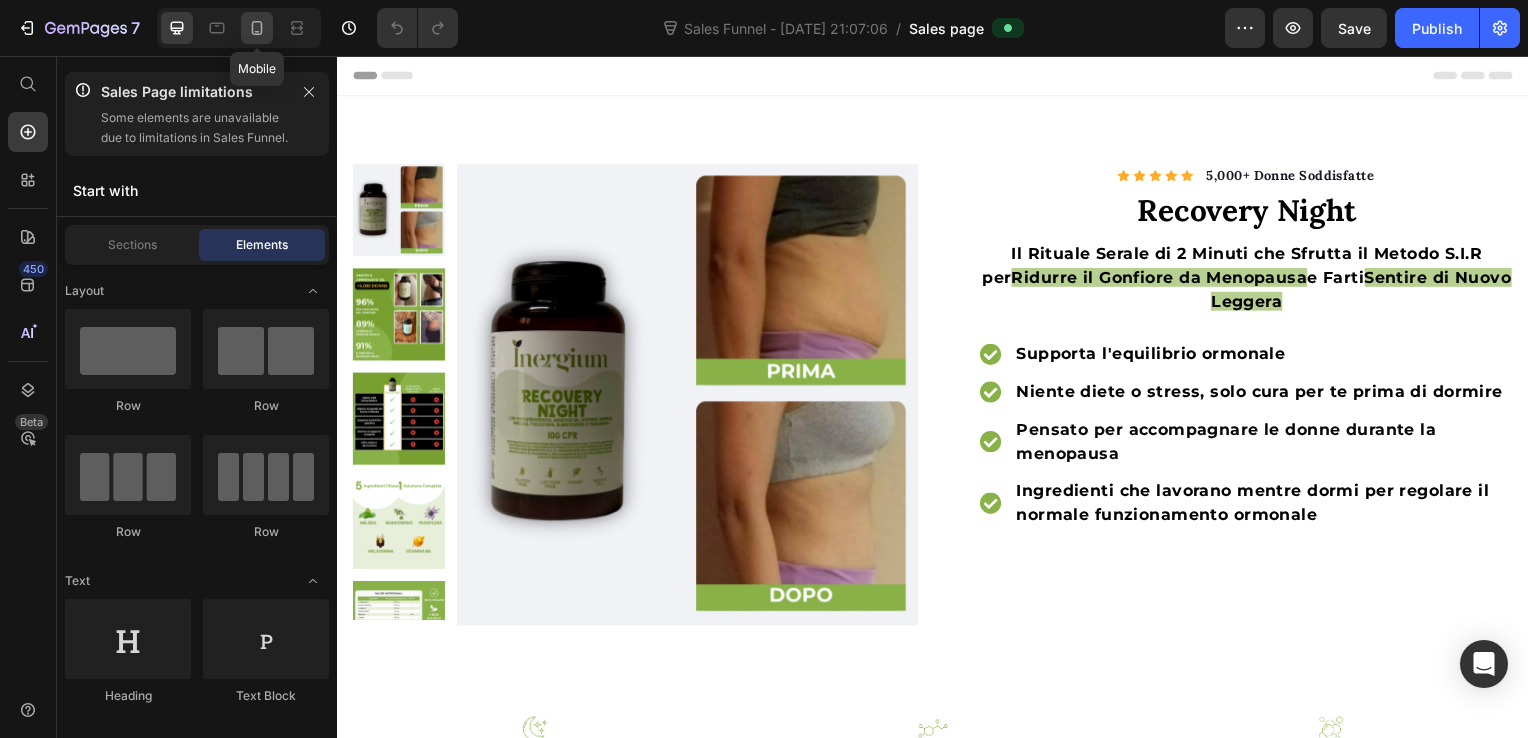click 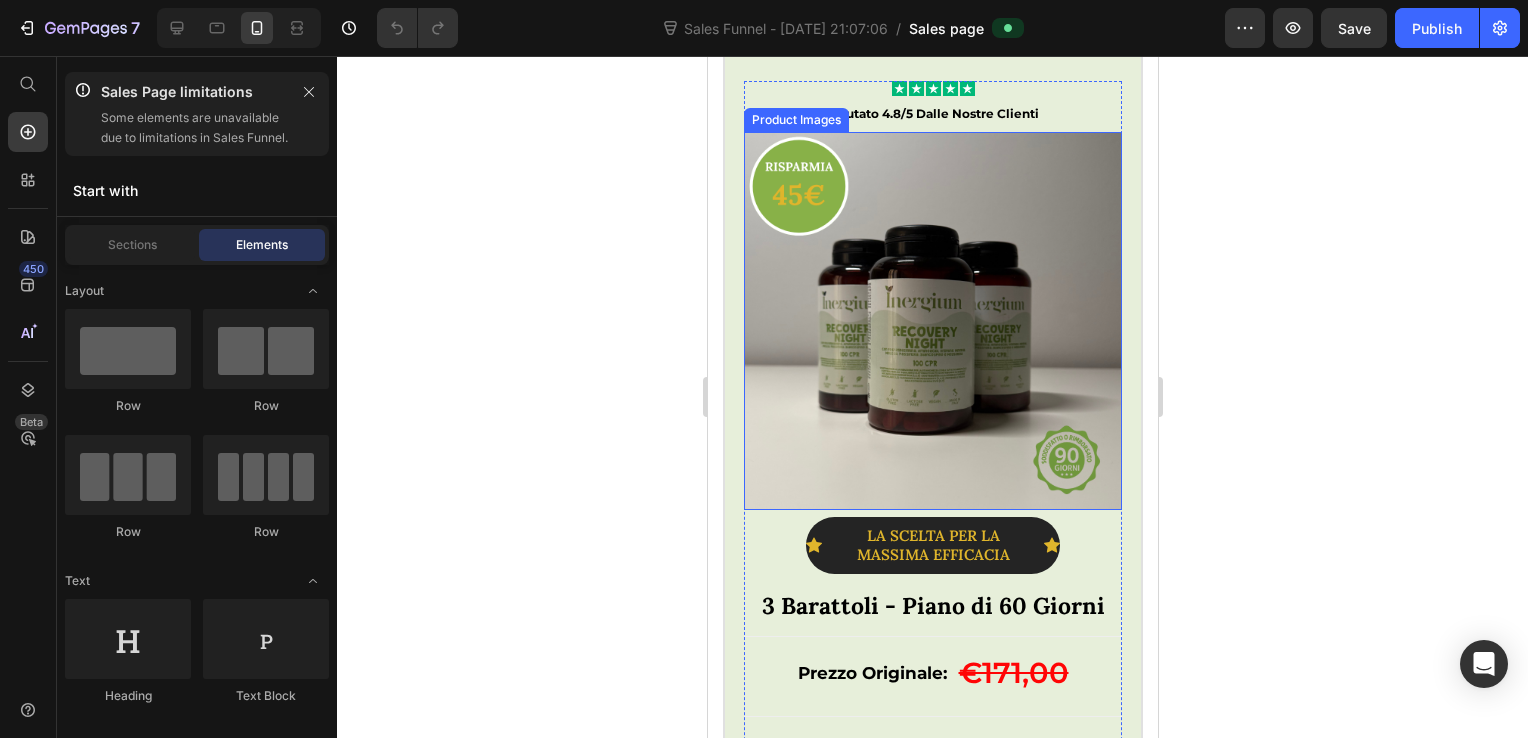 scroll, scrollTop: 1400, scrollLeft: 0, axis: vertical 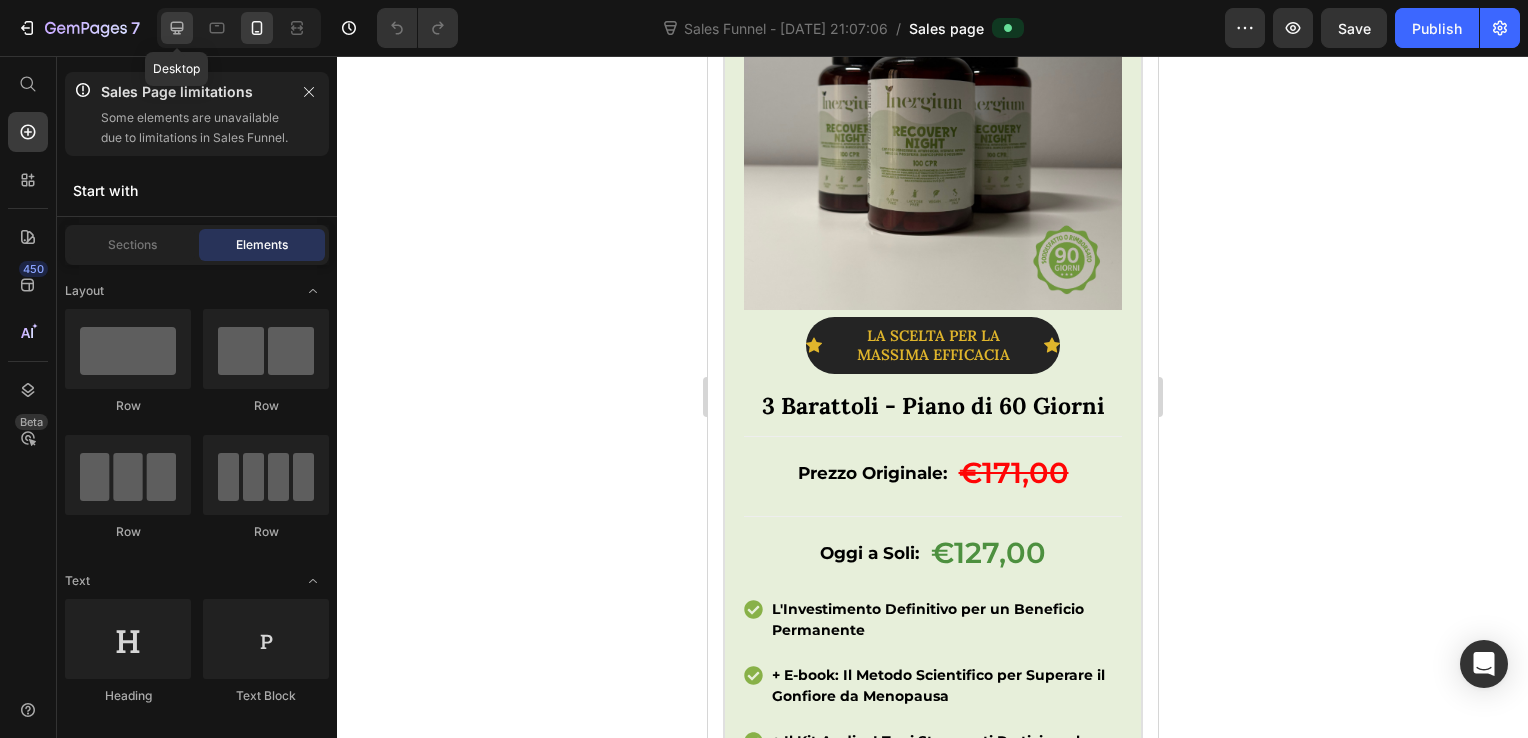 click 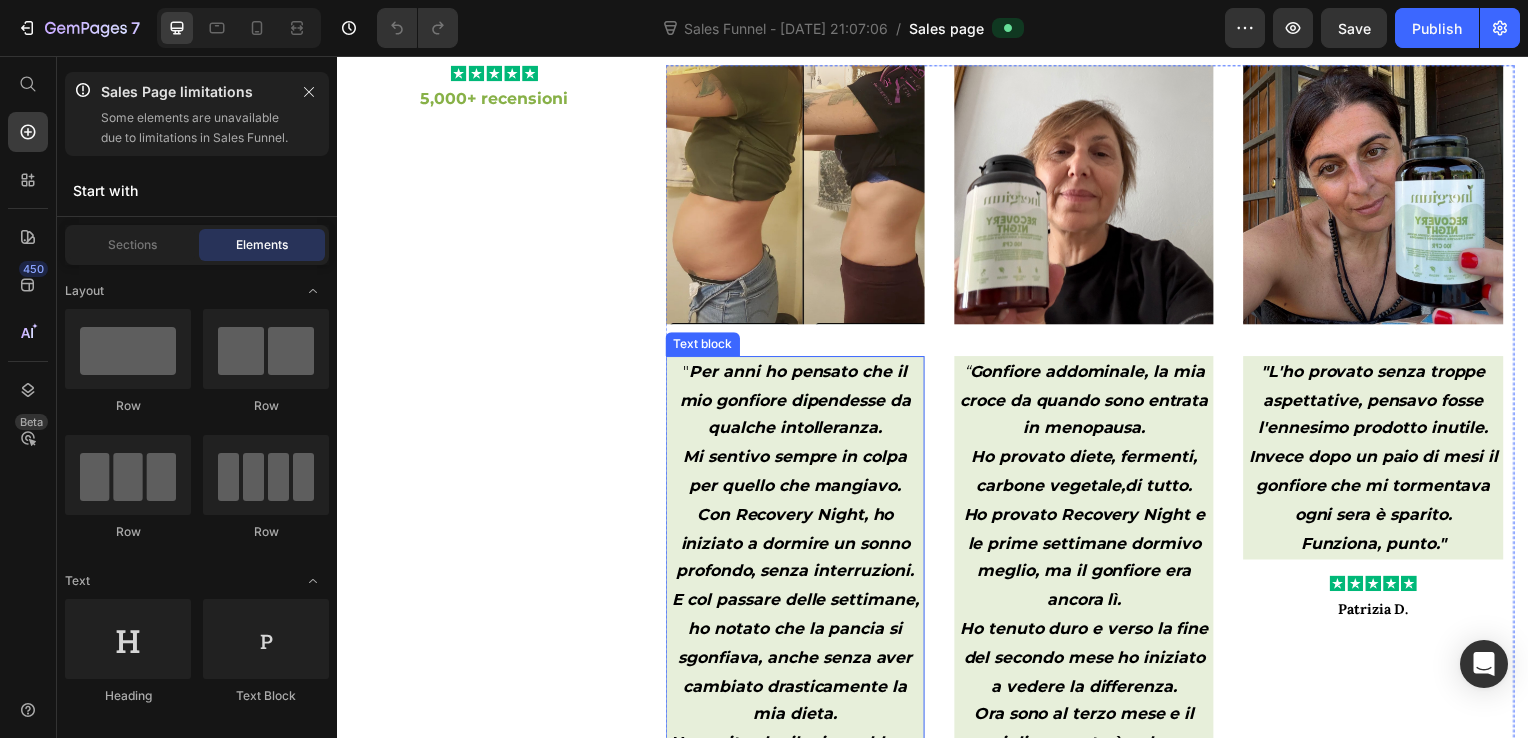 scroll, scrollTop: 2102, scrollLeft: 0, axis: vertical 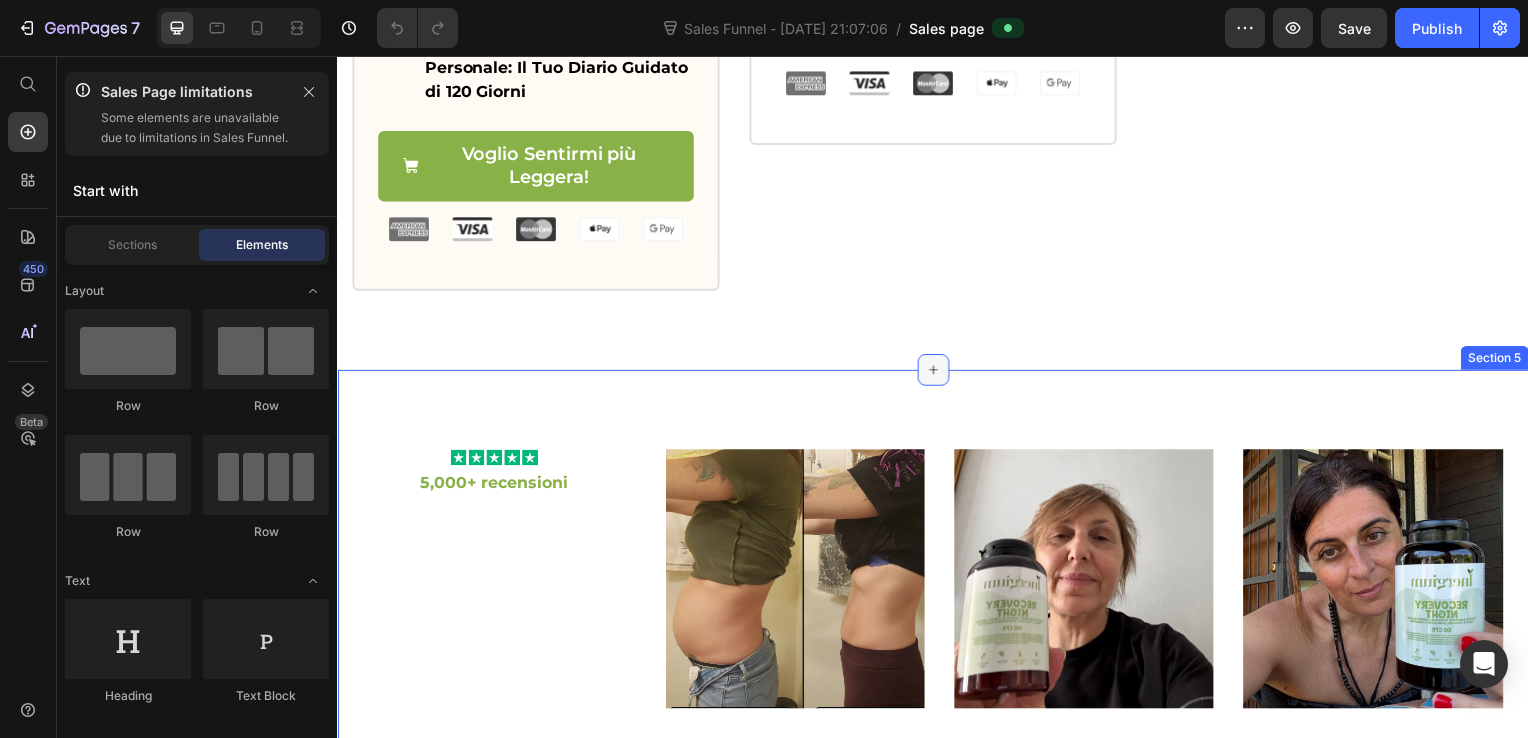 click at bounding box center (937, 373) 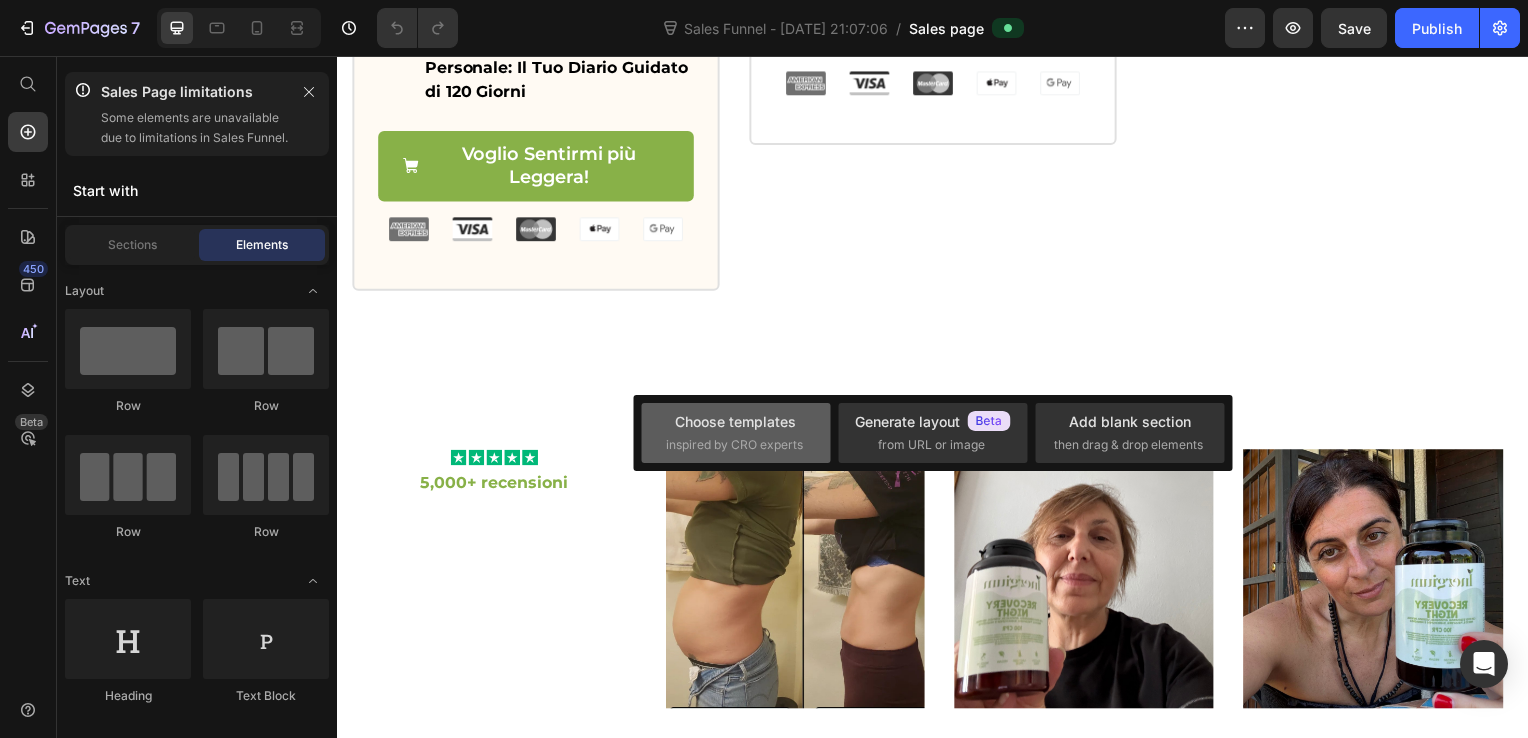 click on "Choose templates  inspired by CRO experts" 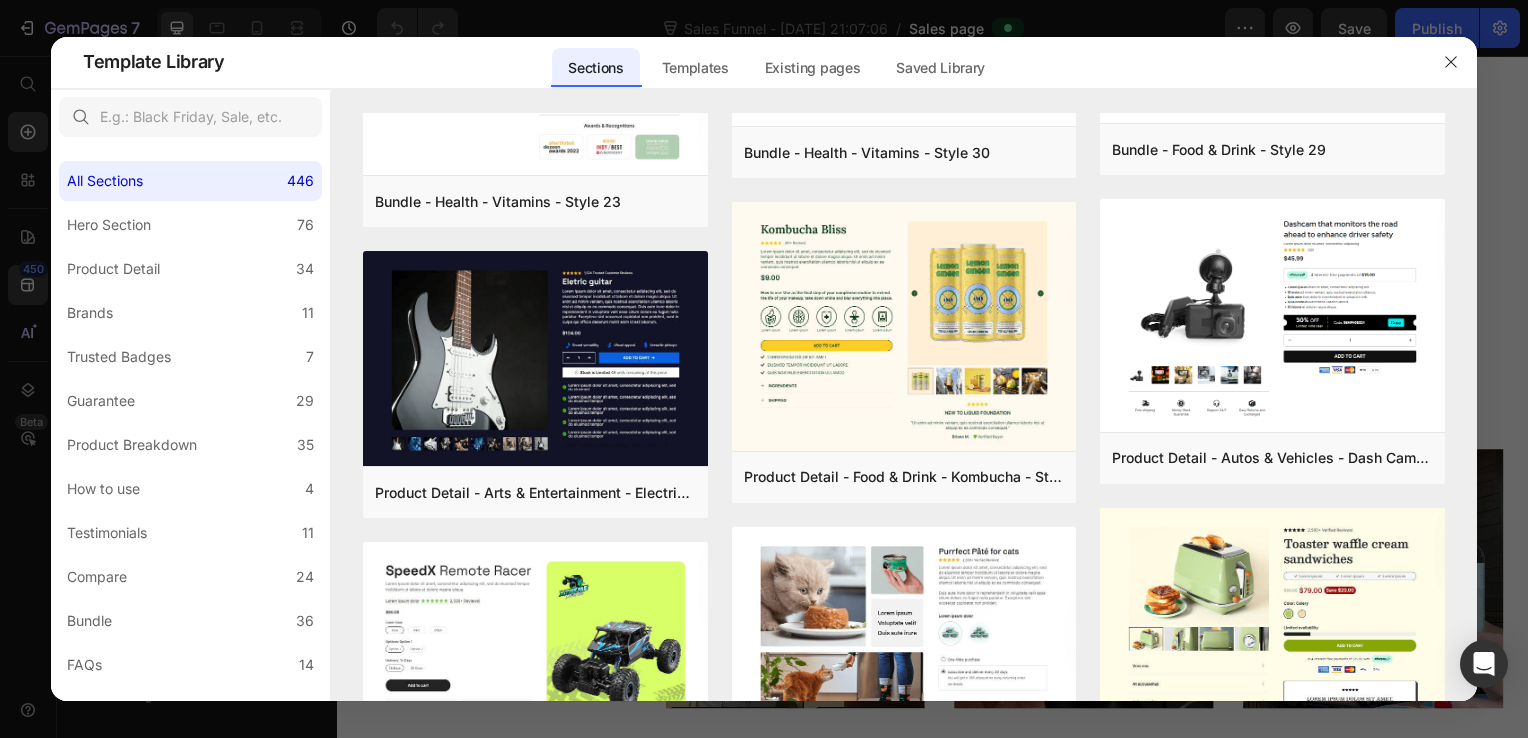 scroll, scrollTop: 4448, scrollLeft: 0, axis: vertical 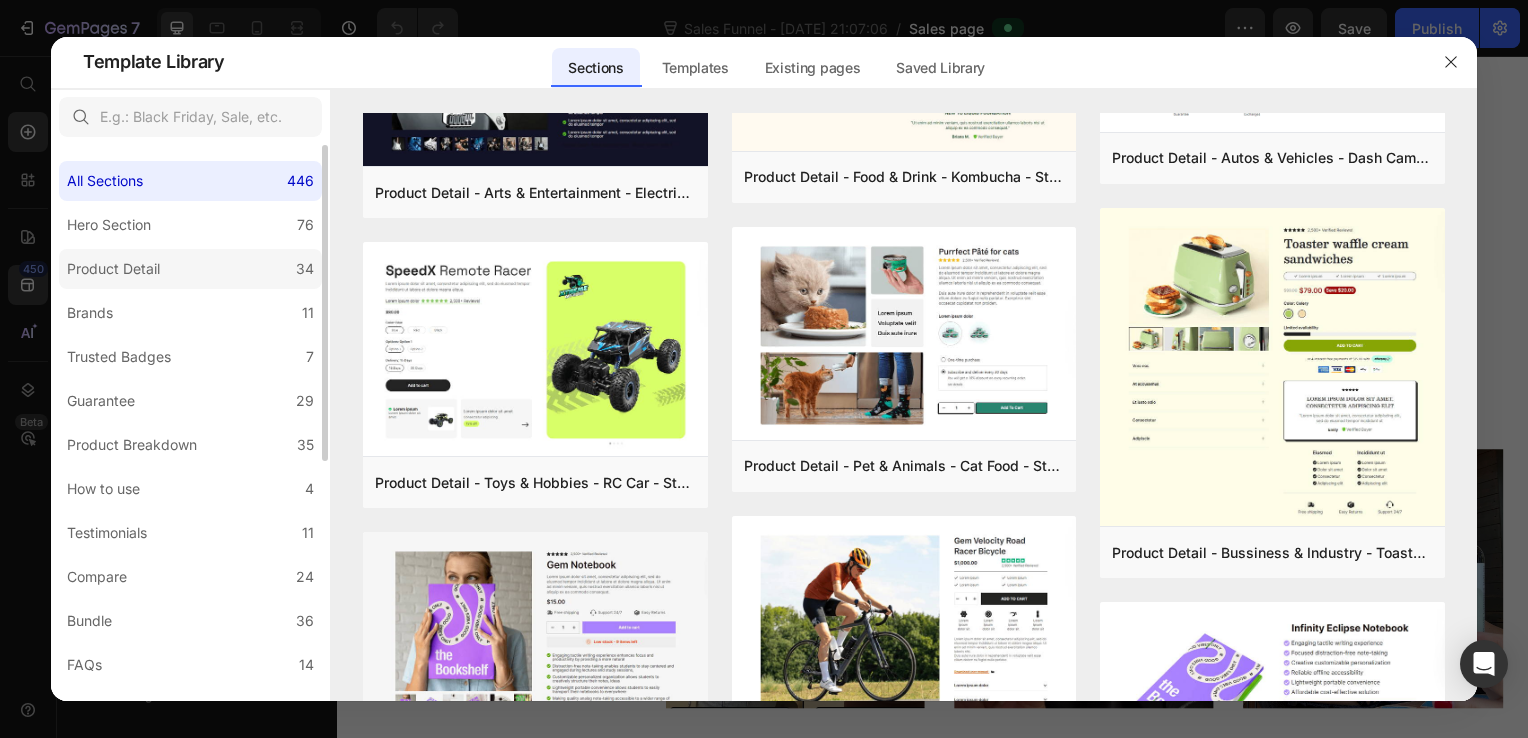 click on "Product Detail 34" 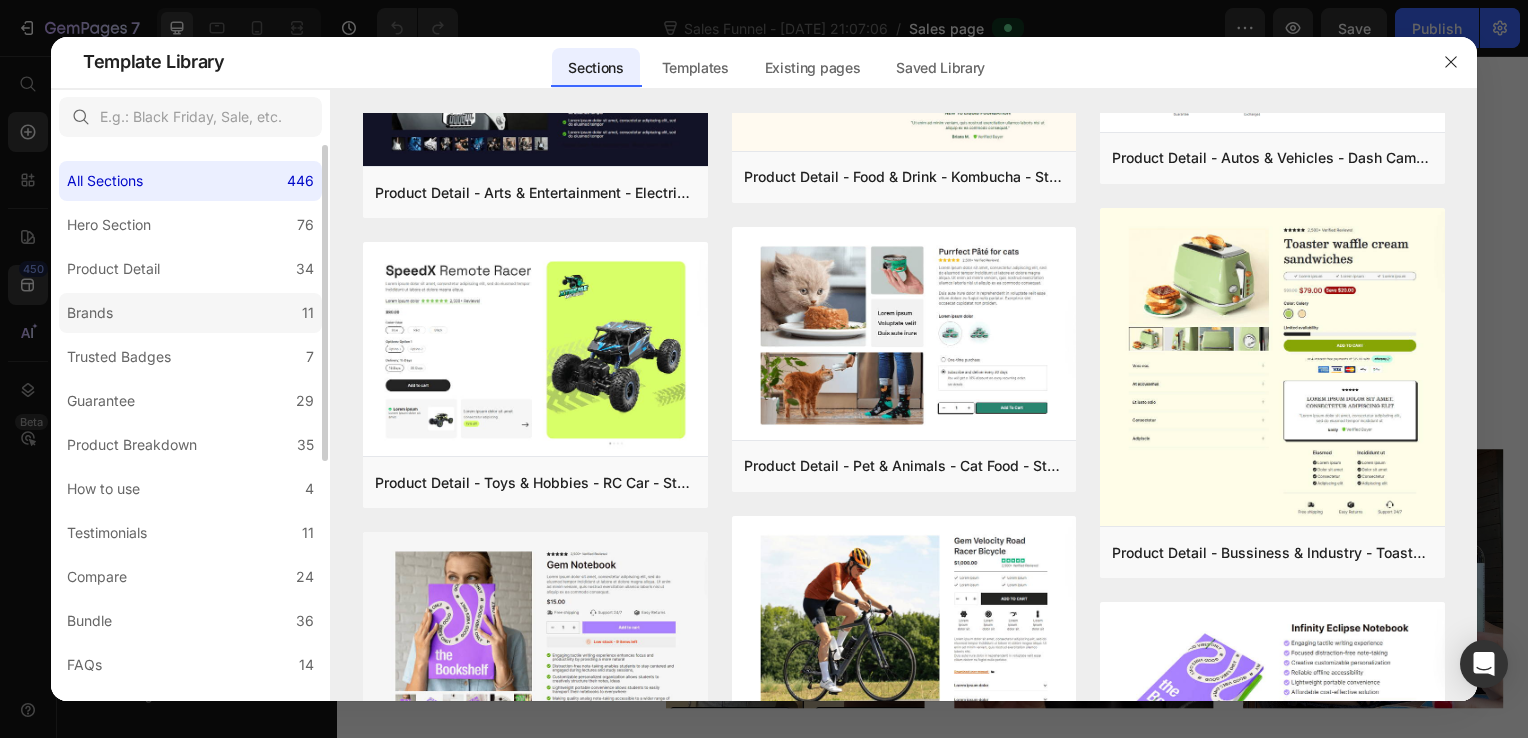 scroll, scrollTop: 0, scrollLeft: 0, axis: both 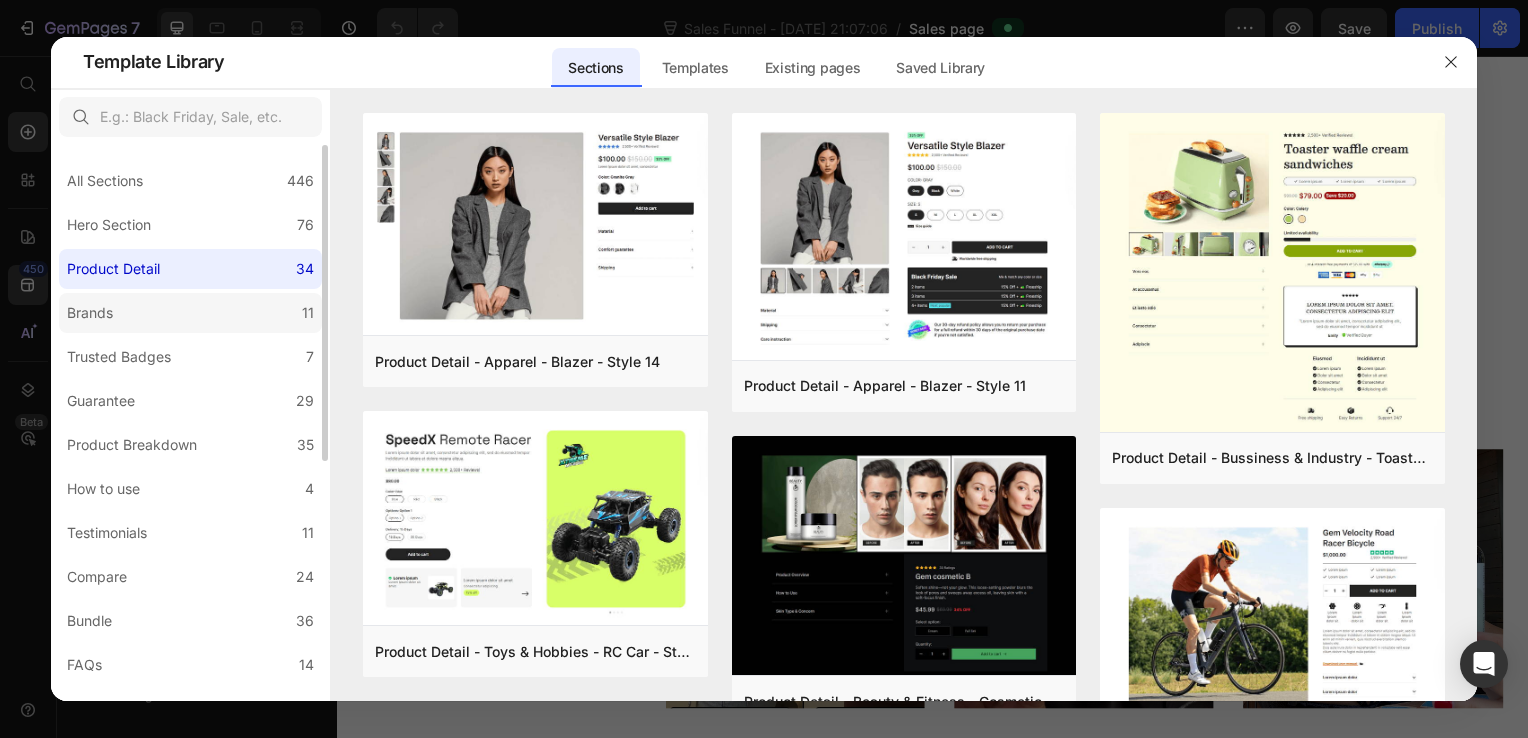 click on "Brands 11" 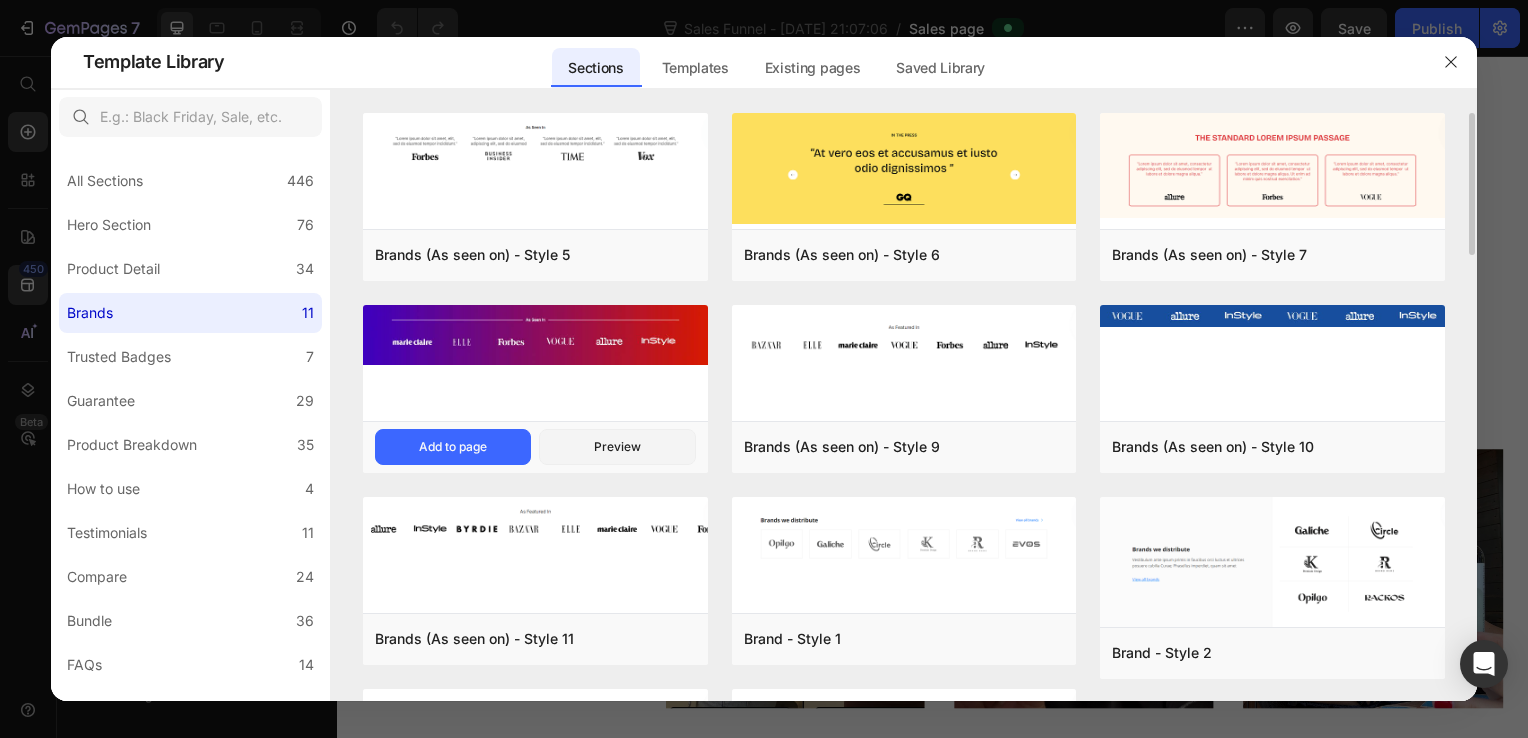 scroll, scrollTop: 198, scrollLeft: 0, axis: vertical 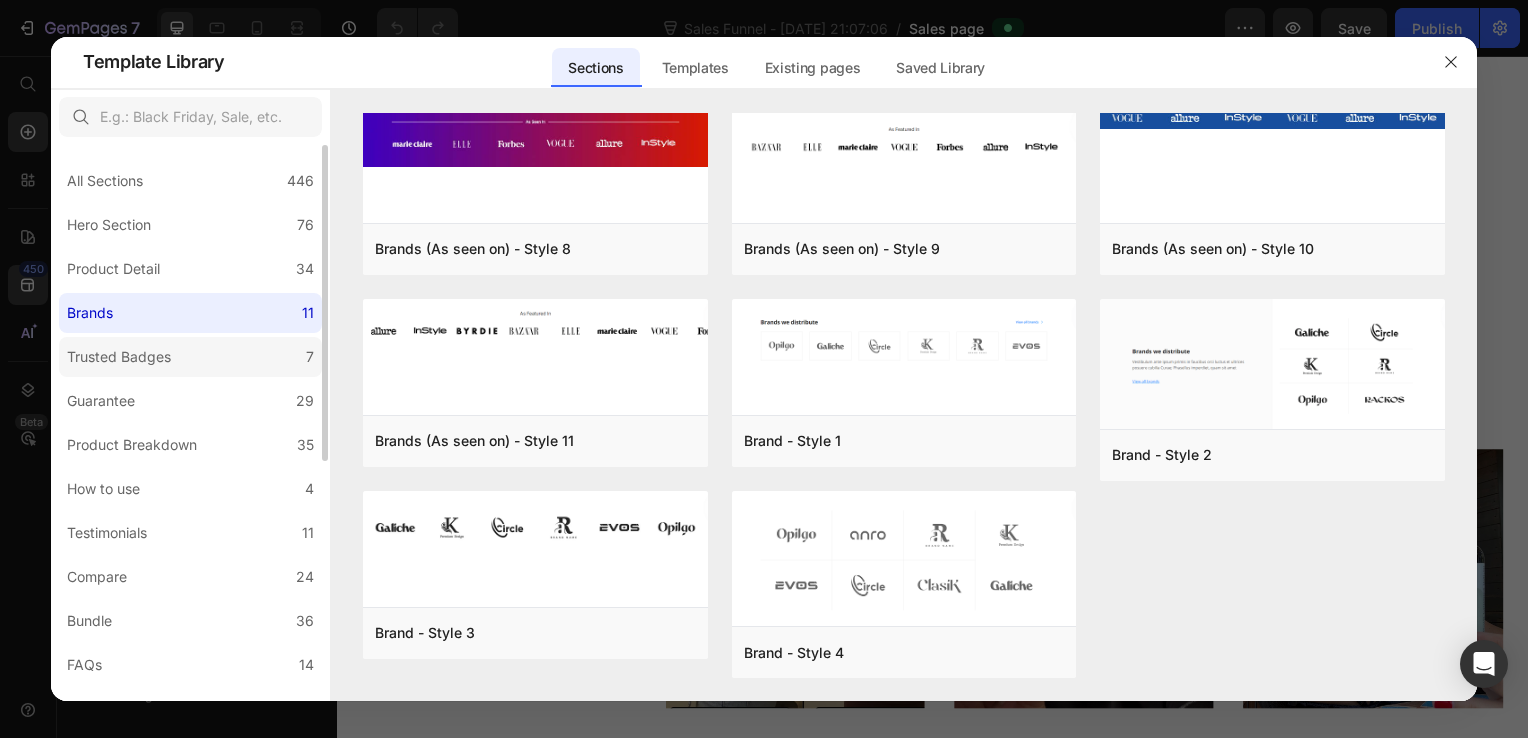 click on "Trusted Badges 7" 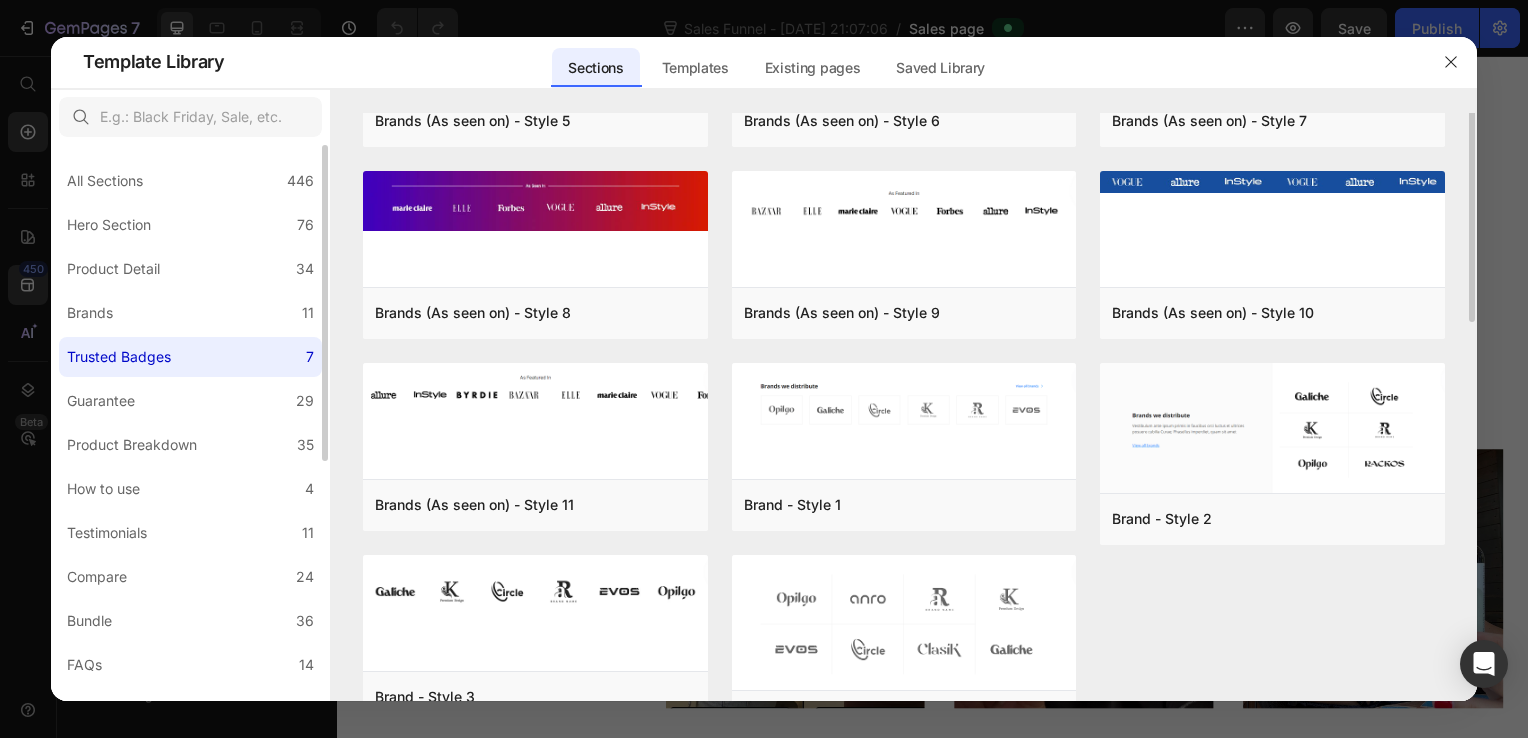 scroll, scrollTop: 0, scrollLeft: 0, axis: both 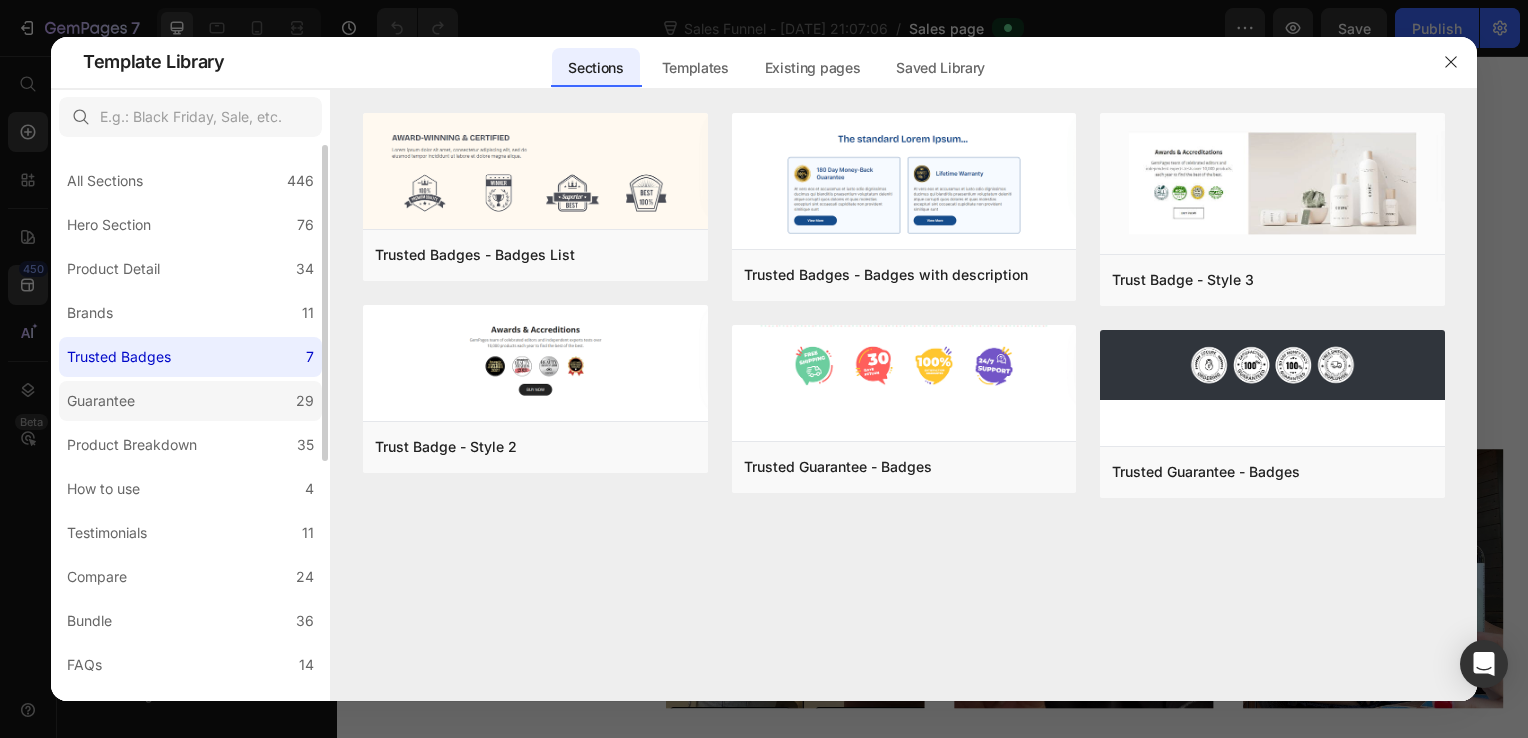 click on "Guarantee 29" 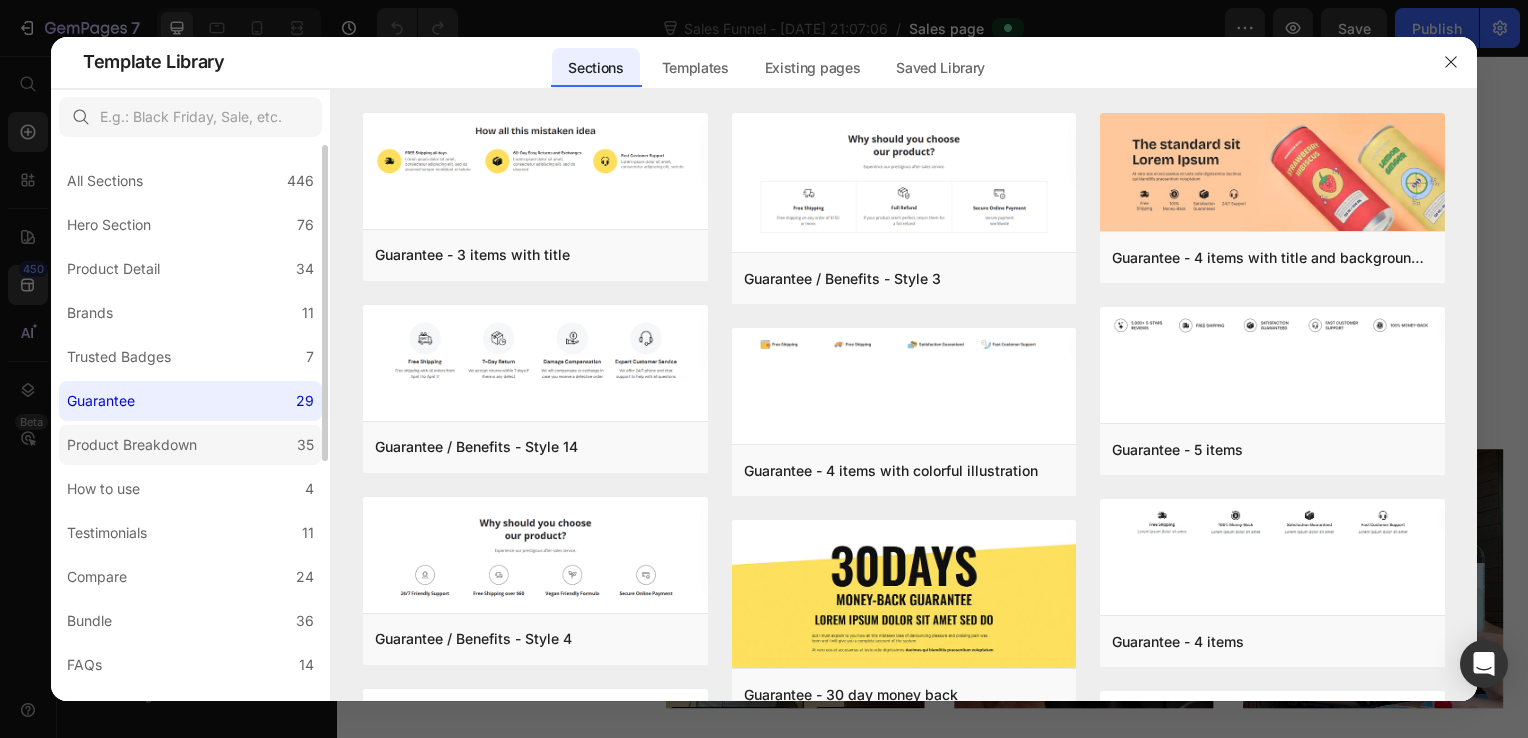 click on "Product Breakdown 35" 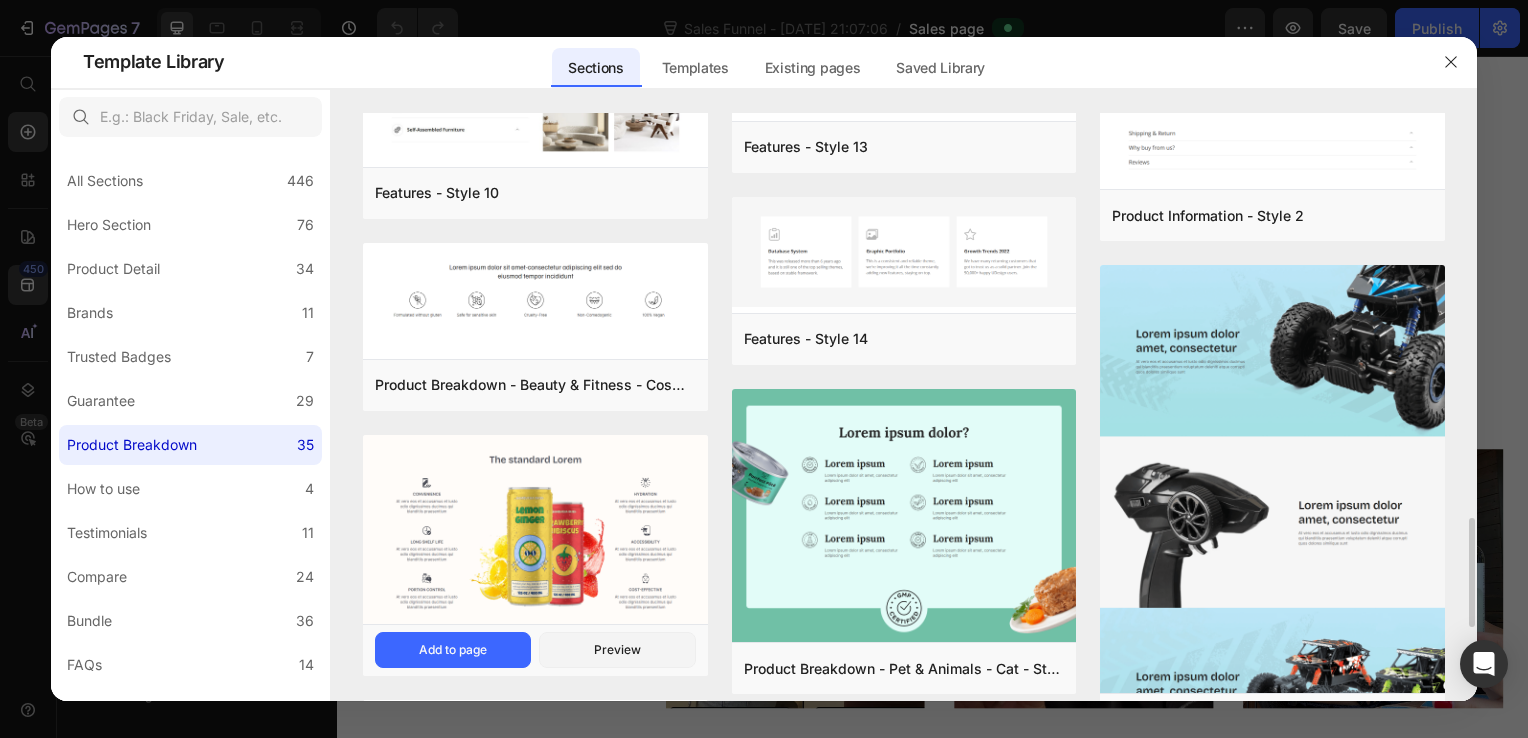 scroll, scrollTop: 1868, scrollLeft: 0, axis: vertical 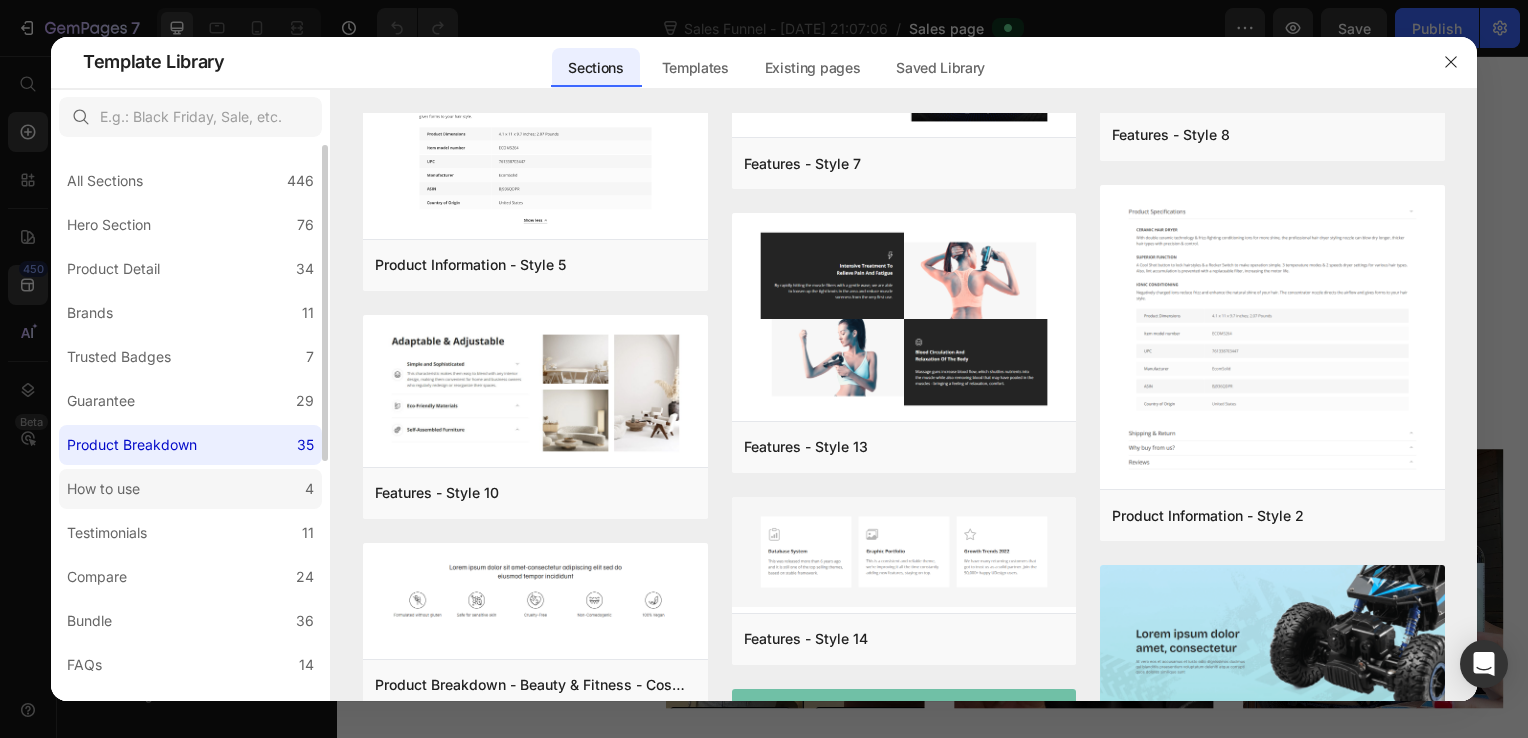 click on "How to use 4" 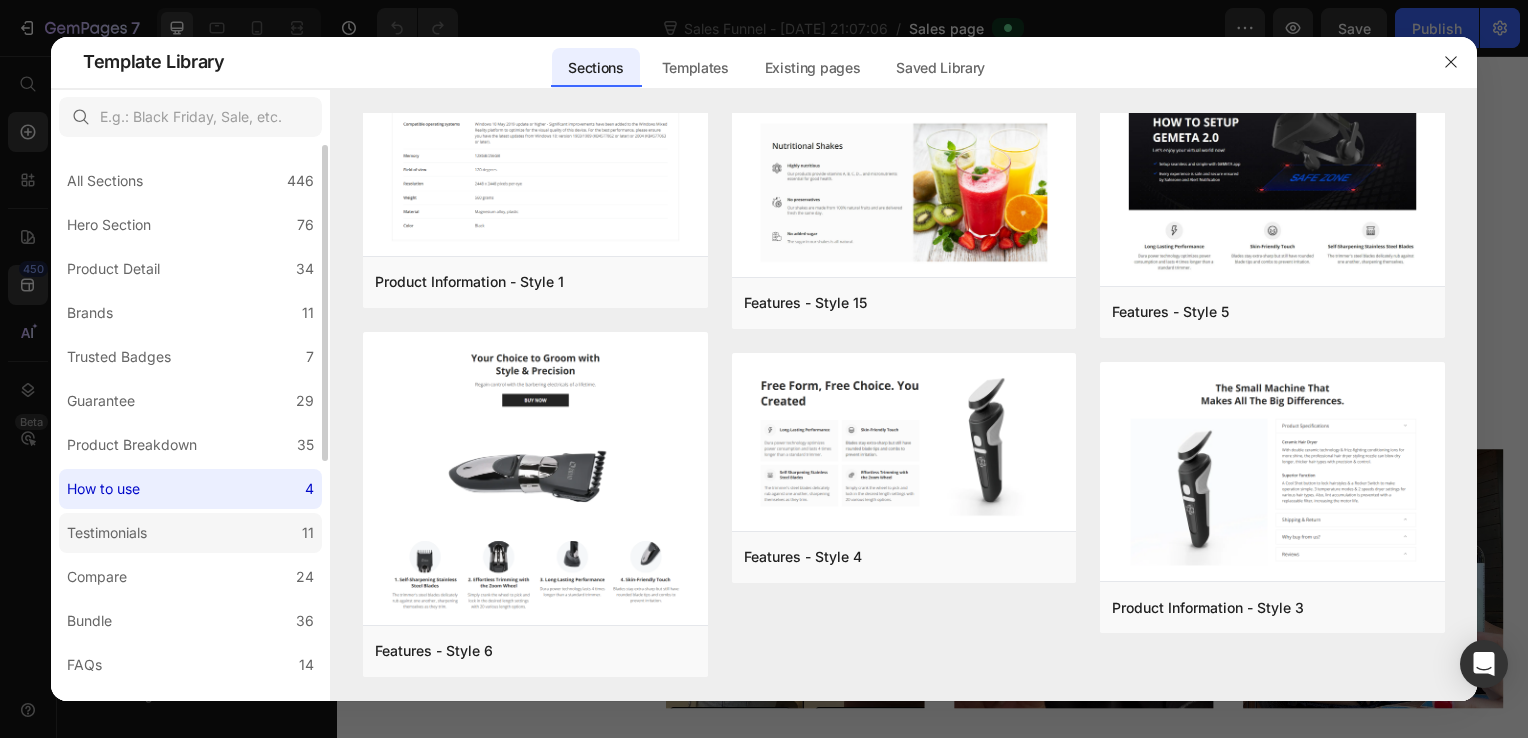 scroll, scrollTop: 0, scrollLeft: 0, axis: both 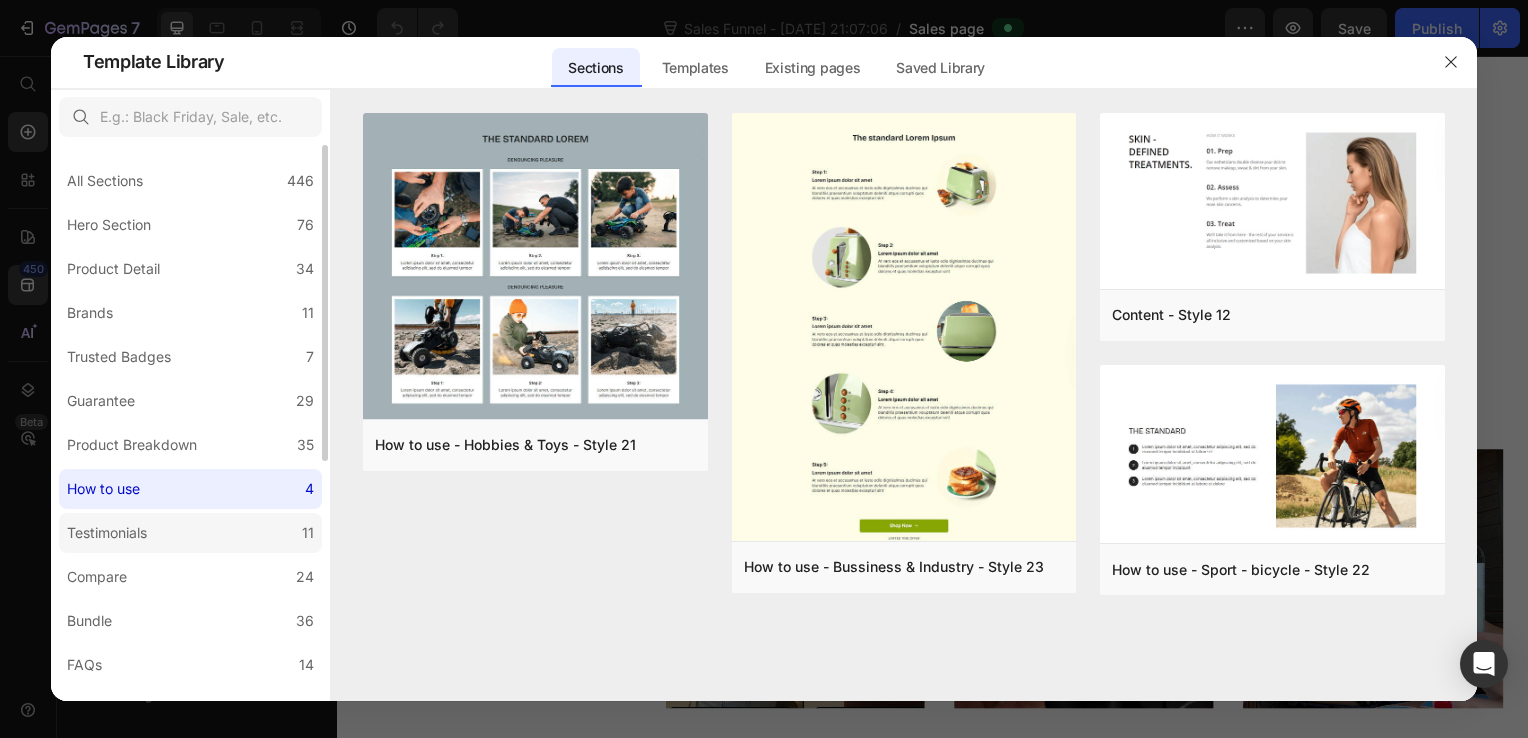 click on "Testimonials 11" 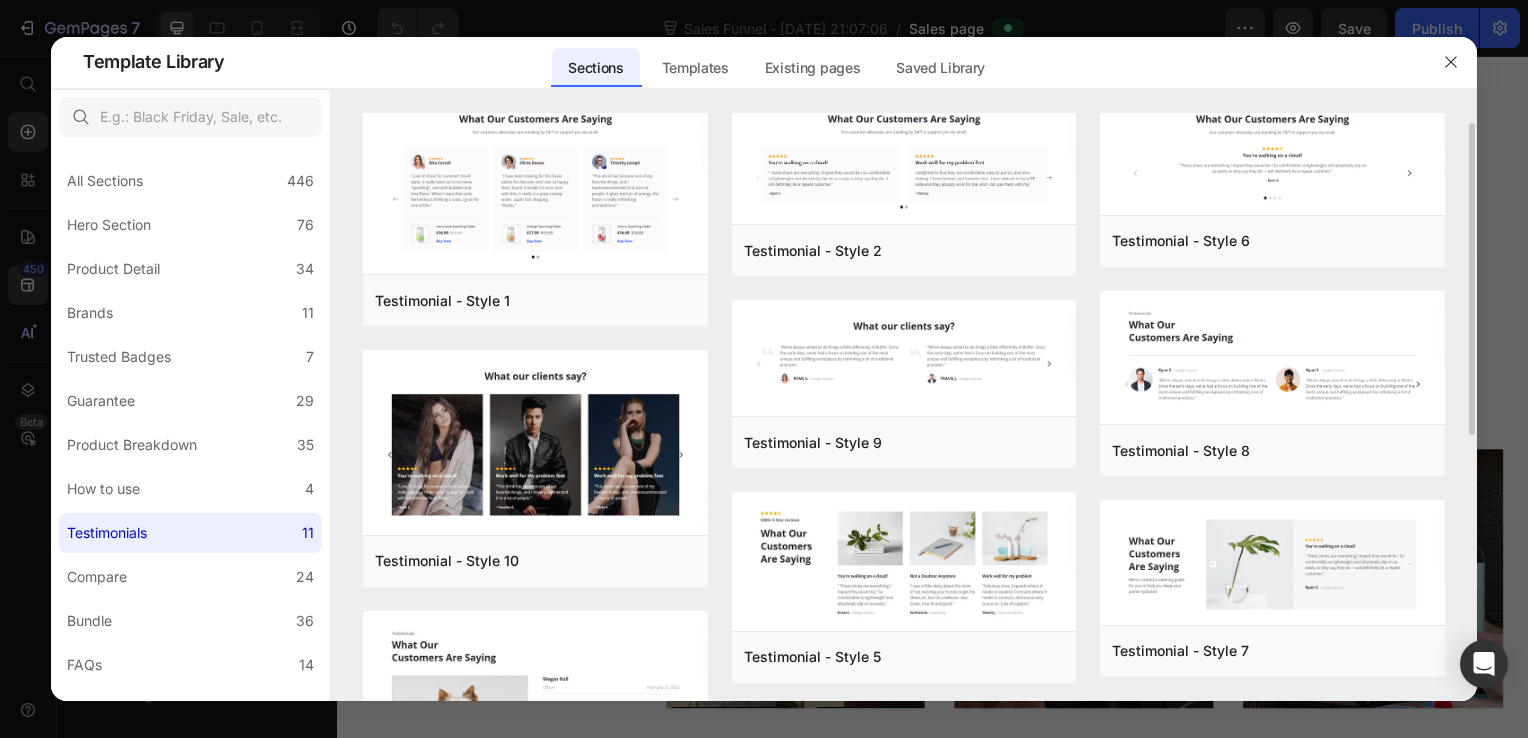 scroll, scrollTop: 0, scrollLeft: 0, axis: both 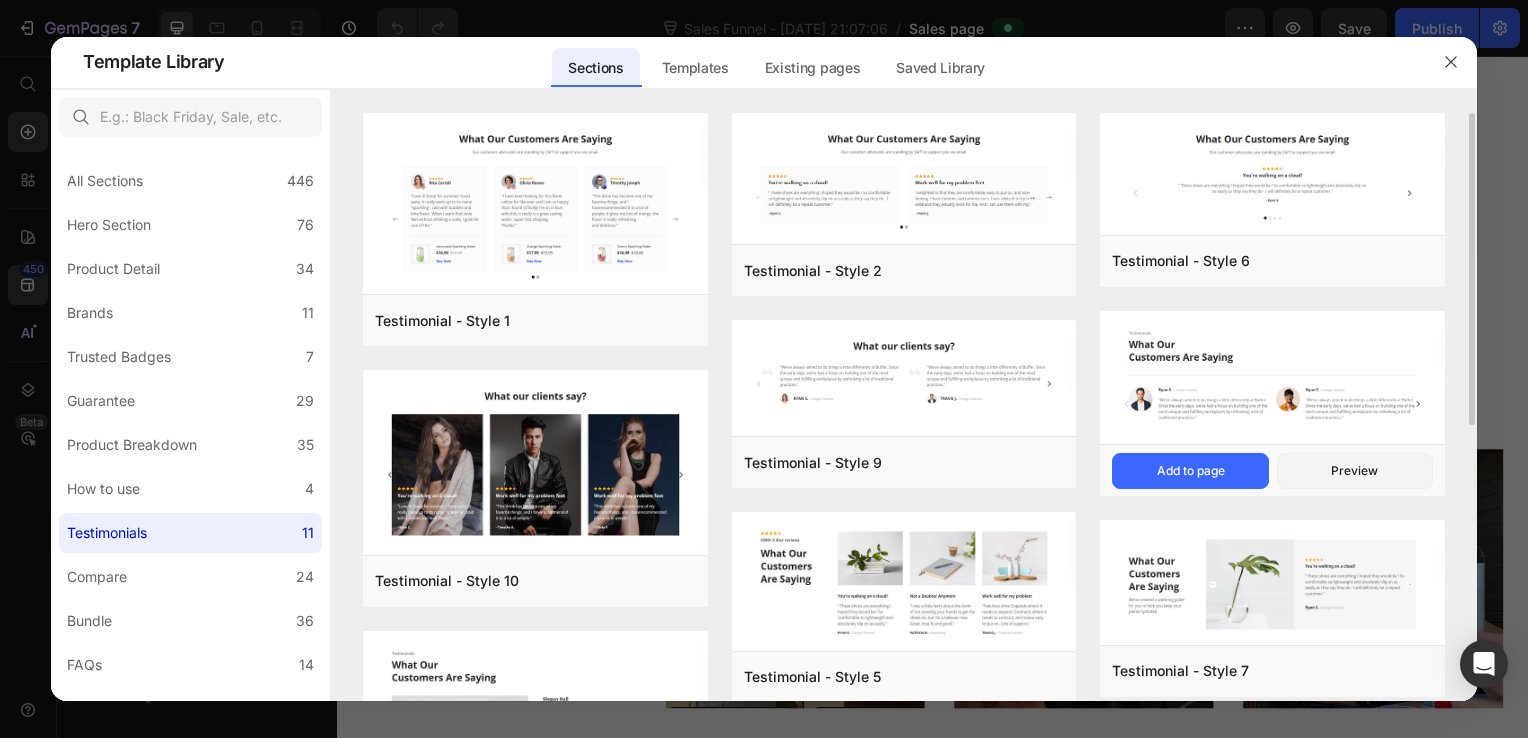 click at bounding box center [1272, 378] 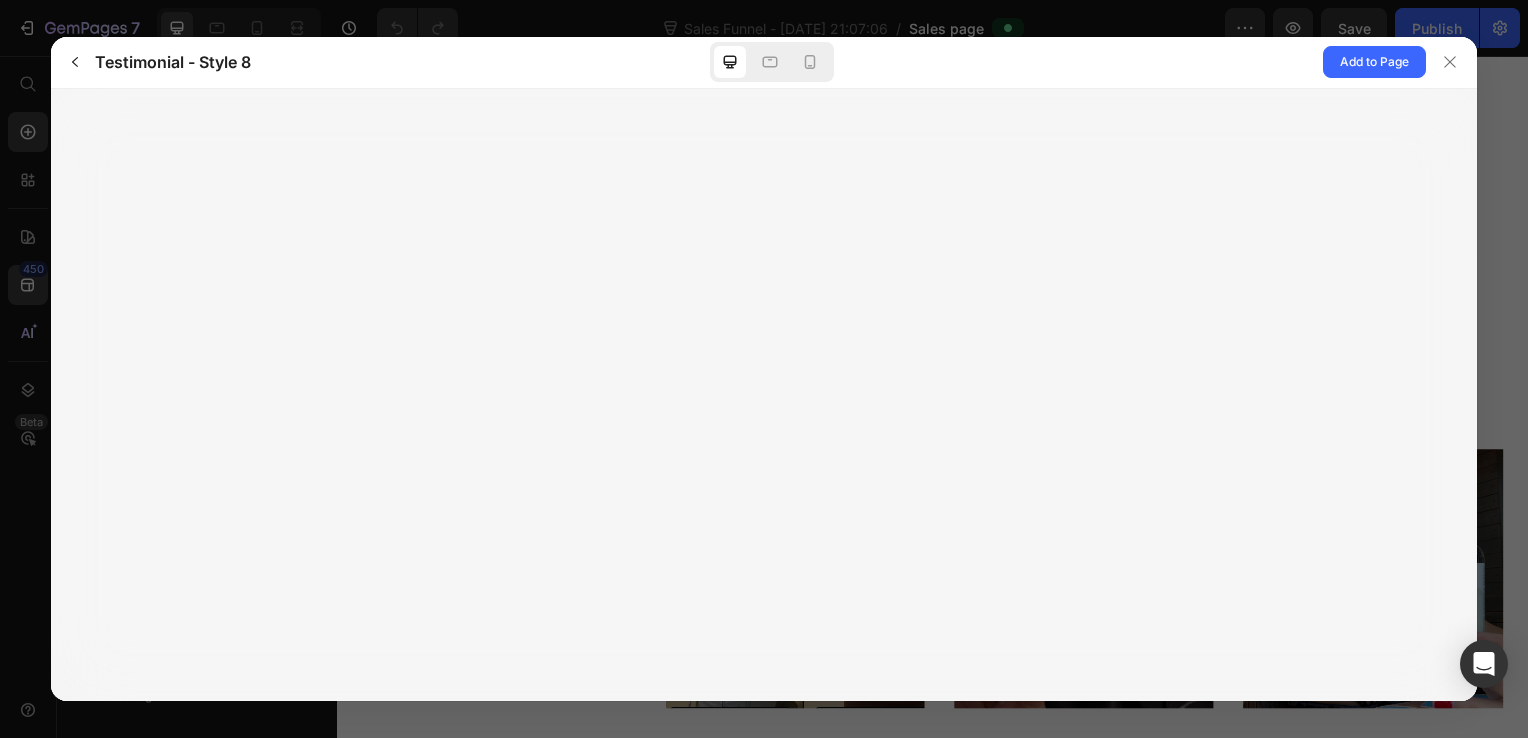 click 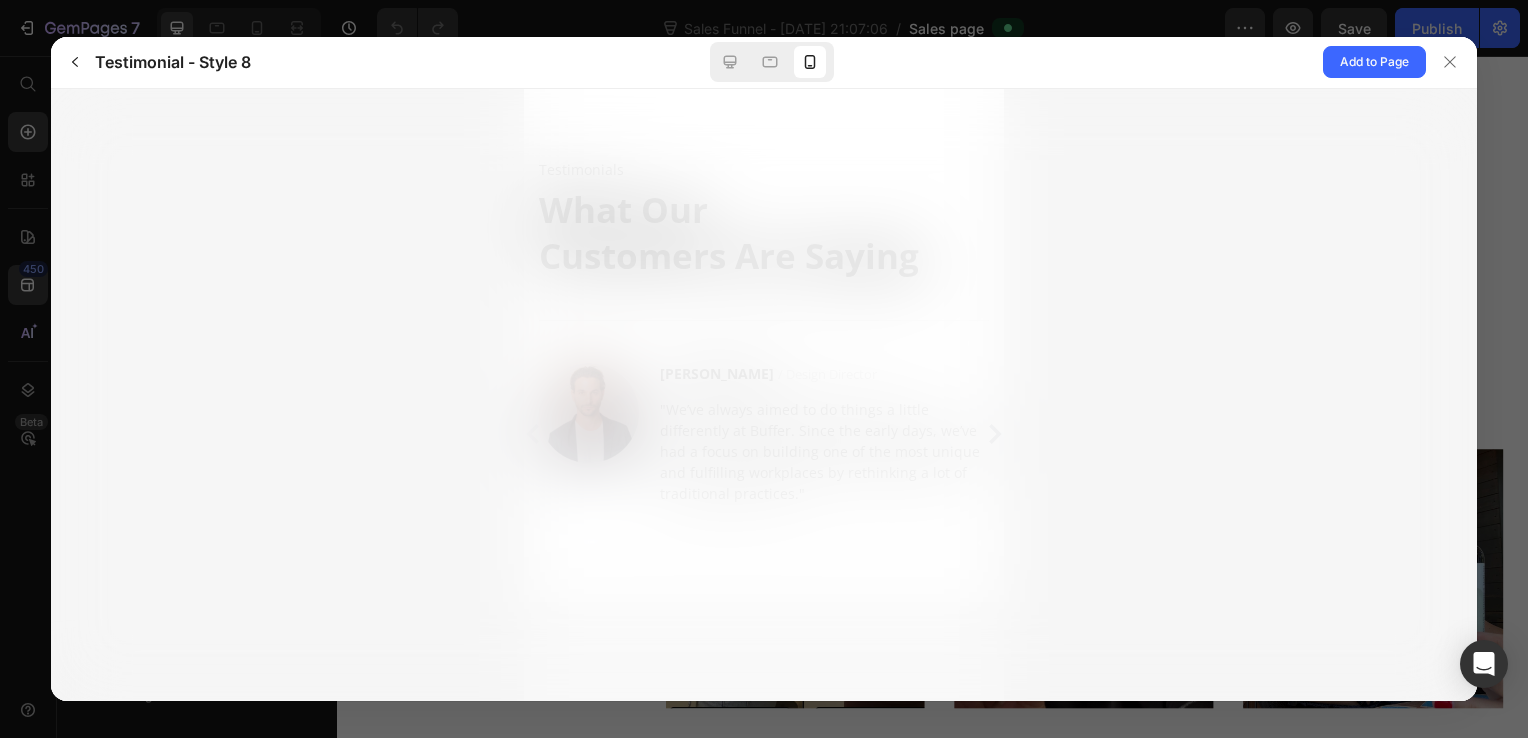 scroll, scrollTop: 0, scrollLeft: 0, axis: both 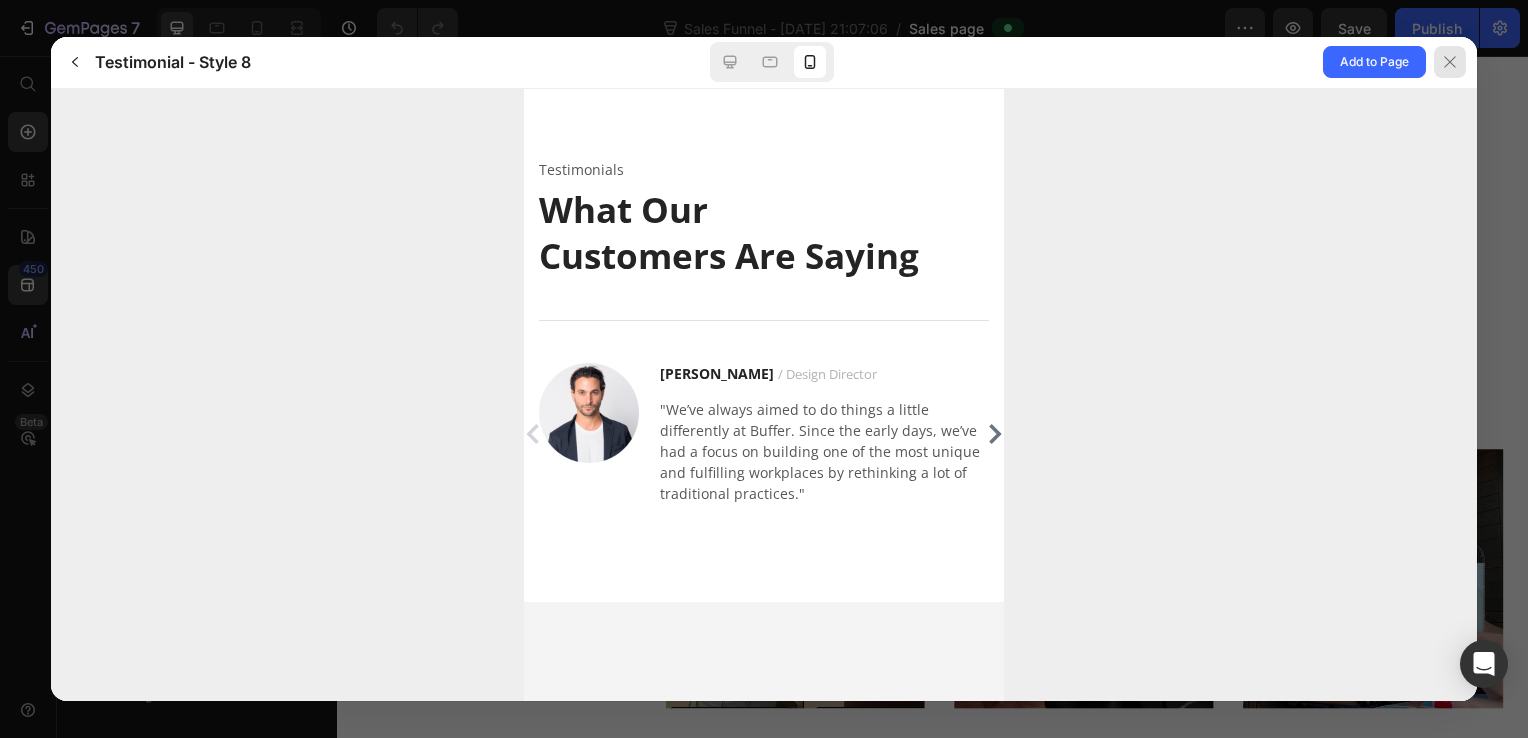 click 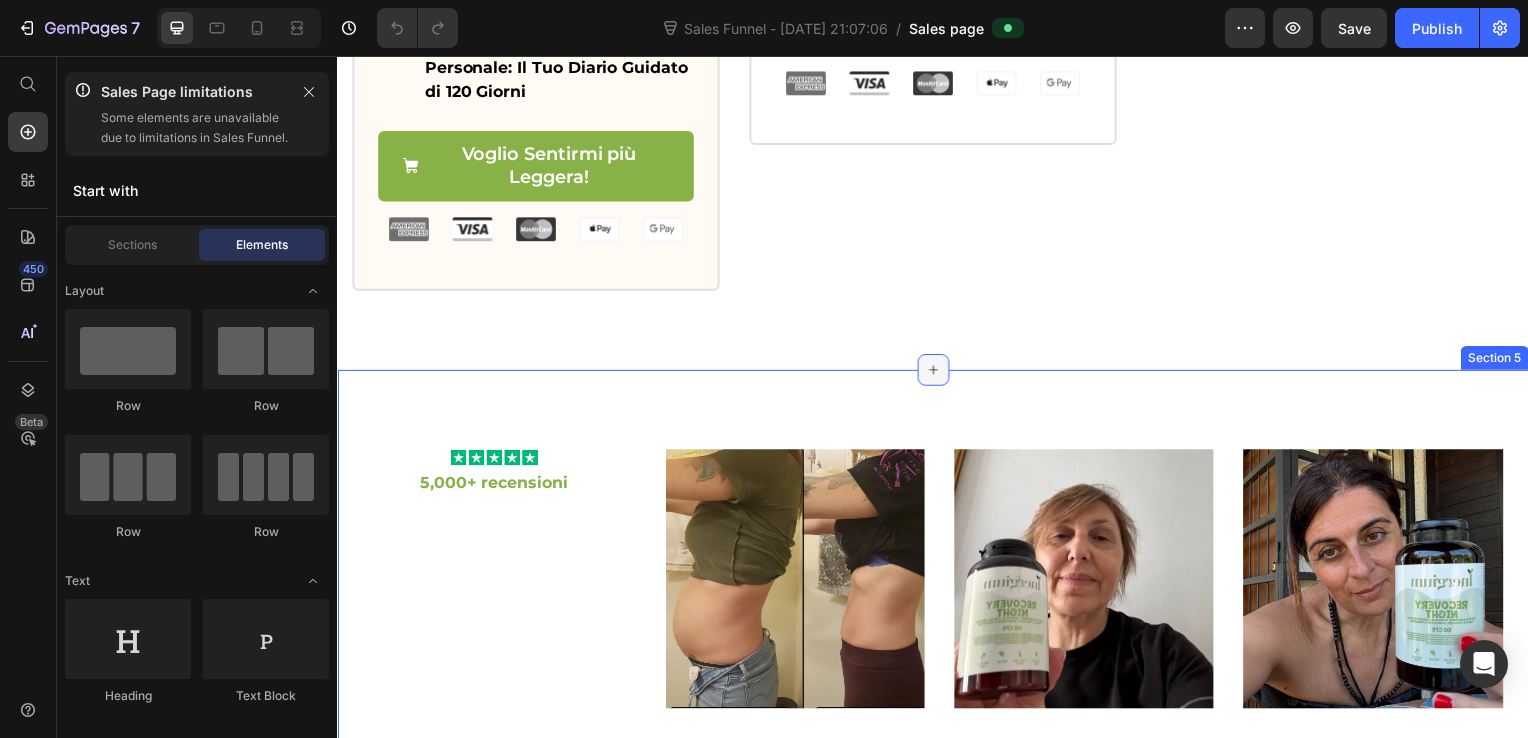 click 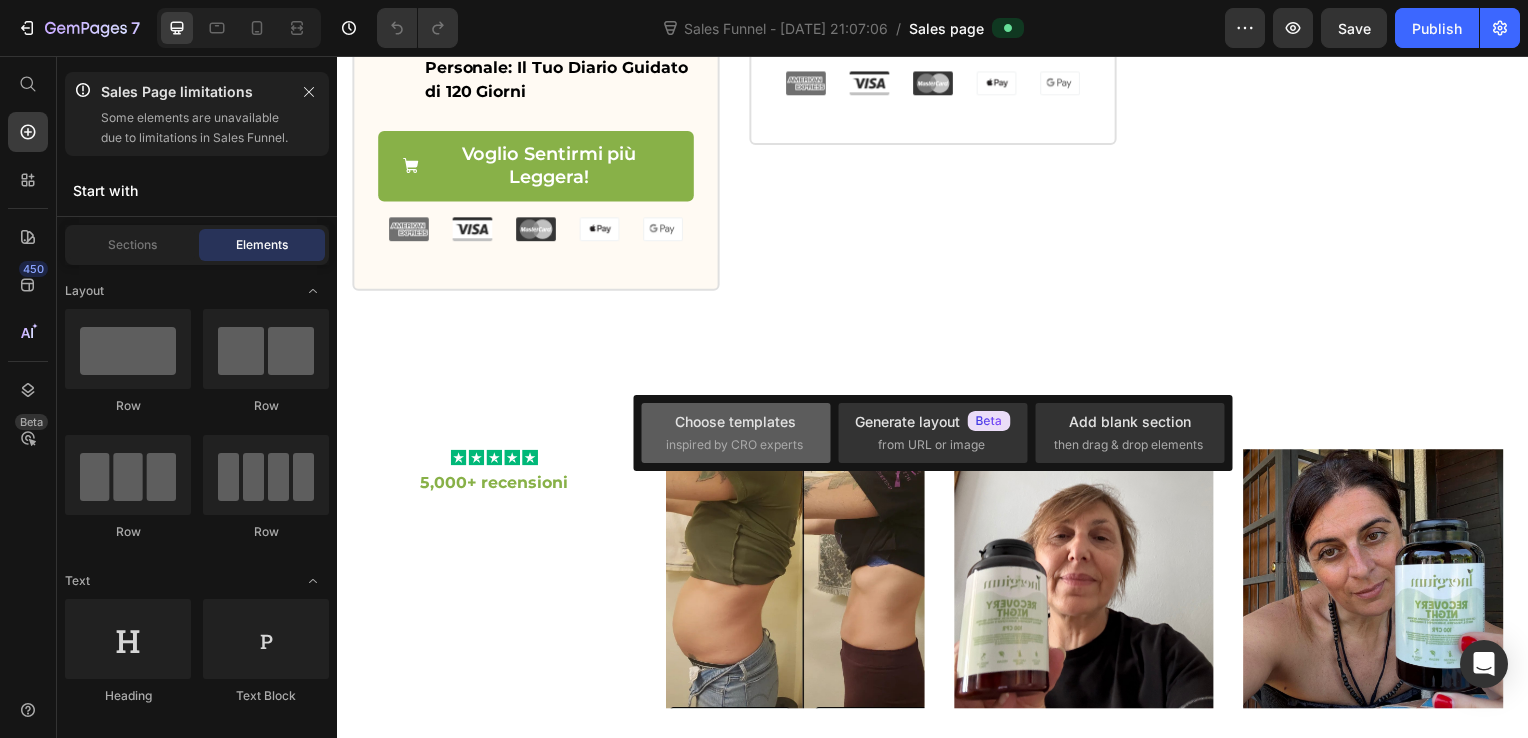 click on "inspired by CRO experts" at bounding box center (734, 445) 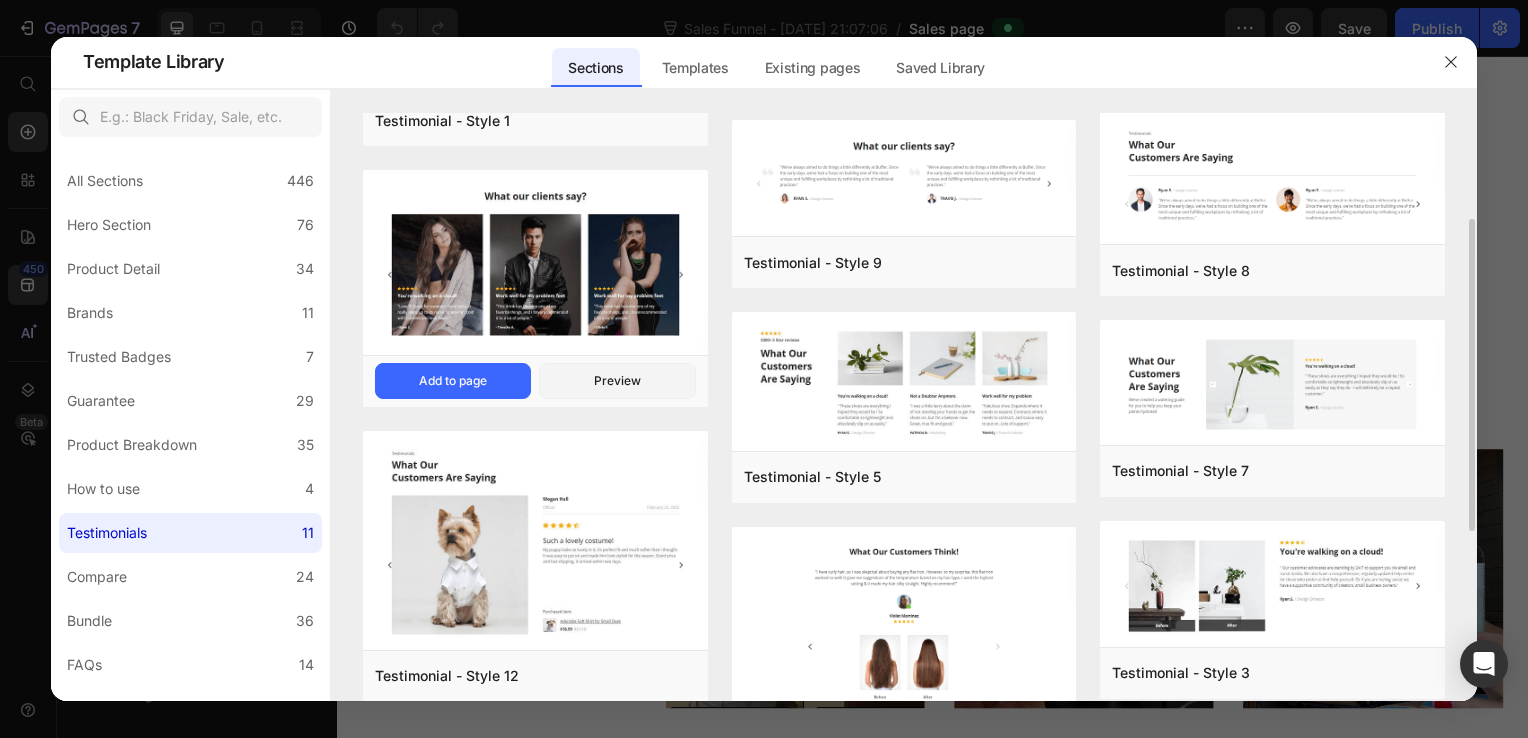 scroll, scrollTop: 0, scrollLeft: 0, axis: both 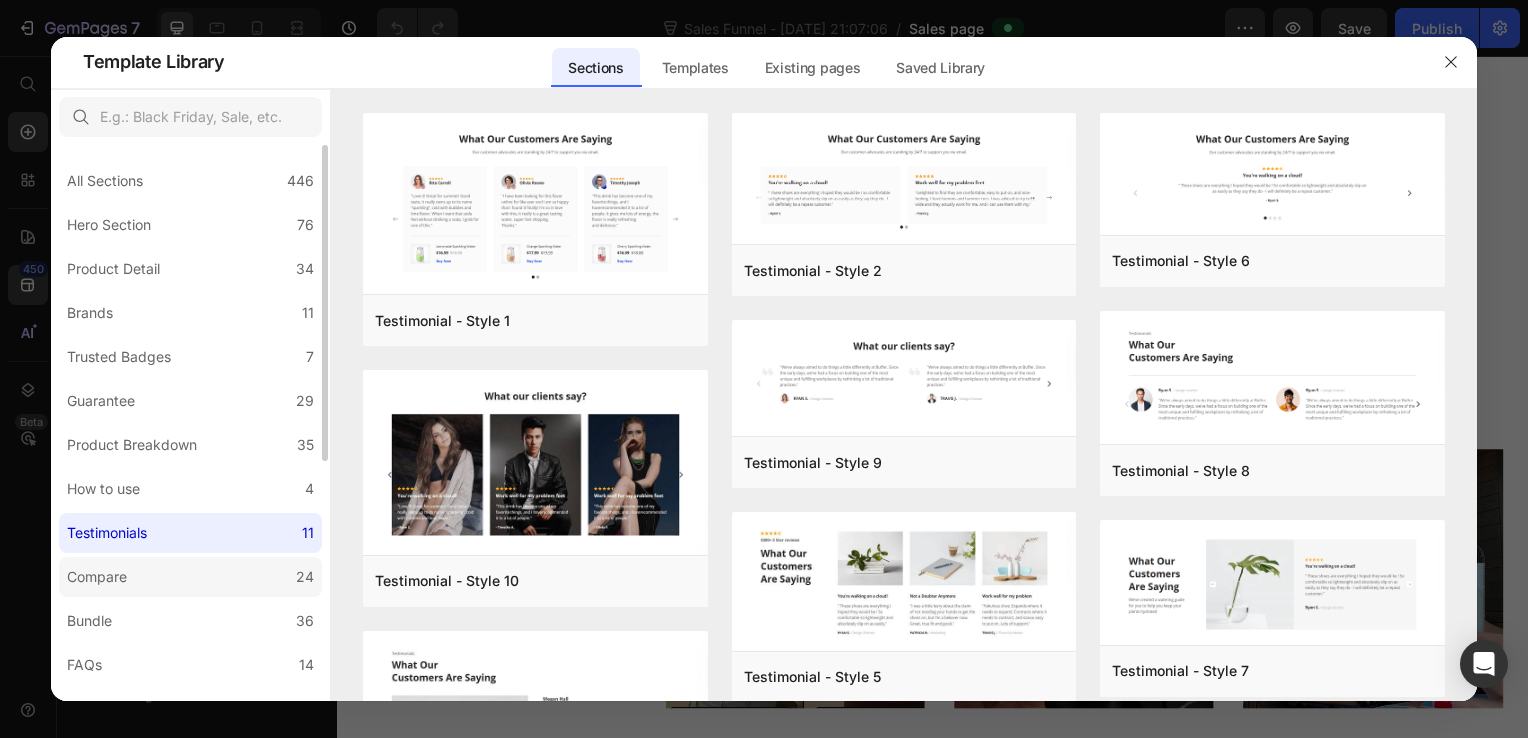 click on "Compare 24" 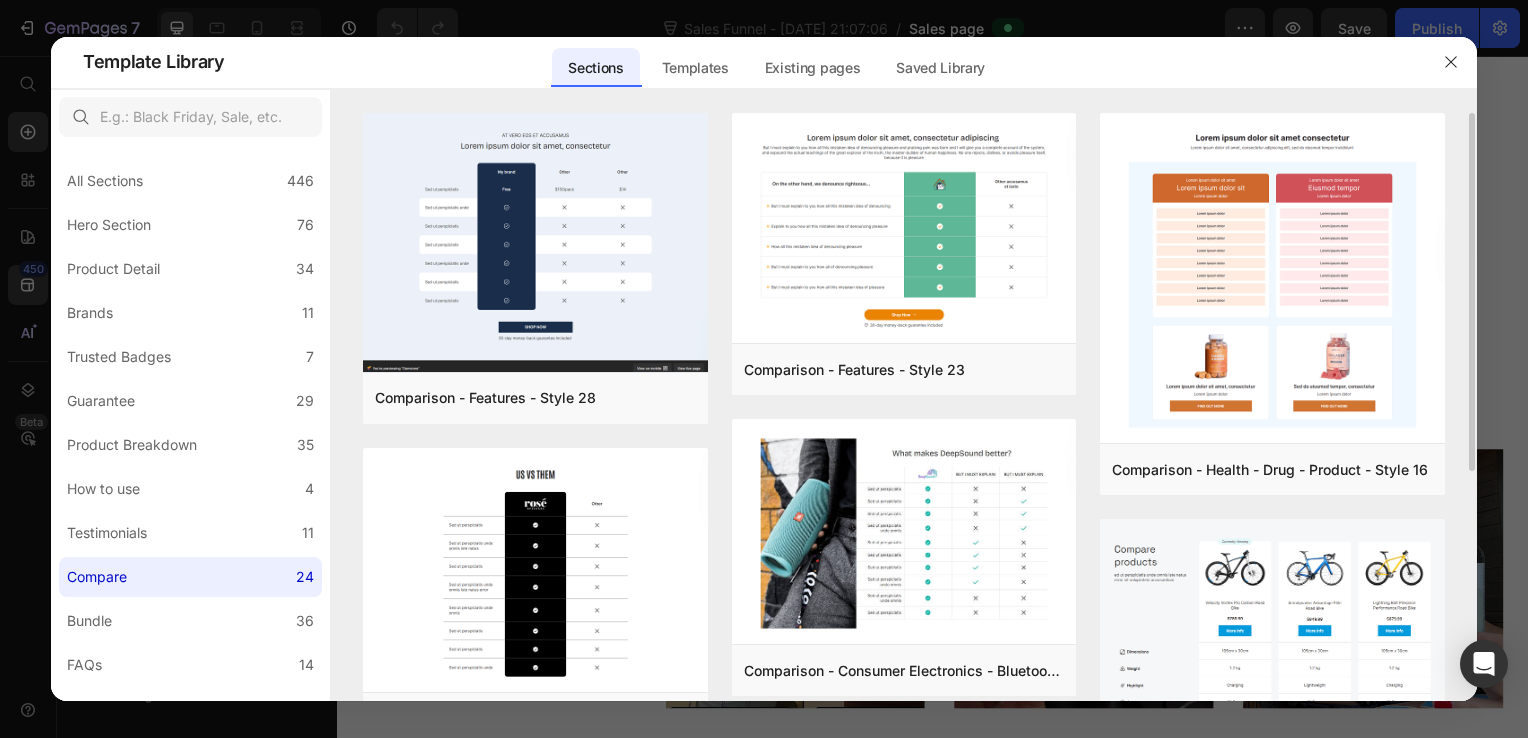scroll, scrollTop: 500, scrollLeft: 0, axis: vertical 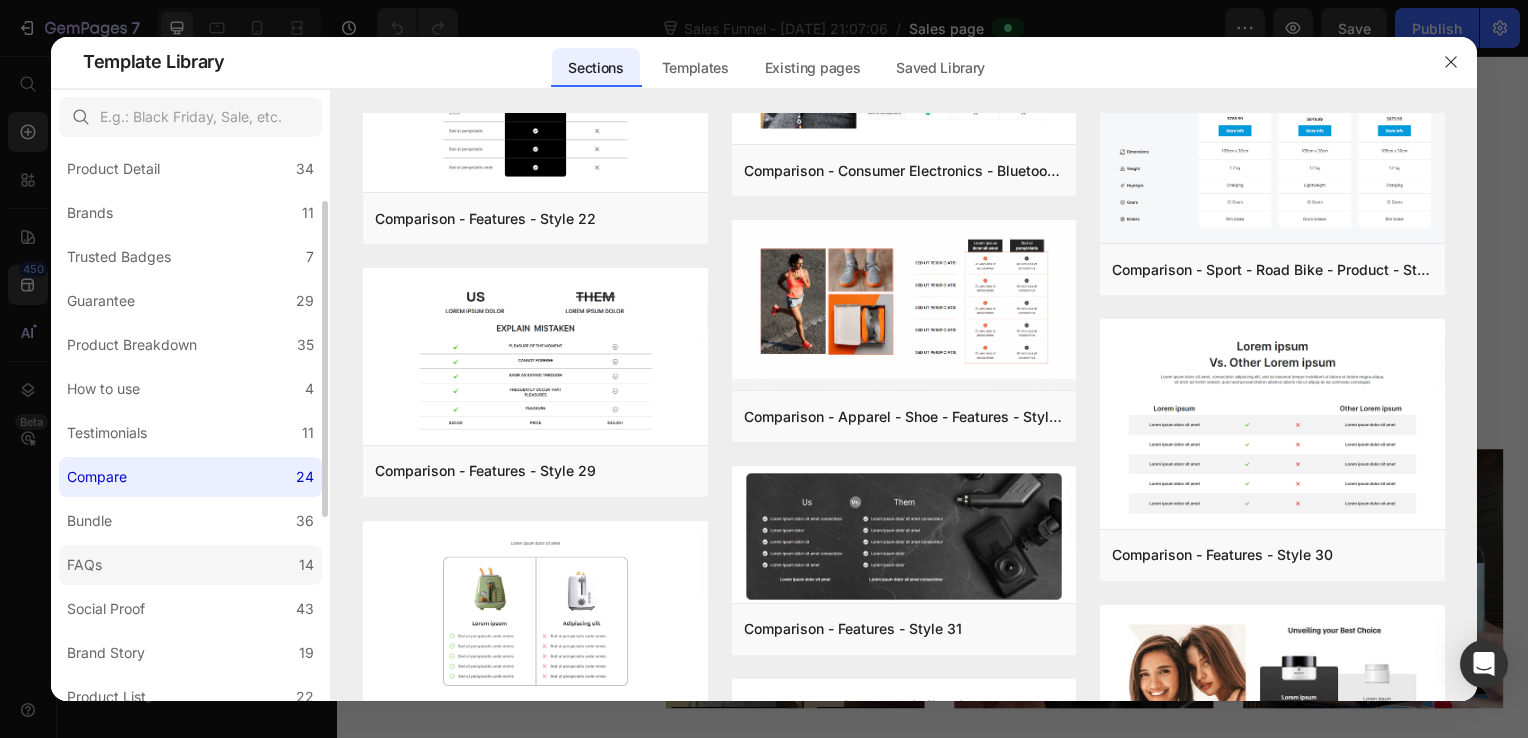click on "FAQs 14" 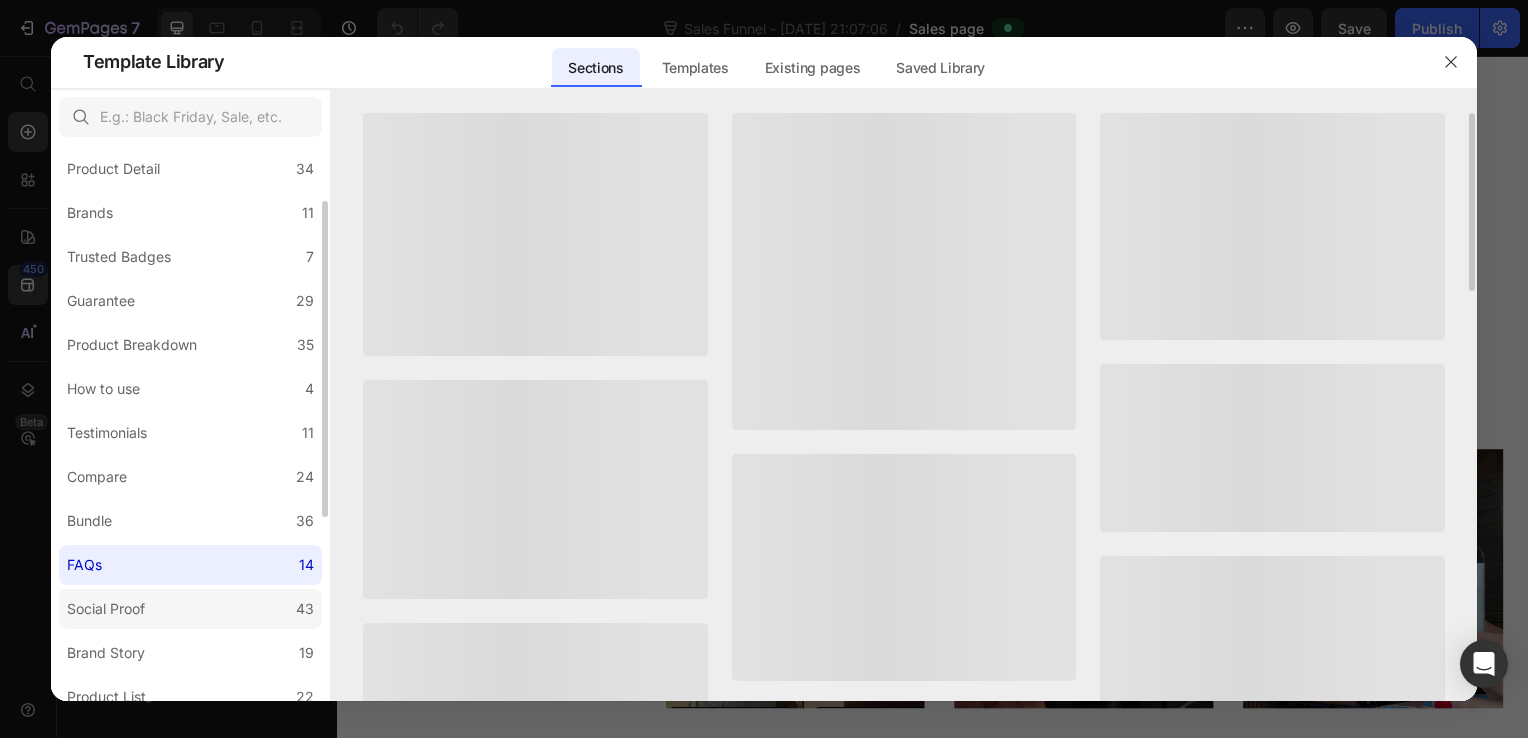 click on "Social Proof 43" 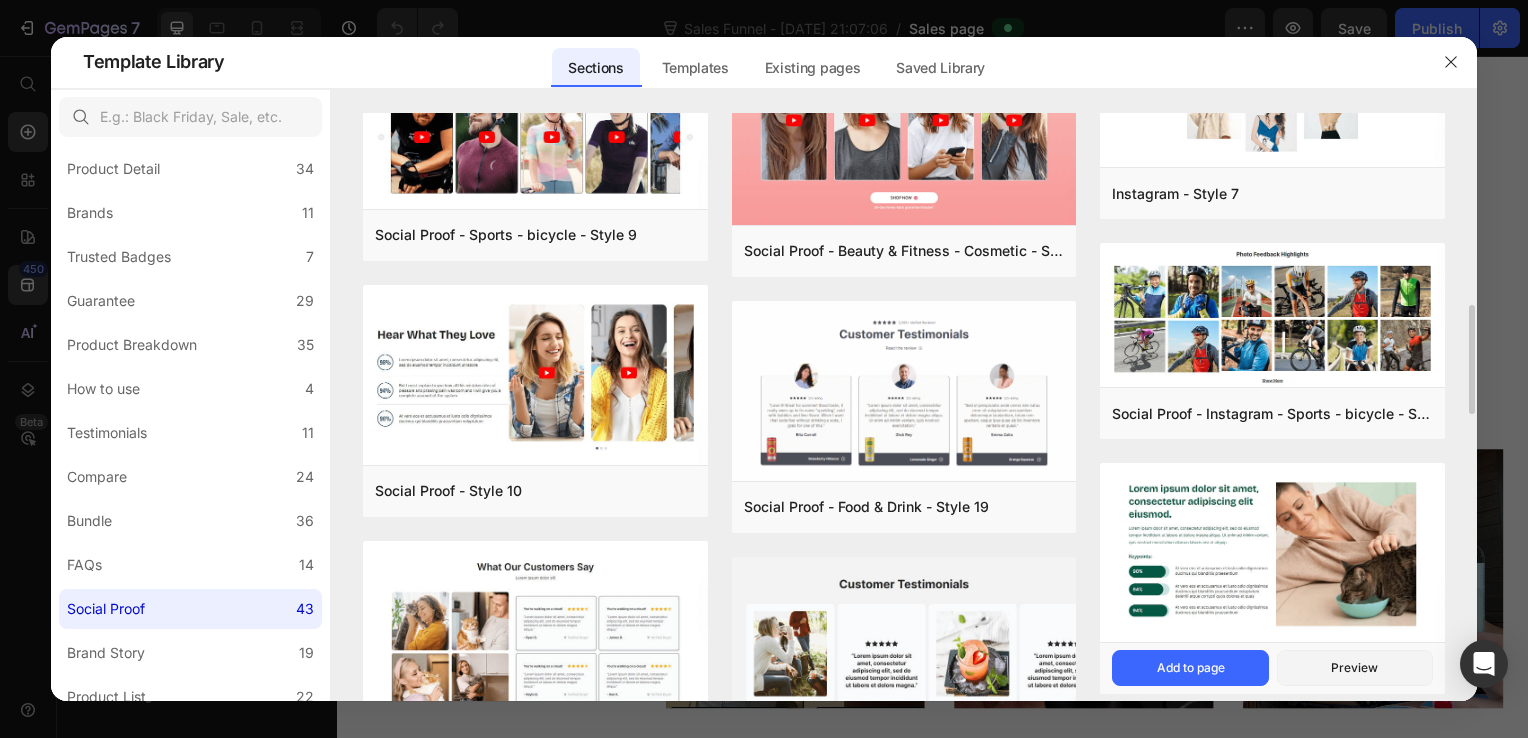 scroll, scrollTop: 1234, scrollLeft: 0, axis: vertical 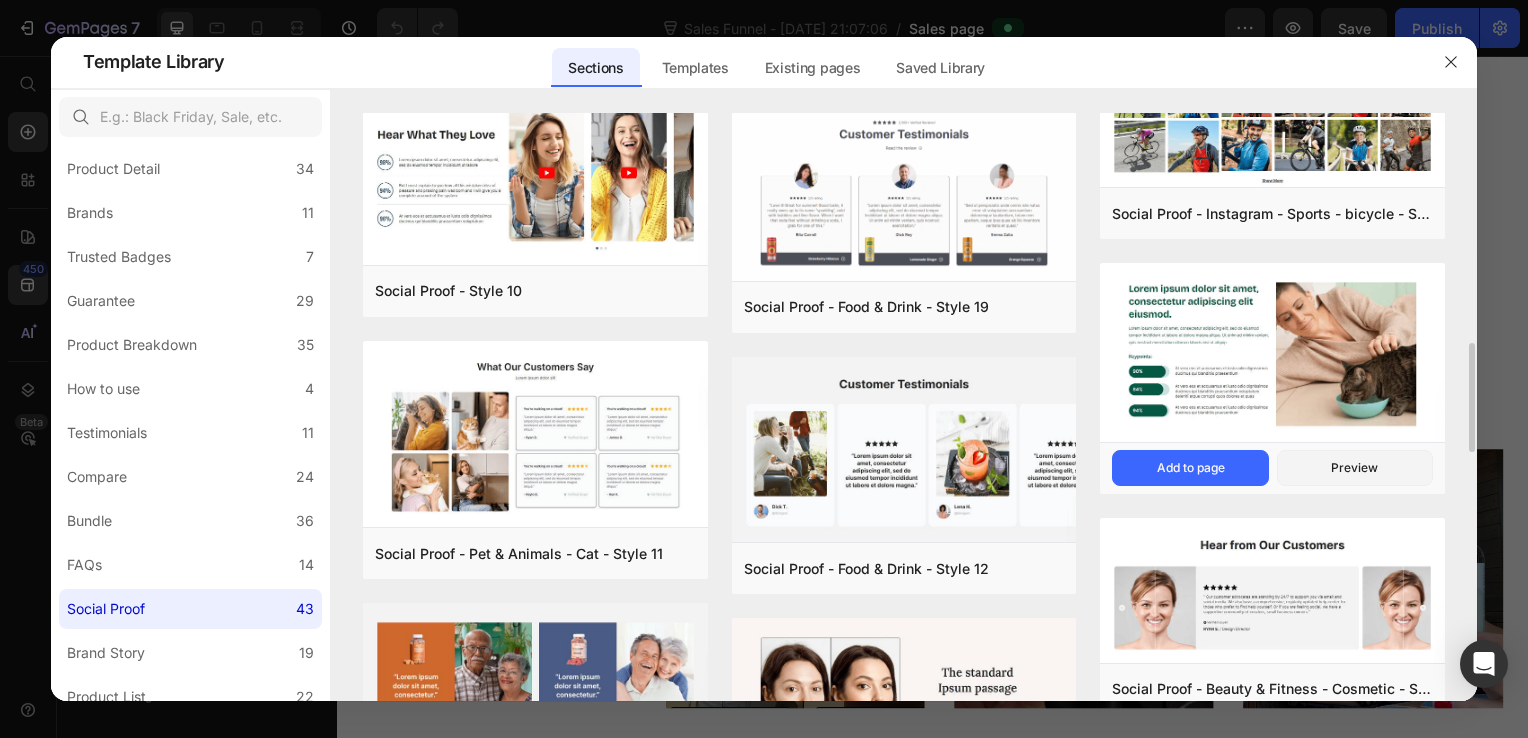 click at bounding box center (1272, 354) 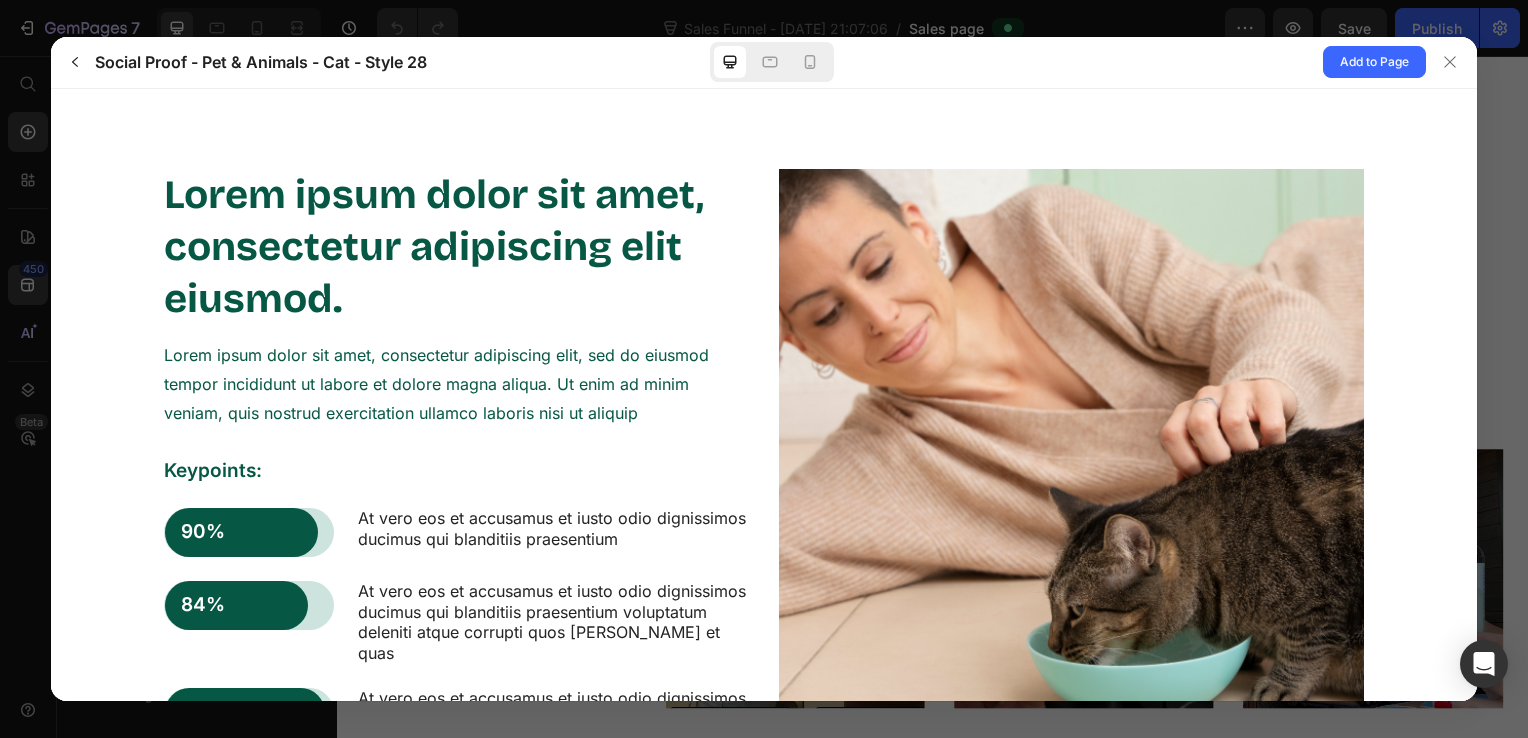 scroll, scrollTop: 0, scrollLeft: 0, axis: both 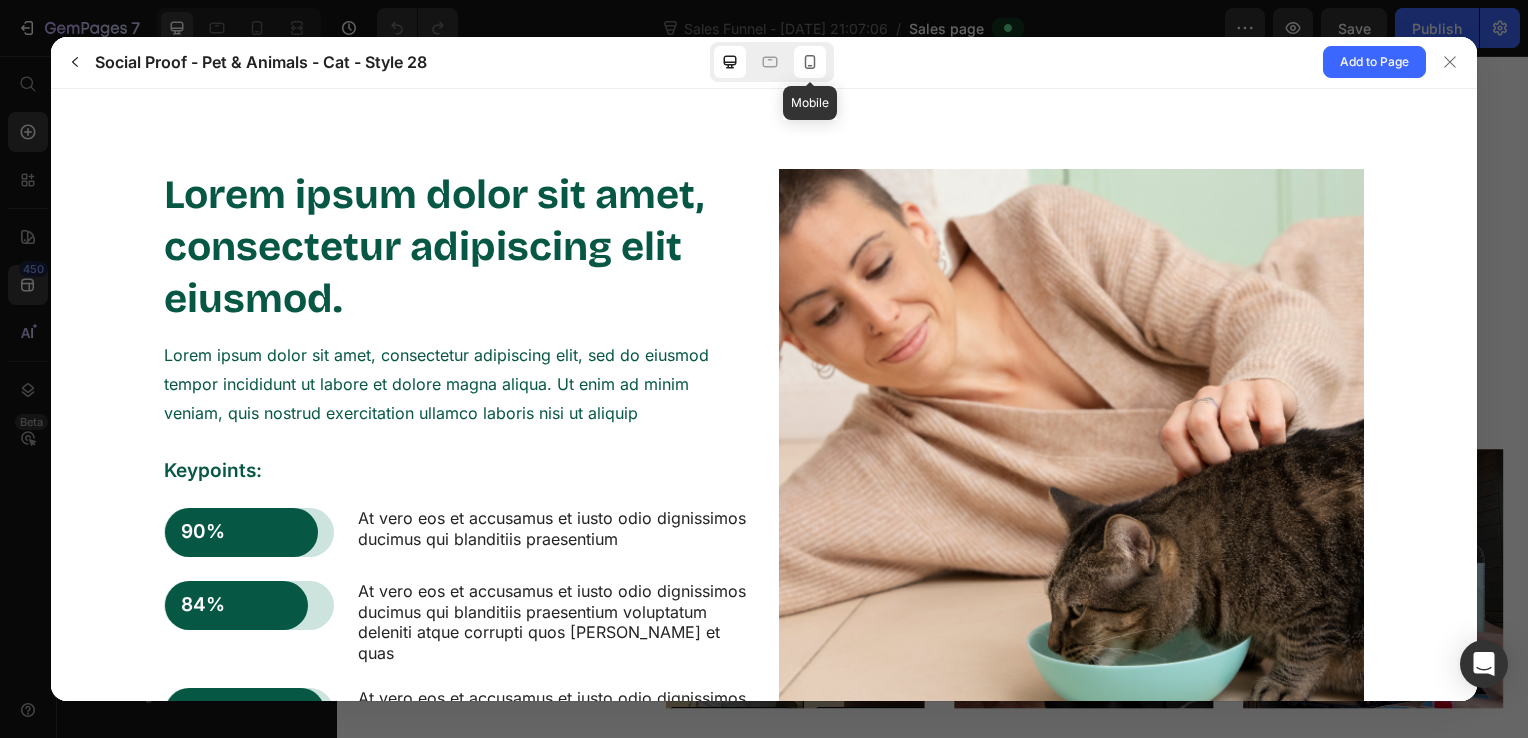 drag, startPoint x: 813, startPoint y: 73, endPoint x: 301, endPoint y: 6, distance: 516.3652 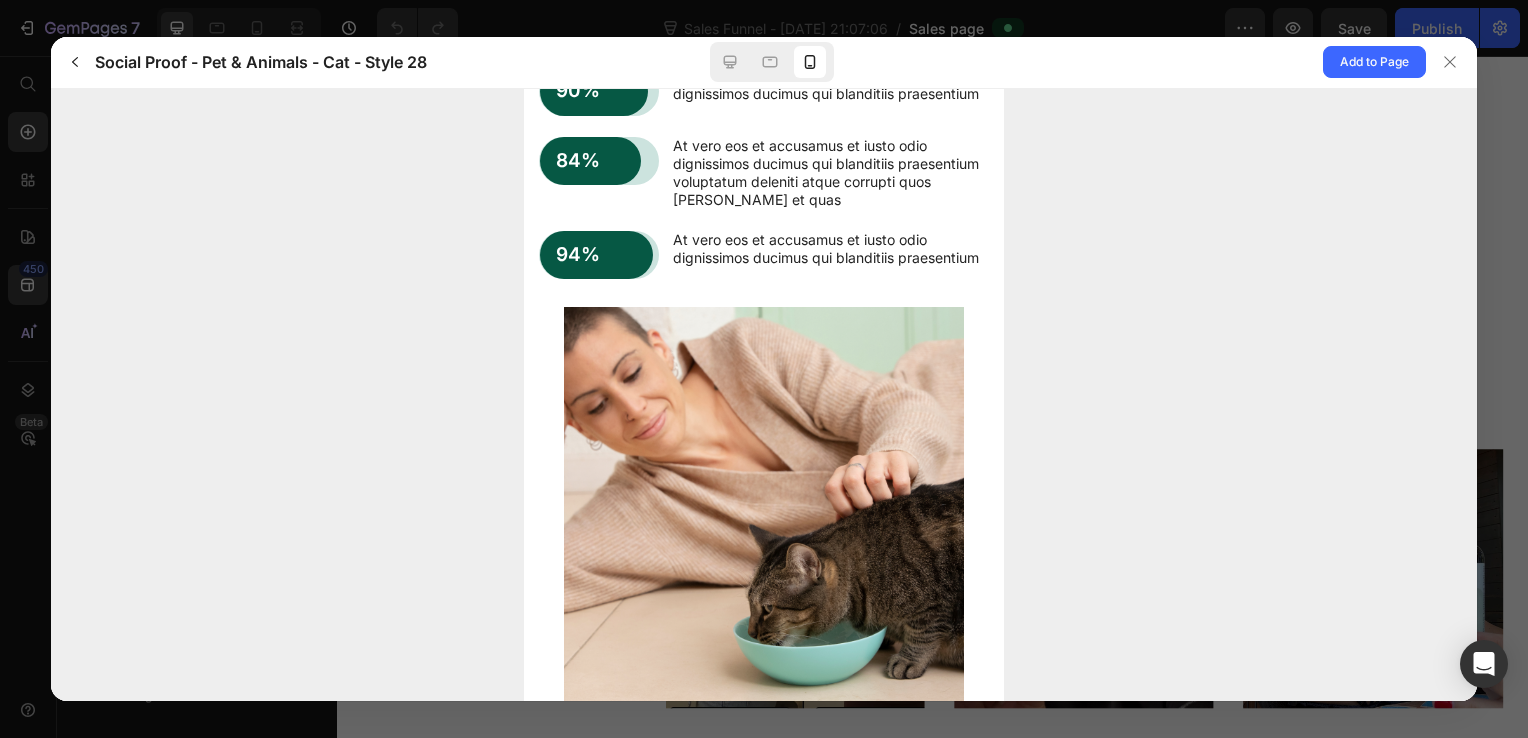 scroll, scrollTop: 478, scrollLeft: 0, axis: vertical 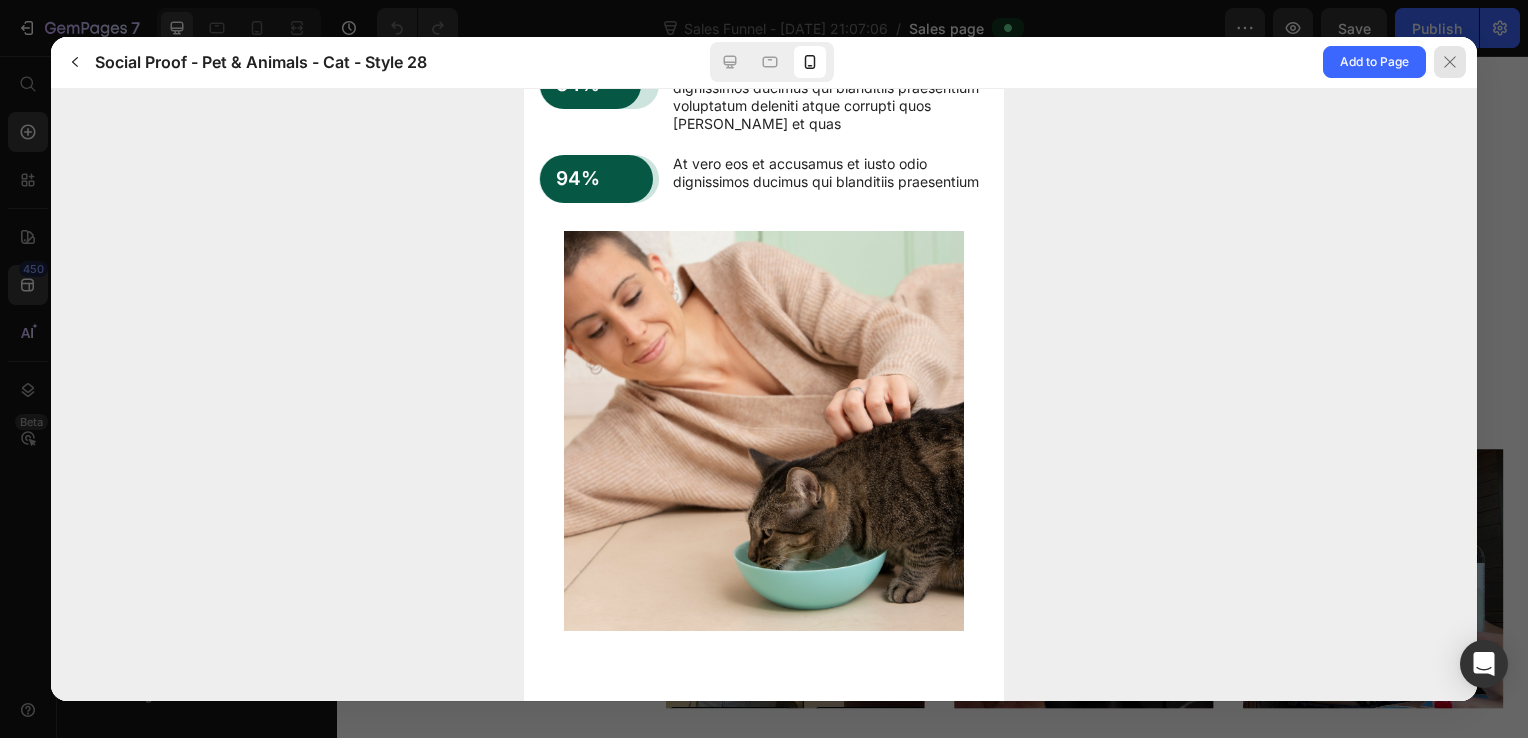 click at bounding box center (1450, 62) 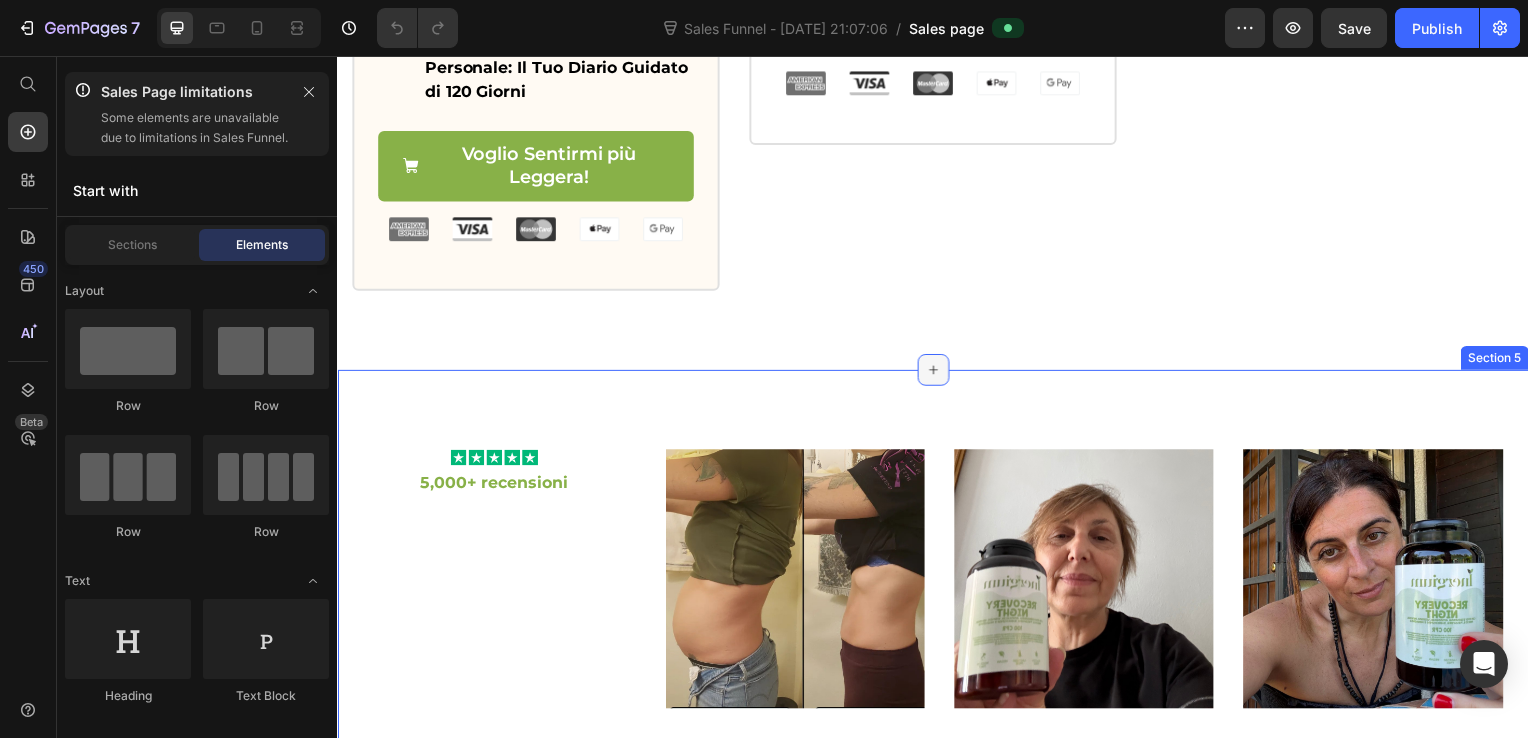 click 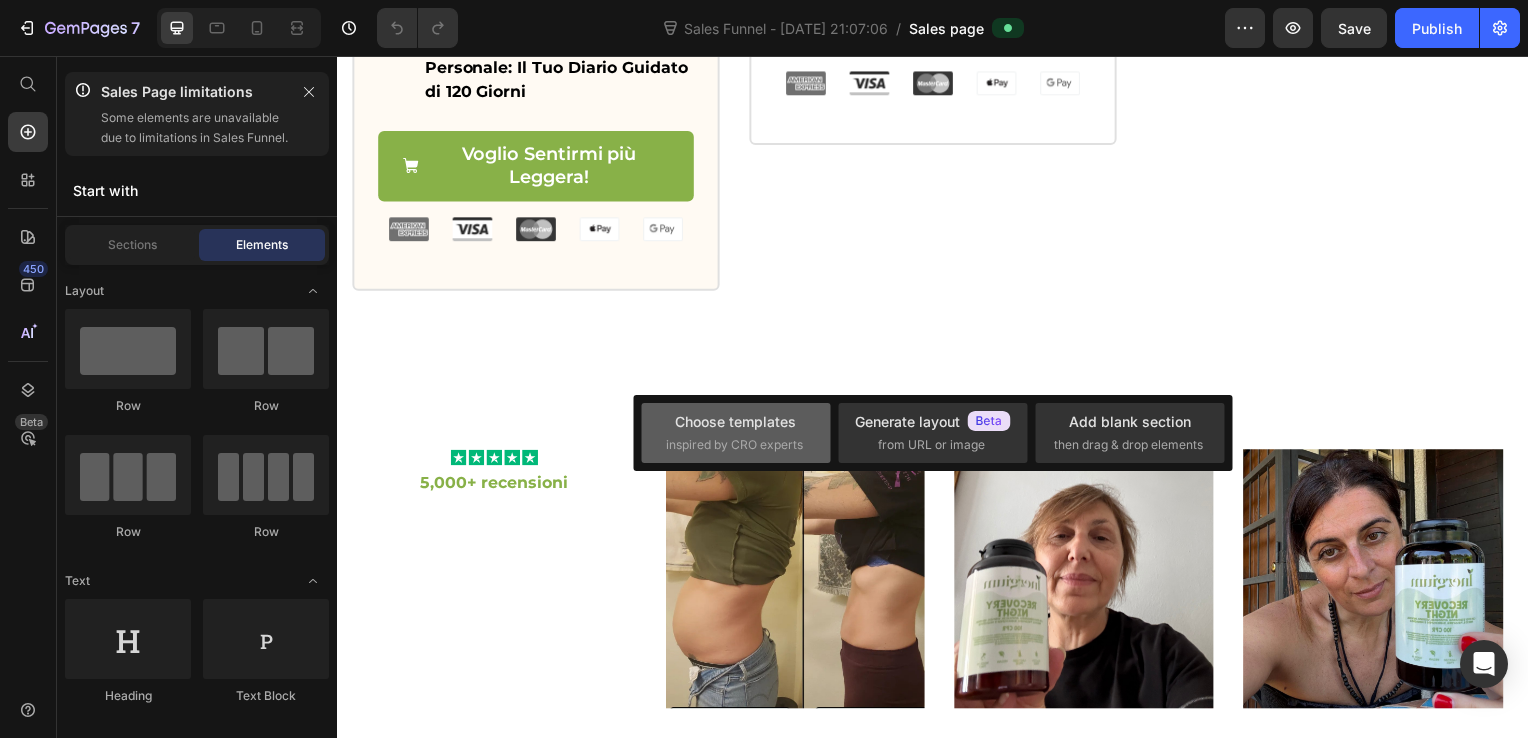 click on "Choose templates" at bounding box center [735, 421] 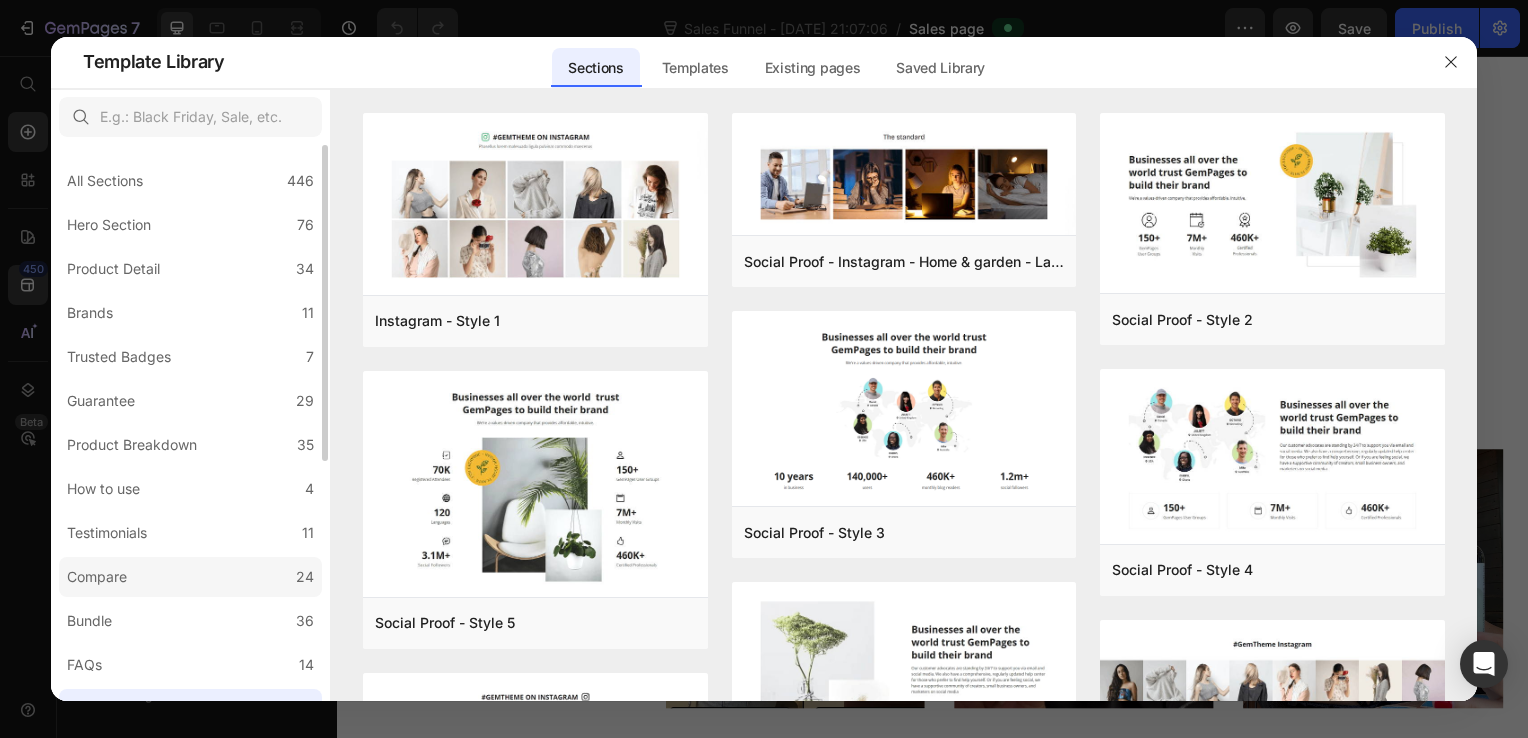scroll, scrollTop: 200, scrollLeft: 0, axis: vertical 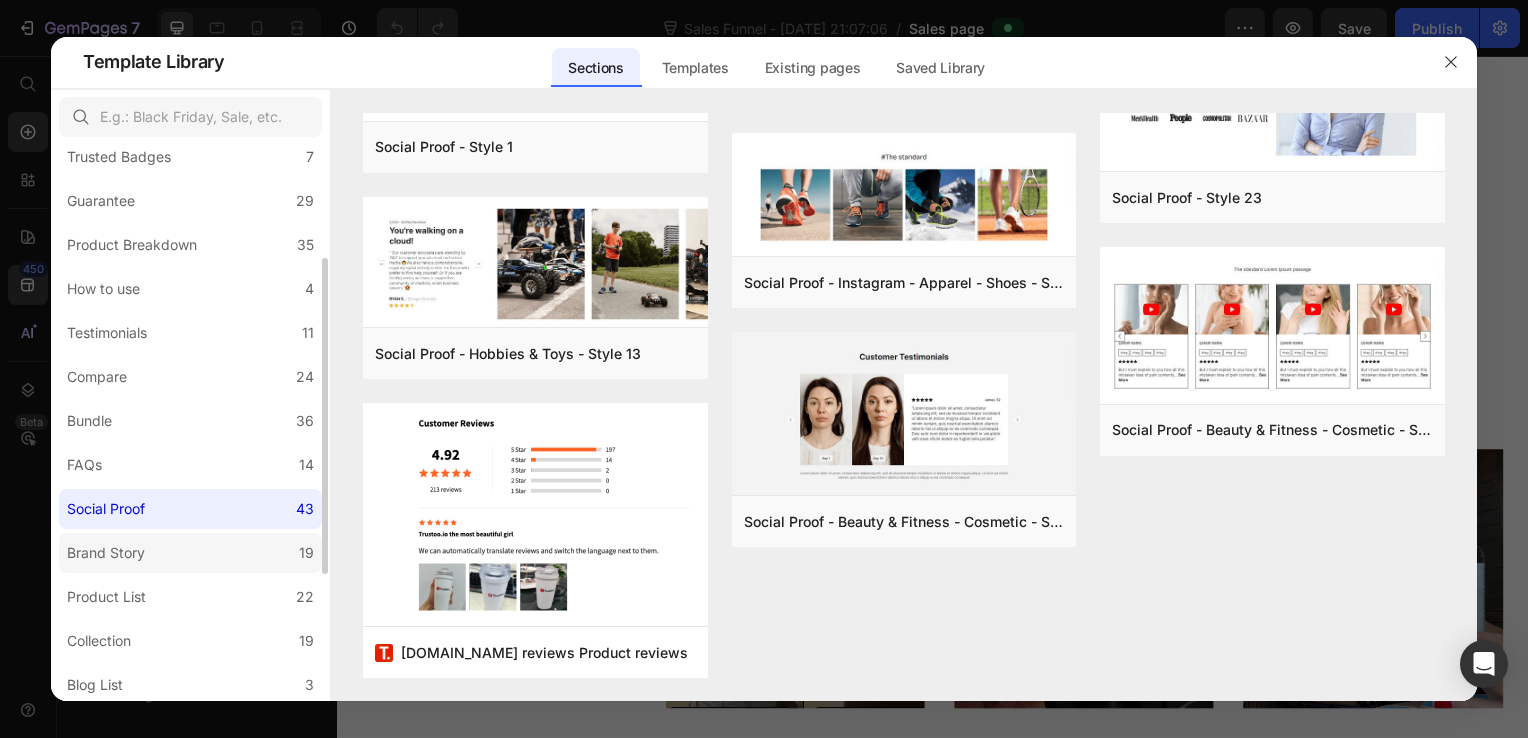 click on "Brand Story 19" 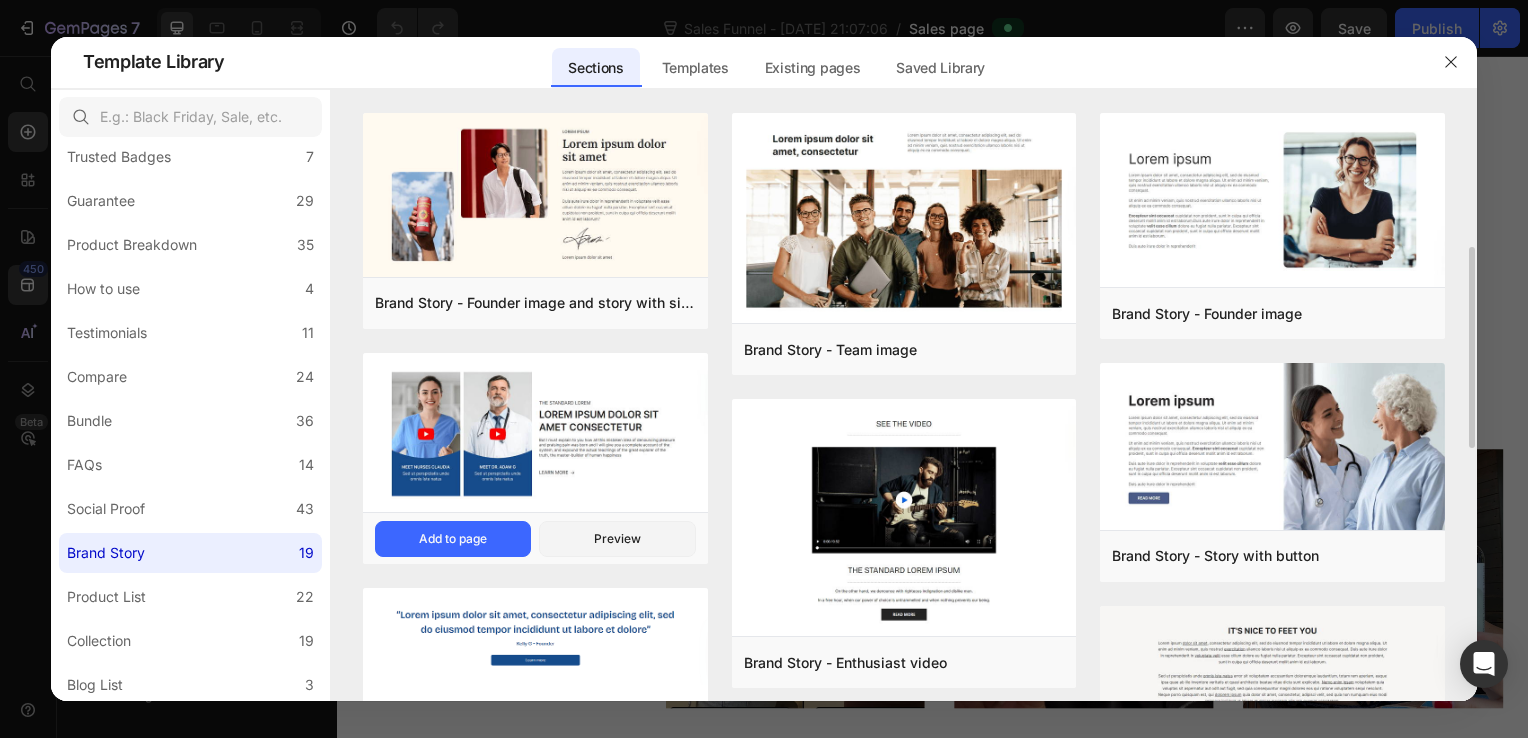 scroll, scrollTop: 200, scrollLeft: 0, axis: vertical 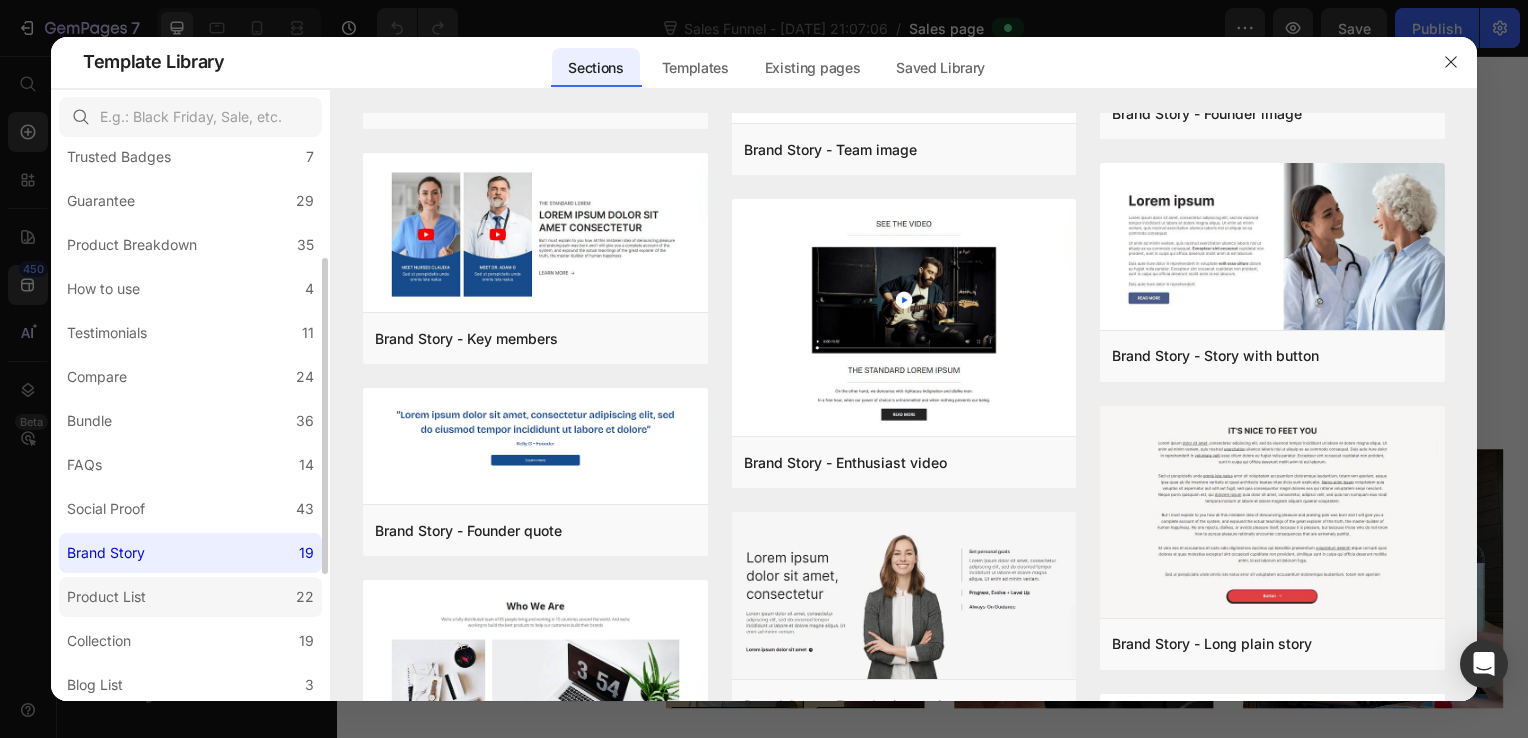click on "Product List 22" 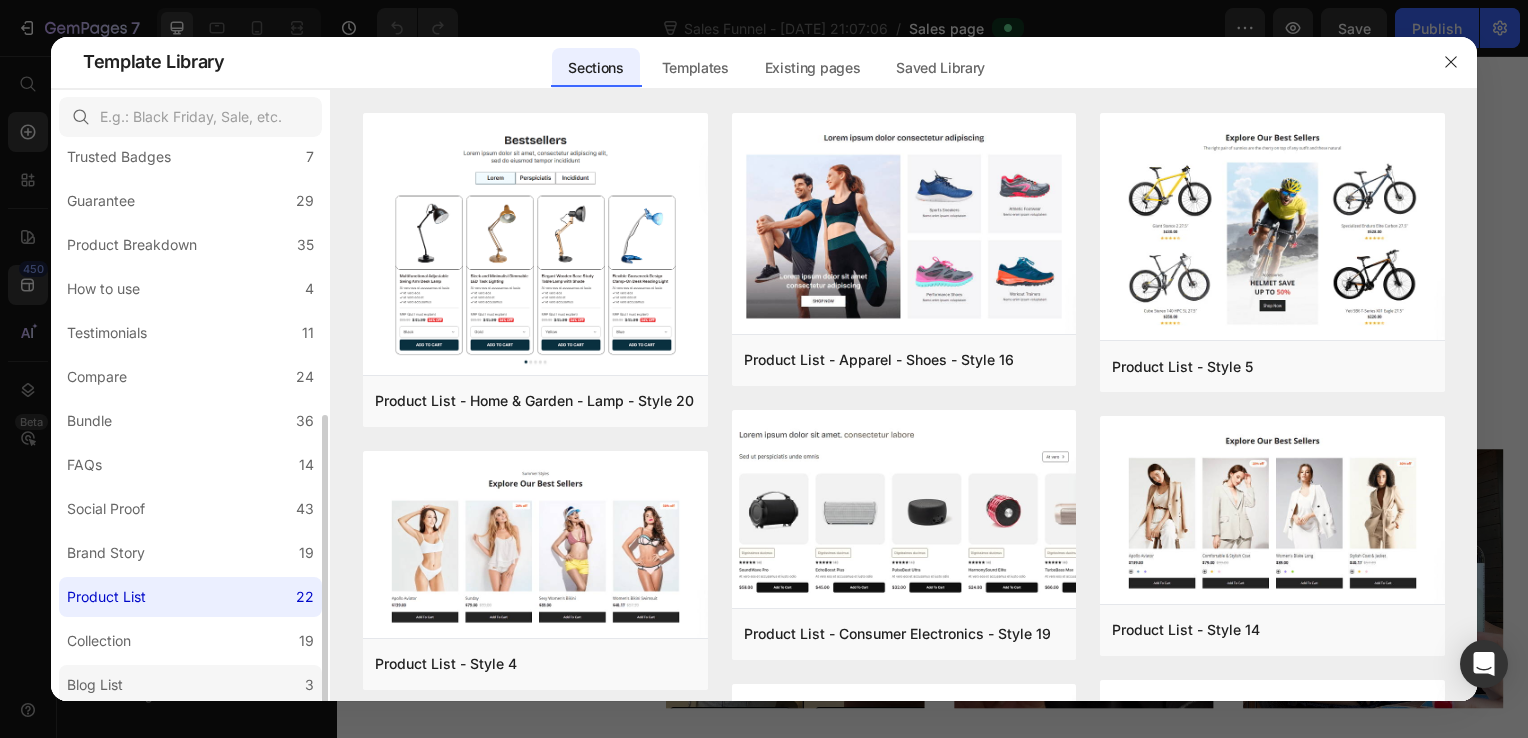 scroll, scrollTop: 400, scrollLeft: 0, axis: vertical 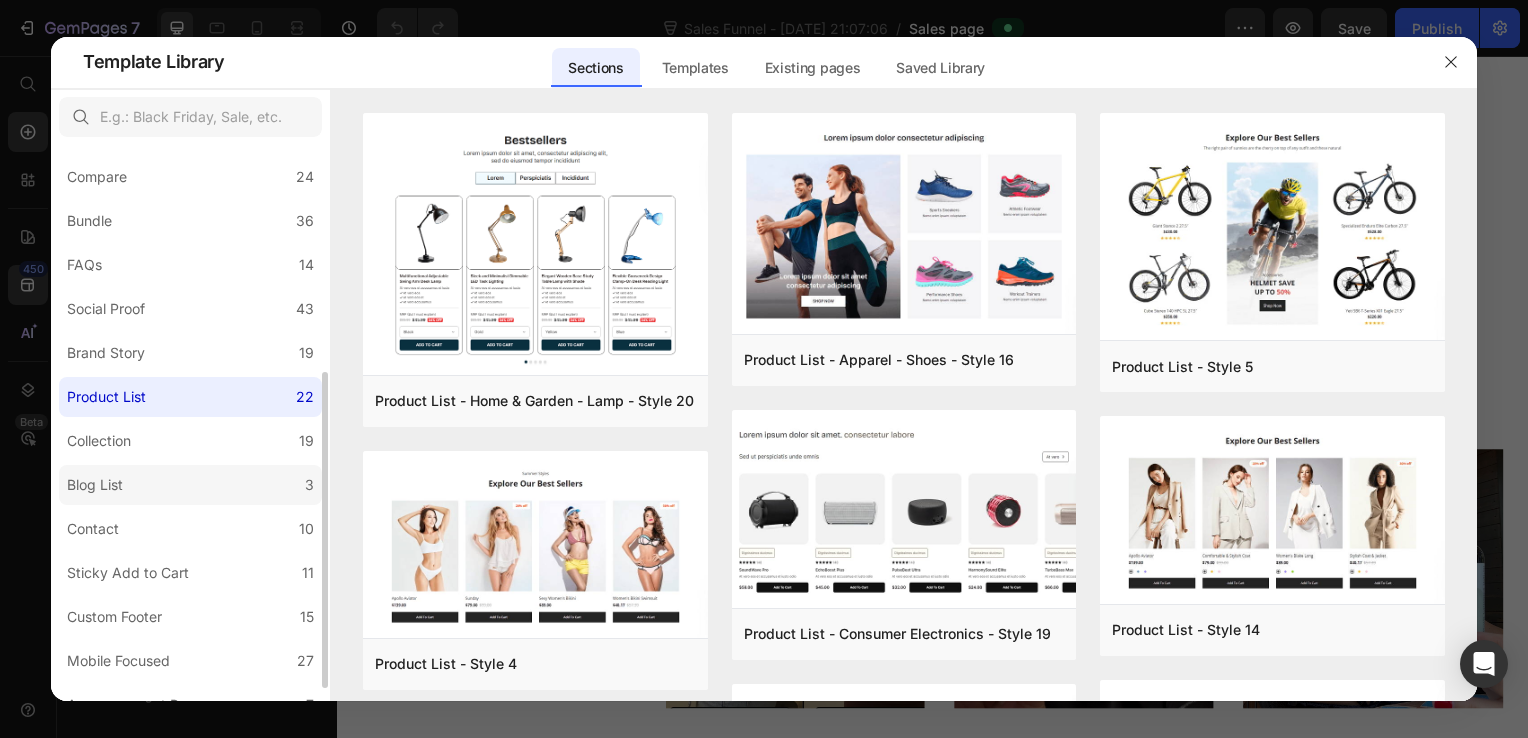 click on "Blog List 3" 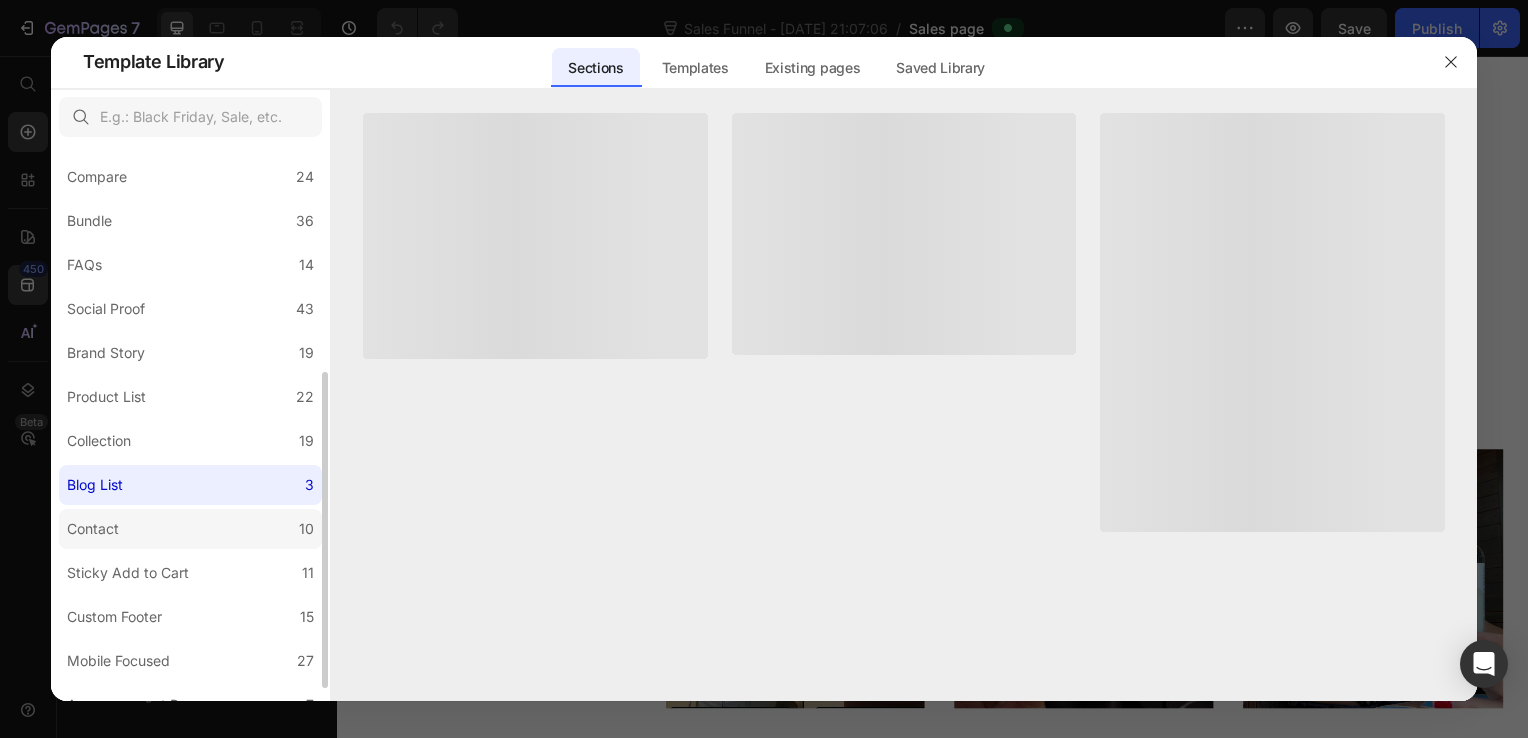click on "Contact 10" 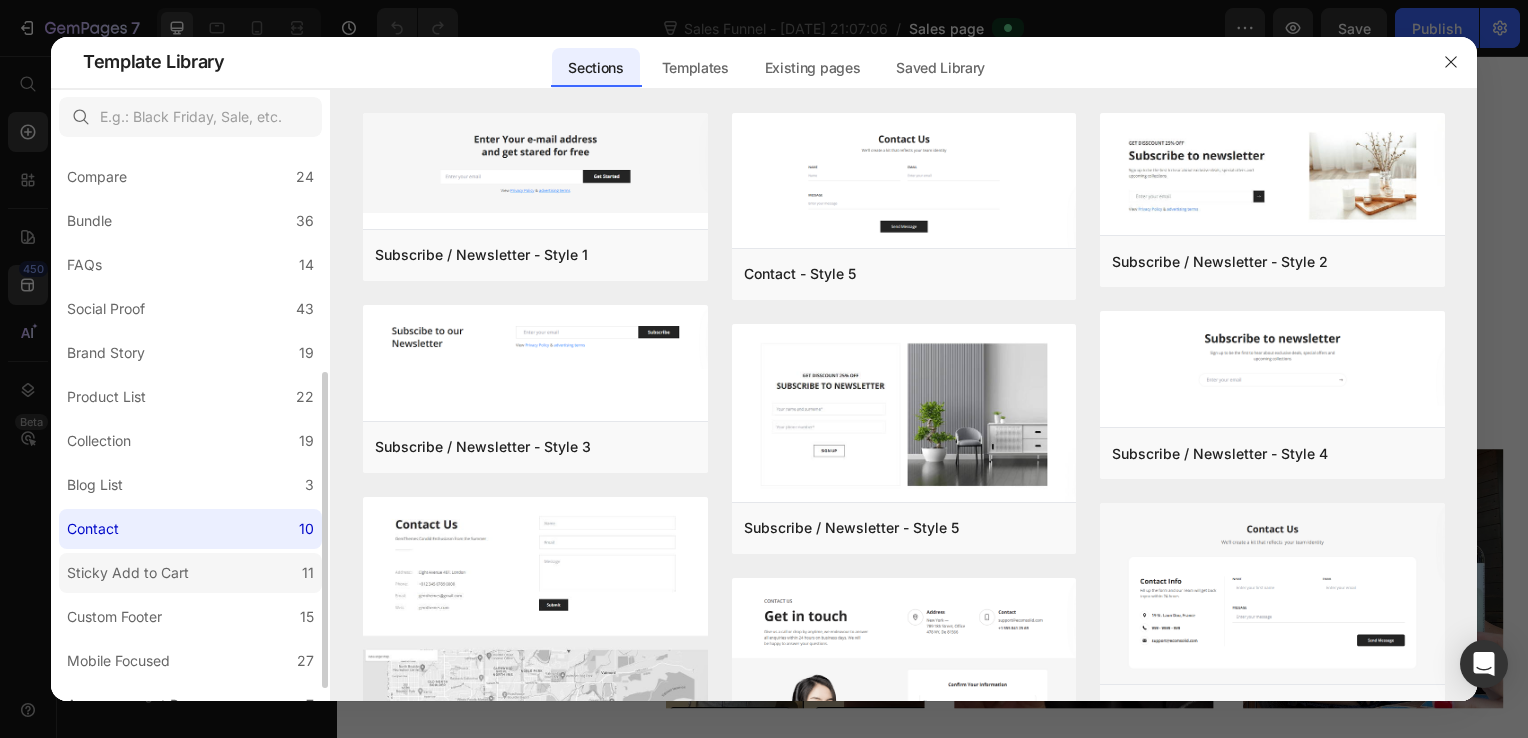 click on "Sticky Add to Cart 11" 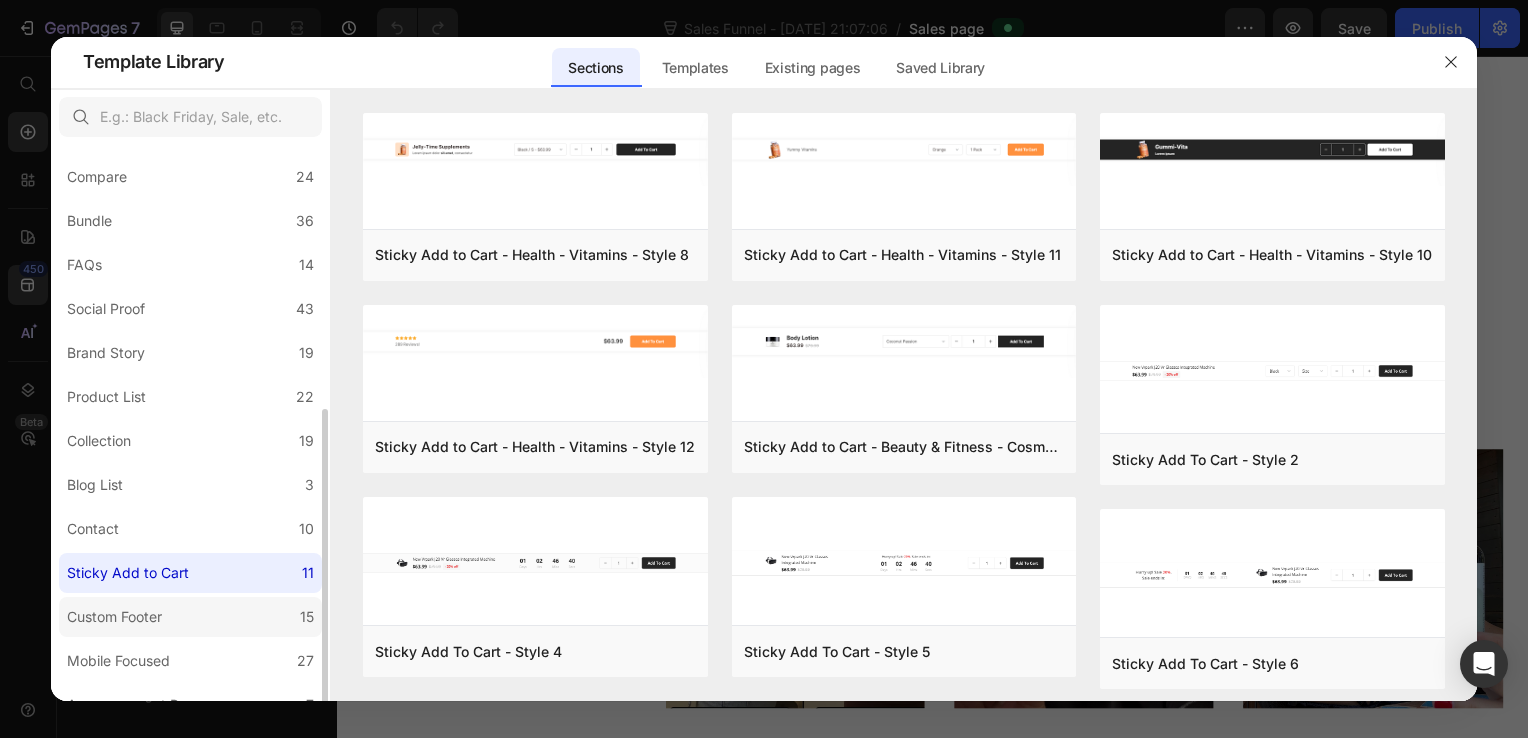 scroll, scrollTop: 423, scrollLeft: 0, axis: vertical 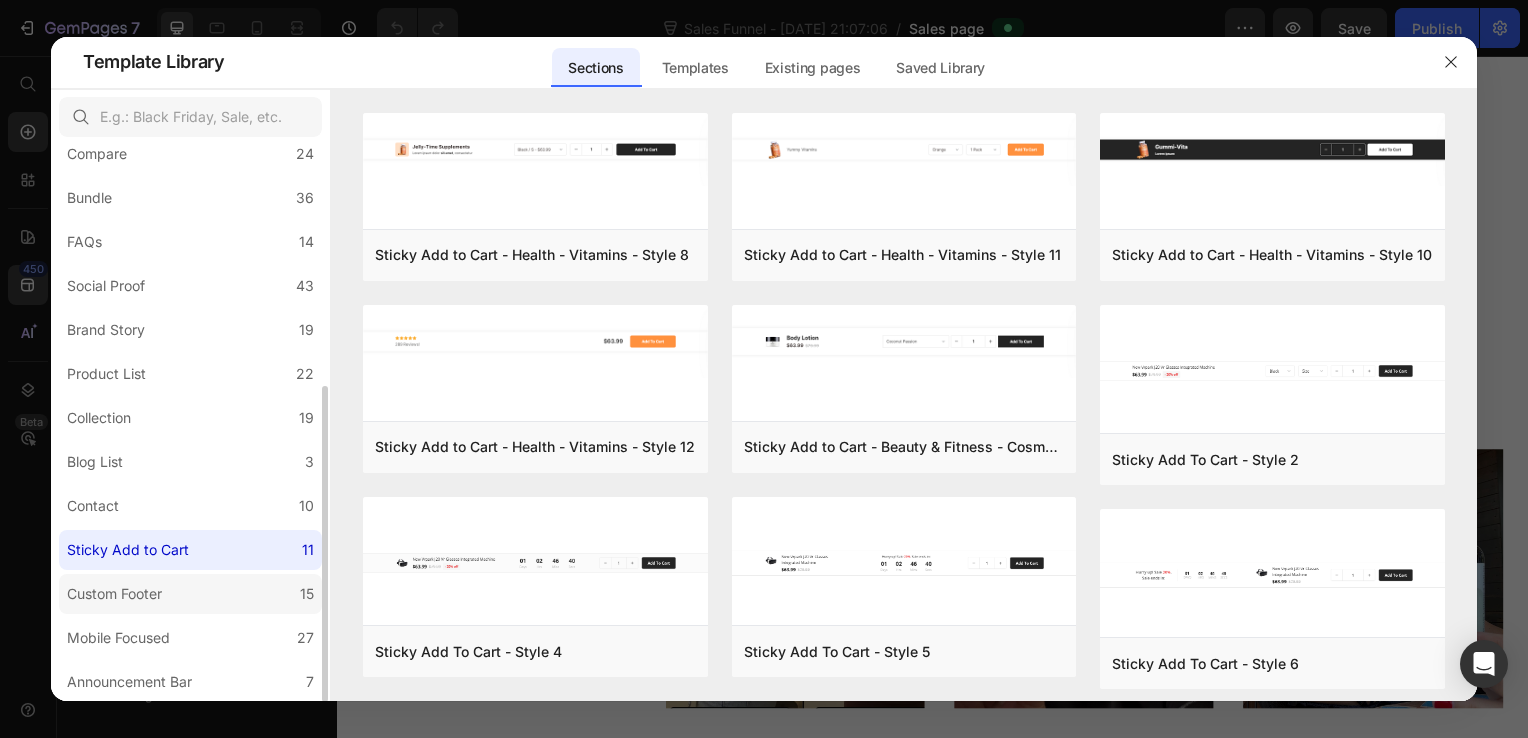 click on "Custom Footer 15" 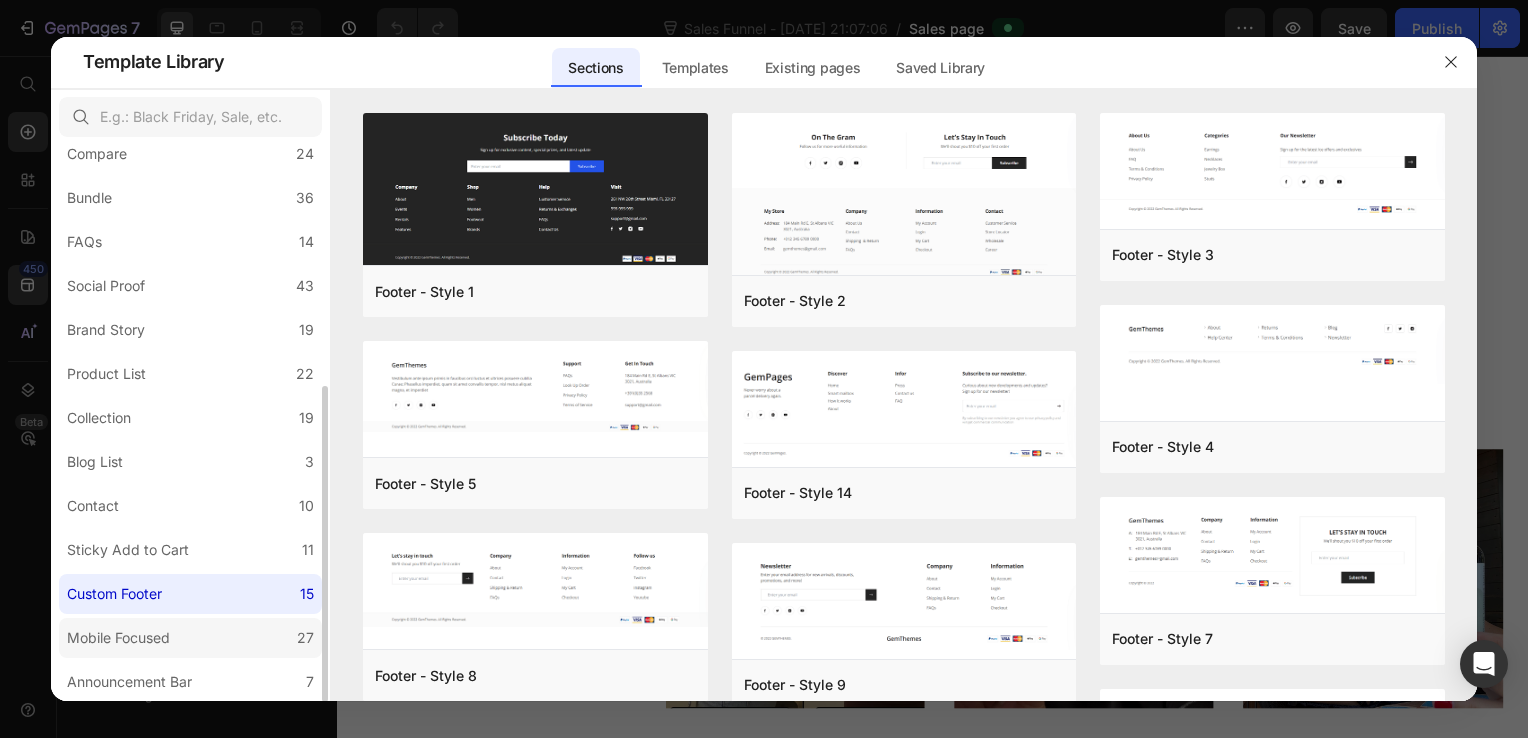 click on "Mobile Focused 27" 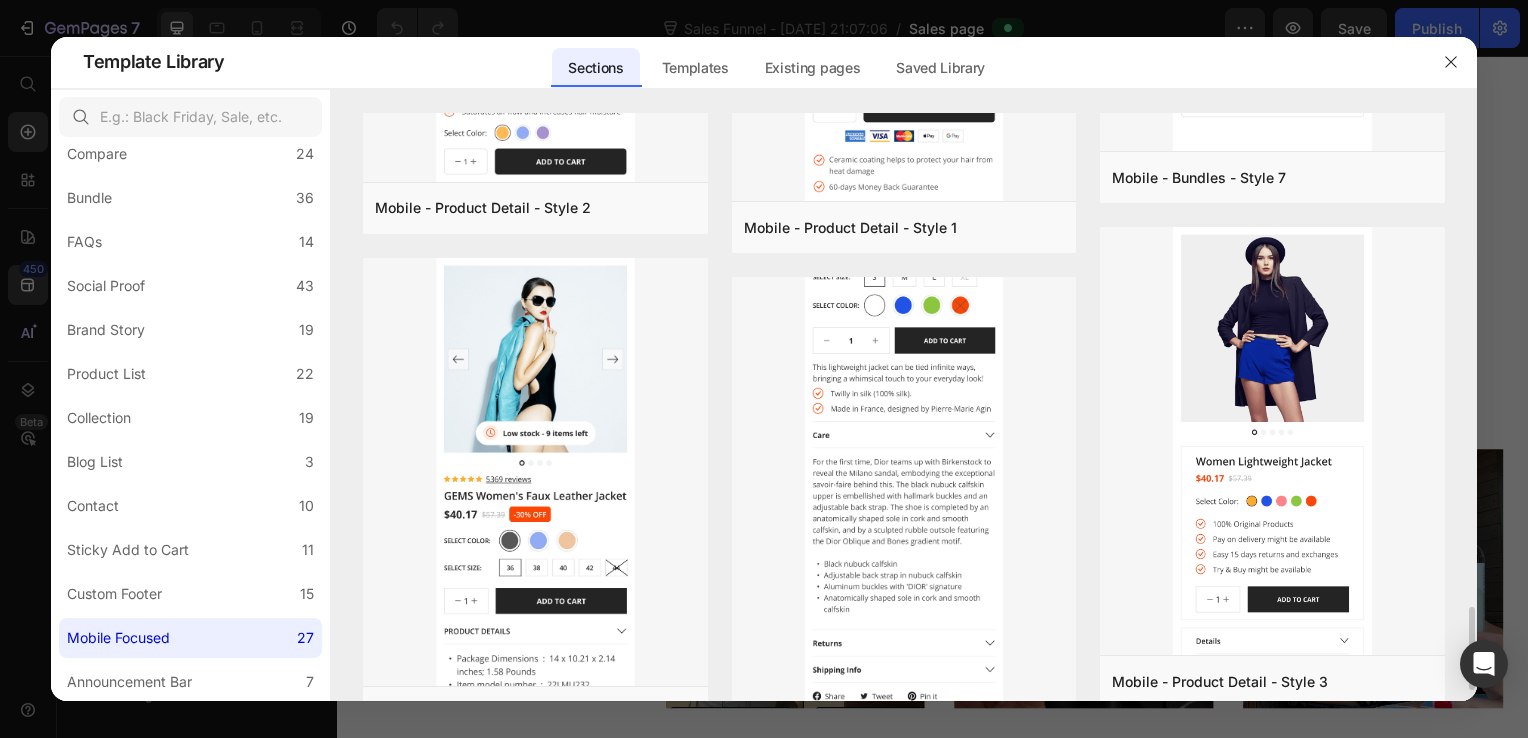 scroll, scrollTop: 3552, scrollLeft: 0, axis: vertical 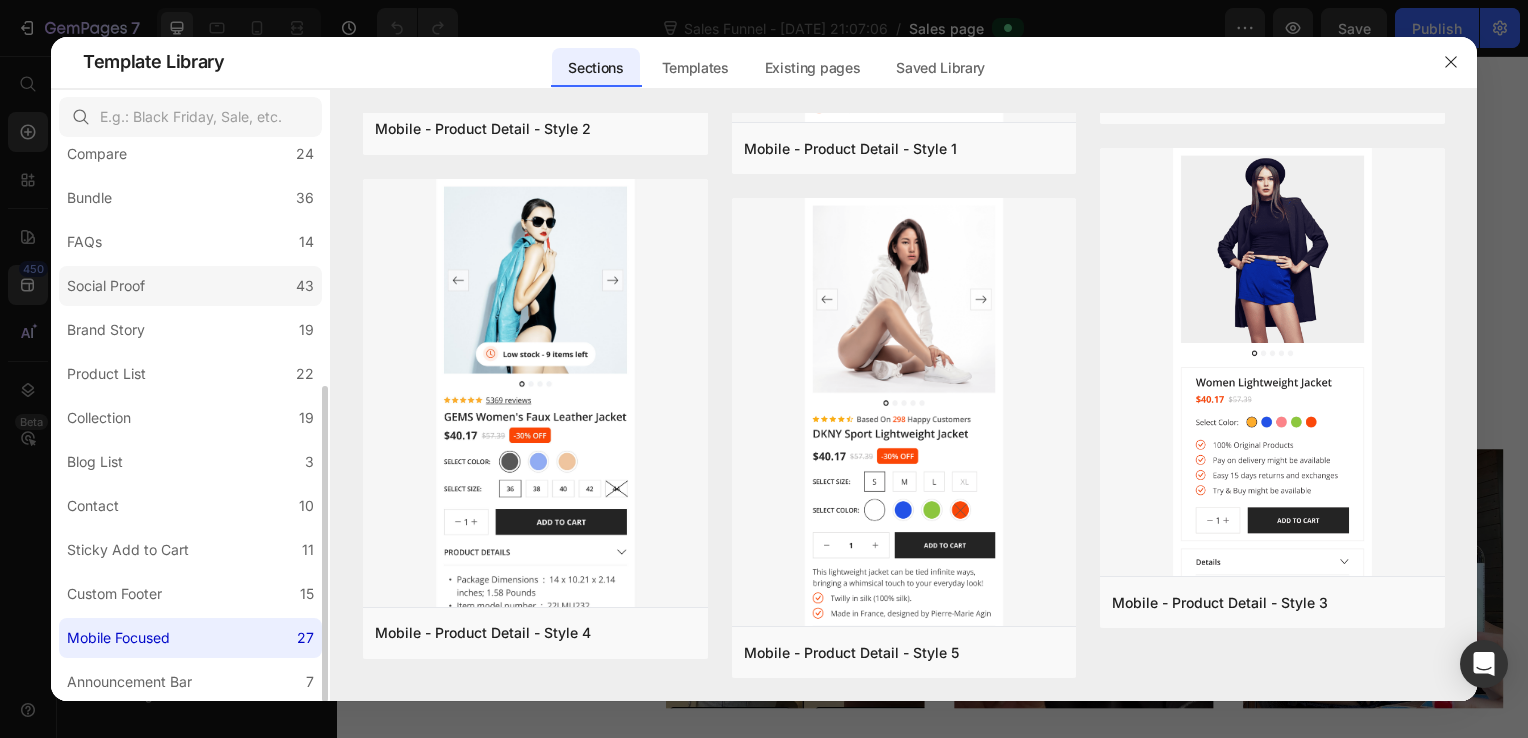 click on "Social Proof 43" 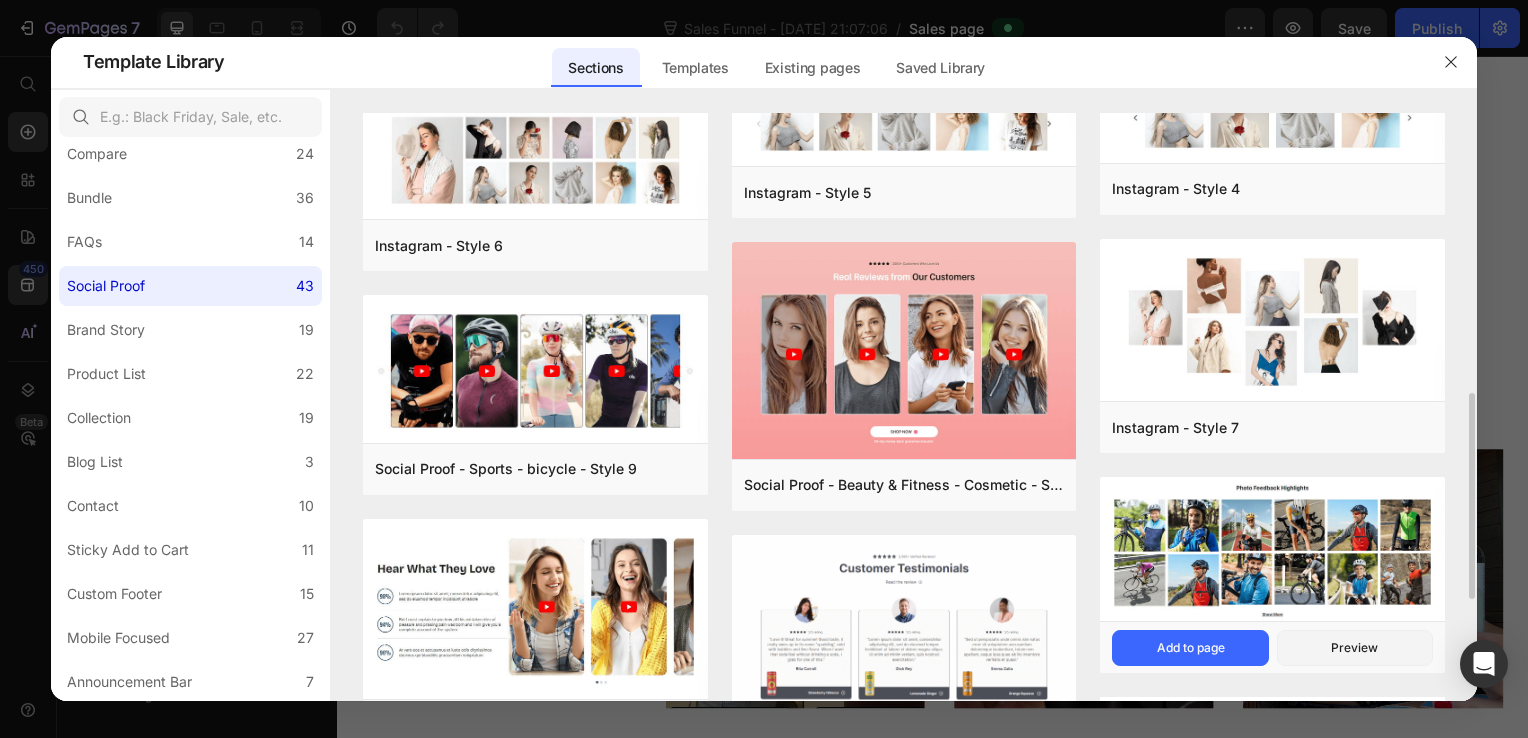 scroll, scrollTop: 1194, scrollLeft: 0, axis: vertical 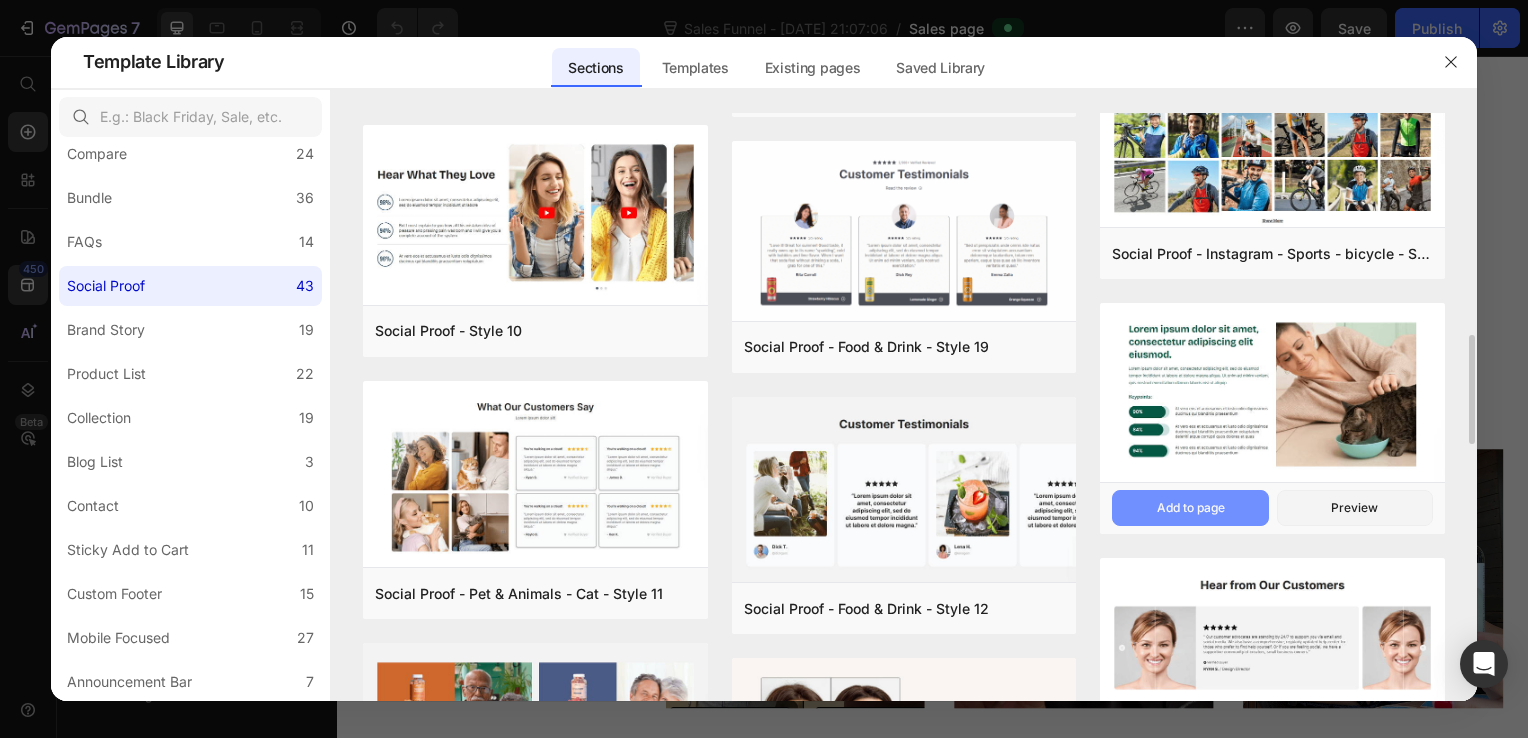 click on "Add to page" at bounding box center (1190, 508) 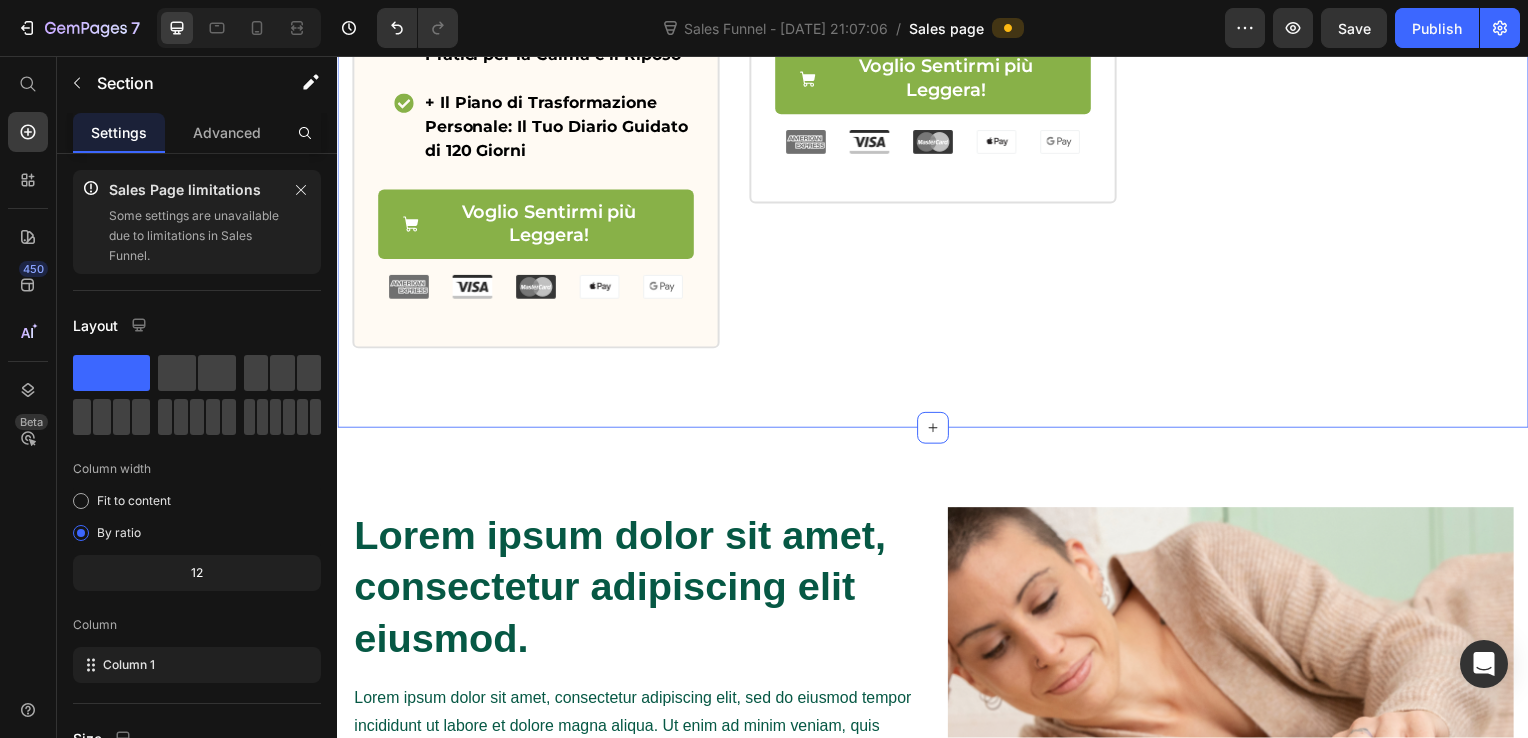 scroll, scrollTop: 2160, scrollLeft: 0, axis: vertical 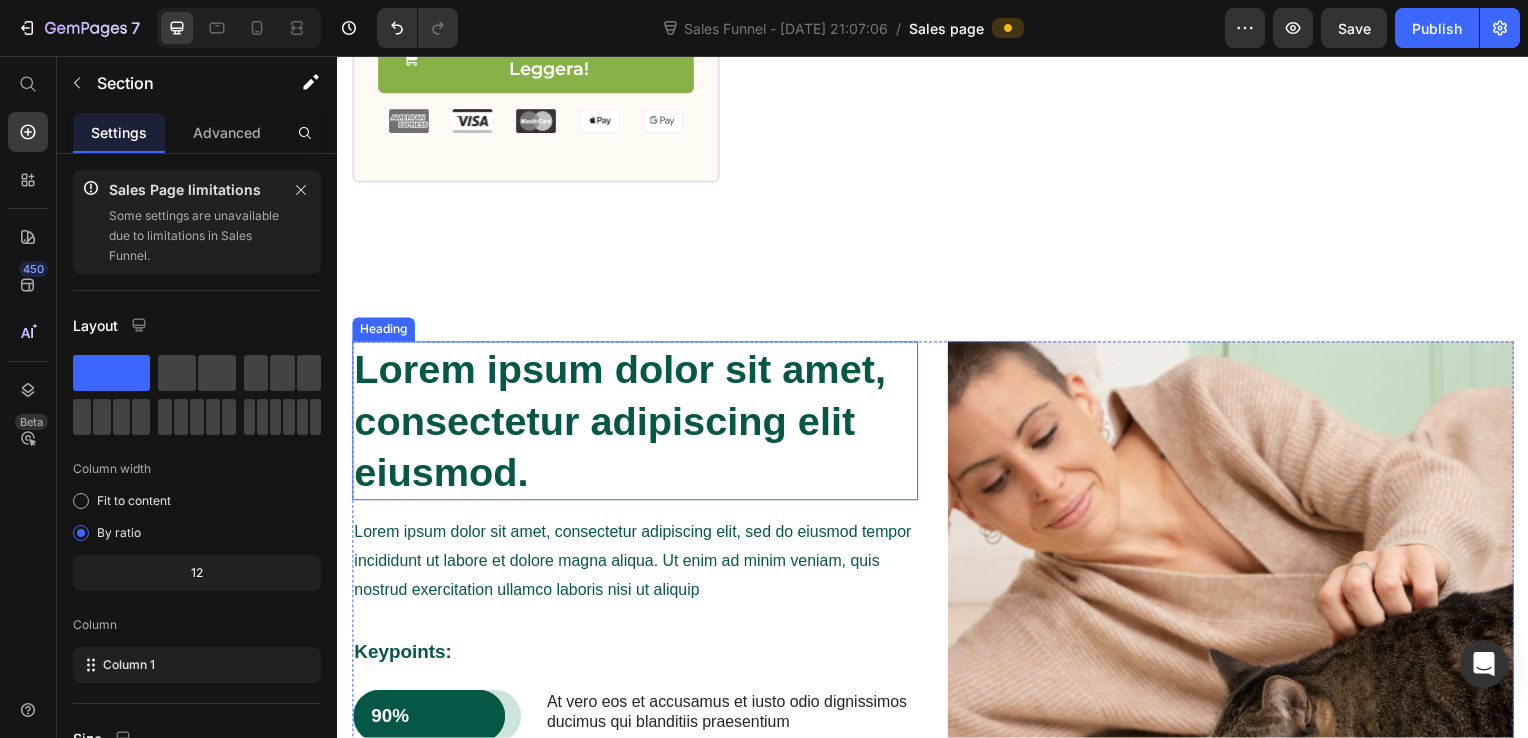 click on "Lorem ipsum dolor sit amet, consectetur adipiscing elit eiusmod." at bounding box center [637, 424] 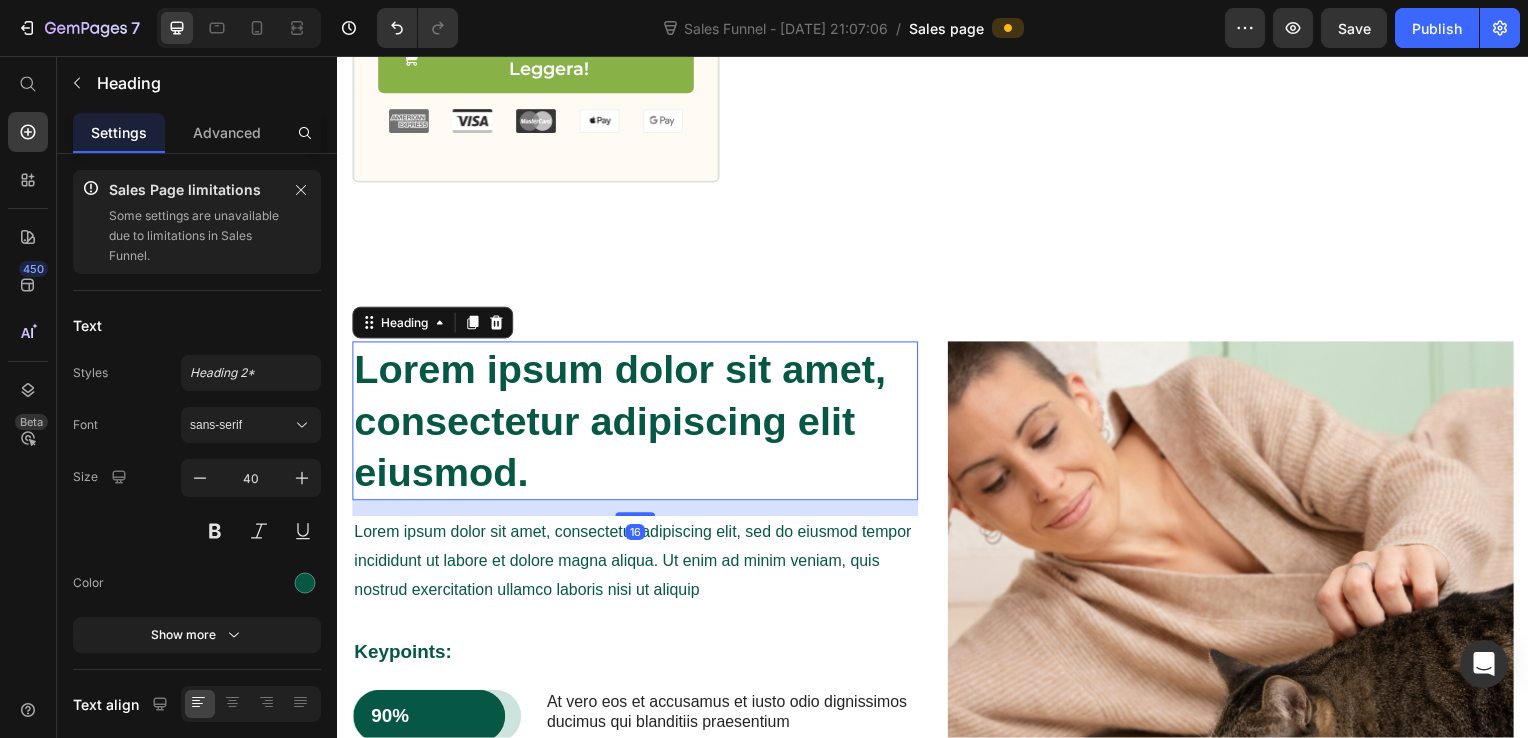 click on "Lorem ipsum dolor sit amet, consectetur adipiscing elit eiusmod." at bounding box center [637, 424] 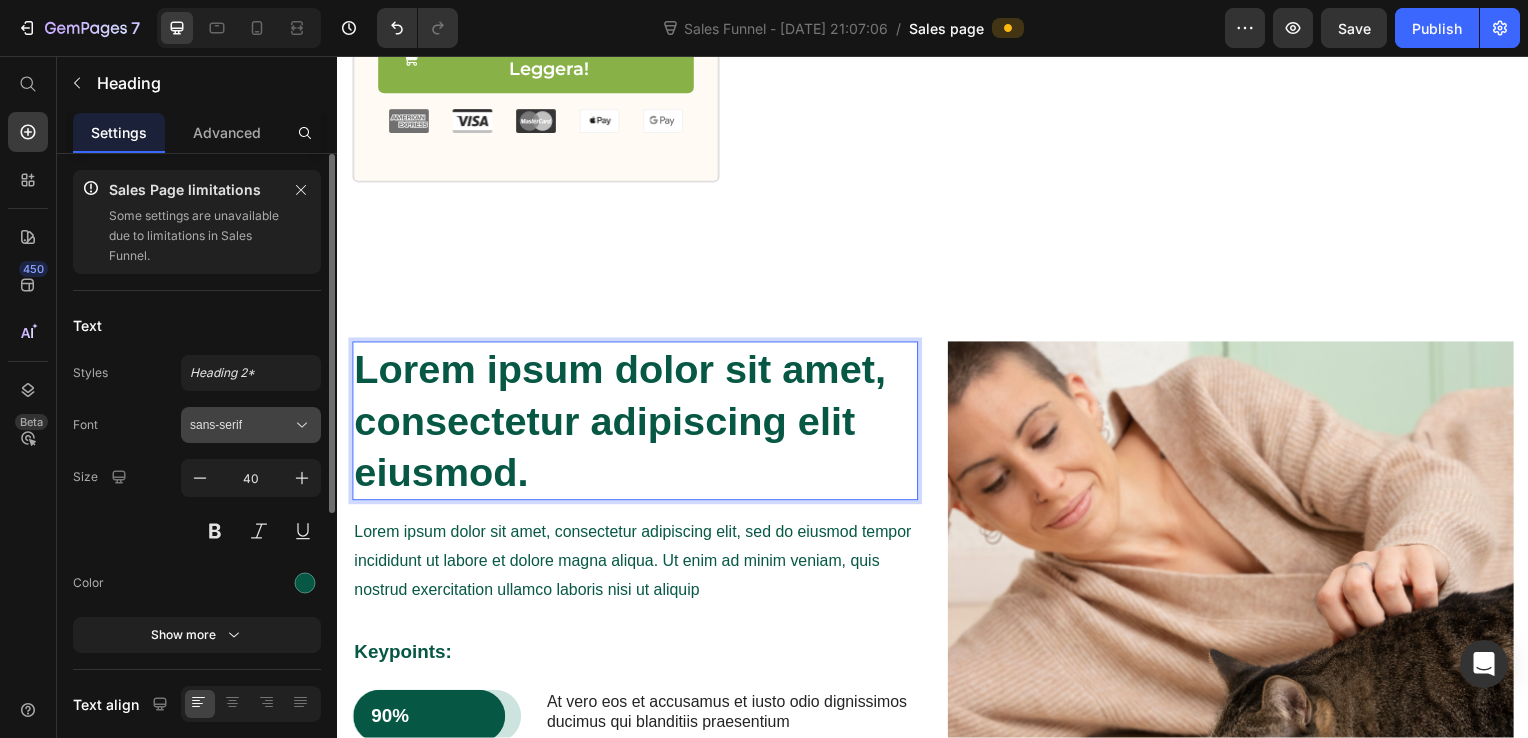 click on "sans-serif" at bounding box center (241, 425) 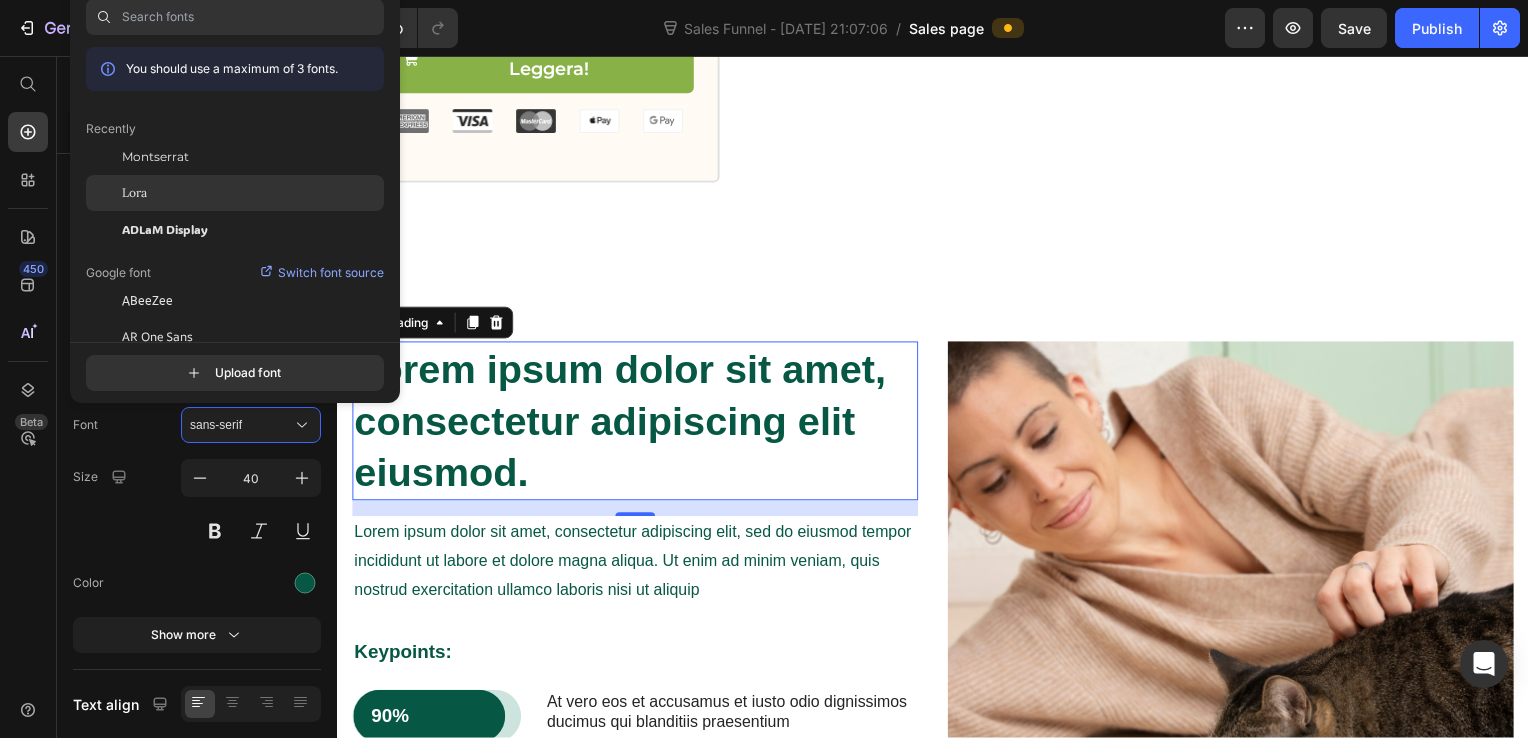 click on "Lora" 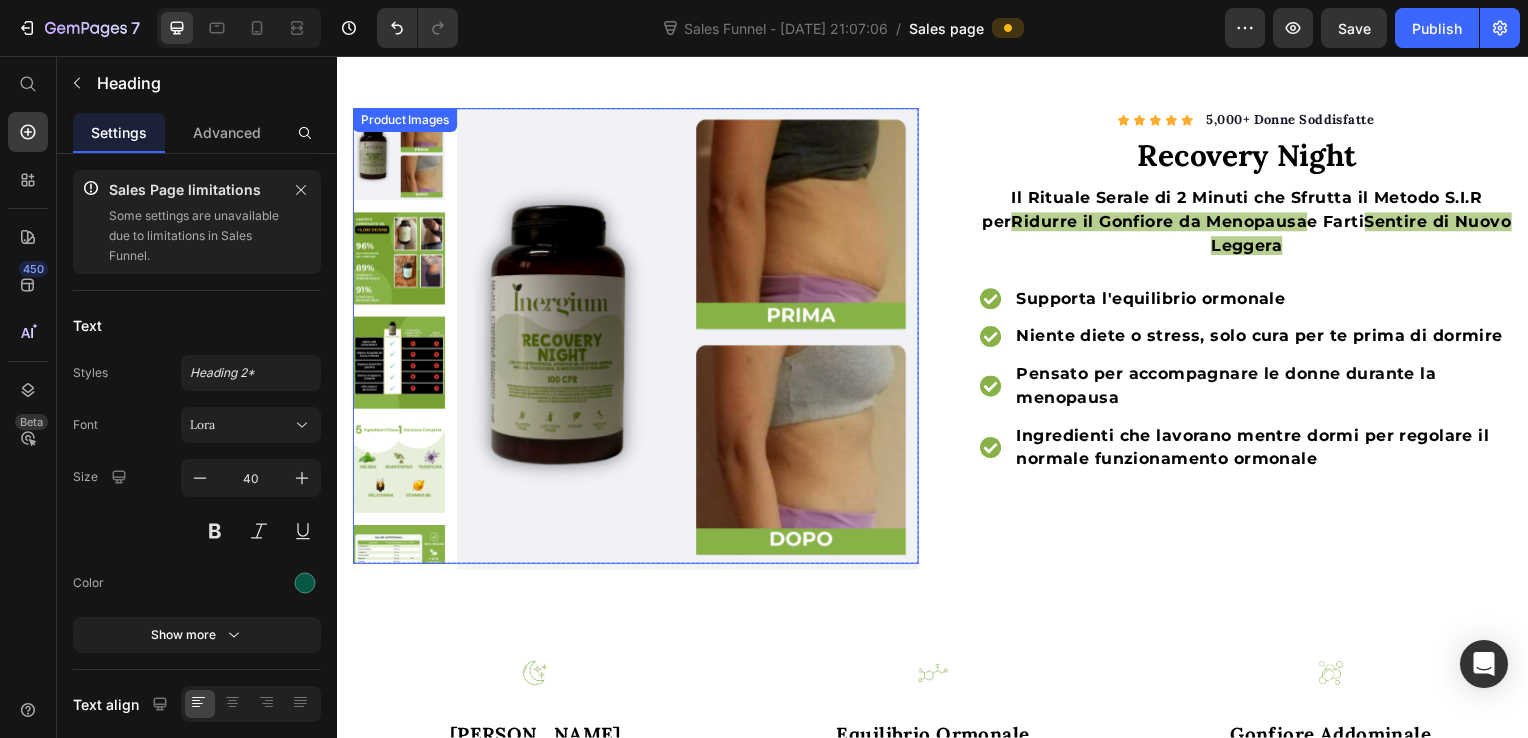 scroll, scrollTop: 0, scrollLeft: 0, axis: both 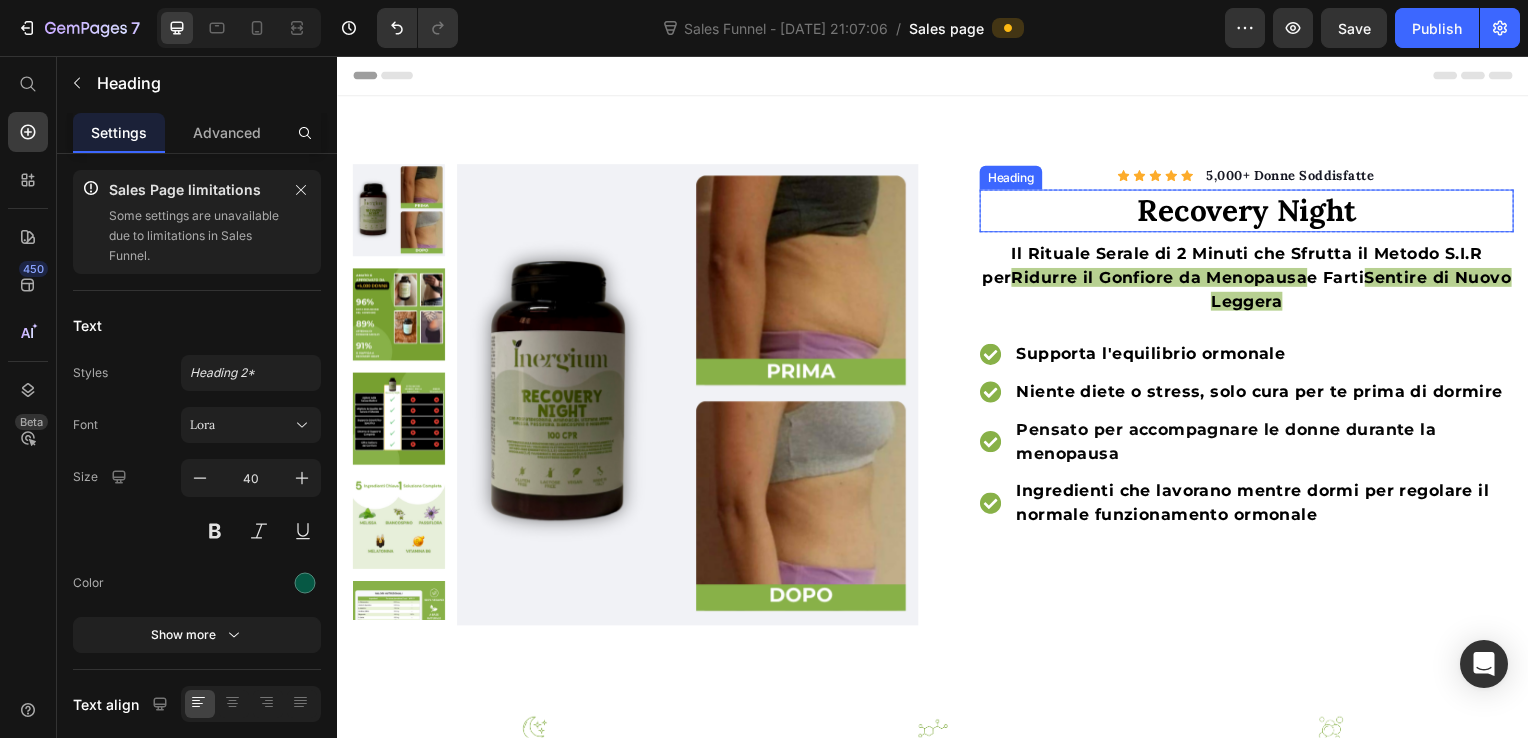 click on "Recovery Night" at bounding box center (1253, 212) 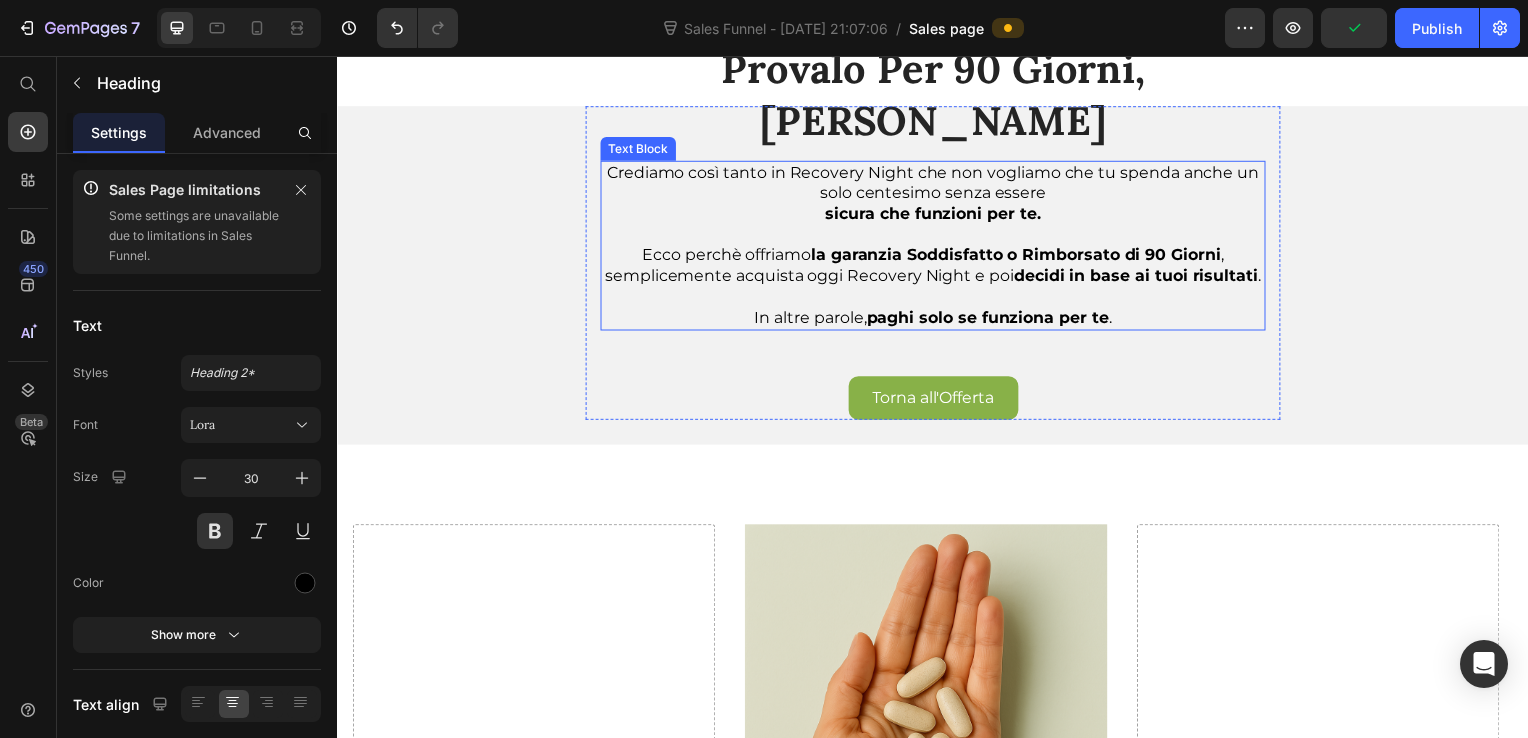 scroll, scrollTop: 4300, scrollLeft: 0, axis: vertical 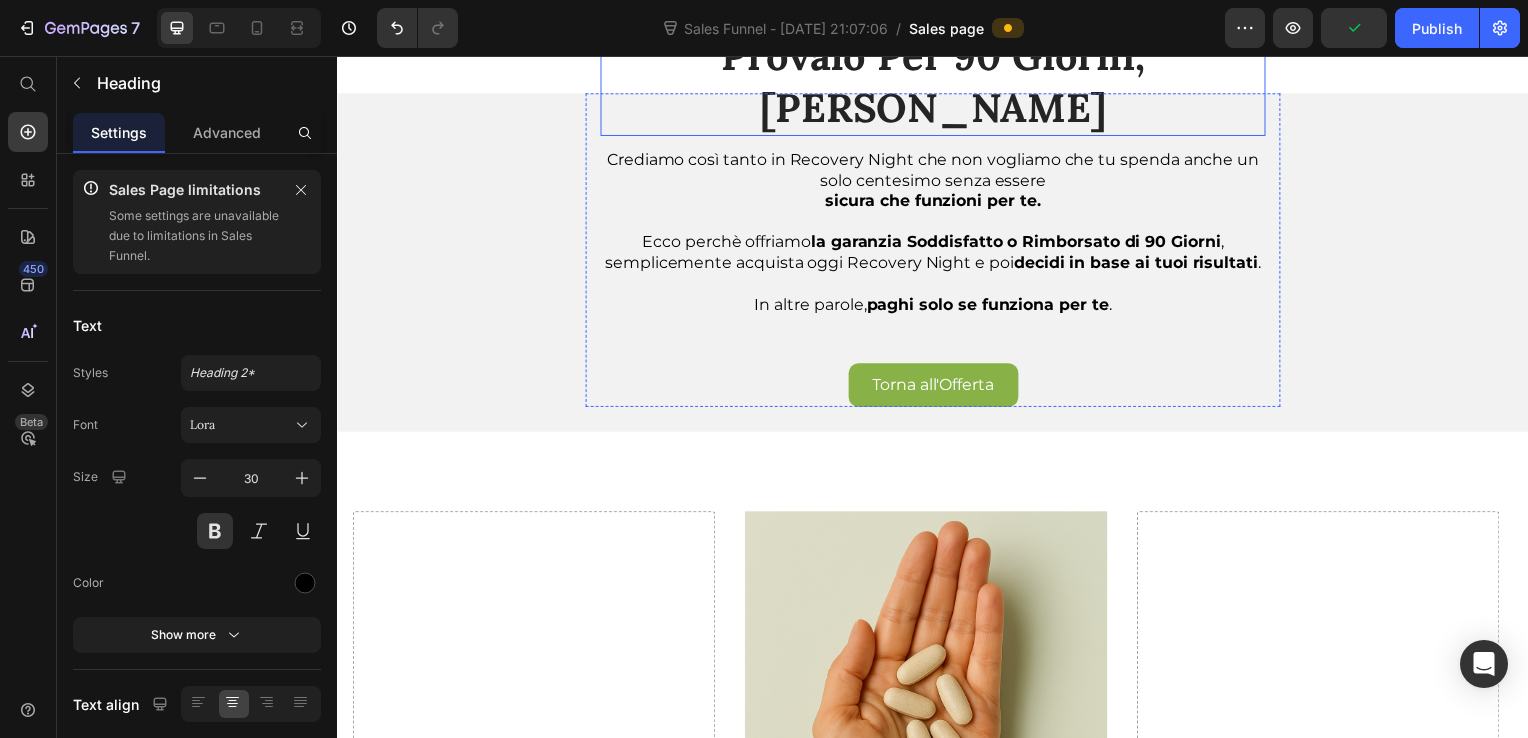 click on "Provalo Per 90 Giorni, [PERSON_NAME]" at bounding box center (937, 83) 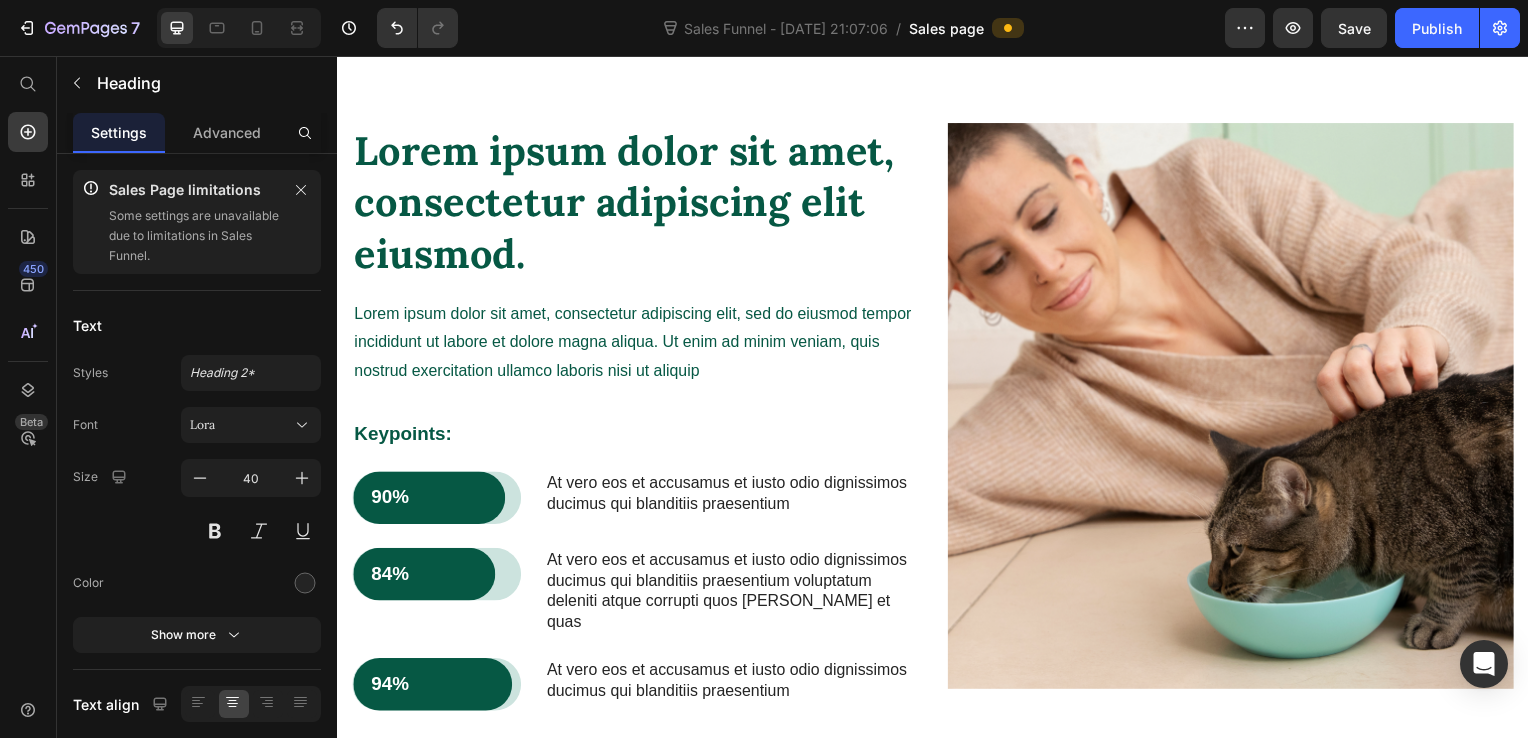 scroll, scrollTop: 2200, scrollLeft: 0, axis: vertical 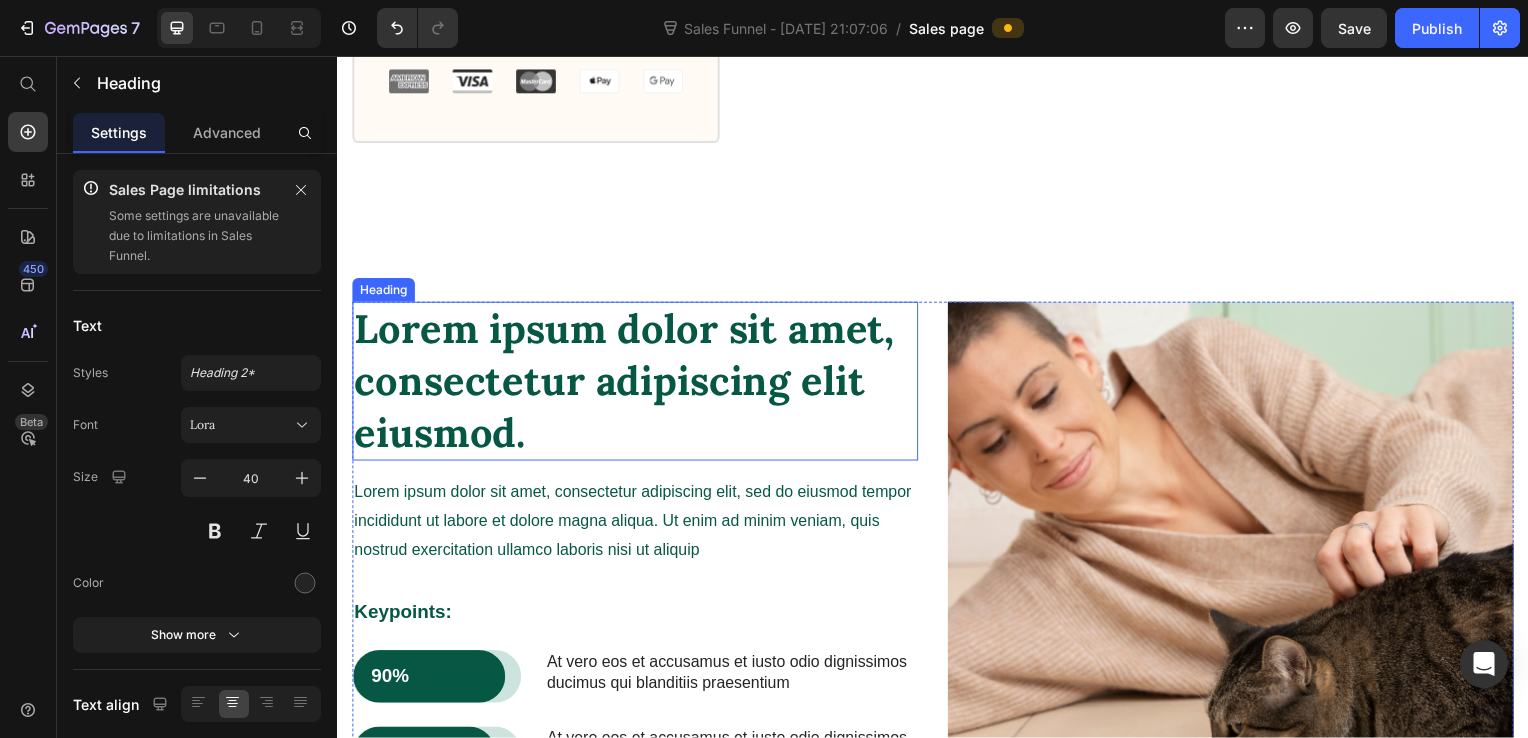 click on "Lorem ipsum dolor sit amet, consectetur adipiscing elit eiusmod." at bounding box center (637, 384) 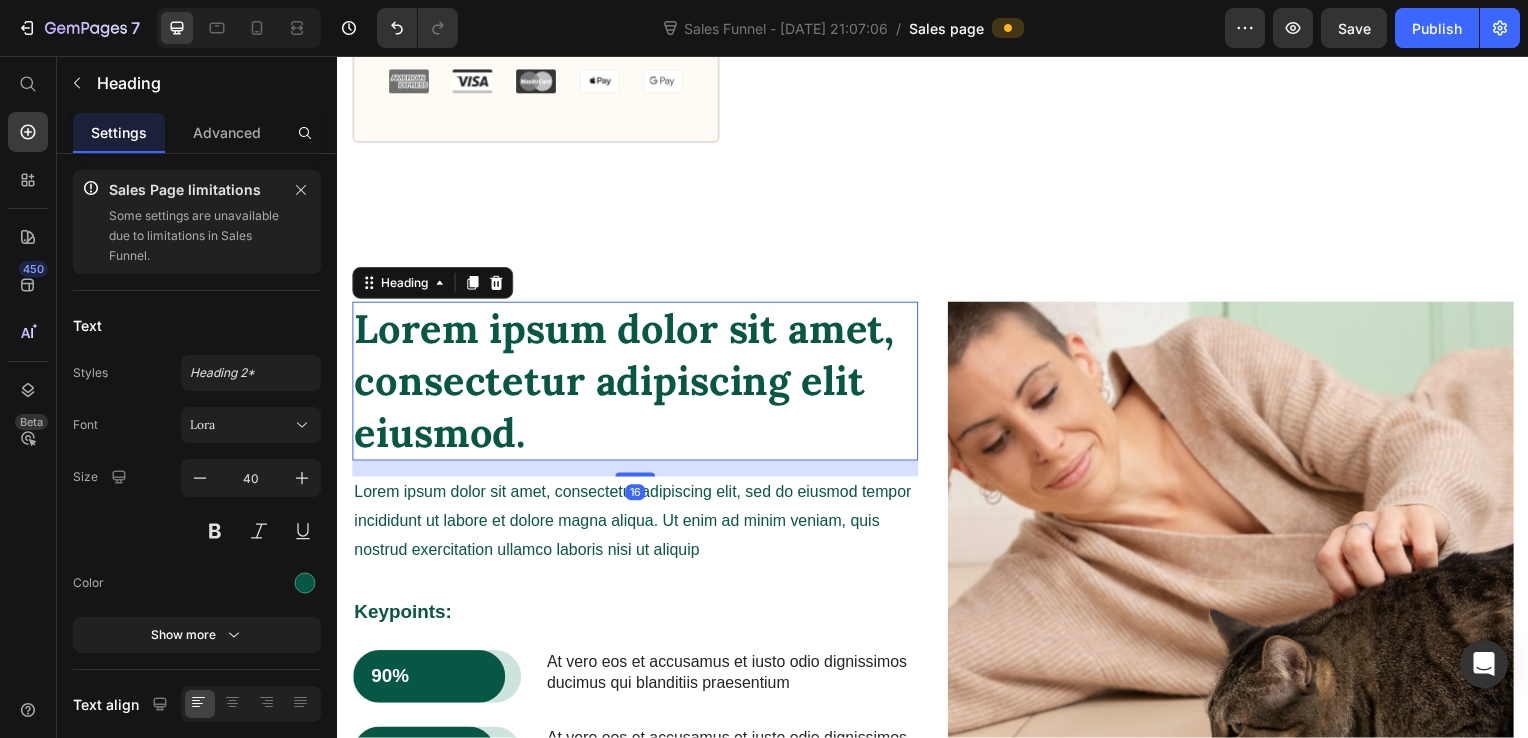 click on "Lorem ipsum dolor sit amet, consectetur adipiscing elit eiusmod." at bounding box center [637, 384] 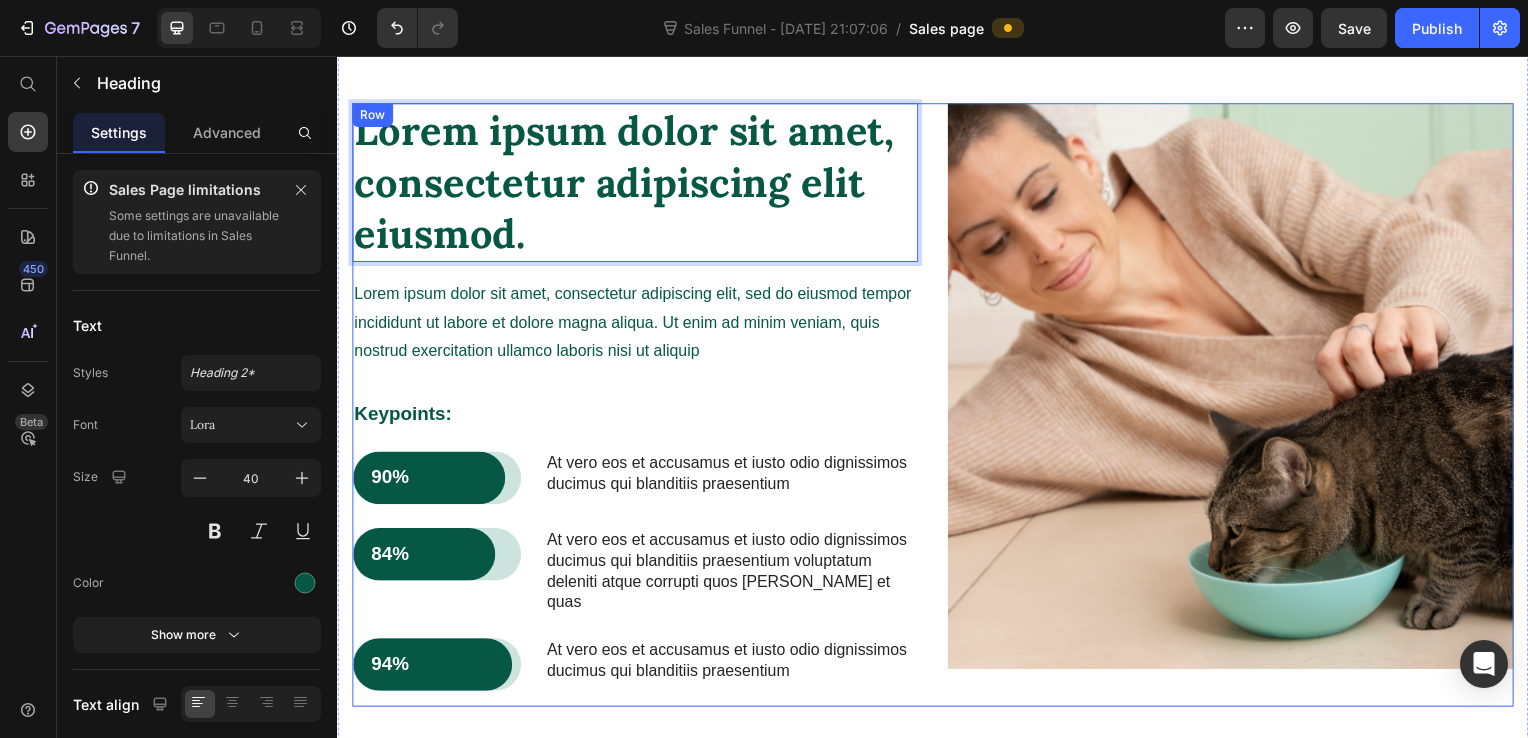 scroll, scrollTop: 2300, scrollLeft: 0, axis: vertical 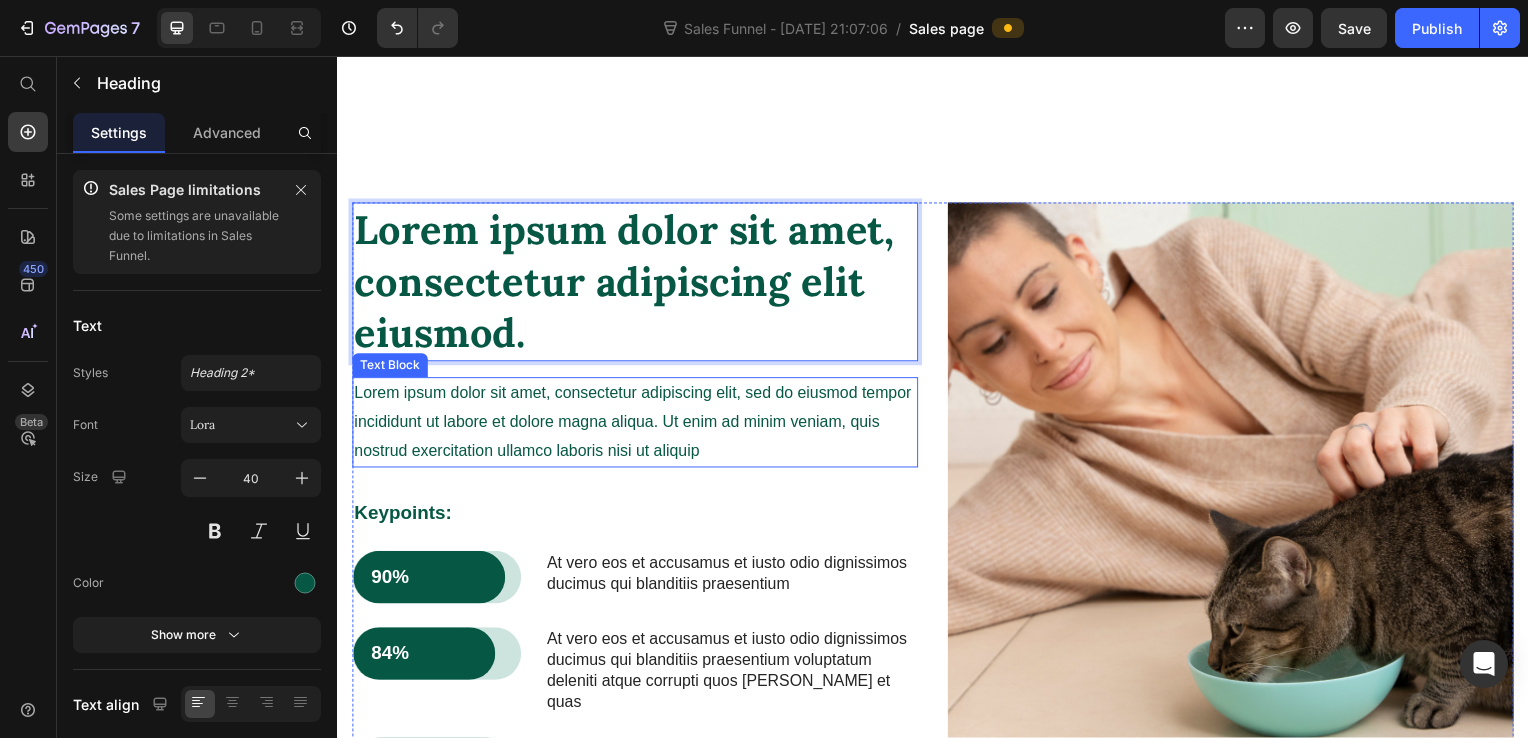 click on "Lorem ipsum dolor sit amet, consectetur adipiscing elit, sed do eiusmod tempor incididunt ut labore et dolore magna aliqua. Ut enim ad minim veniam, quis nostrud exercitation ullamco laboris nisi ut aliquip" at bounding box center (637, 425) 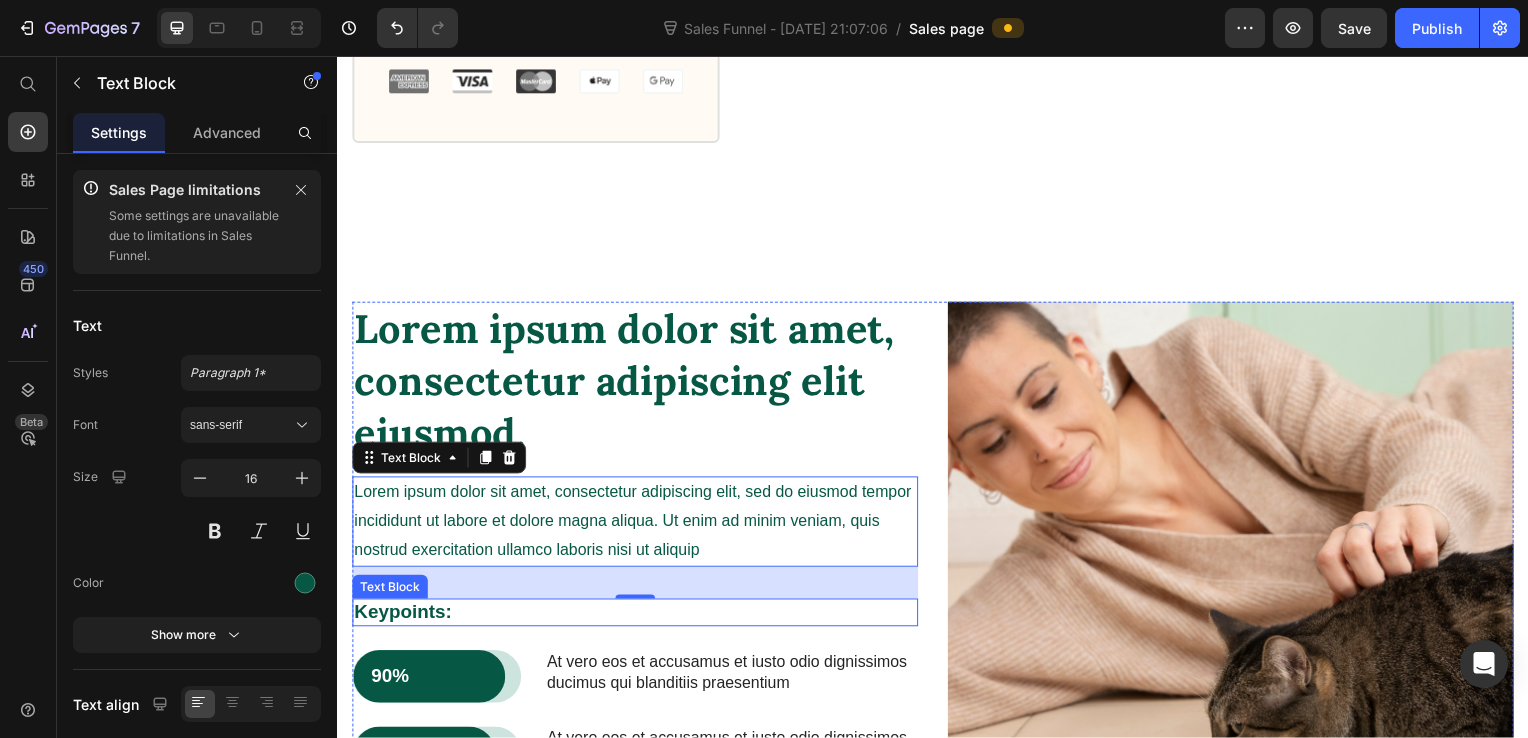 scroll, scrollTop: 2100, scrollLeft: 0, axis: vertical 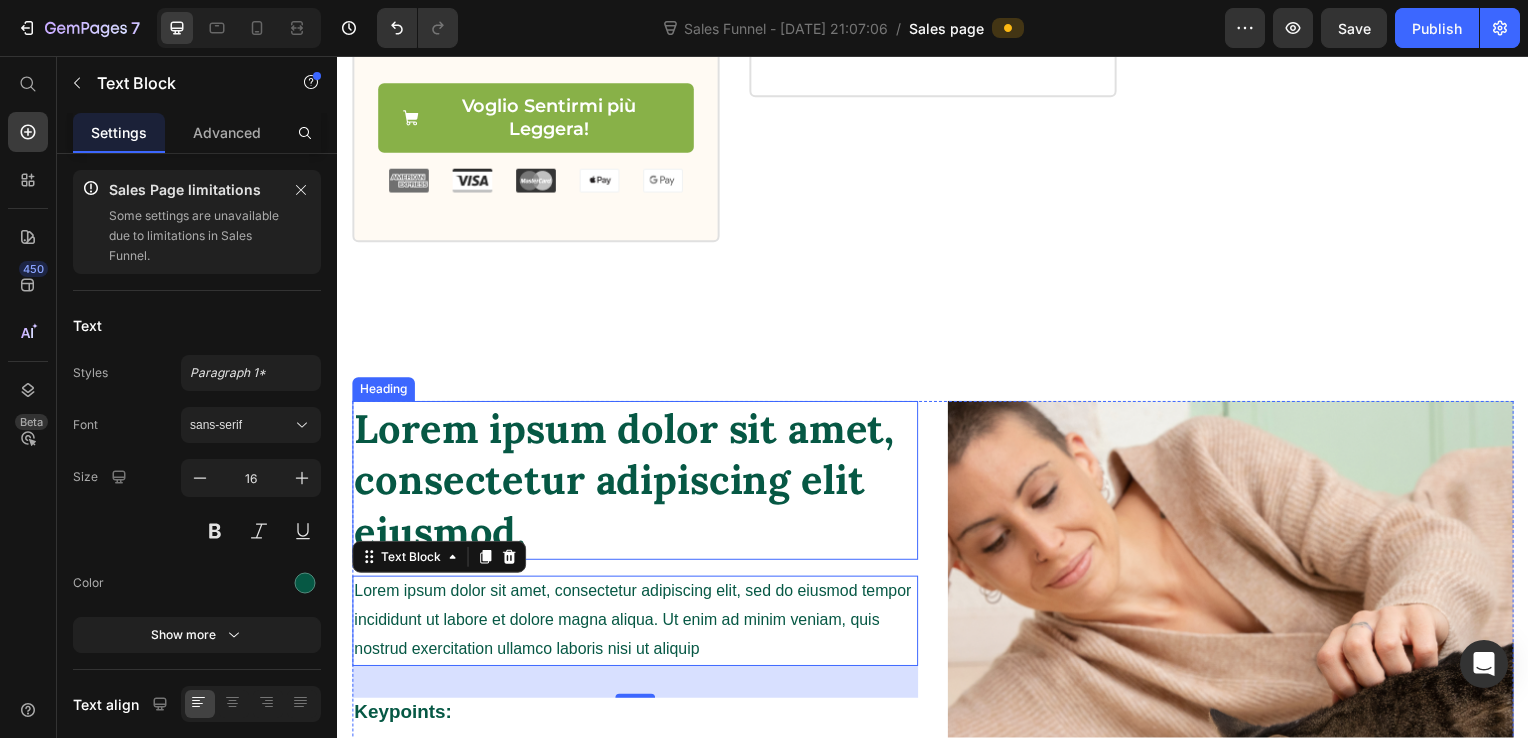 click on "Lorem ipsum dolor sit amet, consectetur adipiscing elit eiusmod." at bounding box center [637, 484] 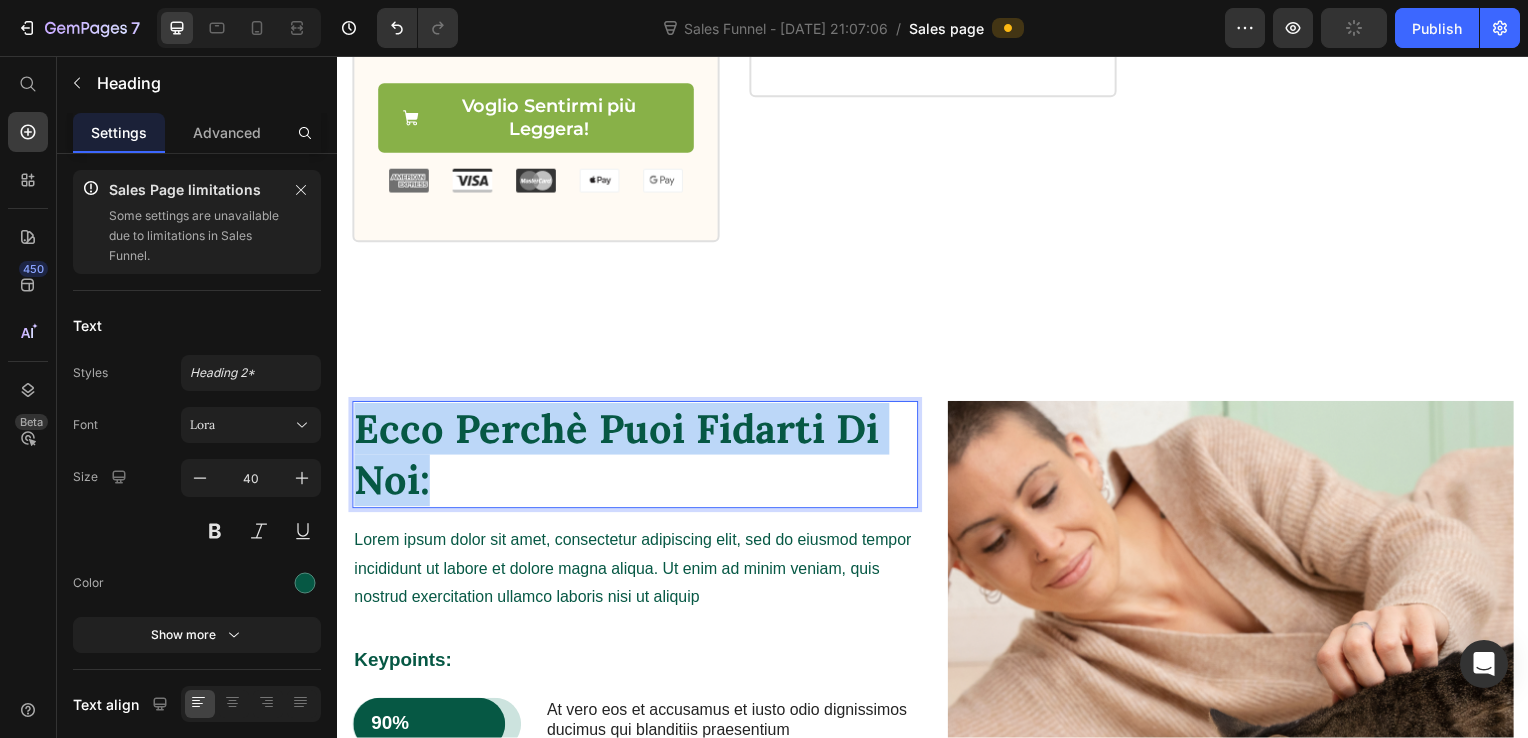 drag, startPoint x: 442, startPoint y: 479, endPoint x: 355, endPoint y: 416, distance: 107.415085 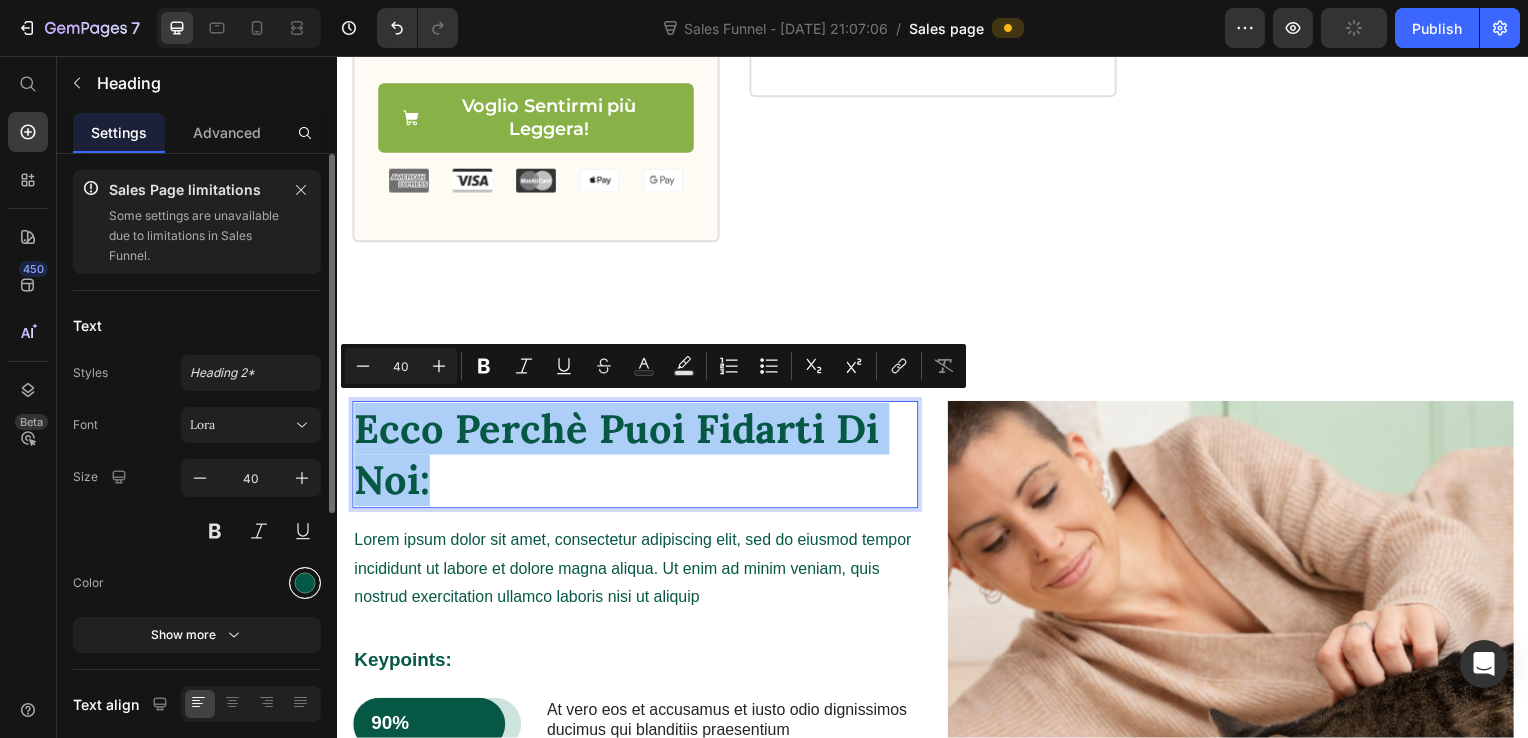 click at bounding box center [305, 583] 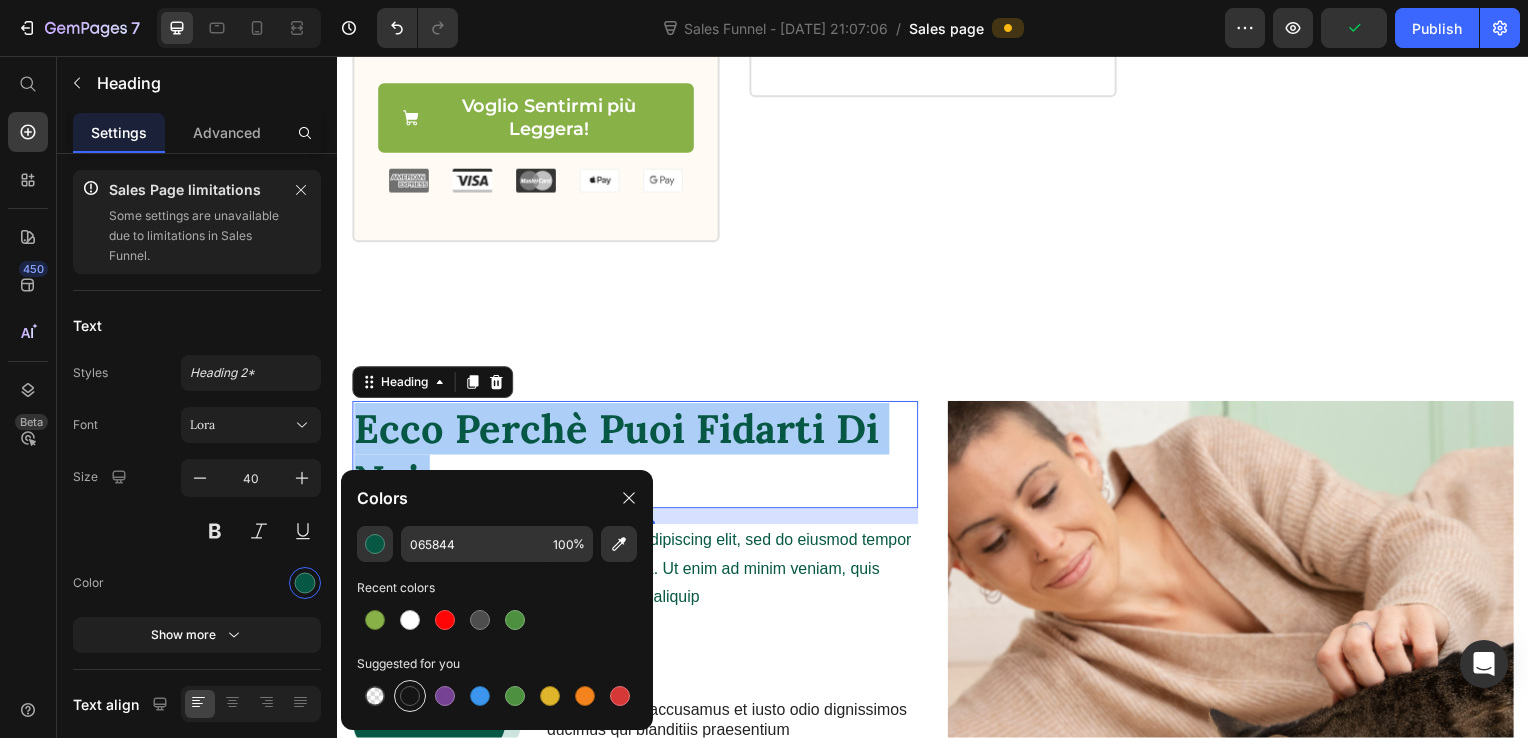 click at bounding box center (410, 696) 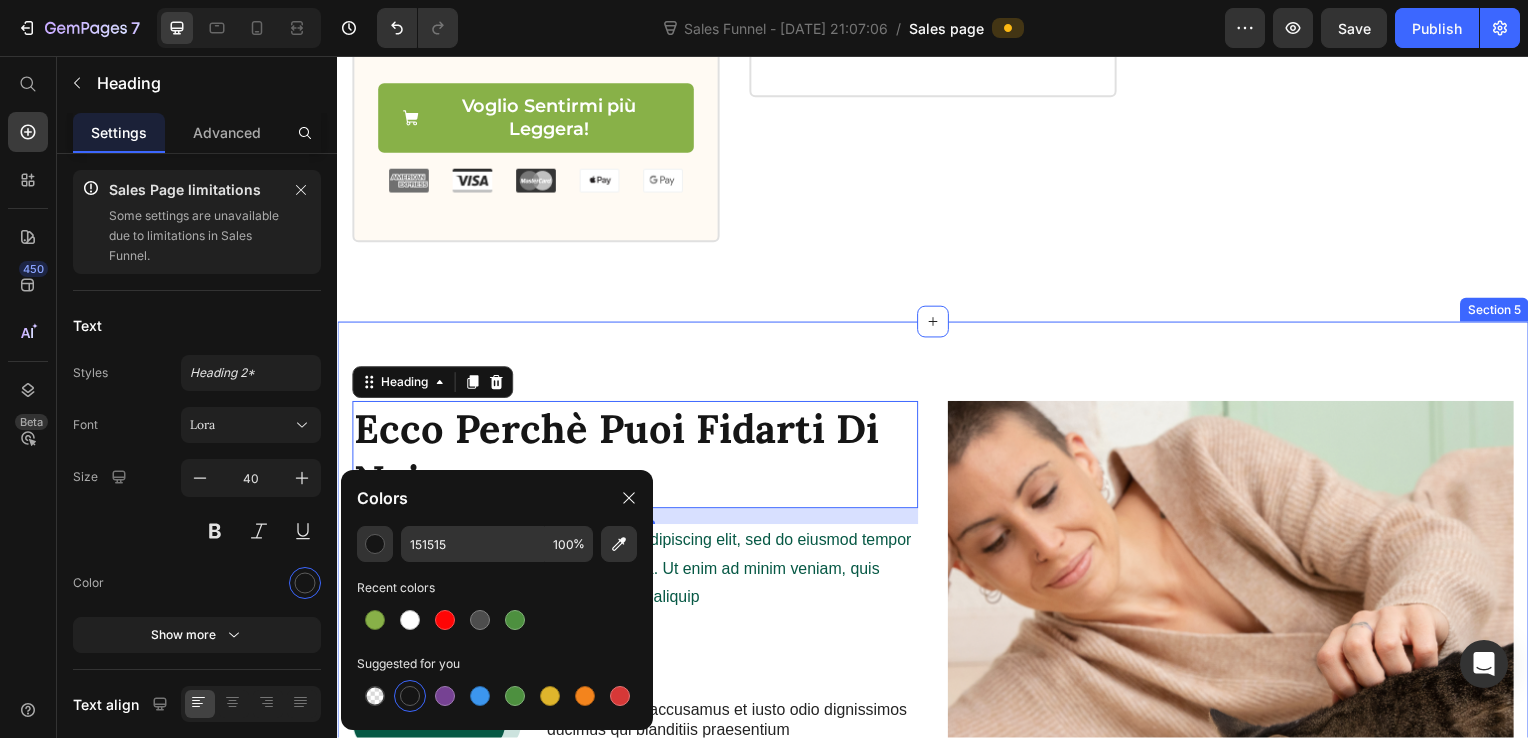 click on "Ecco Perchè Puoi Fidarti Di Noi: Heading   16 Lorem ipsum dolor sit amet, consectetur adipiscing elit, sed do eiusmod tempor incididunt ut labore et dolore magna aliqua. Ut enim ad minim veniam, quis nostrud exercitation ullamco laboris nisi ut aliquip Text Block Keypoints: Text Block 90% Text Block Row Row At vero eos et accusamus et iusto odio dignissimos ducimus qui blanditiis praesentium Text Block Row 84% Text Block Row Row At vero eos et accusamus et iusto odio dignissimos ducimus qui blanditiis praesentium voluptatum deleniti atque corrupti quos dolores et quas  Text Block Row 94% Text Block Row Row At vero eos et accusamus et iusto odio dignissimos ducimus qui blanditiis praesentium Text Block Row Image Row Section 5" at bounding box center (937, 689) 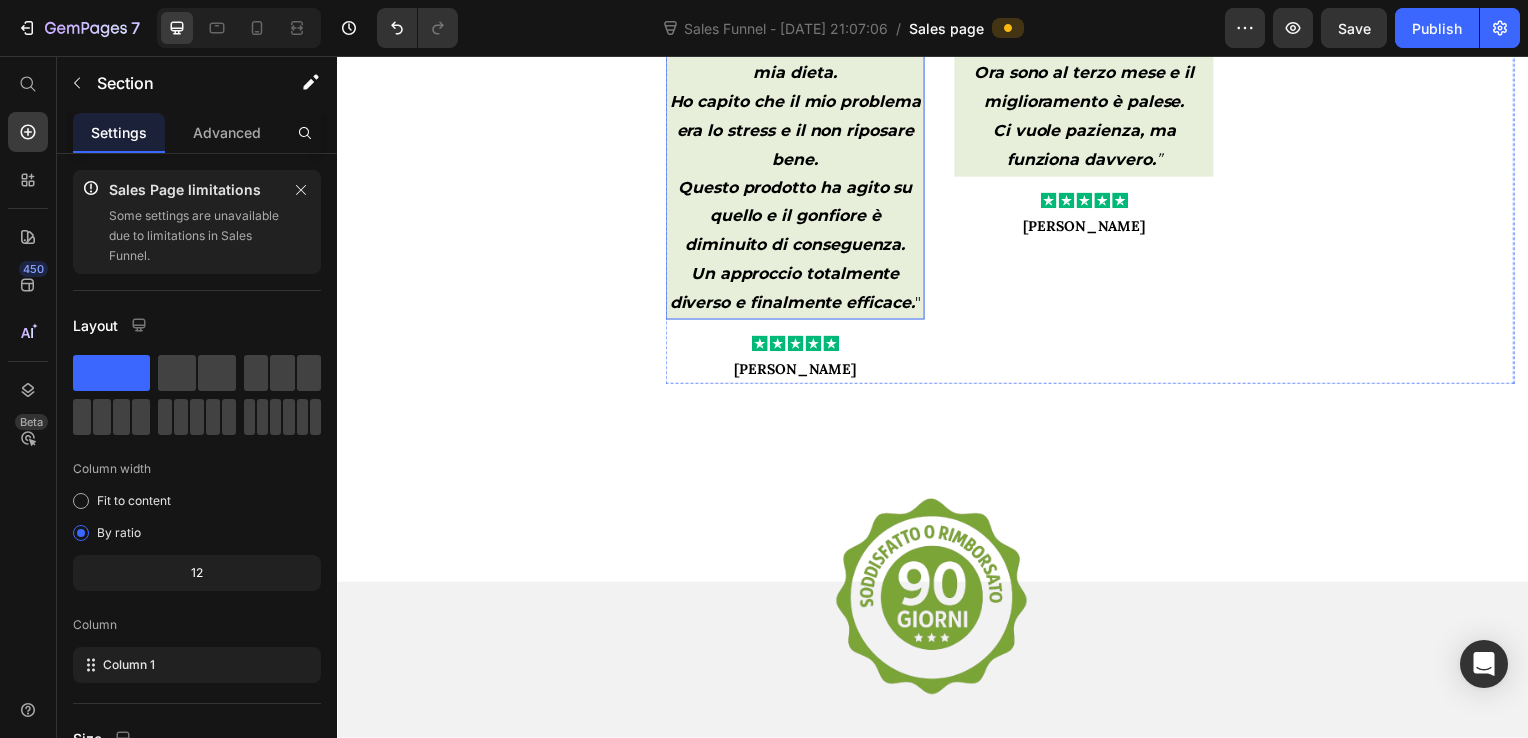 scroll, scrollTop: 4200, scrollLeft: 0, axis: vertical 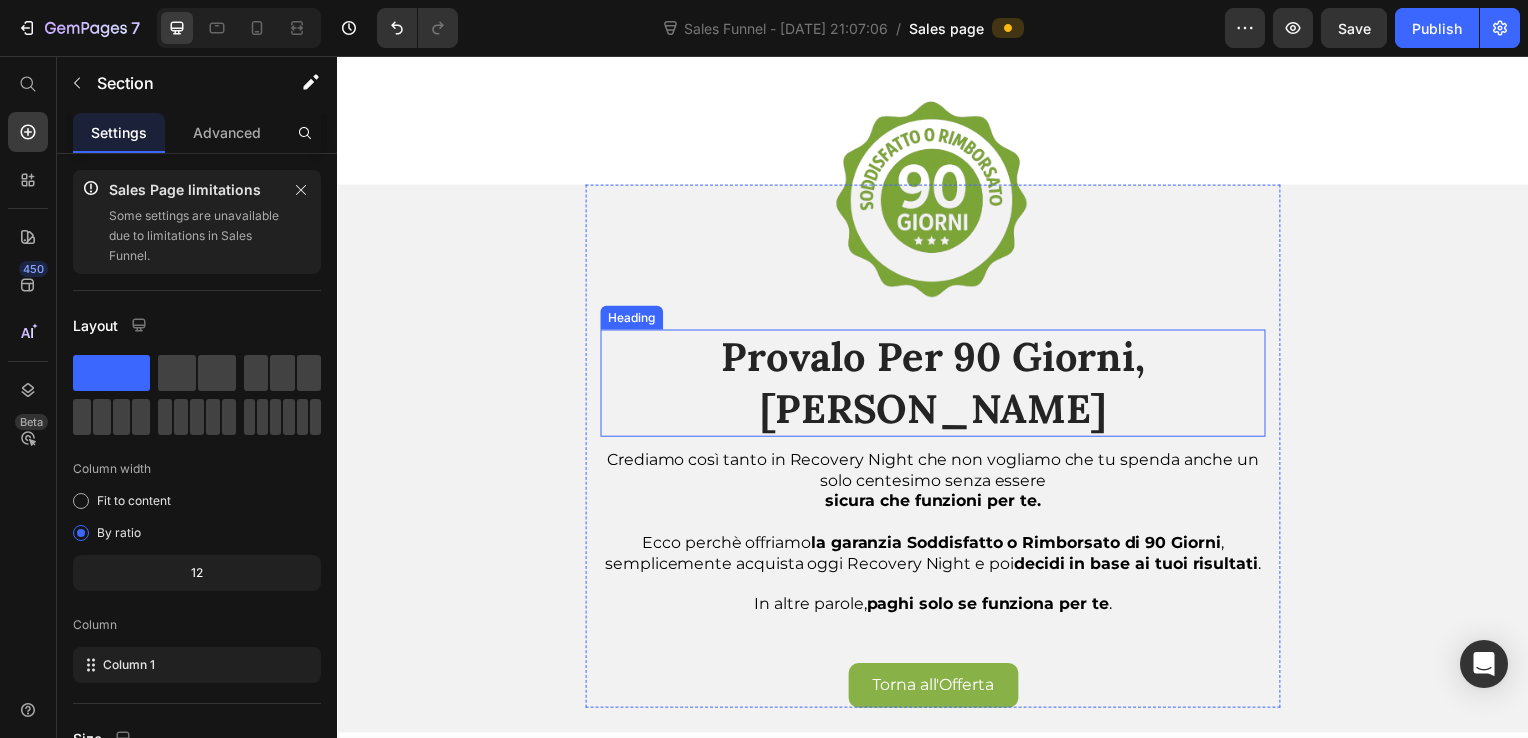 click on "Provalo Per 90 Giorni, [PERSON_NAME]" at bounding box center [937, 386] 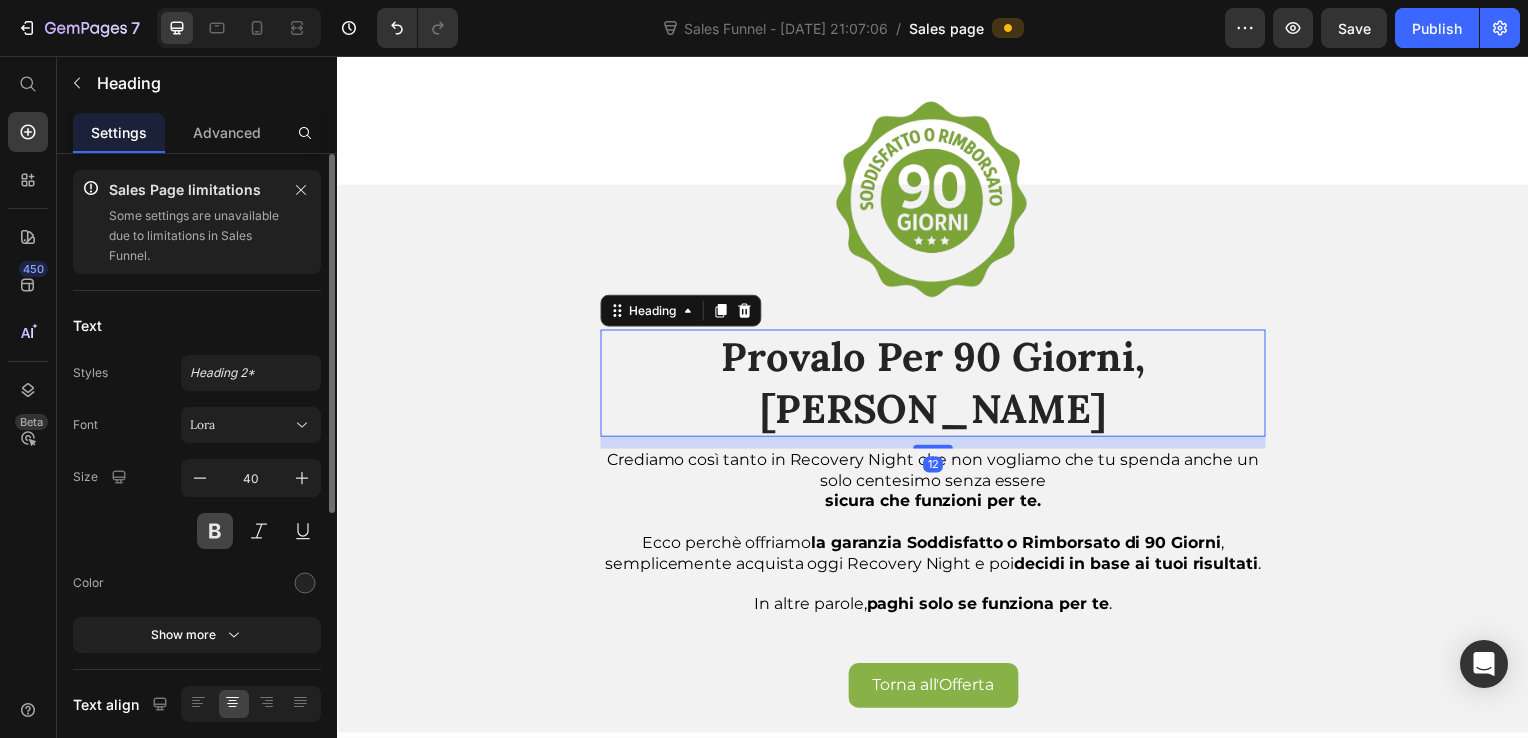 click at bounding box center [215, 531] 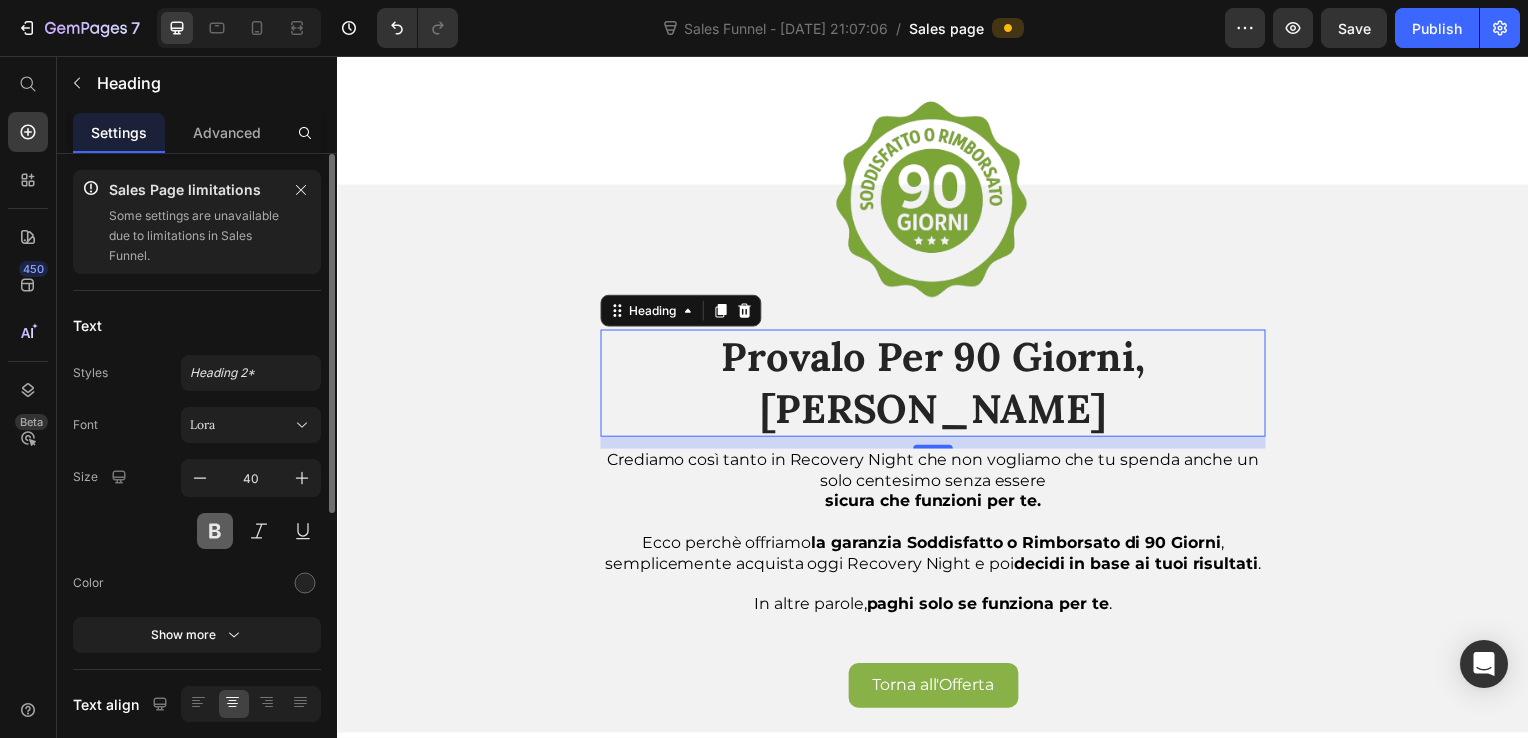 click at bounding box center [215, 531] 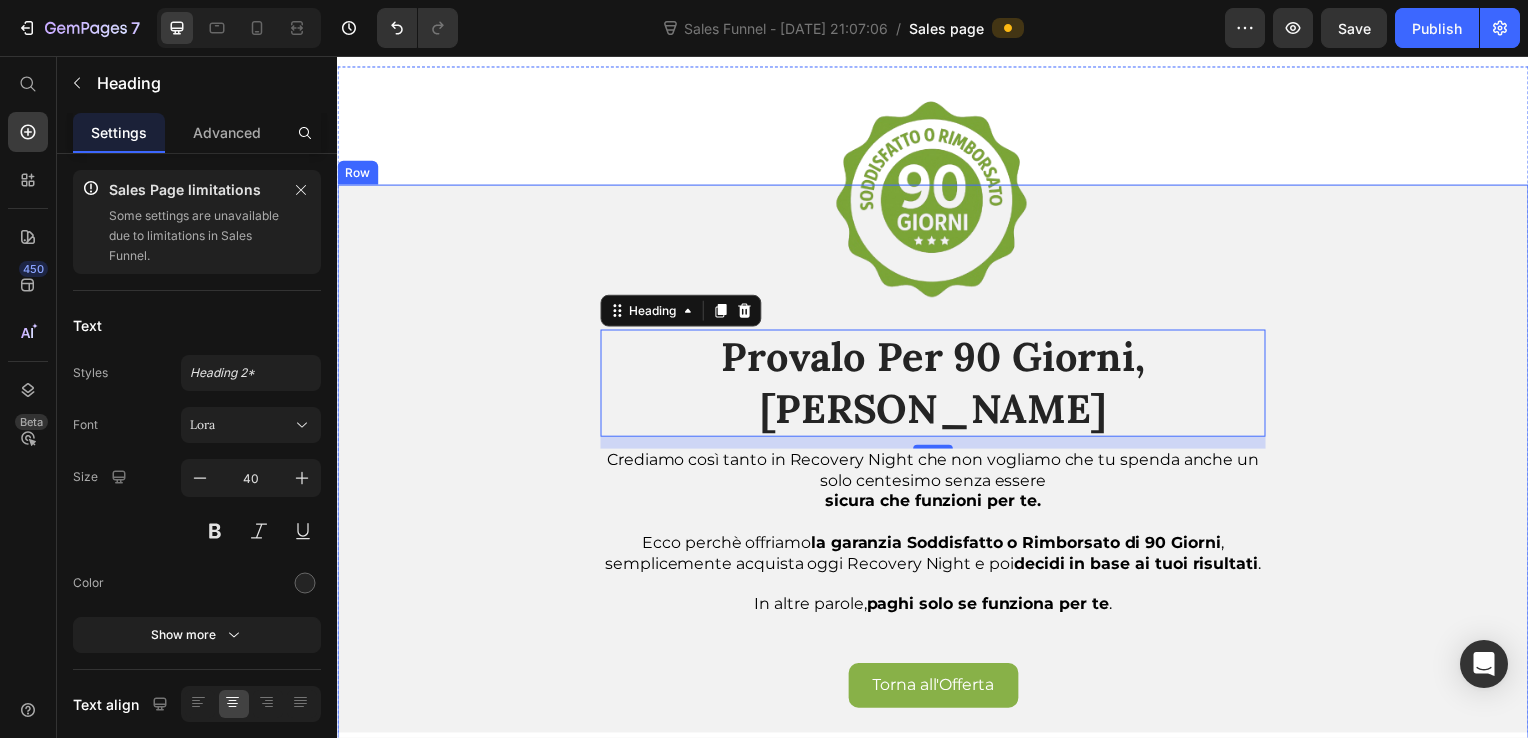 click on "Image Provalo Per 90 Giorni, Senza Rischi Heading   12 Crediamo così tanto in Recovery Night che non vogliamo che tu spenda anche un solo centesimo senza essere  sicura che funzioni per te. Ecco perchè offriamo  la garanzia Soddisfatto o Rimborsato di 90 Giorni , semplicemente acquista oggi Recovery Night e poi  decidi in base ai tuoi risultati . In altre parole,  paghi solo se funziona per te . Text Block Torna all'Offerta Button Row" at bounding box center (937, 457) 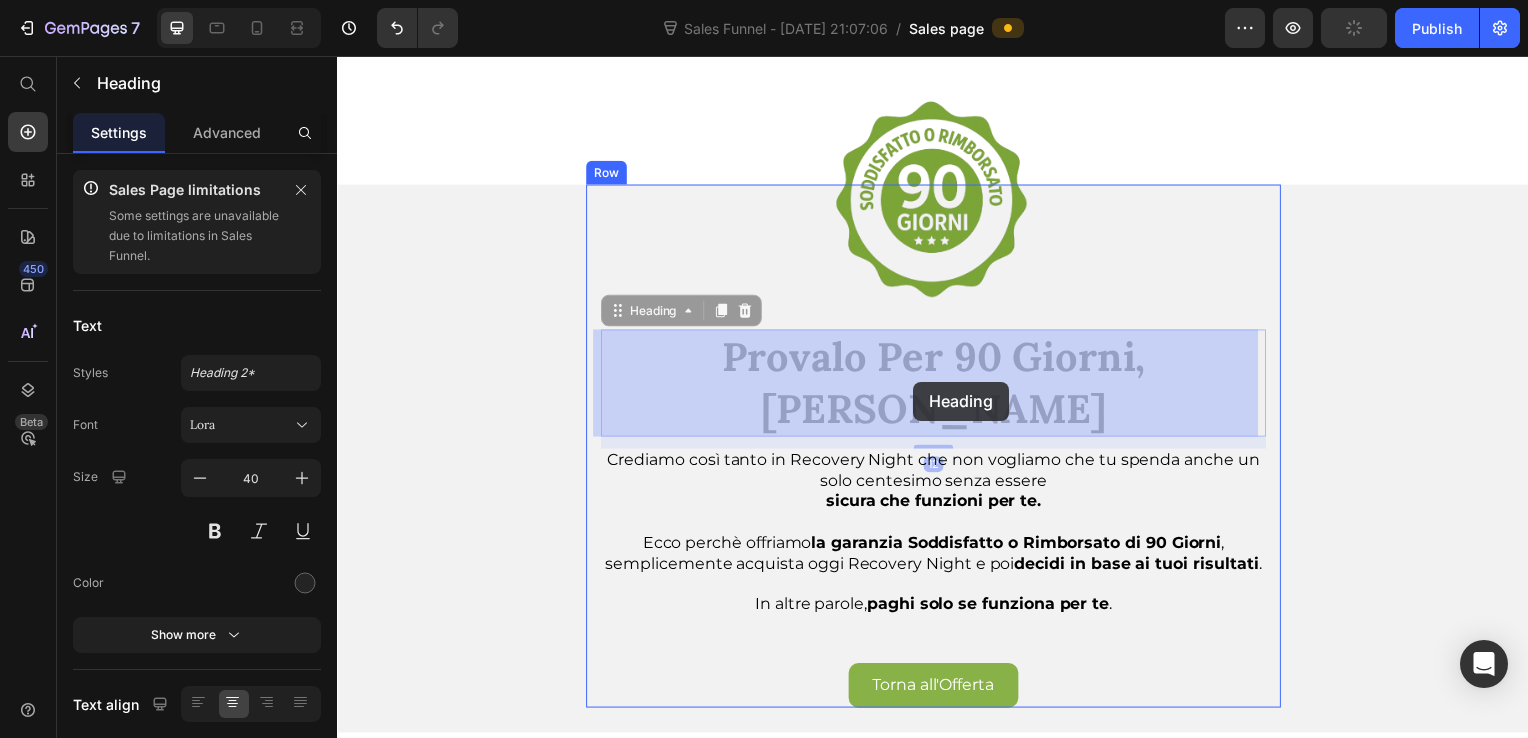 drag, startPoint x: 1002, startPoint y: 415, endPoint x: 917, endPoint y: 385, distance: 90.13878 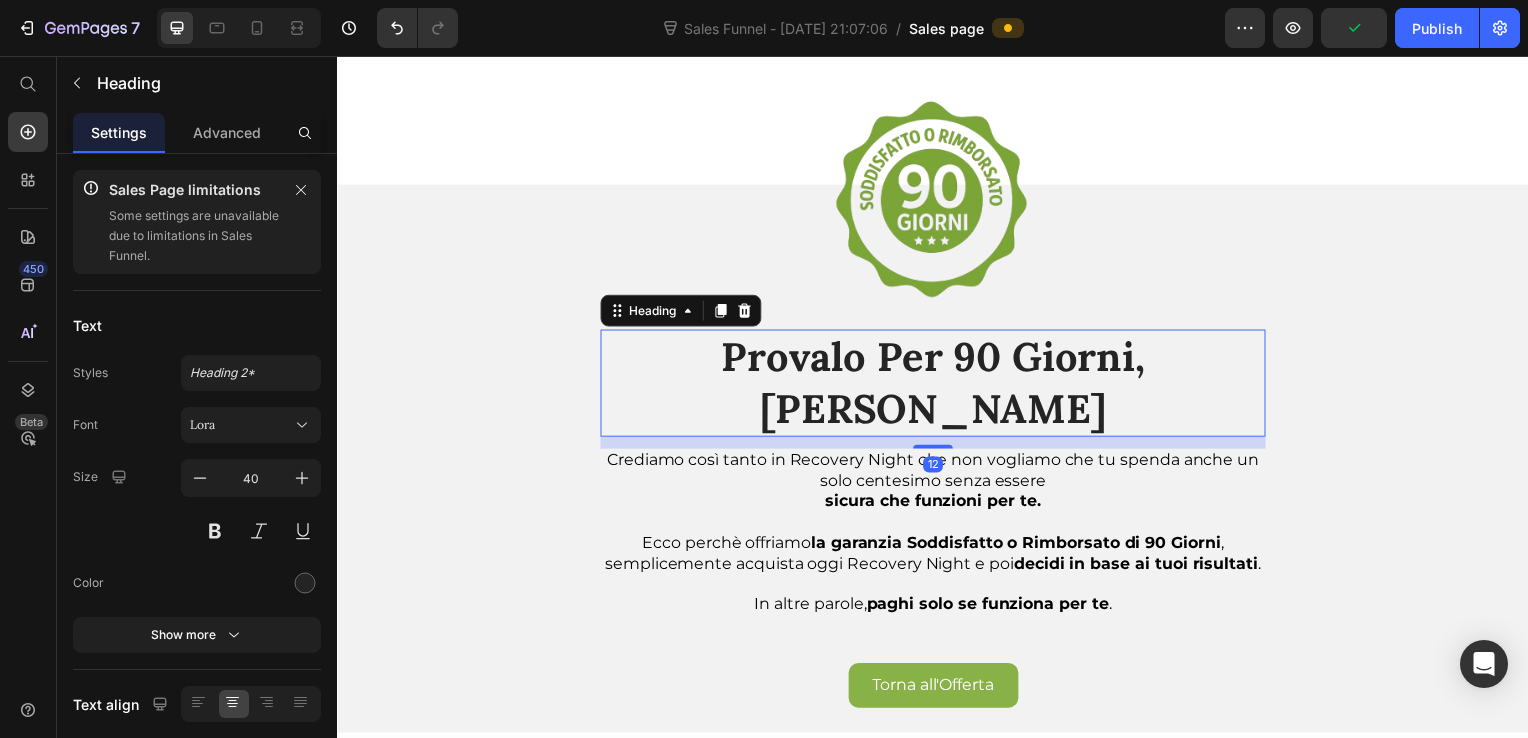 click on "Provalo Per 90 Giorni, [PERSON_NAME]" at bounding box center (937, 386) 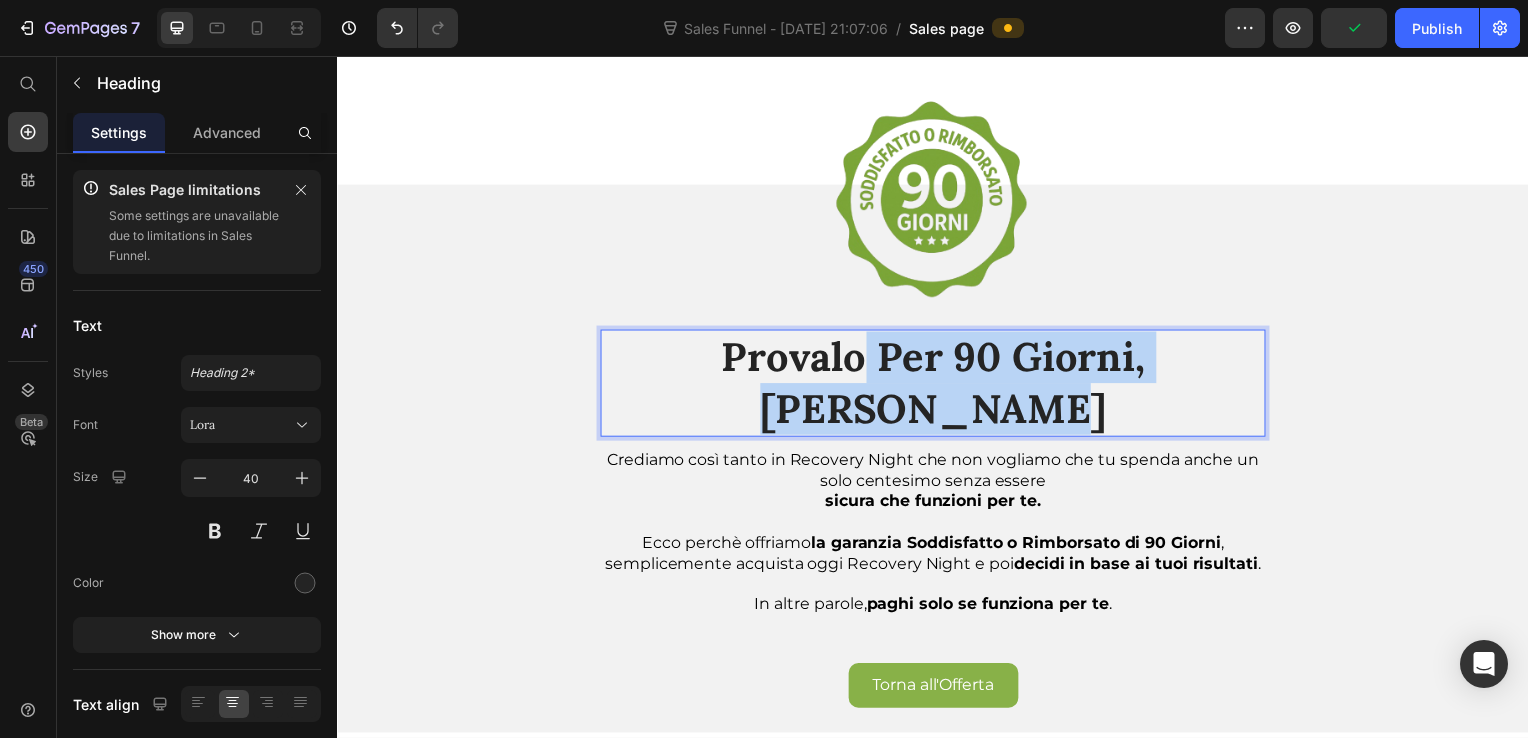 drag, startPoint x: 1000, startPoint y: 411, endPoint x: 797, endPoint y: 349, distance: 212.25691 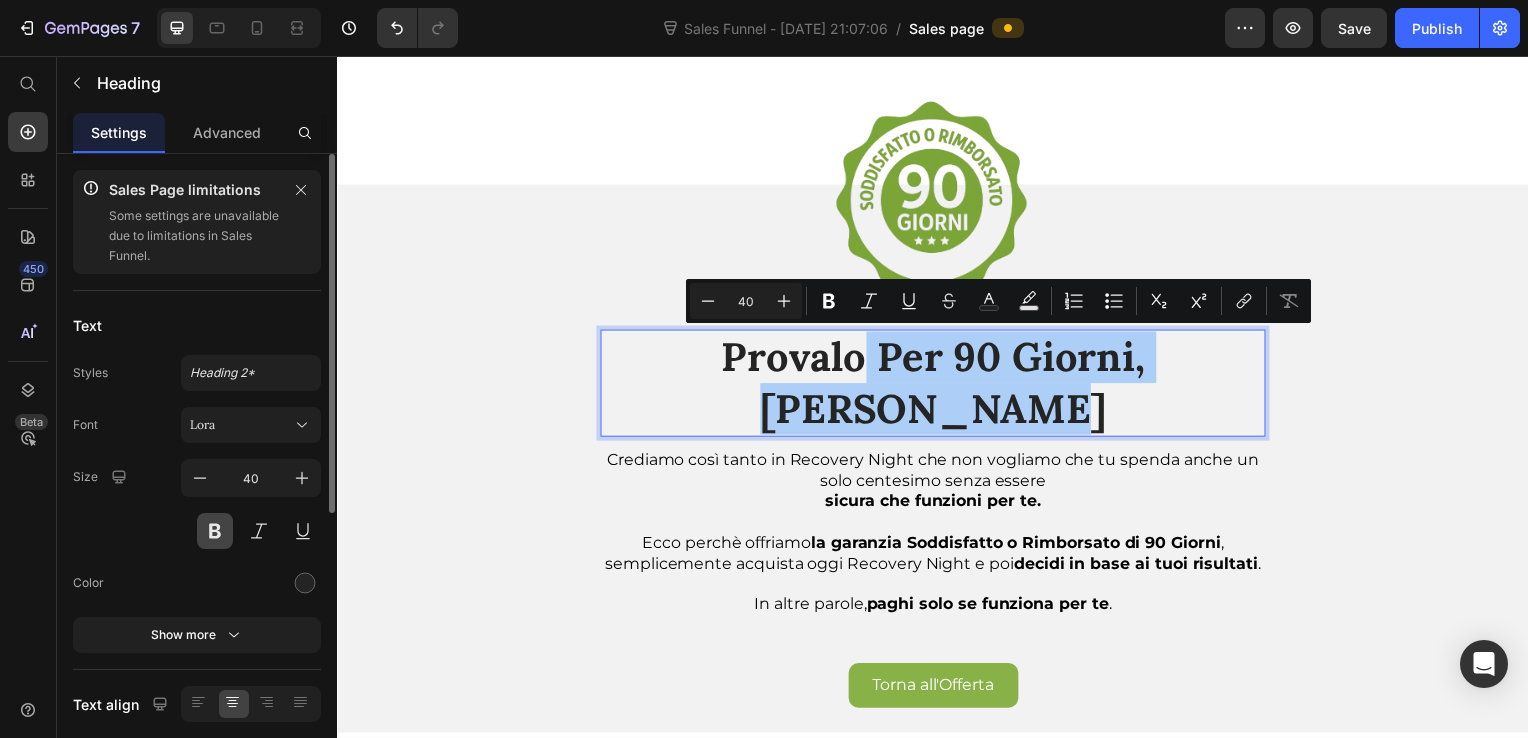 click at bounding box center (215, 531) 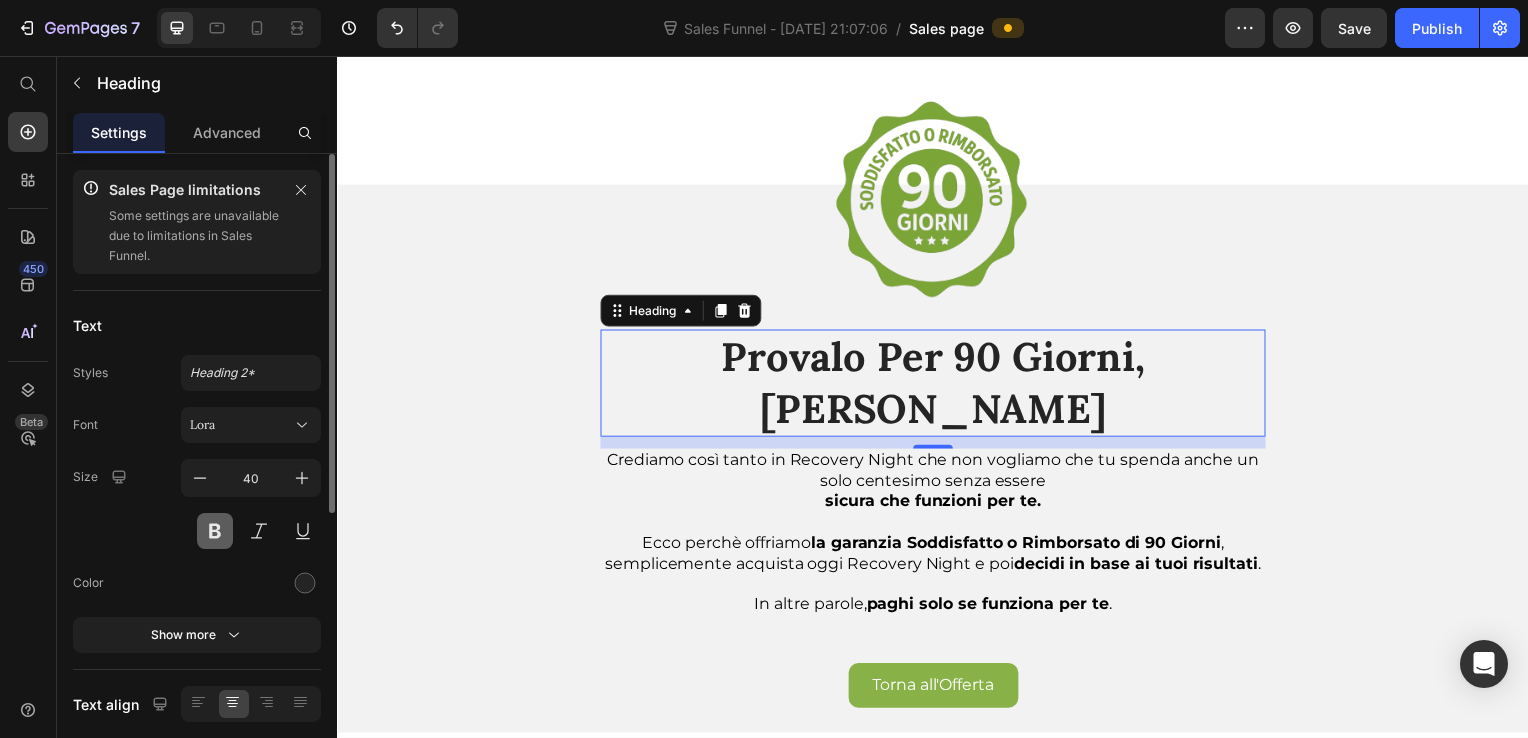 click at bounding box center [215, 531] 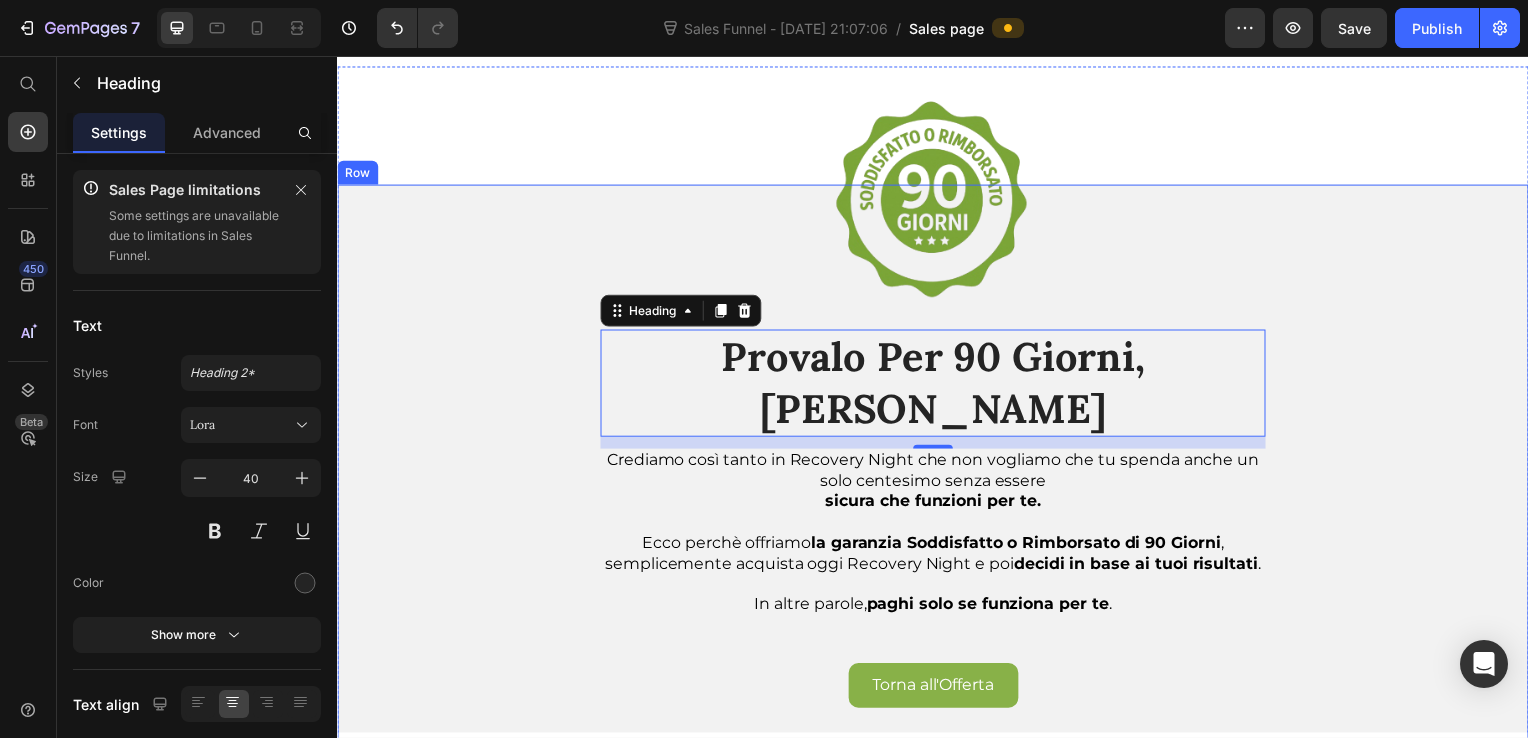 click on "Image Provalo Per 90 Giorni, Senza Rischi Heading   12 Crediamo così tanto in Recovery Night che non vogliamo che tu spenda anche un solo centesimo senza essere  sicura che funzioni per te. Ecco perchè offriamo  la garanzia Soddisfatto o Rimborsato di 90 Giorni , semplicemente acquista oggi Recovery Night e poi  decidi in base ai tuoi risultati . In altre parole,  paghi solo se funziona per te . Text Block Torna all'Offerta Button Row" at bounding box center [937, 457] 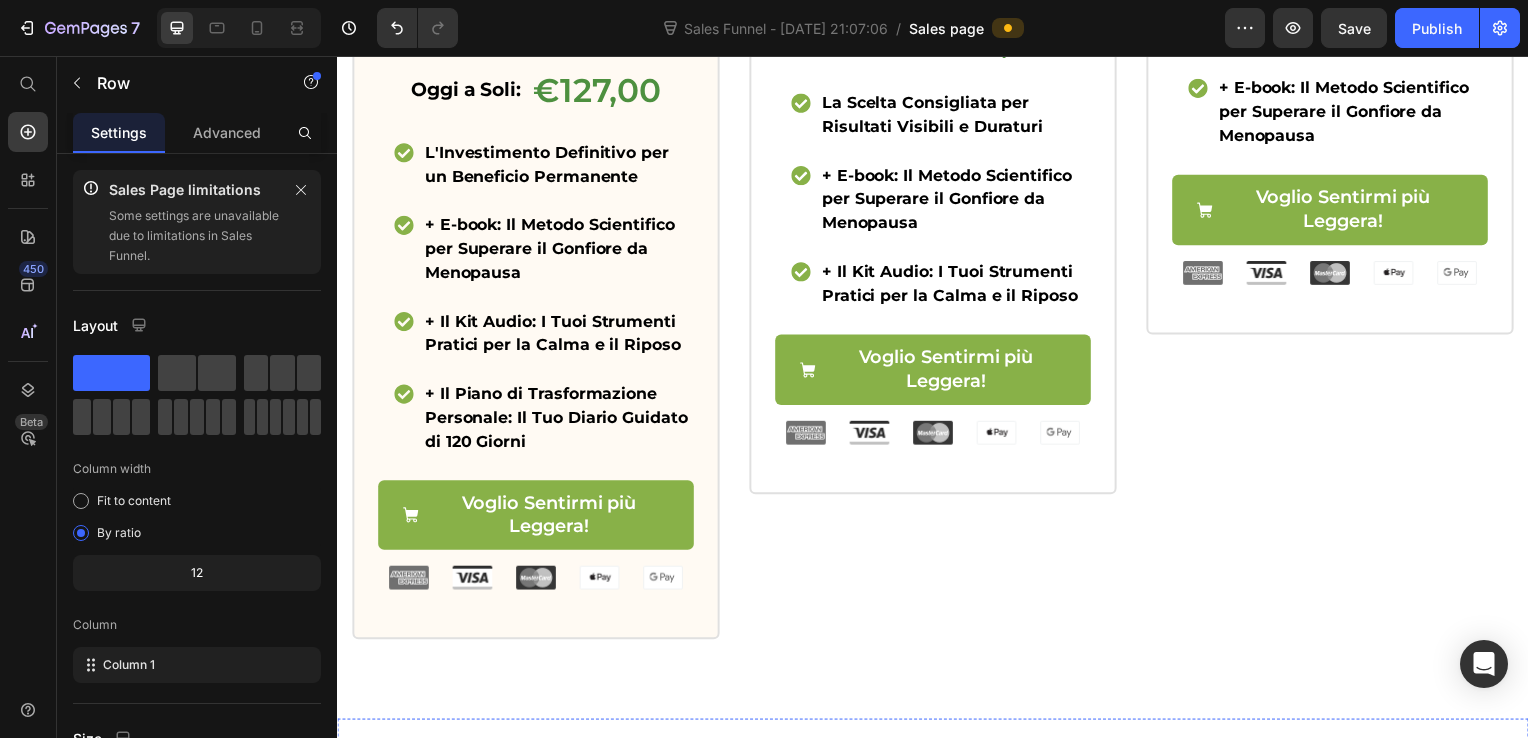 scroll, scrollTop: 2300, scrollLeft: 0, axis: vertical 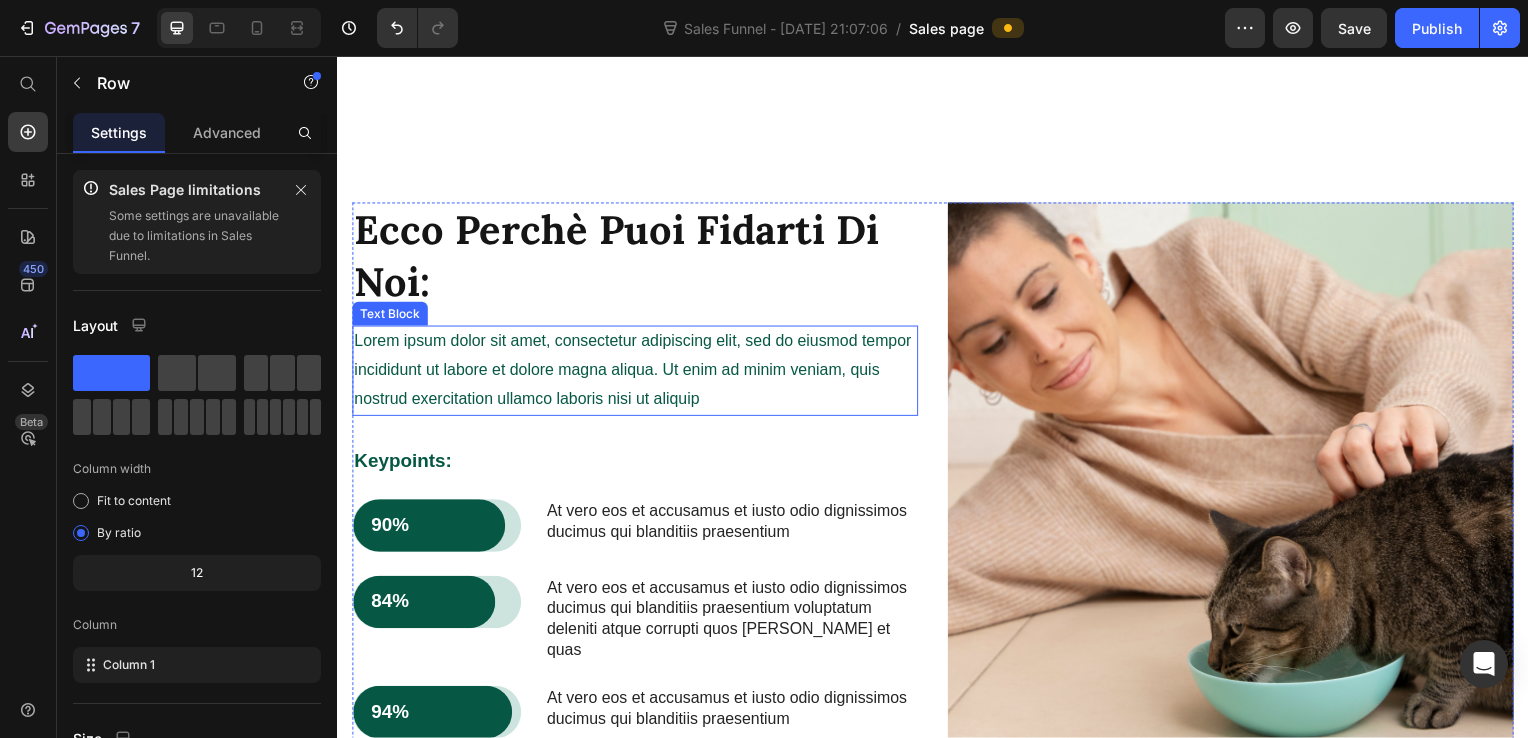 click on "Lorem ipsum dolor sit amet, consectetur adipiscing elit, sed do eiusmod tempor incididunt ut labore et dolore magna aliqua. Ut enim ad minim veniam, quis nostrud exercitation ullamco laboris nisi ut aliquip" at bounding box center [637, 373] 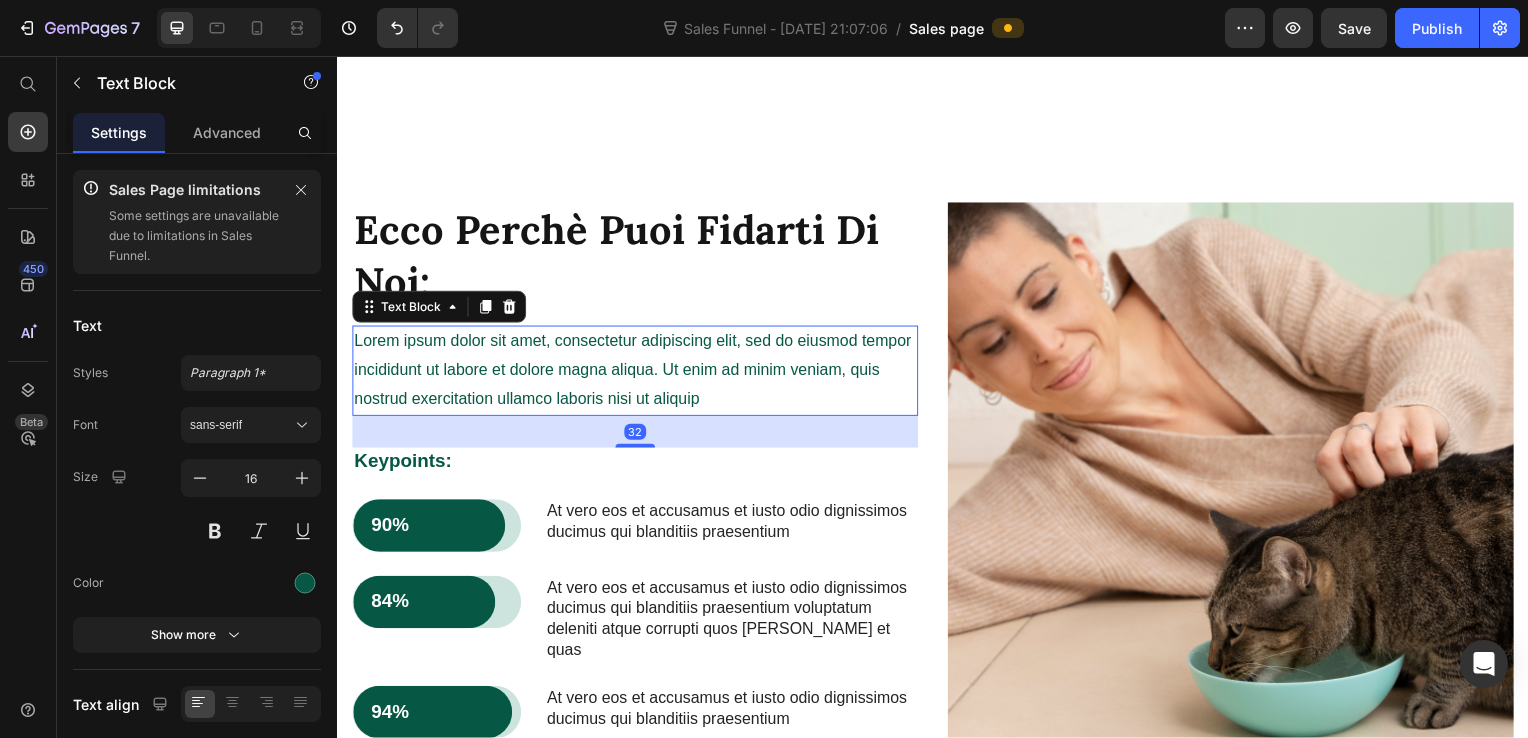 click on "Lorem ipsum dolor sit amet, consectetur adipiscing elit, sed do eiusmod tempor incididunt ut labore et dolore magna aliqua. Ut enim ad minim veniam, quis nostrud exercitation ullamco laboris nisi ut aliquip" at bounding box center (637, 373) 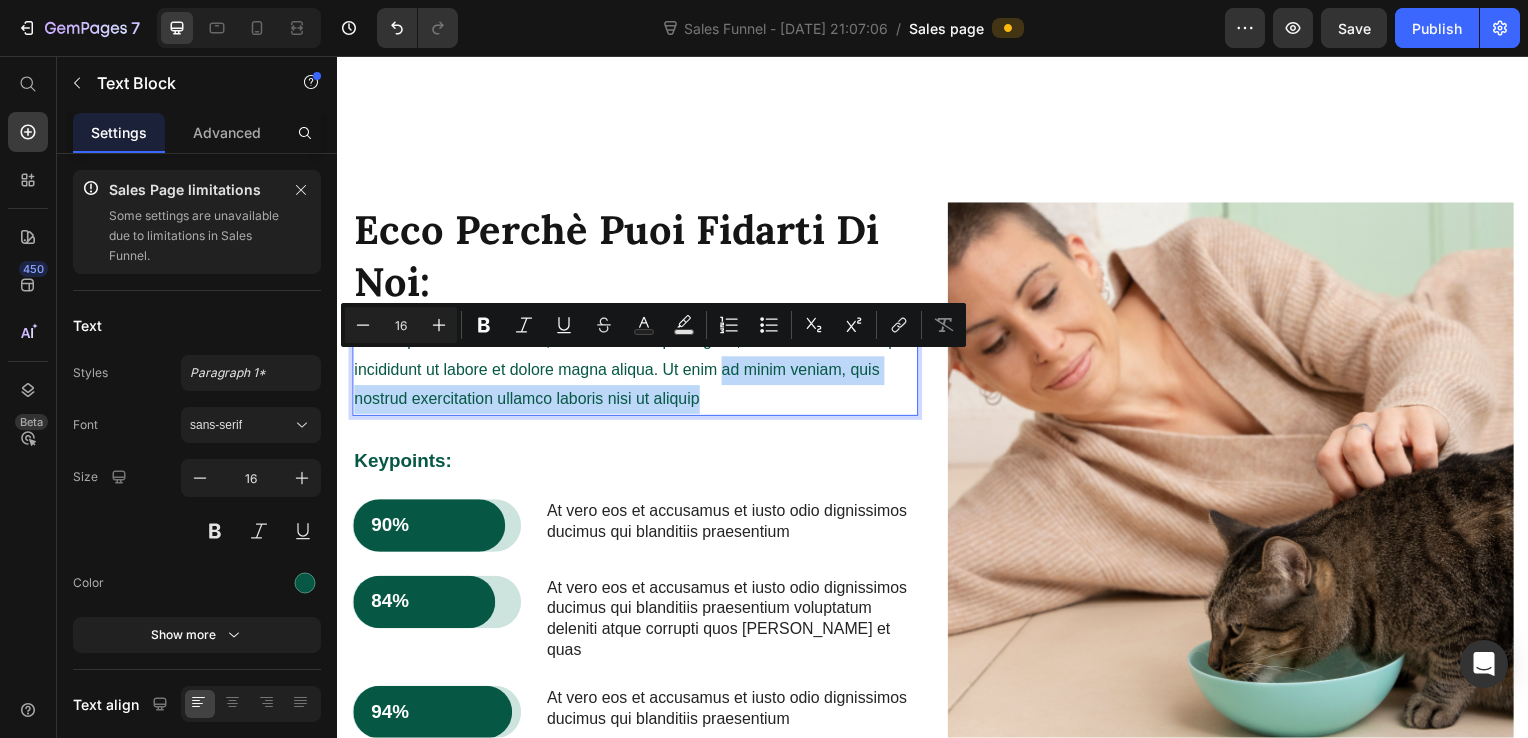 click on "Lorem ipsum dolor sit amet, consectetur adipiscing elit, sed do eiusmod tempor incididunt ut labore et dolore magna aliqua. Ut enim ad minim veniam, quis nostrud exercitation ullamco laboris nisi ut aliquip" at bounding box center (637, 373) 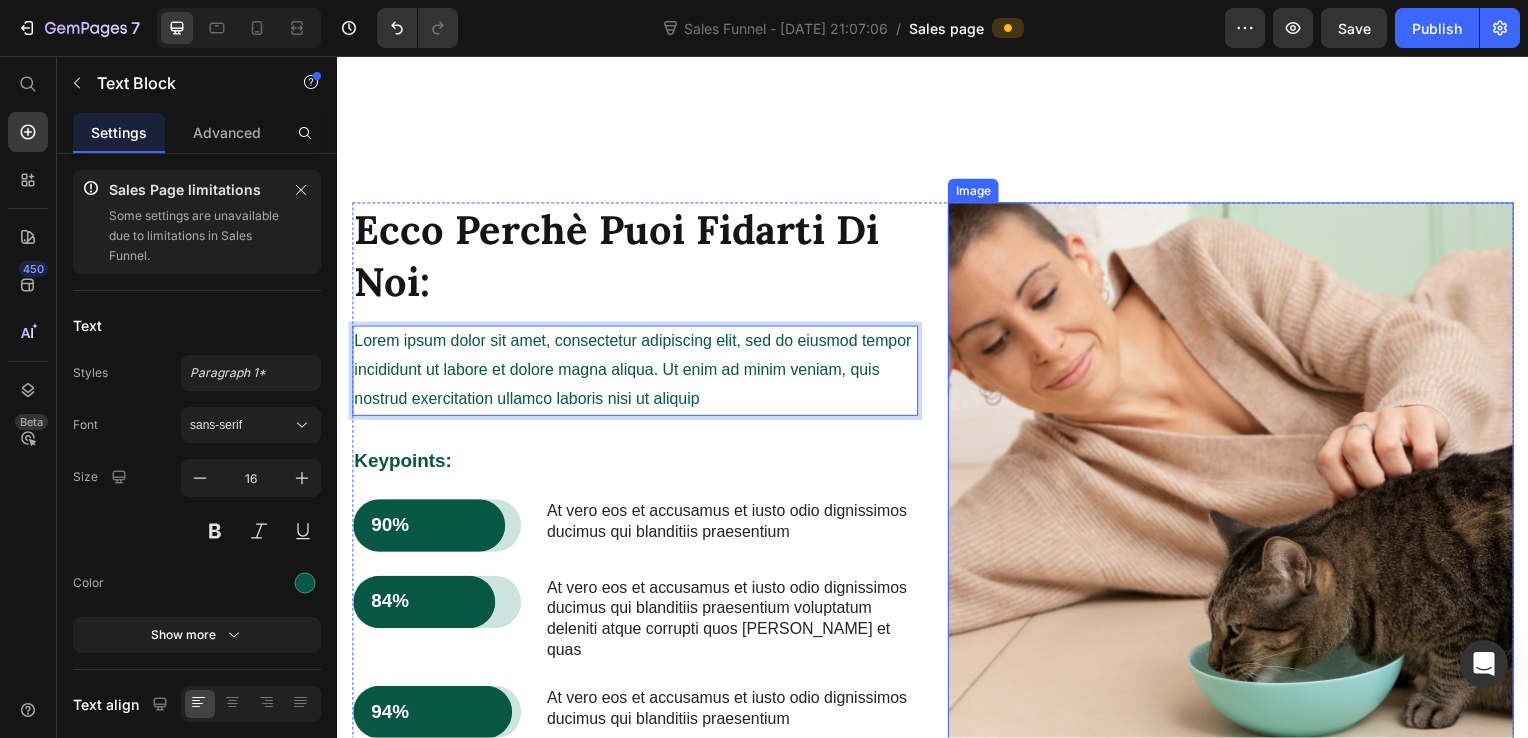 click at bounding box center (1237, 489) 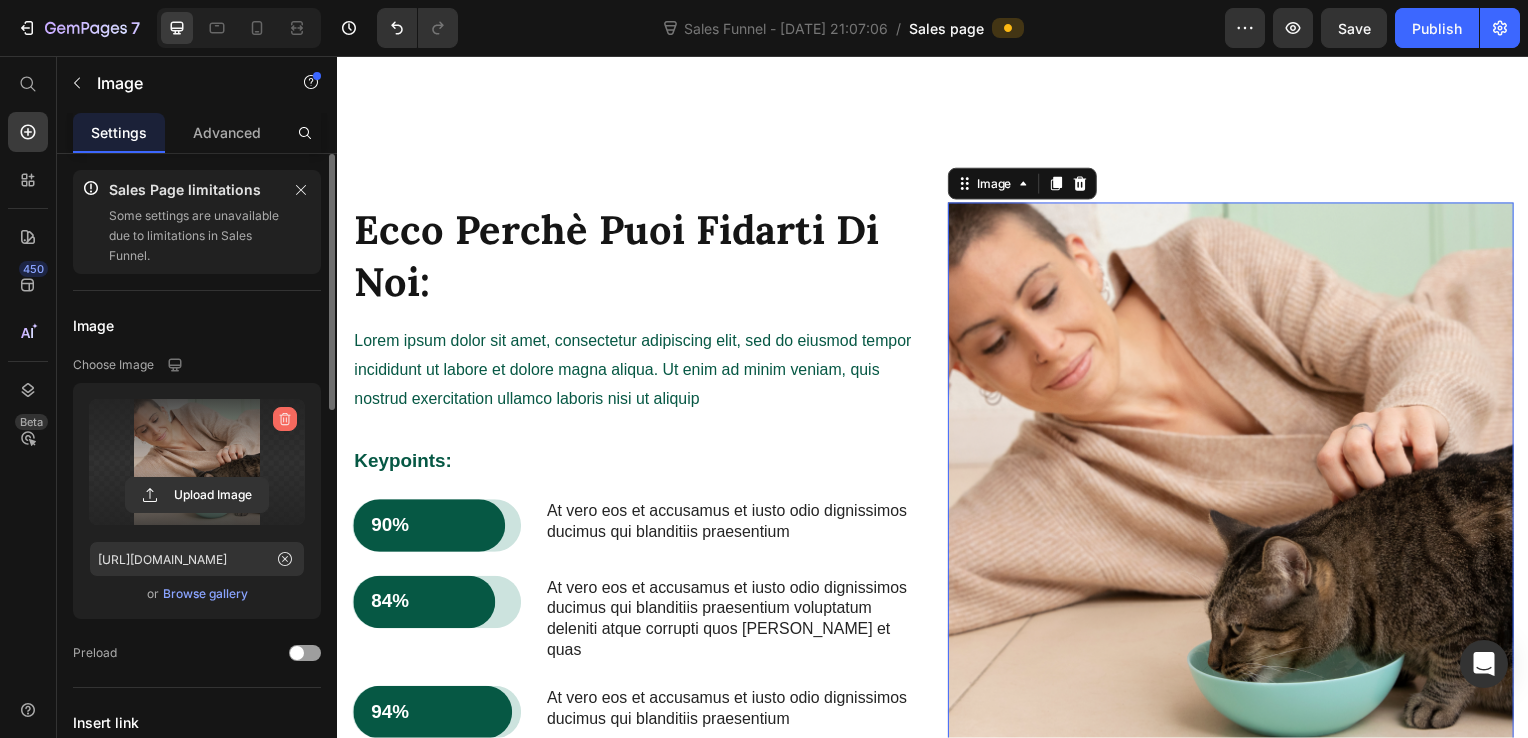 click at bounding box center [285, 419] 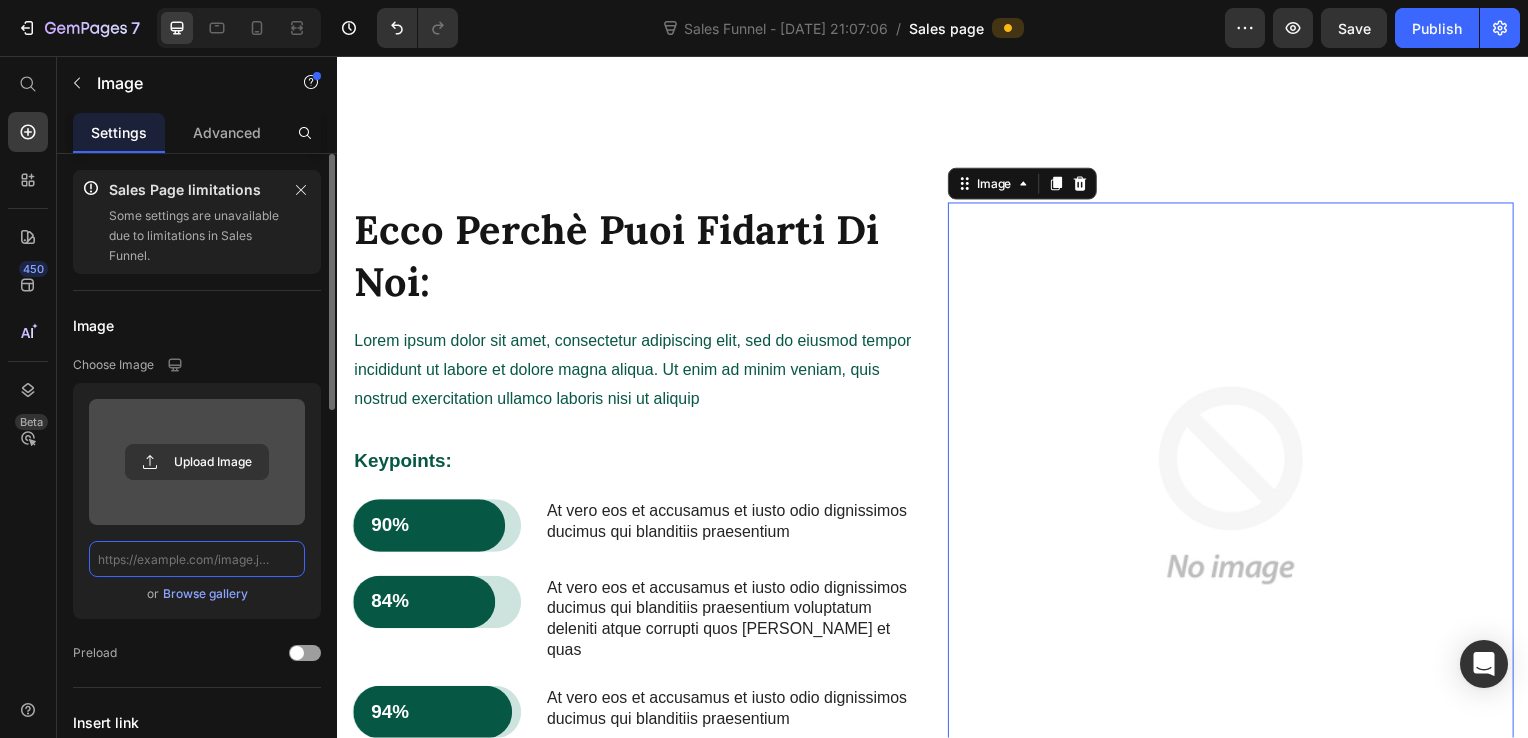 scroll, scrollTop: 0, scrollLeft: 0, axis: both 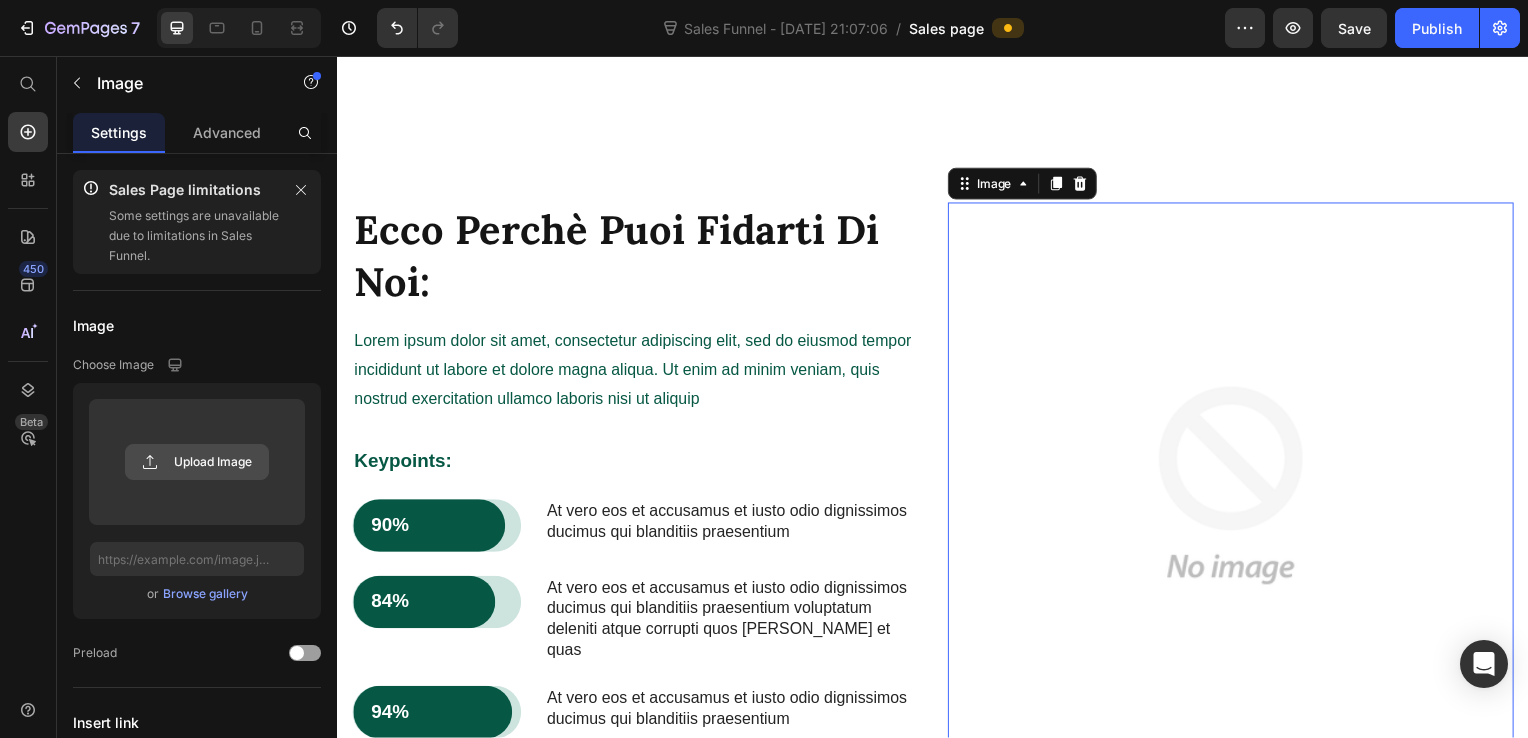 click 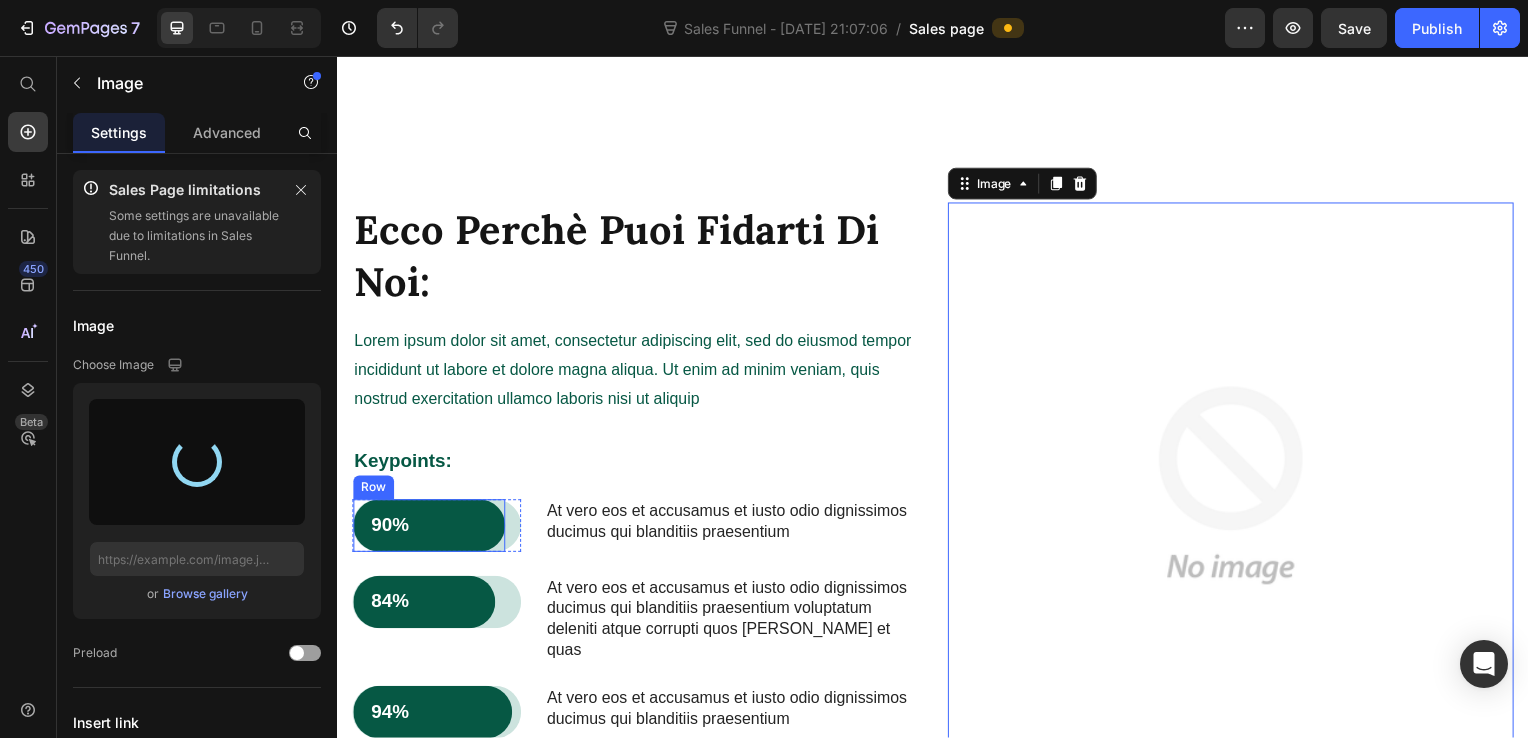 type on "[URL][DOMAIN_NAME]" 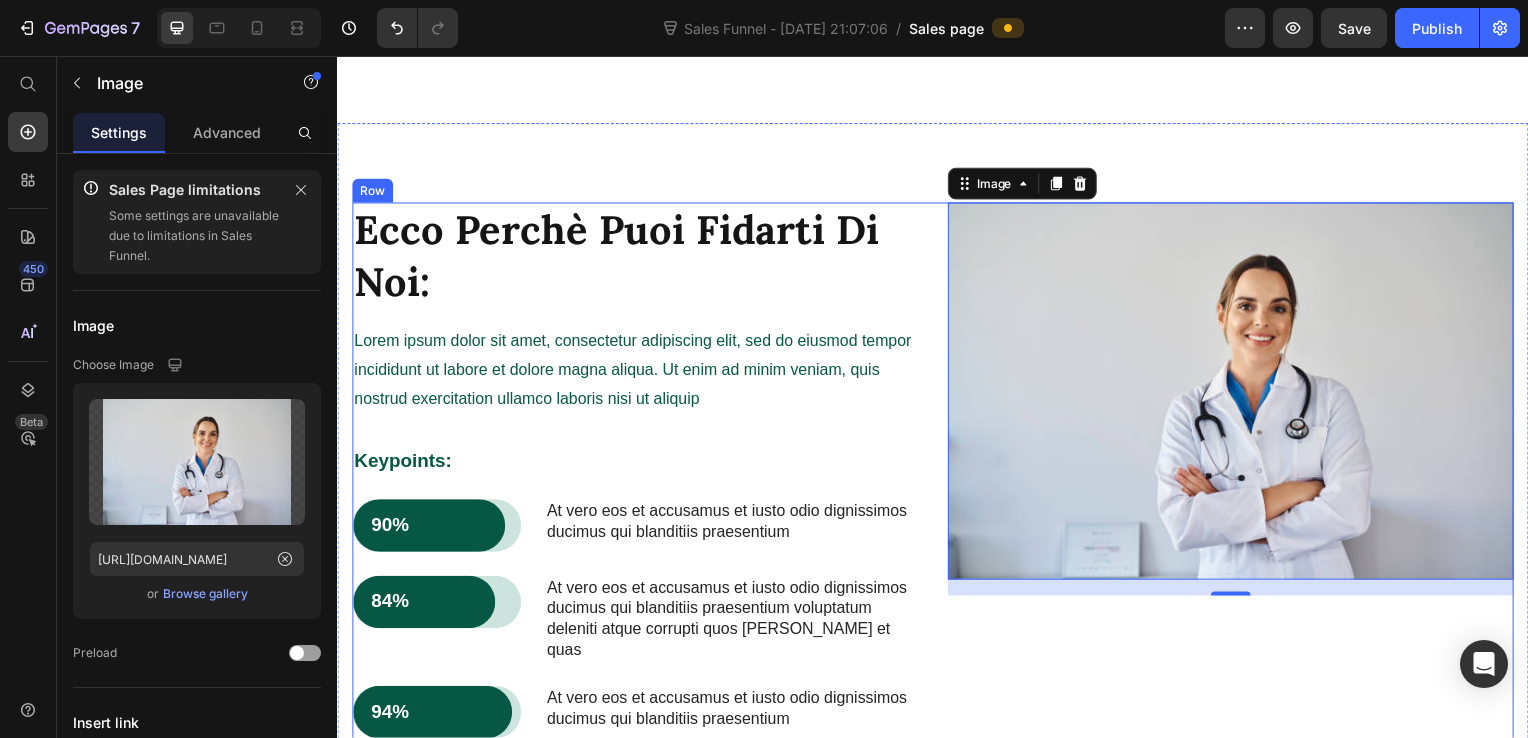 click on "Image   16" at bounding box center (1237, 482) 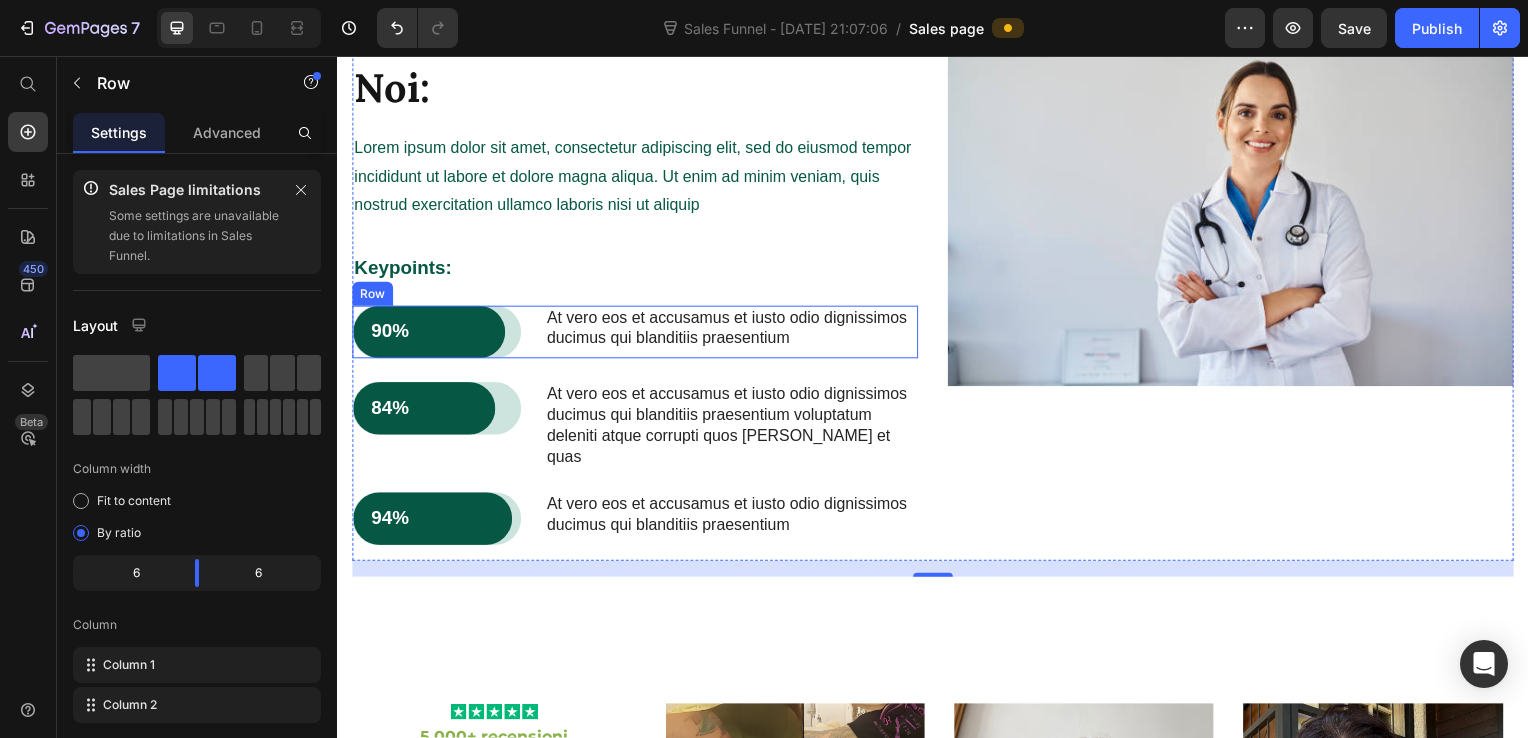 scroll, scrollTop: 2500, scrollLeft: 0, axis: vertical 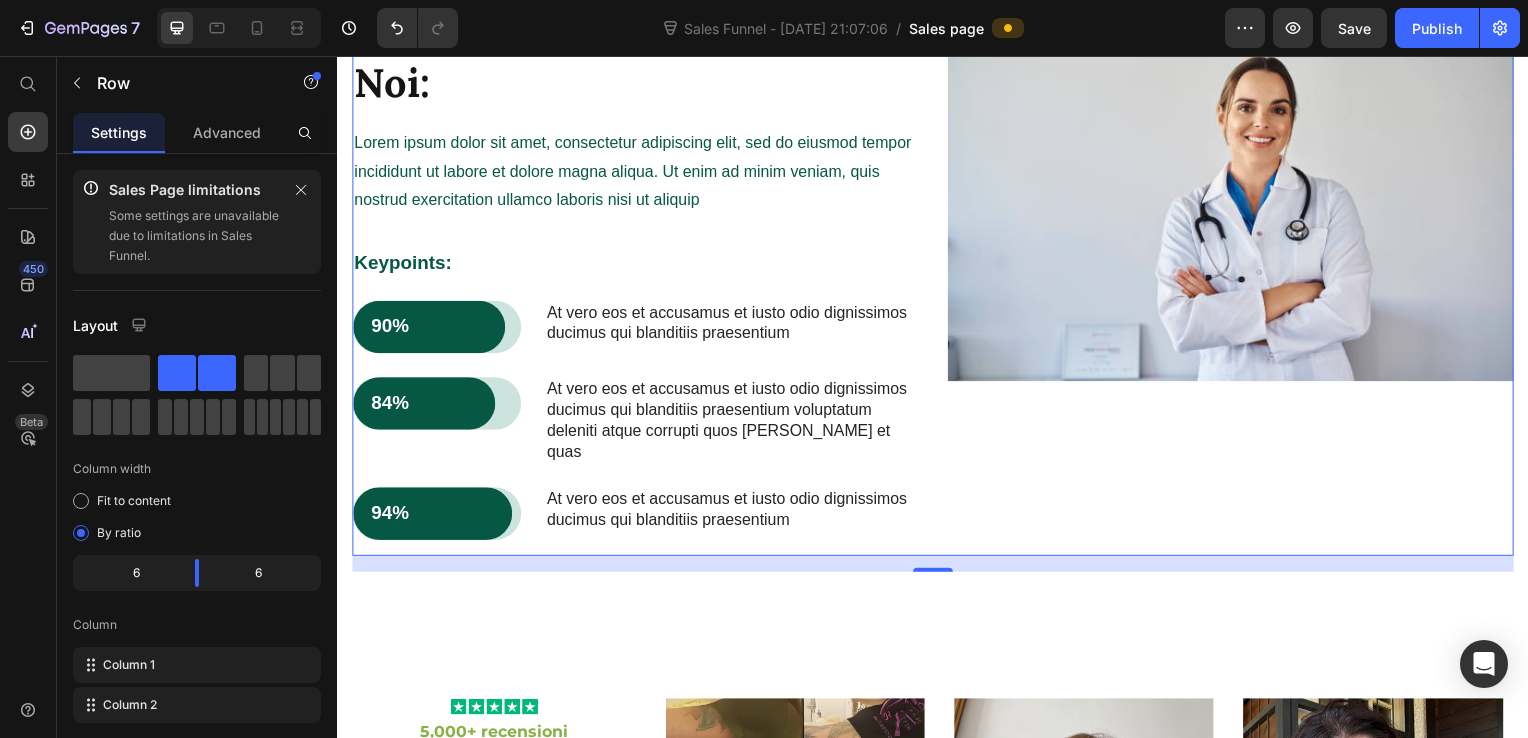 click on "Ecco Perchè Puoi Fidarti Di Noi: Heading Lorem ipsum dolor sit amet, consectetur adipiscing elit, sed do eiusmod tempor incididunt ut labore et dolore magna aliqua. Ut enim ad minim veniam, quis nostrud exercitation ullamco laboris nisi ut aliquip Text Block Keypoints: Text Block 90% Text Block Row Row At vero eos et accusamus et iusto odio dignissimos ducimus qui blanditiis praesentium Text Block Row 84% Text Block Row Row At vero eos et accusamus et iusto odio dignissimos ducimus qui blanditiis praesentium voluptatum deleniti atque corrupti quos dolores et quas  Text Block Row 94% Text Block Row Row At vero eos et accusamus et iusto odio dignissimos ducimus qui blanditiis praesentium Text Block Row" at bounding box center [637, 282] 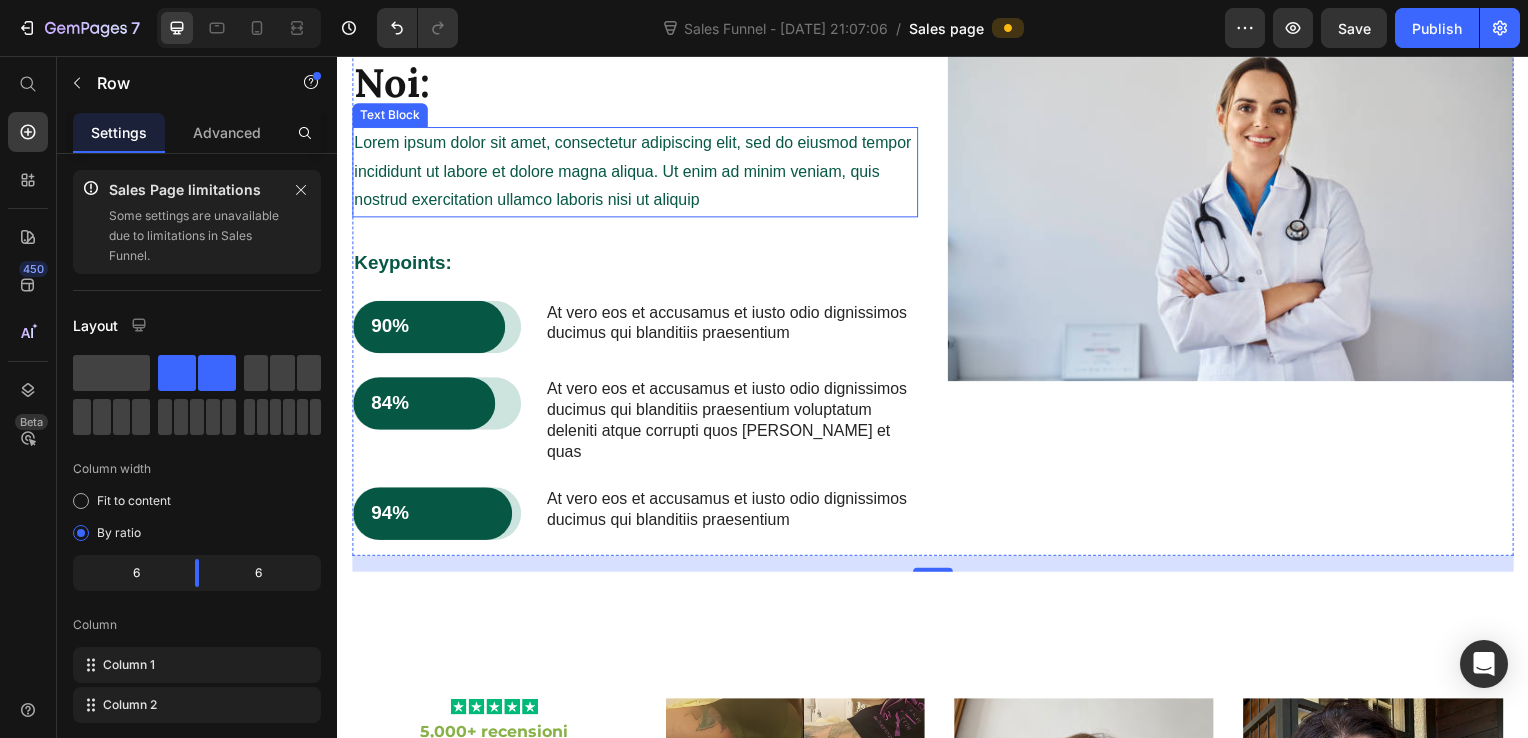 click on "Lorem ipsum dolor sit amet, consectetur adipiscing elit, sed do eiusmod tempor incididunt ut labore et dolore magna aliqua. Ut enim ad minim veniam, quis nostrud exercitation ullamco laboris nisi ut aliquip" at bounding box center (637, 173) 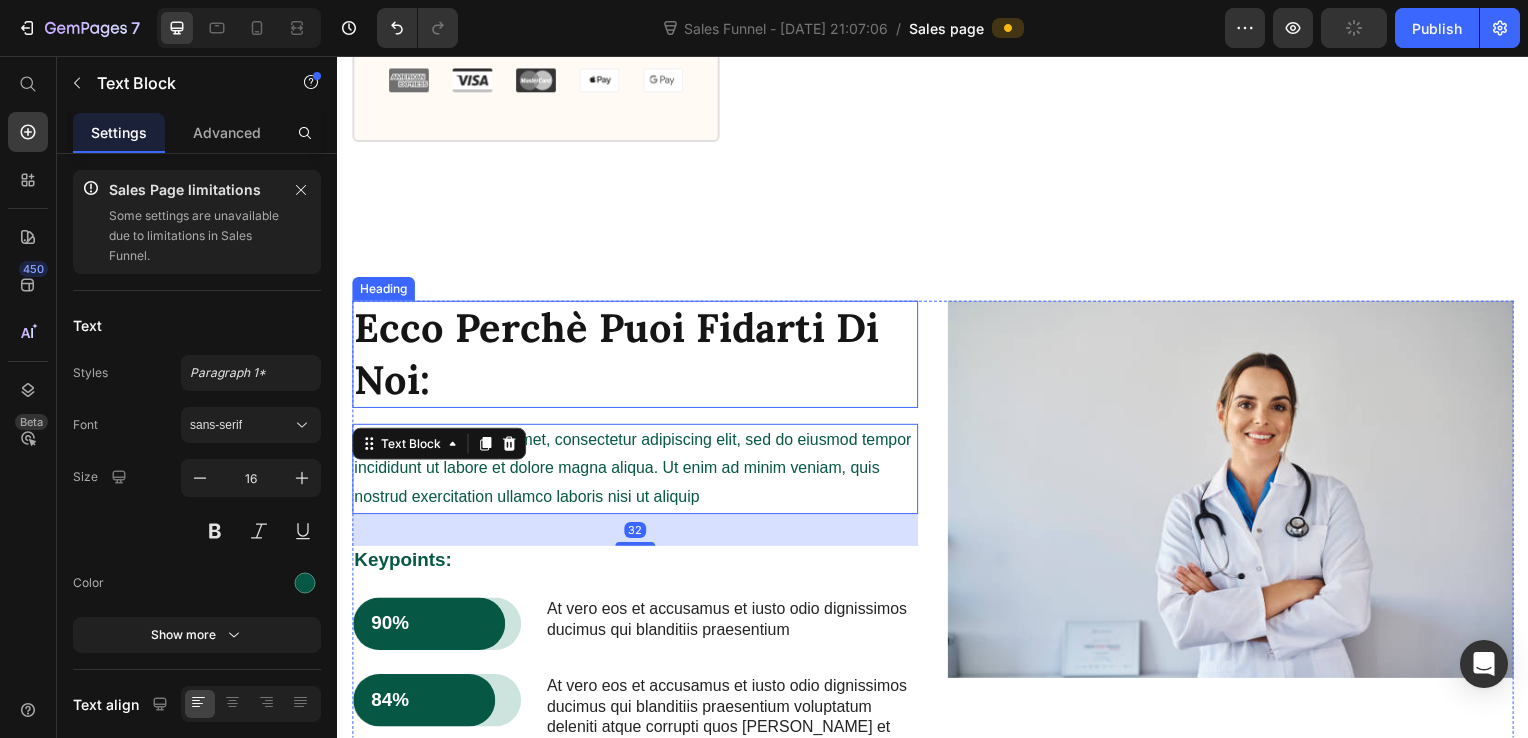 scroll, scrollTop: 2200, scrollLeft: 0, axis: vertical 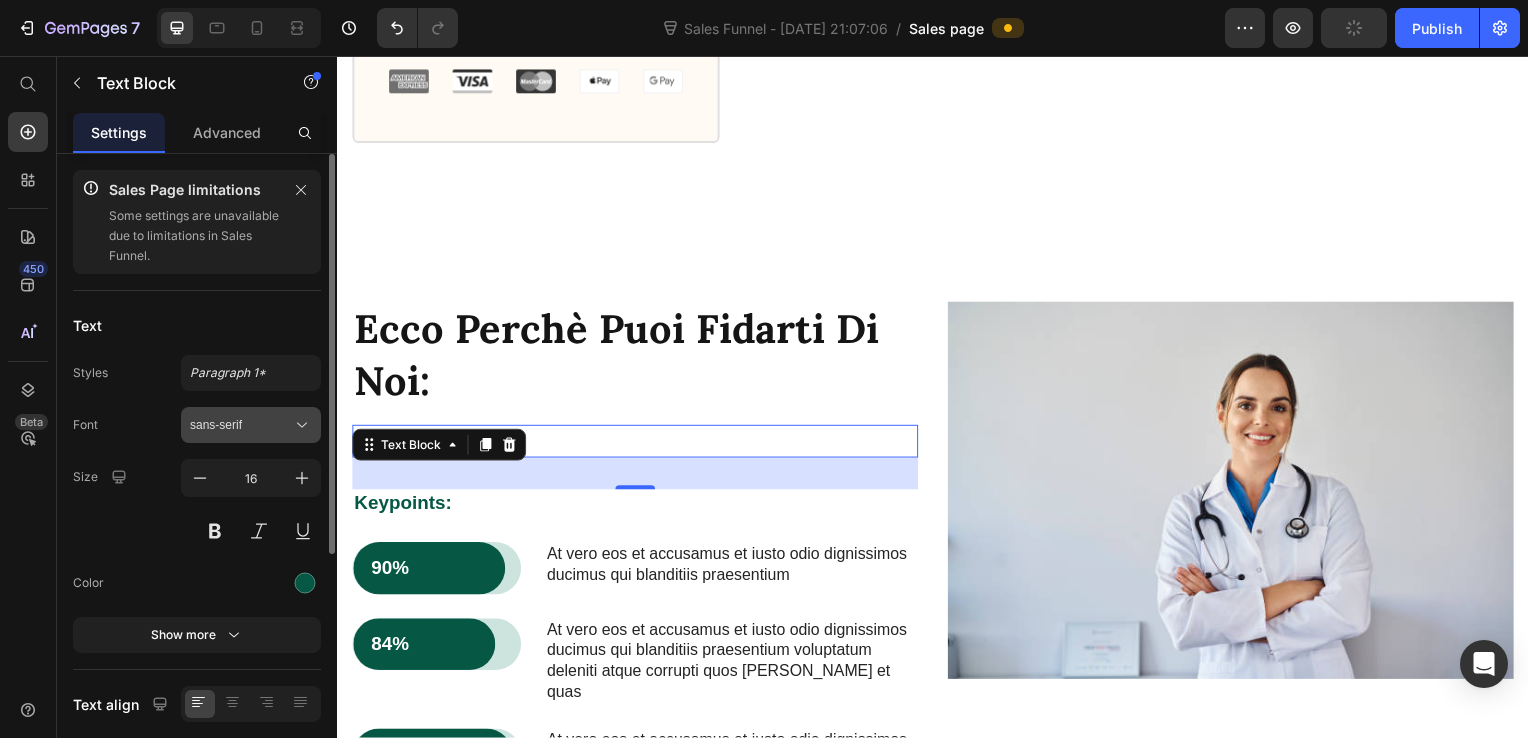 click on "sans-serif" at bounding box center [251, 425] 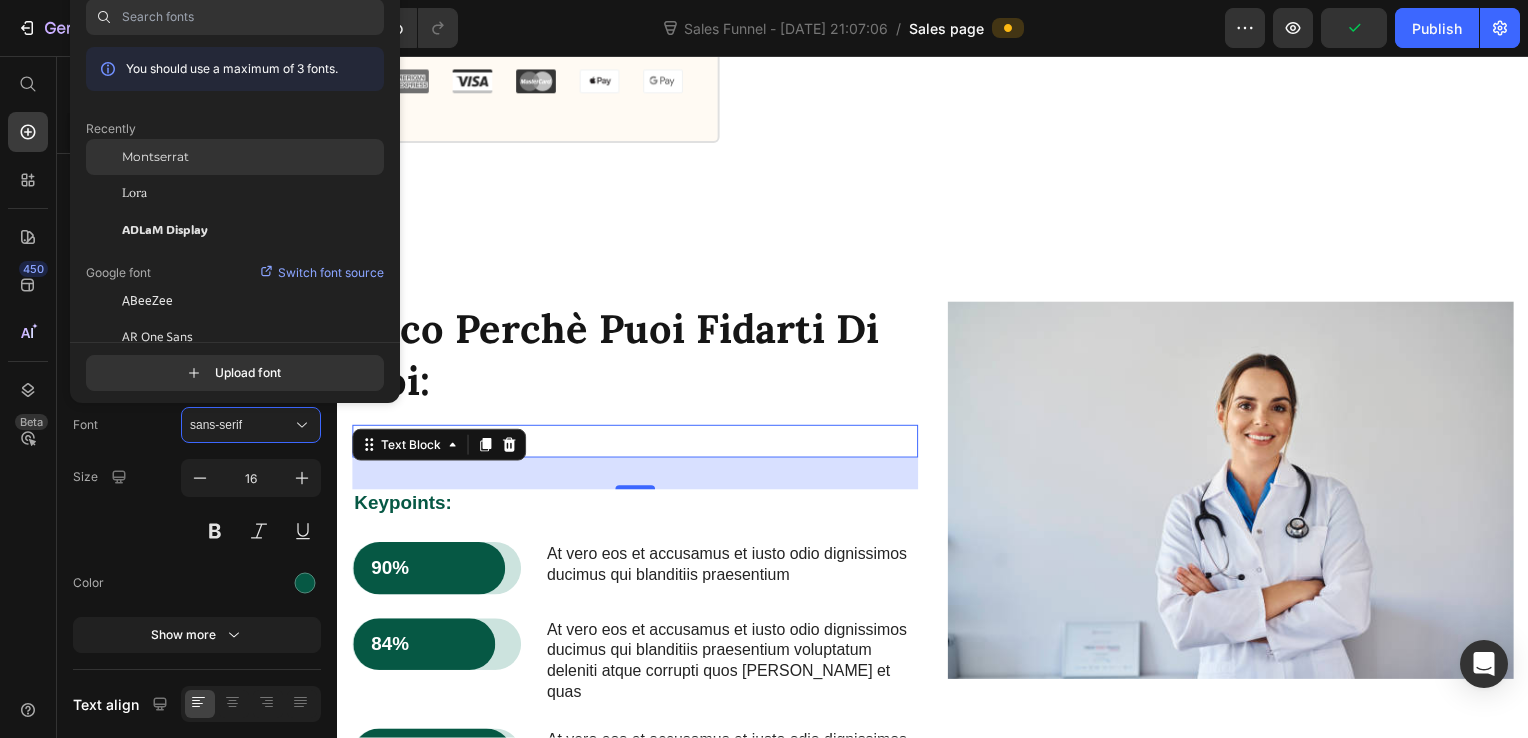 click on "Montserrat" at bounding box center (155, 157) 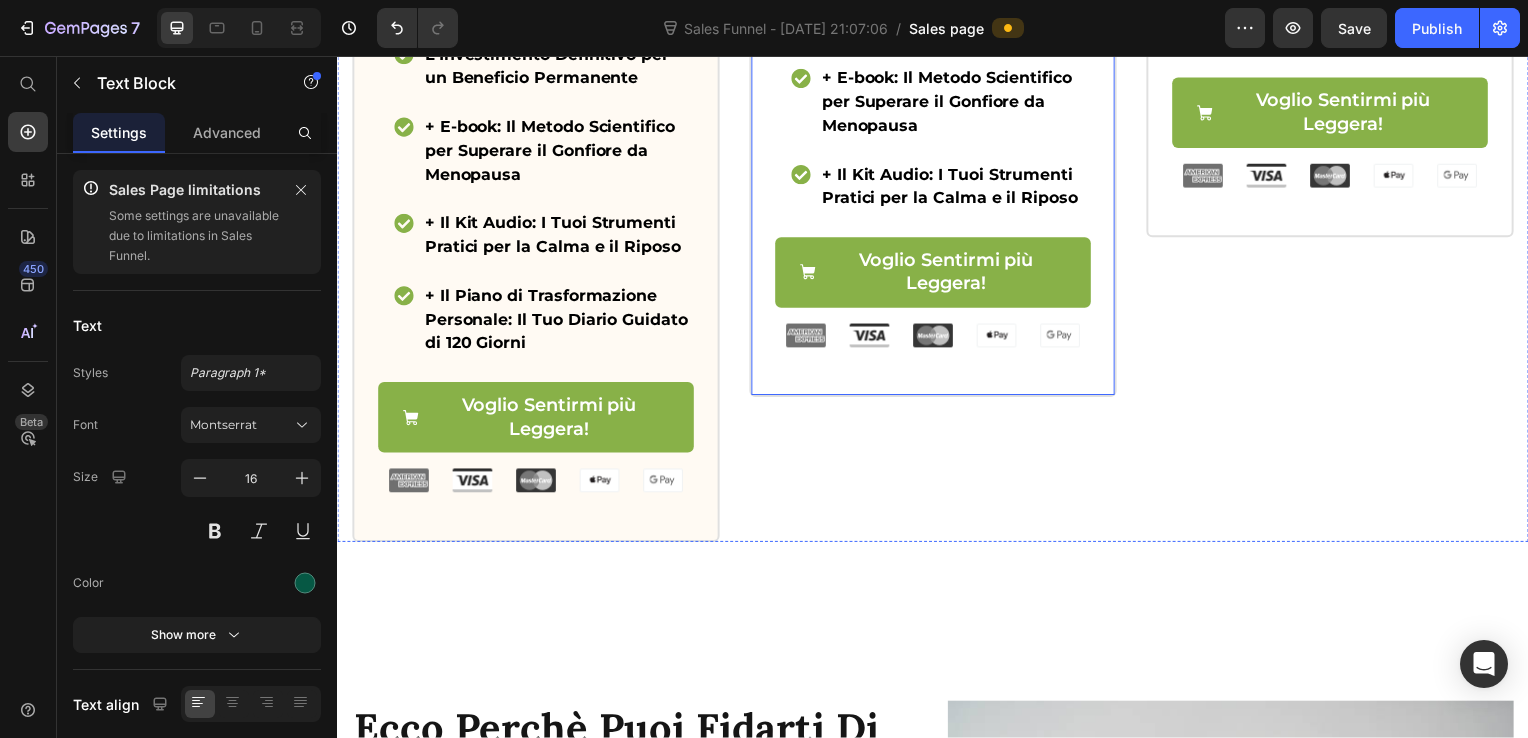 scroll, scrollTop: 2030, scrollLeft: 0, axis: vertical 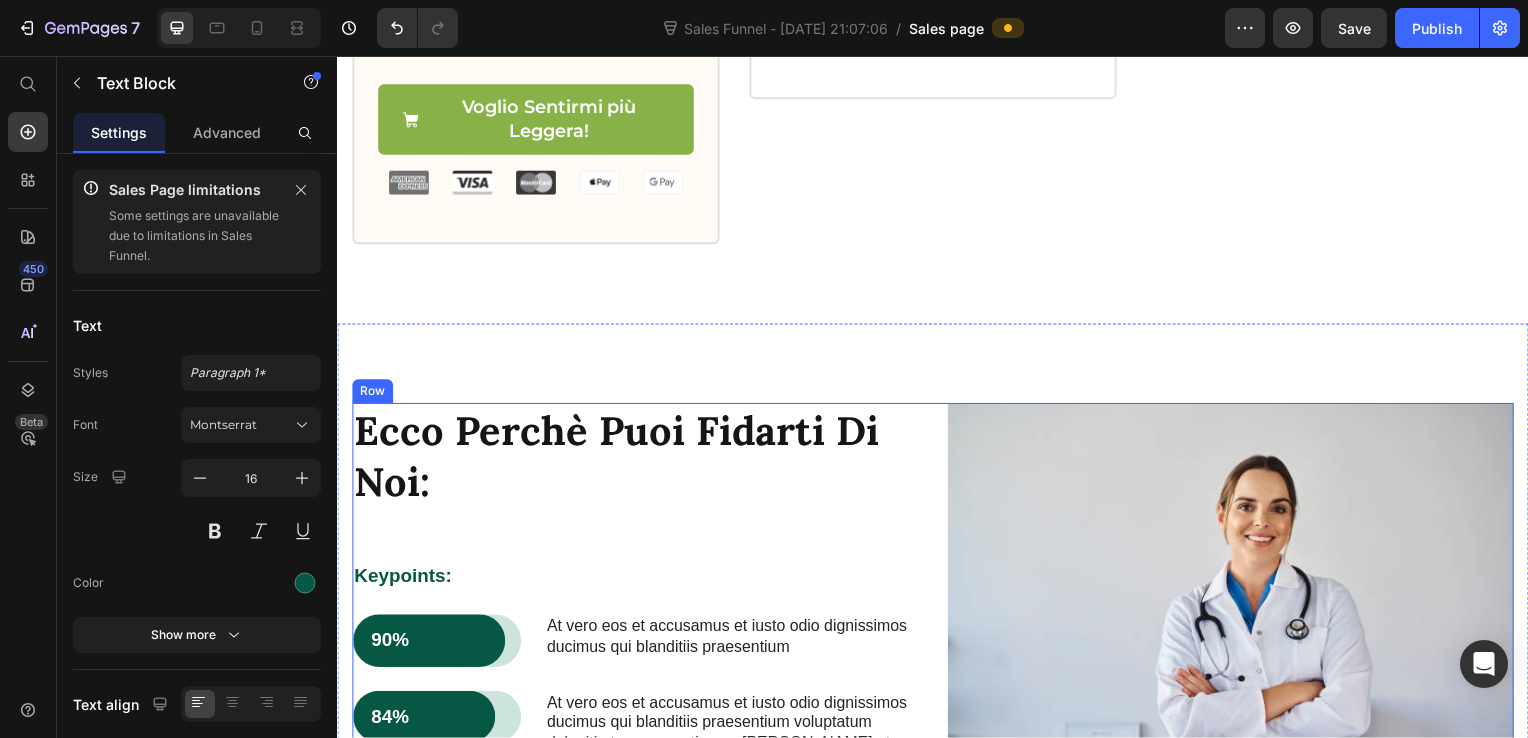 click on "Ecco Perchè Puoi Fidarti Di Noi: Heading Text Block Keypoints: Text Block 90% Text Block Row Row At vero eos et accusamus et iusto odio dignissimos ducimus qui blanditiis praesentium Text Block Row 84% Text Block Row Row At vero eos et accusamus et iusto odio dignissimos ducimus qui blanditiis praesentium voluptatum deleniti atque corrupti quos dolores et quas  Text Block Row 94% Text Block Row Row At vero eos et accusamus et iusto odio dignissimos ducimus qui blanditiis praesentium Text Block Row" at bounding box center (637, 640) 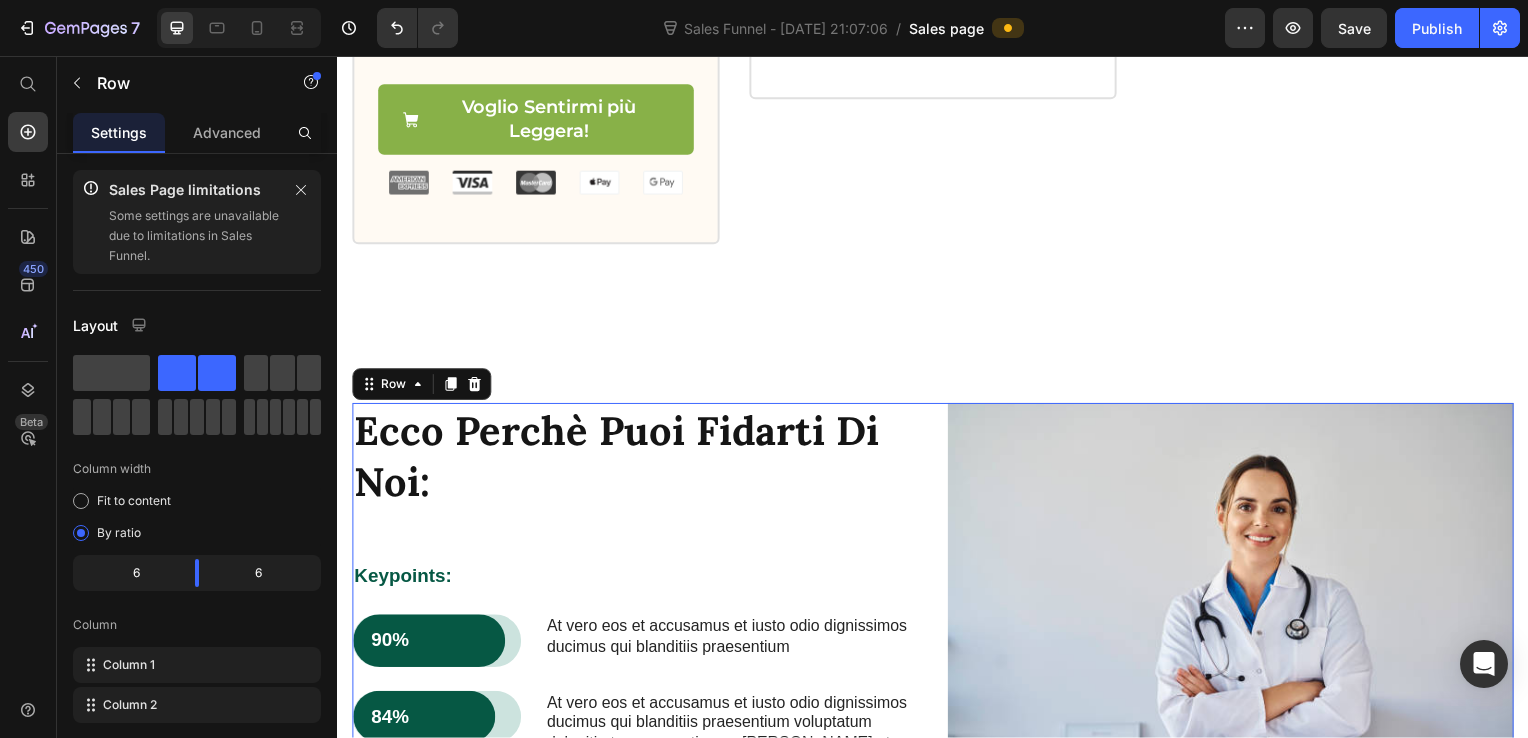 click on "Ecco Perchè Puoi Fidarti Di Noi: Heading Text Block Keypoints: Text Block 90% Text Block Row Row At vero eos et accusamus et iusto odio dignissimos ducimus qui blanditiis praesentium Text Block Row 84% Text Block Row Row At vero eos et accusamus et iusto odio dignissimos ducimus qui blanditiis praesentium voluptatum deleniti atque corrupti quos dolores et quas  Text Block Row 94% Text Block Row Row At vero eos et accusamus et iusto odio dignissimos ducimus qui blanditiis praesentium Text Block Row" at bounding box center [637, 640] 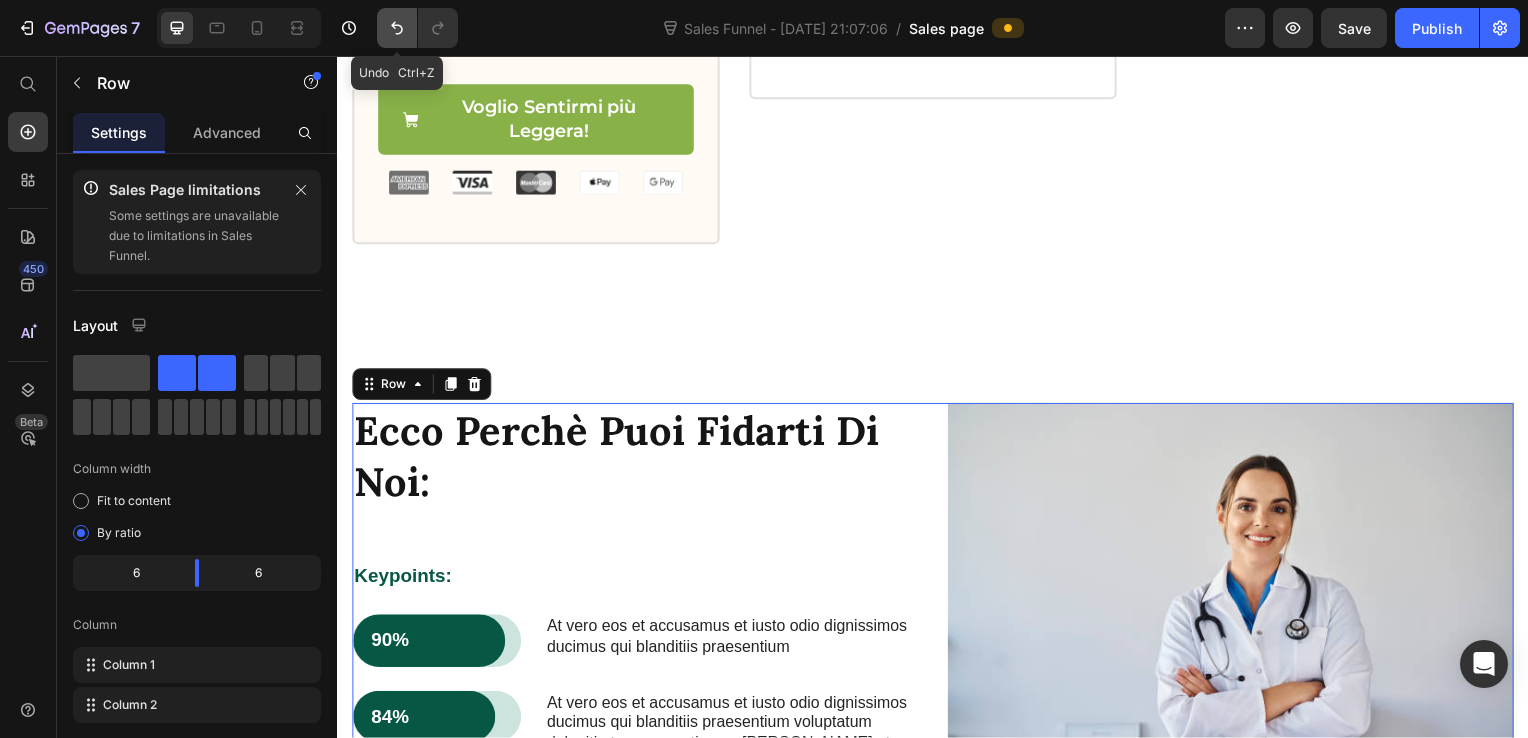 click 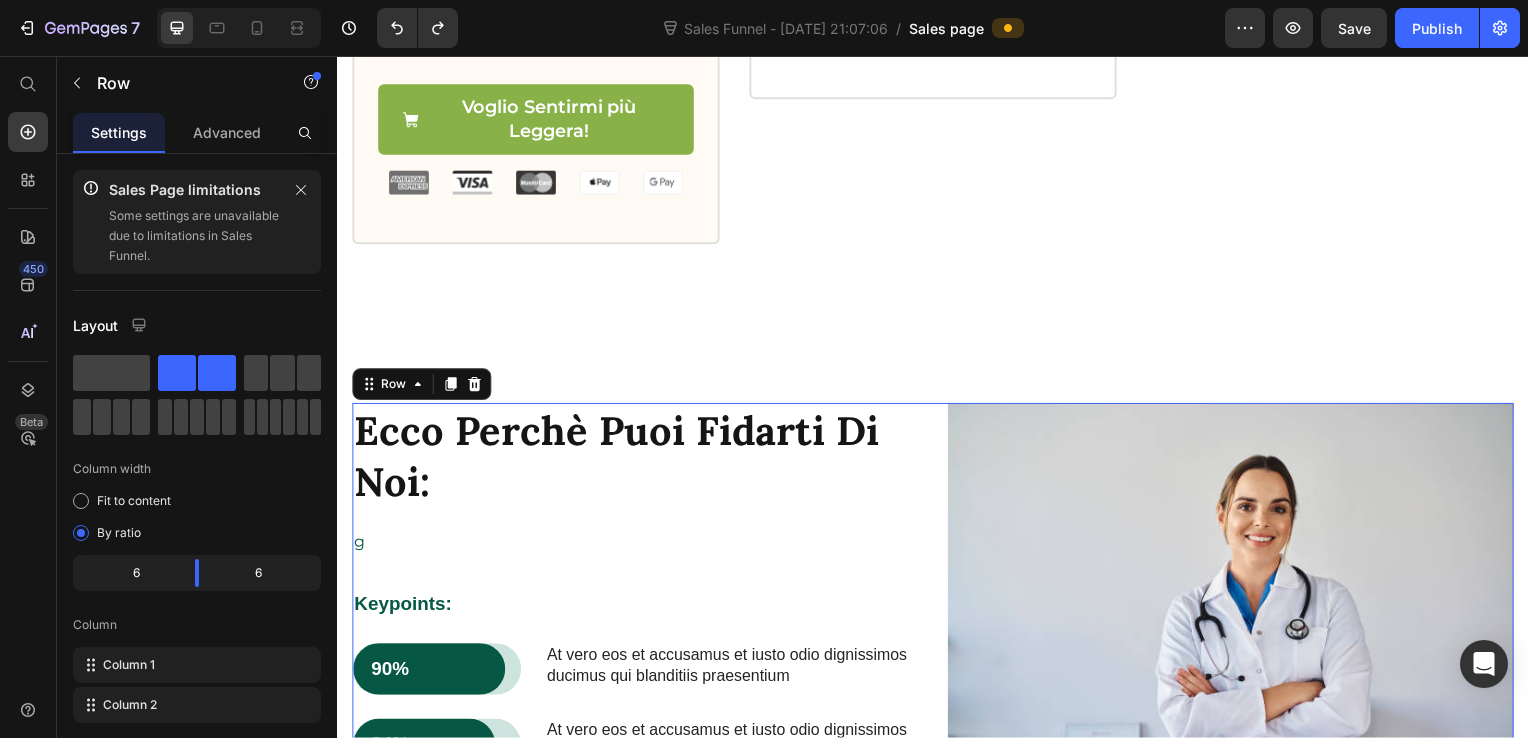 click on "g" at bounding box center (637, 546) 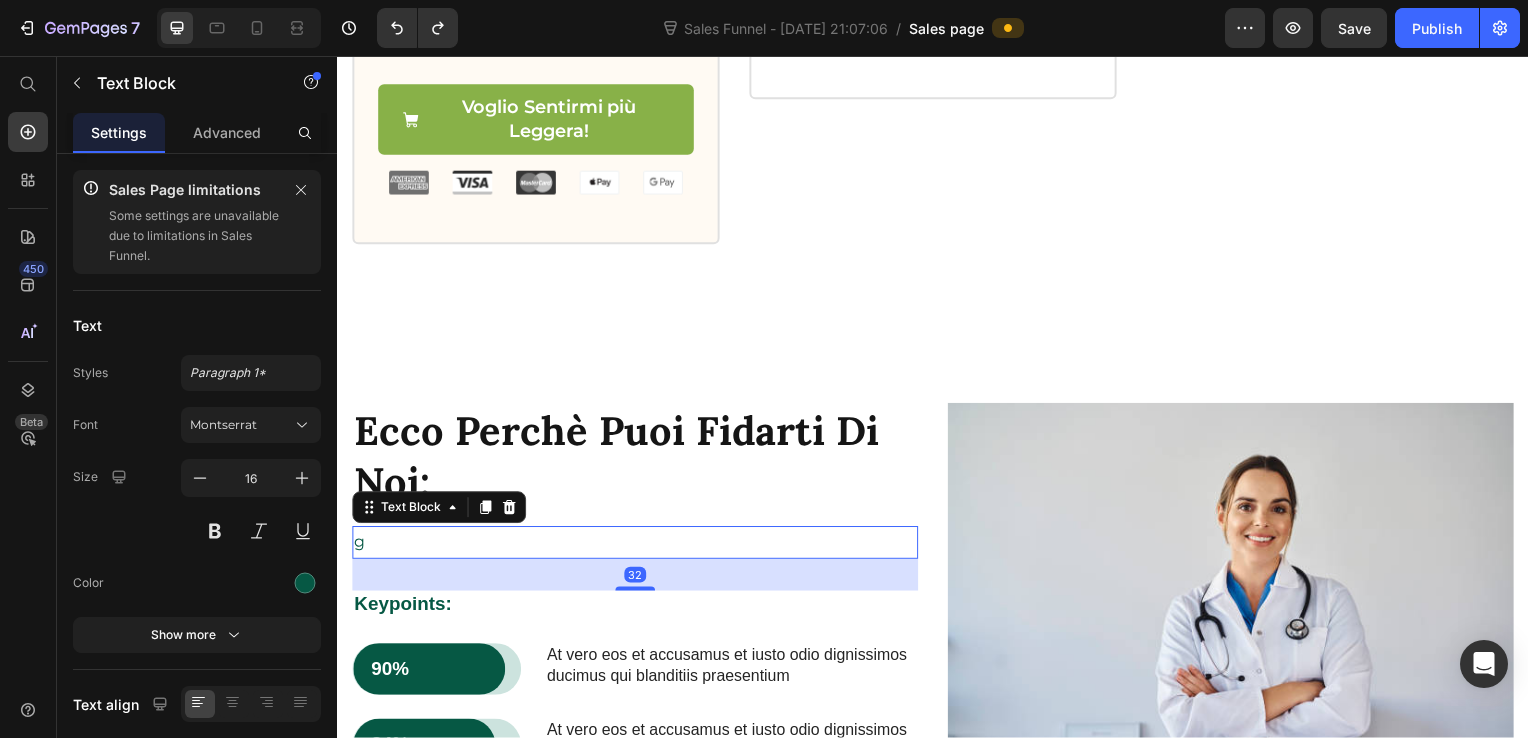 click on "g" at bounding box center (637, 546) 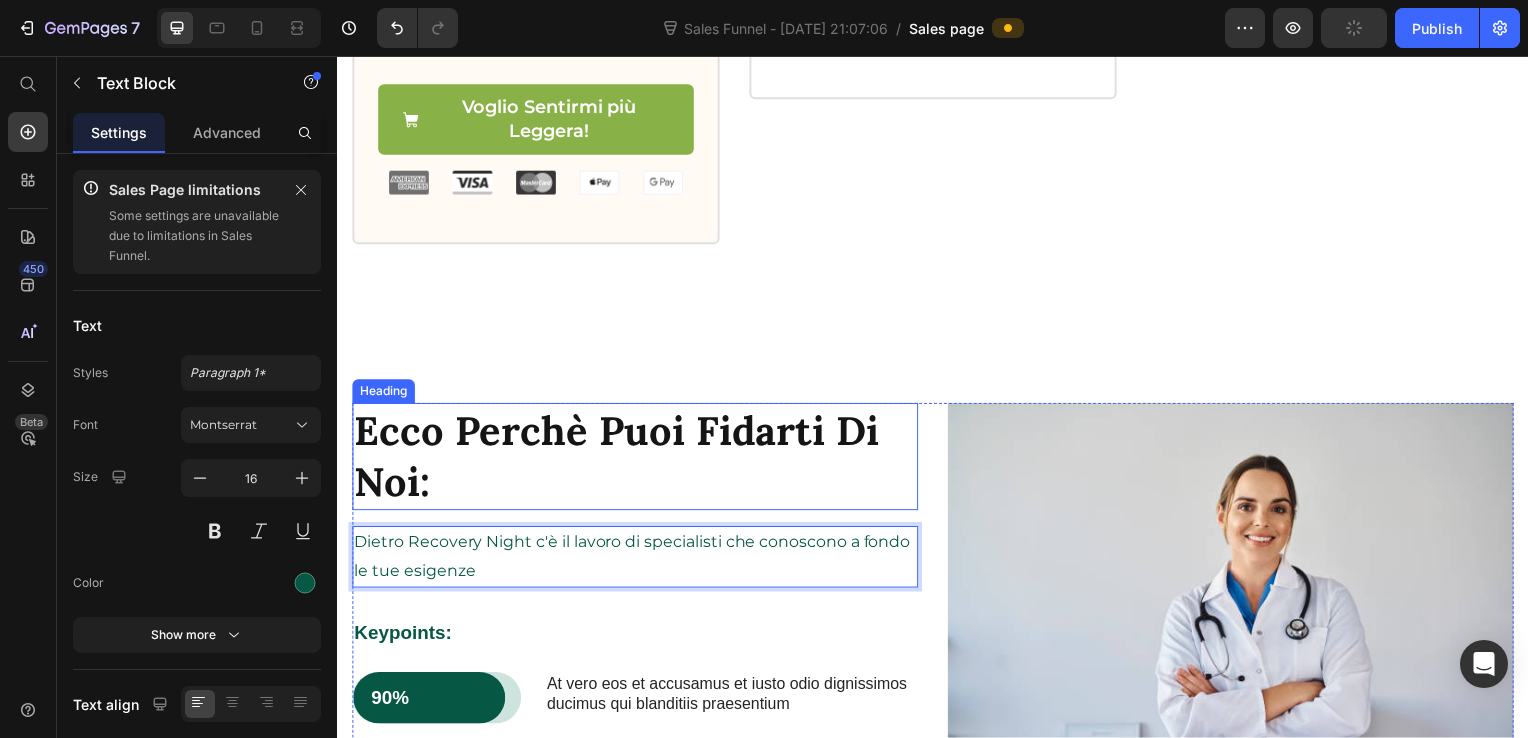 scroll, scrollTop: 2230, scrollLeft: 0, axis: vertical 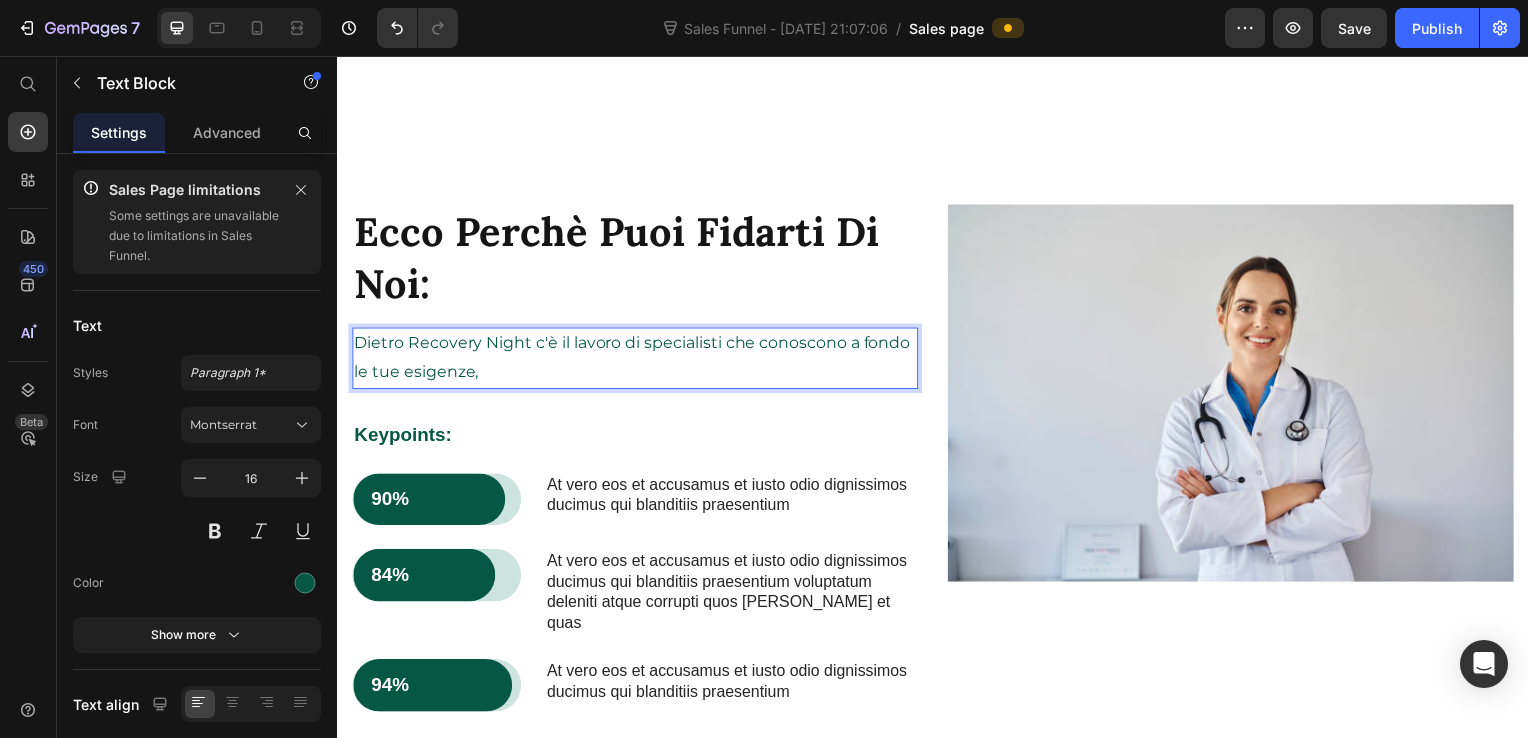 drag, startPoint x: 547, startPoint y: 362, endPoint x: 360, endPoint y: 351, distance: 187.32326 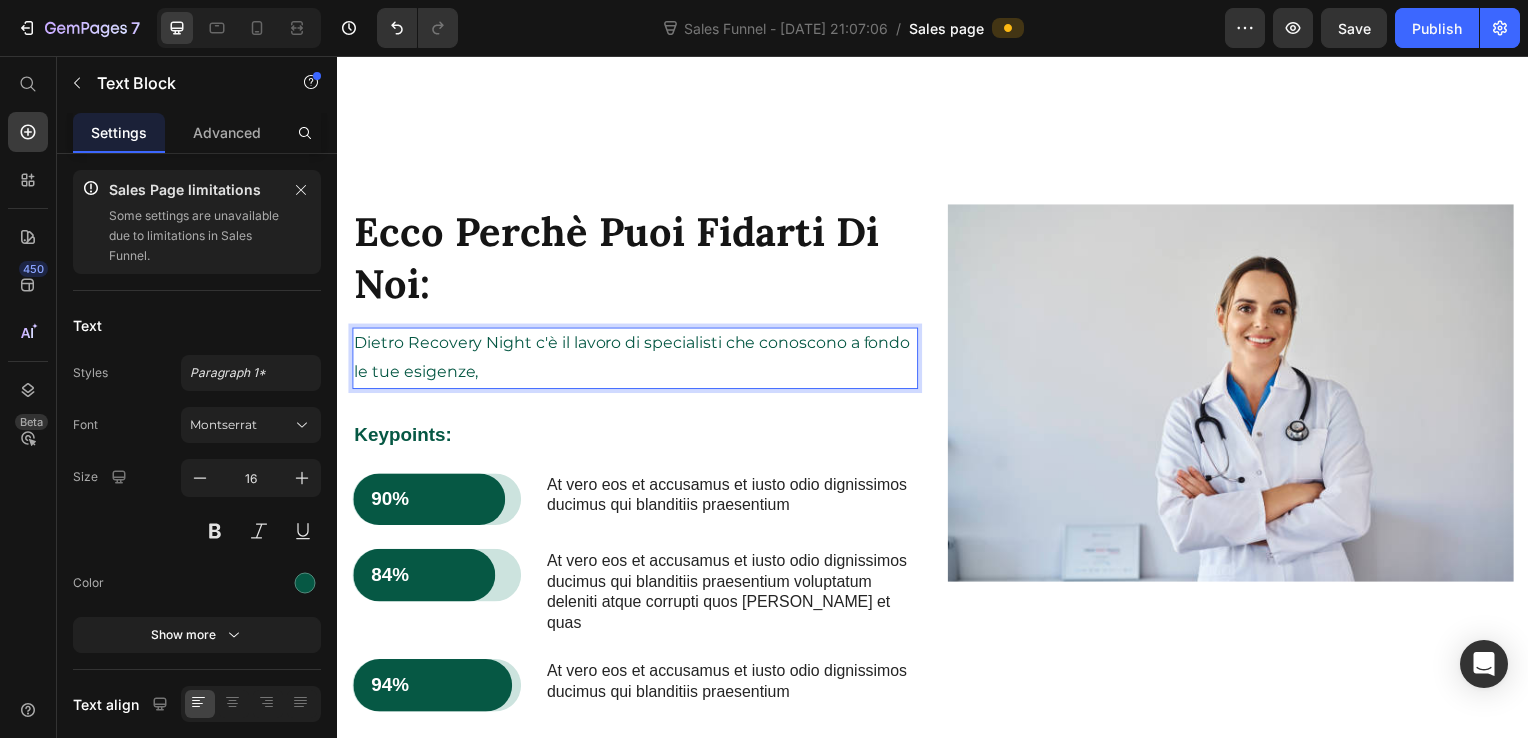 click on "Dietro Recovery Night c'è il lavoro di specialisti che conoscono a fondo le tue esigenze," at bounding box center [637, 361] 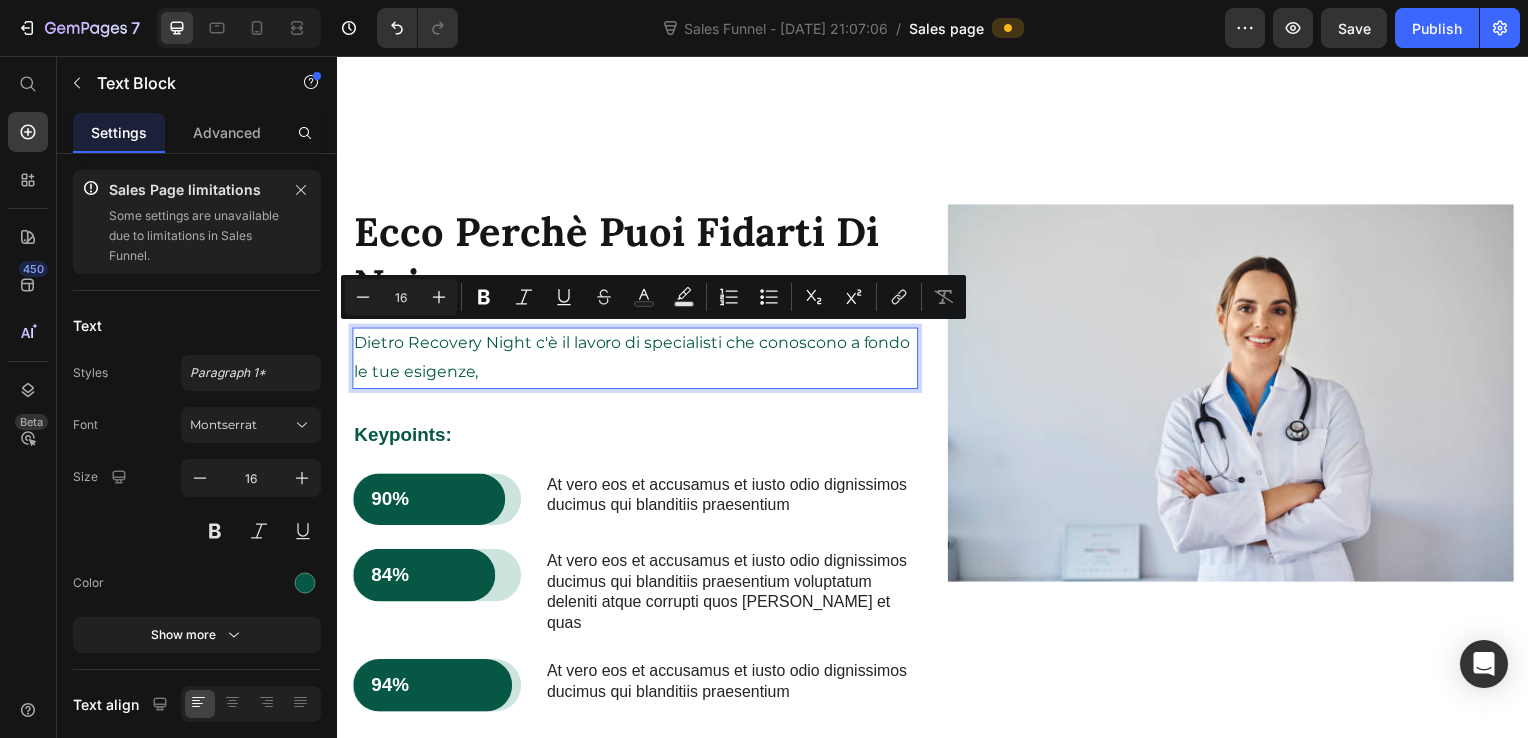 copy on "Dietro Recovery Night c'è il lavoro di specialisti che conoscono a fondo le tue esigenze," 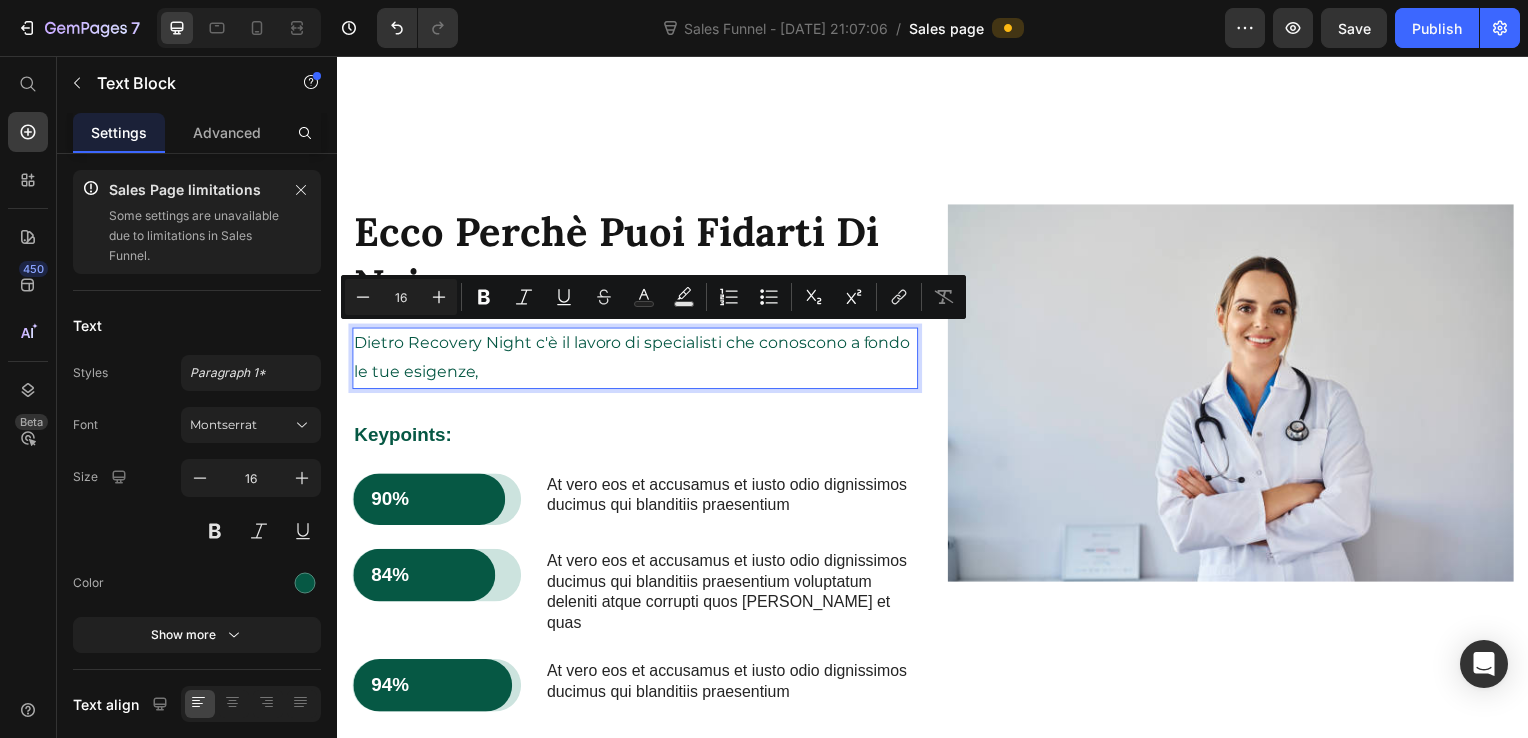 click on "Dietro Recovery Night c'è il lavoro di specialisti che conoscono a fondo le tue esigenze," at bounding box center (637, 361) 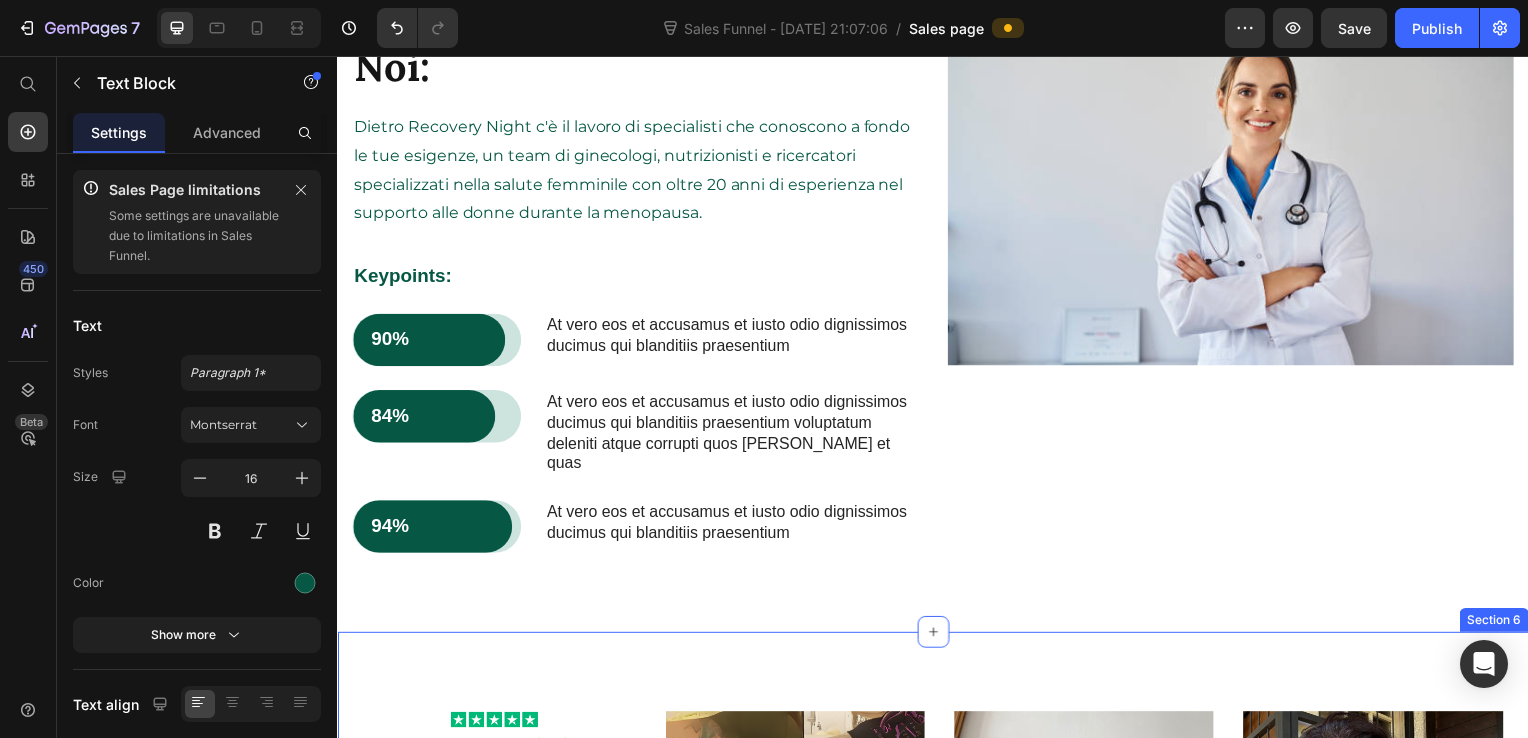 scroll, scrollTop: 2300, scrollLeft: 0, axis: vertical 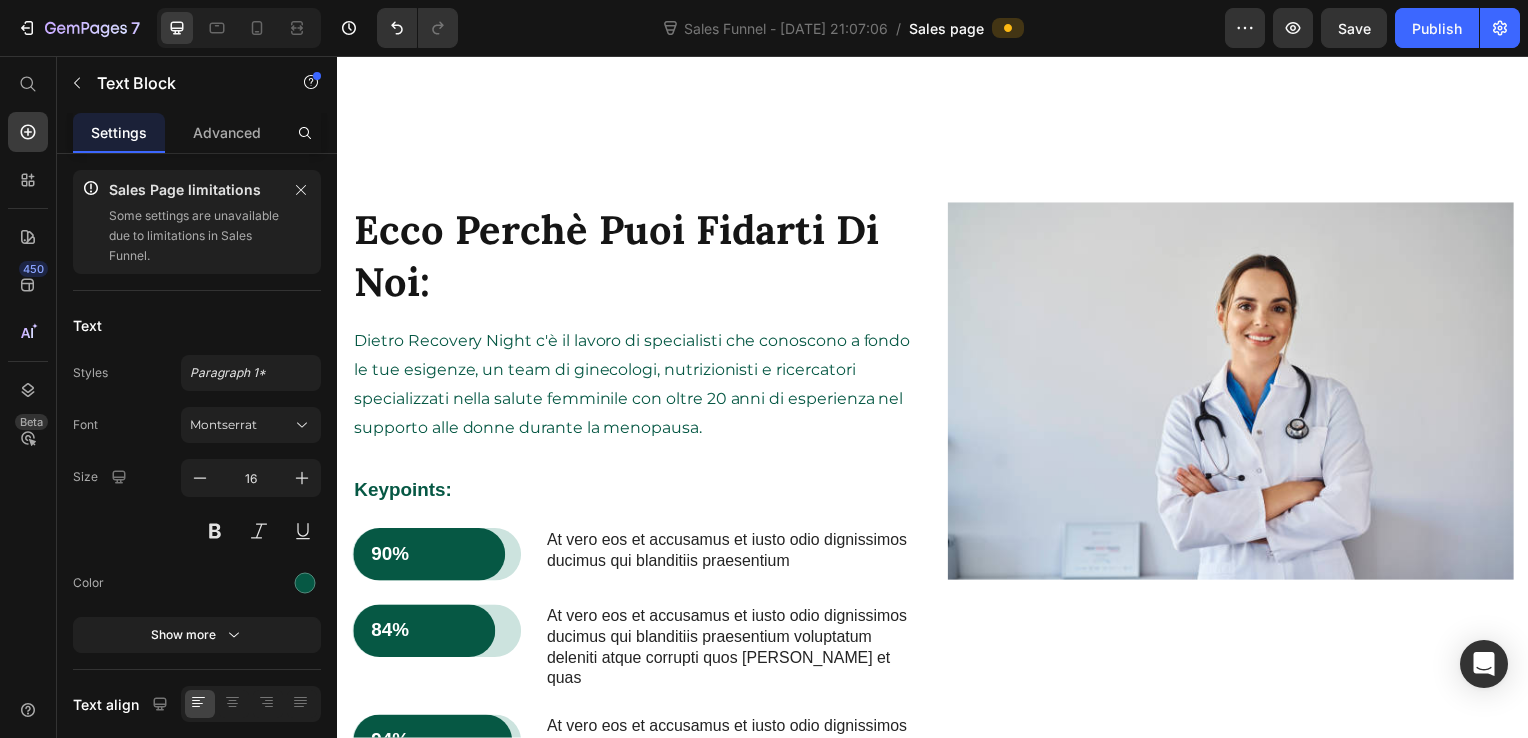 click on "Dietro Recovery Night c'è il lavoro di specialisti che conoscono a fondo le tue esigenze, un team di ginecologi, nutrizionisti e ricercatori specializzati nella salute femminile con oltre 20 anni di esperienza nel supporto alle donne durante la menopausa." at bounding box center [637, 387] 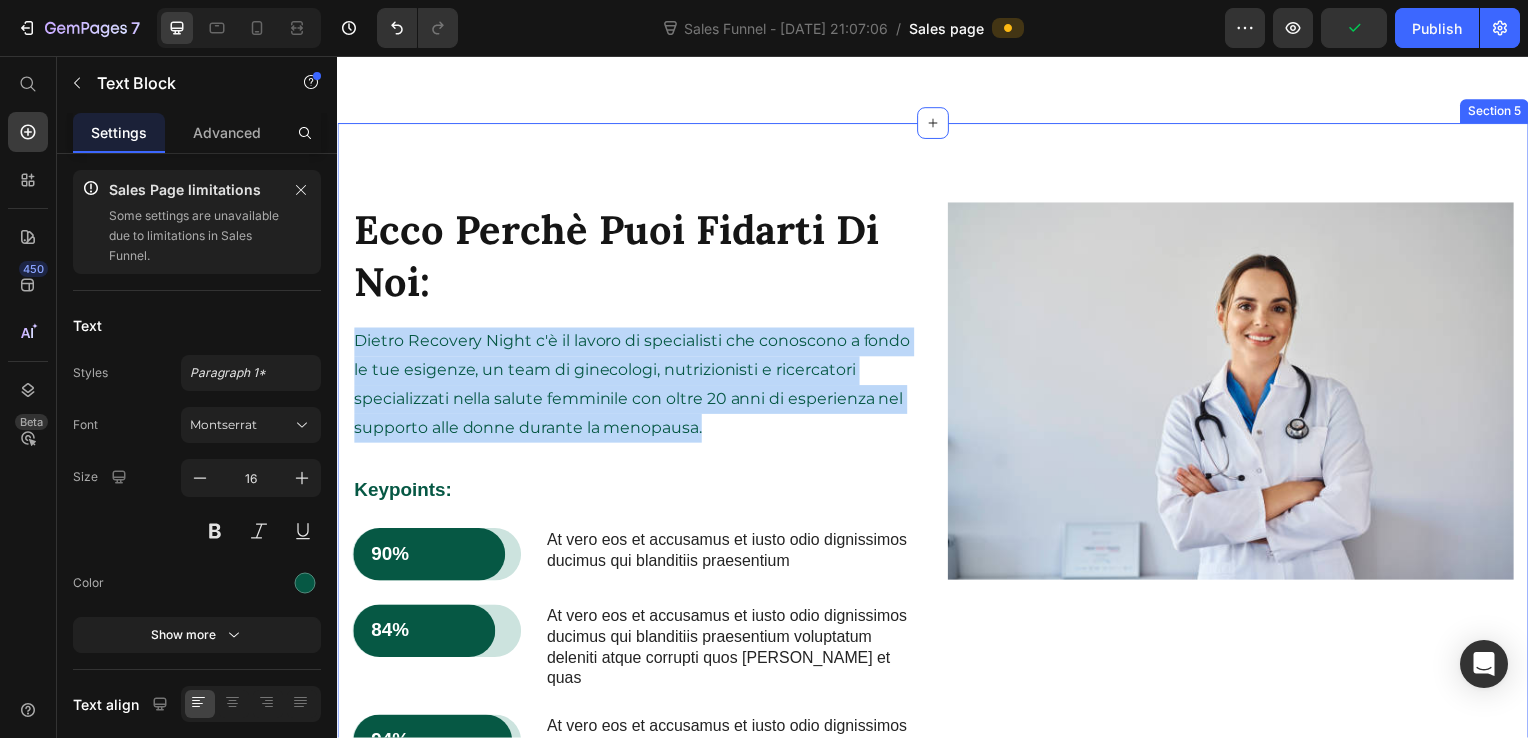 drag, startPoint x: 710, startPoint y: 425, endPoint x: 346, endPoint y: 335, distance: 374.96133 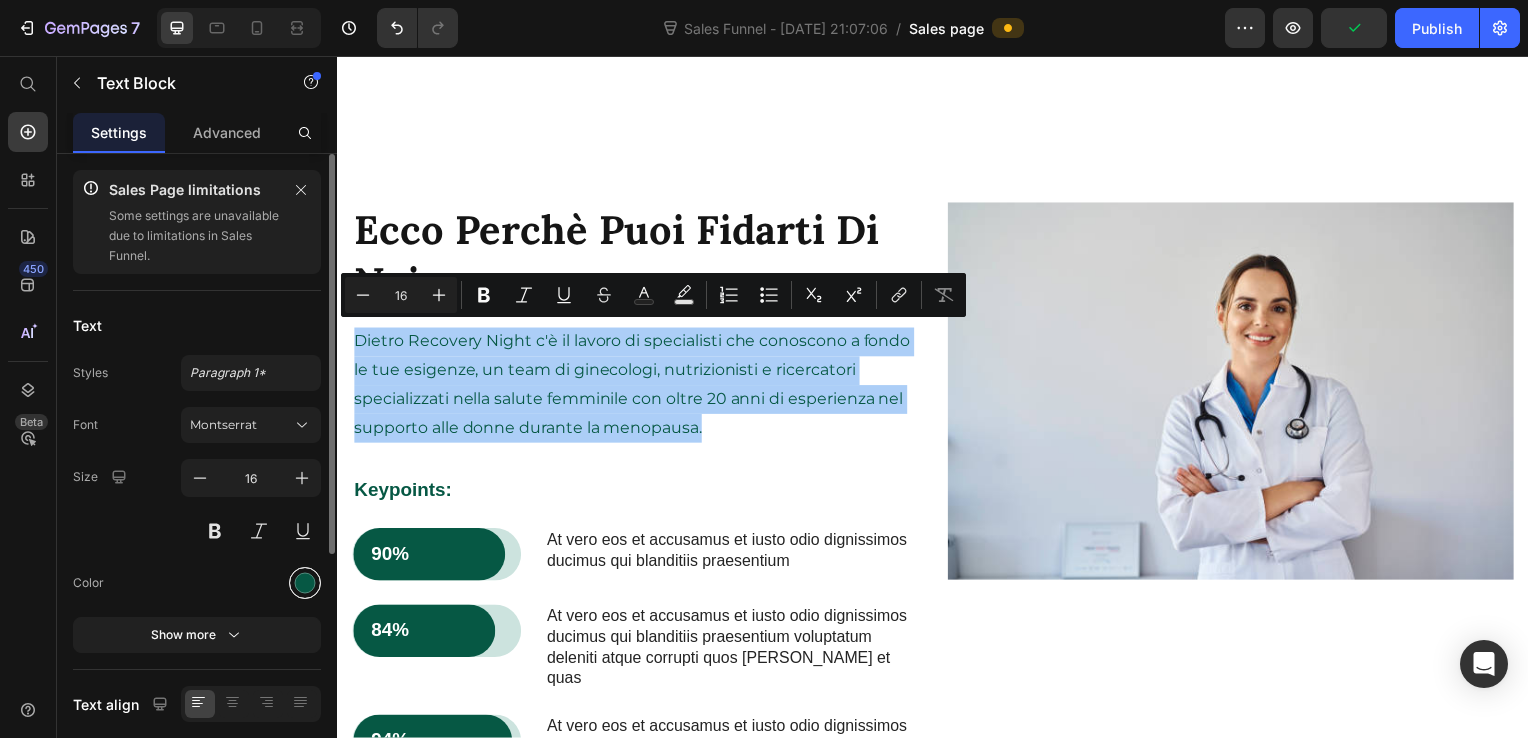 click at bounding box center (305, 583) 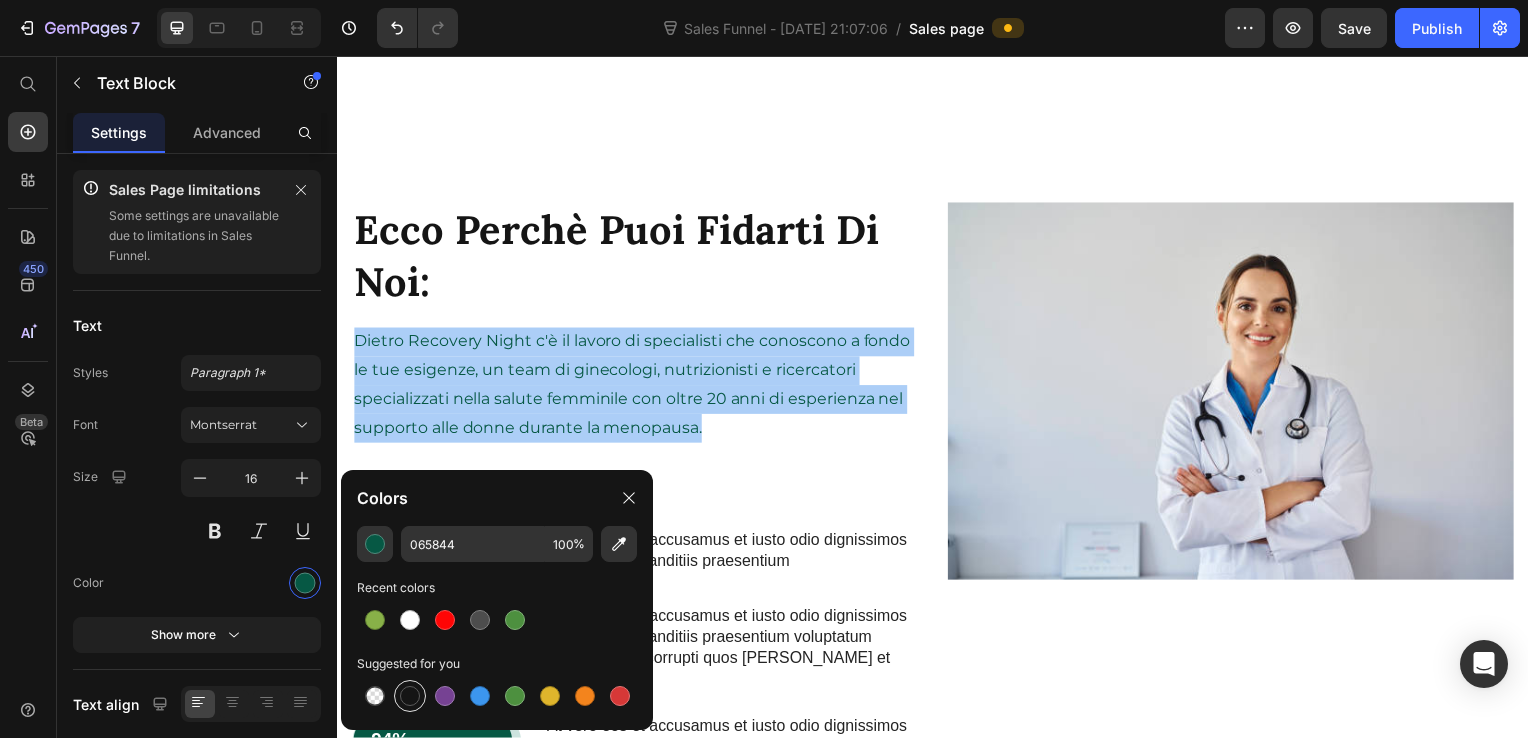 click at bounding box center (410, 696) 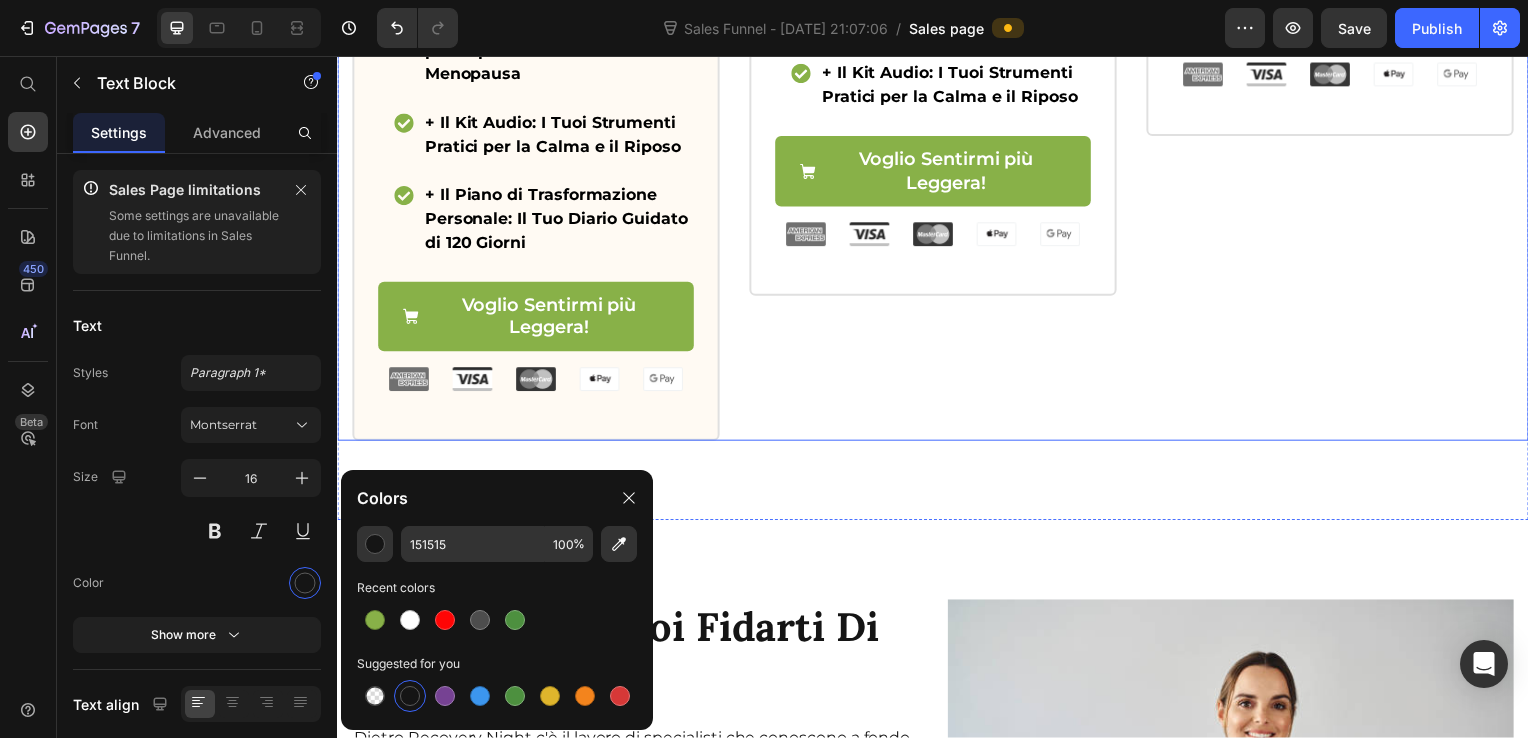 scroll, scrollTop: 1400, scrollLeft: 0, axis: vertical 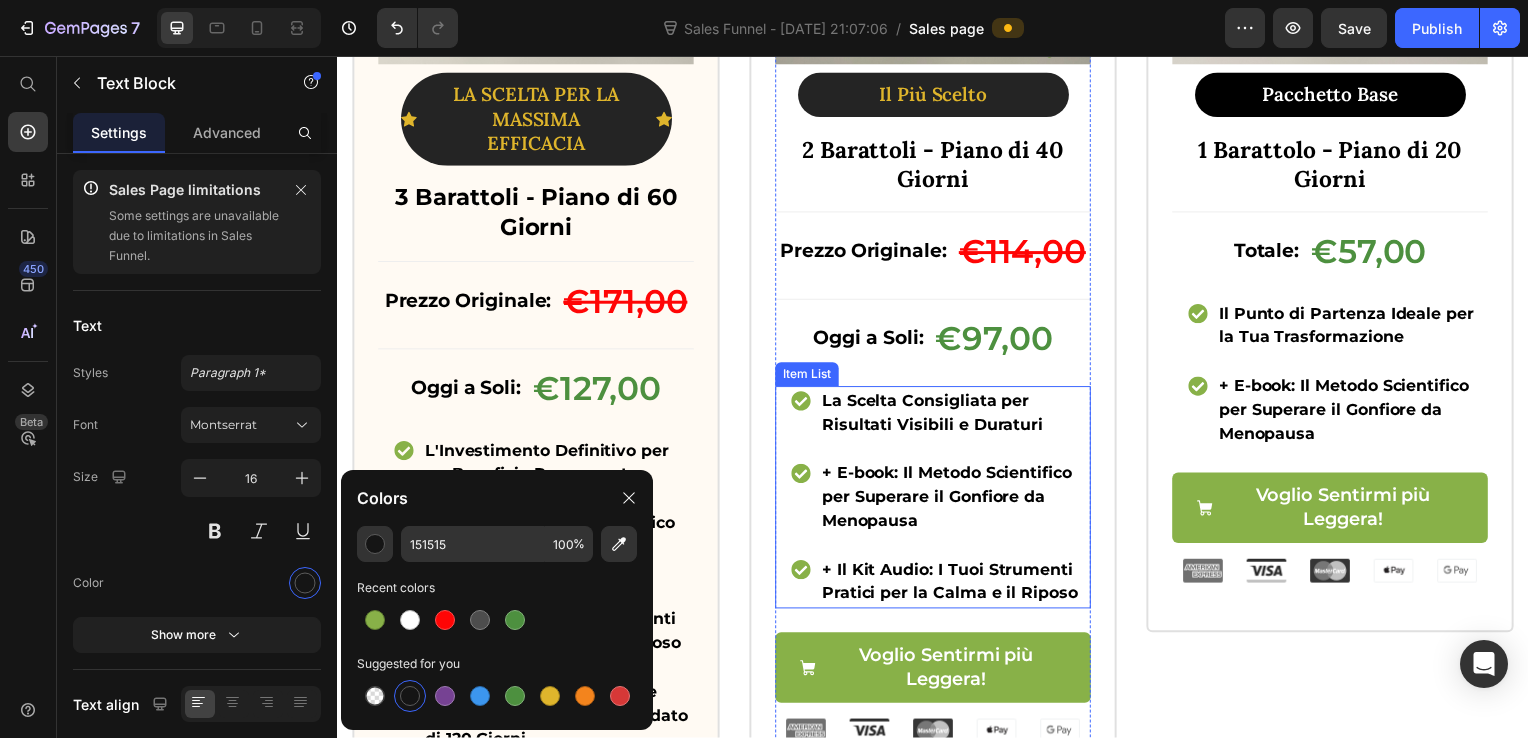 click on "La Scelta Consigliata per Risultati Visibili e Duraturi" at bounding box center (936, 415) 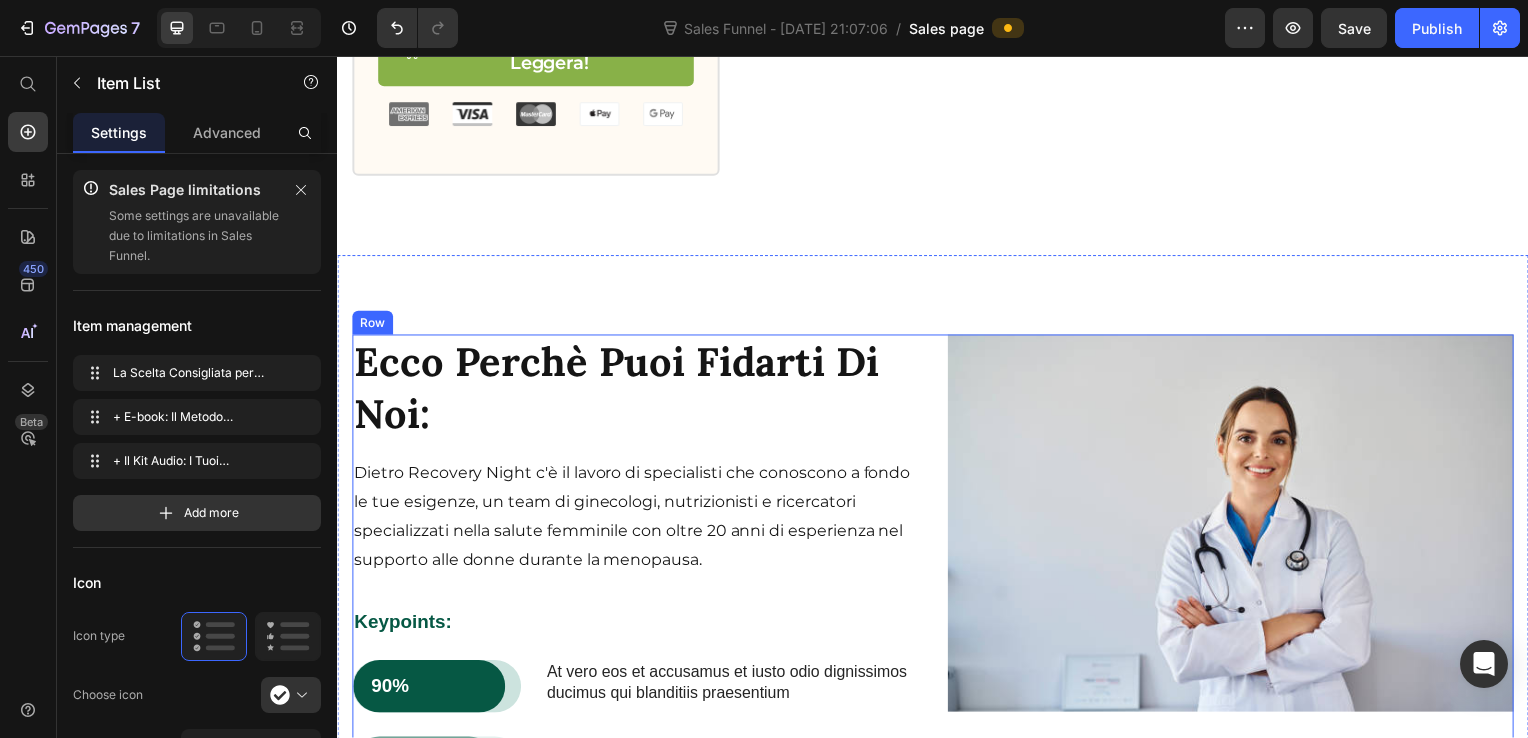 scroll, scrollTop: 2200, scrollLeft: 0, axis: vertical 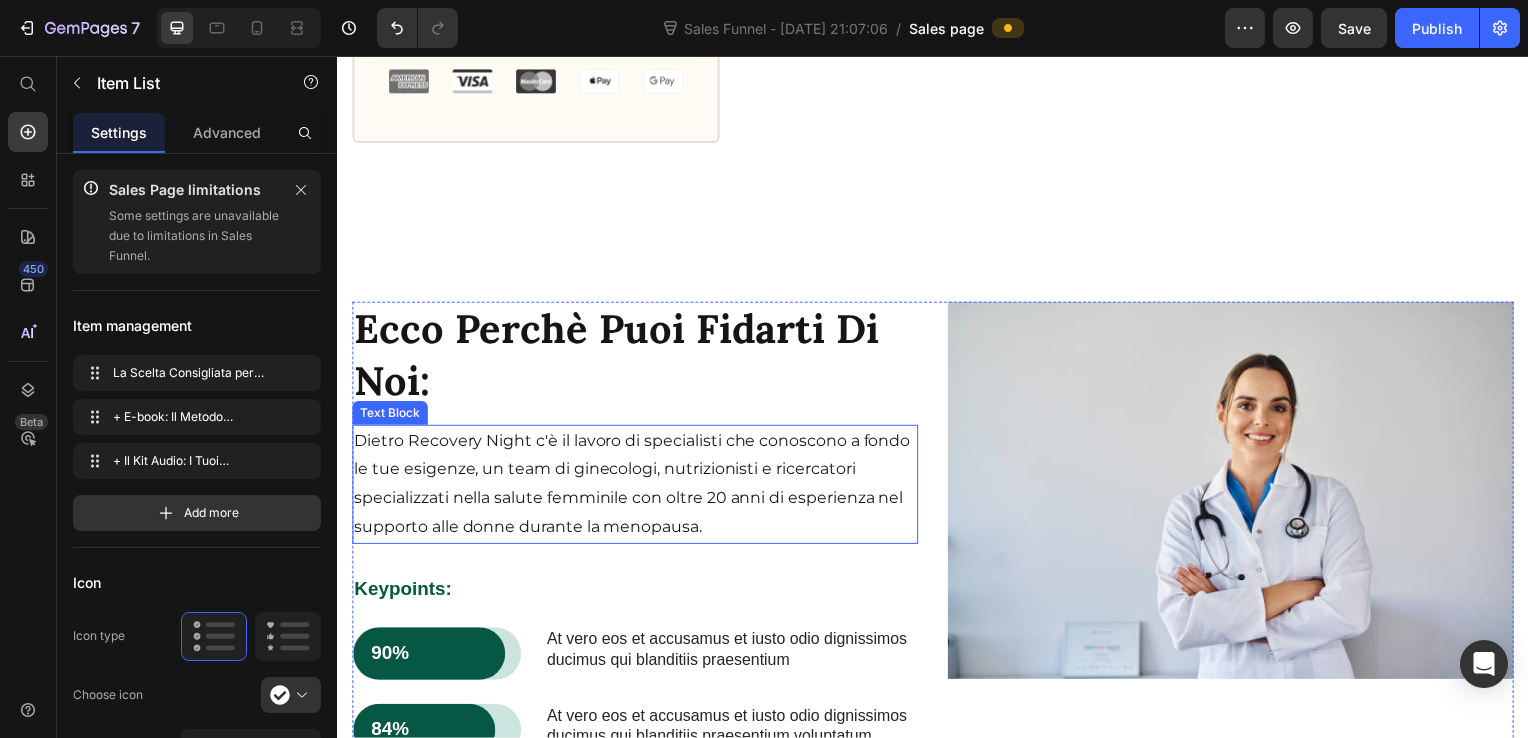 click on "Dietro Recovery Night c'è il lavoro di specialisti che conoscono a fondo le tue esigenze, un team di ginecologi, nutrizionisti e ricercatori specializzati nella salute femminile con oltre 20 anni di esperienza nel supporto alle donne durante la menopausa." at bounding box center (637, 487) 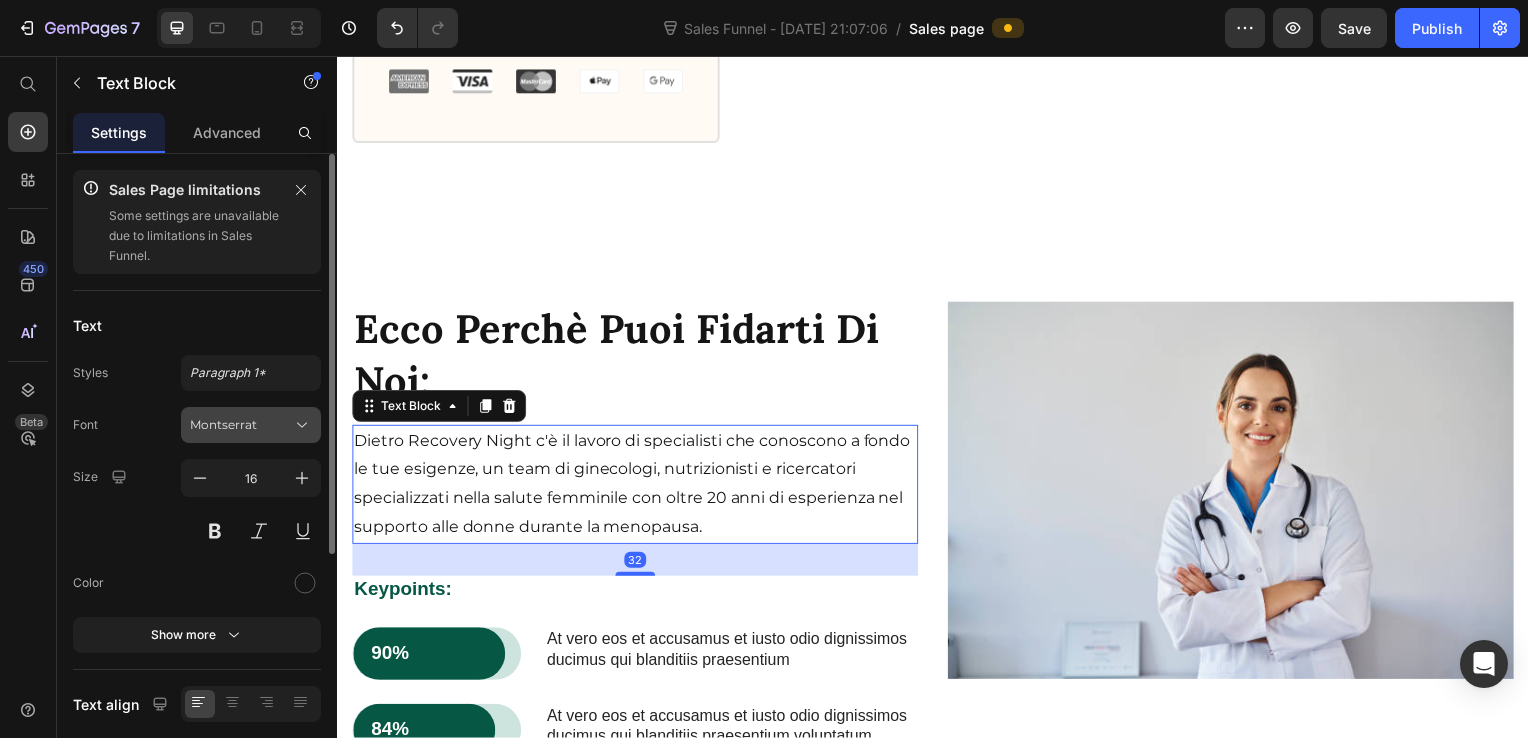 click on "Montserrat" at bounding box center (251, 425) 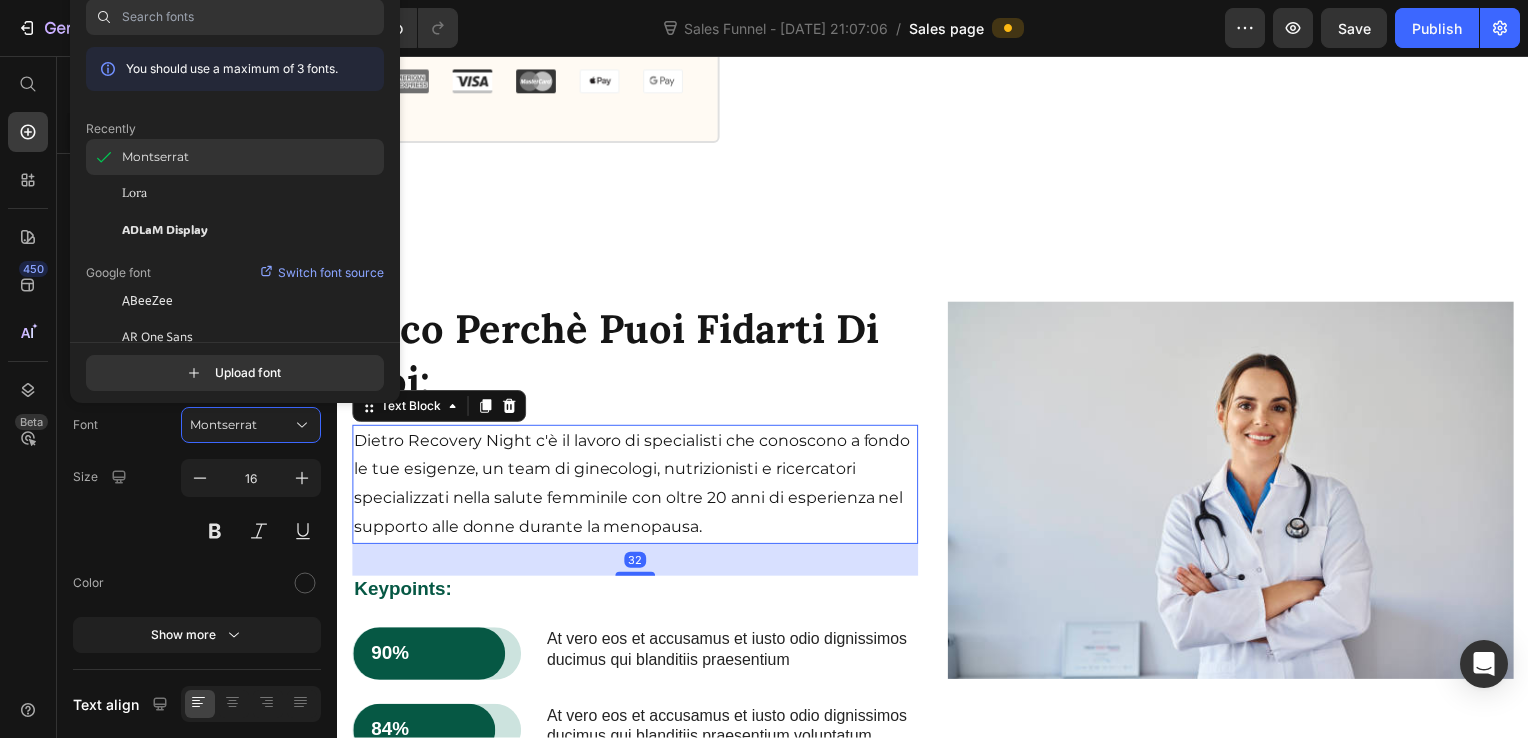 click on "Montserrat" 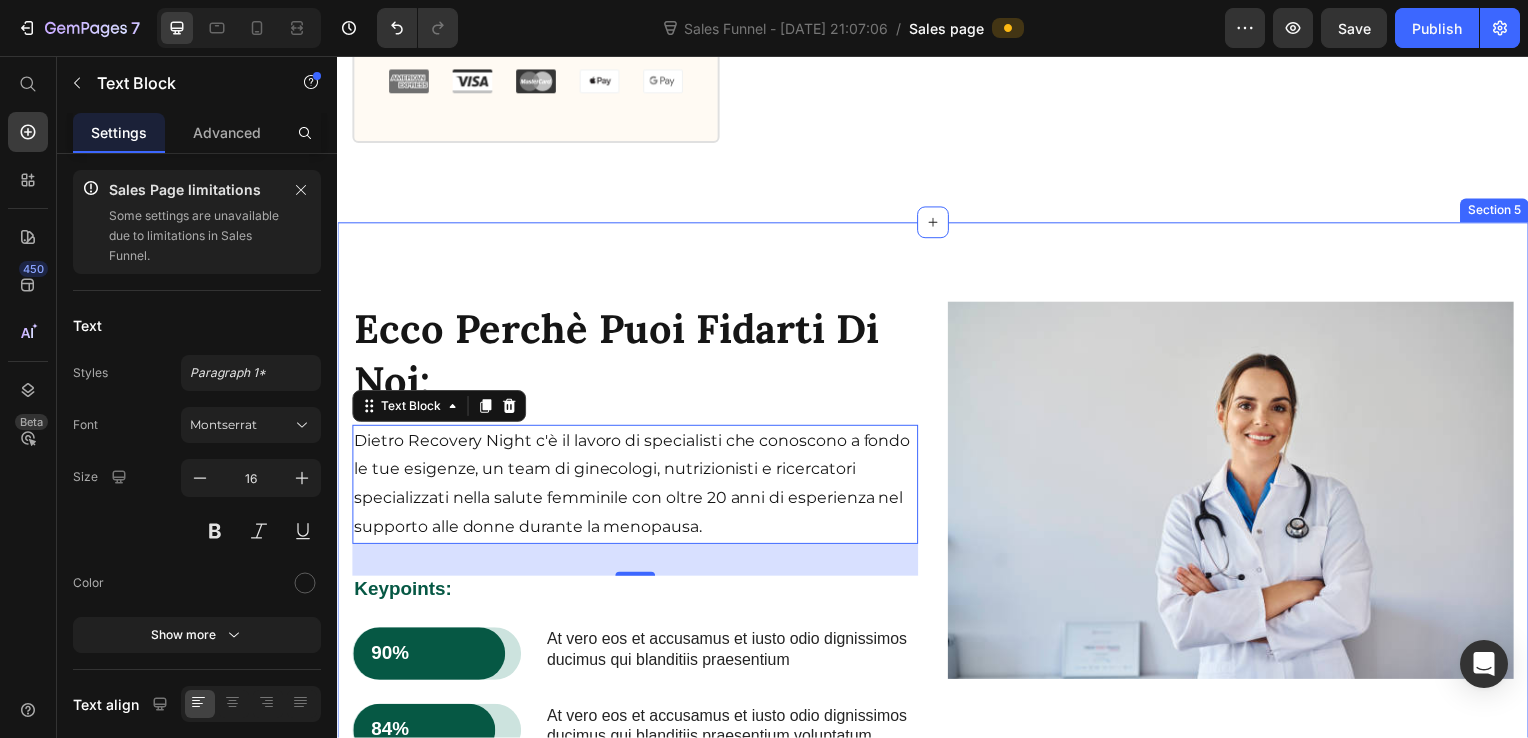 scroll, scrollTop: 1800, scrollLeft: 0, axis: vertical 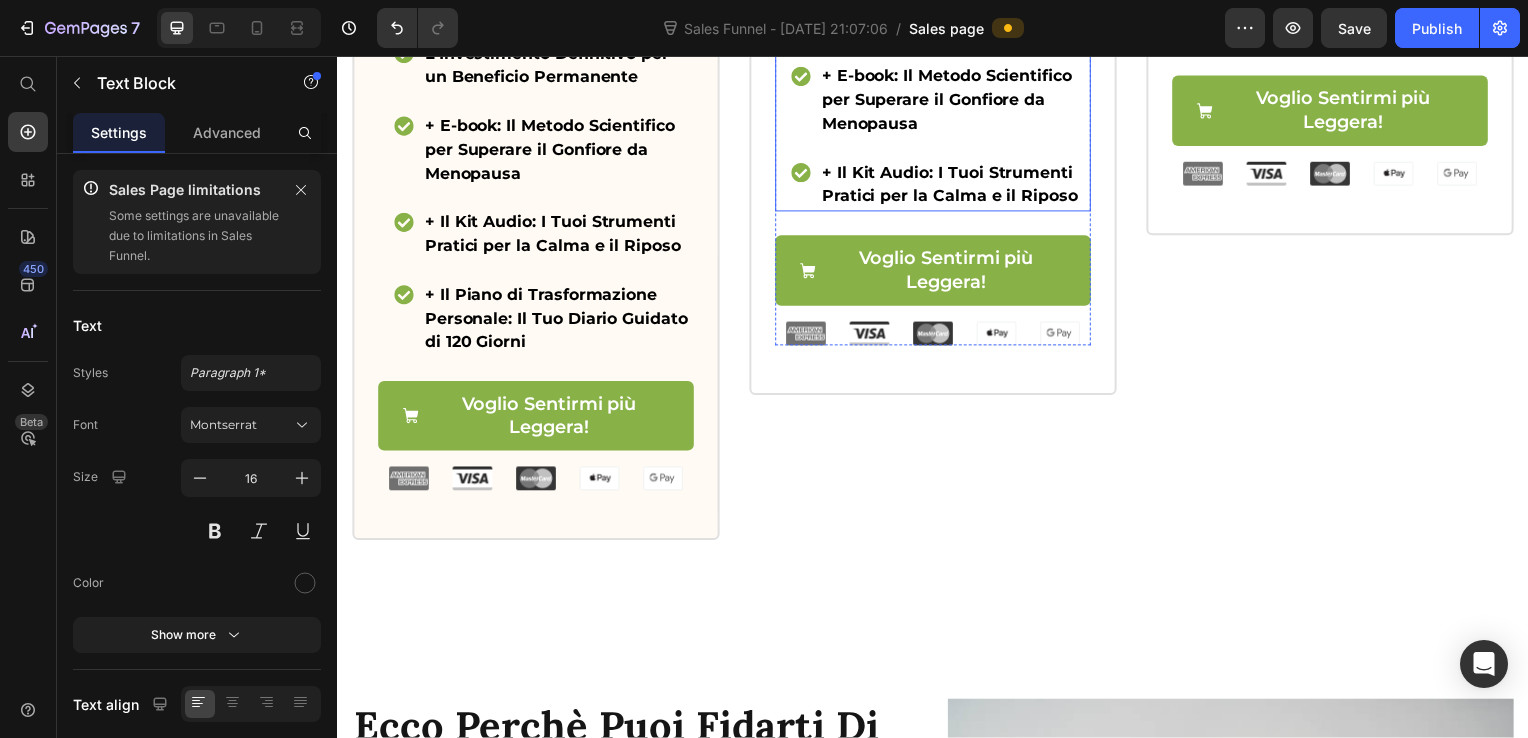 click on "+ Il Kit Audio: I Tuoi Strumenti Pratici per la Calma e il Riposo" at bounding box center (954, 185) 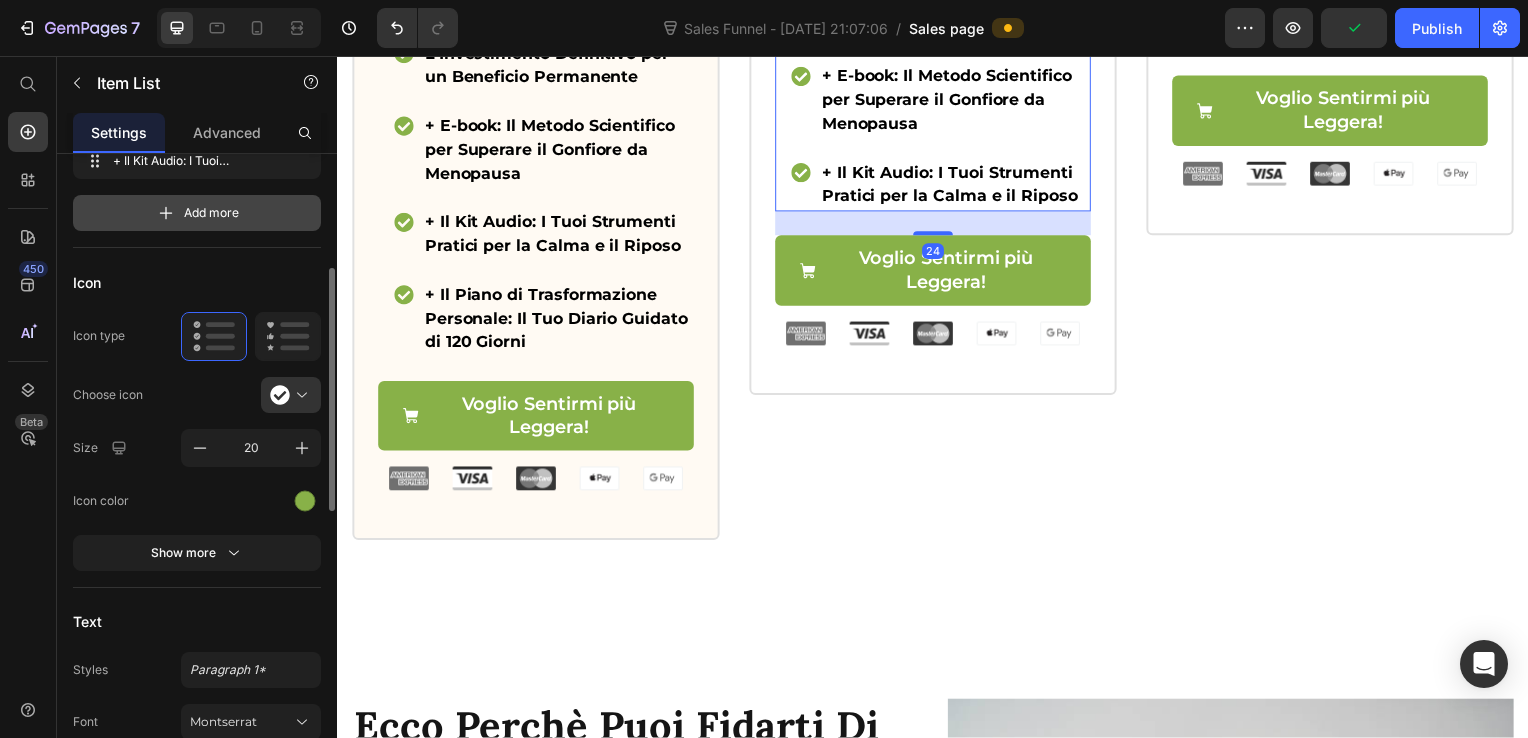 scroll, scrollTop: 0, scrollLeft: 0, axis: both 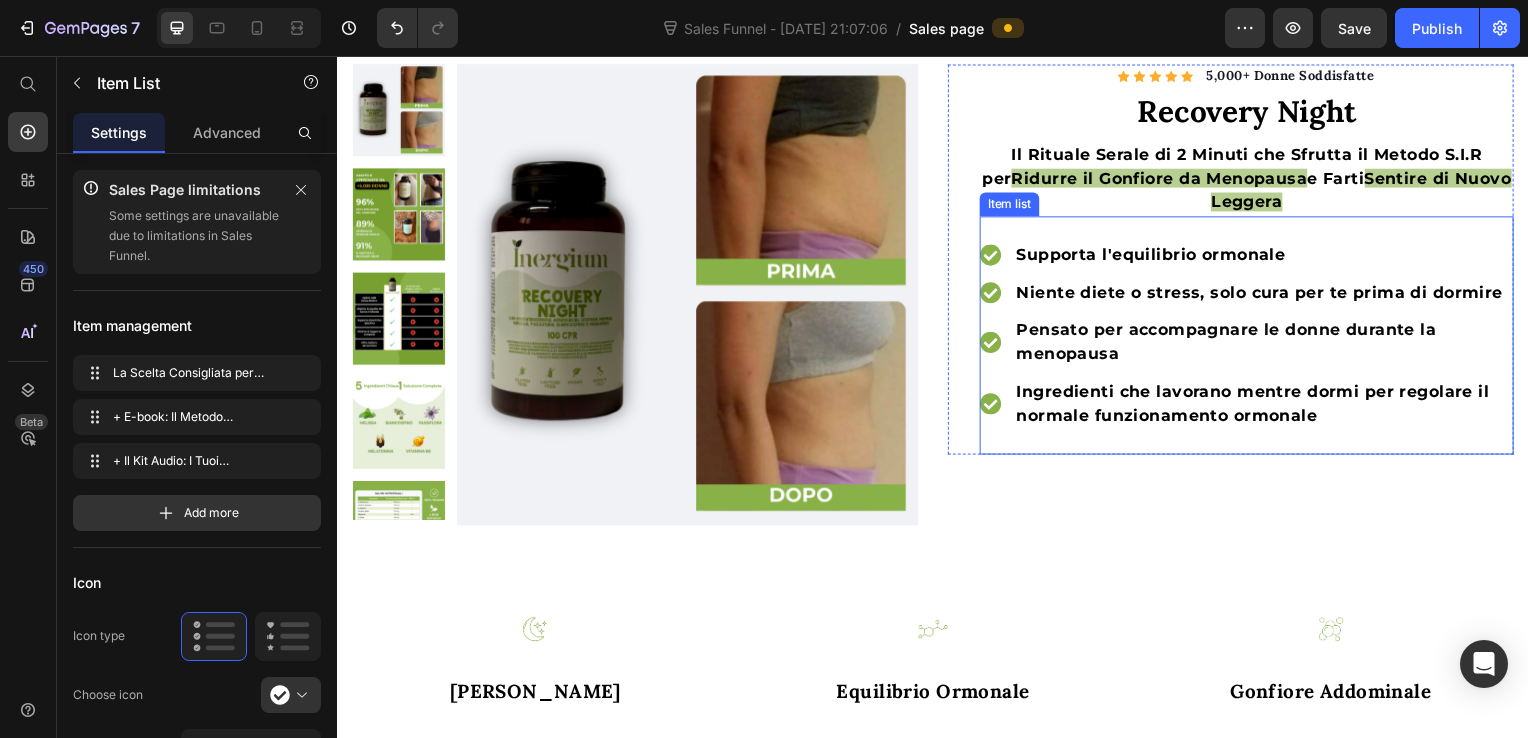 click on "Niente diete o stress, solo cura per te prima di dormire" at bounding box center (1270, 295) 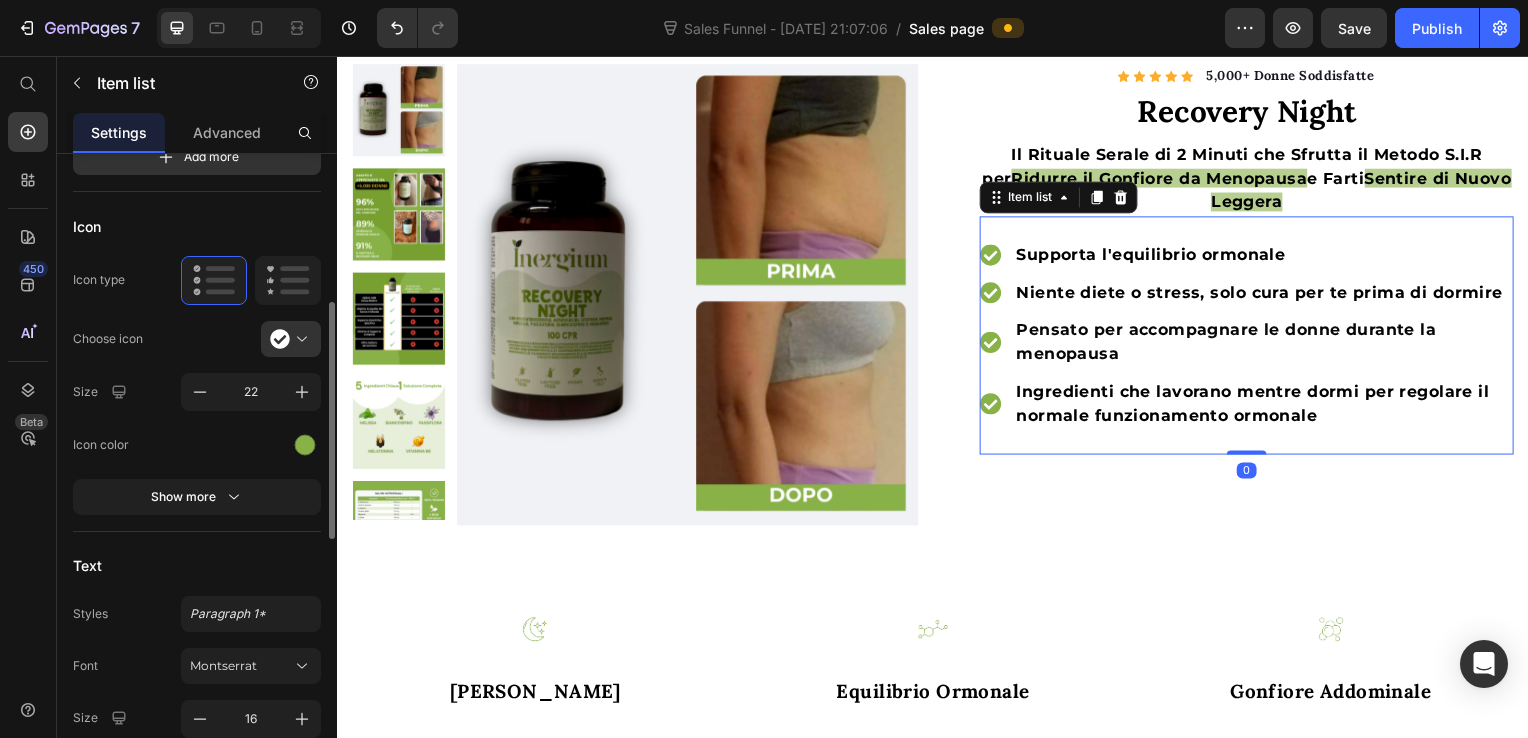 scroll, scrollTop: 500, scrollLeft: 0, axis: vertical 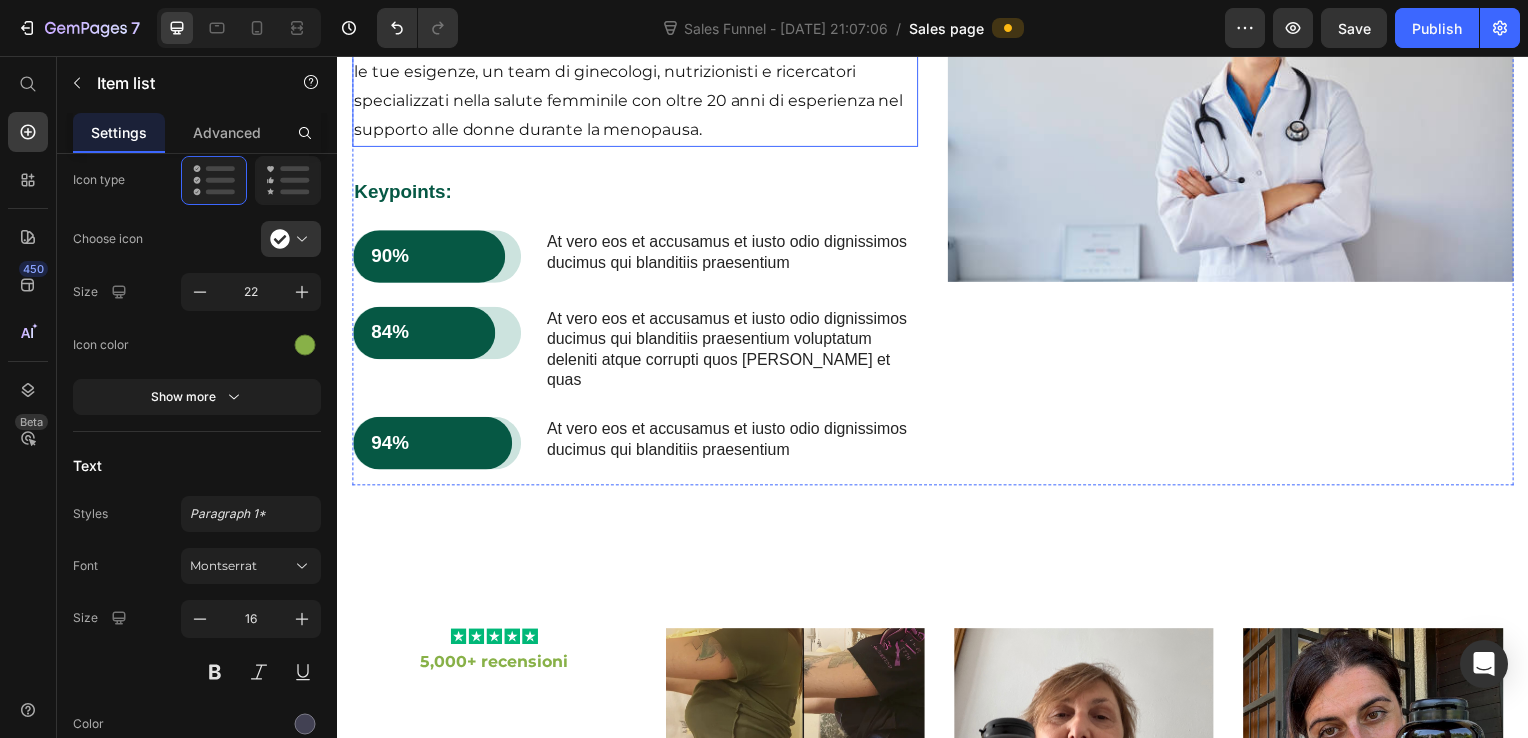 click on "Dietro Recovery Night c'è il lavoro di specialisti che conoscono a fondo le tue esigenze, un team di ginecologi, nutrizionisti e ricercatori specializzati nella salute femminile con oltre 20 anni di esperienza nel supporto alle donne durante la menopausa." at bounding box center (637, 87) 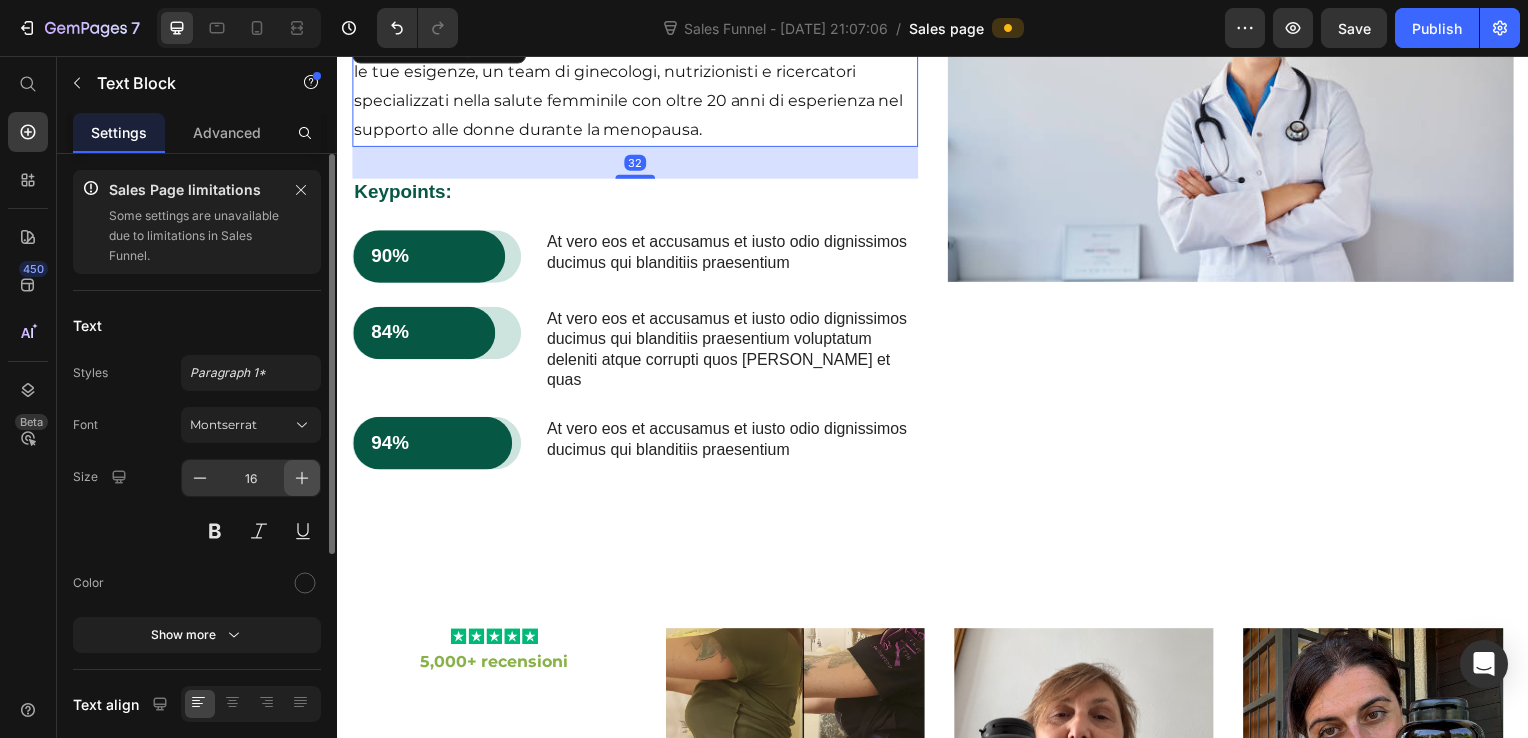 click 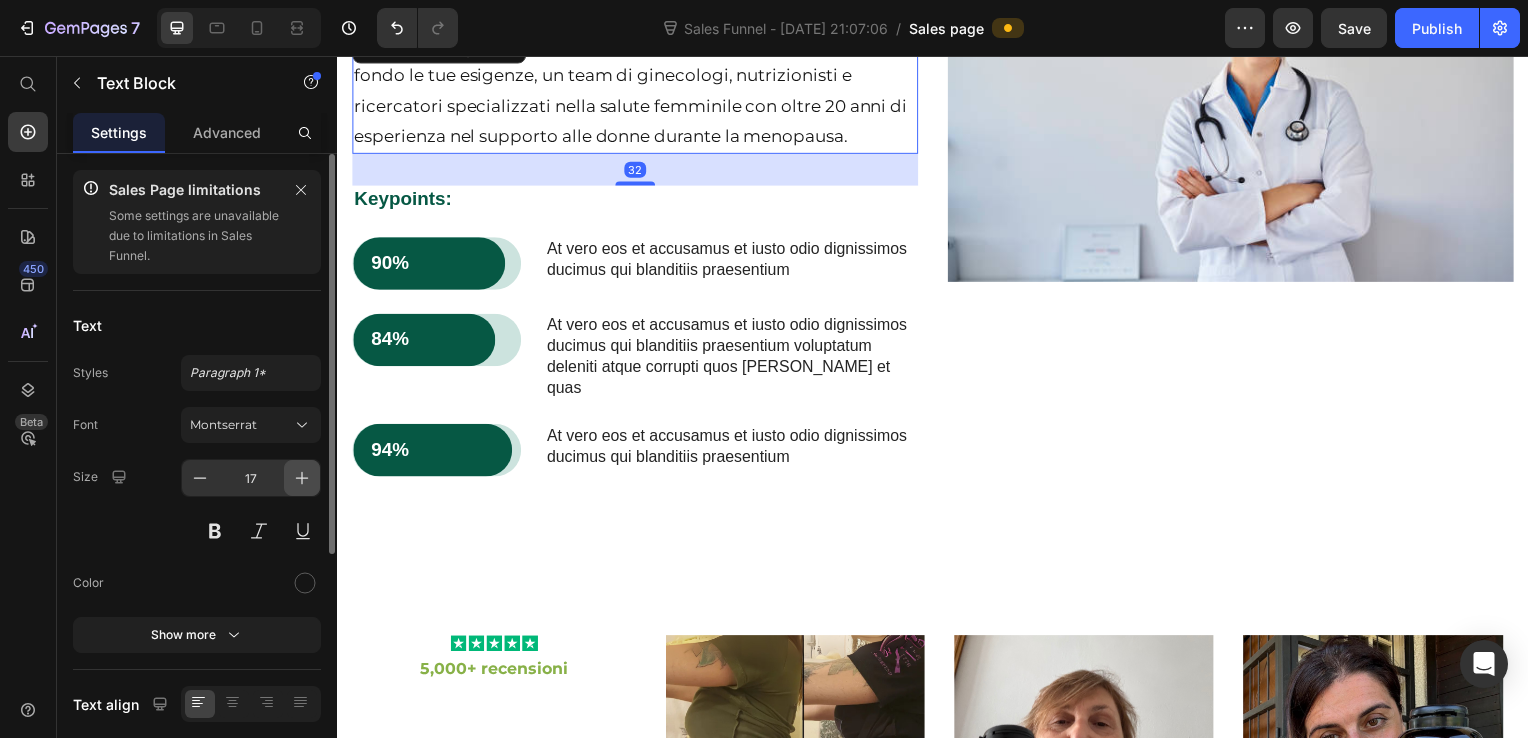 click 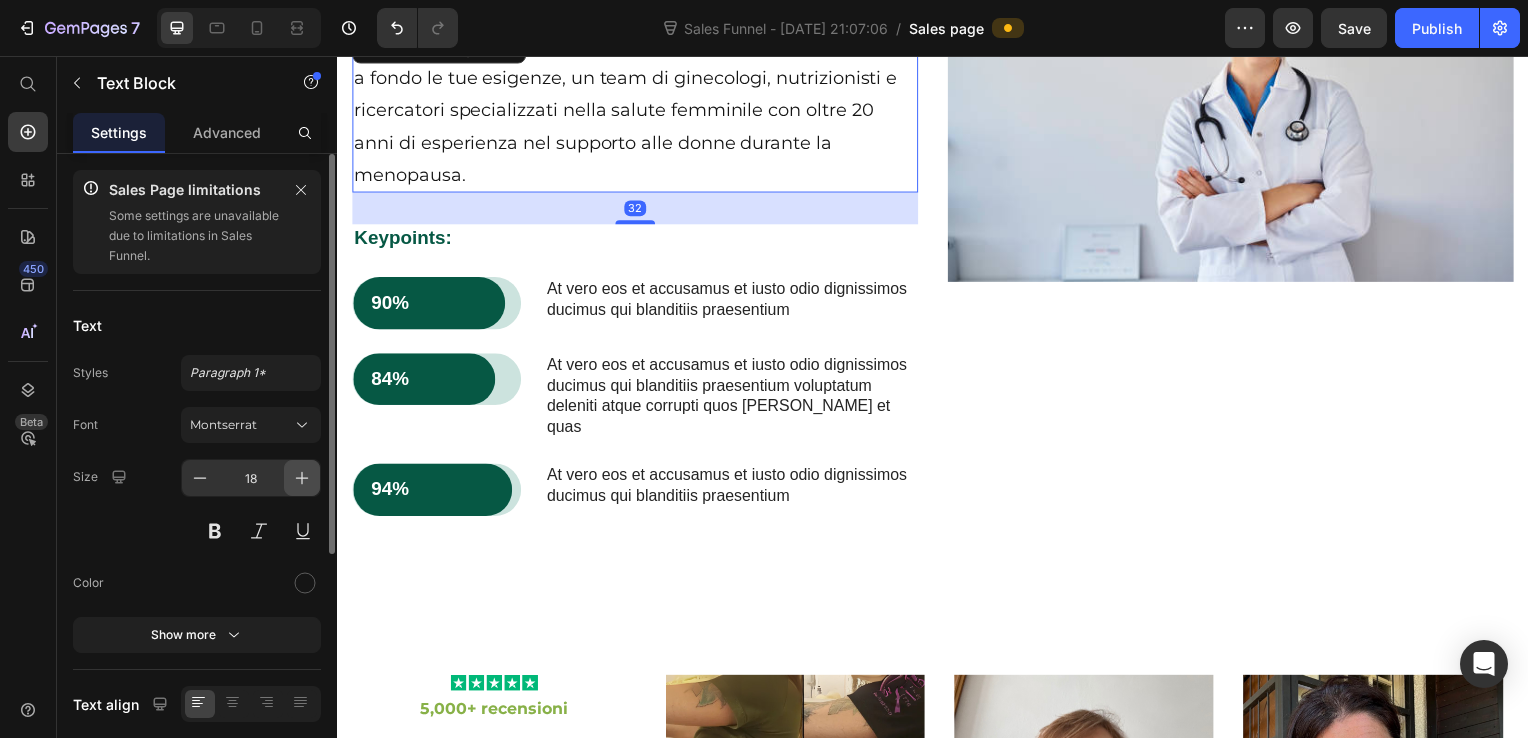 click 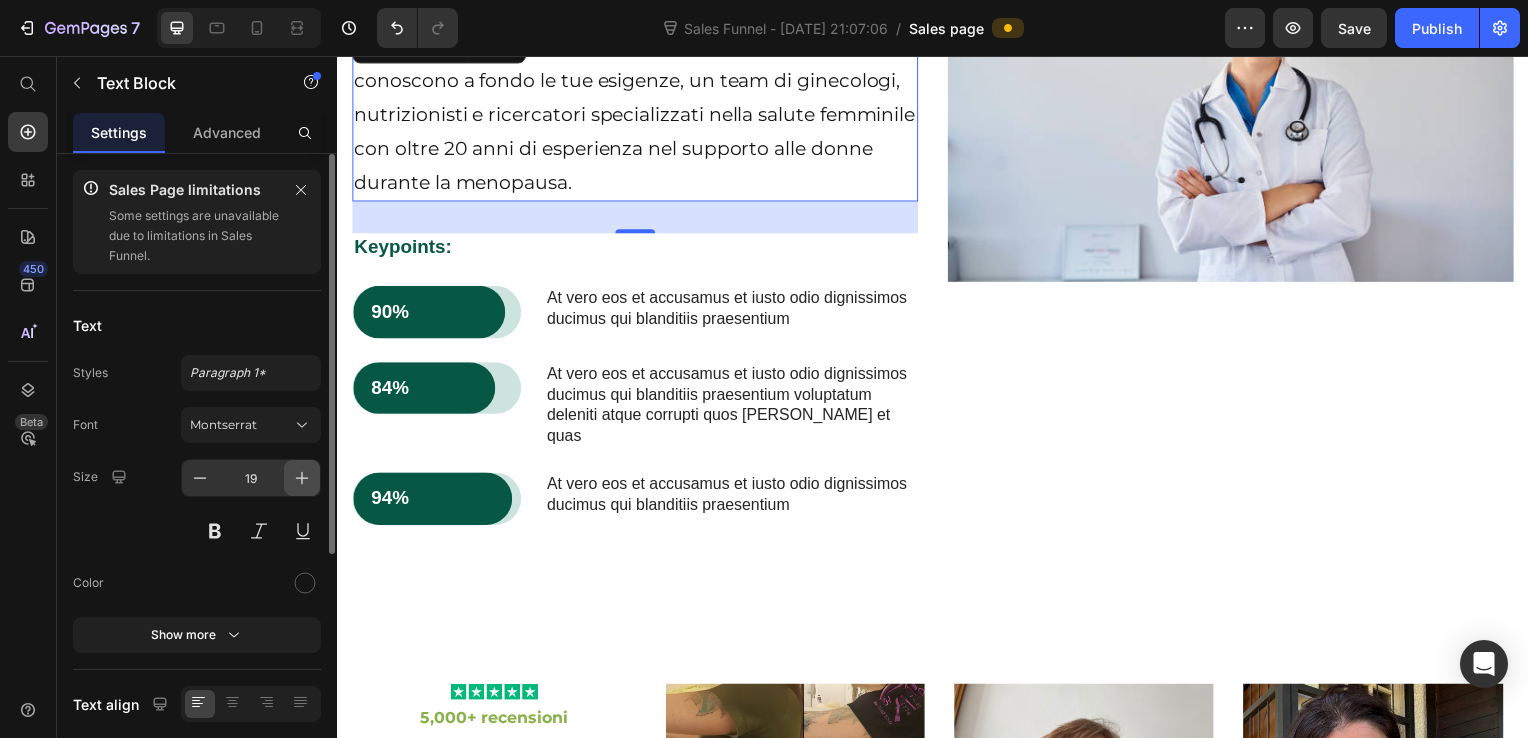 click 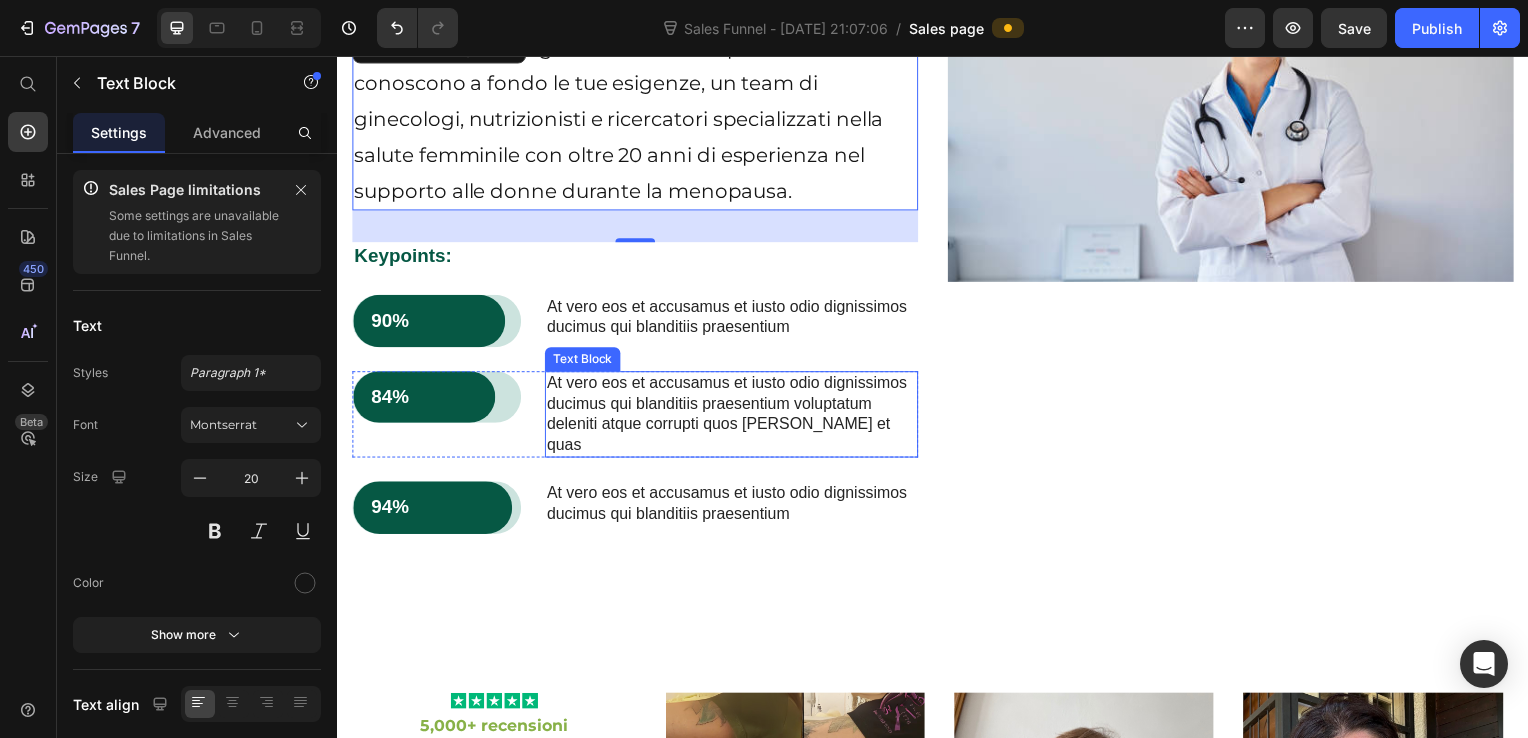 scroll, scrollTop: 2400, scrollLeft: 0, axis: vertical 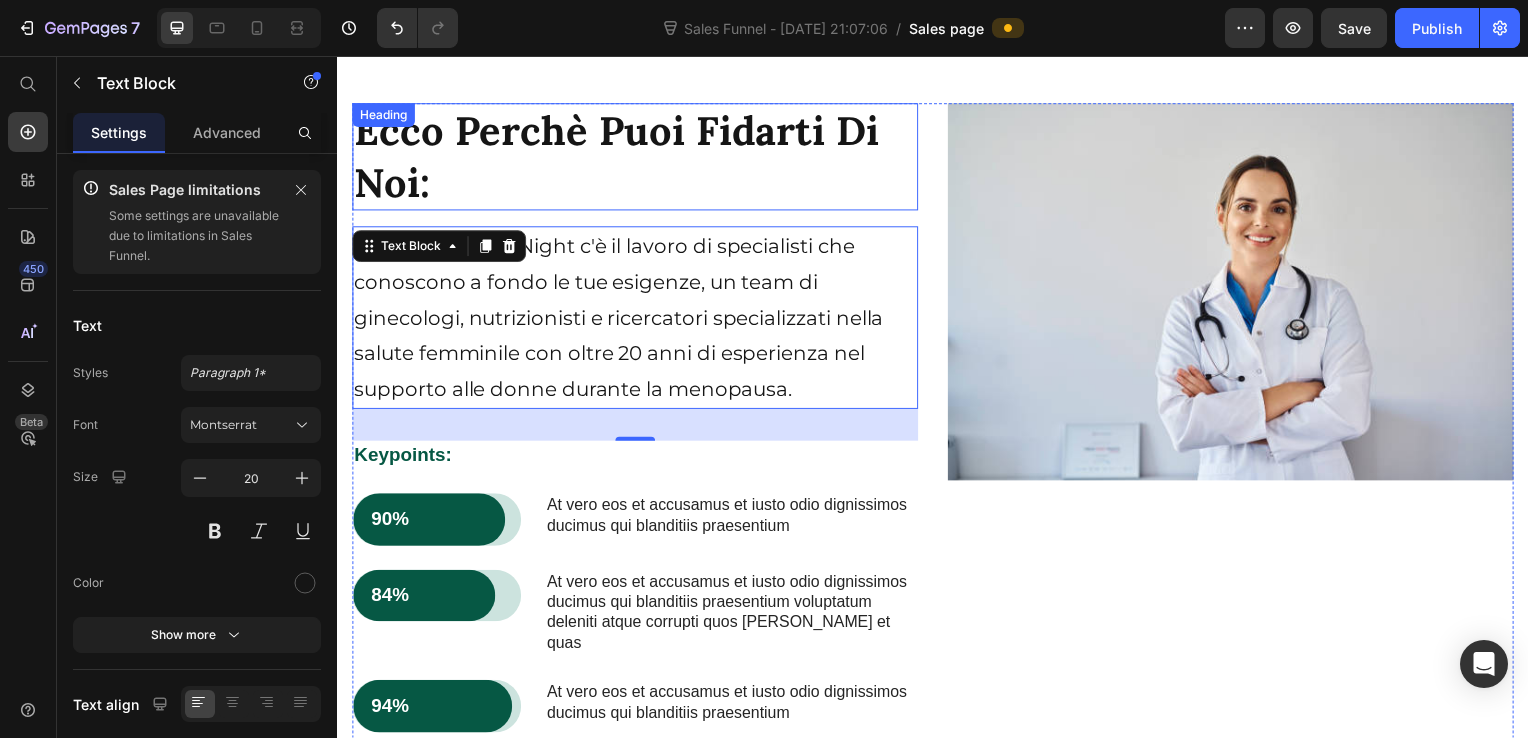 click on "Ecco Perchè Puoi Fidarti Di Noi:" at bounding box center [637, 158] 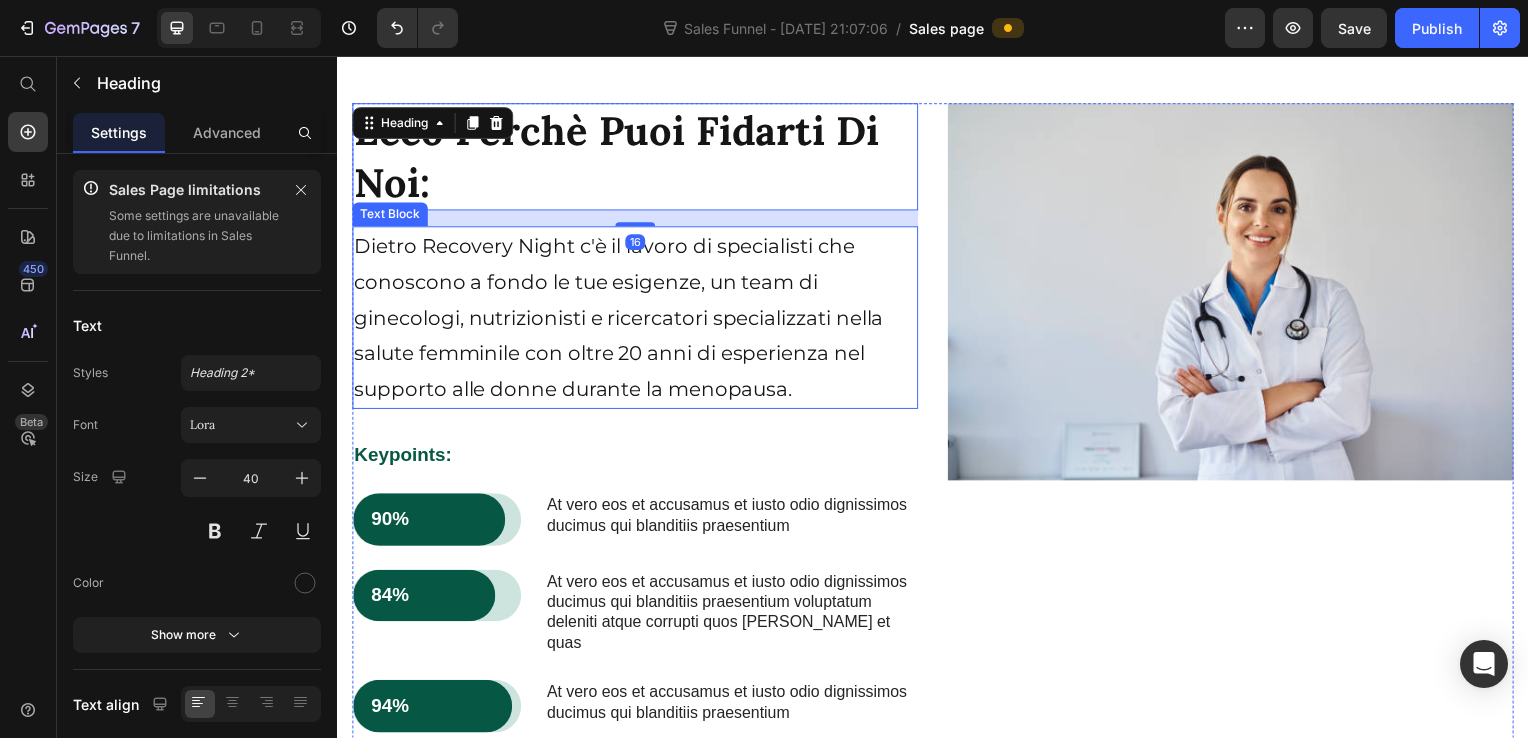 click on "Dietro Recovery Night c'è il lavoro di specialisti che conoscono a fondo le tue esigenze, un team di ginecologi, nutrizionisti e ricercatori specializzati nella salute femminile con oltre 20 anni di esperienza nel supporto alle donne durante la menopausa." at bounding box center (637, 320) 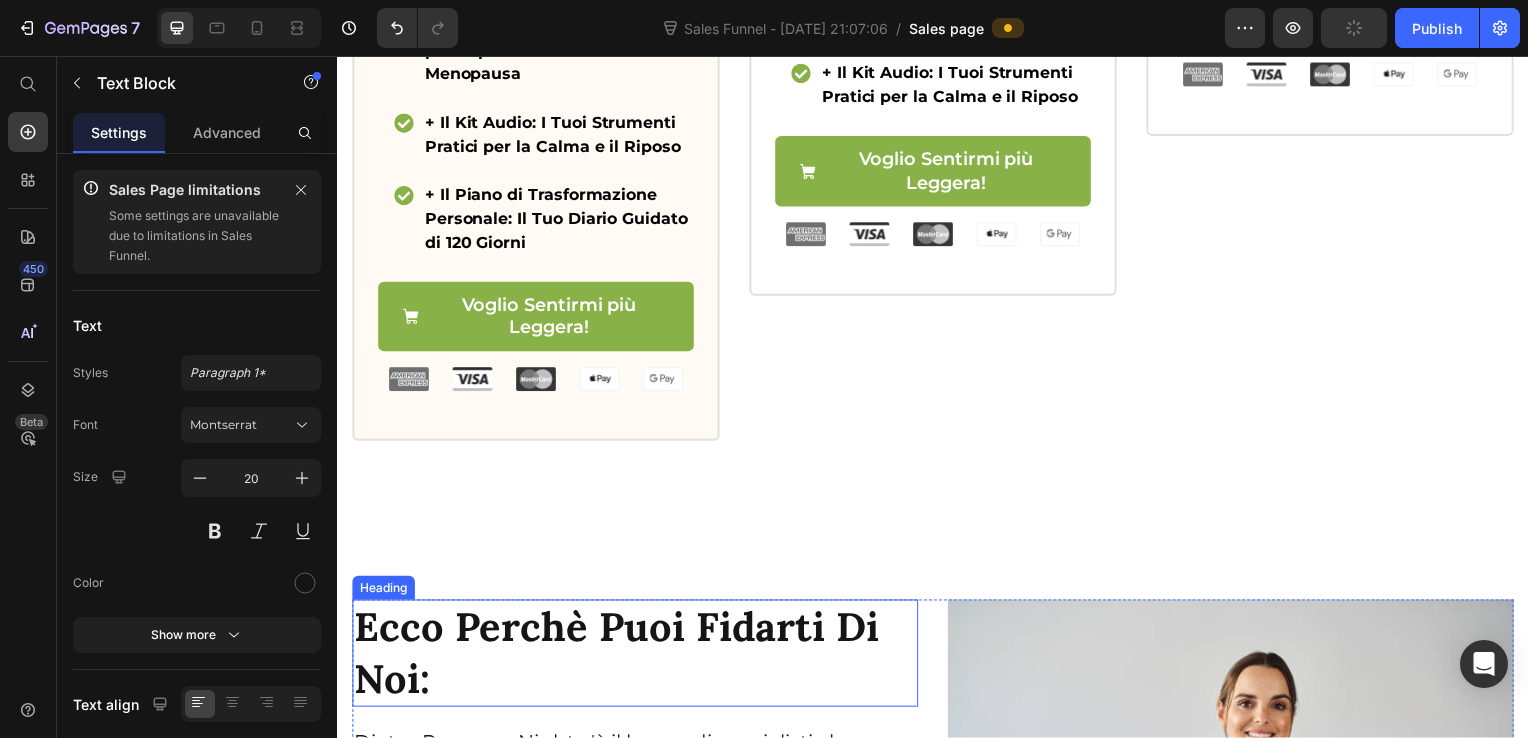 scroll, scrollTop: 2400, scrollLeft: 0, axis: vertical 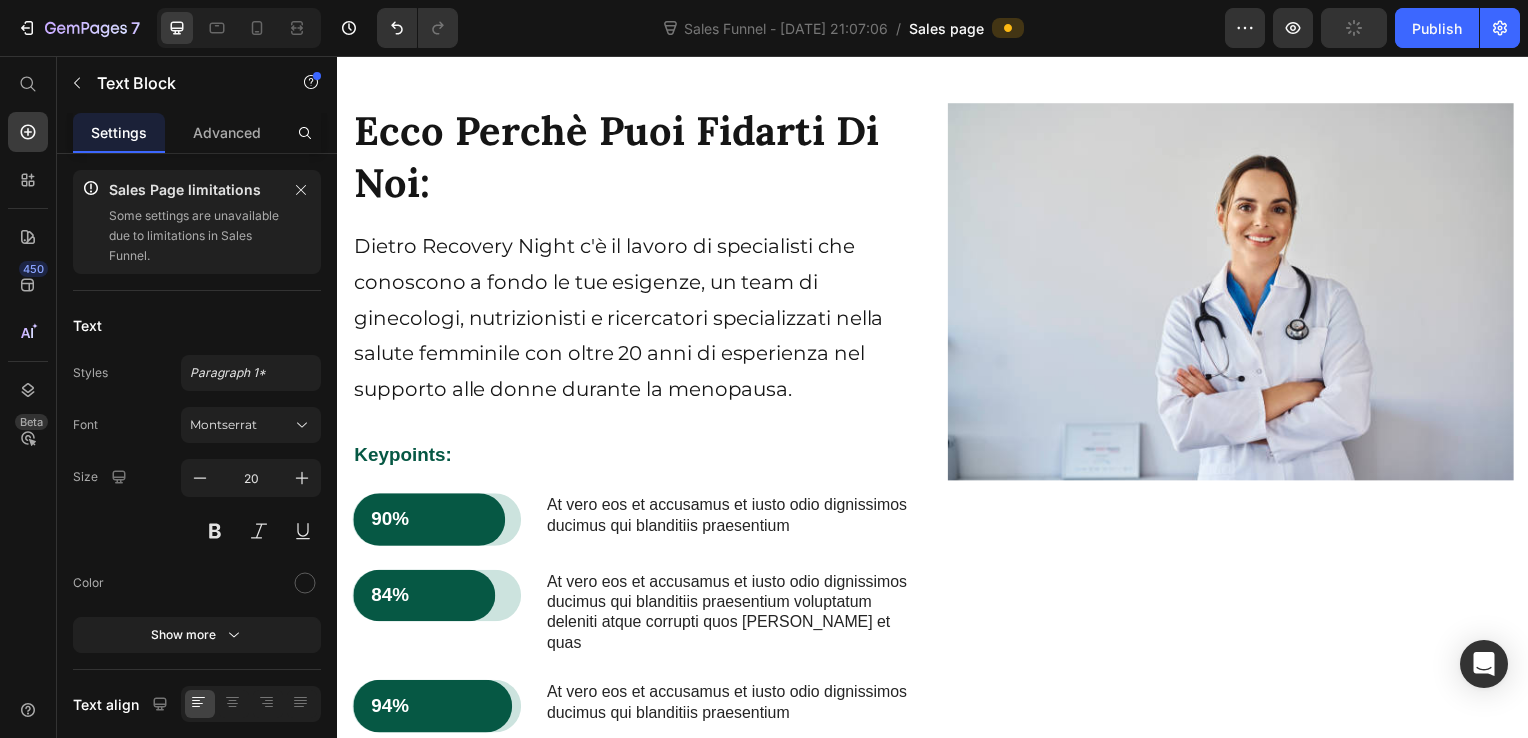 click on "Dietro Recovery Night c'è il lavoro di specialisti che conoscono a fondo le tue esigenze, un team di ginecologi, nutrizionisti e ricercatori specializzati nella salute femminile con oltre 20 anni di esperienza nel supporto alle donne durante la menopausa." at bounding box center [637, 320] 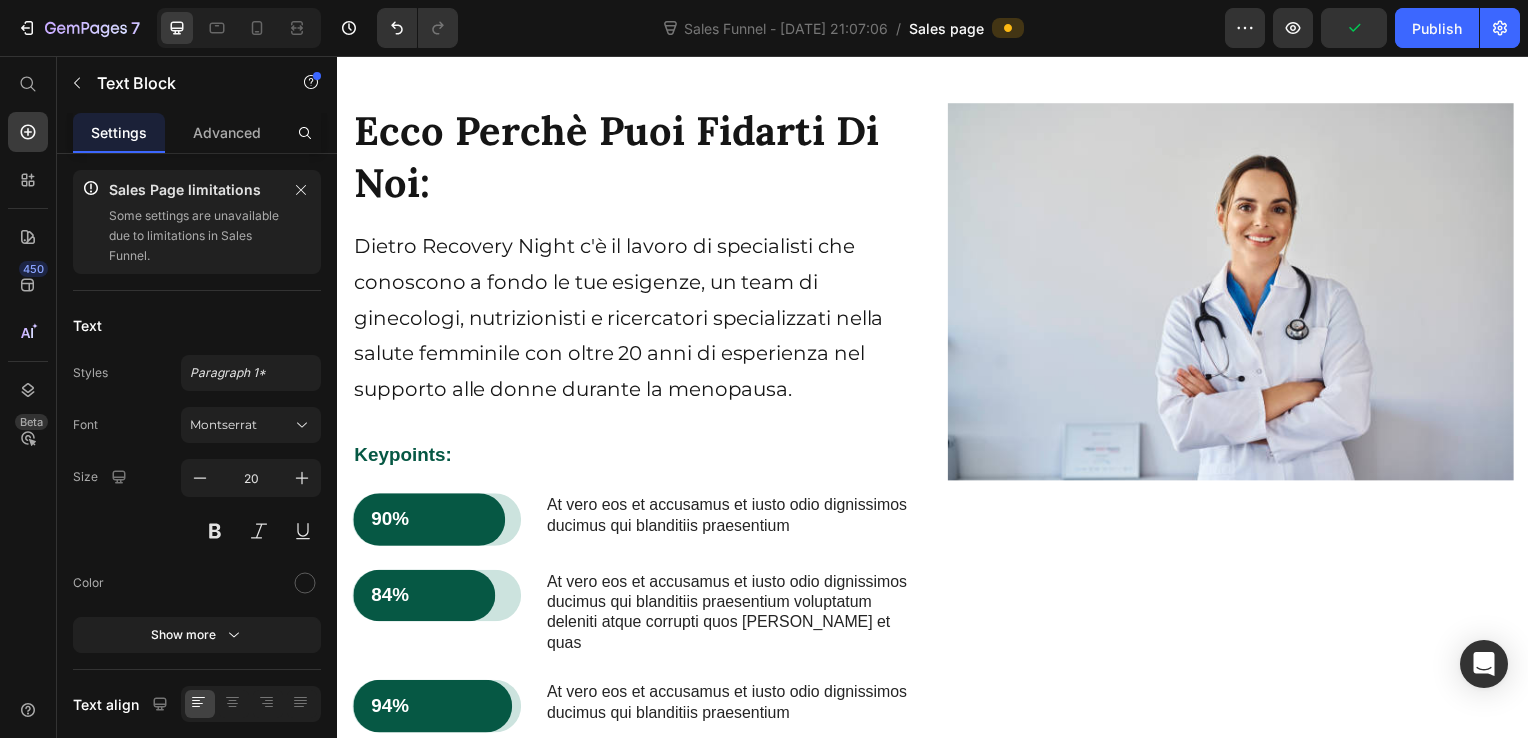 click on "Dietro Recovery Night c'è il lavoro di specialisti che conoscono a fondo le tue esigenze, un team di ginecologi, nutrizionisti e ricercatori specializzati nella salute femminile con oltre 20 anni di esperienza nel supporto alle donne durante la menopausa." at bounding box center (637, 320) 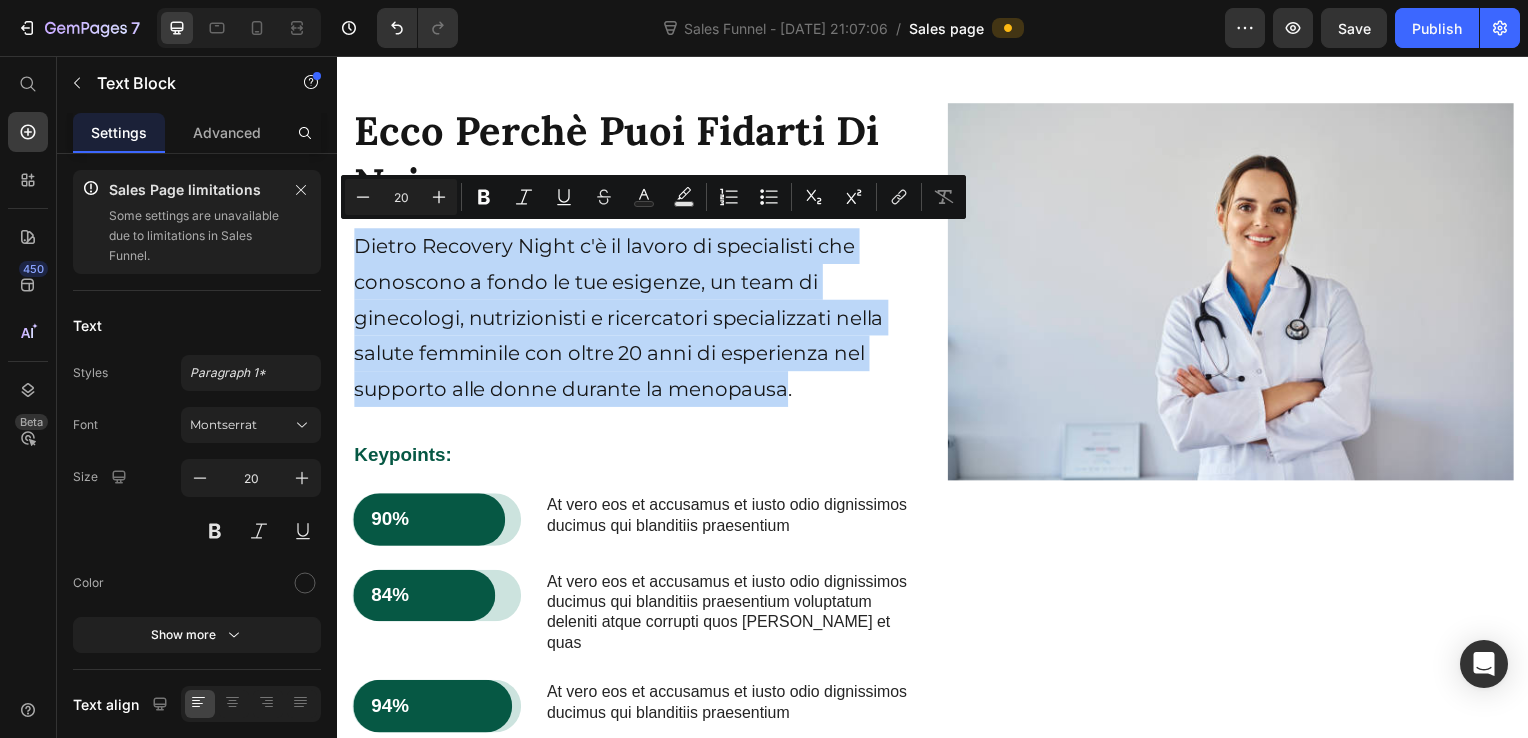 drag, startPoint x: 354, startPoint y: 242, endPoint x: 770, endPoint y: 380, distance: 438.29214 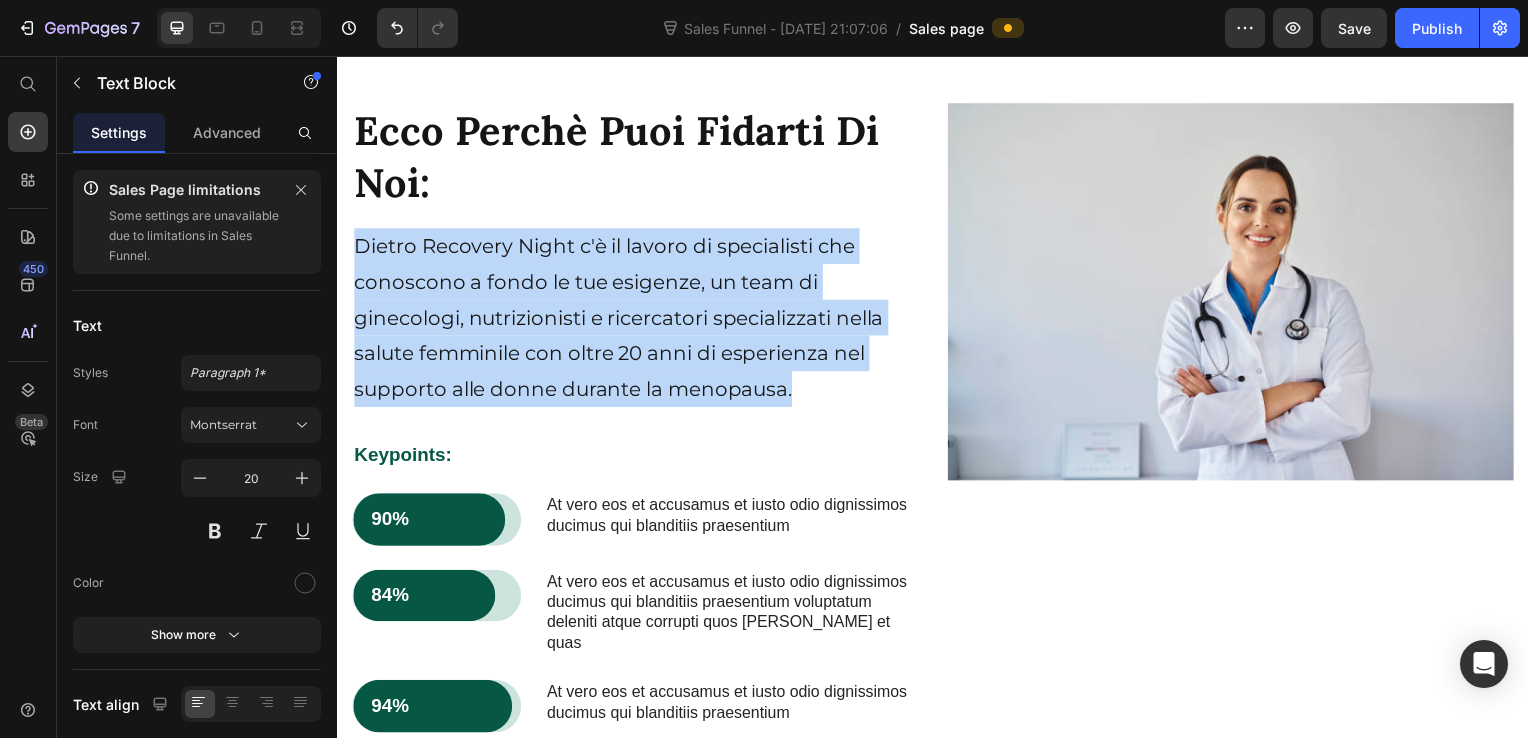 drag, startPoint x: 805, startPoint y: 387, endPoint x: 390, endPoint y: 252, distance: 436.40576 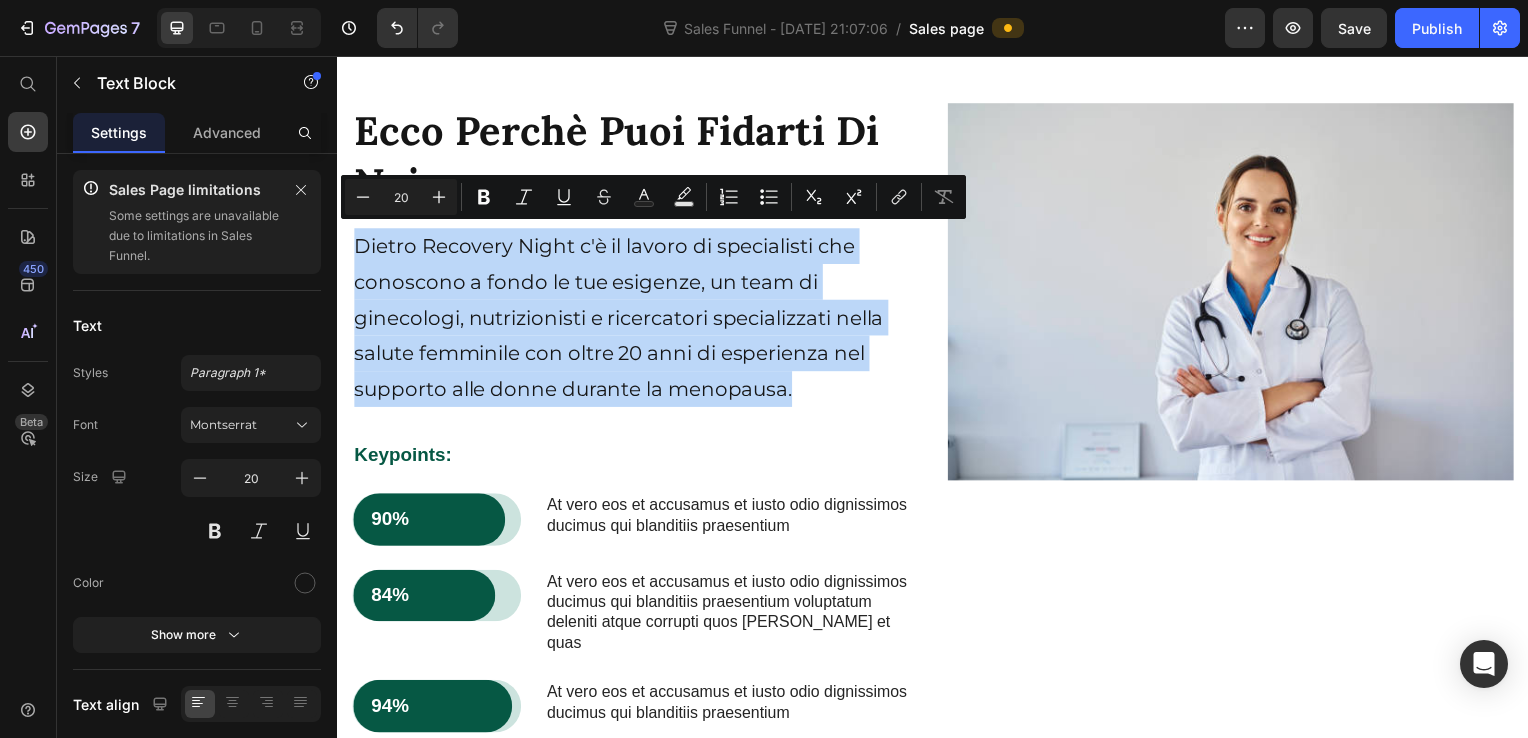 copy on "Dietro Recovery Night c'è il lavoro di specialisti che conoscono a fondo le tue esigenze, un team di ginecologi, nutrizionisti e ricercatori specializzati nella salute femminile con oltre 20 anni di esperienza nel supporto alle donne durante la menopausa." 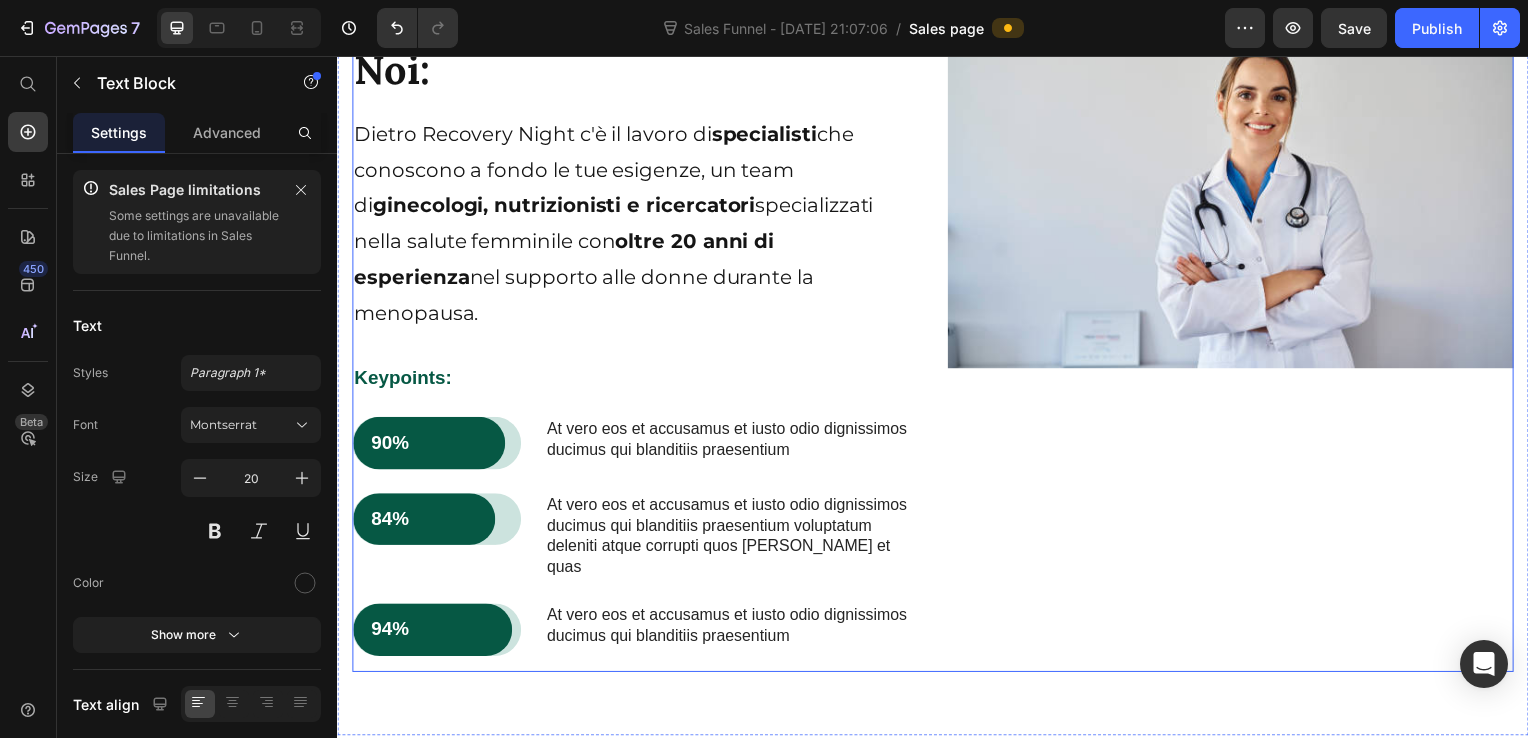 scroll, scrollTop: 2600, scrollLeft: 0, axis: vertical 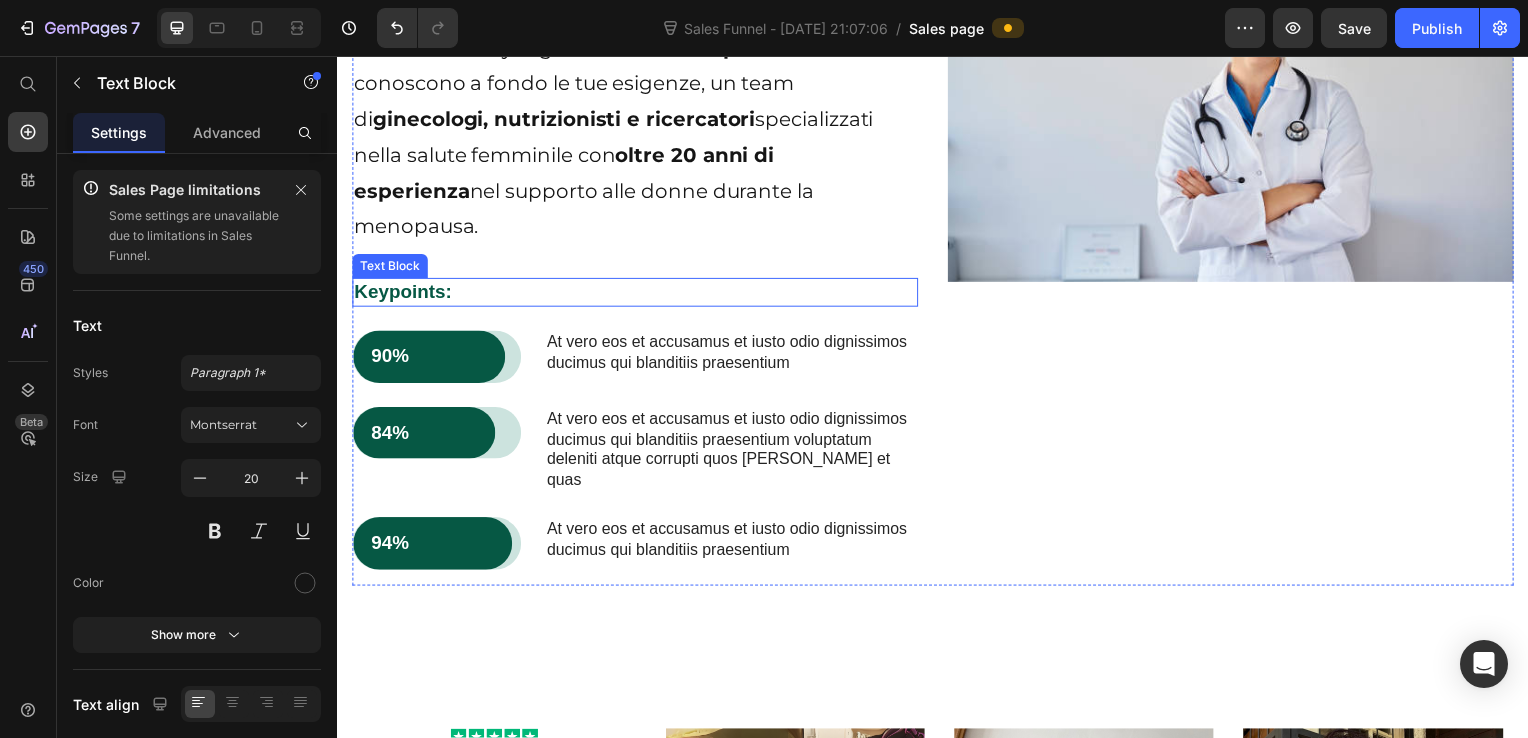 click on "Keypoints:" at bounding box center [637, 294] 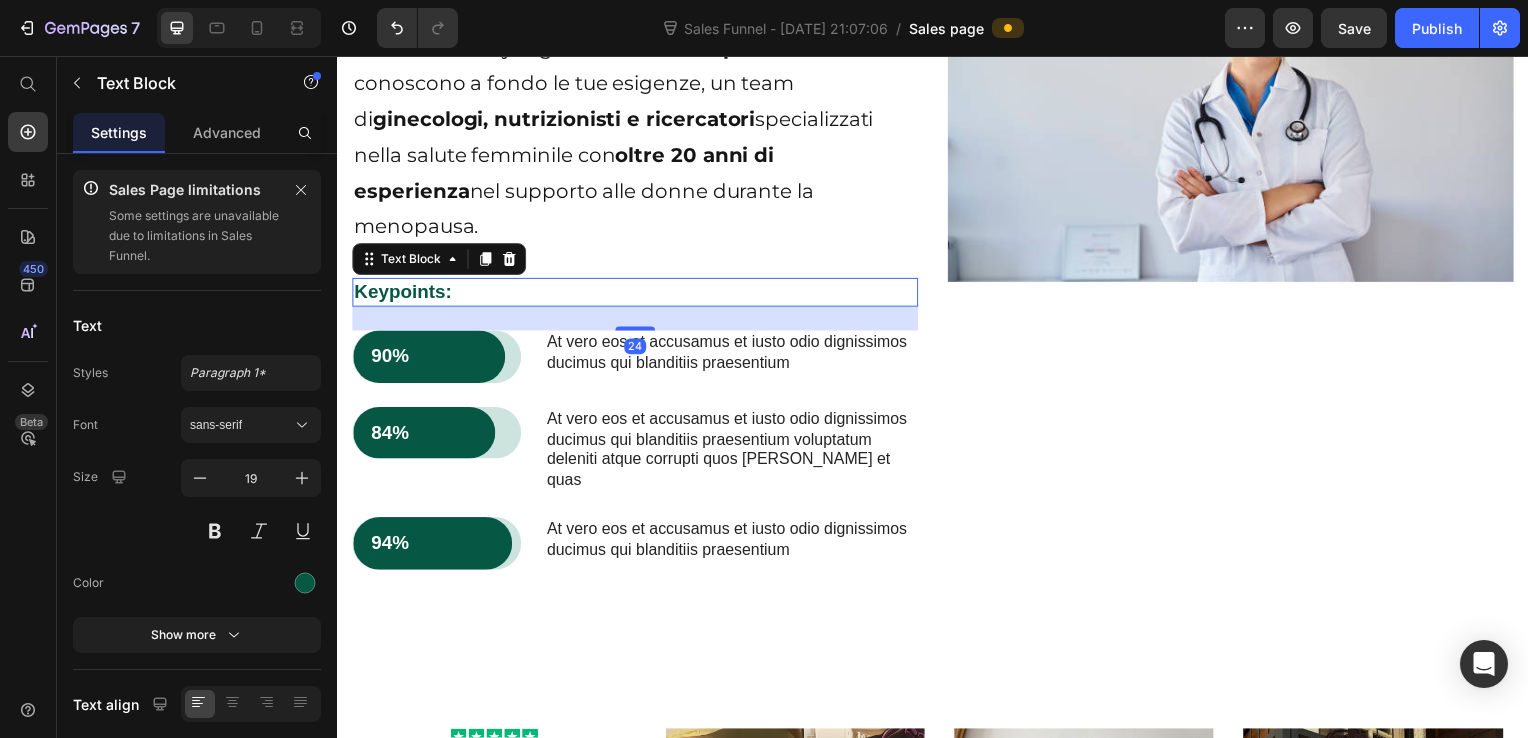click on "Keypoints:" at bounding box center (637, 294) 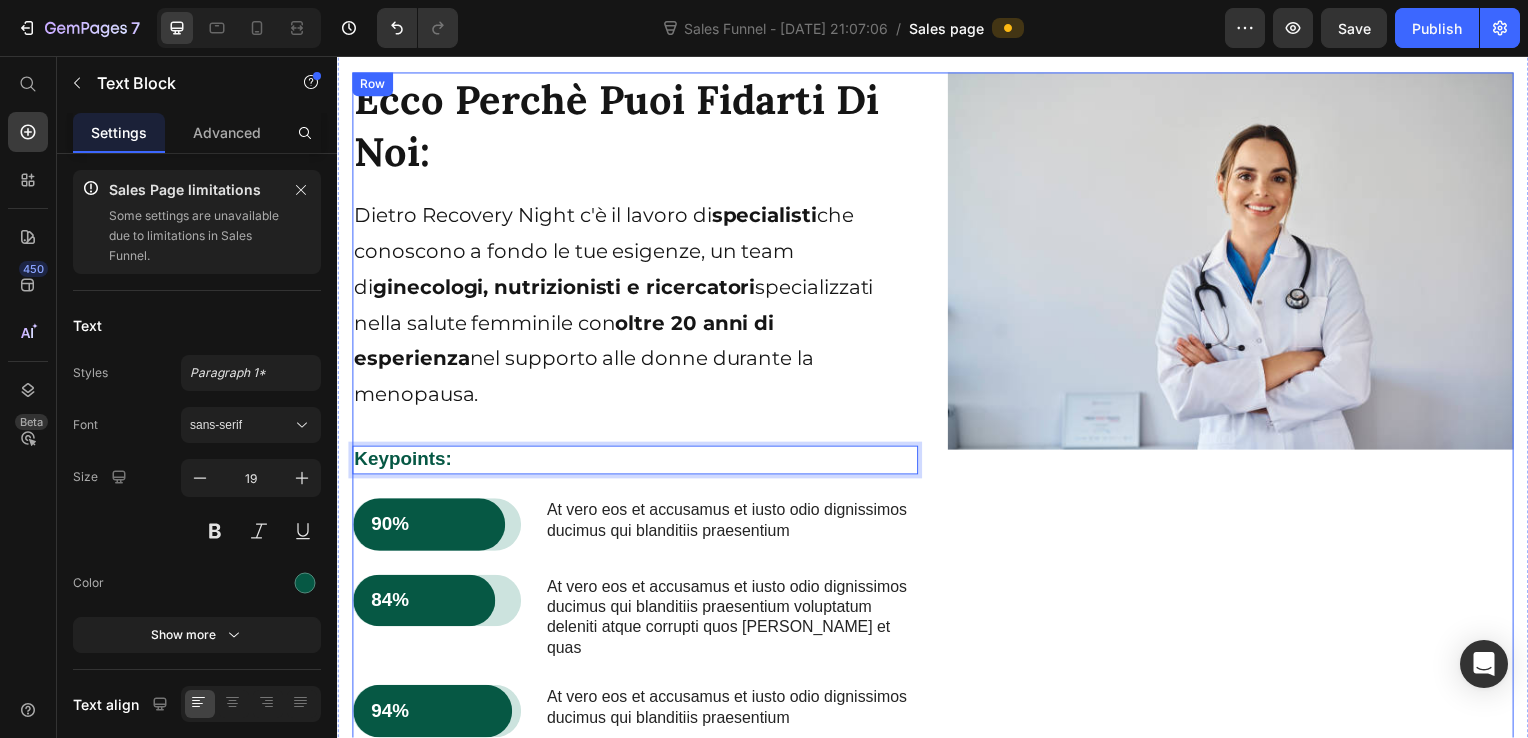 scroll, scrollTop: 2400, scrollLeft: 0, axis: vertical 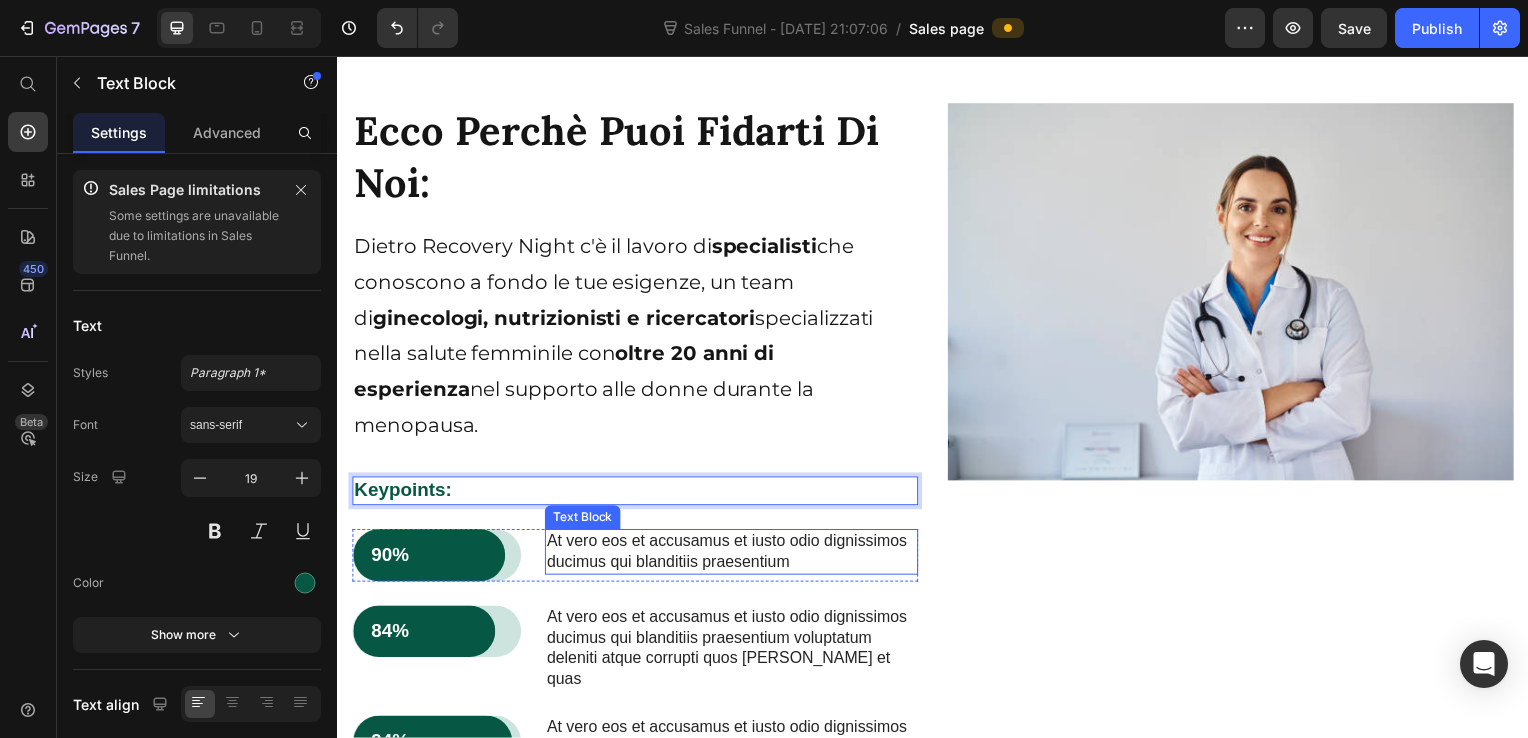 click on "At vero eos et accusamus et iusto odio dignissimos ducimus qui blanditiis praesentium" at bounding box center [734, 556] 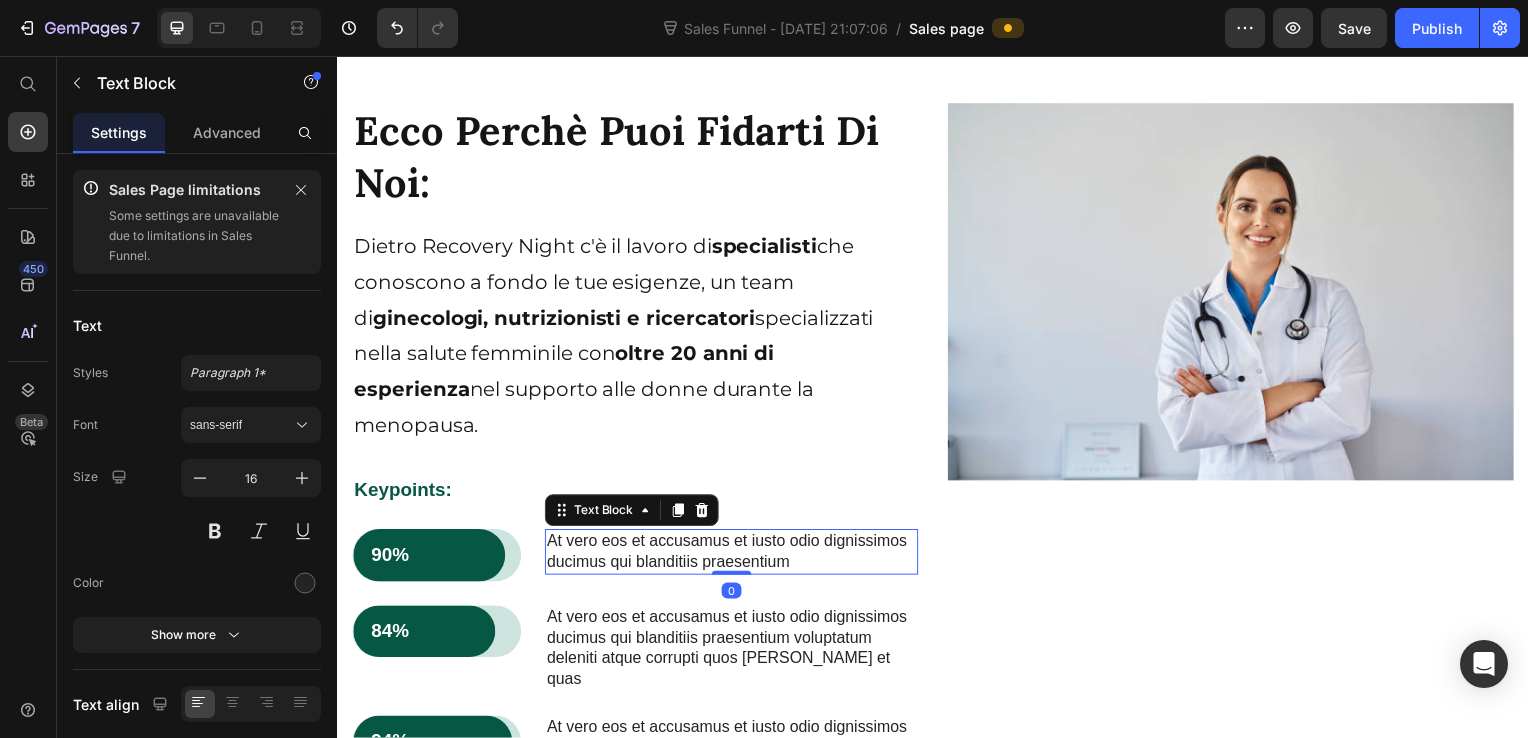 click on "At vero eos et accusamus et iusto odio dignissimos ducimus qui blanditiis praesentium" at bounding box center [734, 556] 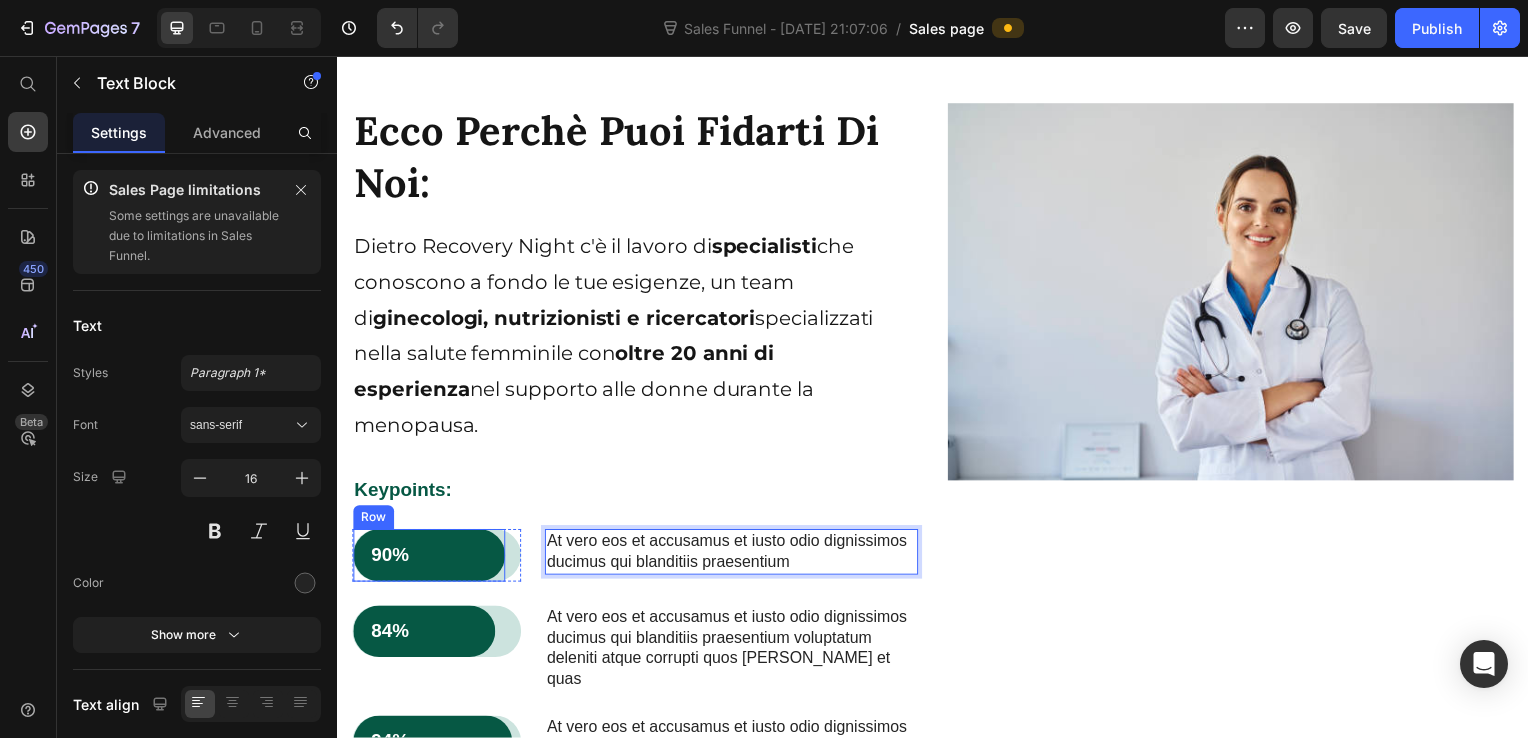 click on "90%" at bounding box center (429, 559) 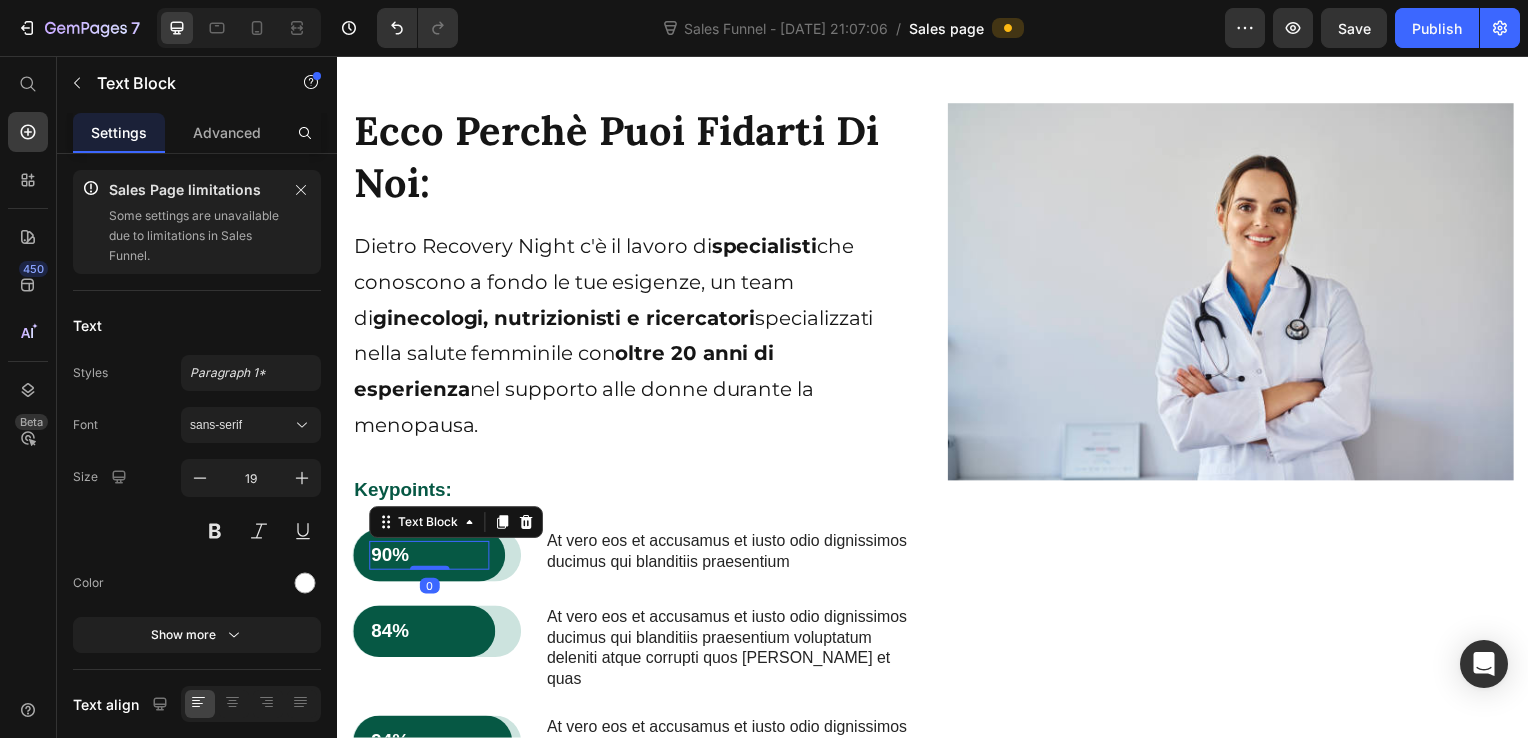 click on "90%" at bounding box center (429, 559) 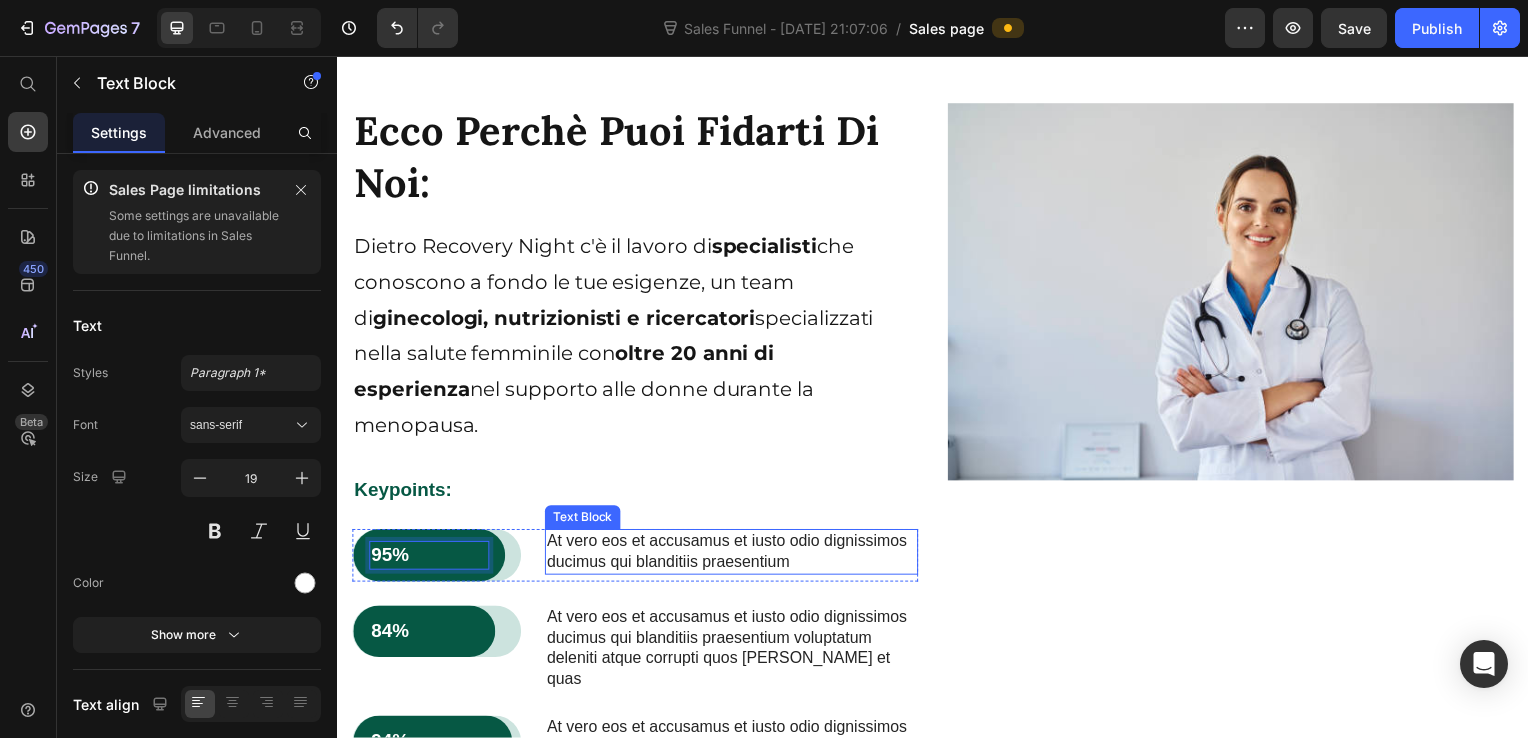 click on "At vero eos et accusamus et iusto odio dignissimos ducimus qui blanditiis praesentium" at bounding box center [734, 556] 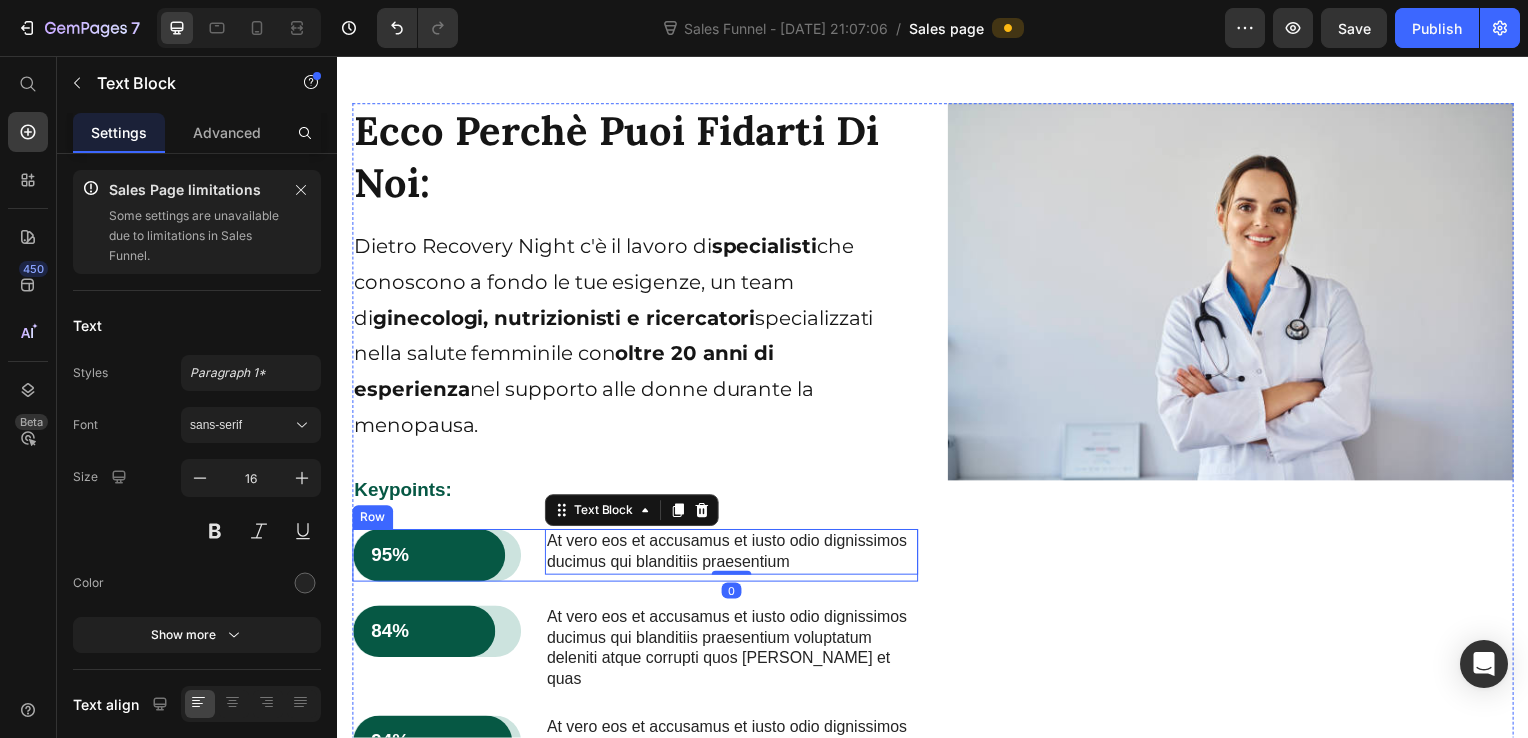 click on "At vero eos et accusamus et iusto odio dignissimos ducimus qui blanditiis praesentium Text Block   0" at bounding box center (734, 559) 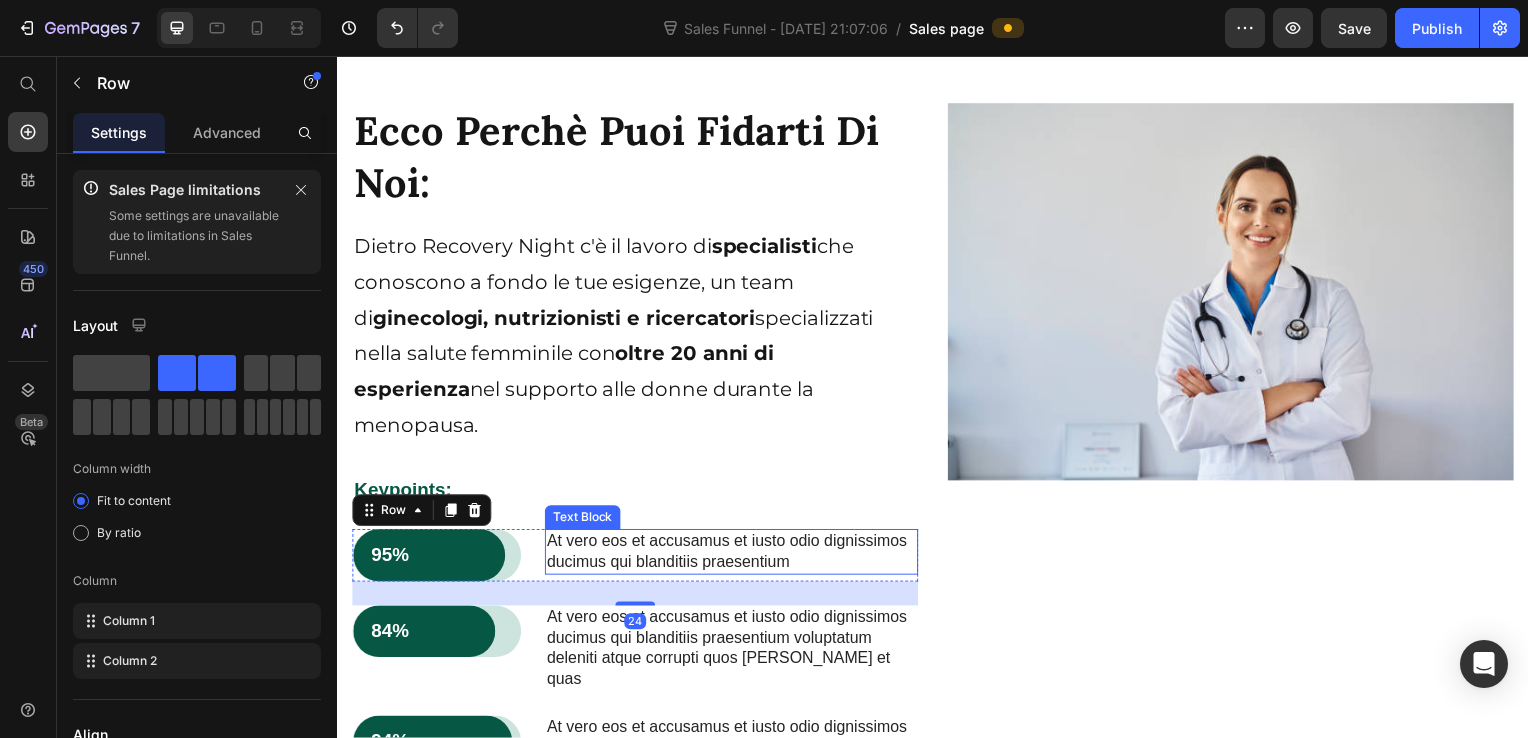 click on "At vero eos et accusamus et iusto odio dignissimos ducimus qui blanditiis praesentium" at bounding box center (734, 556) 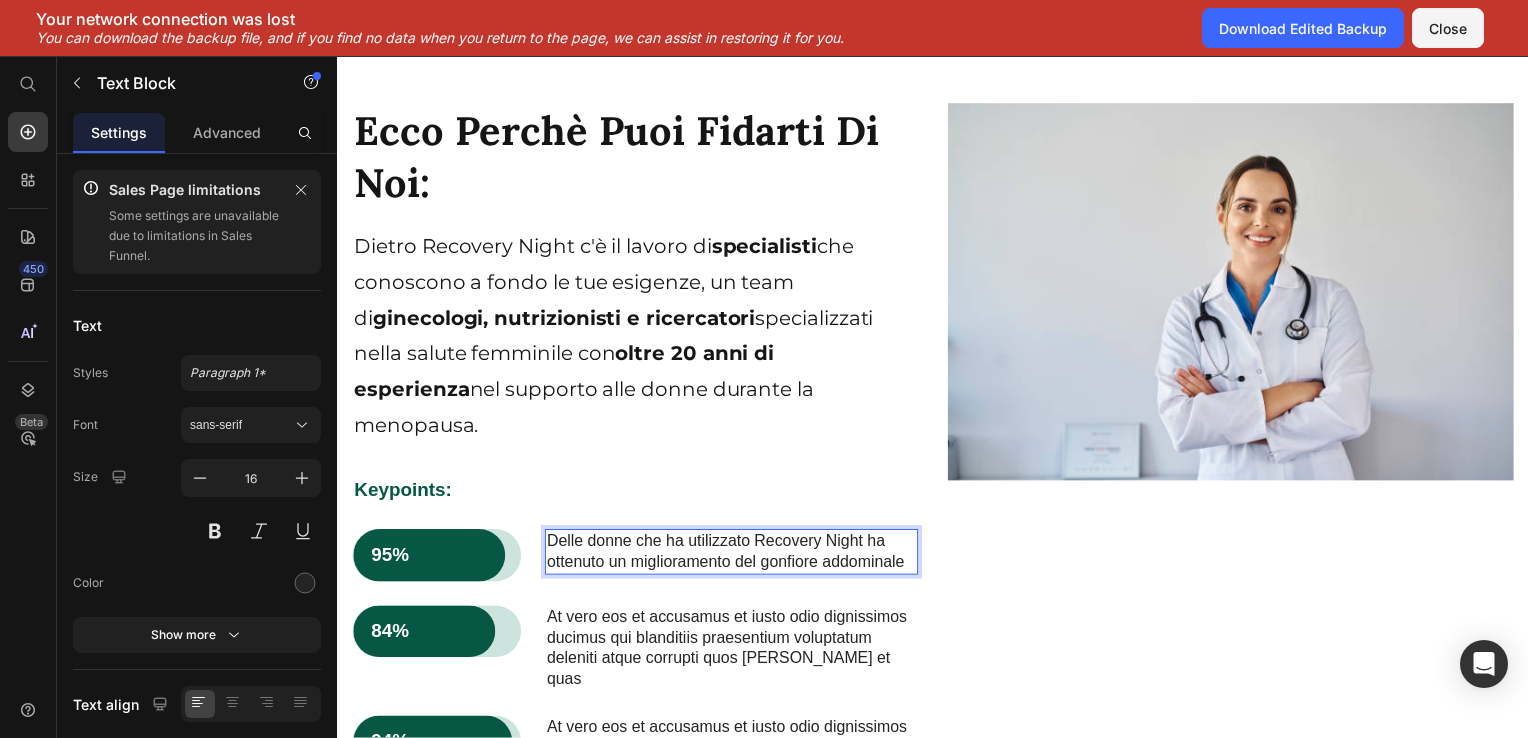 click on "Delle donne che ha utilizzato Recovery Night ha ottenuto un miglioramento del gonfiore addominale" at bounding box center [734, 556] 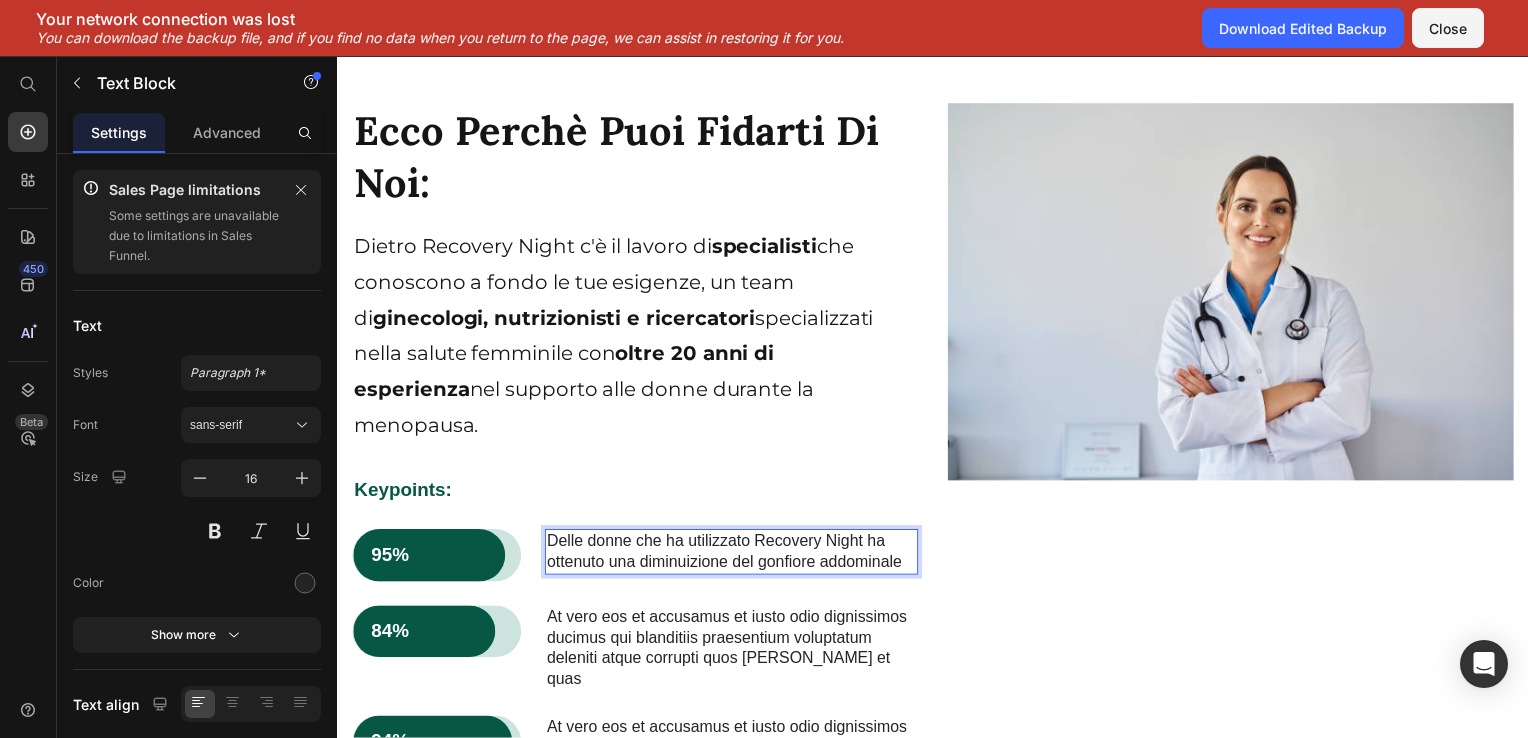 click on "Delle donne che ha utilizzato Recovery Night ha ottenuto una diminuizione del gonfiore addominale" at bounding box center [734, 556] 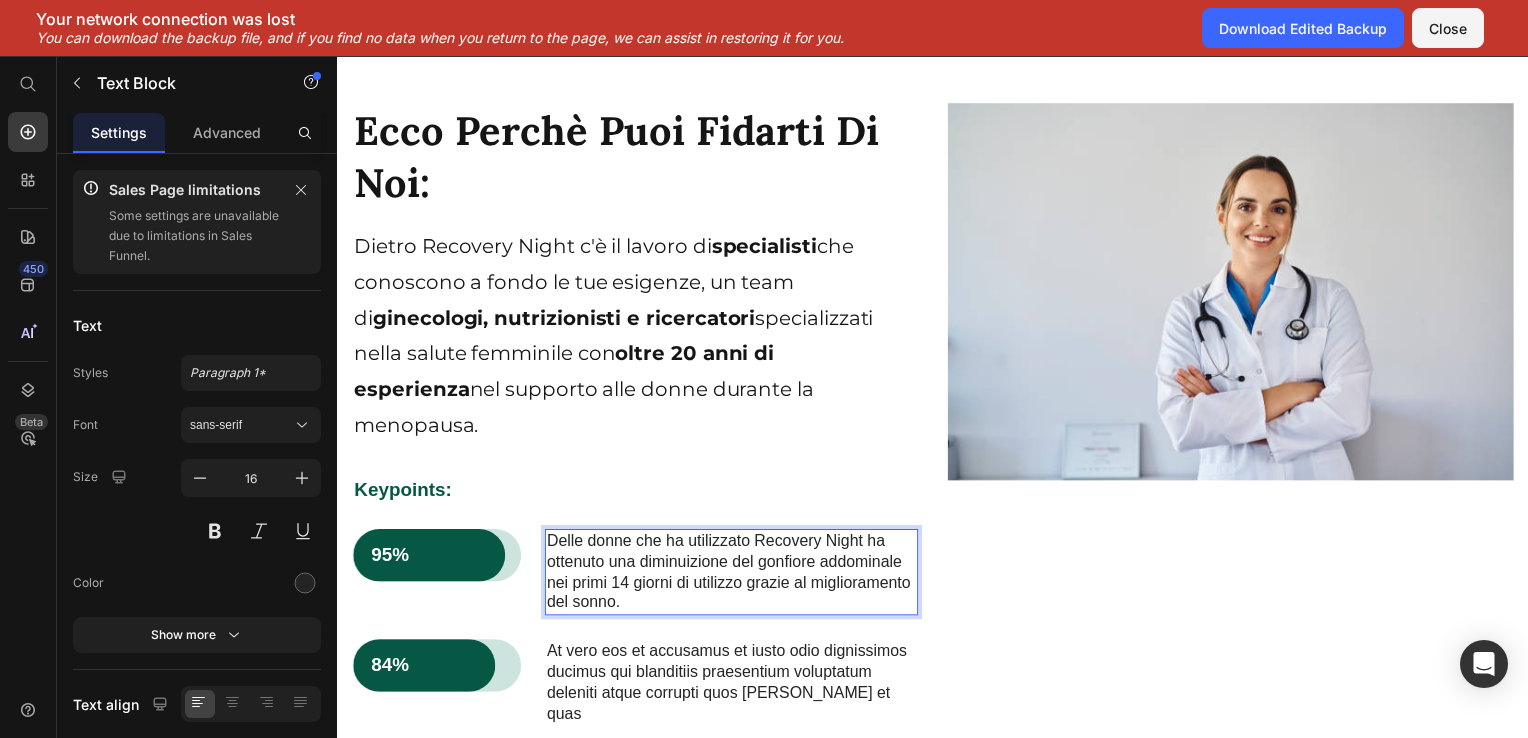 click on "Delle donne che ha utilizzato Recovery Night ha ottenuto una diminuizione del gonfiore addominale nei primi 14 giorni di utilizzo grazie al miglioramento del sonno." at bounding box center (734, 576) 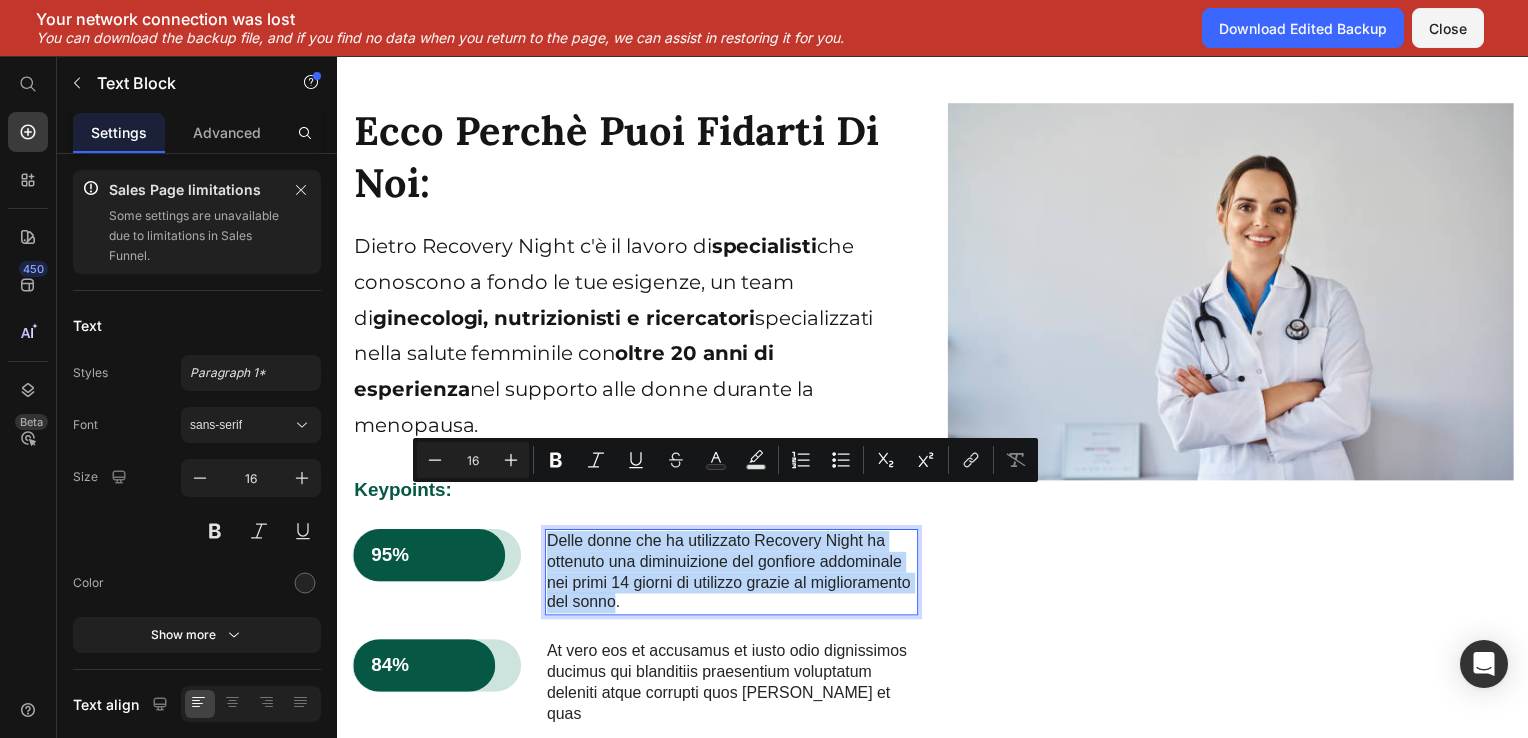 drag, startPoint x: 549, startPoint y: 500, endPoint x: 711, endPoint y: 564, distance: 174.1838 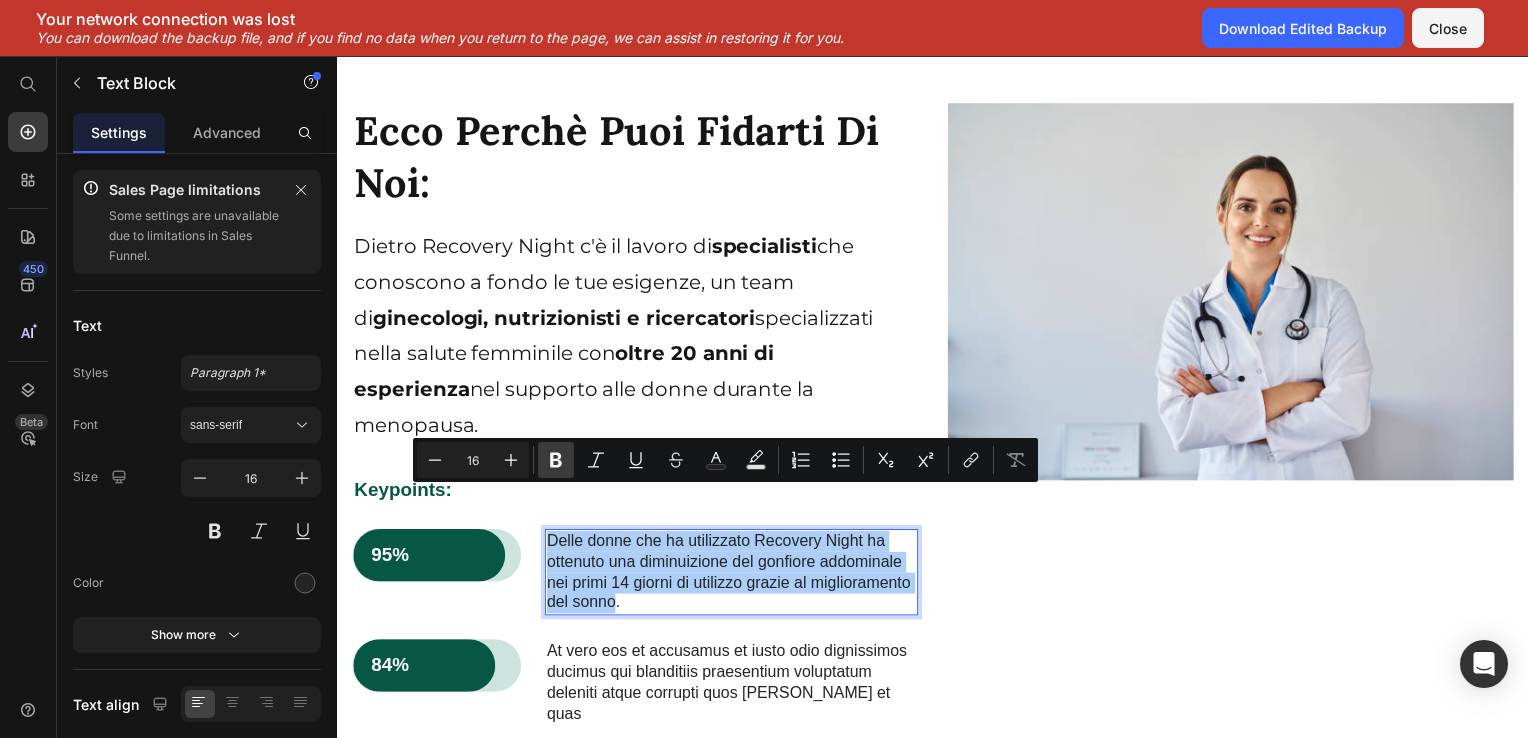 click 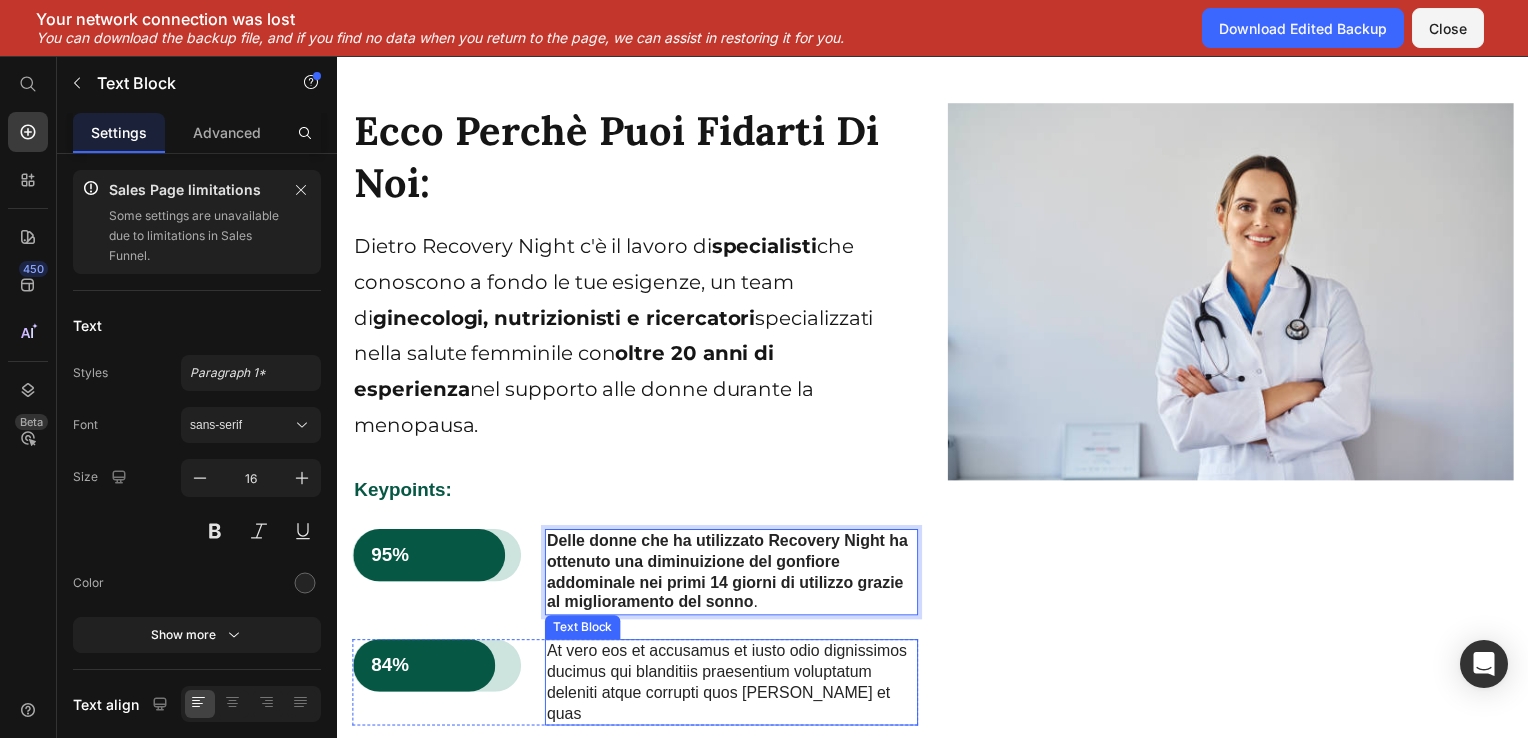 click on "Delle donne che ha utilizzato Recovery Night ha ottenuto una diminuizione del gonfiore addominale nei primi 14 giorni di utilizzo grazie al miglioramento del sonno ." at bounding box center (734, 576) 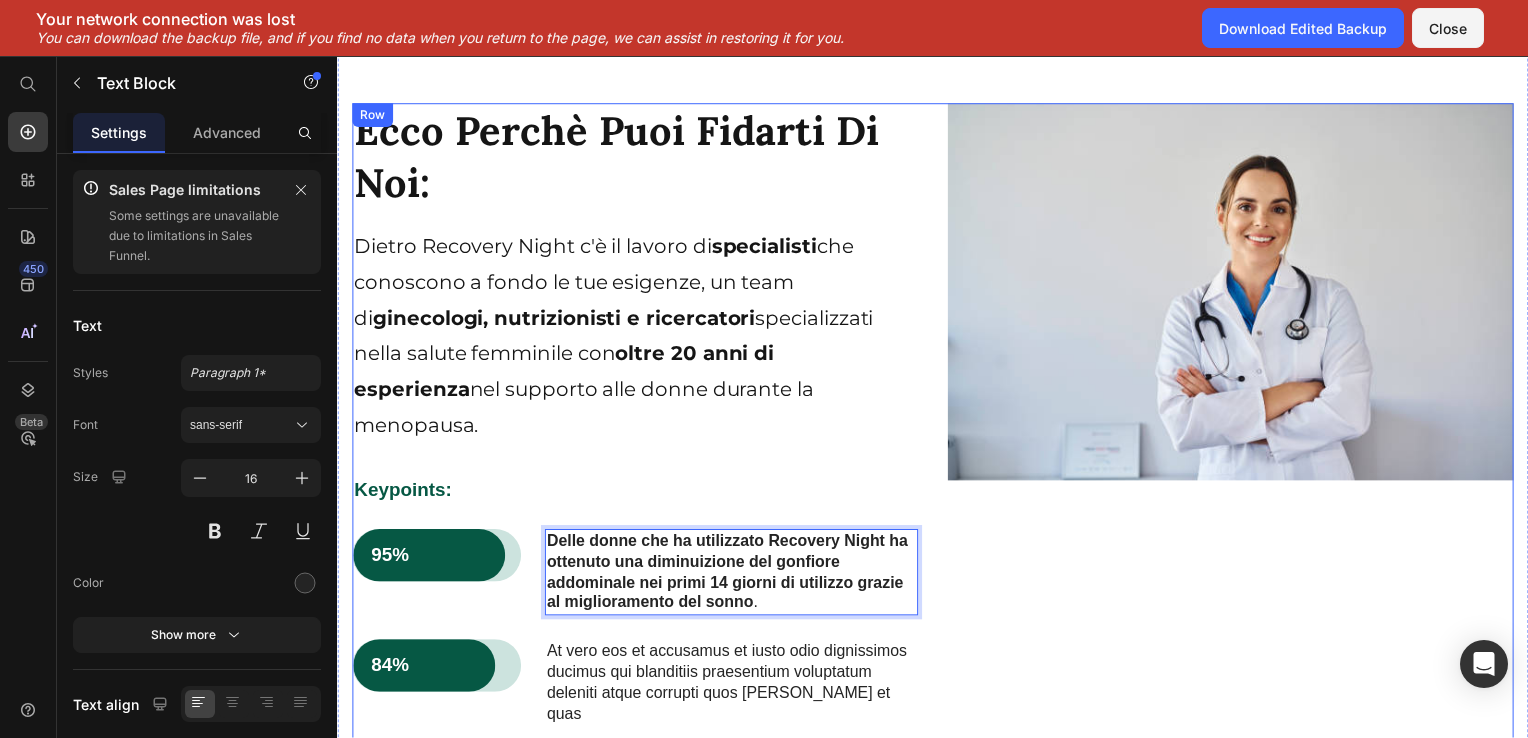 click on "Image" at bounding box center (1237, 464) 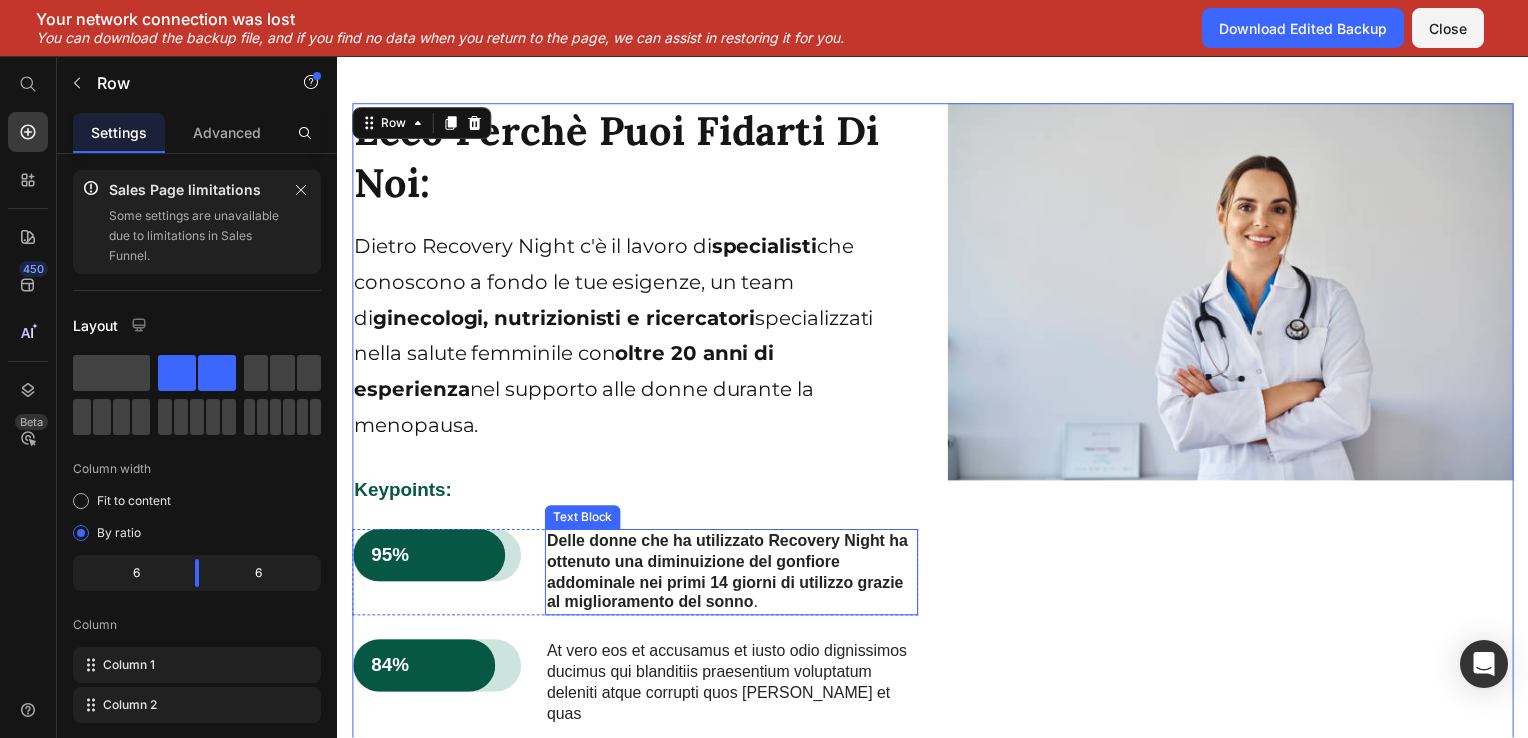 click on "Delle donne che ha utilizzato Recovery Night ha ottenuto una diminuizione del gonfiore addominale nei primi 14 giorni di utilizzo grazie al miglioramento del sonno ." at bounding box center [734, 576] 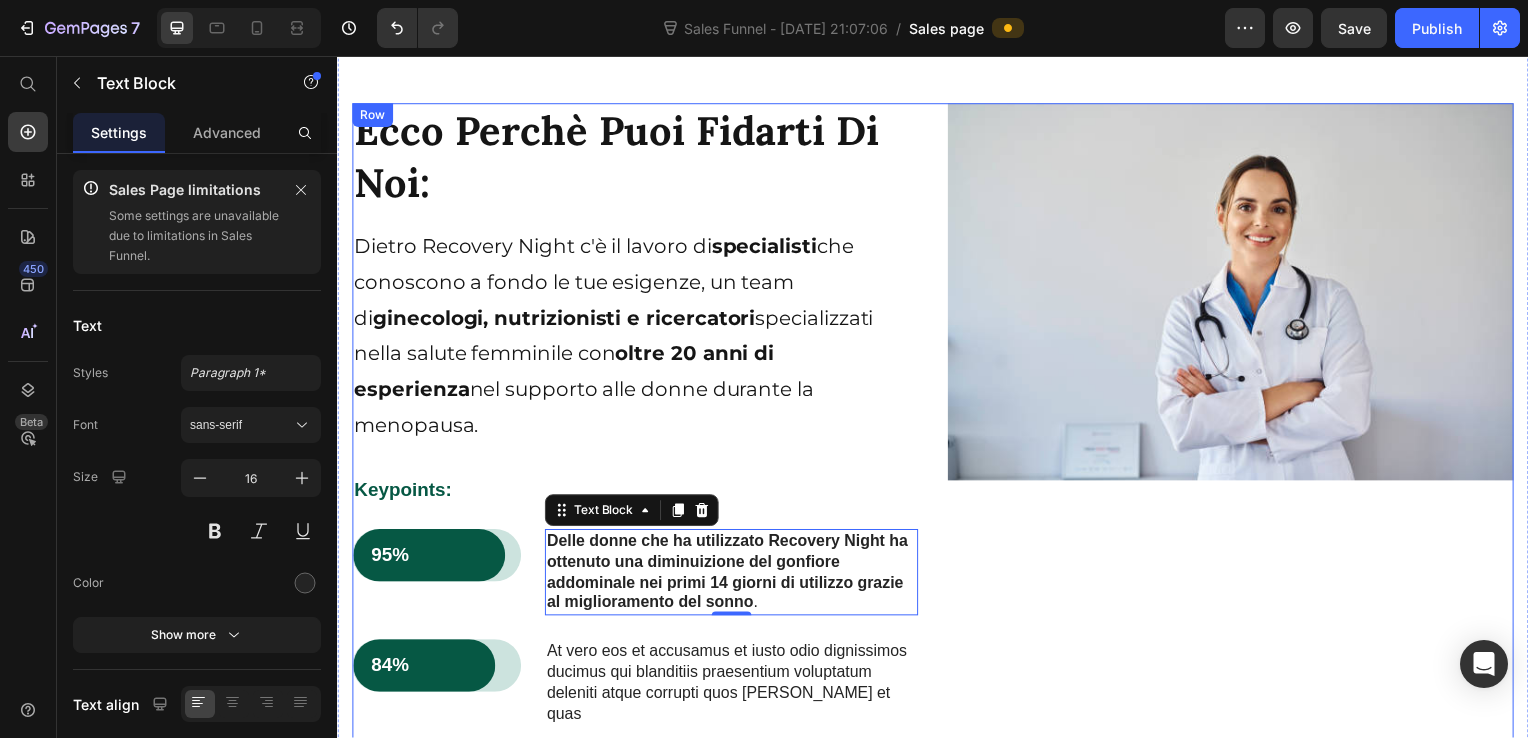 click on "Image" at bounding box center [1237, 464] 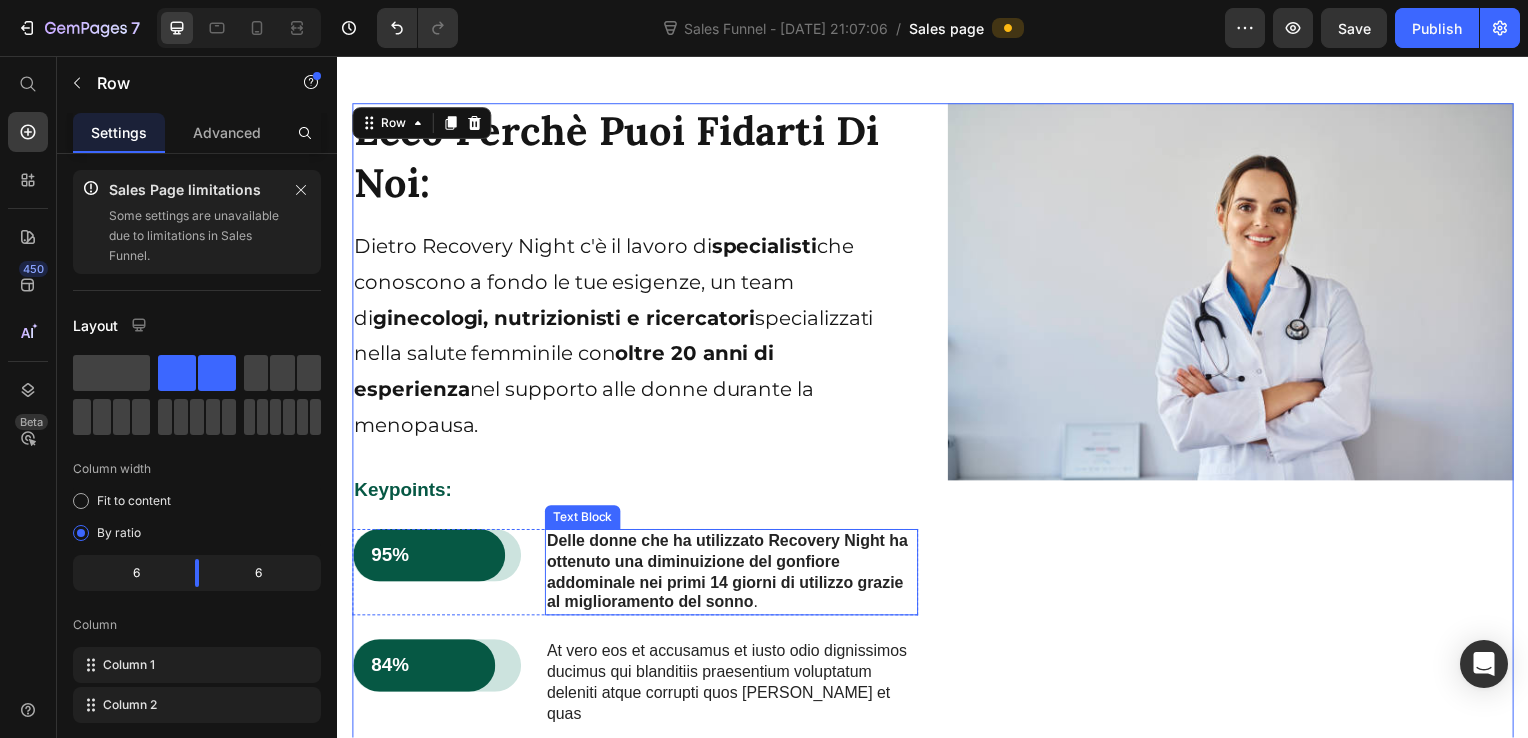 scroll, scrollTop: 2500, scrollLeft: 0, axis: vertical 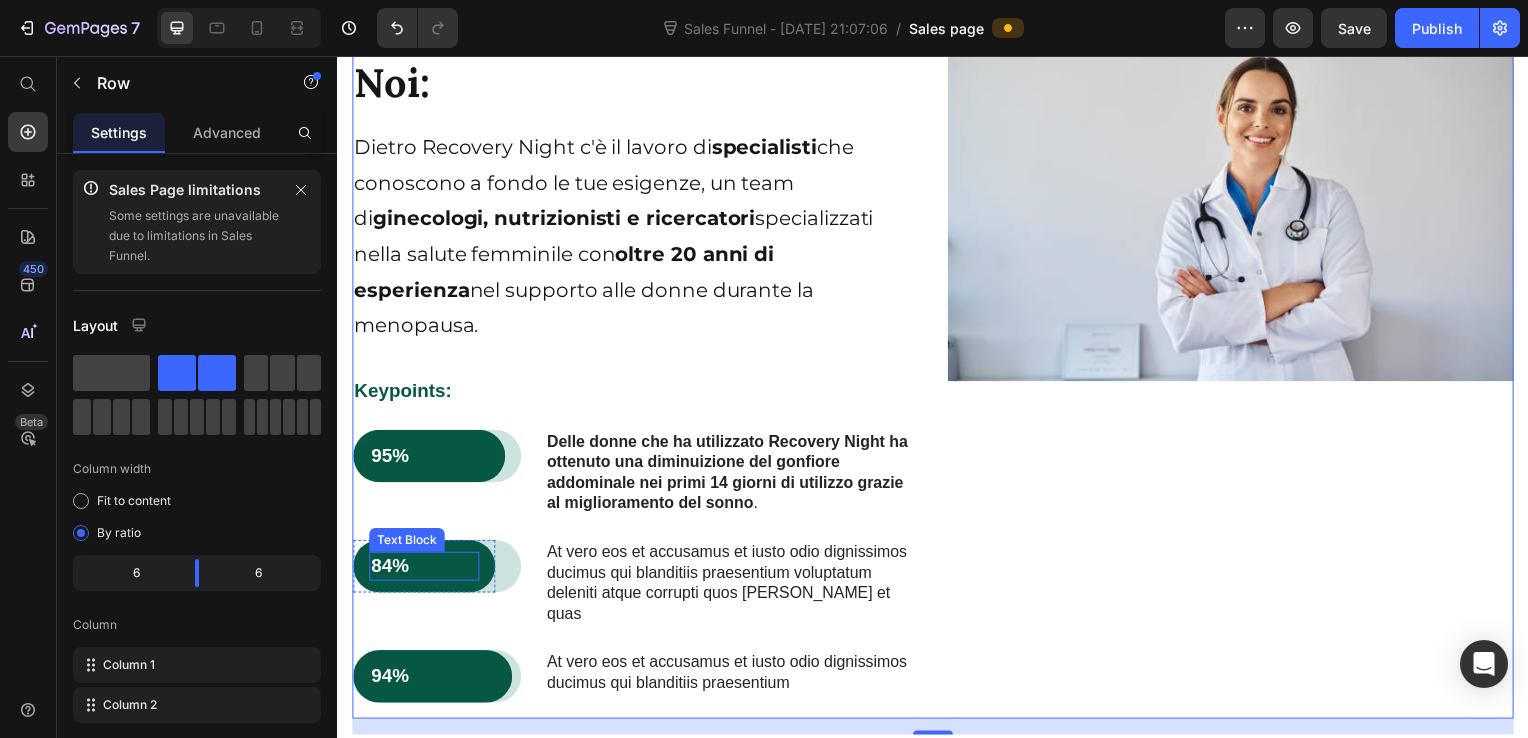 click on "84%" at bounding box center (424, 570) 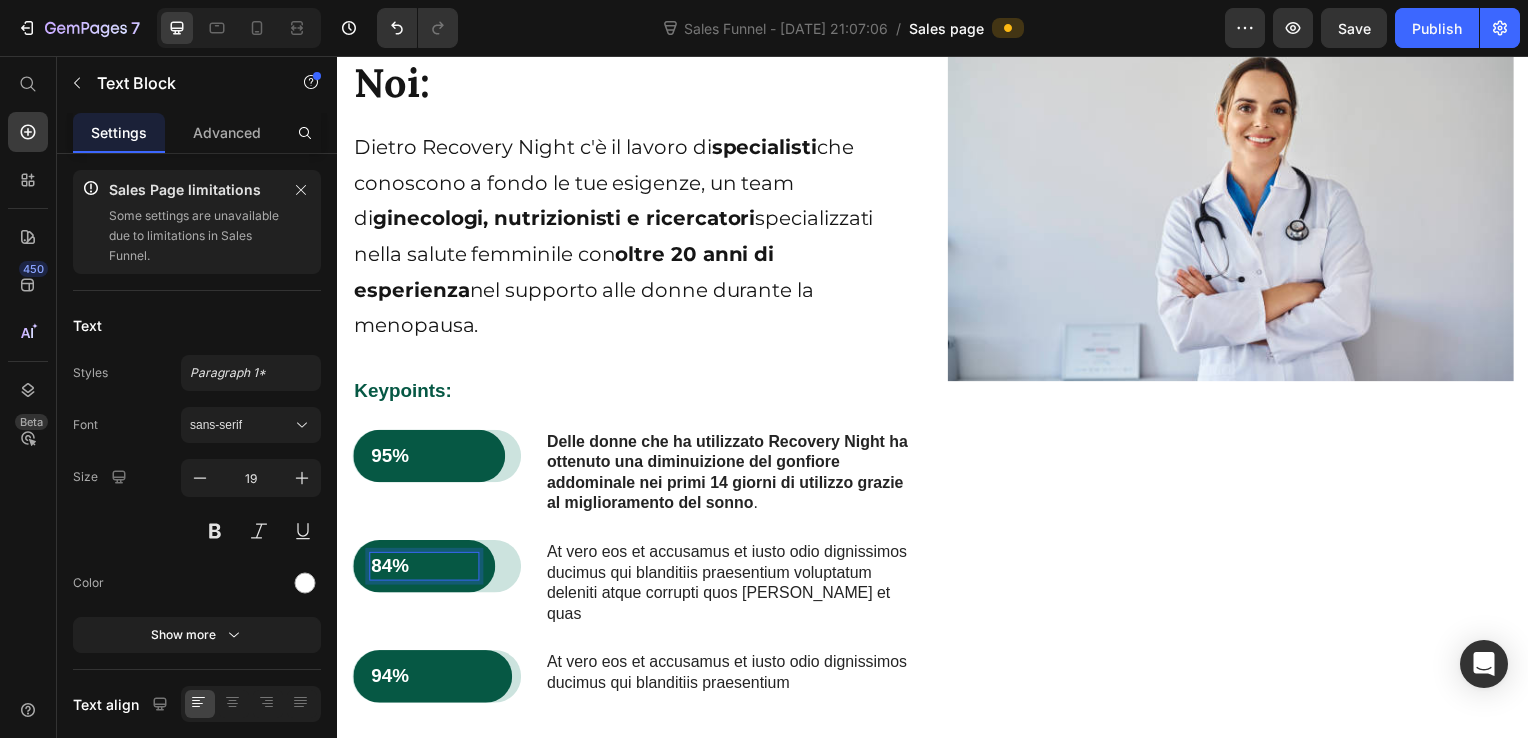 click on "84%" at bounding box center (424, 570) 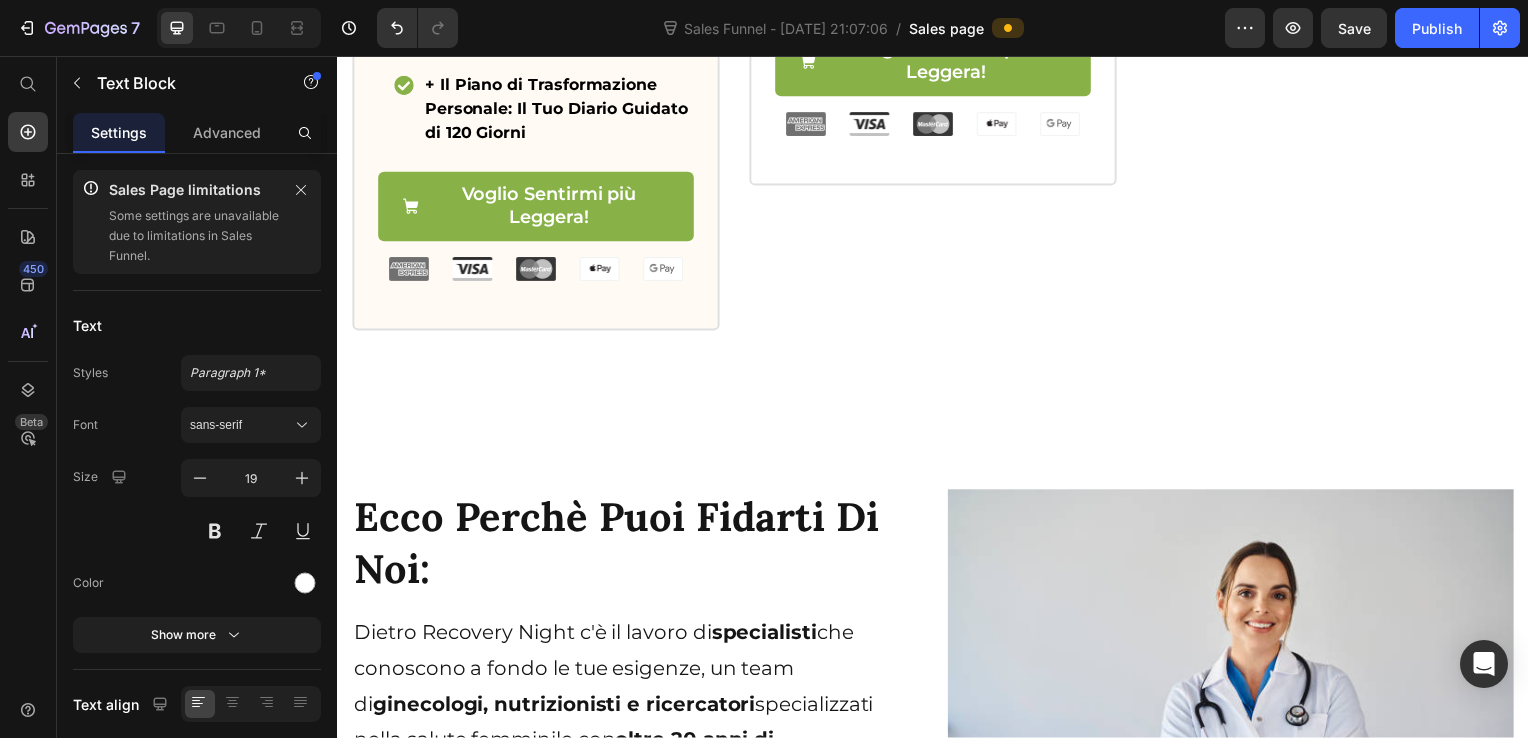 scroll, scrollTop: 2400, scrollLeft: 0, axis: vertical 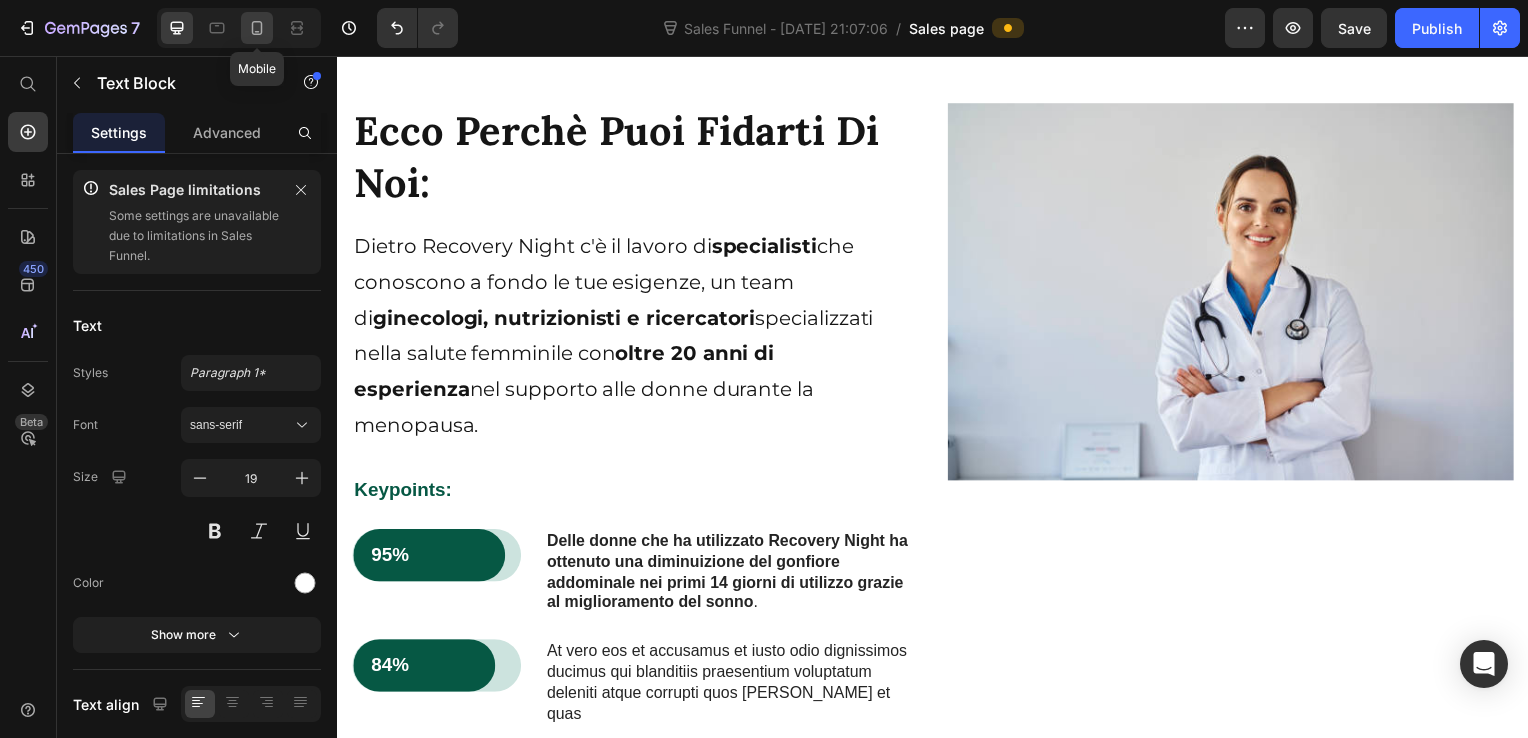 click 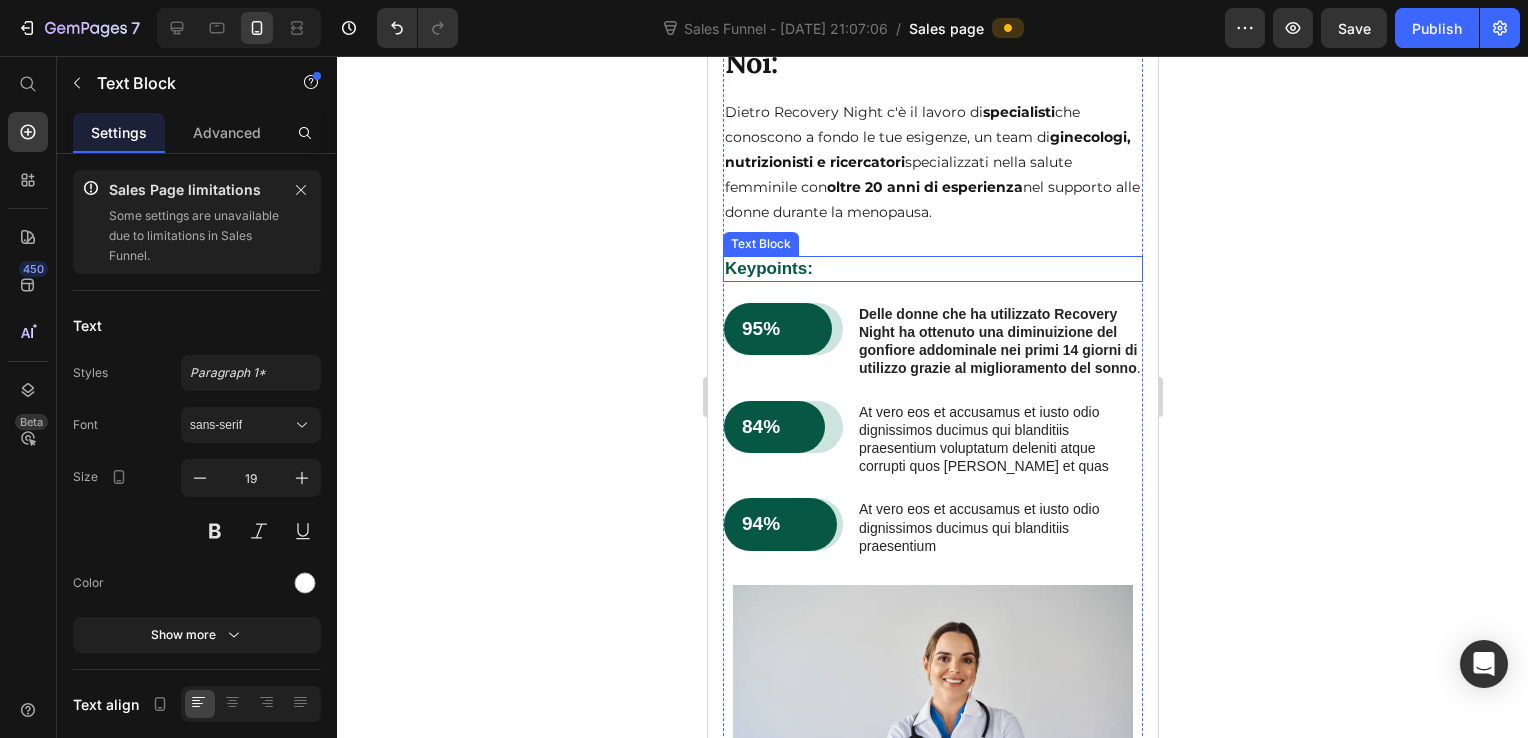 scroll, scrollTop: 953, scrollLeft: 0, axis: vertical 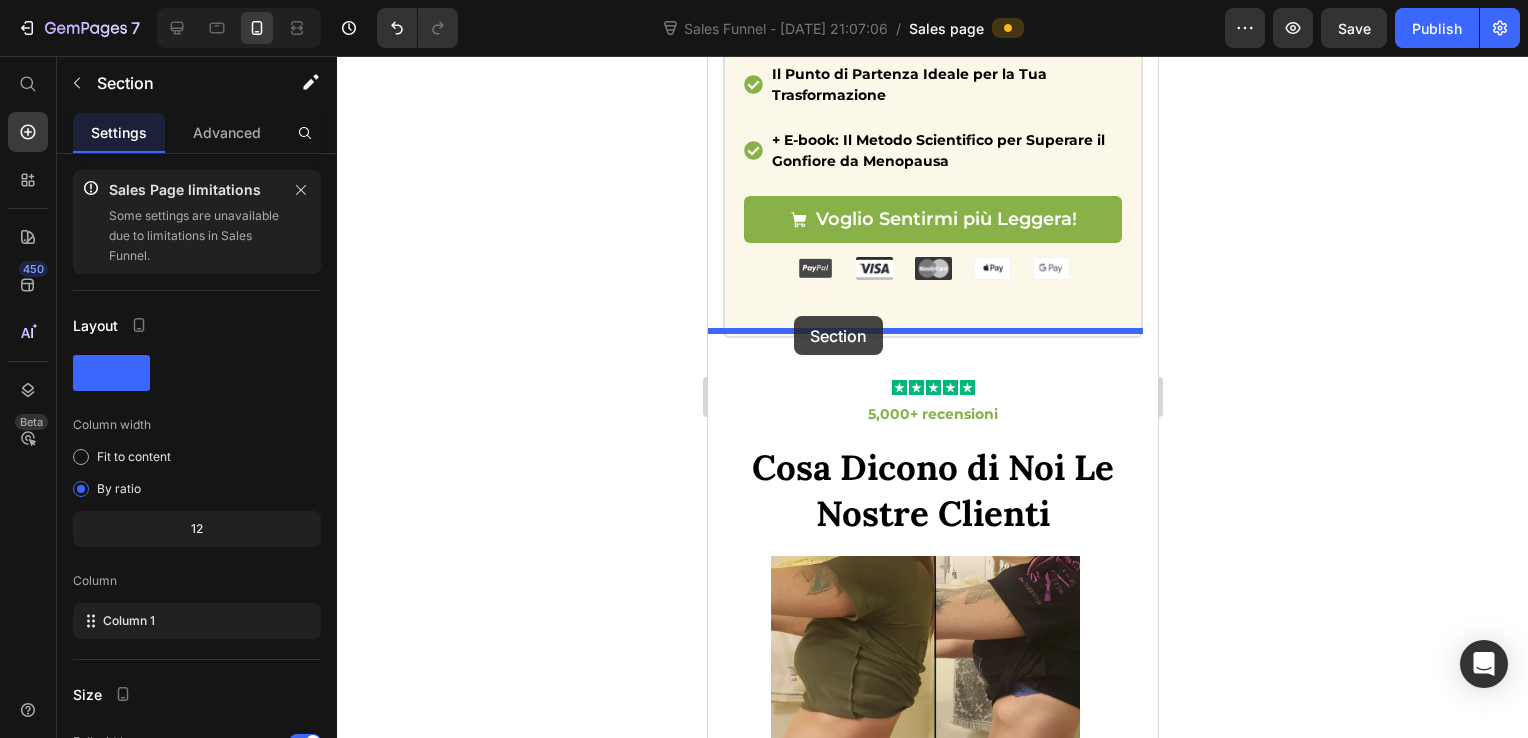 drag, startPoint x: 857, startPoint y: 283, endPoint x: 784, endPoint y: 302, distance: 75.43209 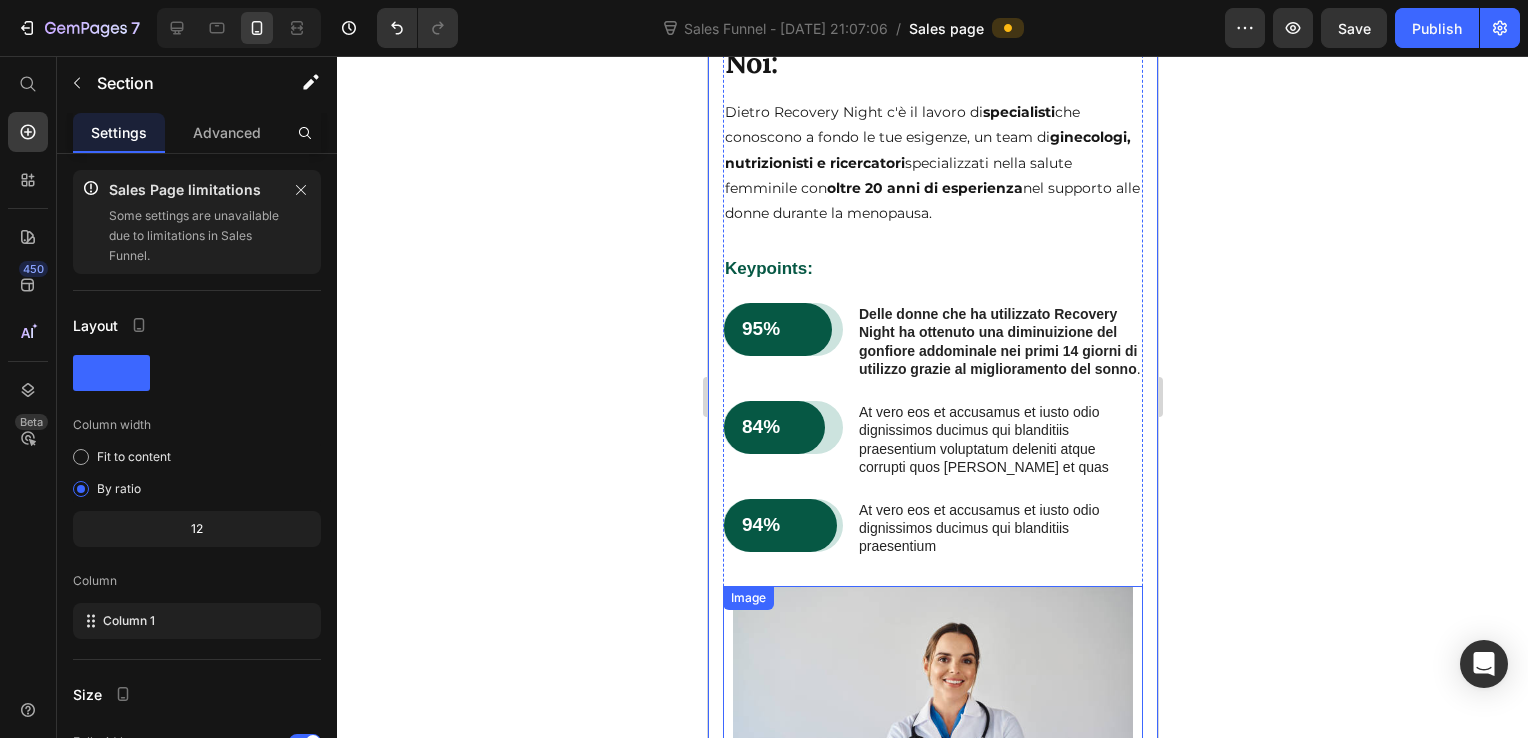 scroll, scrollTop: 4603, scrollLeft: 0, axis: vertical 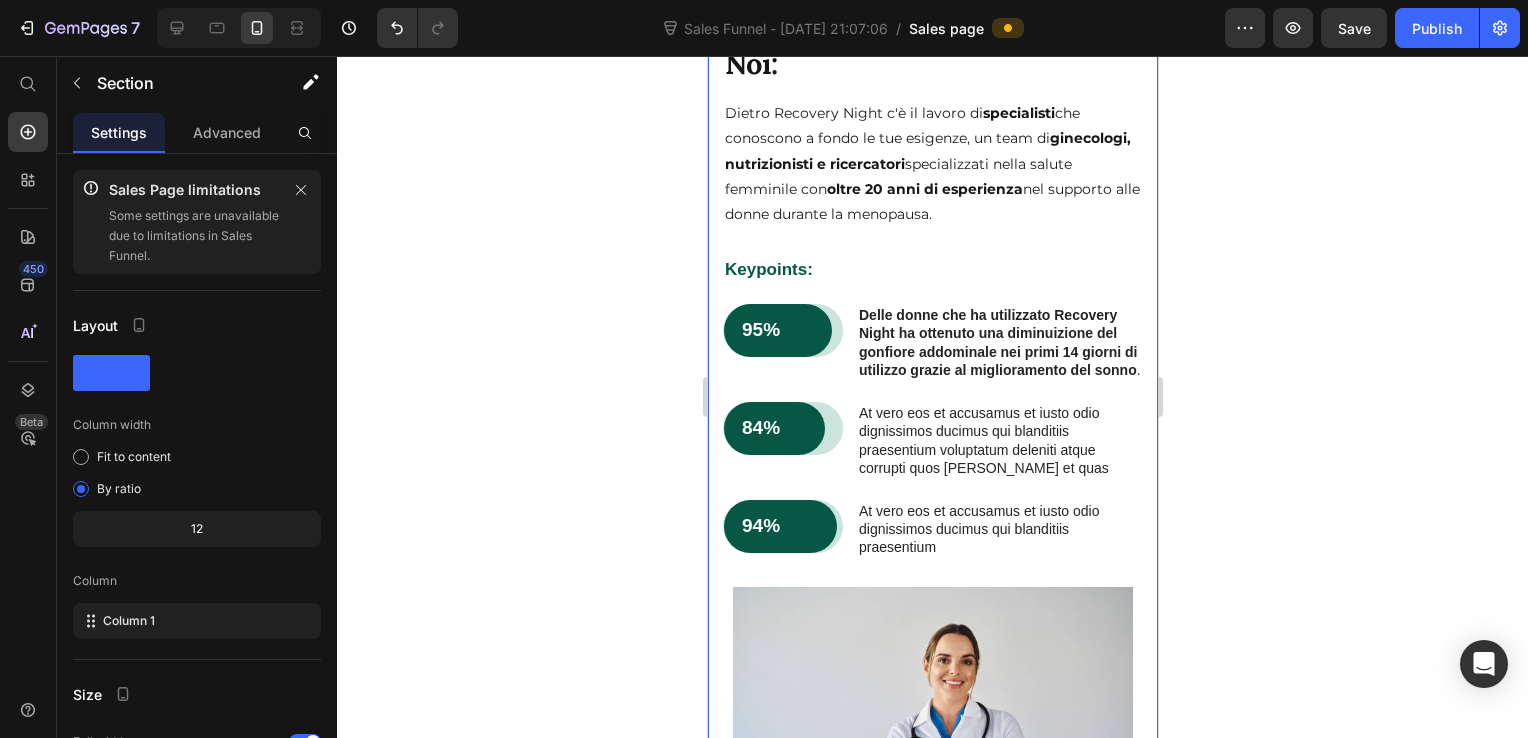 click at bounding box center [239, 28] 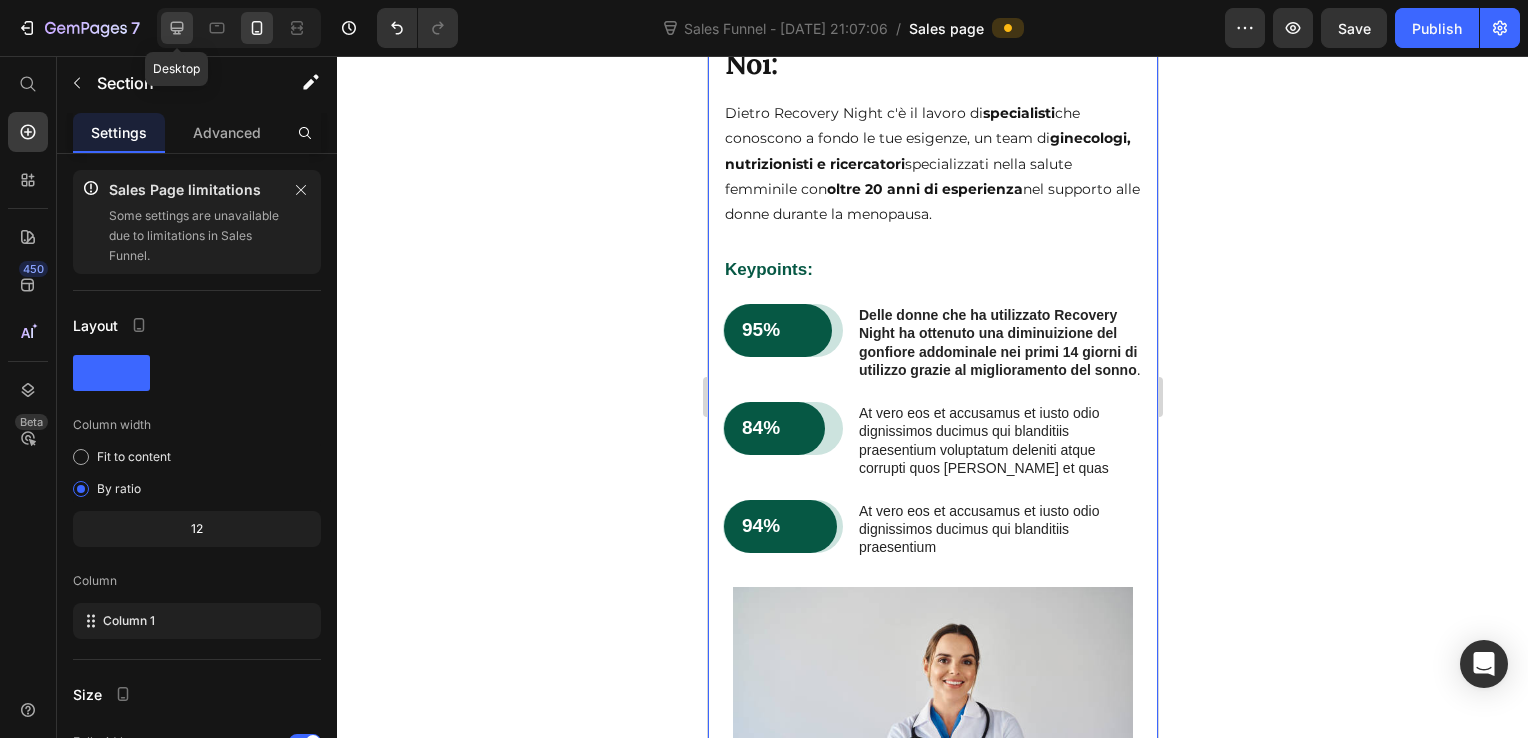 click 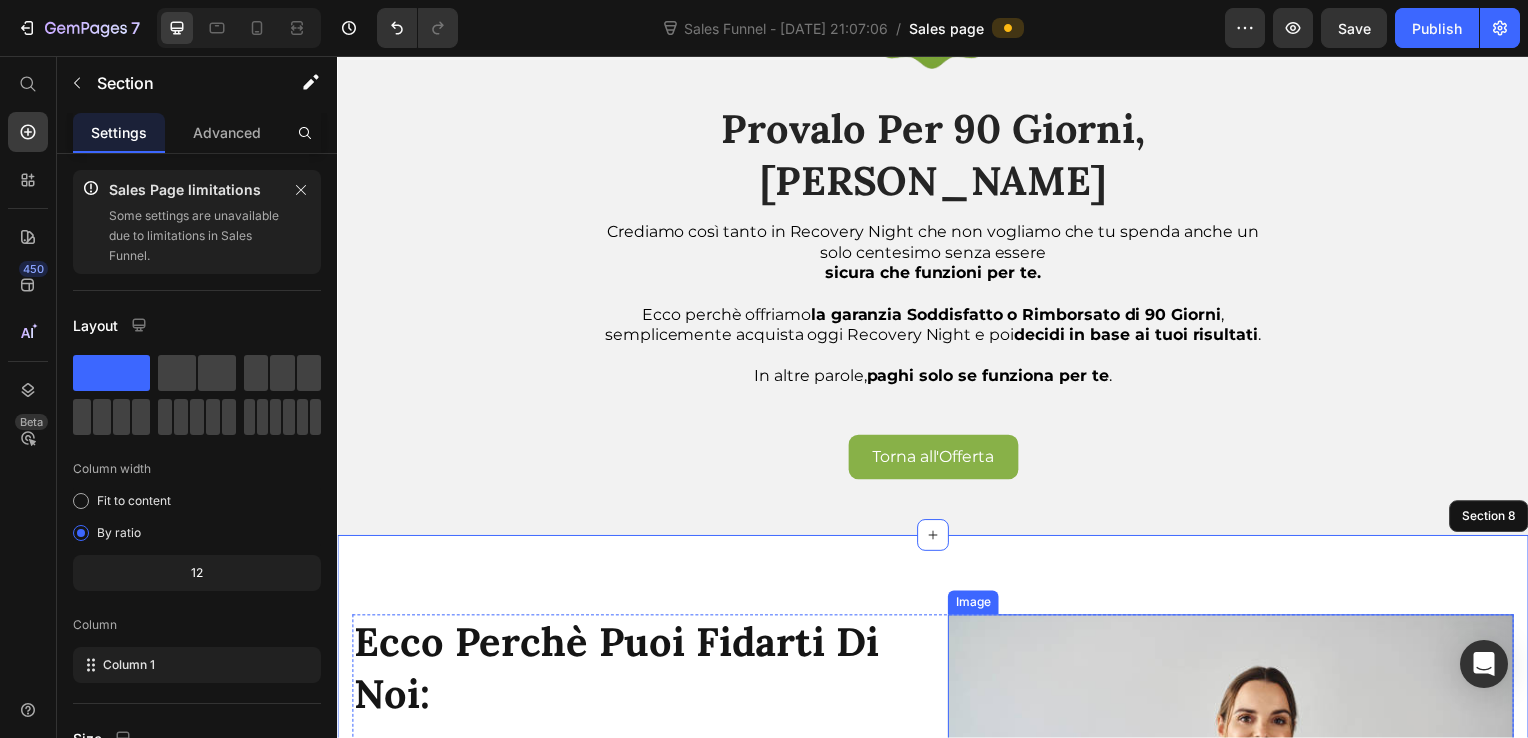 scroll, scrollTop: 3899, scrollLeft: 0, axis: vertical 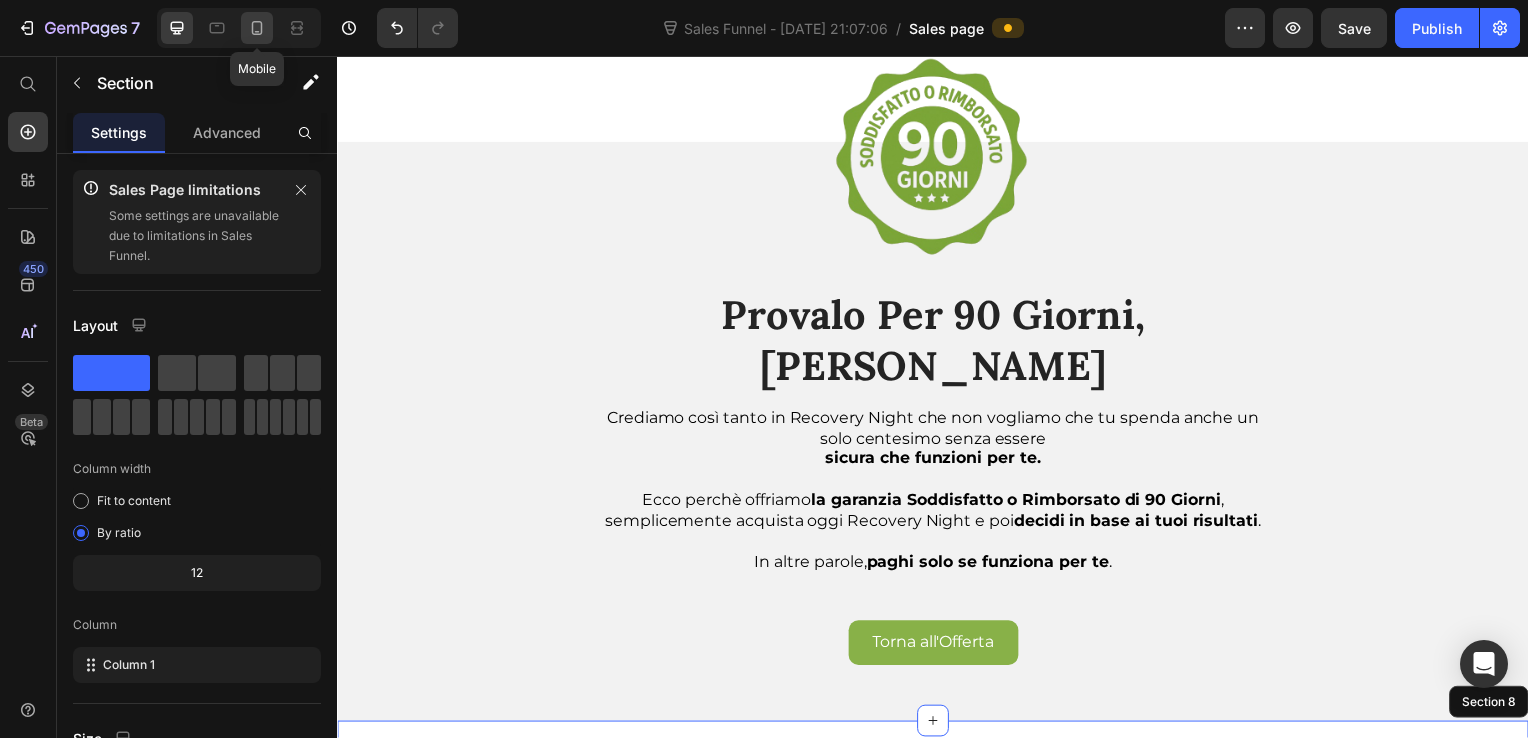 click 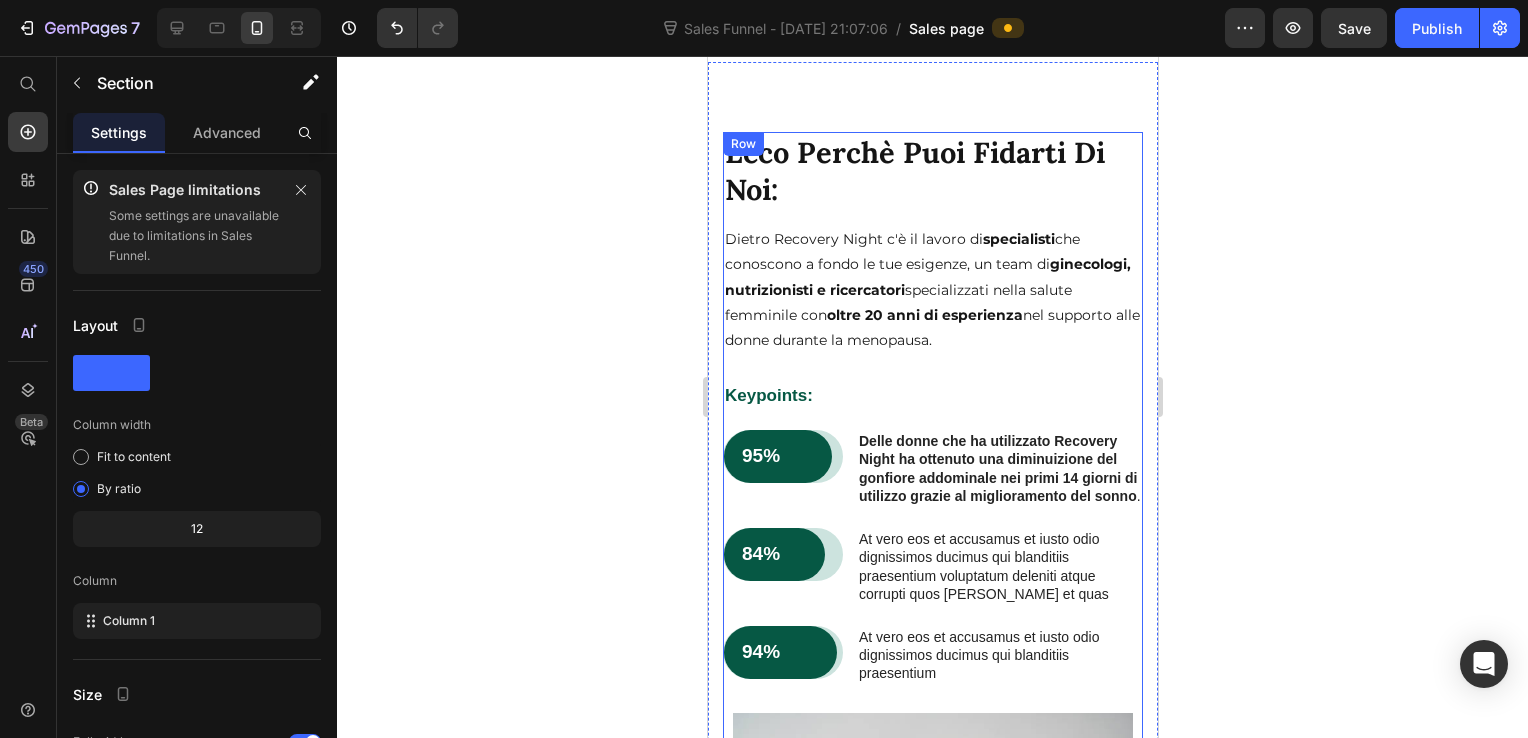 scroll, scrollTop: 4363, scrollLeft: 0, axis: vertical 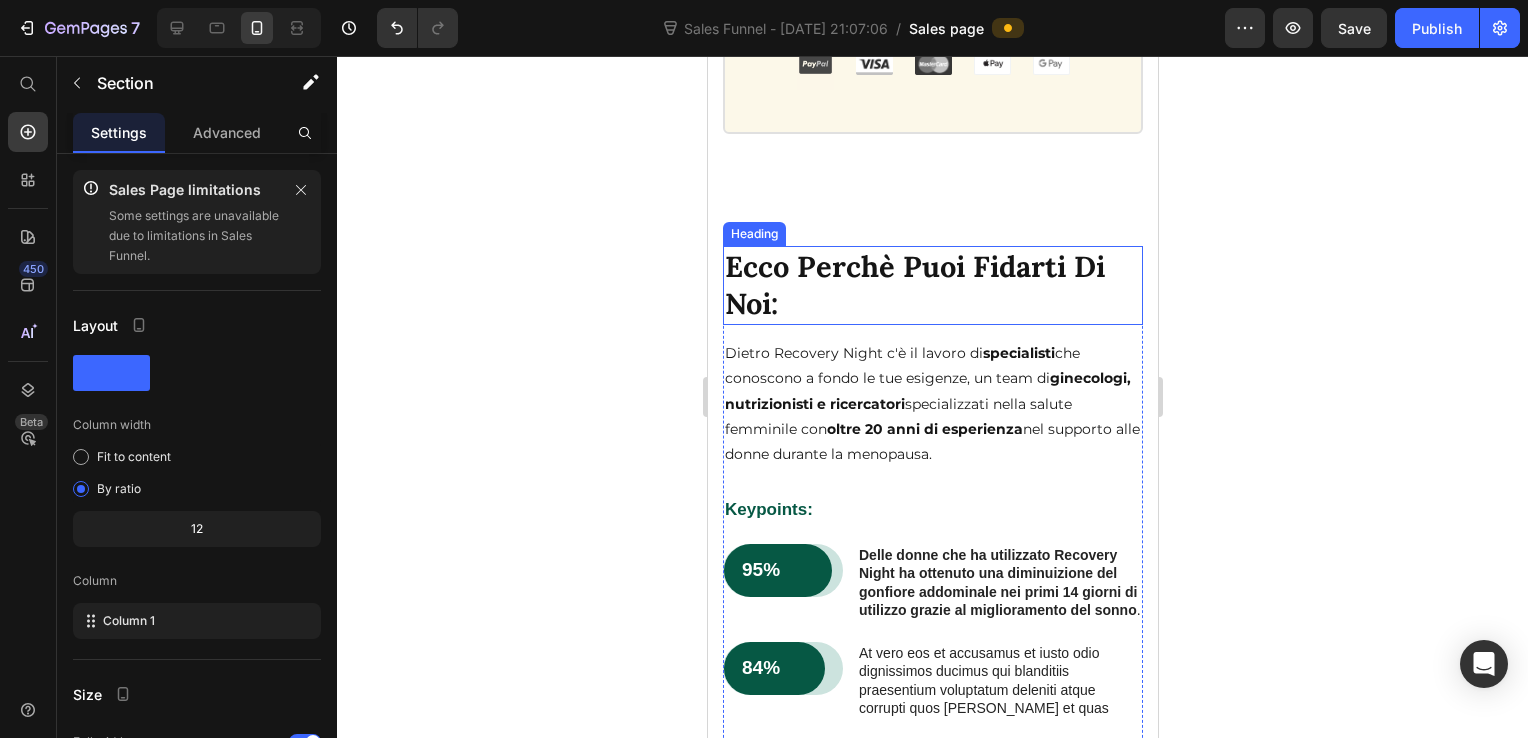 click on "Ecco Perchè Puoi Fidarti Di Noi:" at bounding box center [932, 285] 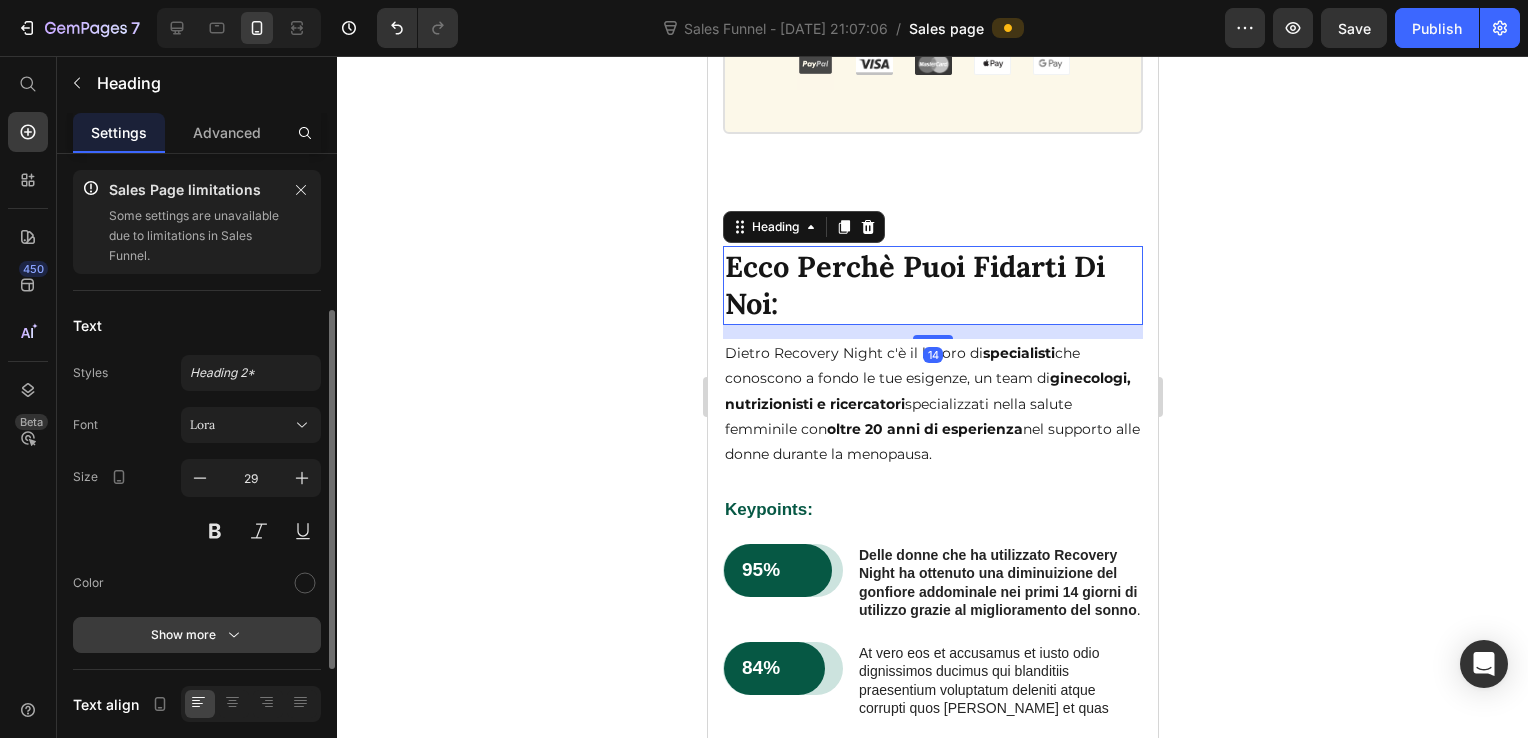 scroll, scrollTop: 100, scrollLeft: 0, axis: vertical 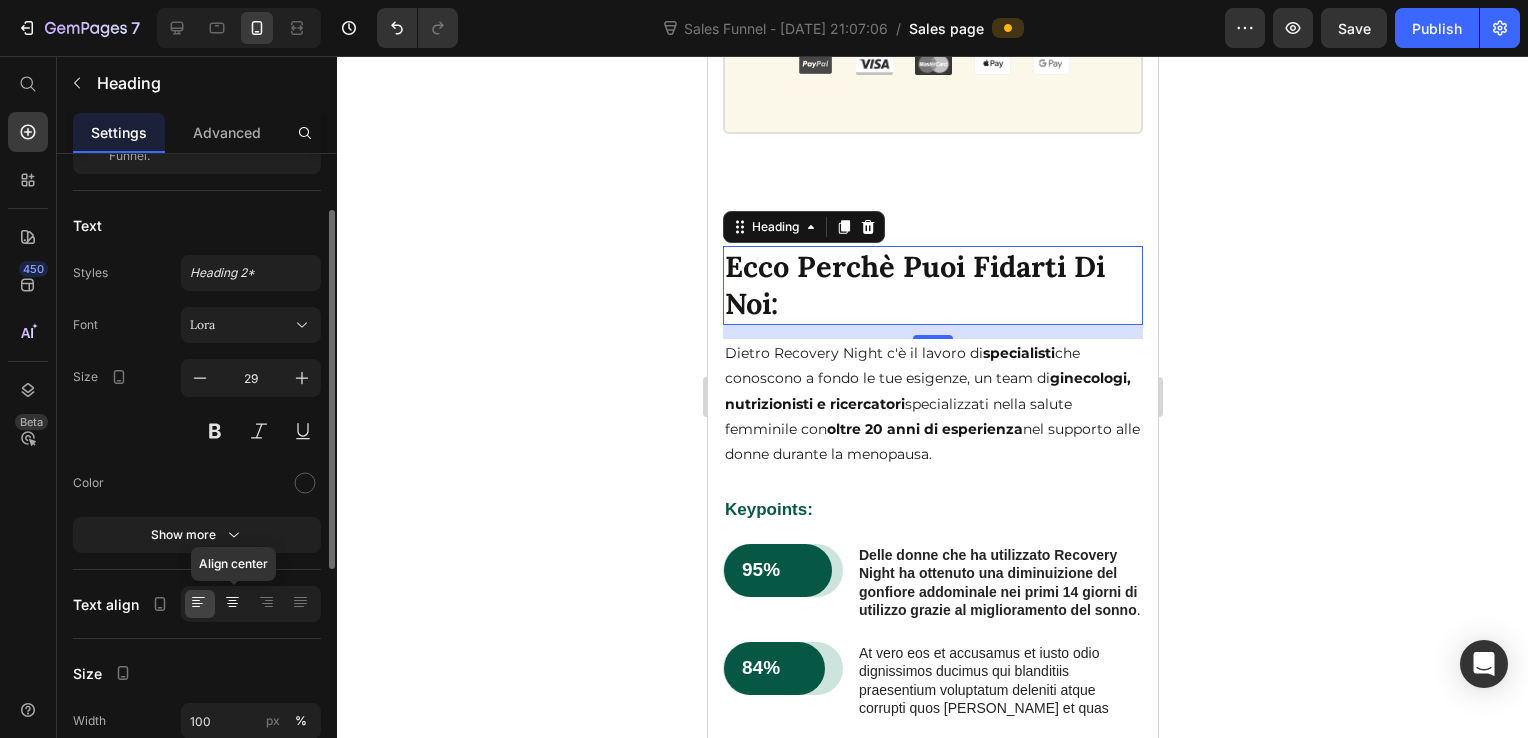 click 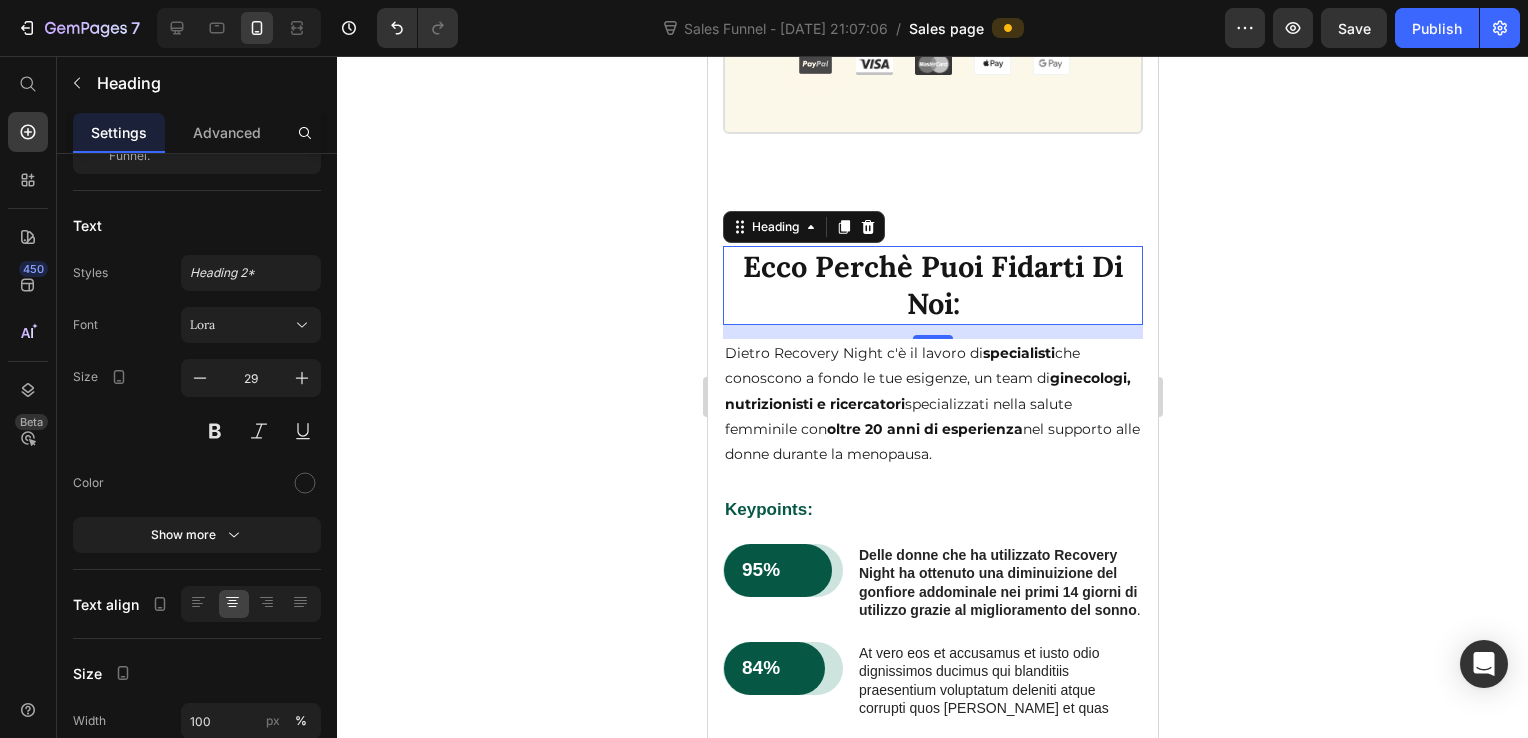 click 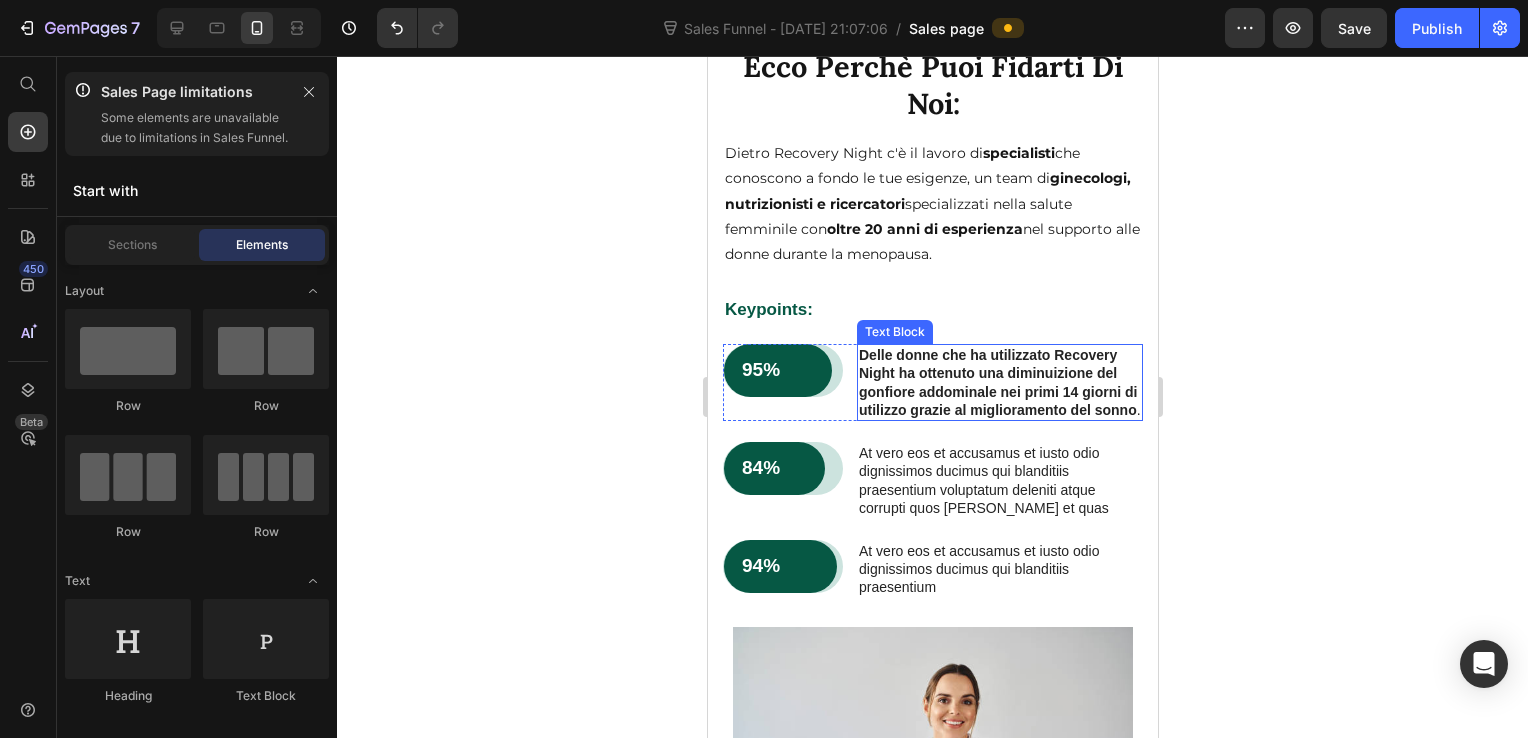scroll, scrollTop: 4363, scrollLeft: 0, axis: vertical 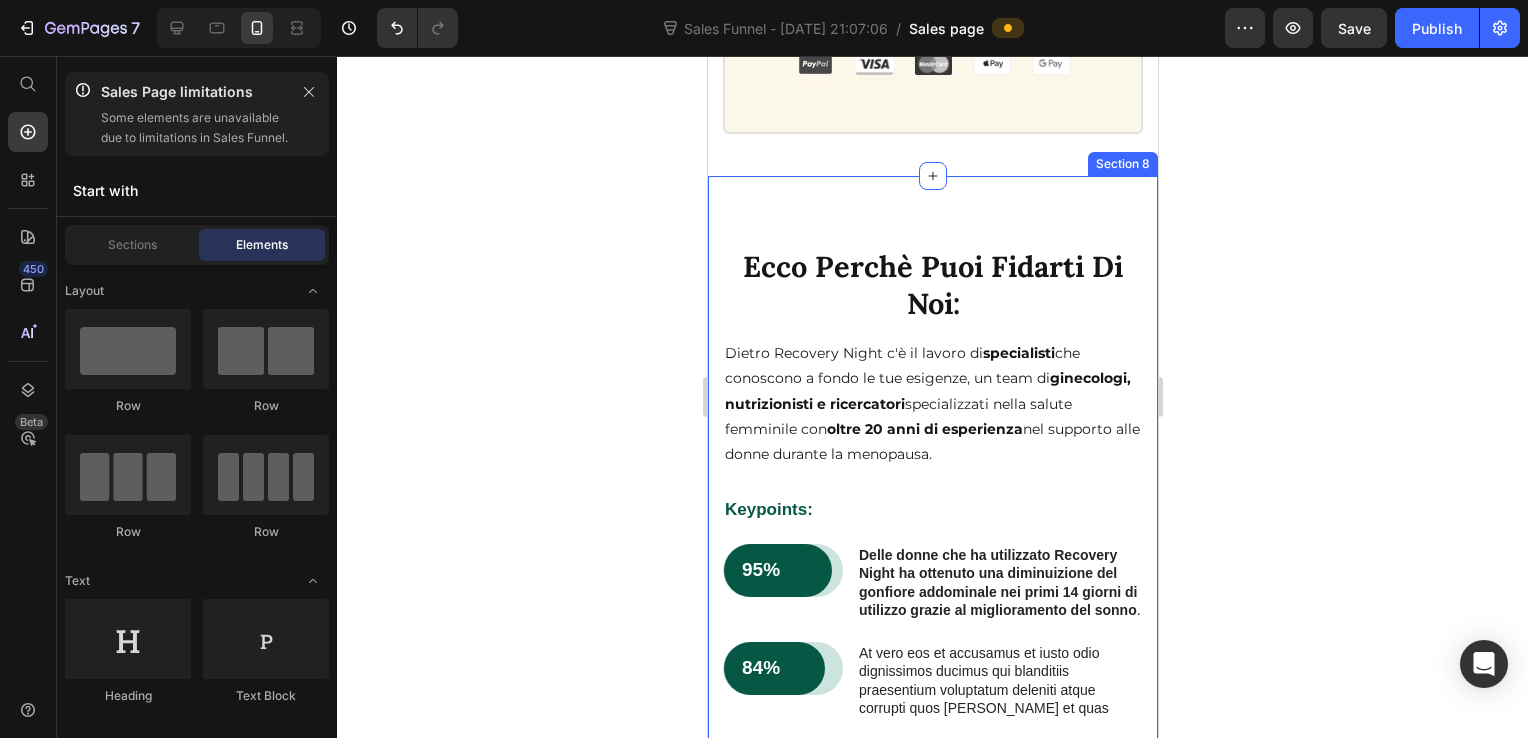 click on "Ecco Perchè Puoi Fidarti Di Noi: Heading Dietro Recovery Night c'è il lavoro di  specialisti  che conoscono a fondo le tue esigenze, un team di  ginecologi, nutrizionisti e ricercatori  specializzati nella salute femminile con  oltre 20 anni di esperienza  nel supporto alle donne durante la menopausa. Text Block Keypoints: Text Block 95% Text Block Row Row Delle donne che ha utilizzato Recovery Night ha ottenuto una diminuizione del gonfiore addominale nei primi 14 giorni di utilizzo grazie al miglioramento del sonno . Text Block Row 84% Text Block Row Row At vero eos et accusamus et iusto odio dignissimos ducimus qui blanditiis praesentium voluptatum deleniti atque corrupti quos dolores et quas  Text Block Row 94% Text Block Row Row At vero eos et accusamus et iusto odio dignissimos ducimus qui blanditiis praesentium Text Block Row Image Row Section 8" at bounding box center (932, 670) 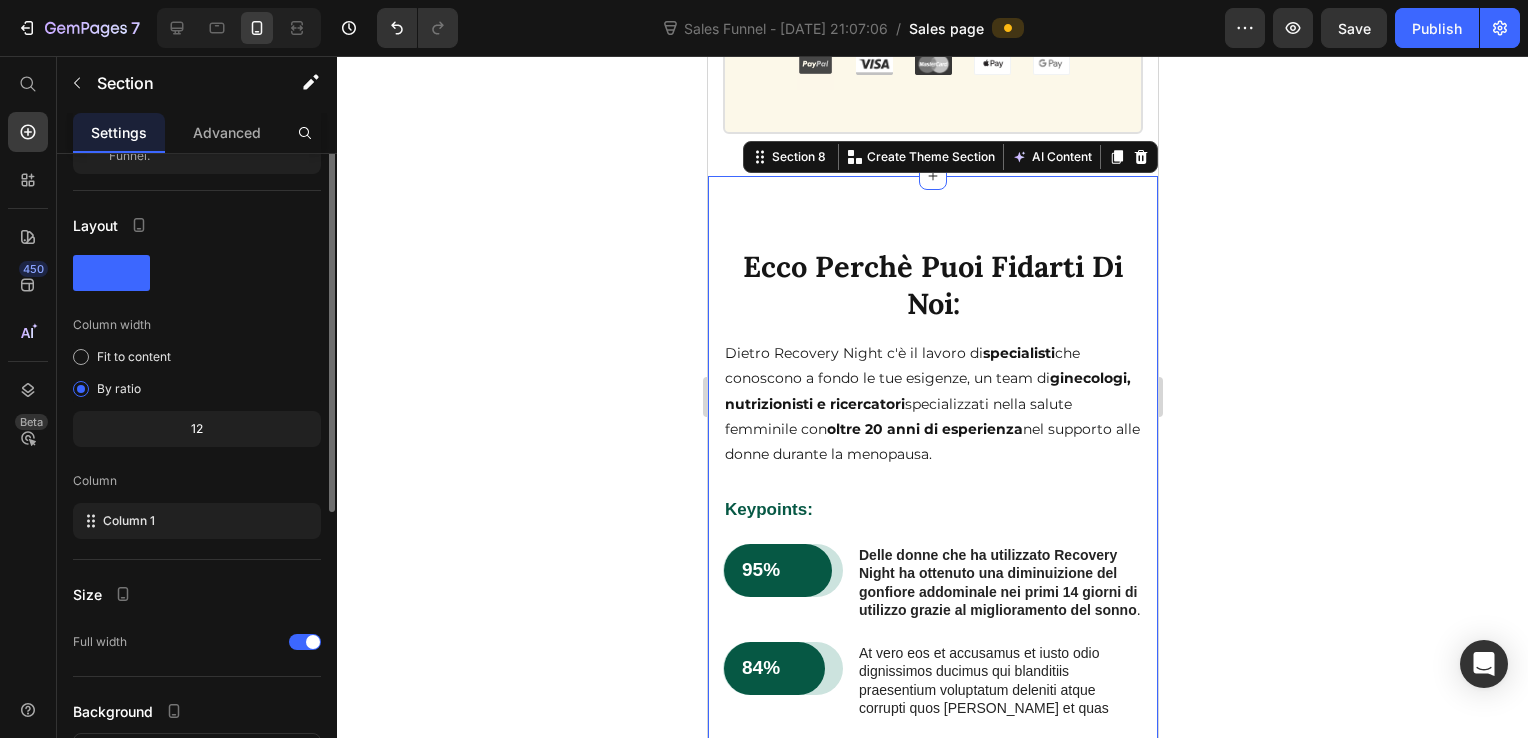 scroll, scrollTop: 0, scrollLeft: 0, axis: both 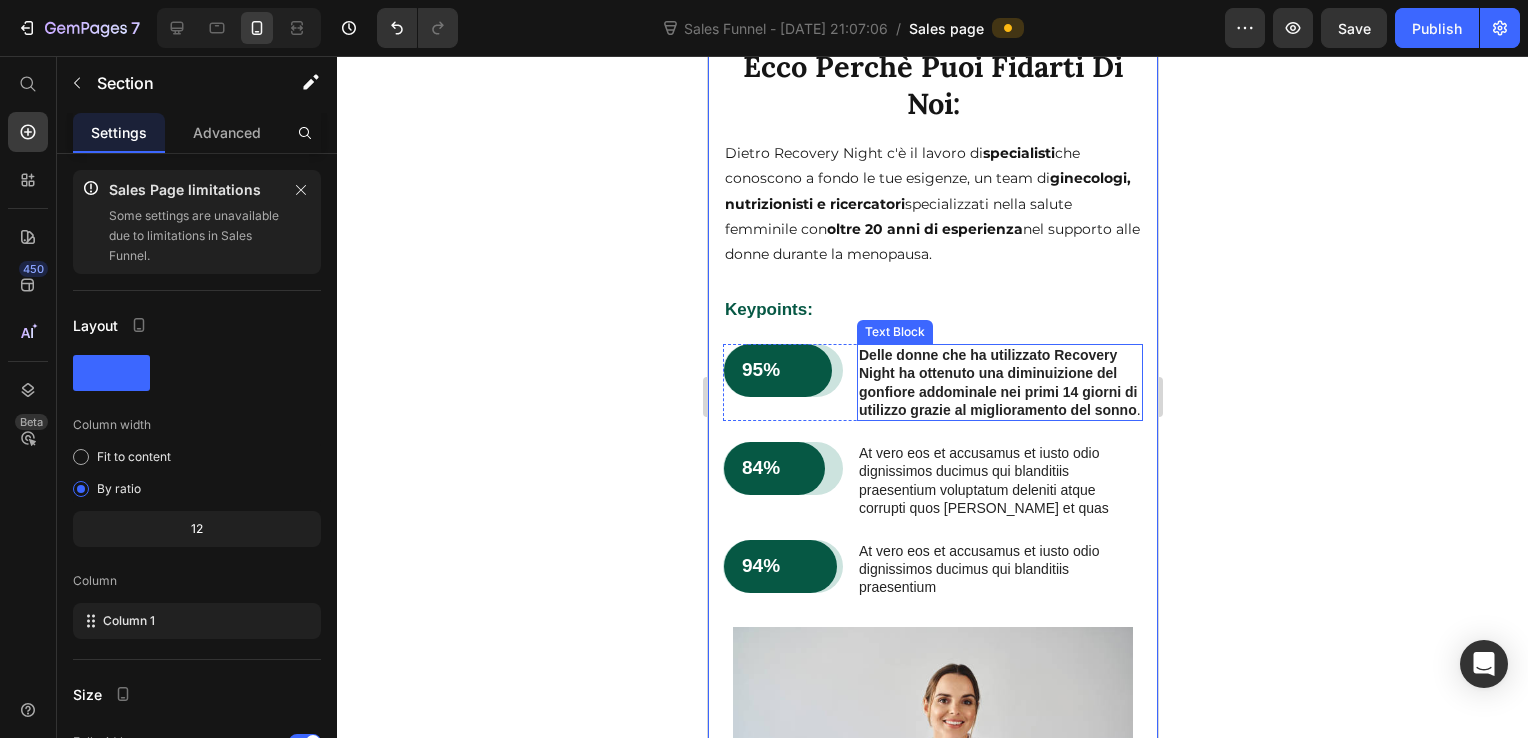 click on "Delle donne che ha utilizzato Recovery Night ha ottenuto una diminuizione del gonfiore addominale nei primi 14 giorni di utilizzo grazie al miglioramento del sonno ." at bounding box center (999, 382) 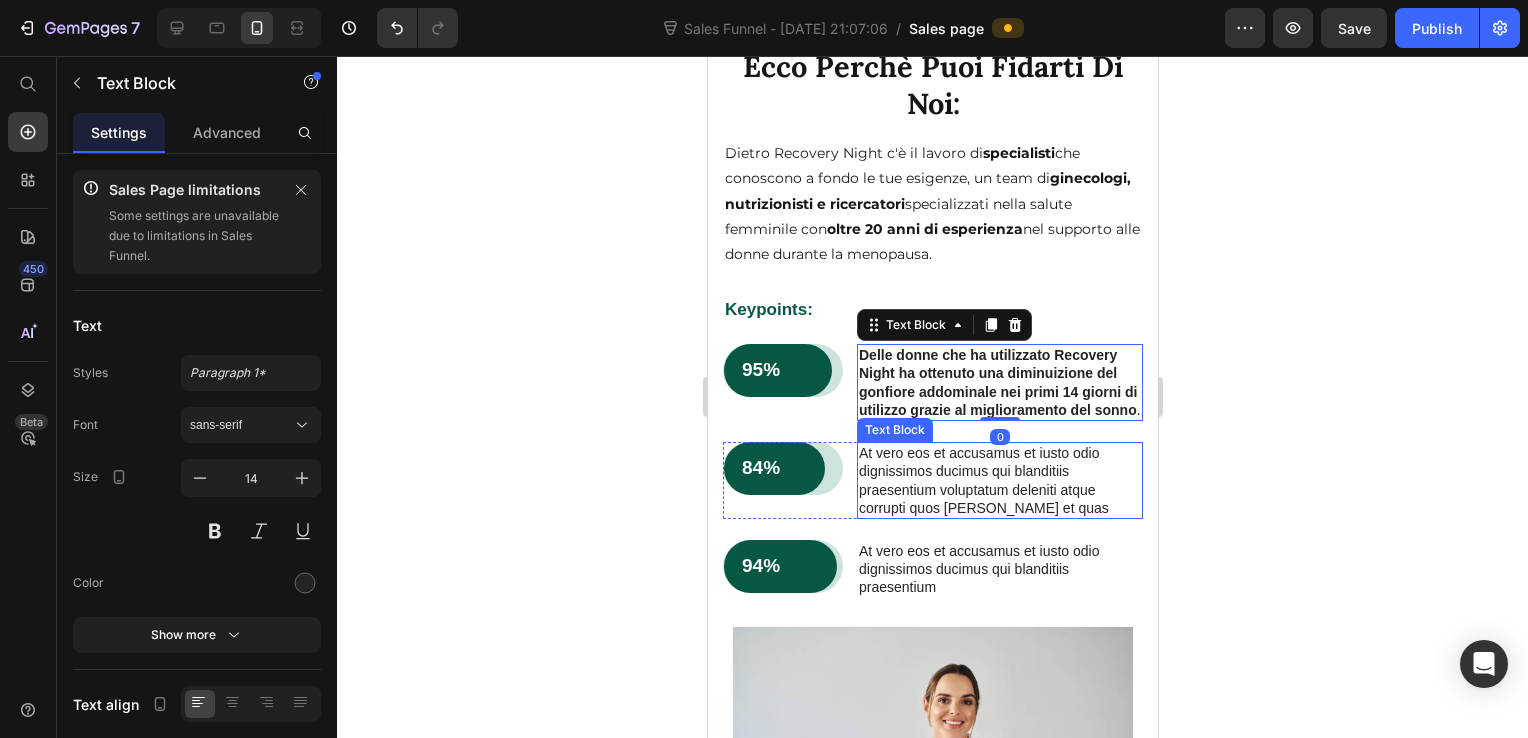 click on "At vero eos et accusamus et iusto odio dignissimos ducimus qui blanditiis praesentium voluptatum deleniti atque corrupti quos [PERSON_NAME] et quas" at bounding box center (999, 480) 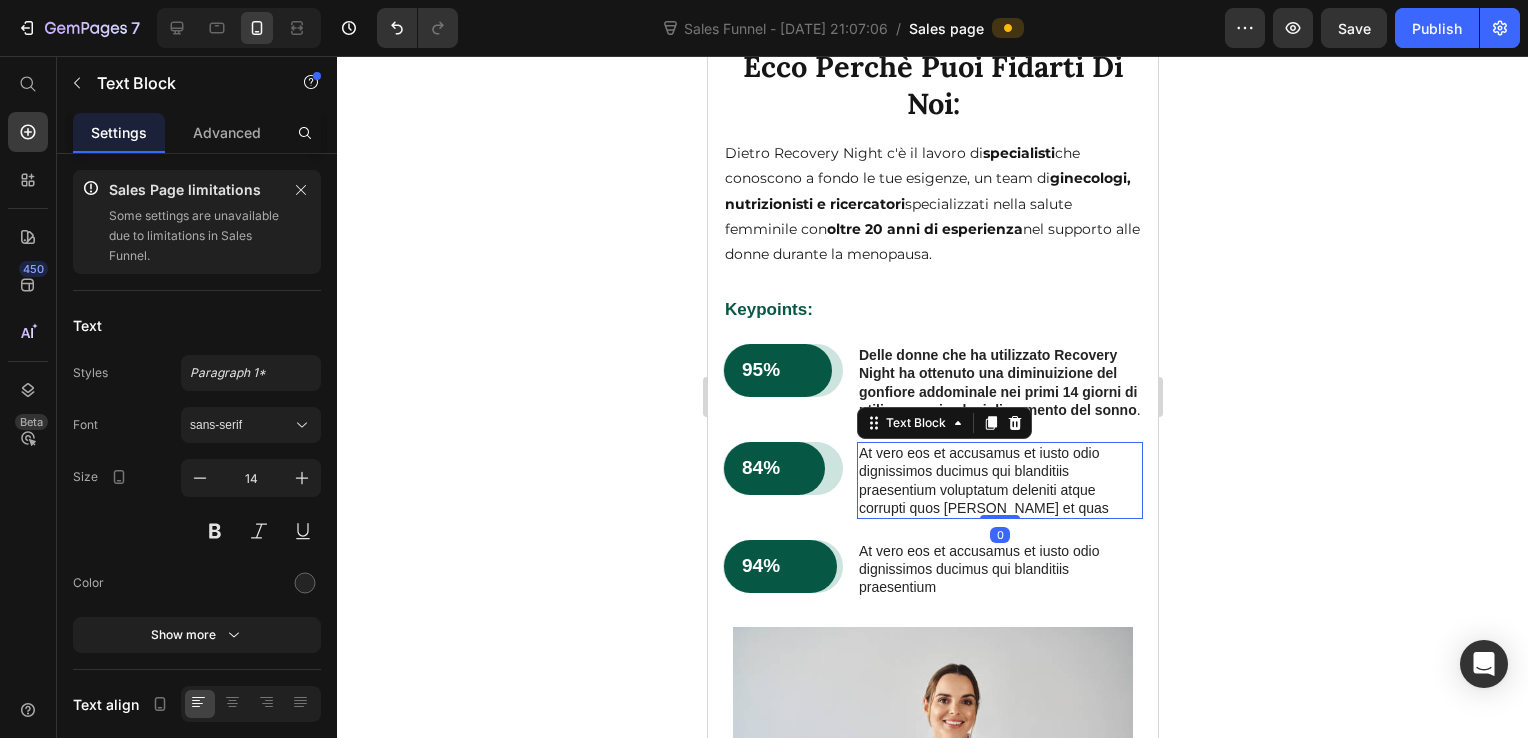 click on "At vero eos et accusamus et iusto odio dignissimos ducimus qui blanditiis praesentium voluptatum deleniti atque corrupti quos [PERSON_NAME] et quas" at bounding box center [999, 480] 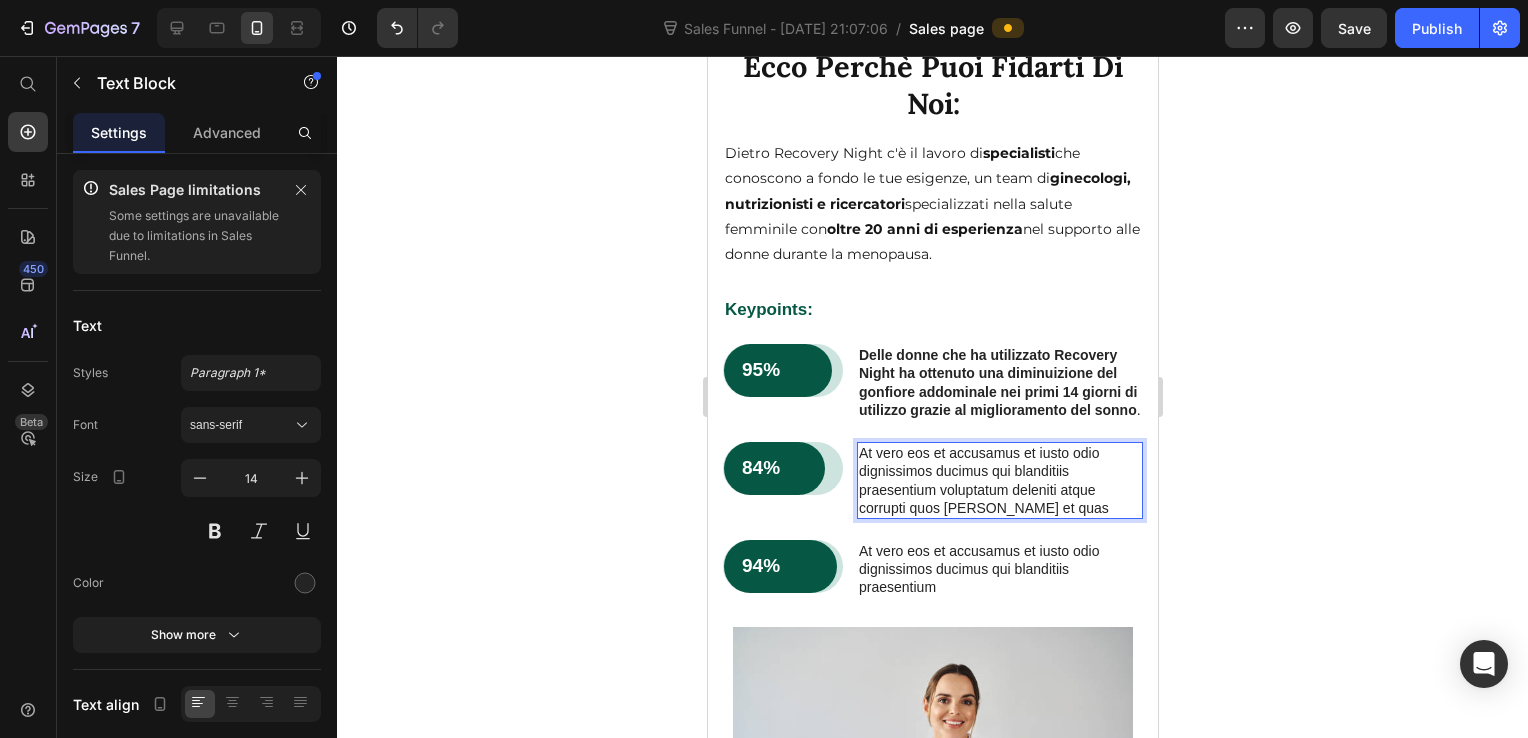 click on "At vero eos et accusamus et iusto odio dignissimos ducimus qui blanditiis praesentium voluptatum deleniti atque corrupti quos [PERSON_NAME] et quas" at bounding box center [999, 480] 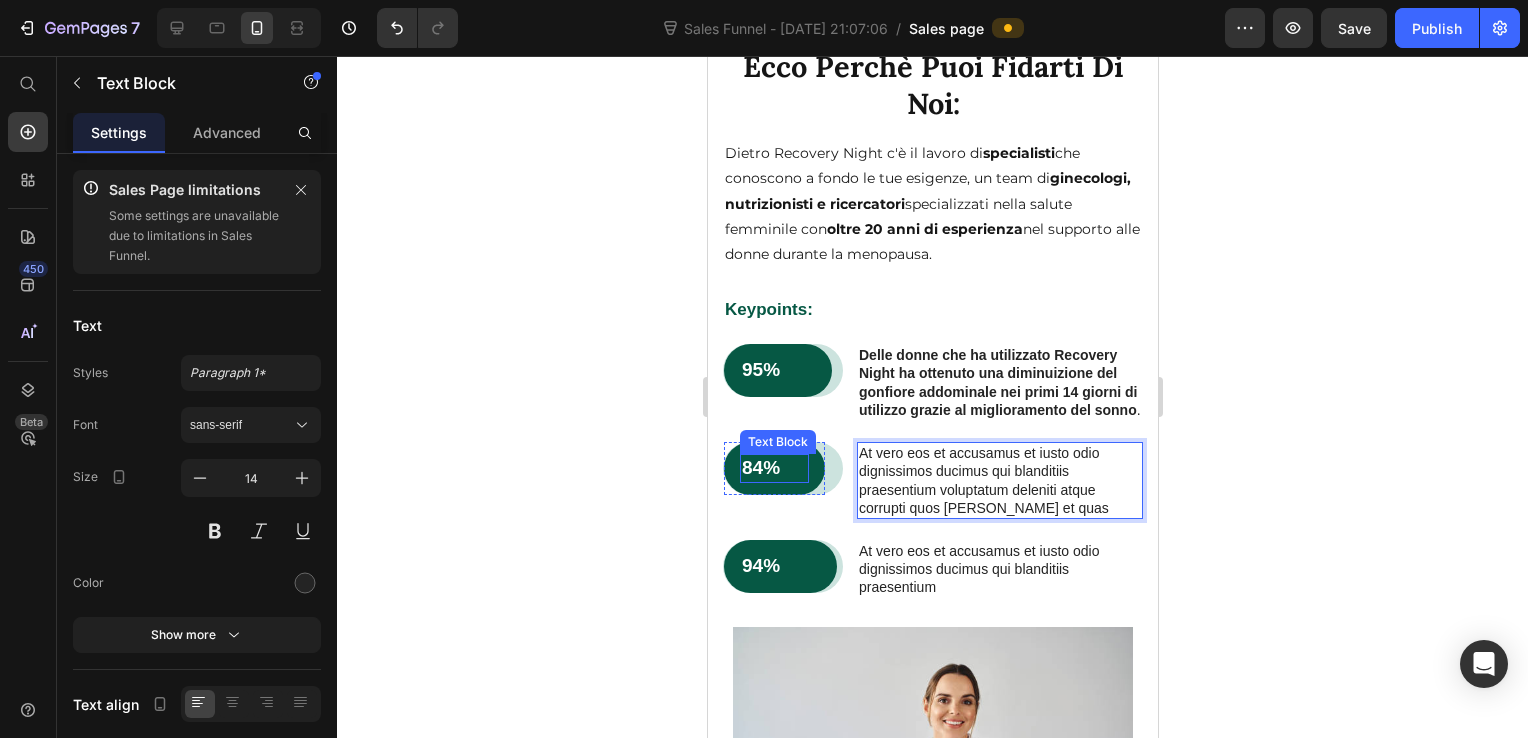 click on "84%" at bounding box center [773, 468] 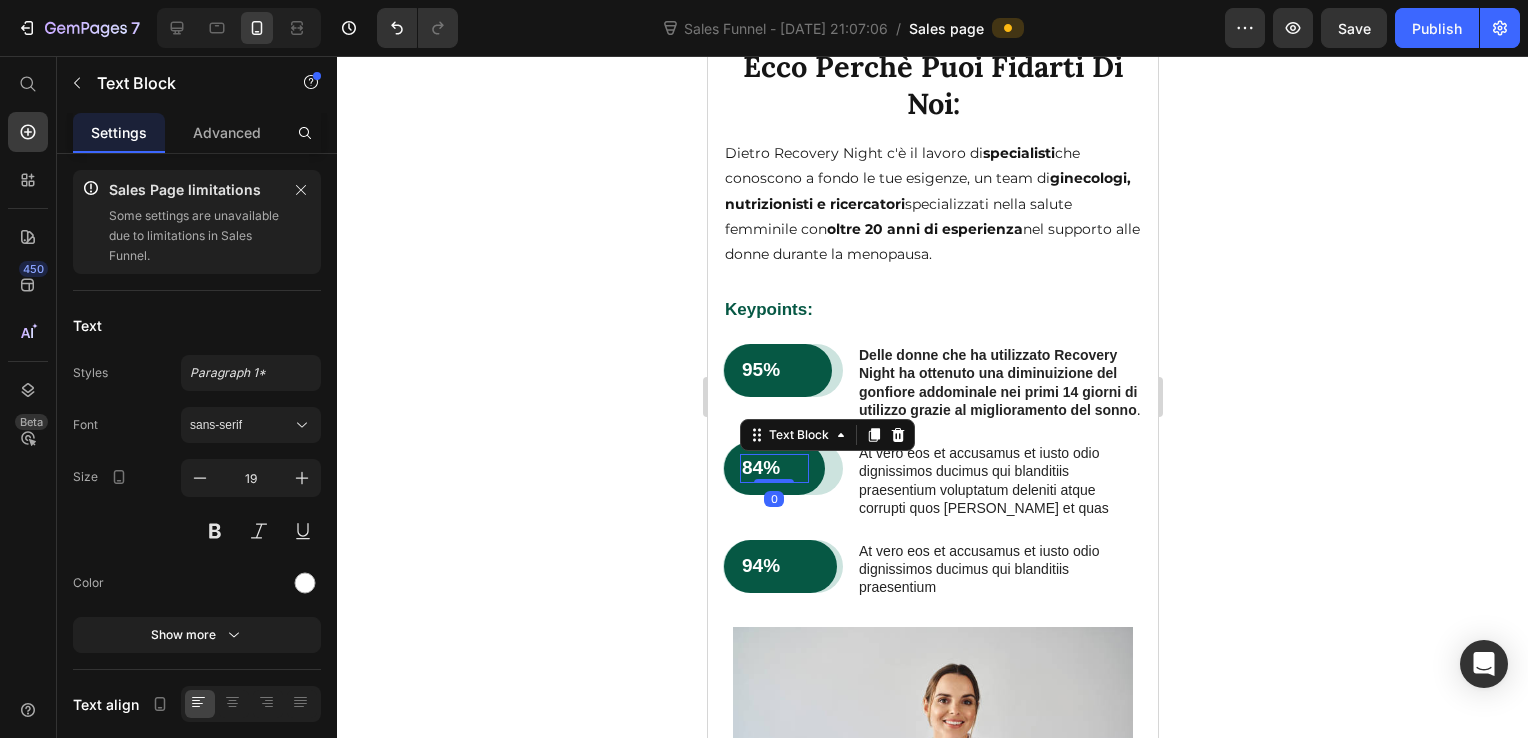 click on "84%" at bounding box center (773, 468) 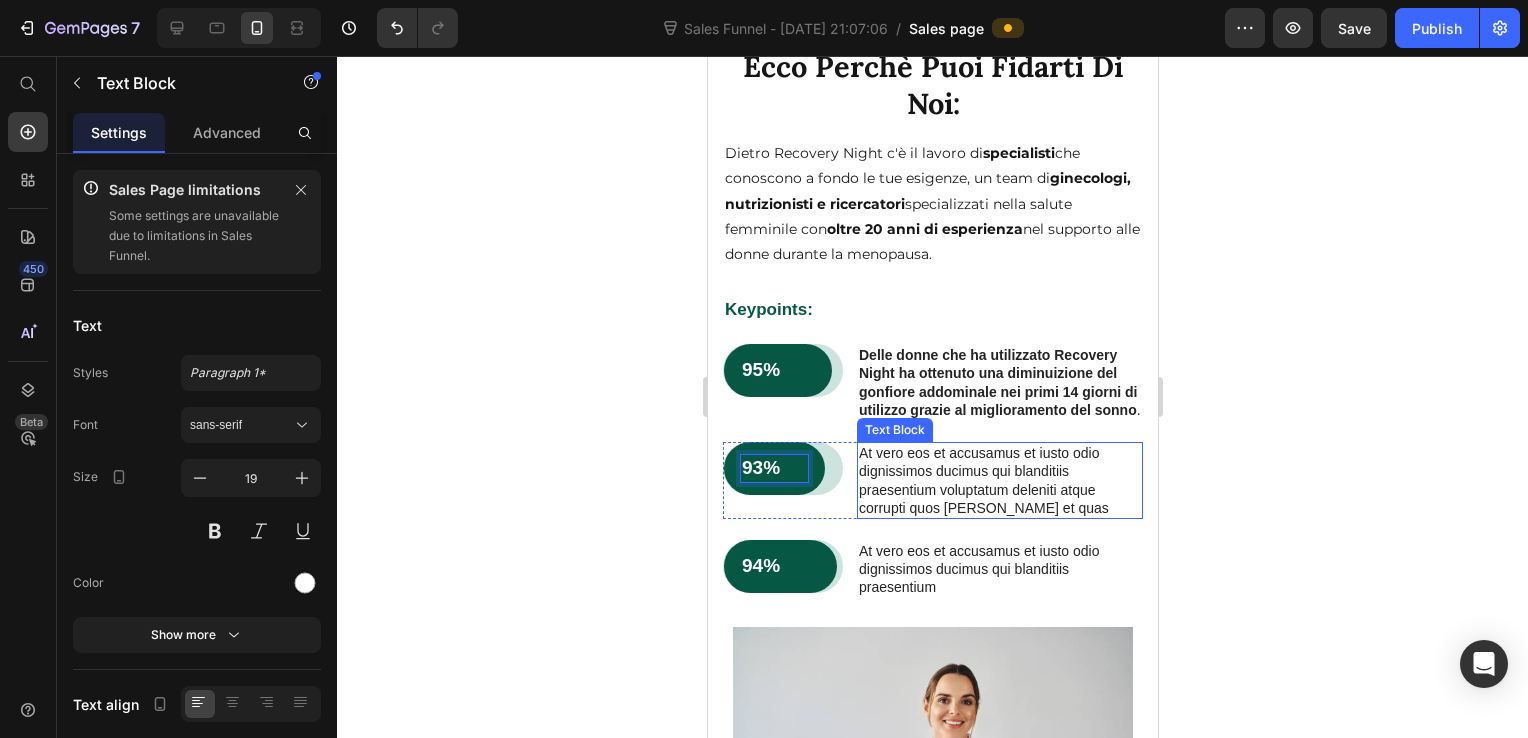 click on "At vero eos et accusamus et iusto odio dignissimos ducimus qui blanditiis praesentium voluptatum deleniti atque corrupti quos [PERSON_NAME] et quas" at bounding box center (999, 480) 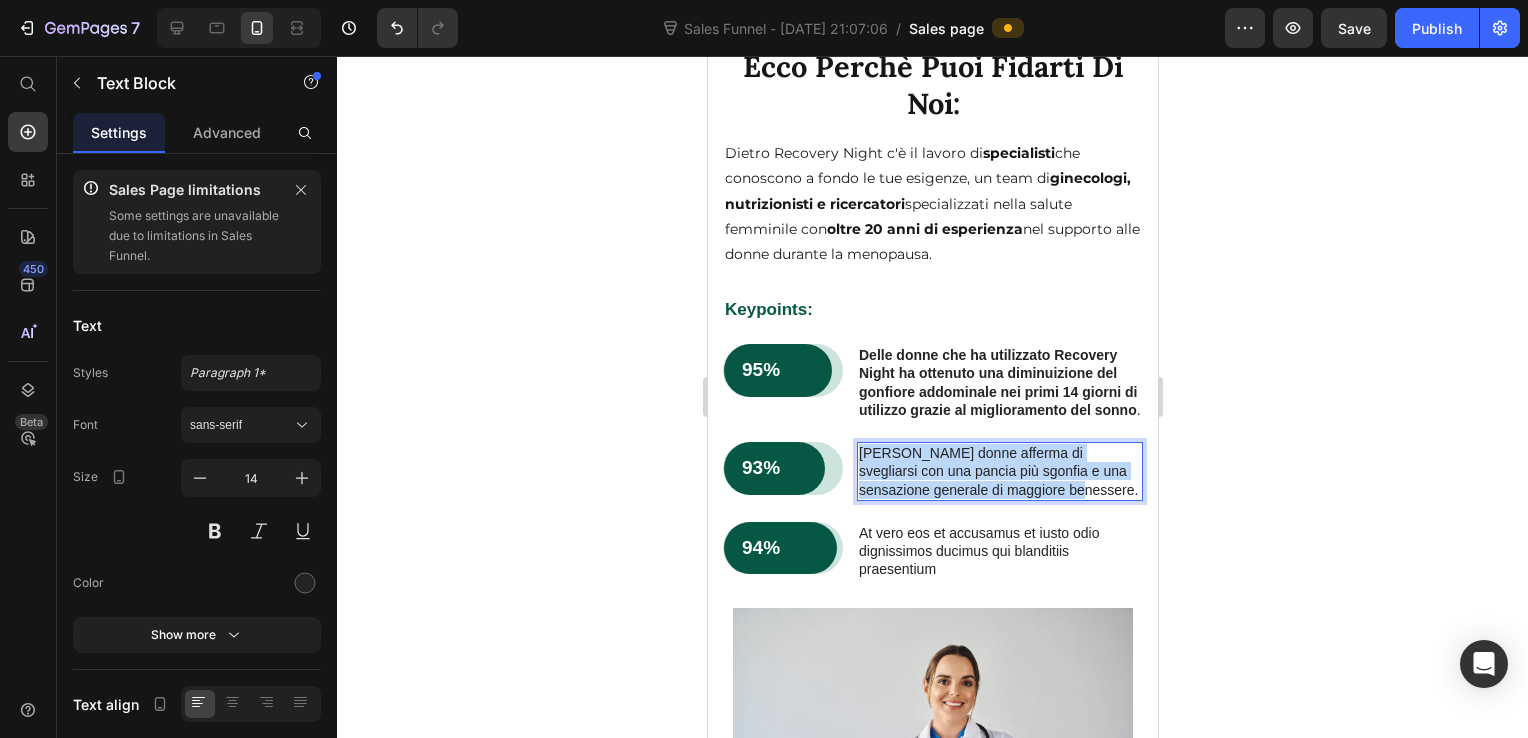 drag, startPoint x: 1067, startPoint y: 458, endPoint x: 857, endPoint y: 423, distance: 212.89668 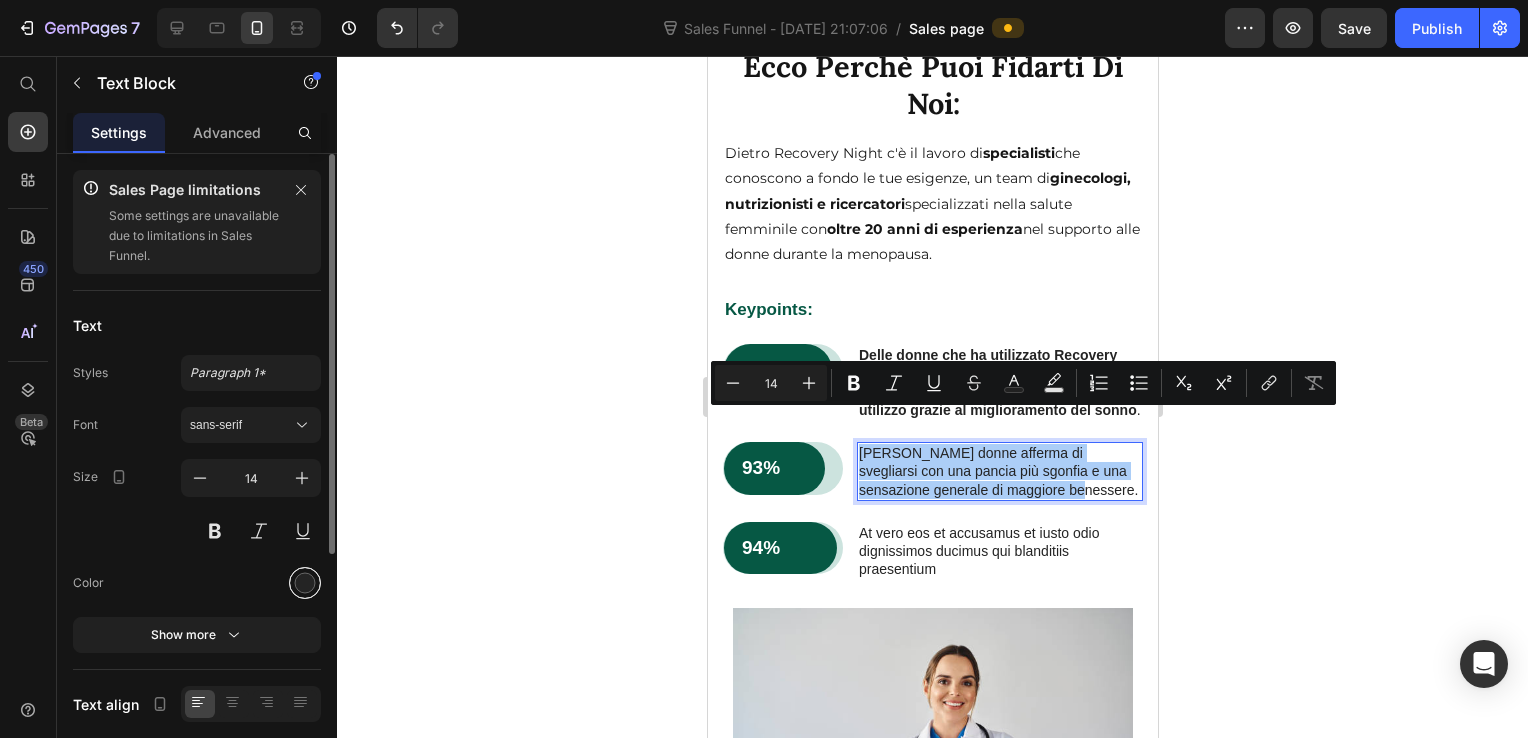 click at bounding box center [305, 583] 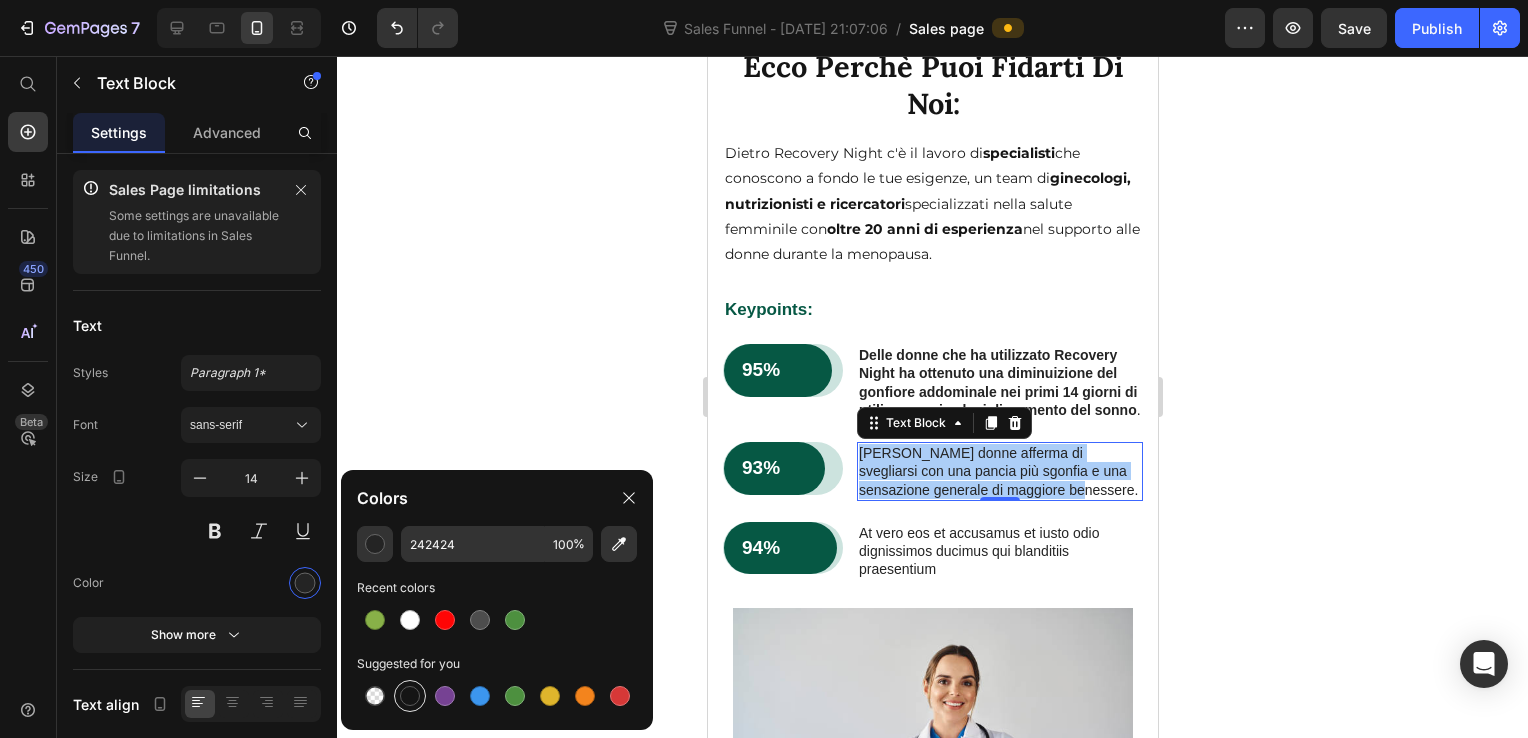 click at bounding box center [410, 696] 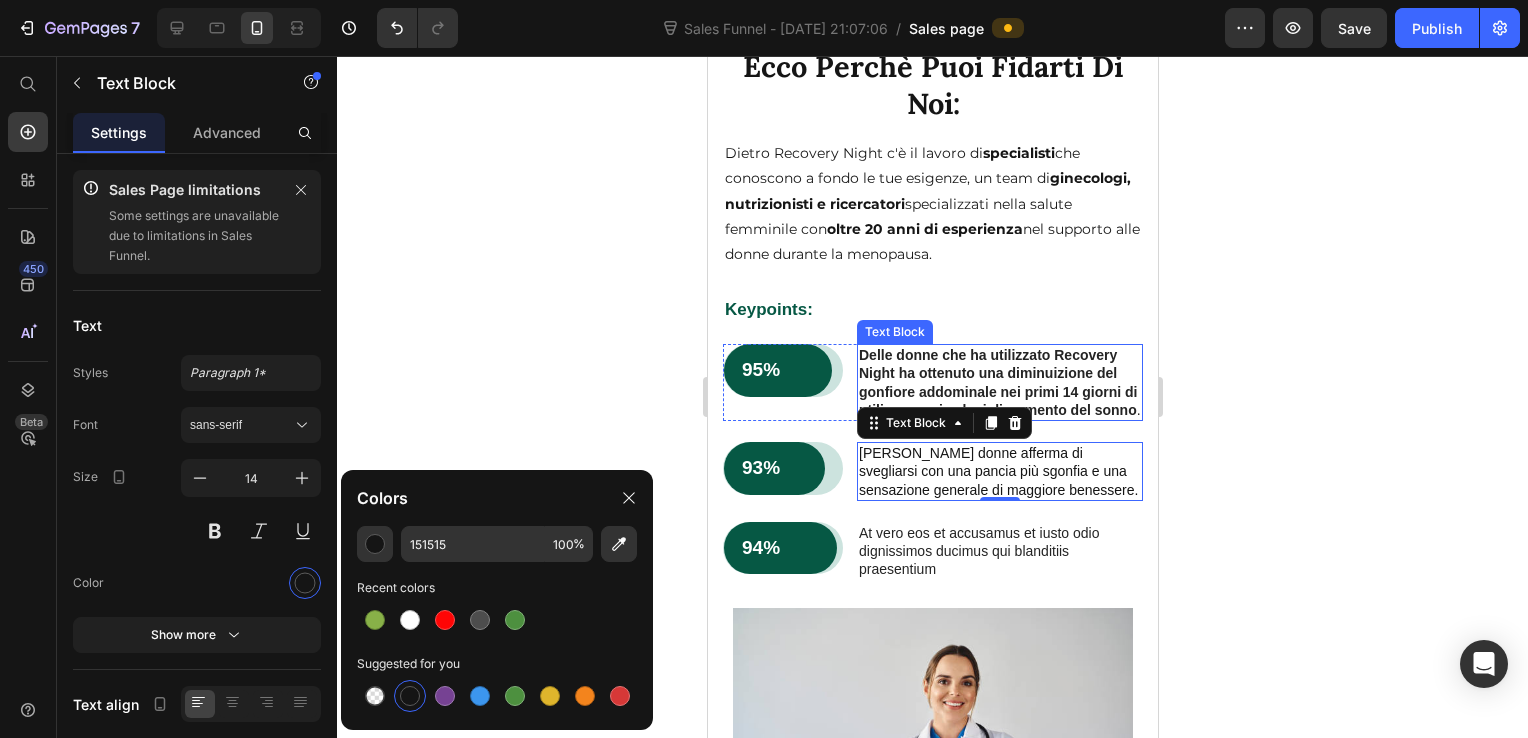 click on "Delle donne che ha utilizzato Recovery Night ha ottenuto una diminuizione del gonfiore addominale nei primi 14 giorni di utilizzo grazie al miglioramento del sonno" at bounding box center [997, 382] 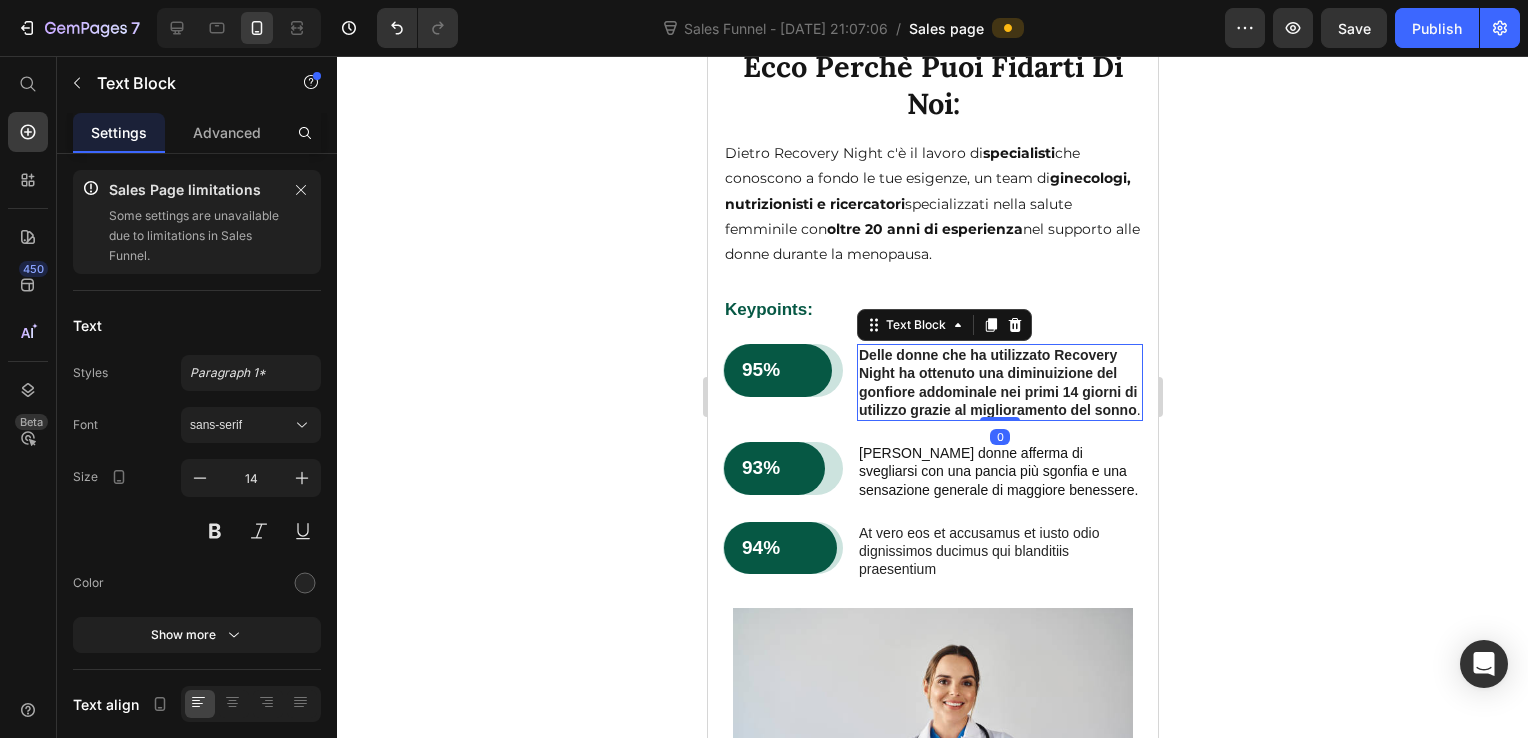 drag, startPoint x: 924, startPoint y: 369, endPoint x: 912, endPoint y: 375, distance: 13.416408 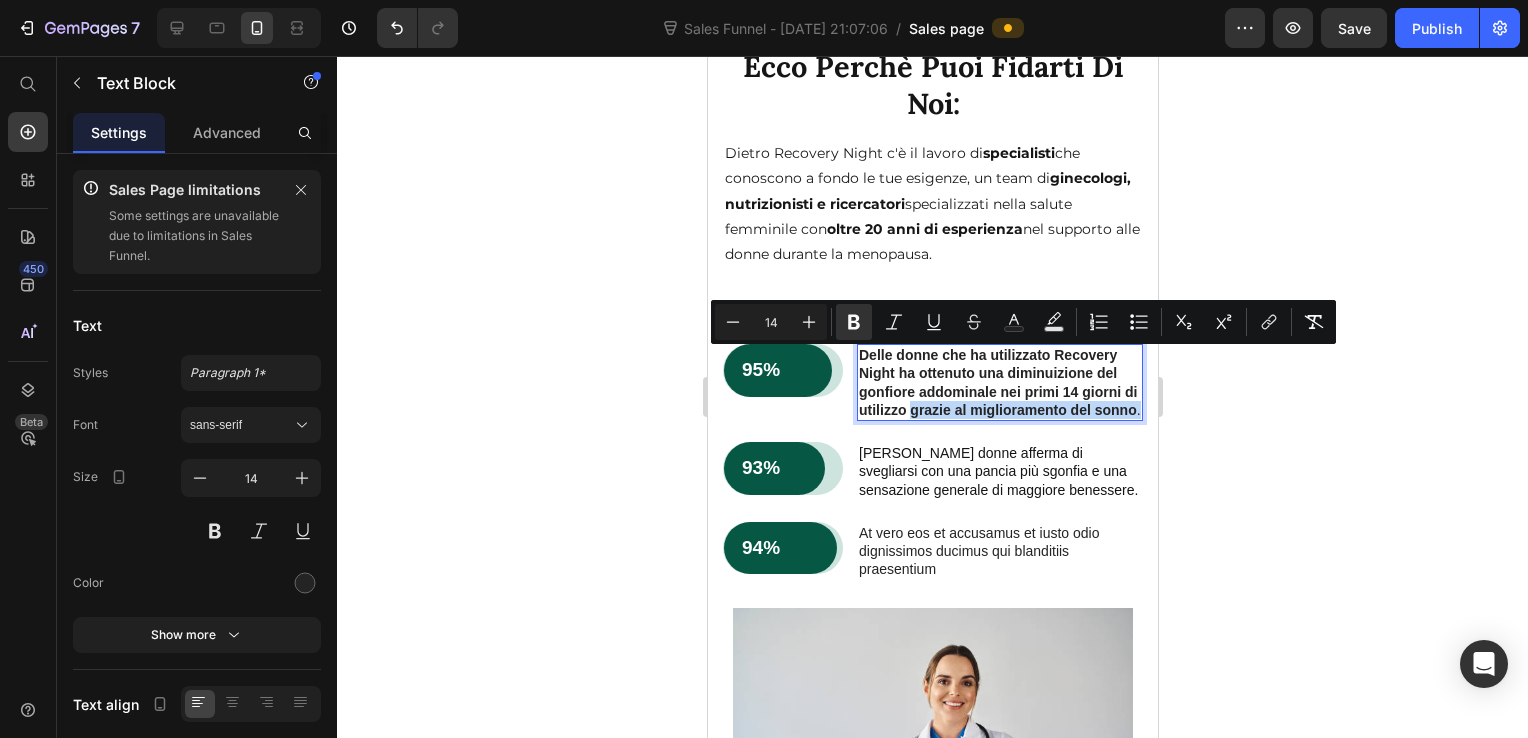 click on "Delle donne che ha utilizzato Recovery Night ha ottenuto una diminuizione del gonfiore addominale nei primi 14 giorni di utilizzo grazie al miglioramento del sonno ." at bounding box center (999, 382) 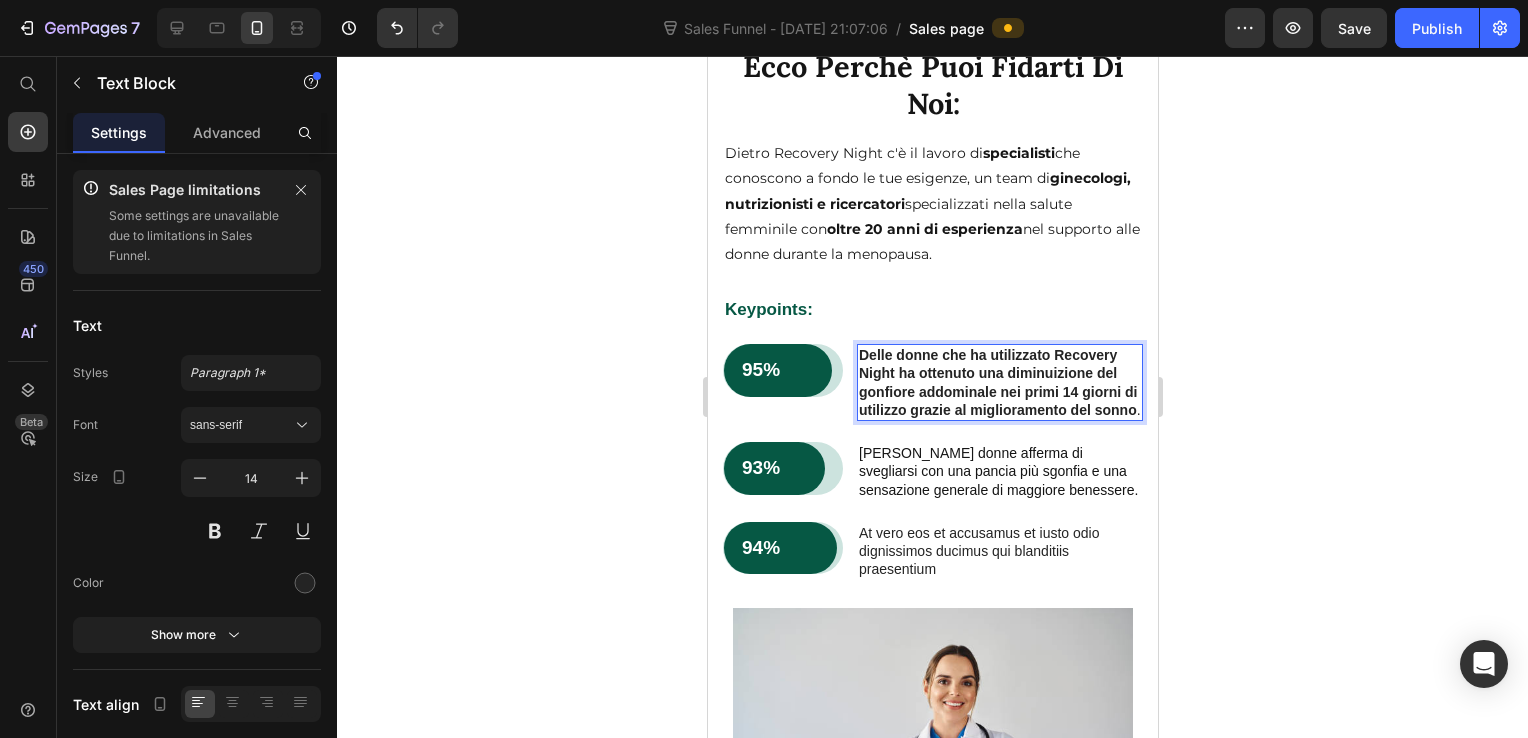 click on "Delle donne che ha utilizzato Recovery Night ha ottenuto una diminuizione del gonfiore addominale nei primi 14 giorni di utilizzo grazie al miglioramento del sonno ." at bounding box center [999, 382] 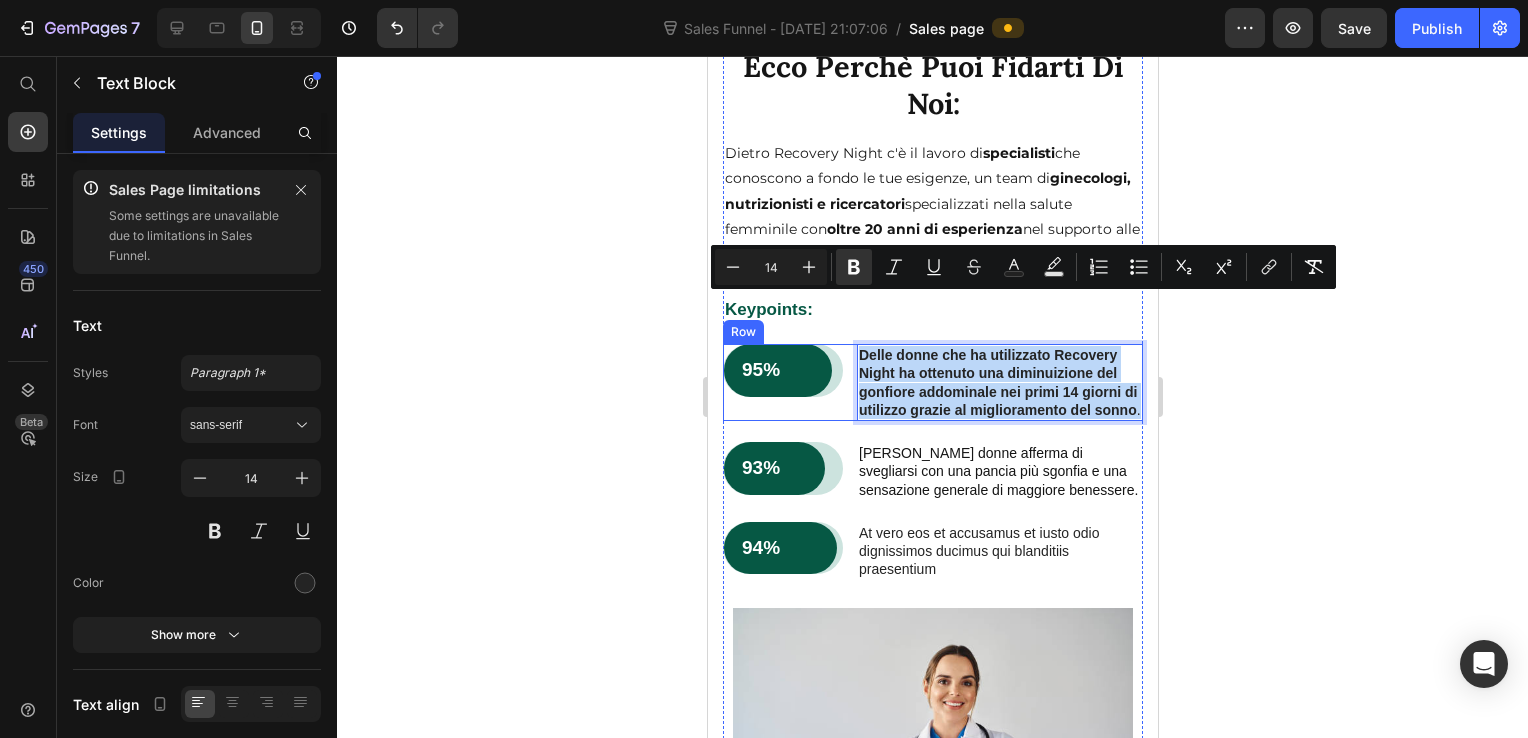 drag, startPoint x: 906, startPoint y: 378, endPoint x: 849, endPoint y: 294, distance: 101.51354 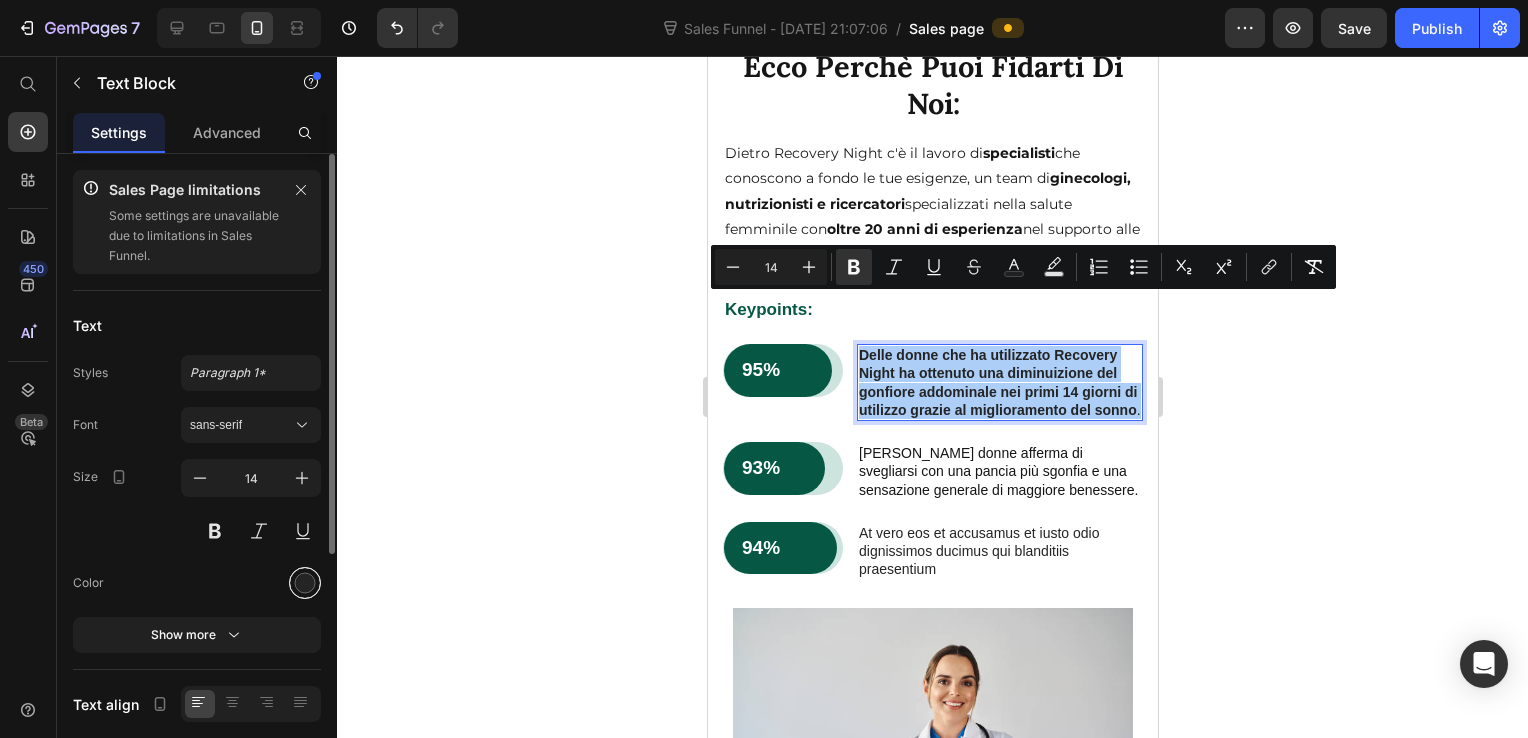 click at bounding box center (305, 583) 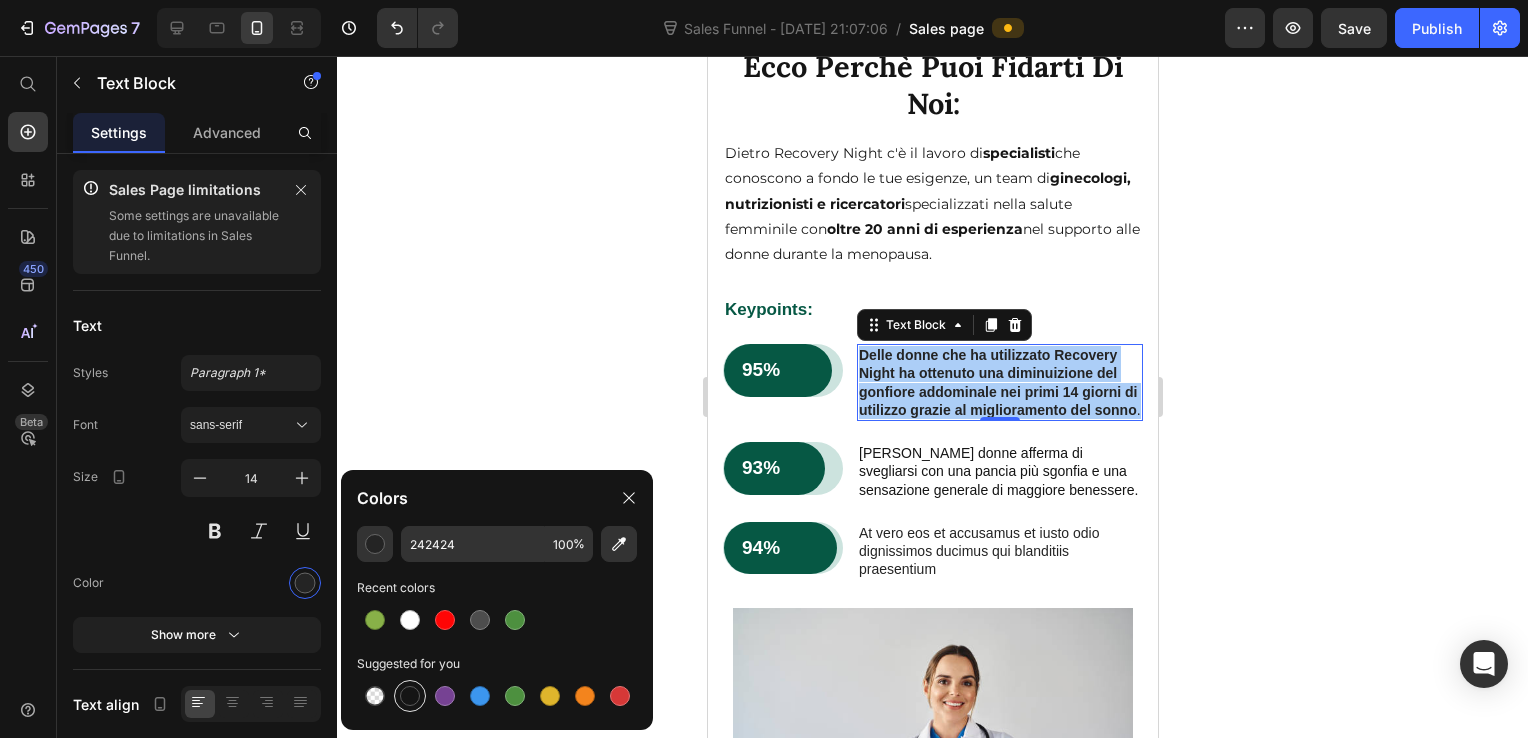 click at bounding box center [410, 696] 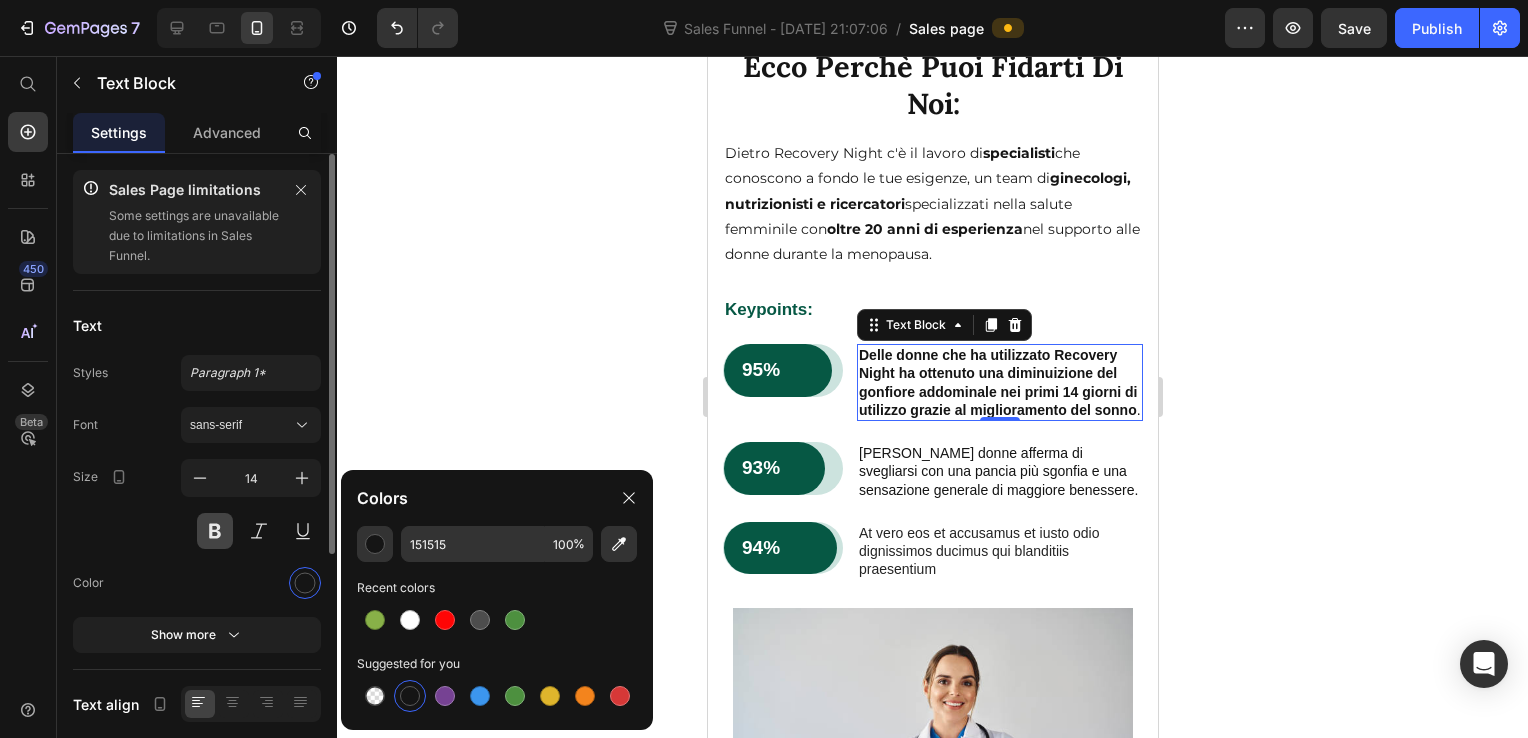 click at bounding box center (215, 531) 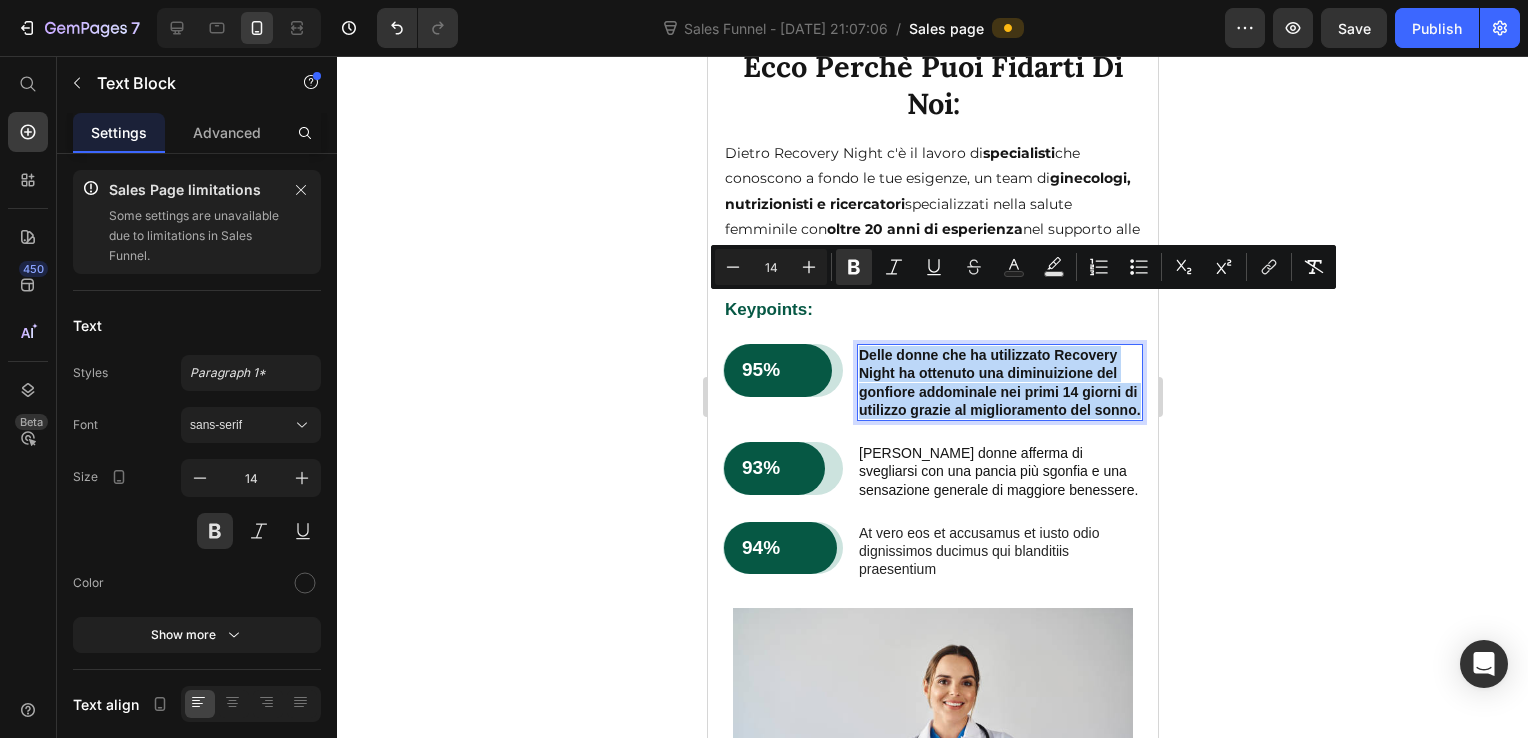 drag, startPoint x: 909, startPoint y: 382, endPoint x: 861, endPoint y: 303, distance: 92.43917 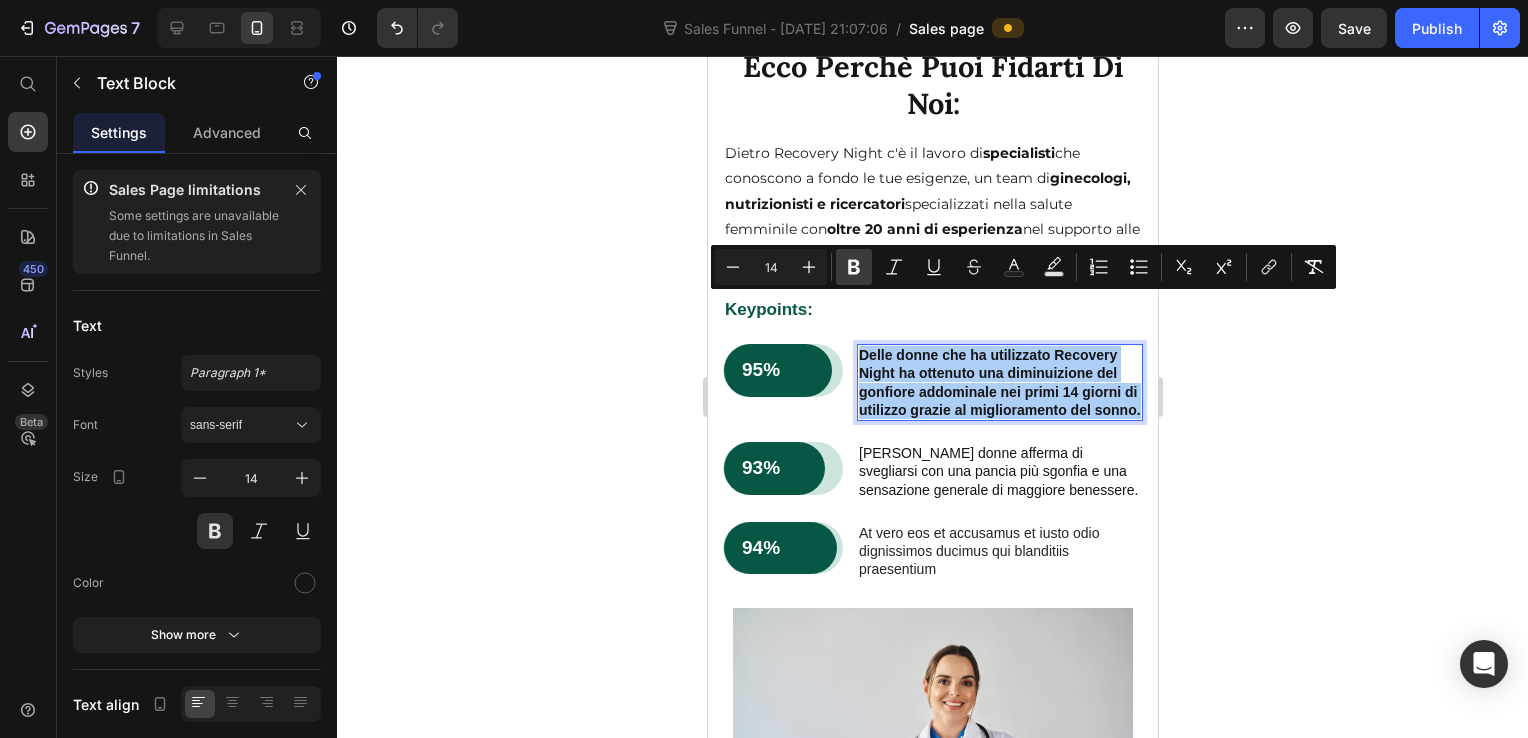 click on "Bold" at bounding box center (854, 267) 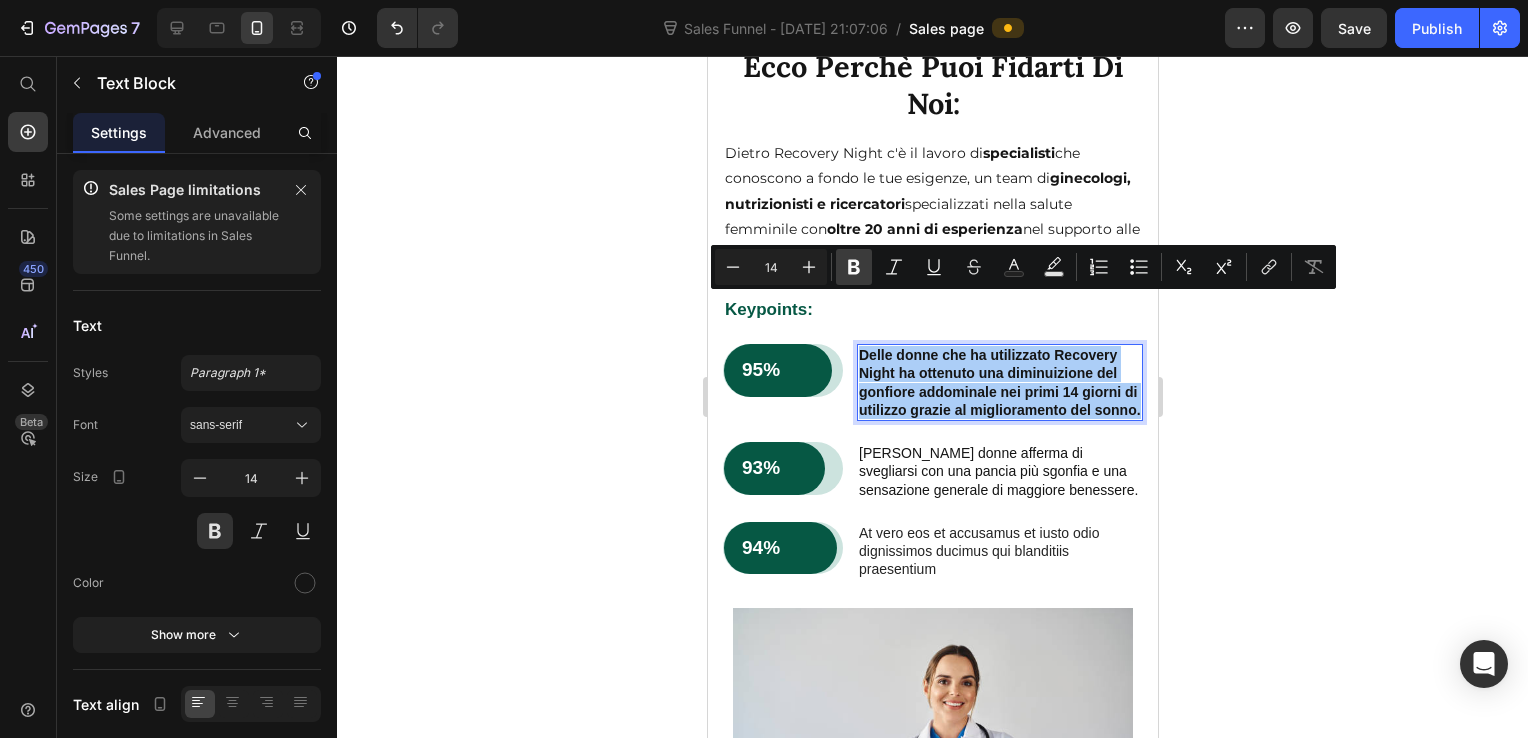 click 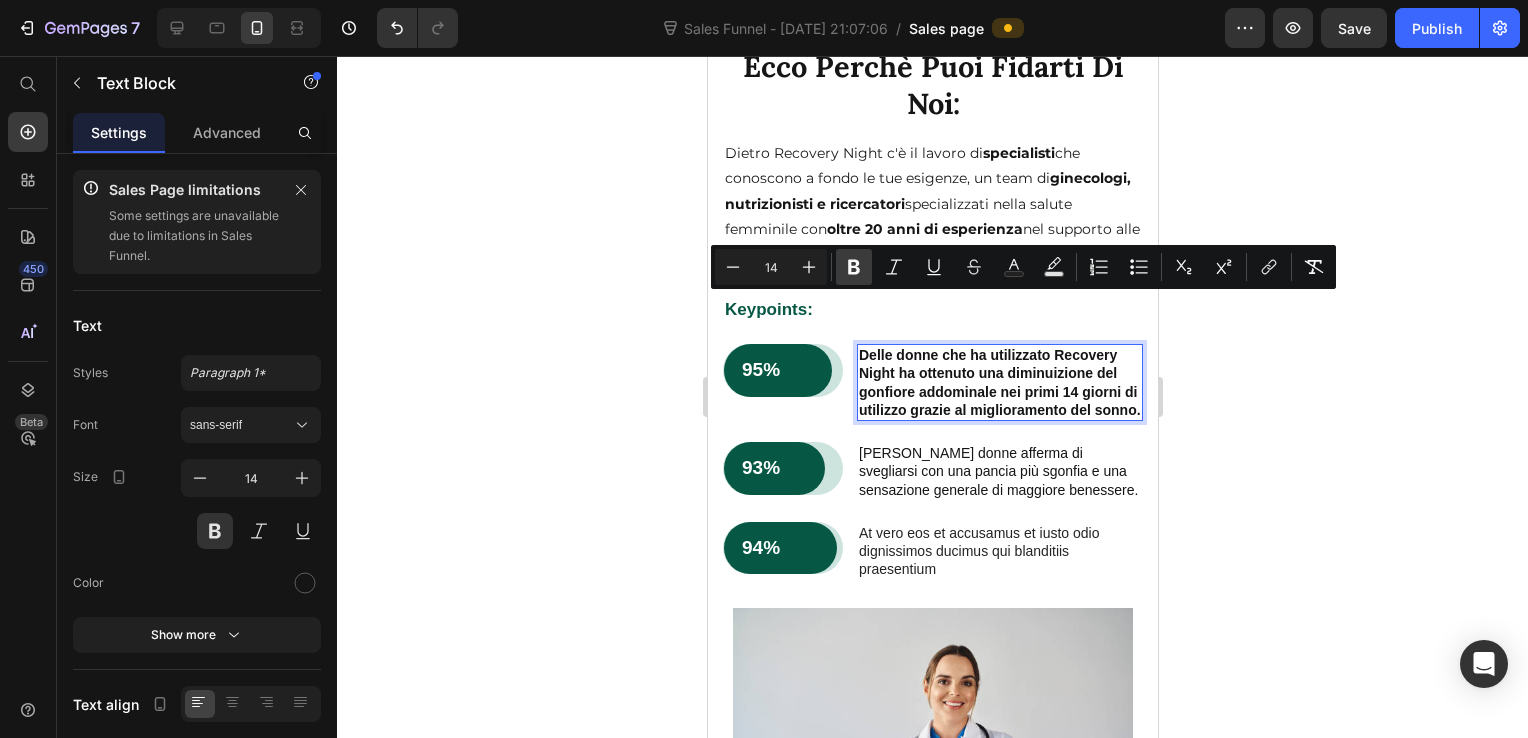 click 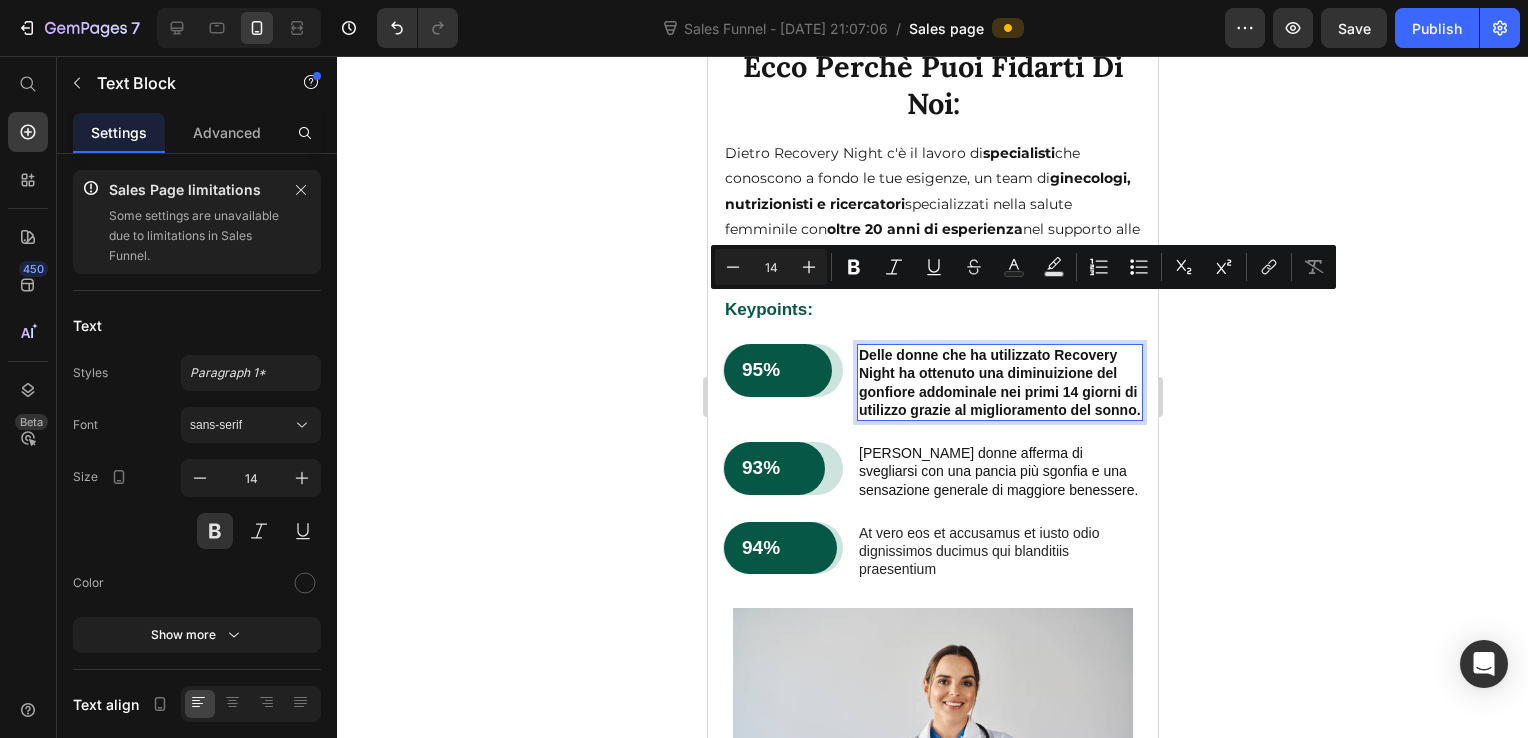 click 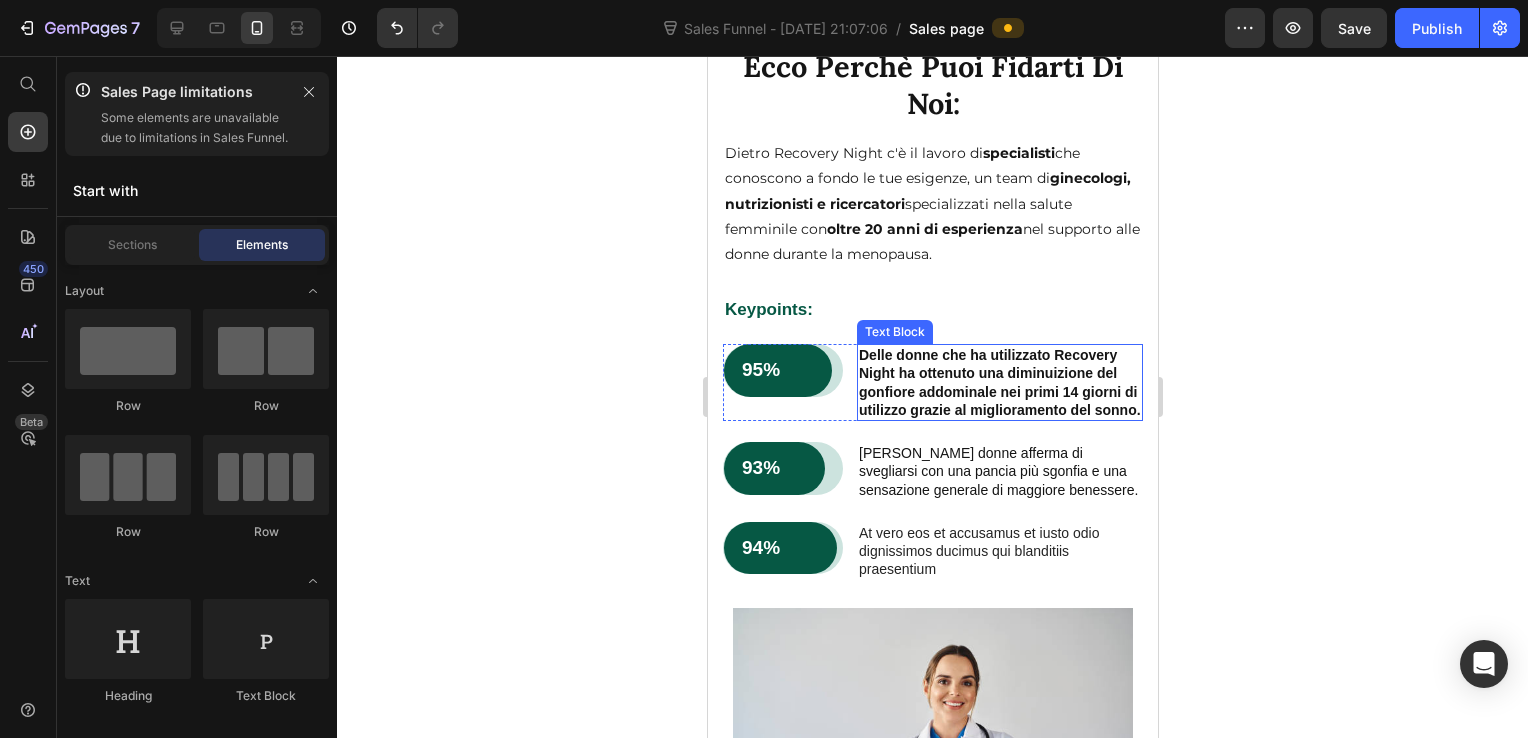 click on "Delle donne che ha utilizzato Recovery Night ha ottenuto una diminuizione del gonfiore addominale nei primi 14 giorni di utilizzo grazie al miglioramento del sonno." at bounding box center (999, 382) 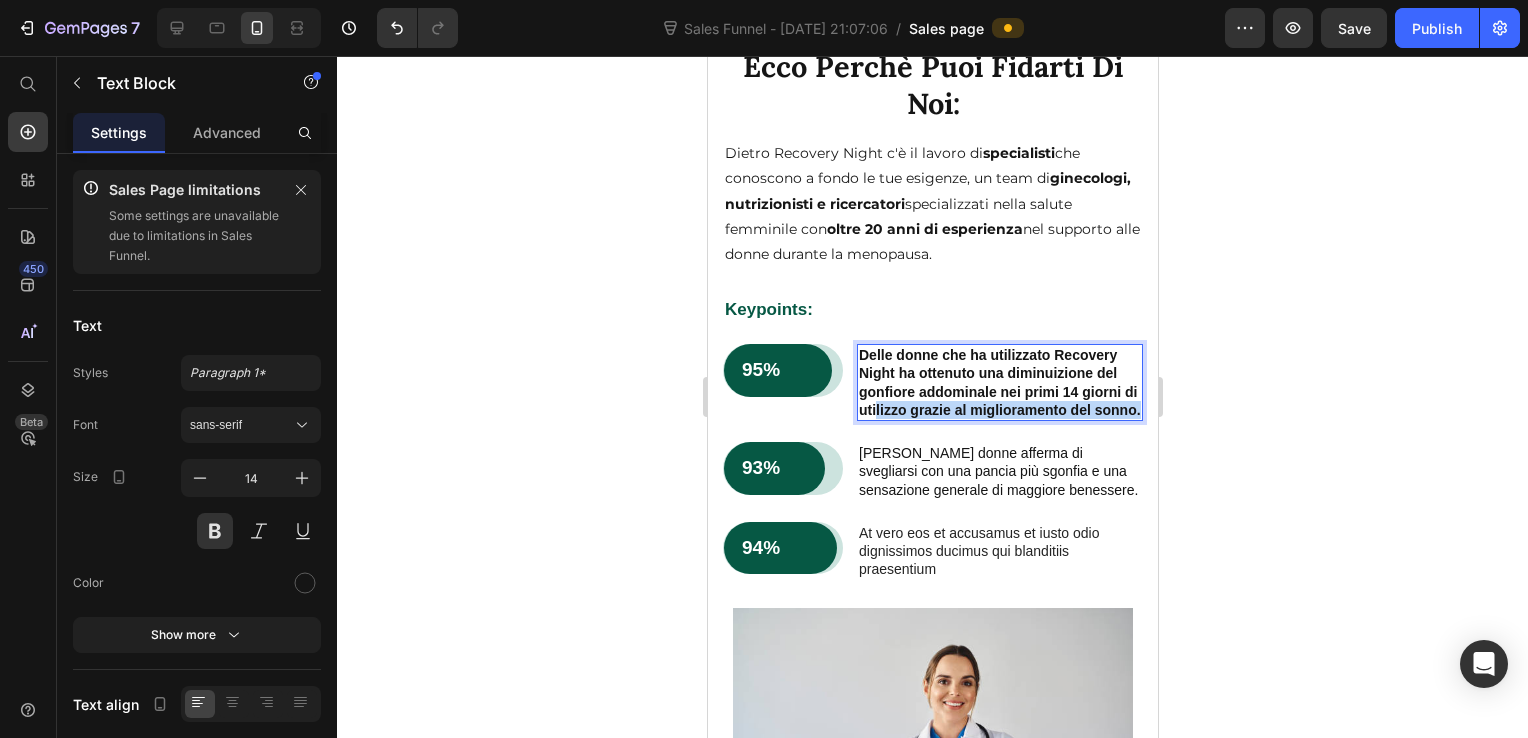 drag, startPoint x: 909, startPoint y: 373, endPoint x: 882, endPoint y: 335, distance: 46.615448 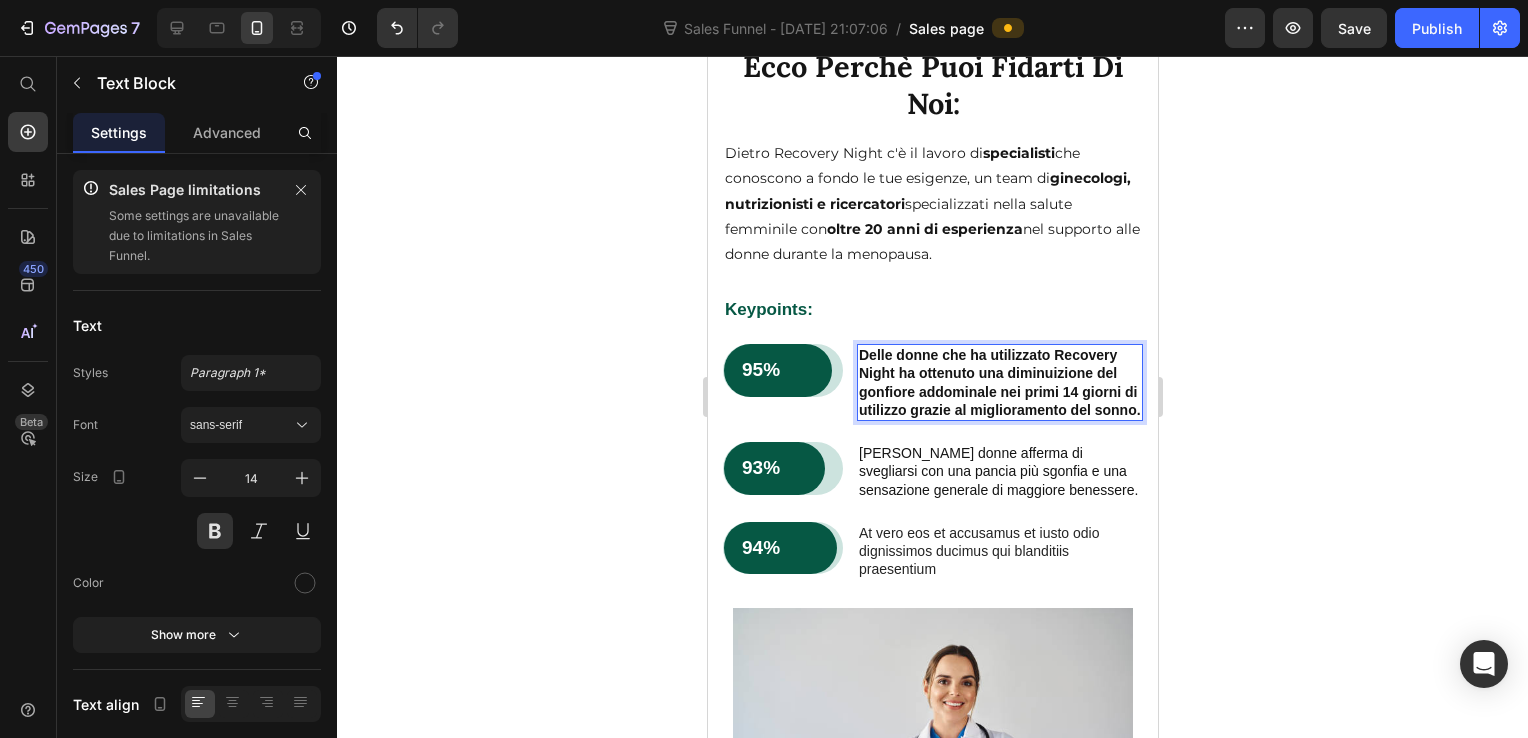drag, startPoint x: 882, startPoint y: 335, endPoint x: 857, endPoint y: 300, distance: 43.011627 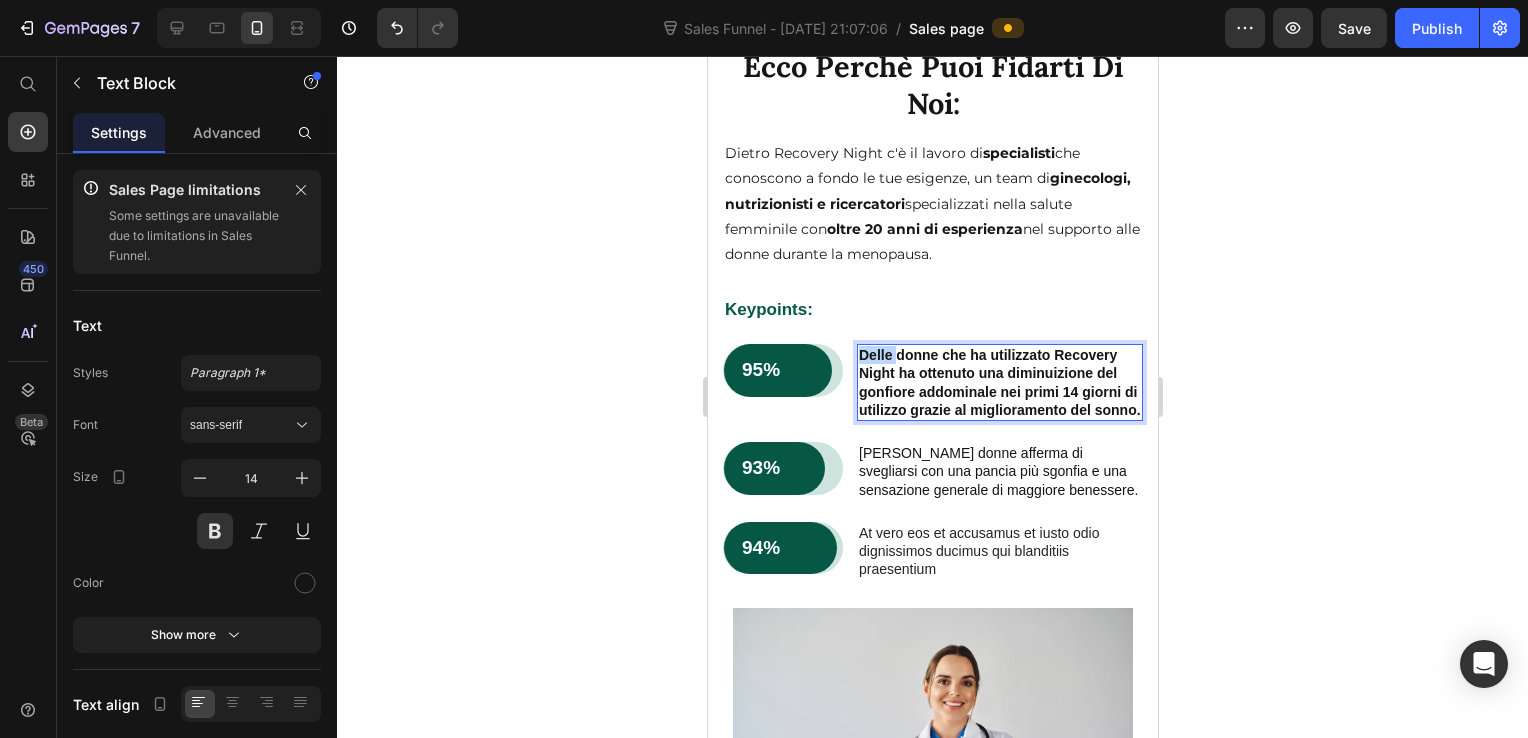 click on "Delle donne che ha utilizzato Recovery Night ha ottenuto una diminuizione del gonfiore addominale nei primi 14 giorni di utilizzo grazie al miglioramento del sonno." at bounding box center (999, 382) 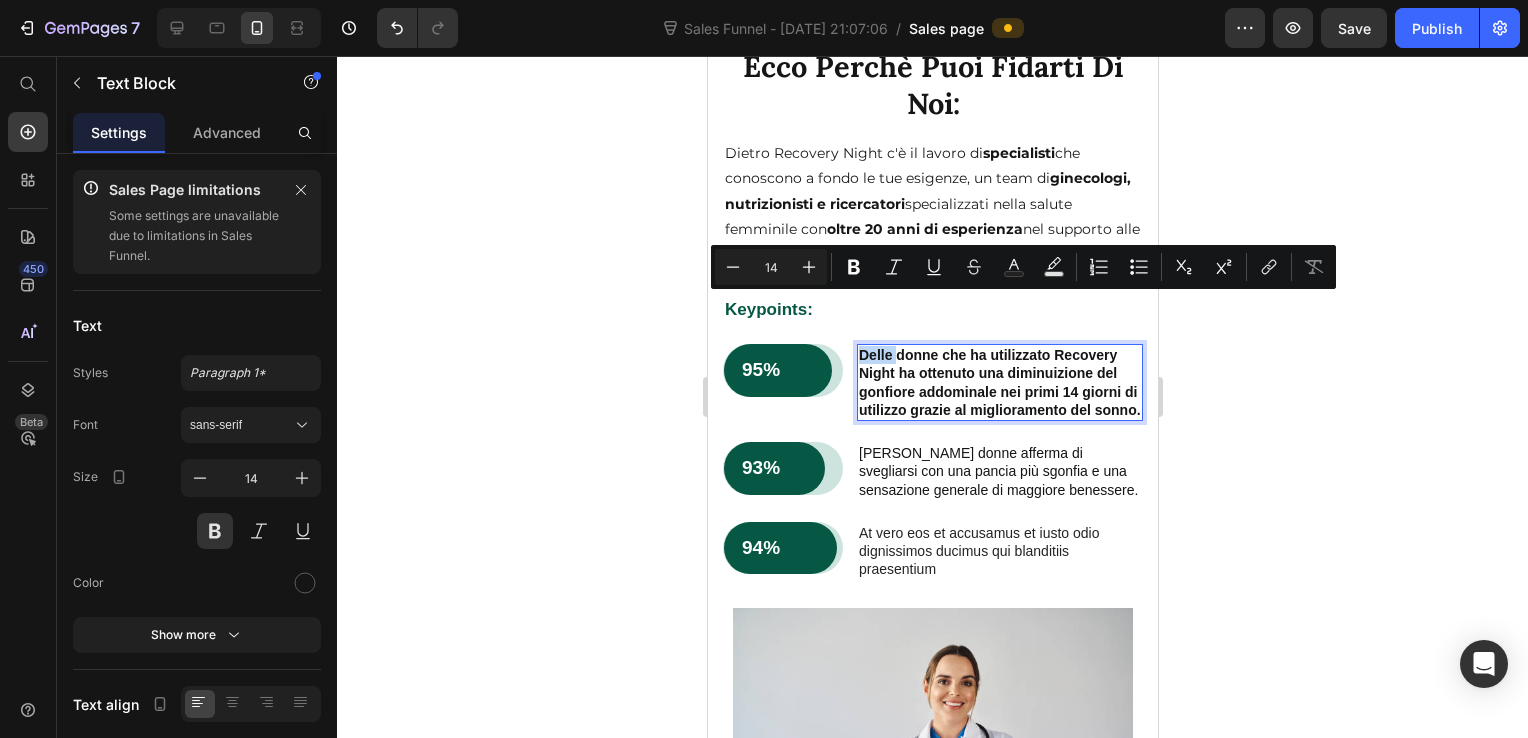 click on "Delle donne che ha utilizzato Recovery Night ha ottenuto una diminuizione del gonfiore addominale nei primi 14 giorni di utilizzo grazie al miglioramento del sonno." at bounding box center [999, 382] 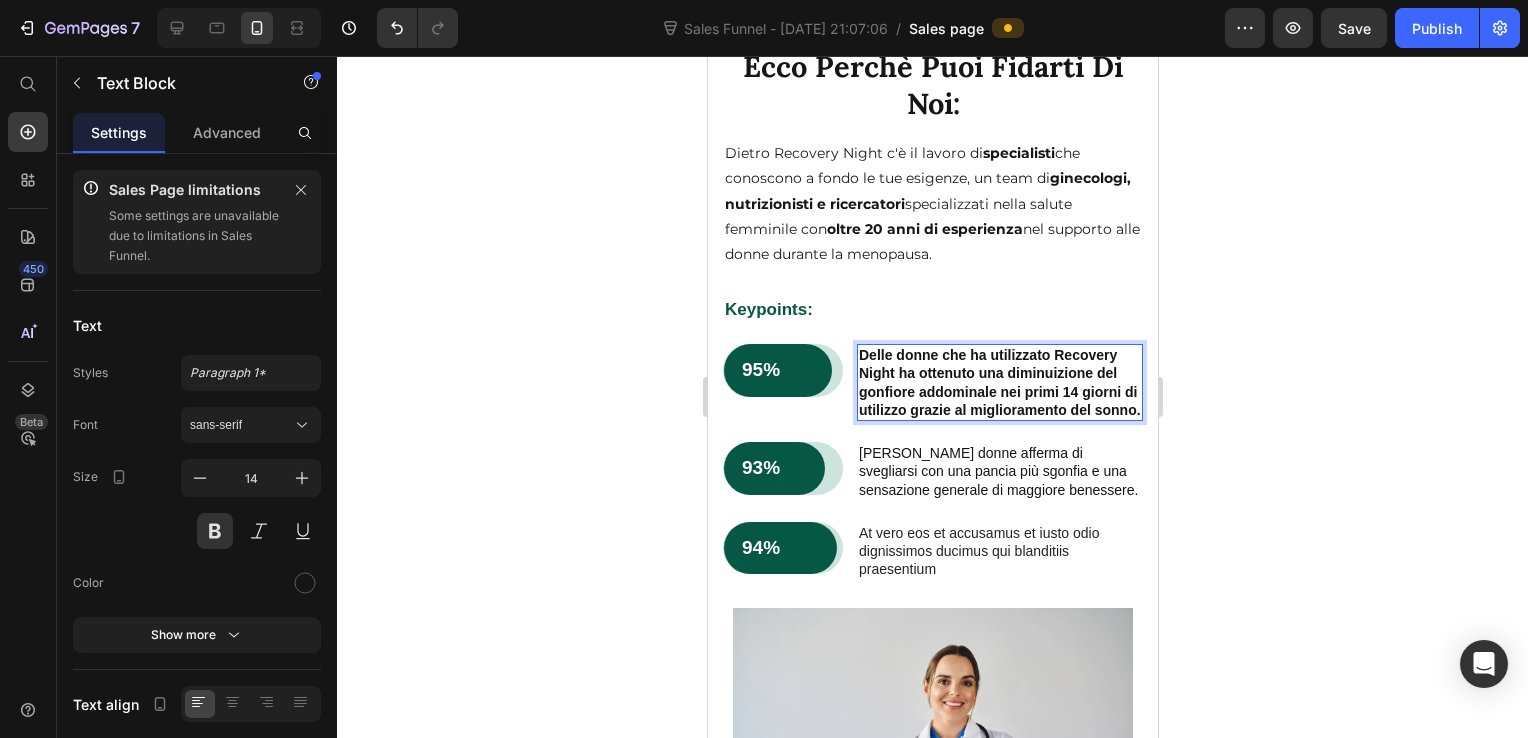 click on "Delle donne che ha utilizzato Recovery Night ha ottenuto una diminuizione del gonfiore addominale nei primi 14 giorni di utilizzo grazie al miglioramento del sonno." at bounding box center [999, 382] 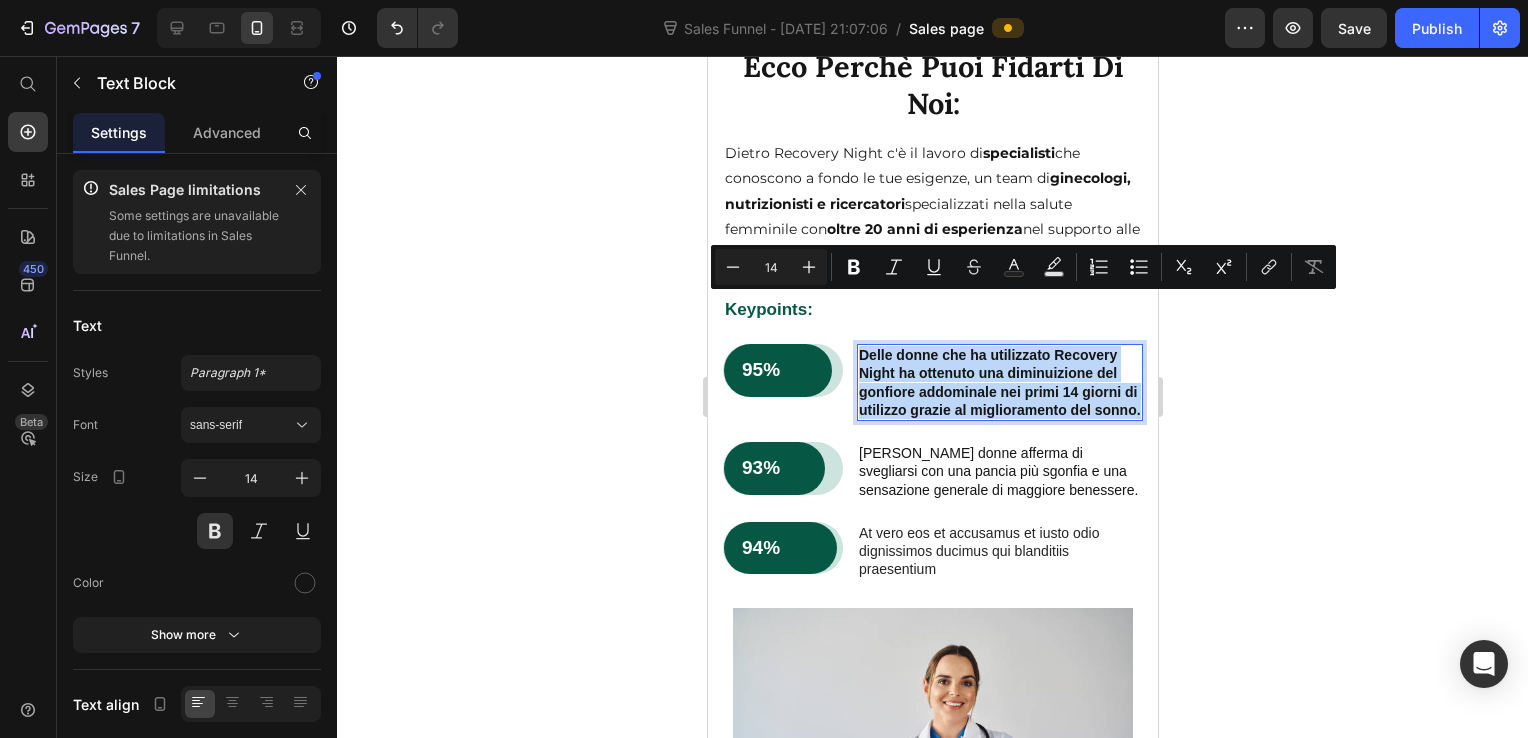 drag, startPoint x: 857, startPoint y: 302, endPoint x: 930, endPoint y: 377, distance: 104.66136 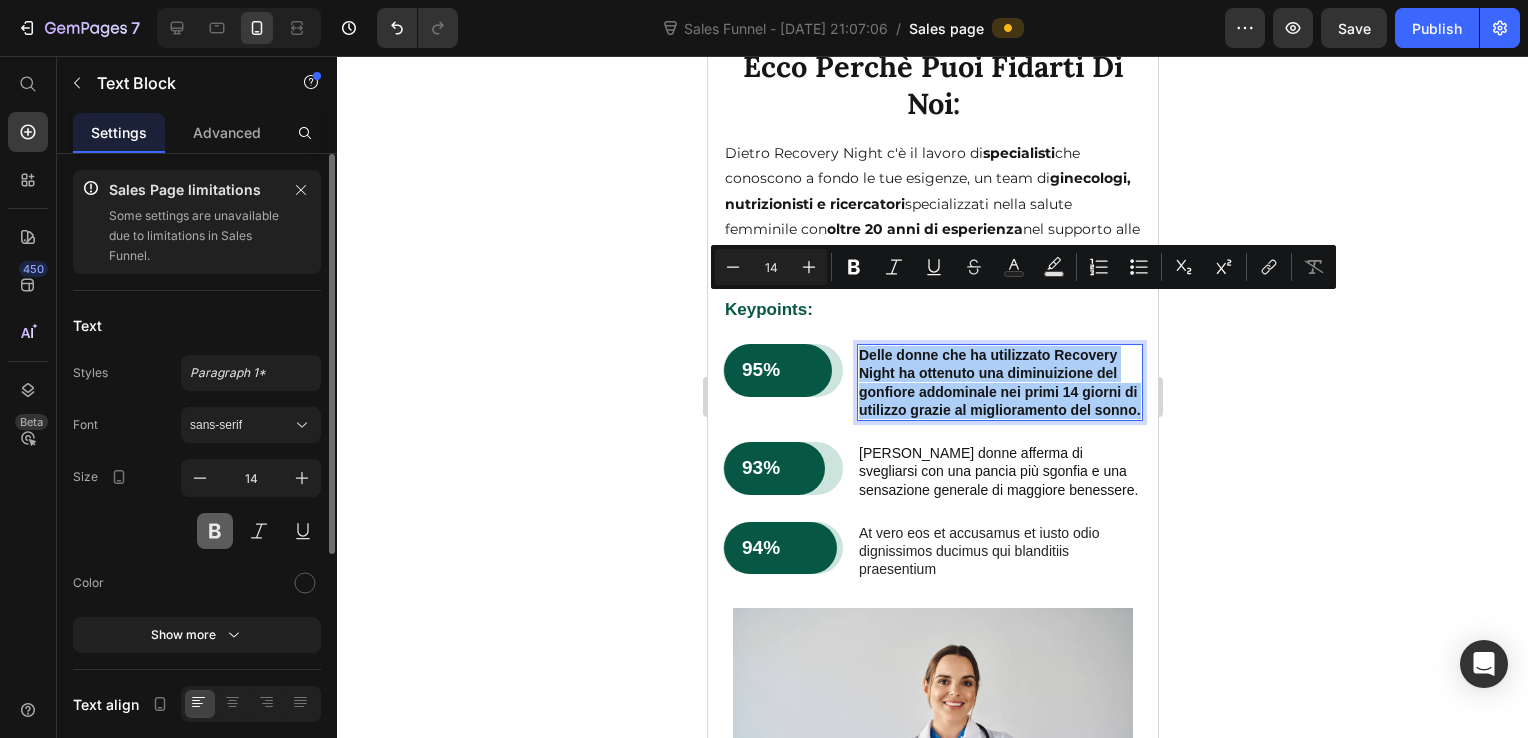click at bounding box center (215, 531) 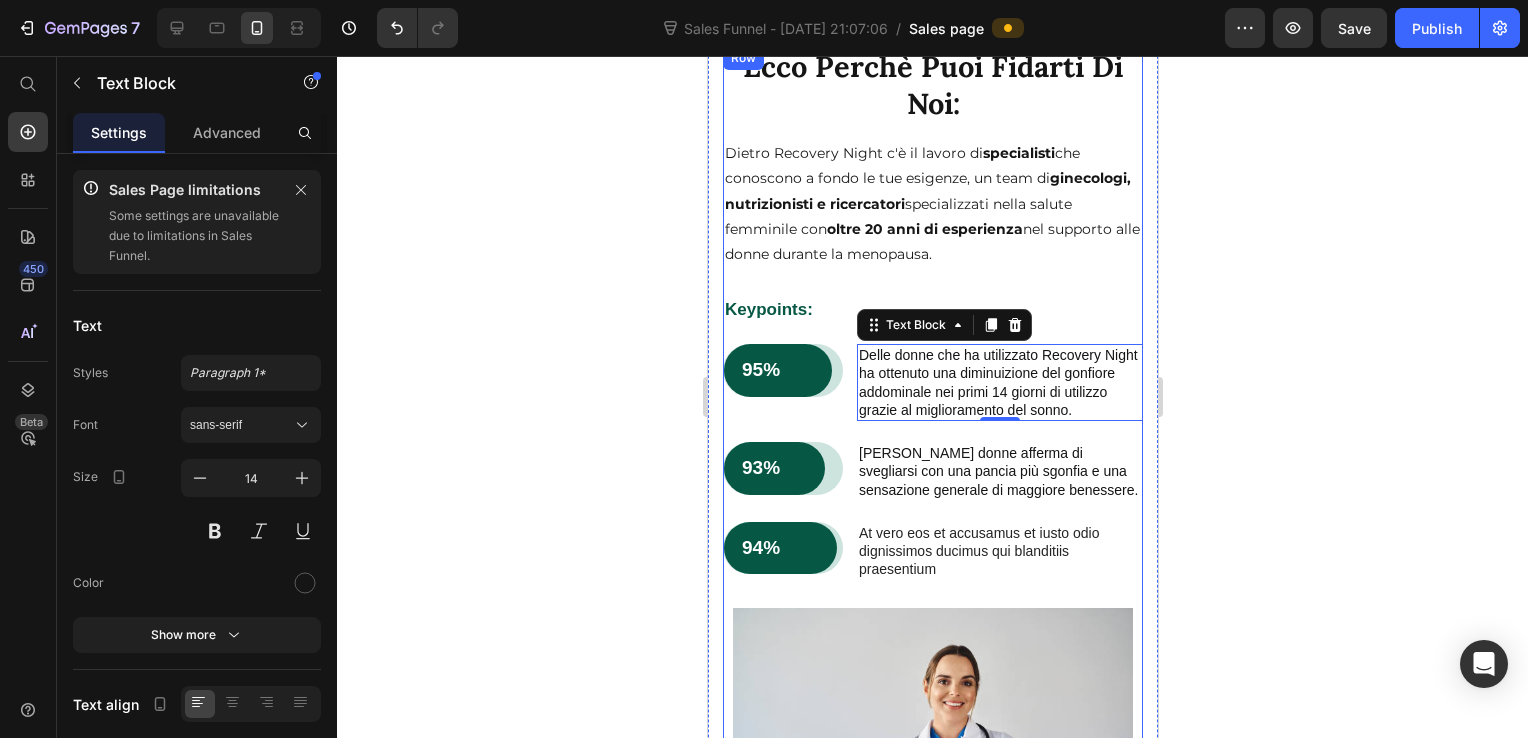 click on "At vero eos et accusamus et iusto odio dignissimos ducimus qui blanditiis praesentium" at bounding box center [999, 551] 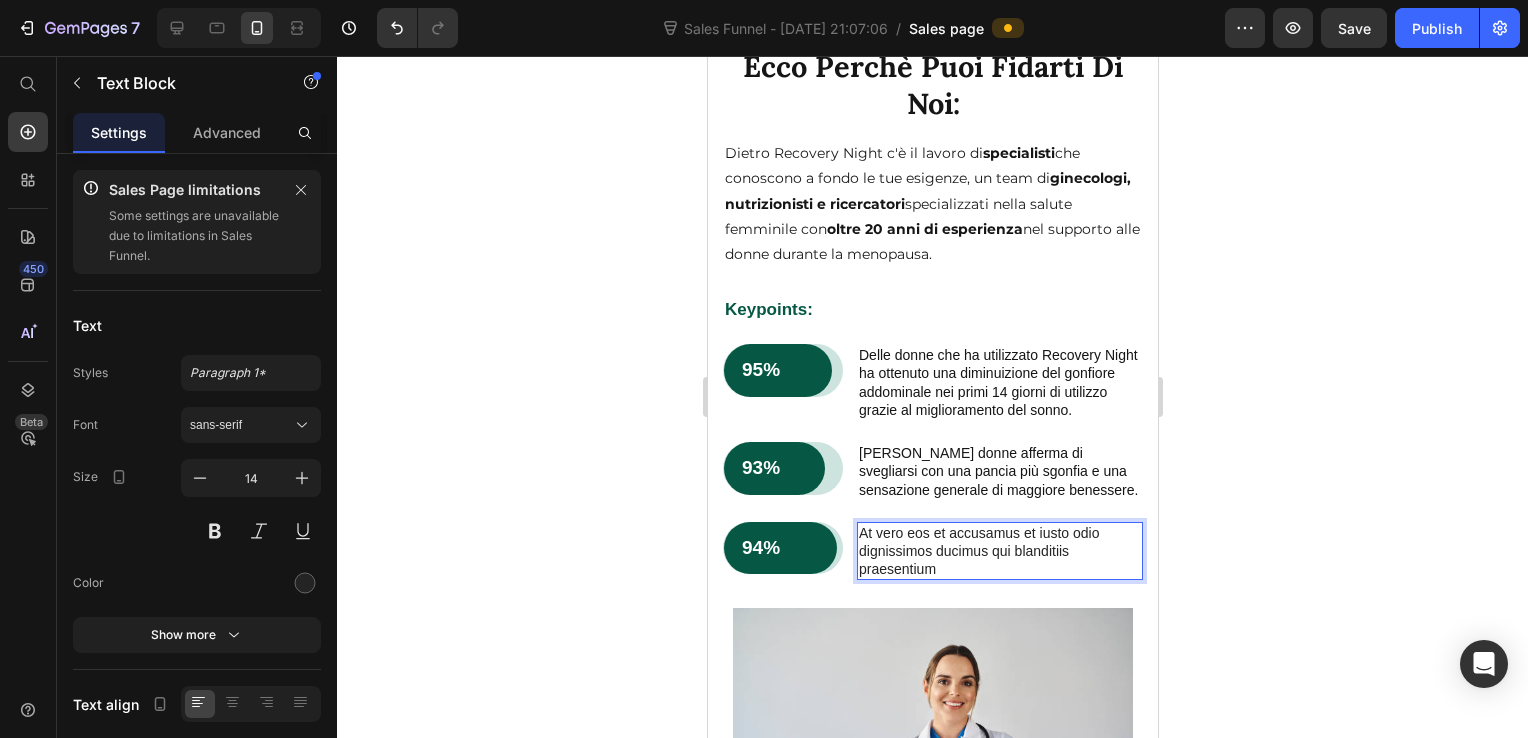 drag, startPoint x: 976, startPoint y: 515, endPoint x: 961, endPoint y: 524, distance: 17.492855 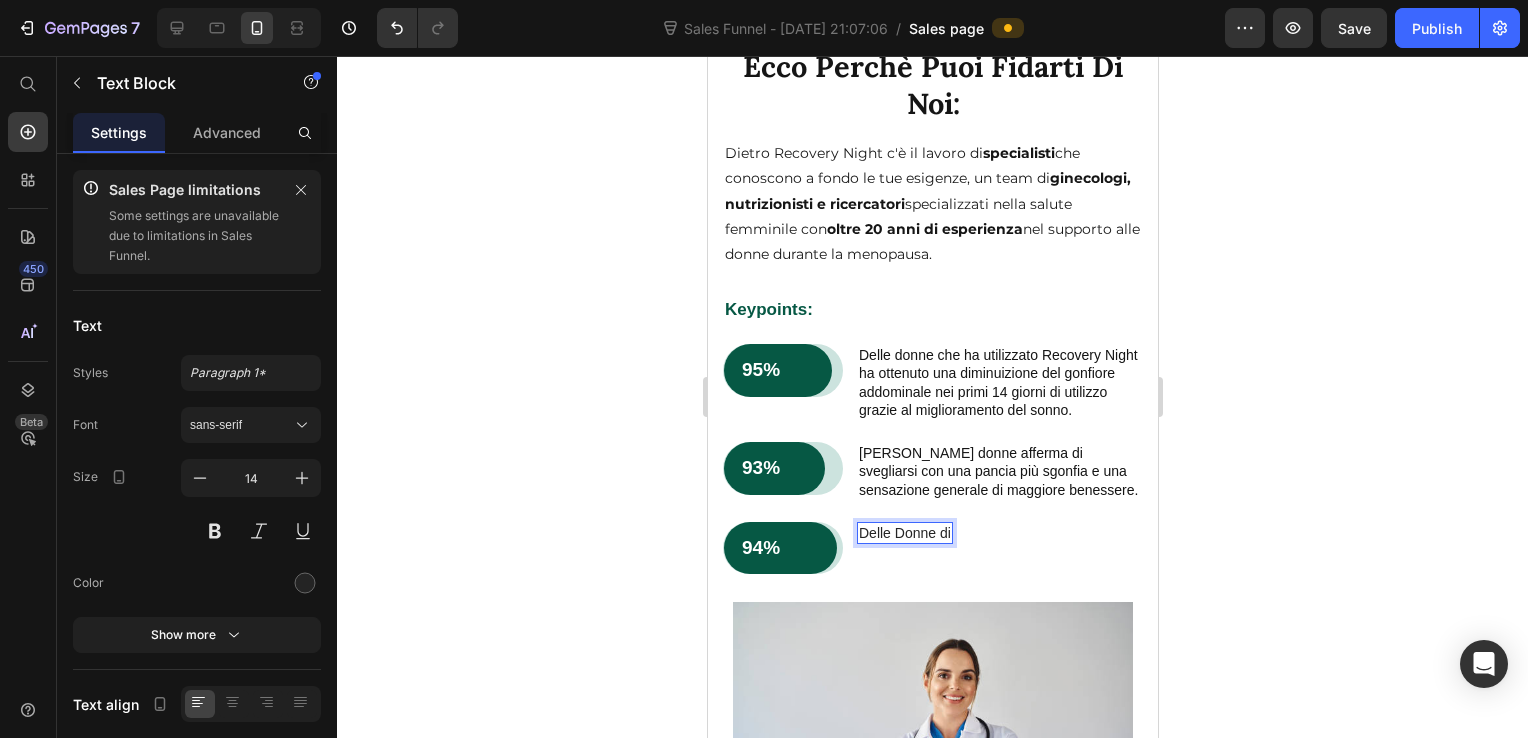 click on "Delle Donne di" at bounding box center (904, 533) 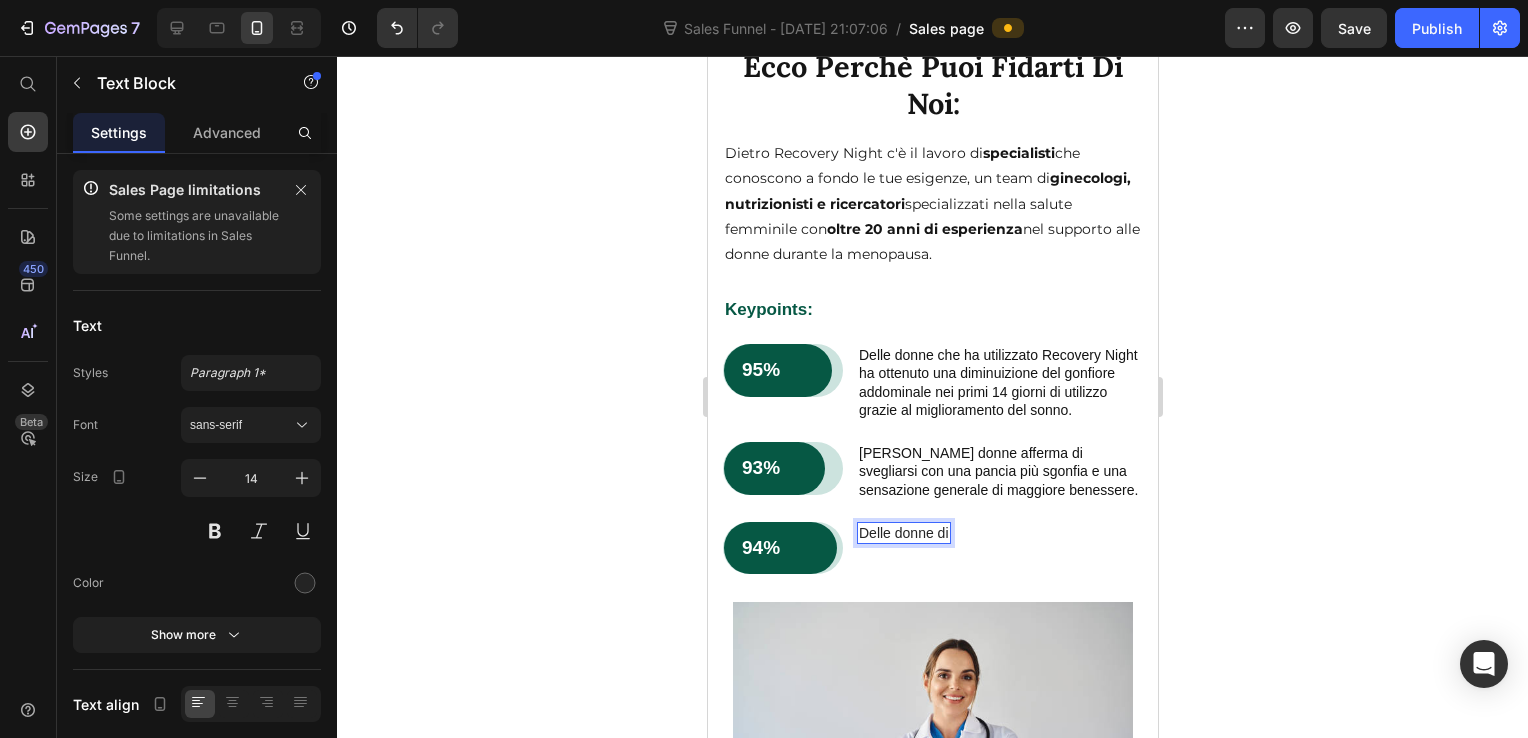 click on "Delle donne di" at bounding box center (903, 533) 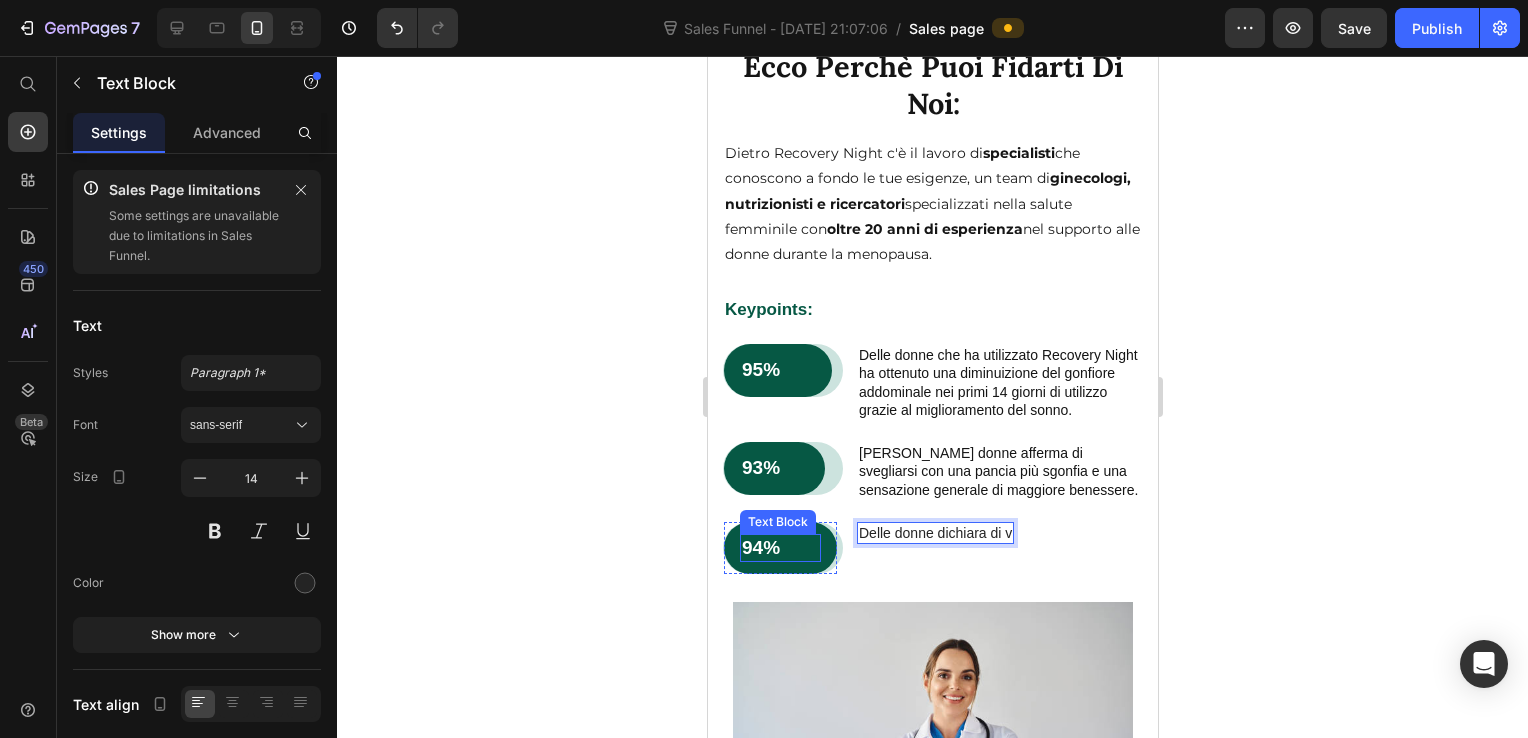 click on "94%" at bounding box center [779, 548] 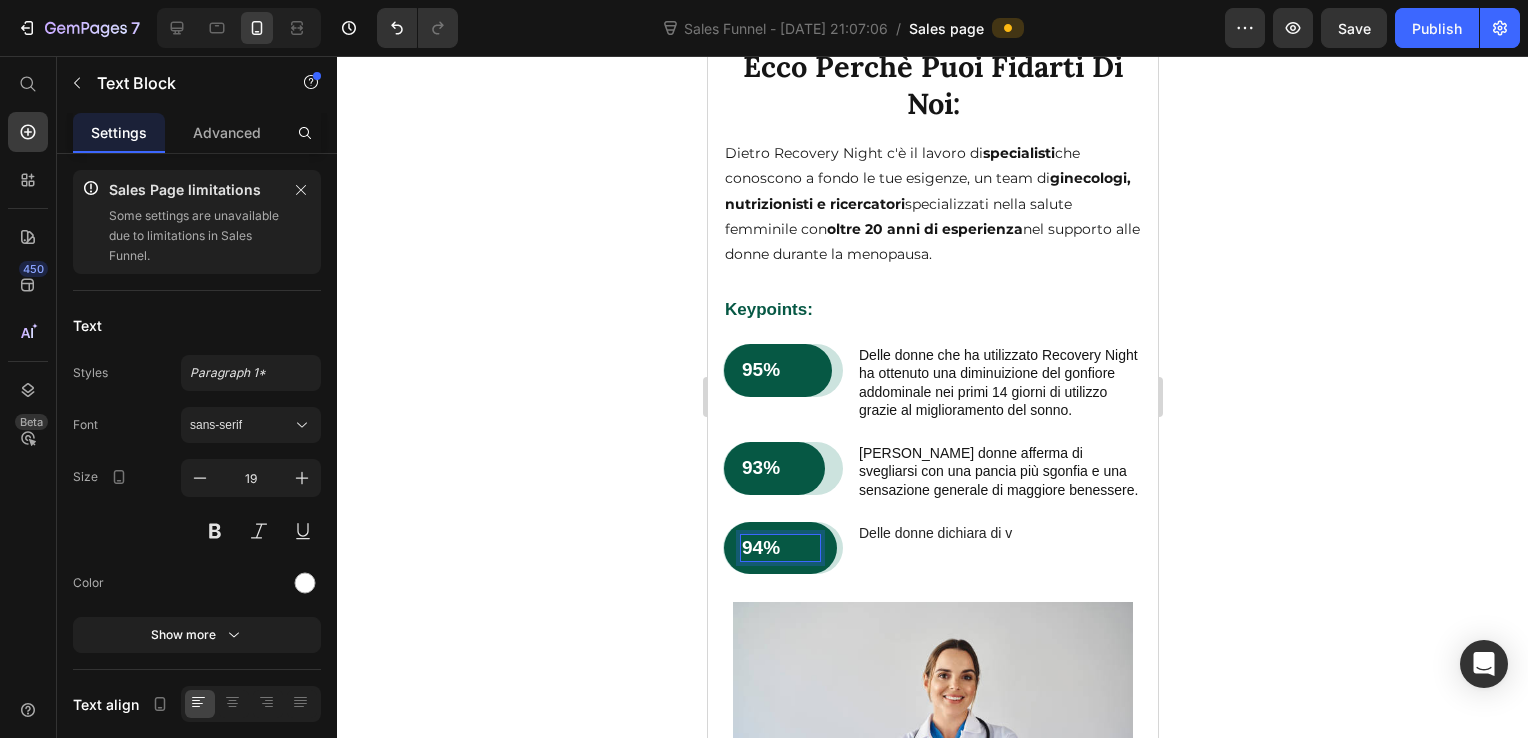 click on "94%" at bounding box center (779, 548) 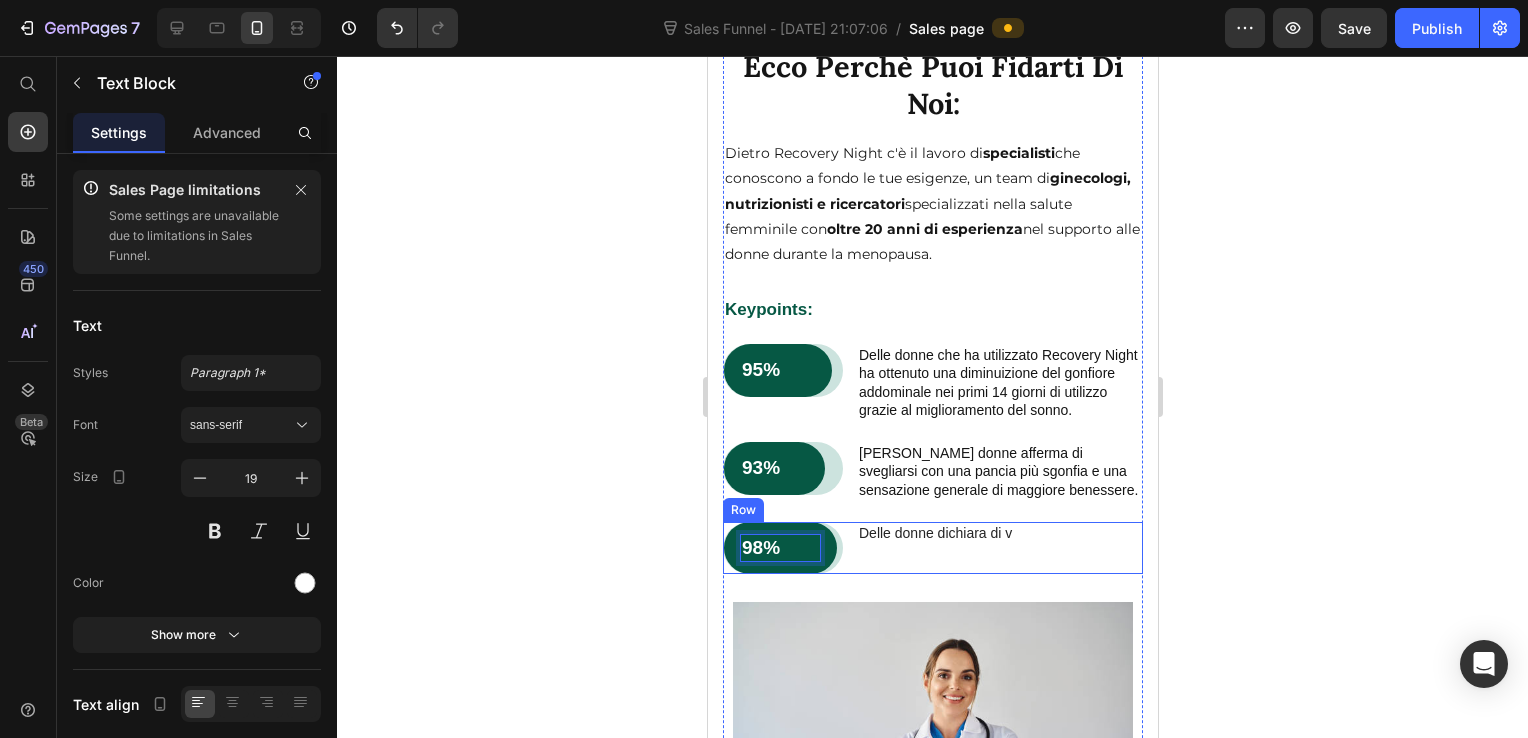 click on "98% Text Block   0 Row Row Delle donne dichiara di v Text Block Row" at bounding box center [932, 548] 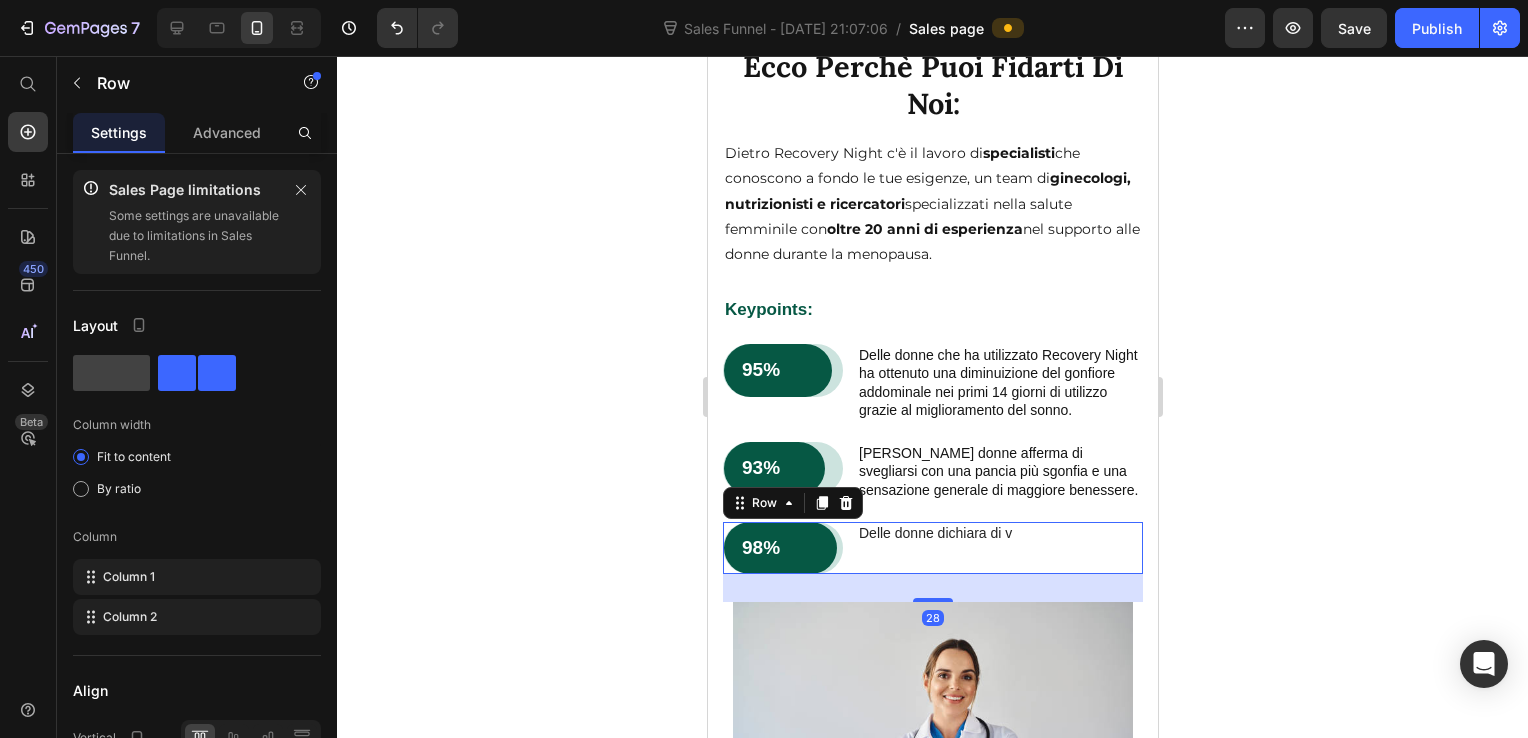 click on "98% Text Block Row Row Delle donne dichiara di v Text Block Row   28" at bounding box center [932, 548] 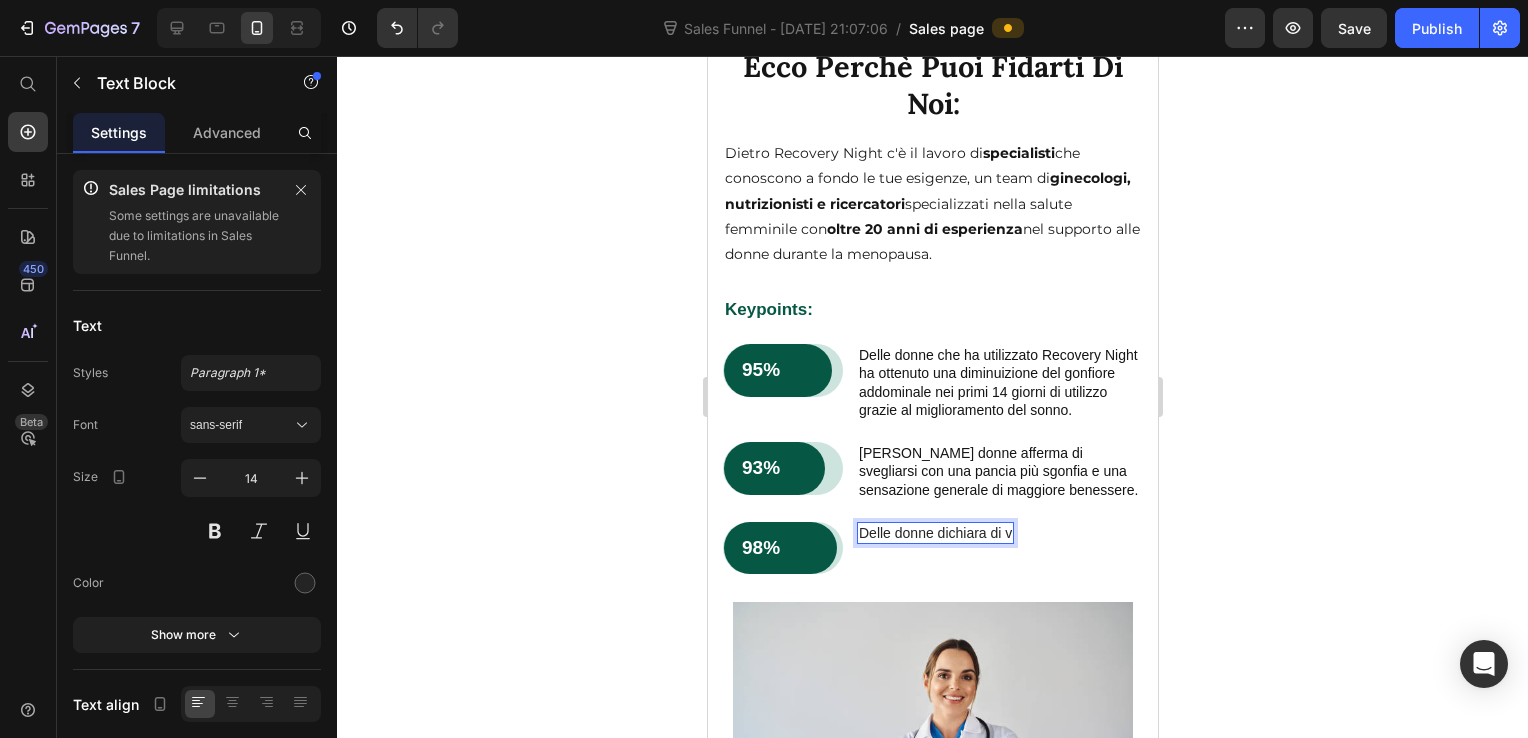 click on "Delle donne dichiara di v" at bounding box center (934, 533) 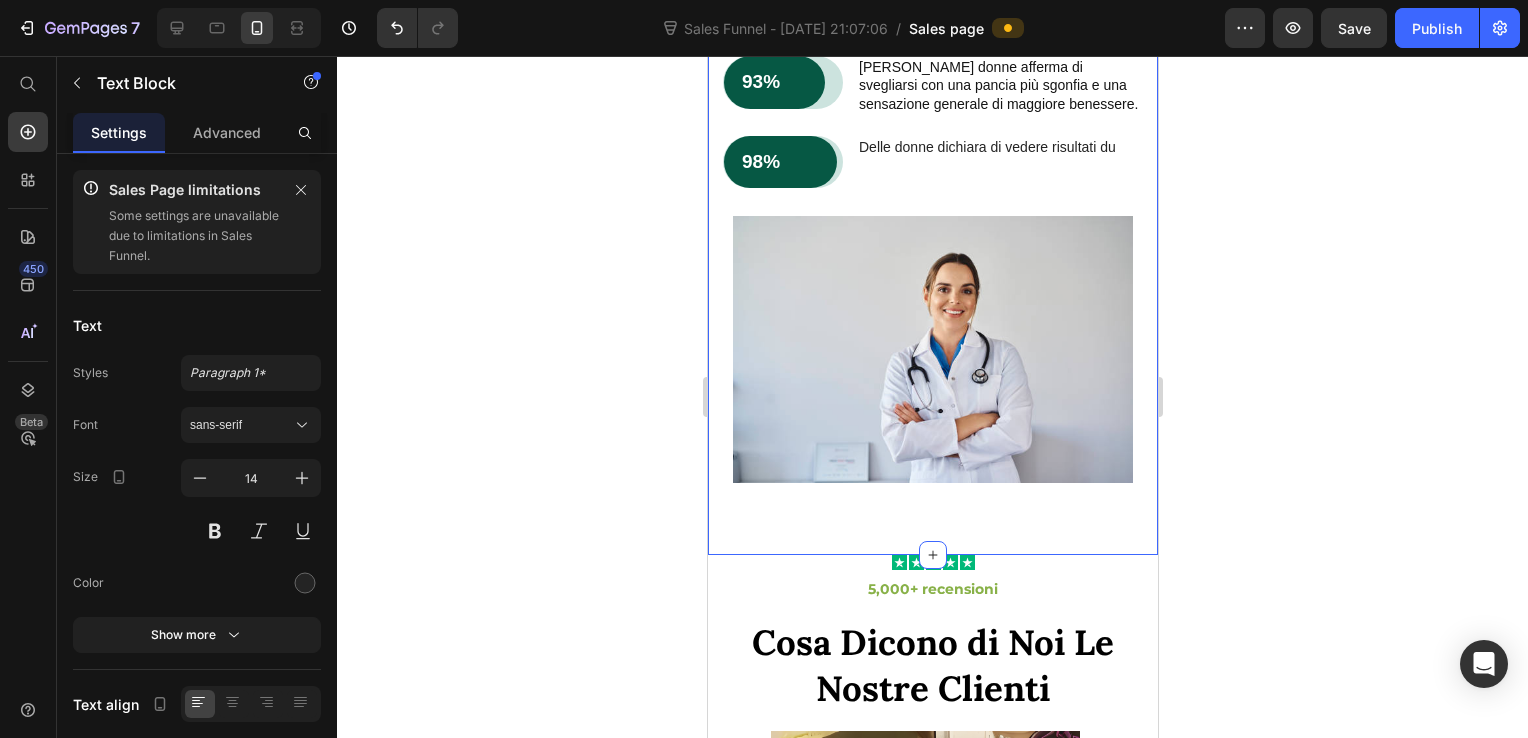 scroll, scrollTop: 4463, scrollLeft: 0, axis: vertical 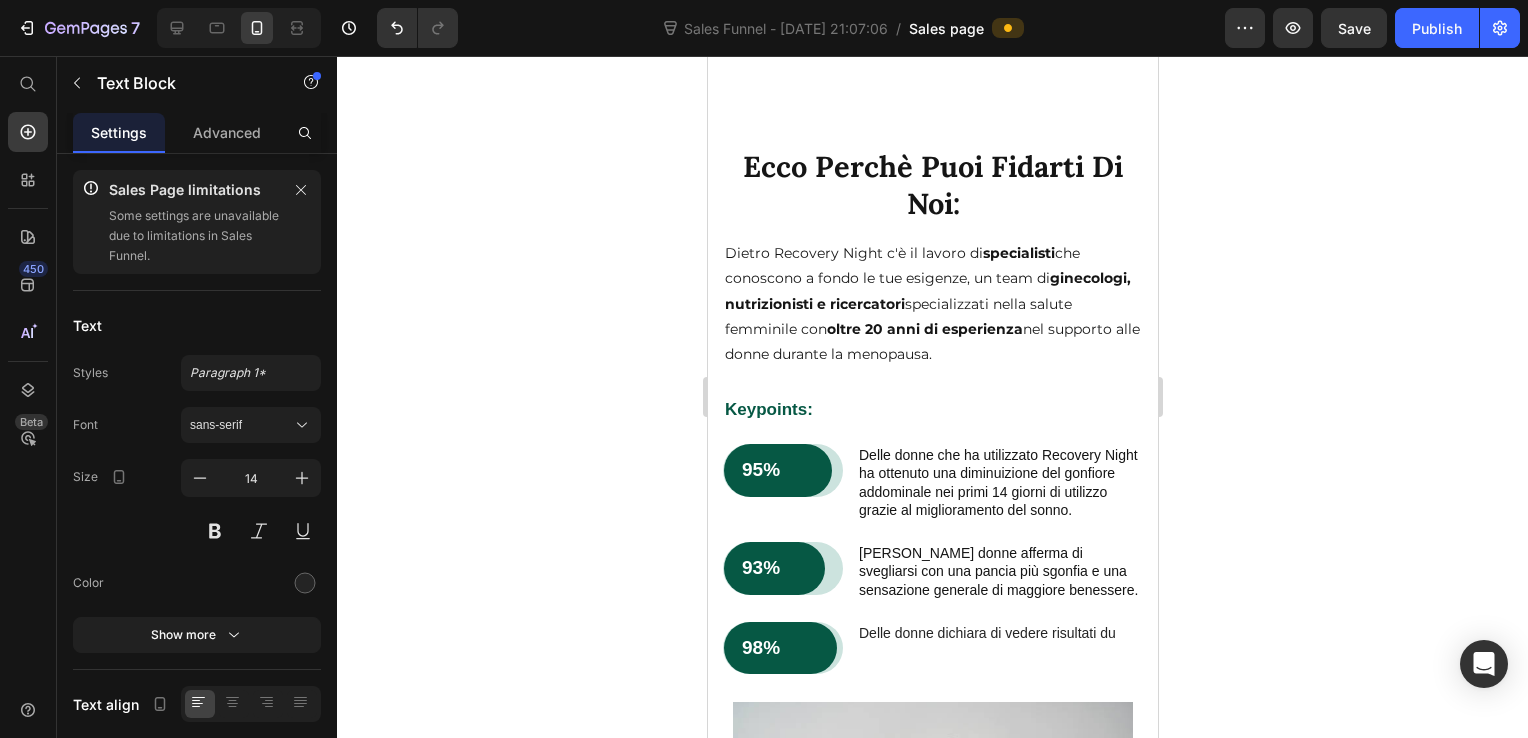 click on "Delle donne dichiara di vedere risultati du" at bounding box center [986, 633] 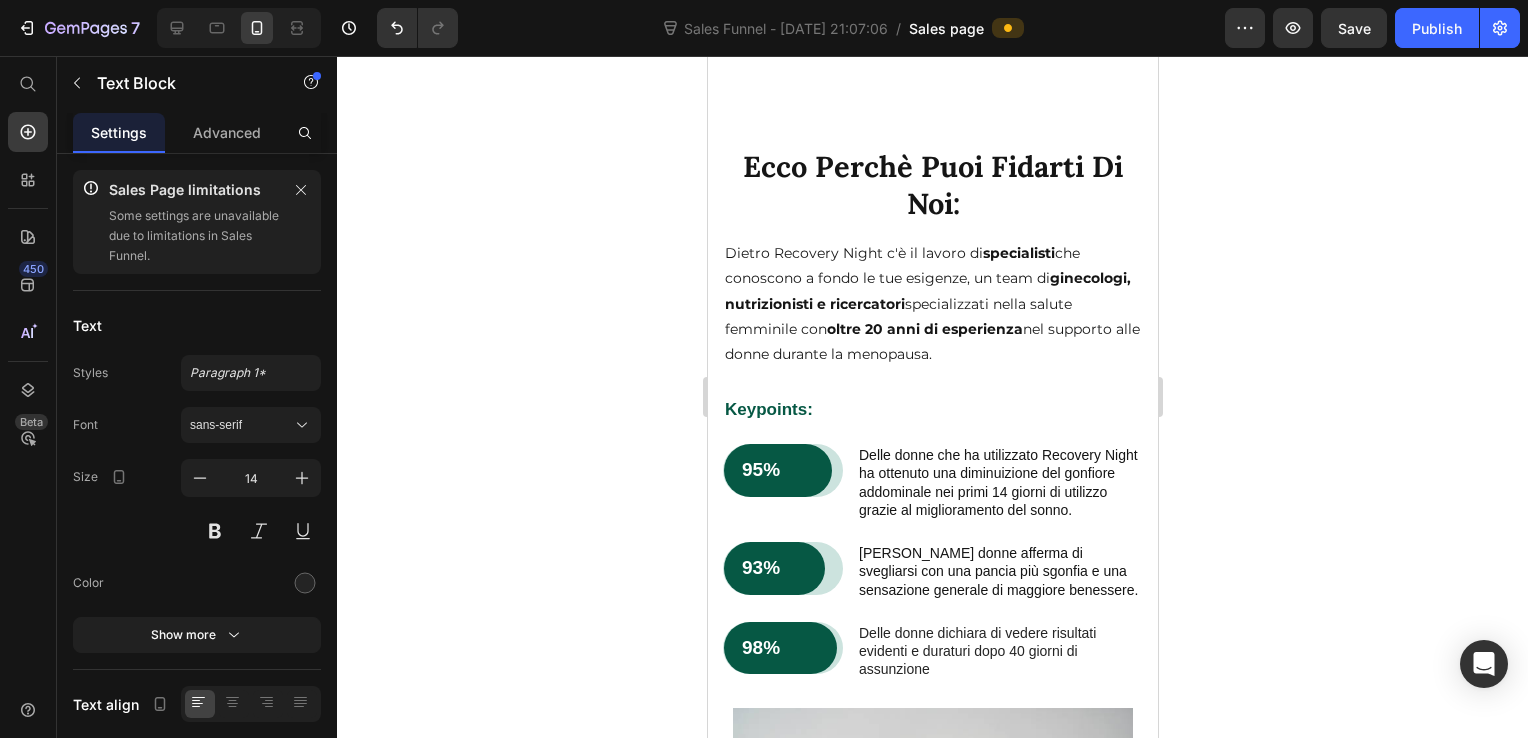 click on "Delle donne dichiara di vedere risultati evidenti e duraturi dopo 40 giorni di assunzione" at bounding box center (999, 651) 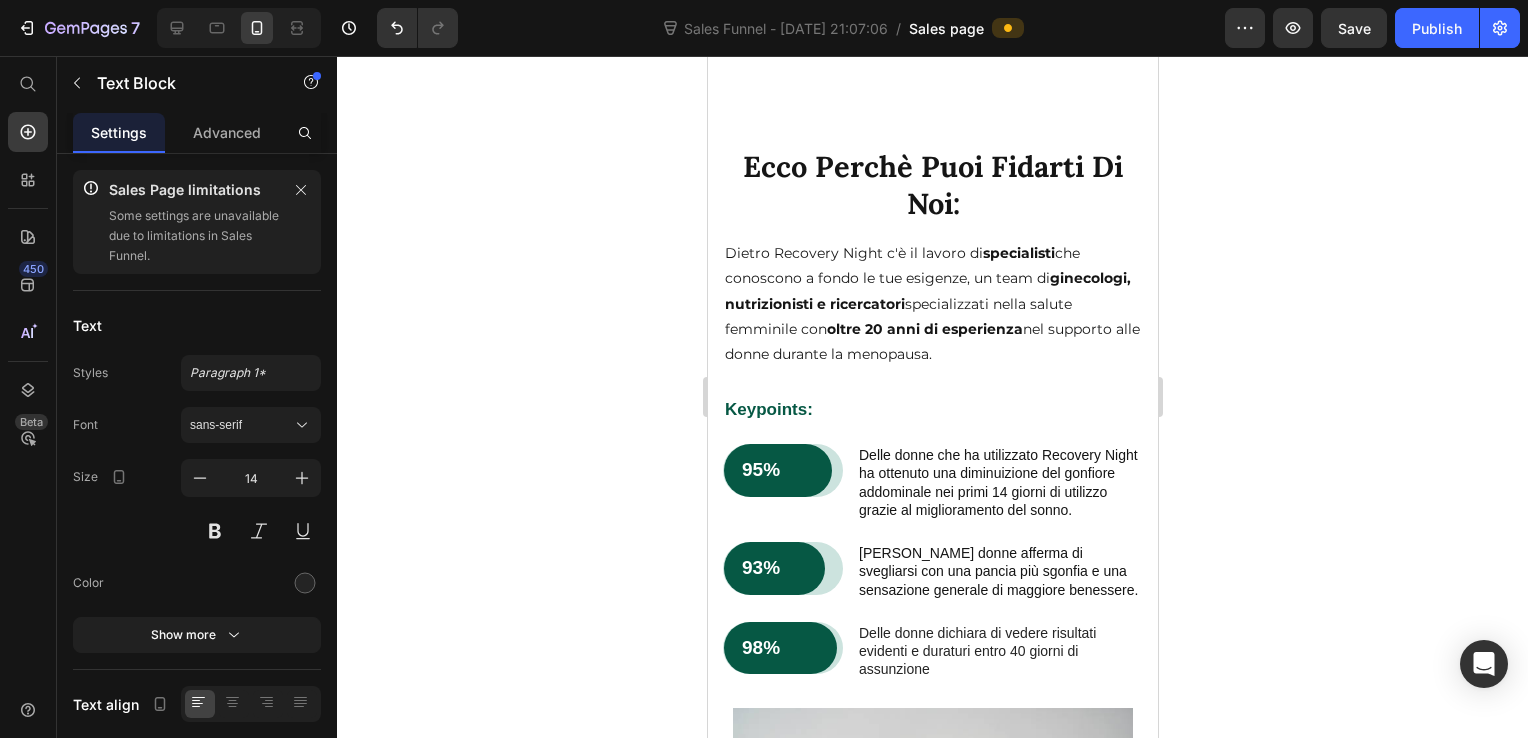 click on "Delle donne dichiara di vedere risultati evidenti e duraturi entro 40 giorni di assunzione" at bounding box center [999, 651] 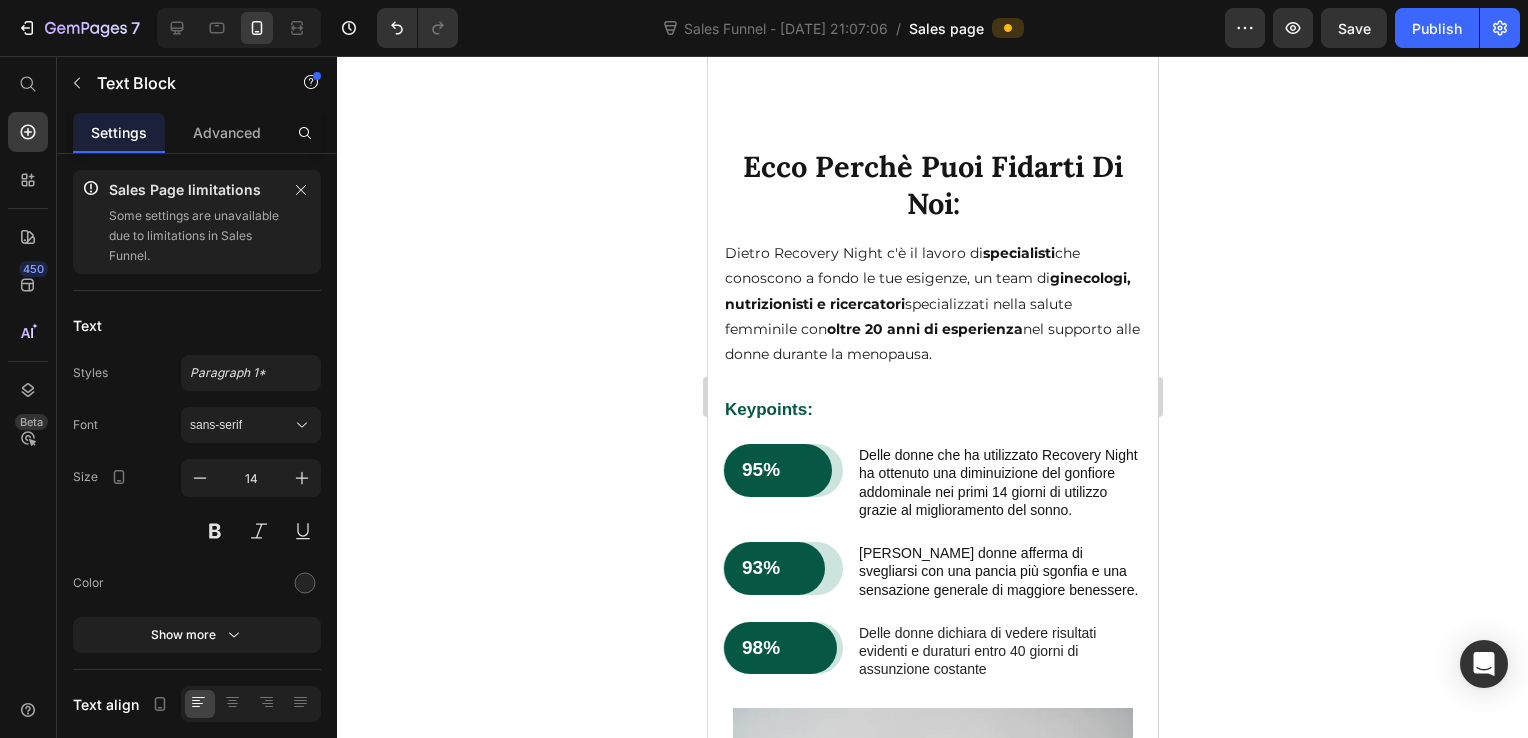 click 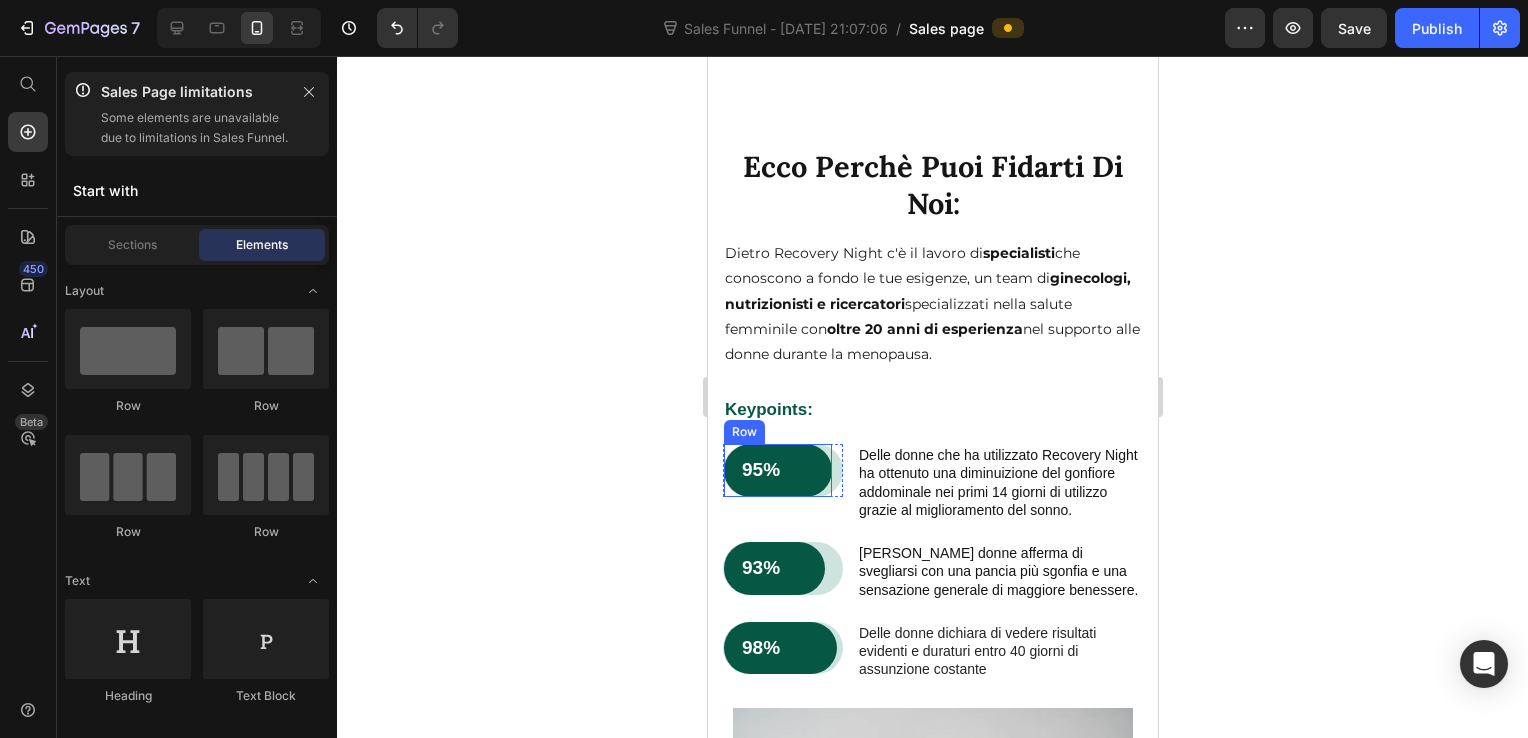click on "95%" at bounding box center (777, 470) 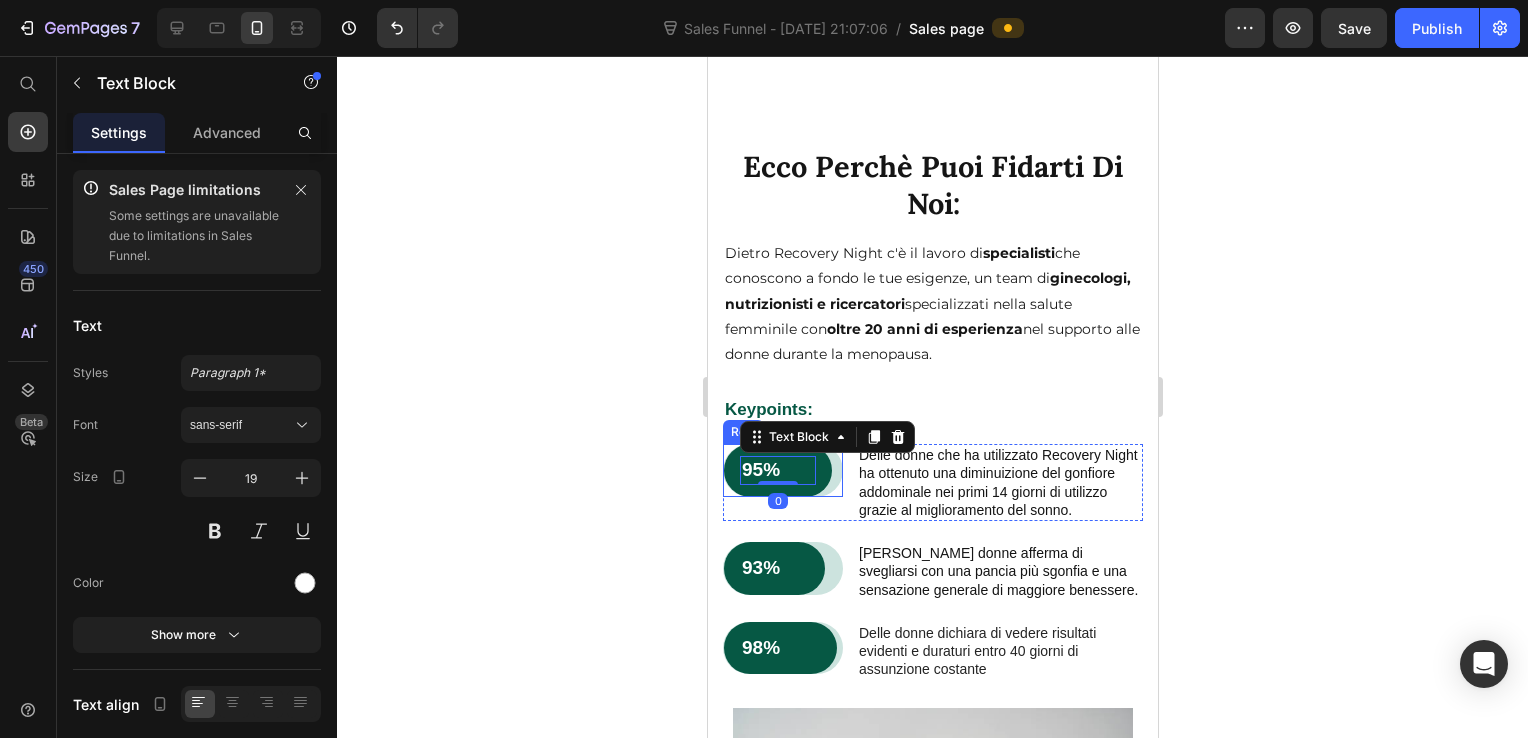 click on "95% Text Block   0 Row" at bounding box center [782, 470] 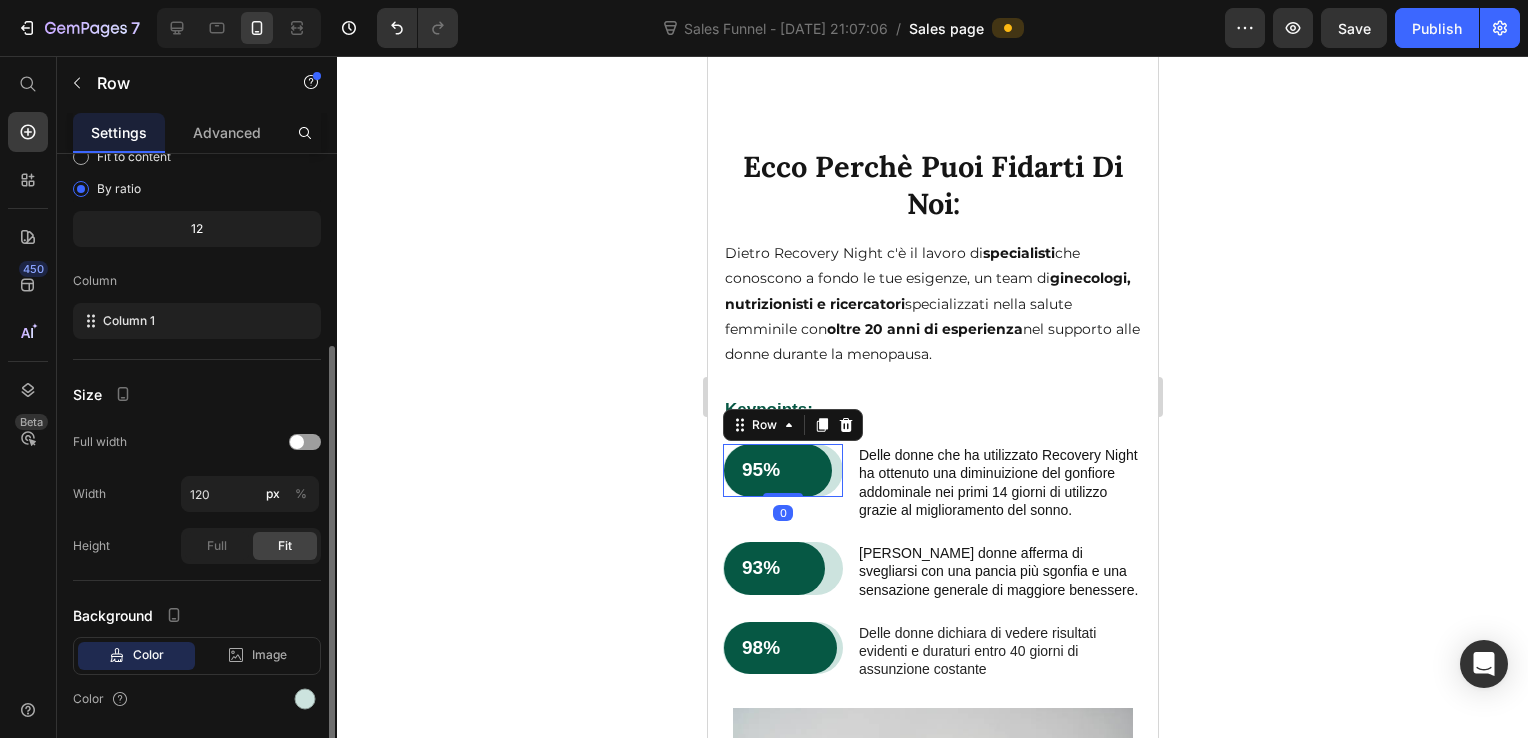 scroll, scrollTop: 361, scrollLeft: 0, axis: vertical 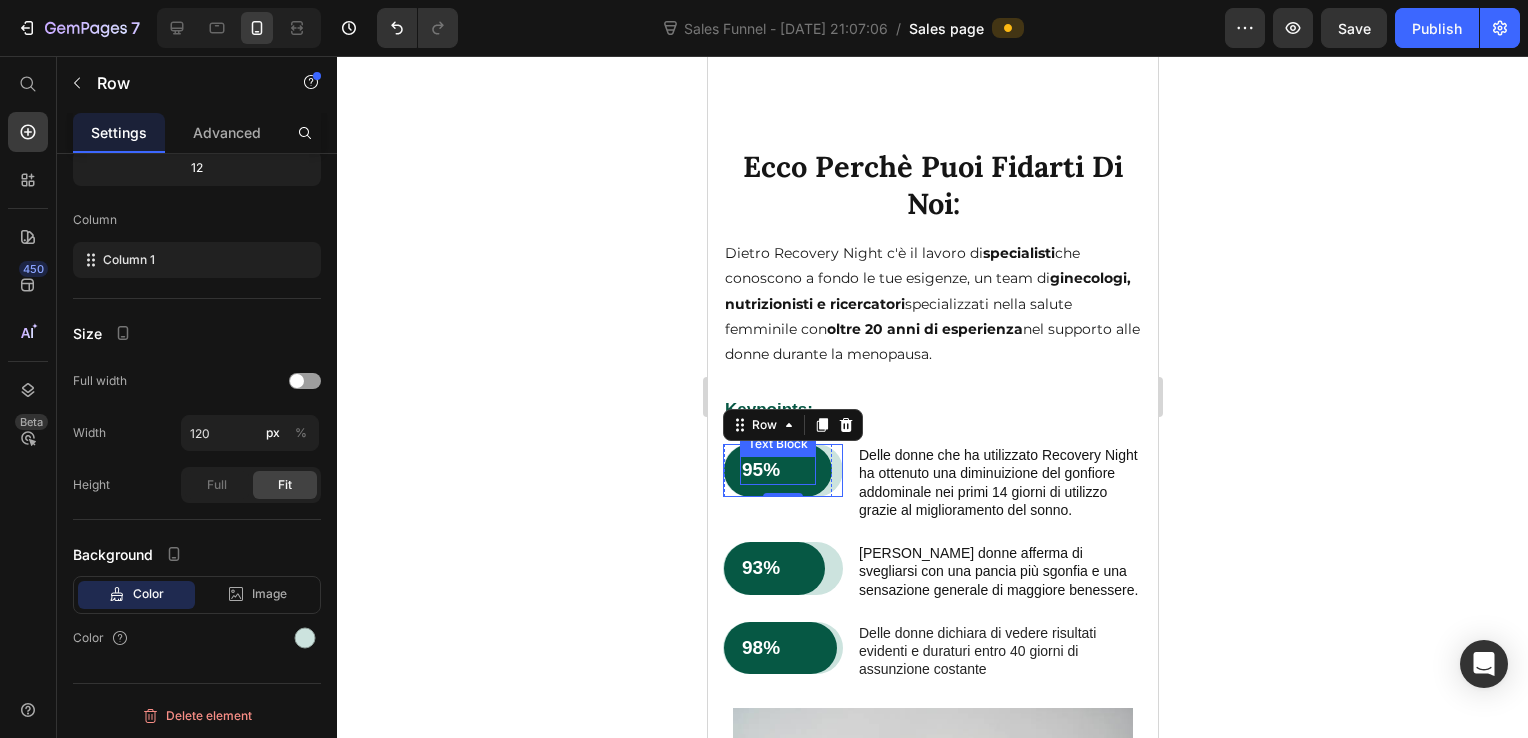 click on "95%" at bounding box center [777, 470] 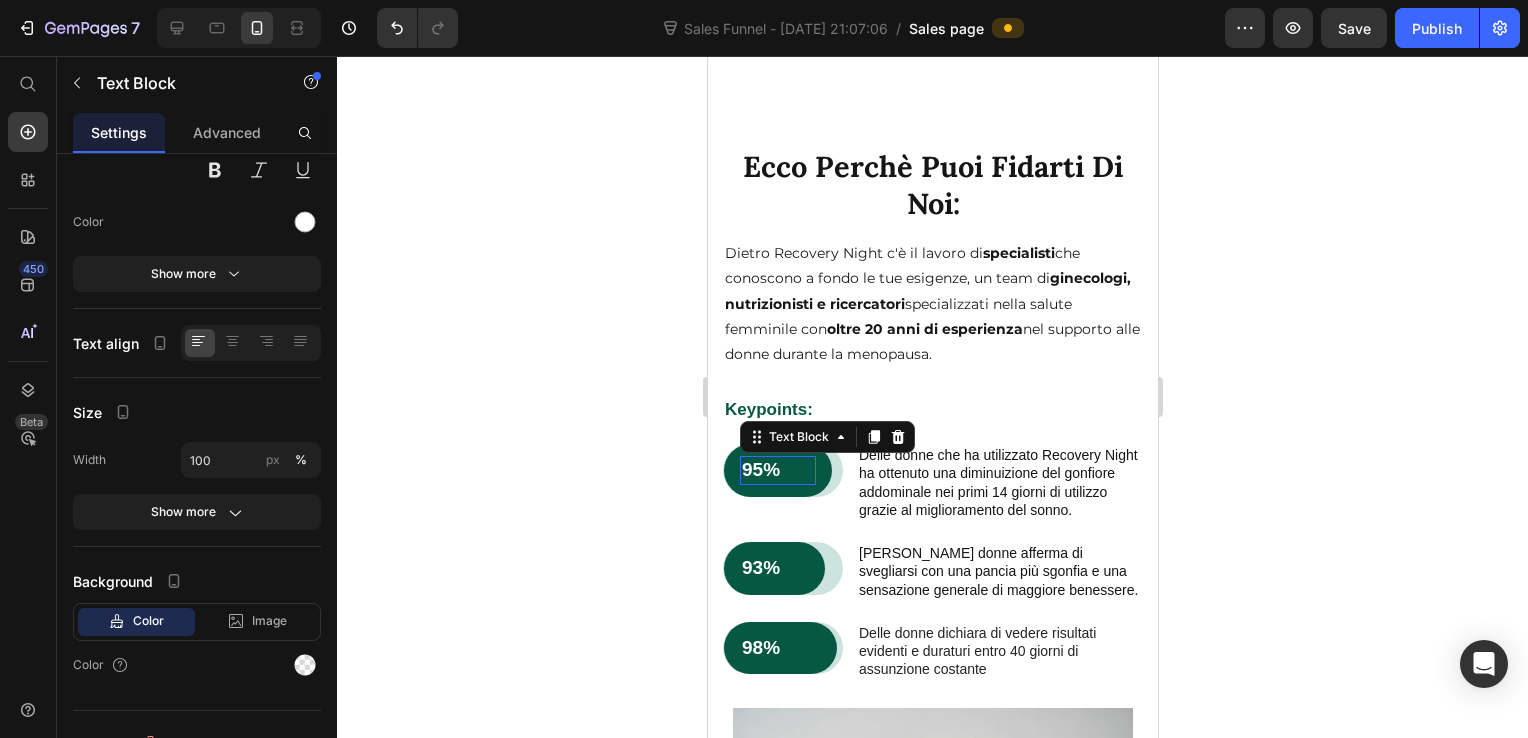 scroll, scrollTop: 0, scrollLeft: 0, axis: both 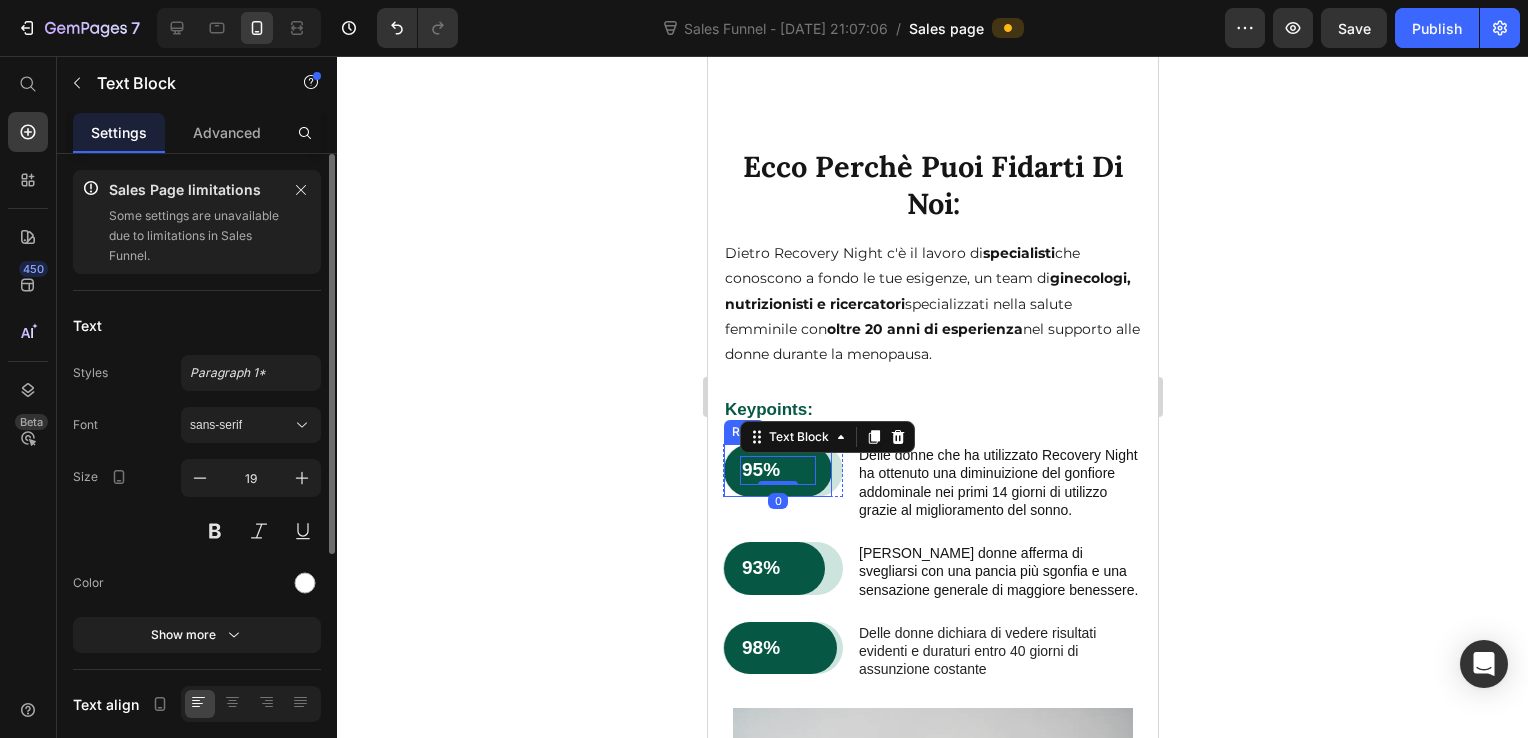 click on "95% Text Block   0 Row" at bounding box center (777, 470) 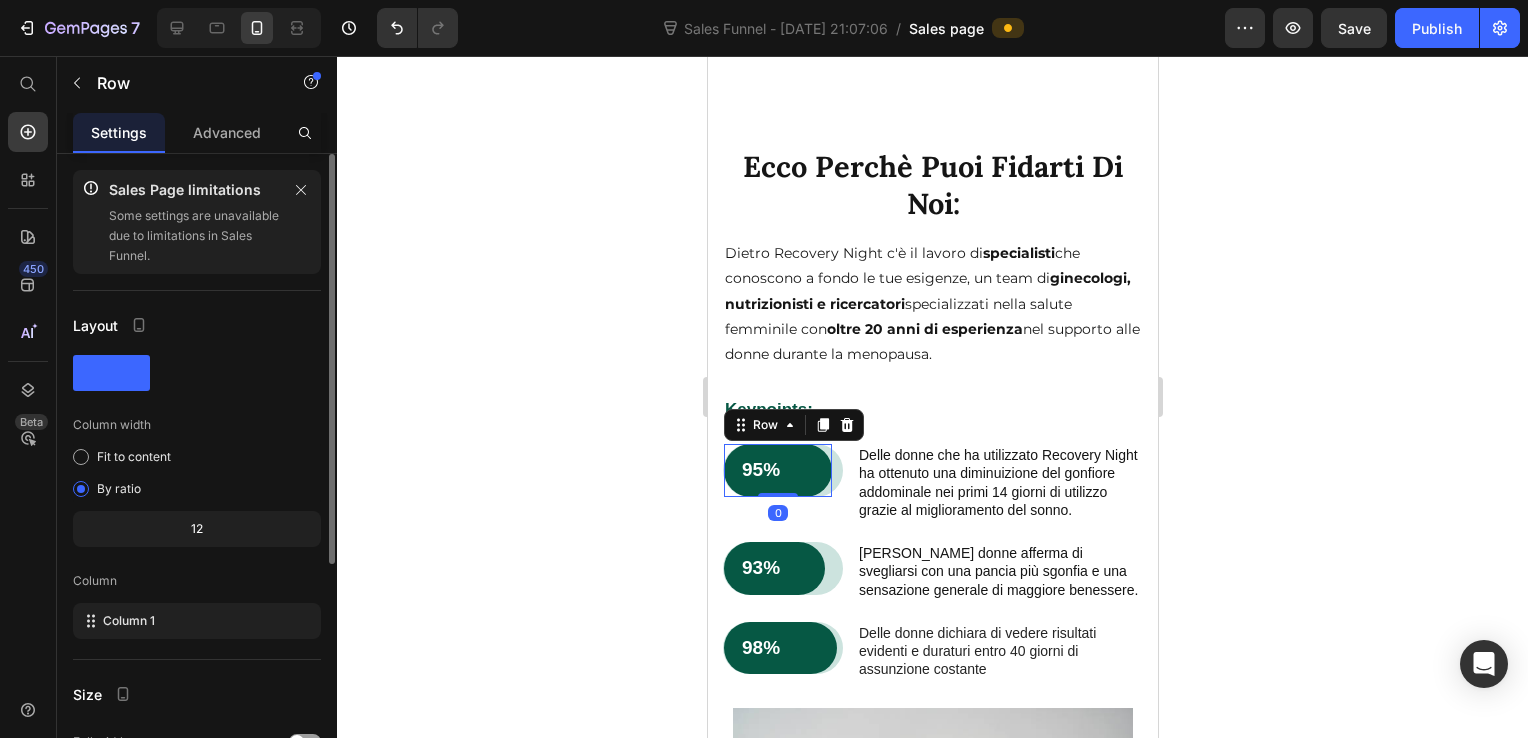 scroll, scrollTop: 361, scrollLeft: 0, axis: vertical 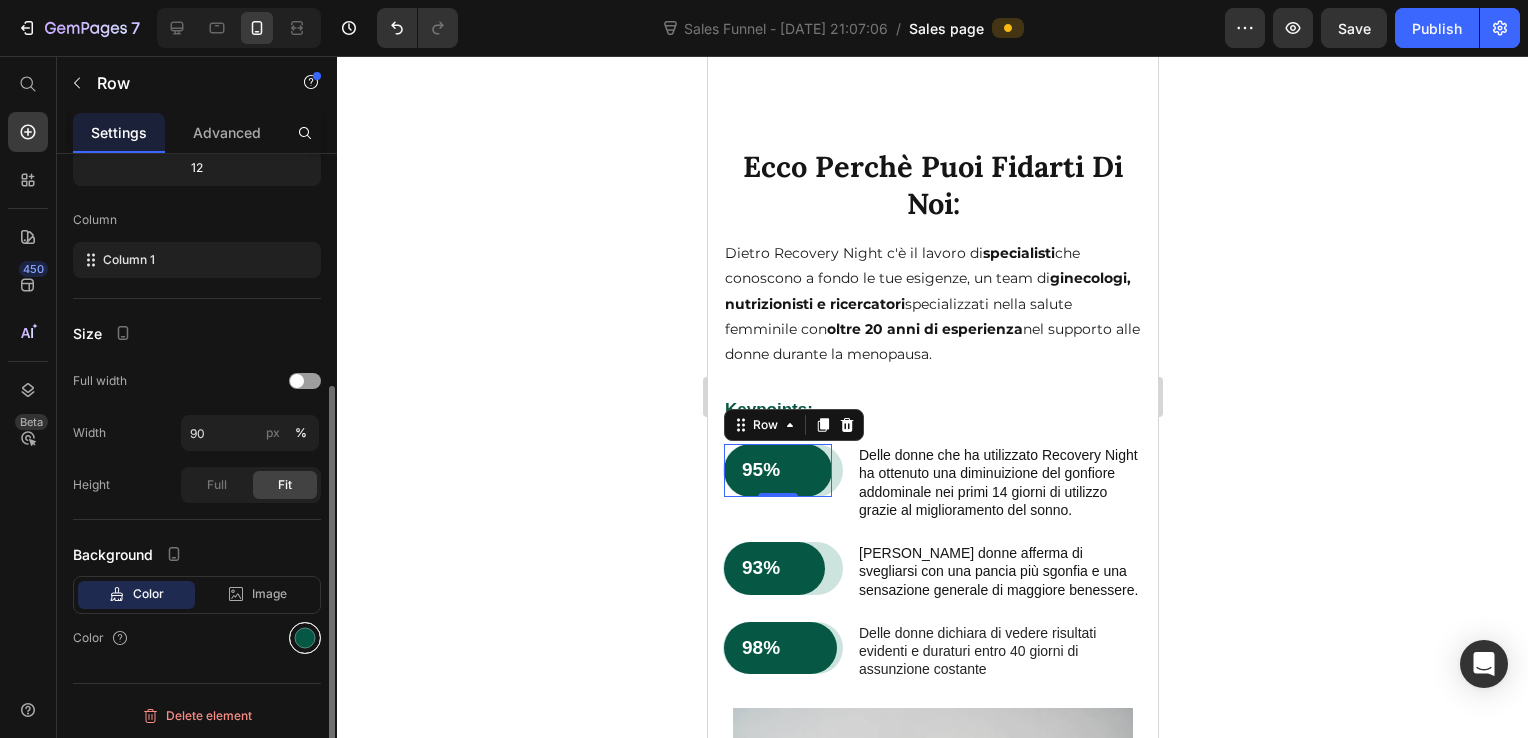 click at bounding box center (305, 638) 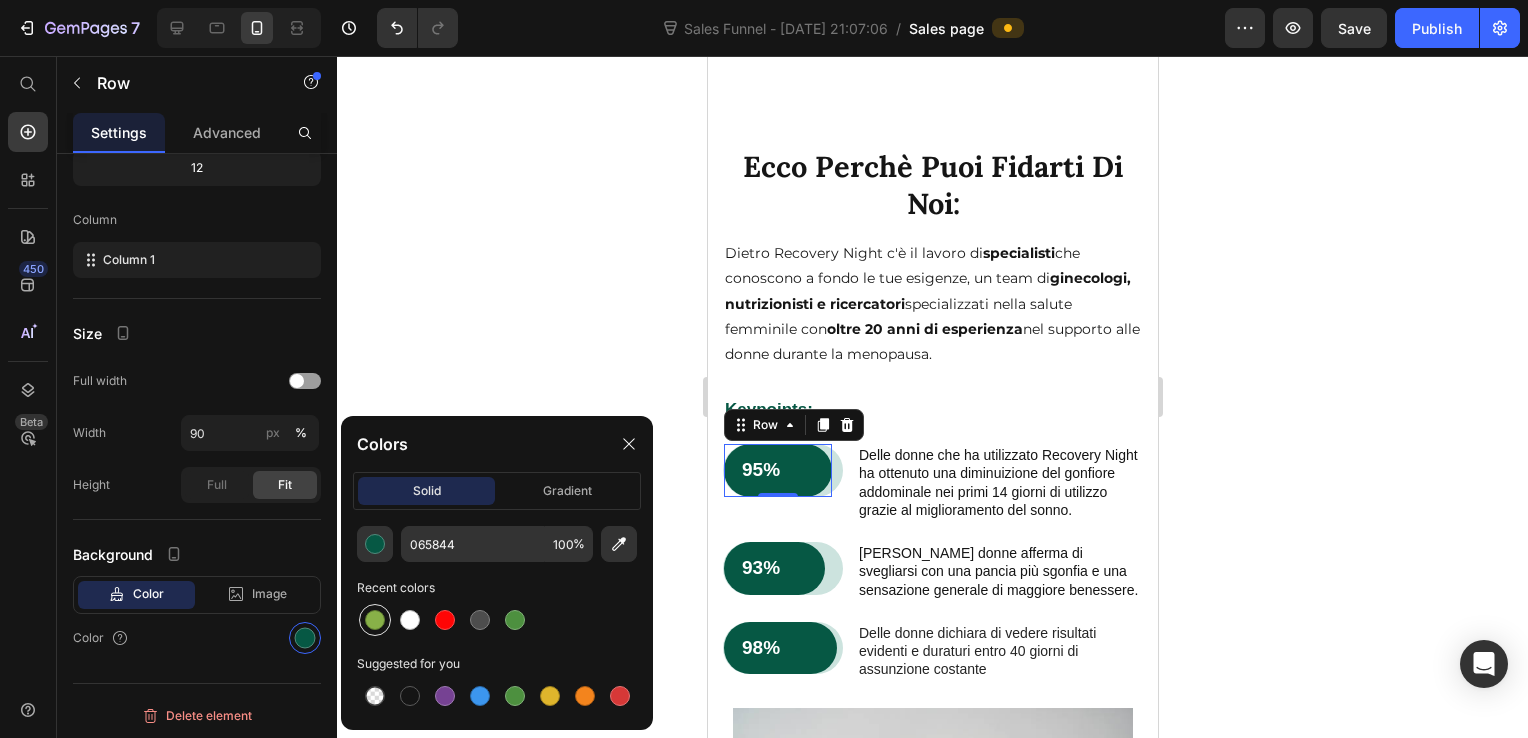 click at bounding box center (375, 620) 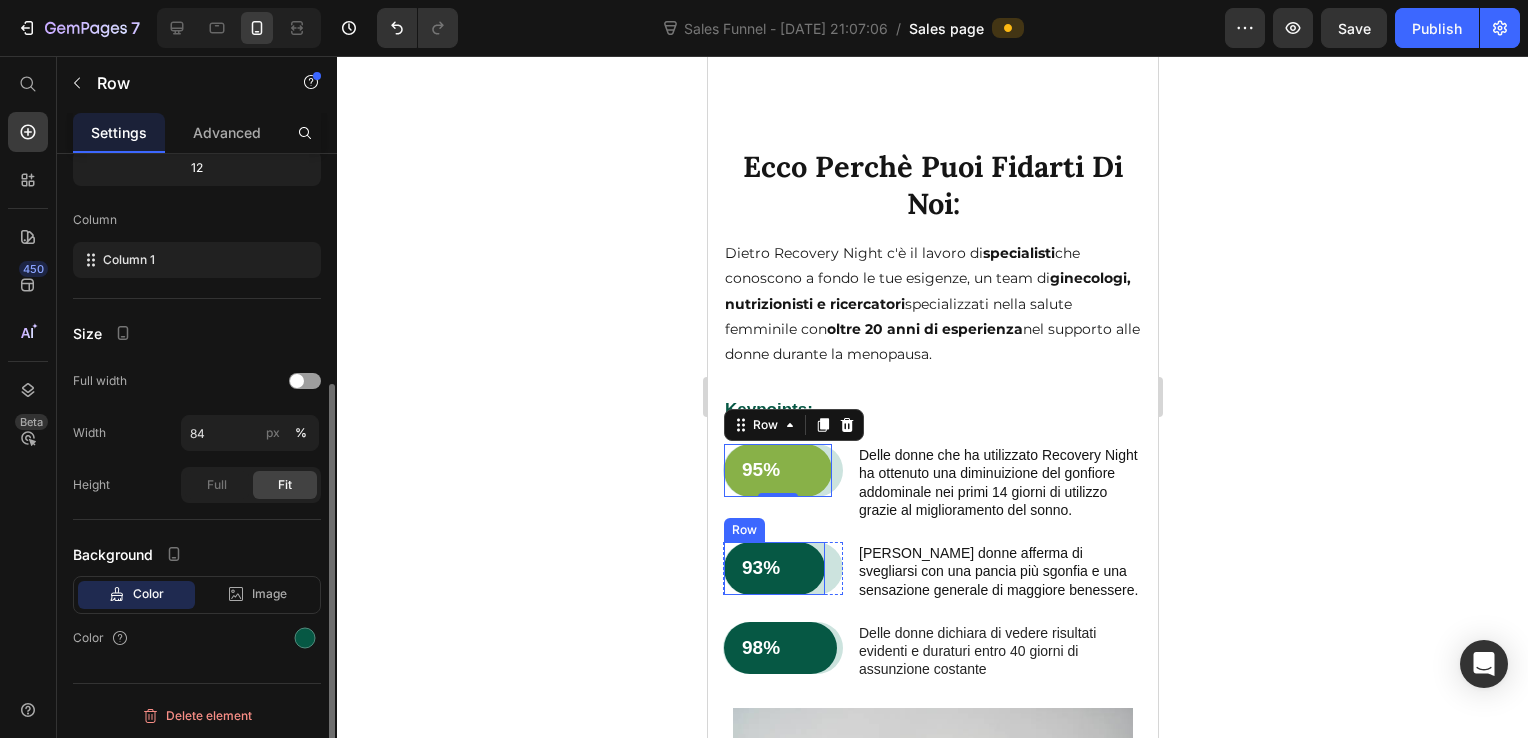 click on "93% Text Block Row" at bounding box center (773, 568) 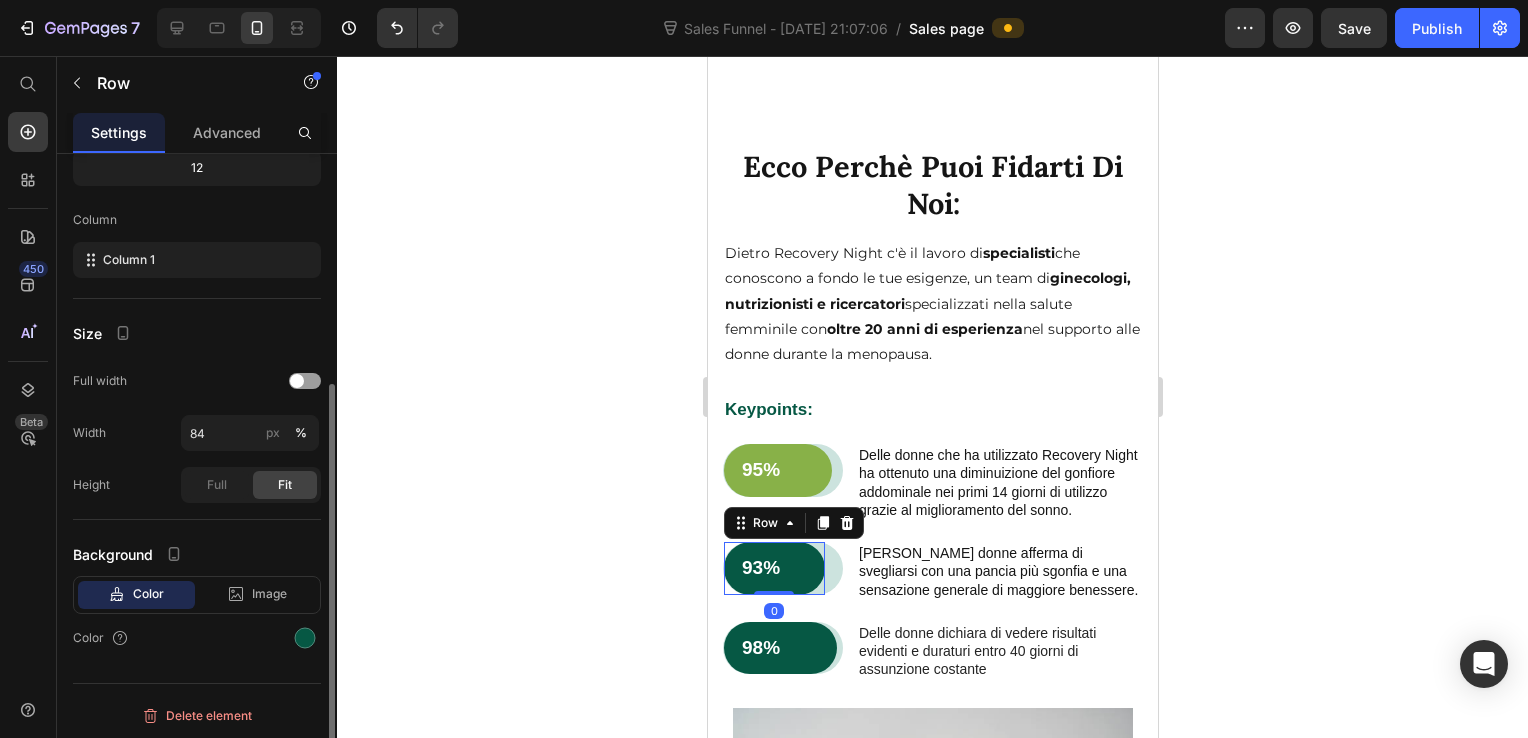 scroll, scrollTop: 360, scrollLeft: 0, axis: vertical 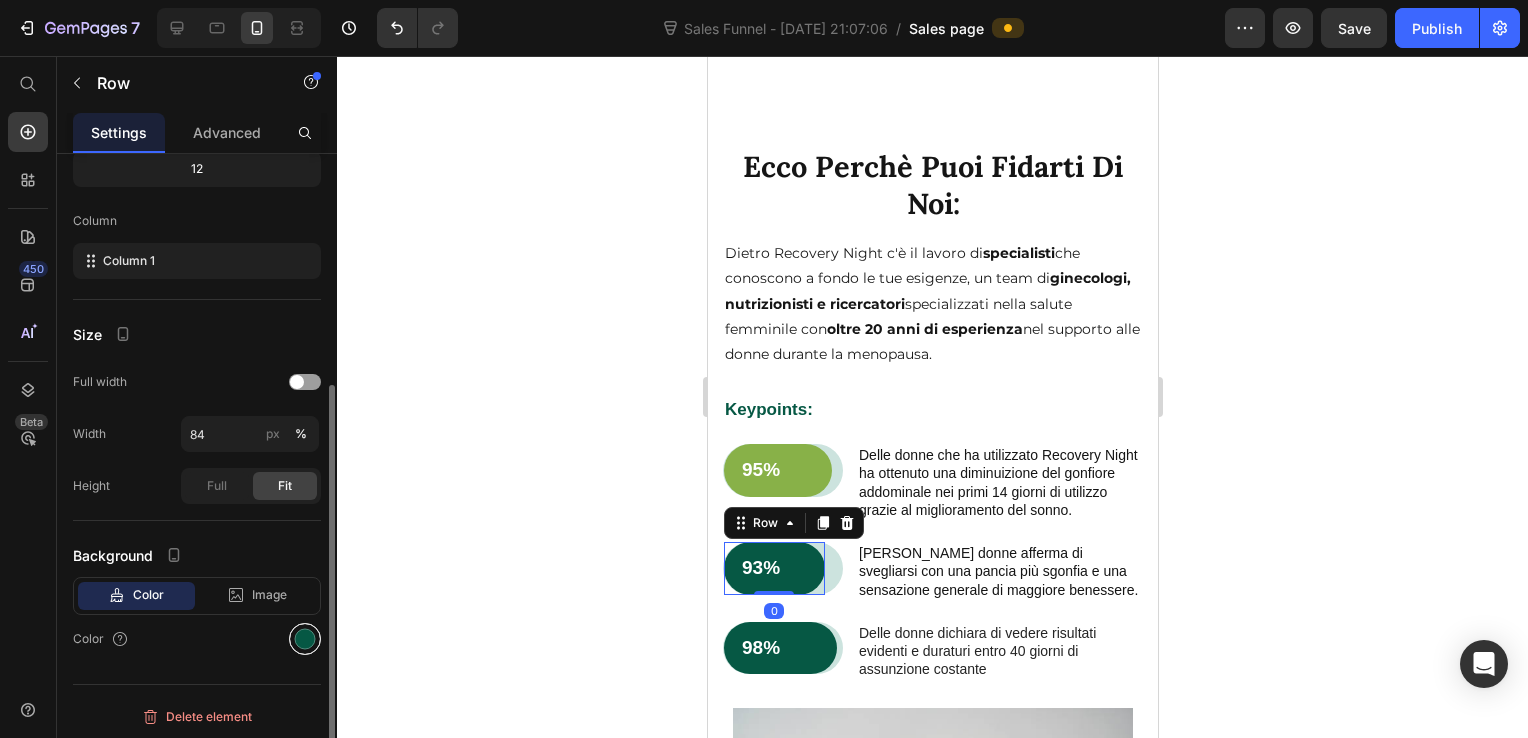 click at bounding box center [305, 639] 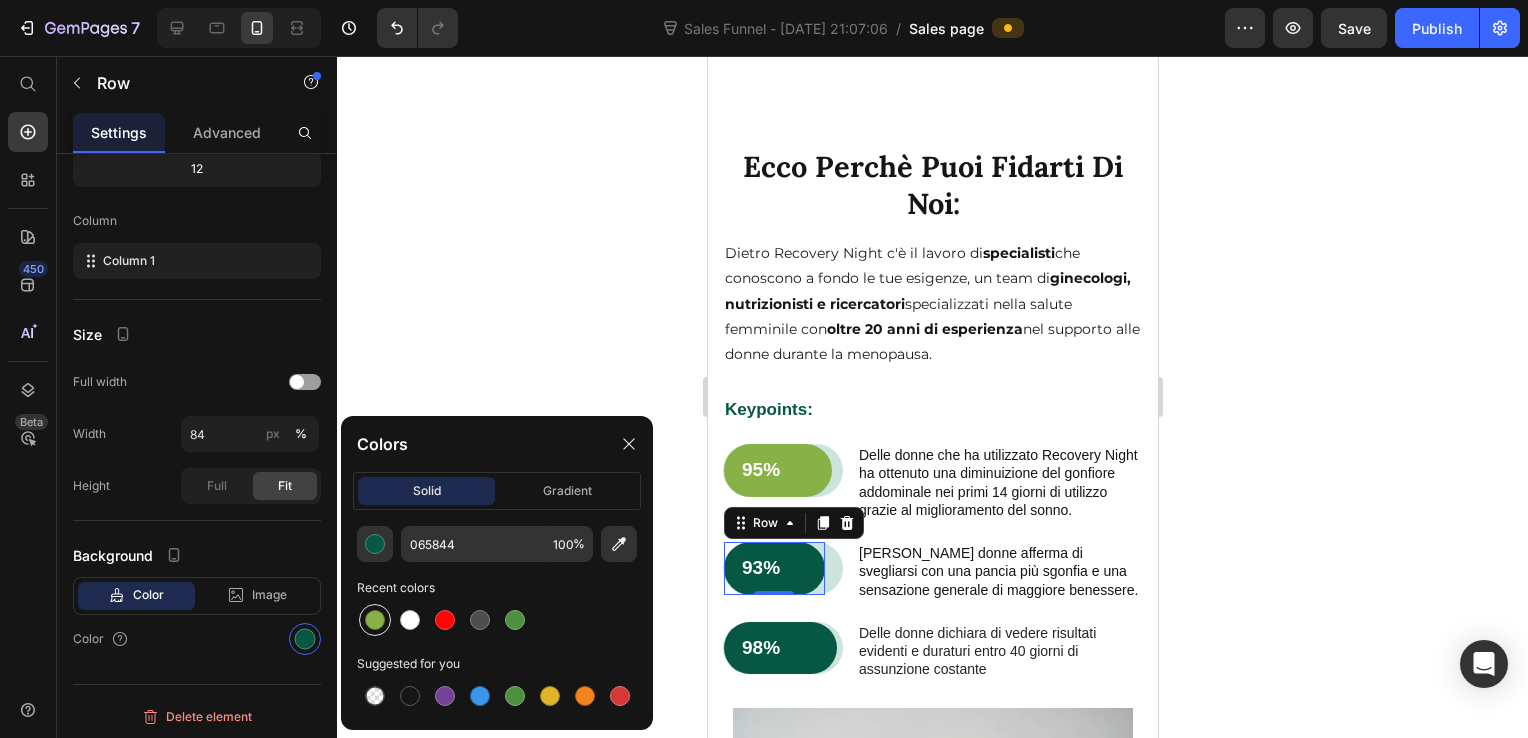click at bounding box center [375, 620] 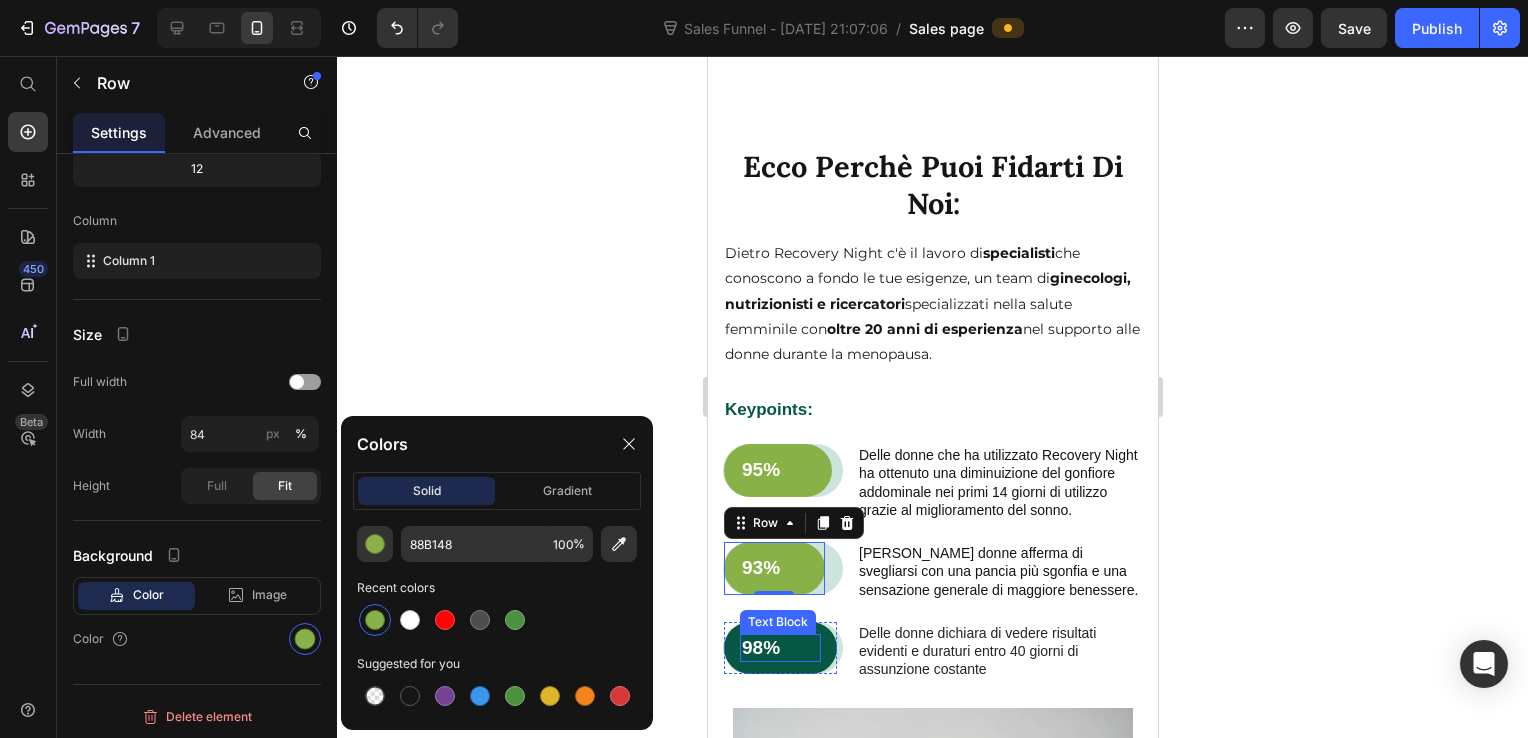 click on "98%" at bounding box center (779, 648) 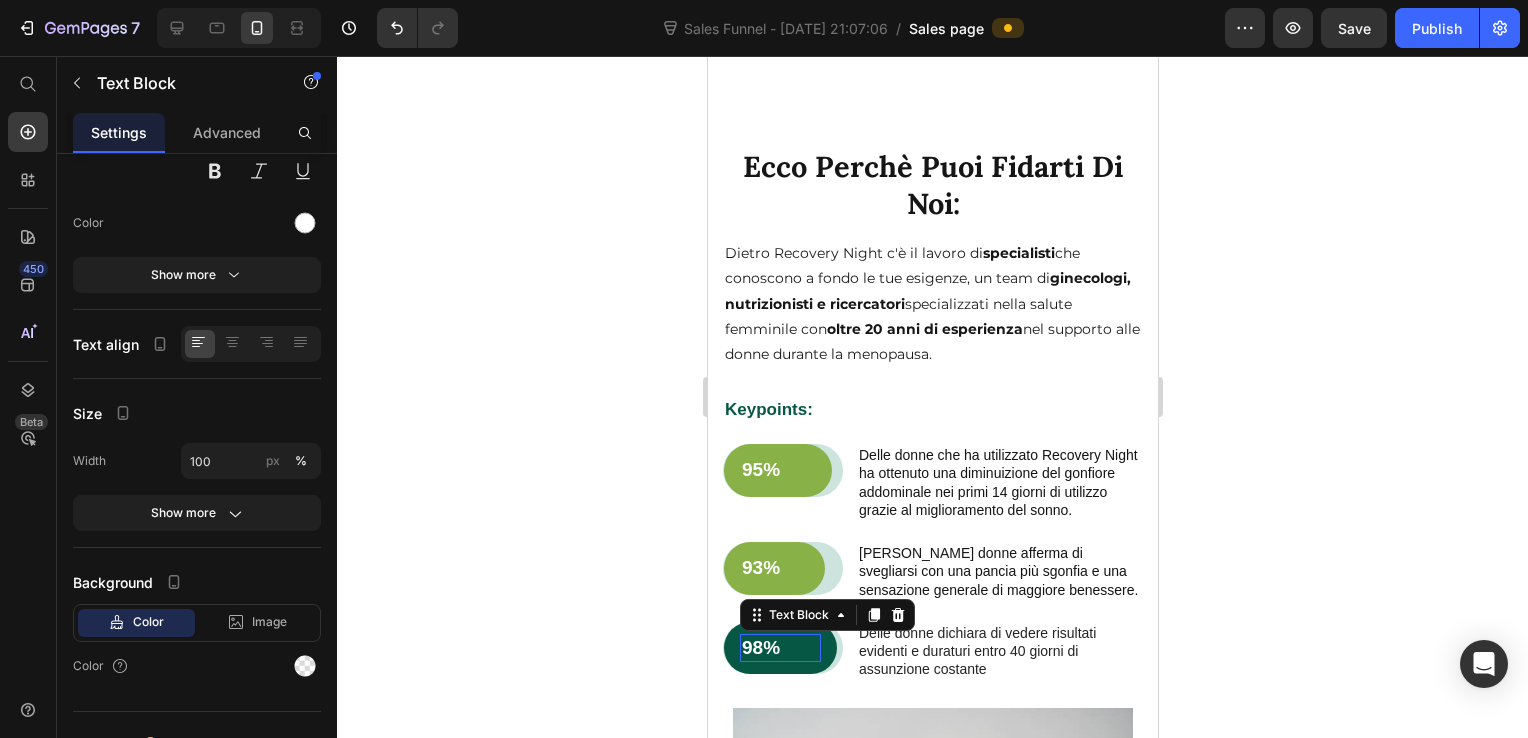 scroll, scrollTop: 0, scrollLeft: 0, axis: both 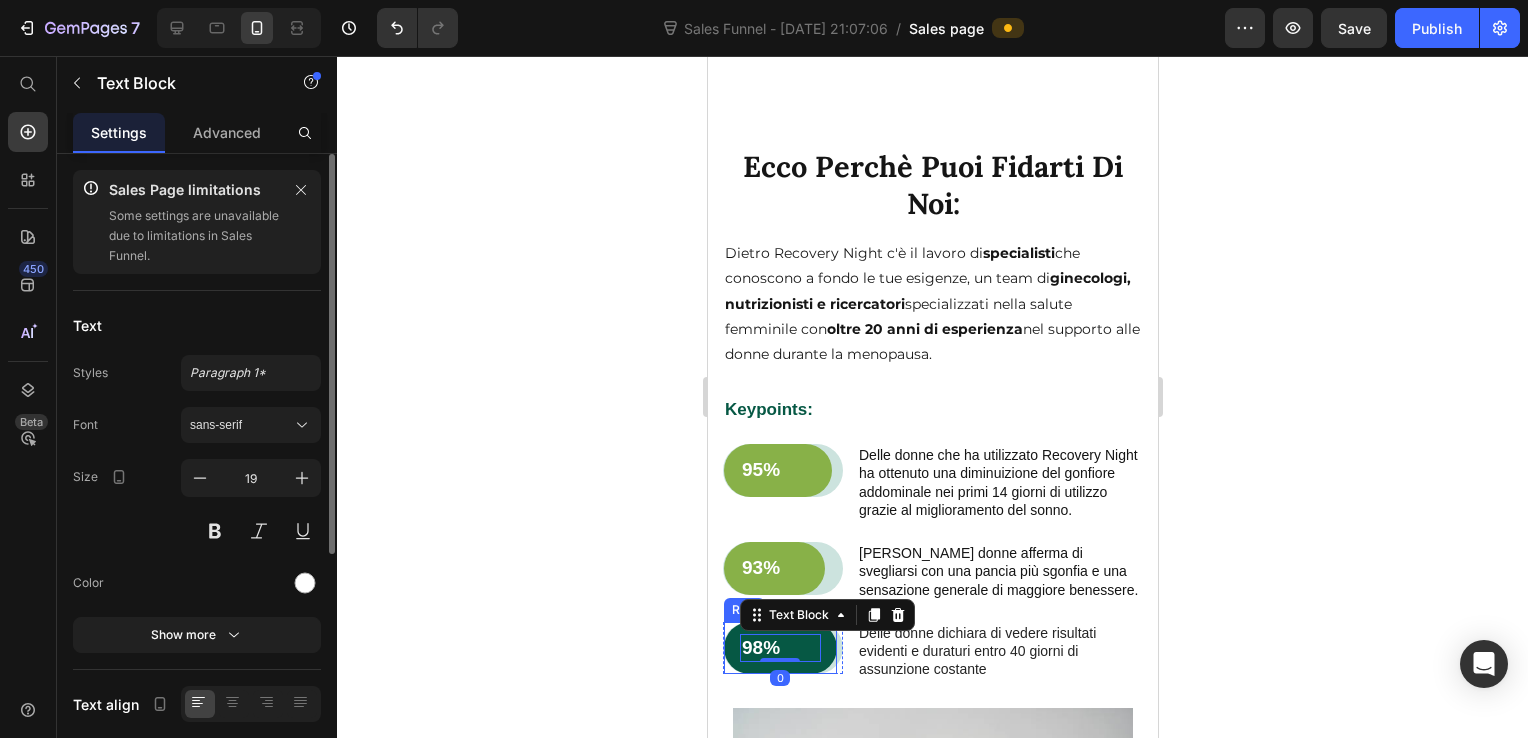click on "98% Text Block   0 Row" at bounding box center (779, 648) 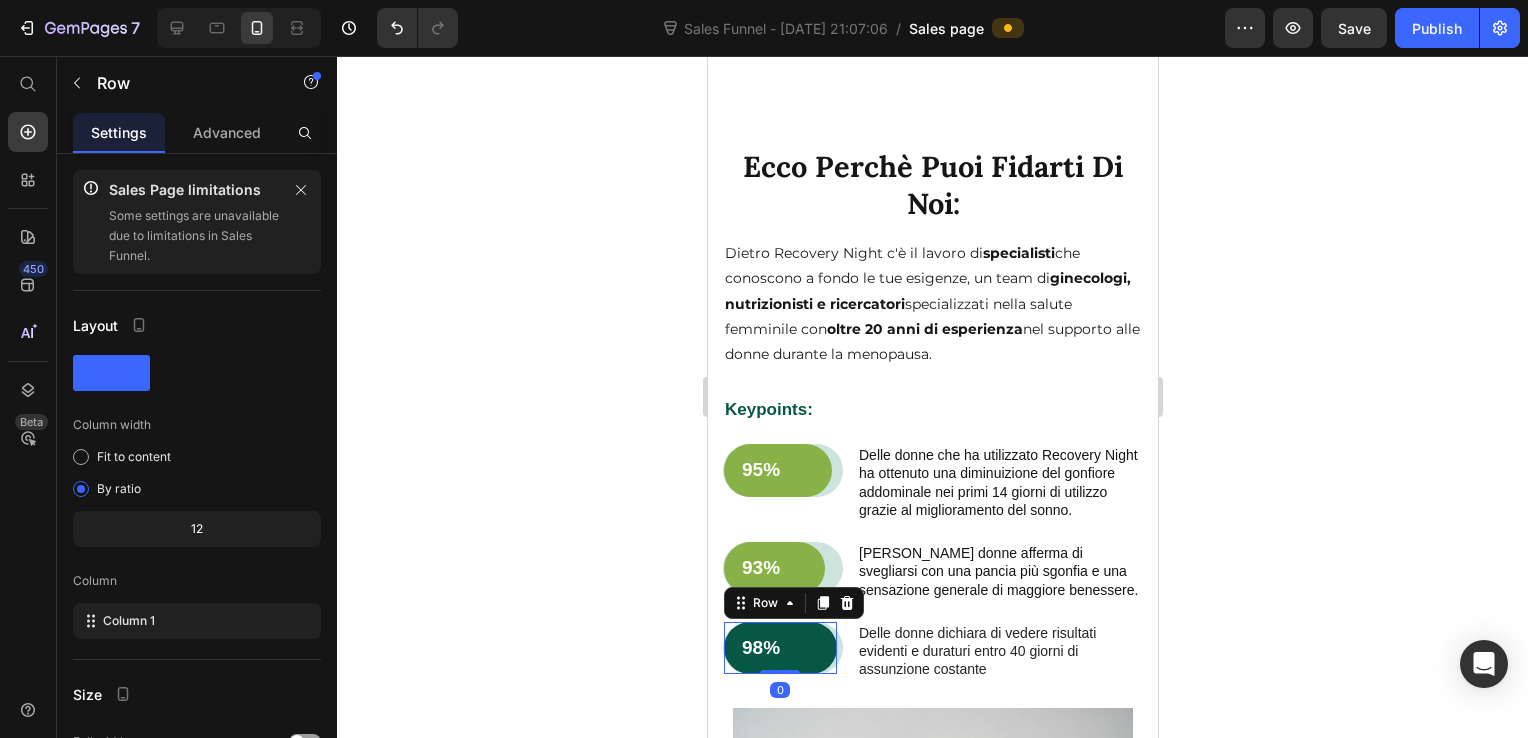 scroll, scrollTop: 361, scrollLeft: 0, axis: vertical 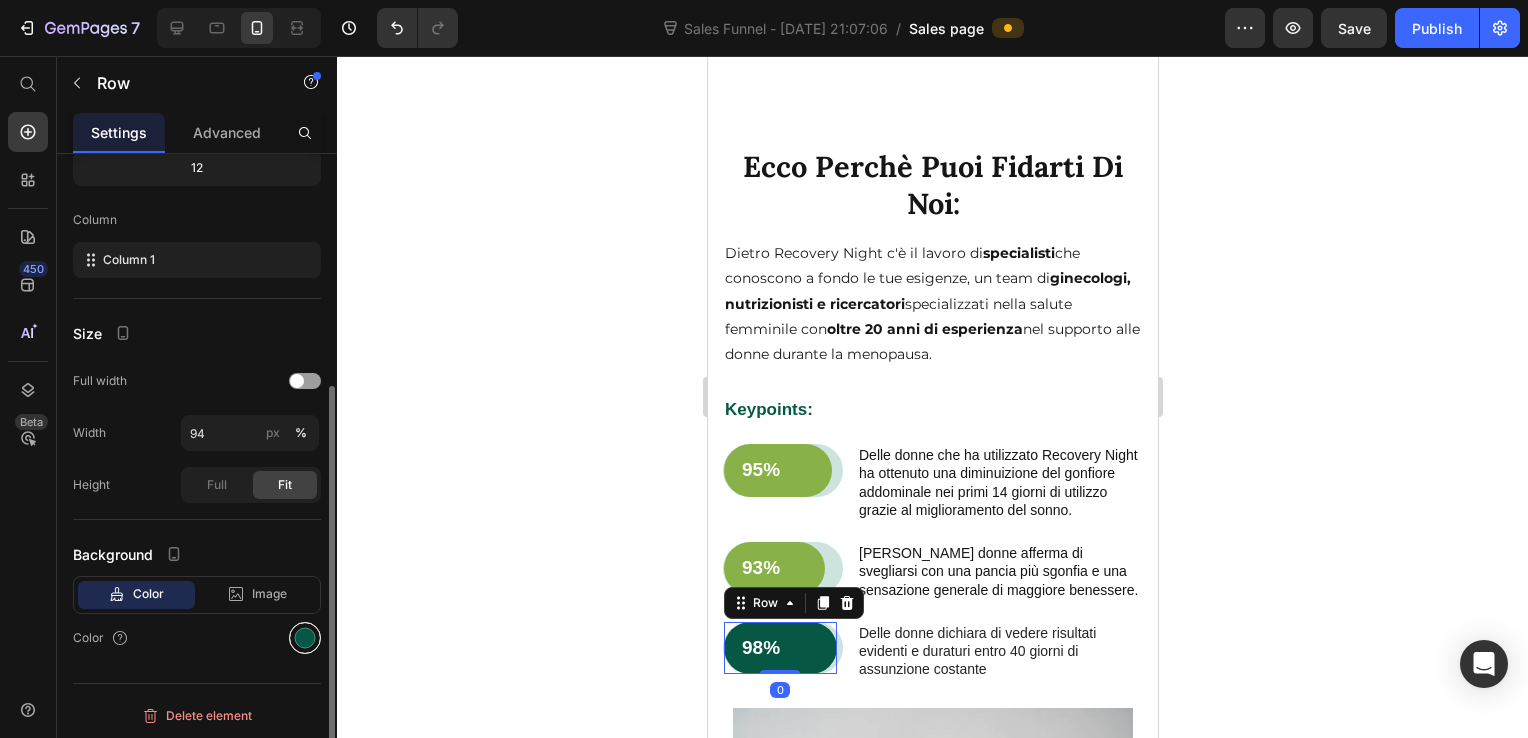 click at bounding box center [305, 638] 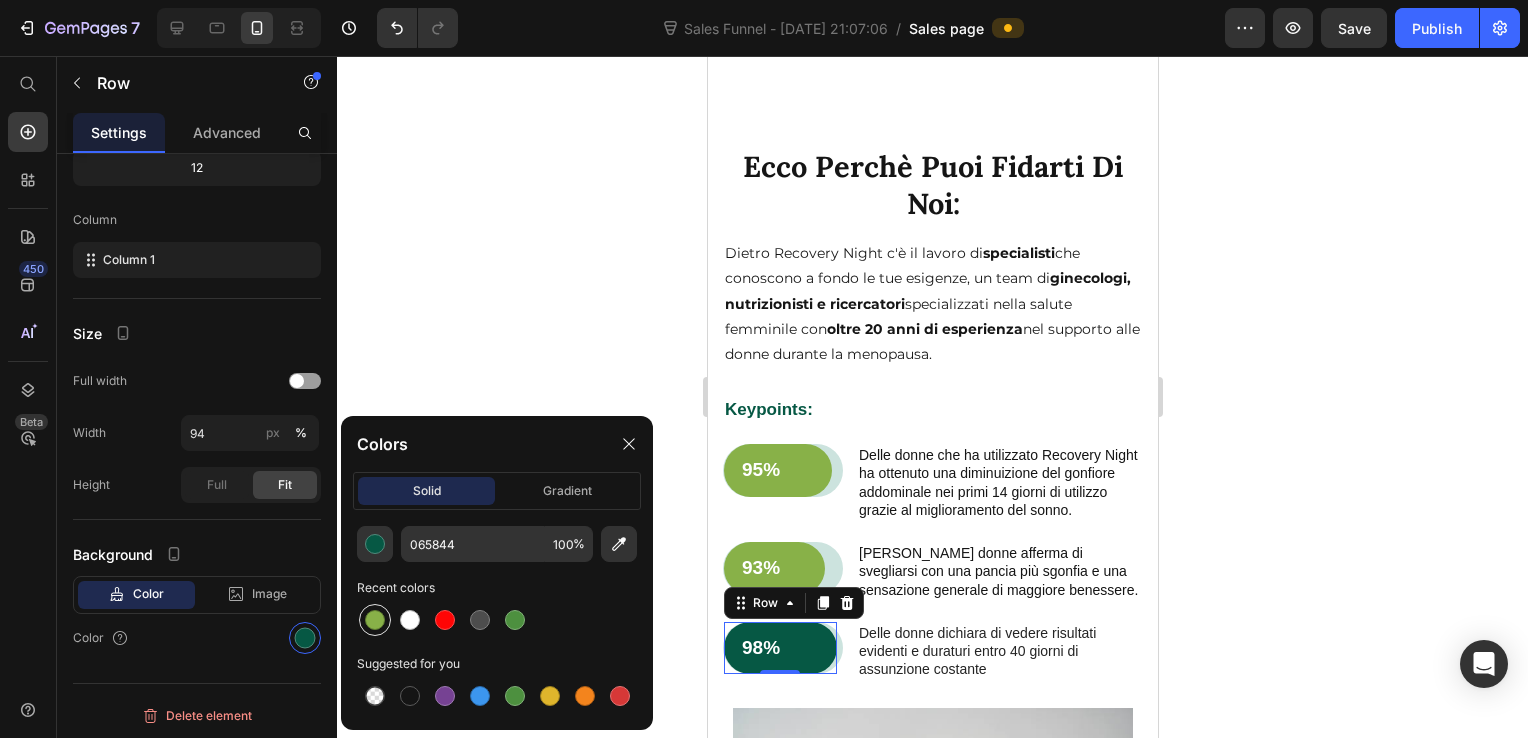 click at bounding box center [375, 620] 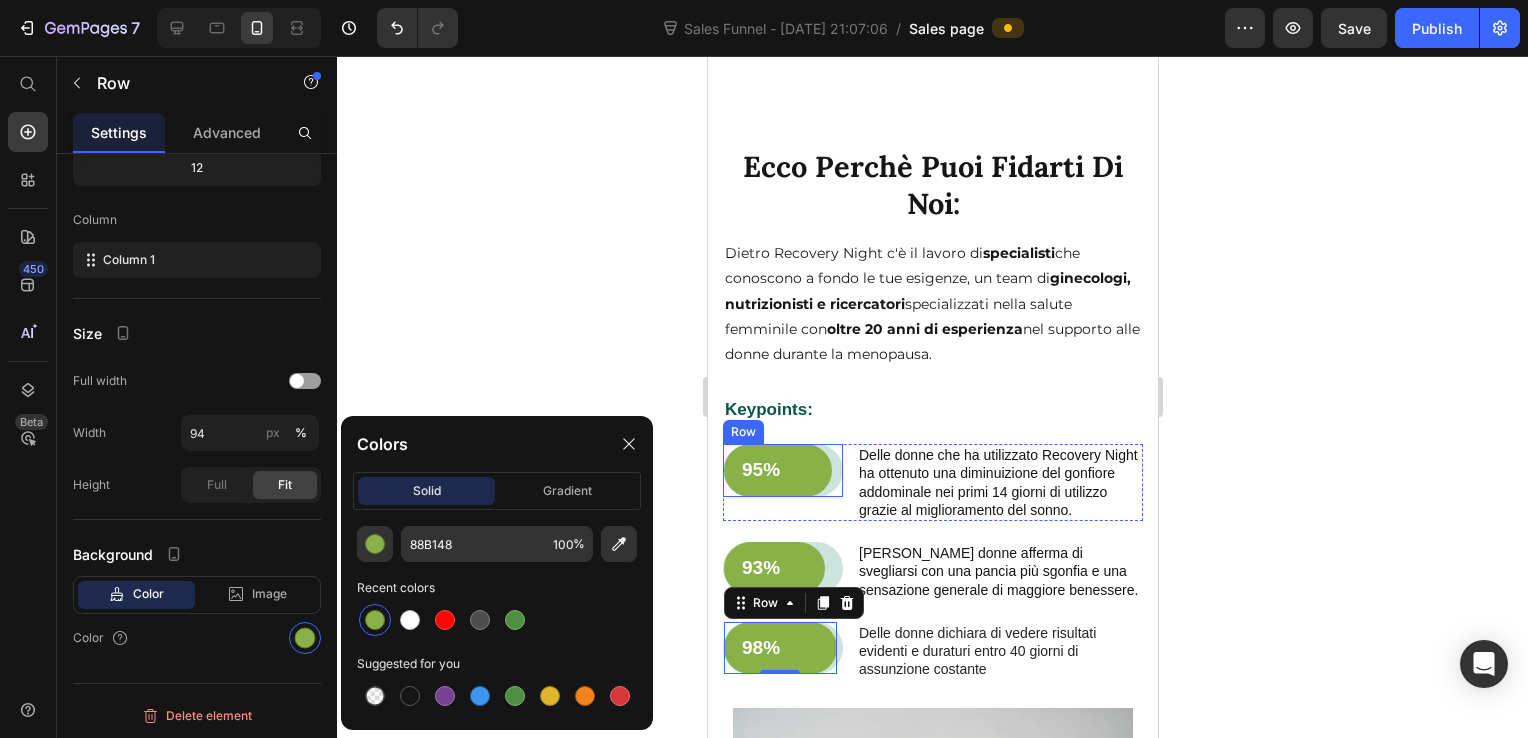 click on "95% Text Block Row" at bounding box center [782, 470] 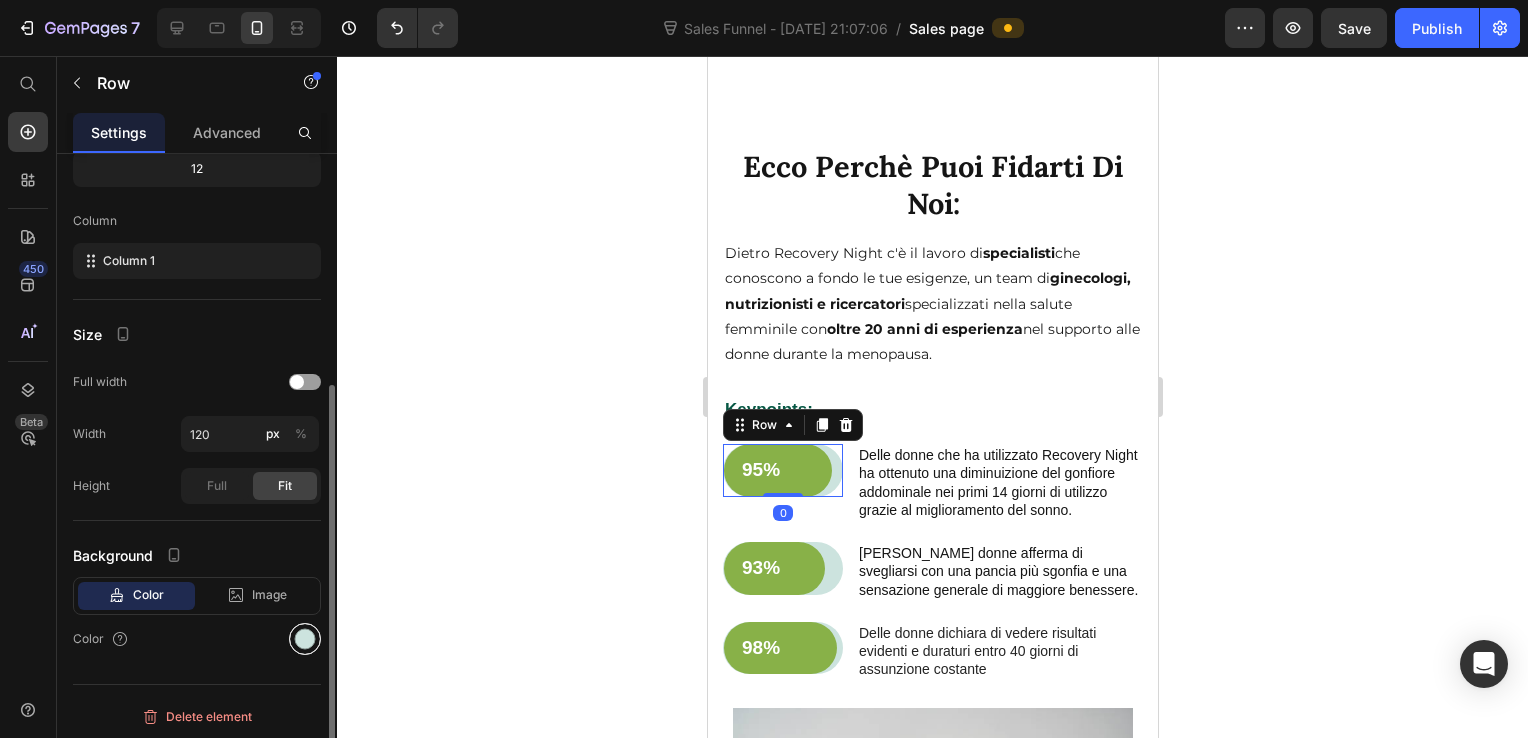 click at bounding box center (305, 639) 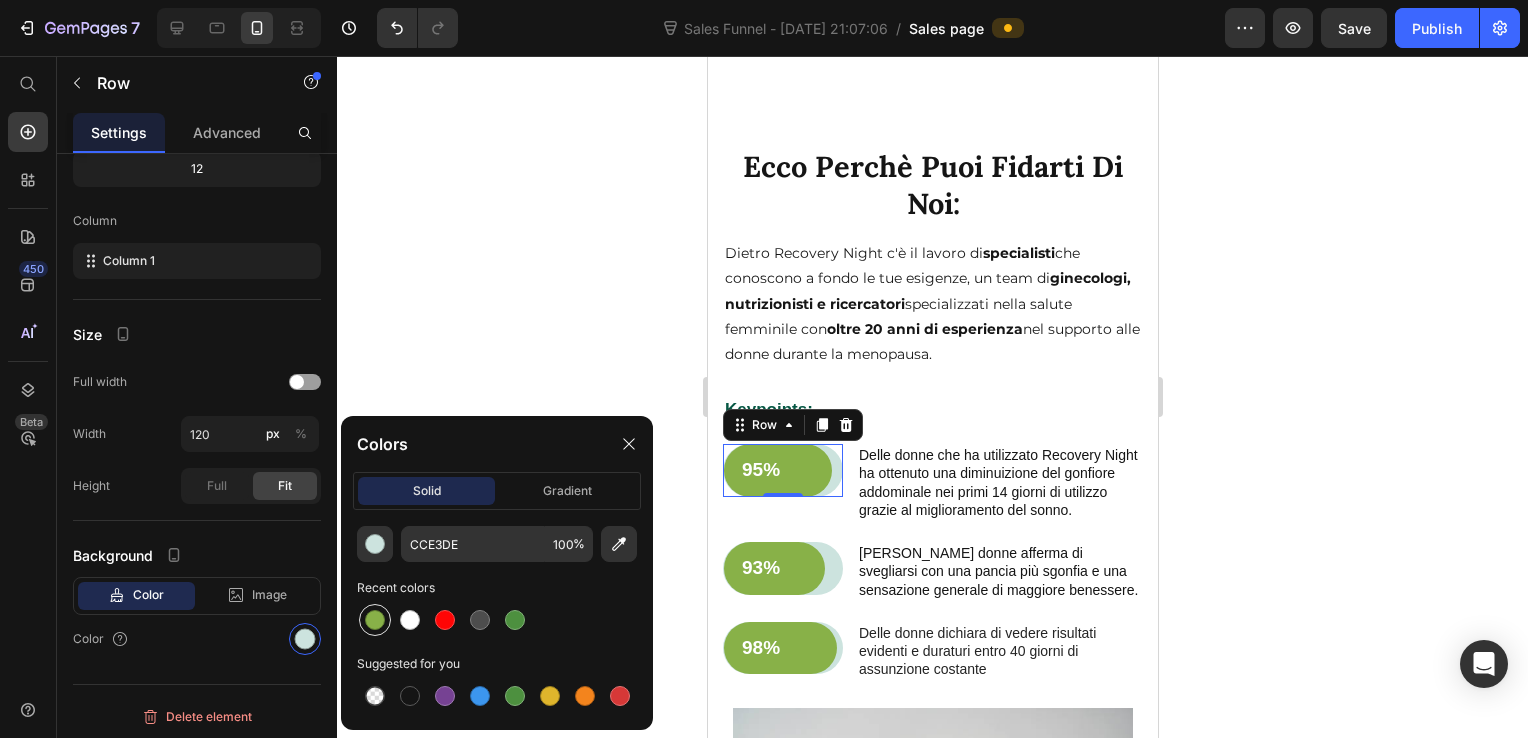 click at bounding box center [375, 620] 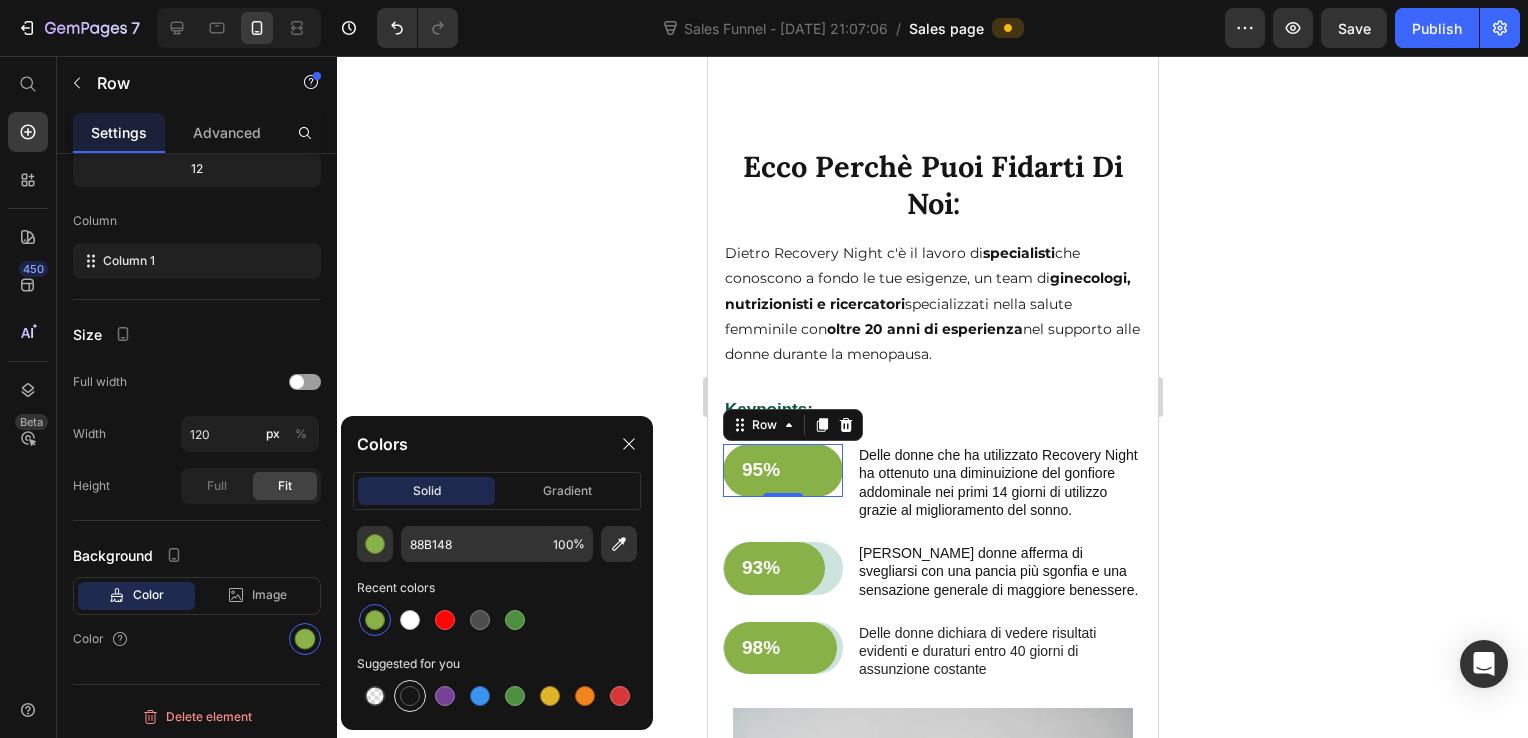 click at bounding box center [410, 696] 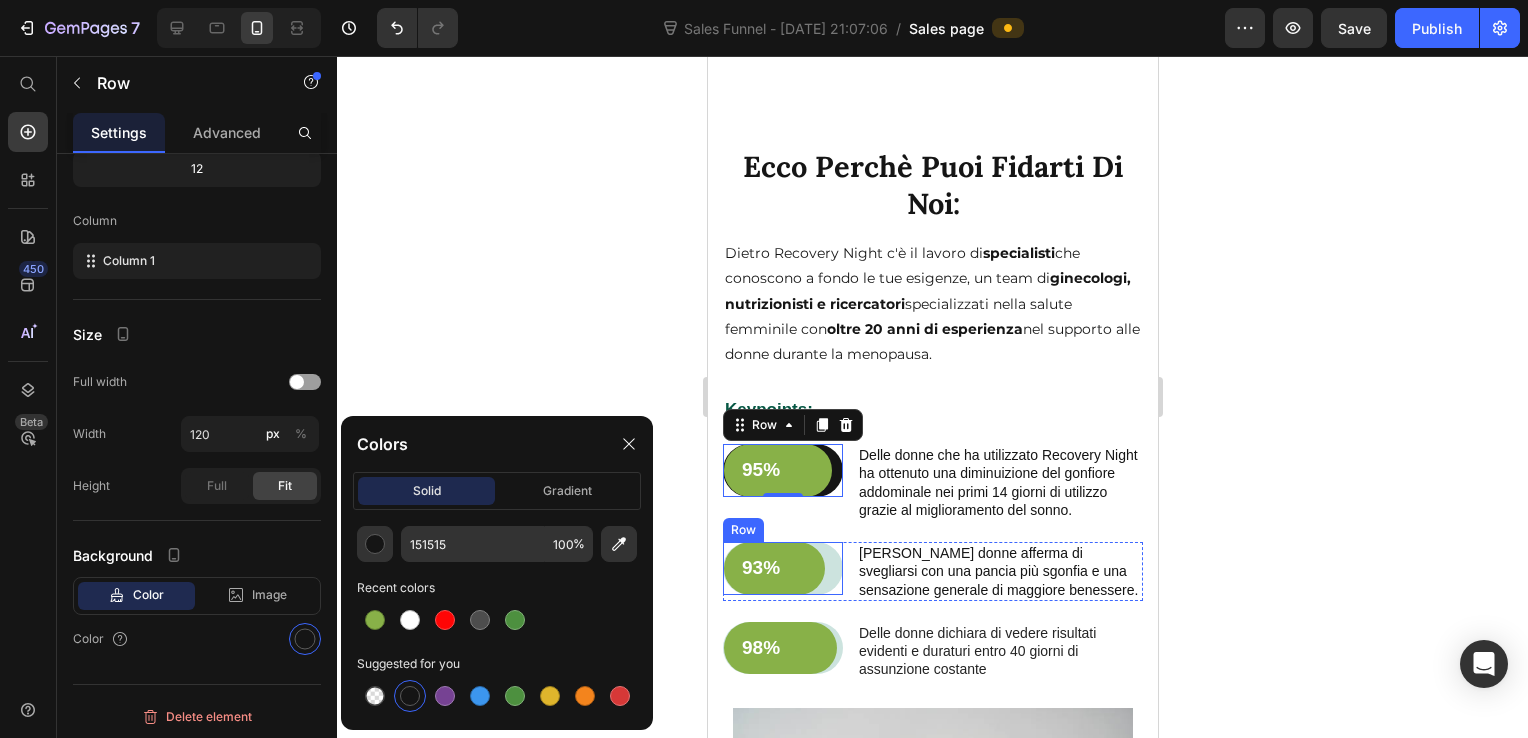 click on "93% Text Block Row" at bounding box center [782, 568] 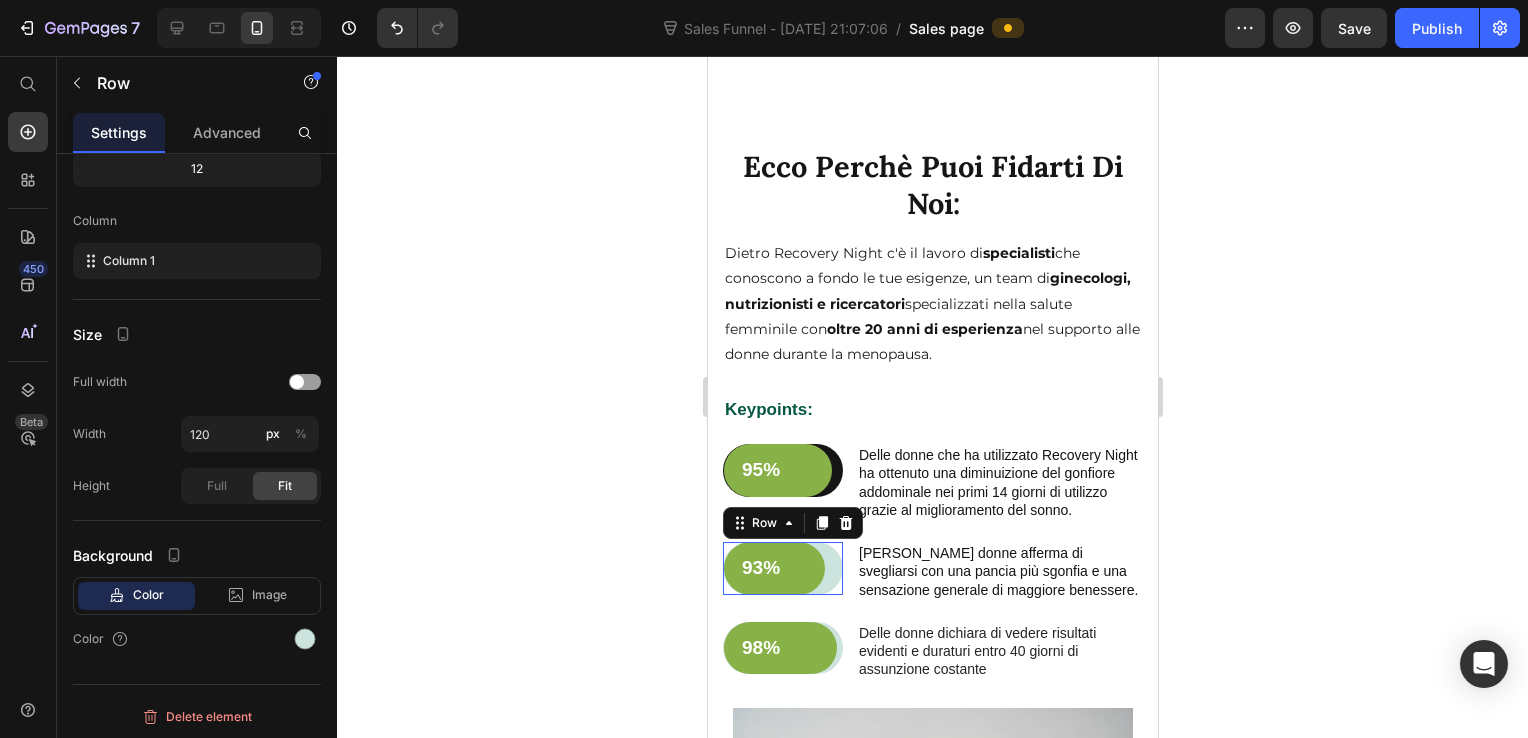 scroll, scrollTop: 360, scrollLeft: 0, axis: vertical 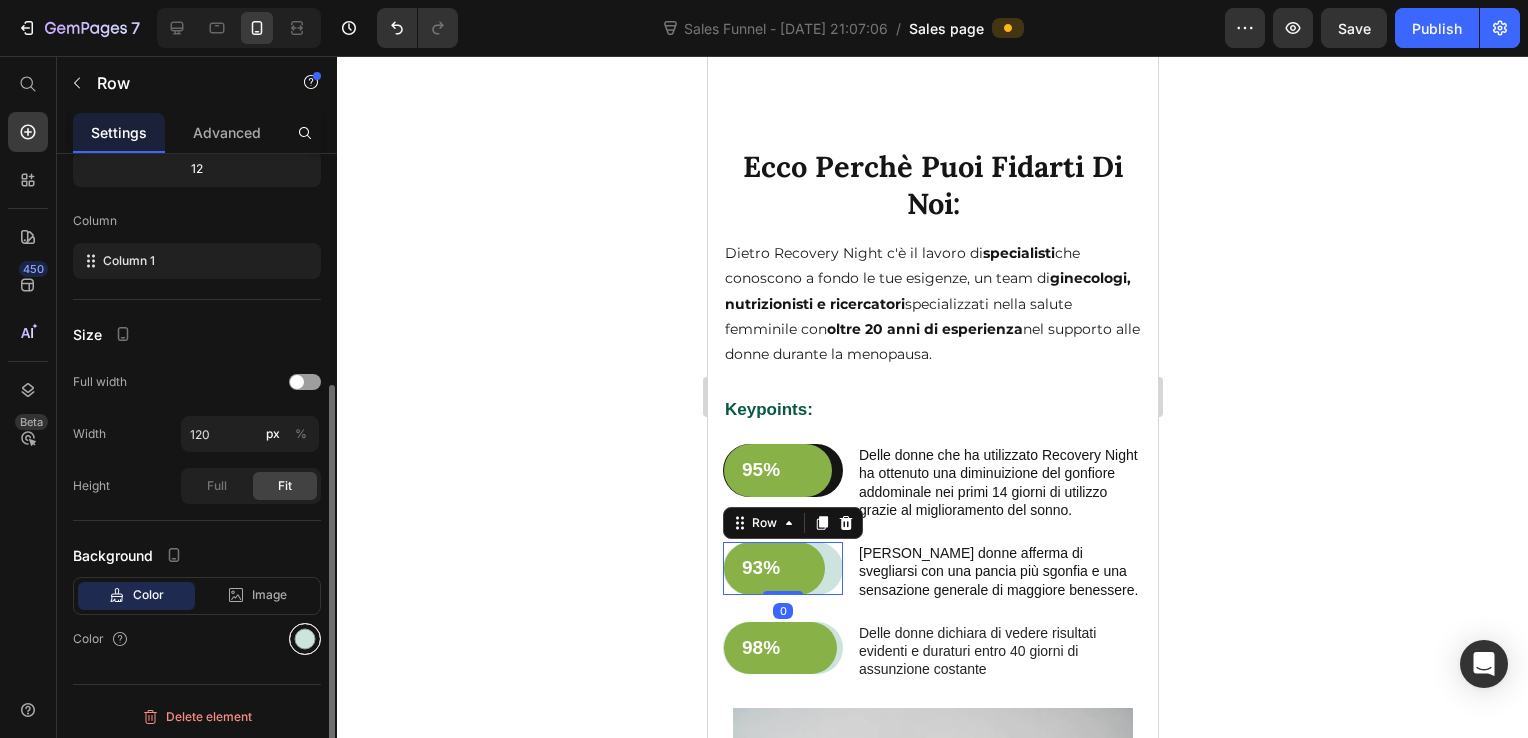 click at bounding box center [305, 639] 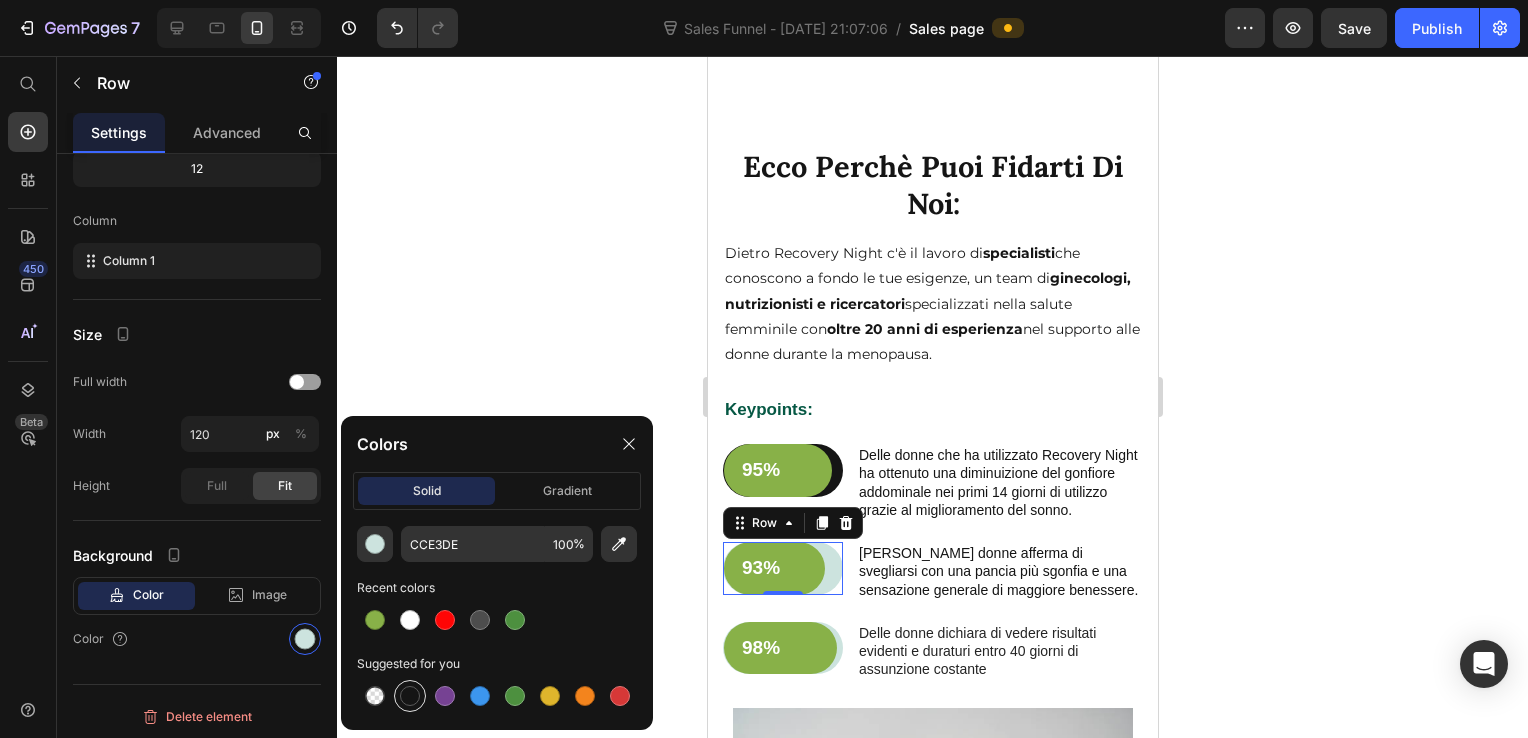 click at bounding box center (410, 696) 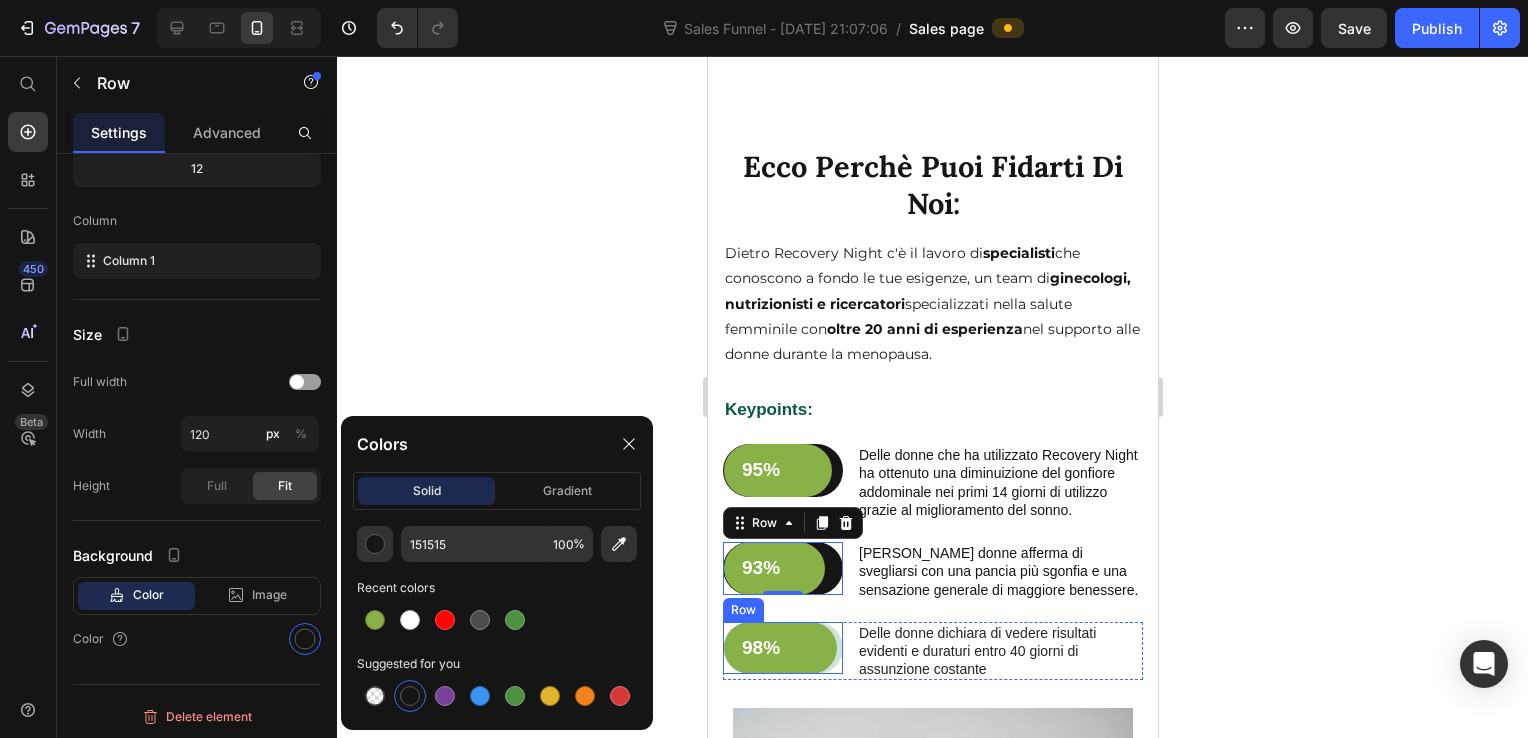 click on "98% Text Block Row" at bounding box center [782, 648] 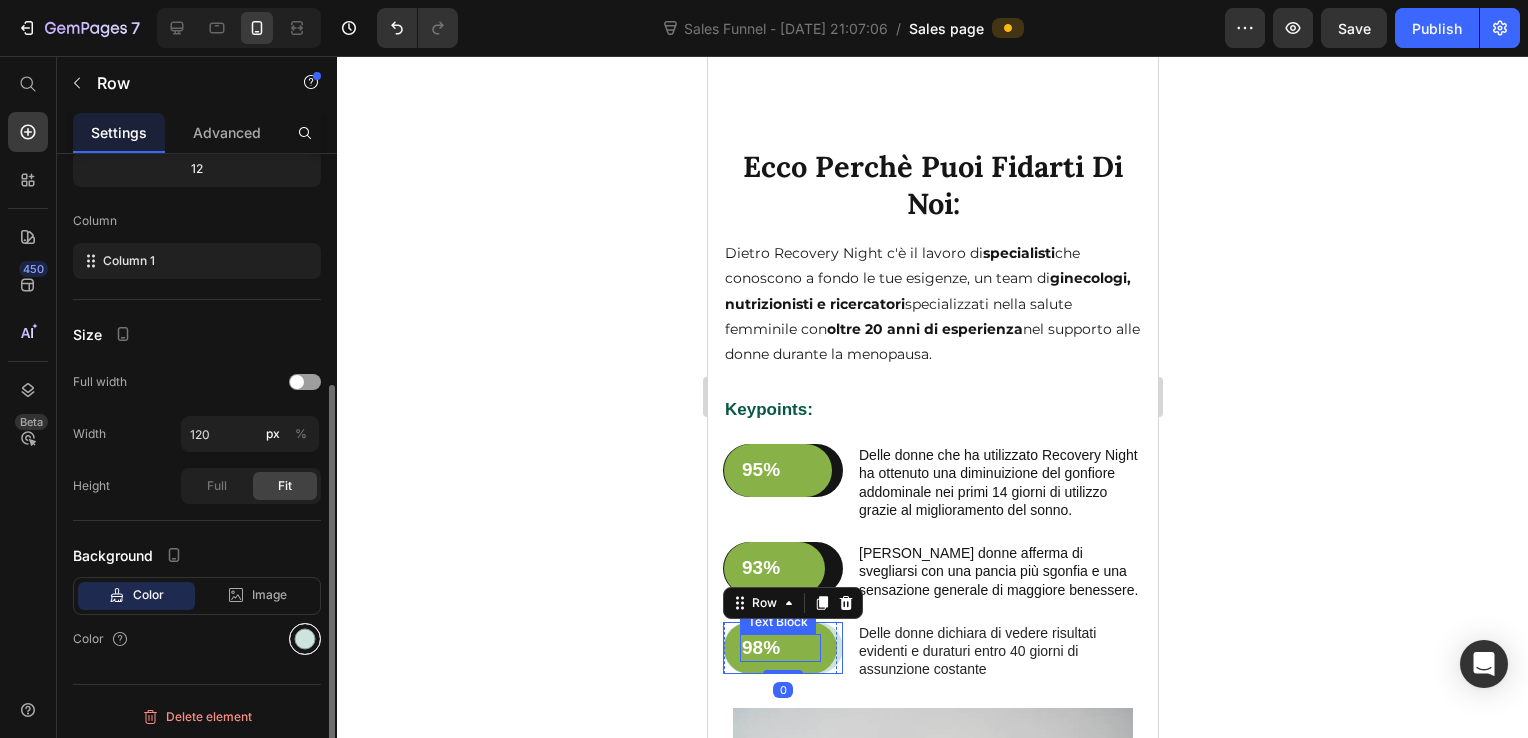 click at bounding box center [305, 639] 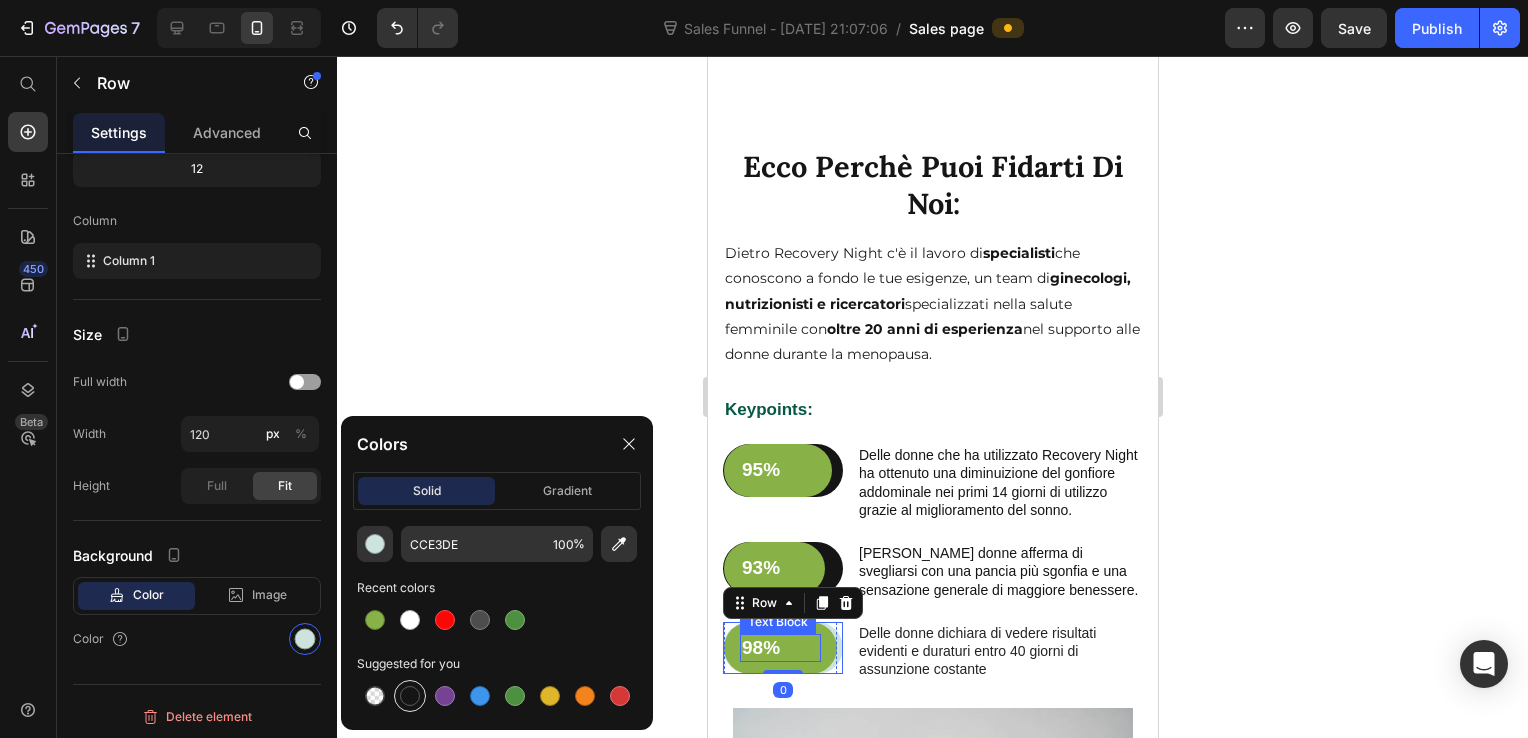 click at bounding box center (410, 696) 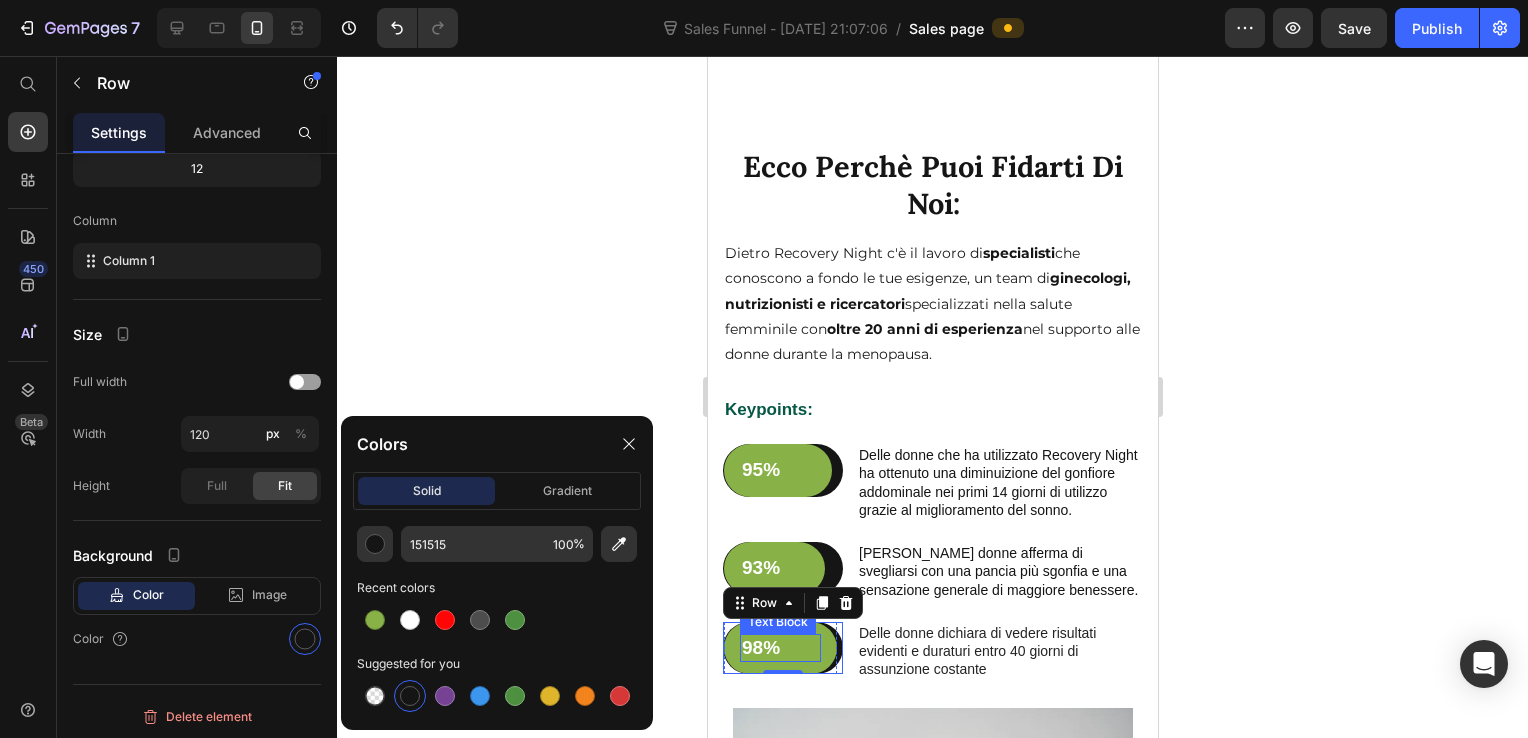 click 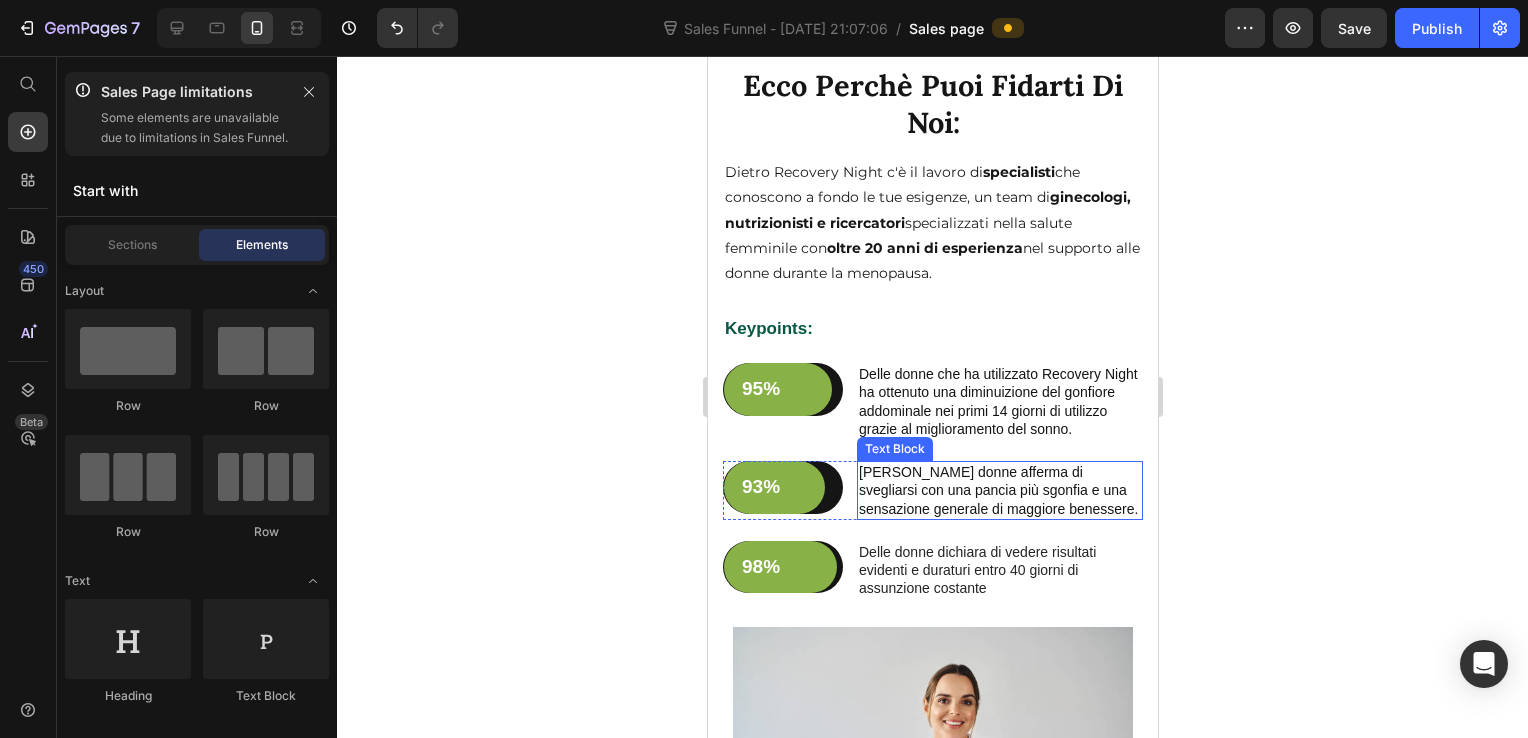 scroll, scrollTop: 4563, scrollLeft: 0, axis: vertical 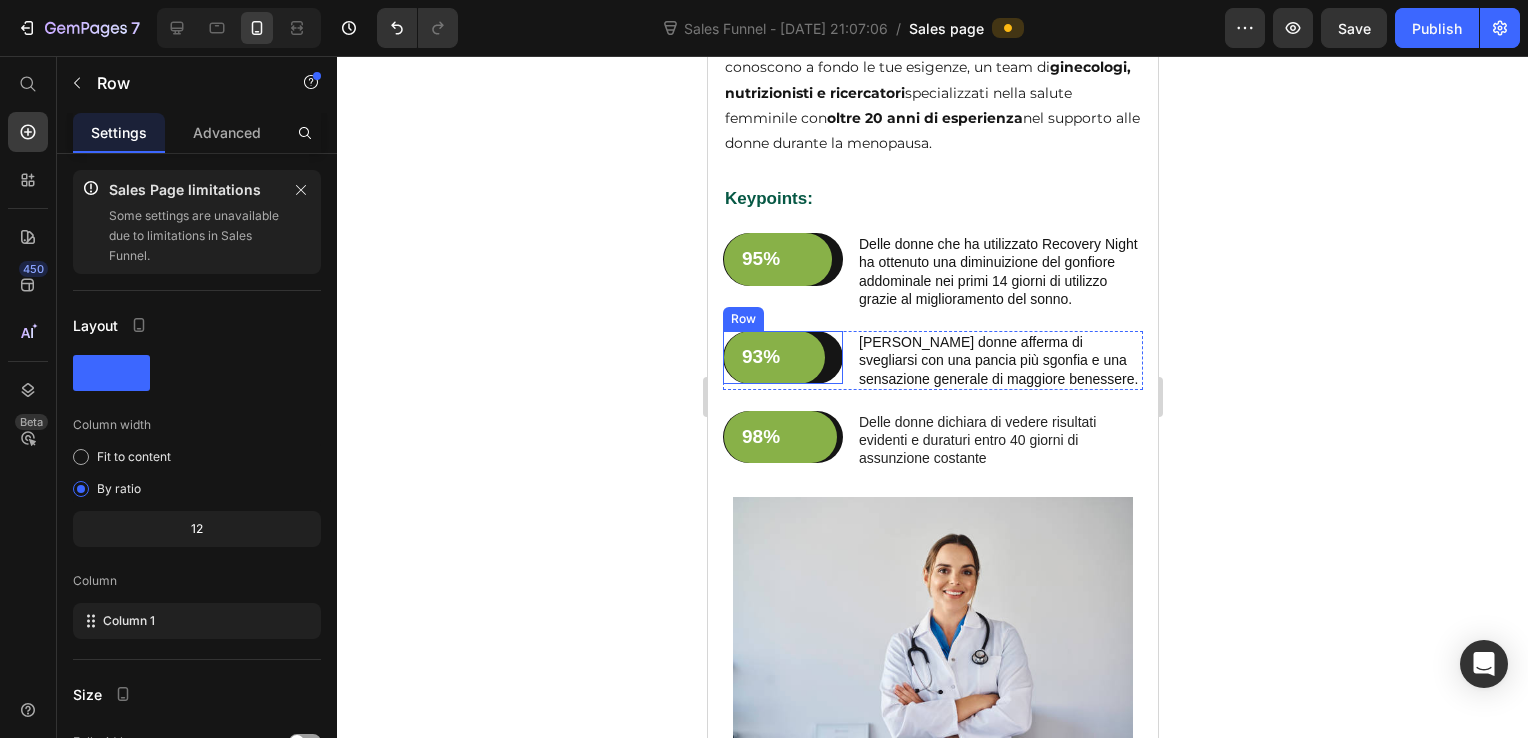 click on "93% Text Block Row" at bounding box center (782, 357) 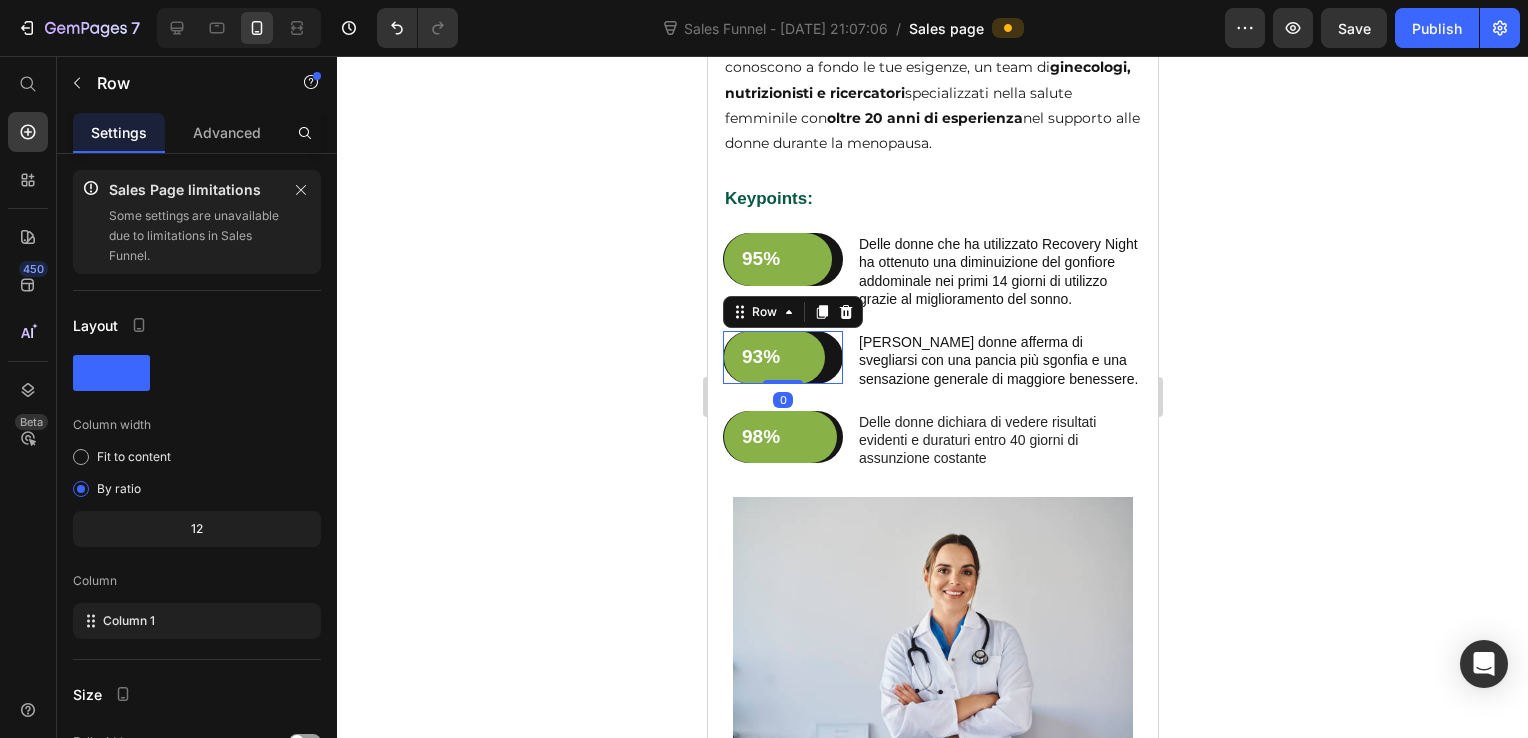 click at bounding box center [305, 999] 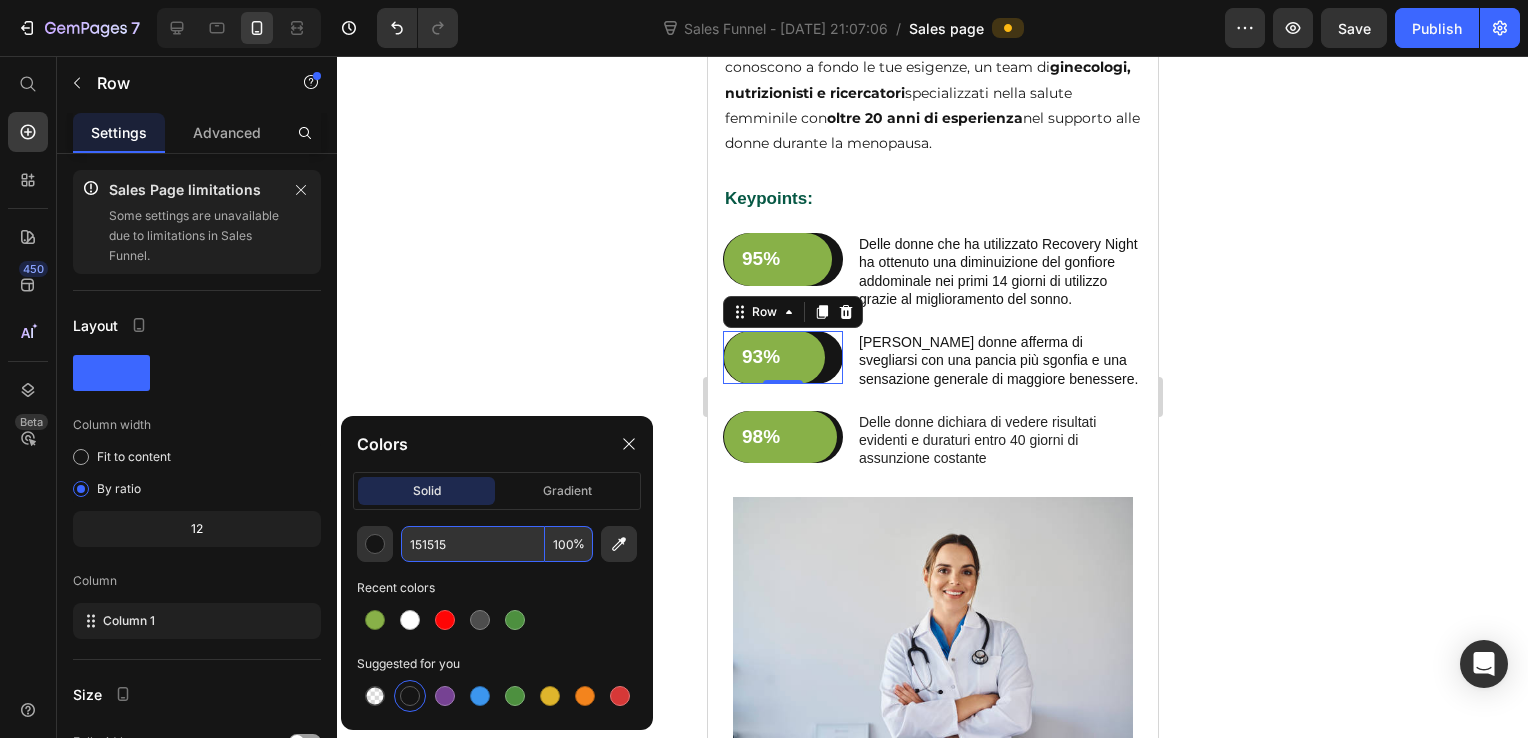 click on "%" at bounding box center (579, 544) 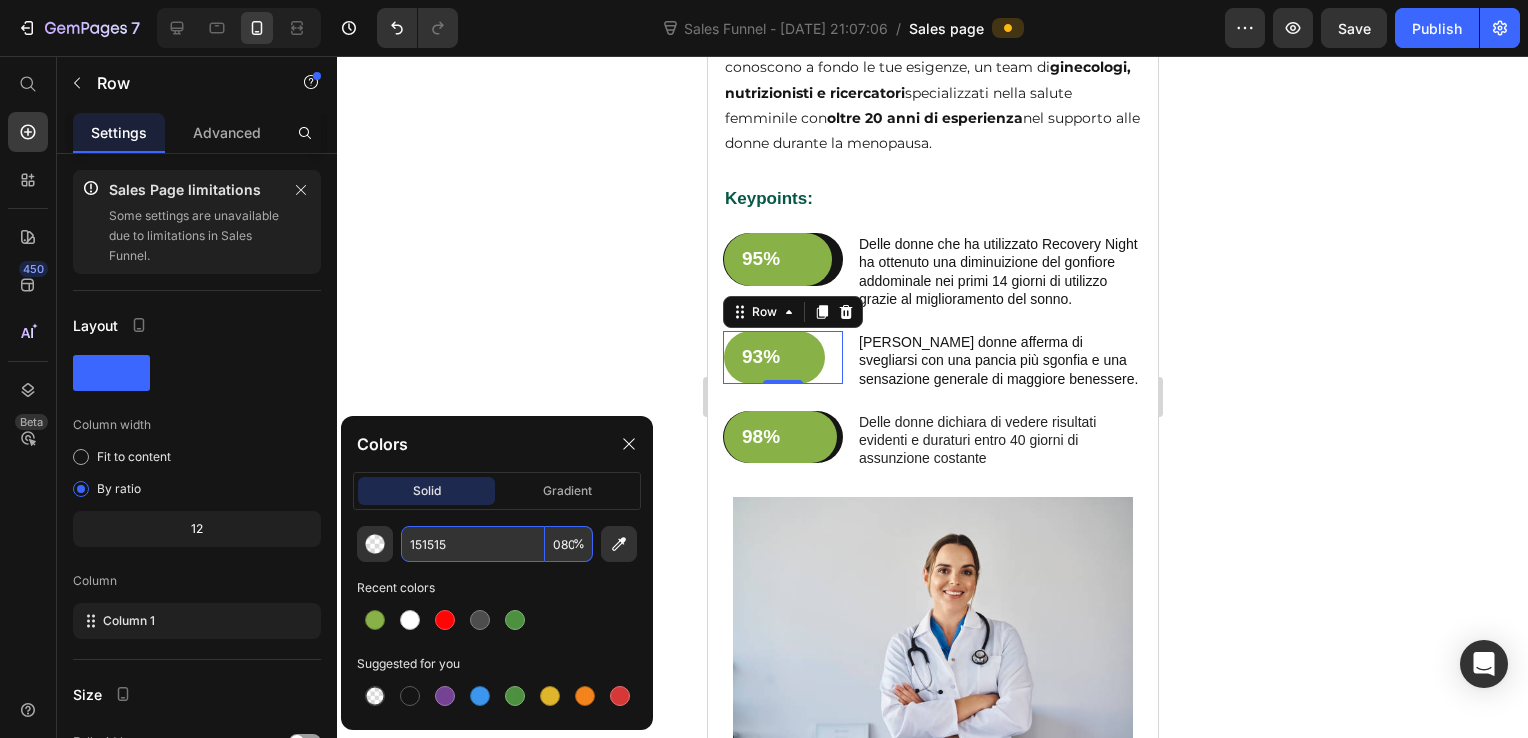 type on "80" 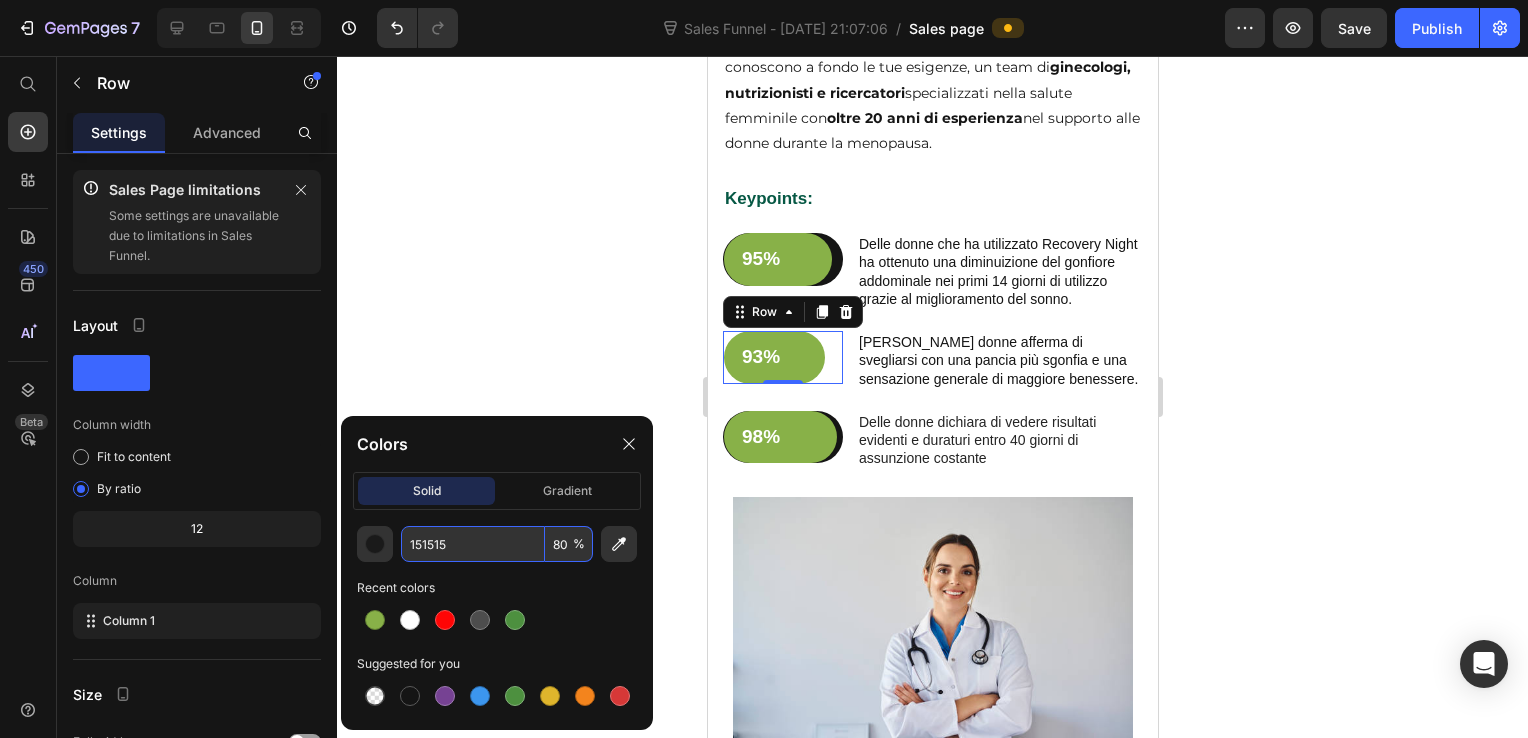 scroll, scrollTop: 0, scrollLeft: 0, axis: both 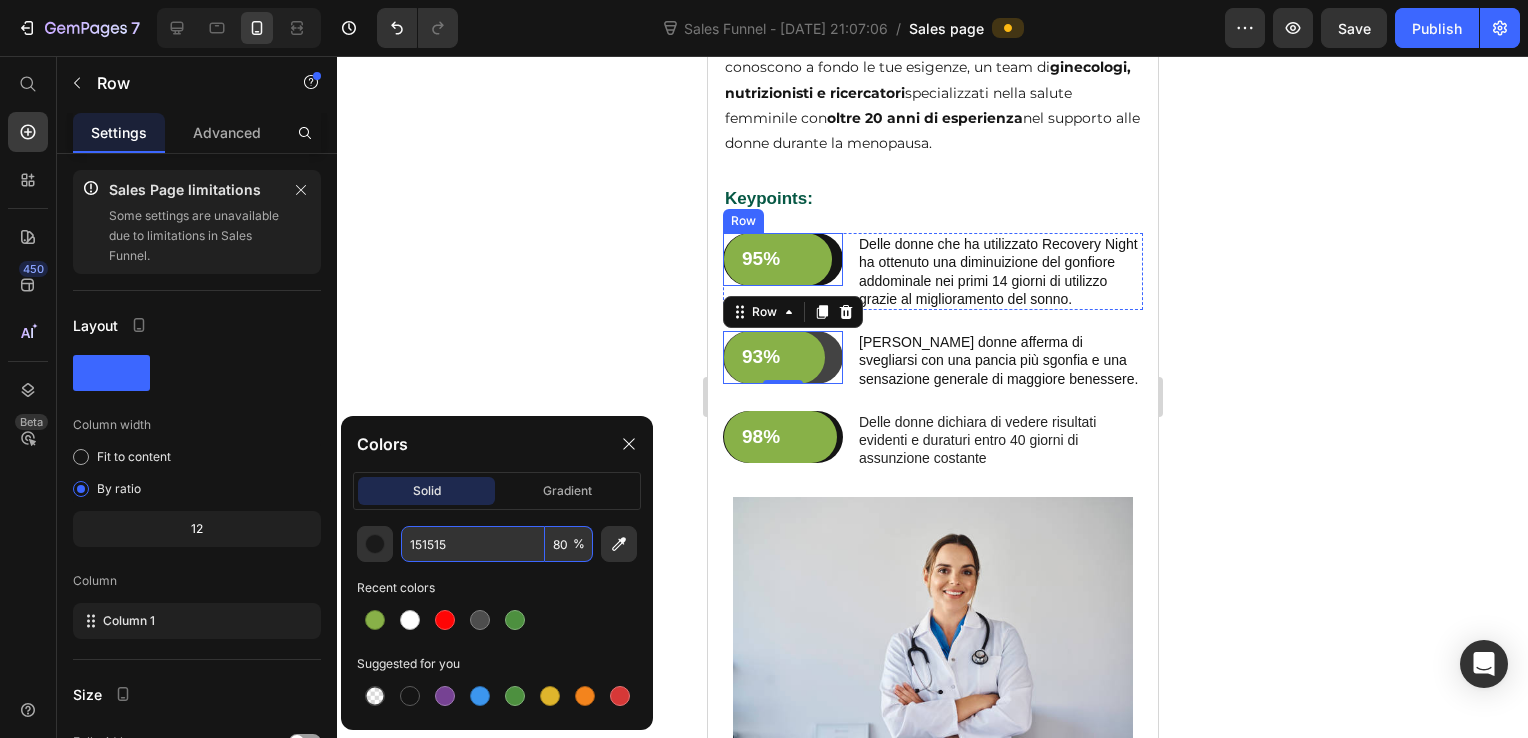 click on "95% Text Block Row" at bounding box center (782, 259) 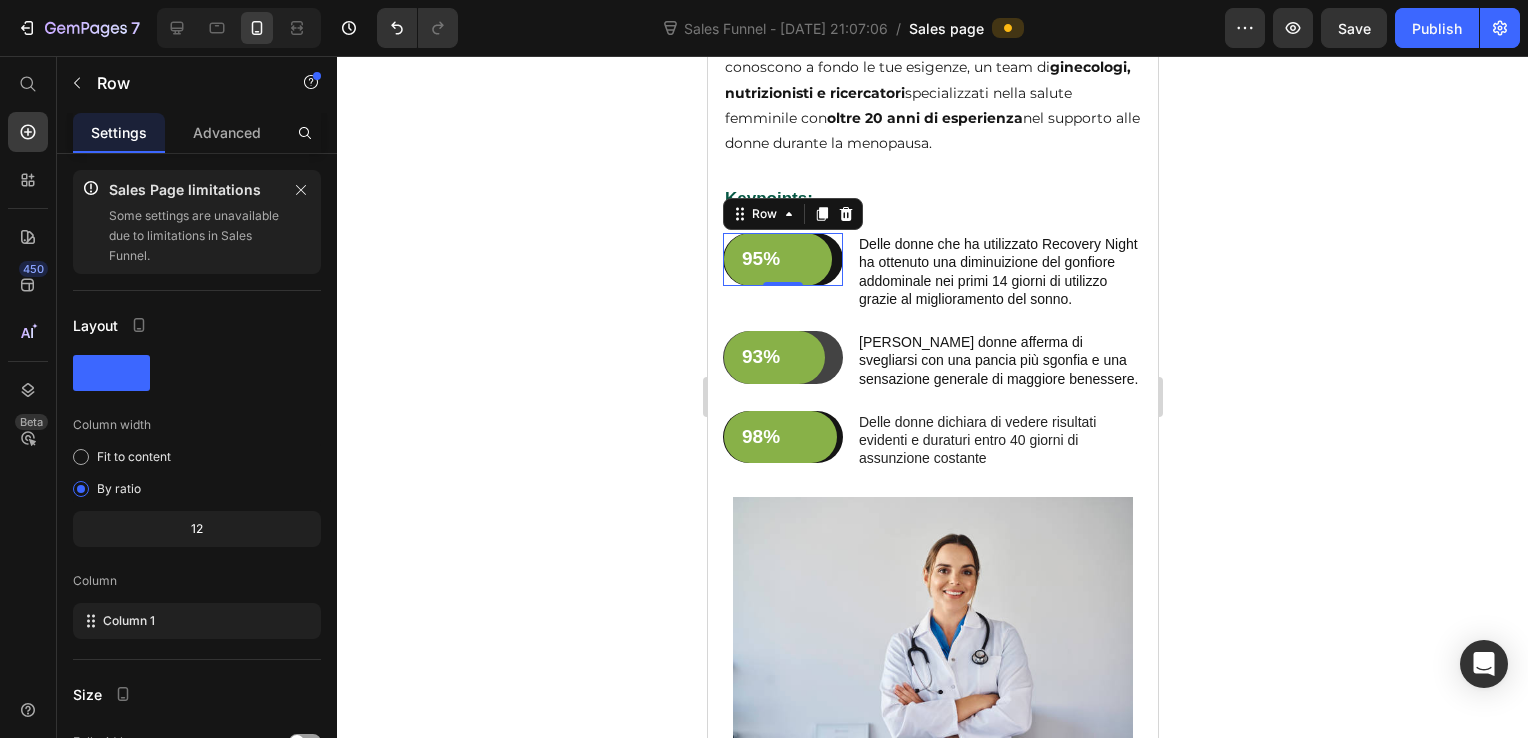 click at bounding box center (305, 999) 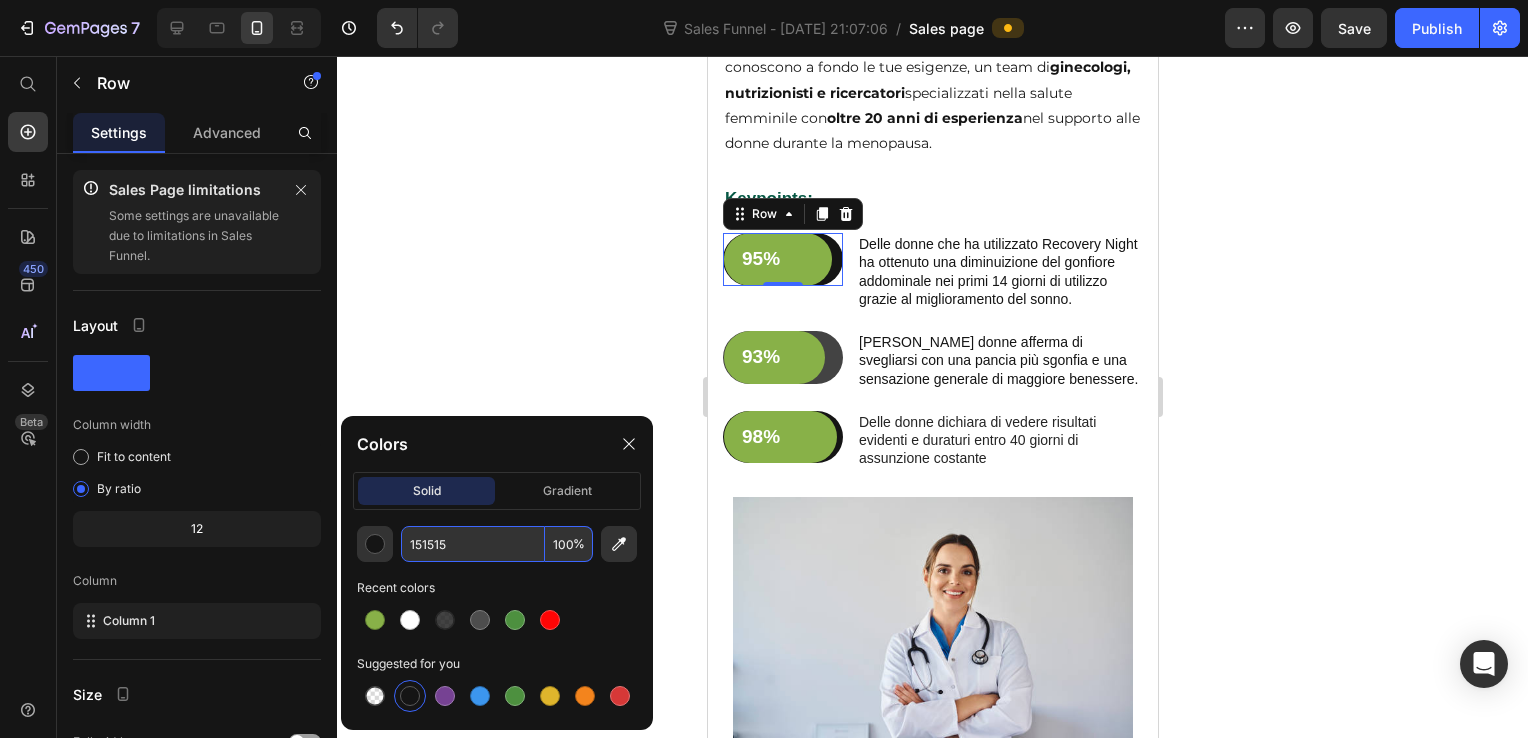 click on "%" at bounding box center (579, 544) 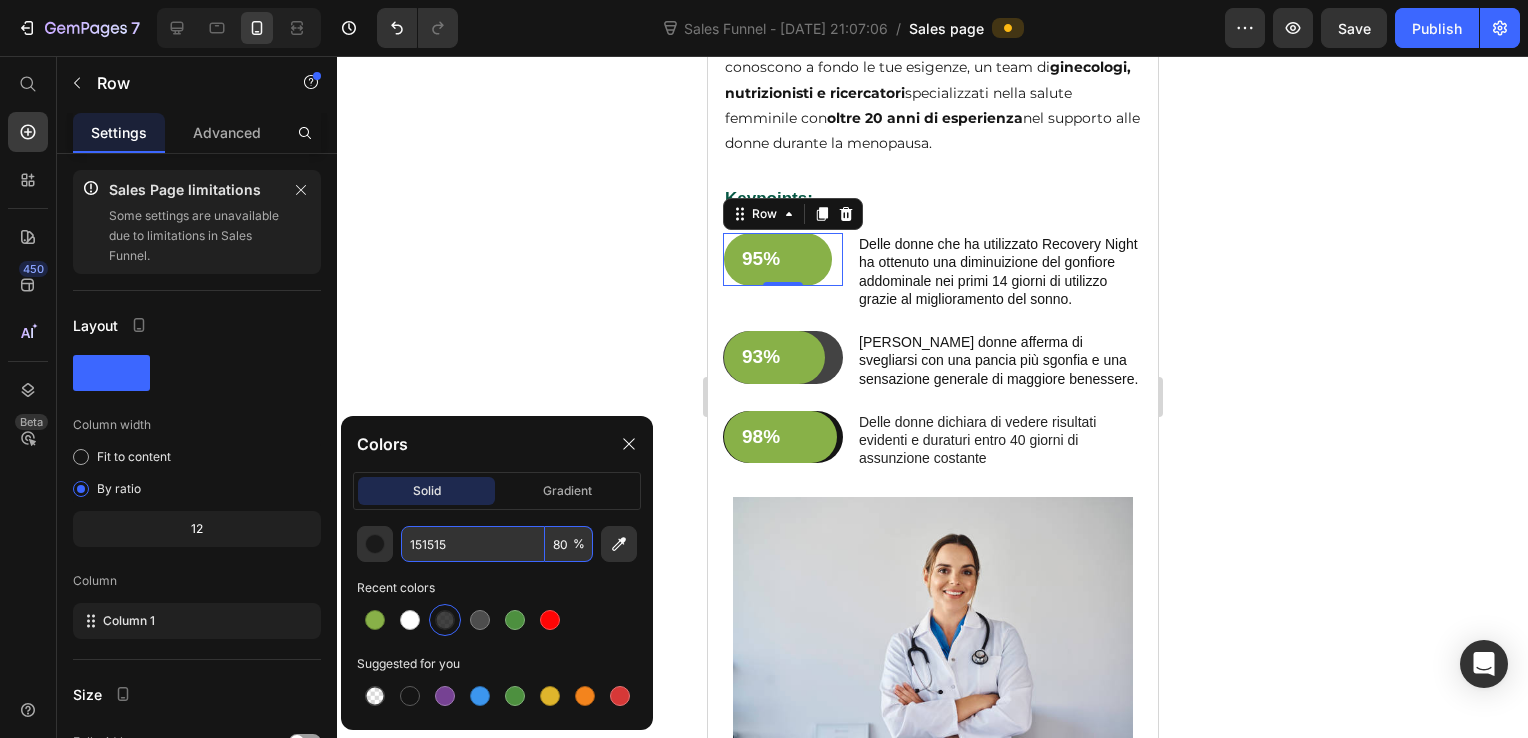 scroll, scrollTop: 0, scrollLeft: 0, axis: both 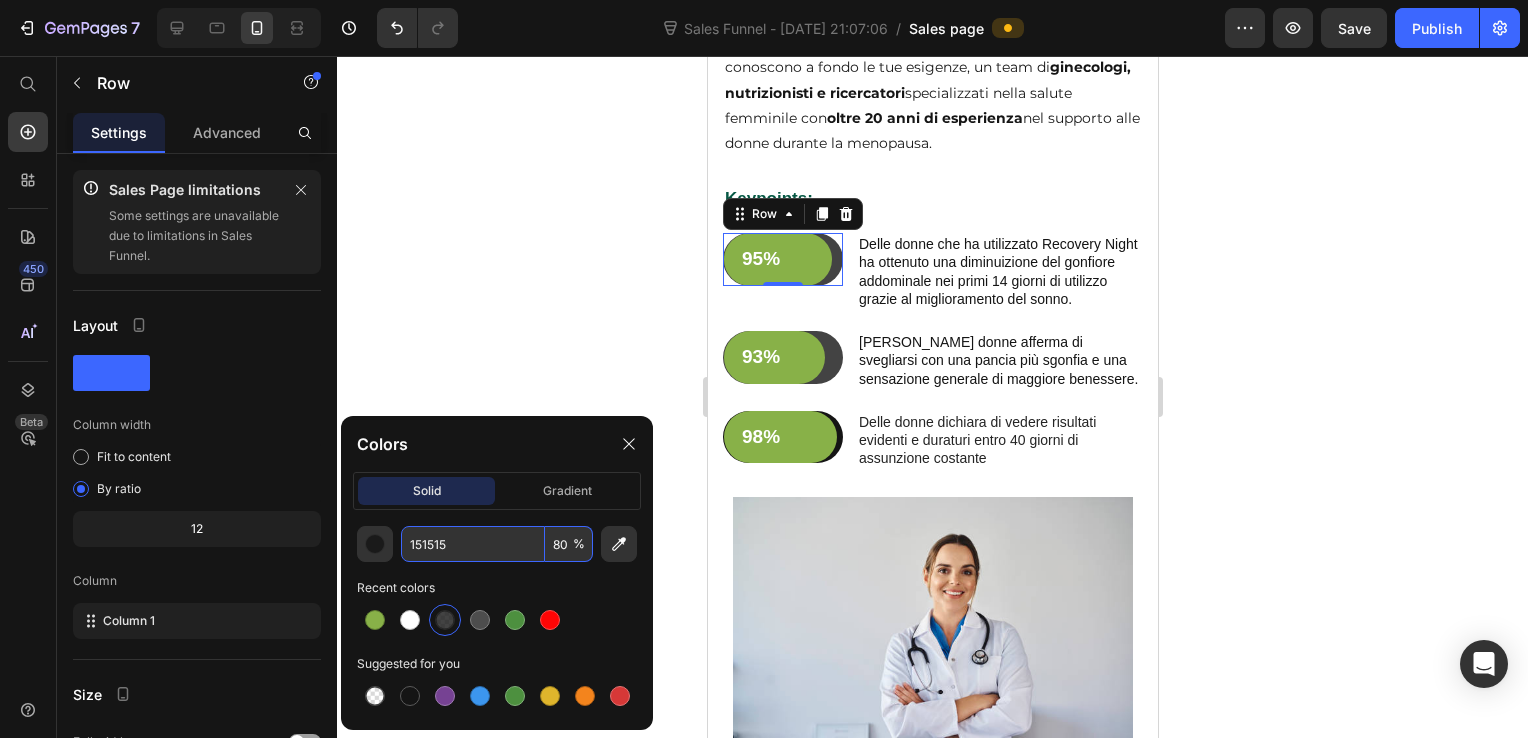 type on "8" 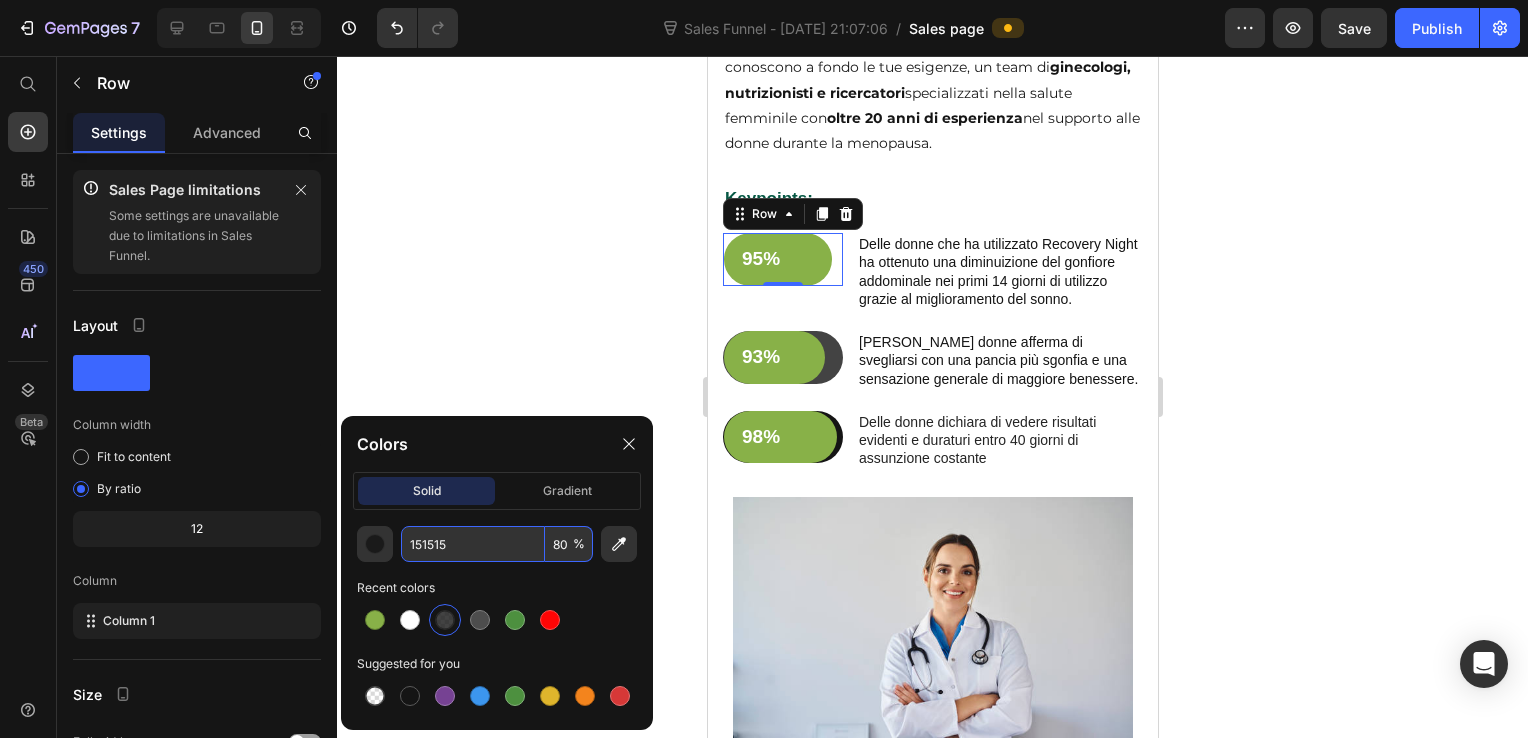 scroll, scrollTop: 0, scrollLeft: 0, axis: both 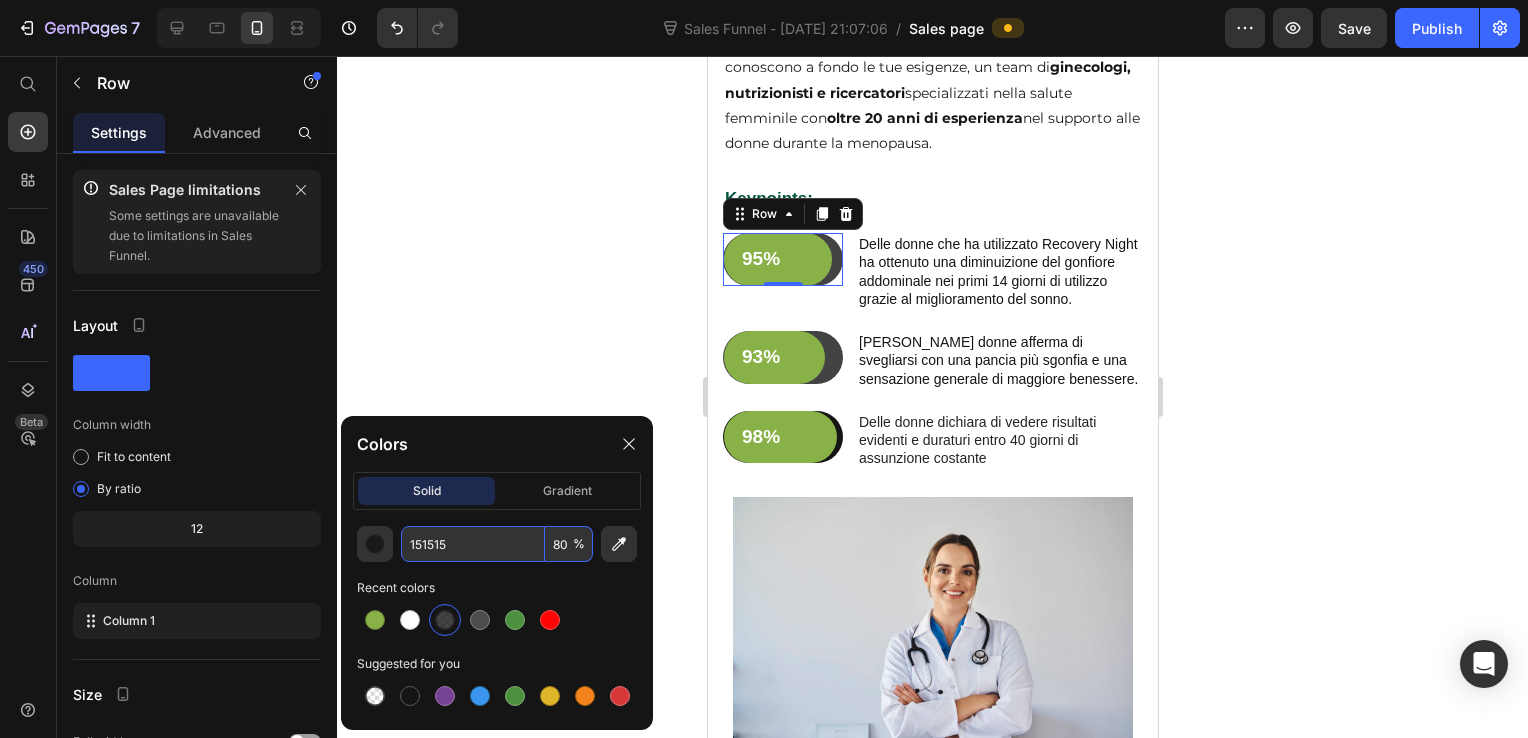 type on "8" 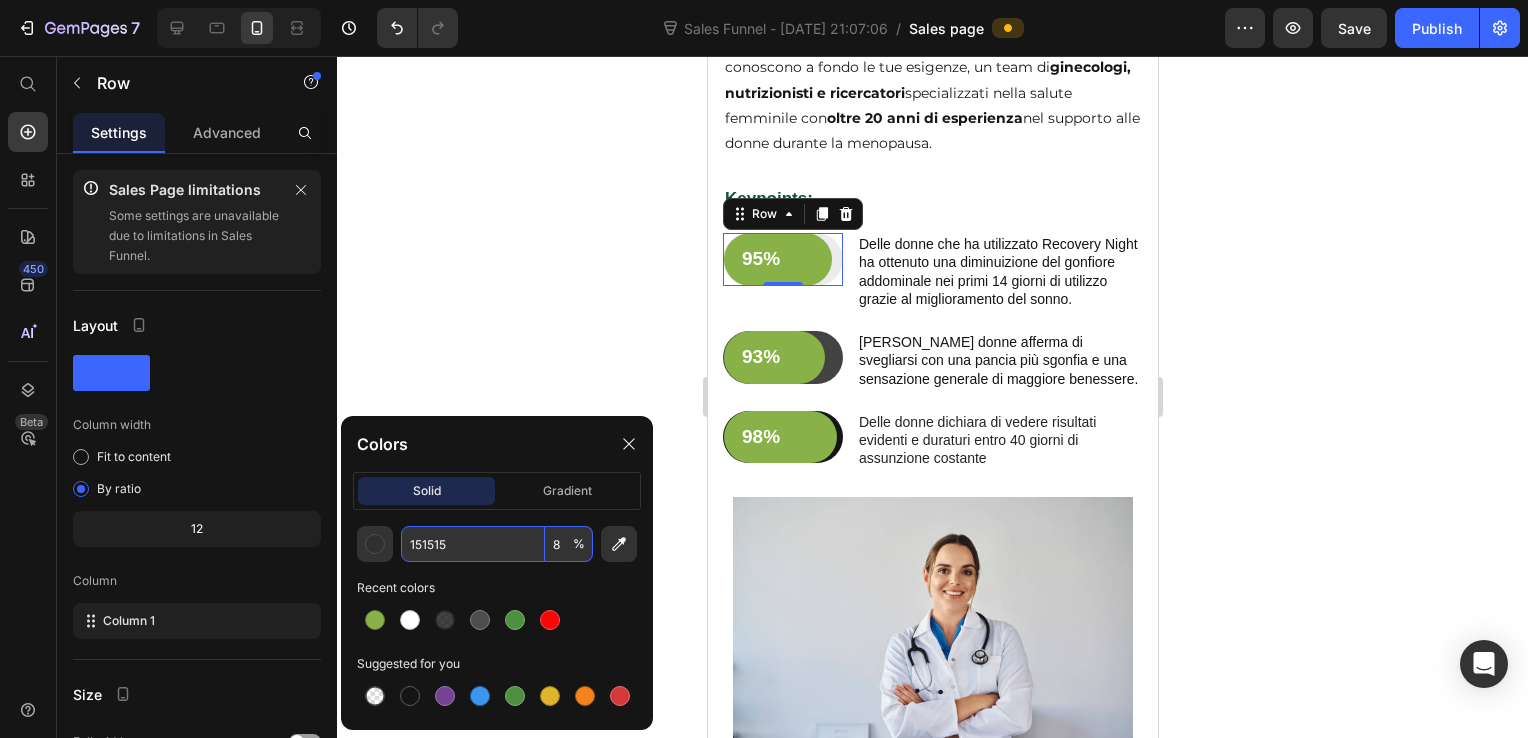type on "80" 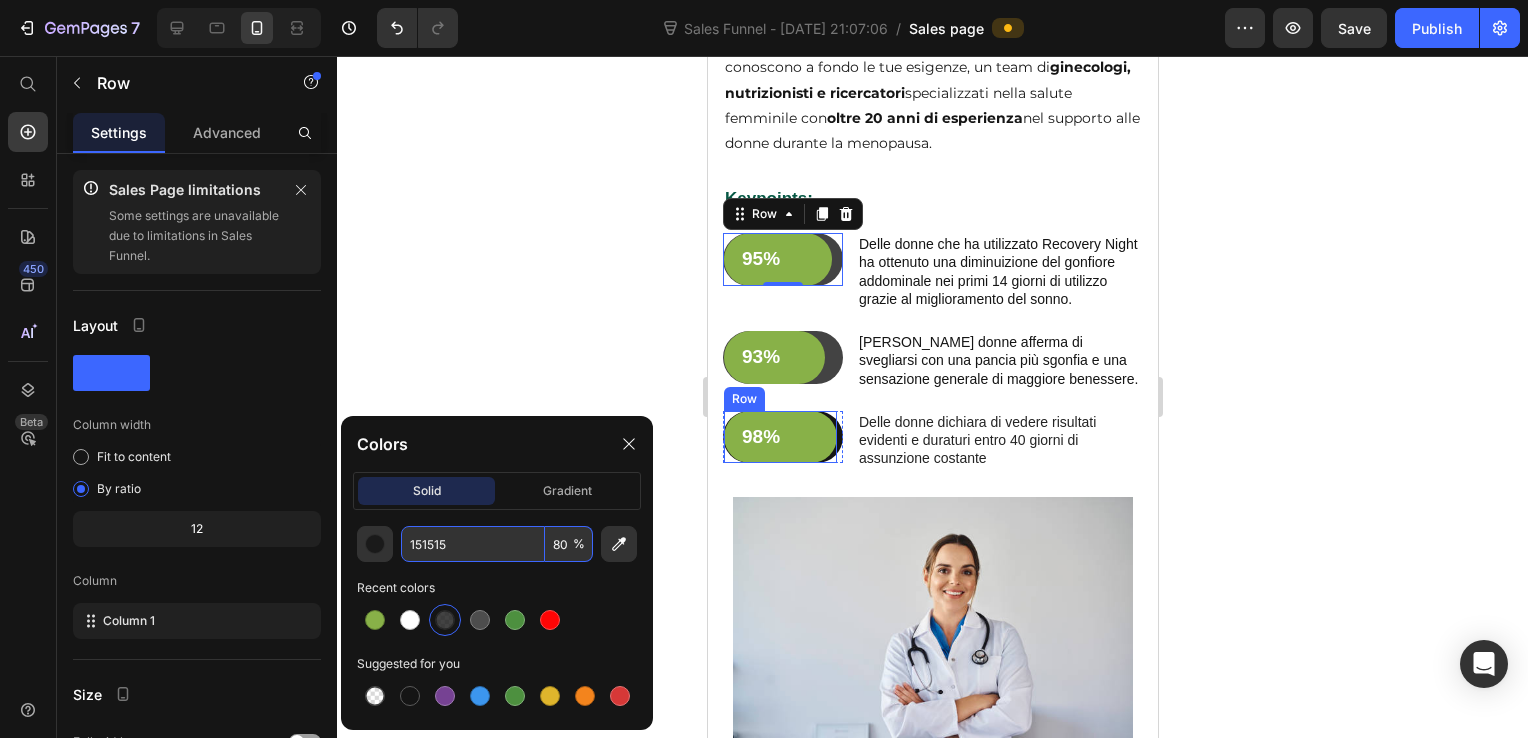 click on "98% Text Block Row" at bounding box center [782, 437] 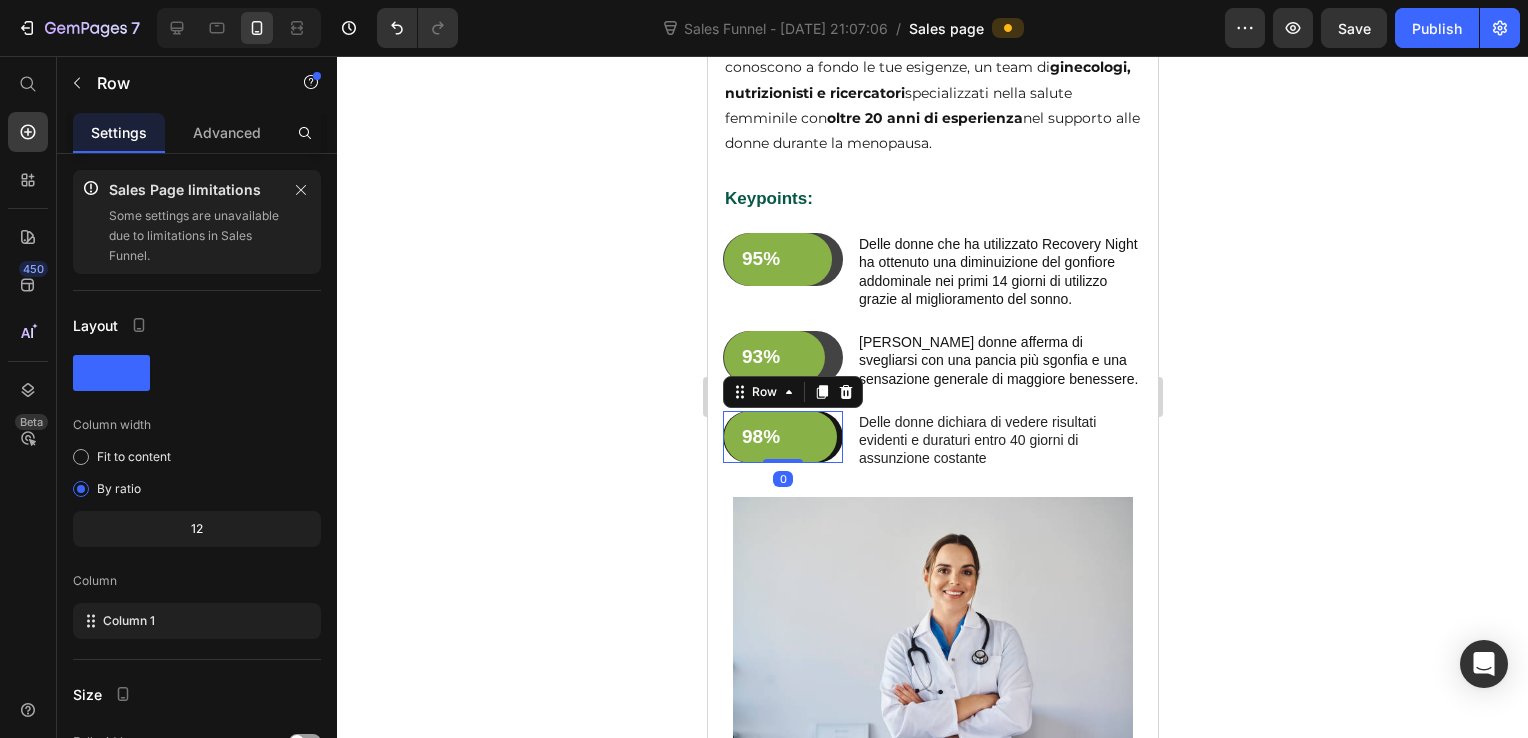click at bounding box center (305, 999) 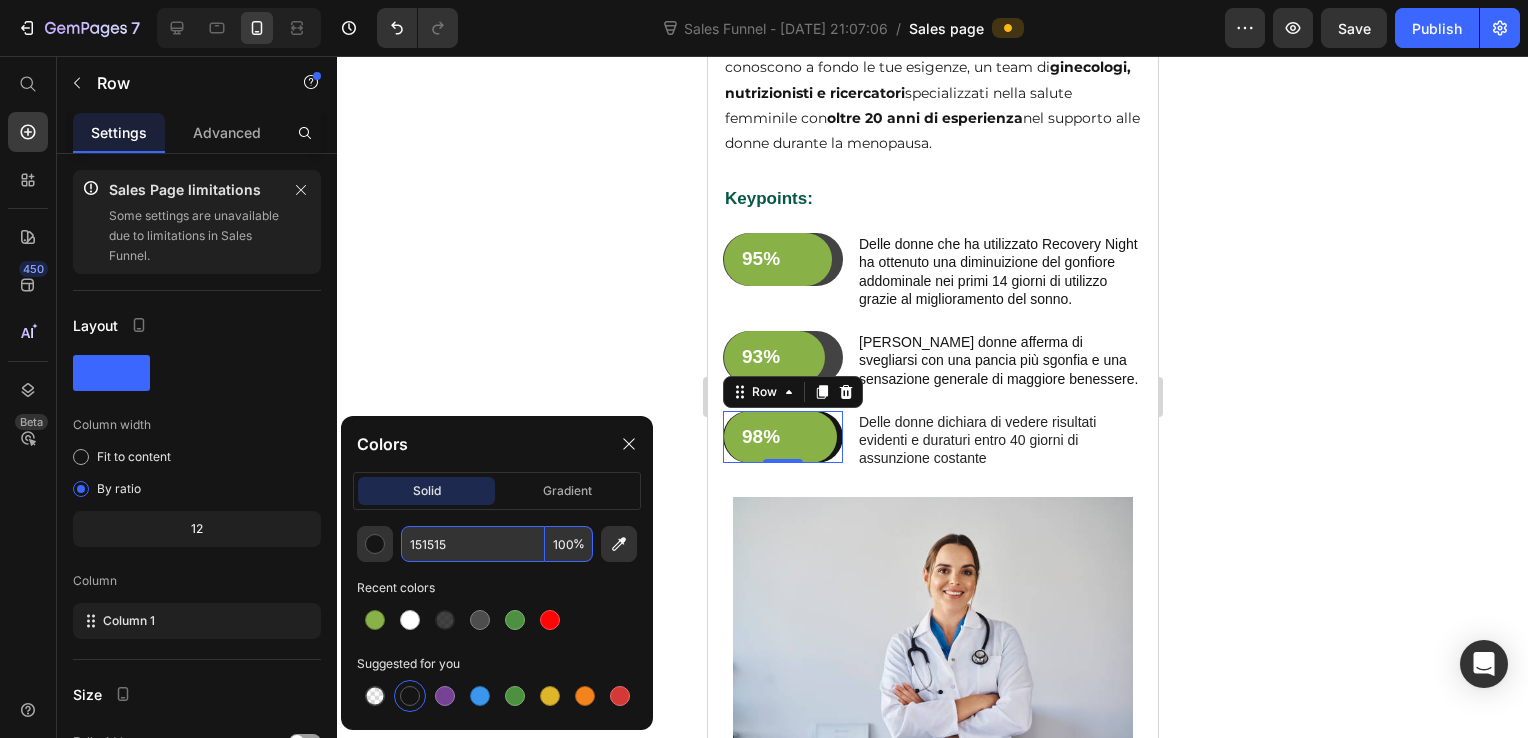 click on "%" at bounding box center (579, 544) 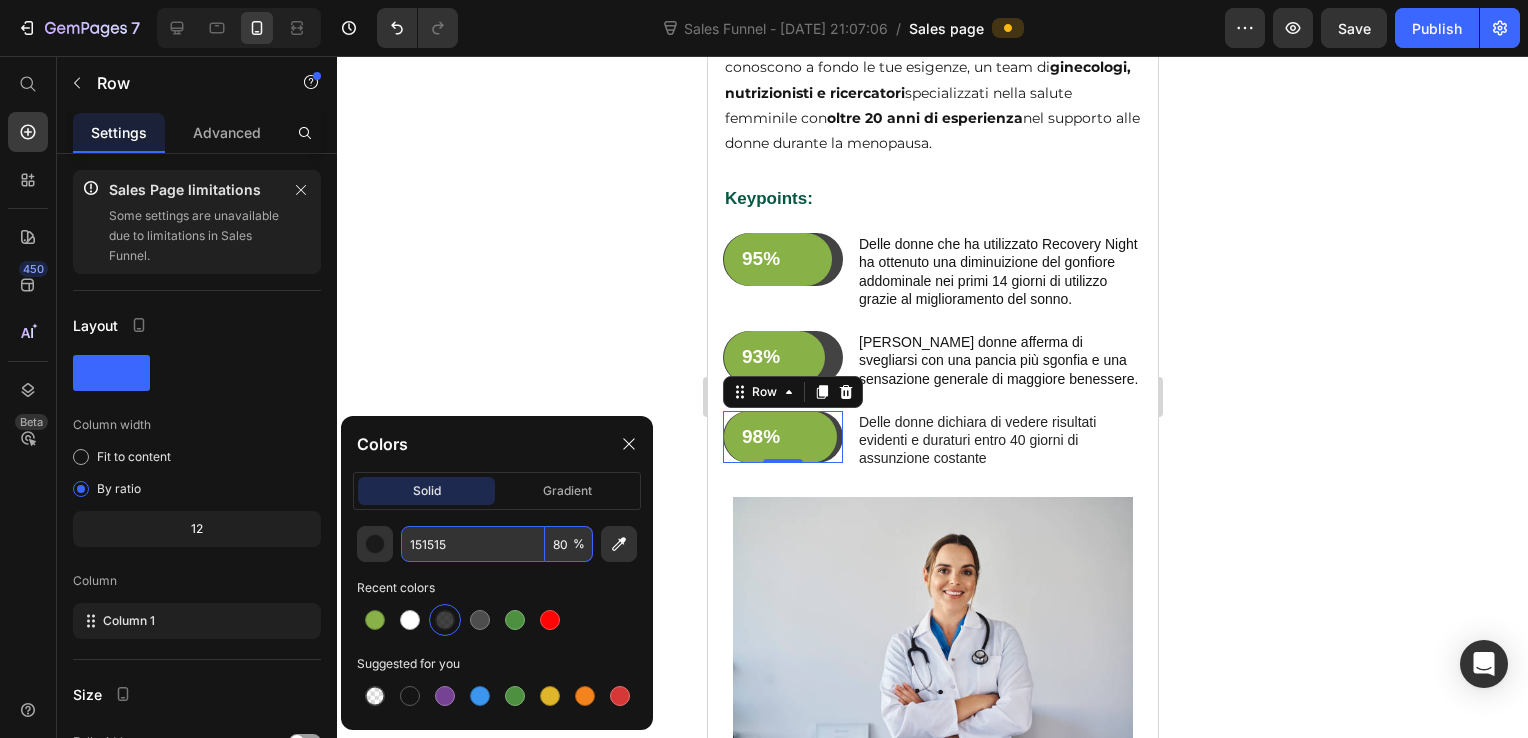 type on "80" 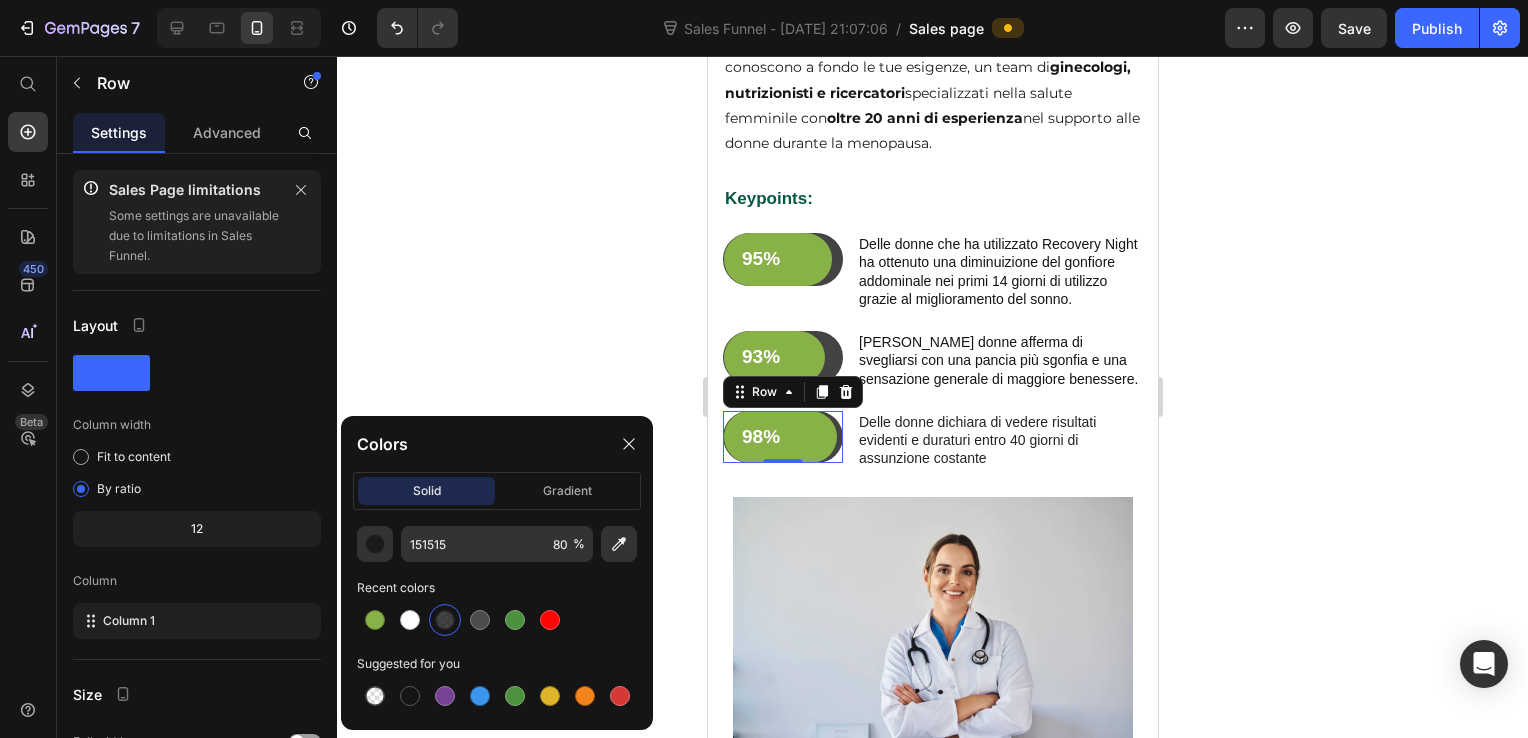 click 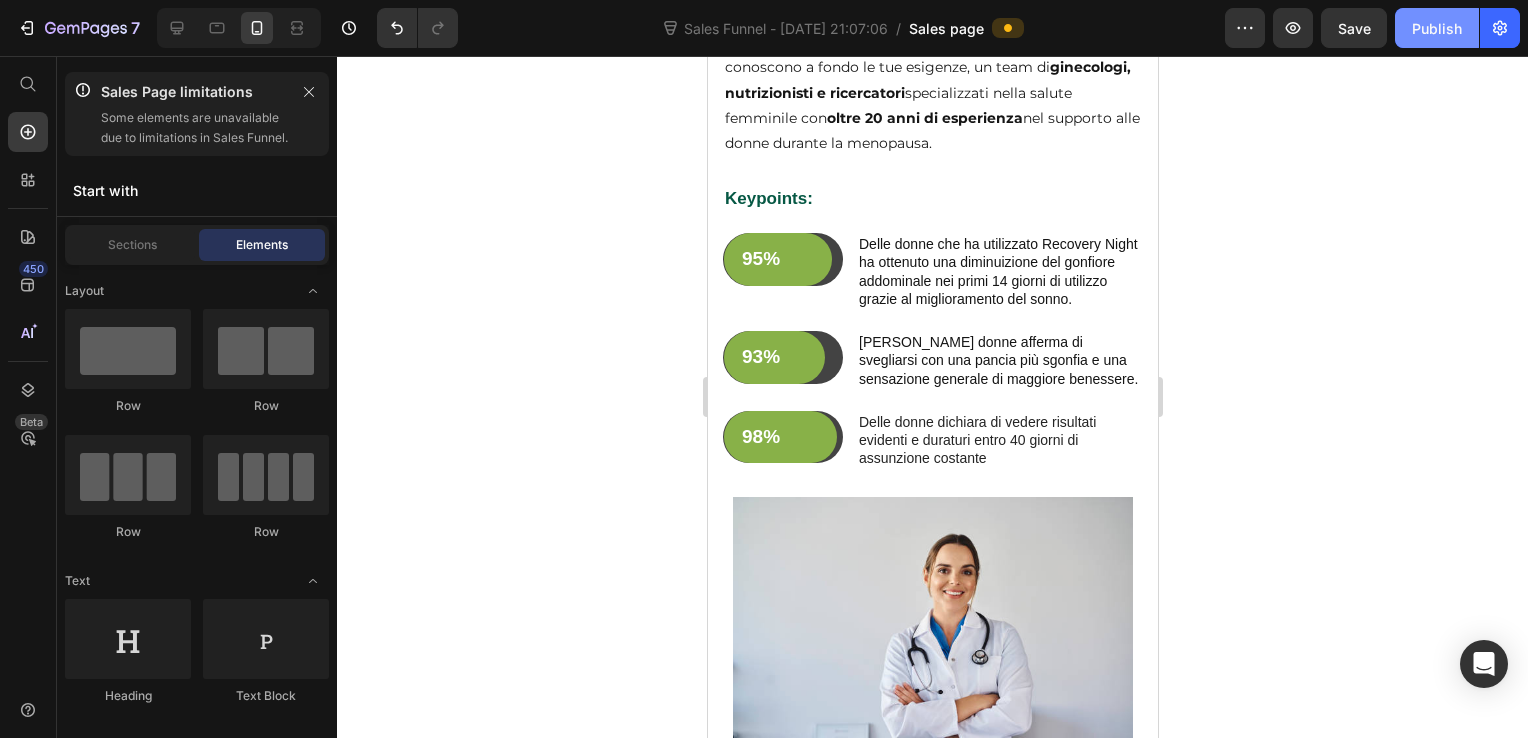 drag, startPoint x: 1427, startPoint y: 34, endPoint x: 1382, endPoint y: 595, distance: 562.80194 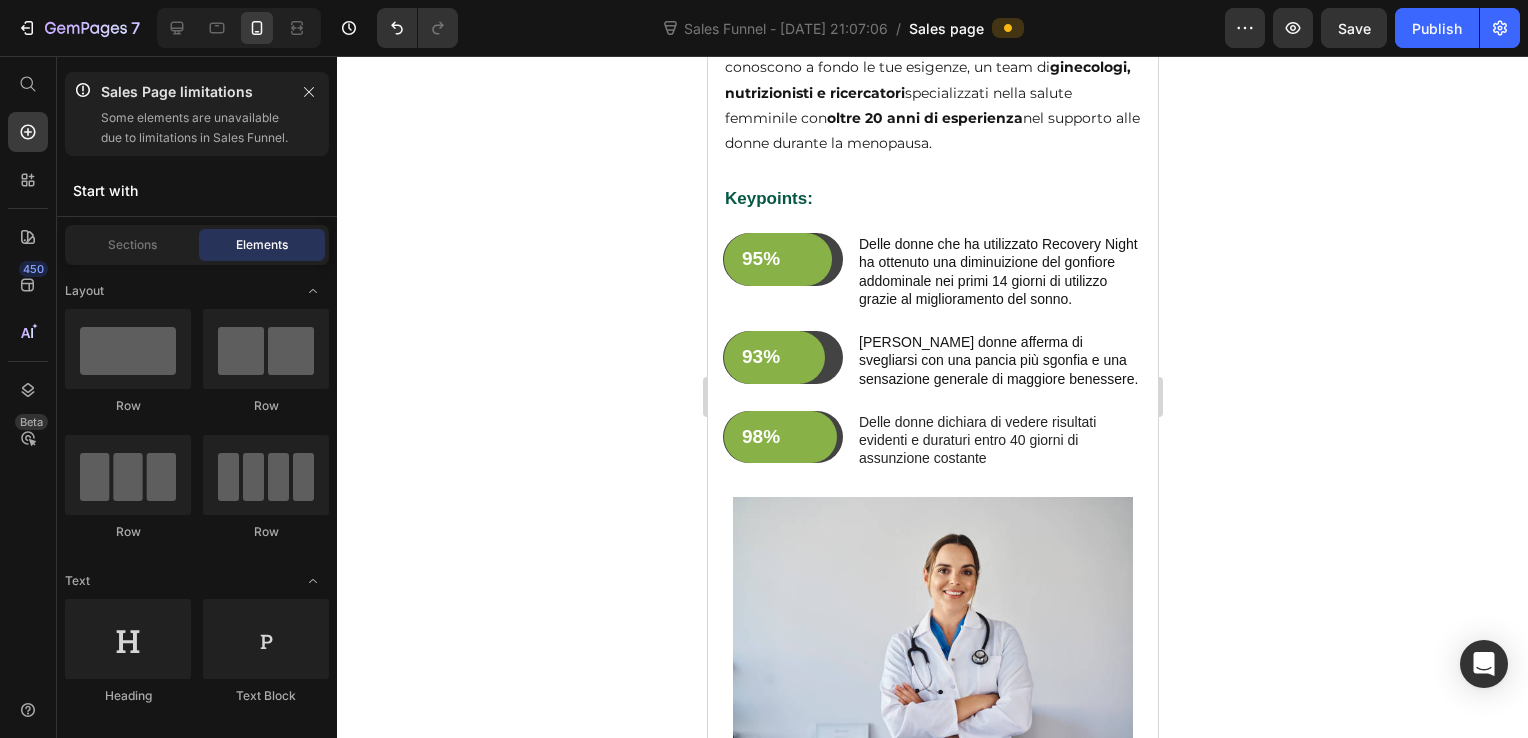 click on "Publish" at bounding box center [1437, 28] 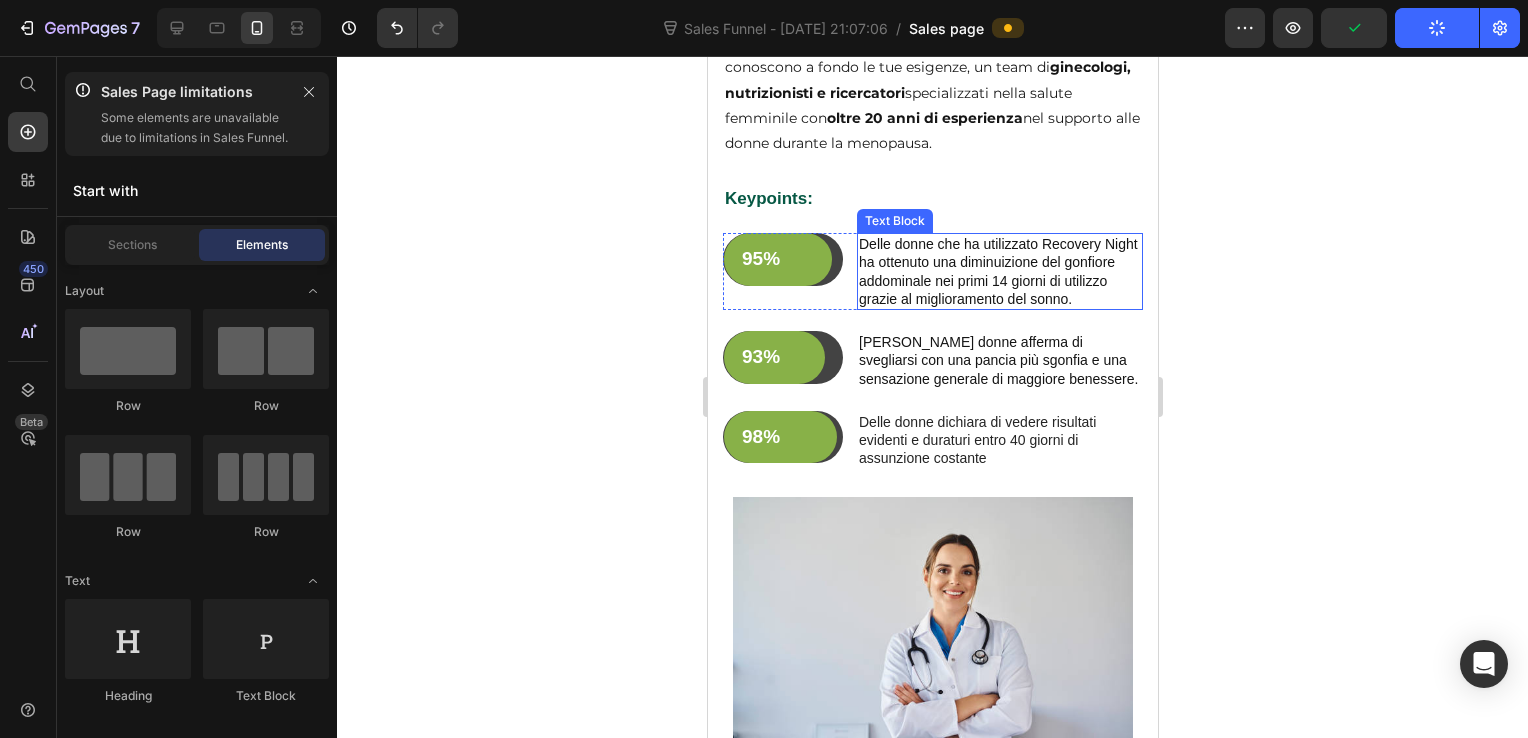 click on "Delle donne che ha utilizzato Recovery Night ha ottenuto una diminuizione del gonfiore addominale nei primi 14 giorni di utilizzo grazie al miglioramento del sonno." at bounding box center [999, 271] 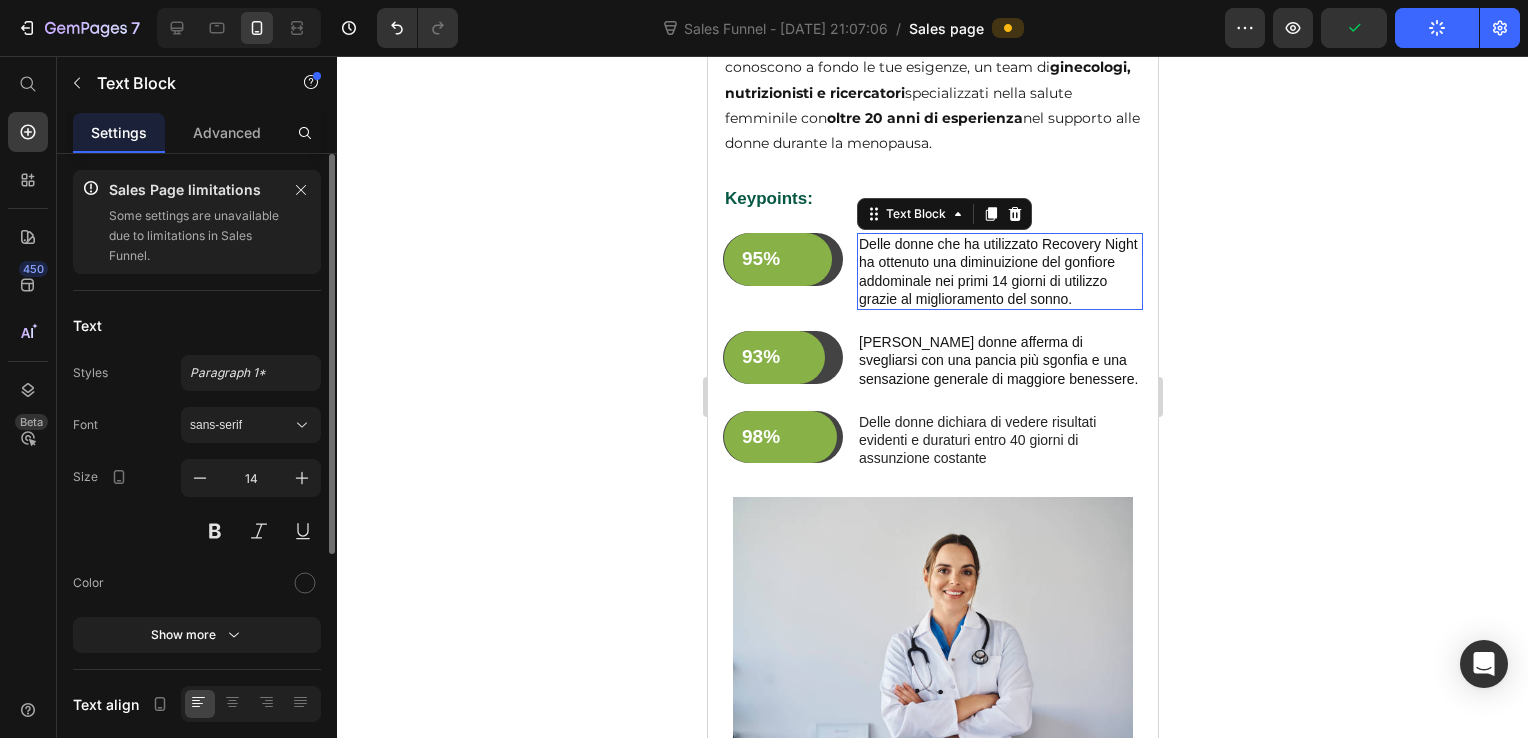 scroll, scrollTop: 0, scrollLeft: 0, axis: both 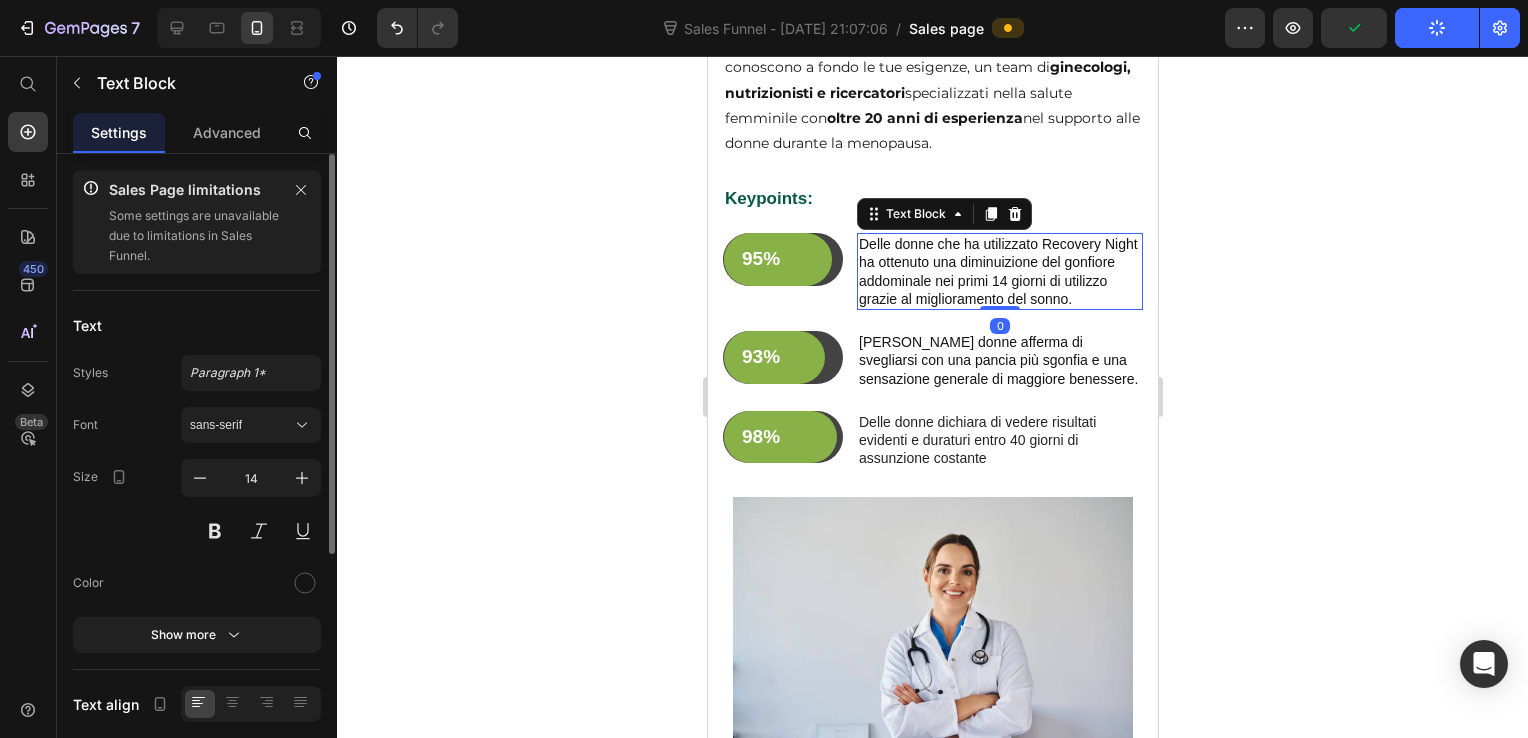click on "Delle donne che ha utilizzato Recovery Night ha ottenuto una diminuizione del gonfiore addominale nei primi 14 giorni di utilizzo grazie al miglioramento del sonno." at bounding box center (999, 271) 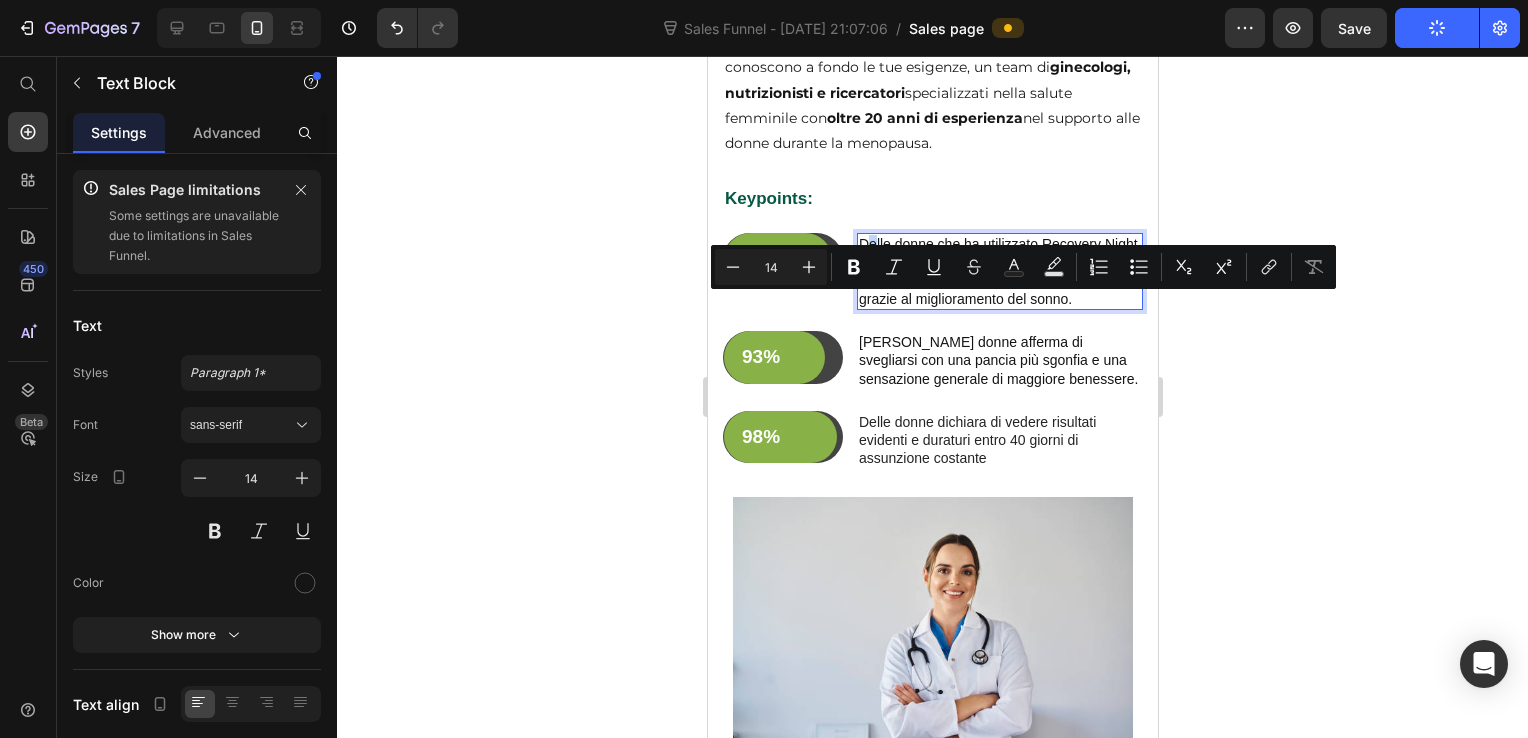 click on "Delle donne che ha utilizzato Recovery Night ha ottenuto una diminuizione del gonfiore addominale nei primi 14 giorni di utilizzo grazie al miglioramento del sonno." at bounding box center [999, 271] 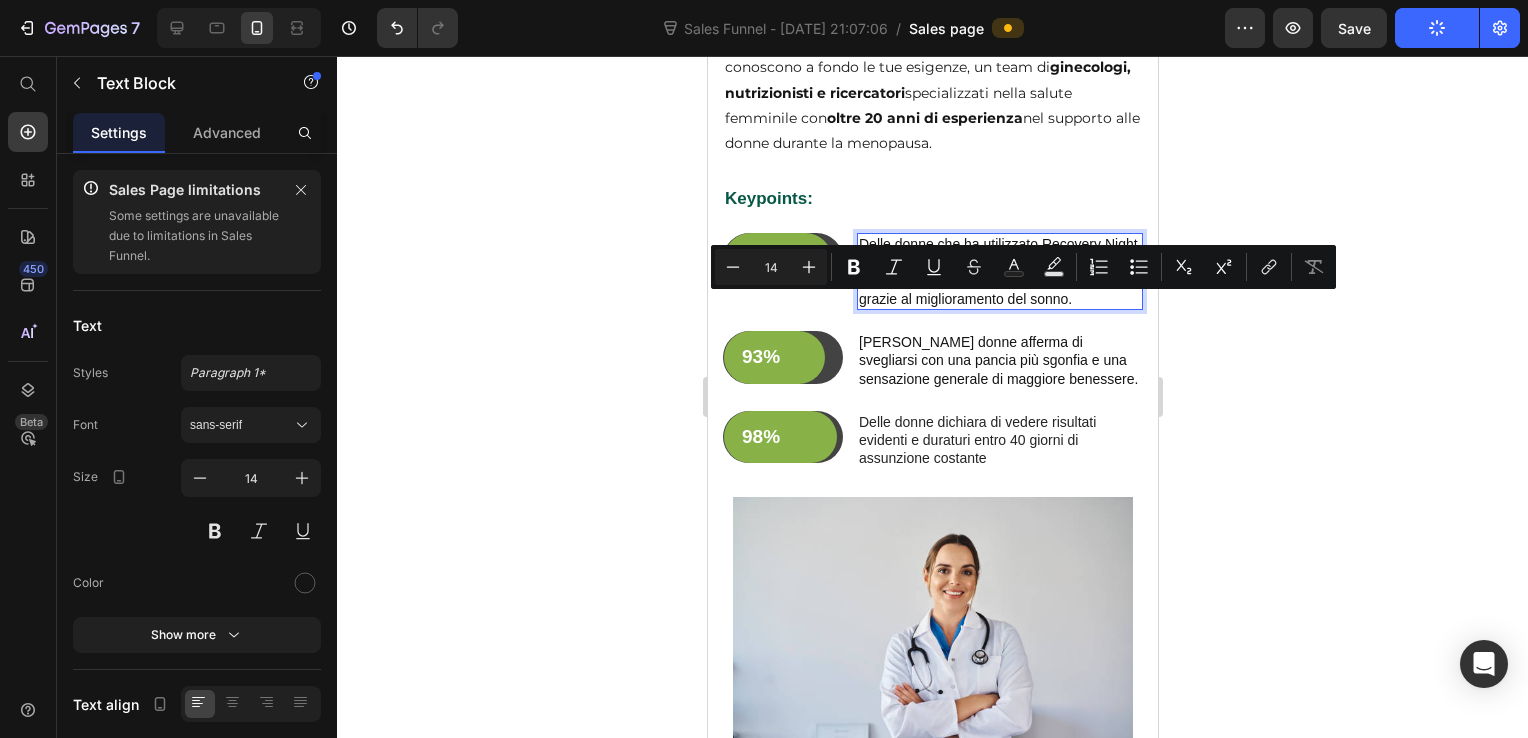 click on "Delle donne che ha utilizzato Recovery Night ha ottenuto una diminuizione del gonfiore addominale nei primi 14 giorni di utilizzo grazie al miglioramento del sonno." at bounding box center (999, 271) 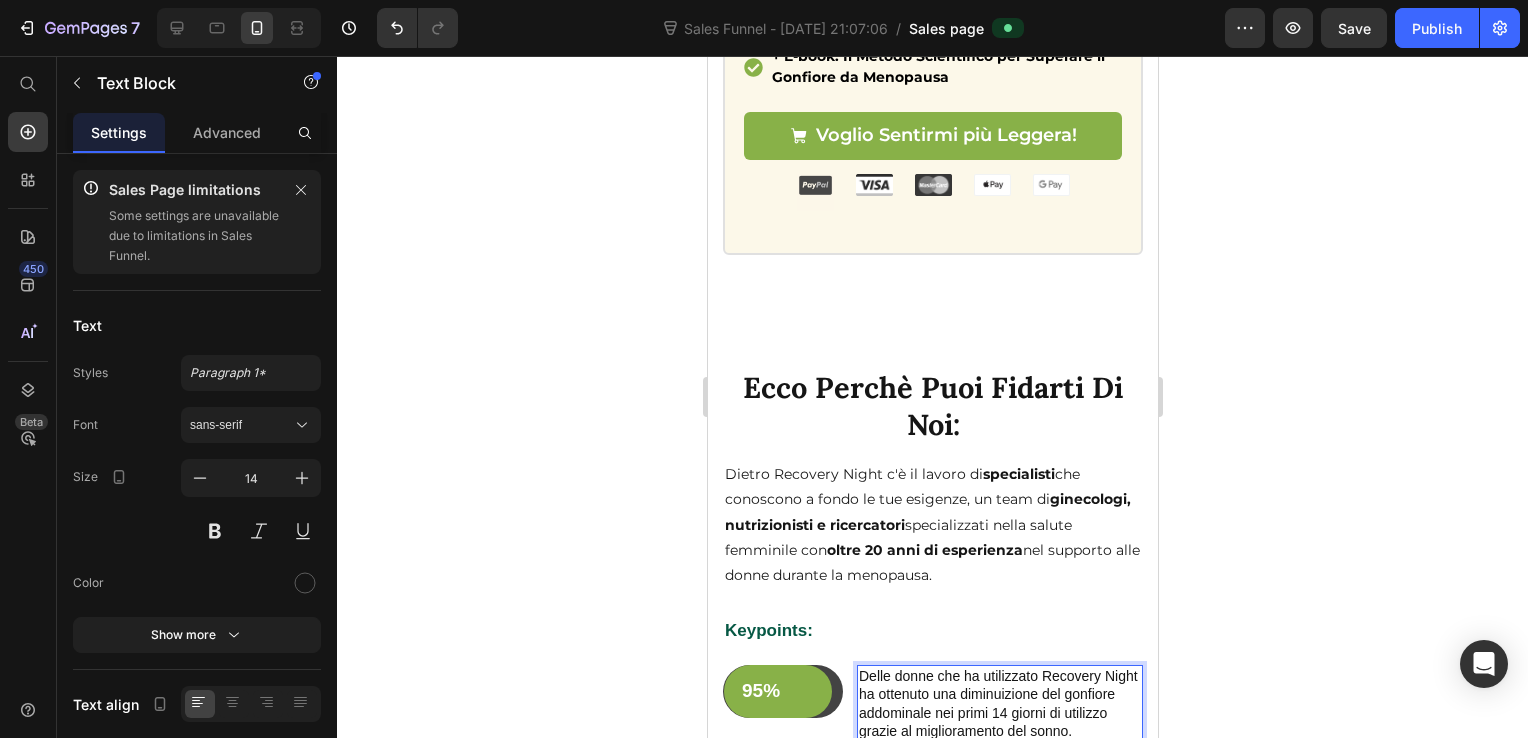 scroll, scrollTop: 4463, scrollLeft: 0, axis: vertical 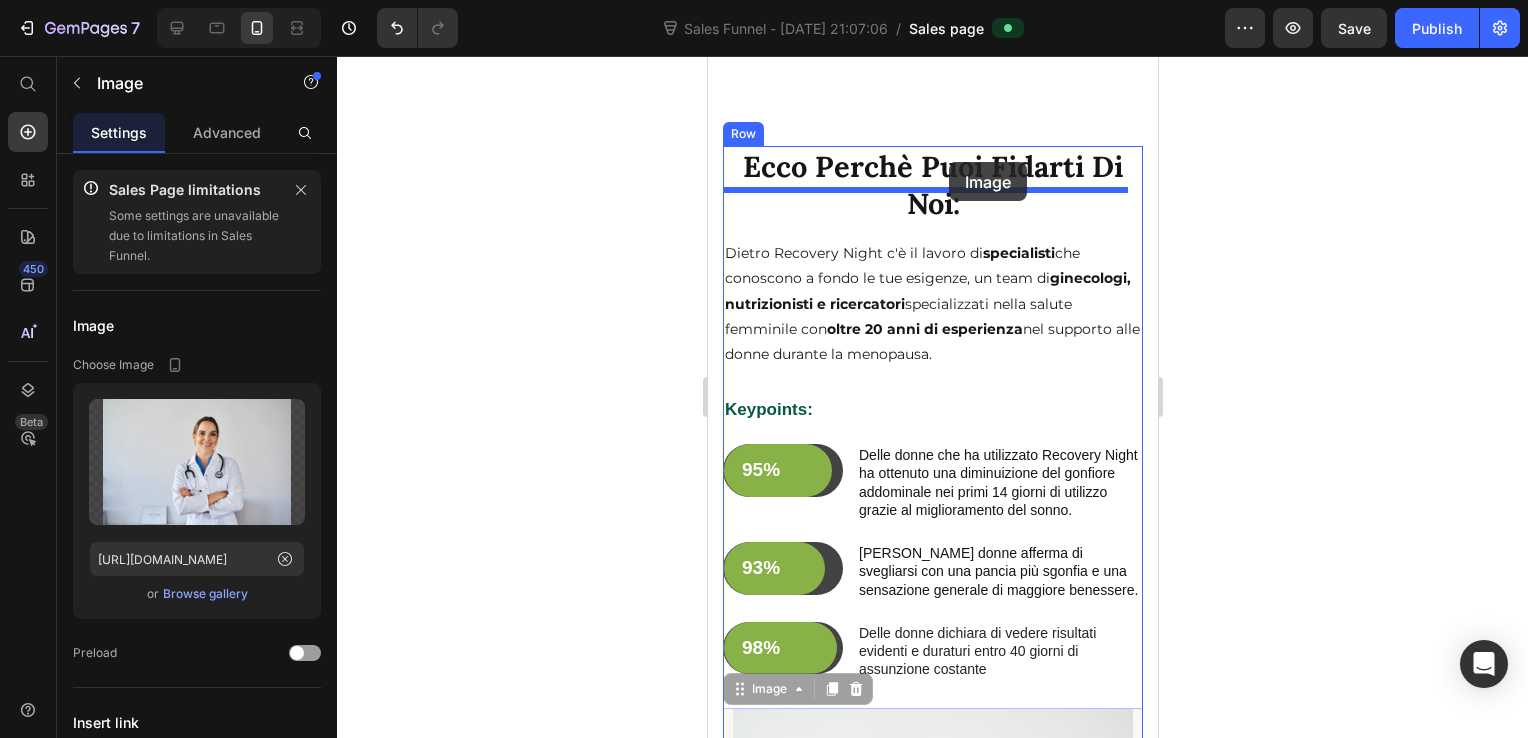 drag, startPoint x: 977, startPoint y: 676, endPoint x: 948, endPoint y: 162, distance: 514.81744 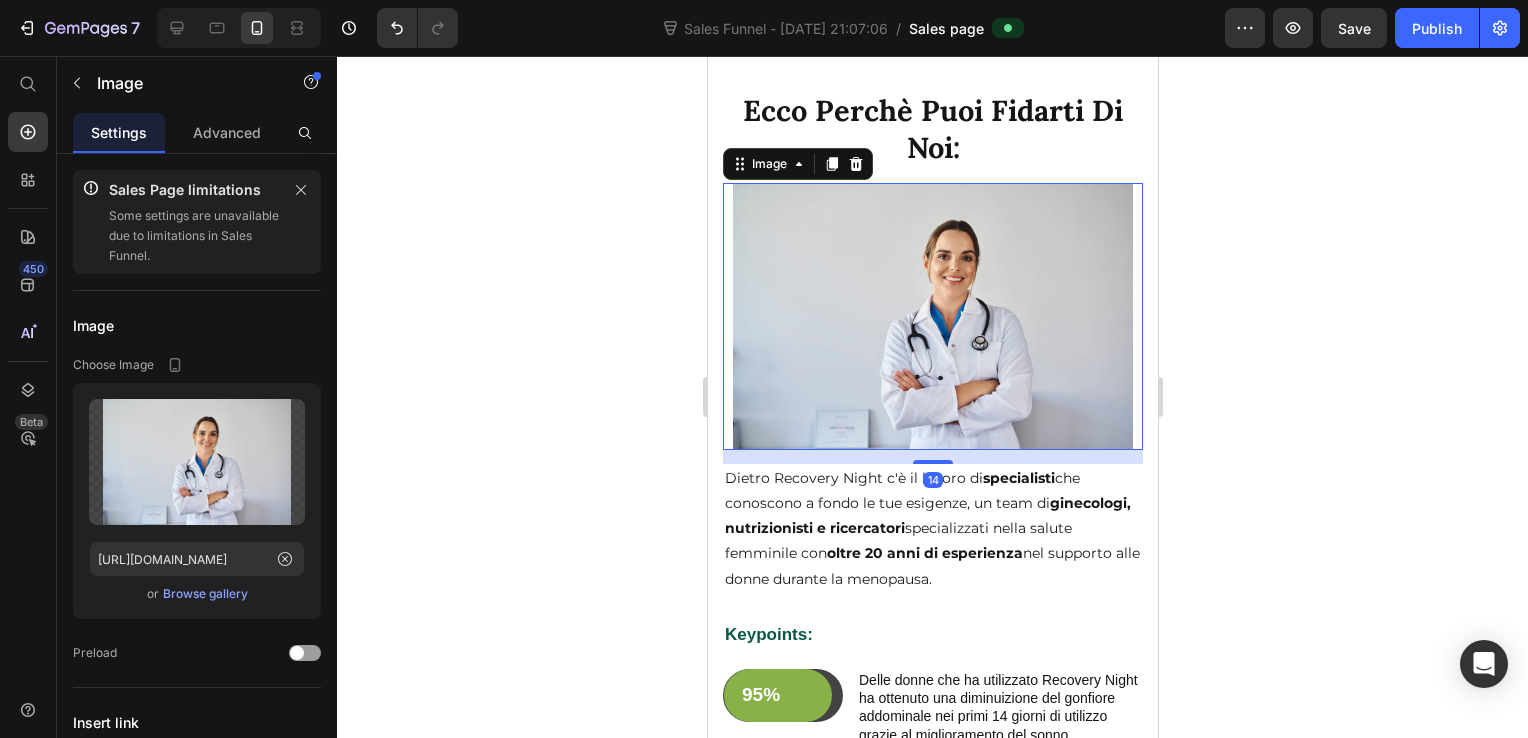scroll, scrollTop: 4563, scrollLeft: 0, axis: vertical 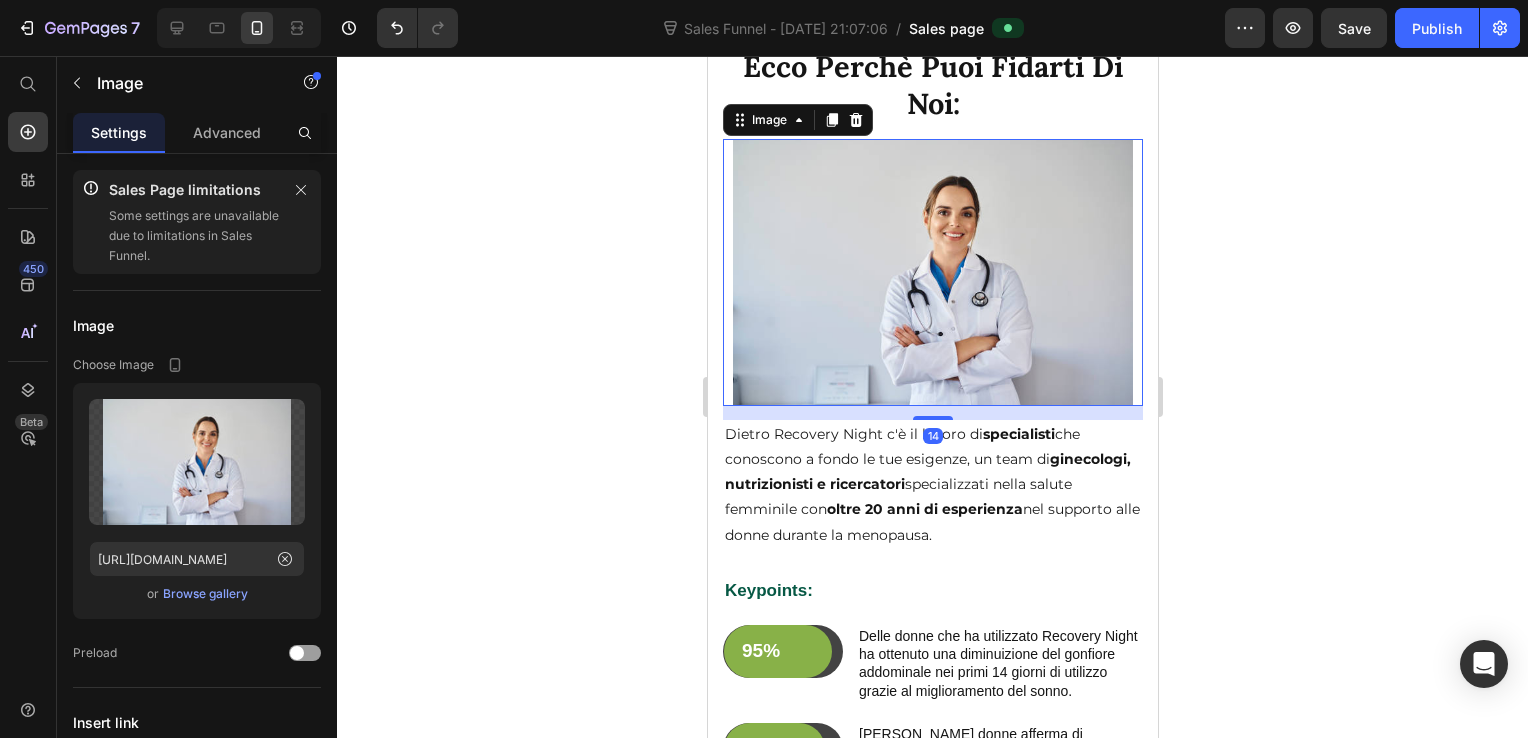 click 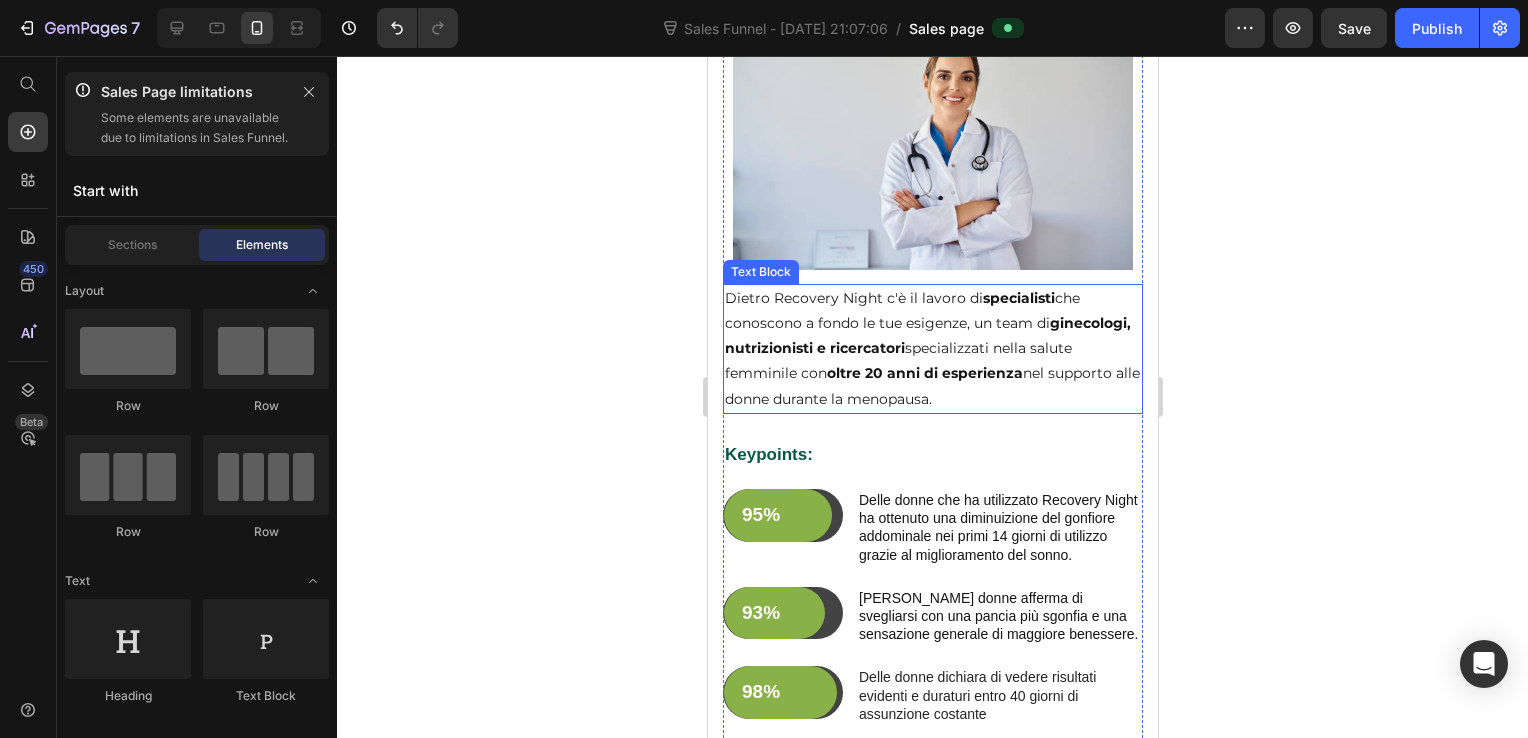 scroll, scrollTop: 4863, scrollLeft: 0, axis: vertical 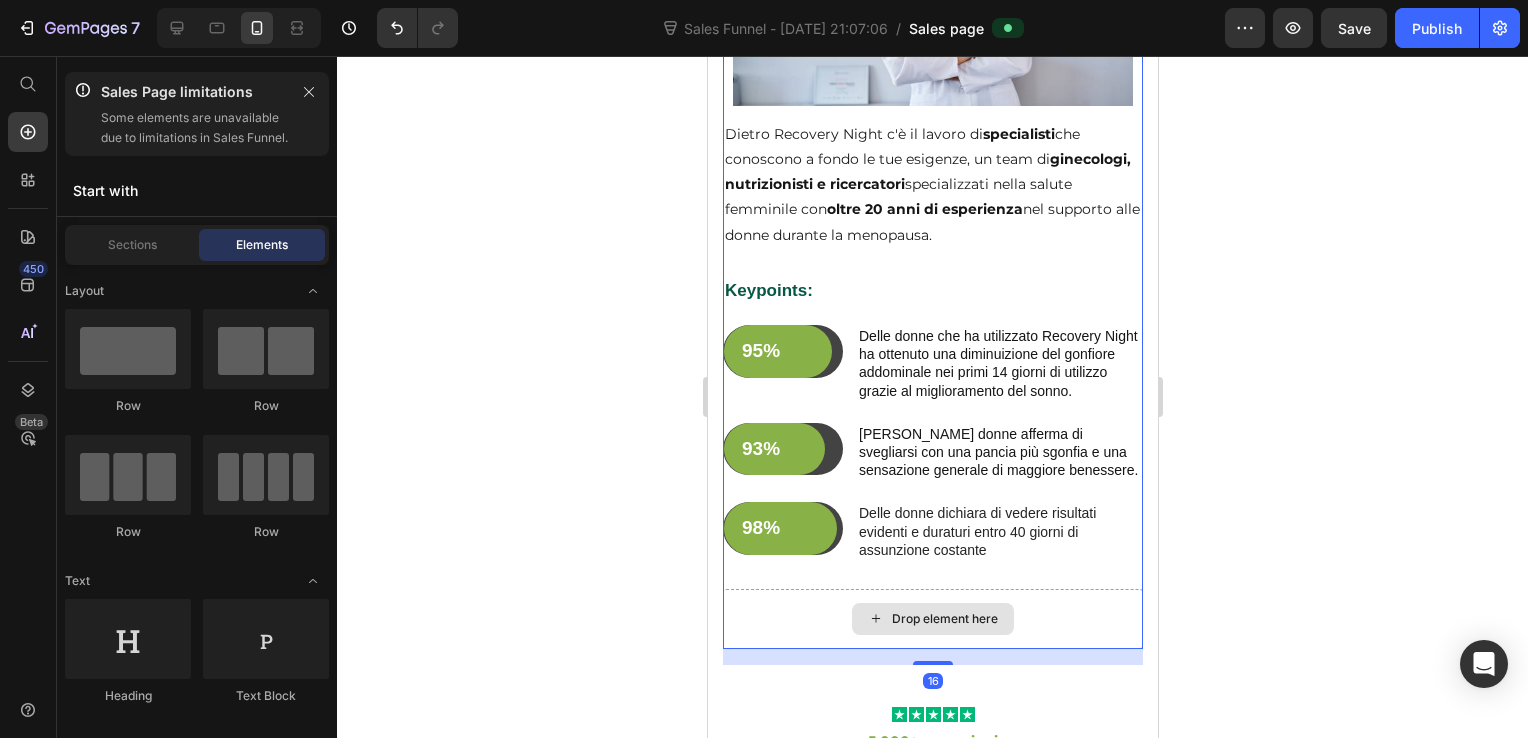 click on "Drop element here" at bounding box center (932, 619) 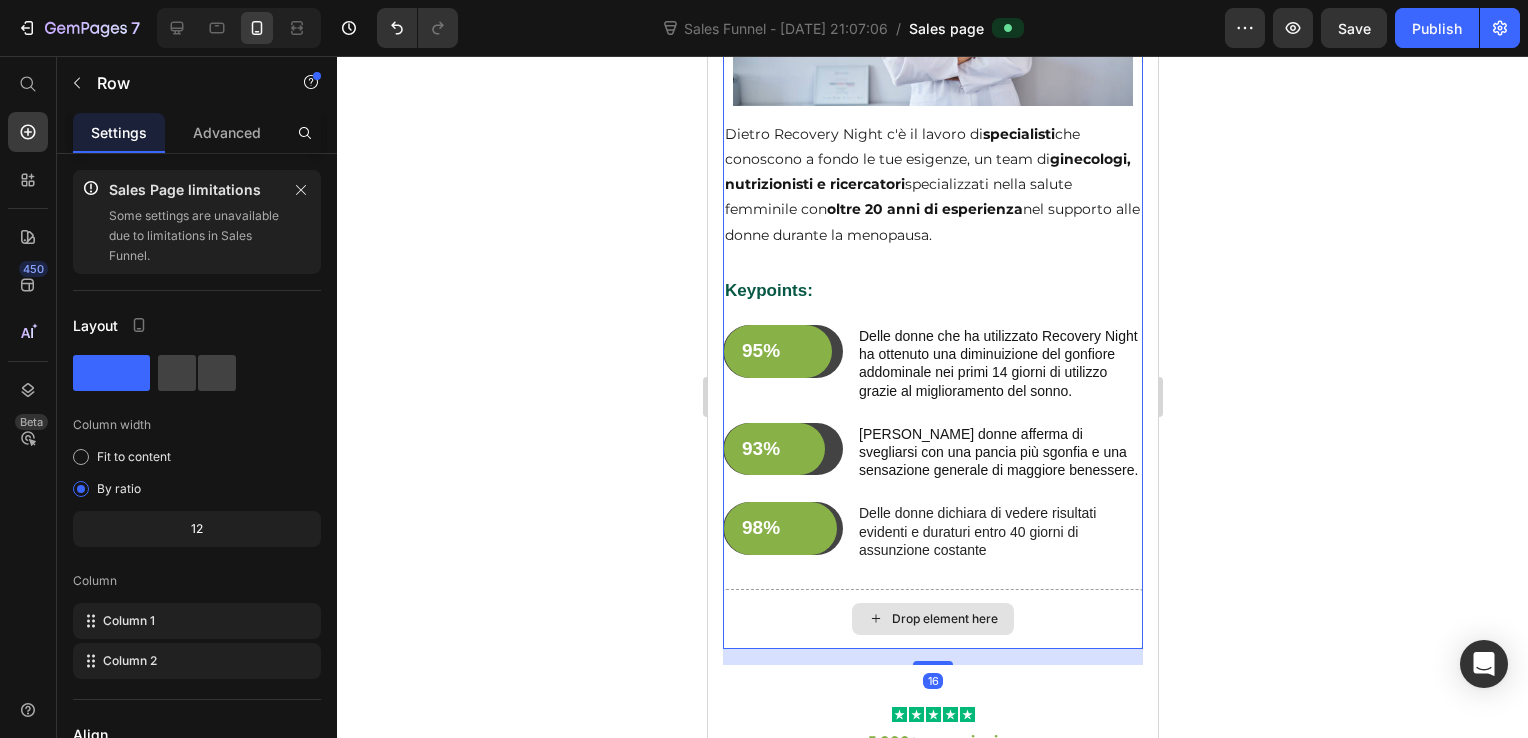click on "Drop element here" at bounding box center [932, 619] 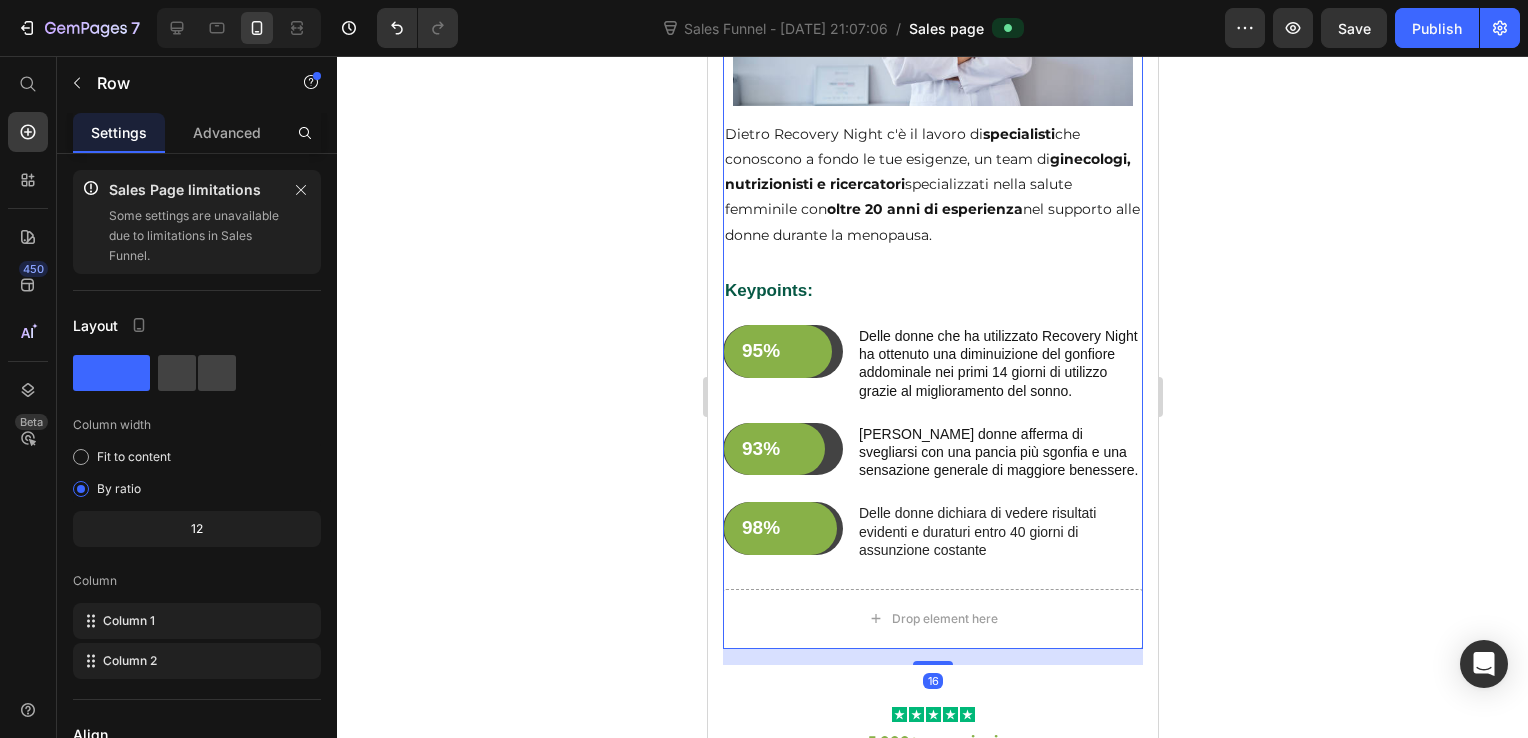 click 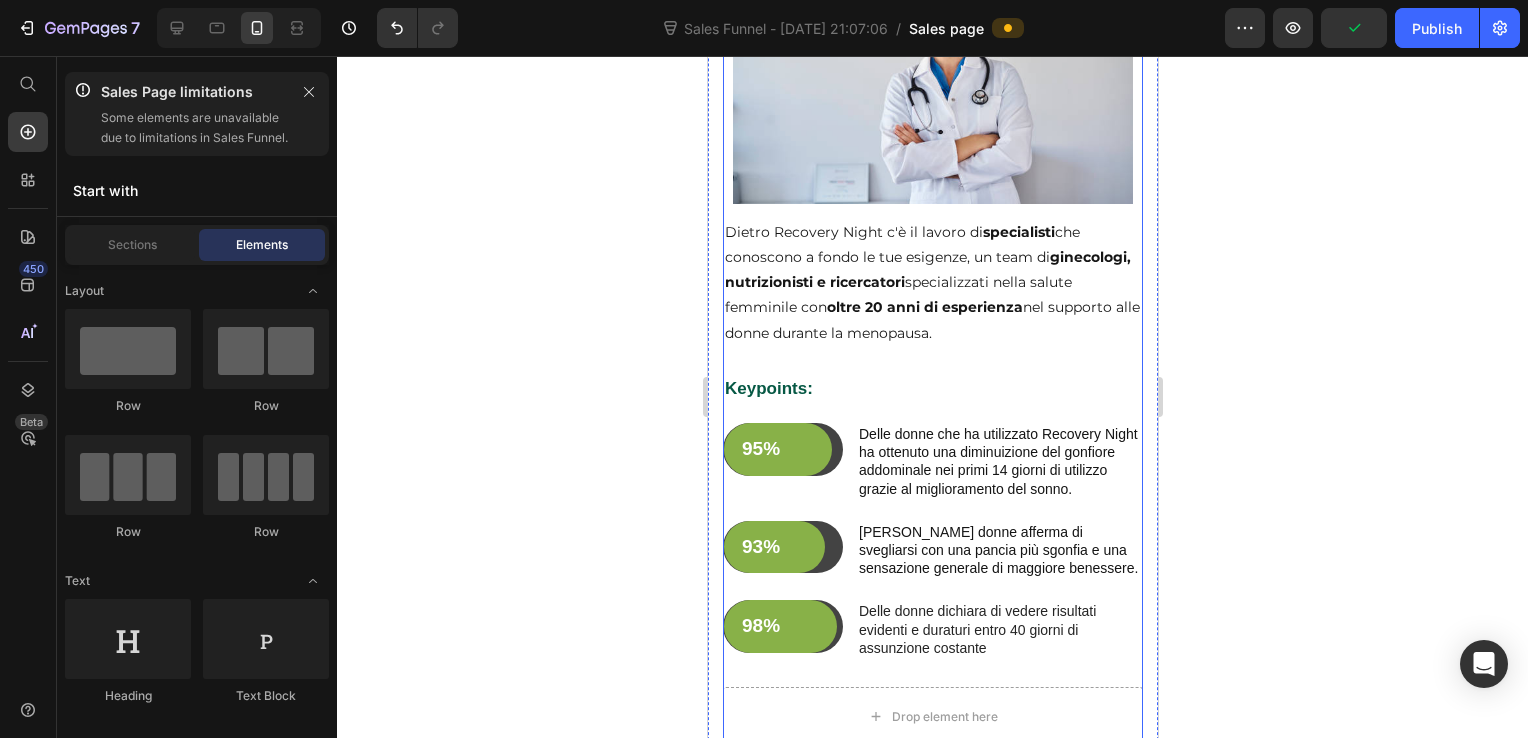 scroll, scrollTop: 4863, scrollLeft: 0, axis: vertical 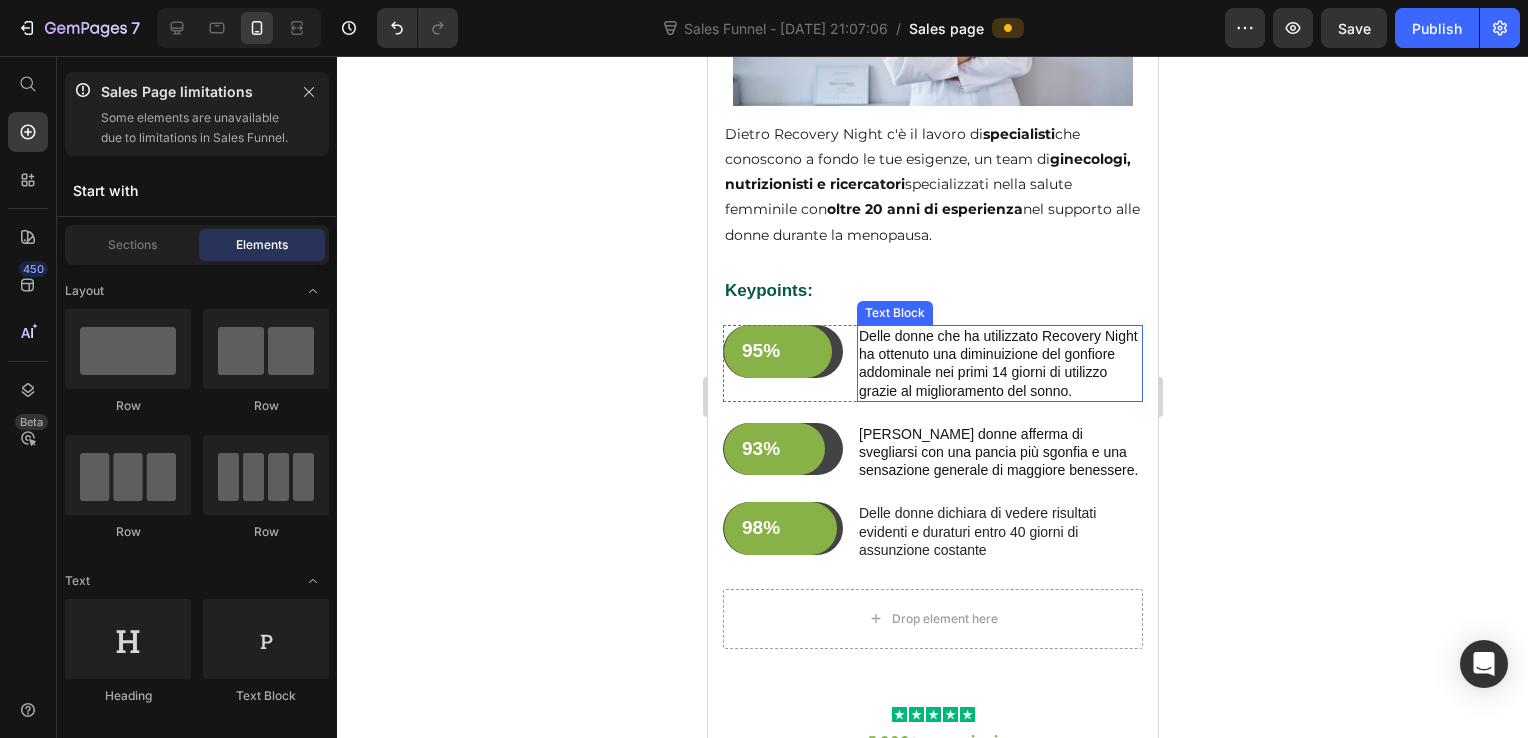 click on "Delle donne che ha utilizzato Recovery Night ha ottenuto una diminuizione del gonfiore addominale nei primi 14 giorni di utilizzo grazie al miglioramento del sonno." at bounding box center [999, 363] 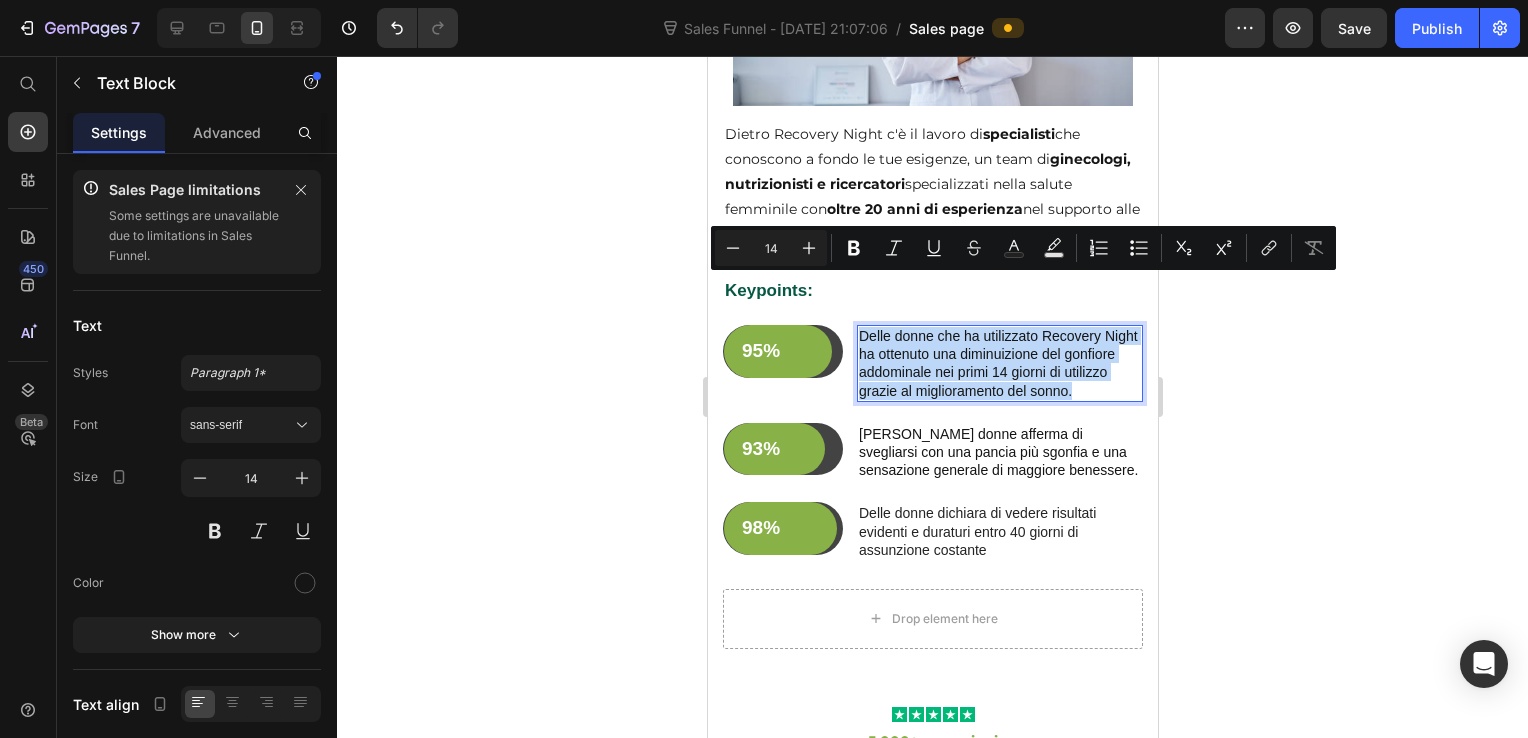 drag, startPoint x: 860, startPoint y: 287, endPoint x: 1112, endPoint y: 346, distance: 258.8146 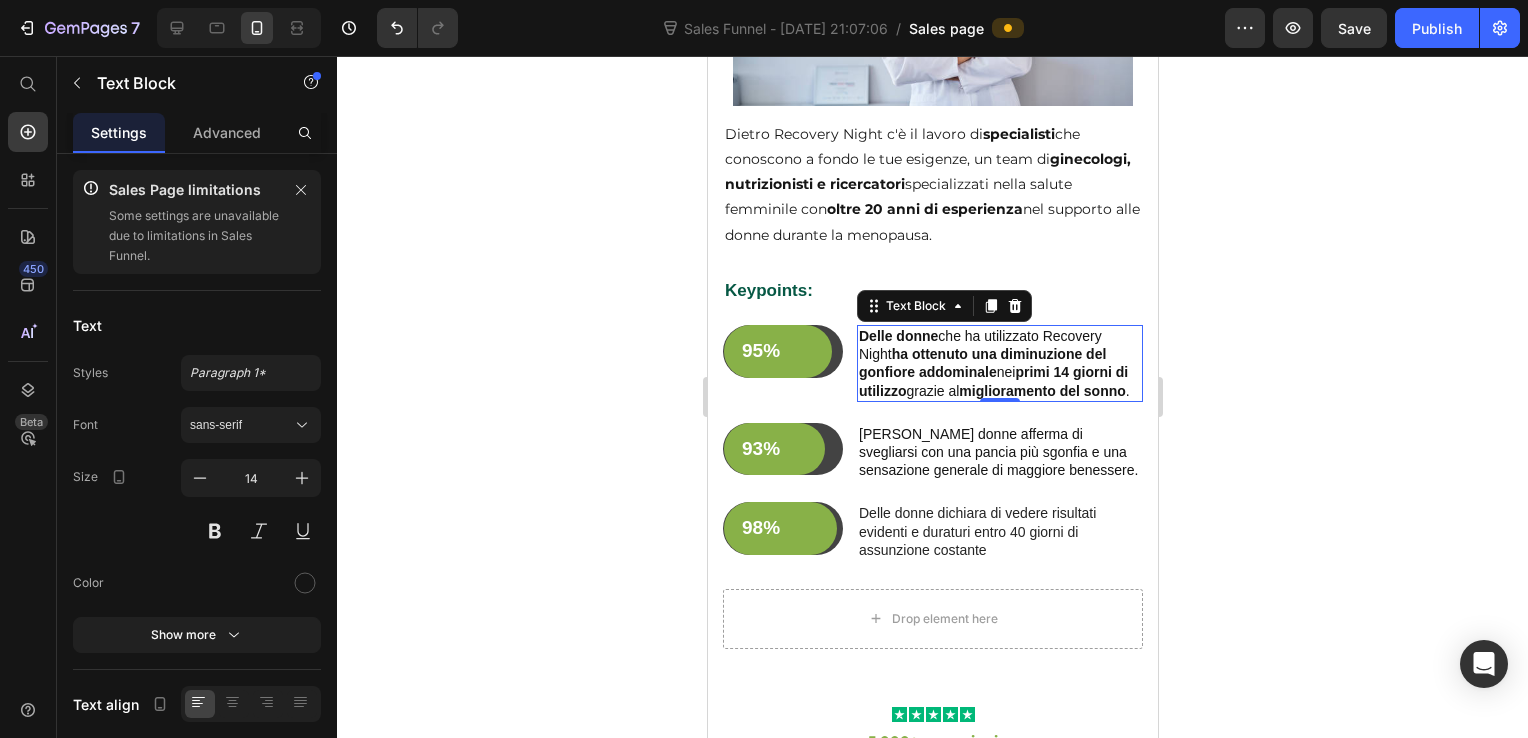 click 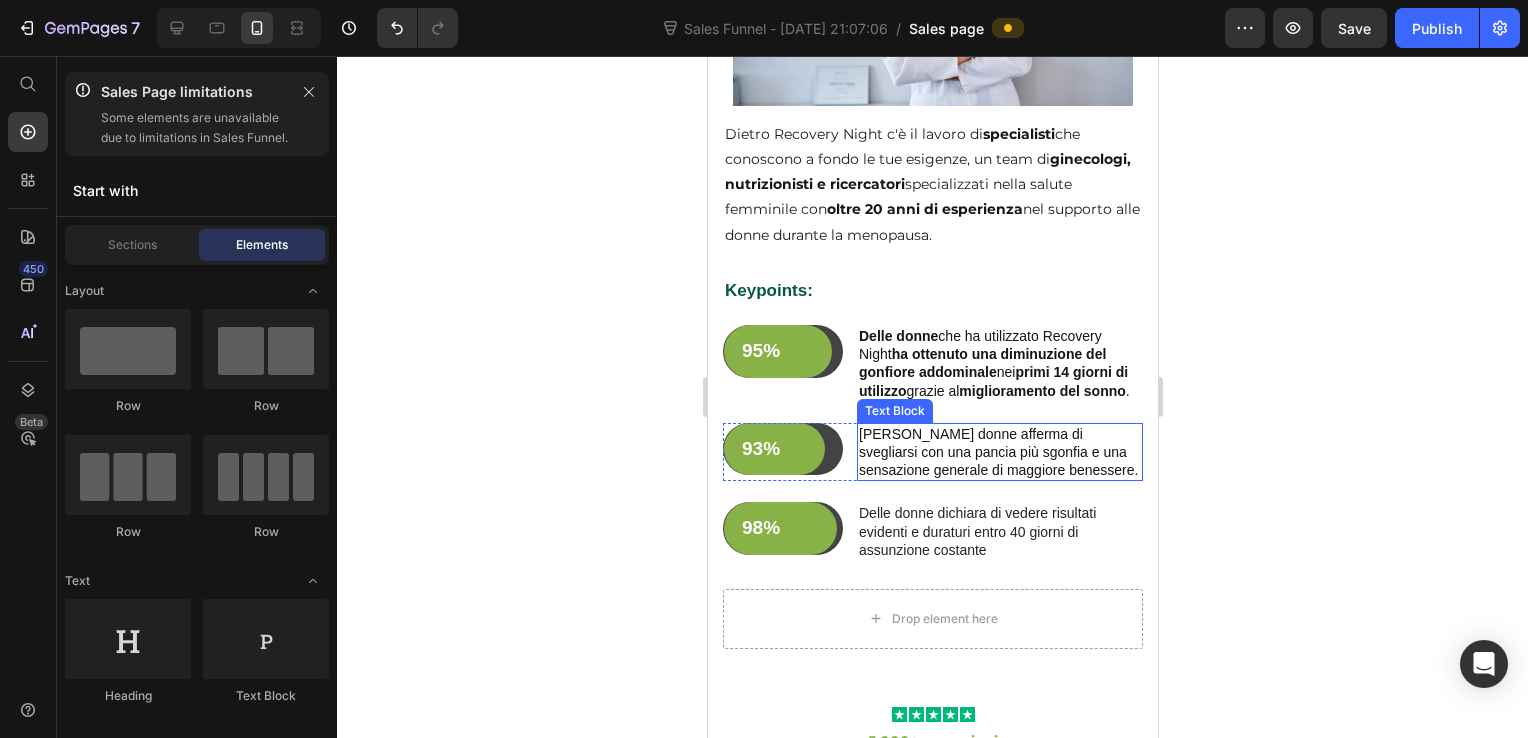 click on "Delle donne afferma di svegliarsi con una pancia più sgonfia e una sensazione generale di maggiore benessere." at bounding box center (999, 452) 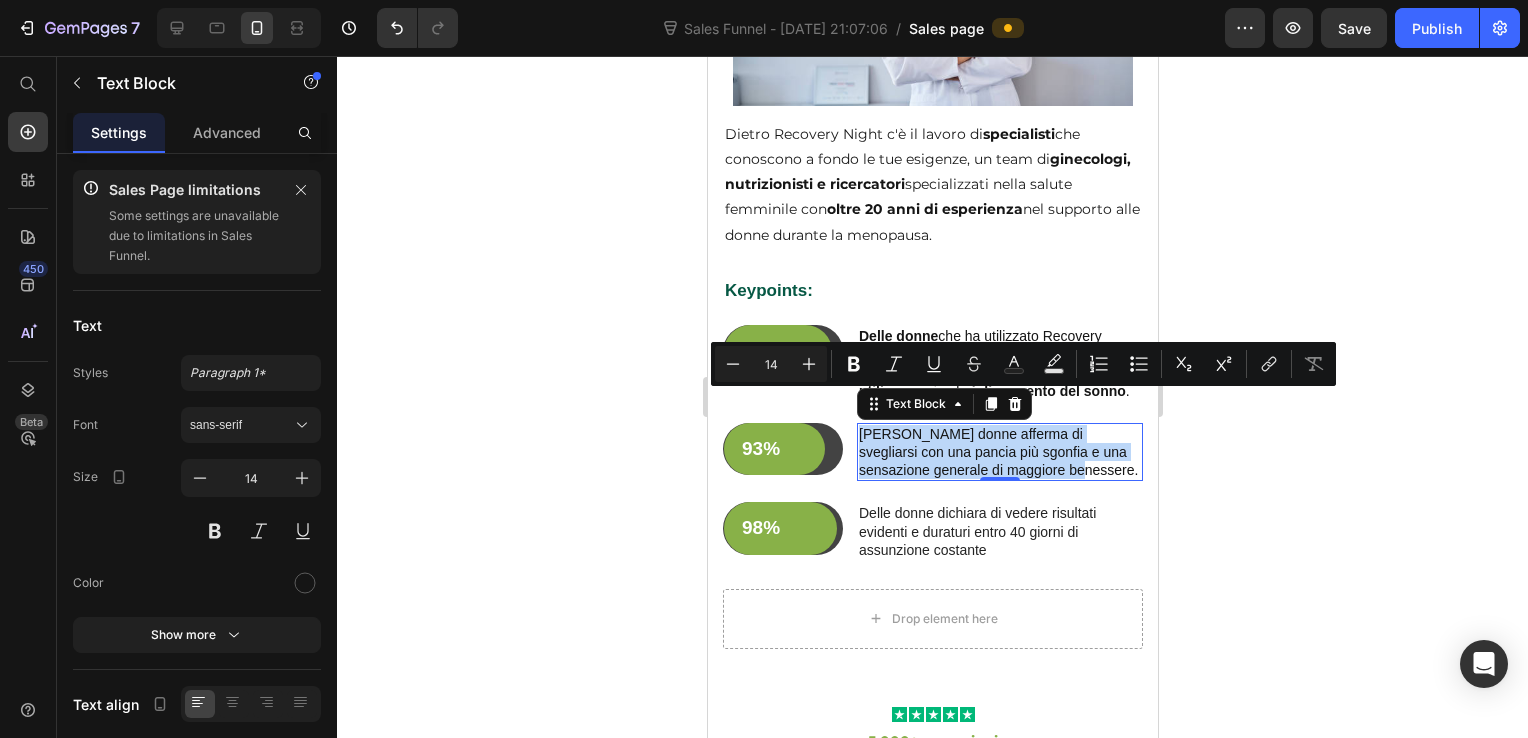 drag, startPoint x: 858, startPoint y: 400, endPoint x: 1061, endPoint y: 441, distance: 207.09901 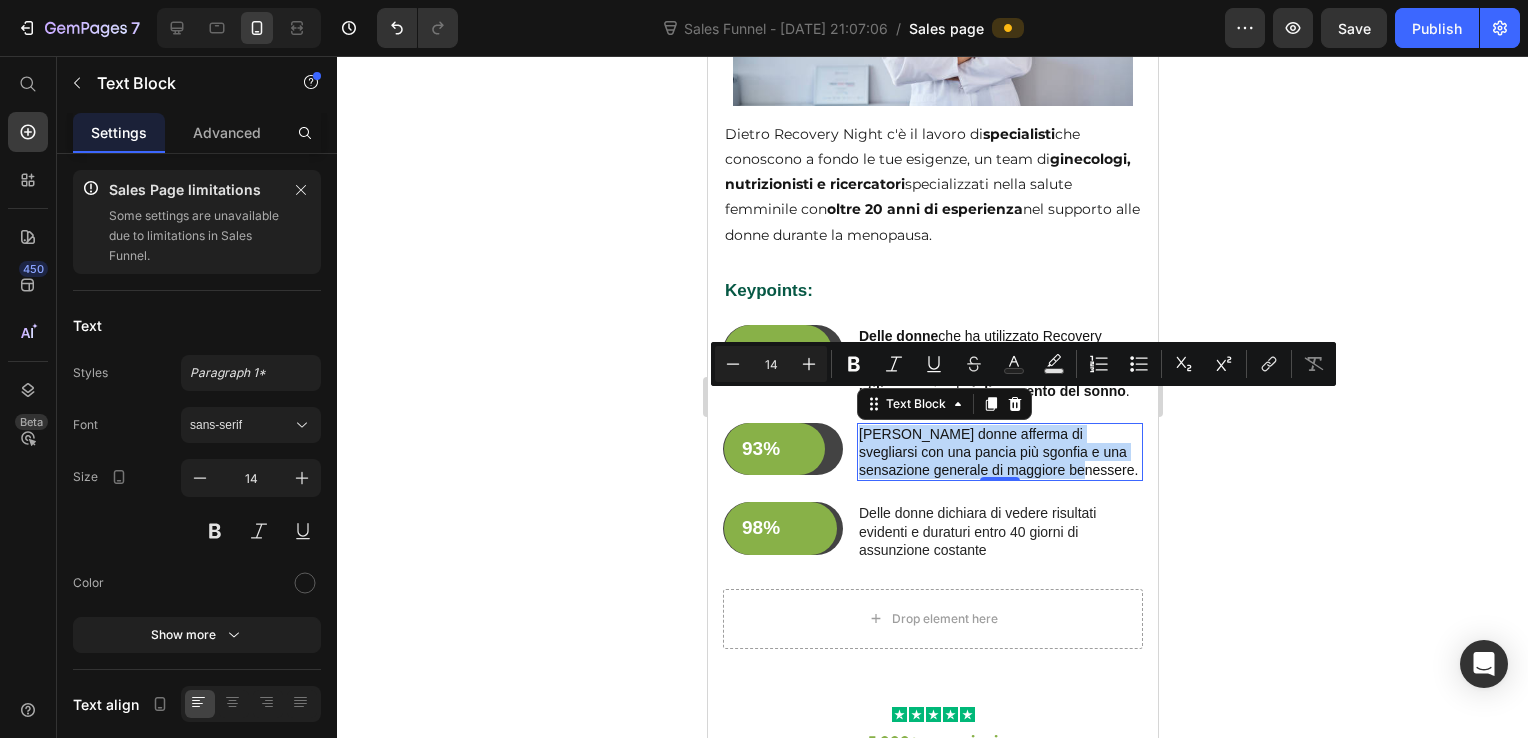 click on "Delle donne afferma di svegliarsi con una pancia più sgonfia e una sensazione generale di maggiore benessere." at bounding box center [999, 452] 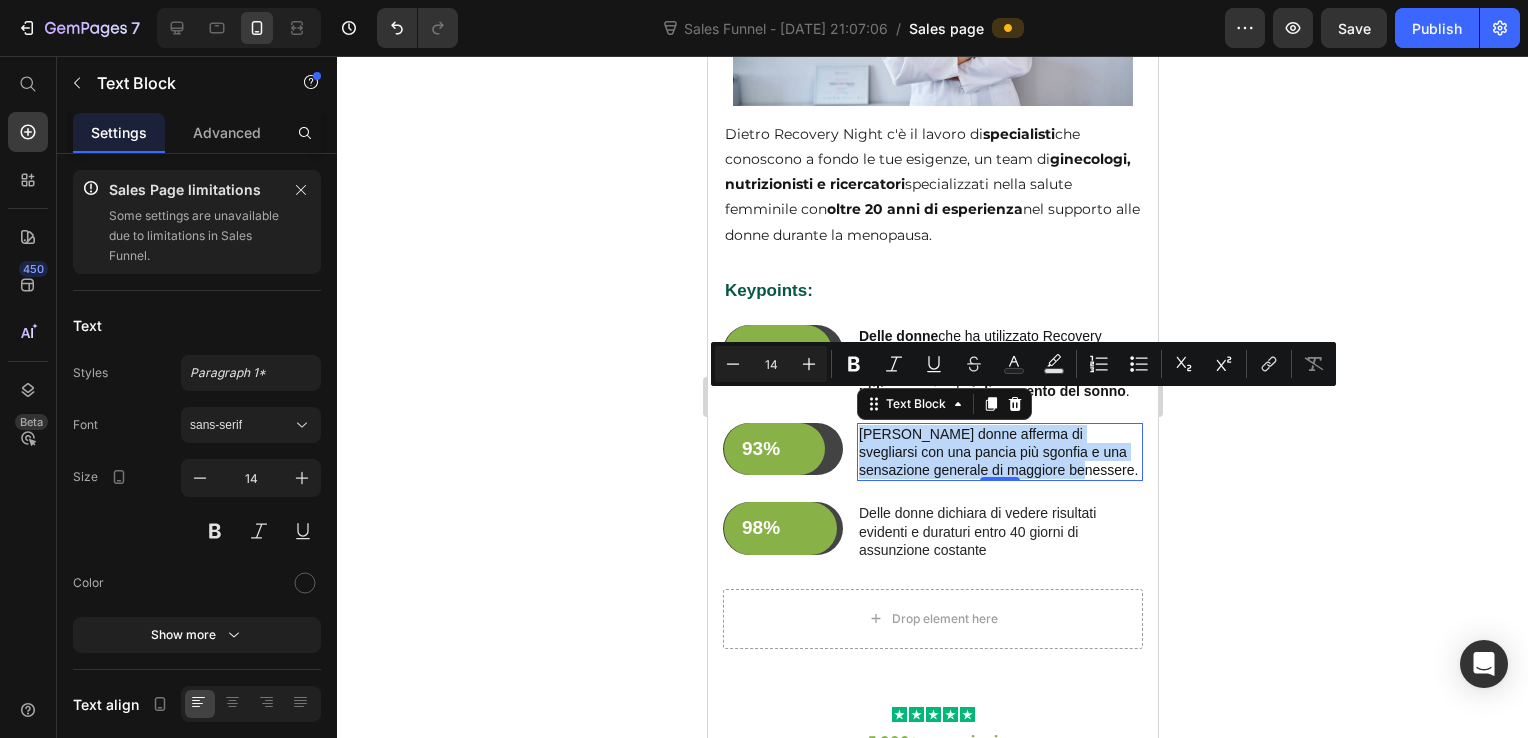 copy on "Delle donne afferma di svegliarsi con una pancia più sgonfia e una sensazione generale di maggiore benessere." 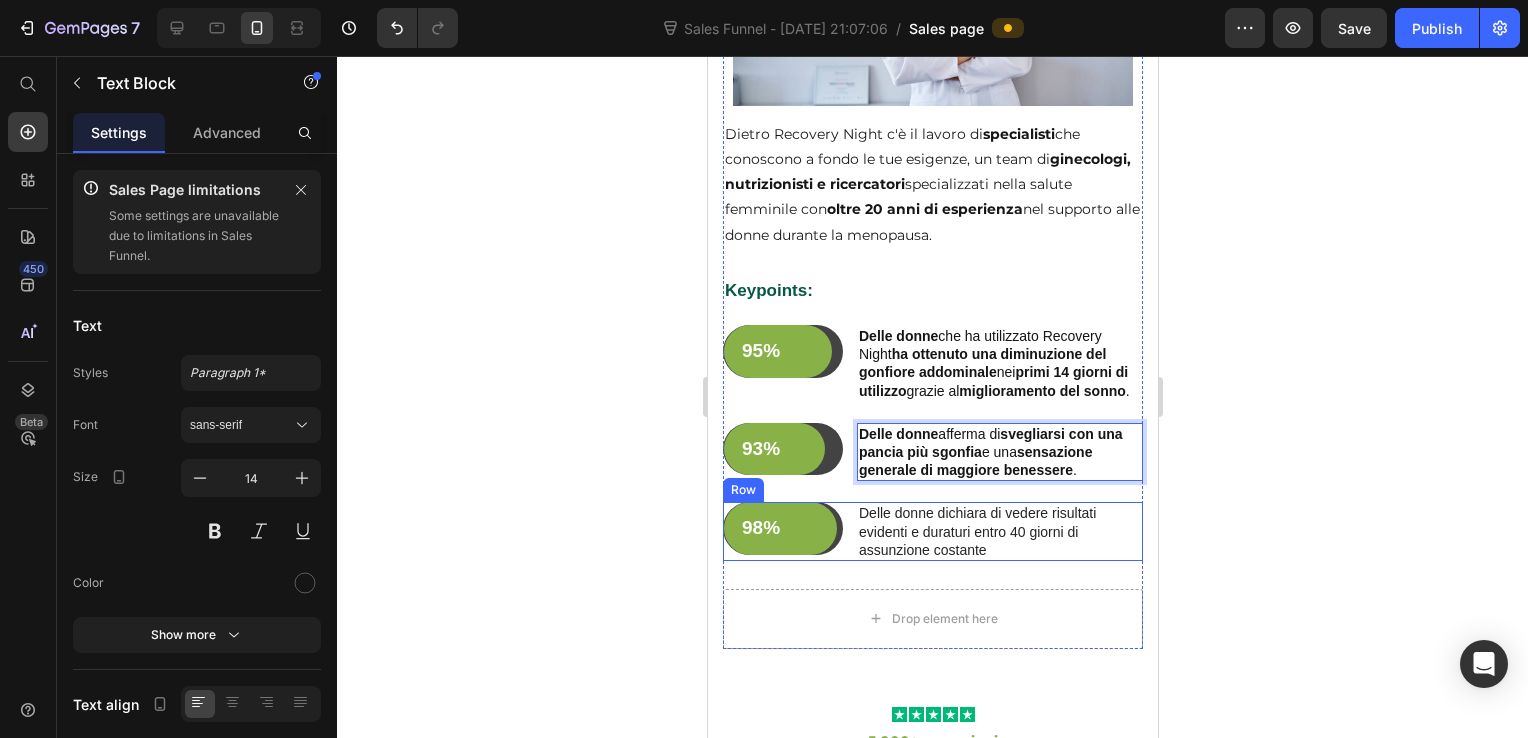 click on "Delle donne dichiara di vedere risultati evidenti e duraturi entro 40 giorni di assunzione costante" at bounding box center [999, 531] 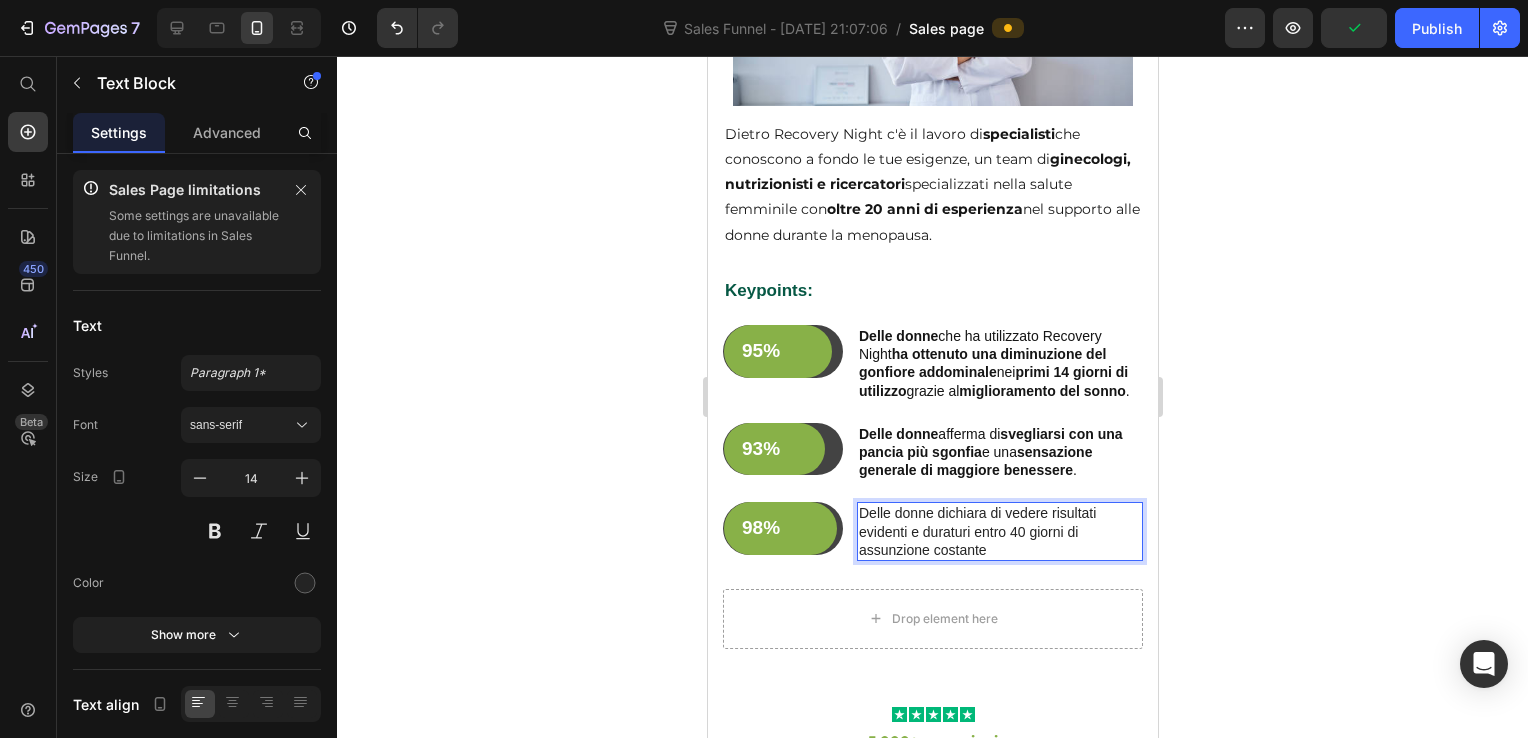 click on "Delle donne dichiara di vedere risultati evidenti e duraturi entro 40 giorni di assunzione costante" at bounding box center (999, 531) 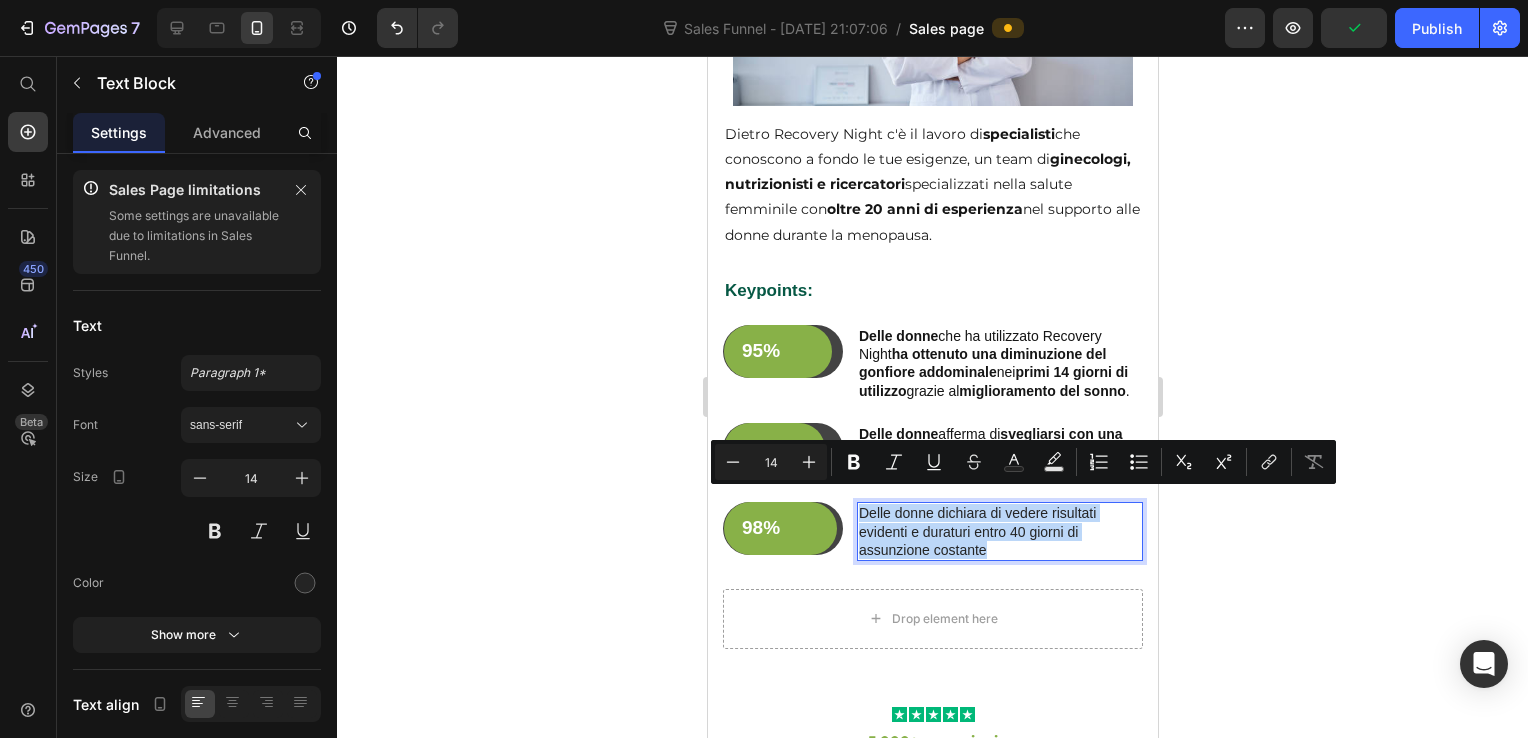 drag, startPoint x: 989, startPoint y: 536, endPoint x: 857, endPoint y: 493, distance: 138.82722 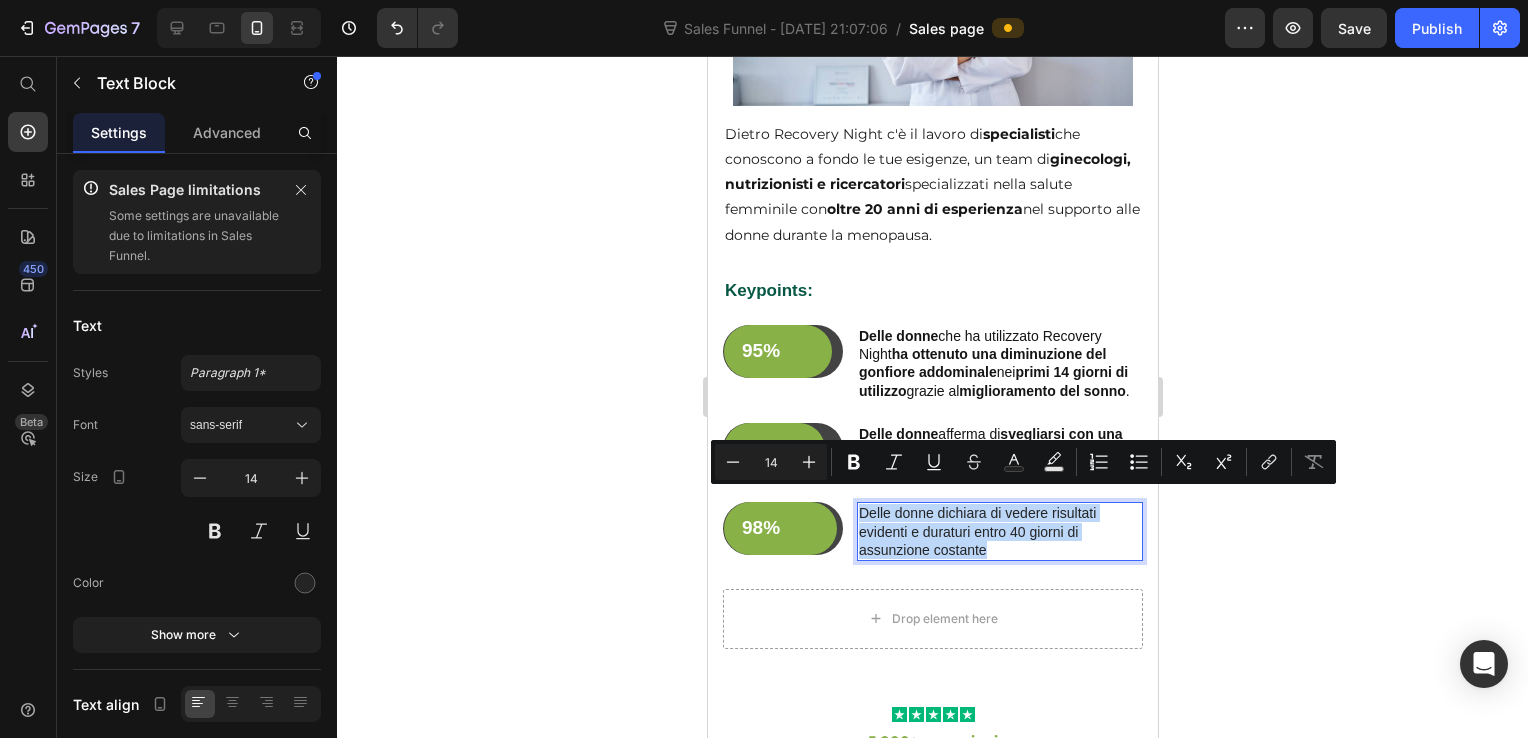 copy on "Delle donne dichiara di vedere risultati evidenti e duraturi entro 40 giorni di assunzione costante" 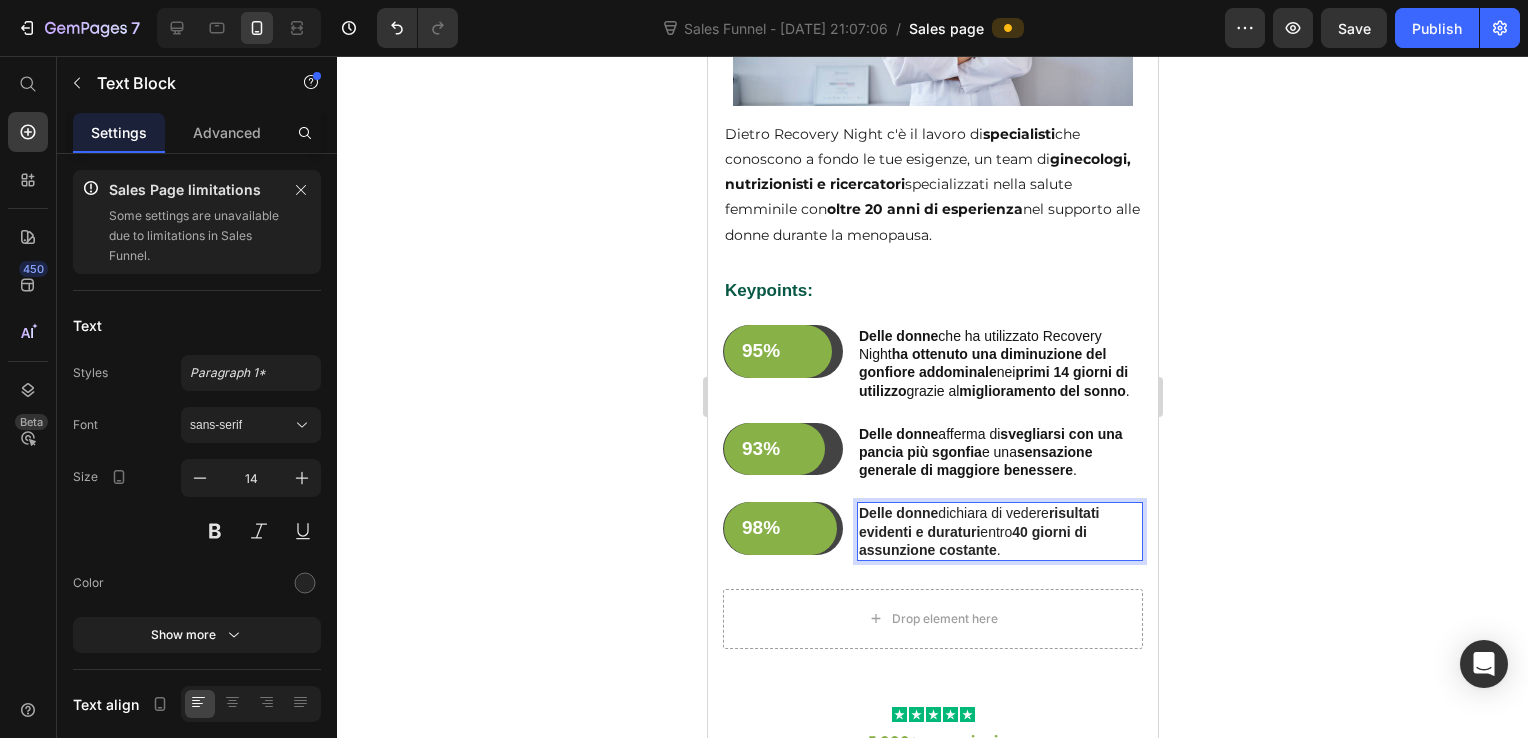 click 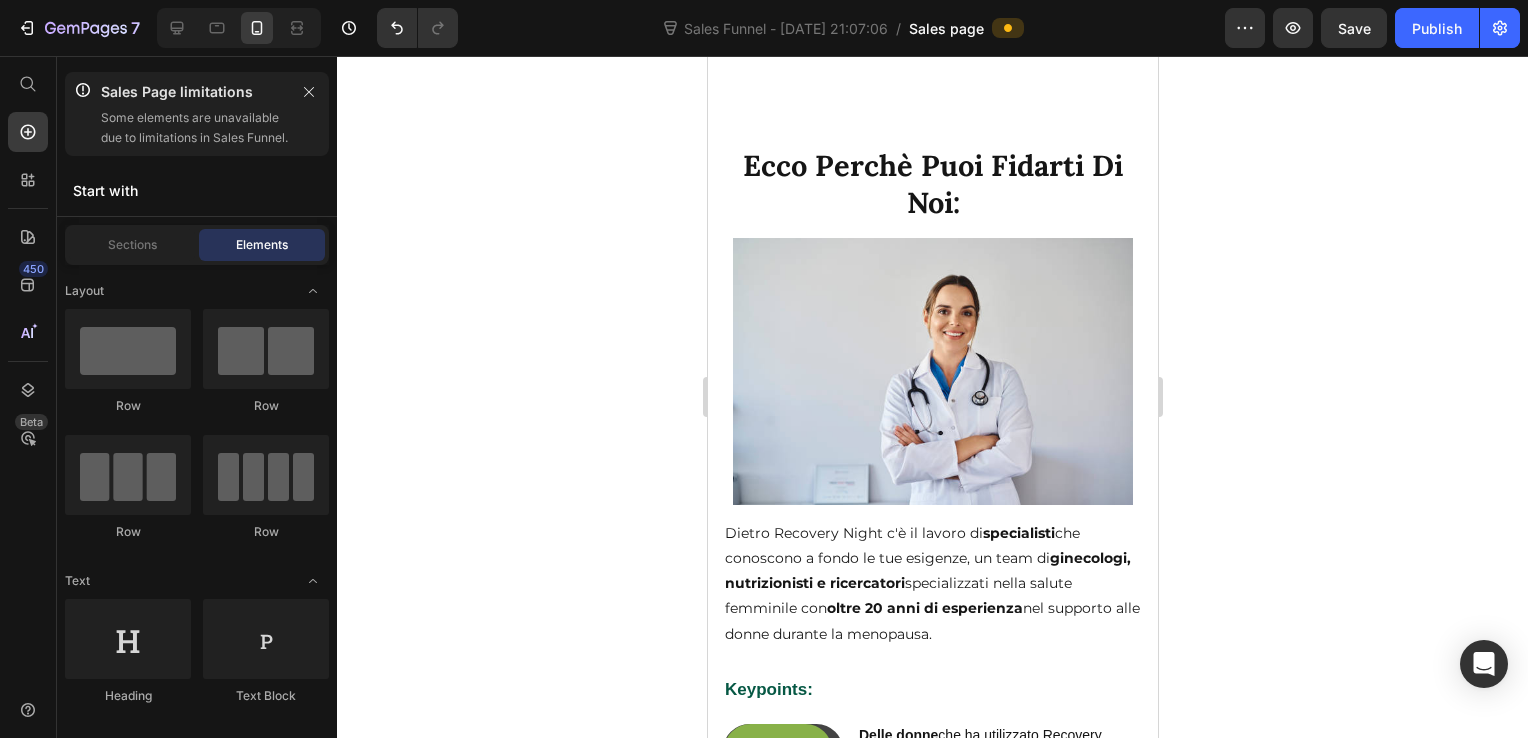 scroll, scrollTop: 4463, scrollLeft: 0, axis: vertical 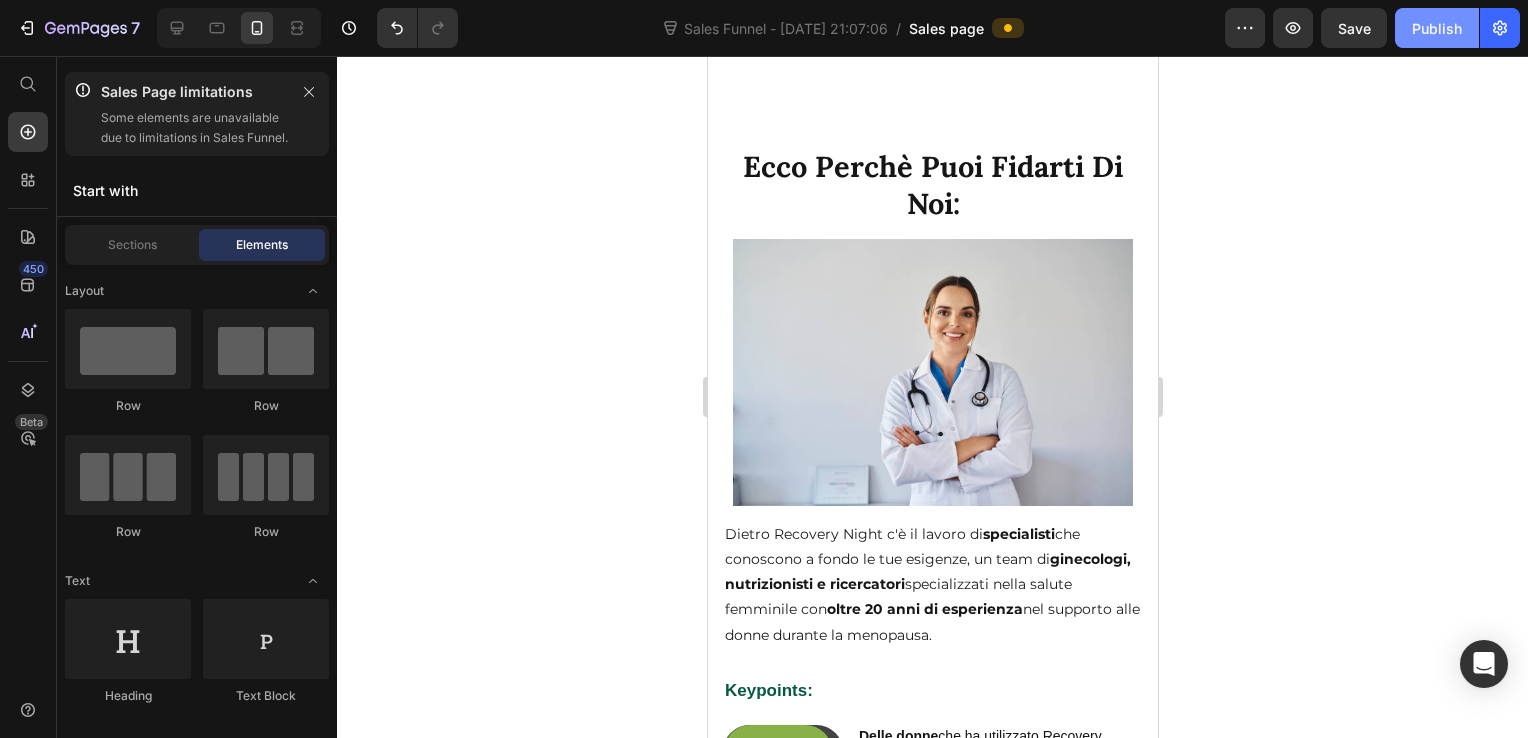 click on "Publish" 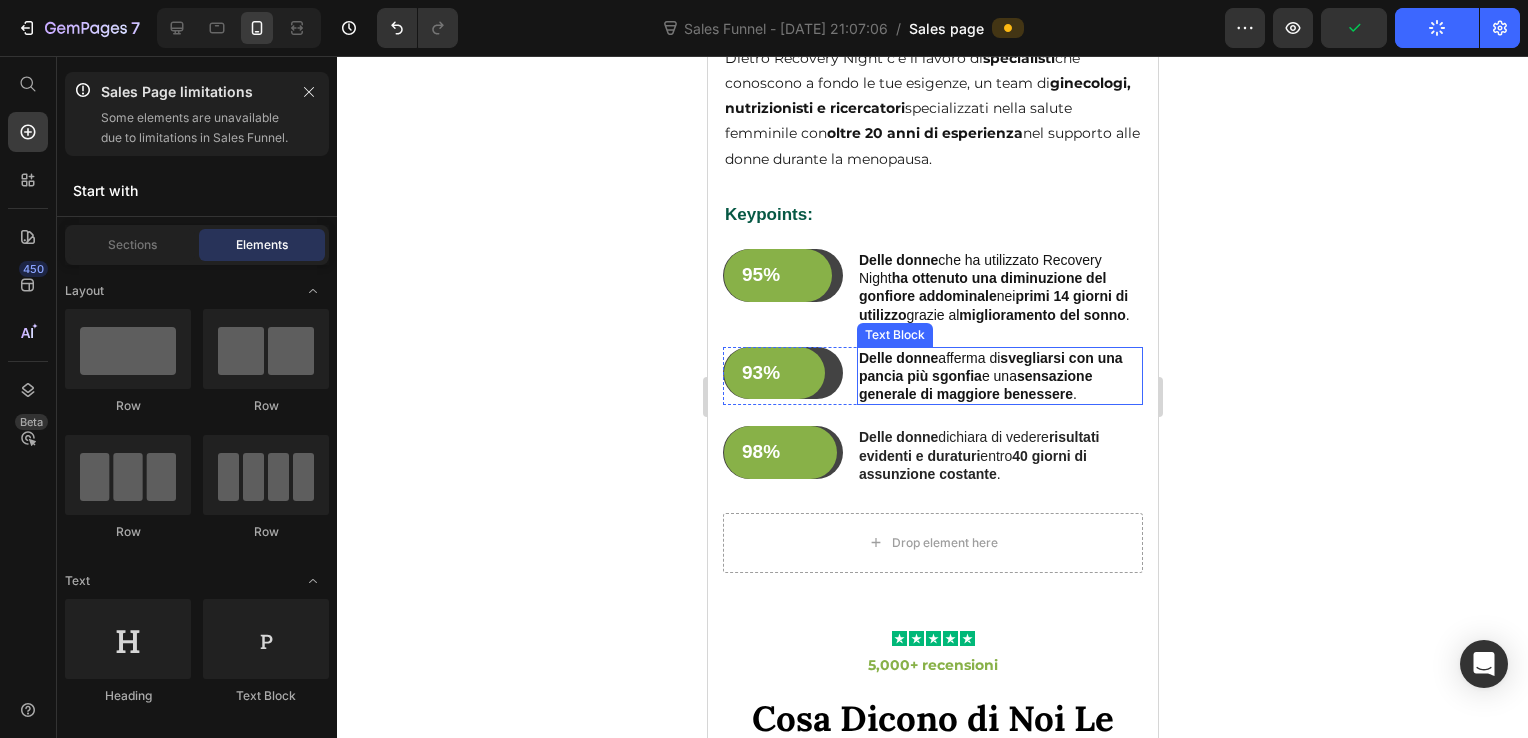 scroll, scrollTop: 5063, scrollLeft: 0, axis: vertical 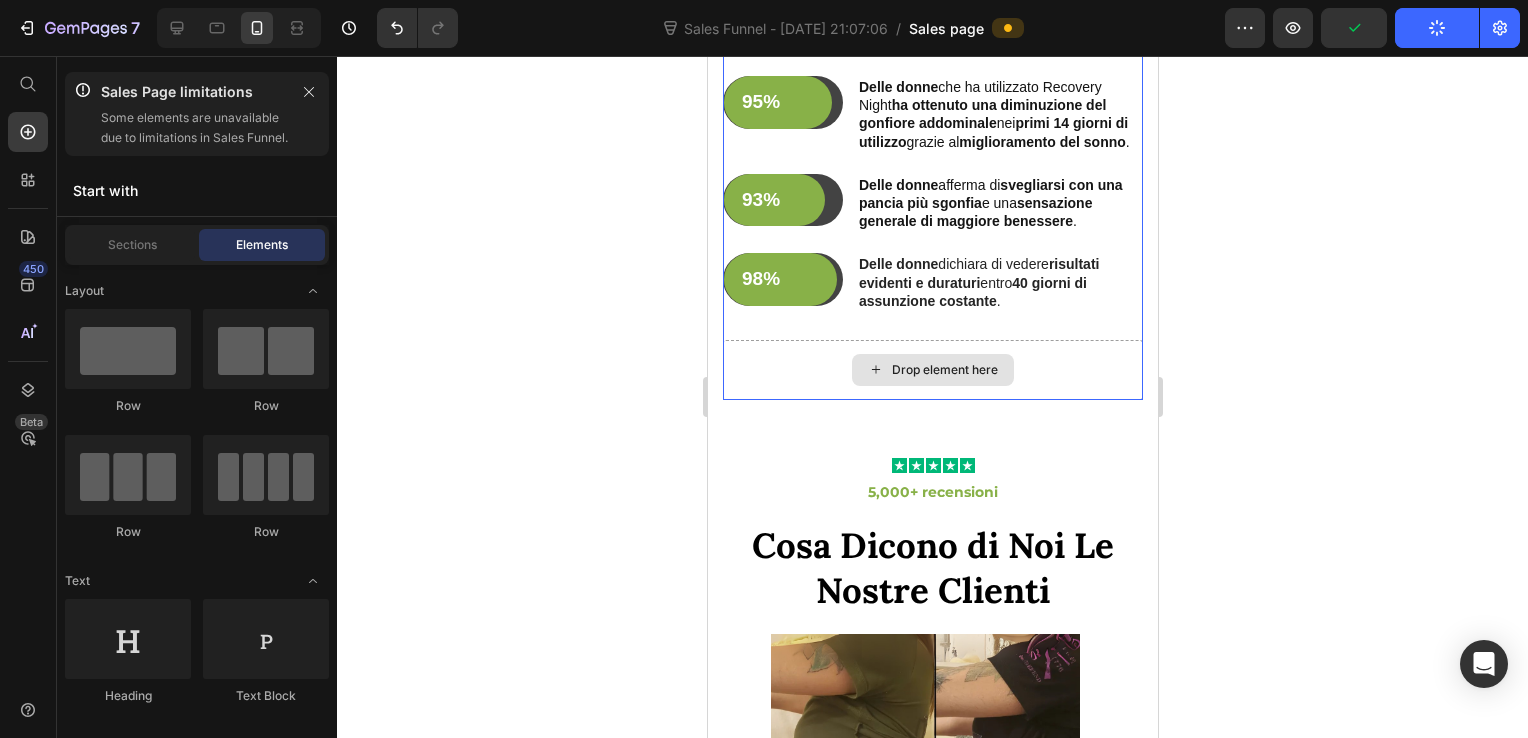 click on "Drop element here" at bounding box center (932, 370) 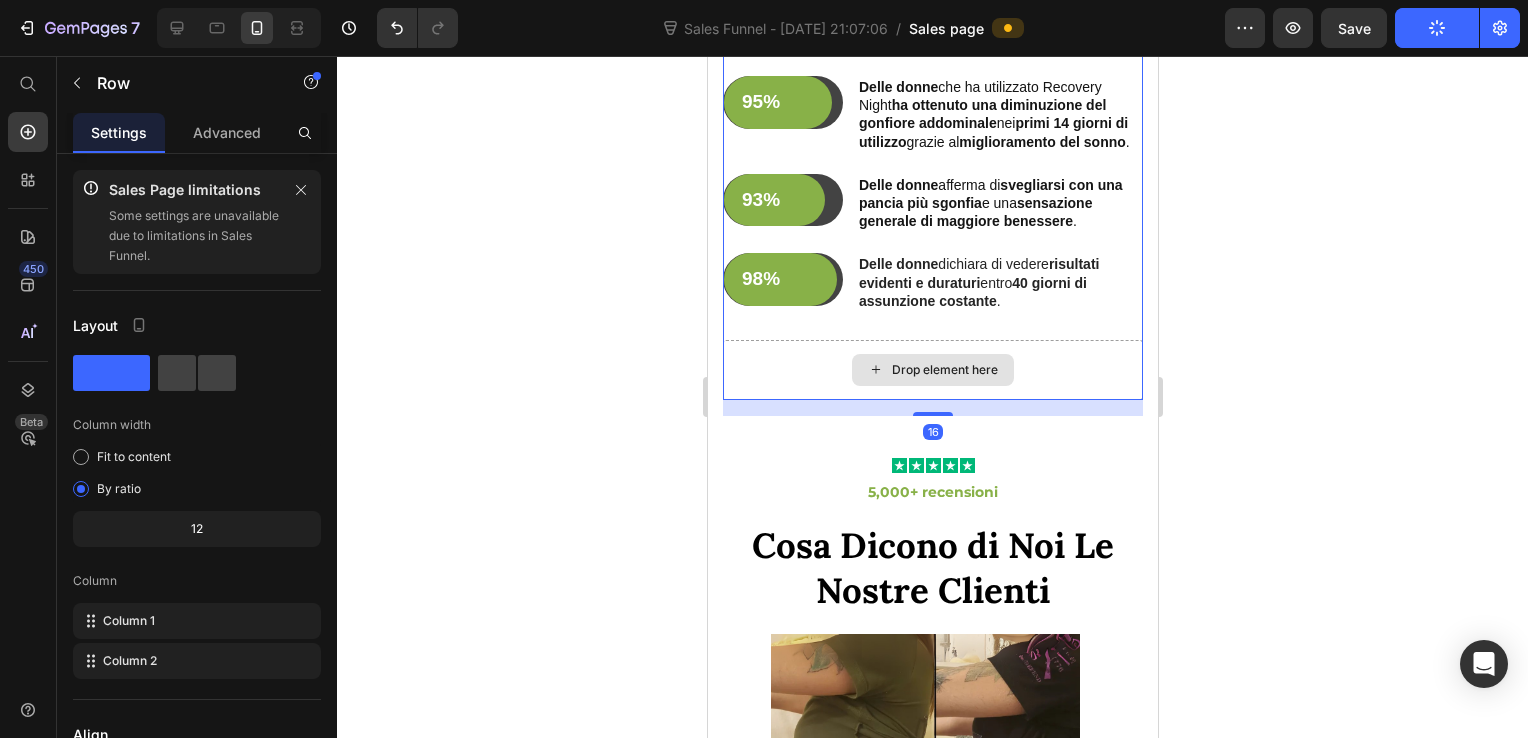 click on "Drop element here" at bounding box center (932, 370) 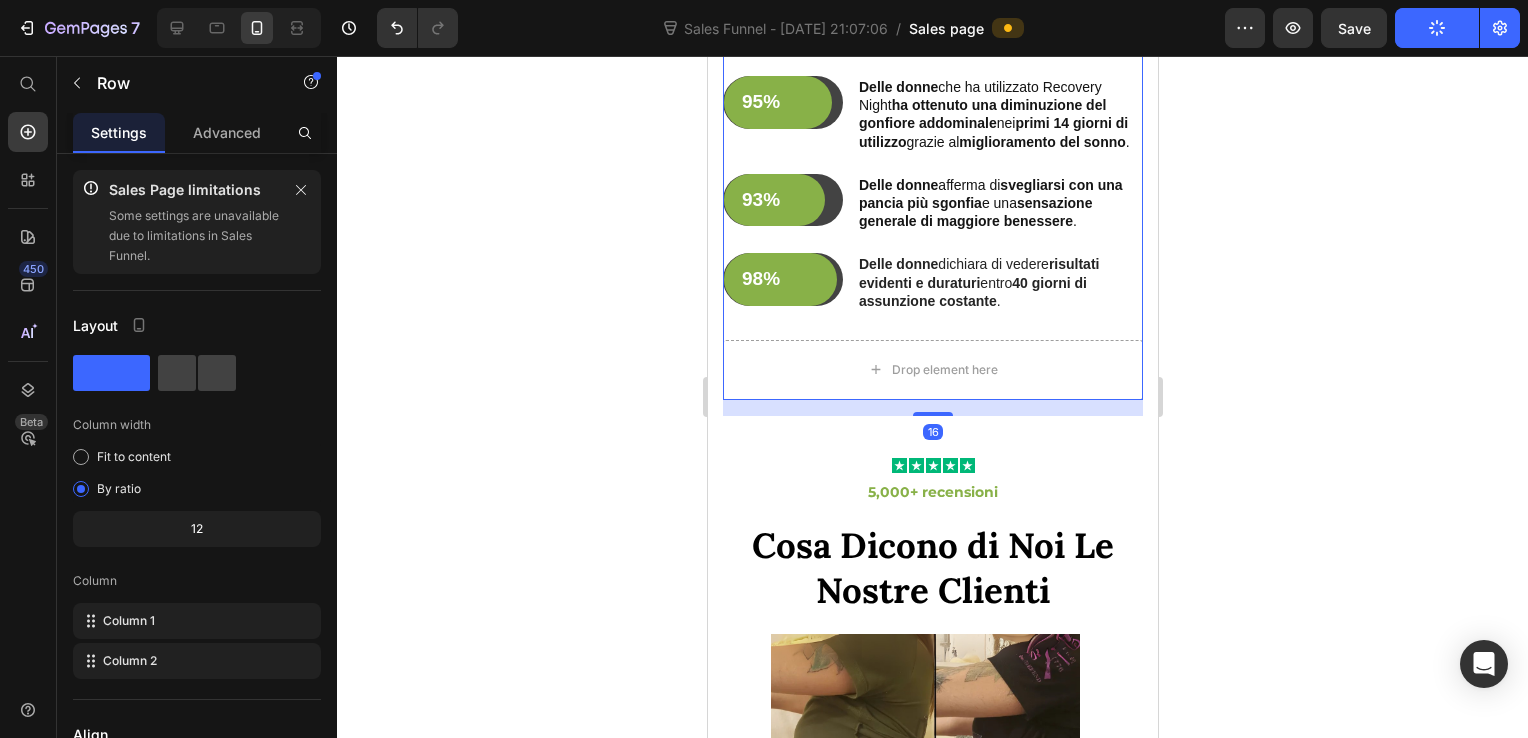 click 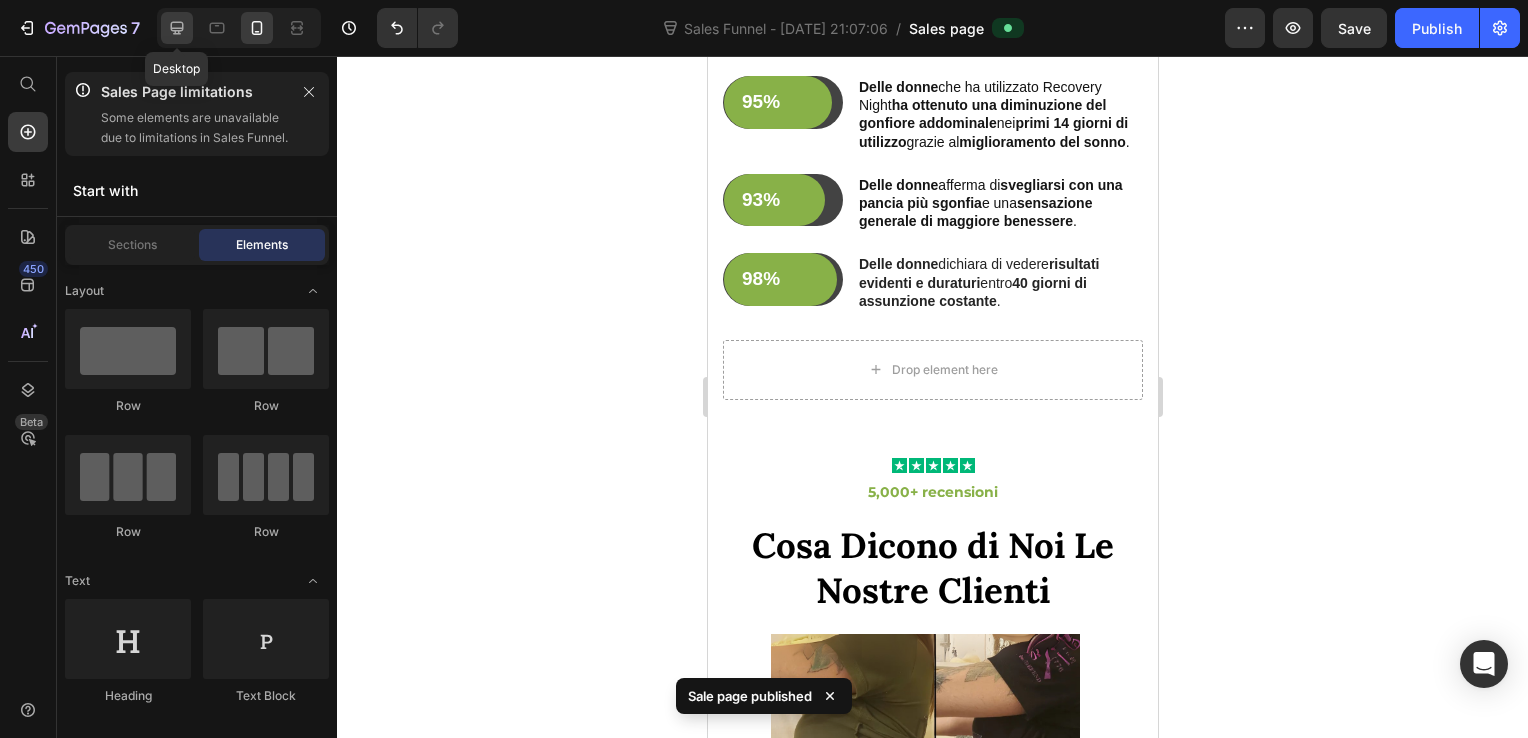 click 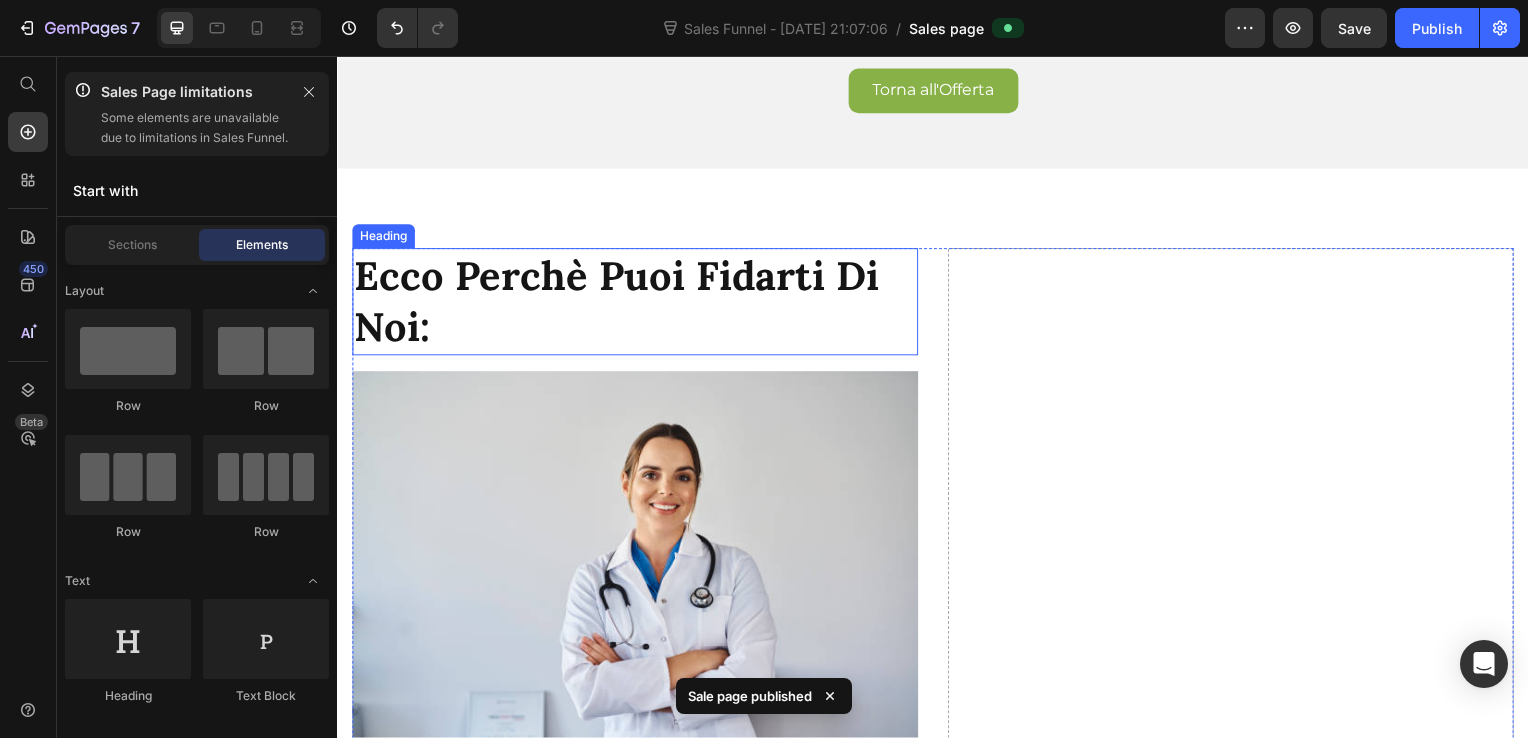 scroll, scrollTop: 4667, scrollLeft: 0, axis: vertical 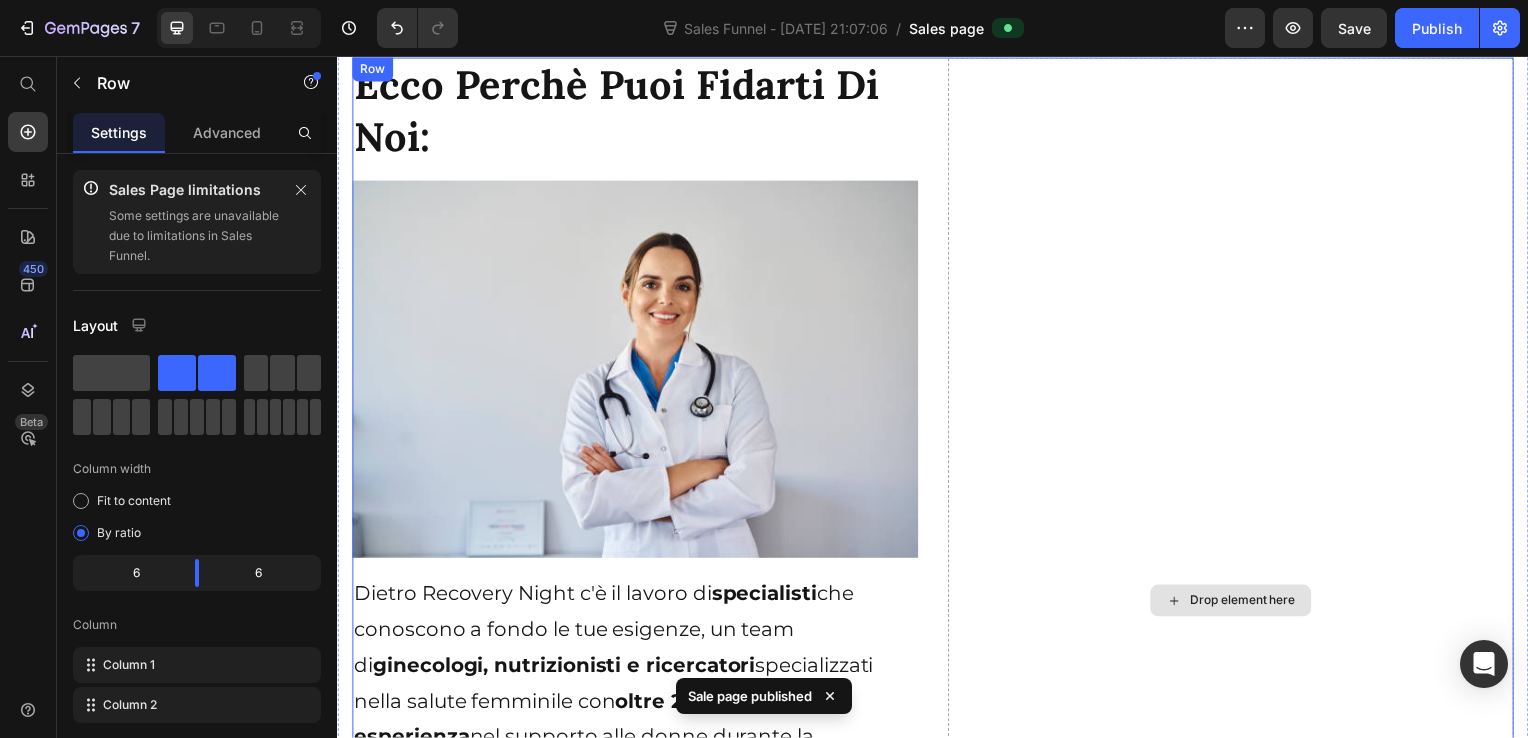 click on "Drop element here" at bounding box center (1237, 605) 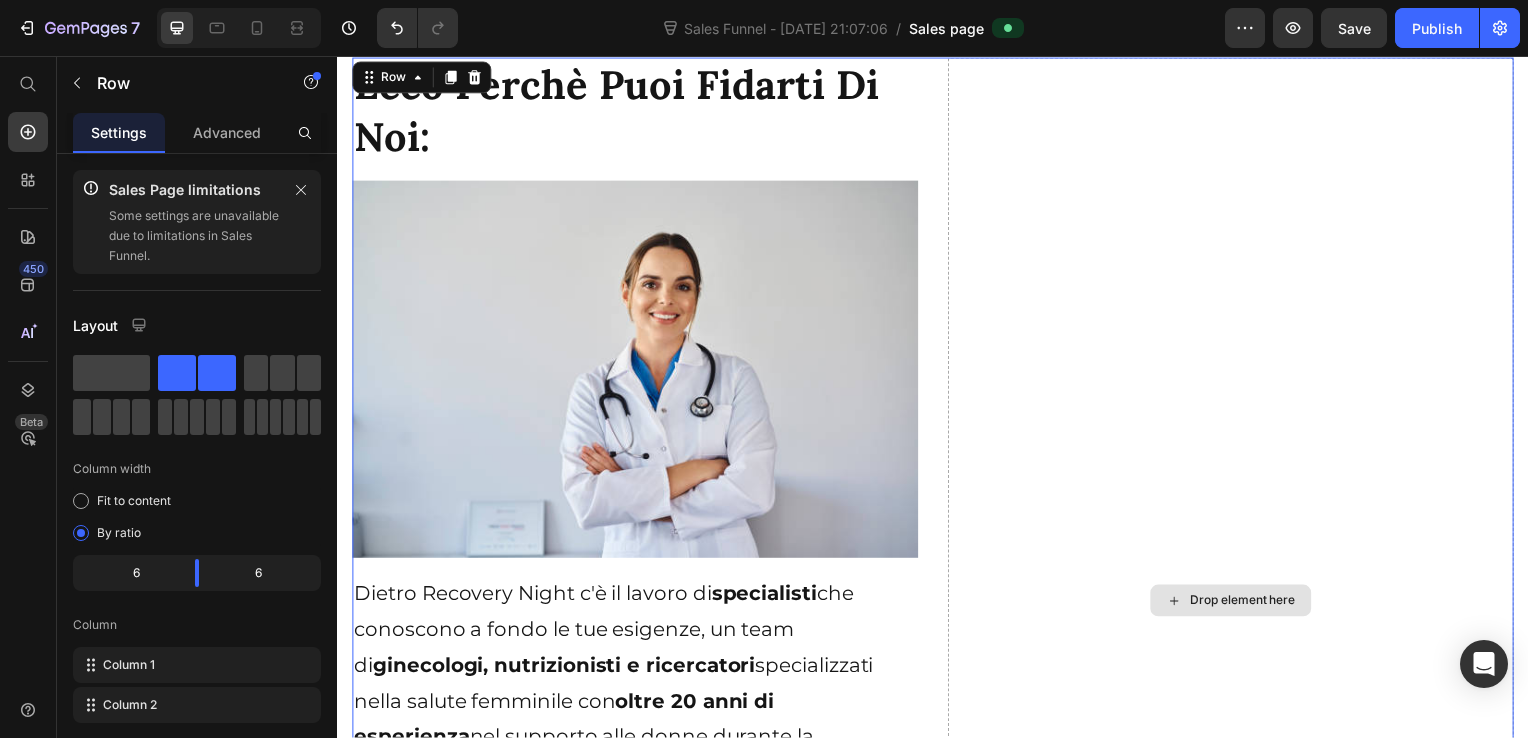 click on "Drop element here" at bounding box center [1237, 605] 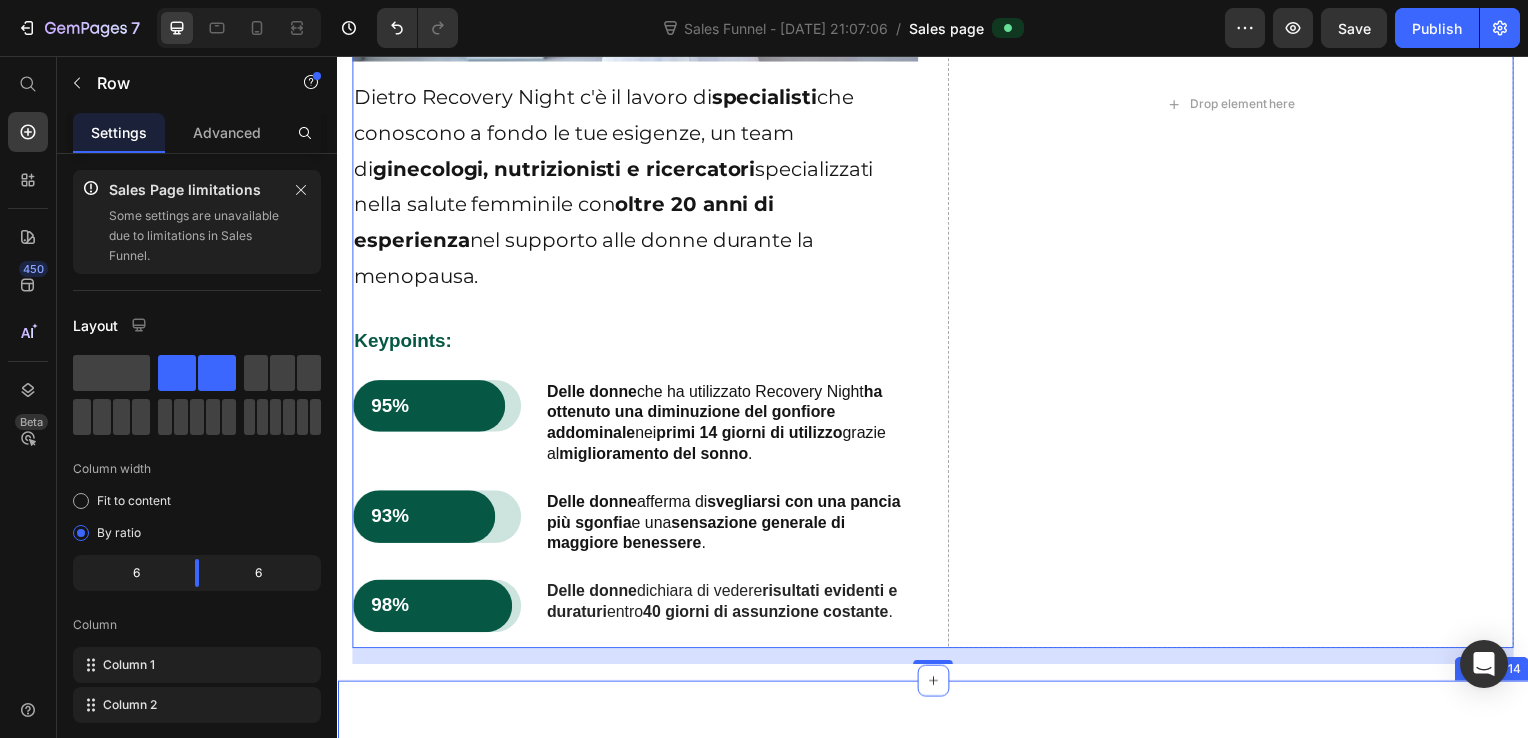 scroll, scrollTop: 4667, scrollLeft: 0, axis: vertical 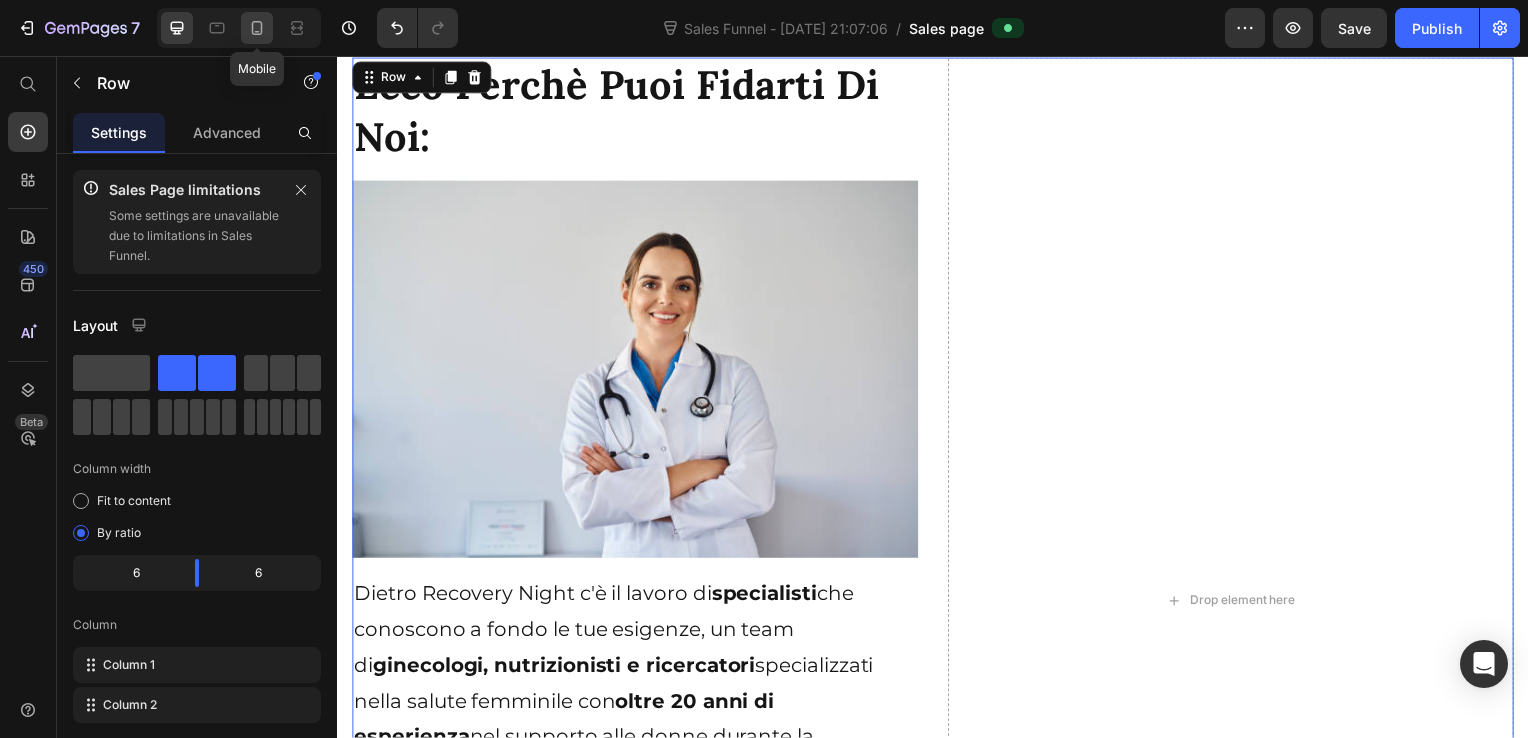 click 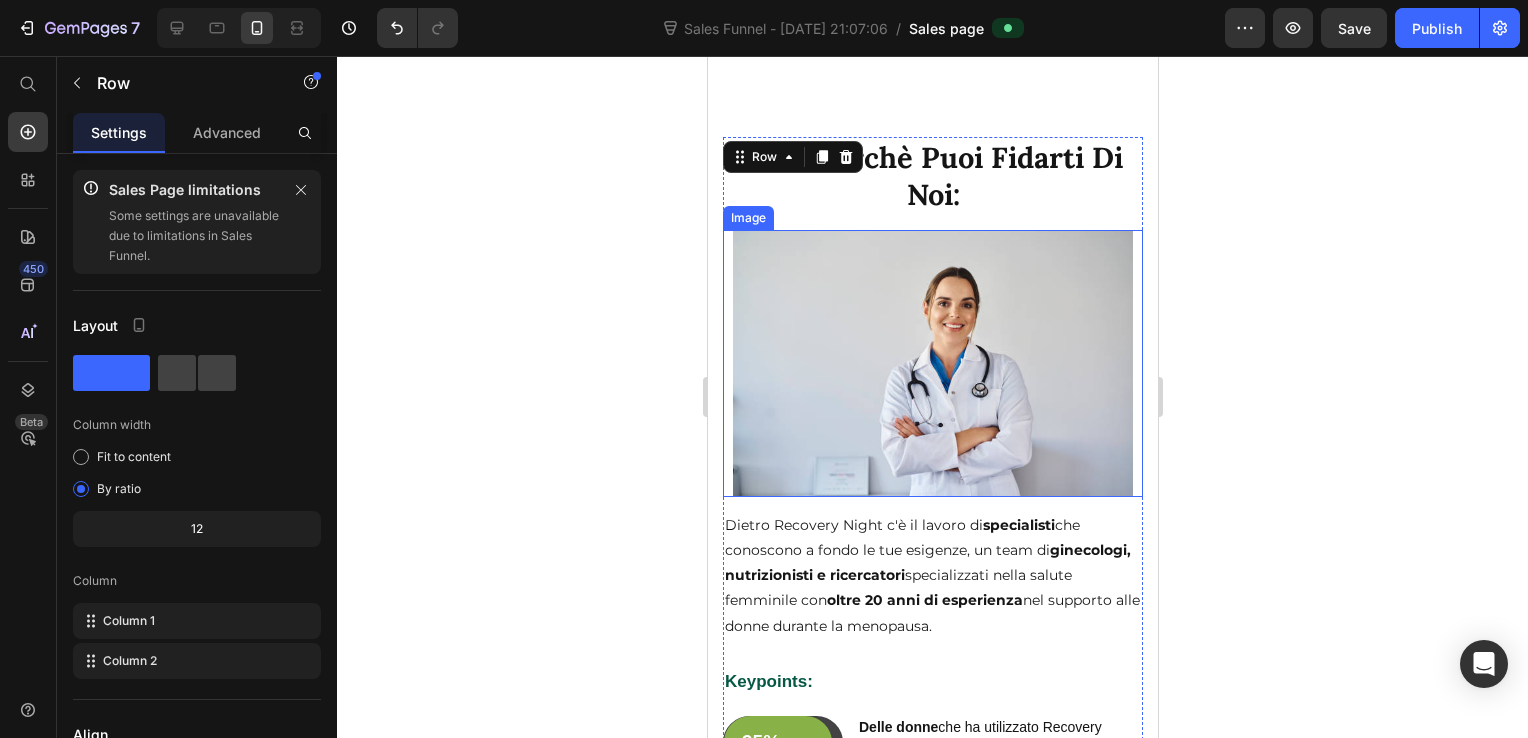 scroll, scrollTop: 4633, scrollLeft: 0, axis: vertical 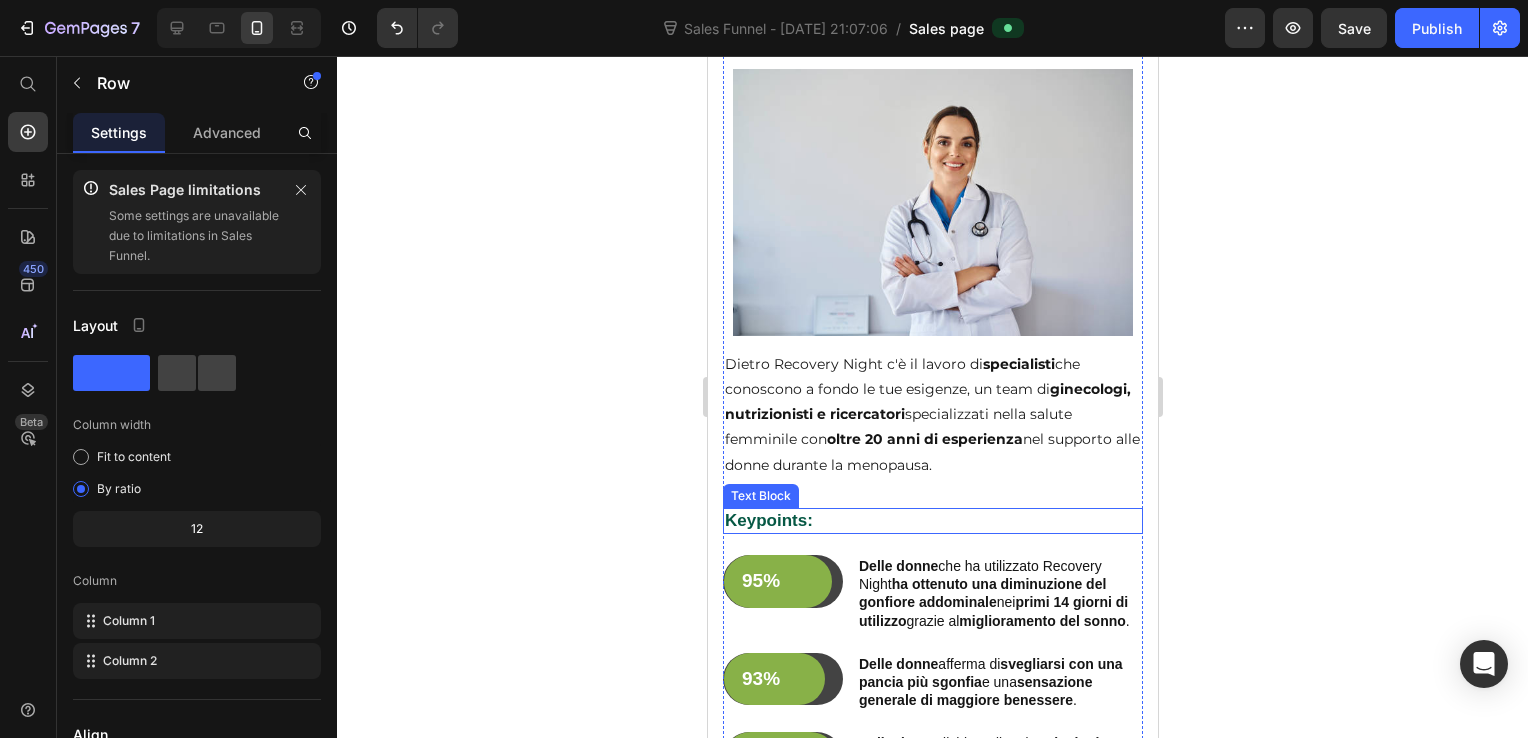 click on "Keypoints:" at bounding box center (932, 521) 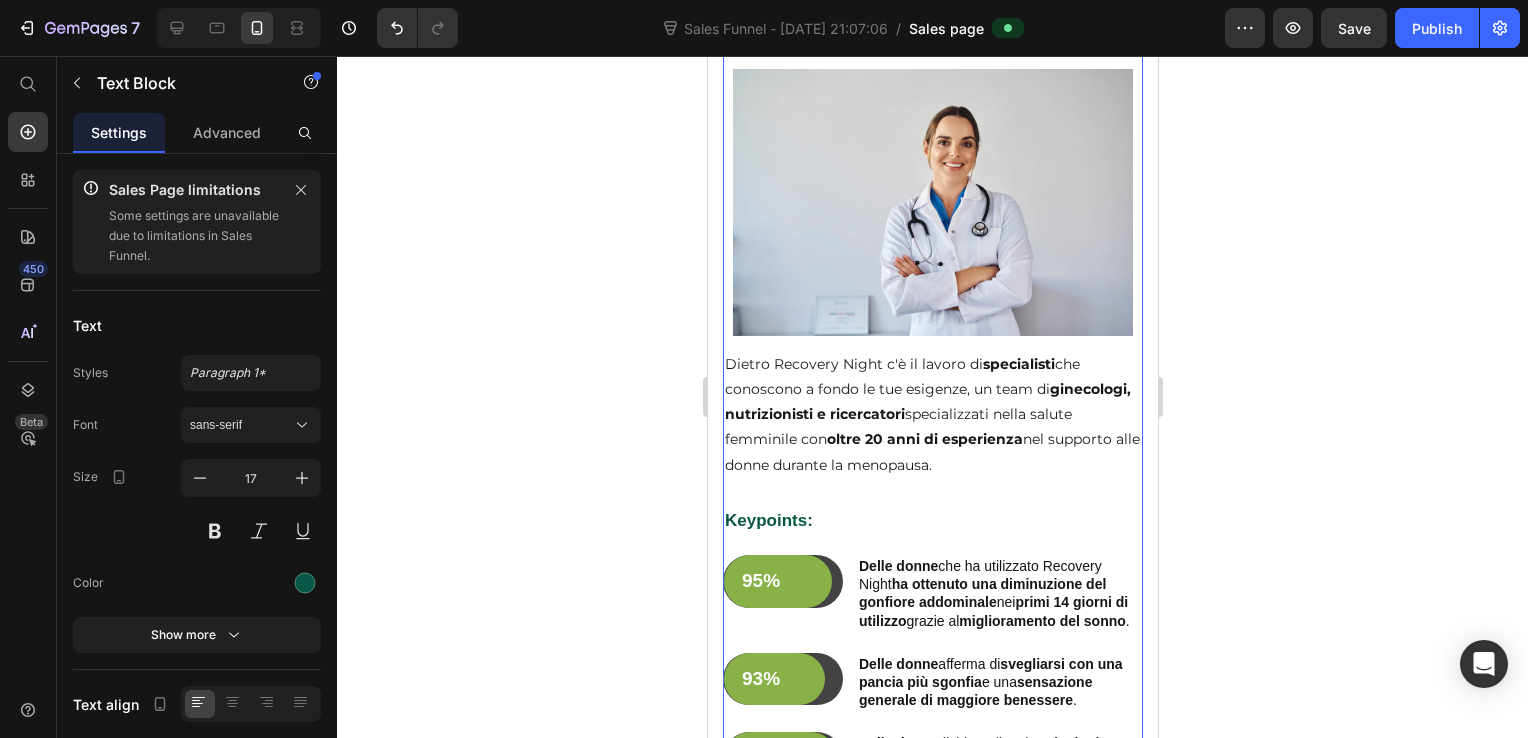 click on "Ecco Perchè Puoi Fidarti Di Noi: Heading Image Dietro Recovery Night c'è il lavoro di  specialisti  che conoscono a fondo le tue esigenze, un team di  ginecologi, nutrizionisti e ricercatori  specializzati nella salute femminile con  oltre 20 anni di esperienza  nel supporto alle donne durante la menopausa. Text Block Keypoints: Text Block 95% Text Block Row Row Delle donne  che ha utilizzato Recovery Night  ha ottenuto una diminuzione del gonfiore addominale  nei  primi 14 giorni di utilizzo  grazie al  miglioramento del sonno . Text Block Row 93% Text Block Row Row Delle donne  afferma di  svegliarsi con una pancia più sgonfia  e una  sensazione generale di maggiore benessere . Text Block Row 98% Text Block Row Row Delle donne  dichiara di vedere  risultati evidenti e duraturi  entro  40 giorni di assunzione costante . Text Block Row" at bounding box center (932, 397) 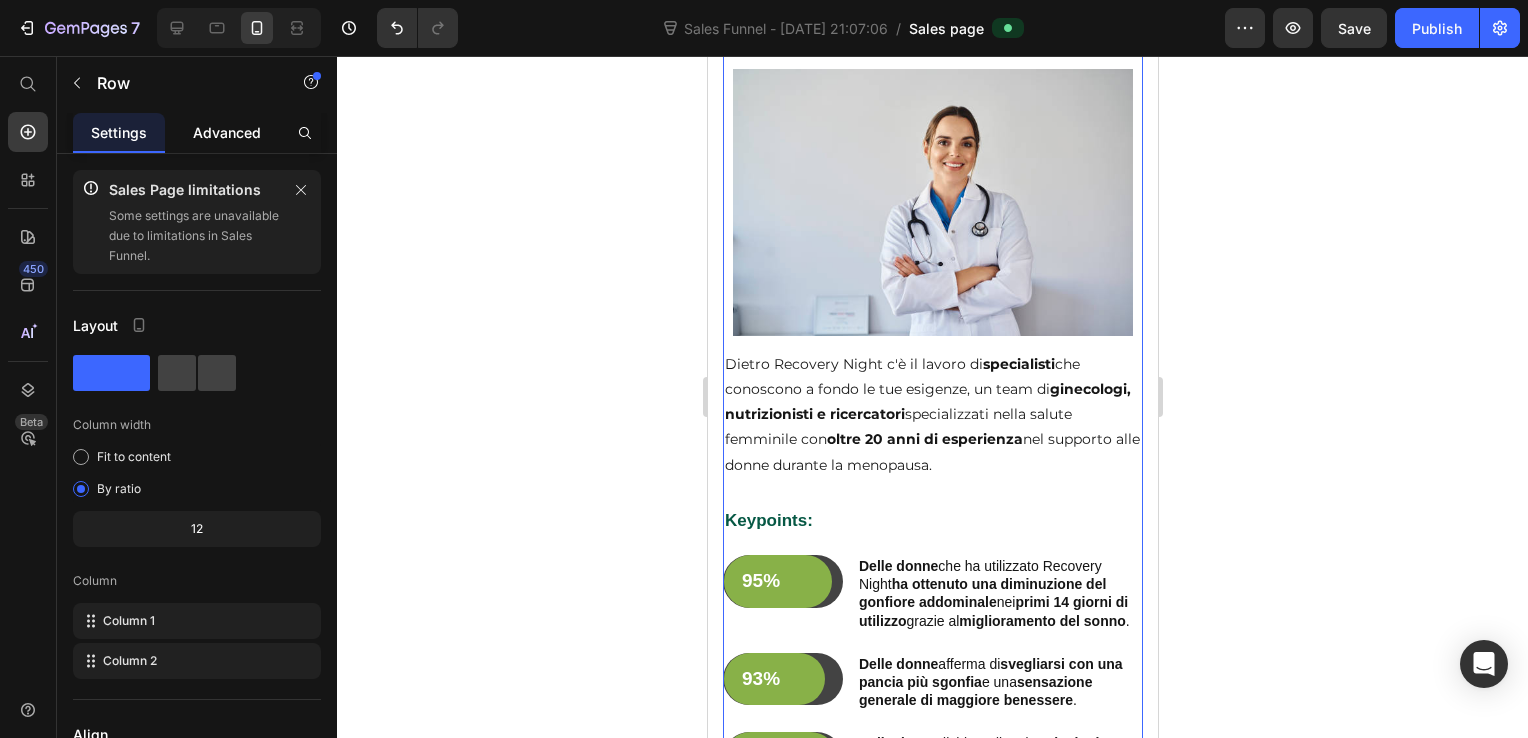 click on "Advanced" at bounding box center (227, 132) 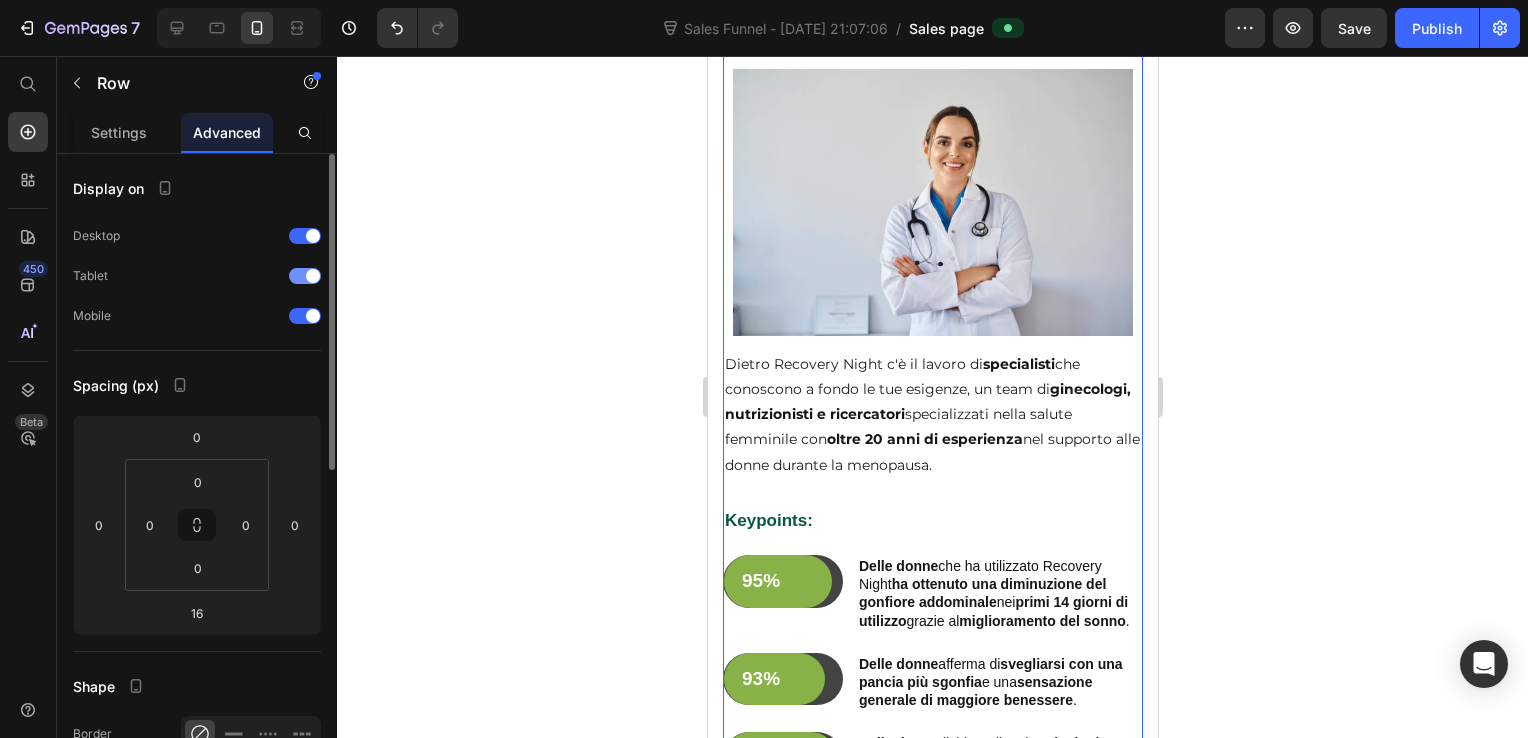 click at bounding box center [313, 276] 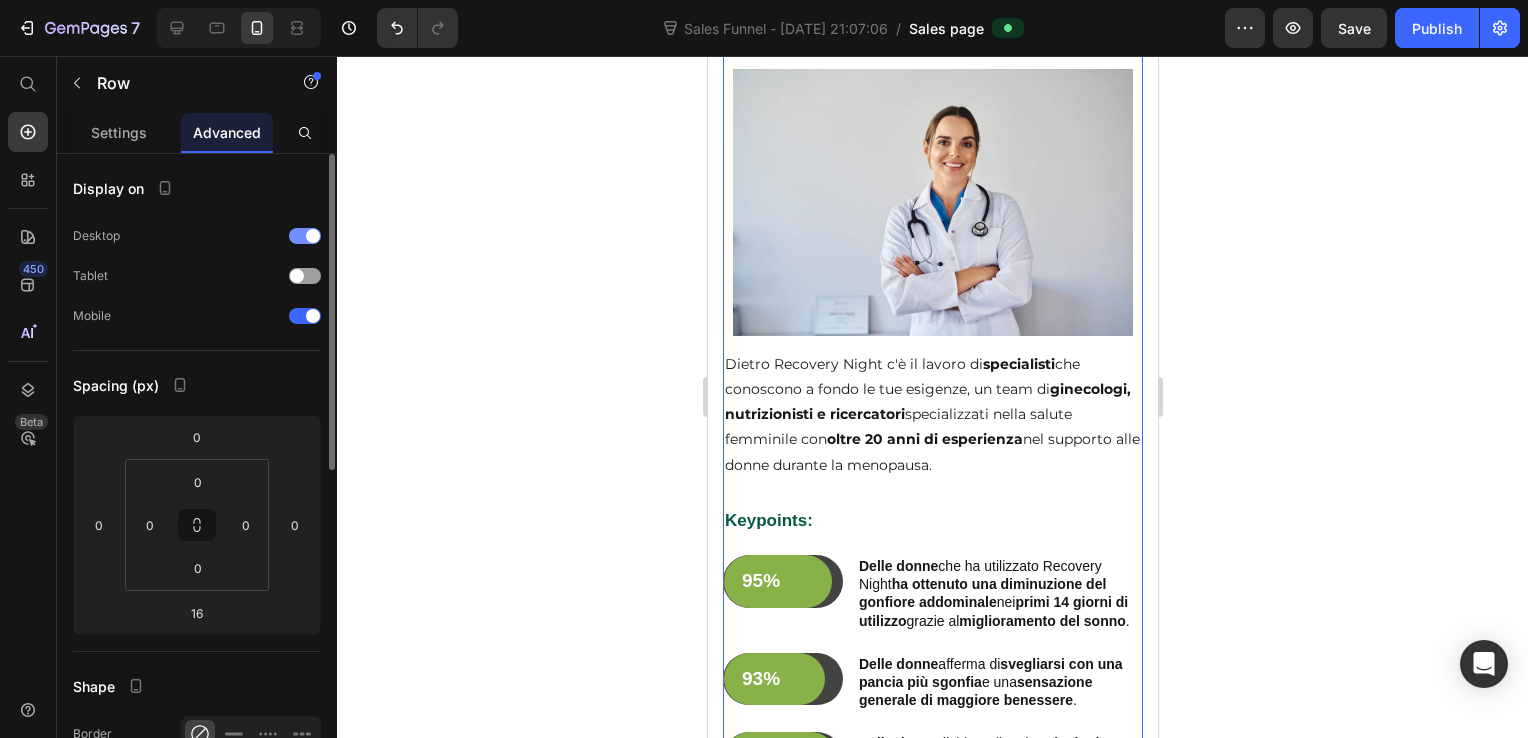 click at bounding box center (313, 236) 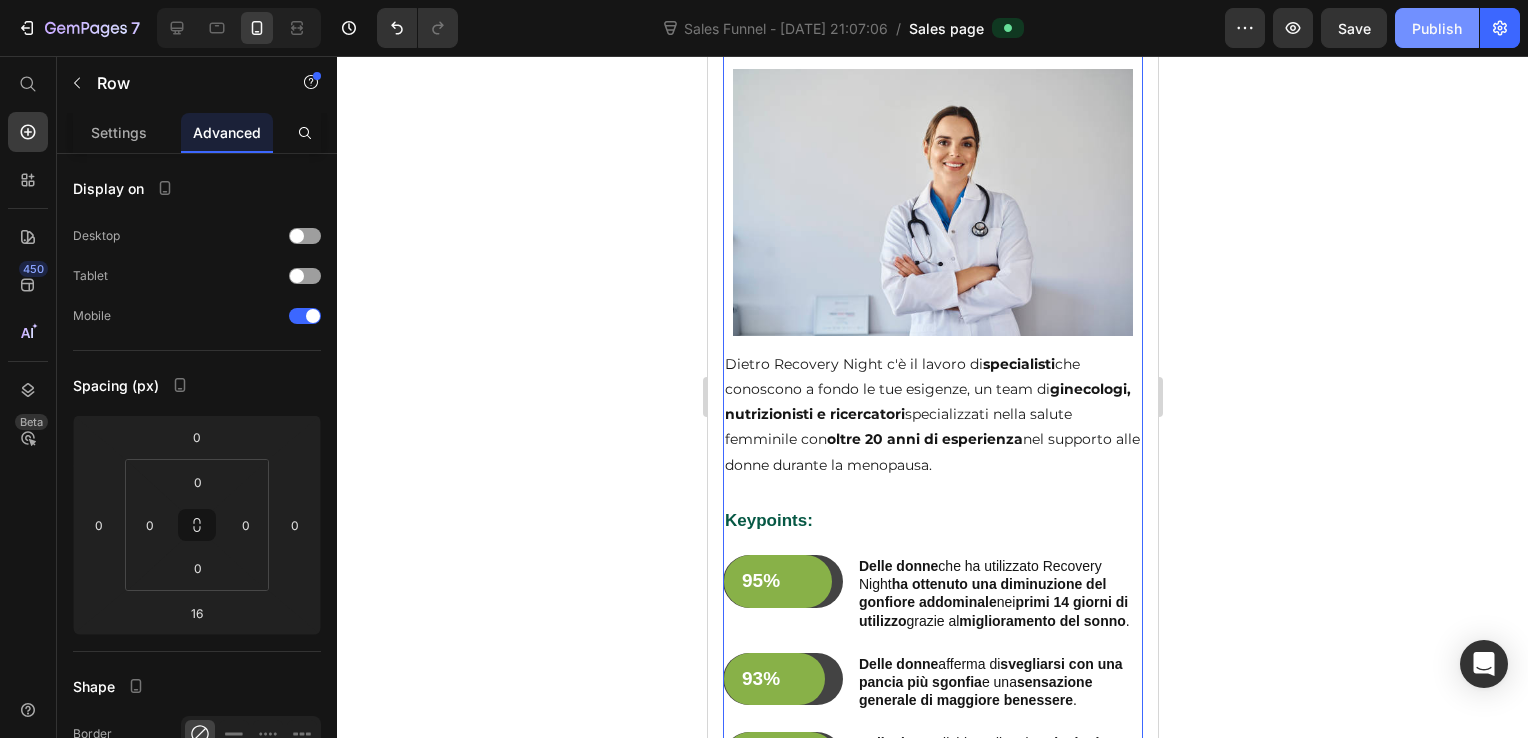 click on "Publish" 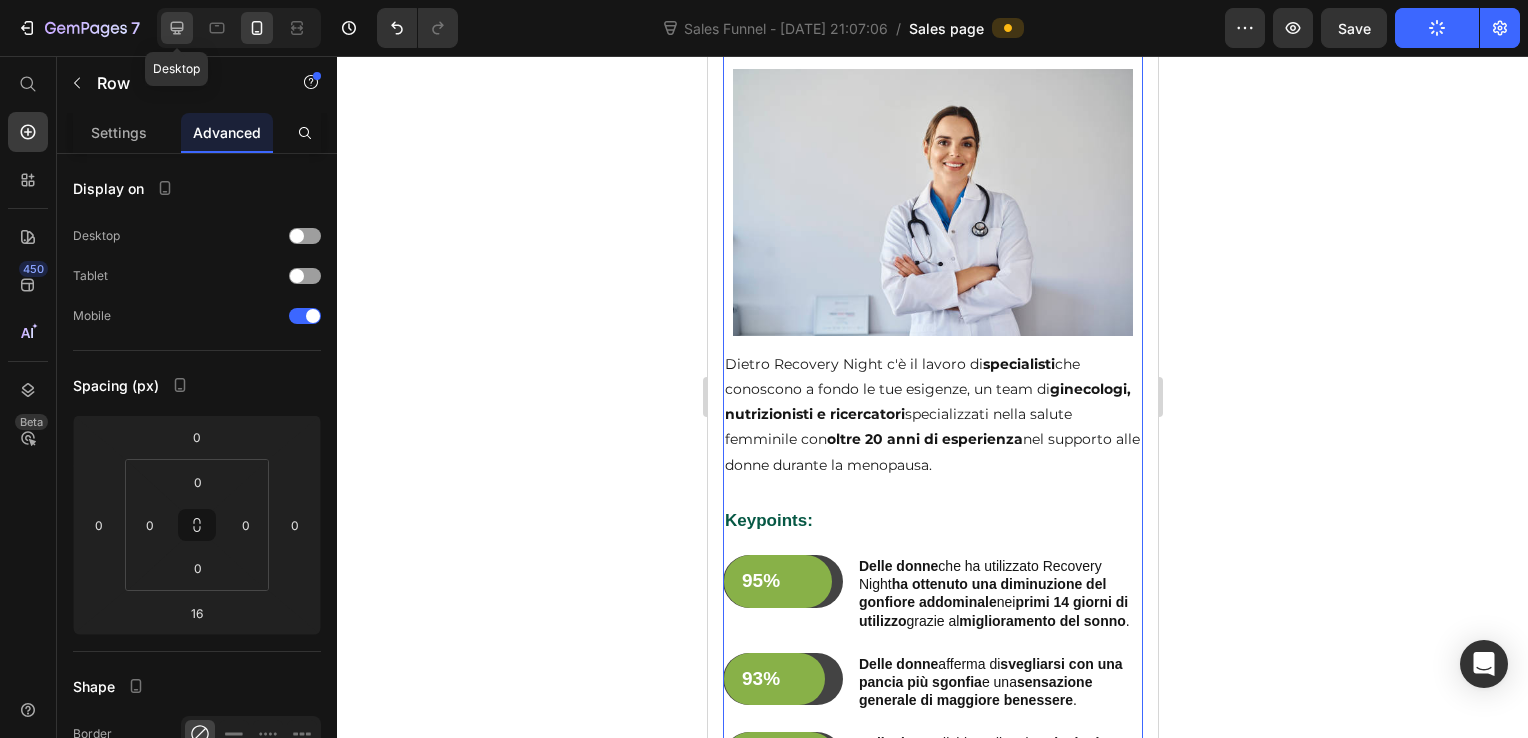 drag, startPoint x: 173, startPoint y: 37, endPoint x: 323, endPoint y: 218, distance: 235.07658 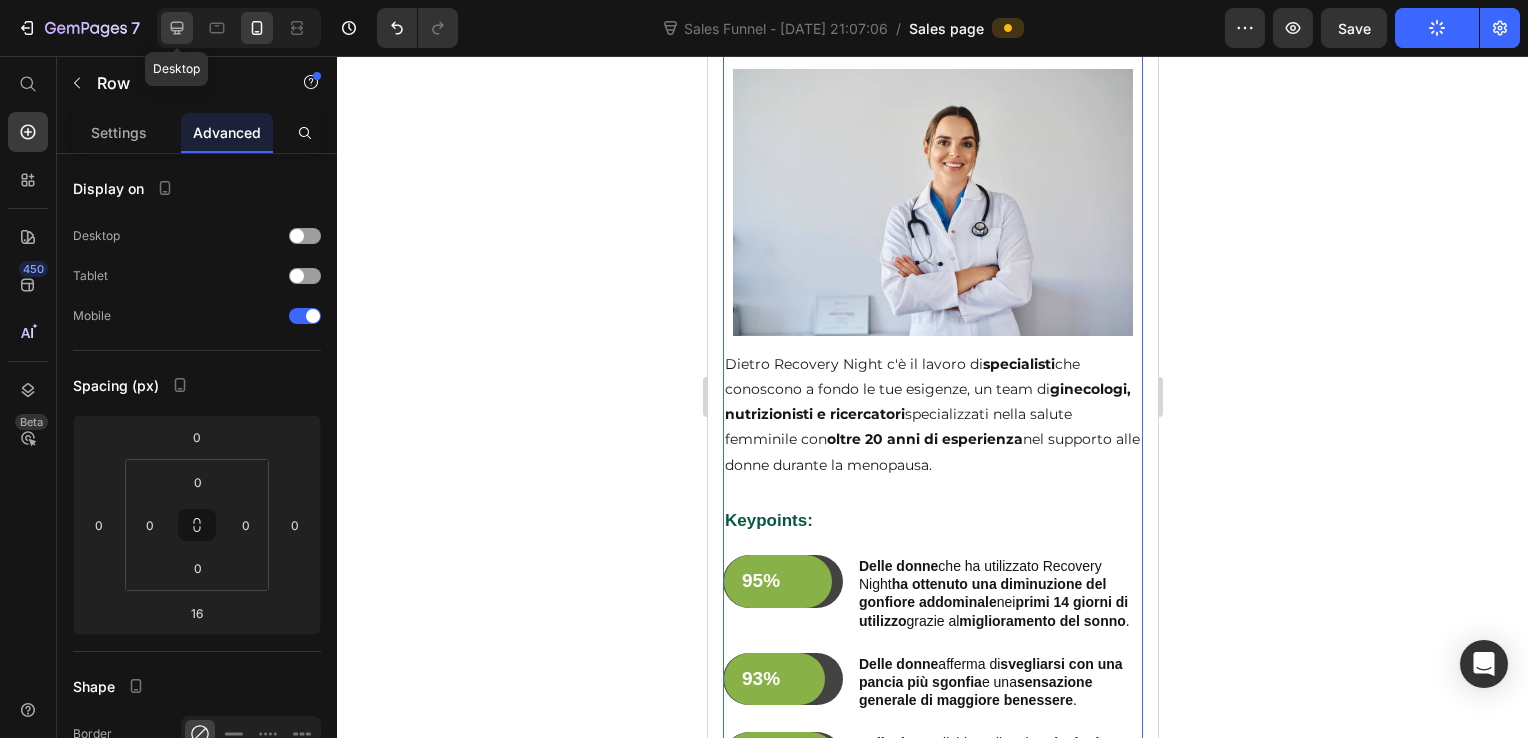 click 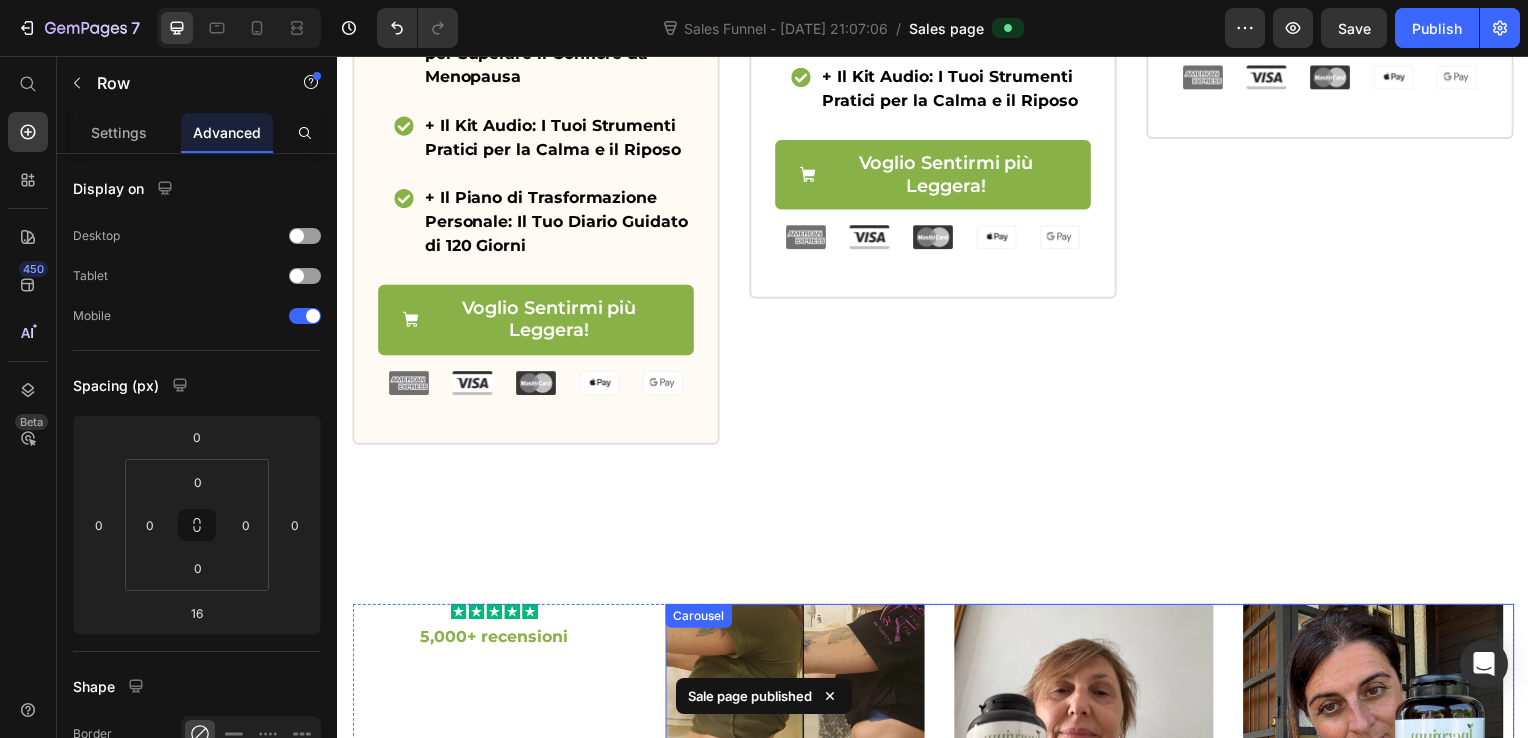 scroll, scrollTop: 2250, scrollLeft: 0, axis: vertical 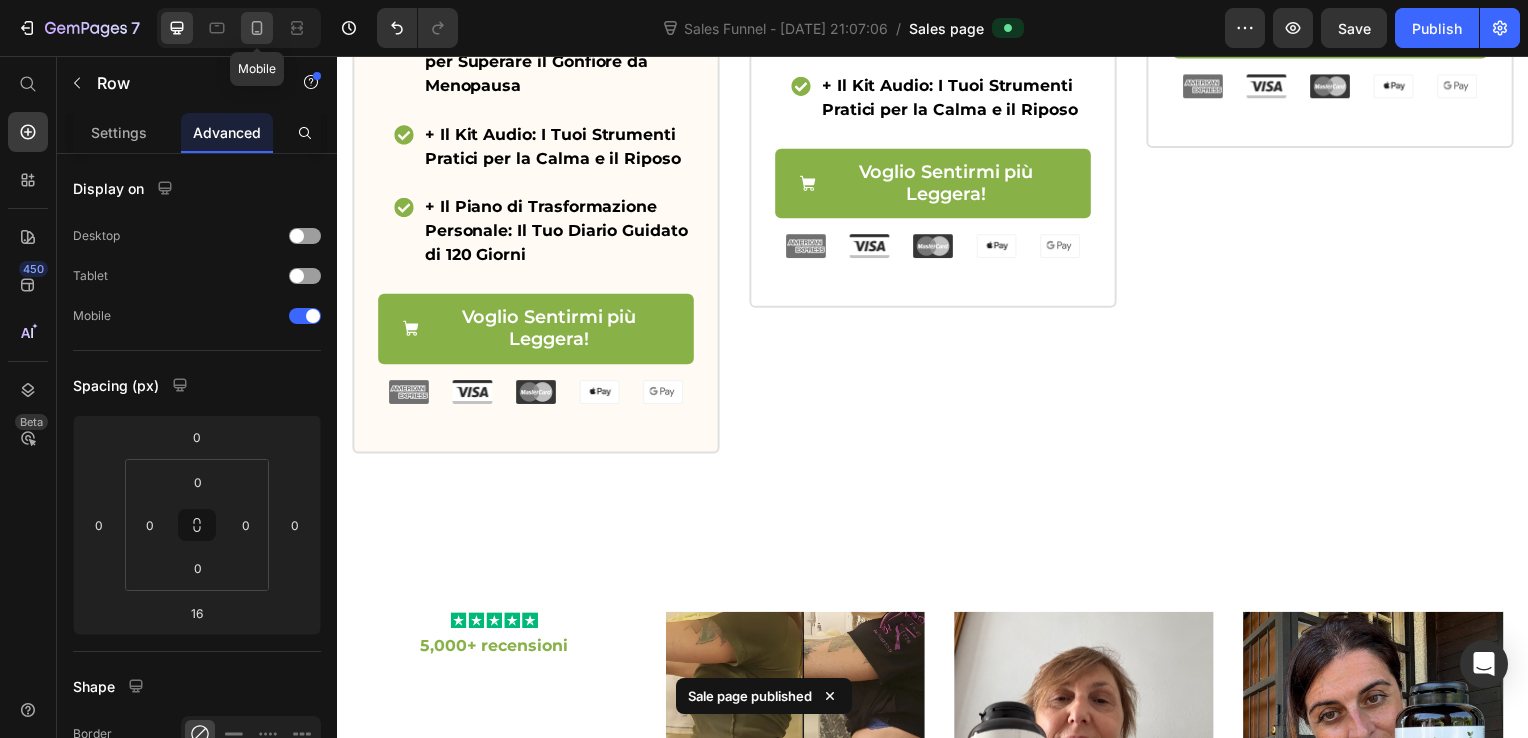 click 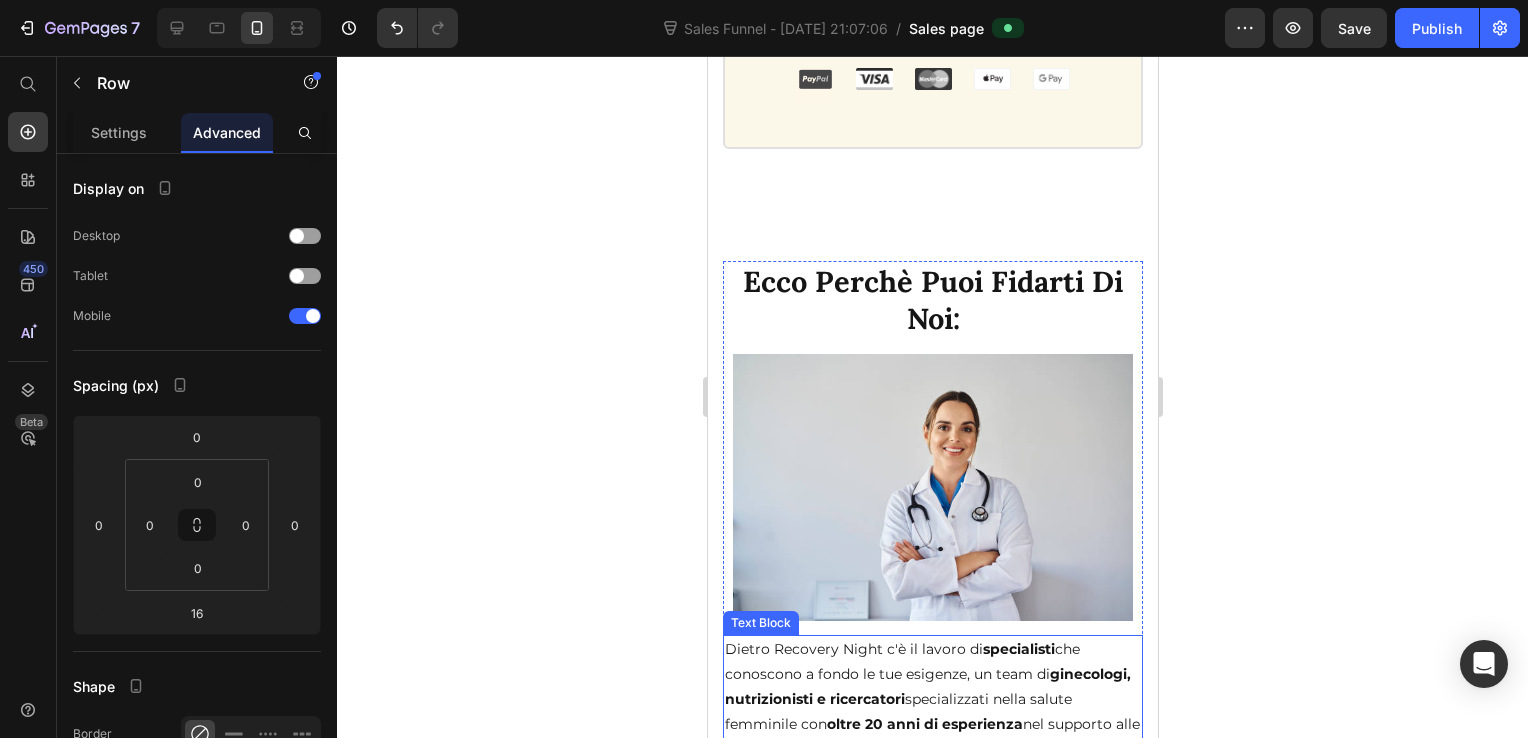 scroll, scrollTop: 4589, scrollLeft: 0, axis: vertical 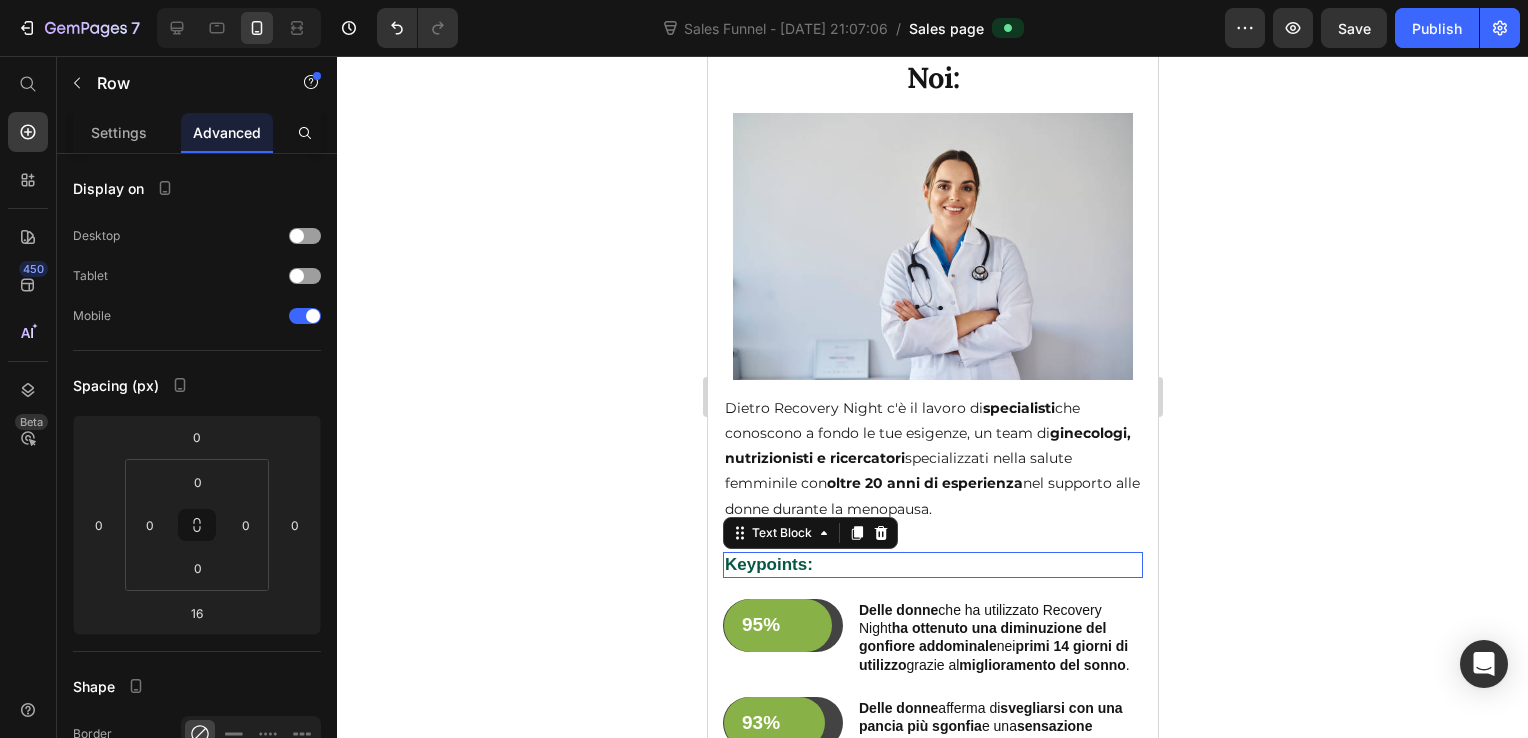 click on "Keypoints:" at bounding box center (932, 565) 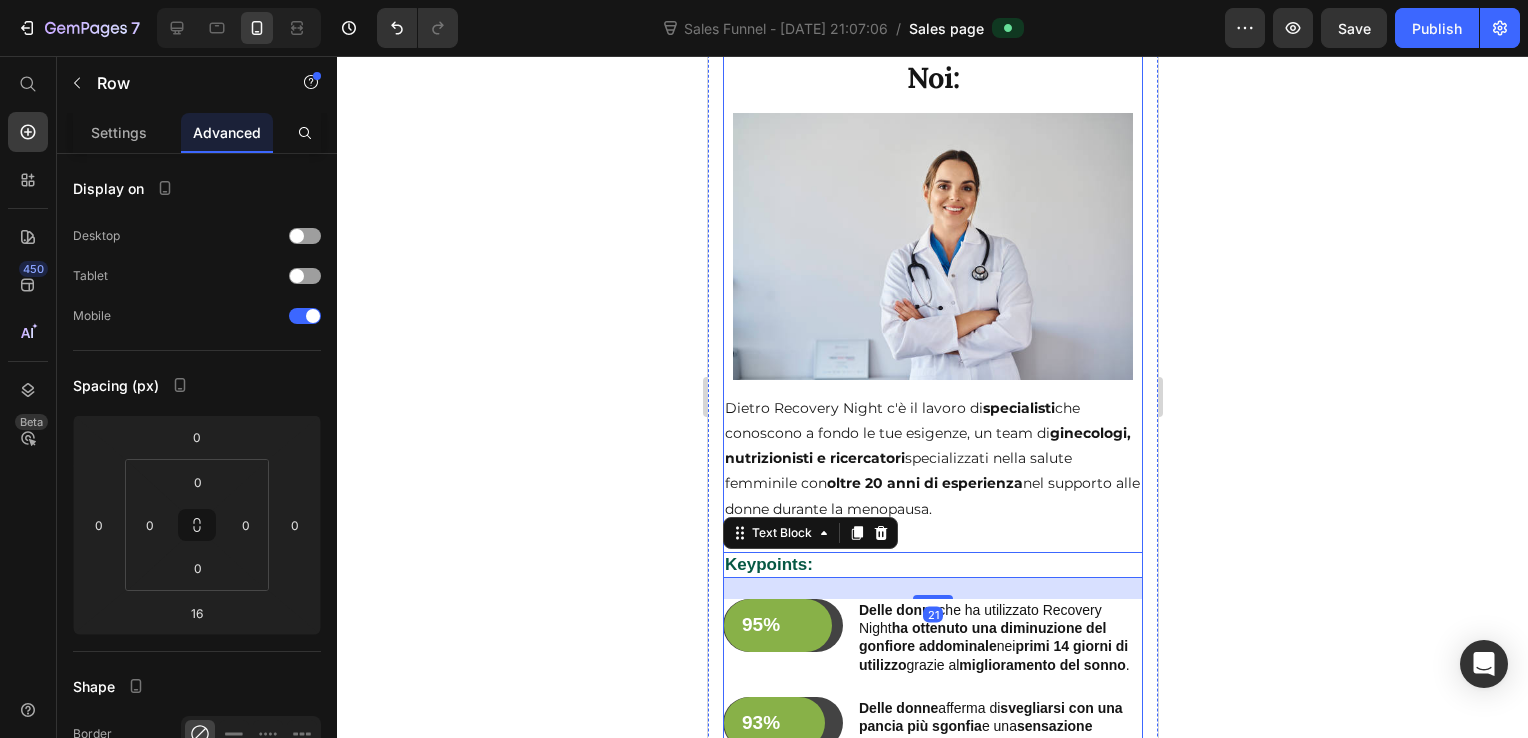 click on "Ecco Perchè Puoi Fidarti Di Noi: Heading Image Dietro Recovery Night c'è il lavoro di  specialisti  che conoscono a fondo le tue esigenze, un team di  ginecologi, nutrizionisti e ricercatori  specializzati nella salute femminile con  oltre 20 anni di esperienza  nel supporto alle donne durante la menopausa. Text Block Keypoints: Text Block   21 95% Text Block Row Row Delle donne  che ha utilizzato Recovery Night  ha ottenuto una diminuzione del gonfiore addominale  nei  primi 14 giorni di utilizzo  grazie al  miglioramento del sonno . Text Block Row 93% Text Block Row Row Delle donne  afferma di  svegliarsi con una pancia più sgonfia  e una  sensazione generale di maggiore benessere . Text Block Row 98% Text Block Row Row Delle donne  dichiara di vedere  risultati evidenti e duraturi  entro  40 giorni di assunzione costante . Text Block Row" at bounding box center (932, 441) 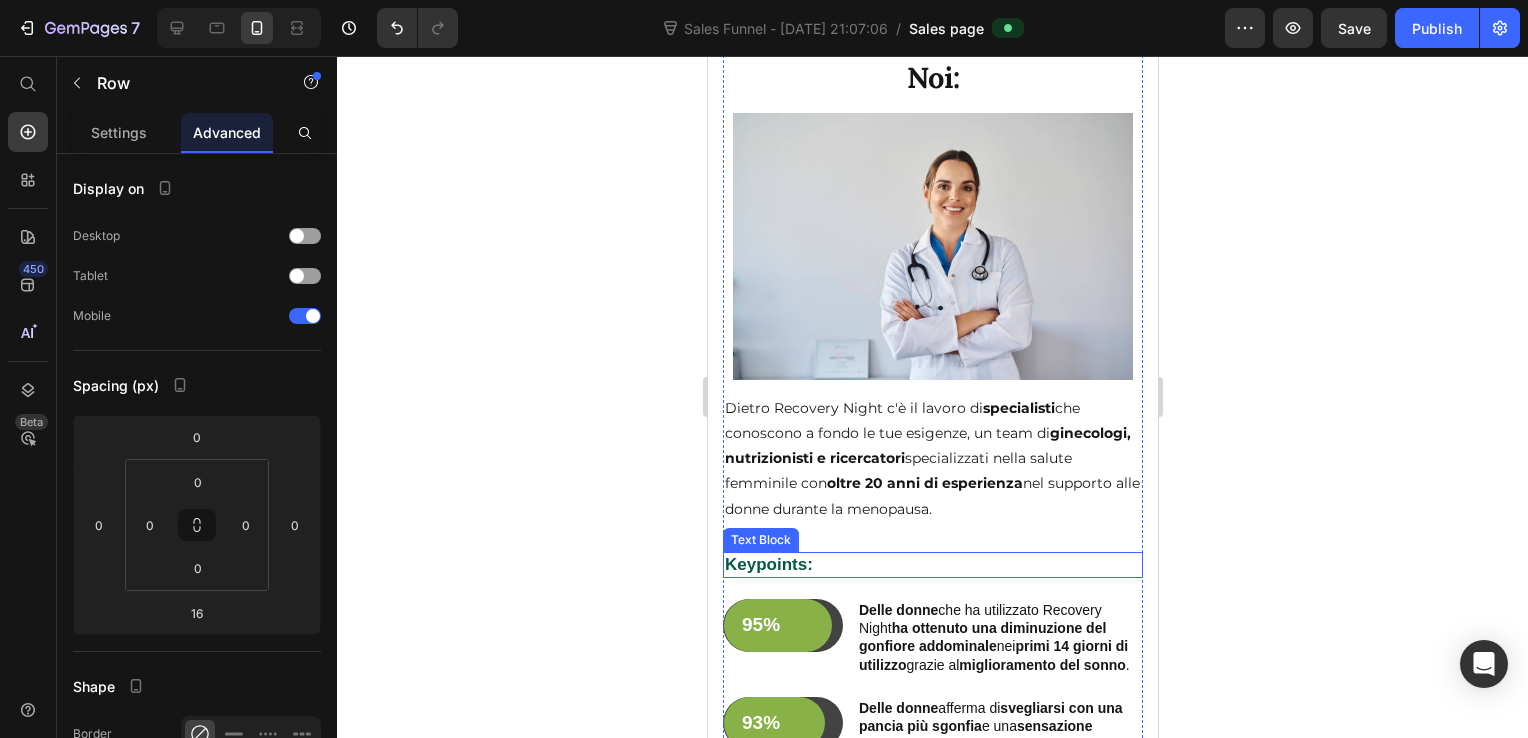 click on "Keypoints:" at bounding box center (932, 565) 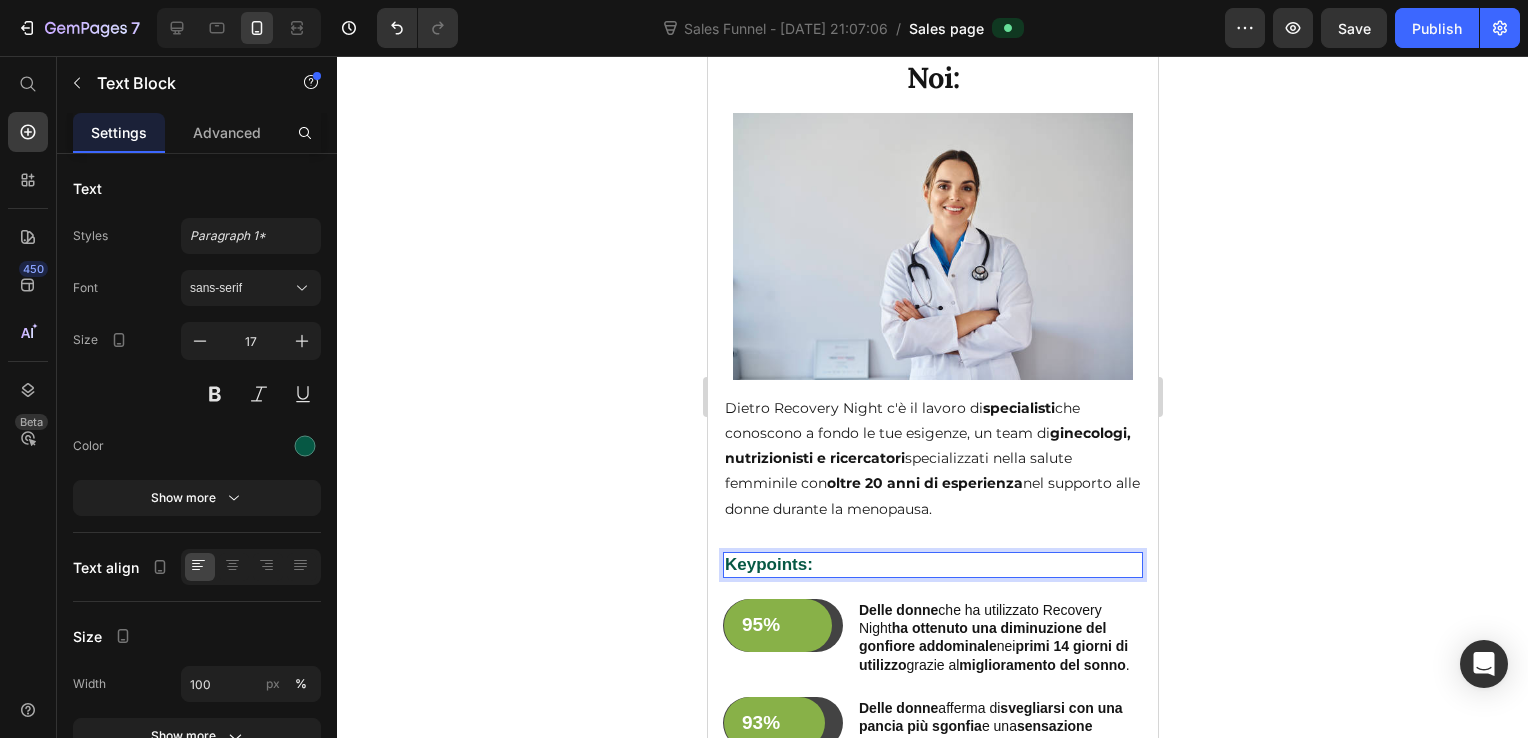 click on "Keypoints:" at bounding box center (932, 565) 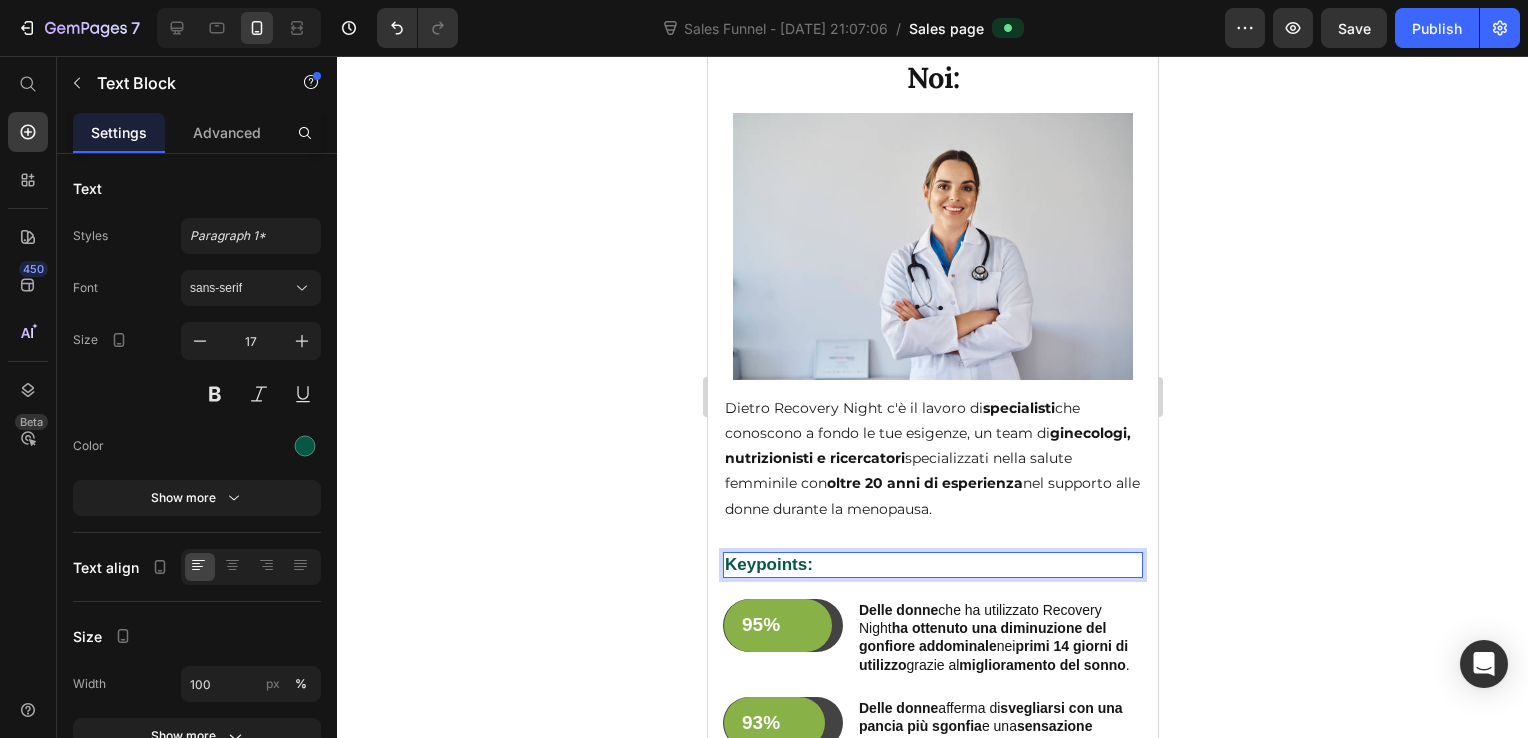 click on "Keypoints:" at bounding box center (932, 565) 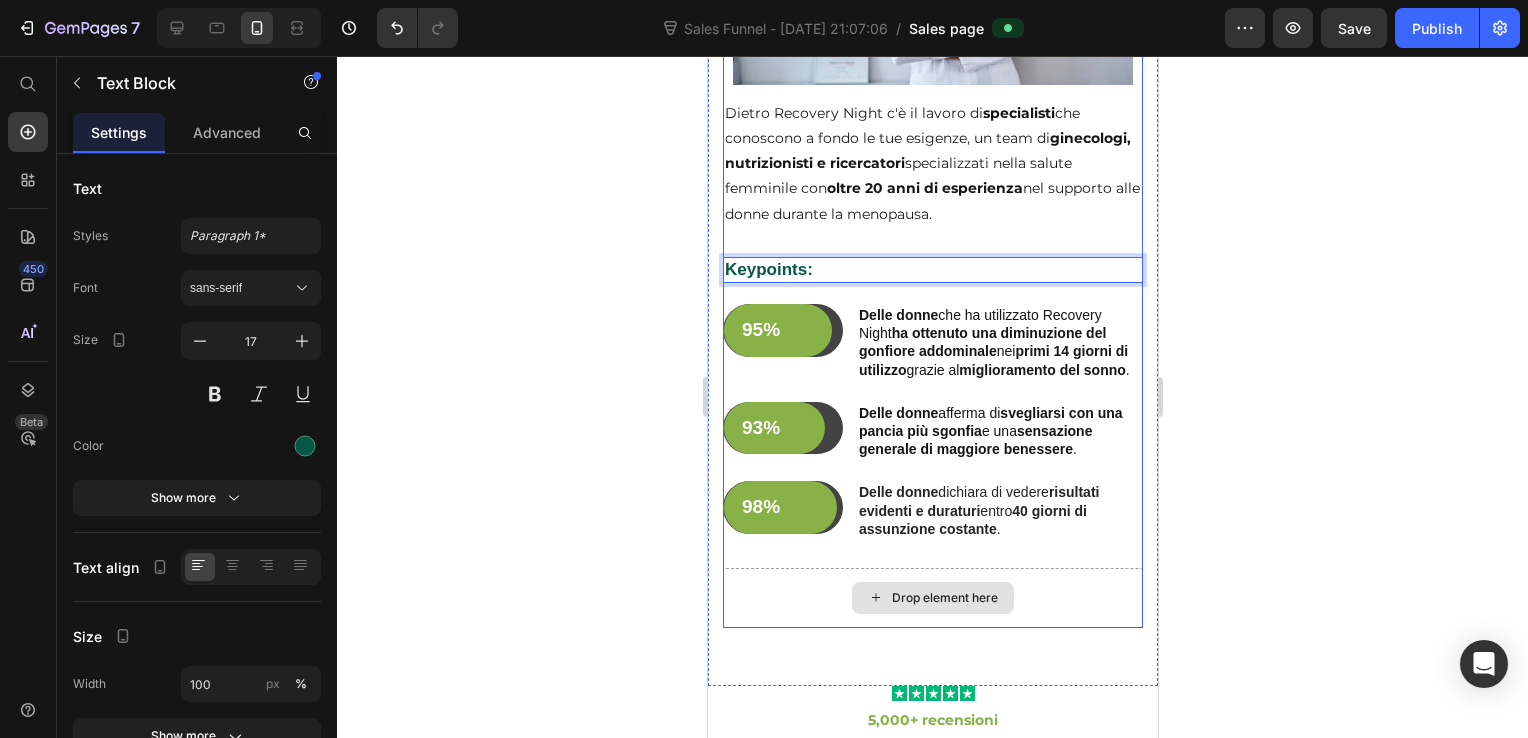 scroll, scrollTop: 4589, scrollLeft: 0, axis: vertical 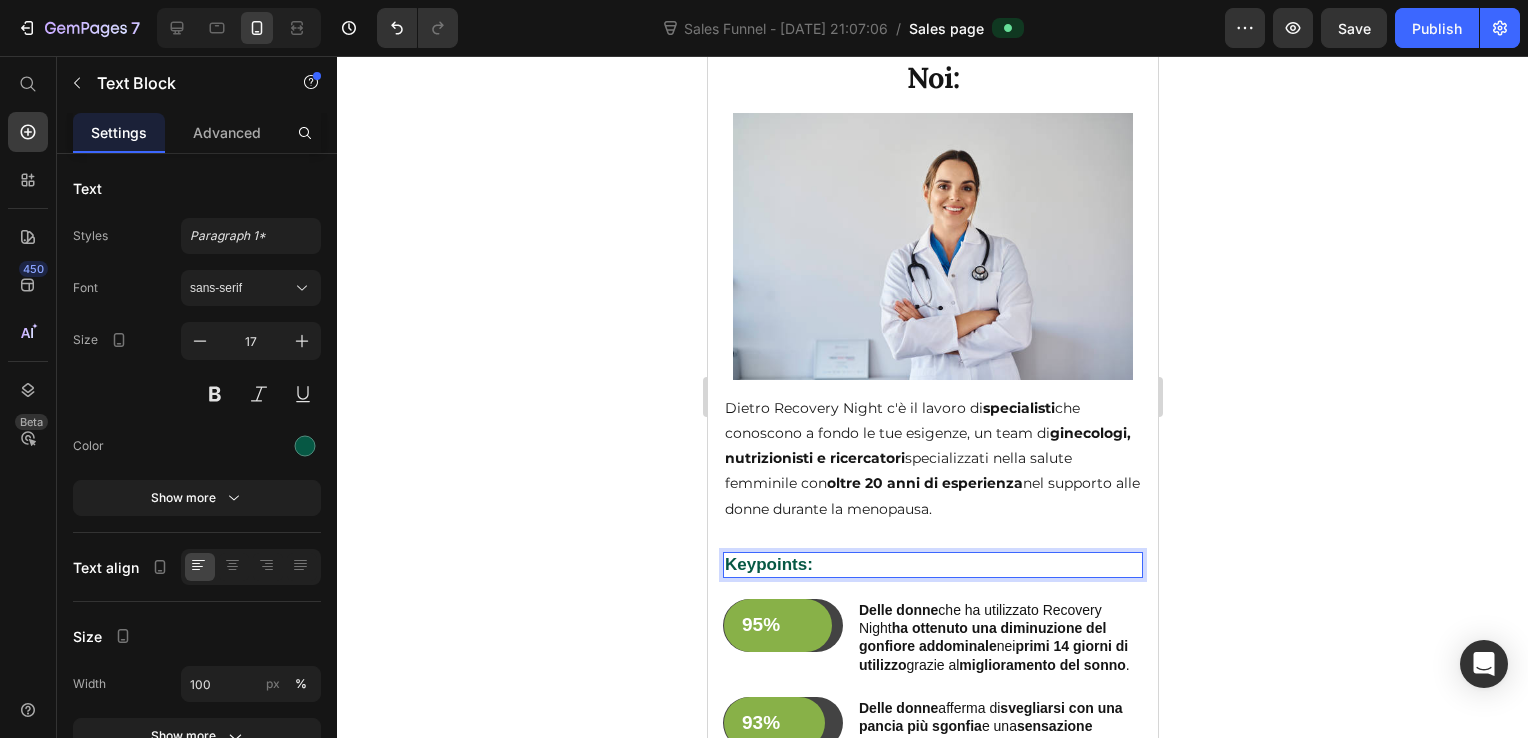 drag, startPoint x: 1392, startPoint y: 511, endPoint x: 1300, endPoint y: 510, distance: 92.00543 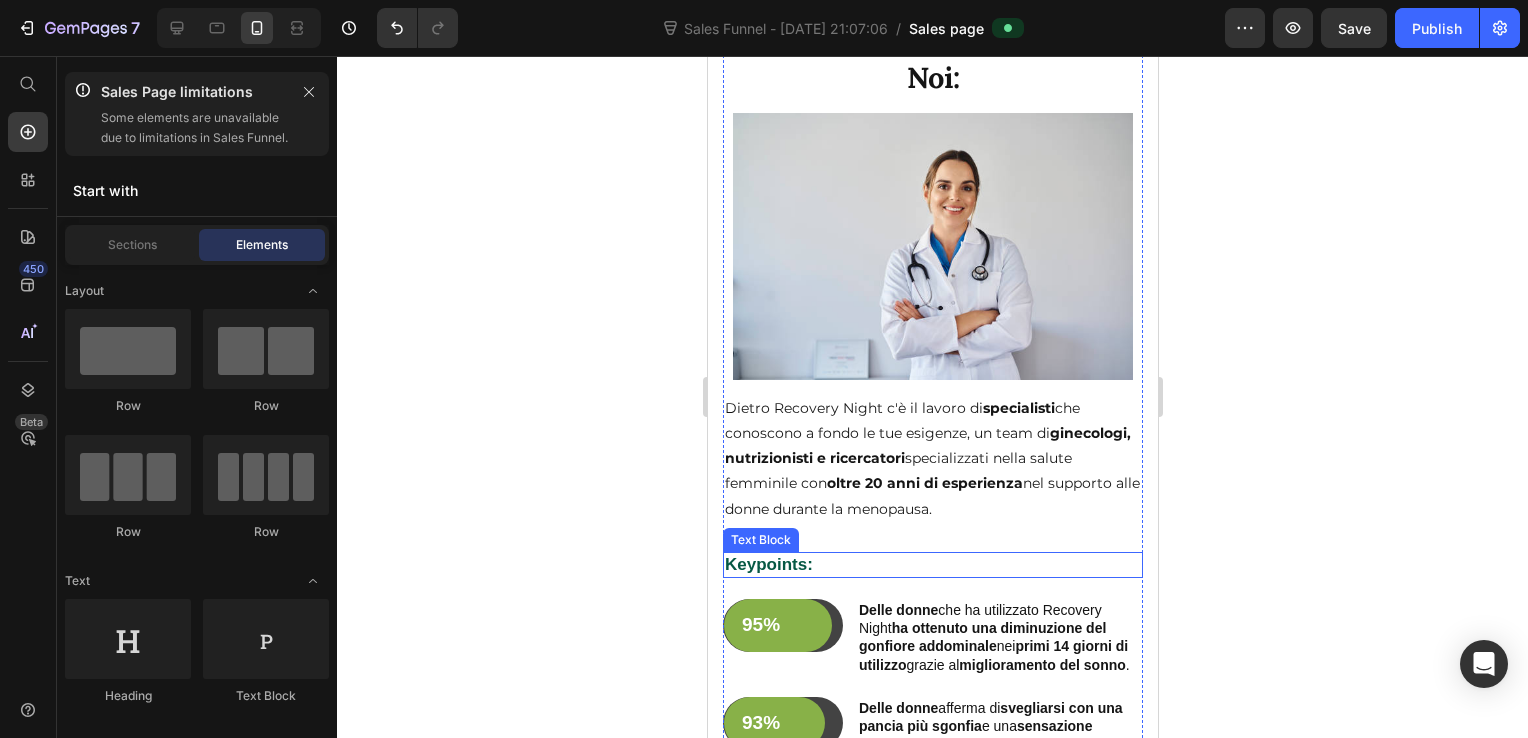 click on "Keypoints:" at bounding box center [932, 565] 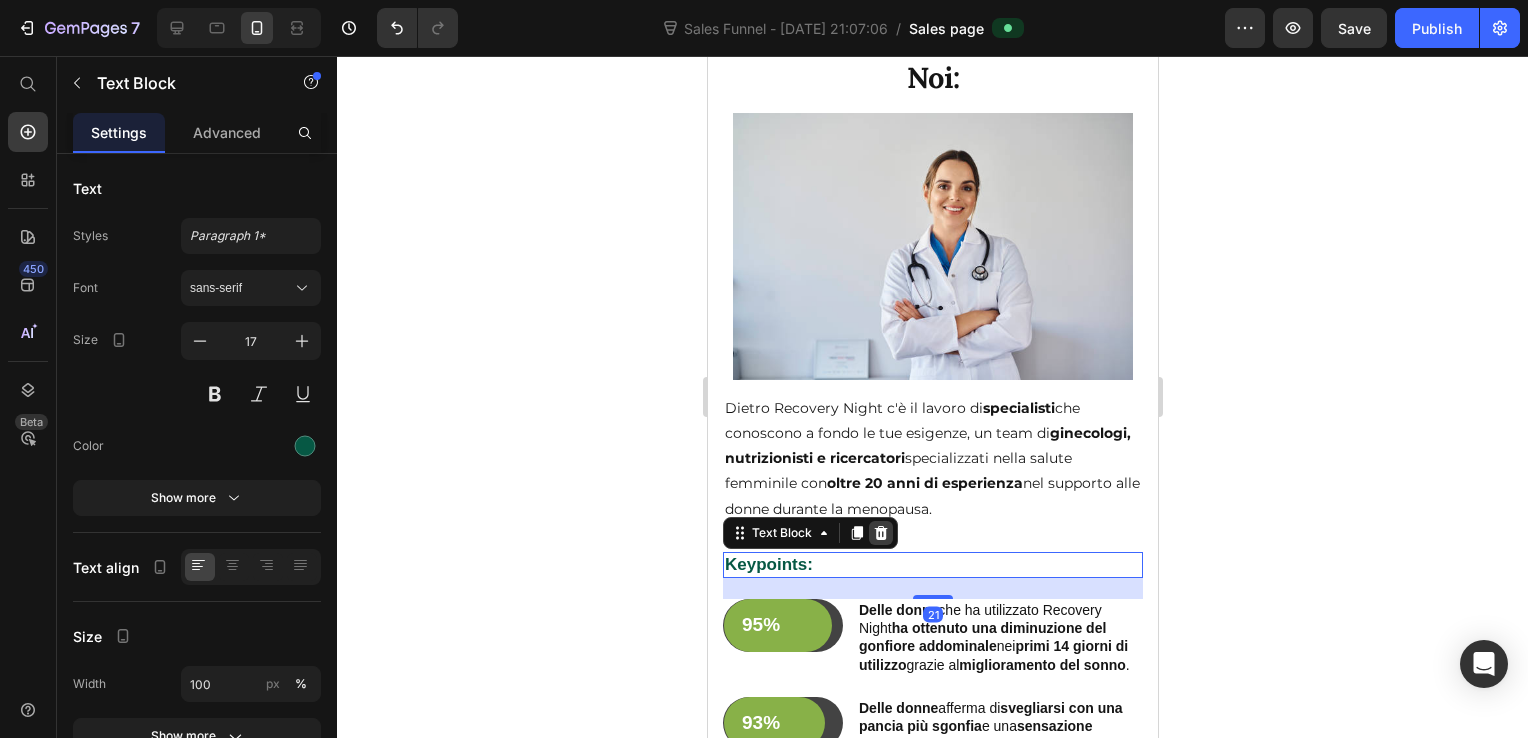 click 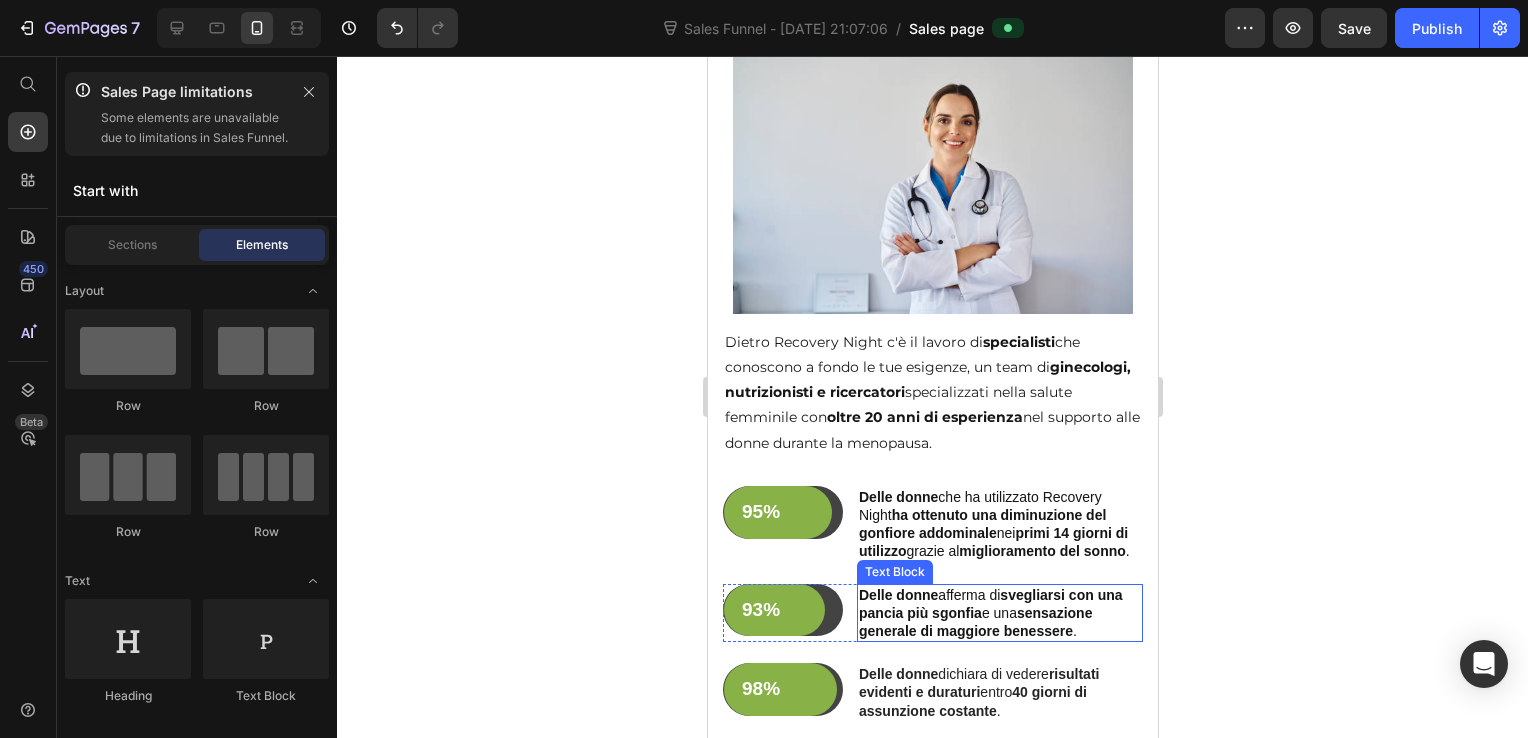 scroll, scrollTop: 4689, scrollLeft: 0, axis: vertical 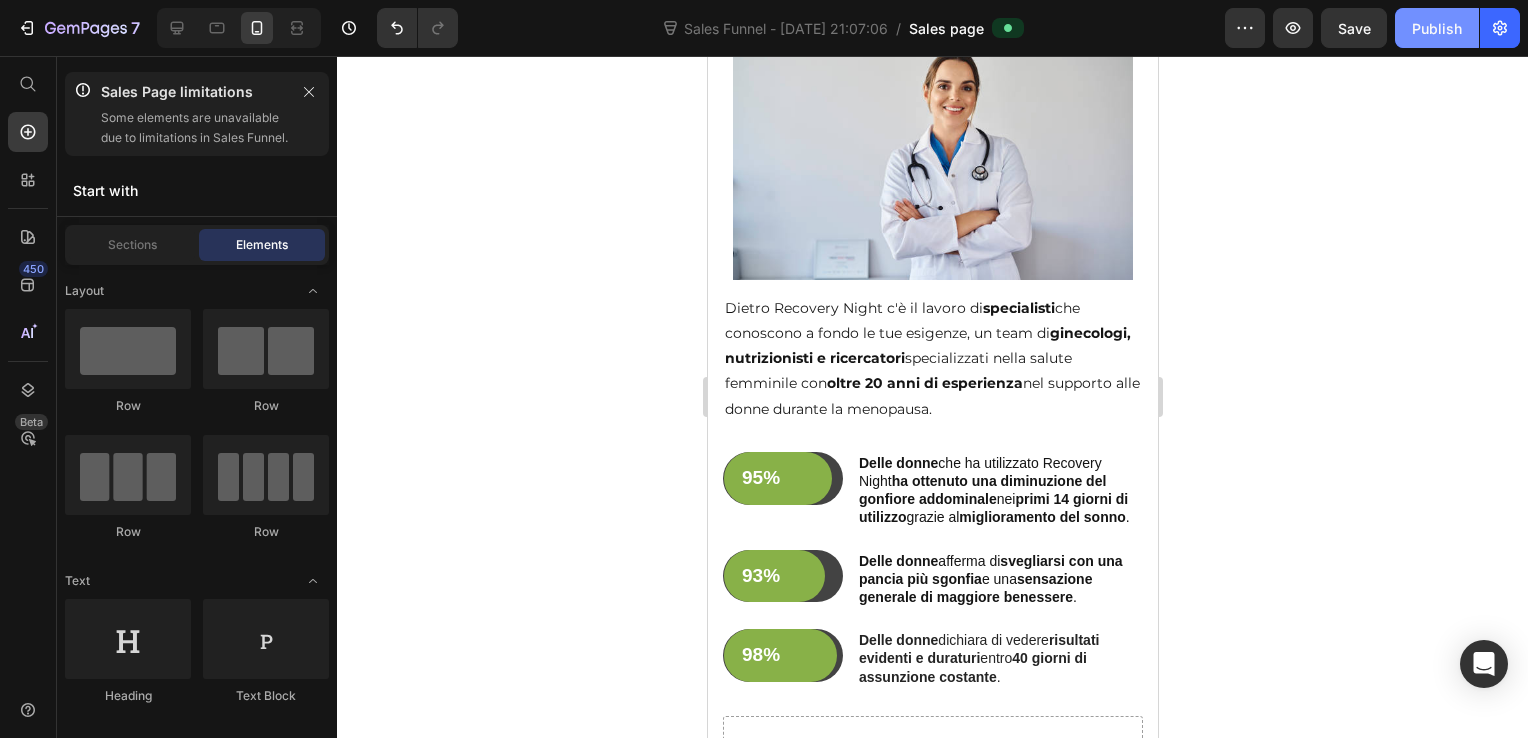 drag, startPoint x: 1444, startPoint y: 17, endPoint x: 1449, endPoint y: 153, distance: 136.09187 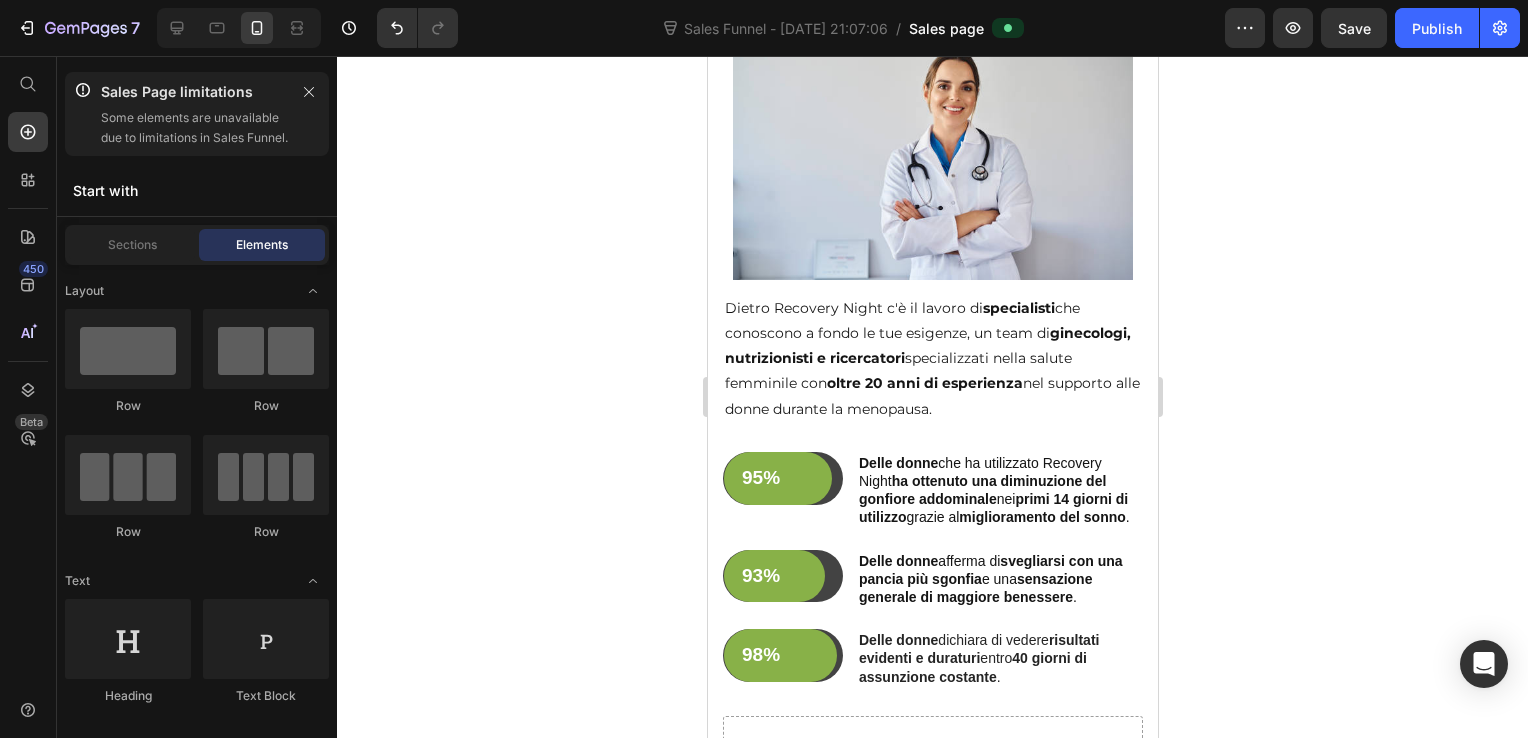 click on "Publish" at bounding box center (1437, 28) 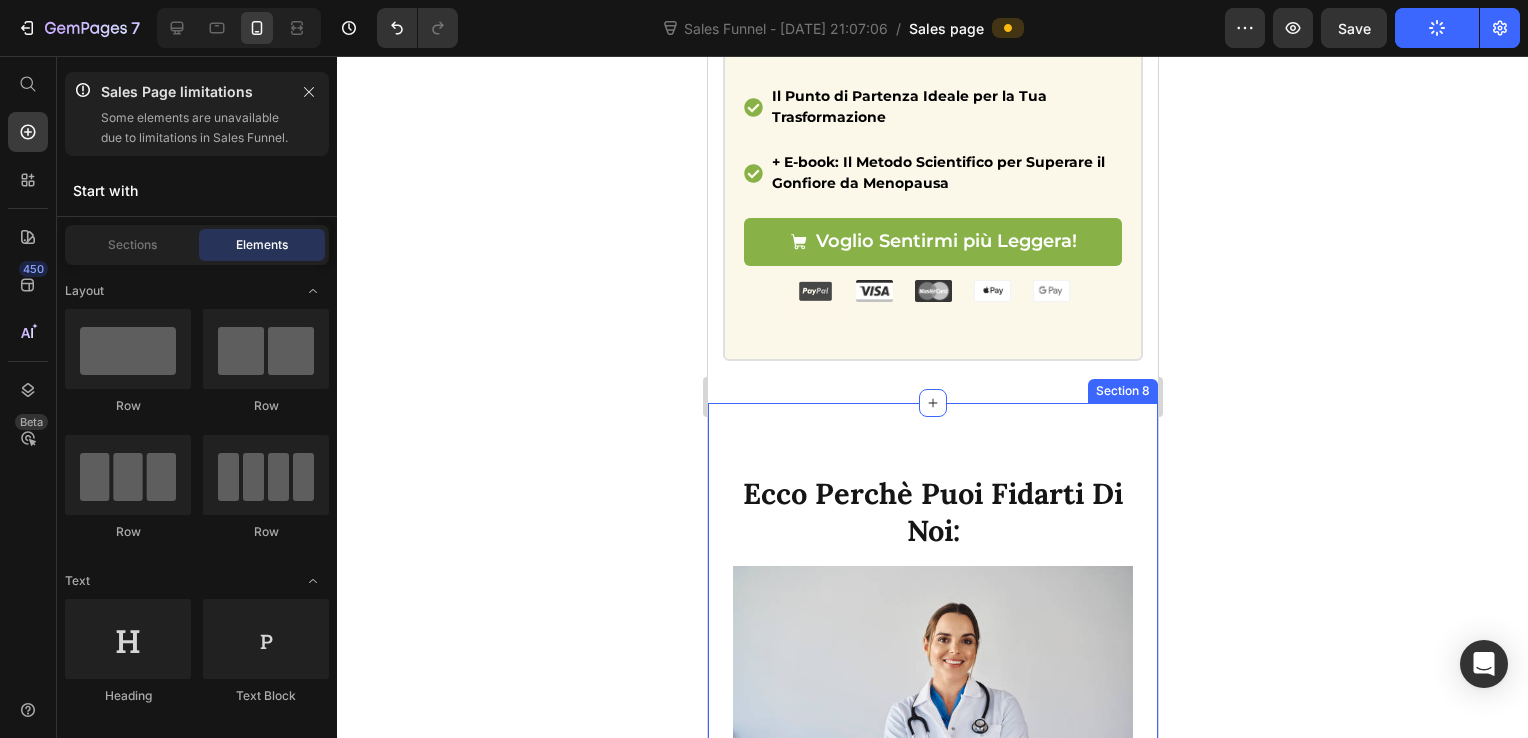 scroll, scrollTop: 4289, scrollLeft: 0, axis: vertical 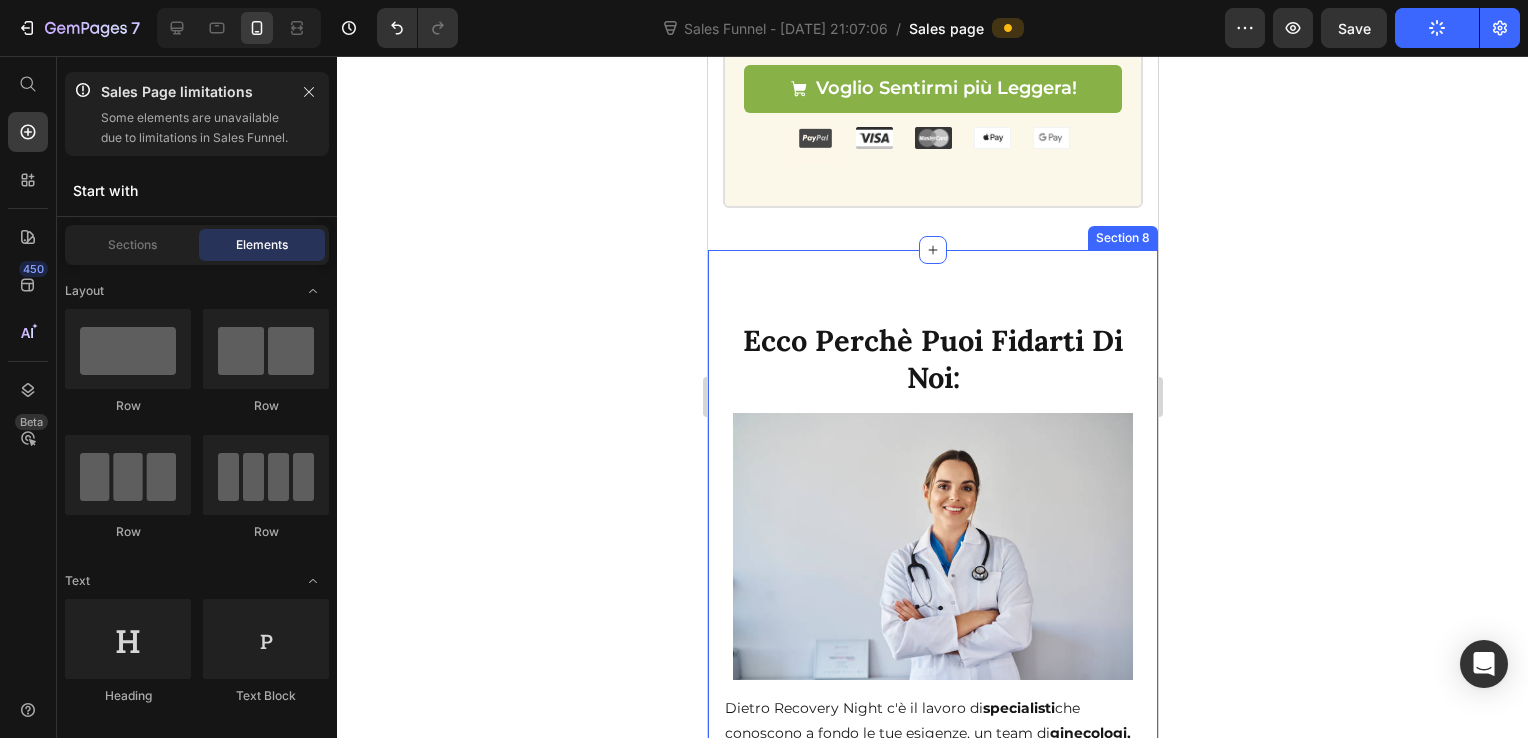 click on "Ecco Perchè Puoi Fidarti Di Noi: Heading Image Dietro Recovery Night c'è il lavoro di  specialisti  che conoscono a fondo le tue esigenze, un team di  ginecologi, nutrizionisti e ricercatori  specializzati nella salute femminile con  oltre 20 anni di esperienza  nel supporto alle donne durante la menopausa. Text Block 95% Text Block Row Row Delle donne  che ha utilizzato Recovery Night  ha ottenuto una diminuzione del gonfiore addominale  nei  primi 14 giorni di utilizzo  grazie al  miglioramento del sonno . Text Block Row 93% Text Block Row Row Delle donne  afferma di  svegliarsi con una pancia più sgonfia  e una  sensazione generale di maggiore benessere . Text Block Row 98% Text Block Row Row Delle donne  dichiara di vedere  risultati evidenti e duraturi  entro  40 giorni di assunzione costante . Text Block Row
Drop element here Row Section 8" at bounding box center (932, 742) 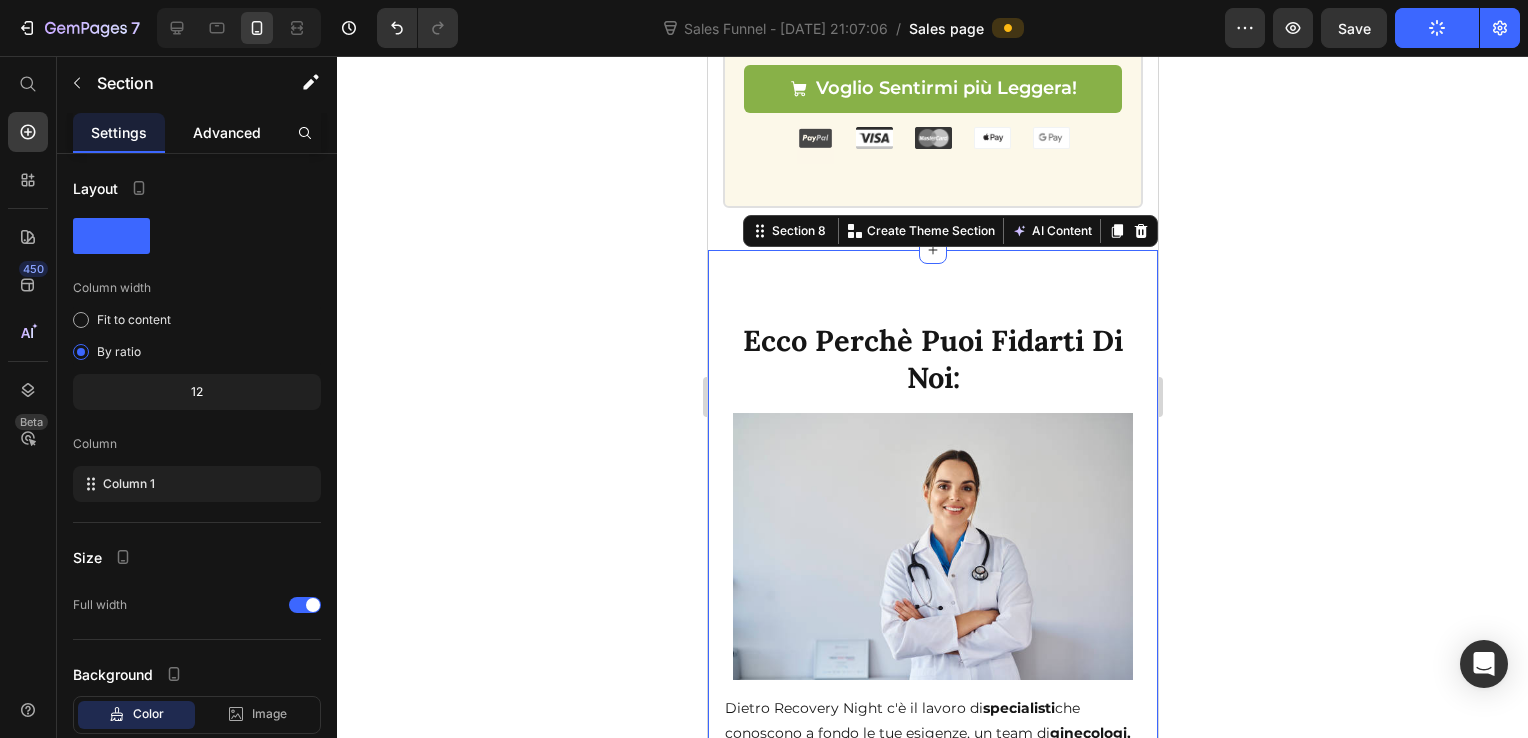click on "Advanced" at bounding box center [227, 132] 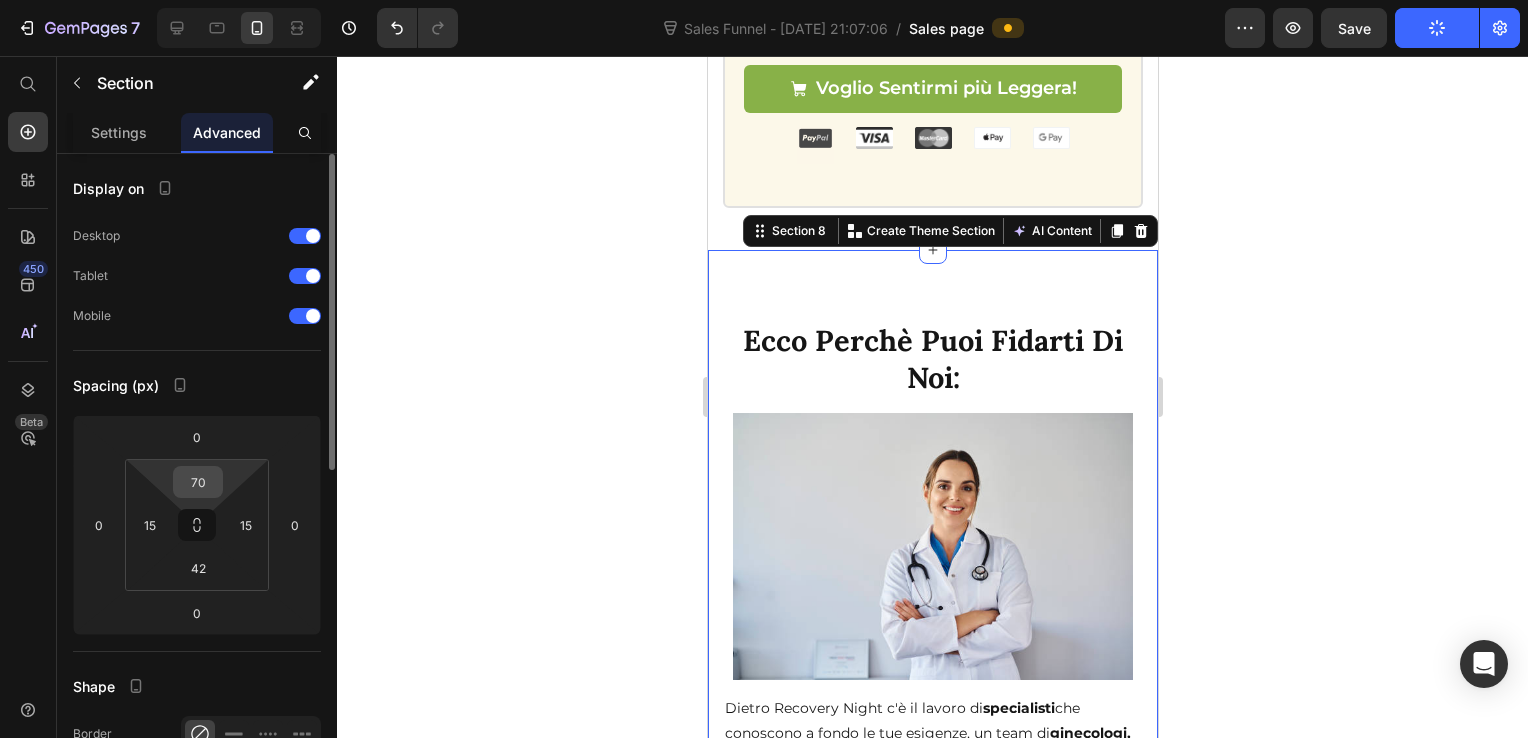 click on "70" at bounding box center [198, 482] 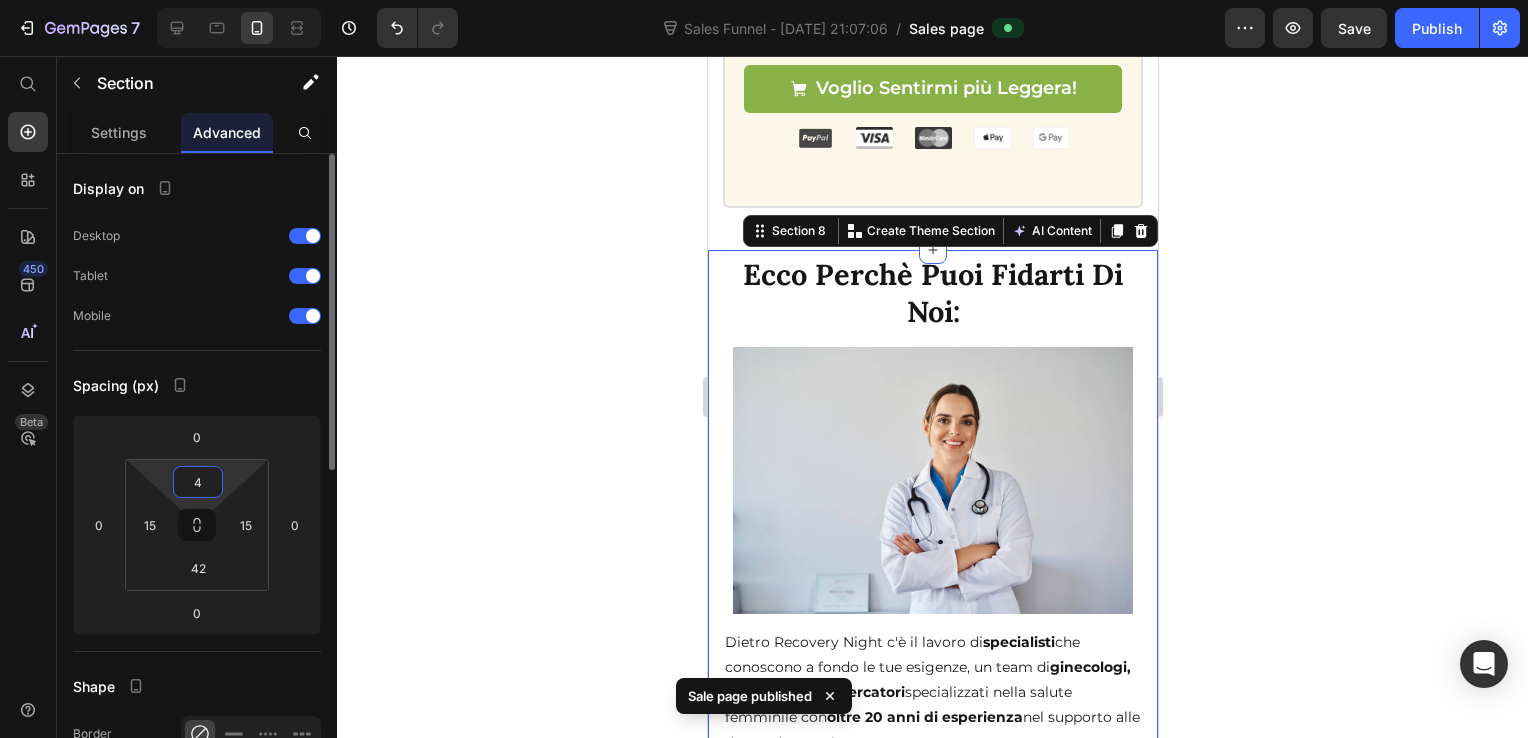 type on "40" 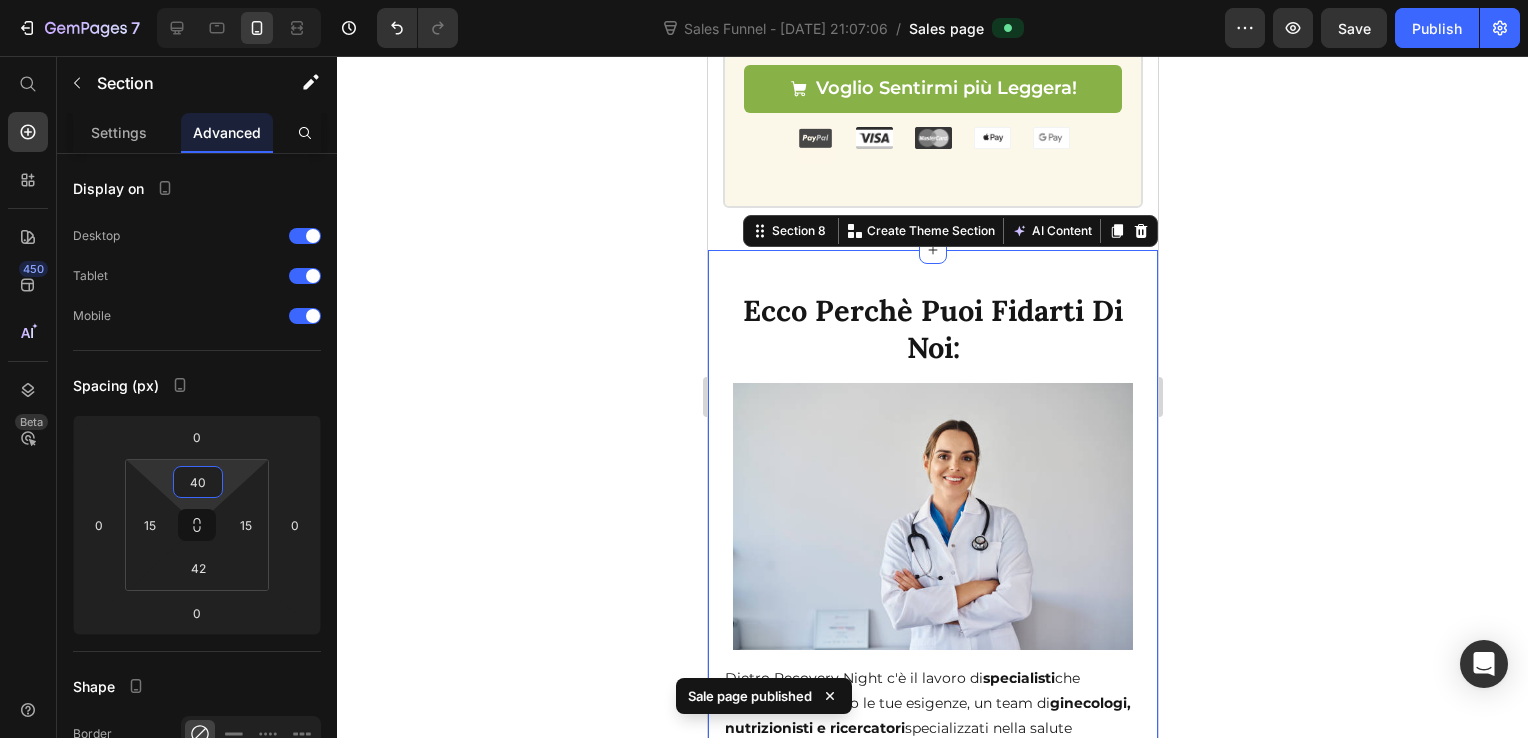 click 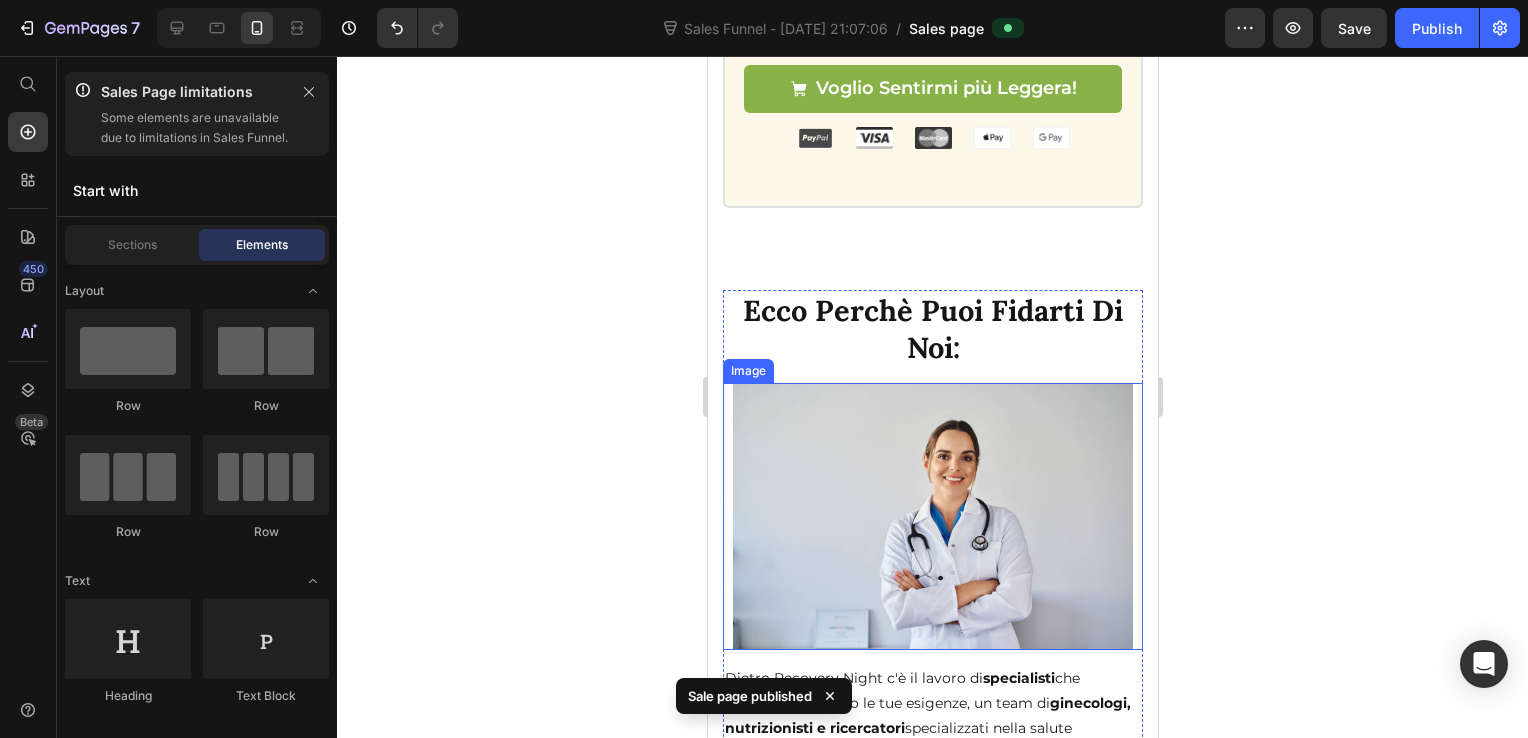 scroll, scrollTop: 4089, scrollLeft: 0, axis: vertical 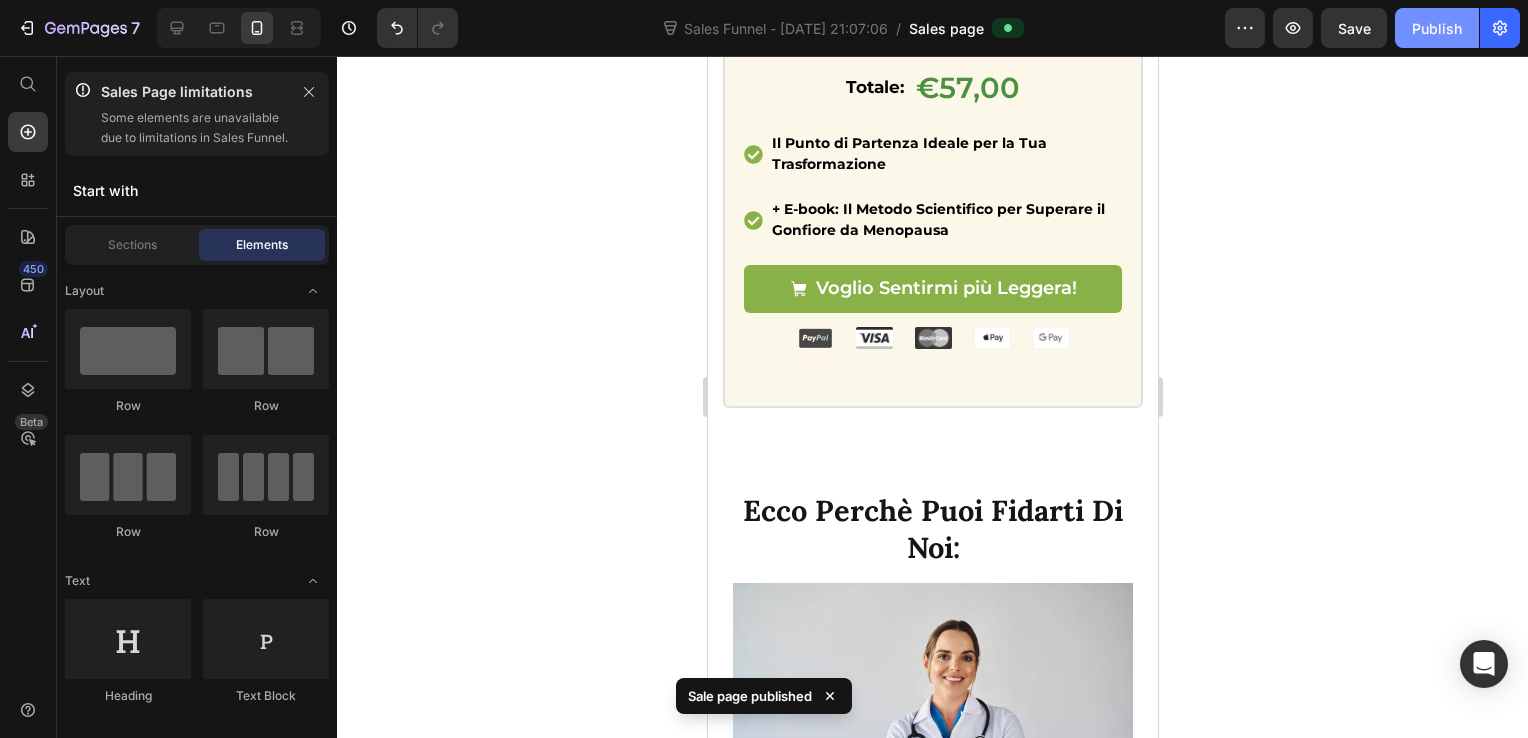 click on "Publish" at bounding box center (1437, 28) 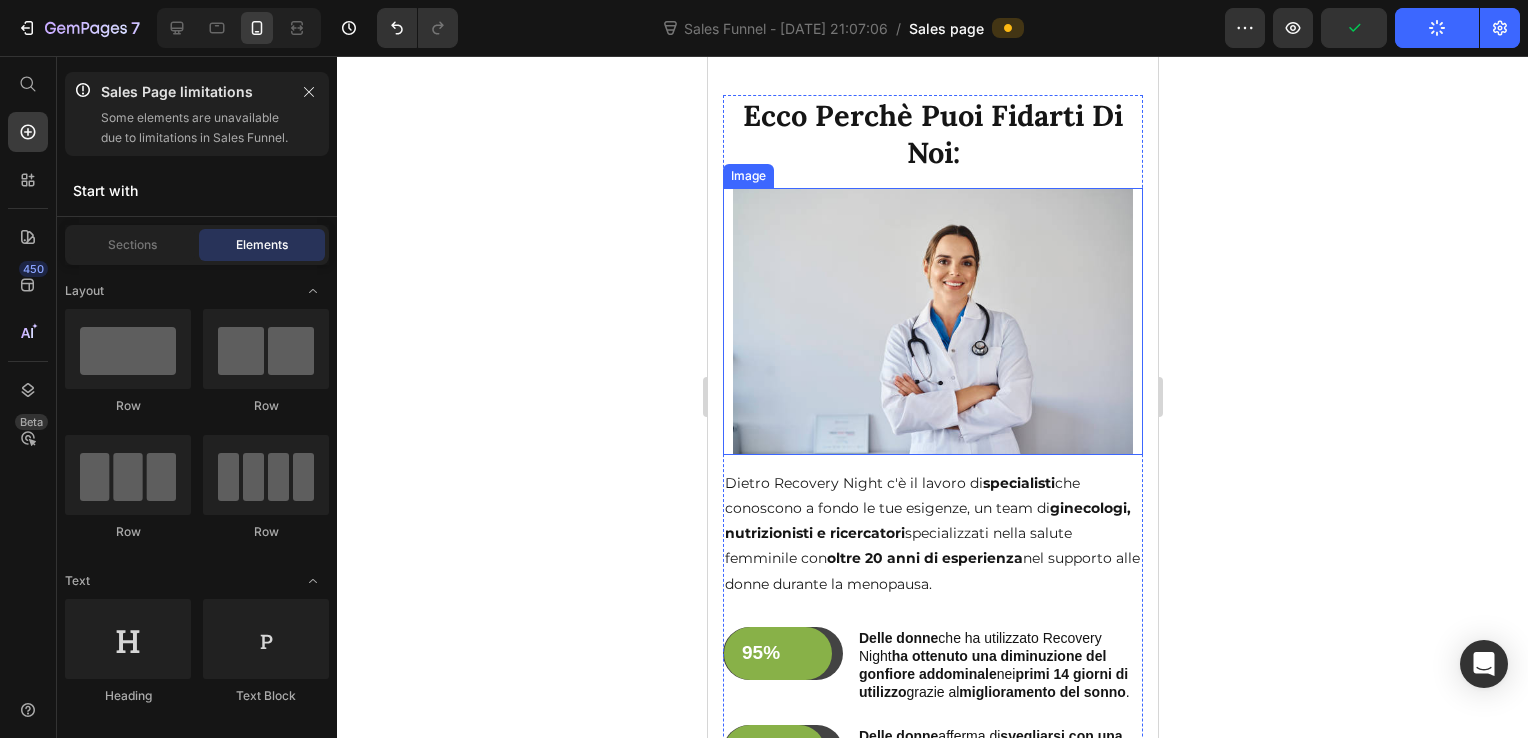 scroll, scrollTop: 4589, scrollLeft: 0, axis: vertical 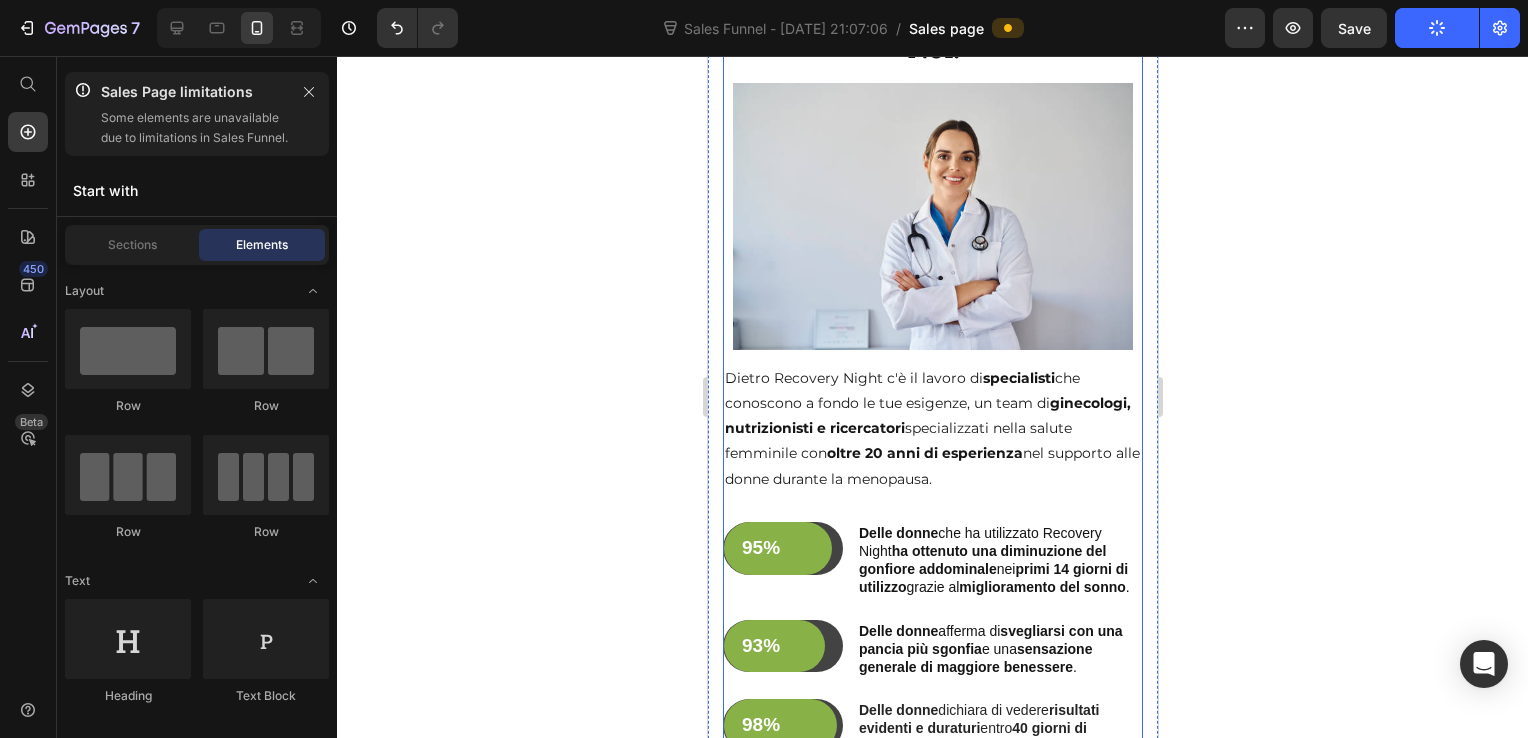 click on "Ecco Perchè Puoi Fidarti Di Noi: Heading Image Dietro Recovery Night c'è il lavoro di  specialisti  che conoscono a fondo le tue esigenze, un team di  ginecologi, nutrizionisti e ricercatori  specializzati nella salute femminile con  oltre 20 anni di esperienza  nel supporto alle donne durante la menopausa. Text Block 95% Text Block Row Row Delle donne  che ha utilizzato Recovery Night  ha ottenuto una diminuzione del gonfiore addominale  nei  primi 14 giorni di utilizzo  grazie al  miglioramento del sonno . Text Block Row 93% Text Block Row Row Delle donne  afferma di  svegliarsi con una pancia più sgonfia  e una  sensazione generale di maggiore benessere . Text Block Row 98% Text Block Row Row Delle donne  dichiara di vedere  risultati evidenti e duraturi  entro  40 giorni di assunzione costante . Text Block Row" at bounding box center [932, 388] 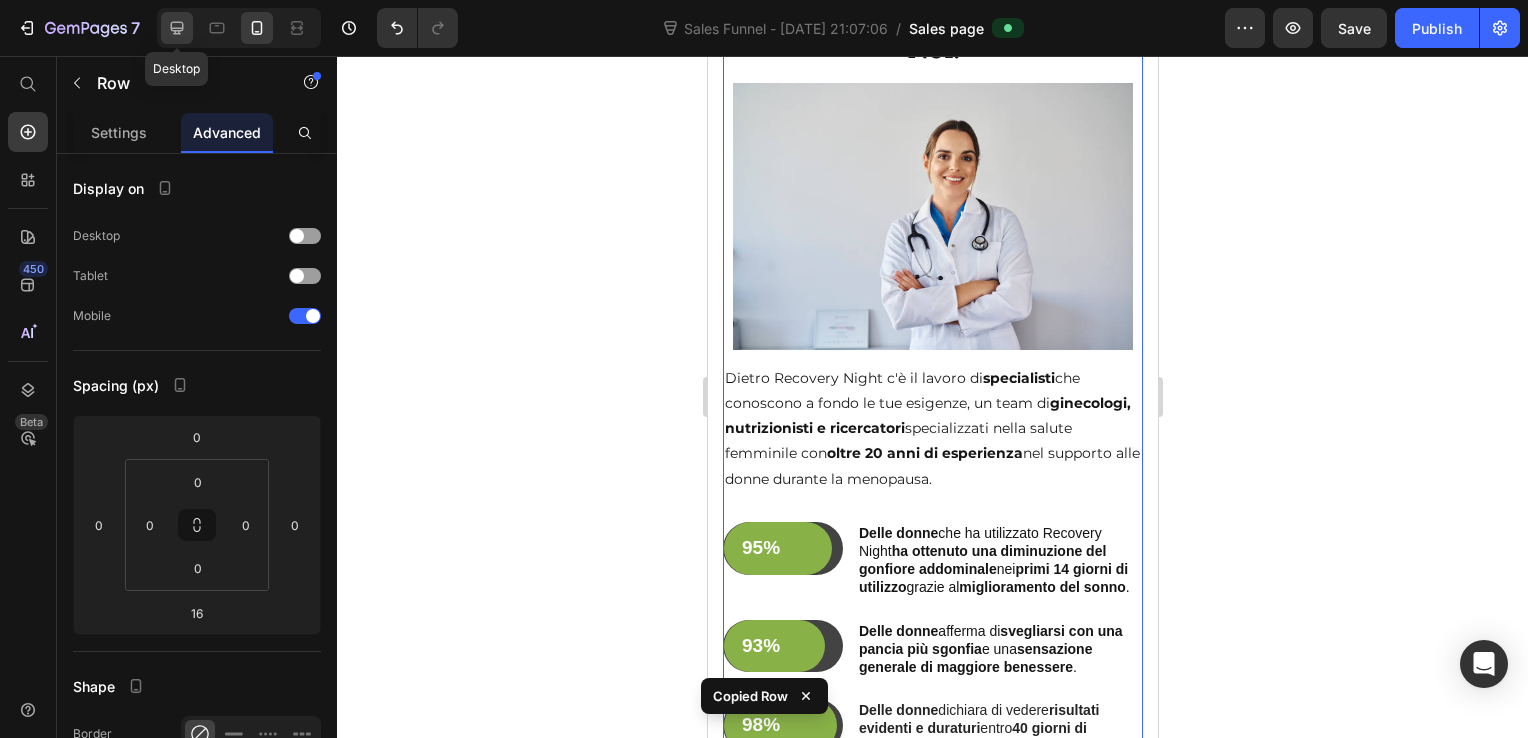 click 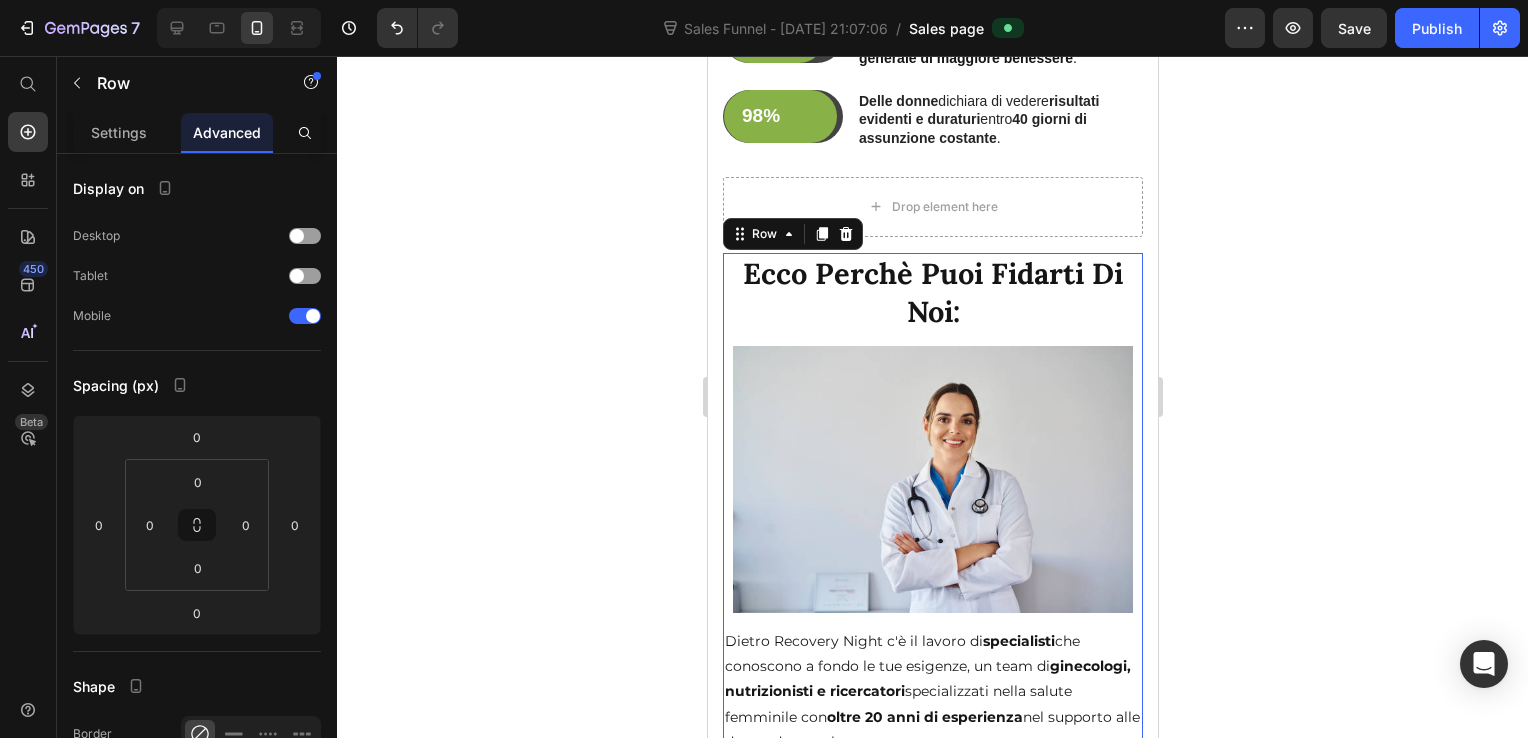 scroll, scrollTop: 5312, scrollLeft: 0, axis: vertical 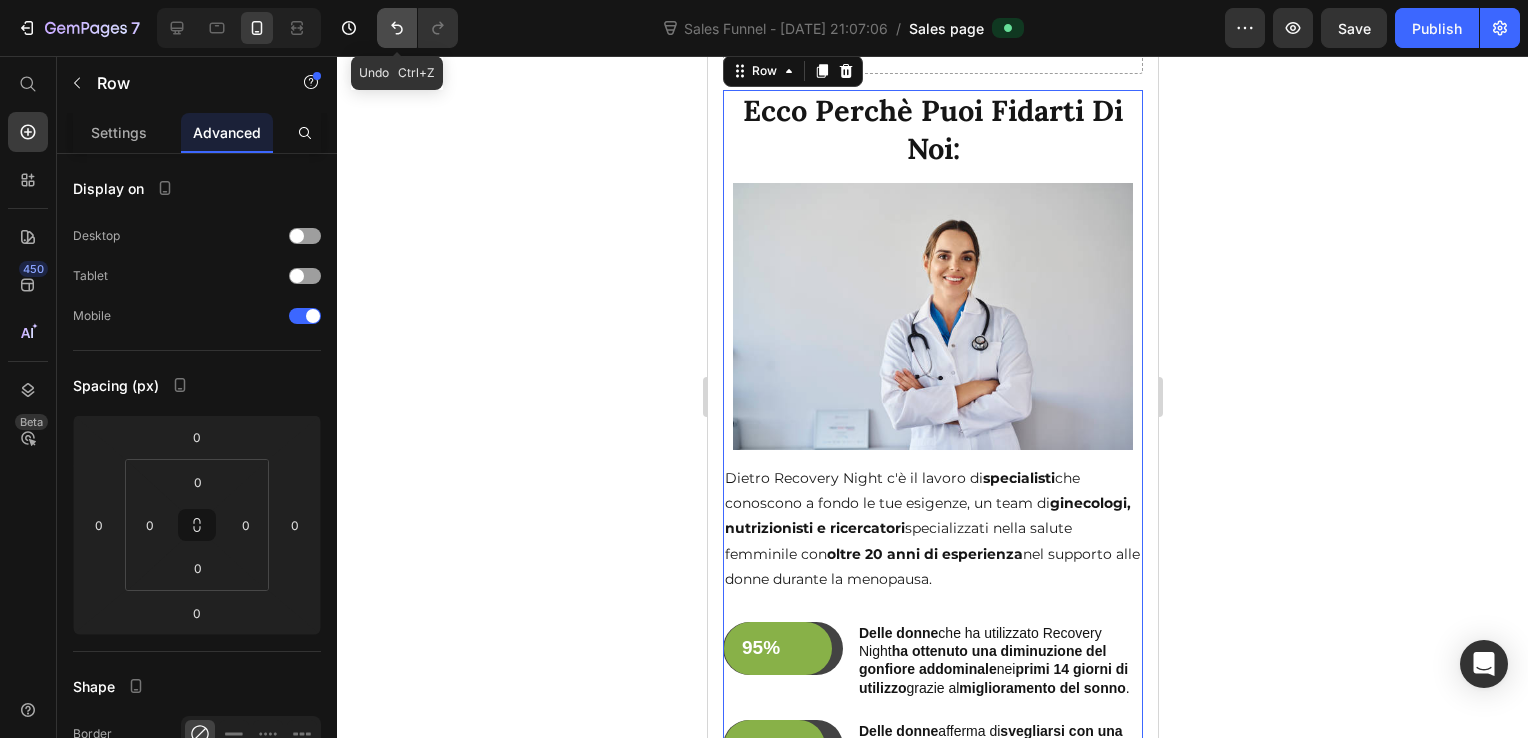 click 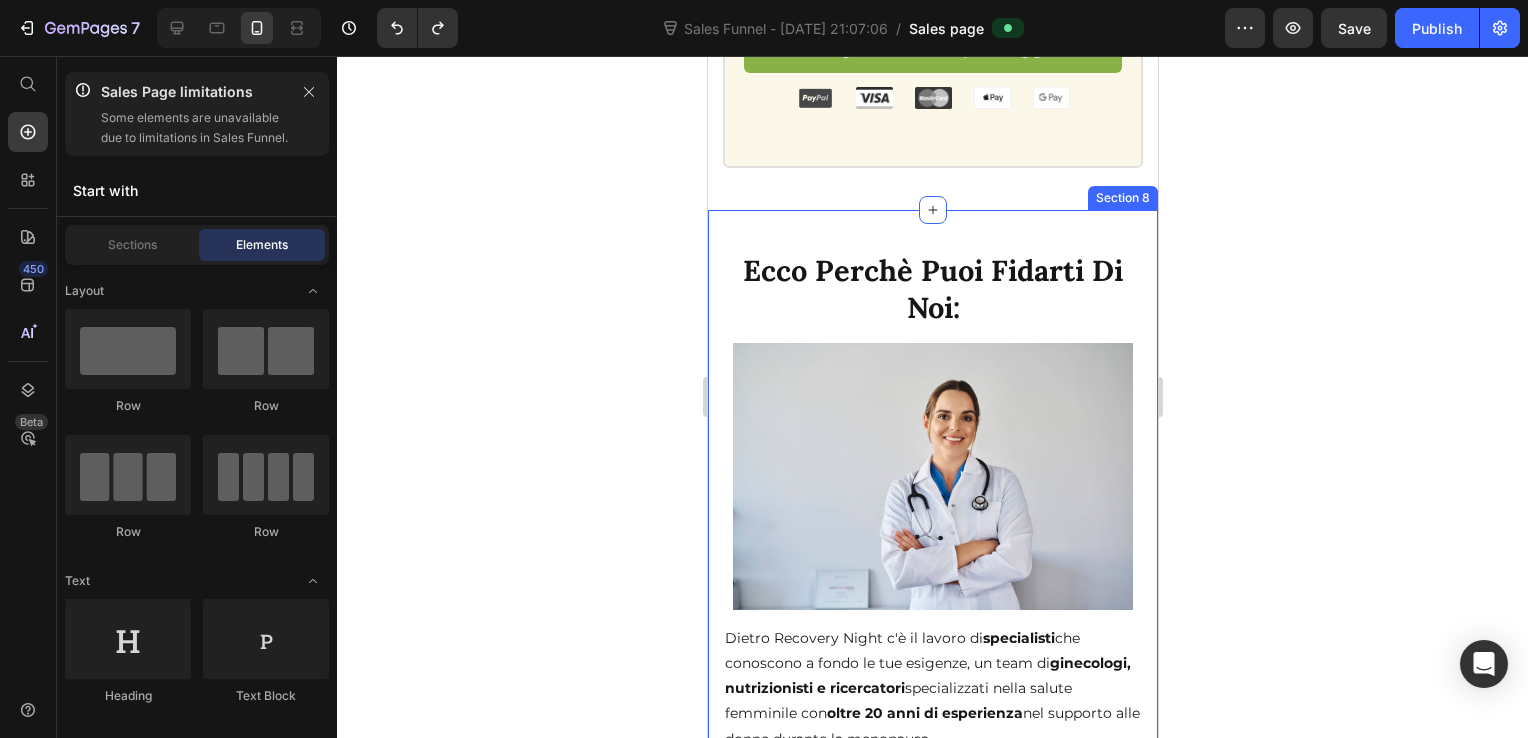 scroll, scrollTop: 4112, scrollLeft: 0, axis: vertical 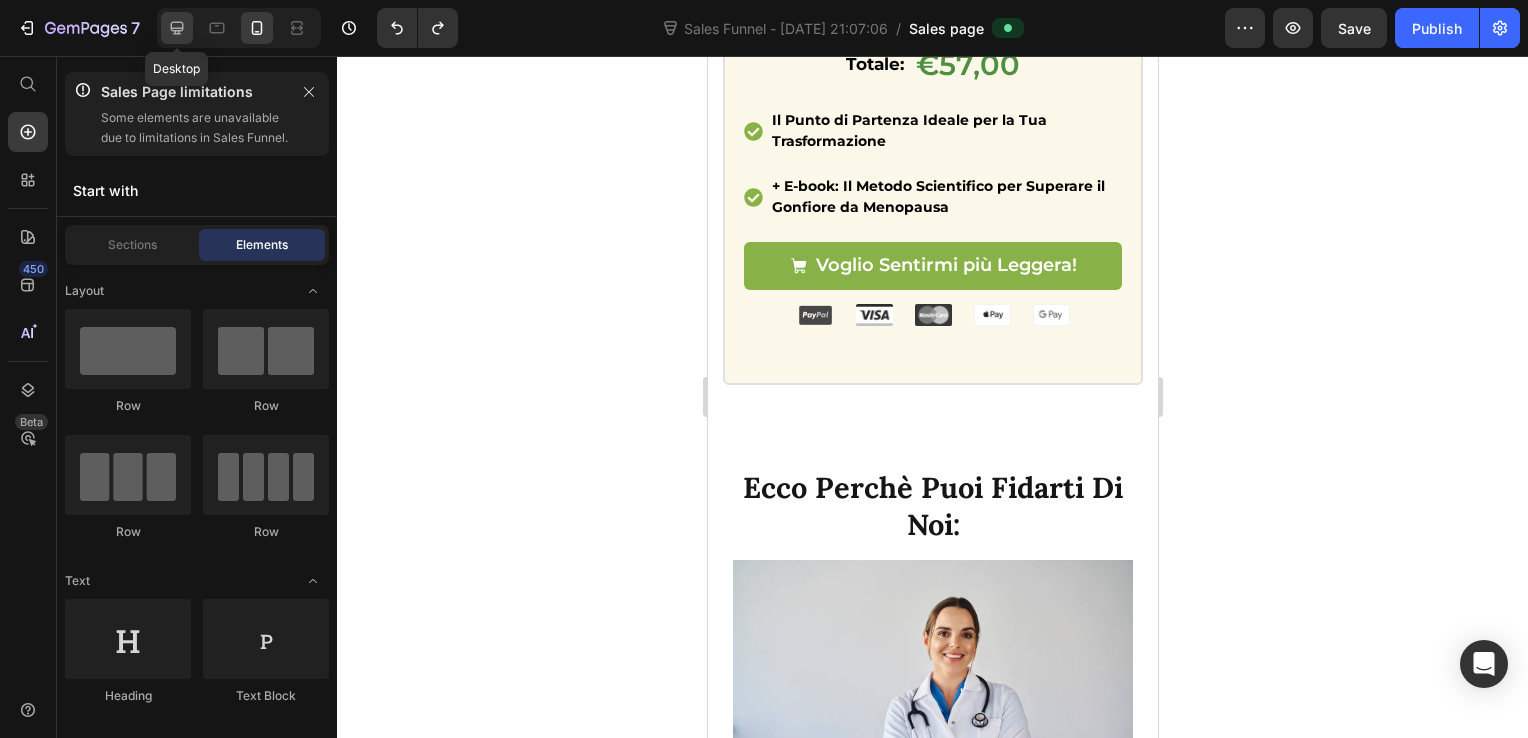 click 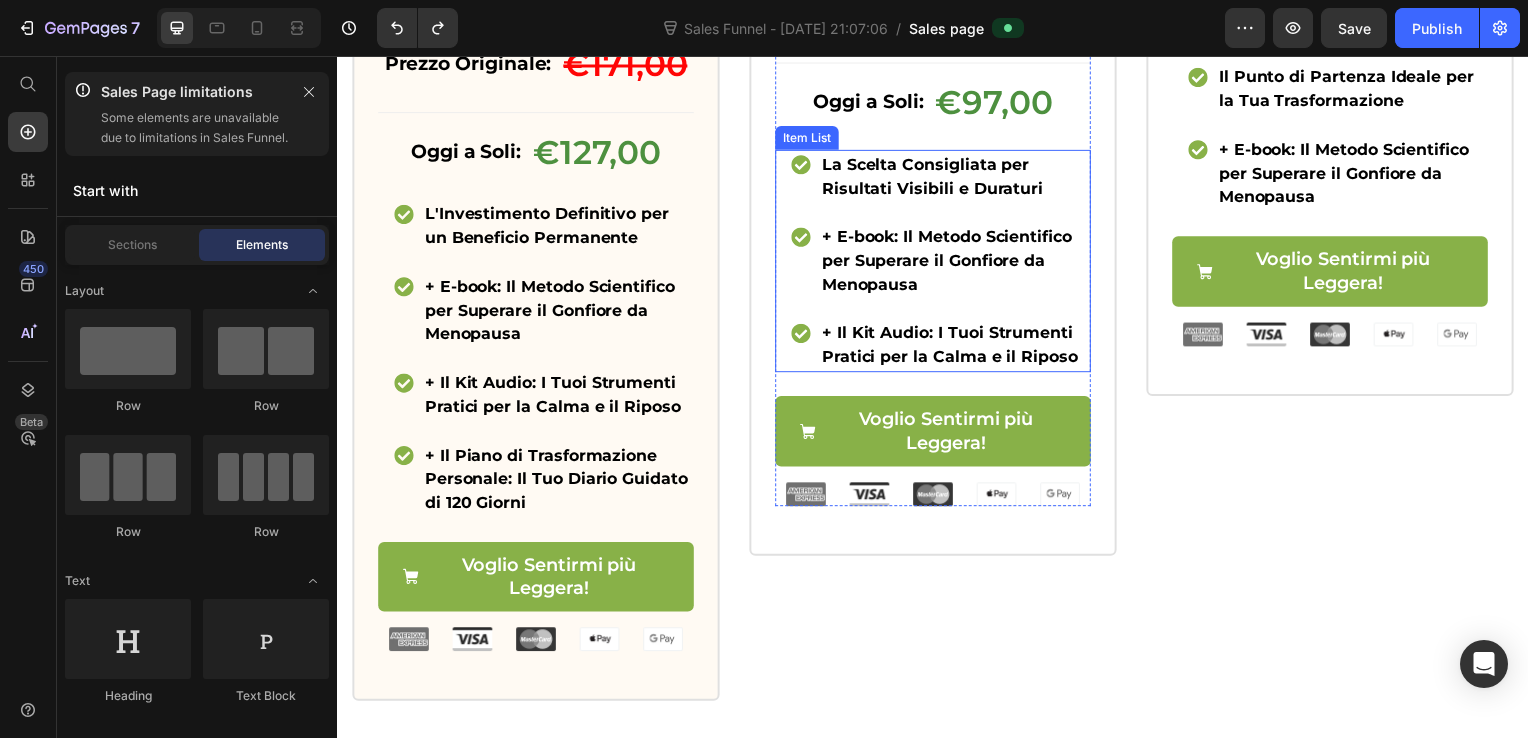scroll, scrollTop: 1825, scrollLeft: 0, axis: vertical 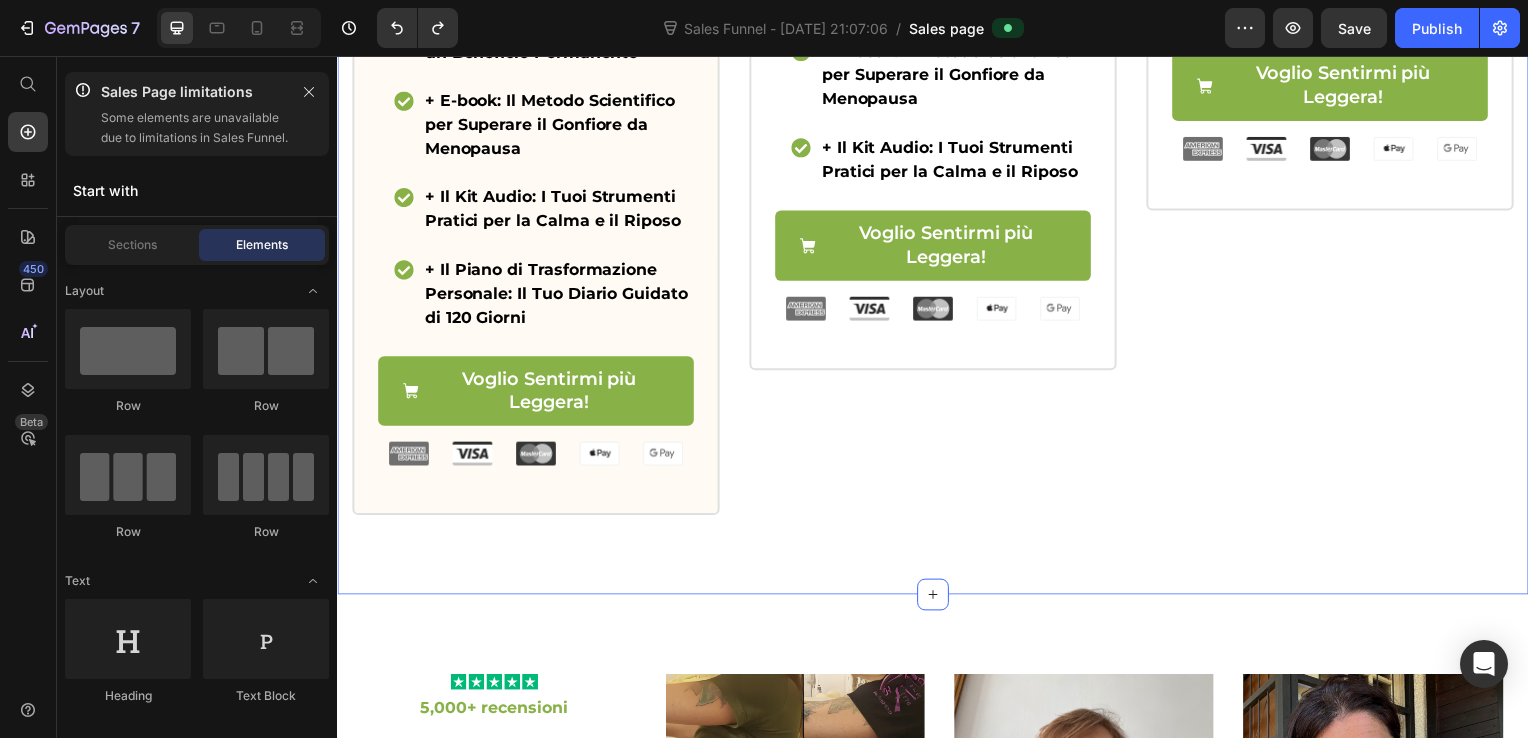 click on "Icon
Icon
Icon
Icon
Icon Icon List Valutato 4.8/5 Dalle Nostre Clienti Text Block Product Images Icon LA SCELTA PER LA MASSIMA EFFICACIA Text Block Icon Row 3 Barattoli - Piano di 60 Giorni Text Block Prezzo Originale: Text Block €171,00 Product Price Row Oggi a Soli: Text Block €127,00 Product Price Row L'Investimento Definitivo per un Beneficio Permanente + E-book: Il Metodo Scientifico per Superare il Gonfiore da Menopausa + Il Kit Audio: I Tuoi Strumenti Pratici per la Calma e il Riposo + Il Piano di Trasformazione Personale: Il Tuo Diario Guidato di 120 Giorni Item List
Voglio Sentirmi più Leggera! Add to Cart Row Image Image Image Image Image Row Product Row
Icon
Icon
Icon
Icon
Icon Icon List Valutato 4.8/5 Dalle Nostre Clienti Text Block Product Images Il Più Scelto Text Block Row 2 Barattoli - Piano di 40 Giorni Text Block Prezzo Originale: Text Block €114,00 Product Price Row Oggi a Soli: Text Block €97,00 Row Row" at bounding box center [937, -111] 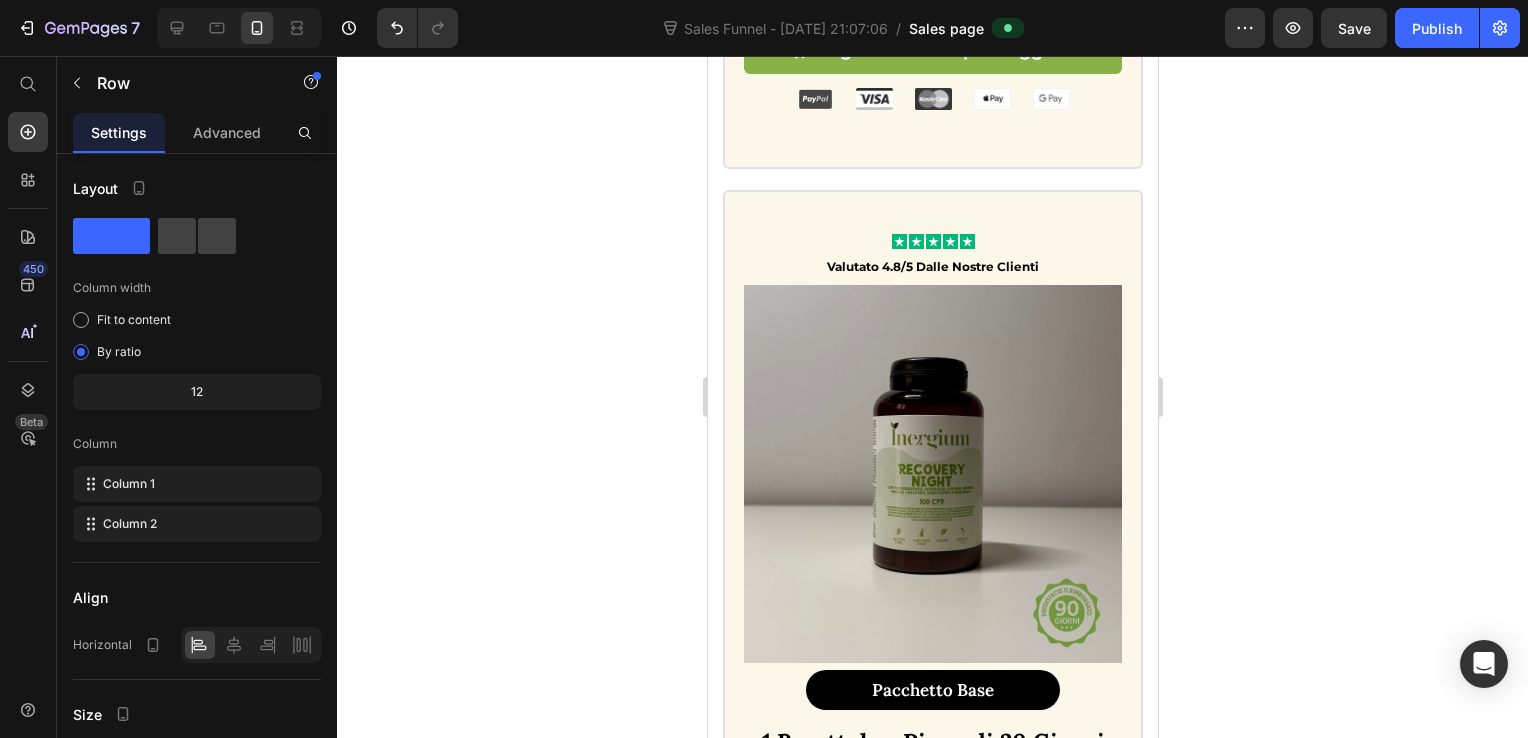 scroll, scrollTop: 2304, scrollLeft: 0, axis: vertical 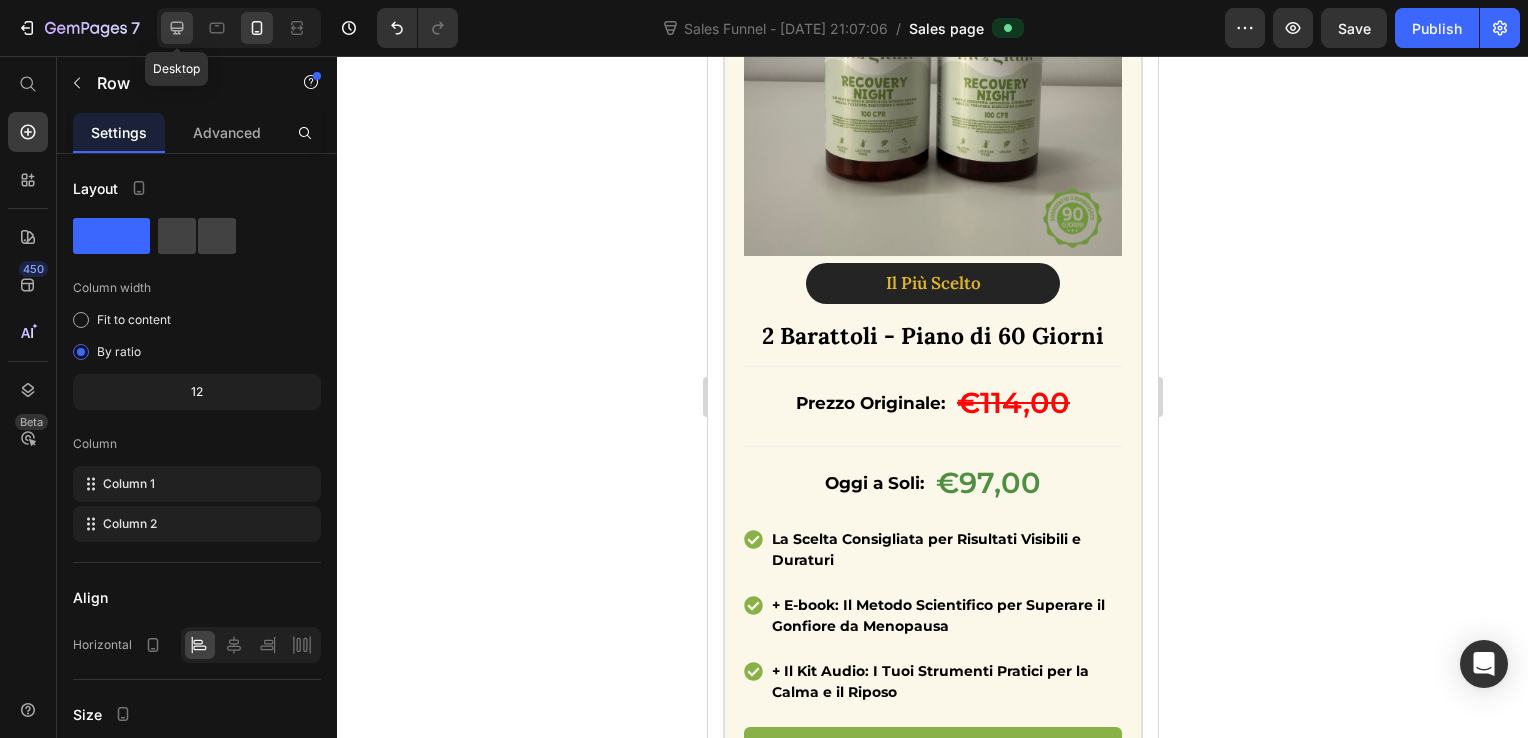 click 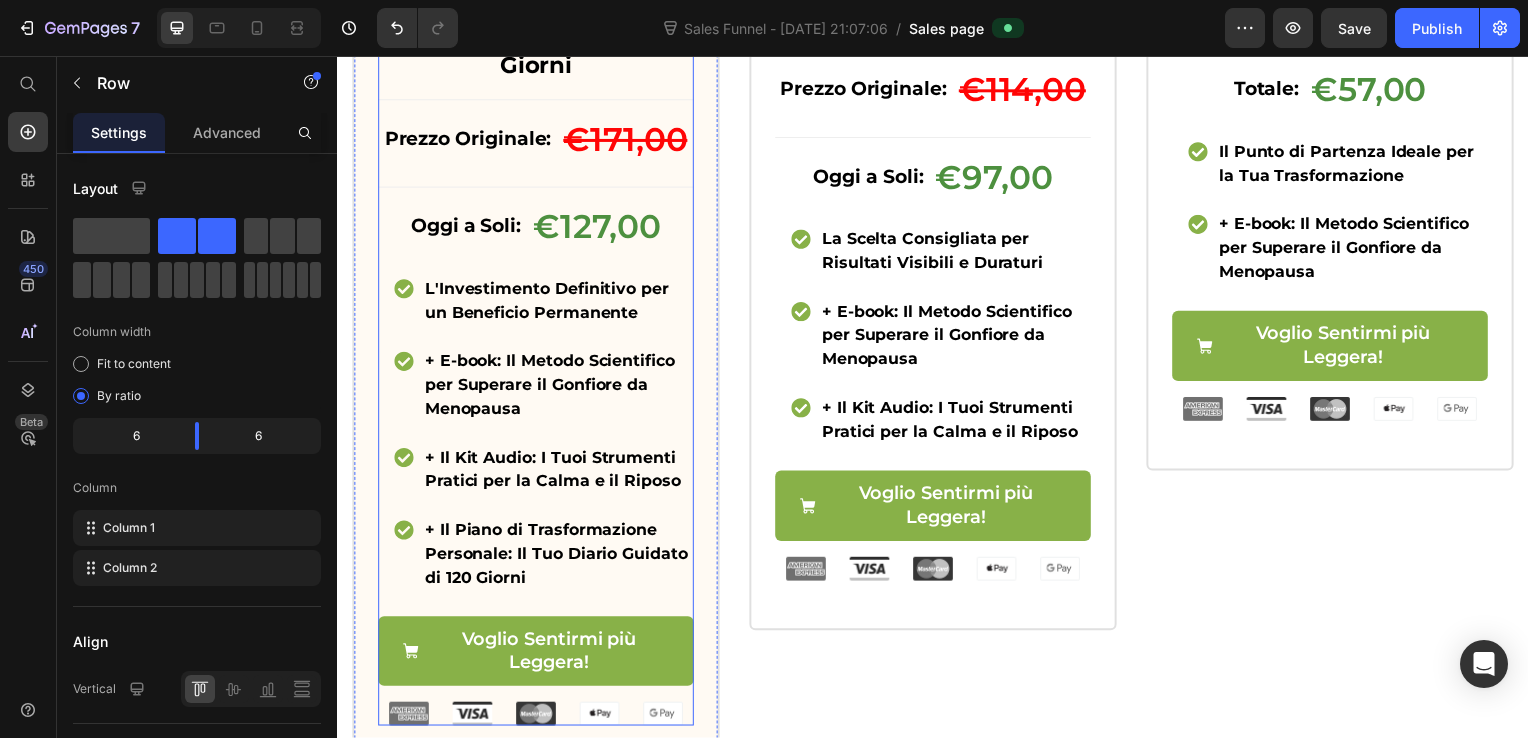 scroll, scrollTop: 2163, scrollLeft: 0, axis: vertical 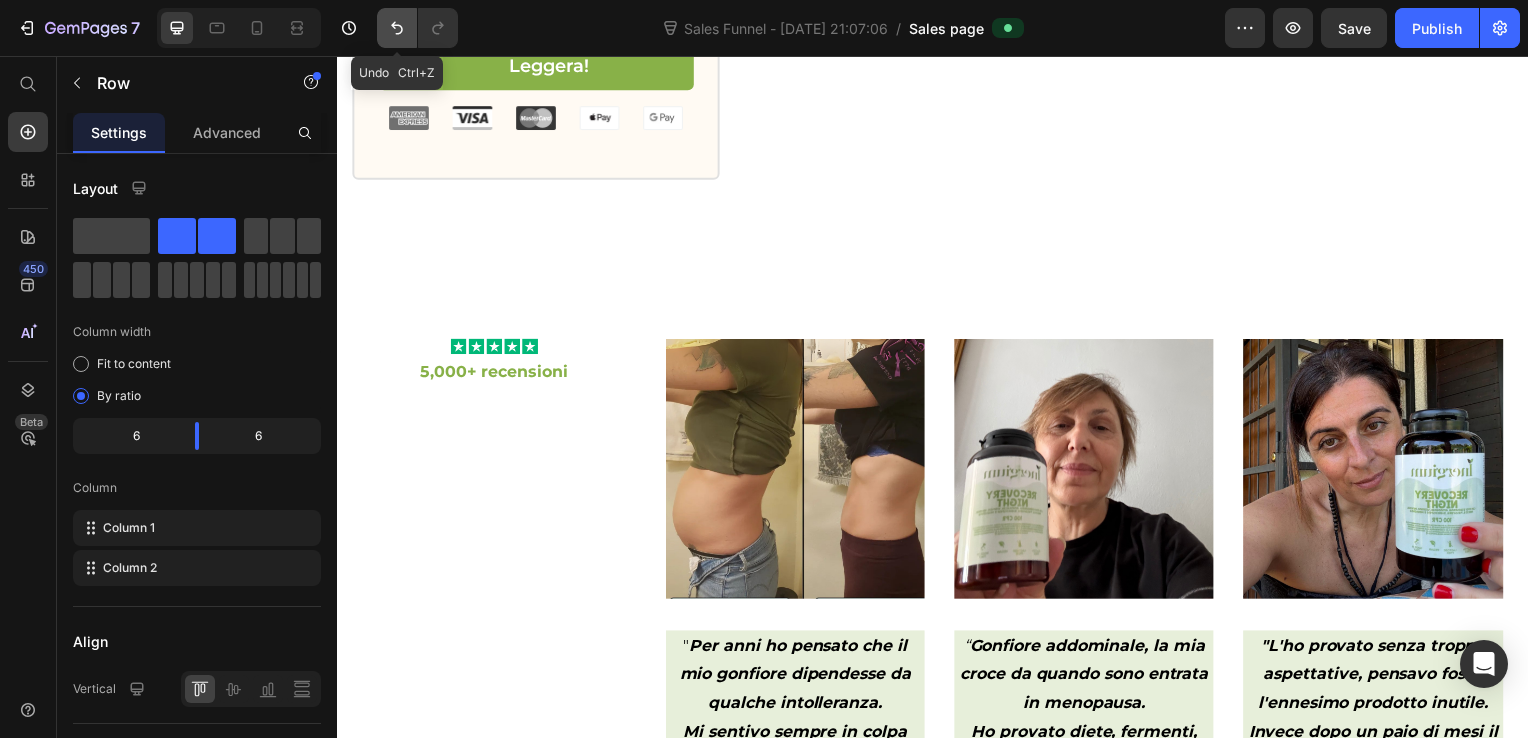 click 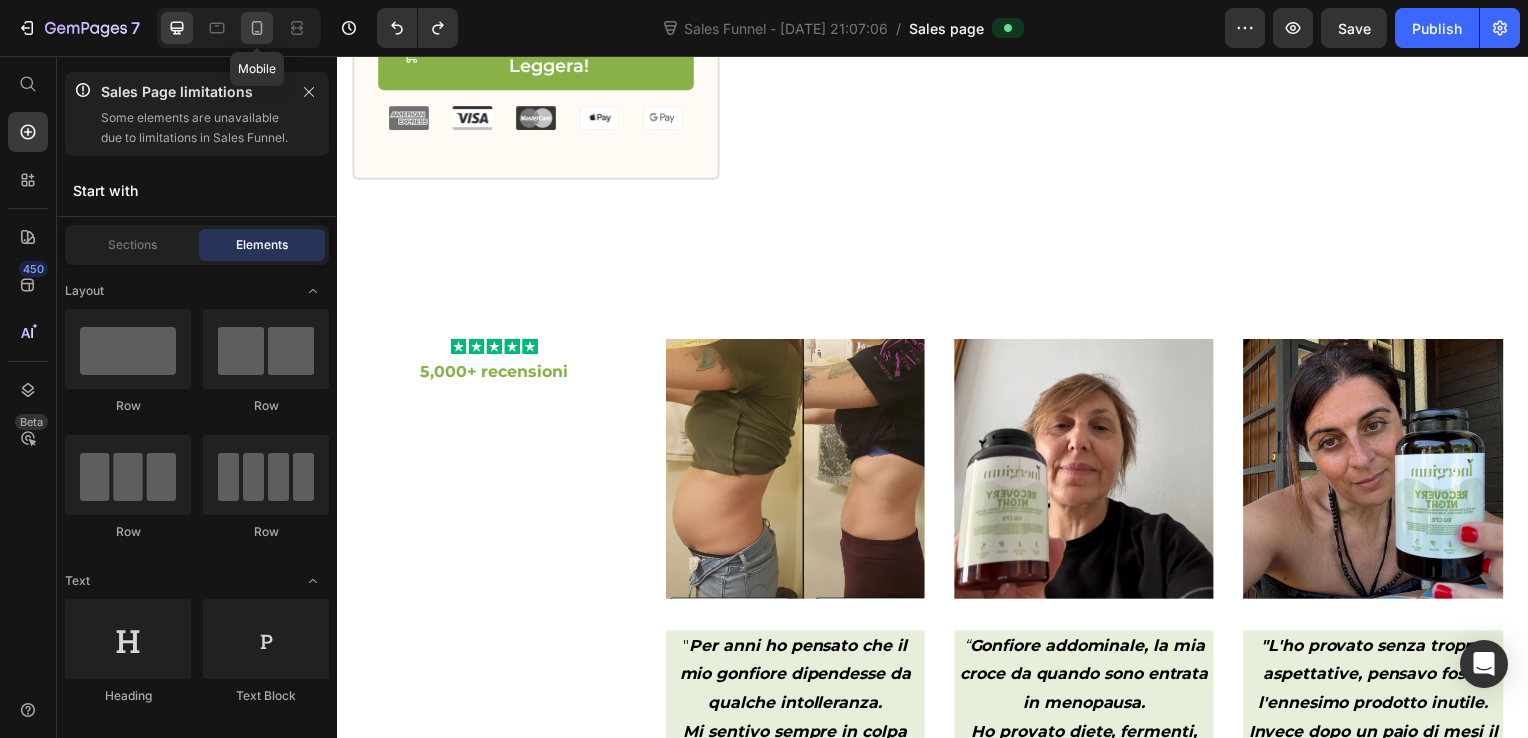 click 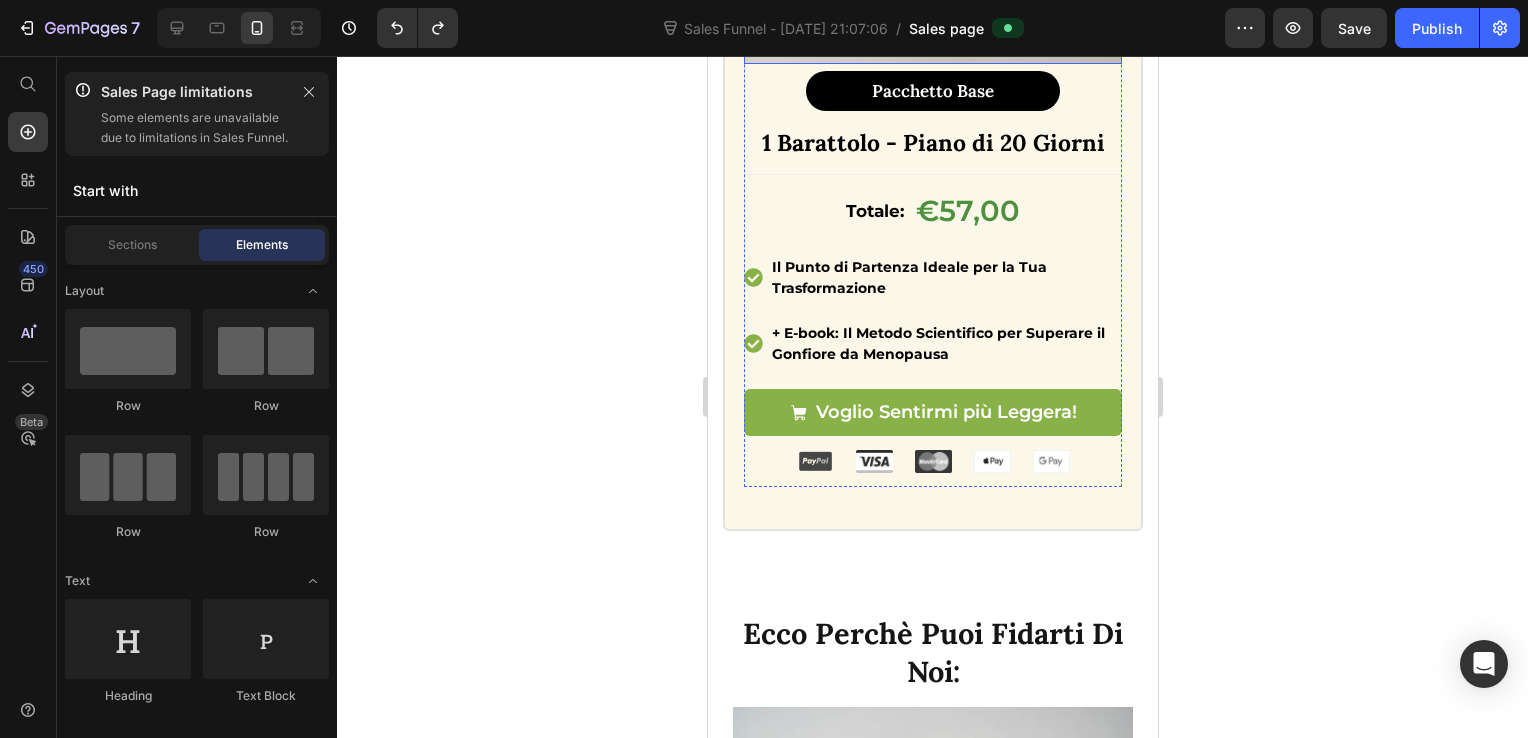 scroll, scrollTop: 4203, scrollLeft: 0, axis: vertical 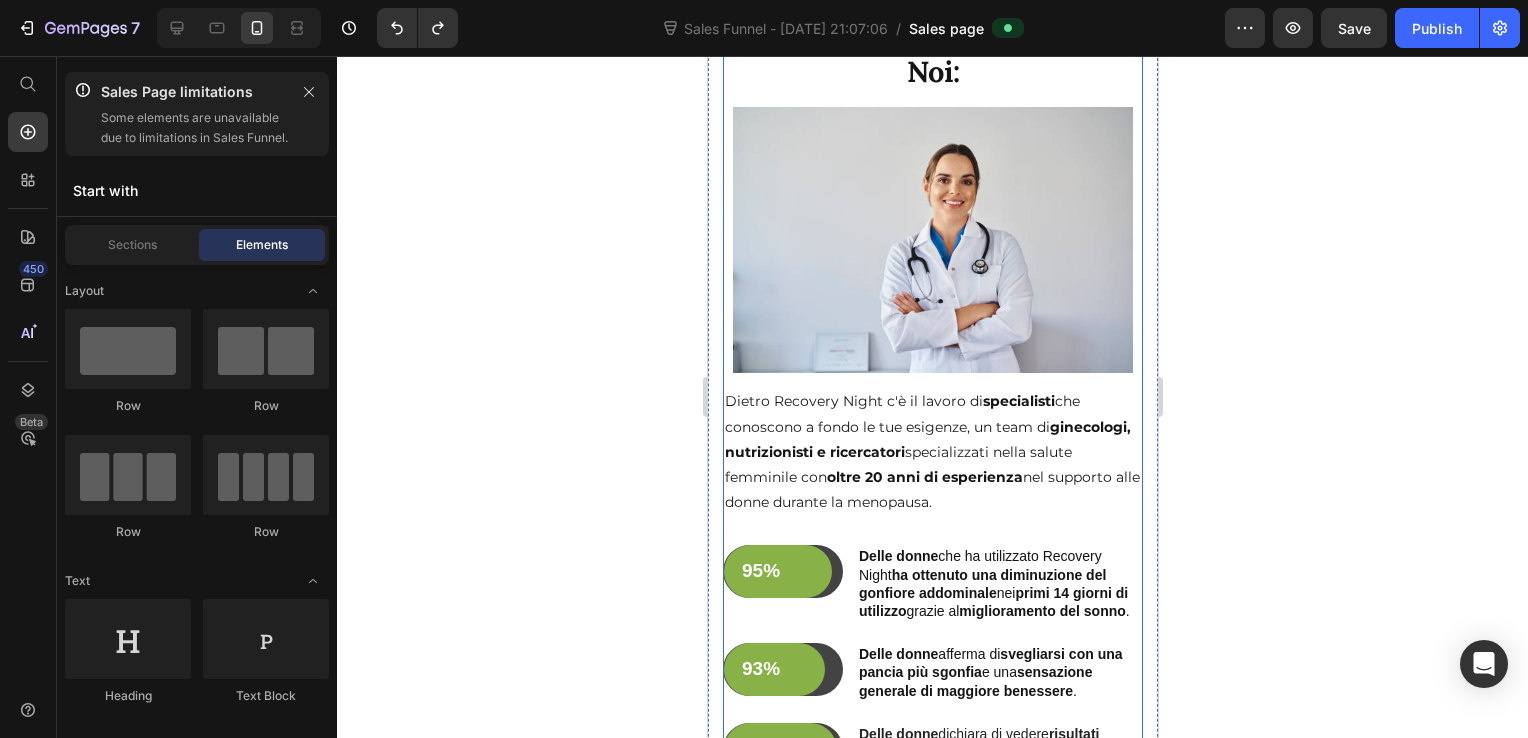click on "Ecco Perchè Puoi Fidarti Di Noi: Heading Image Dietro Recovery Night c'è il lavoro di  specialisti  che conoscono a fondo le tue esigenze, un team di  ginecologi, nutrizionisti e ricercatori  specializzati nella salute femminile con  oltre 20 anni di esperienza  nel supporto alle donne durante la menopausa. Text Block 95% Text Block Row Row Delle donne  che ha utilizzato Recovery Night  ha ottenuto una diminuzione del gonfiore addominale  nei  primi 14 giorni di utilizzo  grazie al  miglioramento del sonno . Text Block Row 93% Text Block Row Row Delle donne  afferma di  svegliarsi con una pancia più sgonfia  e una  sensazione generale di maggiore benessere . Text Block Row 98% Text Block Row Row Delle donne  dichiara di vedere  risultati evidenti e duraturi  entro  40 giorni di assunzione costante . Text Block Row" at bounding box center [932, 411] 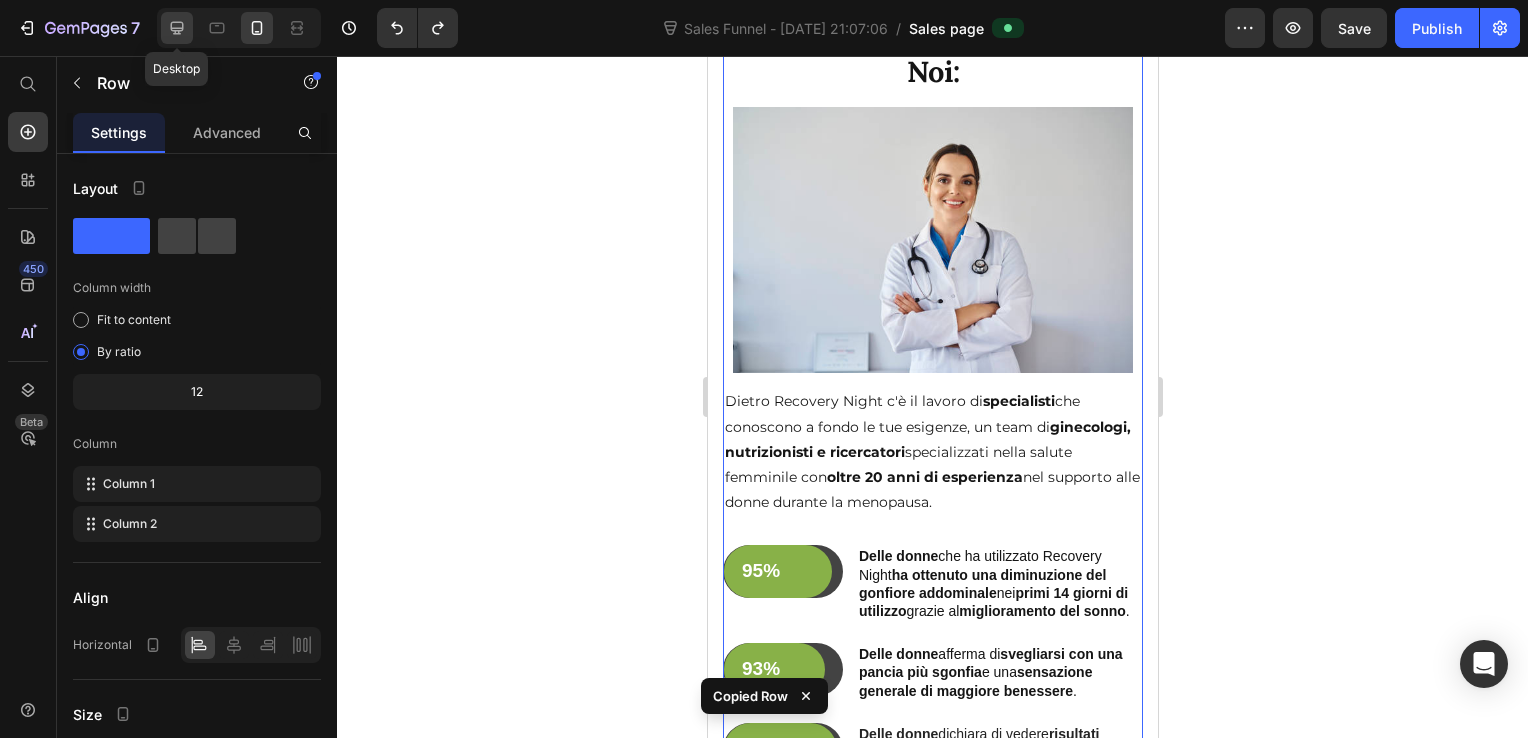 click 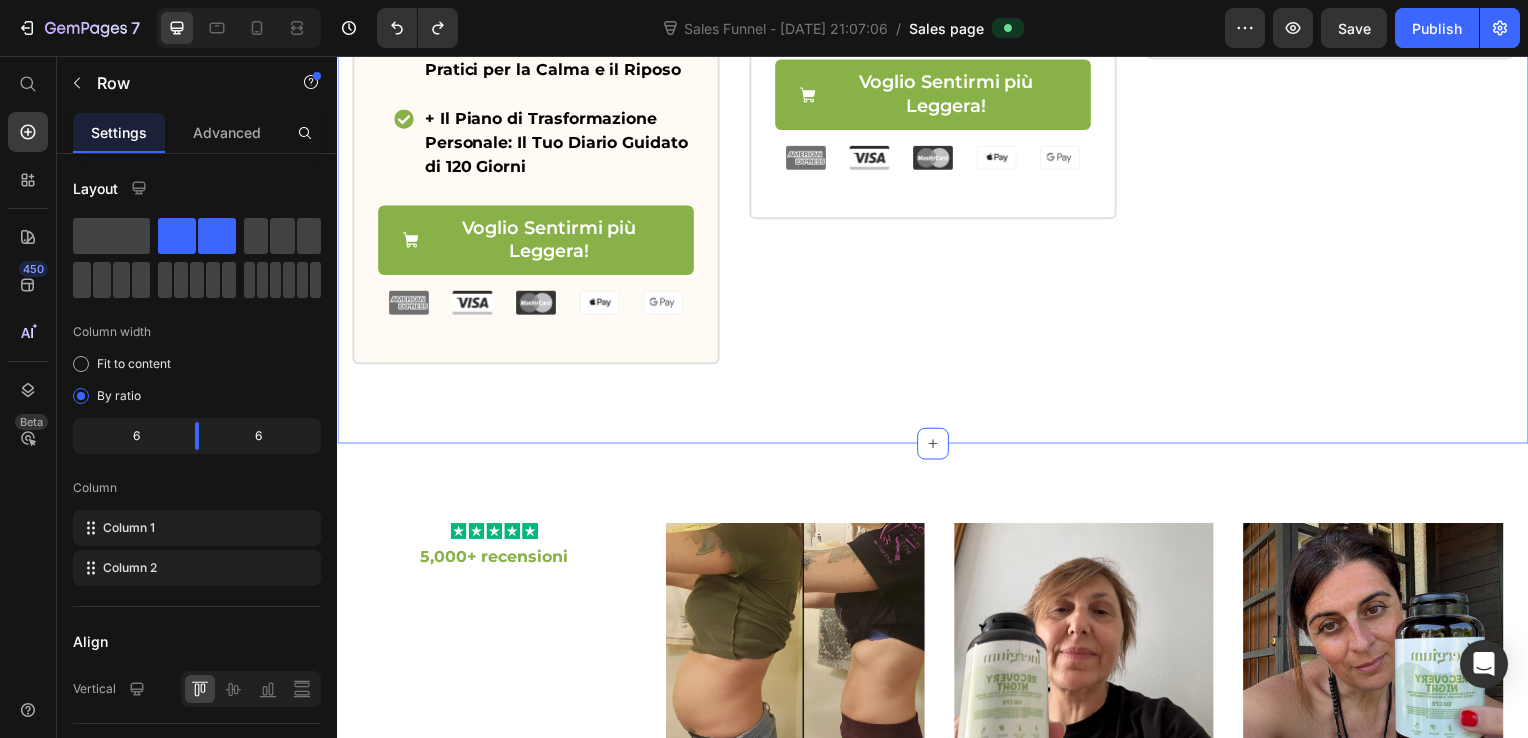 scroll, scrollTop: 2151, scrollLeft: 0, axis: vertical 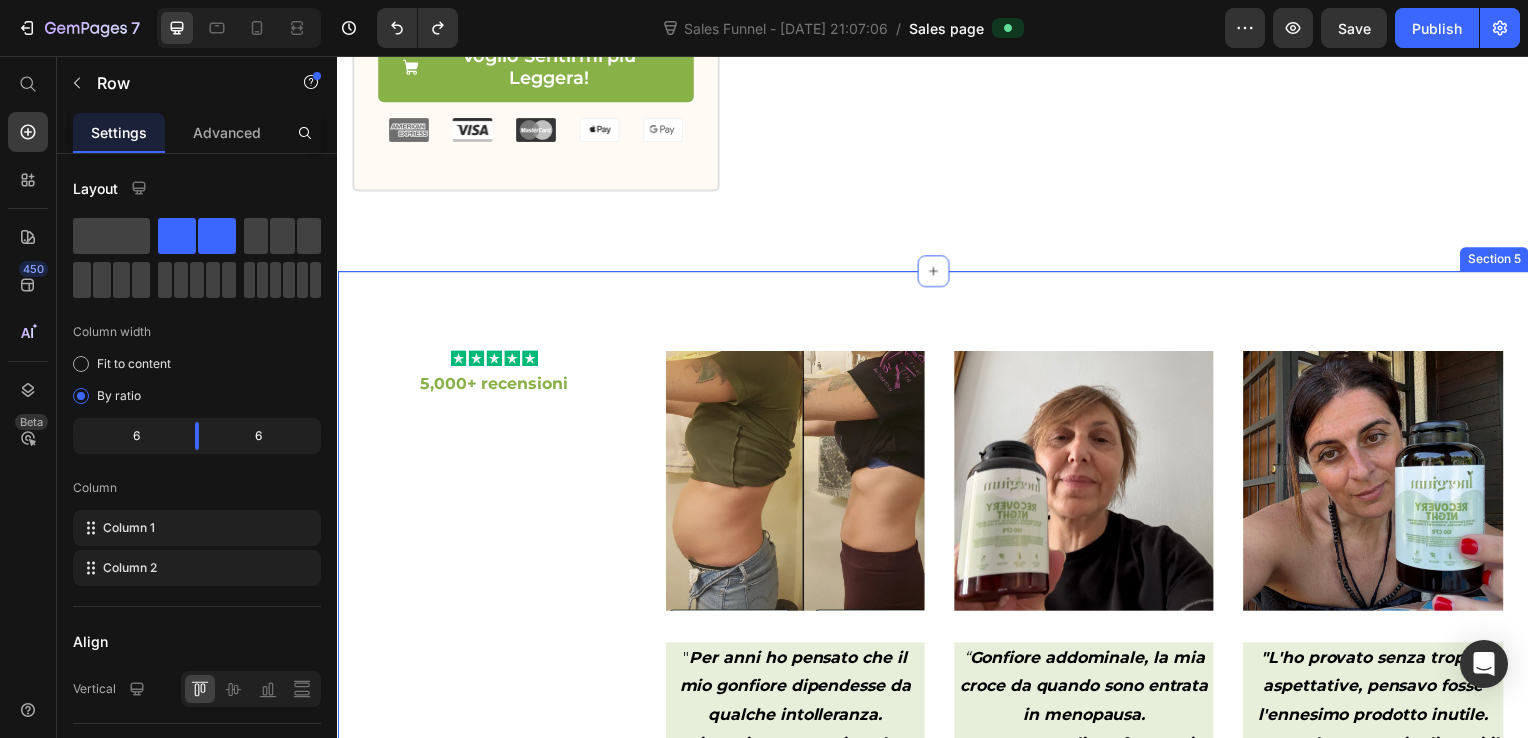click on "Icon
Icon
Icon
Icon
Icon Icon List 5,000+ recensioni  Text block Cosa Dicono di Noi Le Nostre Clienti Heading Image " Per anni ho pensato che il mio gonfiore dipendesse da qualche intolleranza.  Mi sentivo sempre in colpa per quello che mangiavo.  Con Recovery Night, ho iniziato a dormire un sonno profondo, senza interruzioni. E col passare delle settimane, ho notato che la pancia si sgonfiava, anche senza aver cambiato drasticamente la mia dieta.  Ho capito che il mio problema era lo stress e il non riposare bene.  Questo prodotto ha agito su quello e il gonfiore è diminuito di conseguenza.  Un approccio totalmente diverso e finalmente efficace. " Text block
Icon
Icon
Icon
Icon
Icon Icon List [PERSON_NAME] Text block Image “ Gonfiore addominale, la mia croce da quando sono entrata in menopausa.  Ho provato diete, fermenti, carbone vegetale,di tutto.  Ho tenuto duro e verso la fine del secondo mese ho iniziato a vedere la differenza. ”" at bounding box center (937, 836) 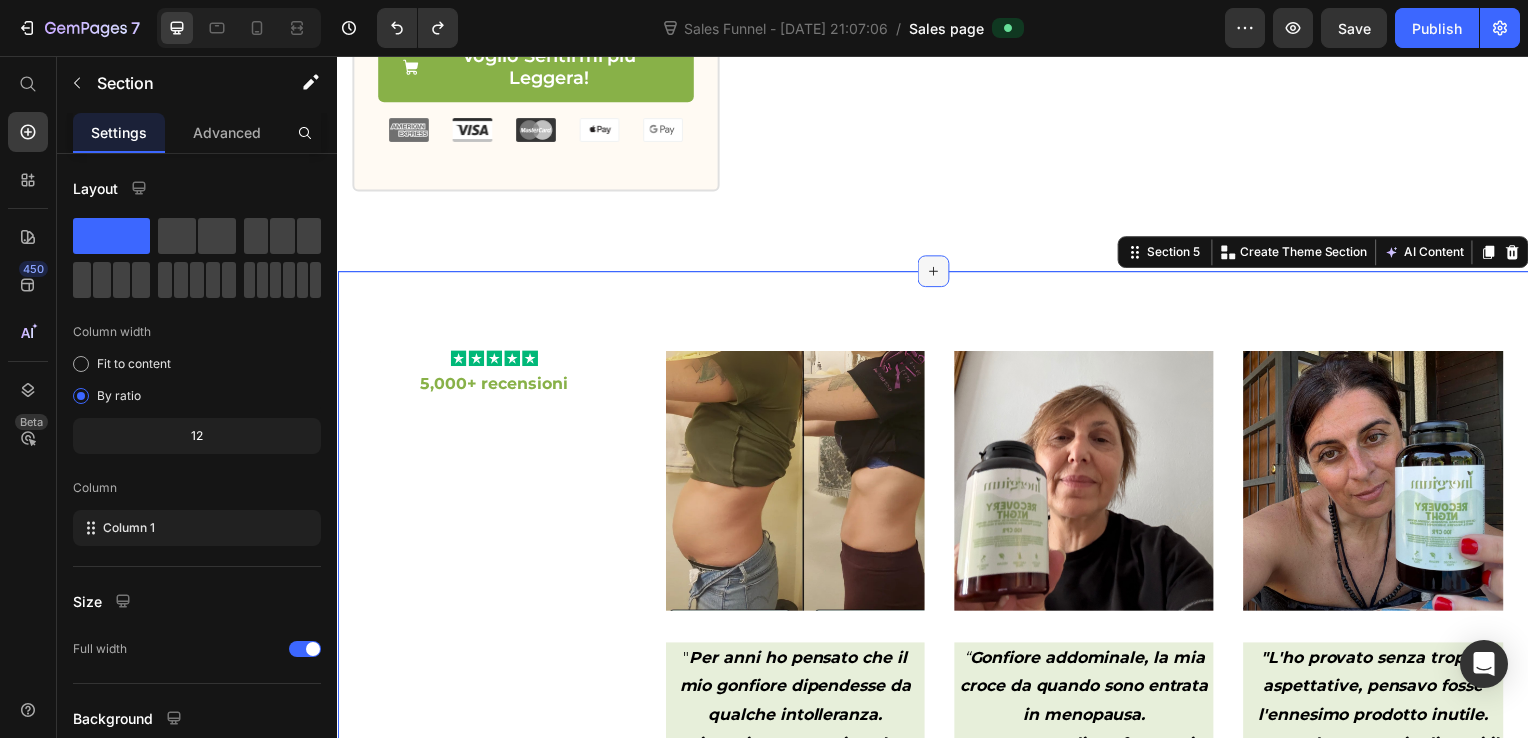 click 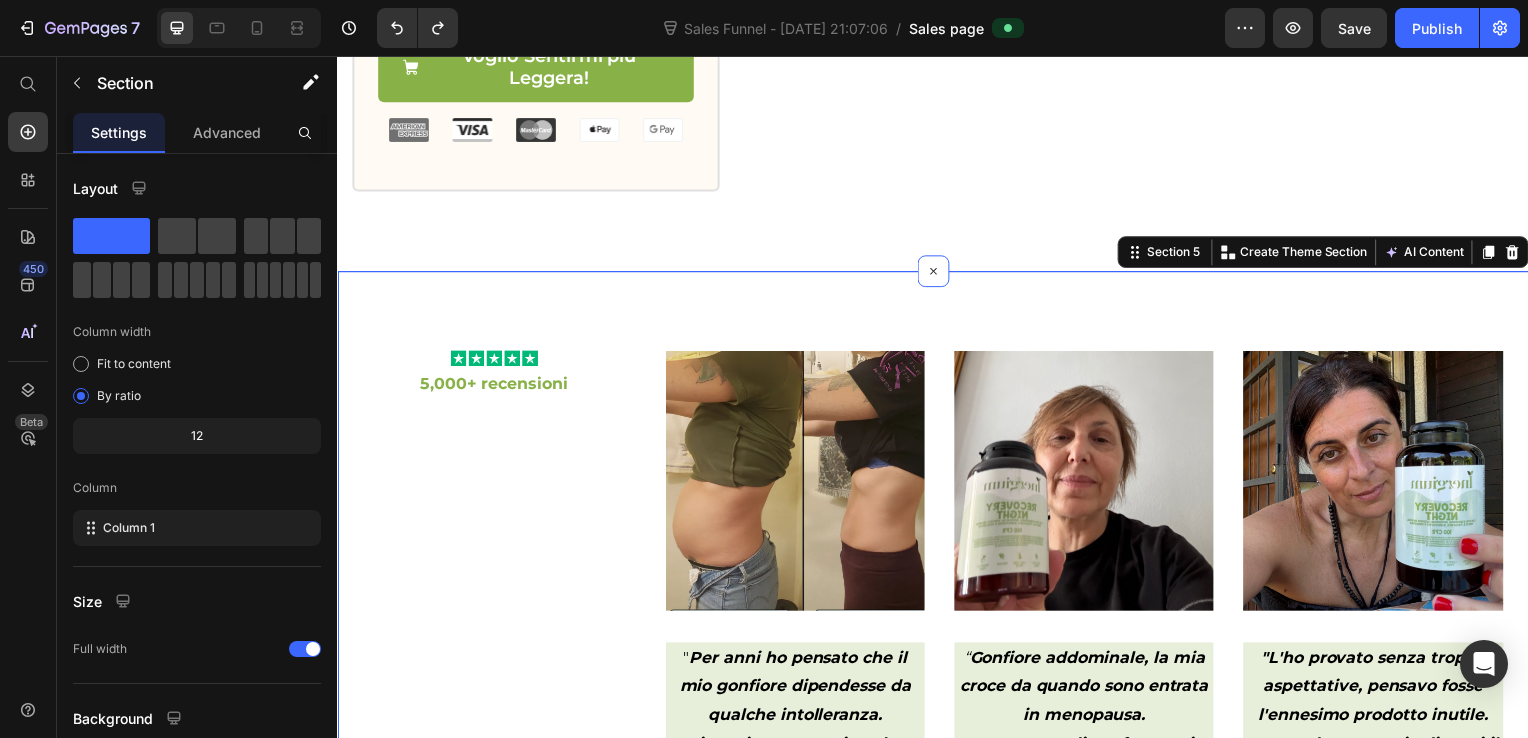 click at bounding box center (239, 28) 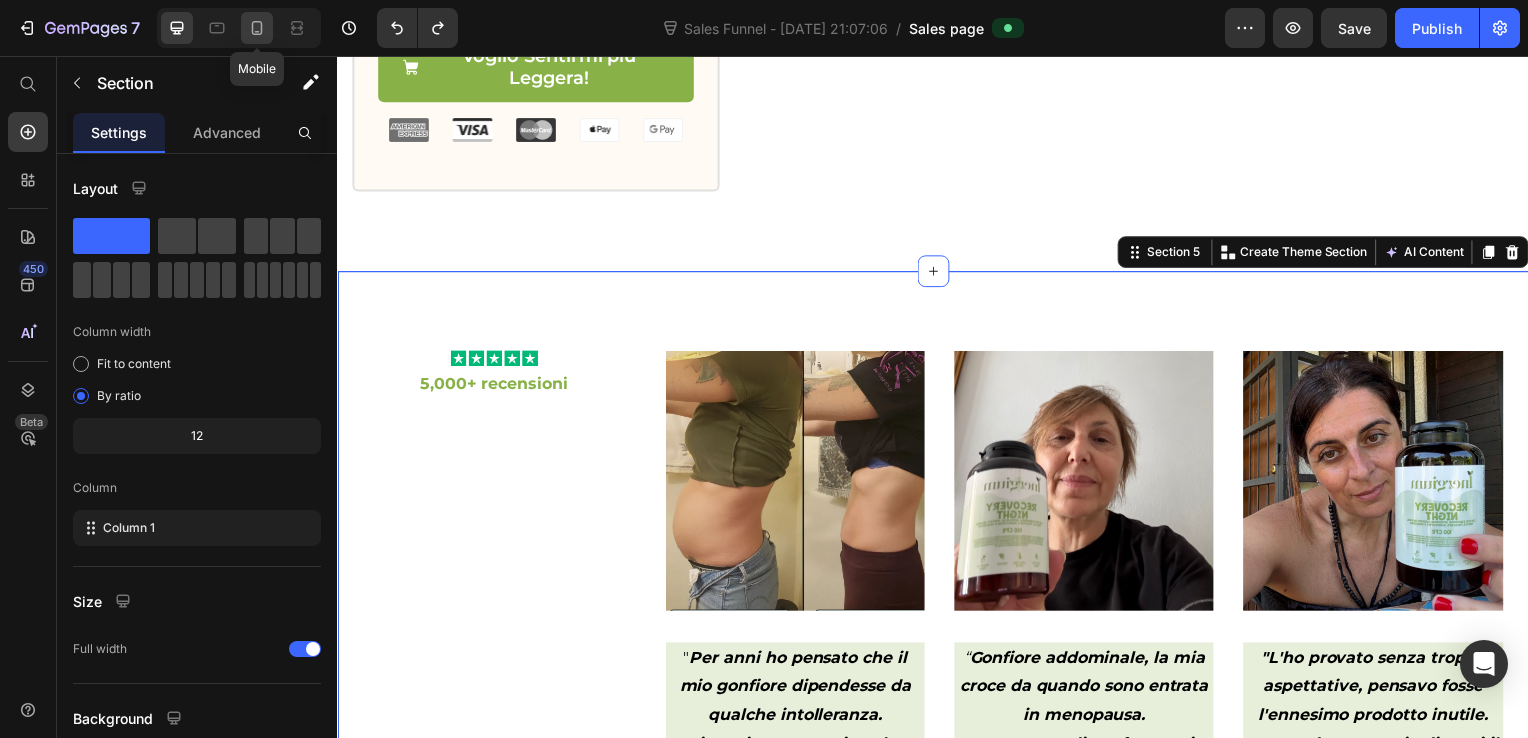 click 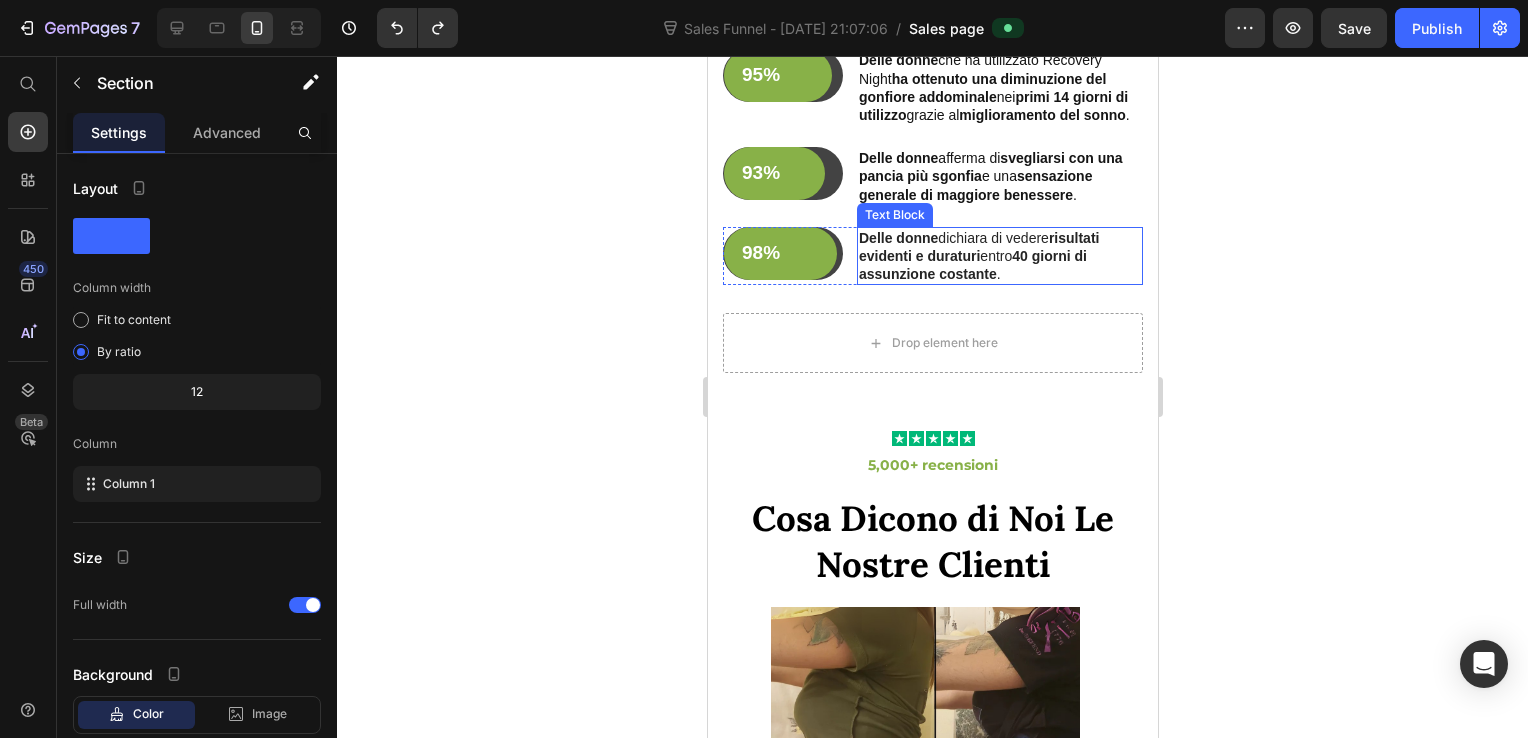 scroll, scrollTop: 4692, scrollLeft: 0, axis: vertical 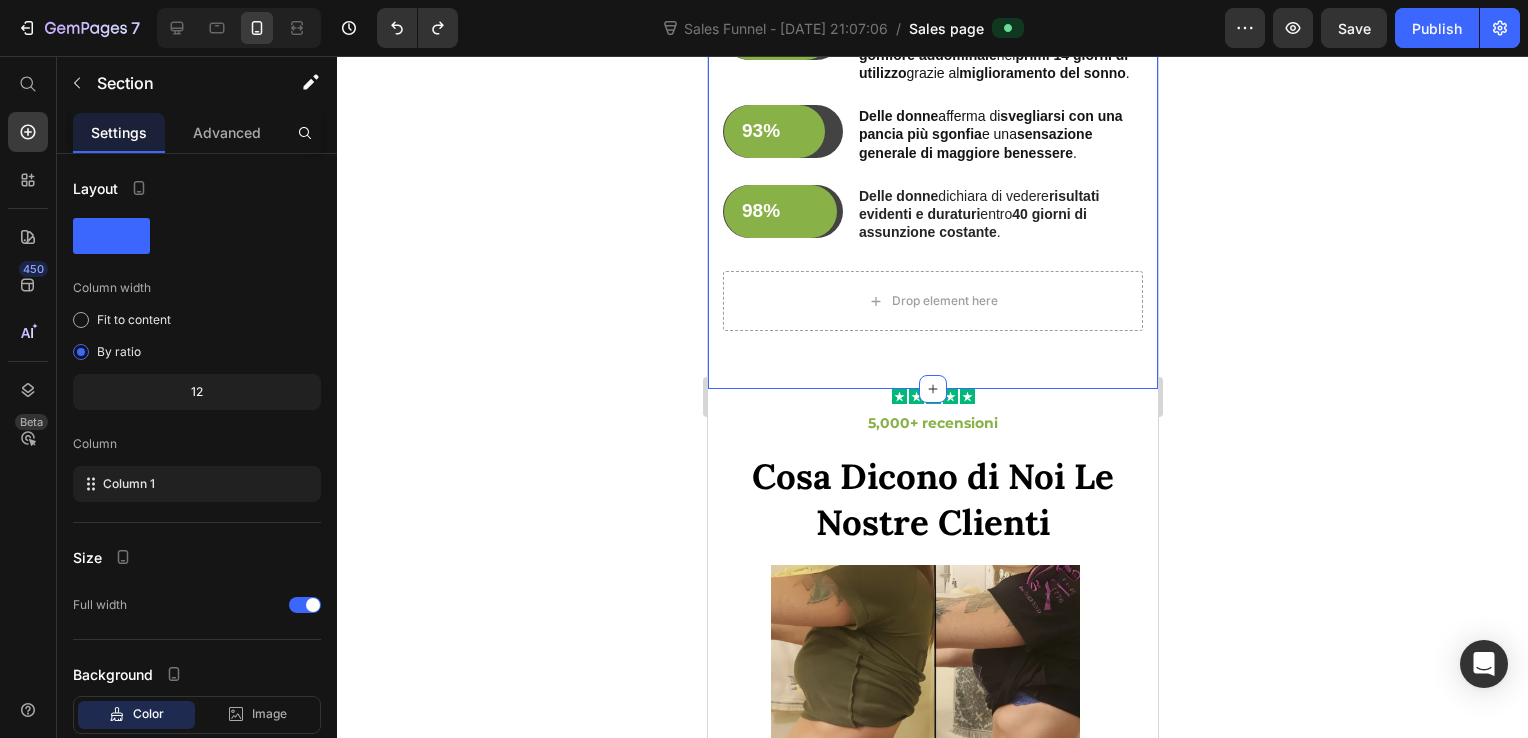 click on "Ecco Perchè Puoi Fidarti Di Noi: Heading Image Dietro Recovery Night c'è il lavoro di  specialisti  che conoscono a fondo le tue esigenze, un team di  ginecologi, nutrizionisti e ricercatori  specializzati nella salute femminile con  oltre 20 anni di esperienza  nel supporto alle donne durante la menopausa. Text Block 95% Text Block Row Row Delle donne  che ha utilizzato Recovery Night  ha ottenuto una diminuzione del gonfiore addominale  nei  primi 14 giorni di utilizzo  grazie al  miglioramento del sonno . Text Block Row 93% Text Block Row Row Delle donne  afferma di  svegliarsi con una pancia più sgonfia  e una  sensazione generale di maggiore benessere . Text Block Row 98% Text Block Row Row Delle donne  dichiara di vedere  risultati evidenti e duraturi  entro  40 giorni di assunzione costante . Text Block Row
Drop element here Row Section 8   You can create reusable sections Create Theme Section AI Content Write with GemAI What would you like to describe here? Tone and Voice Product" at bounding box center [932, -88] 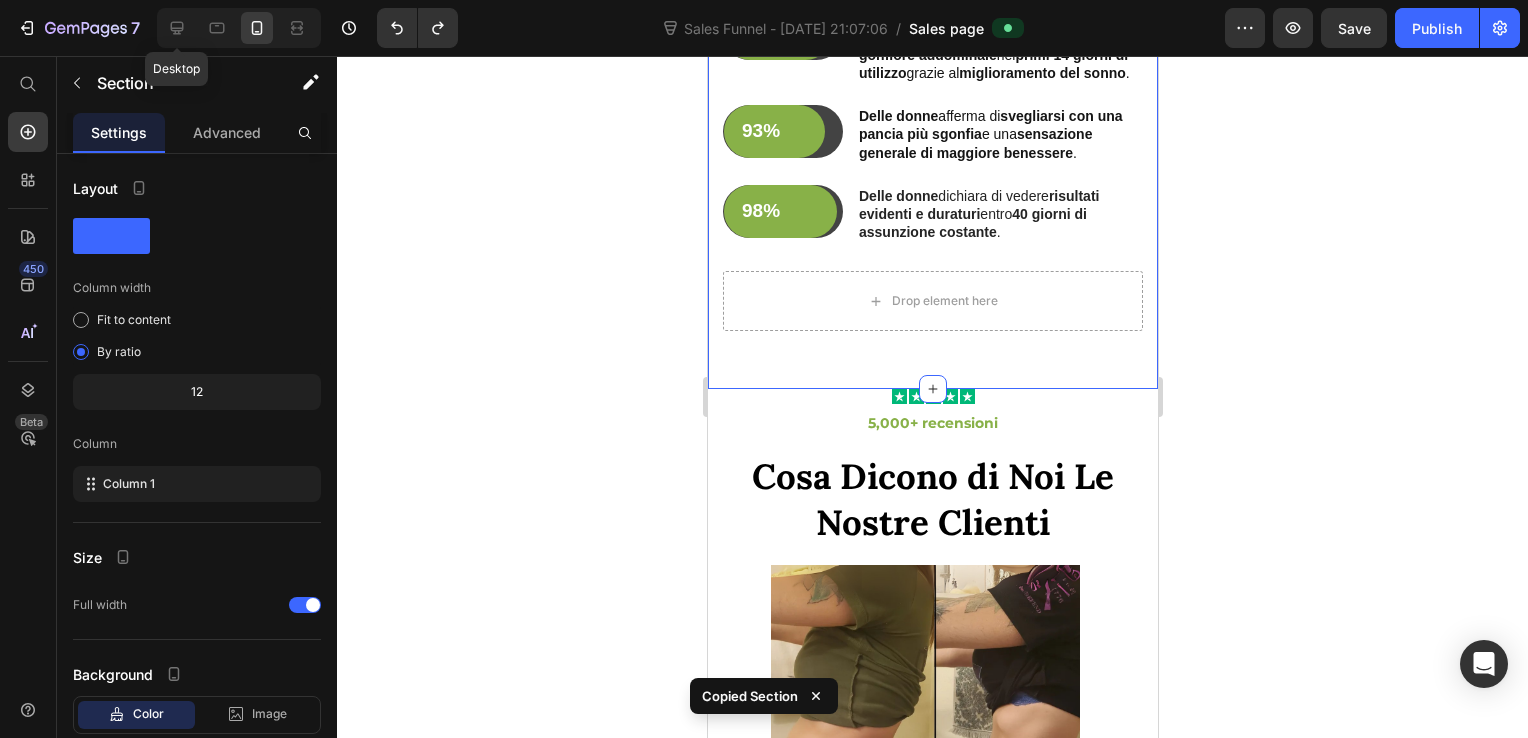 click 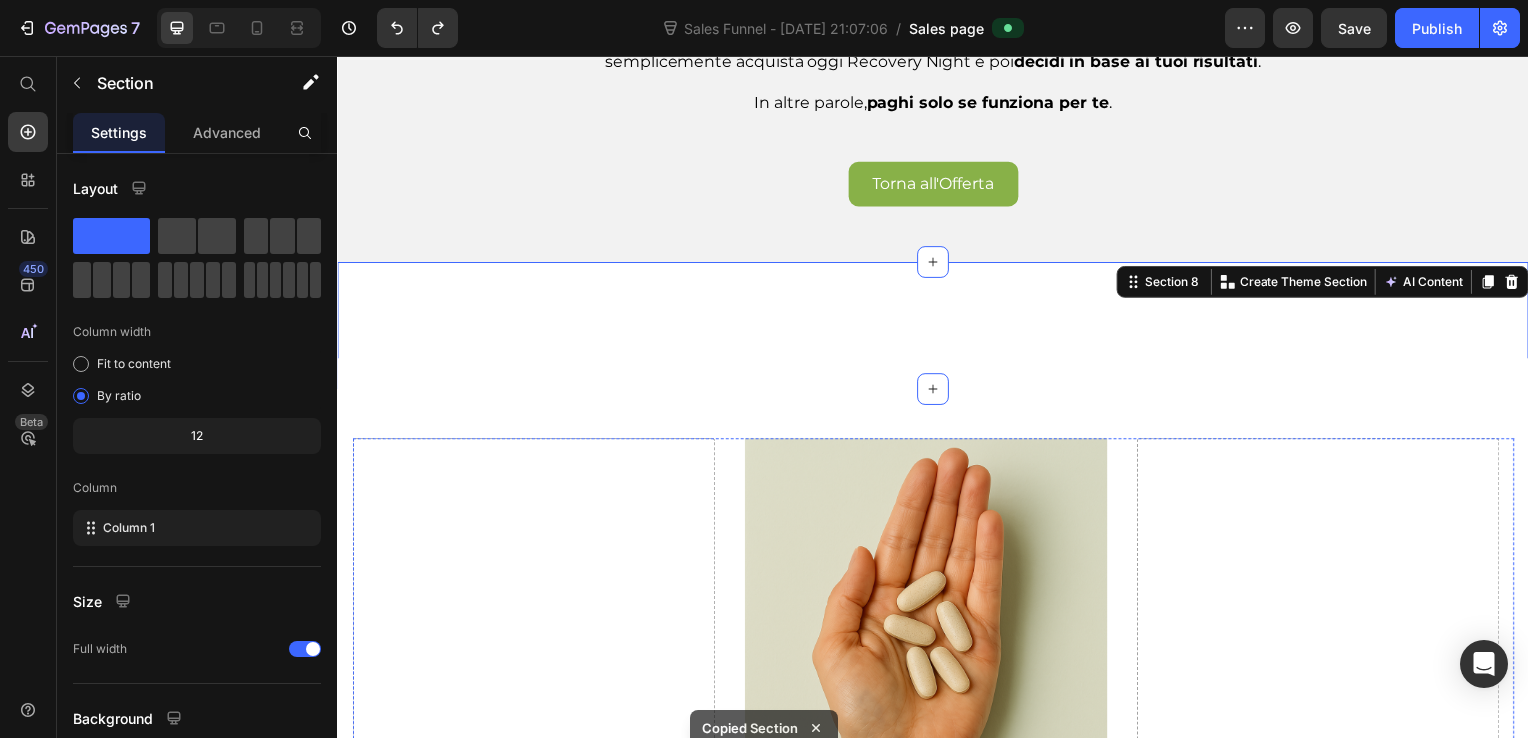 scroll, scrollTop: 3985, scrollLeft: 0, axis: vertical 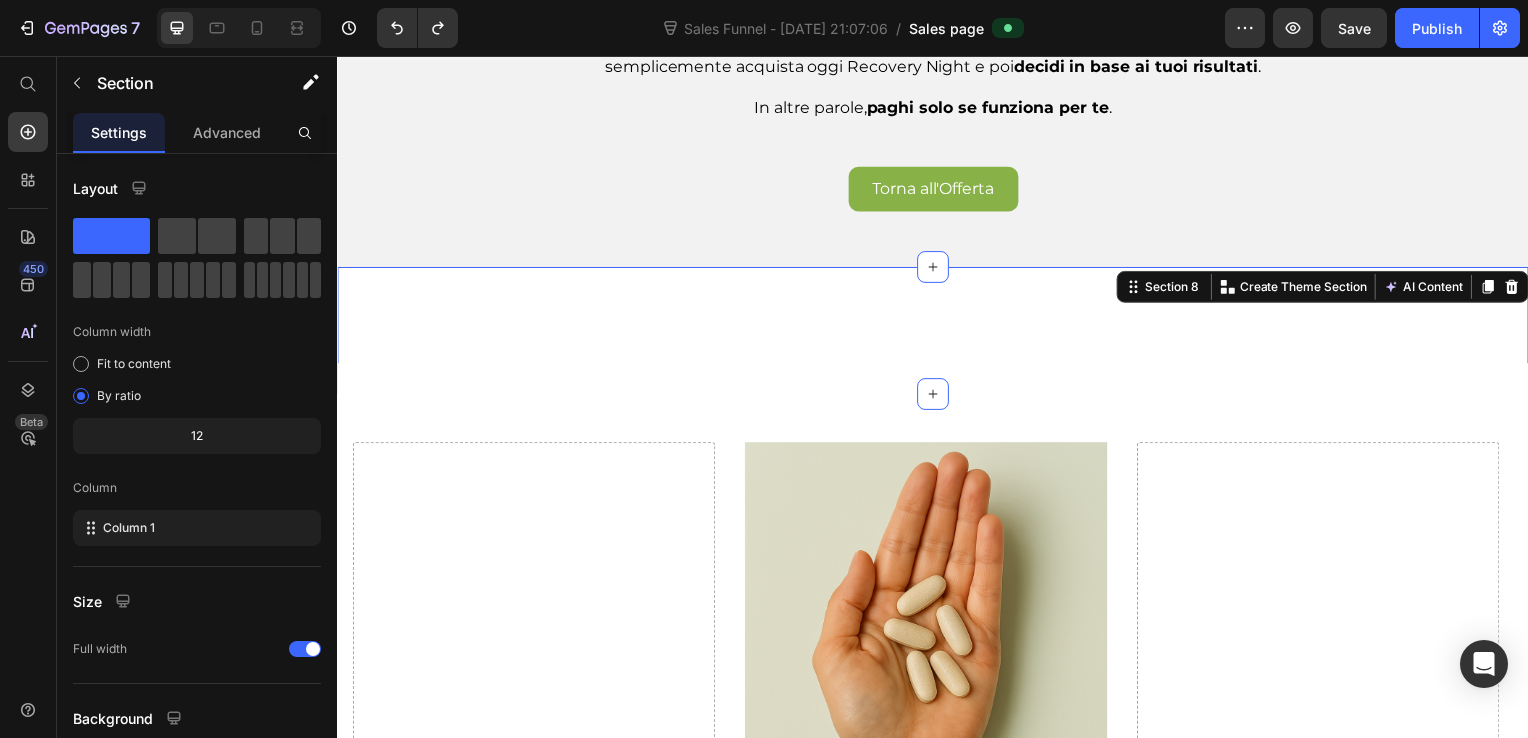click on "Ecco Perchè Puoi Fidarti Di Noi: Heading Image Dietro Recovery Night c'è il lavoro di  specialisti  che conoscono a fondo le tue esigenze, un team di  ginecologi, nutrizionisti e ricercatori  specializzati nella salute femminile con  oltre 20 anni di esperienza  nel supporto alle donne durante la menopausa. Text Block 95% Text Block Row Row Delle donne  che ha utilizzato Recovery Night  ha ottenuto una diminuzione del gonfiore addominale  nei  primi 14 giorni di utilizzo  grazie al  miglioramento del sonno . Text Block Row 93% Text Block Row Row Delle donne  afferma di  svegliarsi con una pancia più sgonfia  e una  sensazione generale di maggiore benessere . Text Block Row 98% Text Block Row Row Delle donne  dichiara di vedere  risultati evidenti e duraturi  entro  40 giorni di assunzione costante . Text Block Row
Row Section 8   You can create reusable sections Create Theme Section AI Content Write with GemAI What would you like to describe here? Tone and Voice Persuasive Product" at bounding box center (937, 333) 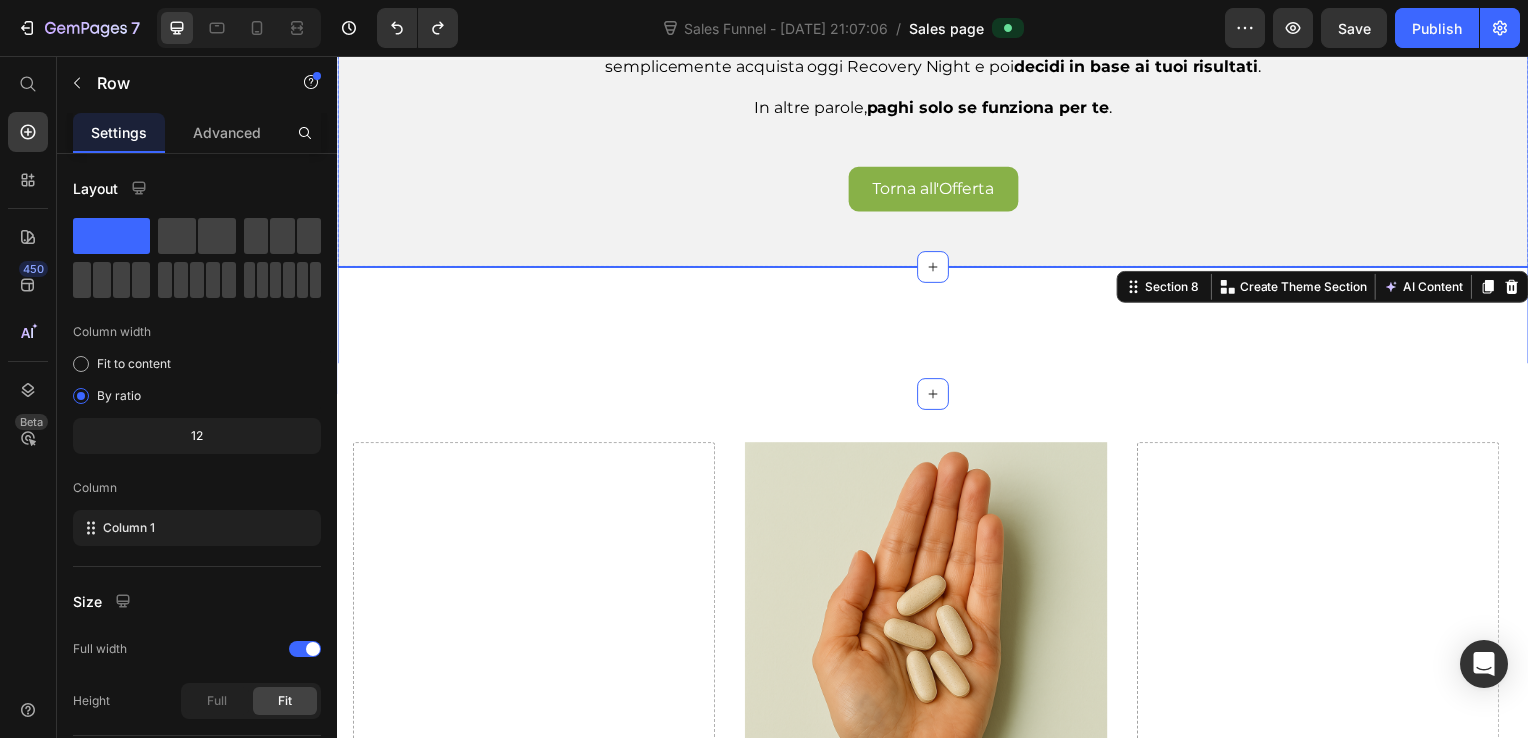 click on "Image Provalo Per 90 Giorni, Senza Rischi Heading Crediamo così tanto in Recovery Night che non vogliamo che tu spenda anche un solo centesimo senza essere  sicura che funzioni per te. Ecco perchè offriamo  la garanzia Soddisfatto o Rimborsato di 90 Giorni , semplicemente acquista oggi Recovery Night e poi  decidi in base ai tuoi risultati . In altre parole,  paghi solo se funziona per te . Text Block Torna all'Offerta Button Row" at bounding box center (937, -43) 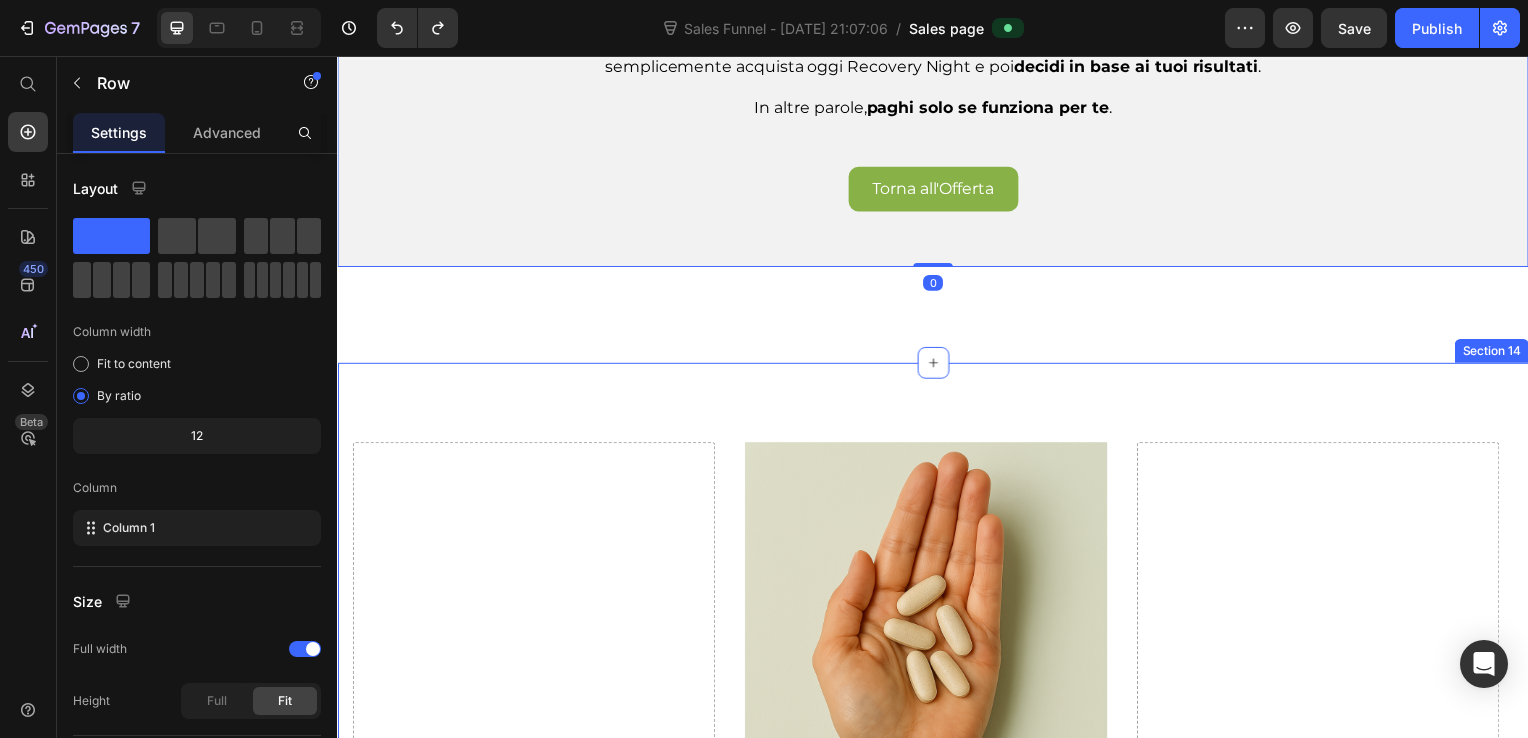 click on "Drop element here Image Come  Recovery Night  Applica il  Metodo SIR  per Te Text Block Recovery Night  non è un semplice integratore, ma  la soluzione concreta  che applica immediatamente il  Metodo SIR  per aiutarti a sgonfiarti durante la notte, sfruttando le  ore più importanti per la tua rigenerazione . Ecco come agisce: S – Sonno Rigenerativo Recovery Night contiene  Melatonina ,  Passiflora  e  Magnesio  per facilitare un  sonno profondo e continuativo . Così ti  addormenti rapidamente  e garantisci al tuo corpo una  rigenerazione ottimale . I – Intervento Mirato Durante il sonno, la  Vitamina B6  presente nella formula agisce direttamente sull' attività ormonale , combattendo  gonfiore addominale ,  ritenzione idrica  e  intestino rallentato , sintomi tipici della menopausa. R – Rituale Notturno Fare di Recovery Night il tuo  rituale quotidiano di benessere  è facile: prendi semplicemente  5 capsule circa 30-60 minuti prima di coricarti. Così, ogni notte,  Text Block Row" at bounding box center [937, 1057] 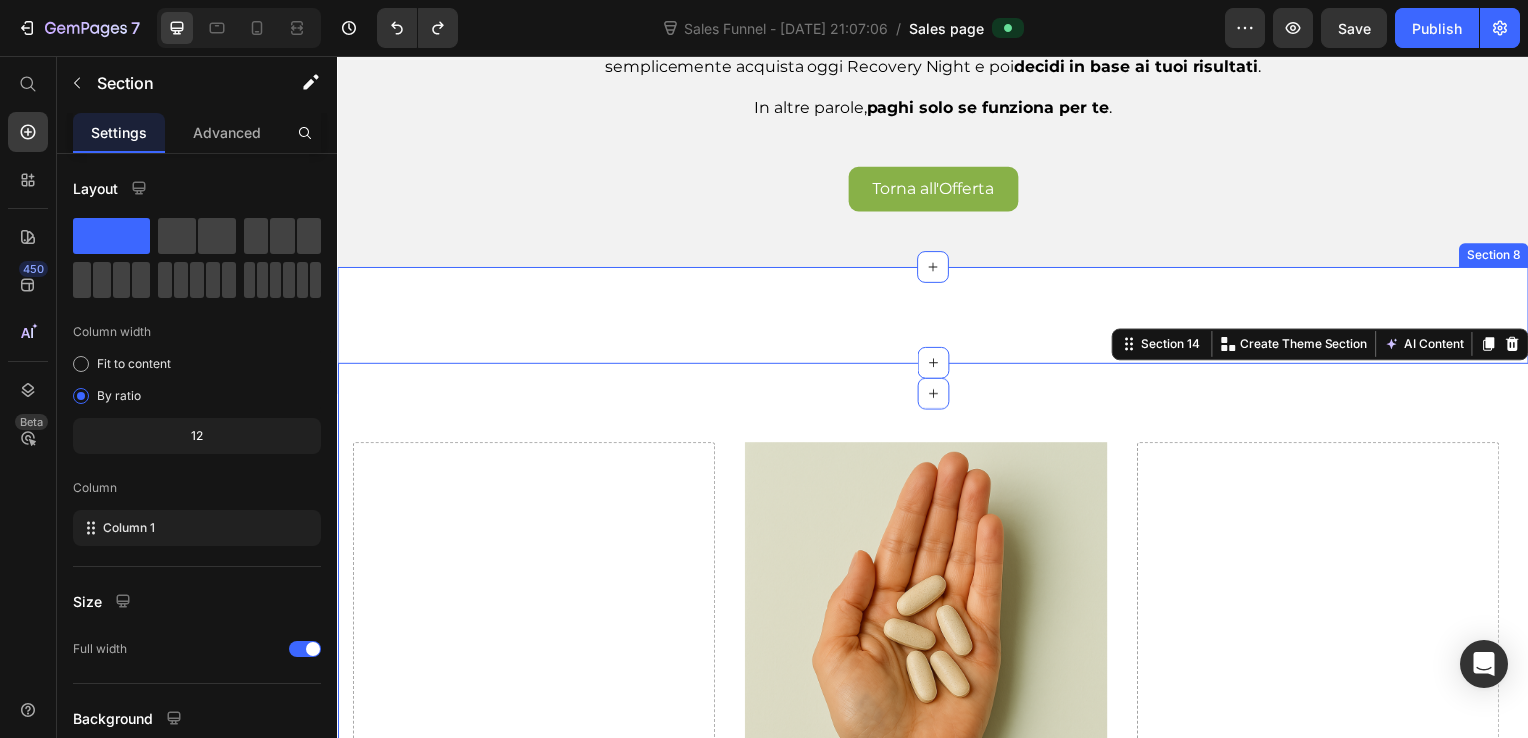 click on "Ecco Perchè Puoi Fidarti Di Noi: Heading Image Dietro Recovery Night c'è il lavoro di  specialisti  che conoscono a fondo le tue esigenze, un team di  ginecologi, nutrizionisti e ricercatori  specializzati nella salute femminile con  oltre 20 anni di esperienza  nel supporto alle donne durante la menopausa. Text Block 95% Text Block Row Row Delle donne  che ha utilizzato Recovery Night  ha ottenuto una diminuzione del gonfiore addominale  nei  primi 14 giorni di utilizzo  grazie al  miglioramento del sonno . Text Block Row 93% Text Block Row Row Delle donne  afferma di  svegliarsi con una pancia più sgonfia  e una  sensazione generale di maggiore benessere . Text Block Row 98% Text Block Row Row Delle donne  dichiara di vedere  risultati evidenti e duraturi  entro  40 giorni di assunzione costante . Text Block Row
Row Section 8" at bounding box center (937, 333) 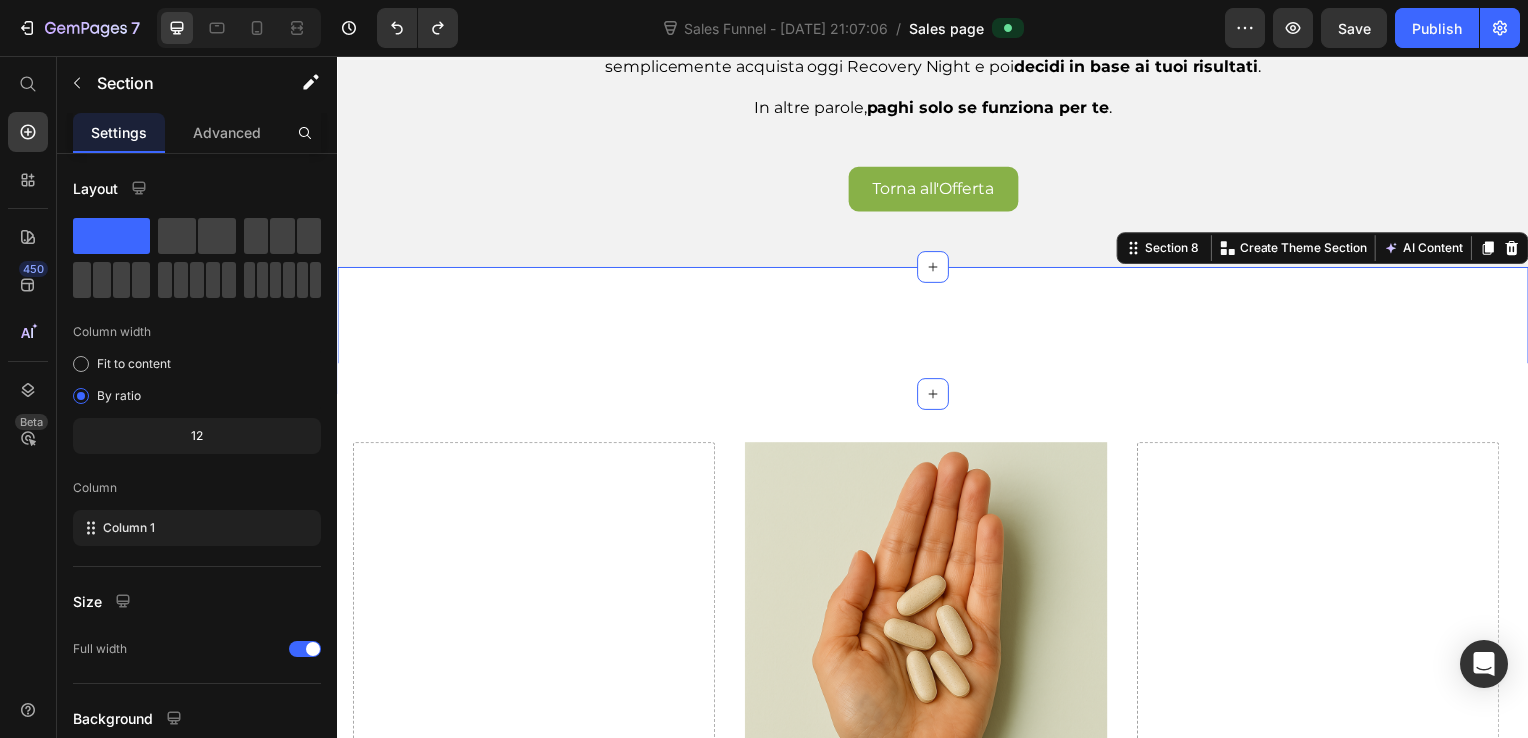 click on "Drop element here Image Come  Recovery Night  Applica il  Metodo SIR  per Te Text Block Recovery Night  non è un semplice integratore, ma  la soluzione concreta  che applica immediatamente il  Metodo SIR  per aiutarti a sgonfiarti durante la notte, sfruttando le  ore più importanti per la tua rigenerazione . Ecco come agisce: S – Sonno Rigenerativo Recovery Night contiene  Melatonina ,  Passiflora  e  Magnesio  per facilitare un  sonno profondo e continuativo . Così ti  addormenti rapidamente  e garantisci al tuo corpo una  rigenerazione ottimale . I – Intervento Mirato Durante il sonno, la  Vitamina B6  presente nella formula agisce direttamente sull' attività ormonale , combattendo  gonfiore addominale ,  ritenzione idrica  e  intestino rallentato , sintomi tipici della menopausa. R – Rituale Notturno Fare di Recovery Night il tuo  rituale quotidiano di benessere  è facile: prendi semplicemente  5 capsule circa 30-60 minuti prima di coricarti. Così, ogni notte,  Text Block Row" at bounding box center [937, 1057] 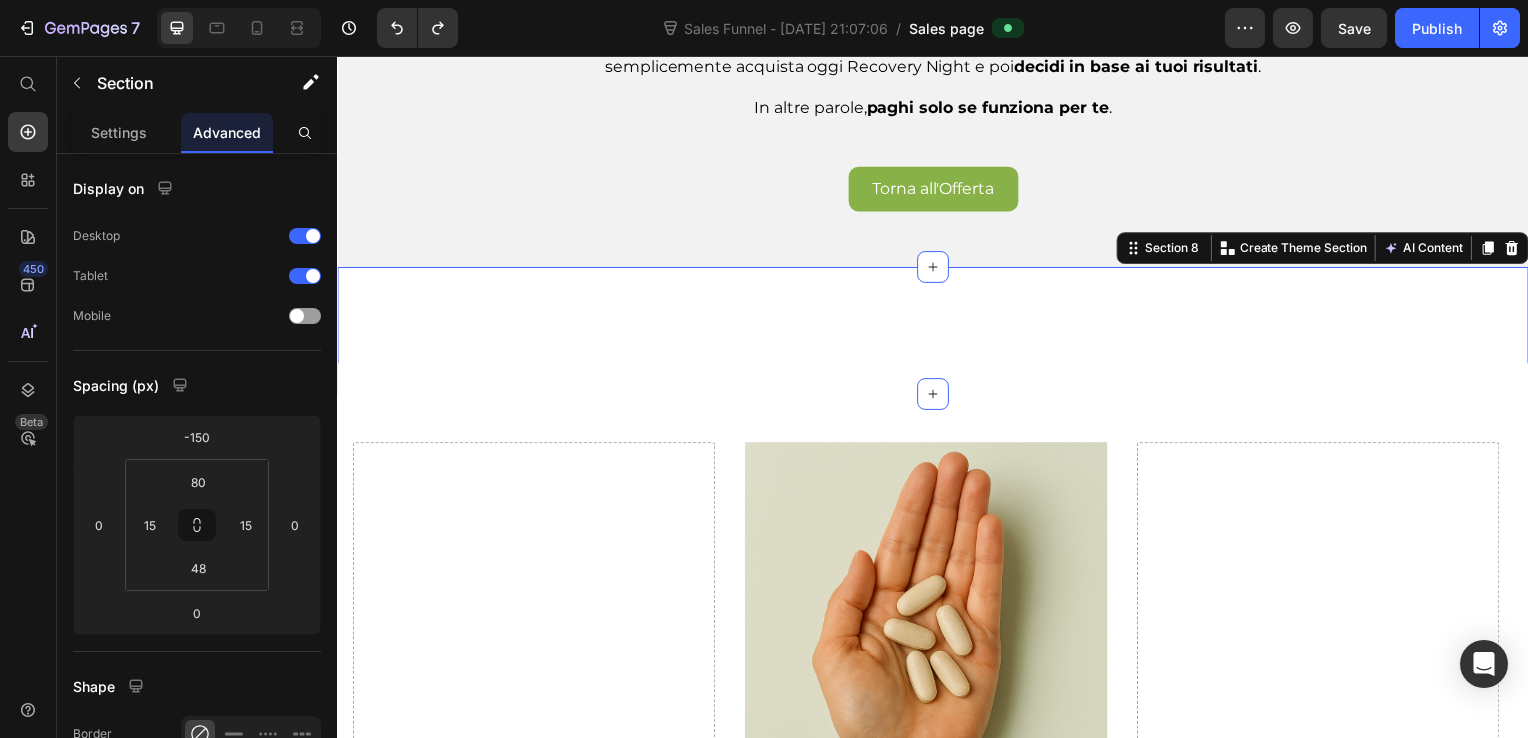 click on "Ecco Perchè Puoi Fidarti Di Noi: Heading Image Dietro Recovery Night c'è il lavoro di  specialisti  che conoscono a fondo le tue esigenze, un team di  ginecologi, nutrizionisti e ricercatori  specializzati nella salute femminile con  oltre 20 anni di esperienza  nel supporto alle donne durante la menopausa. Text Block 95% Text Block Row Row Delle donne  che ha utilizzato Recovery Night  ha ottenuto una diminuzione del gonfiore addominale  nei  primi 14 giorni di utilizzo  grazie al  miglioramento del sonno . Text Block Row 93% Text Block Row Row Delle donne  afferma di  svegliarsi con una pancia più sgonfia  e una  sensazione generale di maggiore benessere . Text Block Row 98% Text Block Row Row Delle donne  dichiara di vedere  risultati evidenti e duraturi  entro  40 giorni di assunzione costante . Text Block Row
Row Section 8   You can create reusable sections Create Theme Section AI Content Write with GemAI What would you like to describe here? Tone and Voice Persuasive Product" at bounding box center [937, 333] 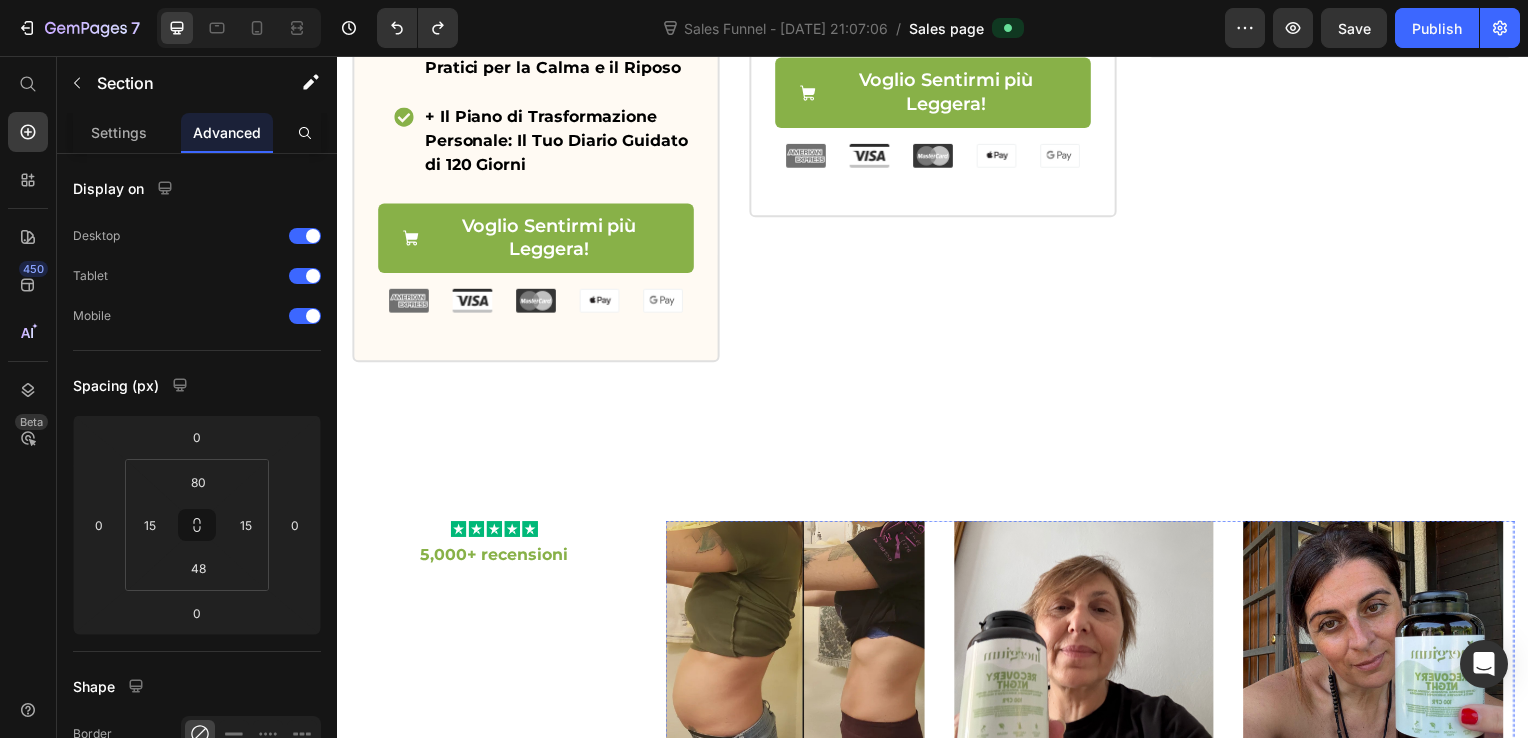 scroll, scrollTop: 1978, scrollLeft: 0, axis: vertical 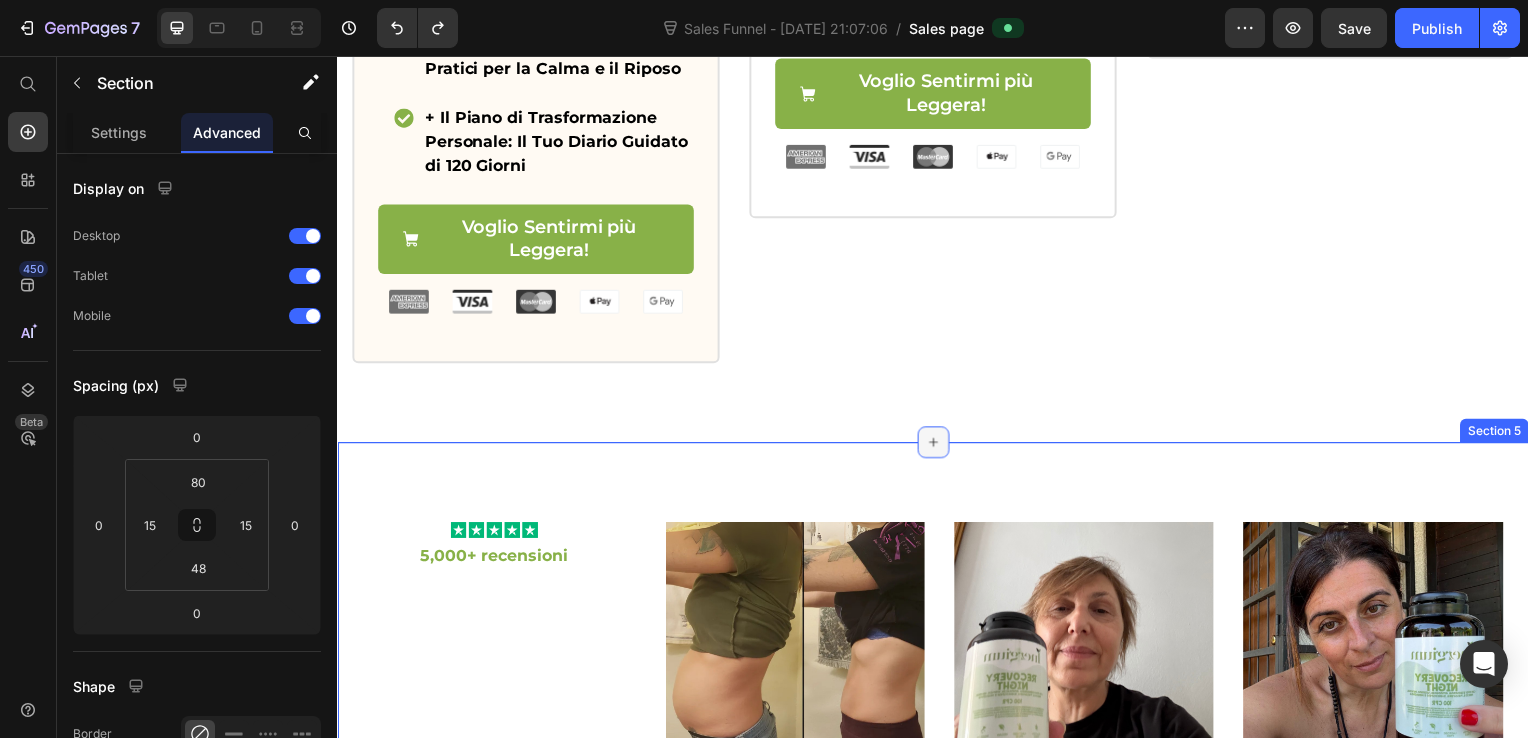 click at bounding box center [937, 446] 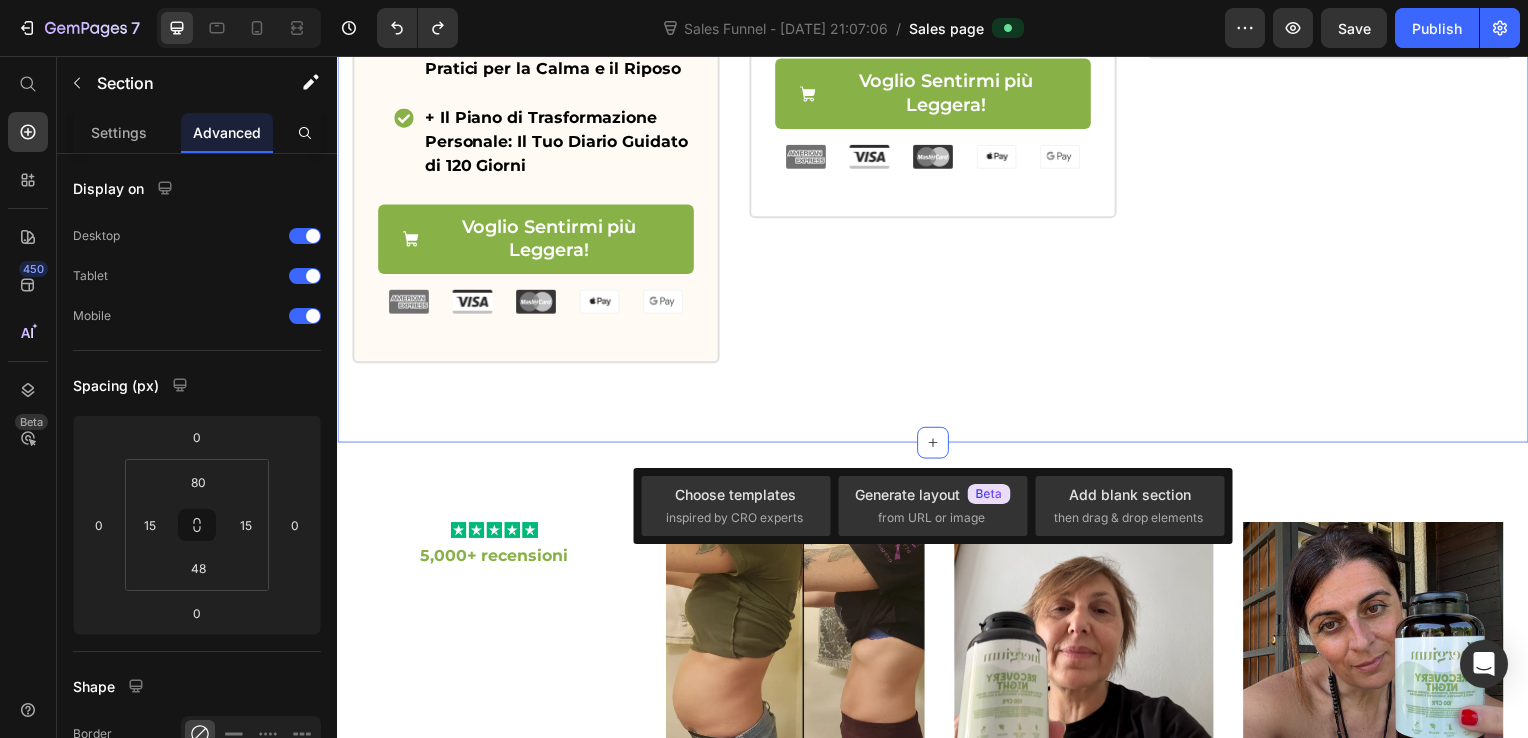 click on "Icon
Icon
Icon
Icon
Icon Icon List Valutato 4.8/5 Dalle Nostre Clienti Text Block Product Images Icon LA SCELTA PER LA MASSIMA EFFICACIA Text Block Icon Row 3 Barattoli - Piano di 60 Giorni Text Block Prezzo Originale: Text Block €171,00 Product Price Row Oggi a Soli: Text Block €127,00 Product Price Row L'Investimento Definitivo per un Beneficio Permanente + E-book: Il Metodo Scientifico per Superare il Gonfiore da Menopausa + Il Kit Audio: I Tuoi Strumenti Pratici per la Calma e il Riposo + Il Piano di Trasformazione Personale: Il Tuo Diario Guidato di 120 Giorni Item List
Voglio Sentirmi più Leggera! Add to Cart Row Image Image Image Image Image Row Product Row
Icon
Icon
Icon
Icon
Icon Icon List Valutato 4.8/5 Dalle Nostre Clienti Text Block Product Images Il Più Scelto Text Block Row 2 Barattoli - Piano di 40 Giorni Text Block Prezzo Originale: Text Block €114,00 Product Price Row Oggi a Soli: Text Block €97,00 Row Row" at bounding box center (937, -264) 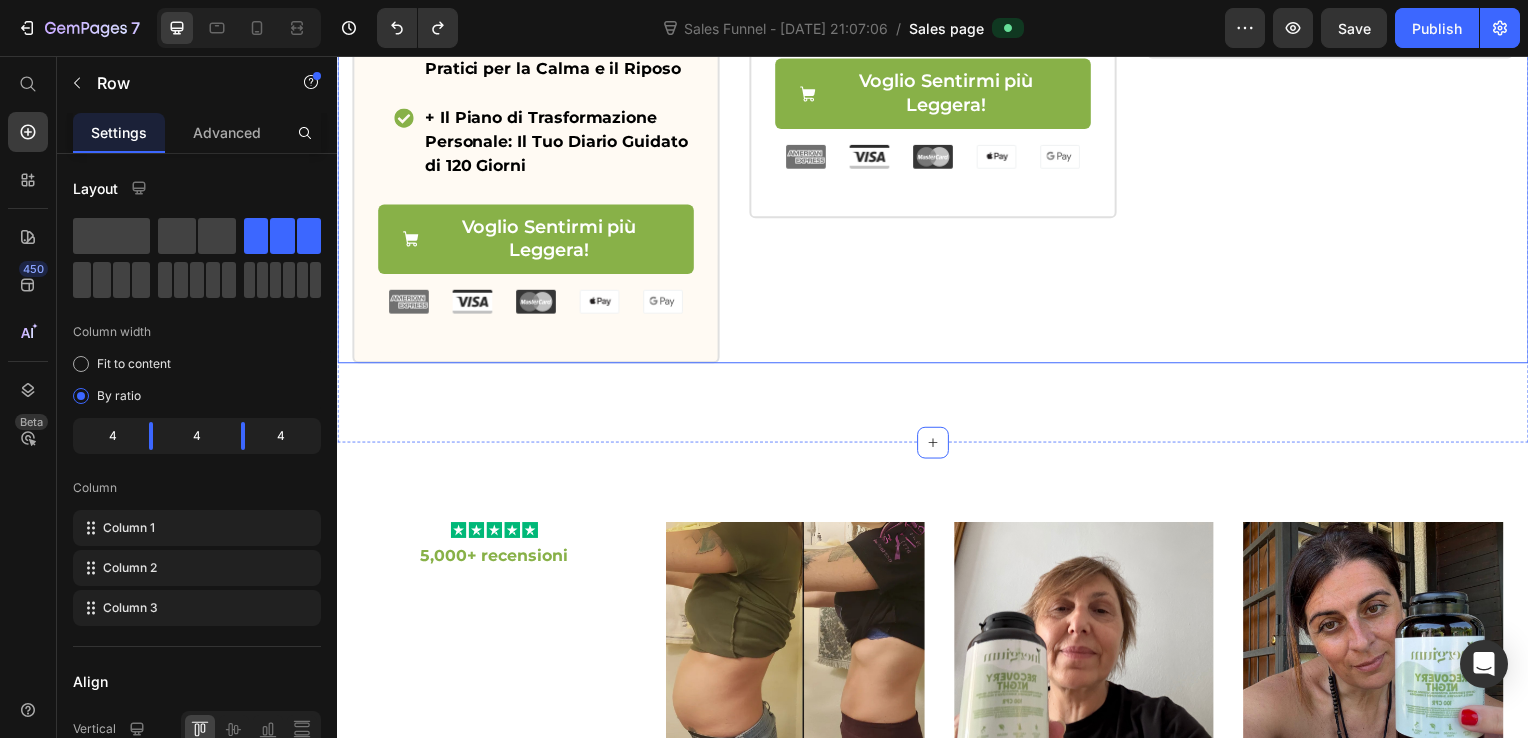 click on "Icon
Icon
Icon
Icon
Icon Icon List Valutato 4.8/5 Dalle Nostre Clienti Text Block Product Images Il Più Scelto Text Block Row 2 Barattoli - Piano di 40 Giorni Text Block Prezzo Originale: Text Block €114,00 Product Price Row Oggi a Soli: Text Block €97,00 Product Price Row La Scelta Consigliata per Risultati Visibili e Duraturi + E-book: Il Metodo Scientifico per Superare il Gonfiore da Menopausa + Il Kit Audio: I Tuoi Strumenti Pratici per la Calma e il Riposo Item List
Voglio Sentirmi più Leggera! Add to Cart Row Image Image Image Image Image Row Product Row" at bounding box center (937, -284) 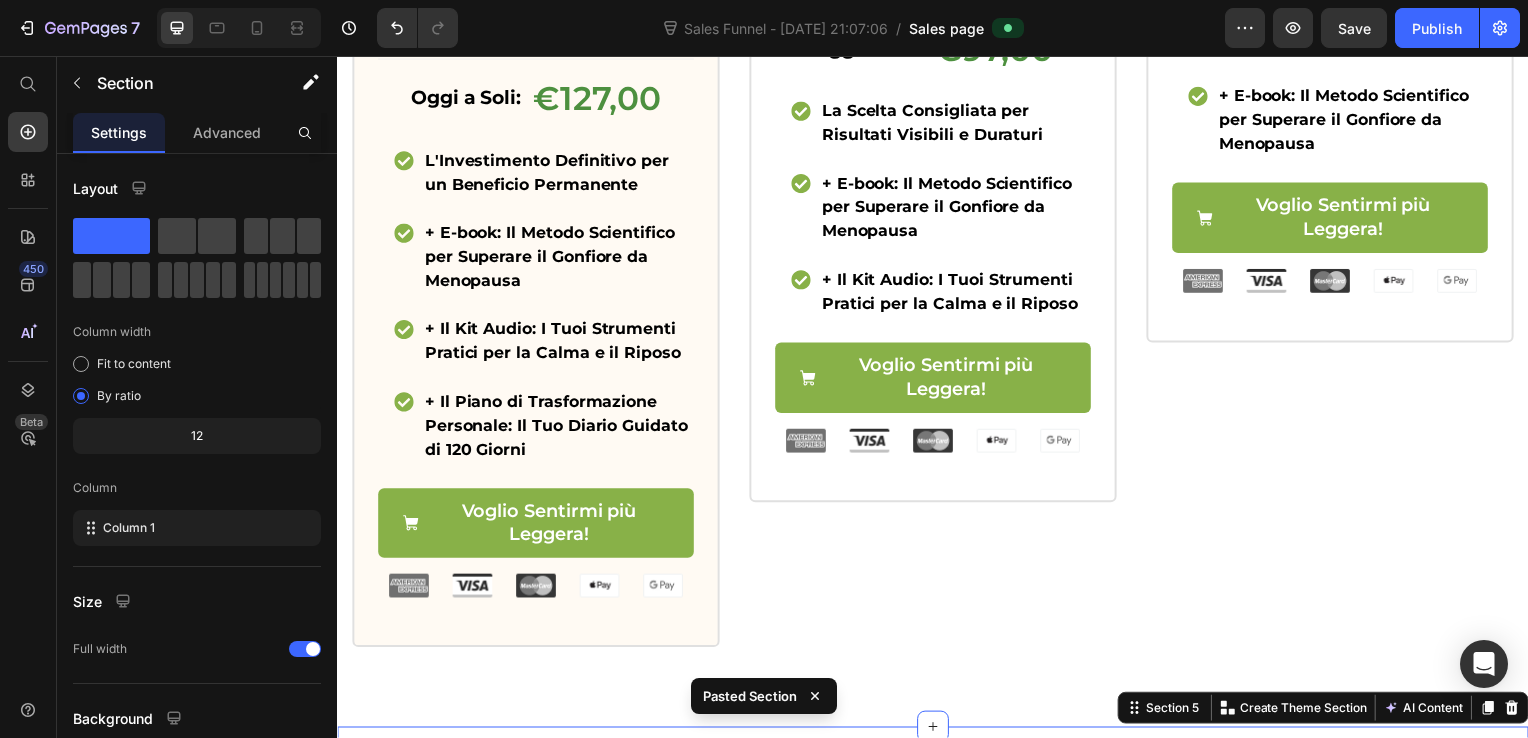 scroll, scrollTop: 1678, scrollLeft: 0, axis: vertical 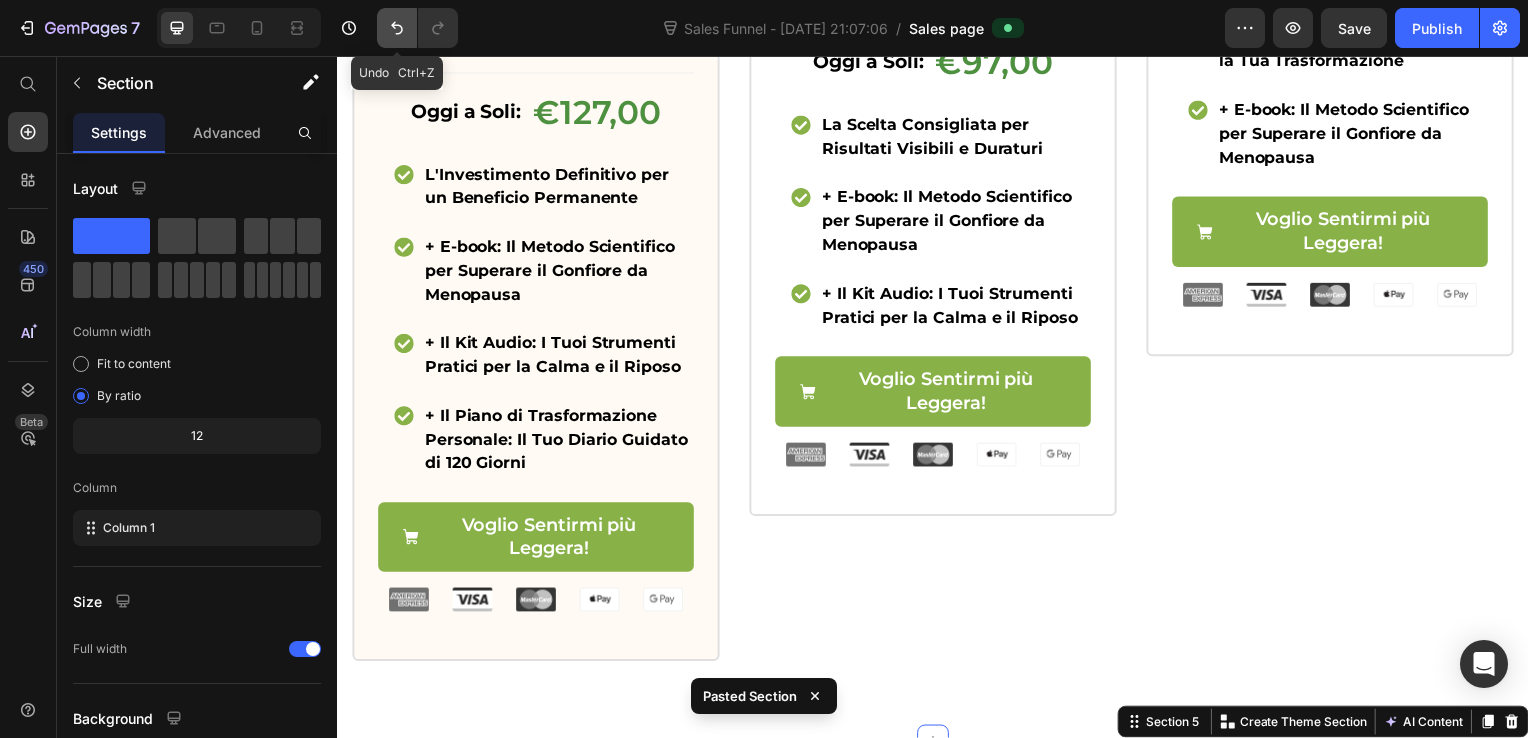 click 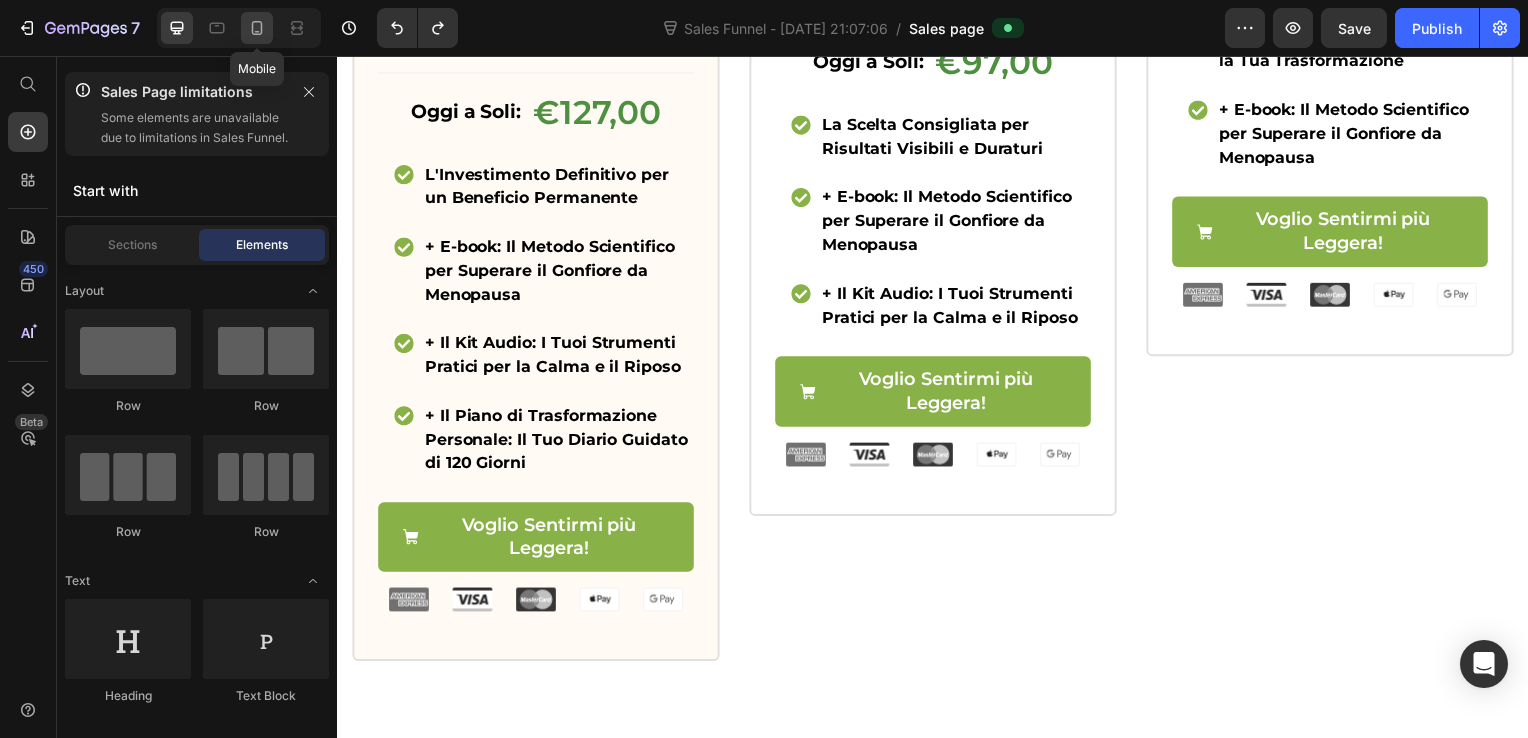 click 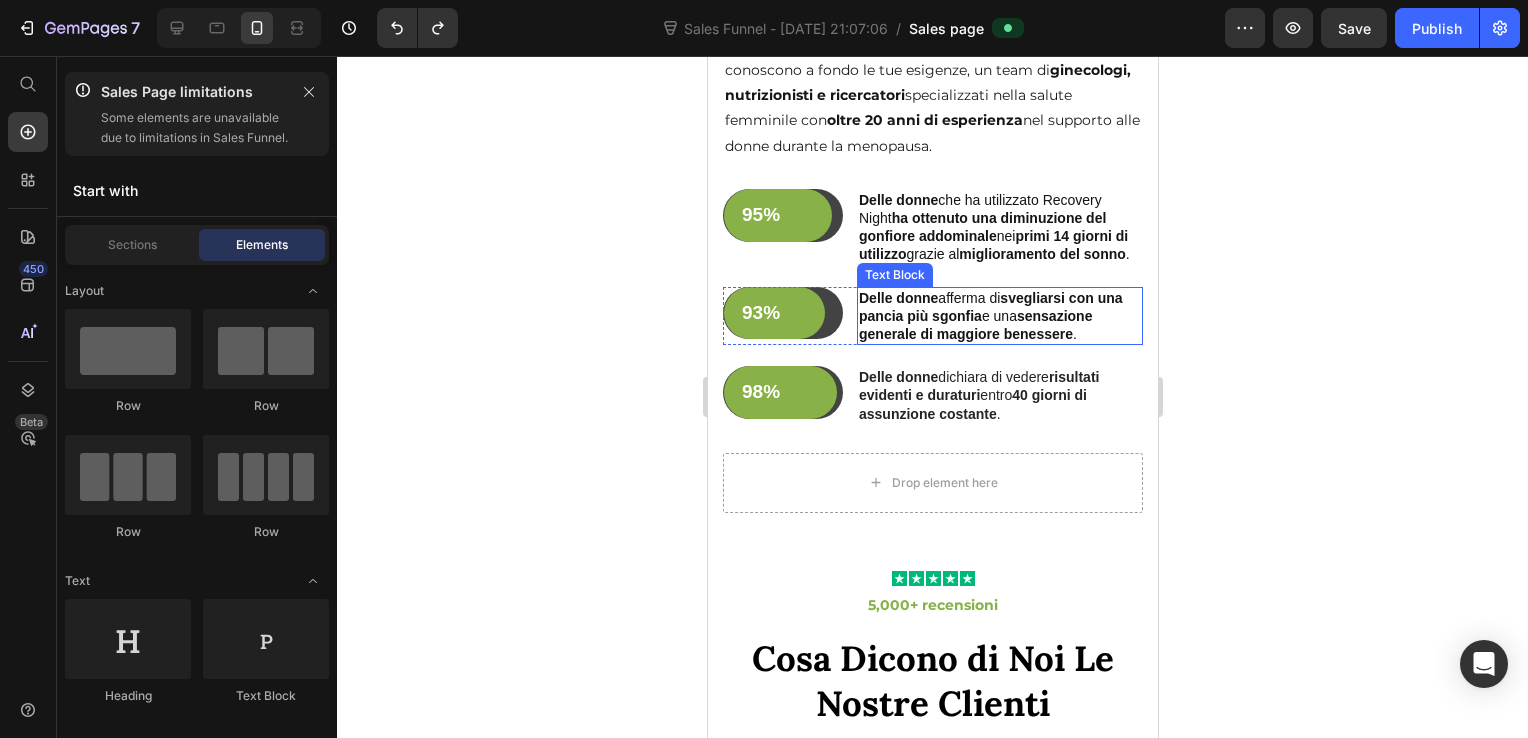 scroll, scrollTop: 5156, scrollLeft: 0, axis: vertical 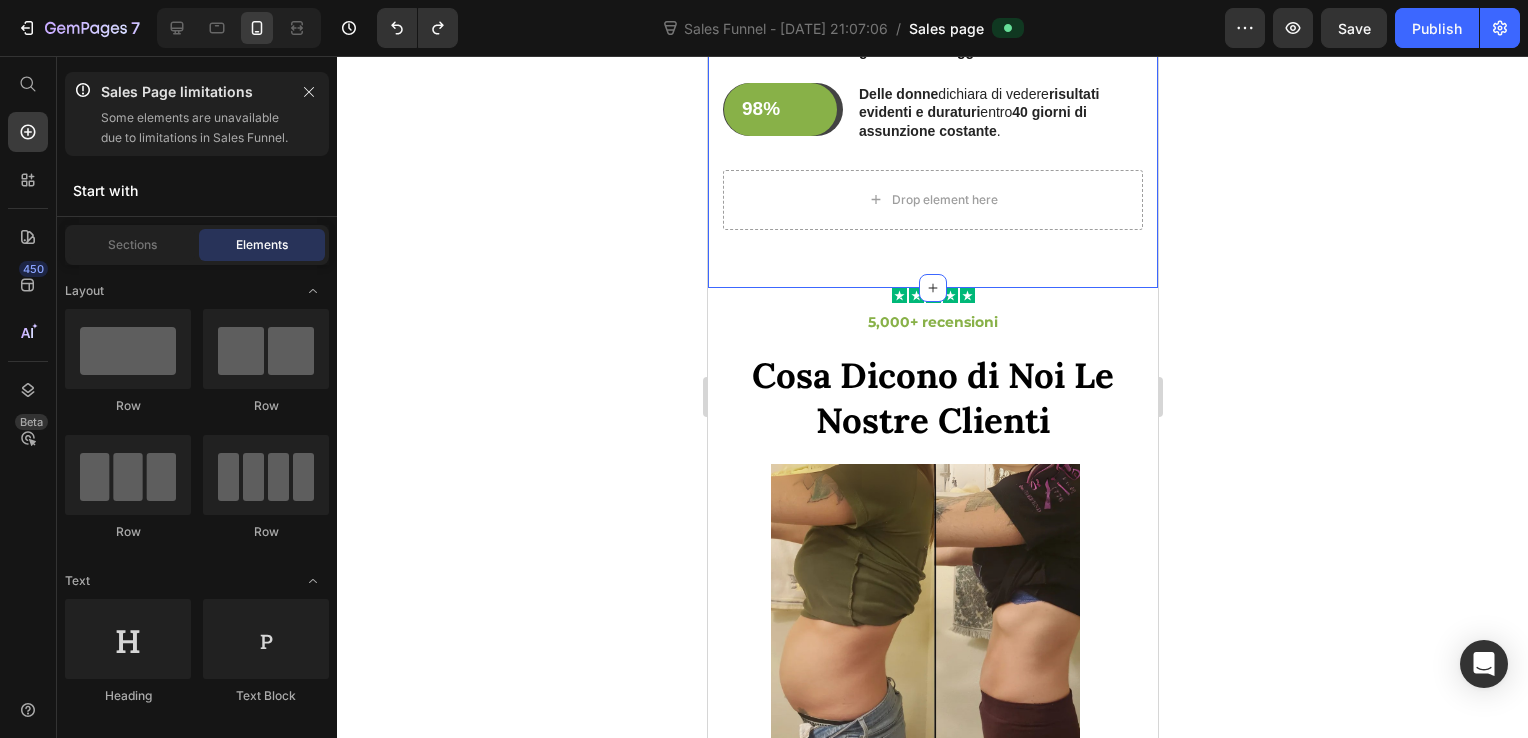 click on "Ecco Perchè Puoi Fidarti Di Noi: Heading Image Dietro Recovery Night c'è il lavoro di  specialisti  che conoscono a fondo le tue esigenze, un team di  ginecologi, nutrizionisti e ricercatori  specializzati nella salute femminile con  oltre 20 anni di esperienza  nel supporto alle donne durante la menopausa. Text Block 95% Text Block Row Row Delle donne  che ha utilizzato Recovery Night  ha ottenuto una diminuzione del gonfiore addominale  nei  primi 14 giorni di utilizzo  grazie al  miglioramento del sonno . Text Block Row 93% Text Block Row Row Delle donne  afferma di  svegliarsi con una pancia più sgonfia  e una  sensazione generale di maggiore benessere . Text Block Row 98% Text Block Row Row Delle donne  dichiara di vedere  risultati evidenti e duraturi  entro  40 giorni di assunzione costante . Text Block Row
Drop element here Row Section 8" at bounding box center [932, -189] 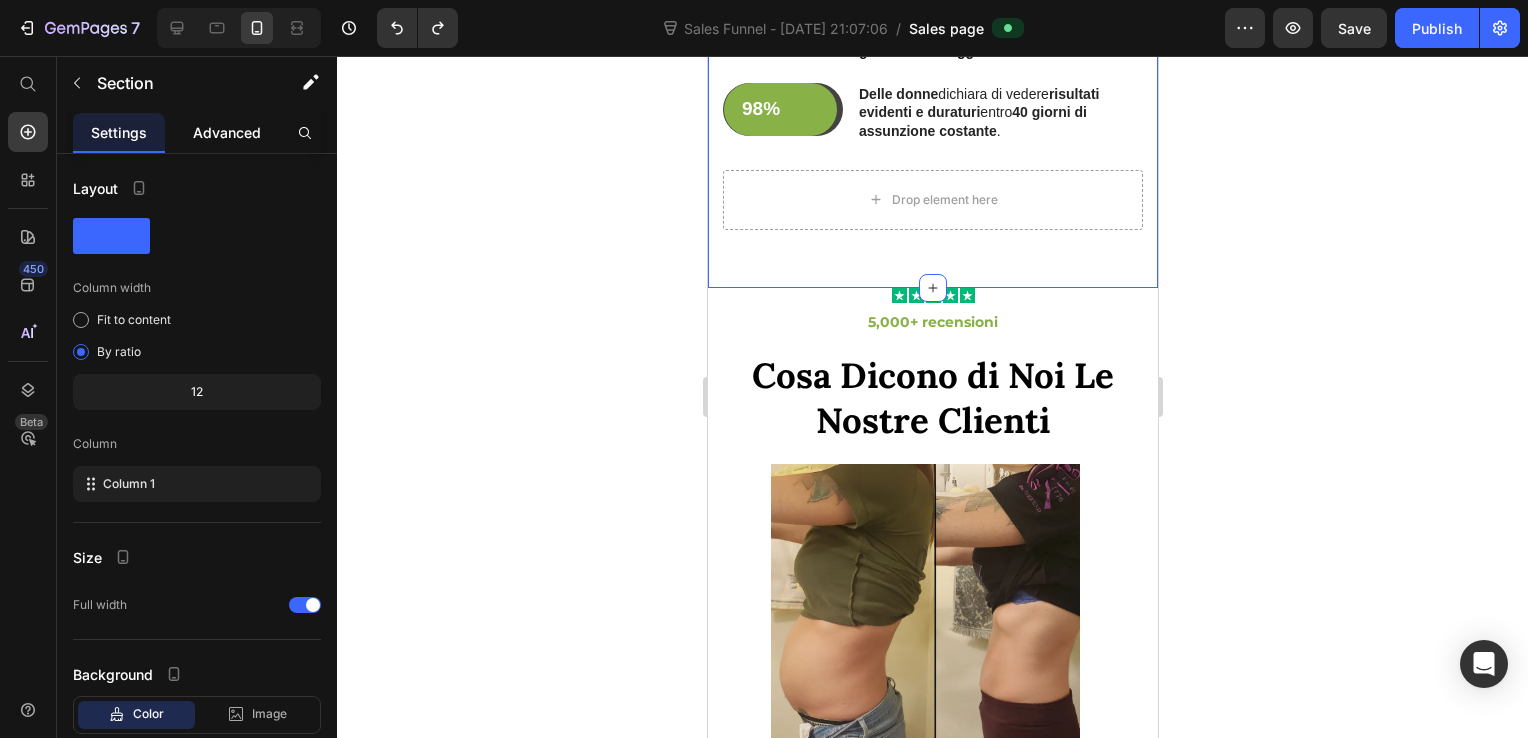 click on "Advanced" 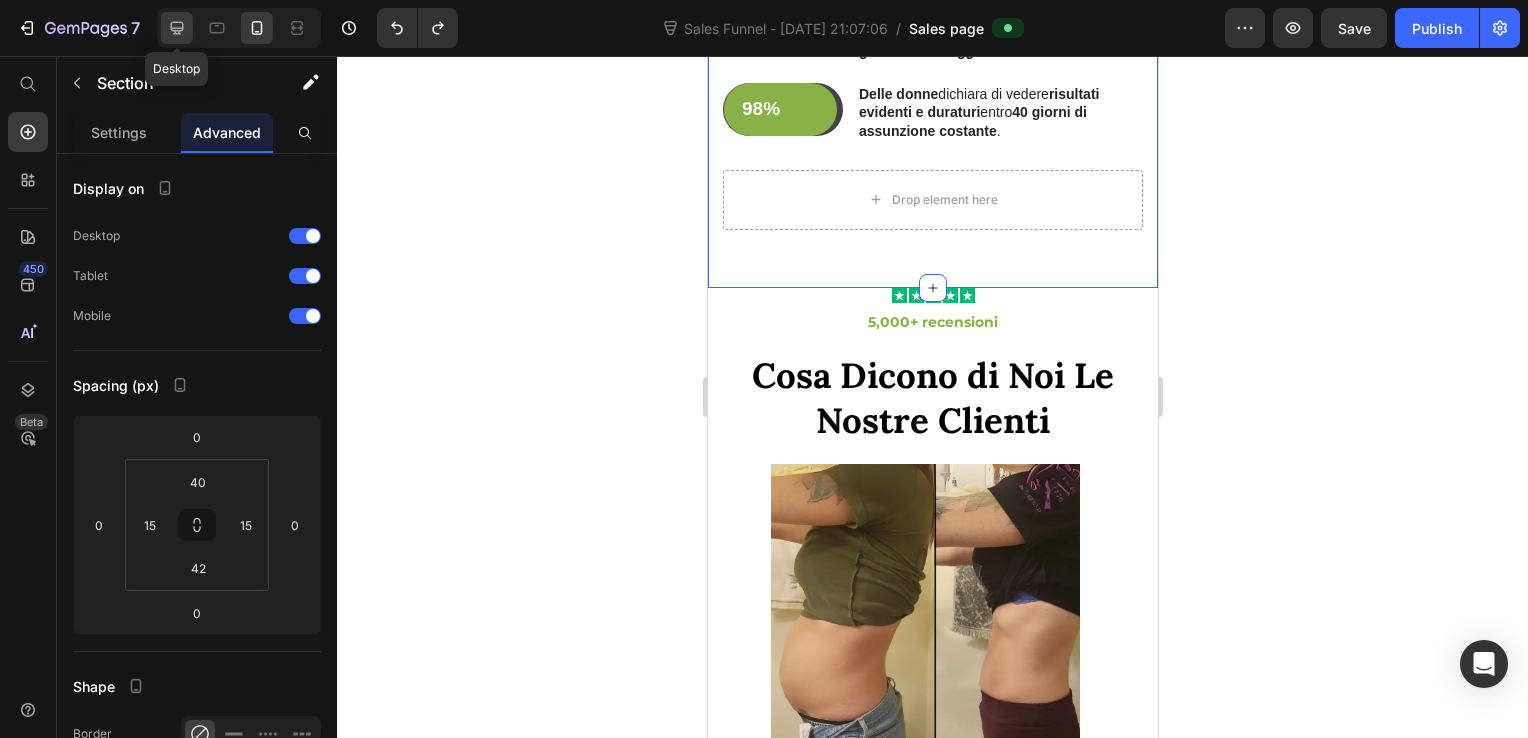 click 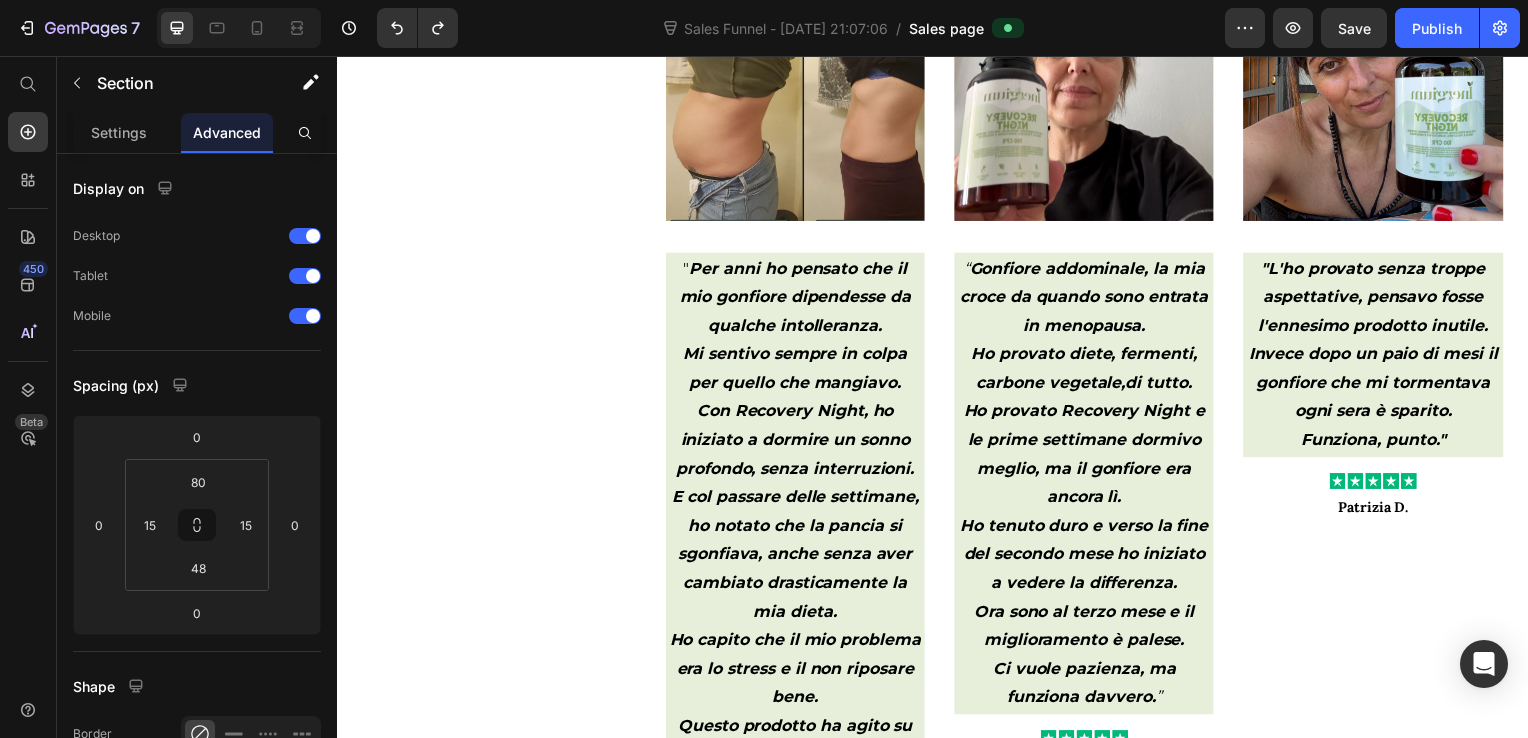 scroll, scrollTop: 2484, scrollLeft: 0, axis: vertical 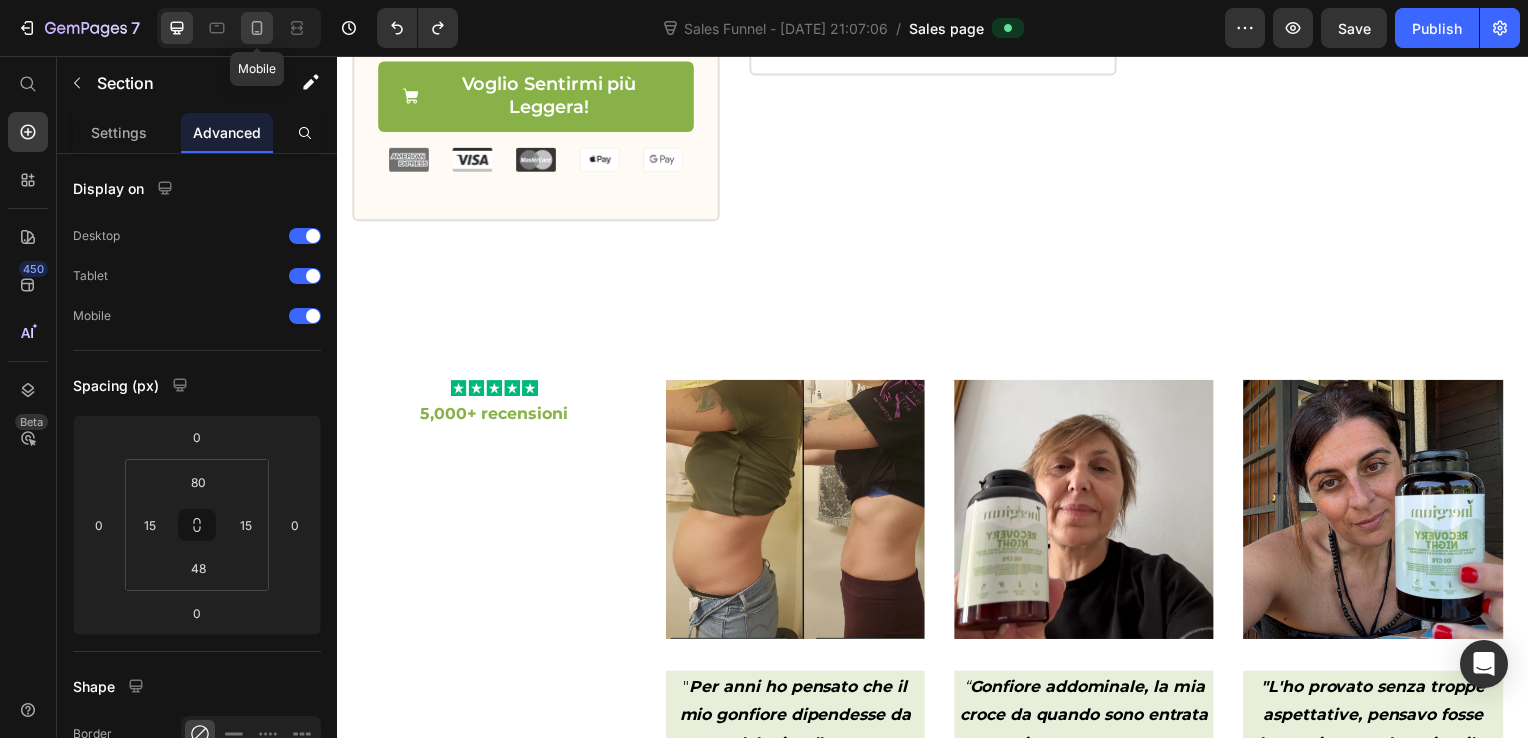click 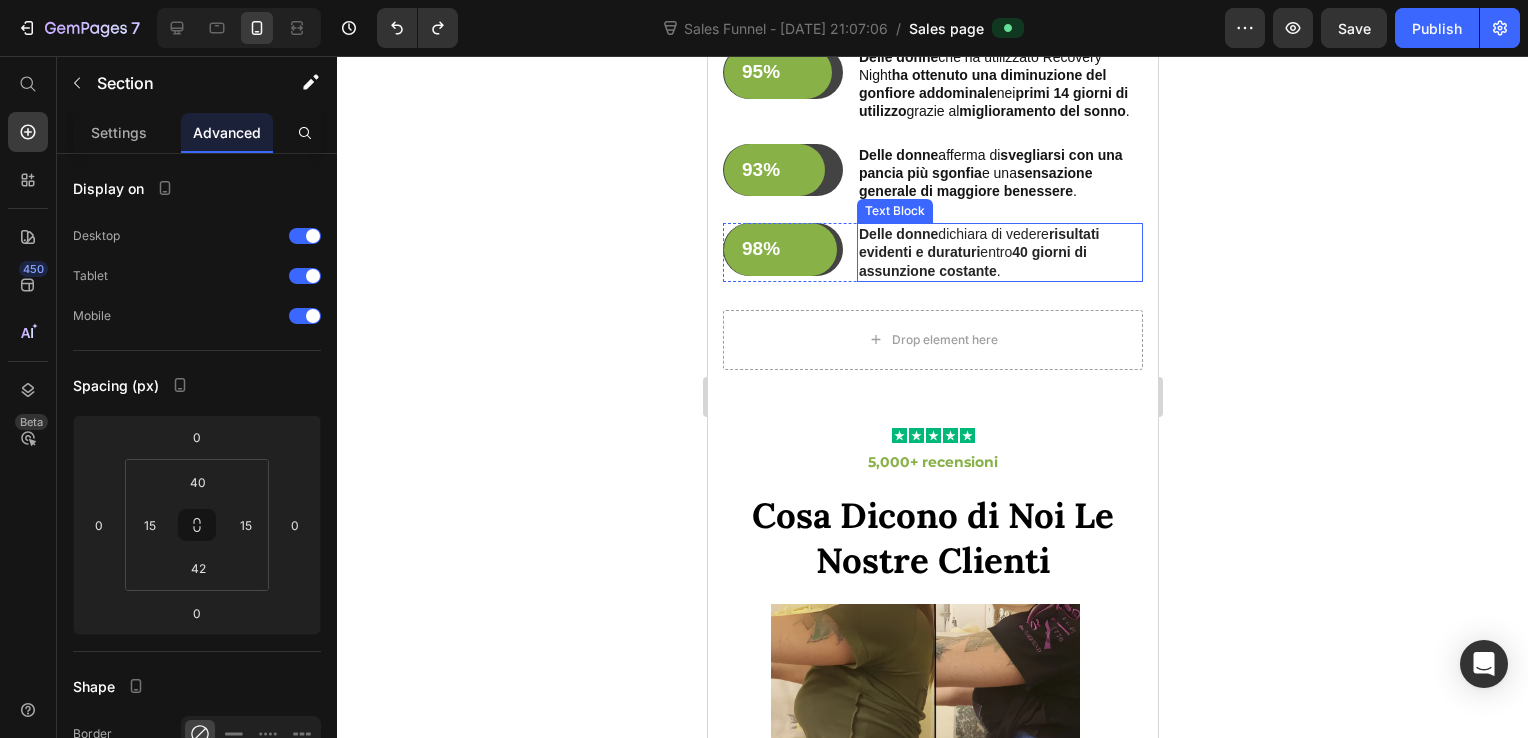 scroll, scrollTop: 5163, scrollLeft: 0, axis: vertical 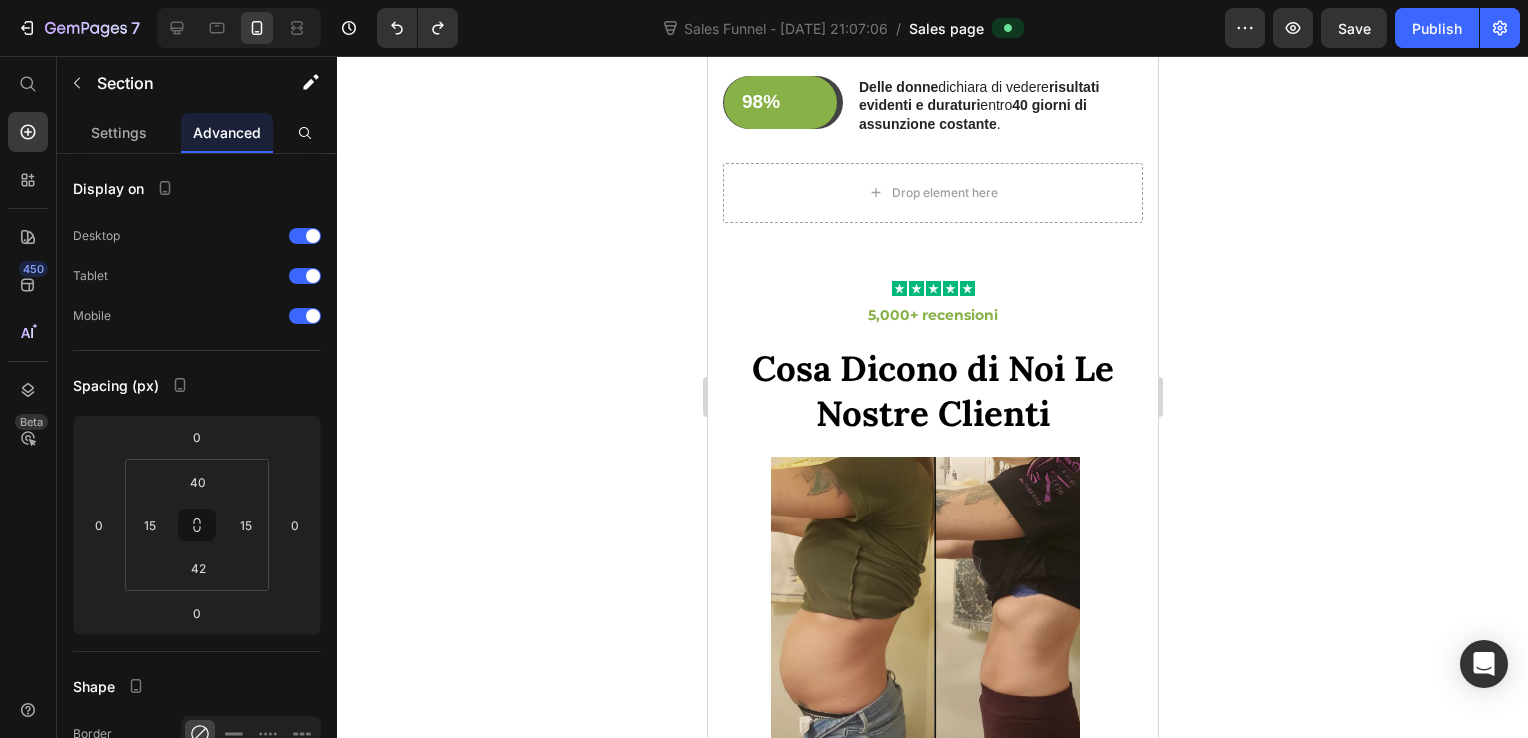 click on "Ecco Perchè Puoi Fidarti Di Noi: Heading Image Dietro Recovery Night c'è il lavoro di  specialisti  che conoscono a fondo le tue esigenze, un team di  ginecologi, nutrizionisti e ricercatori  specializzati nella salute femminile con  oltre 20 anni di esperienza  nel supporto alle donne durante la menopausa. Text Block 95% Text Block Row Row Delle donne  che ha utilizzato Recovery Night  ha ottenuto una diminuzione del gonfiore addominale  nei  primi 14 giorni di utilizzo  grazie al  miglioramento del sonno . Text Block Row 93% Text Block Row Row Delle donne  afferma di  svegliarsi con una pancia più sgonfia  e una  sensazione generale di maggiore benessere . Text Block Row 98% Text Block Row Row Delle donne  dichiara di vedere  risultati evidenti e duraturi  entro  40 giorni di assunzione costante . Text Block Row
Drop element here Row Section 8" at bounding box center (932, -196) 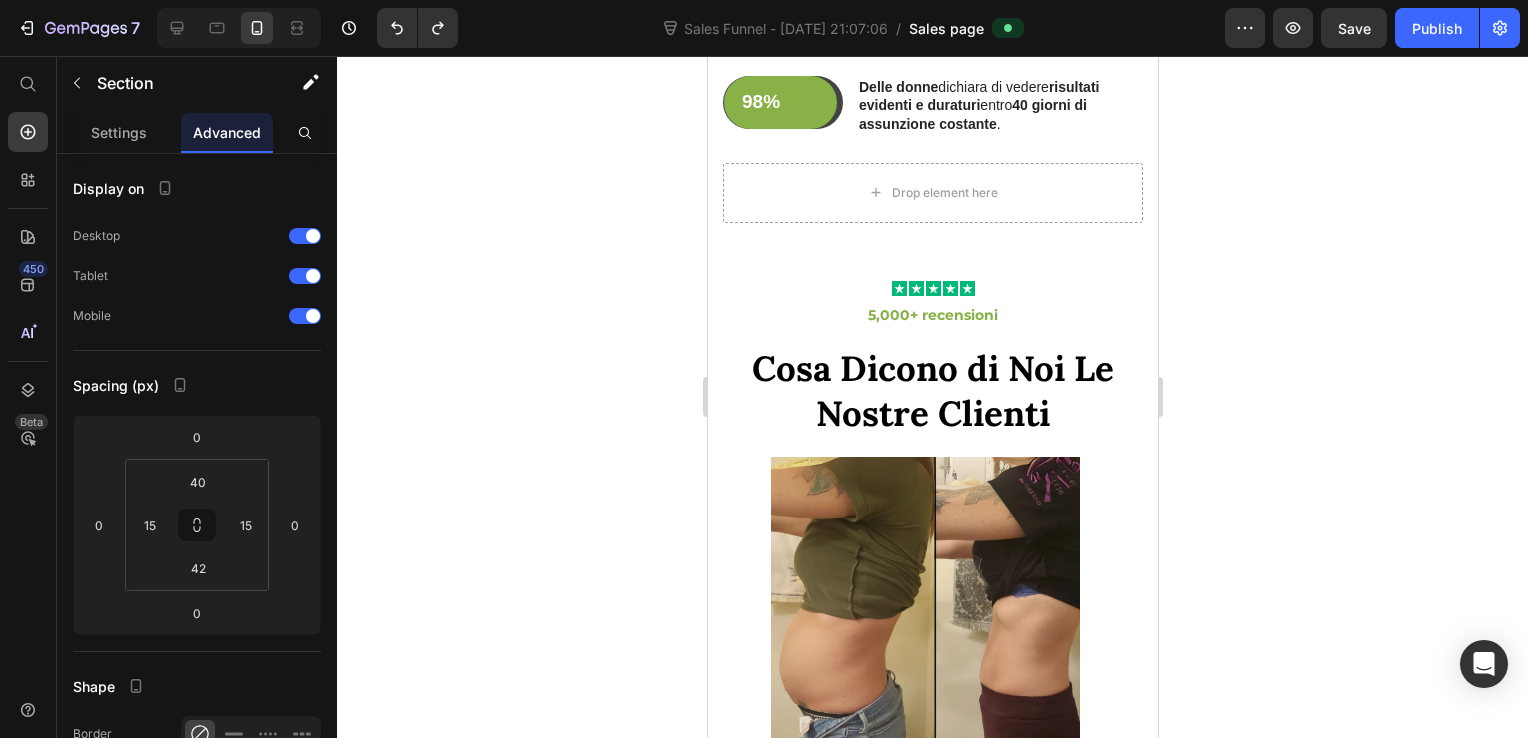 click on "Ecco Perchè Puoi Fidarti Di Noi: Heading Image Dietro Recovery Night c'è il lavoro di  specialisti  che conoscono a fondo le tue esigenze, un team di  ginecologi, nutrizionisti e ricercatori  specializzati nella salute femminile con  oltre 20 anni di esperienza  nel supporto alle donne durante la menopausa. Text Block 95% Text Block Row Row Delle donne  che ha utilizzato Recovery Night  ha ottenuto una diminuzione del gonfiore addominale  nei  primi 14 giorni di utilizzo  grazie al  miglioramento del sonno . Text Block Row 93% Text Block Row Row Delle donne  afferma di  svegliarsi con una pancia più sgonfia  e una  sensazione generale di maggiore benessere . Text Block Row 98% Text Block Row Row Delle donne  dichiara di vedere  risultati evidenti e duraturi  entro  40 giorni di assunzione costante . Text Block Row
Drop element here Row" at bounding box center [932, -197] 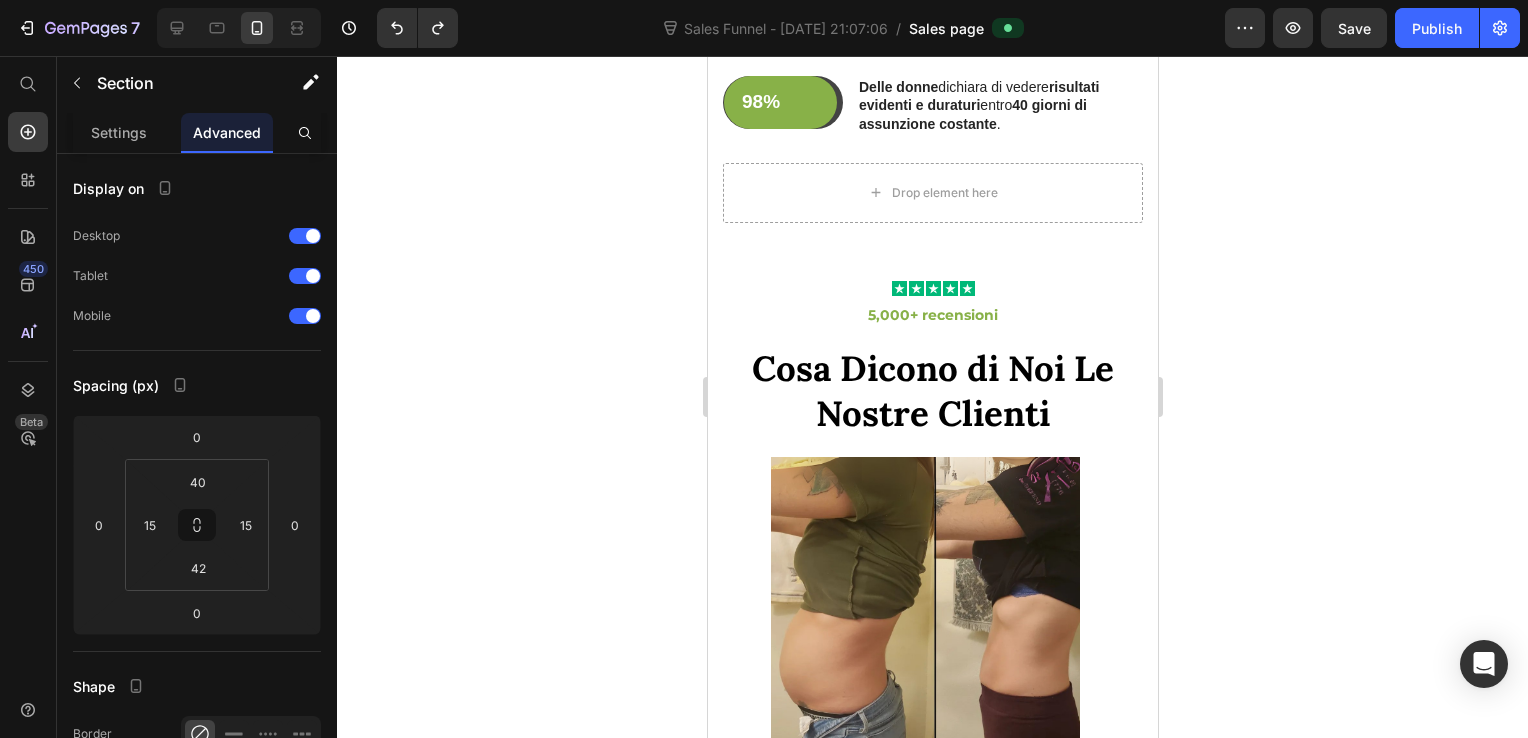 click on "Icon
Icon
Icon
Icon
Icon" at bounding box center (932, 288) 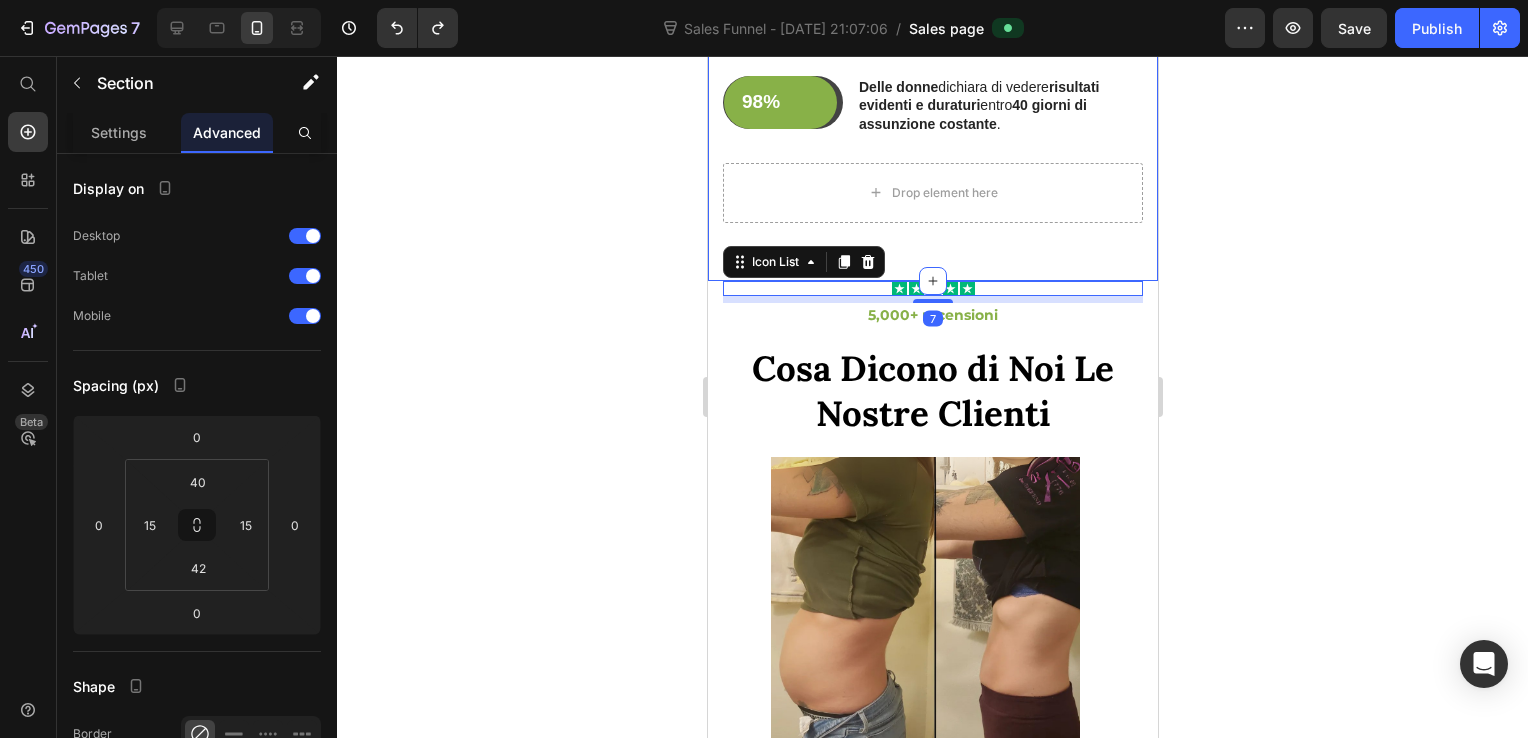 click on "Ecco Perchè Puoi Fidarti Di Noi: Heading Image Dietro Recovery Night c'è il lavoro di  specialisti  che conoscono a fondo le tue esigenze, un team di  ginecologi, nutrizionisti e ricercatori  specializzati nella salute femminile con  oltre 20 anni di esperienza  nel supporto alle donne durante la menopausa. Text Block 95% Text Block Row Row Delle donne  che ha utilizzato Recovery Night  ha ottenuto una diminuzione del gonfiore addominale  nei  primi 14 giorni di utilizzo  grazie al  miglioramento del sonno . Text Block Row 93% Text Block Row Row Delle donne  afferma di  svegliarsi con una pancia più sgonfia  e una  sensazione generale di maggiore benessere . Text Block Row 98% Text Block Row Row Delle donne  dichiara di vedere  risultati evidenti e duraturi  entro  40 giorni di assunzione costante . Text Block Row
Drop element here Row Section 8" at bounding box center (932, -196) 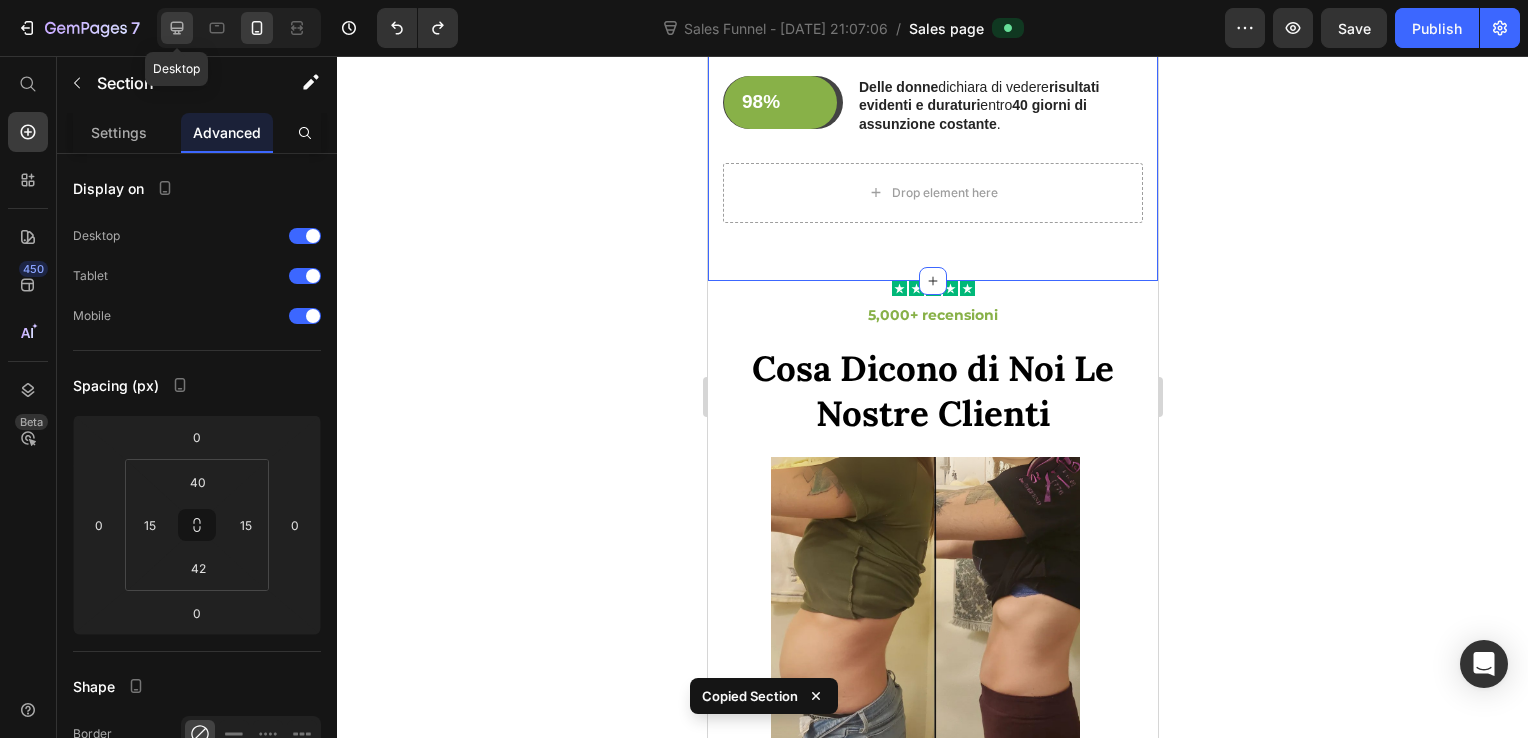click 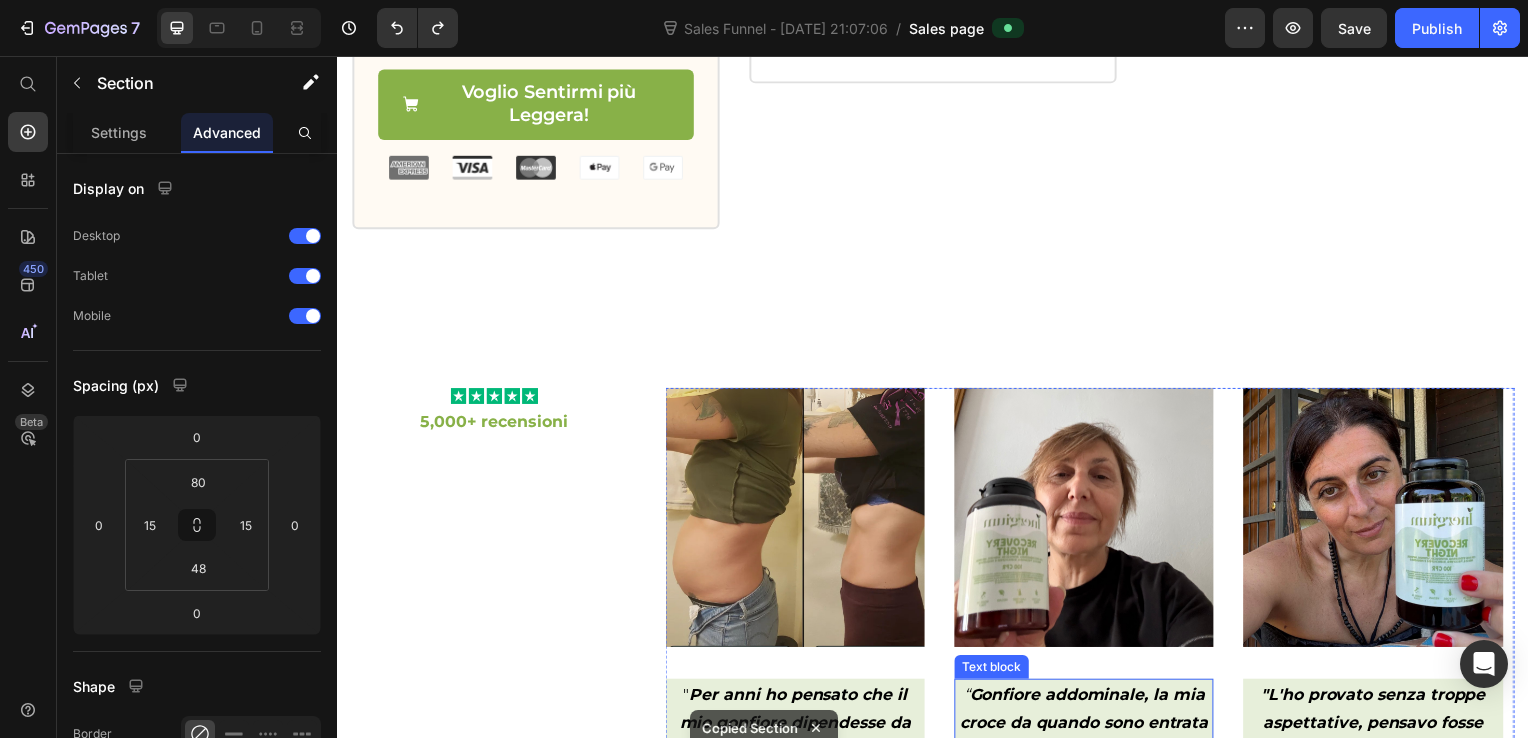 scroll, scrollTop: 2219, scrollLeft: 0, axis: vertical 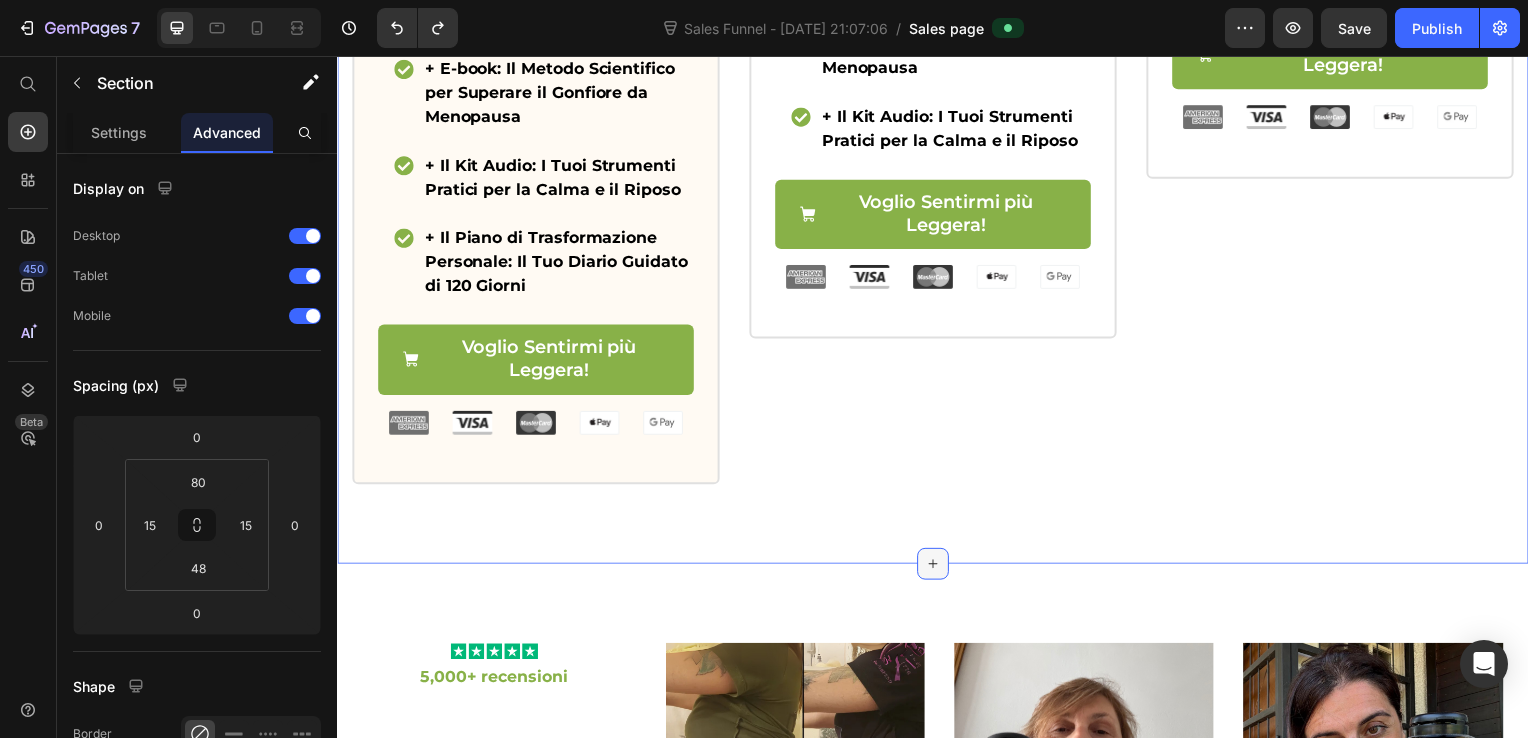 click at bounding box center (937, 568) 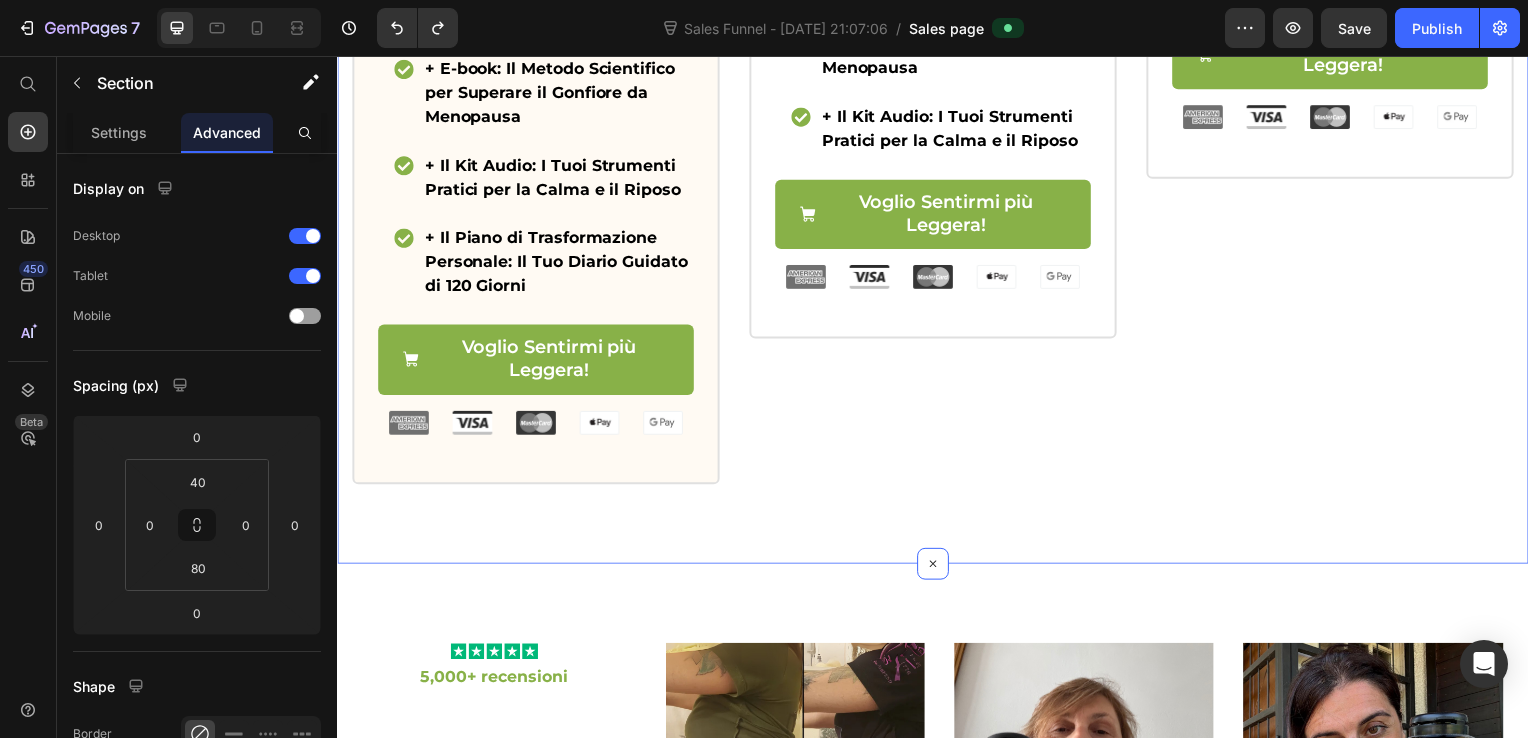 click on "Icon
Icon
Icon
Icon
Icon Icon List Valutato 4.8/5 Dalle Nostre Clienti Text Block Product Images Icon LA SCELTA PER LA MASSIMA EFFICACIA Text Block Icon Row 3 Barattoli - Piano di 60 Giorni Text Block Prezzo Originale: Text Block €171,00 Product Price Row Oggi a Soli: Text Block €127,00 Product Price Row L'Investimento Definitivo per un Beneficio Permanente + E-book: Il Metodo Scientifico per Superare il Gonfiore da Menopausa + Il Kit Audio: I Tuoi Strumenti Pratici per la Calma e il Riposo + Il Piano di Trasformazione Personale: Il Tuo Diario Guidato di 120 Giorni Item List
Voglio Sentirmi più Leggera! Add to Cart Row Image Image Image Image Image Row Product Row
Icon
Icon
Icon
Icon
Icon Icon List Valutato 4.8/5 Dalle Nostre Clienti Text Block Product Images Il Più Scelto Text Block Row 2 Barattoli - Piano di 40 Giorni Text Block Prezzo Originale: Text Block €114,00 Product Price Row Oggi a Soli: Text Block €97,00 Row Row" at bounding box center [937, -142] 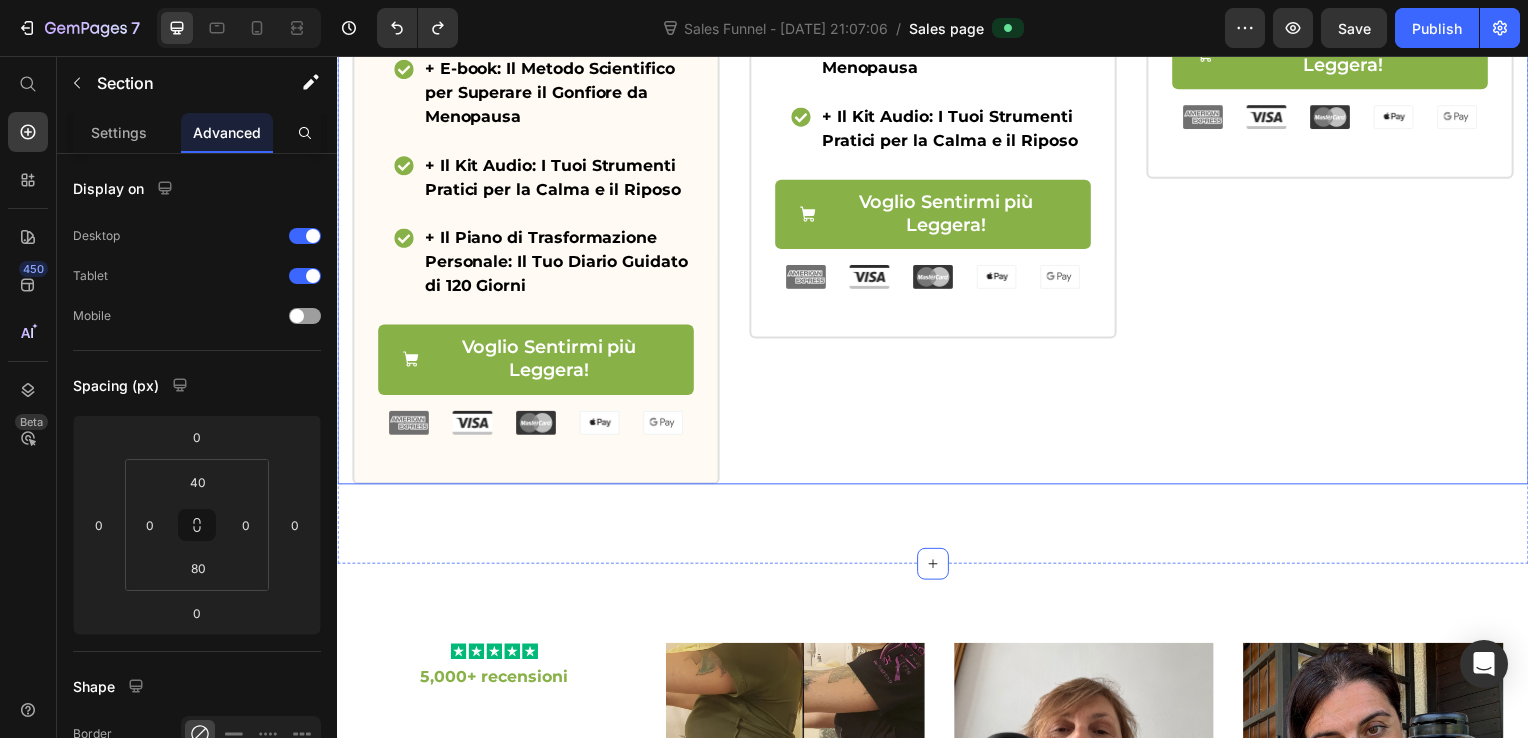 click on "Icon
Icon
Icon
Icon
Icon Icon List Valutato 4.8/5 Dalle Nostre Clienti Text Block Product Images Il Più Scelto Text Block Row 2 Barattoli - Piano di 40 Giorni Text Block Prezzo Originale: Text Block €114,00 Product Price Row Oggi a Soli: Text Block €97,00 Product Price Row La Scelta Consigliata per Risultati Visibili e Duraturi + E-book: Il Metodo Scientifico per Superare il Gonfiore da Menopausa + Il Kit Audio: I Tuoi Strumenti Pratici per la Calma e il Riposo Item List
Voglio Sentirmi più Leggera! Add to Cart Row Image Image Image Image Image Row Product Row" at bounding box center (937, -162) 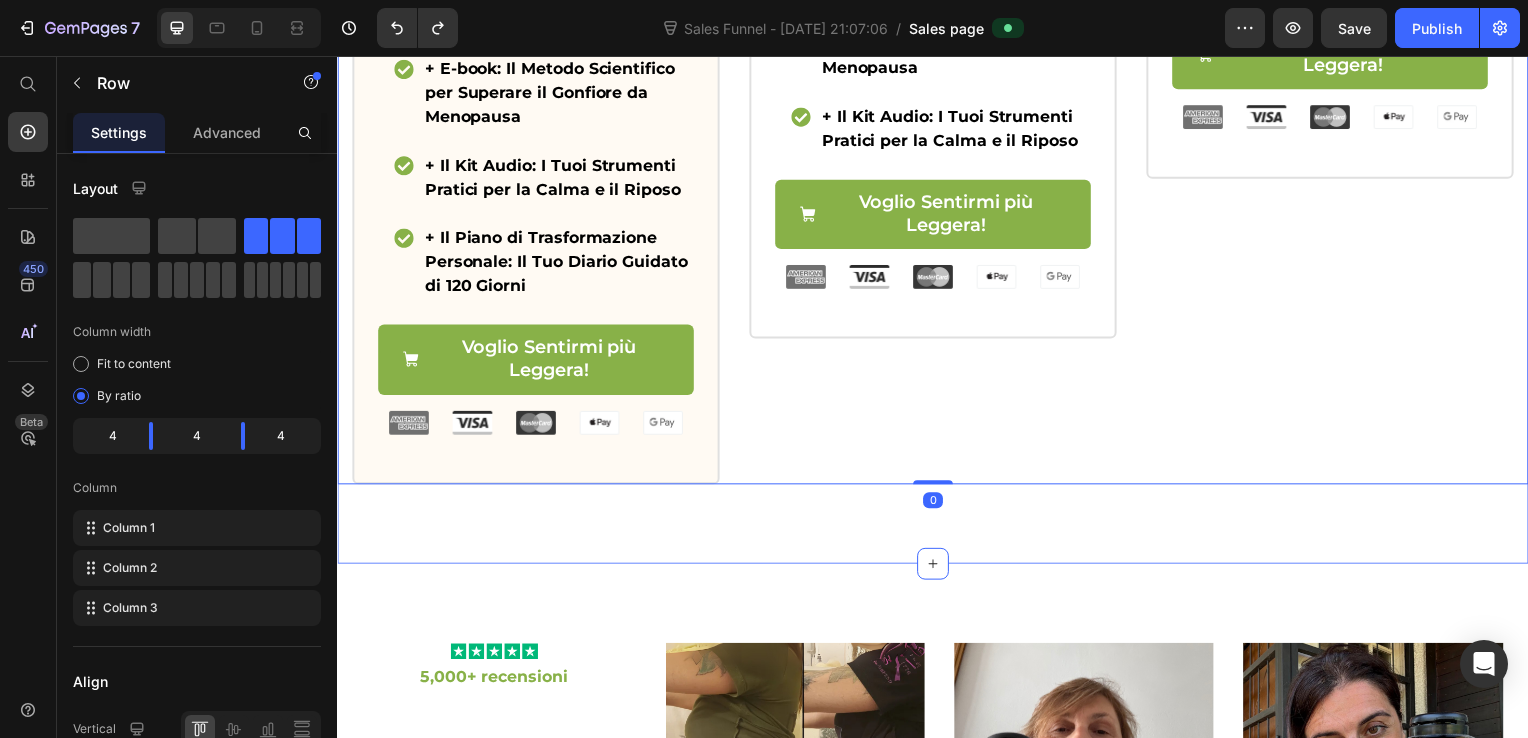 click on "Icon
Icon
Icon
Icon
Icon Icon List Valutato 4.8/5 Dalle Nostre Clienti Text Block Product Images Icon LA SCELTA PER LA MASSIMA EFFICACIA Text Block Icon Row 3 Barattoli - Piano di 60 Giorni Text Block Prezzo Originale: Text Block €171,00 Product Price Row Oggi a Soli: Text Block €127,00 Product Price Row L'Investimento Definitivo per un Beneficio Permanente + E-book: Il Metodo Scientifico per Superare il Gonfiore da Menopausa + Il Kit Audio: I Tuoi Strumenti Pratici per la Calma e il Riposo + Il Piano di Trasformazione Personale: Il Tuo Diario Guidato di 120 Giorni Item List
Voglio Sentirmi più Leggera! Add to Cart Row Image Image Image Image Image Row Product Row
Icon
Icon
Icon
Icon
Icon Icon List Valutato 4.8/5 Dalle Nostre Clienti Text Block Product Images Il Più Scelto Text Block Row 2 Barattoli - Piano di 40 Giorni Text Block Prezzo Originale: Text Block €114,00 Product Price Row Oggi a Soli: Text Block €97,00 Row Row" at bounding box center [937, -142] 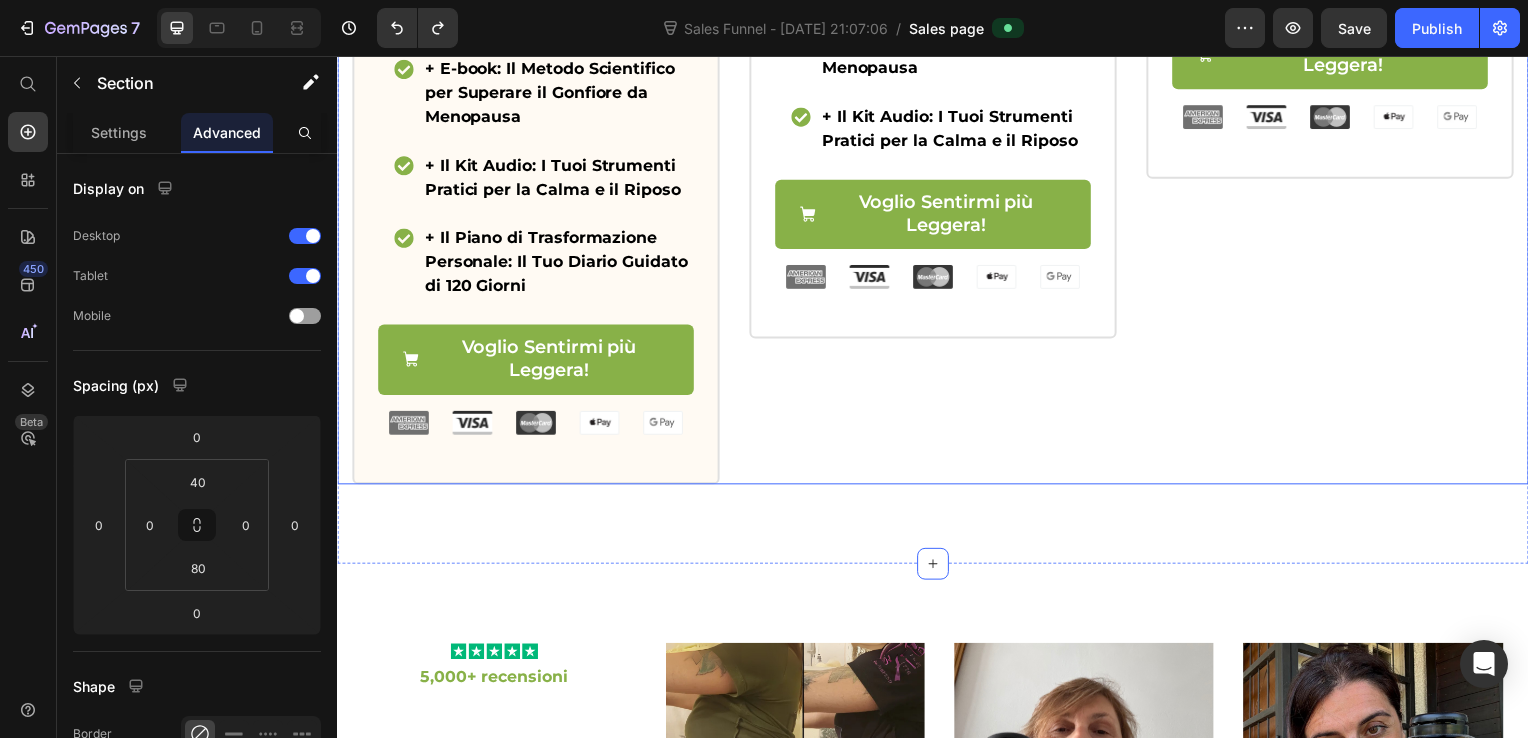 click on "Icon
Icon
Icon
Icon
Icon Icon List Valutato 4.8/5 Dalle Nostre Clienti Text Block Product Images Il Più Scelto Text Block Row 2 Barattoli - Piano di 40 Giorni Text Block Prezzo Originale: Text Block €114,00 Product Price Row Oggi a Soli: Text Block €97,00 Product Price Row La Scelta Consigliata per Risultati Visibili e Duraturi + E-book: Il Metodo Scientifico per Superare il Gonfiore da Menopausa + Il Kit Audio: I Tuoi Strumenti Pratici per la Calma e il Riposo Item List
Voglio Sentirmi più Leggera! Add to Cart Row Image Image Image Image Image Row Product Row" at bounding box center [937, -162] 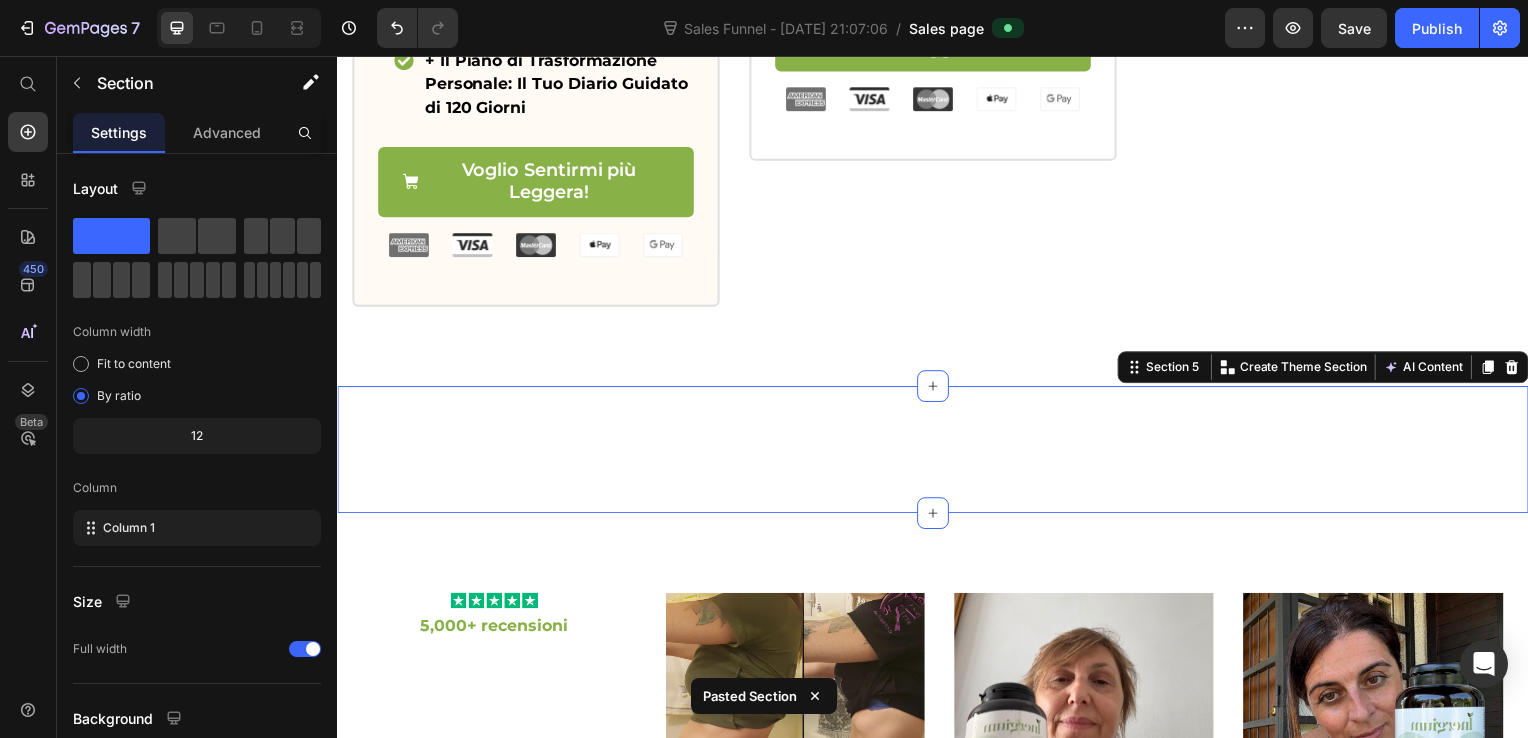 scroll, scrollTop: 2519, scrollLeft: 0, axis: vertical 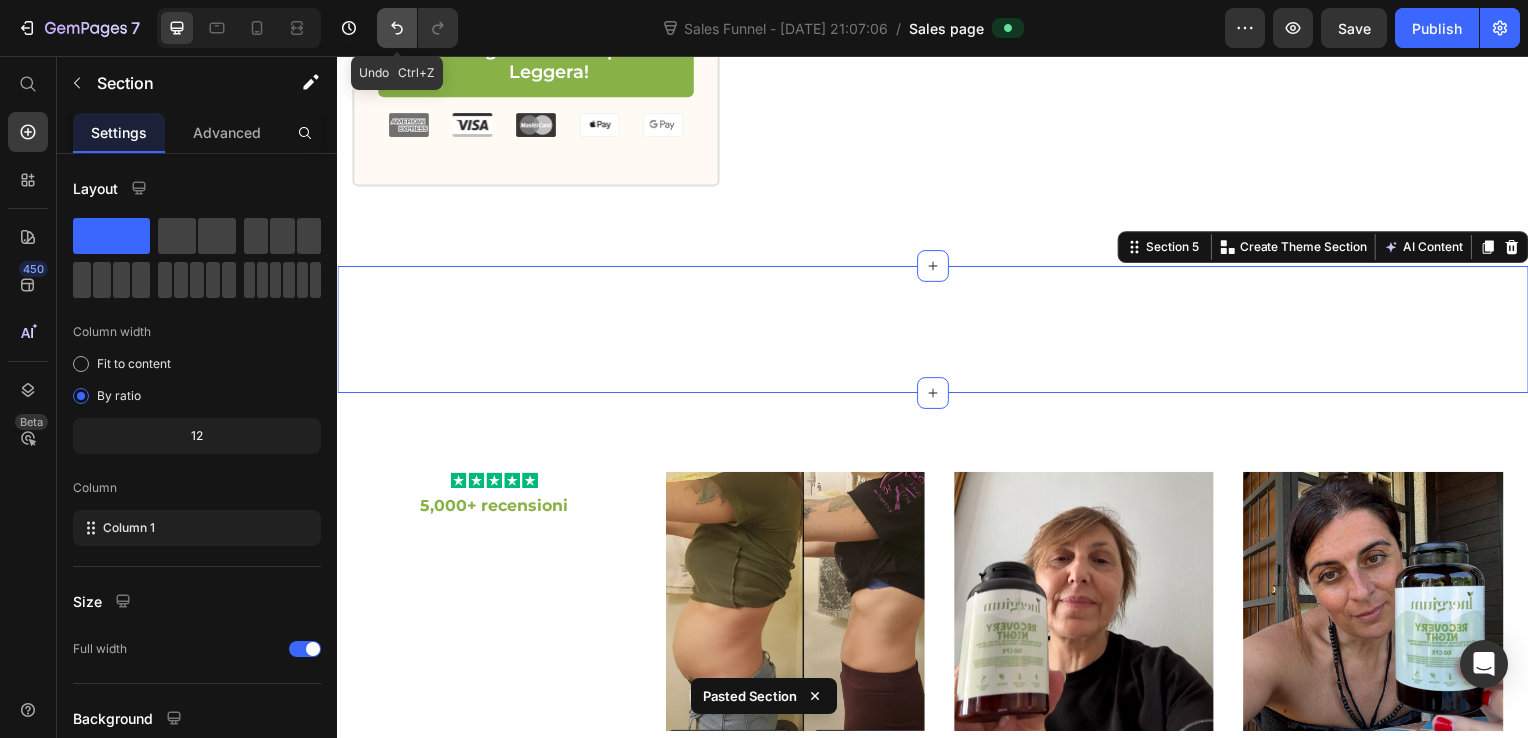 click 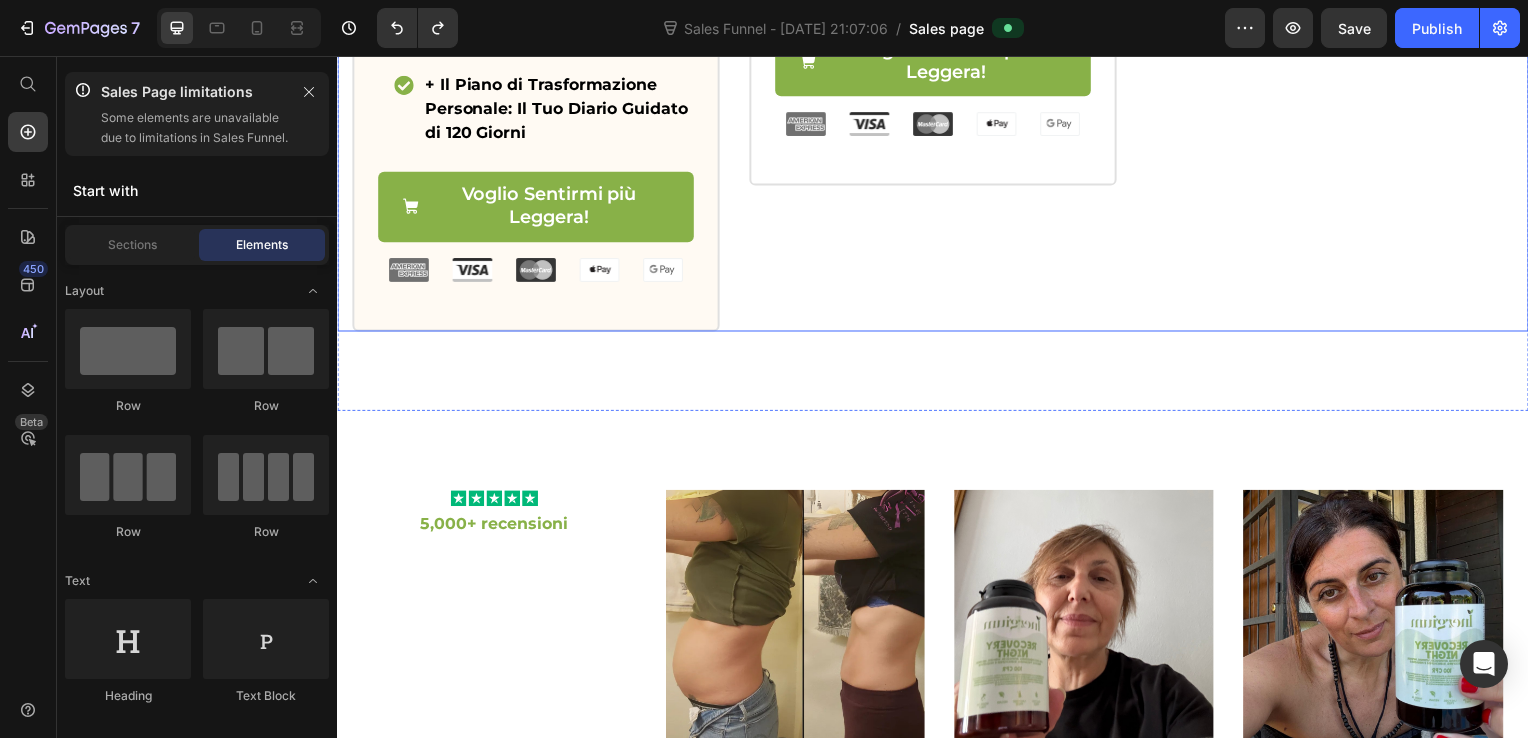 scroll, scrollTop: 2419, scrollLeft: 0, axis: vertical 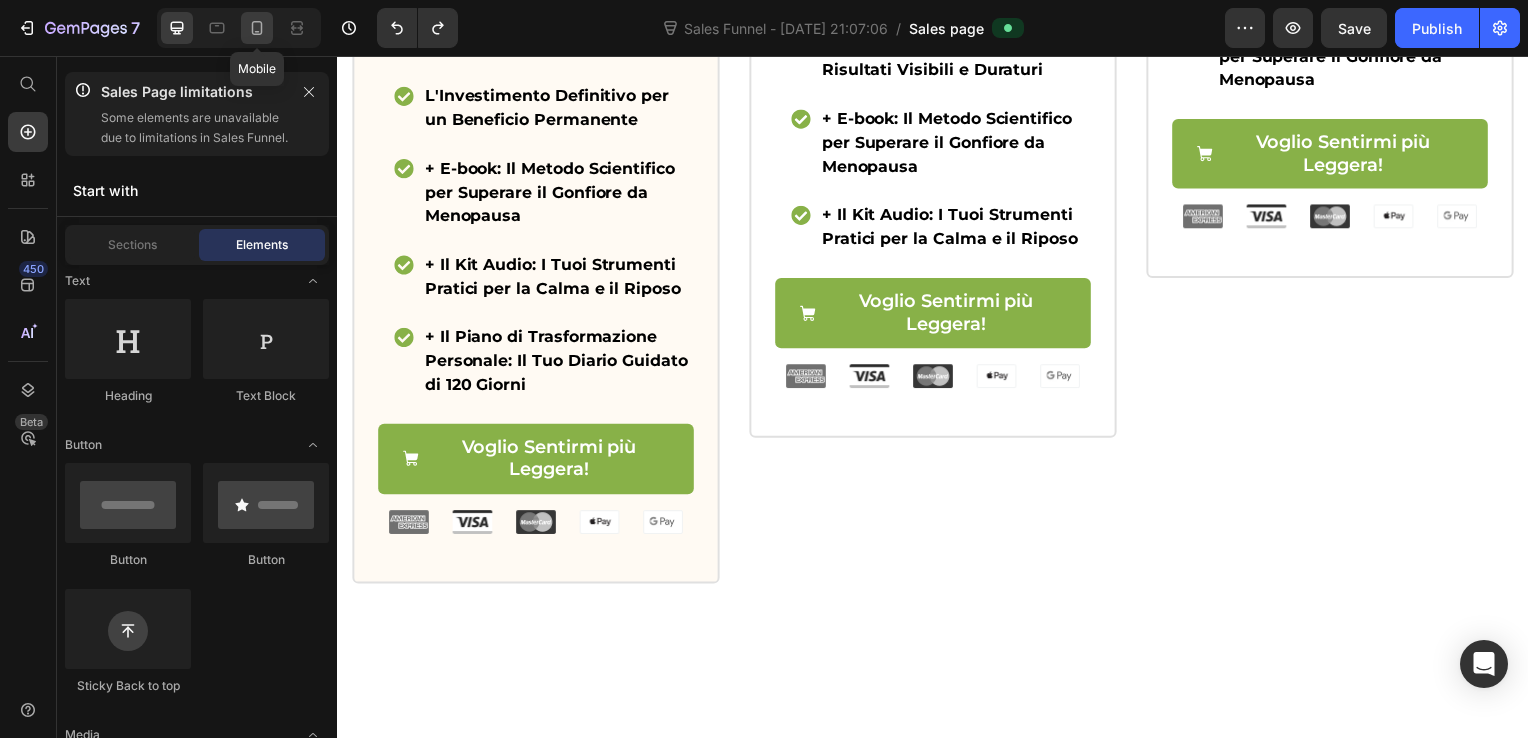 click 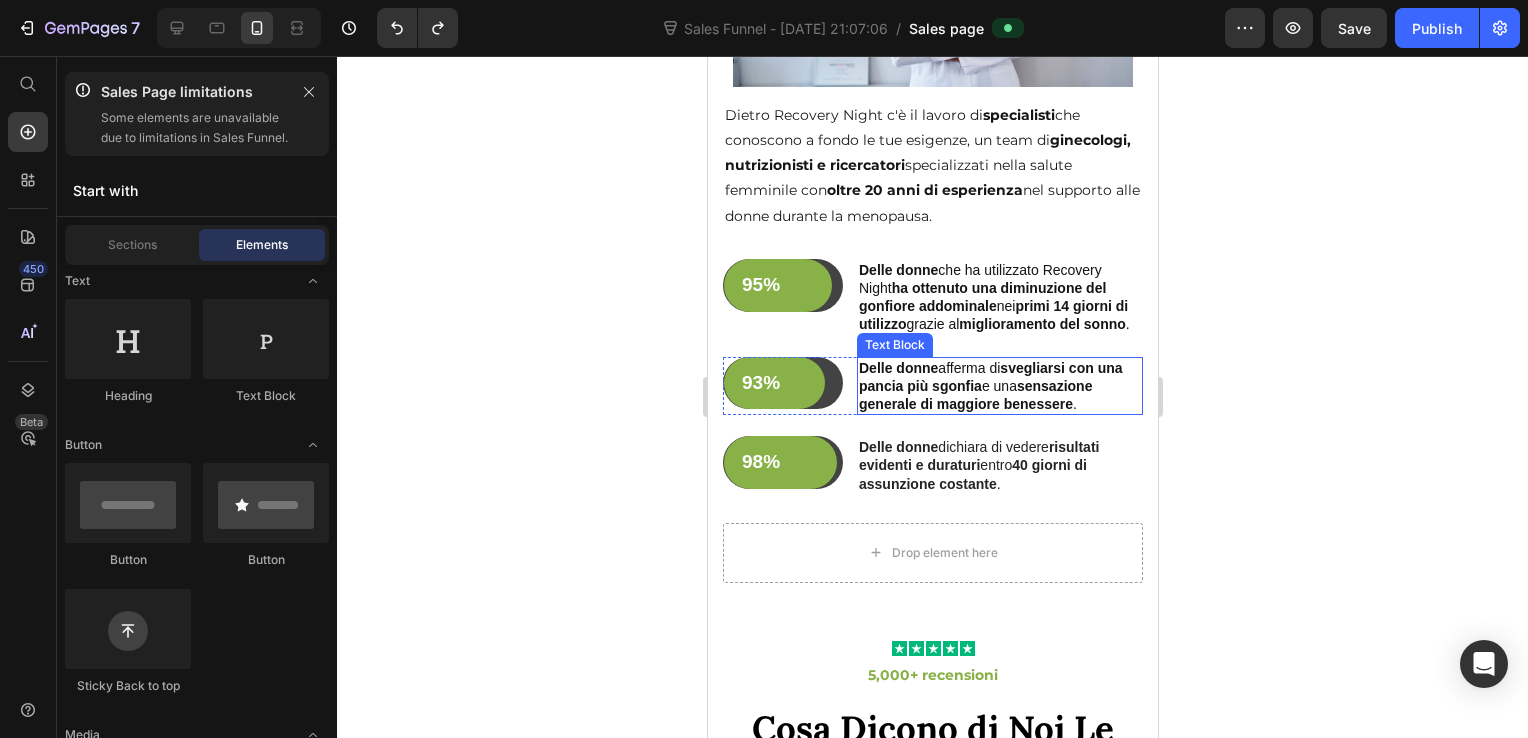 scroll, scrollTop: 5035, scrollLeft: 0, axis: vertical 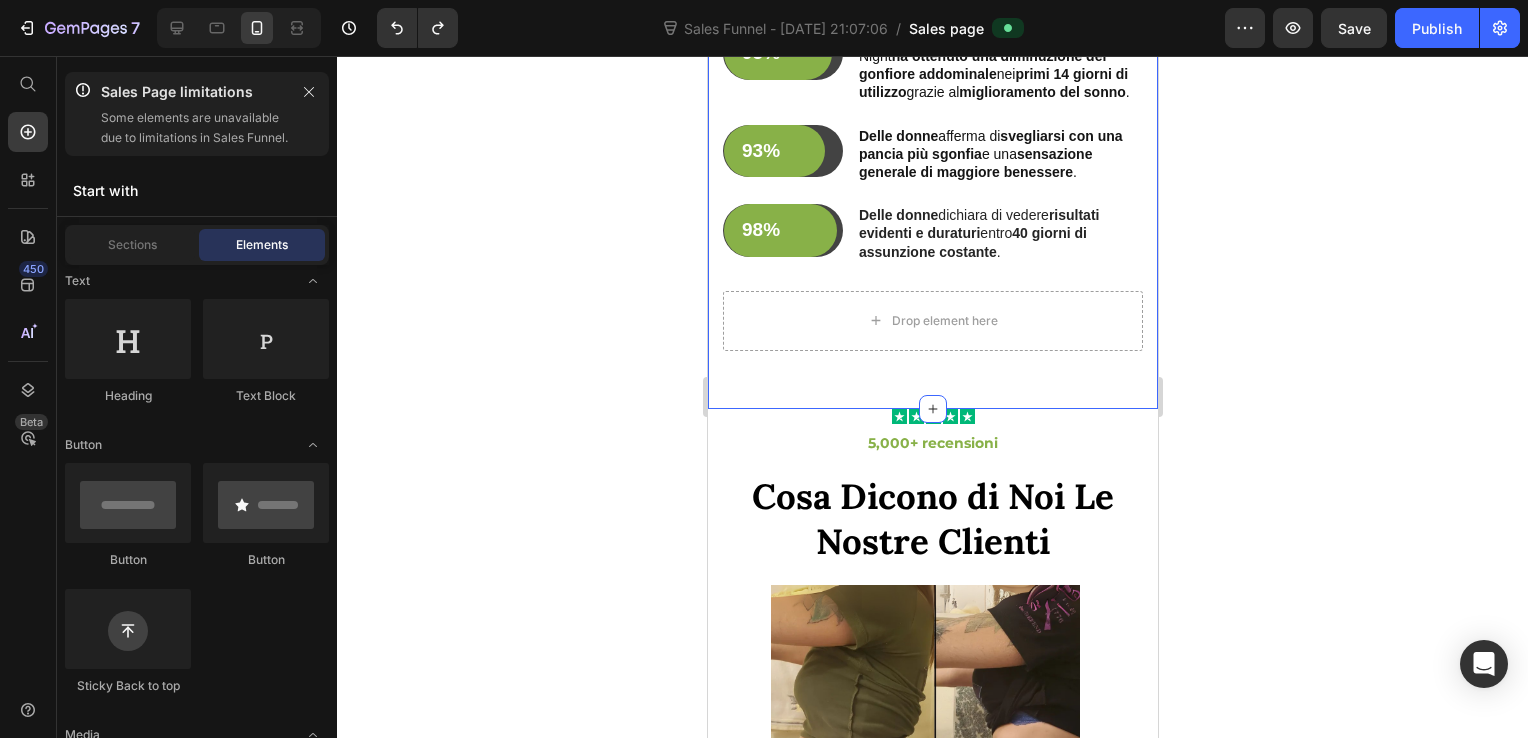 click on "Ecco Perchè Puoi Fidarti Di Noi: Heading Image Dietro Recovery Night c'è il lavoro di  specialisti  che conoscono a fondo le tue esigenze, un team di  ginecologi, nutrizionisti e ricercatori  specializzati nella salute femminile con  oltre 20 anni di esperienza  nel supporto alle donne durante la menopausa. Text Block 95% Text Block Row Row Delle donne  che ha utilizzato Recovery Night  ha ottenuto una diminuzione del gonfiore addominale  nei  primi 14 giorni di utilizzo  grazie al  miglioramento del sonno . Text Block Row 93% Text Block Row Row Delle donne  afferma di  svegliarsi con una pancia più sgonfia  e una  sensazione generale di maggiore benessere . Text Block Row 98% Text Block Row Row Delle donne  dichiara di vedere  risultati evidenti e duraturi  entro  40 giorni di assunzione costante . Text Block Row
Drop element here Row Section 8   You can create reusable sections Create Theme Section AI Content Write with GemAI What would you like to describe here? Tone and Voice Product" at bounding box center [932, -68] 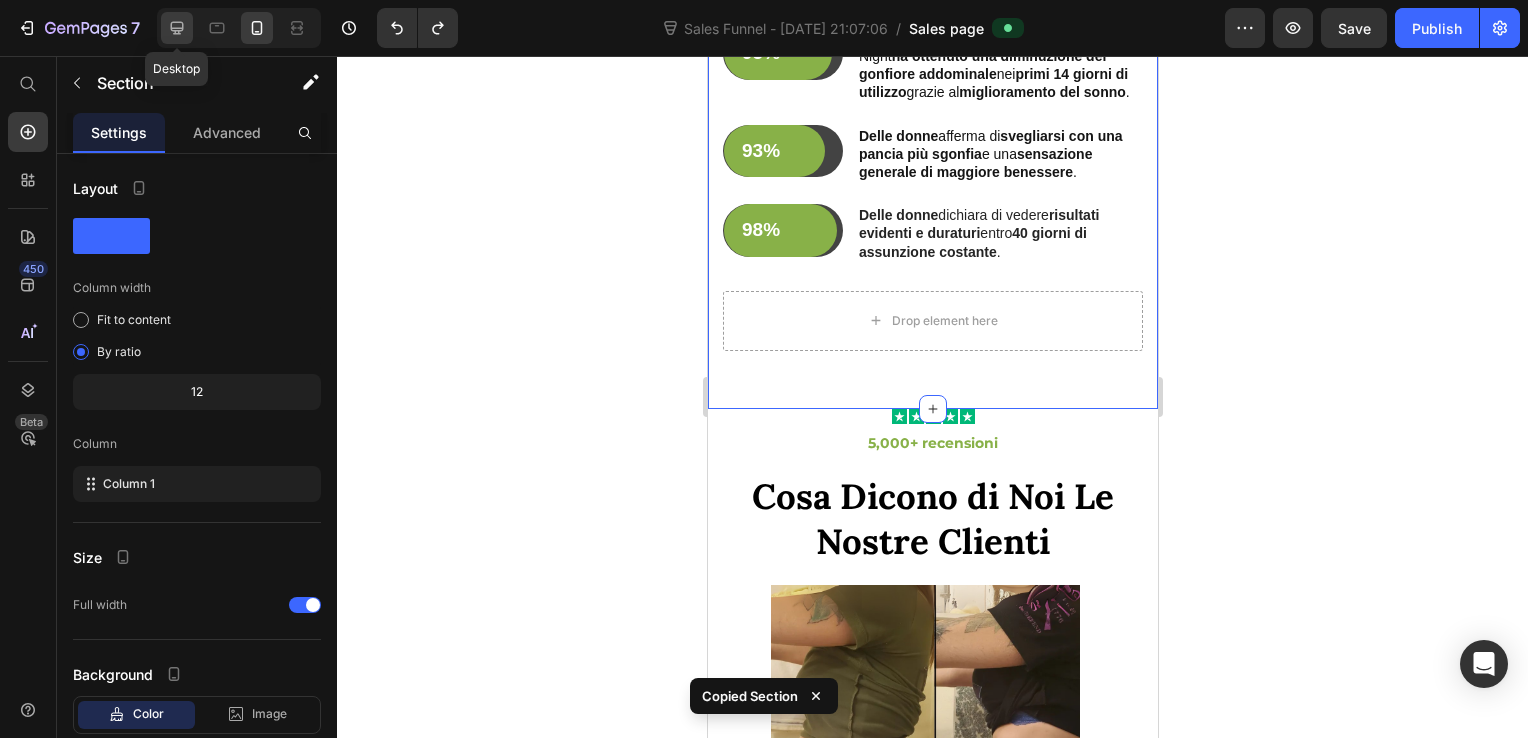 click 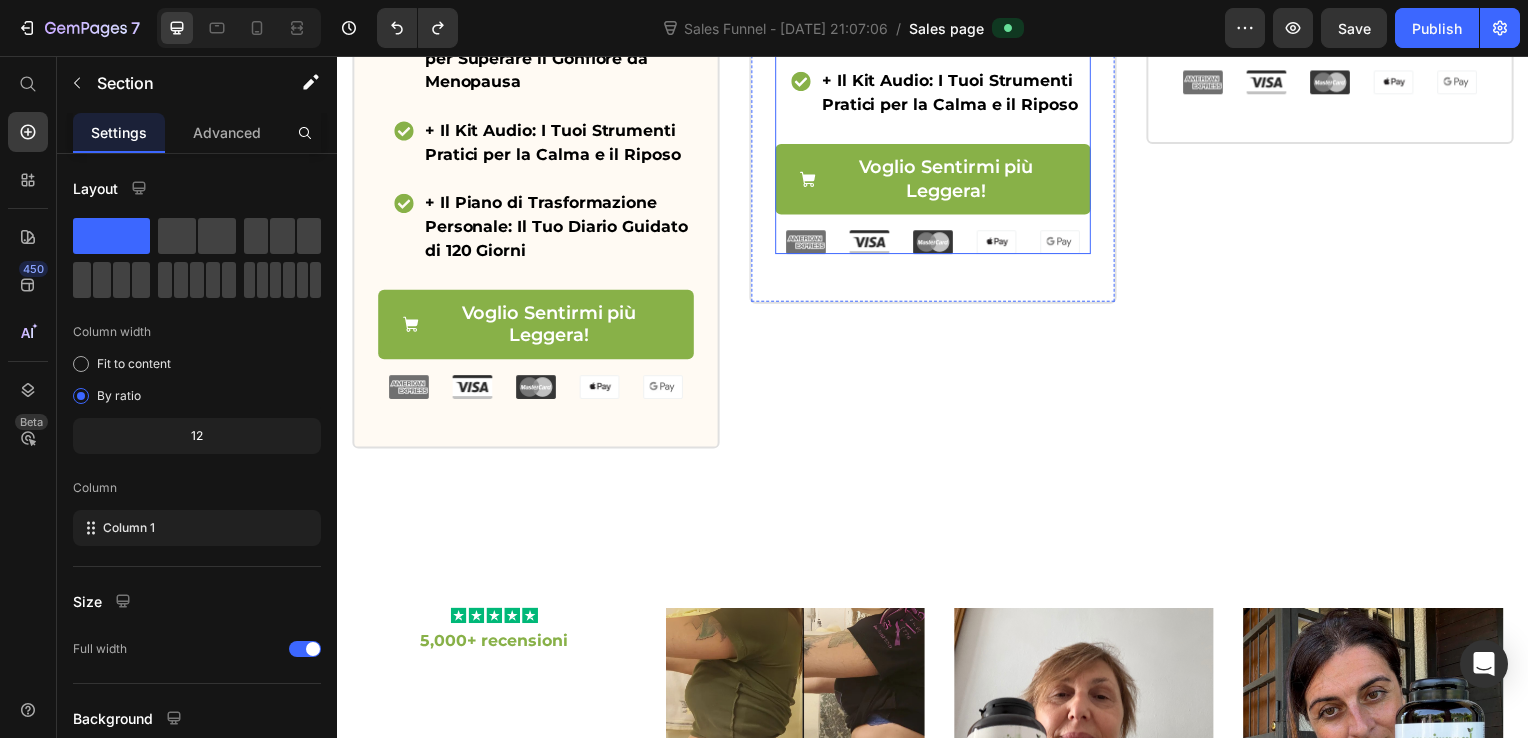 scroll, scrollTop: 2020, scrollLeft: 0, axis: vertical 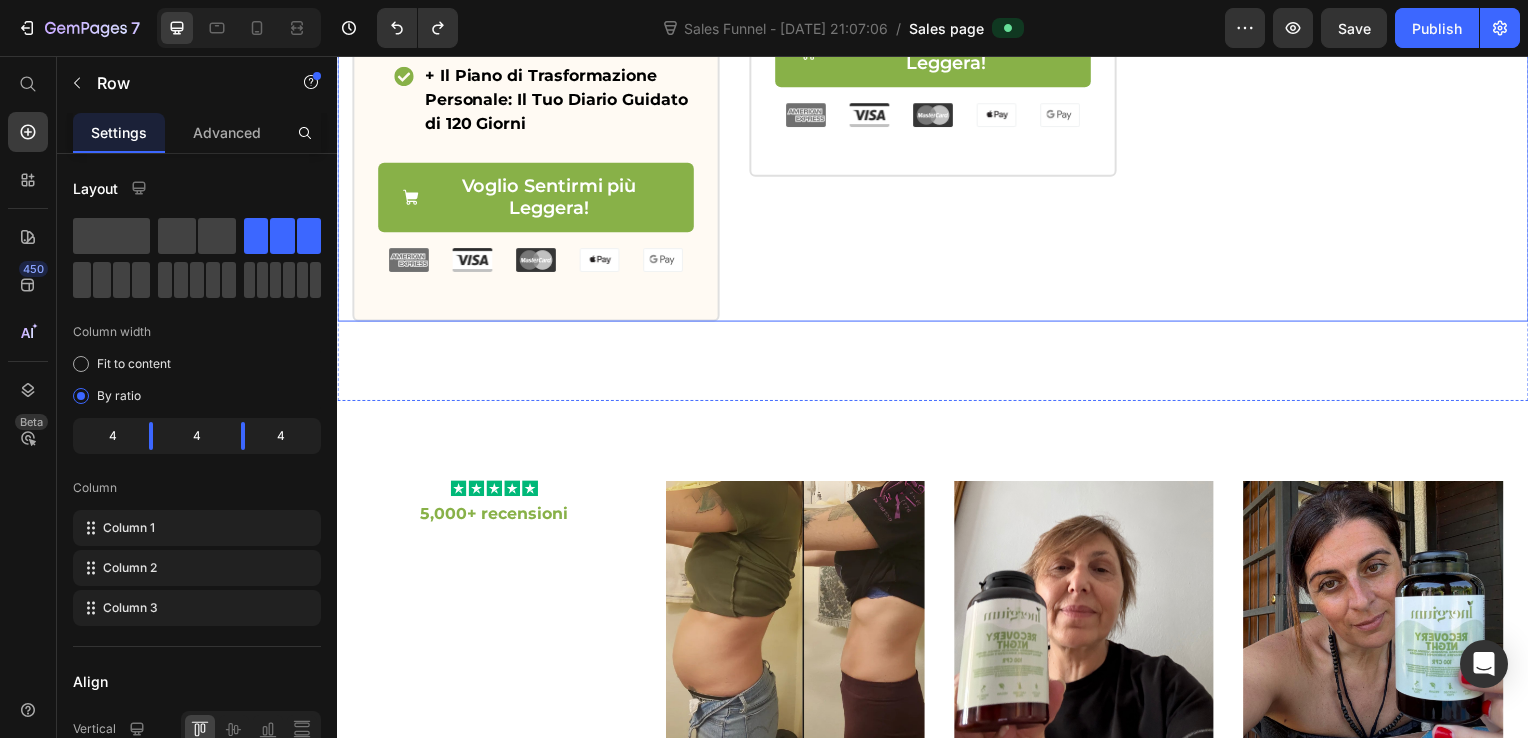 click on "Icon
Icon
Icon
Icon
Icon Icon List Valutato 4.8/5 Dalle Nostre Clienti Text Block Product Images Il Più Scelto Text Block Row 2 Barattoli - Piano di 40 Giorni Text Block Prezzo Originale: Text Block €114,00 Product Price Row Oggi a Soli: Text Block €97,00 Product Price Row La Scelta Consigliata per Risultati Visibili e Duraturi + E-book: Il Metodo Scientifico per Superare il Gonfiore da Menopausa + Il Kit Audio: I Tuoi Strumenti Pratici per la Calma e il Riposo Item List
Voglio Sentirmi più Leggera! Add to Cart Row Image Image Image Image Image Row Product Row" at bounding box center (937, -326) 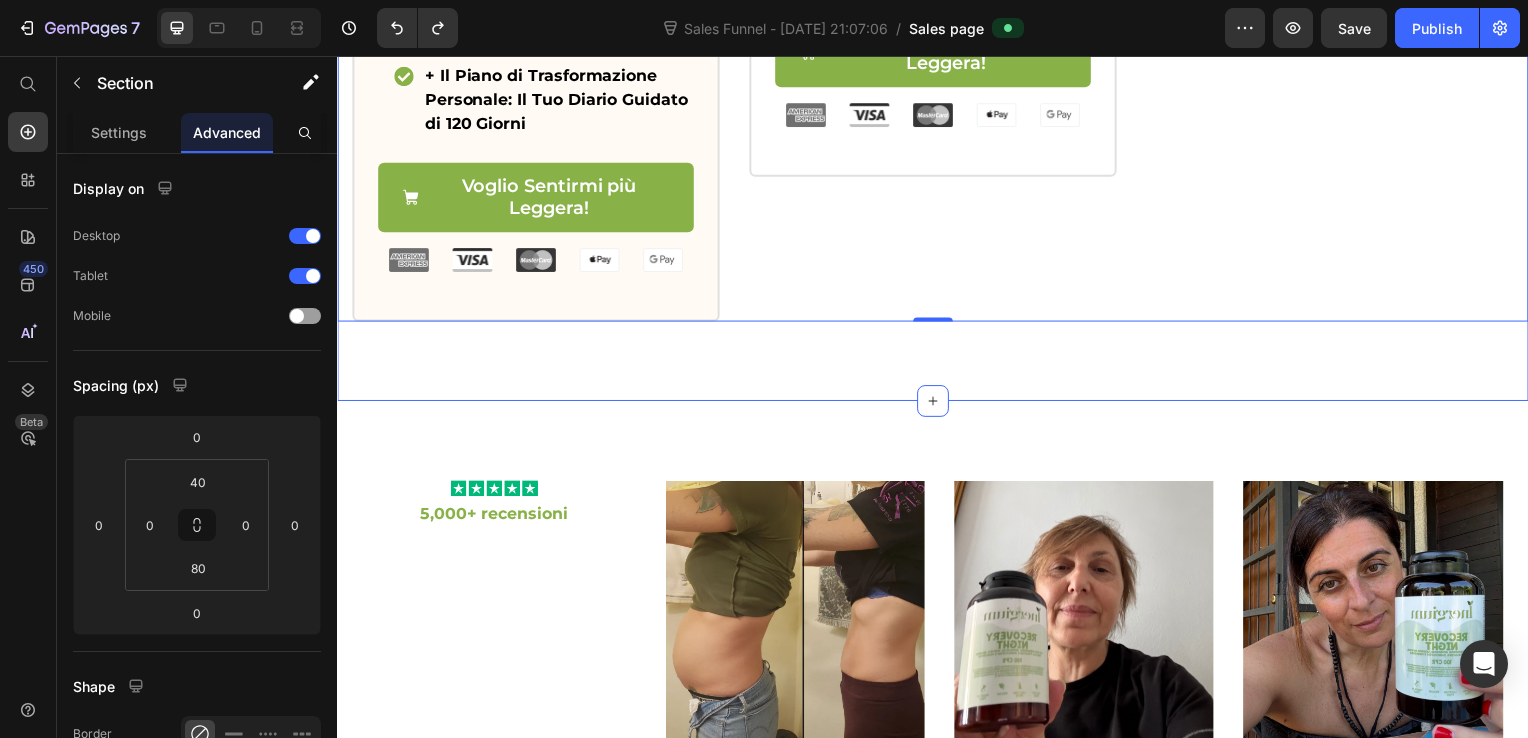 click on "Icon
Icon
Icon
Icon
Icon Icon List Valutato 4.8/5 Dalle Nostre Clienti Text Block Product Images Icon LA SCELTA PER LA MASSIMA EFFICACIA Text Block Icon Row 3 Barattoli - Piano di 60 Giorni Text Block Prezzo Originale: Text Block €171,00 Product Price Row Oggi a Soli: Text Block €127,00 Product Price Row L'Investimento Definitivo per un Beneficio Permanente + E-book: Il Metodo Scientifico per Superare il Gonfiore da Menopausa + Il Kit Audio: I Tuoi Strumenti Pratici per la Calma e il Riposo + Il Piano di Trasformazione Personale: Il Tuo Diario Guidato di 120 Giorni Item List
Voglio Sentirmi più Leggera! Add to Cart Row Image Image Image Image Image Row Product Row
Icon
Icon
Icon
Icon
Icon Icon List Valutato 4.8/5 Dalle Nostre Clienti Text Block Product Images Il Più Scelto Text Block Row 2 Barattoli - Piano di 40 Giorni Text Block Prezzo Originale: Text Block €114,00 Product Price Row Oggi a Soli: Text Block €97,00 Row Row" at bounding box center [937, -306] 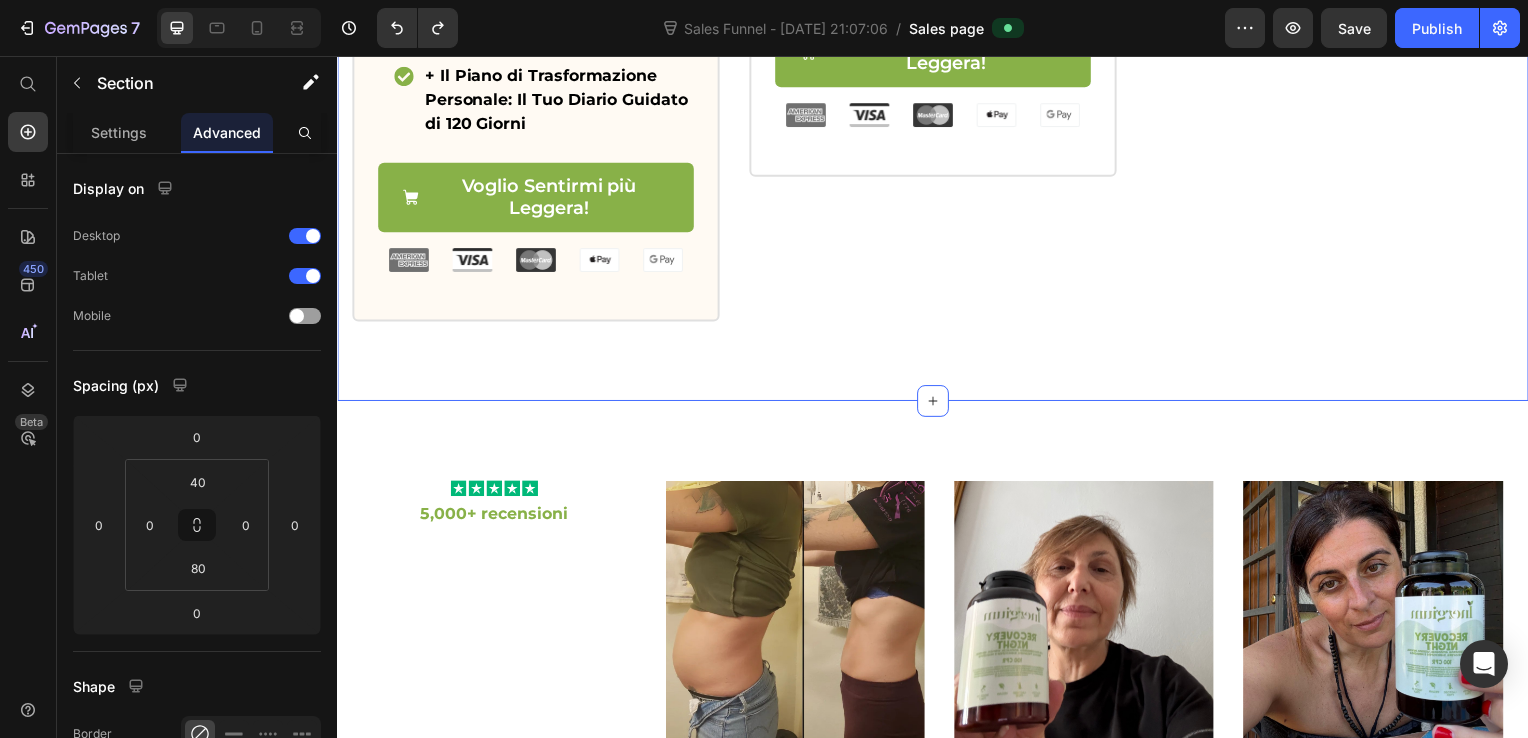 click on "Icon
Icon
Icon
Icon
Icon Icon List Valutato 4.8/5 Dalle Nostre Clienti Text Block Product Images Icon LA SCELTA PER LA MASSIMA EFFICACIA Text Block Icon Row 3 Barattoli - Piano di 60 Giorni Text Block Prezzo Originale: Text Block €171,00 Product Price Row Oggi a Soli: Text Block €127,00 Product Price Row L'Investimento Definitivo per un Beneficio Permanente + E-book: Il Metodo Scientifico per Superare il Gonfiore da Menopausa + Il Kit Audio: I Tuoi Strumenti Pratici per la Calma e il Riposo + Il Piano di Trasformazione Personale: Il Tuo Diario Guidato di 120 Giorni Item List
Voglio Sentirmi più Leggera! Add to Cart Row Image Image Image Image Image Row Product Row
Icon
Icon
Icon
Icon
Icon Icon List Valutato 4.8/5 Dalle Nostre Clienti Text Block Product Images Il Più Scelto Text Block Row 2 Barattoli - Piano di 40 Giorni Text Block Prezzo Originale: Text Block €114,00 Product Price Row Oggi a Soli: Text Block €97,00 Row Row" at bounding box center [937, -306] 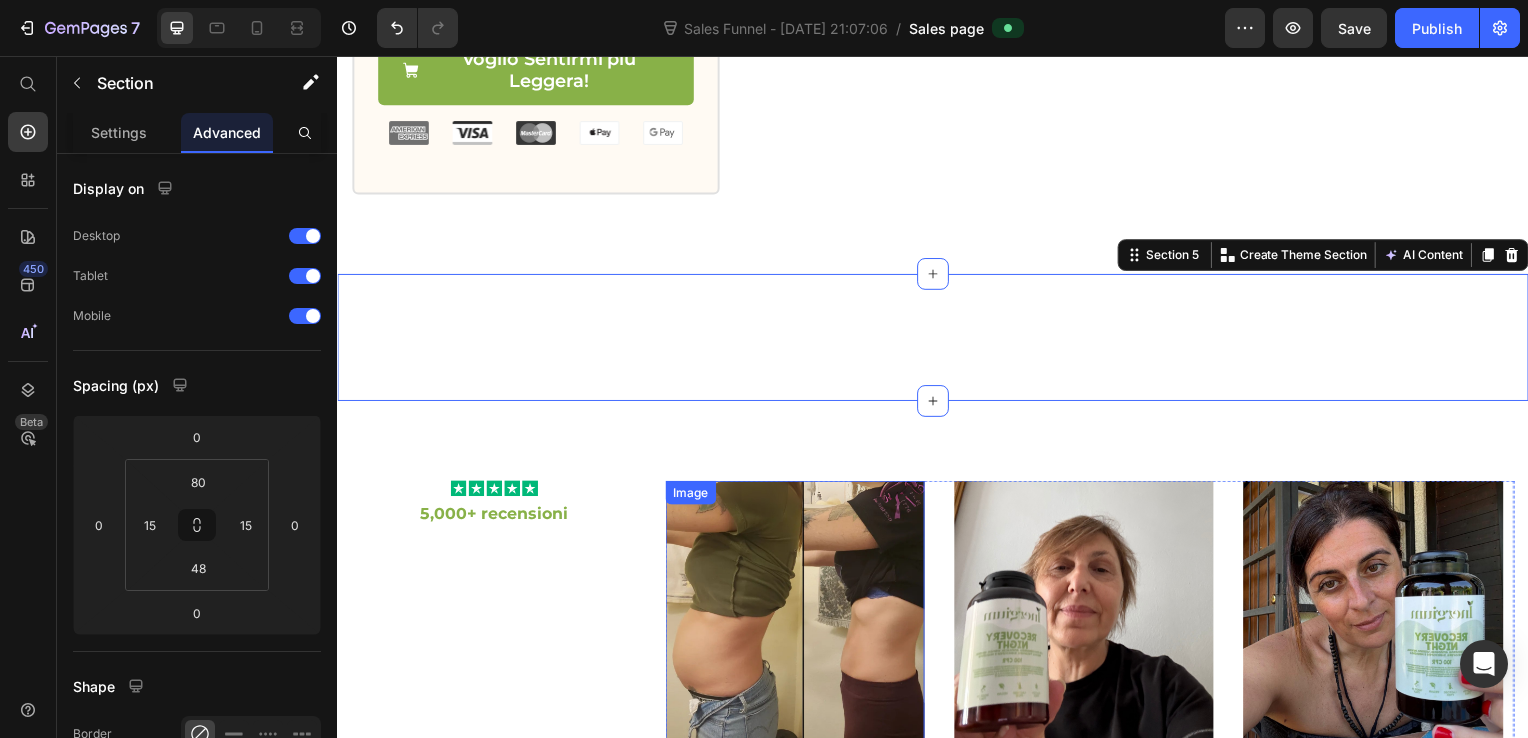 scroll, scrollTop: 2020, scrollLeft: 0, axis: vertical 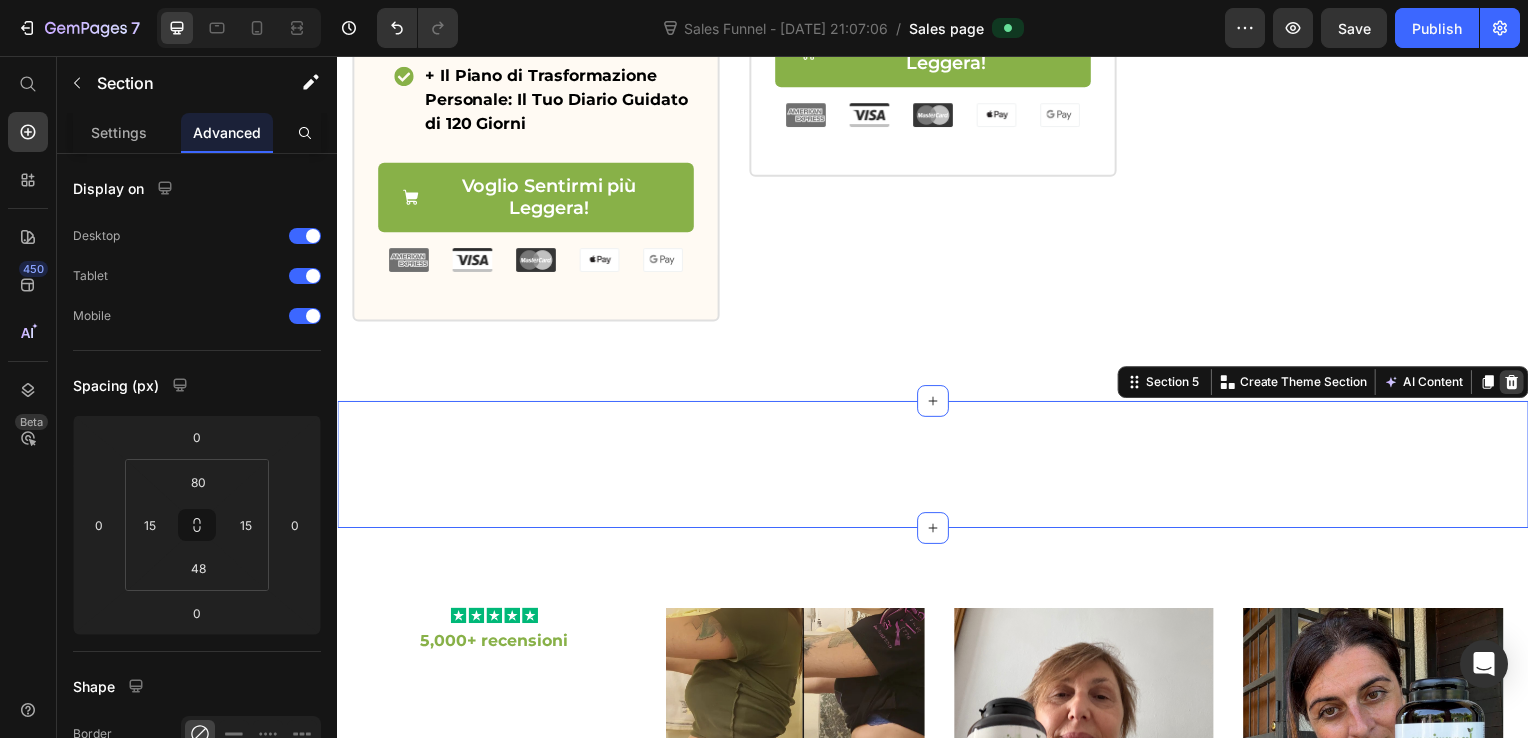 click 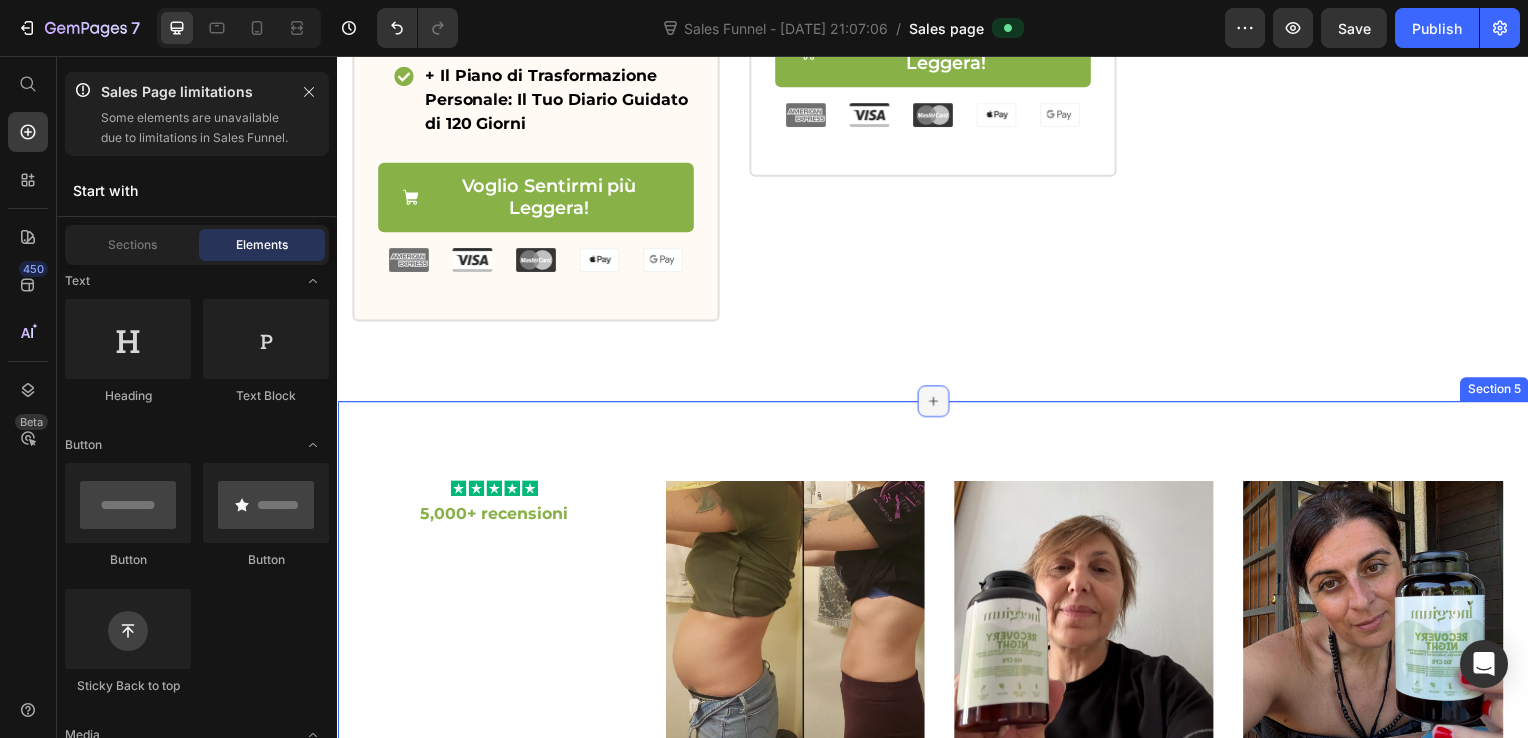click at bounding box center [937, 404] 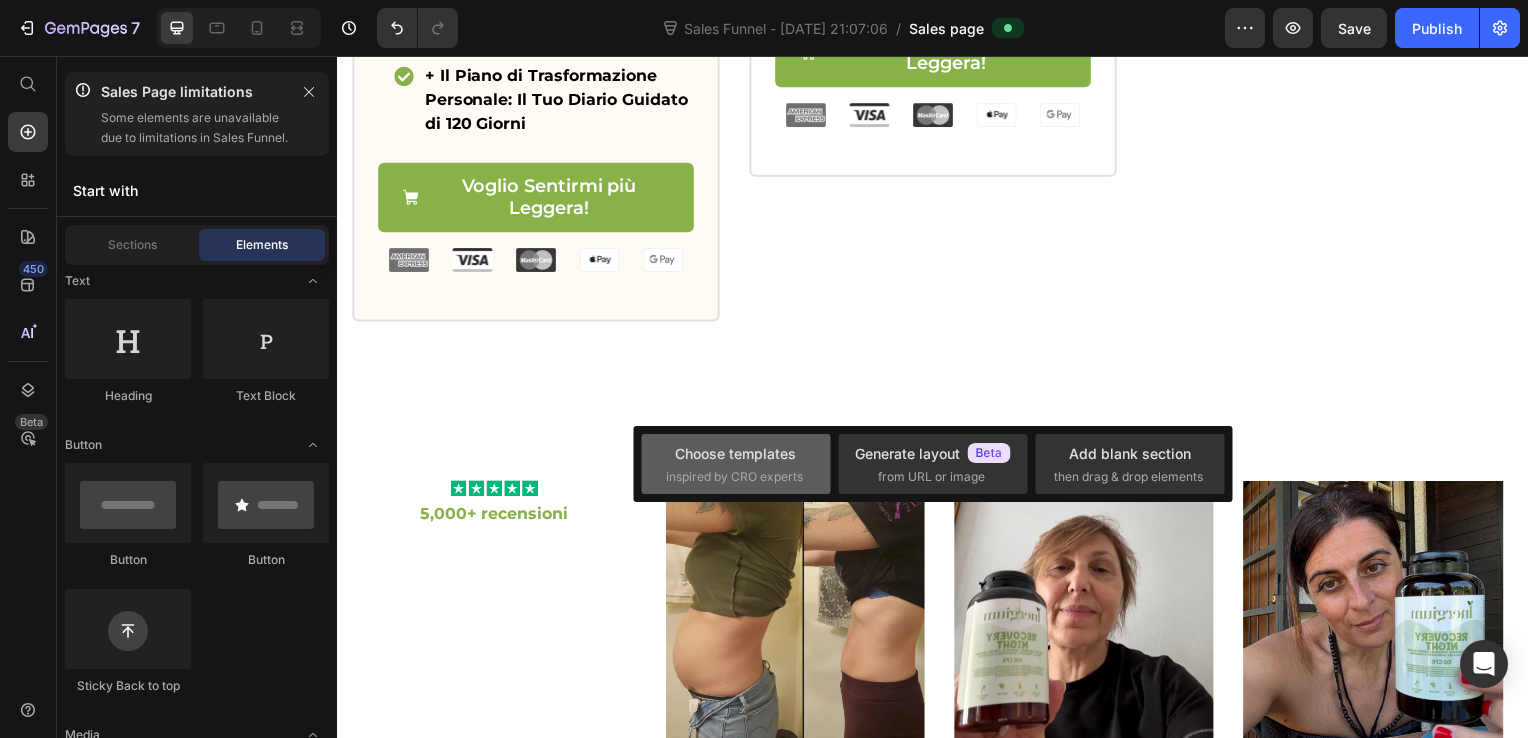 click on "Choose templates  inspired by CRO experts" at bounding box center (736, 464) 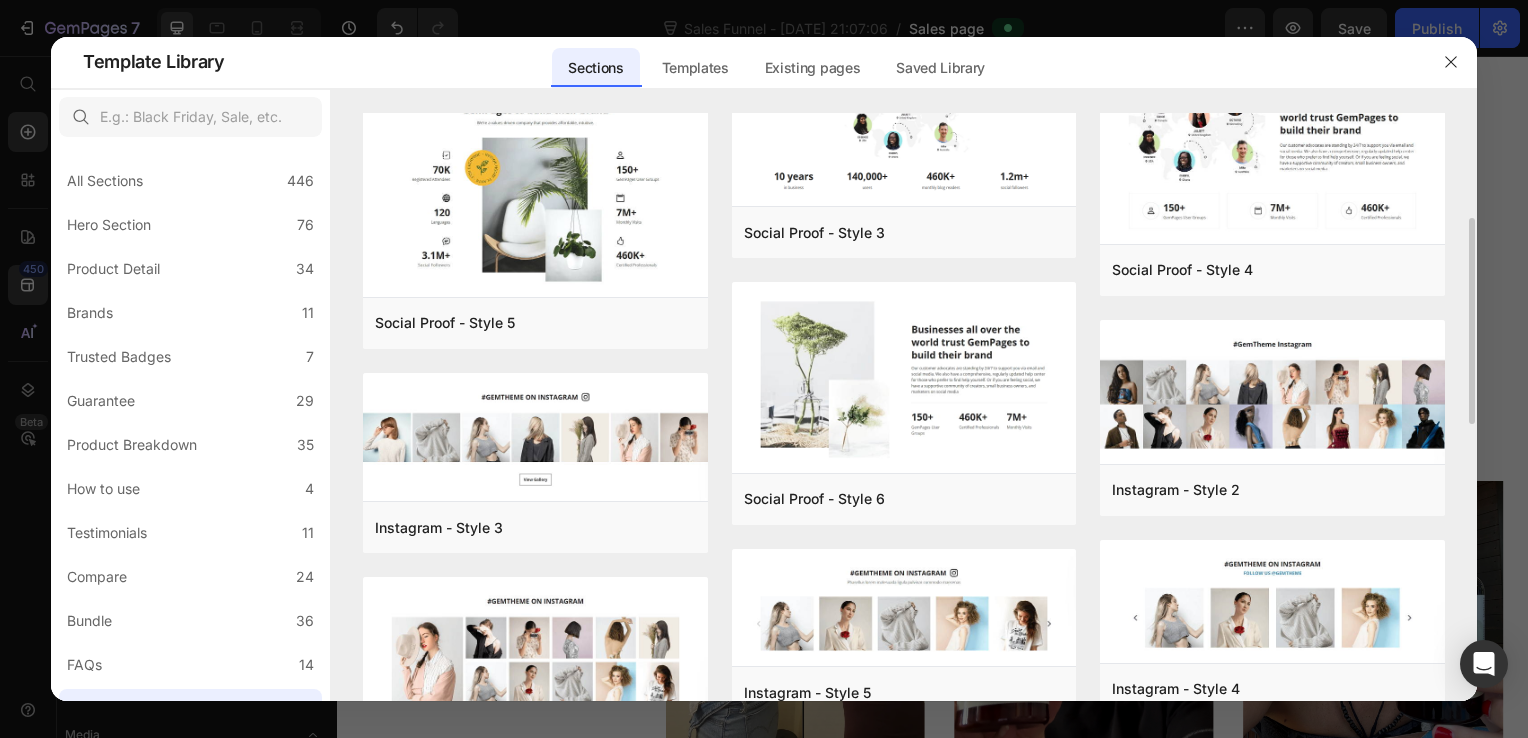 scroll, scrollTop: 0, scrollLeft: 0, axis: both 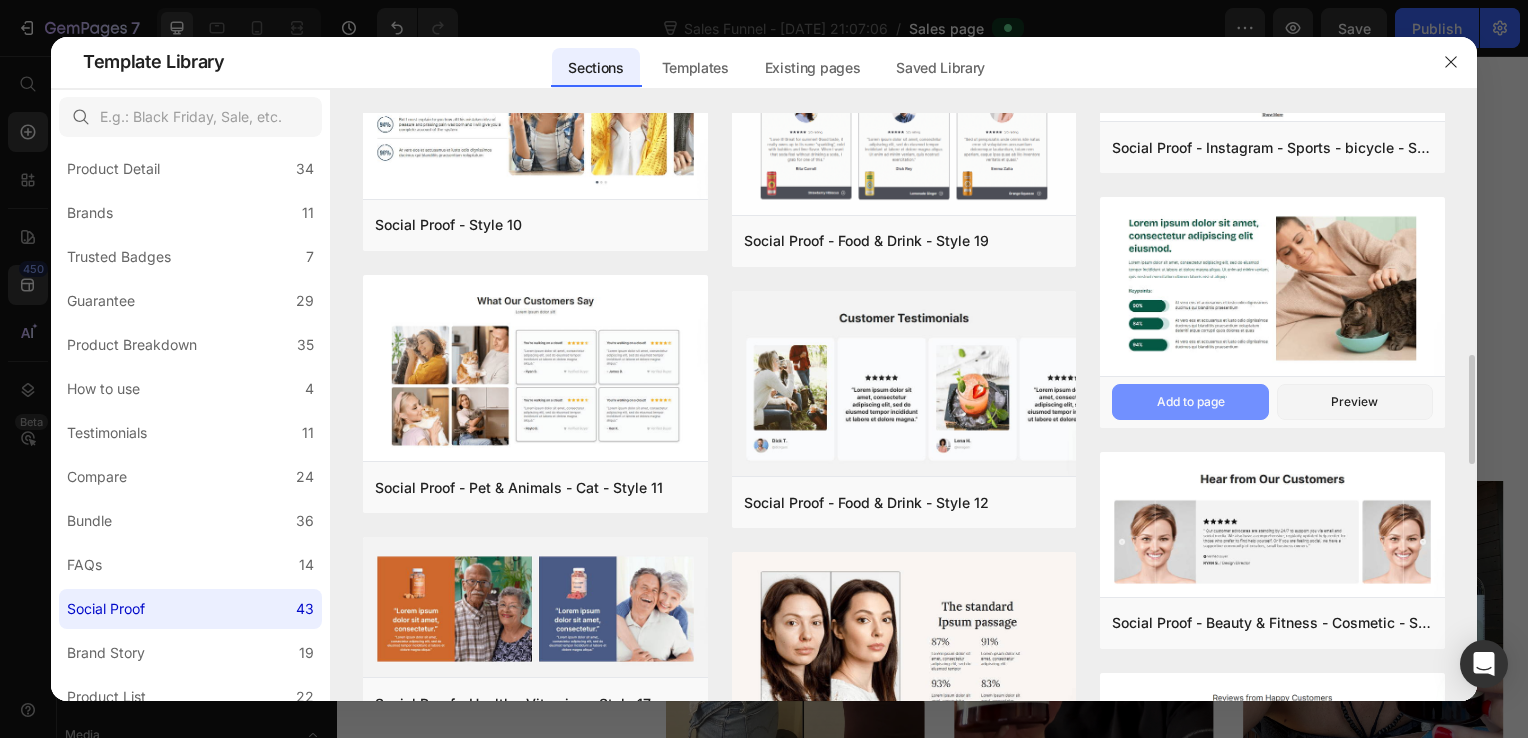 click on "Add to page" at bounding box center (1190, 402) 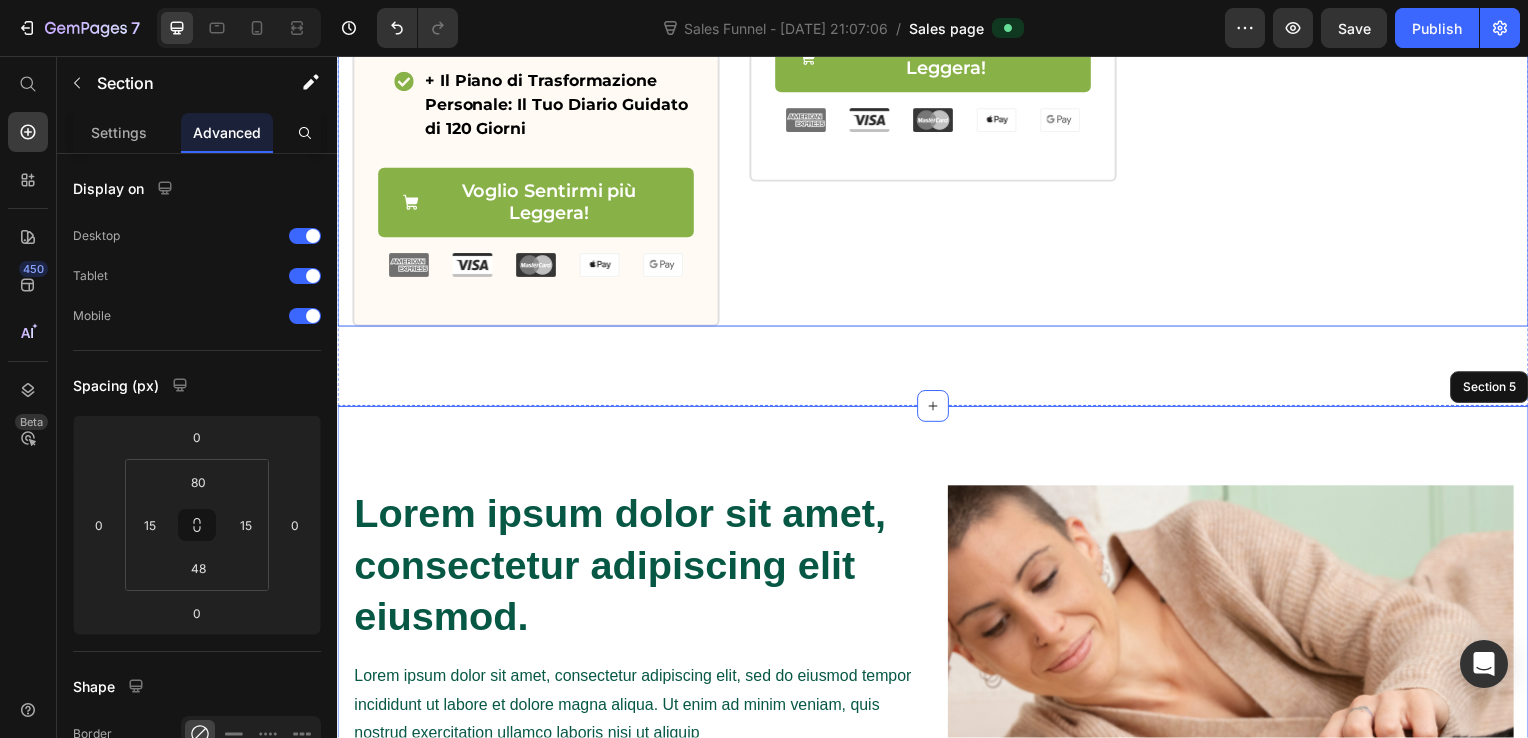 scroll, scrollTop: 2260, scrollLeft: 0, axis: vertical 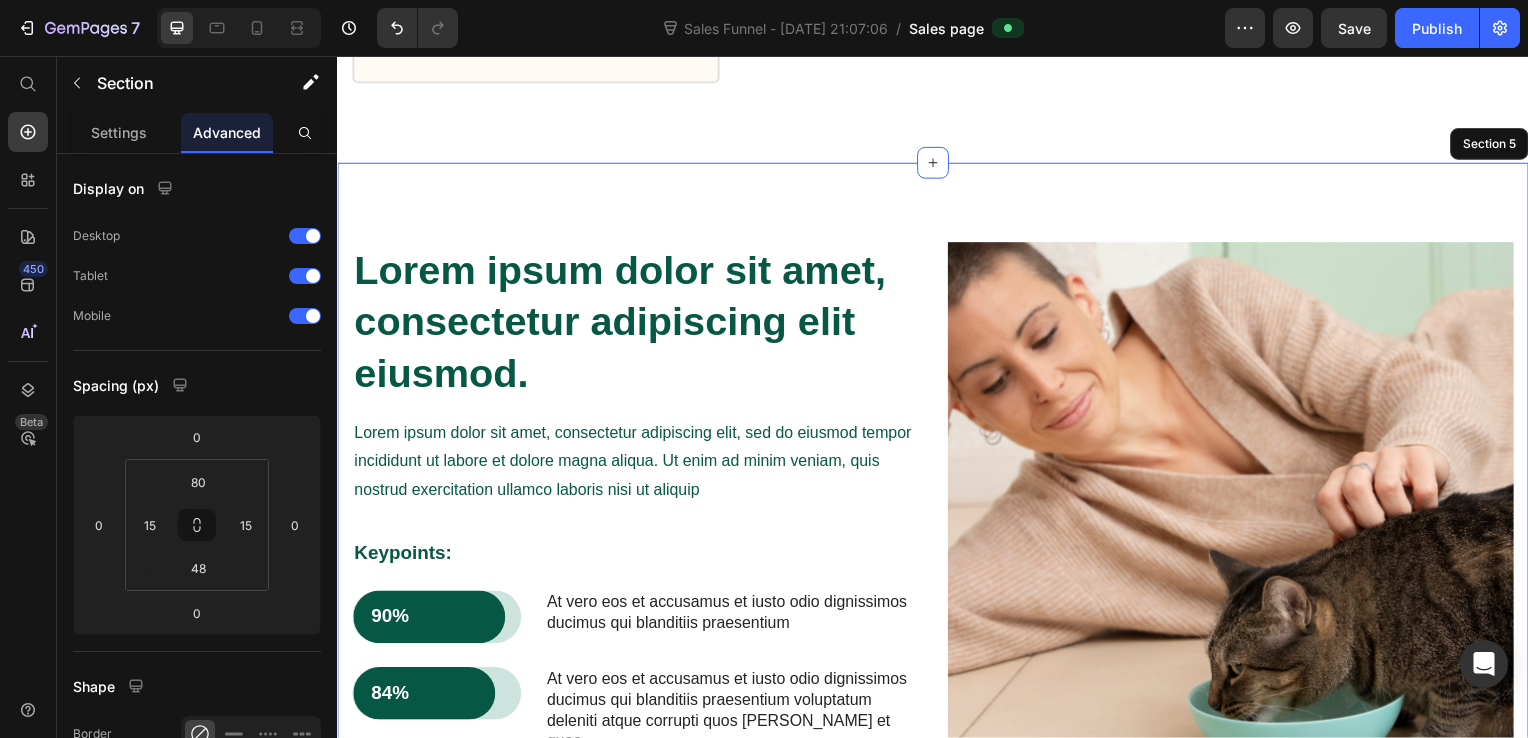 click on "Lorem ipsum dolor sit amet, consectetur adipiscing elit eiusmod. Heading Lorem ipsum dolor sit amet, consectetur adipiscing elit, sed do eiusmod tempor incididunt ut labore et dolore magna aliqua. Ut enim ad minim veniam, quis nostrud exercitation ullamco laboris nisi ut aliquip Text Block Keypoints: Text Block 90% Text Block Row Row At vero eos et accusamus et iusto odio dignissimos ducimus qui blanditiis praesentium Text Block Row 84% Text Block Row Row At vero eos et accusamus et iusto odio dignissimos ducimus qui blanditiis praesentium voluptatum deleniti atque corrupti quos dolores et quas  Text Block Row 94% Text Block Row Row At vero eos et accusamus et iusto odio dignissimos ducimus qui blanditiis praesentium Text Block Row Image Row Section 5" at bounding box center [937, 540] 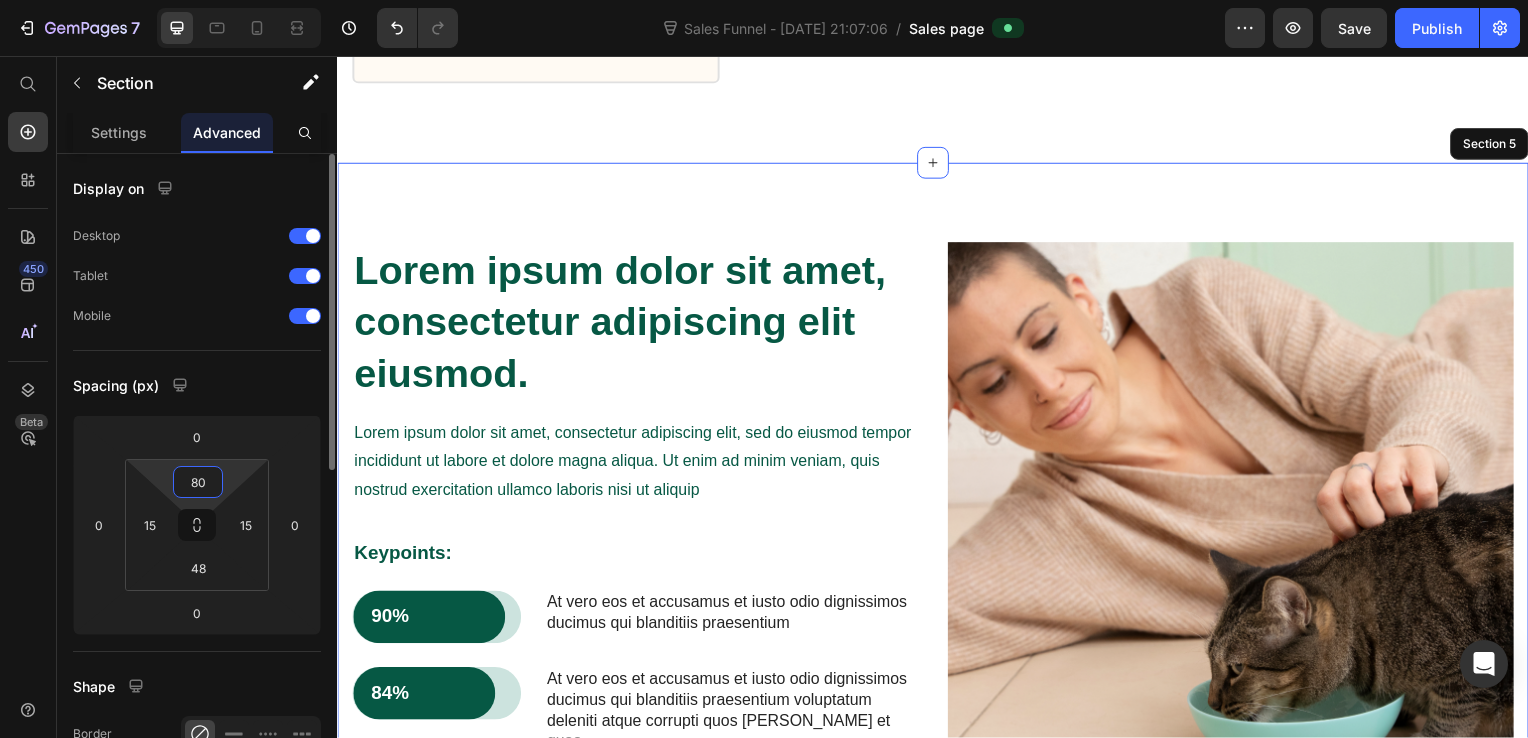 click on "80" at bounding box center (198, 482) 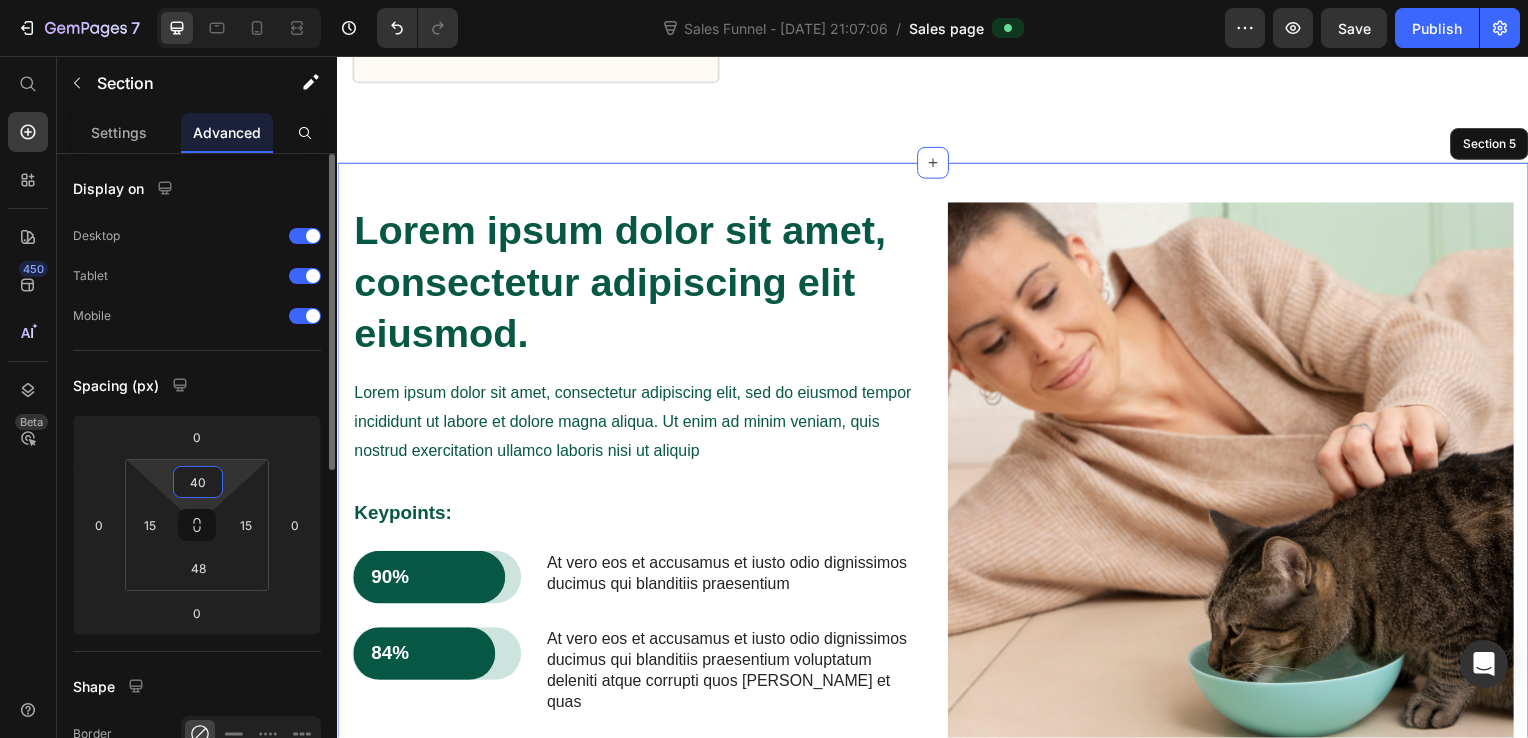 type on "40" 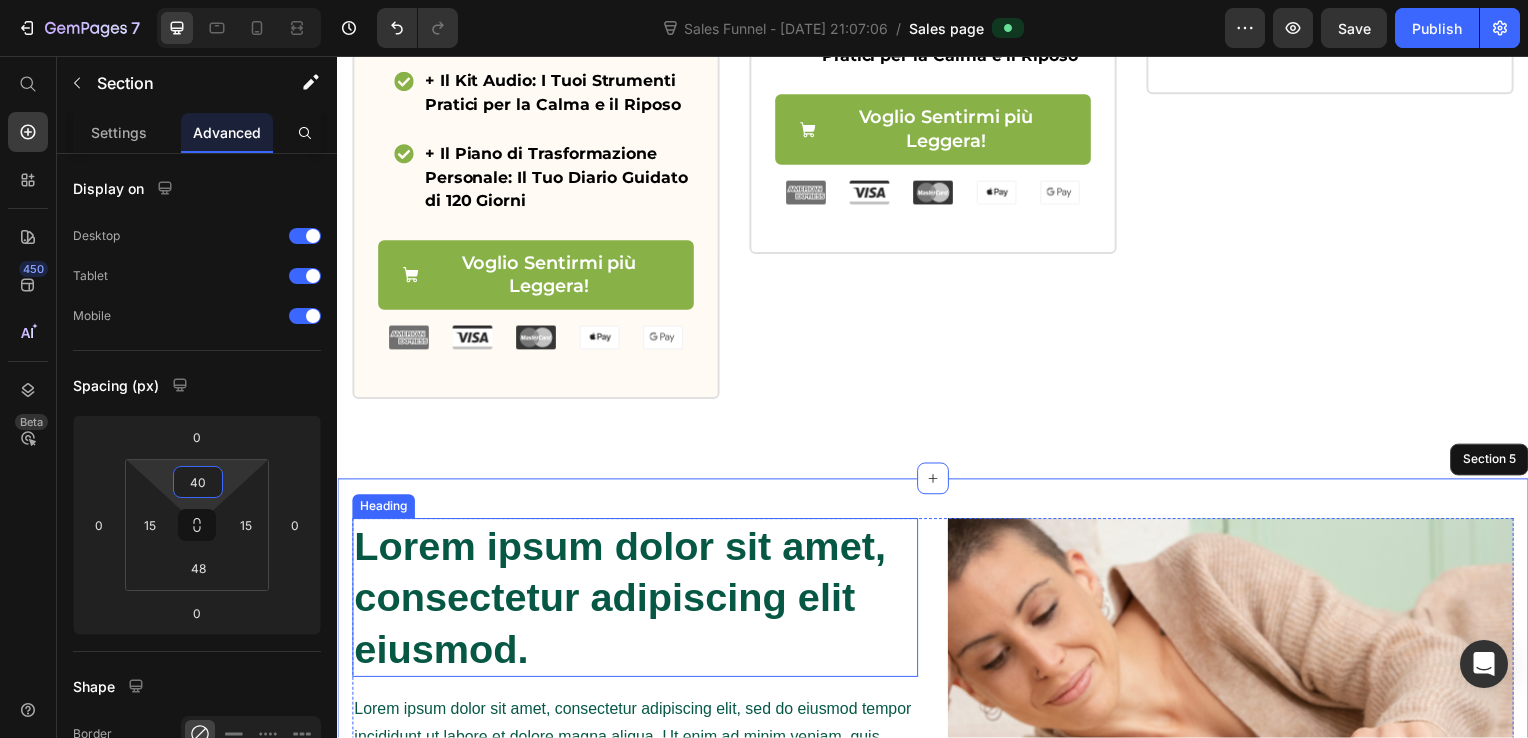scroll, scrollTop: 2060, scrollLeft: 0, axis: vertical 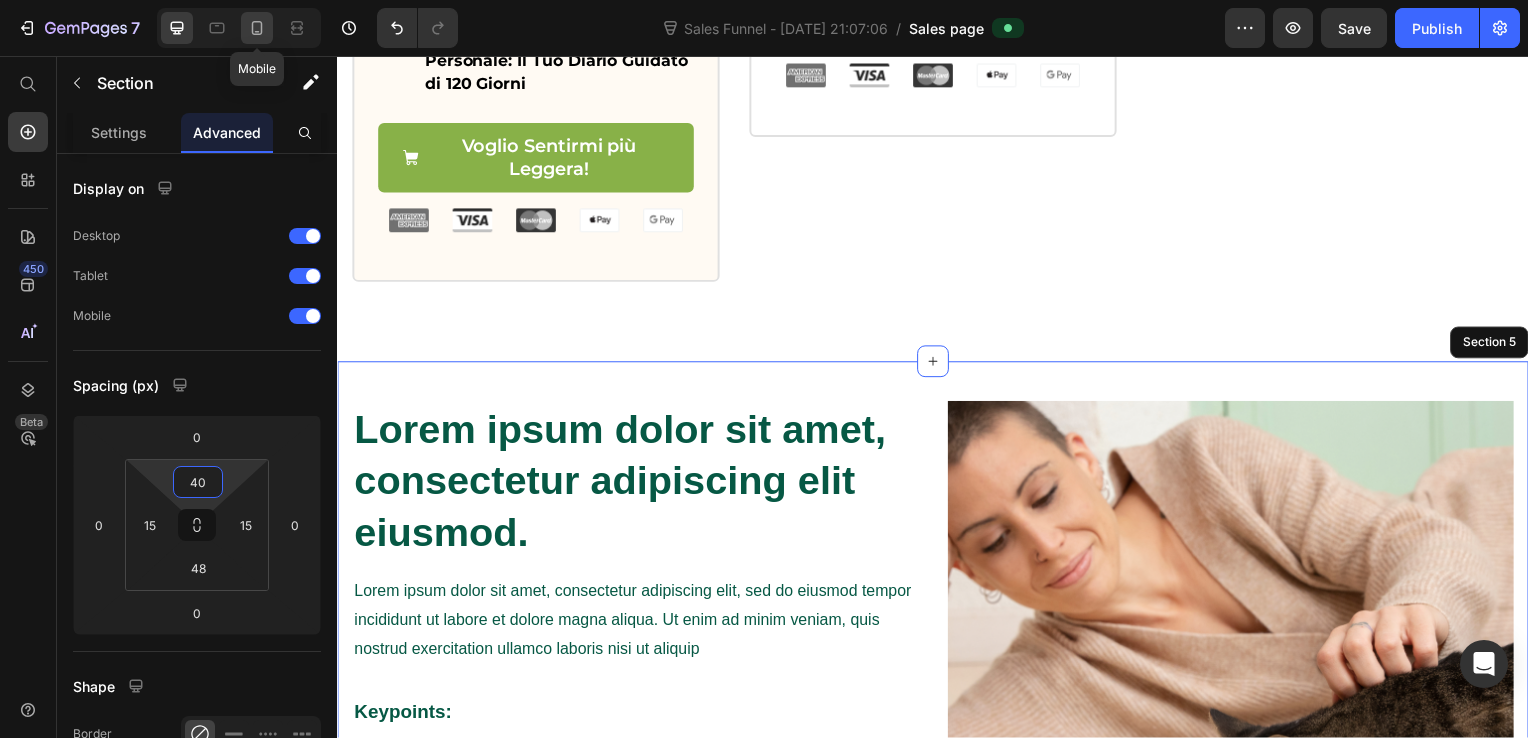 click 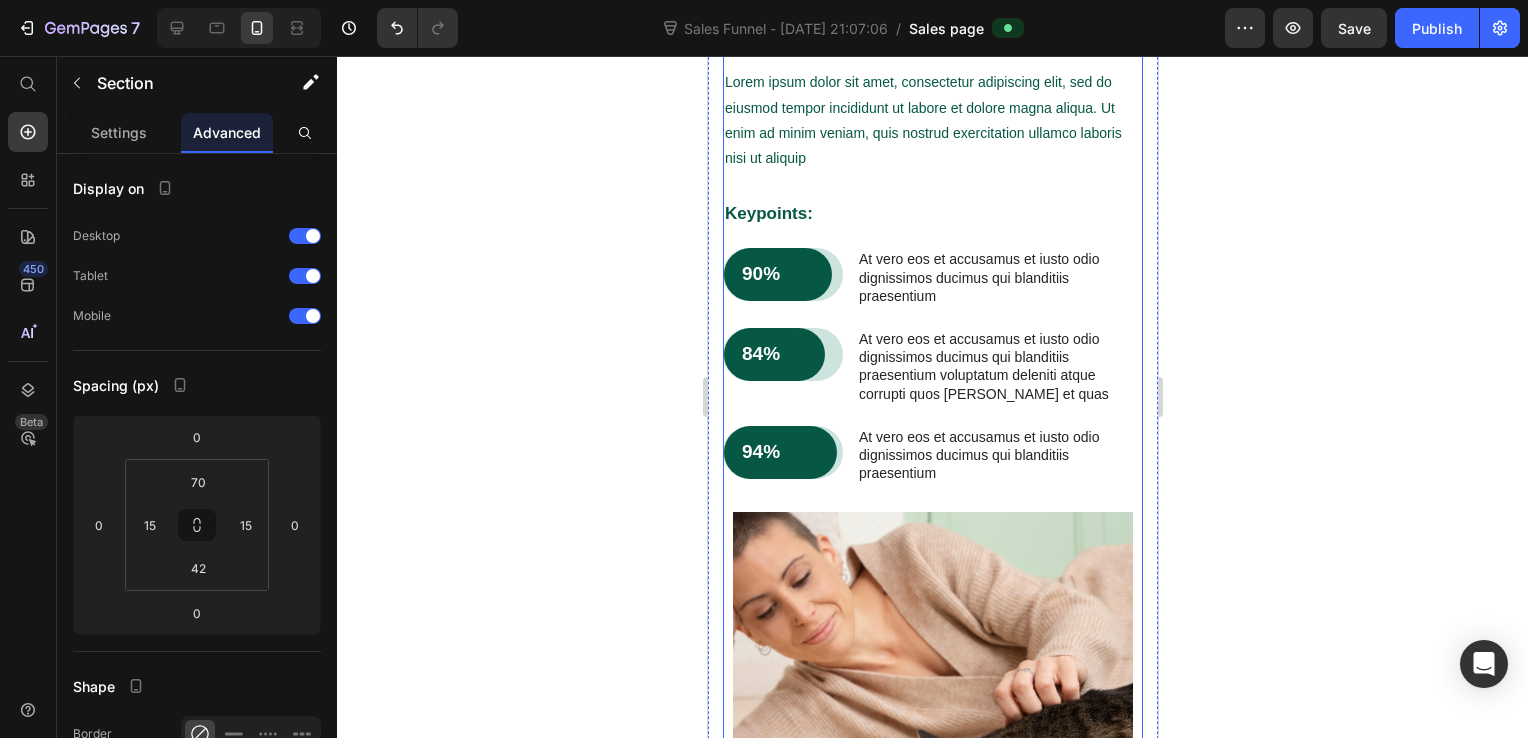 scroll, scrollTop: 1271, scrollLeft: 0, axis: vertical 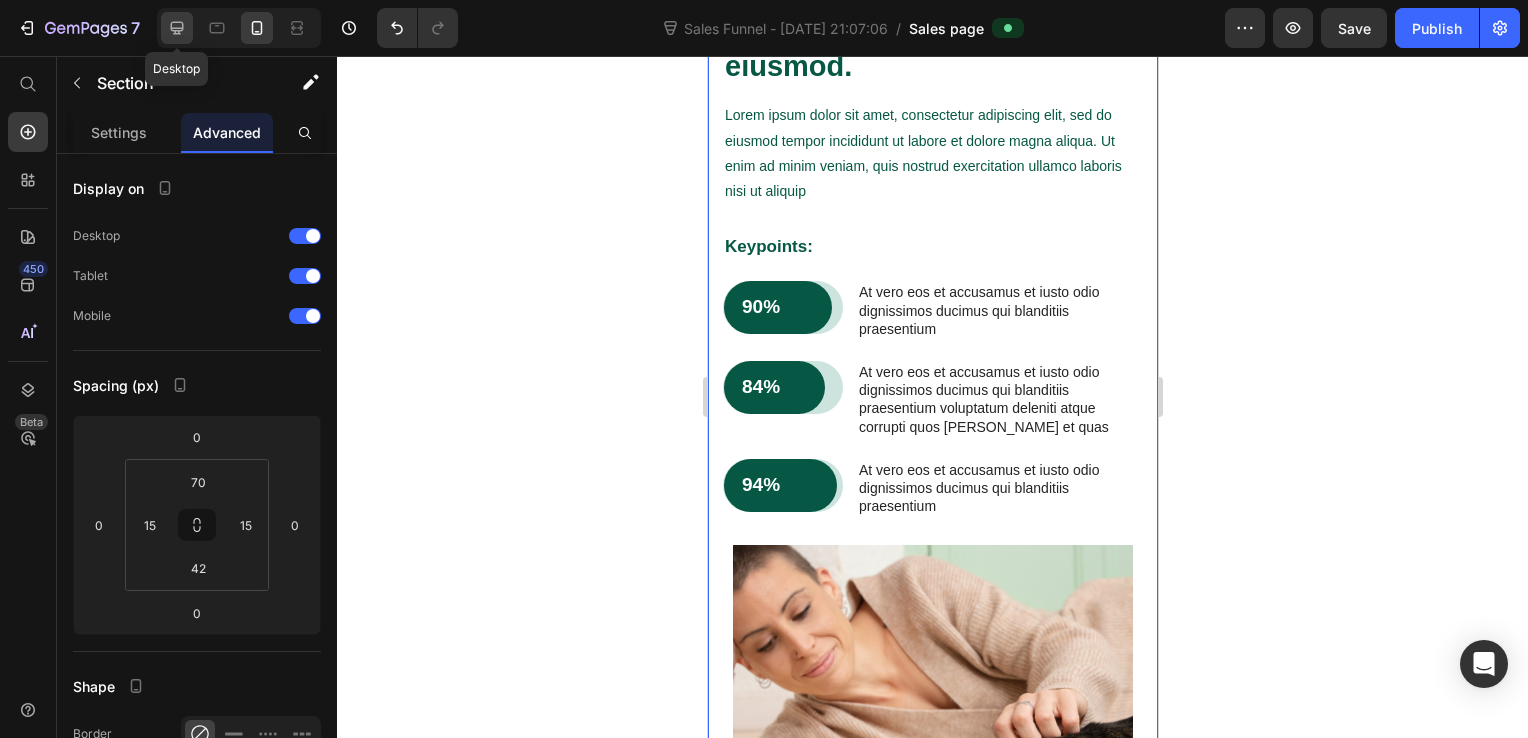 click 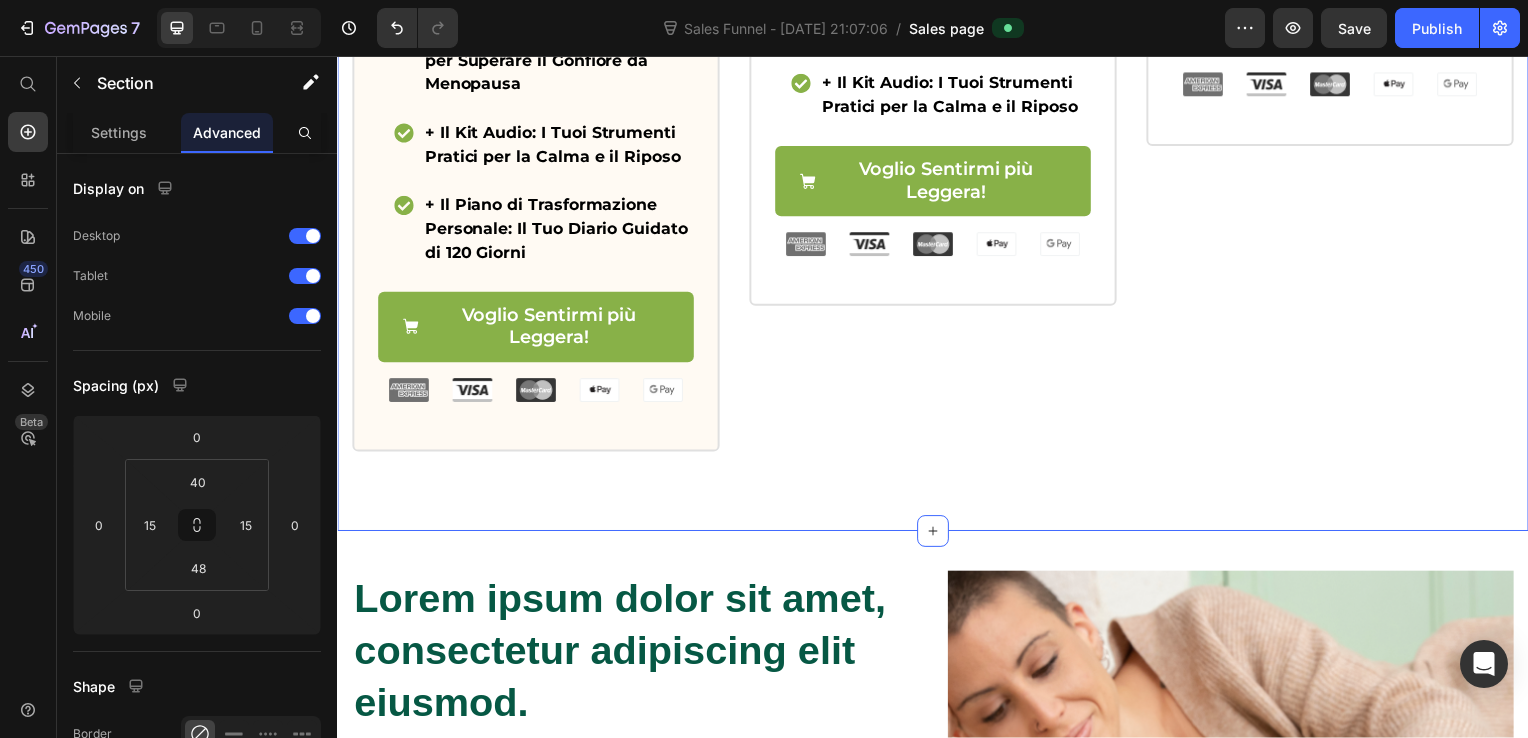 scroll, scrollTop: 2097, scrollLeft: 0, axis: vertical 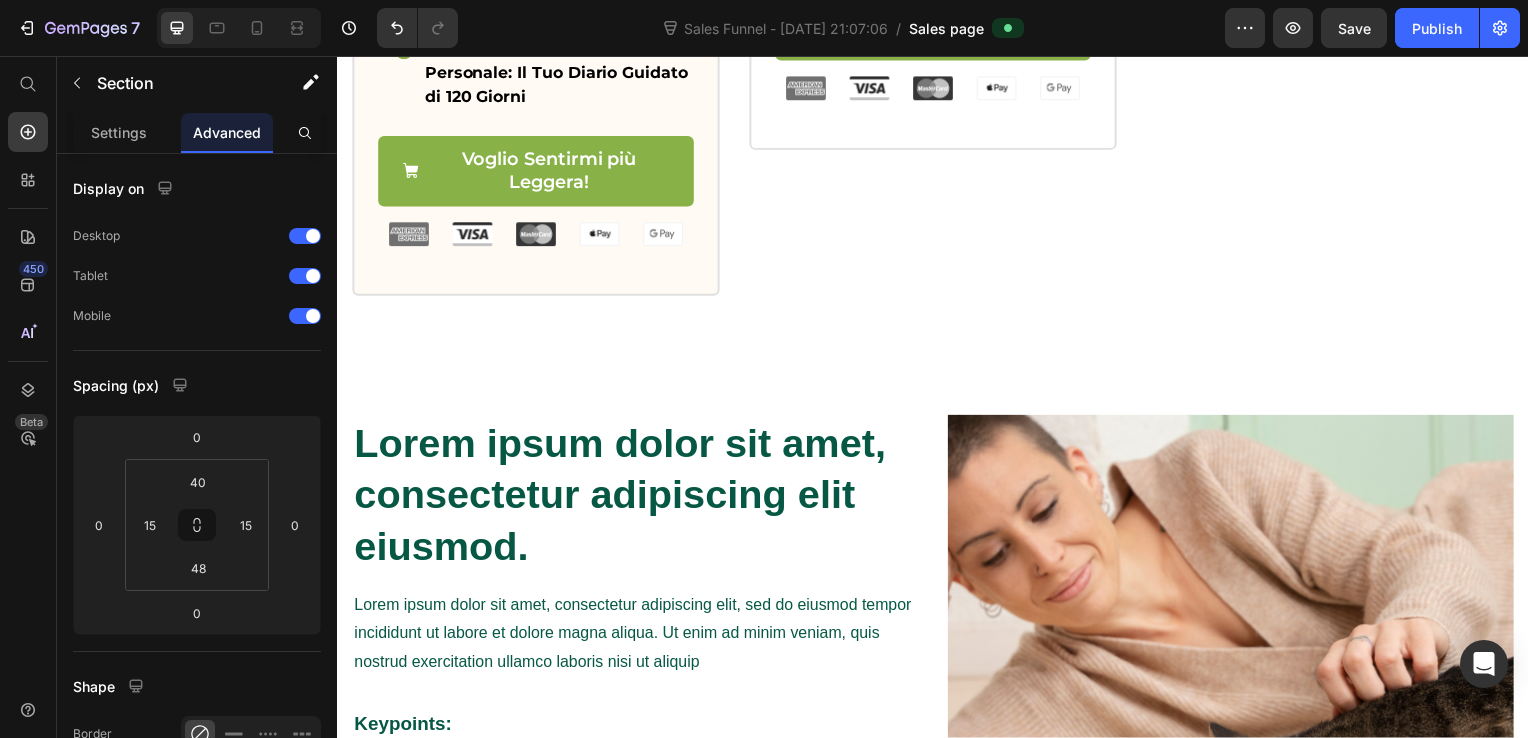 click on "Lorem ipsum dolor sit amet, consectetur adipiscing elit eiusmod. Heading Lorem ipsum dolor sit amet, consectetur adipiscing elit, sed do eiusmod tempor incididunt ut labore et dolore magna aliqua. Ut enim ad minim veniam, quis nostrud exercitation ullamco laboris nisi ut aliquip Text Block Keypoints: Text Block 90% Text Block Row Row At vero eos et accusamus et iusto odio dignissimos ducimus qui blanditiis praesentium Text Block Row 84% Text Block Row Row At vero eos et accusamus et iusto odio dignissimos ducimus qui blanditiis praesentium voluptatum deleniti atque corrupti quos dolores et quas  Text Block Row 94% Text Block Row Row At vero eos et accusamus et iusto odio dignissimos ducimus qui blanditiis praesentium Text Block Row Image Row Section 5" at bounding box center (937, 734) 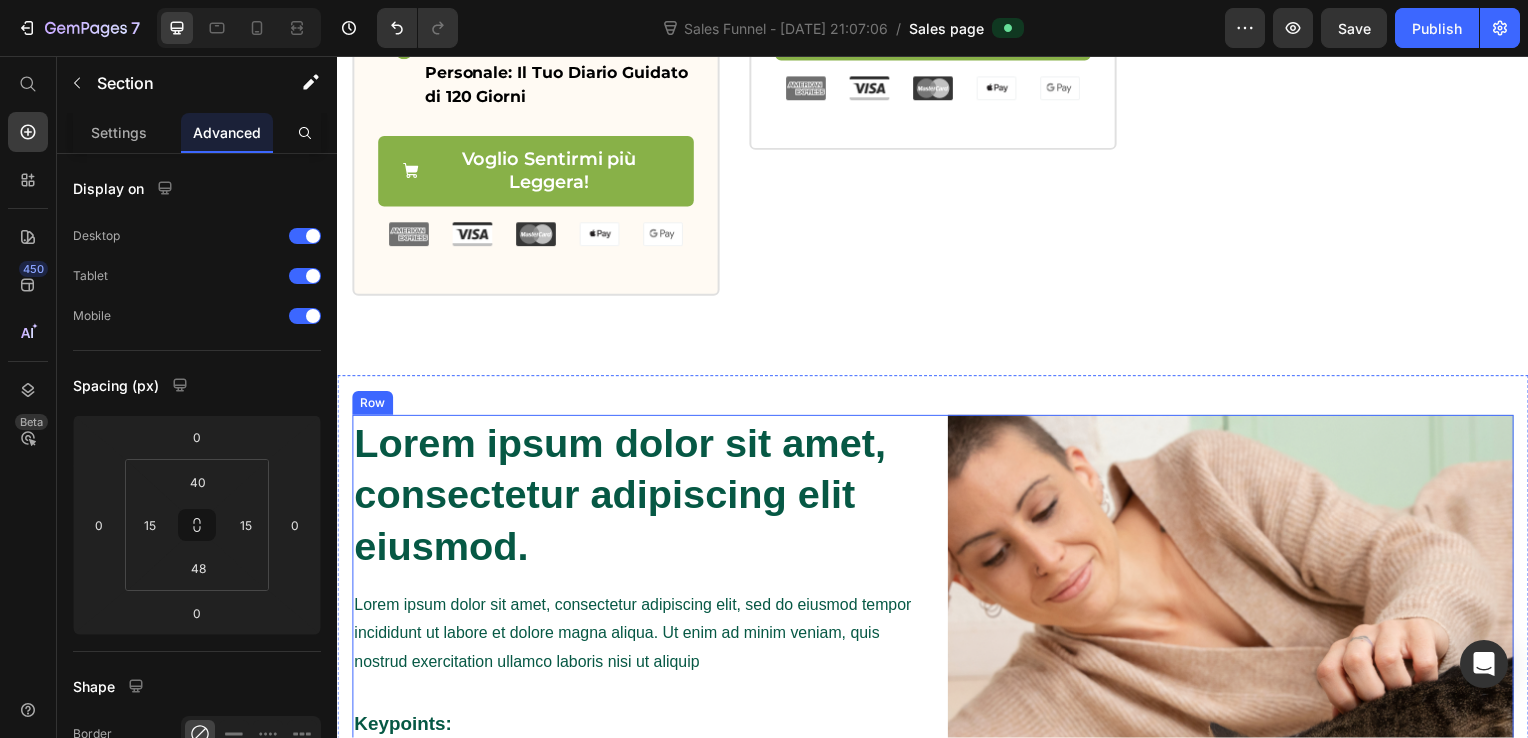 click on "Lorem ipsum dolor sit amet, consectetur adipiscing elit eiusmod. Heading Lorem ipsum dolor sit amet, consectetur adipiscing elit, sed do eiusmod tempor incididunt ut labore et dolore magna aliqua. Ut enim ad minim veniam, quis nostrud exercitation ullamco laboris nisi ut aliquip Text Block Keypoints: Text Block 90% Text Block Row Row At vero eos et accusamus et iusto odio dignissimos ducimus qui blanditiis praesentium Text Block Row 84% Text Block Row Row At vero eos et accusamus et iusto odio dignissimos ducimus qui blanditiis praesentium voluptatum deleniti atque corrupti quos dolores et quas  Text Block Row 94% Text Block Row Row At vero eos et accusamus et iusto odio dignissimos ducimus qui blanditiis praesentium Text Block Row Image Row" at bounding box center (937, 722) 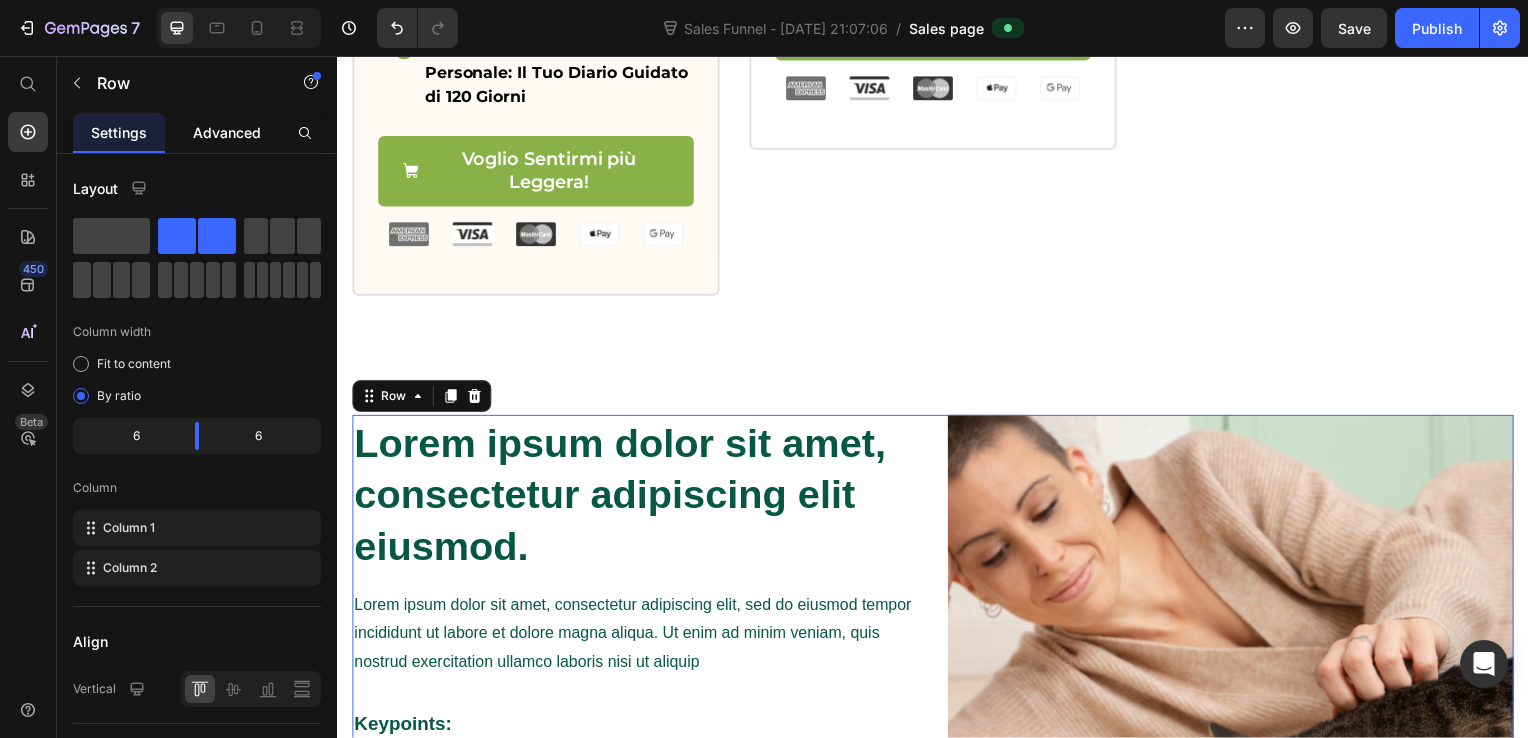 click on "Advanced" at bounding box center (227, 132) 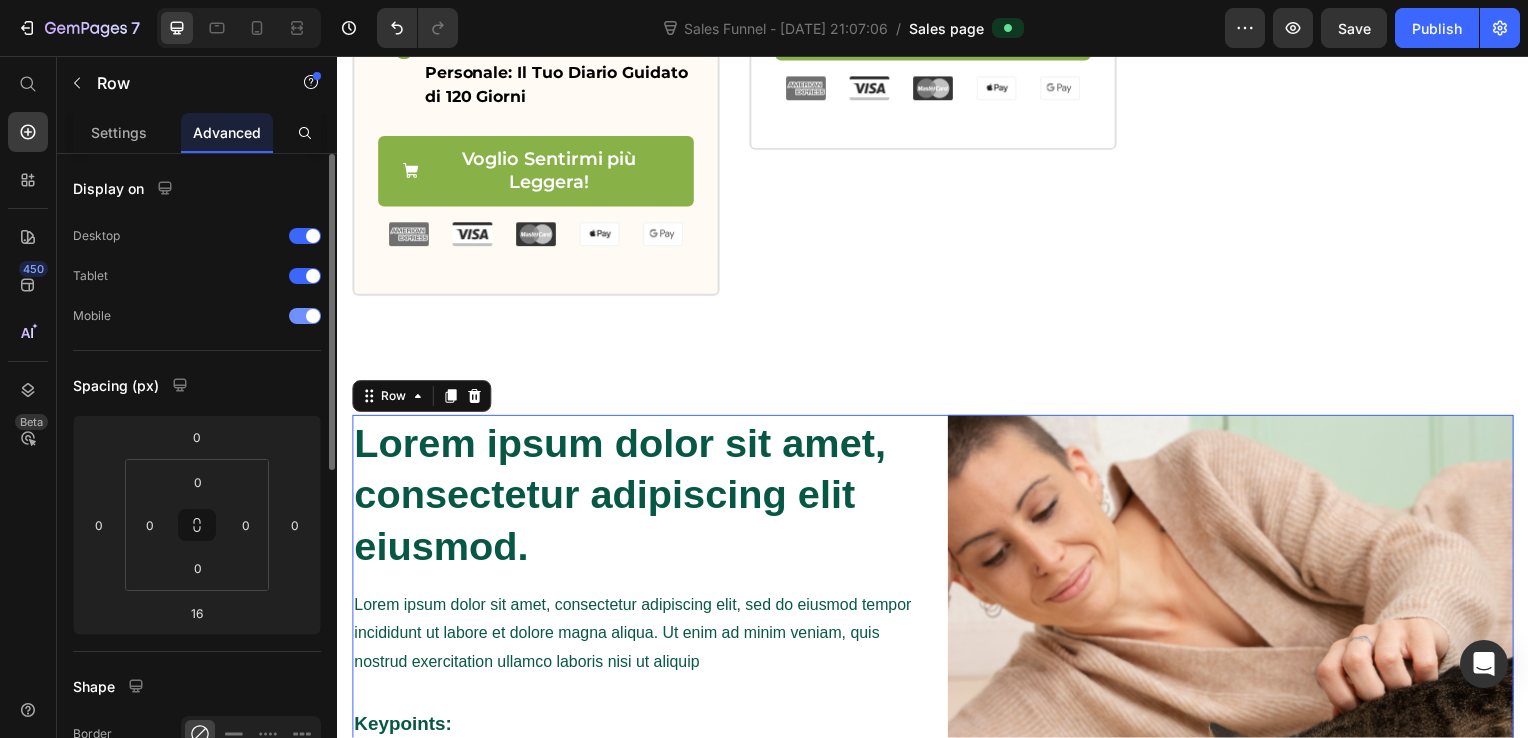 click at bounding box center (313, 316) 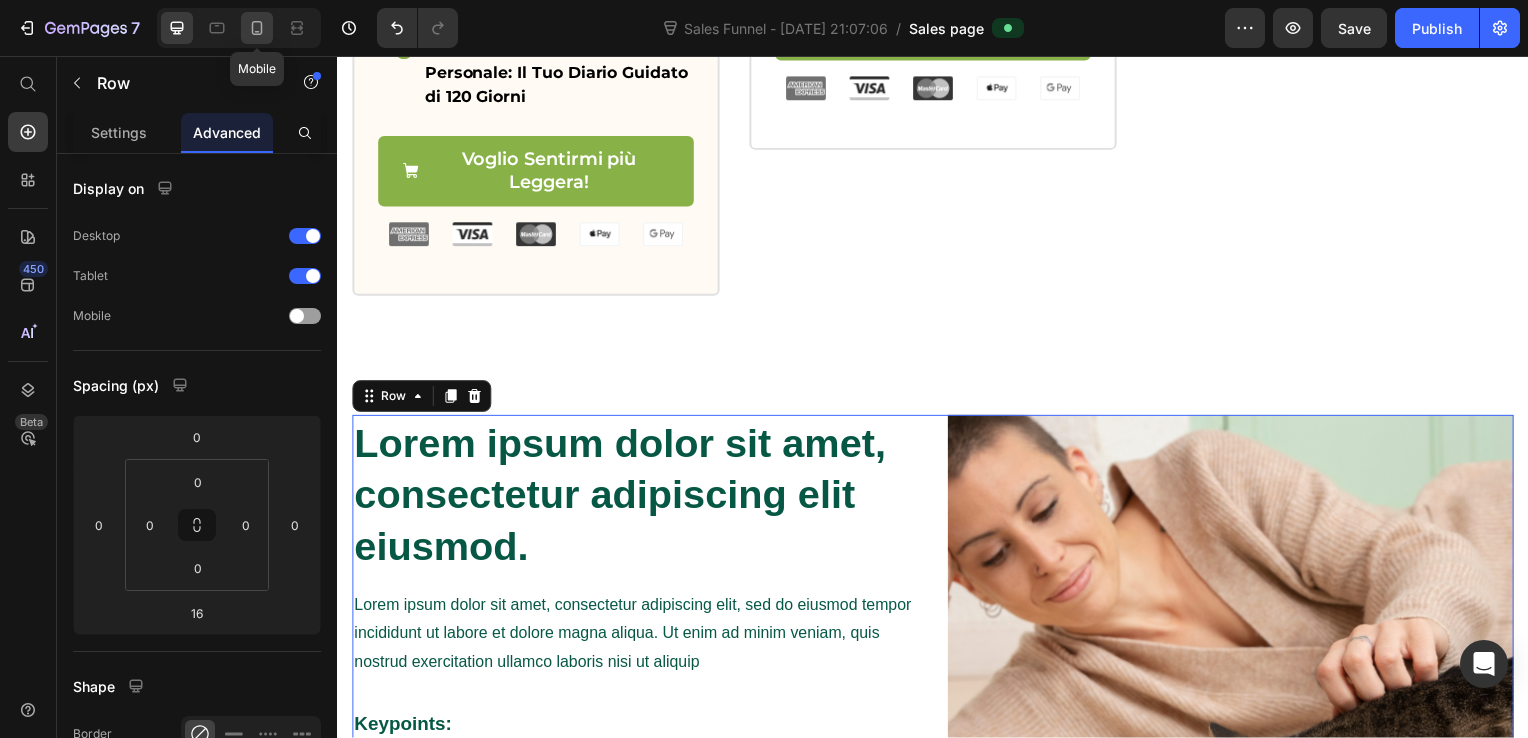 click 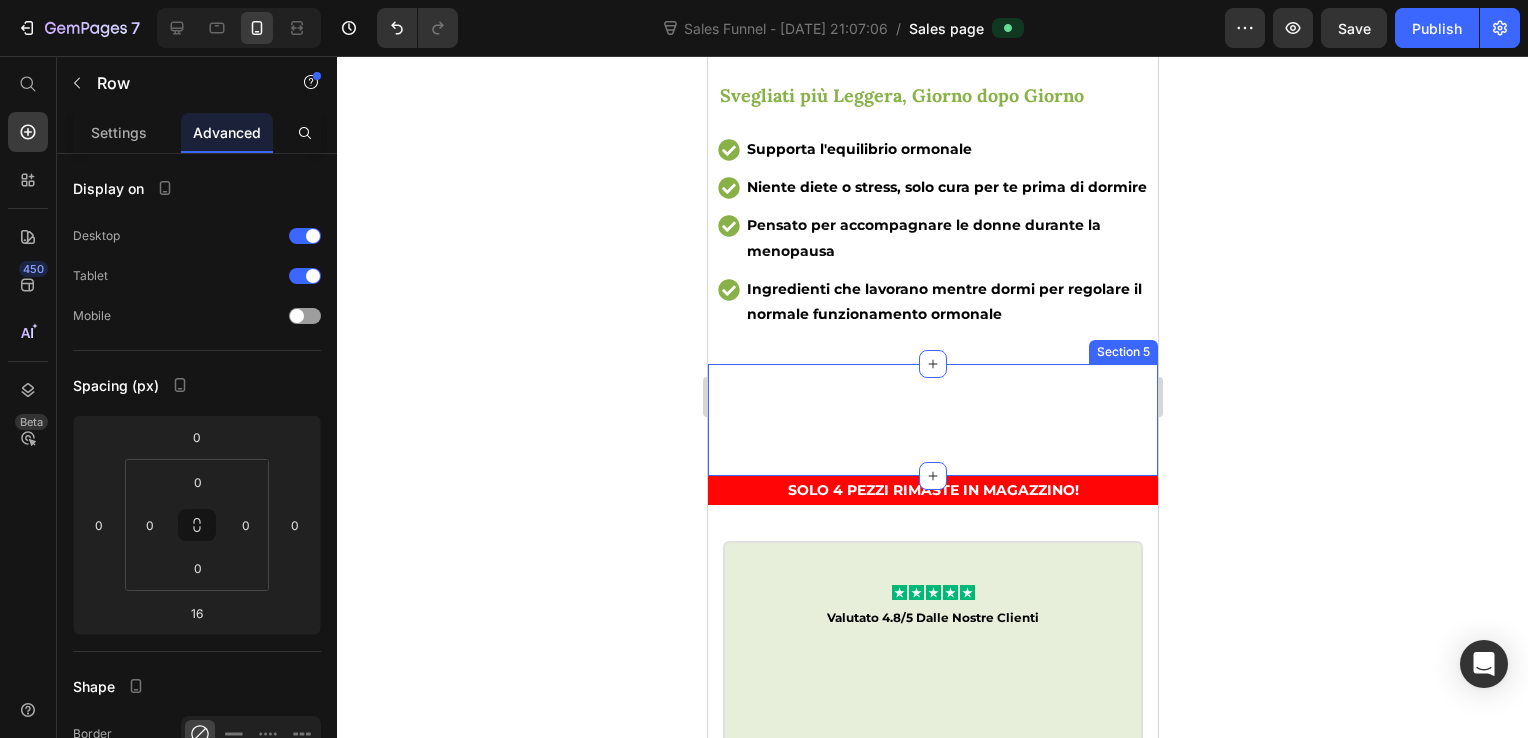 scroll, scrollTop: 850, scrollLeft: 0, axis: vertical 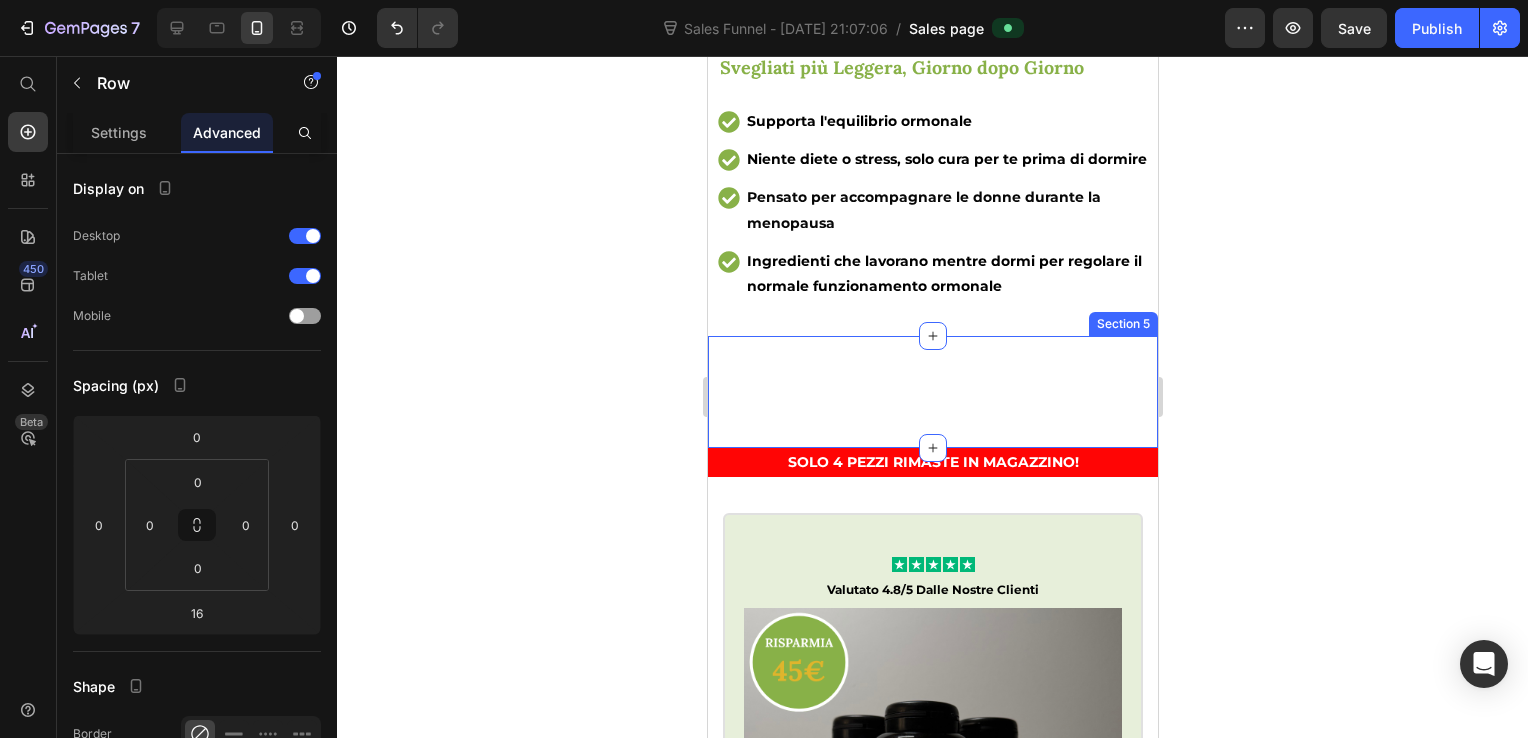 click on "Lorem ipsum dolor sit amet, consectetur adipiscing elit eiusmod. Heading Lorem ipsum dolor sit amet, consectetur adipiscing elit, sed do eiusmod tempor incididunt ut labore et dolore magna aliqua. Ut enim ad minim veniam, quis nostrud exercitation ullamco laboris nisi ut aliquip Text Block Keypoints: Text Block 90% Text Block Row Row At vero eos et accusamus et iusto odio dignissimos ducimus qui blanditiis praesentium Text Block Row 84% Text Block Row Row At vero eos et accusamus et iusto odio dignissimos ducimus qui blanditiis praesentium voluptatum deleniti atque corrupti quos dolores et quas  Text Block Row 94% Text Block Row Row At vero eos et accusamus et iusto odio dignissimos ducimus qui blanditiis praesentium Text Block Row Image Row Section 5" at bounding box center [932, 392] 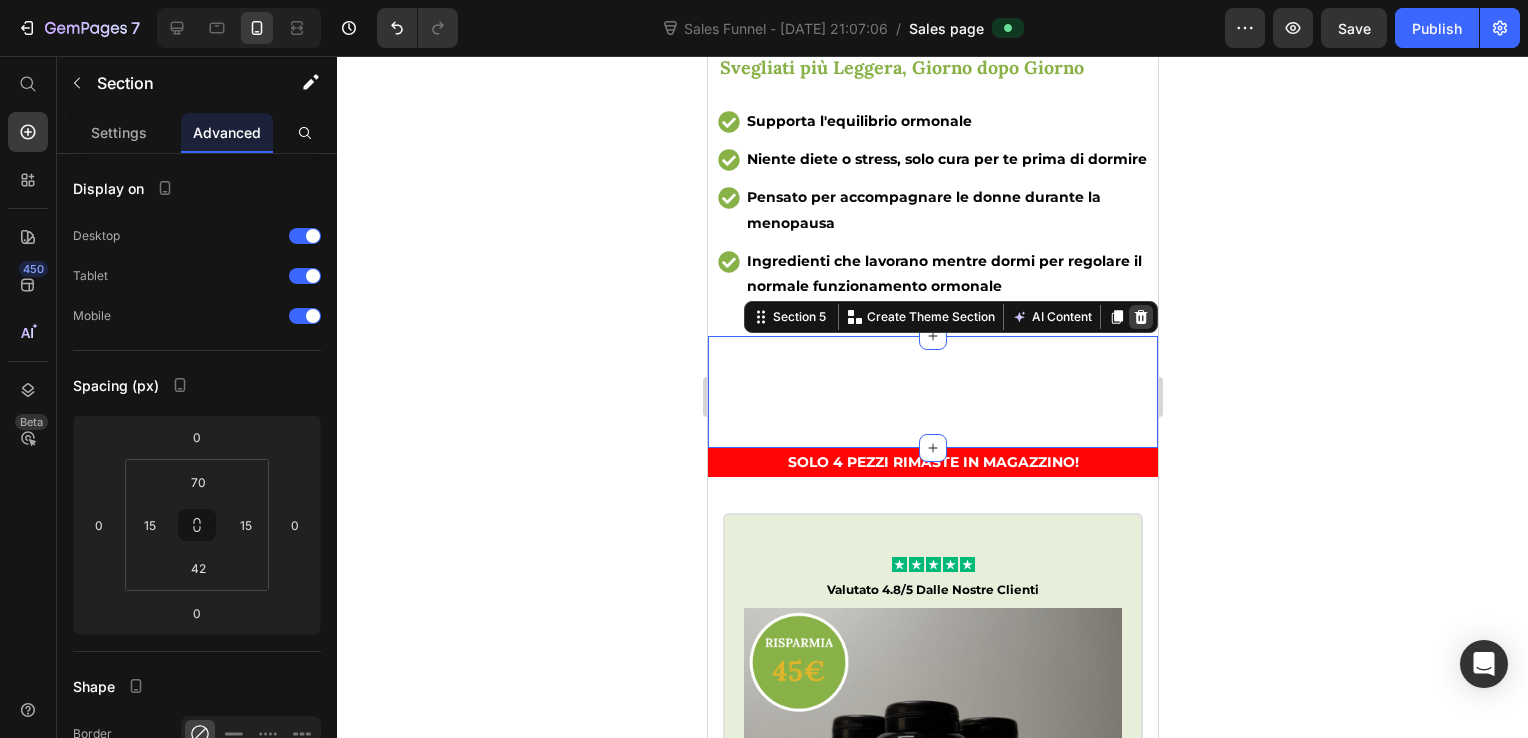 click 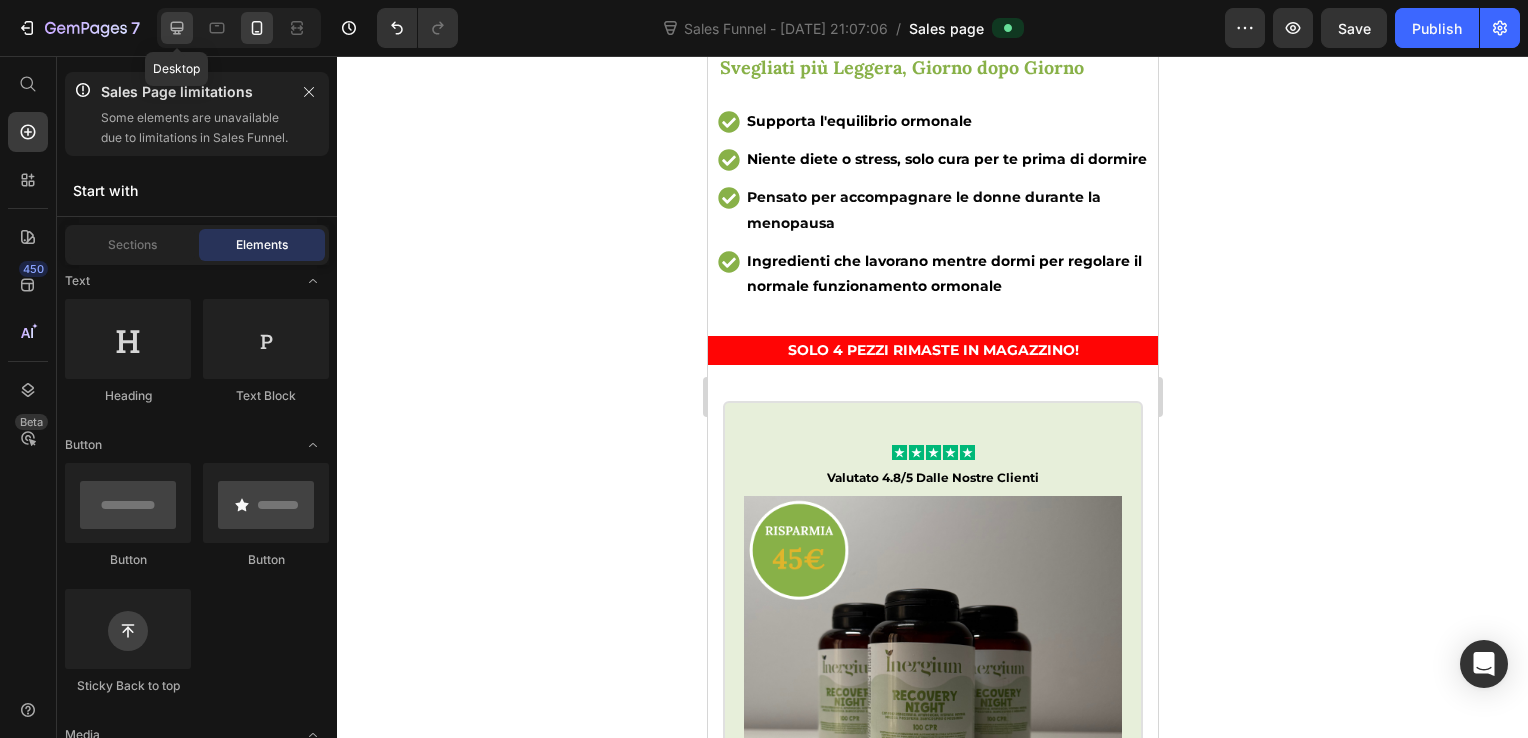 click 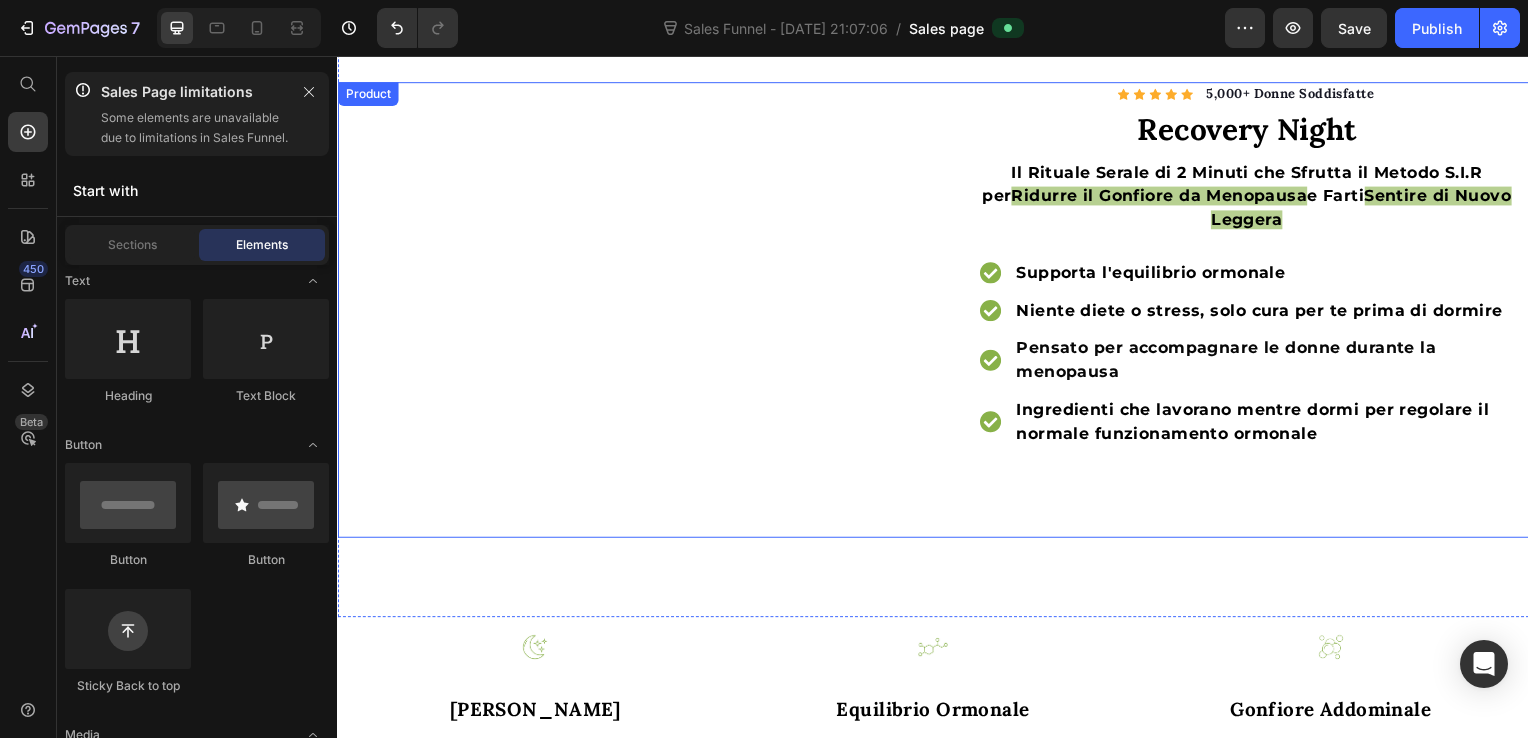 scroll, scrollTop: 81, scrollLeft: 0, axis: vertical 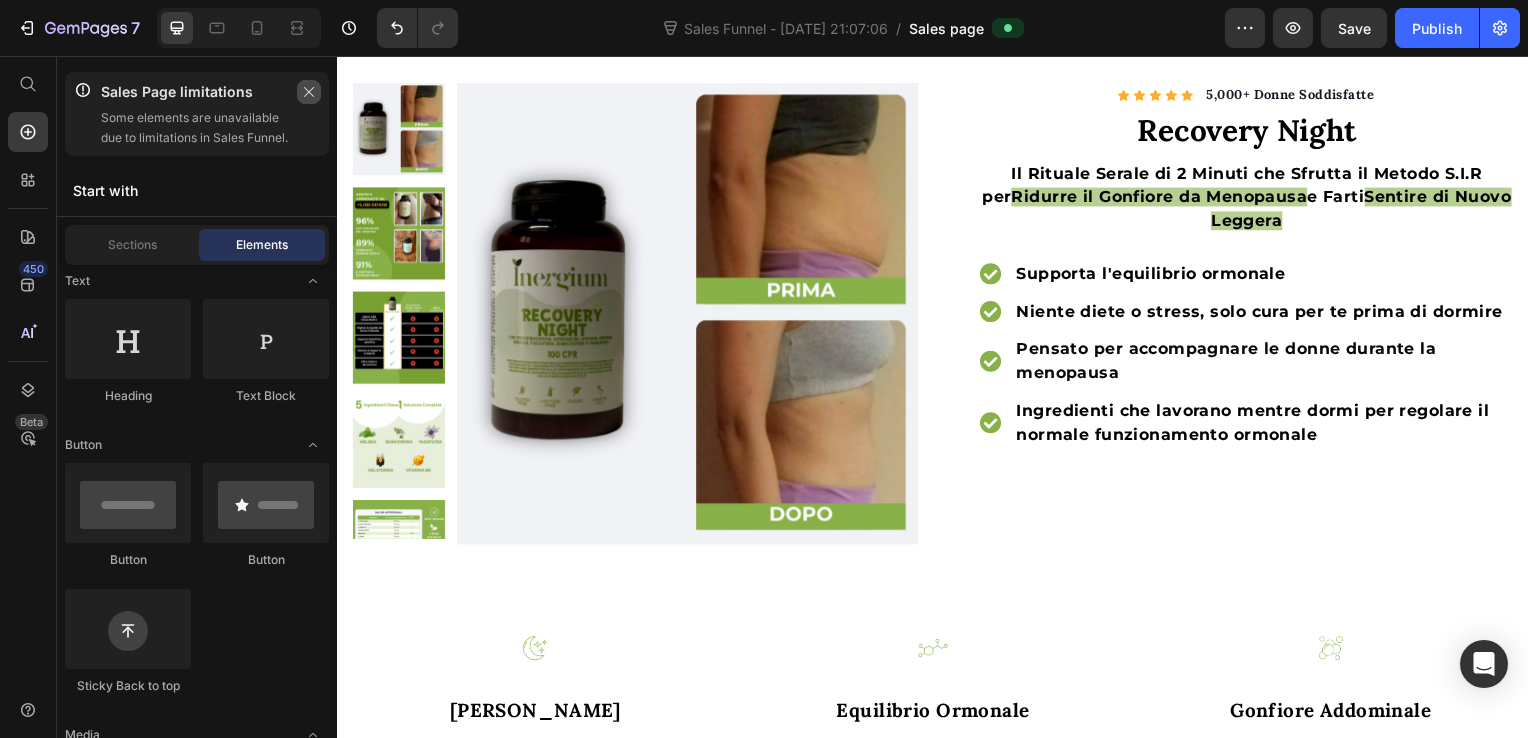 click 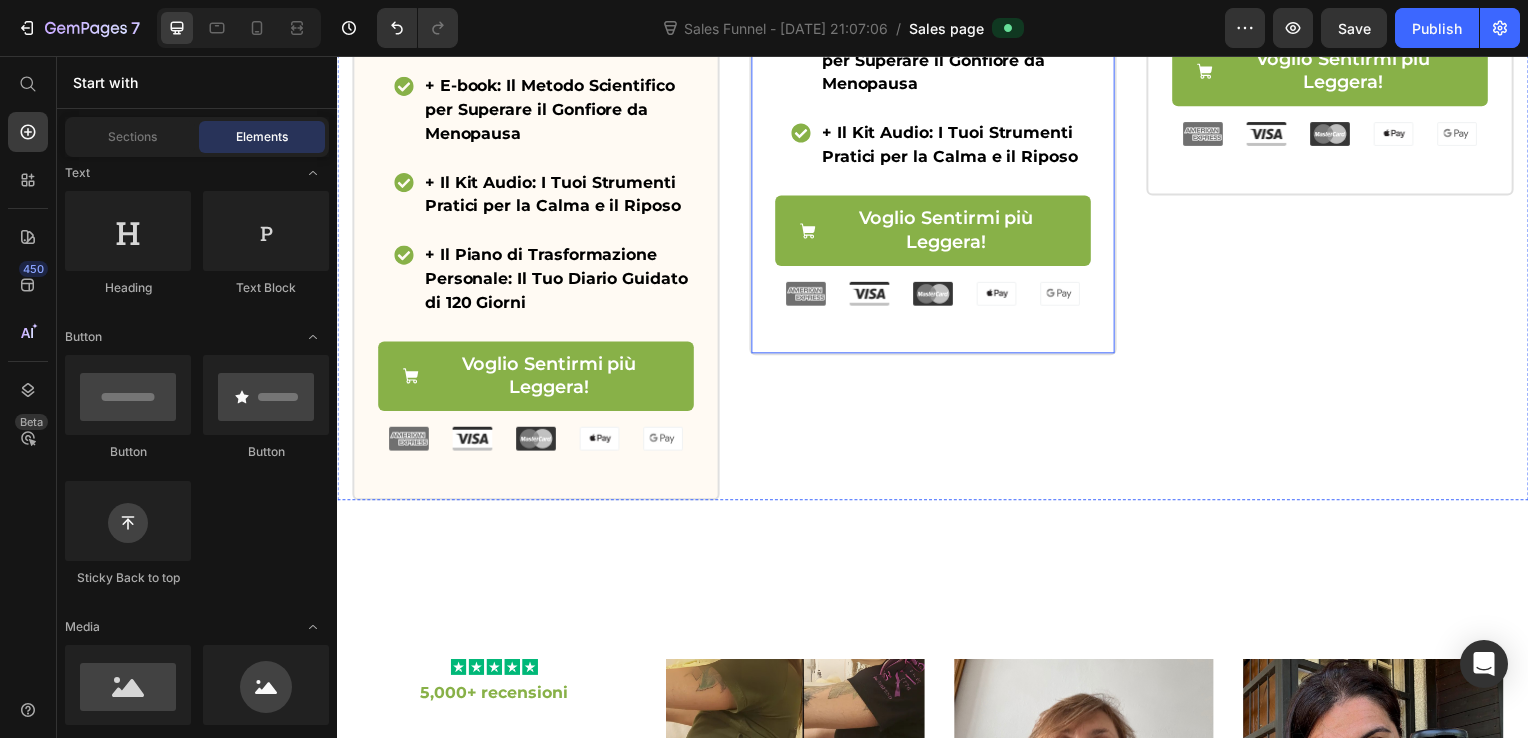 scroll, scrollTop: 2000, scrollLeft: 0, axis: vertical 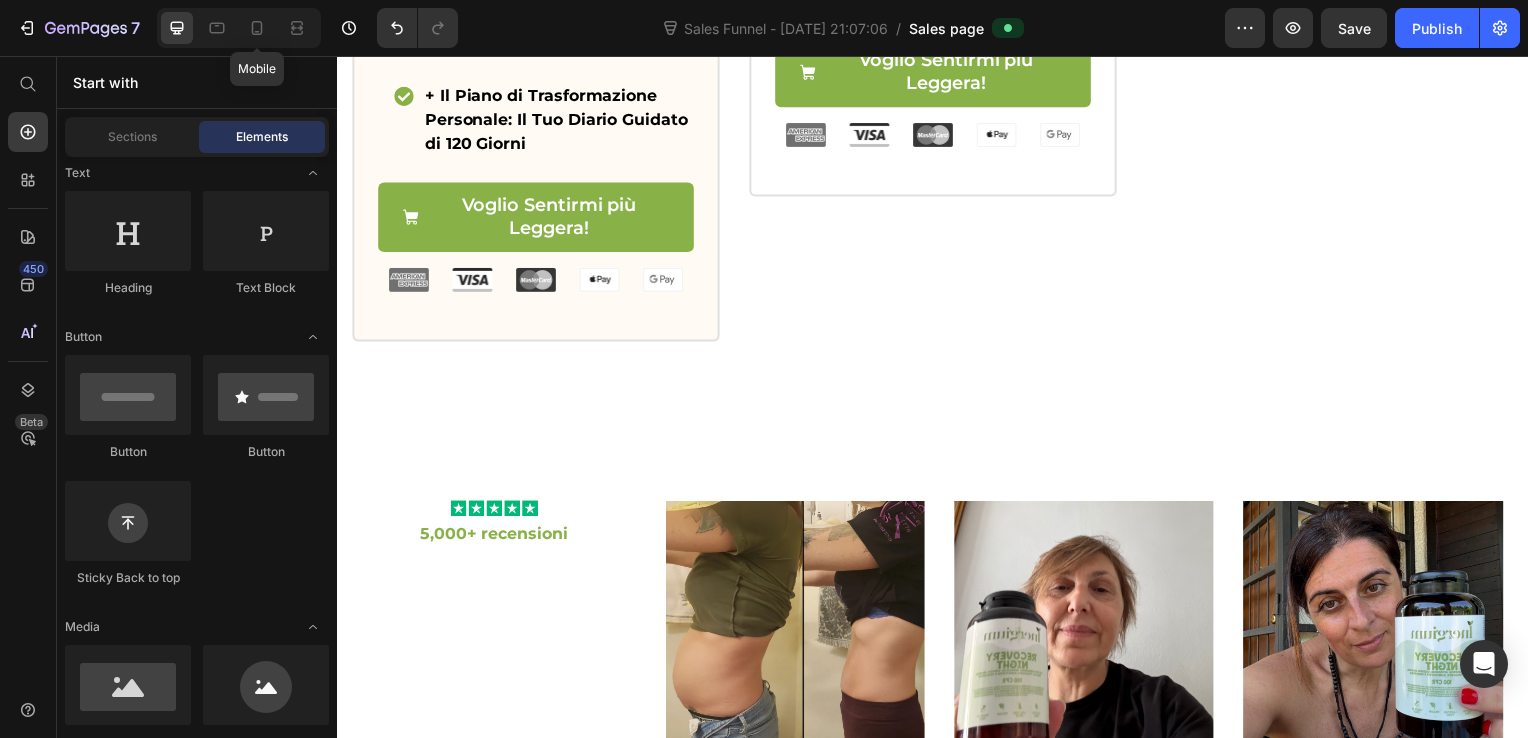 drag, startPoint x: 259, startPoint y: 17, endPoint x: 322, endPoint y: 62, distance: 77.42093 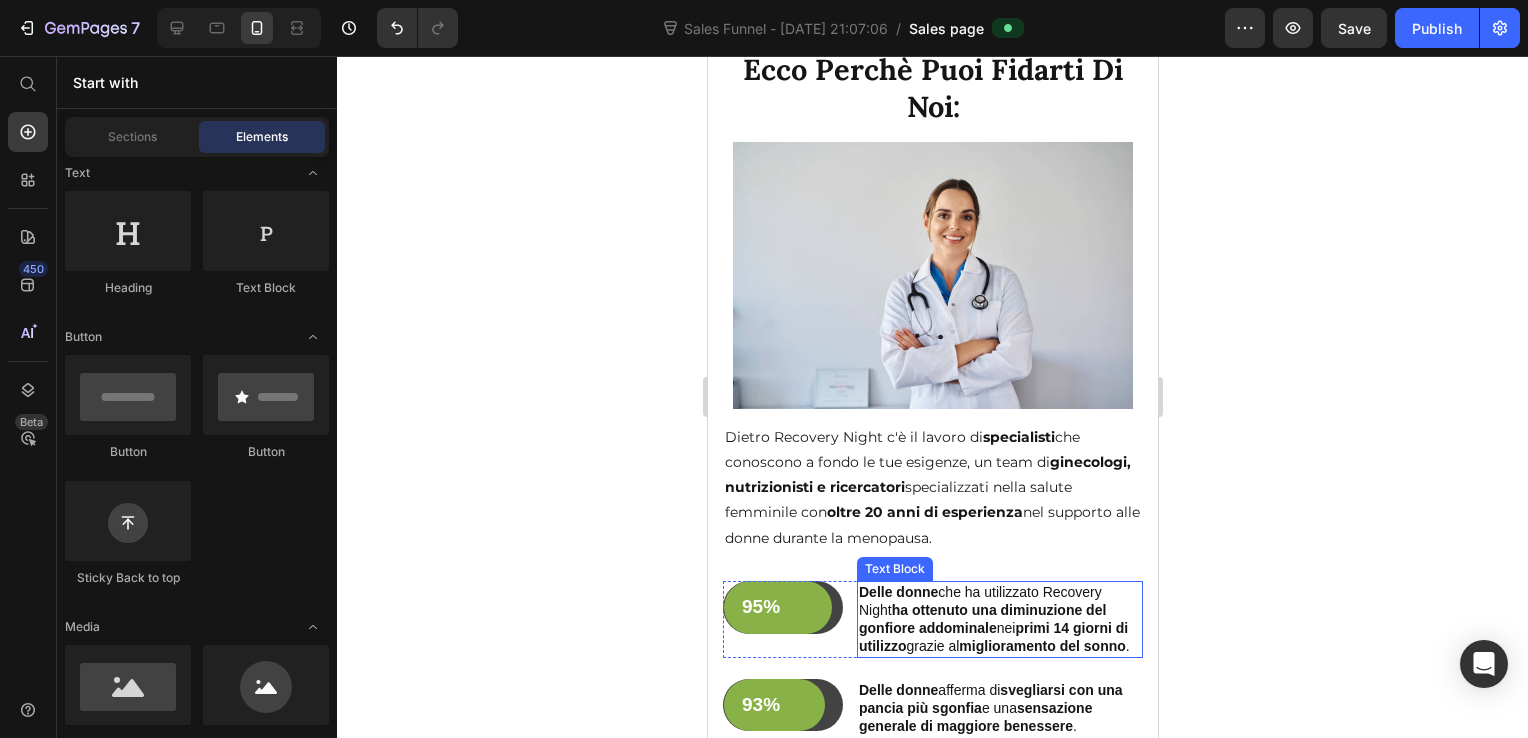 scroll, scrollTop: 4726, scrollLeft: 0, axis: vertical 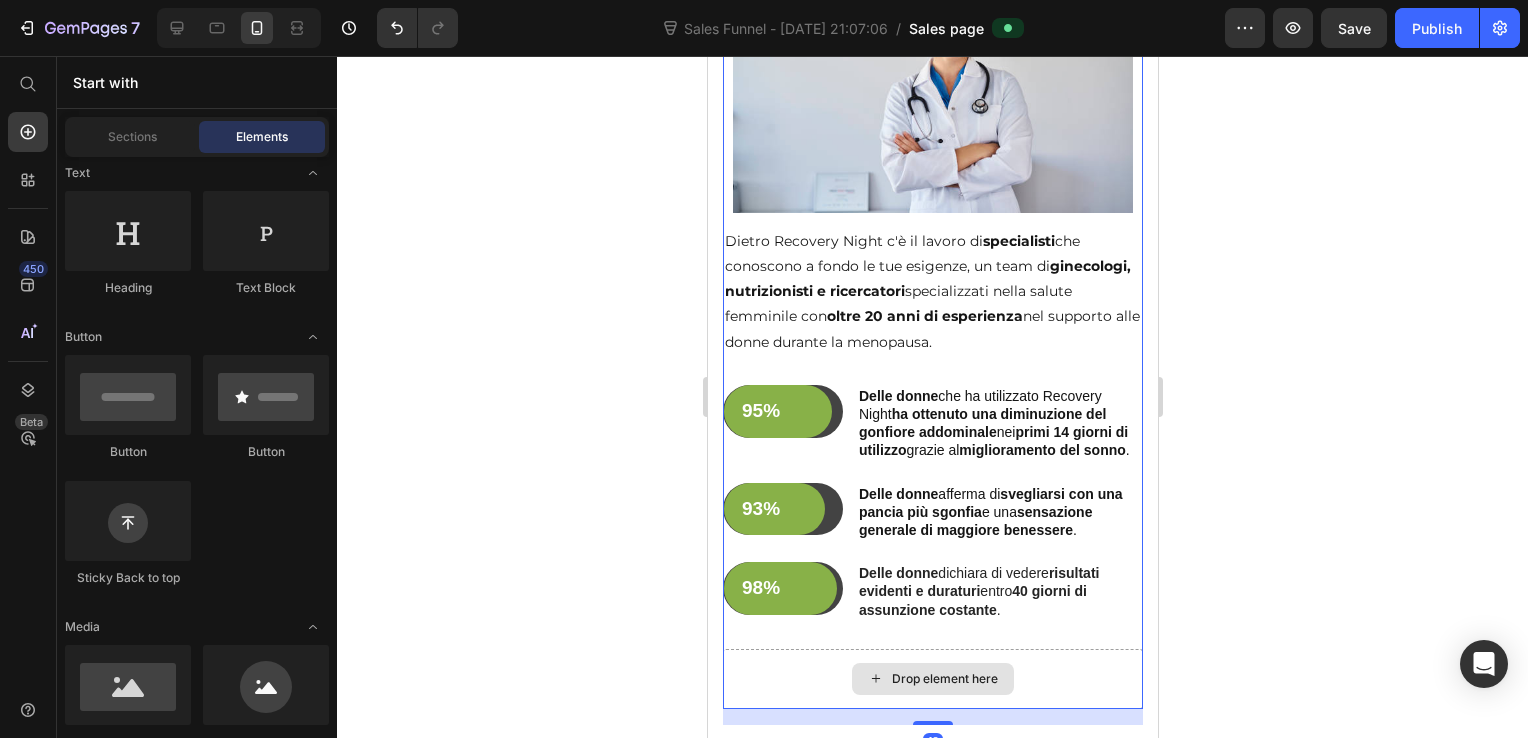 click on "Drop element here" at bounding box center [932, 679] 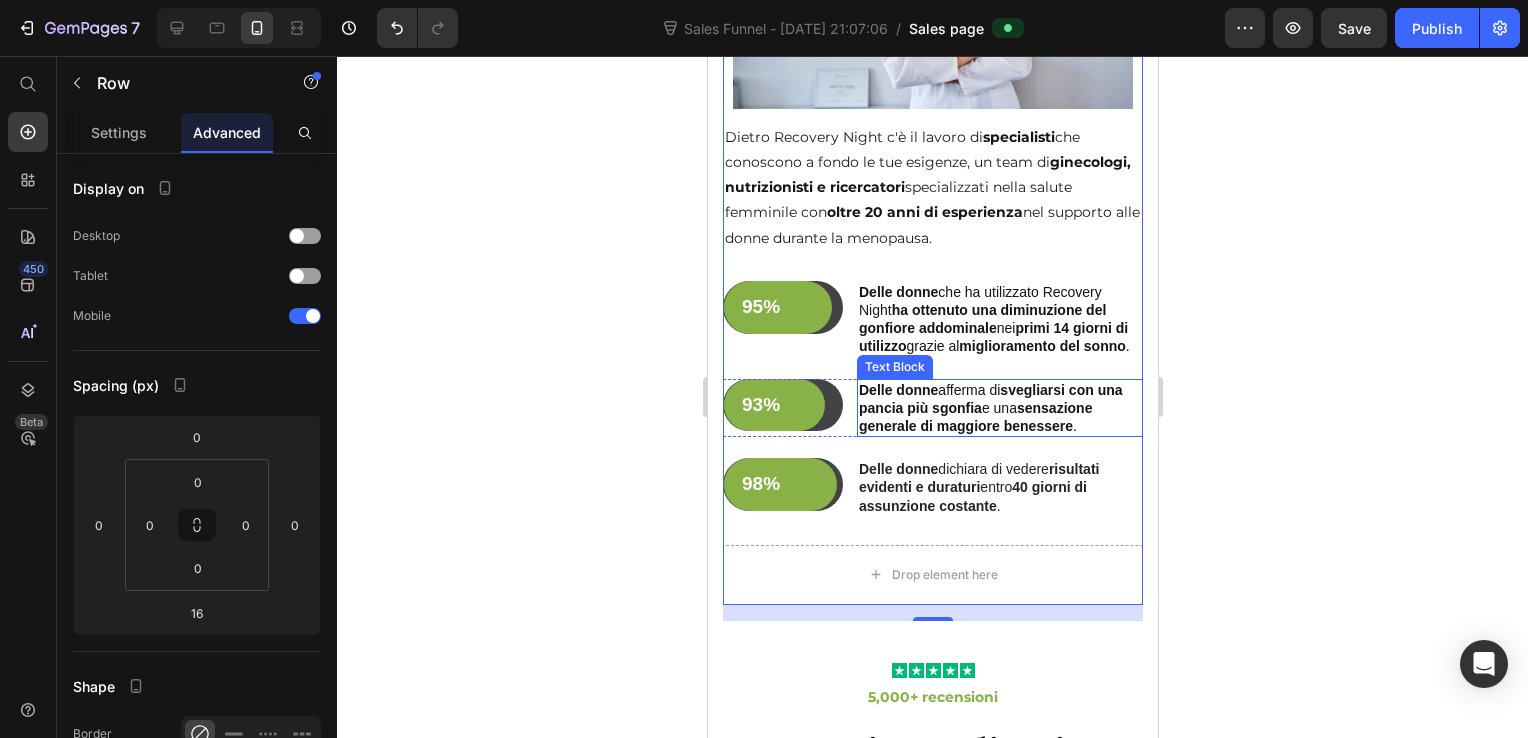 scroll, scrollTop: 4926, scrollLeft: 0, axis: vertical 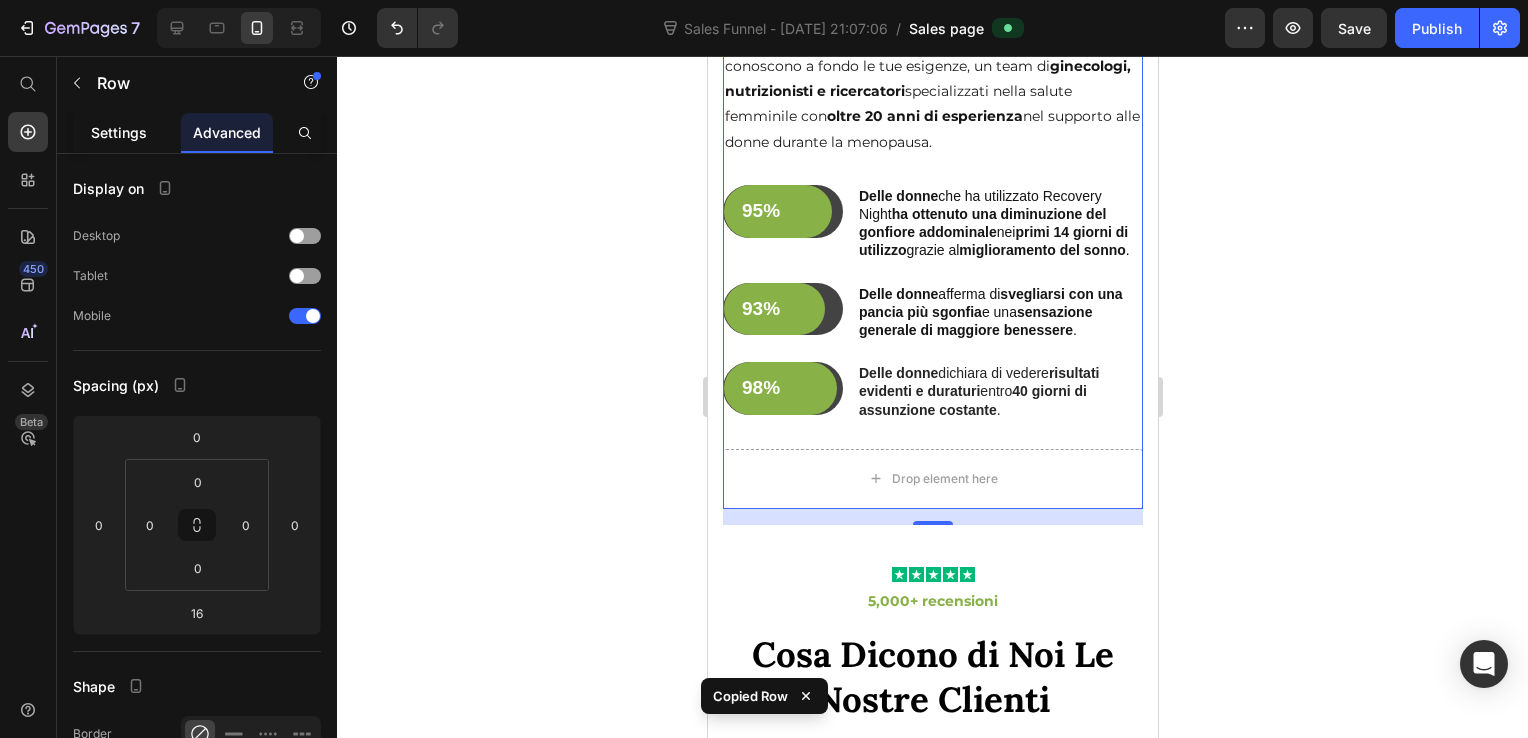 click on "Settings" at bounding box center (119, 132) 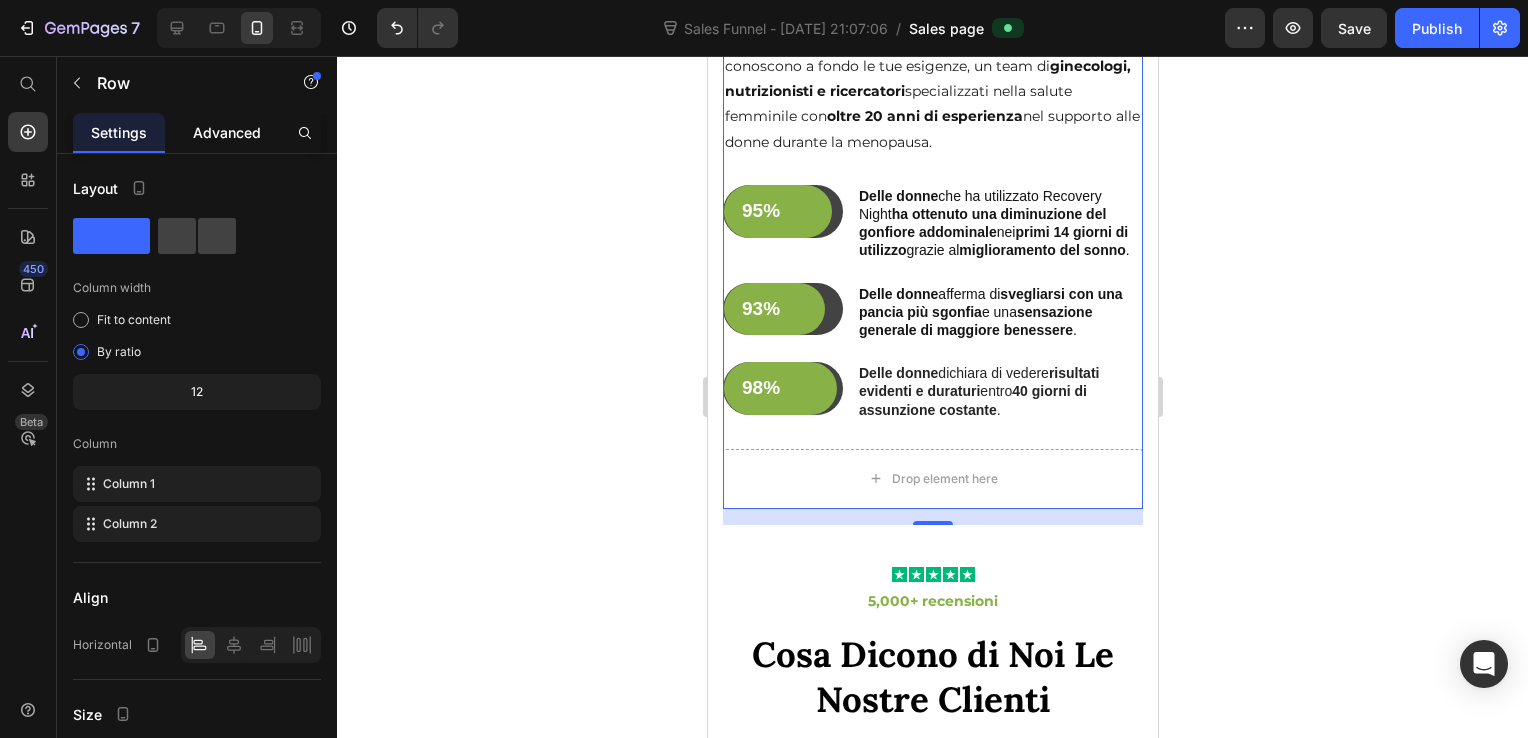 click on "Advanced" 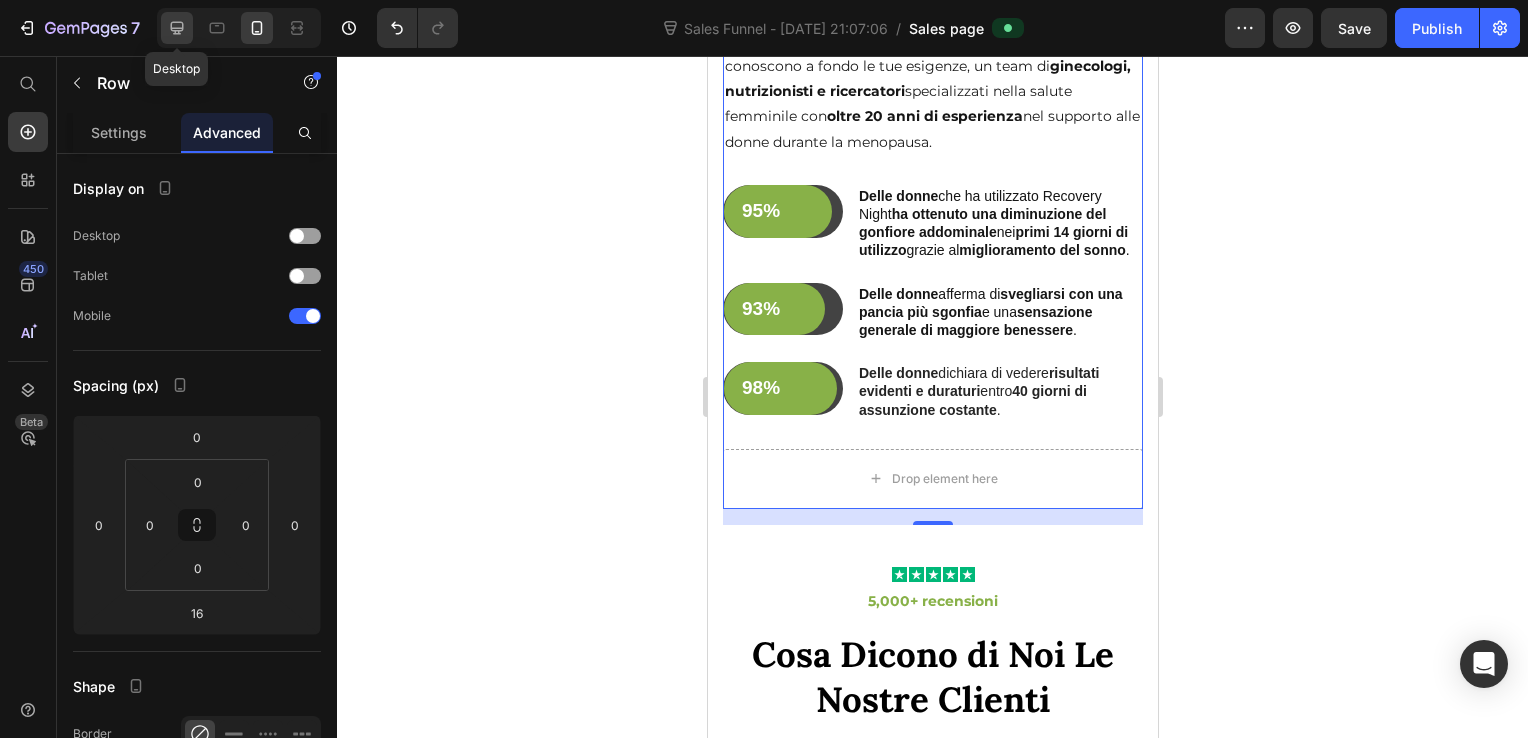 click 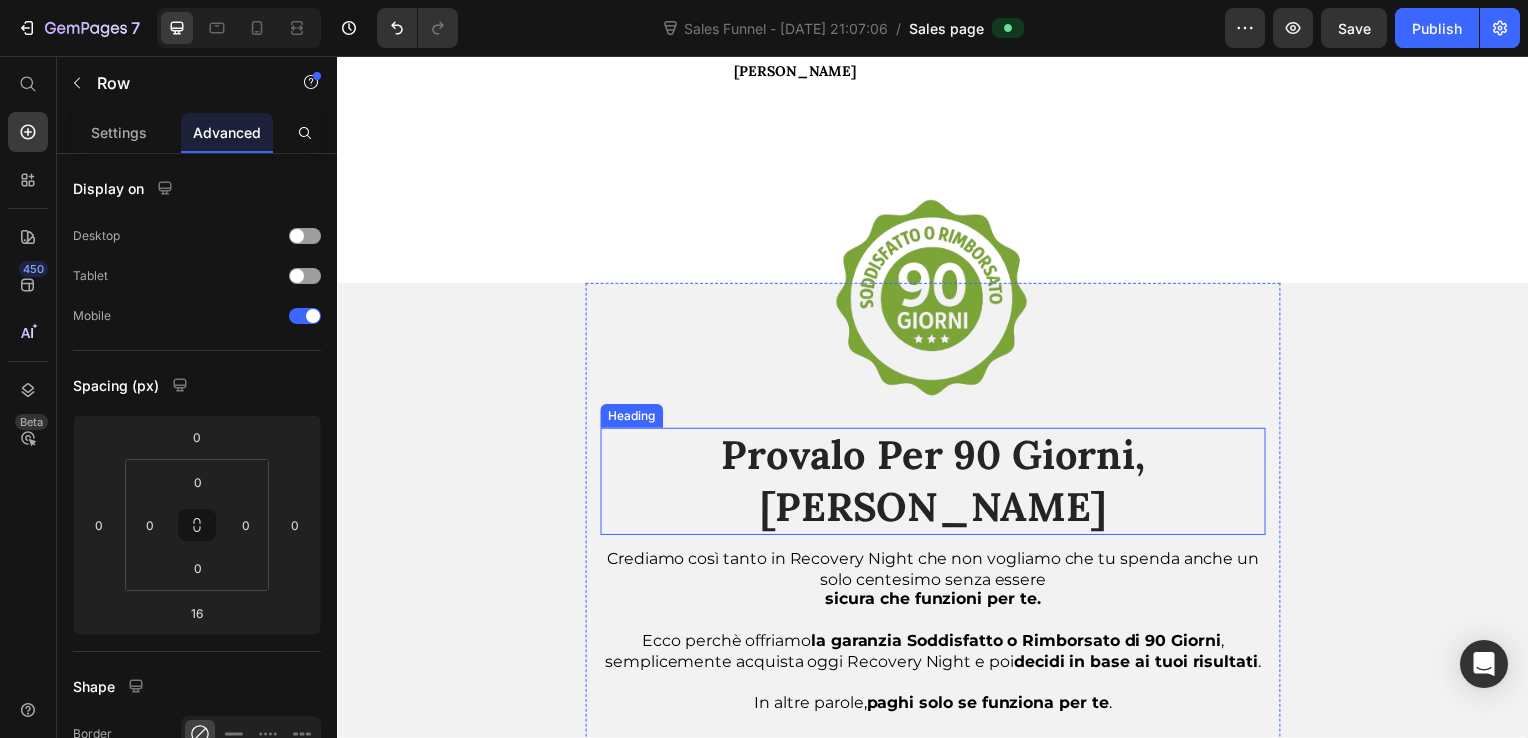 scroll, scrollTop: 4141, scrollLeft: 0, axis: vertical 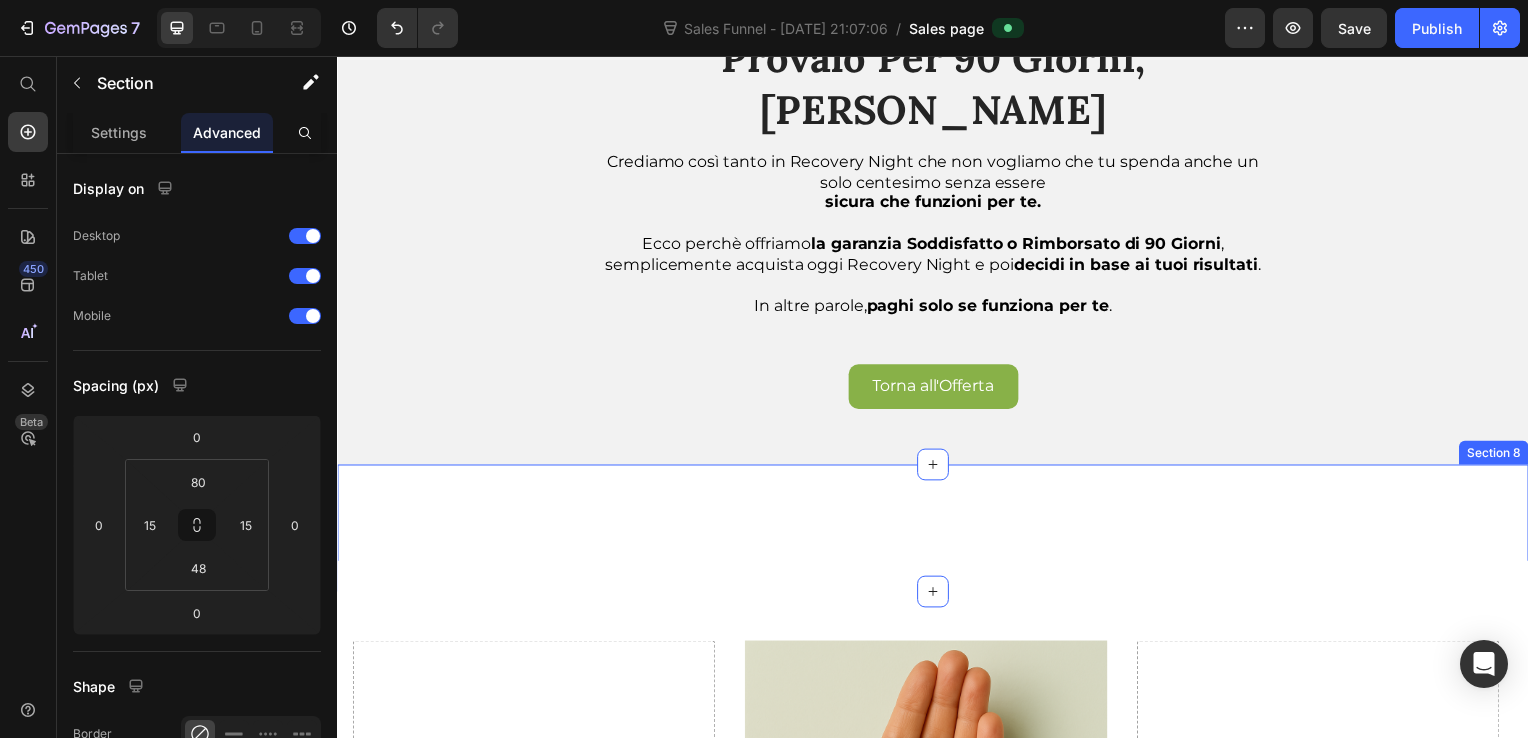 click on "Ecco Perchè Puoi Fidarti Di Noi: Heading Image Dietro Recovery Night c'è il lavoro di  specialisti  che conoscono a fondo le tue esigenze, un team di  ginecologi, nutrizionisti e ricercatori  specializzati nella salute femminile con  oltre 20 anni di esperienza  nel supporto alle donne durante la menopausa. Text Block 95% Text Block Row Row Delle donne  che ha utilizzato Recovery Night  ha ottenuto una diminuzione del gonfiore addominale  nei  primi 14 giorni di utilizzo  grazie al  miglioramento del sonno . Text Block Row 93% Text Block Row Row Delle donne  afferma di  svegliarsi con una pancia più sgonfia  e una  sensazione generale di maggiore benessere . Text Block Row 98% Text Block Row Row Delle donne  dichiara di vedere  risultati evidenti e duraturi  entro  40 giorni di assunzione costante . Text Block Row
Row Section 8" at bounding box center [937, 532] 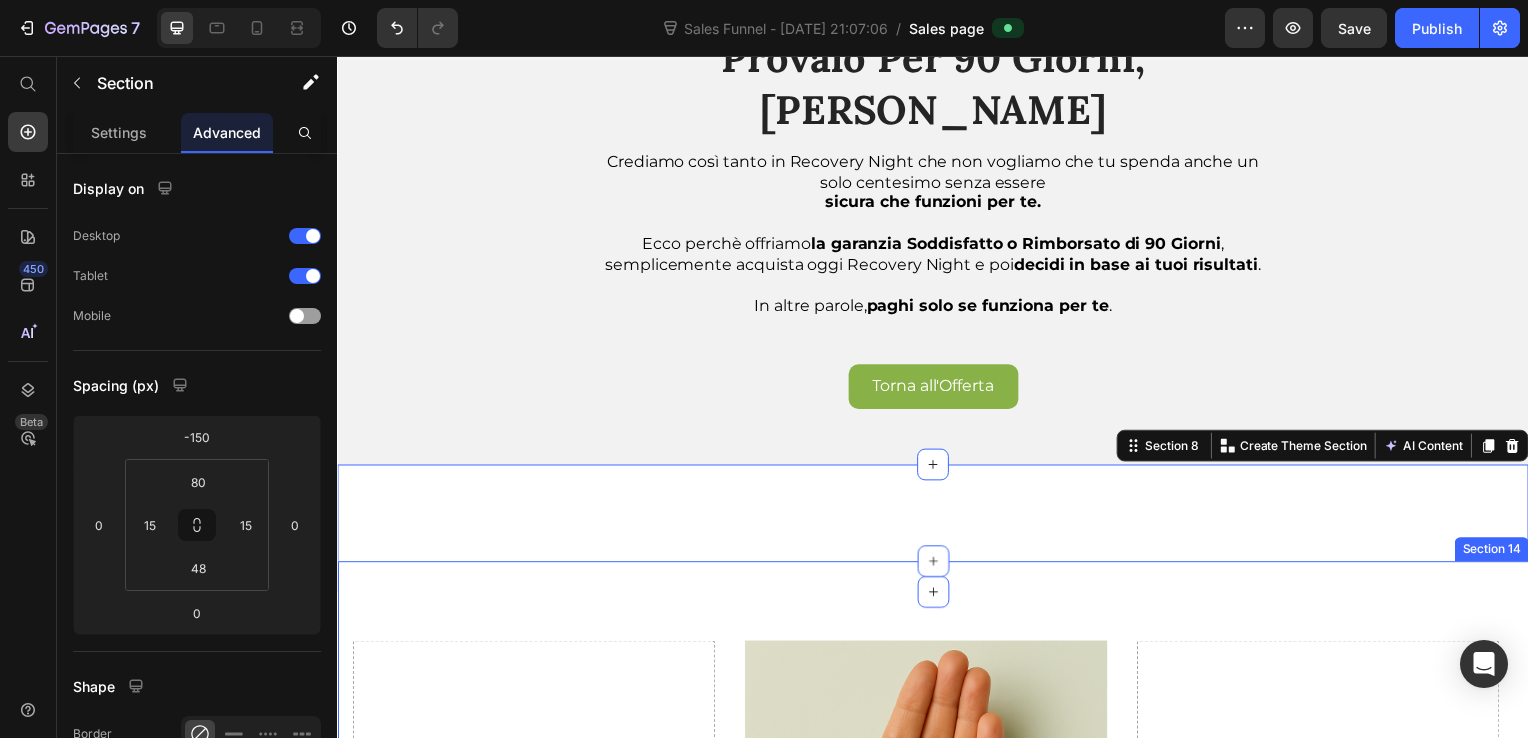 click on "Drop element here Image Come  Recovery Night  Applica il  Metodo SIR  per Te Text Block Recovery Night  non è un semplice integratore, ma  la soluzione concreta  che applica immediatamente il  Metodo SIR  per aiutarti a sgonfiarti durante la notte, sfruttando le  ore più importanti per la tua rigenerazione . Ecco come agisce: S – Sonno Rigenerativo Recovery Night contiene  Melatonina ,  Passiflora  e  Magnesio  per facilitare un  sonno profondo e continuativo . Così ti  addormenti rapidamente  e garantisci al tuo corpo una  rigenerazione ottimale . I – Intervento Mirato Durante il sonno, la  Vitamina B6  presente nella formula agisce direttamente sull' attività ormonale , combattendo  gonfiore addominale ,  ritenzione idrica  e  intestino rallentato , sintomi tipici della menopausa. R – Rituale Notturno Fare di Recovery Night il tuo  rituale quotidiano di benessere  è facile: prendi semplicemente  5 capsule circa 30-60 minuti prima di coricarti. Così, ogni notte,  Text Block Row" at bounding box center [937, 1256] 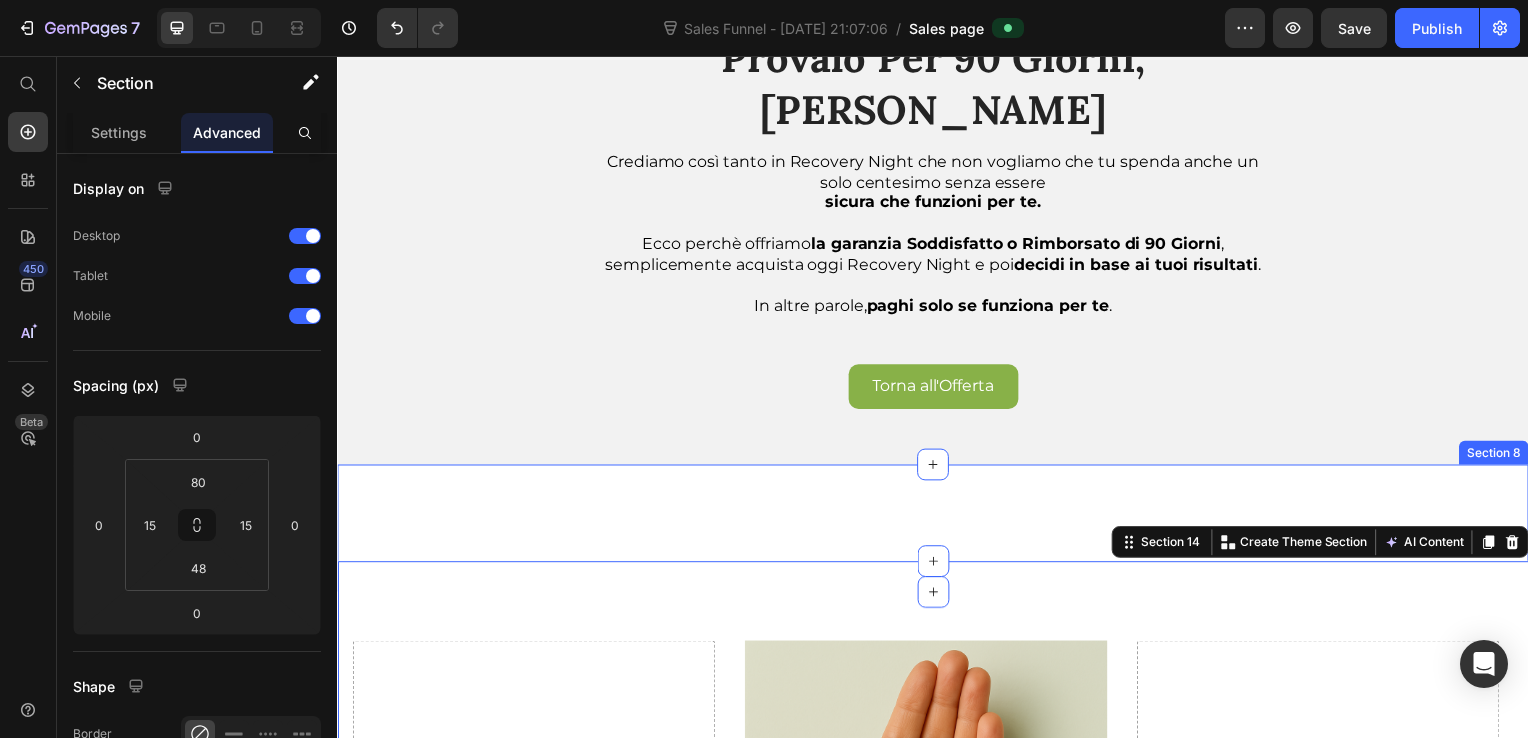 click on "Ecco Perchè Puoi Fidarti Di Noi: Heading Image Dietro Recovery Night c'è il lavoro di  specialisti  che conoscono a fondo le tue esigenze, un team di  ginecologi, nutrizionisti e ricercatori  specializzati nella salute femminile con  oltre 20 anni di esperienza  nel supporto alle donne durante la menopausa. Text Block 95% Text Block Row Row Delle donne  che ha utilizzato Recovery Night  ha ottenuto una diminuzione del gonfiore addominale  nei  primi 14 giorni di utilizzo  grazie al  miglioramento del sonno . Text Block Row 93% Text Block Row Row Delle donne  afferma di  svegliarsi con una pancia più sgonfia  e una  sensazione generale di maggiore benessere . Text Block Row 98% Text Block Row Row Delle donne  dichiara di vedere  risultati evidenti e duraturi  entro  40 giorni di assunzione costante . Text Block Row
Row Section 8" at bounding box center (937, 532) 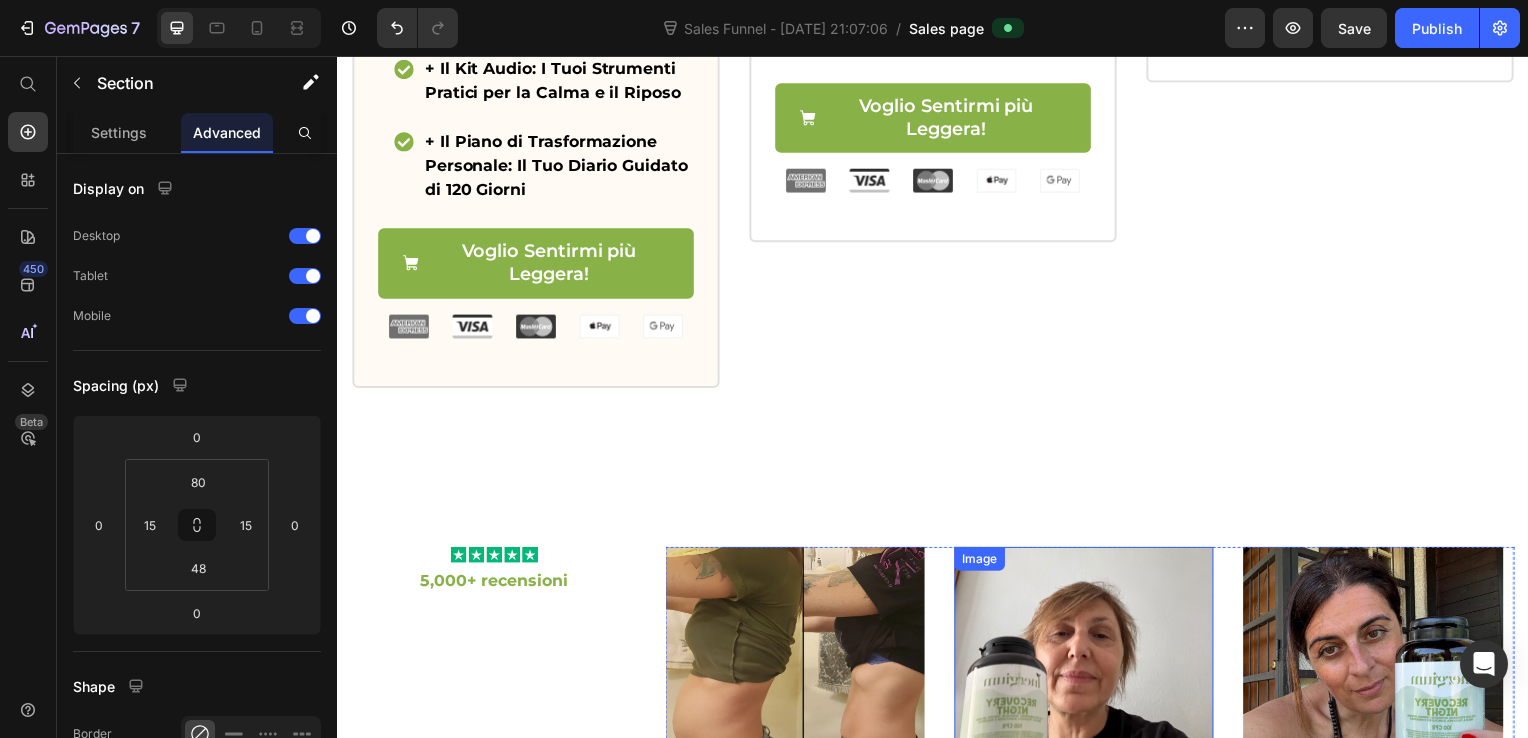 scroll, scrollTop: 2241, scrollLeft: 0, axis: vertical 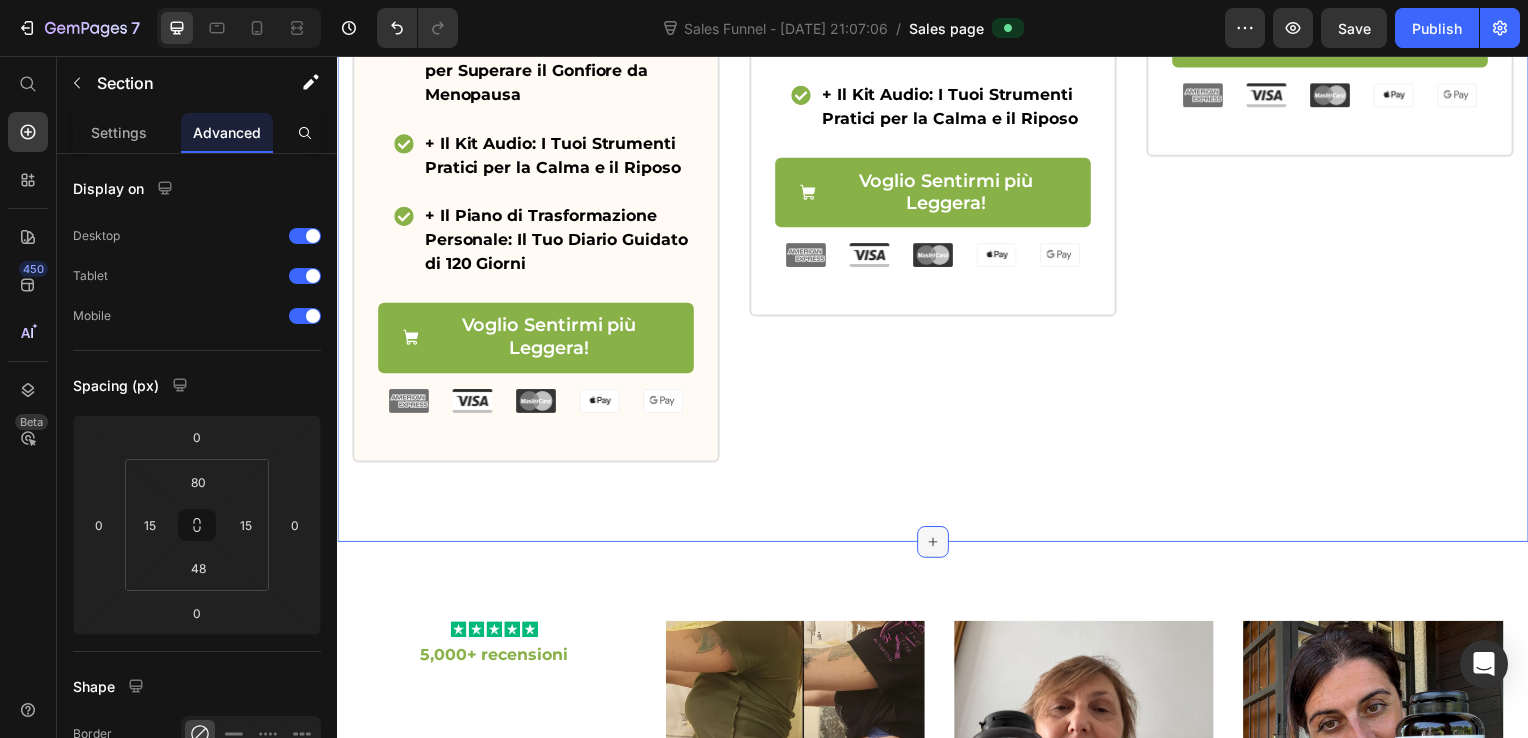 click at bounding box center (937, 546) 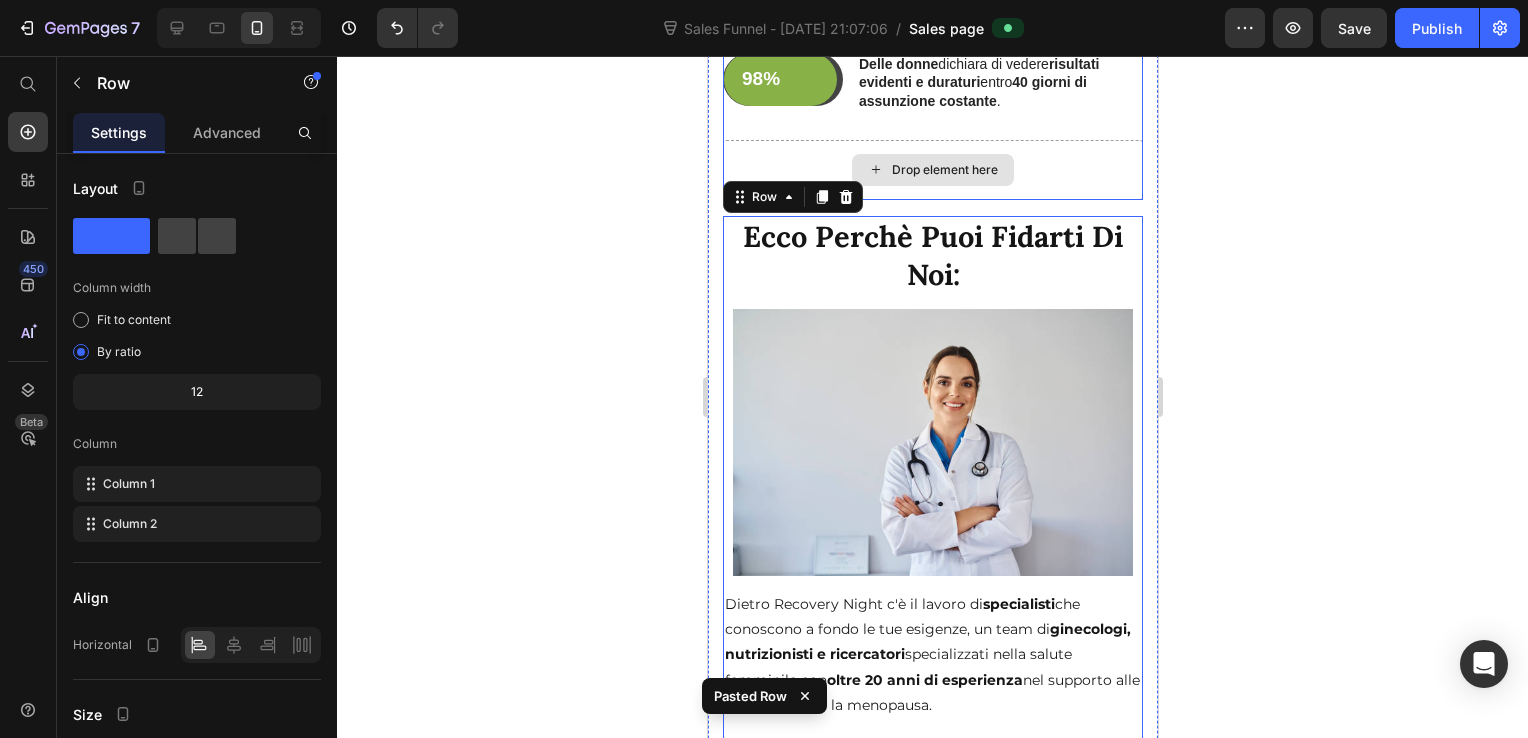 scroll, scrollTop: 5012, scrollLeft: 0, axis: vertical 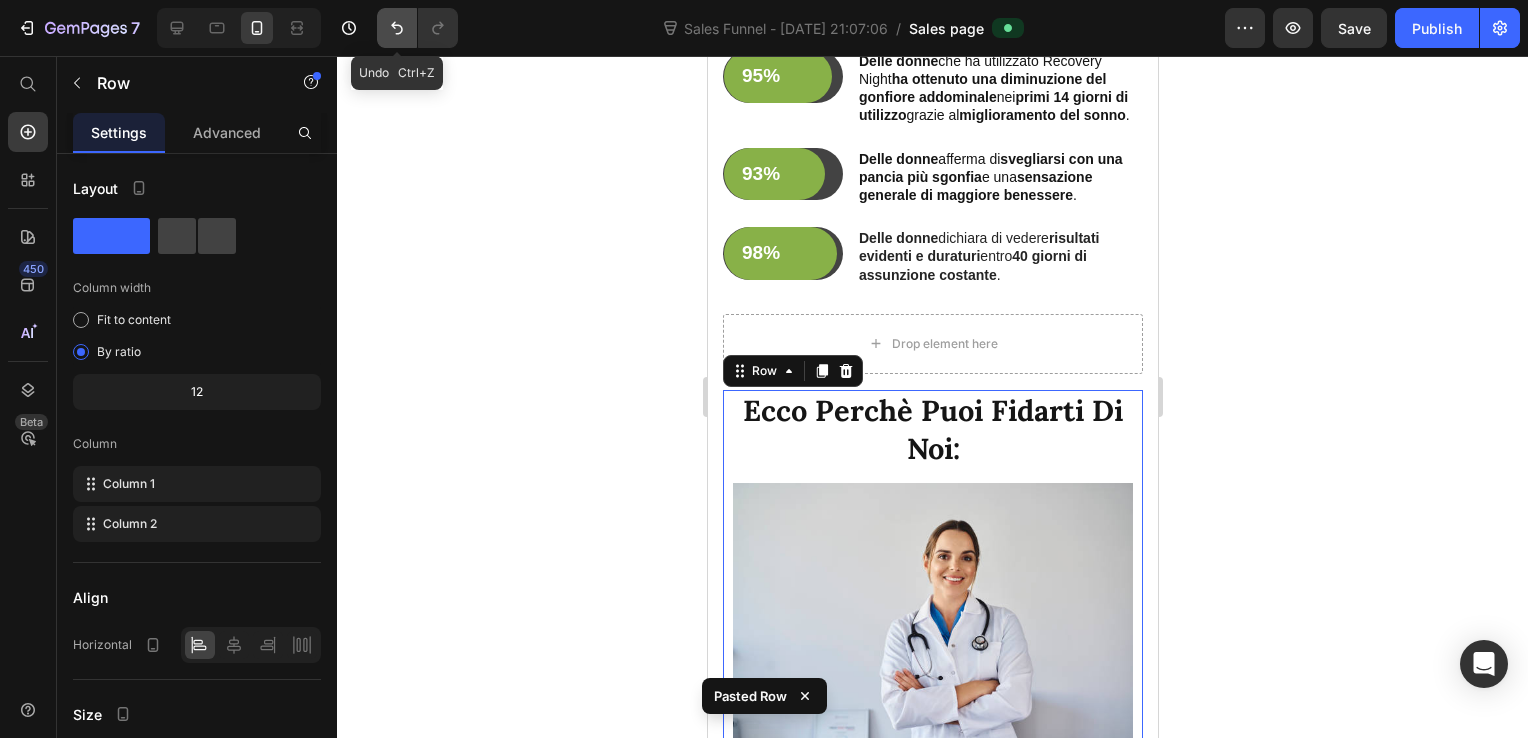 click 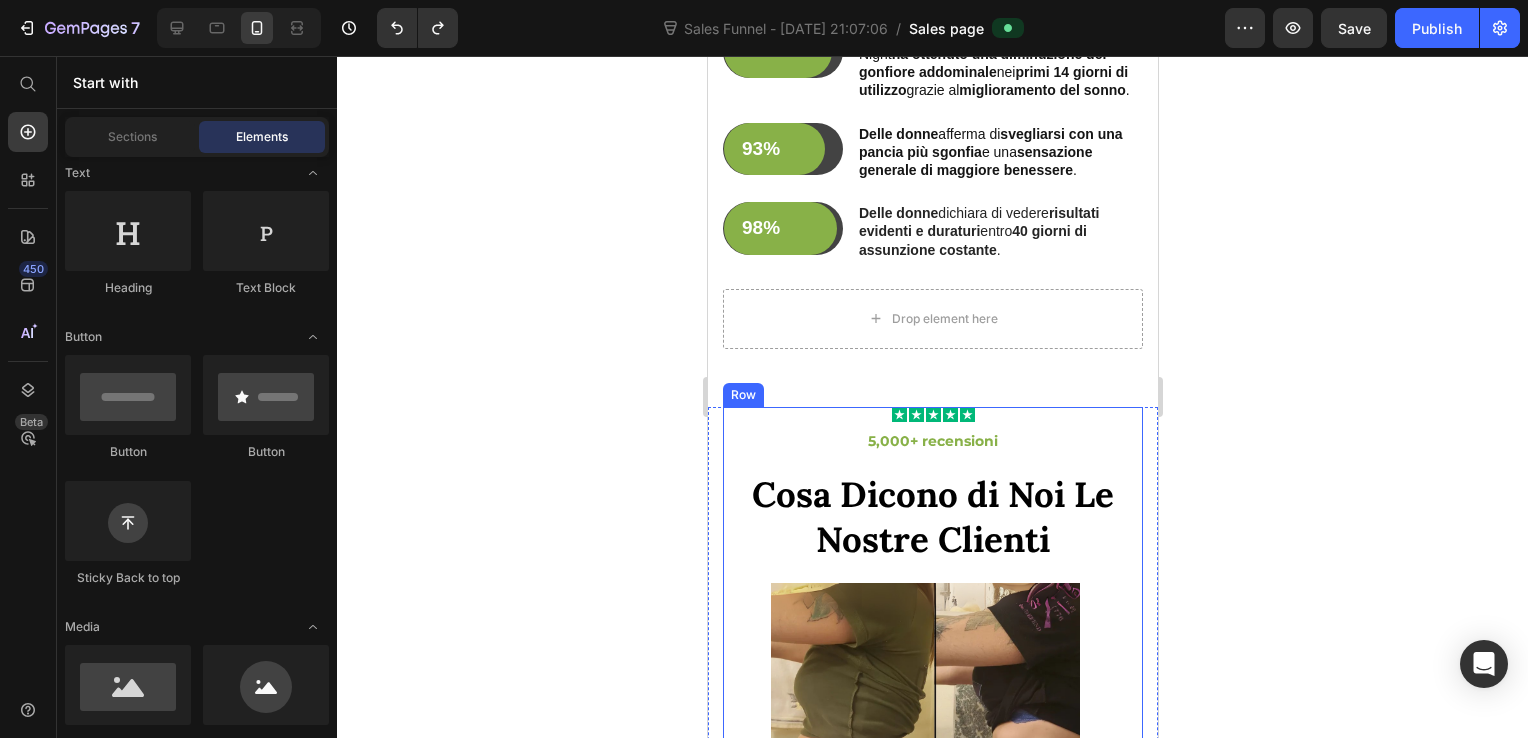 scroll, scrollTop: 4912, scrollLeft: 0, axis: vertical 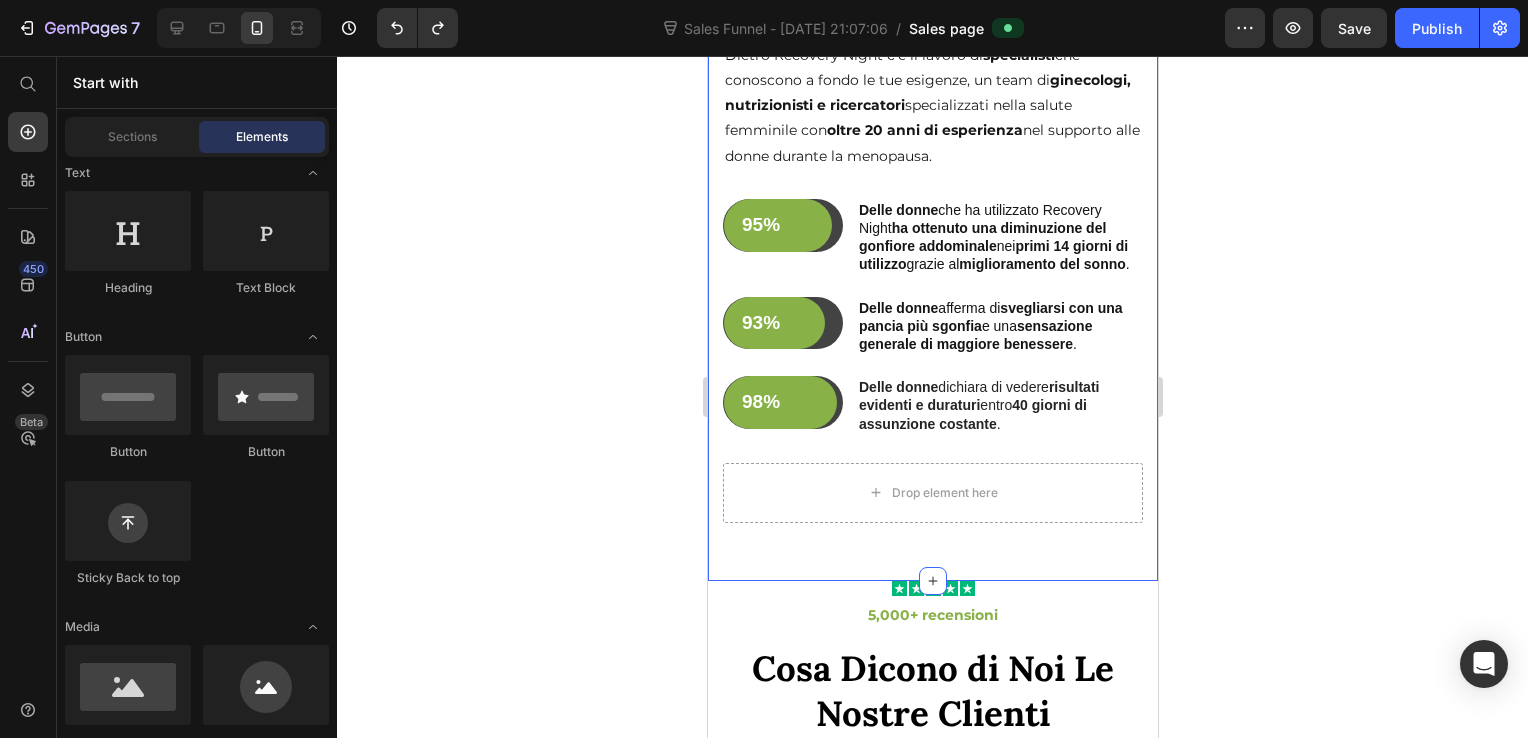 click on "Ecco Perchè Puoi Fidarti Di Noi: Heading Image Dietro Recovery Night c'è il lavoro di  specialisti  che conoscono a fondo le tue esigenze, un team di  ginecologi, nutrizionisti e ricercatori  specializzati nella salute femminile con  oltre 20 anni di esperienza  nel supporto alle donne durante la menopausa. Text Block 95% Text Block Row Row Delle donne  che ha utilizzato Recovery Night  ha ottenuto una diminuzione del gonfiore addominale  nei  primi 14 giorni di utilizzo  grazie al  miglioramento del sonno . Text Block Row 93% Text Block Row Row Delle donne  afferma di  svegliarsi con una pancia più sgonfia  e una  sensazione generale di maggiore benessere . Text Block Row 98% Text Block Row Row Delle donne  dichiara di vedere  risultati evidenti e duraturi  entro  40 giorni di assunzione costante . Text Block Row
Drop element here Row Section 8   You can create reusable sections Create Theme Section AI Content Write with GemAI What would you like to describe here? Tone and Voice Product" at bounding box center [932, 104] 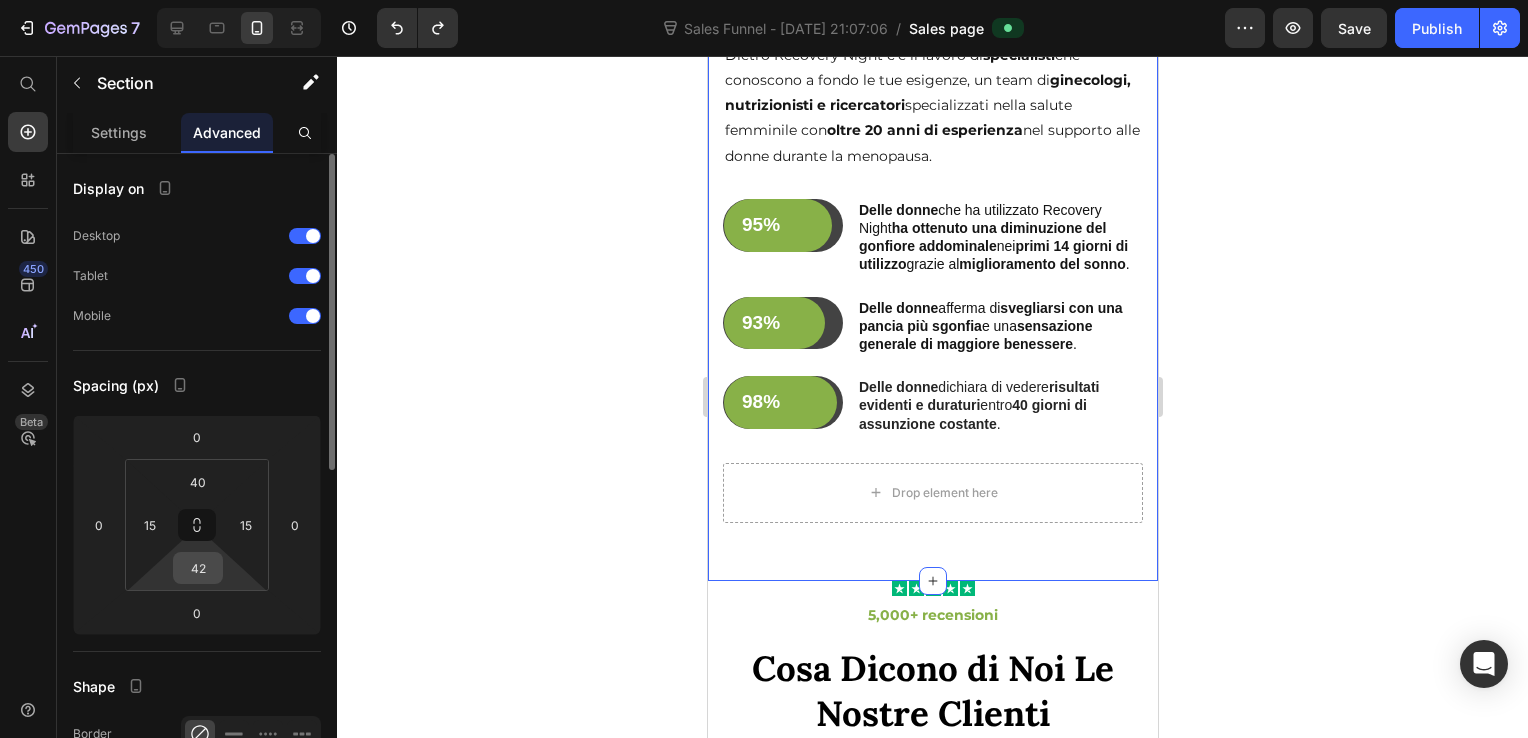 click on "42" at bounding box center (198, 568) 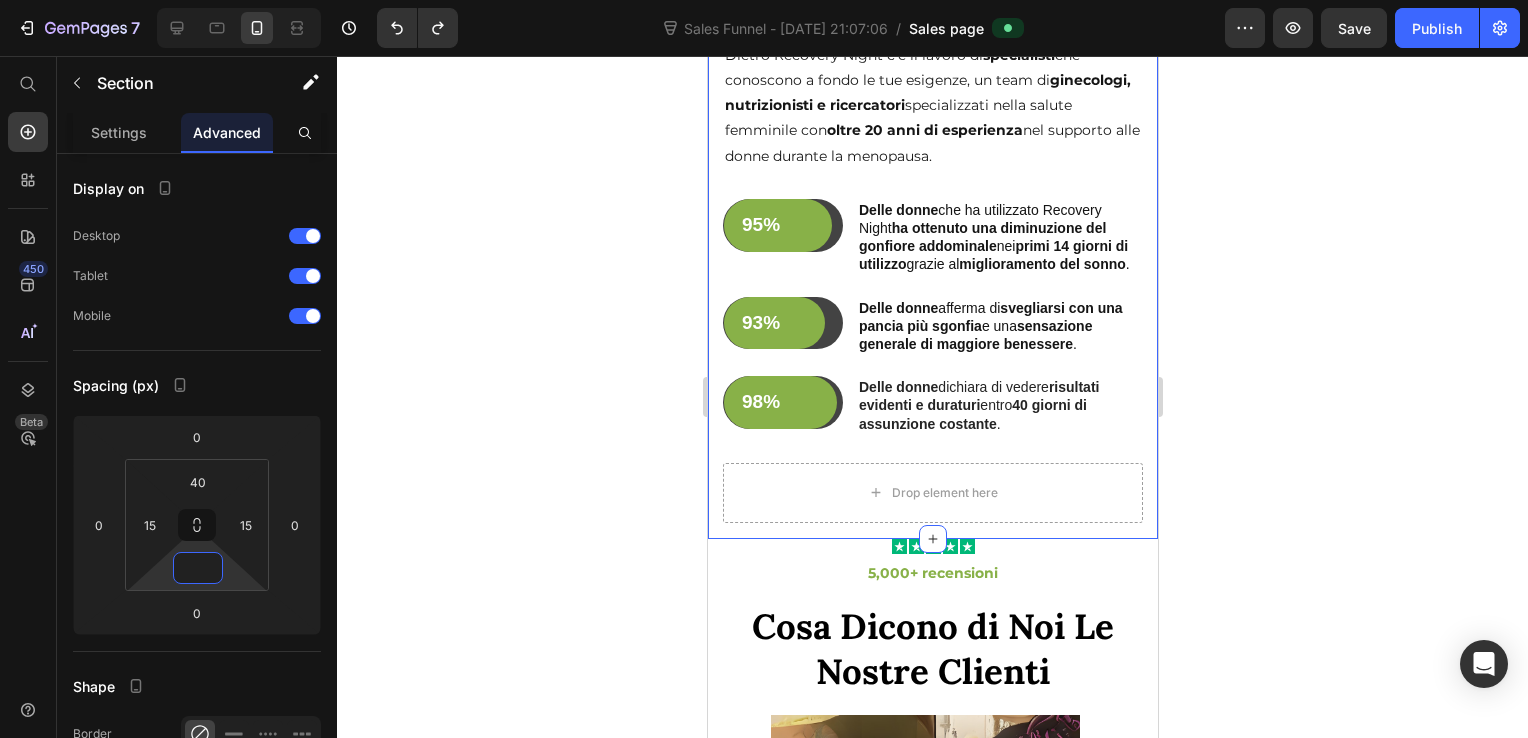 type on "0" 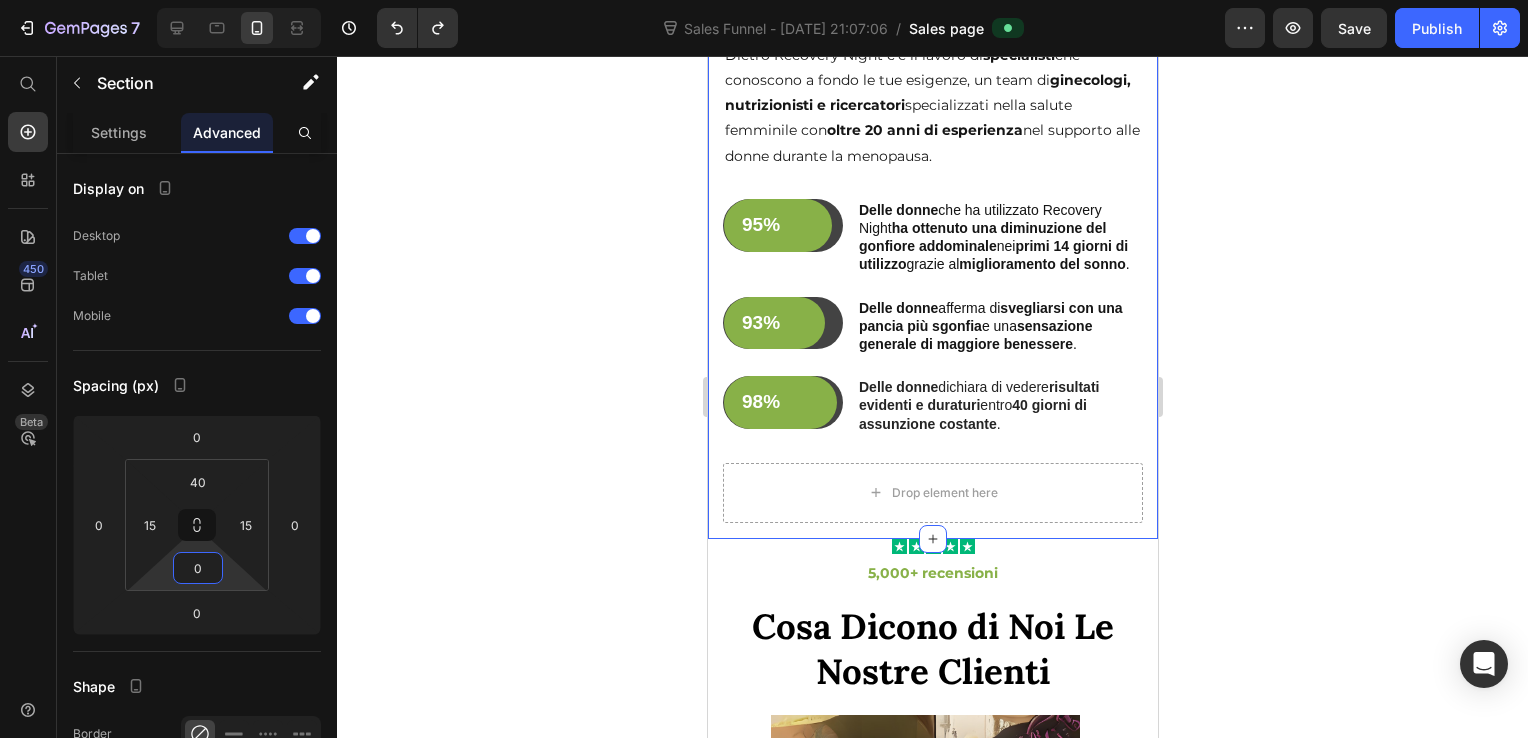 click 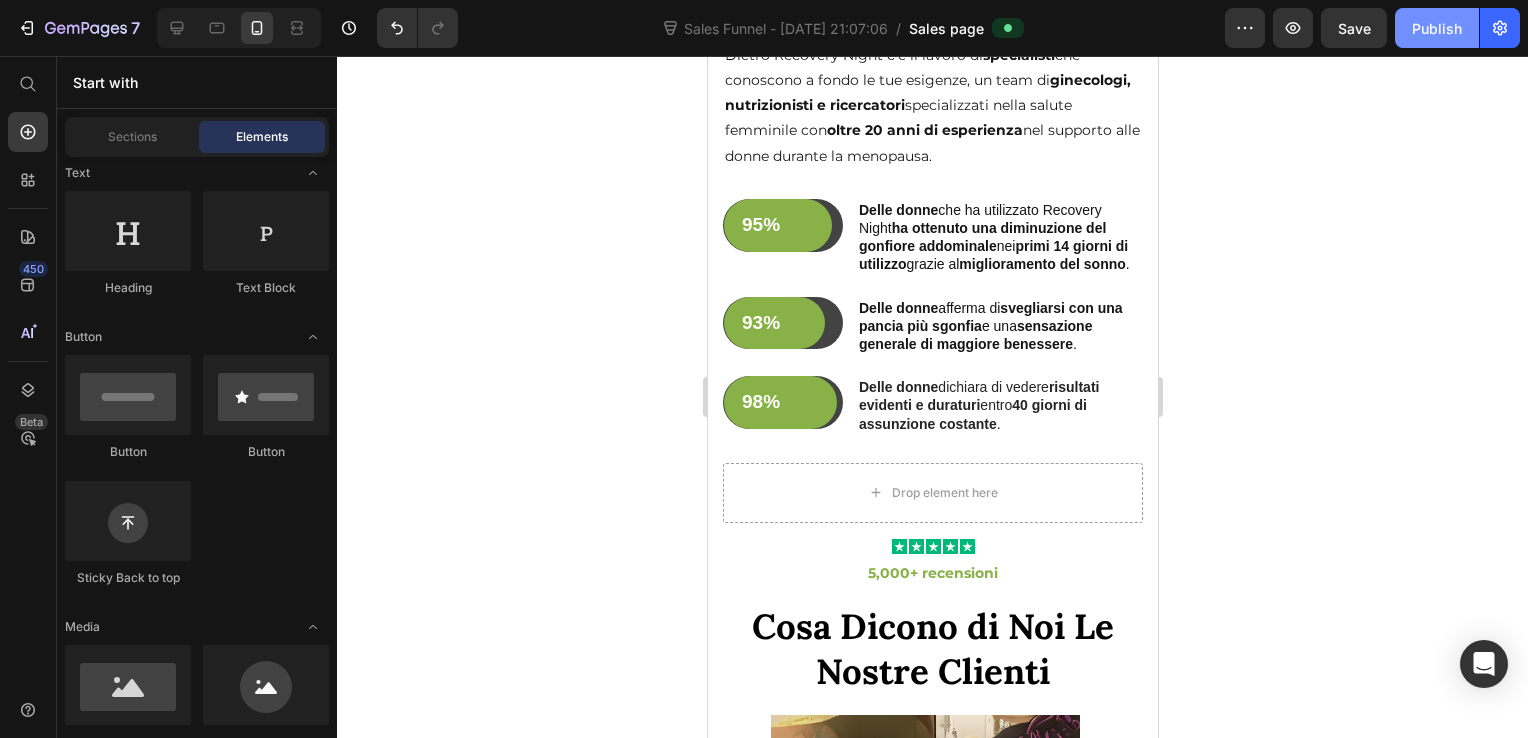 click on "Publish" 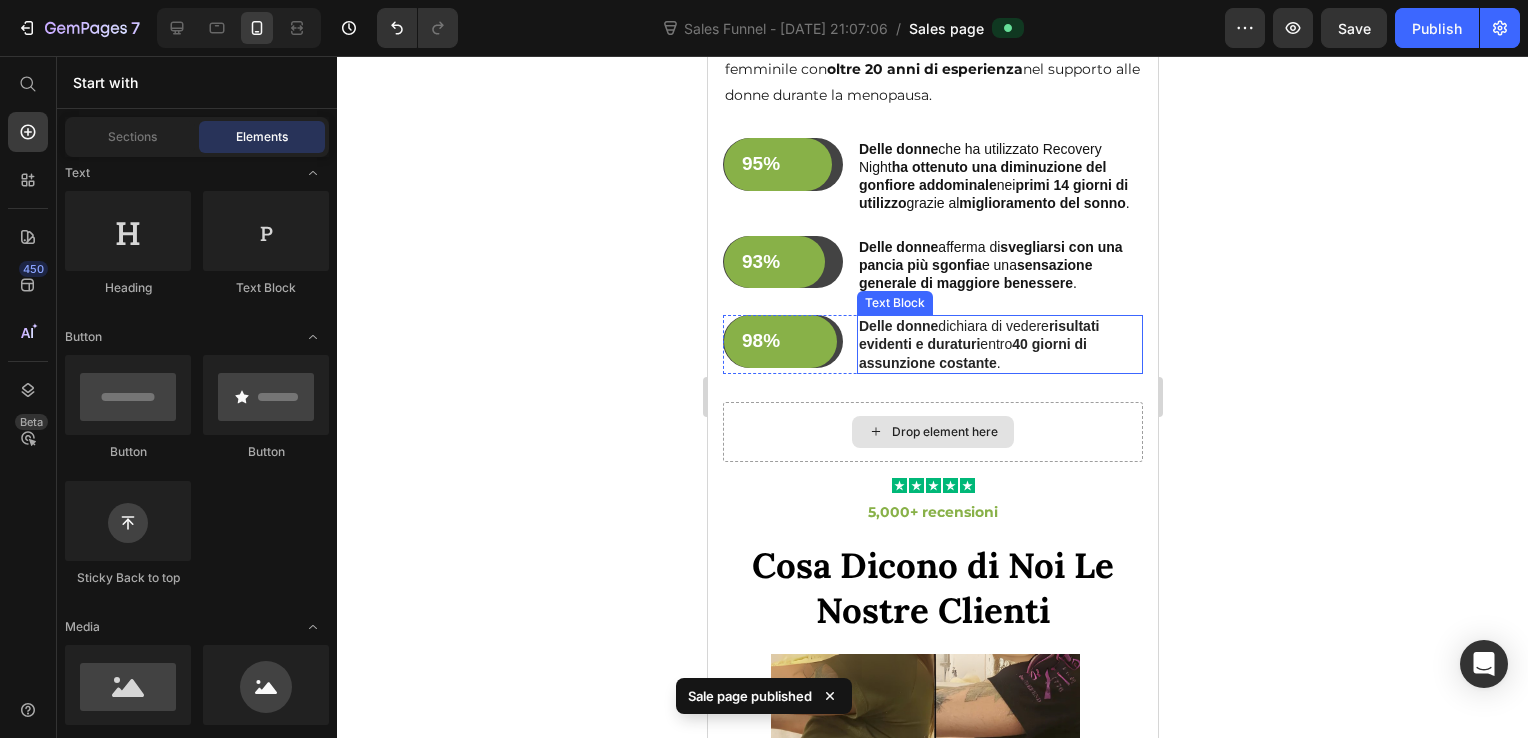 scroll, scrollTop: 4812, scrollLeft: 0, axis: vertical 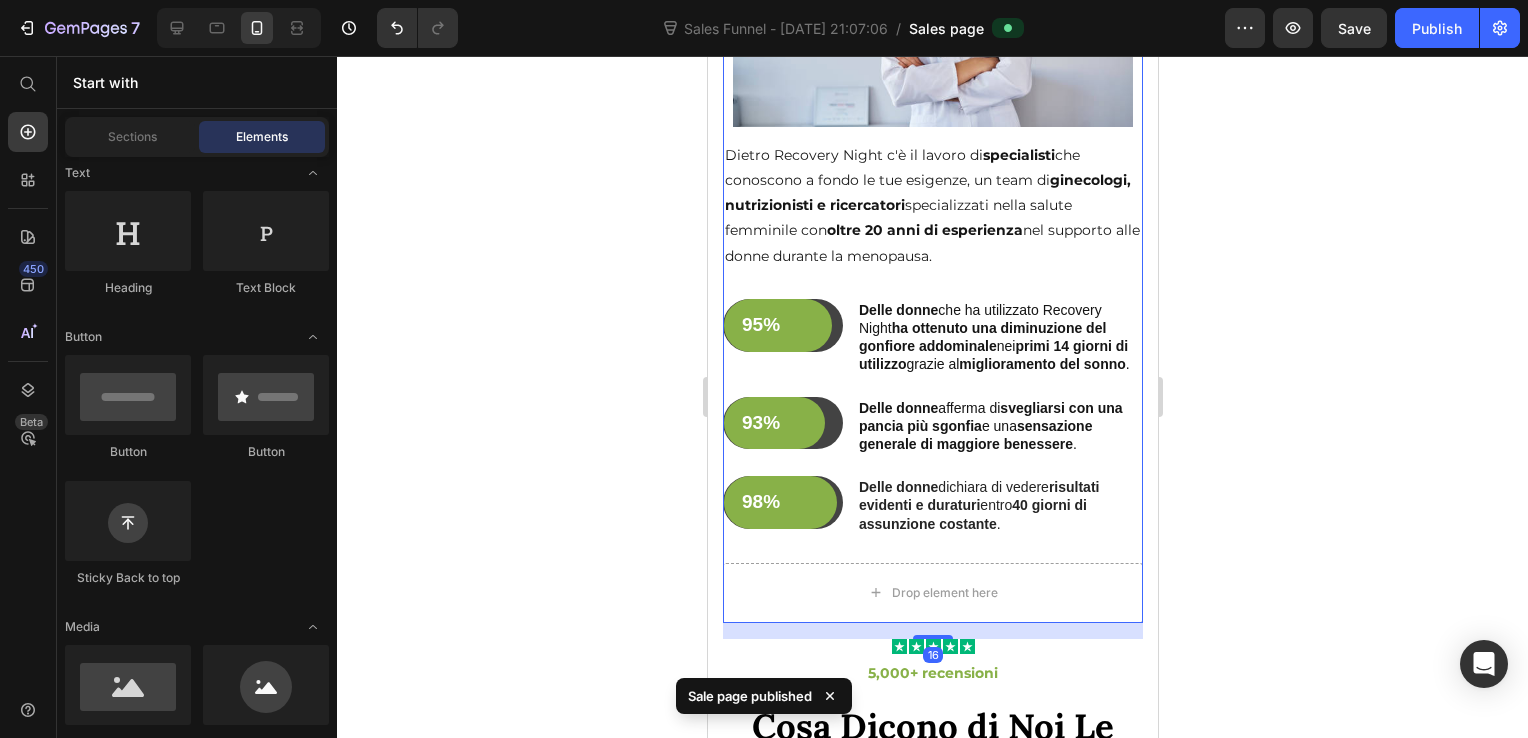 click on "Ecco Perchè Puoi Fidarti Di Noi: Heading Image Dietro Recovery Night c'è il lavoro di  specialisti  che conoscono a fondo le tue esigenze, un team di  ginecologi, nutrizionisti e ricercatori  specializzati nella salute femminile con  oltre 20 anni di esperienza  nel supporto alle donne durante la menopausa. Text Block 95% Text Block Row Row Delle donne  che ha utilizzato Recovery Night  ha ottenuto una diminuzione del gonfiore addominale  nei  primi 14 giorni di utilizzo  grazie al  miglioramento del sonno . Text Block Row 93% Text Block Row Row Delle donne  afferma di  svegliarsi con una pancia più sgonfia  e una  sensazione generale di maggiore benessere . Text Block Row 98% Text Block Row Row Delle donne  dichiara di vedere  risultati evidenti e duraturi  entro  40 giorni di assunzione costante . Text Block Row" at bounding box center (932, 165) 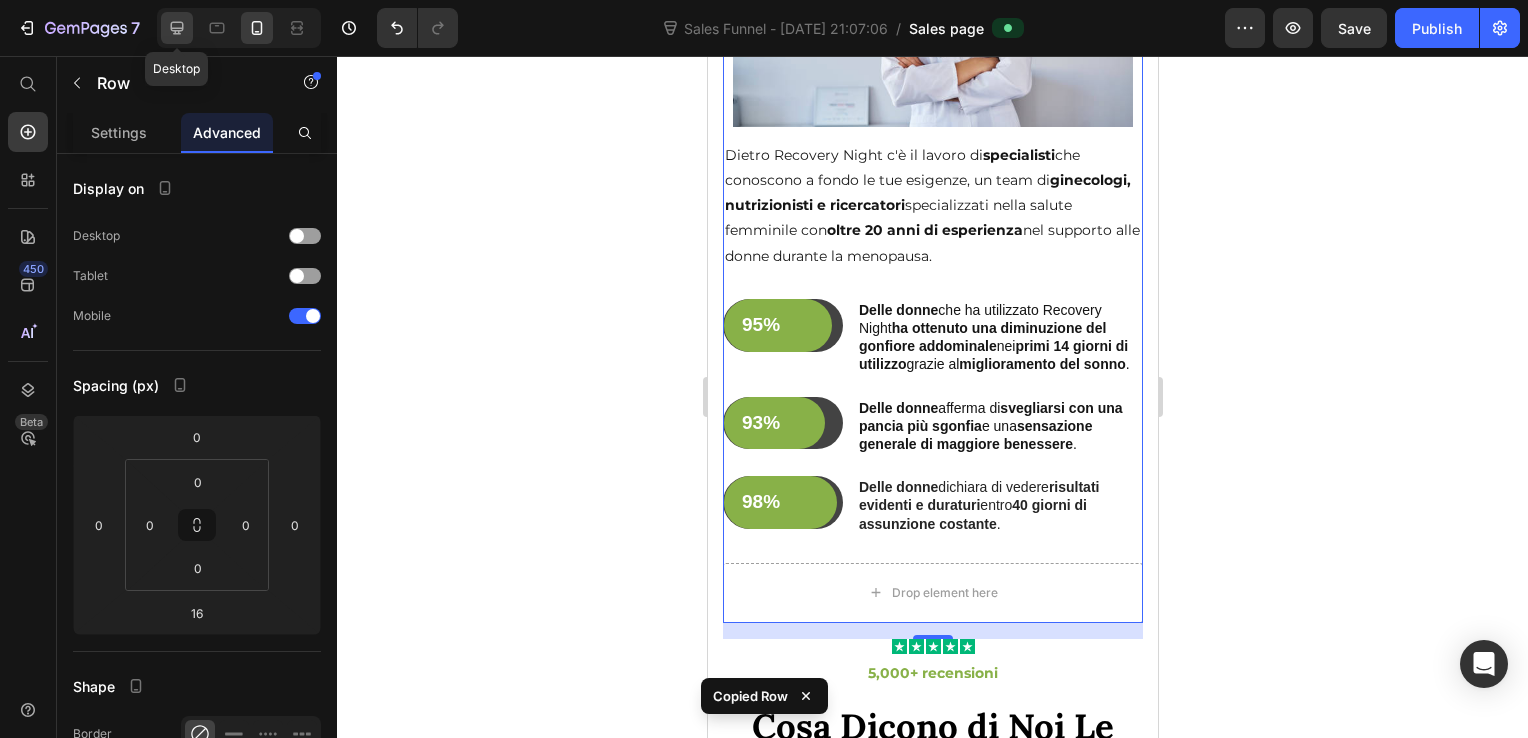 click 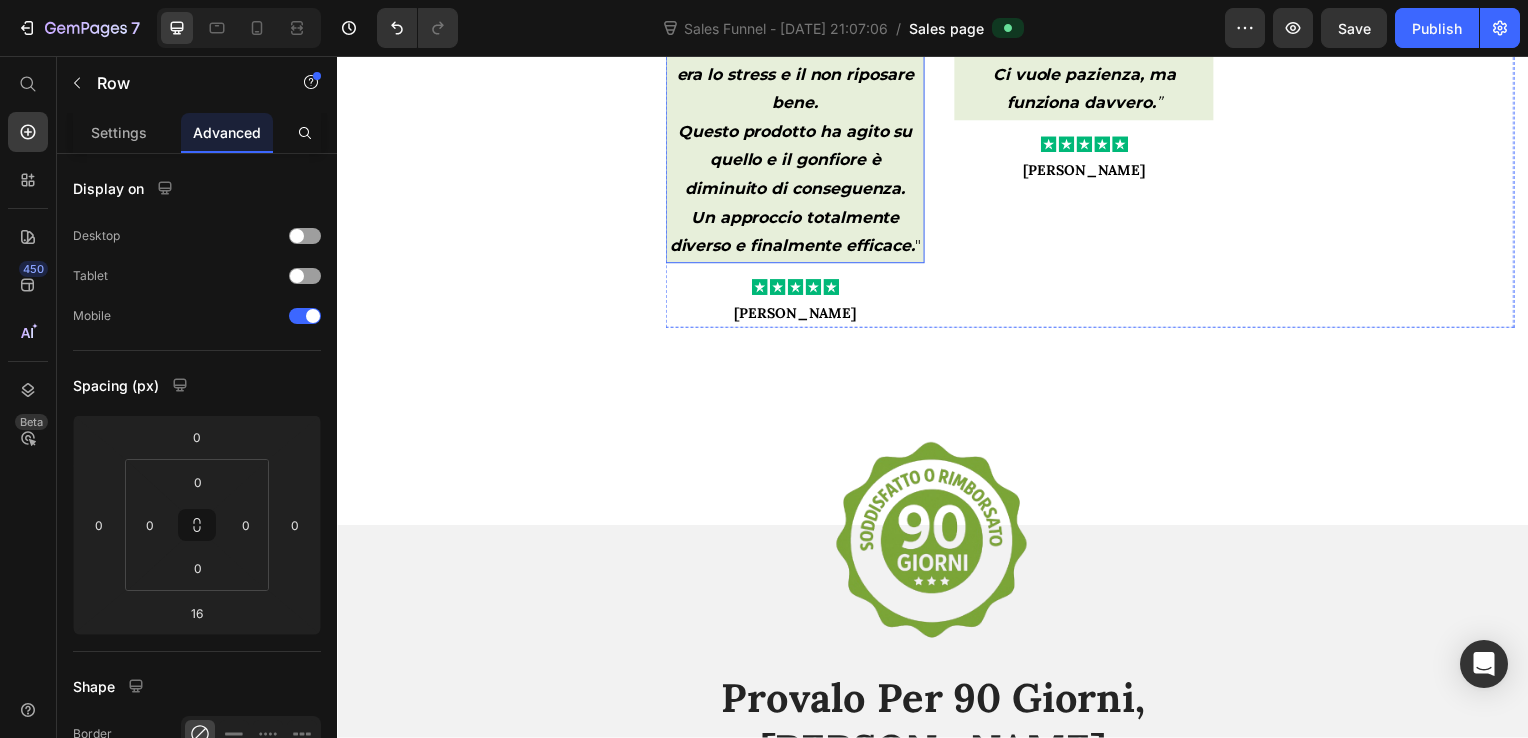 scroll, scrollTop: 3430, scrollLeft: 0, axis: vertical 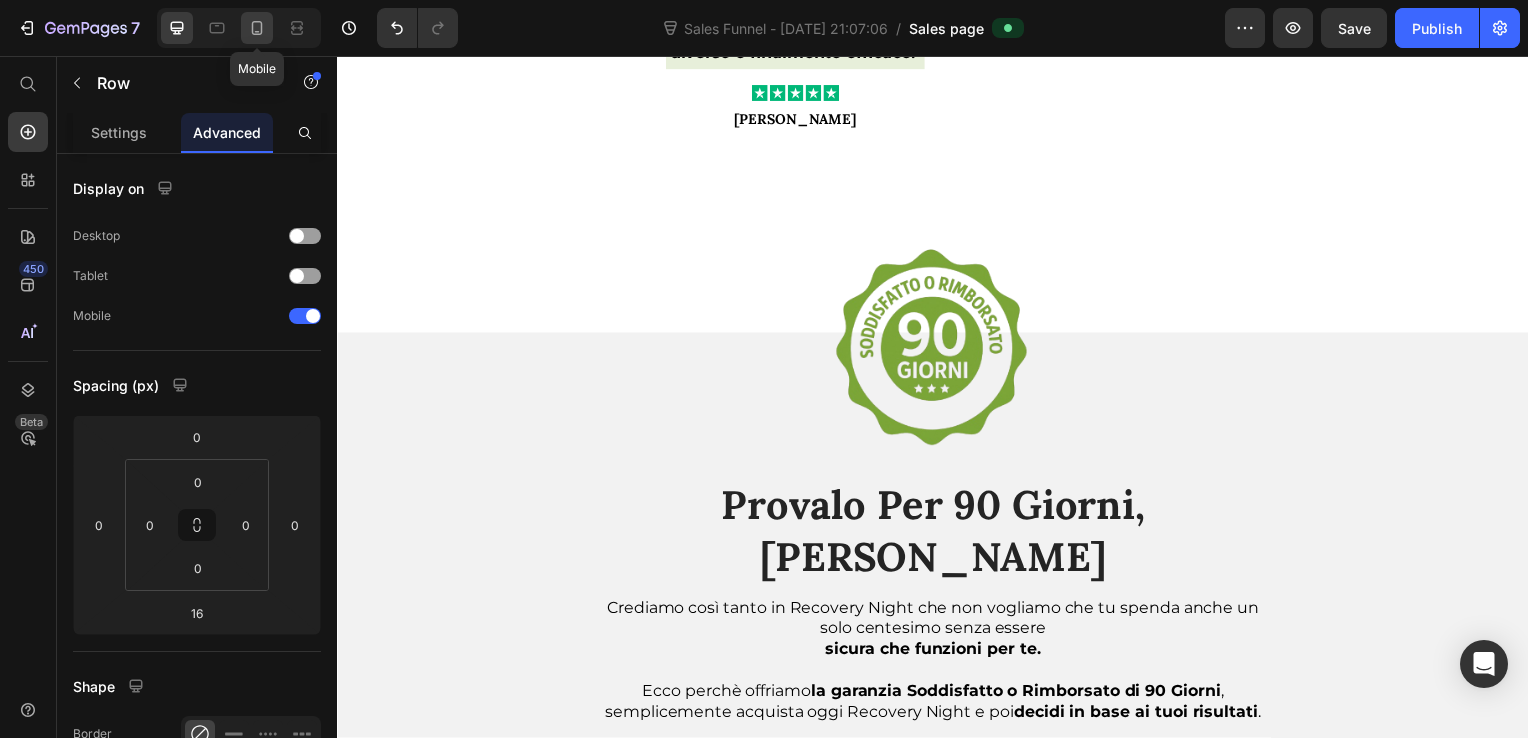 click 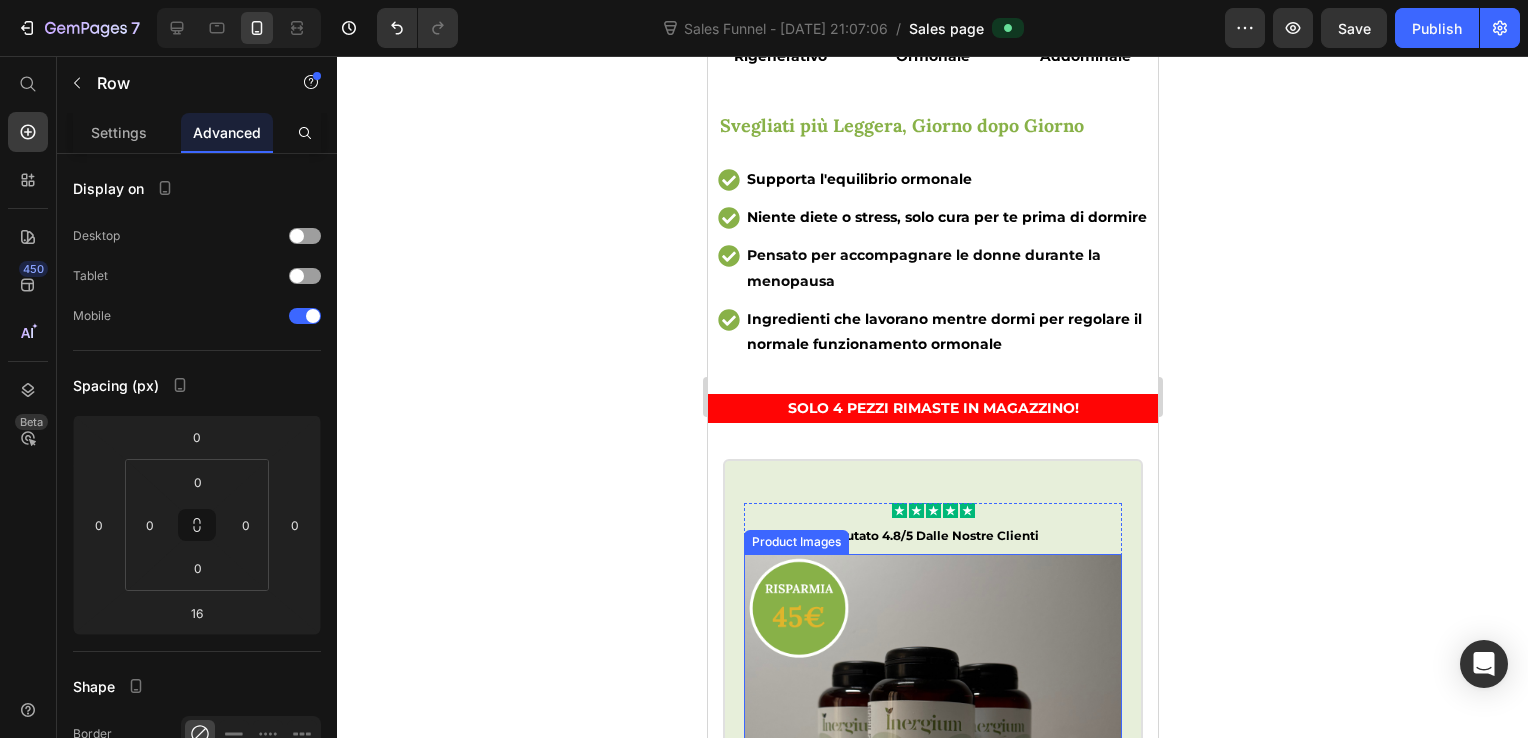 scroll, scrollTop: 645, scrollLeft: 0, axis: vertical 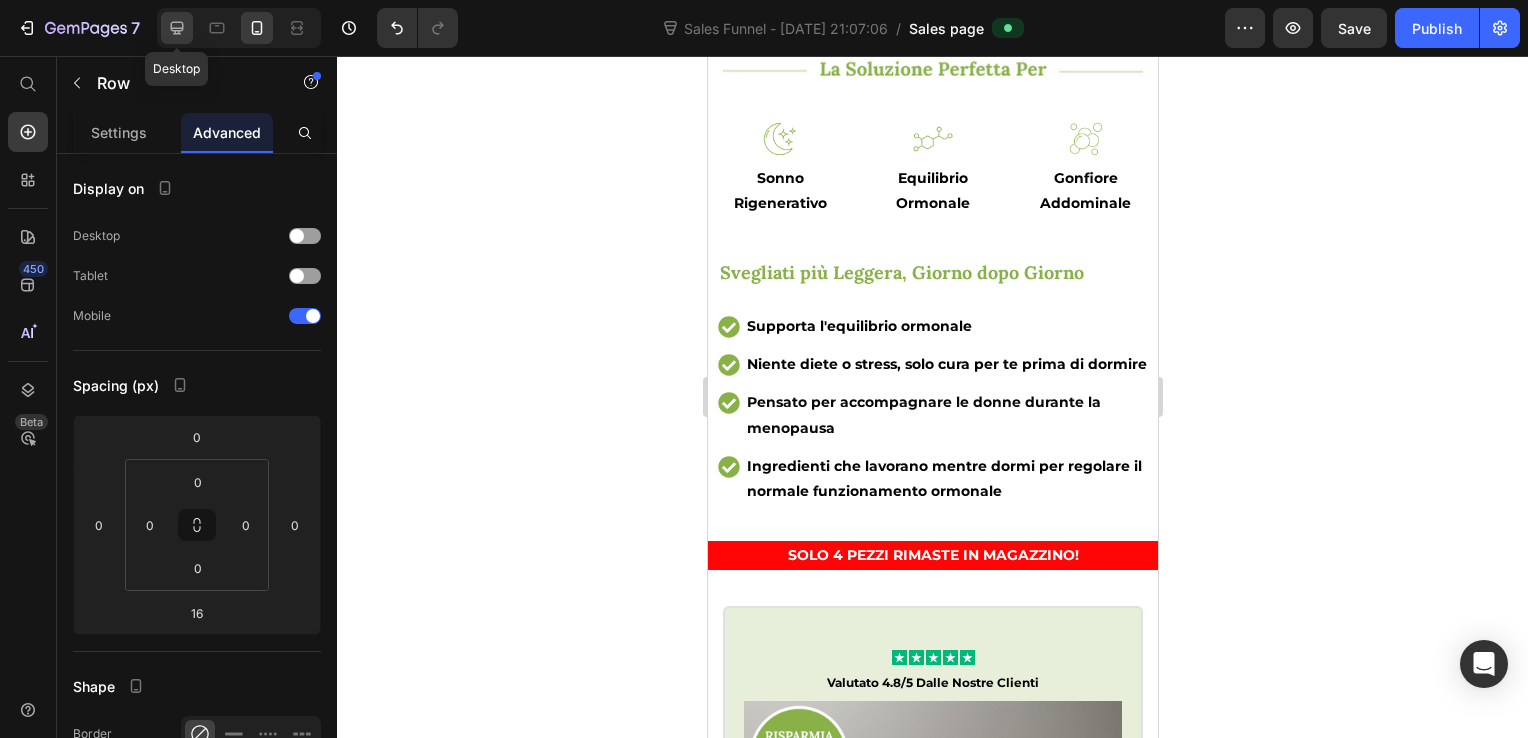 click 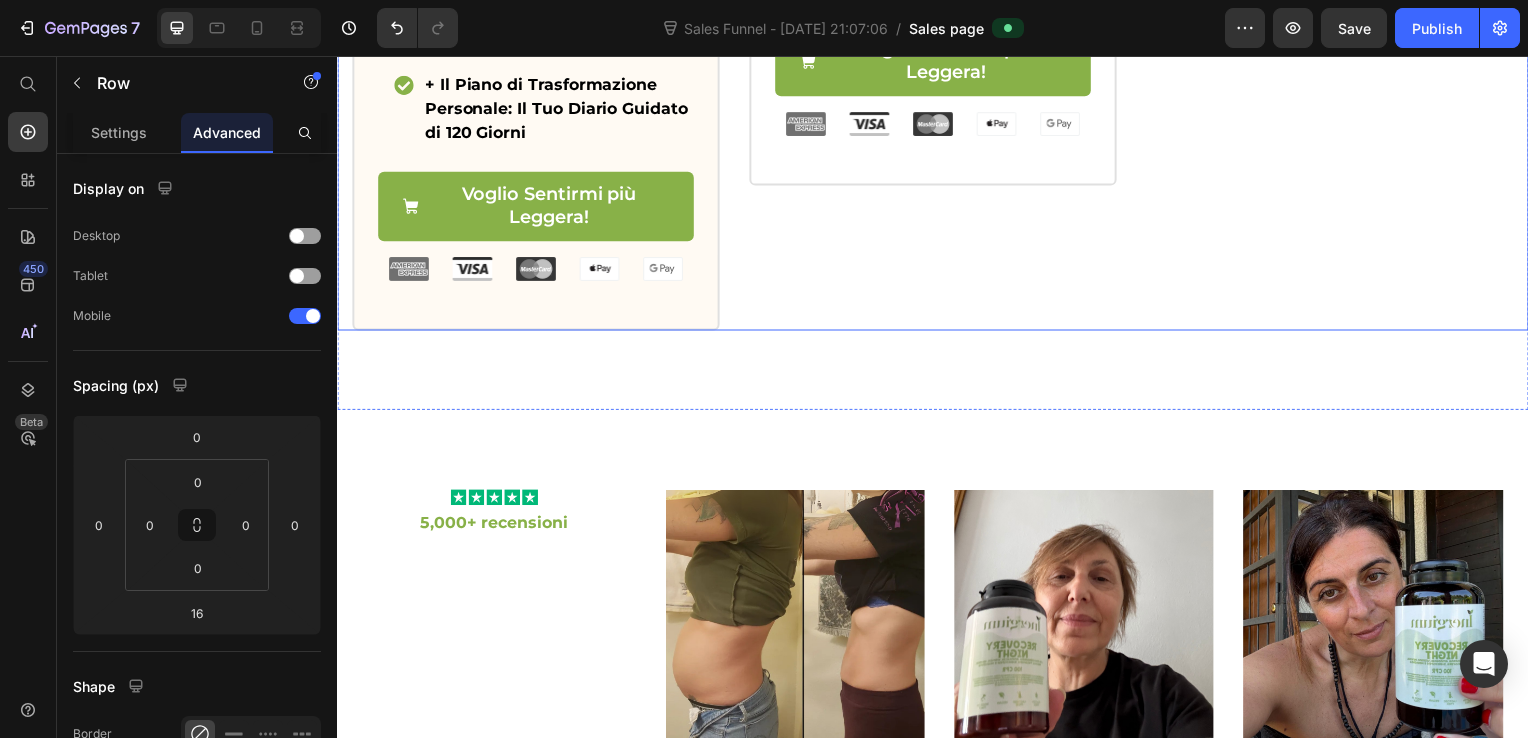 scroll, scrollTop: 2151, scrollLeft: 0, axis: vertical 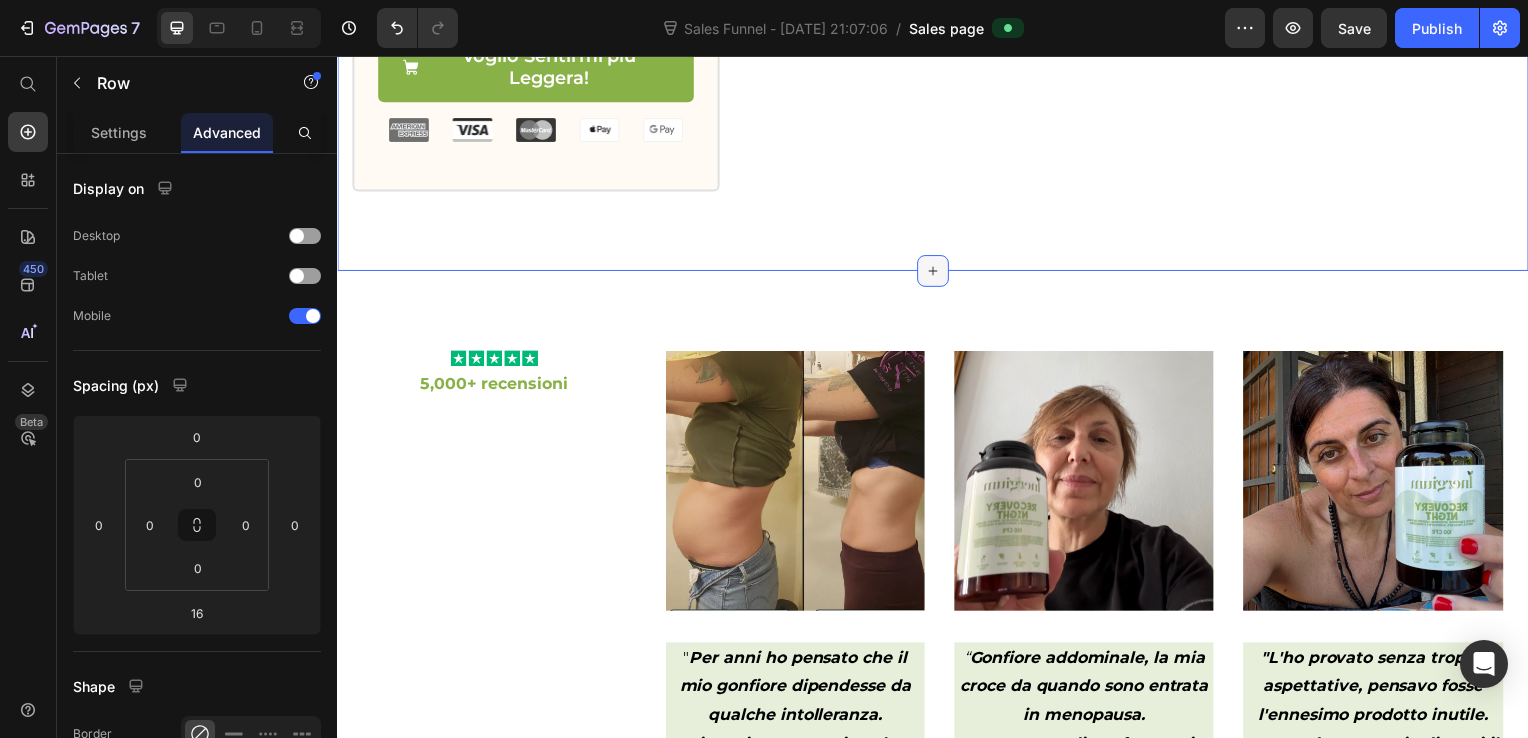 click at bounding box center (937, 273) 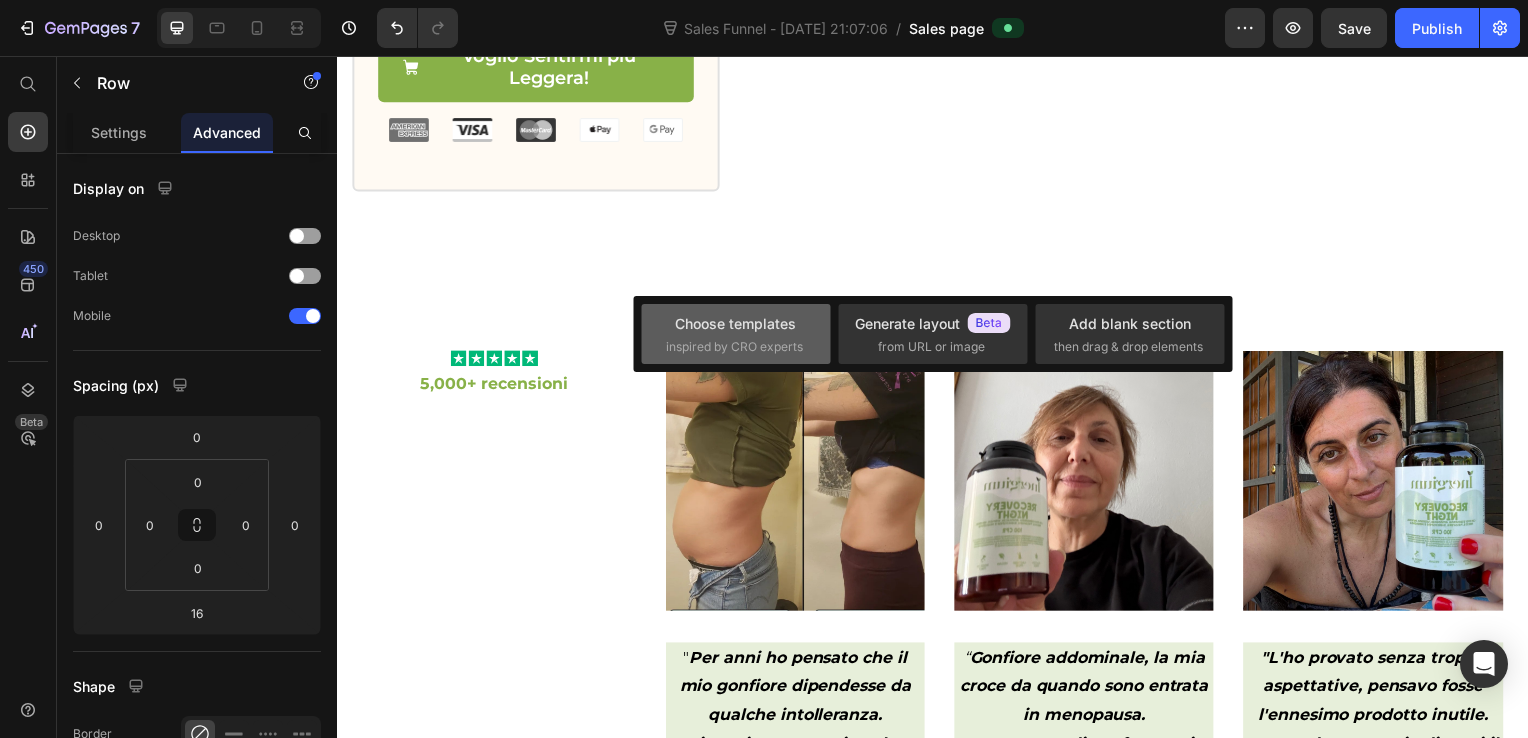 click on "Choose templates" at bounding box center [735, 323] 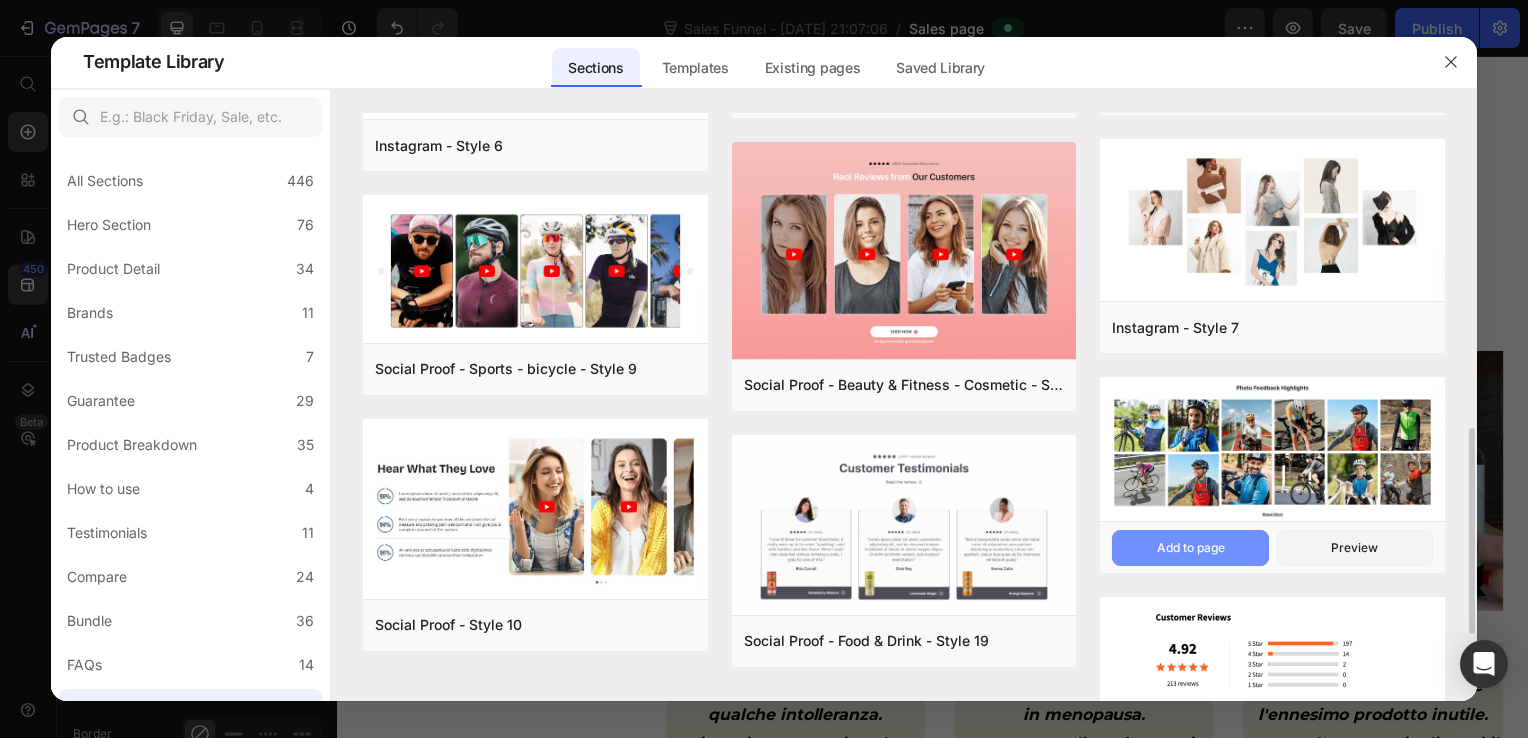 scroll, scrollTop: 1194, scrollLeft: 0, axis: vertical 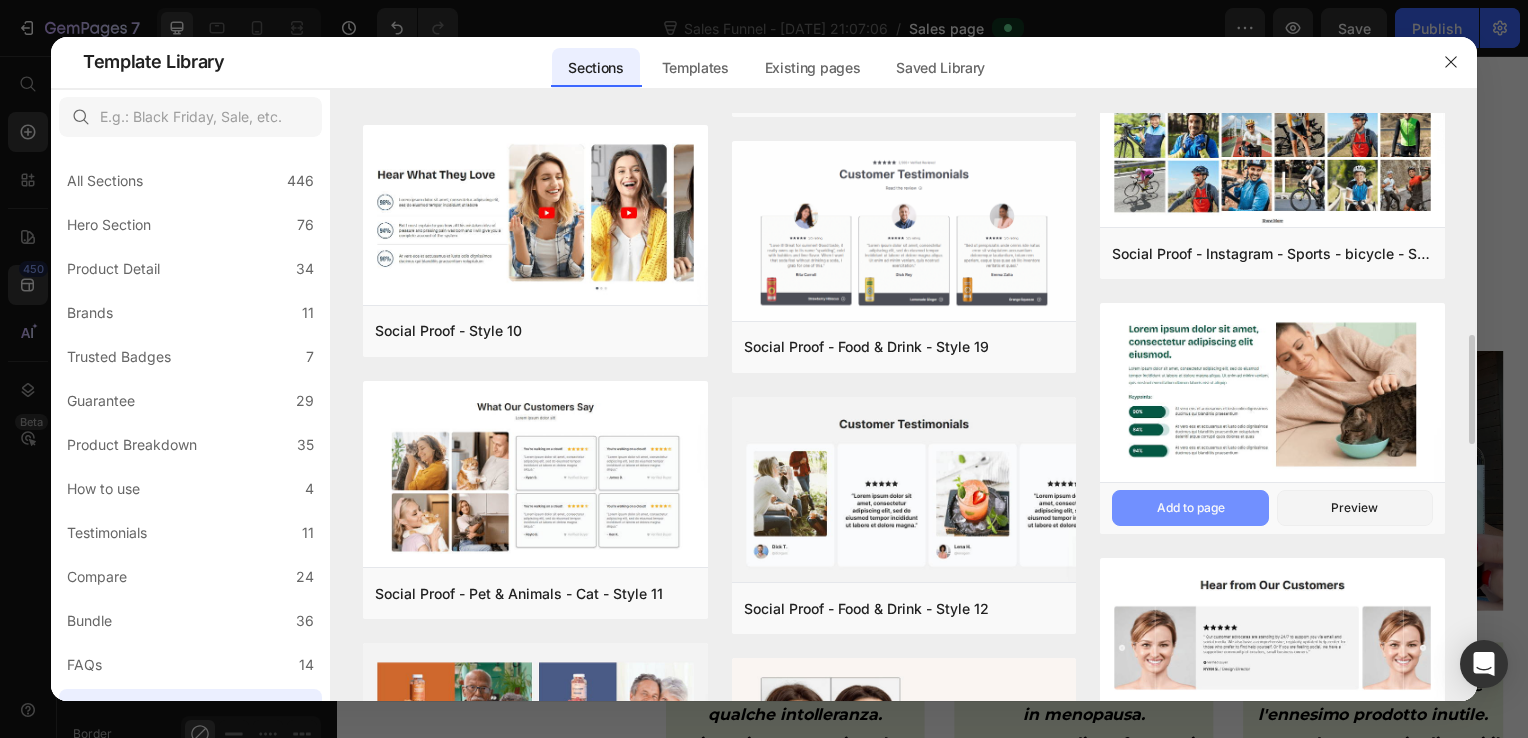 click on "Add to page" at bounding box center (1191, 508) 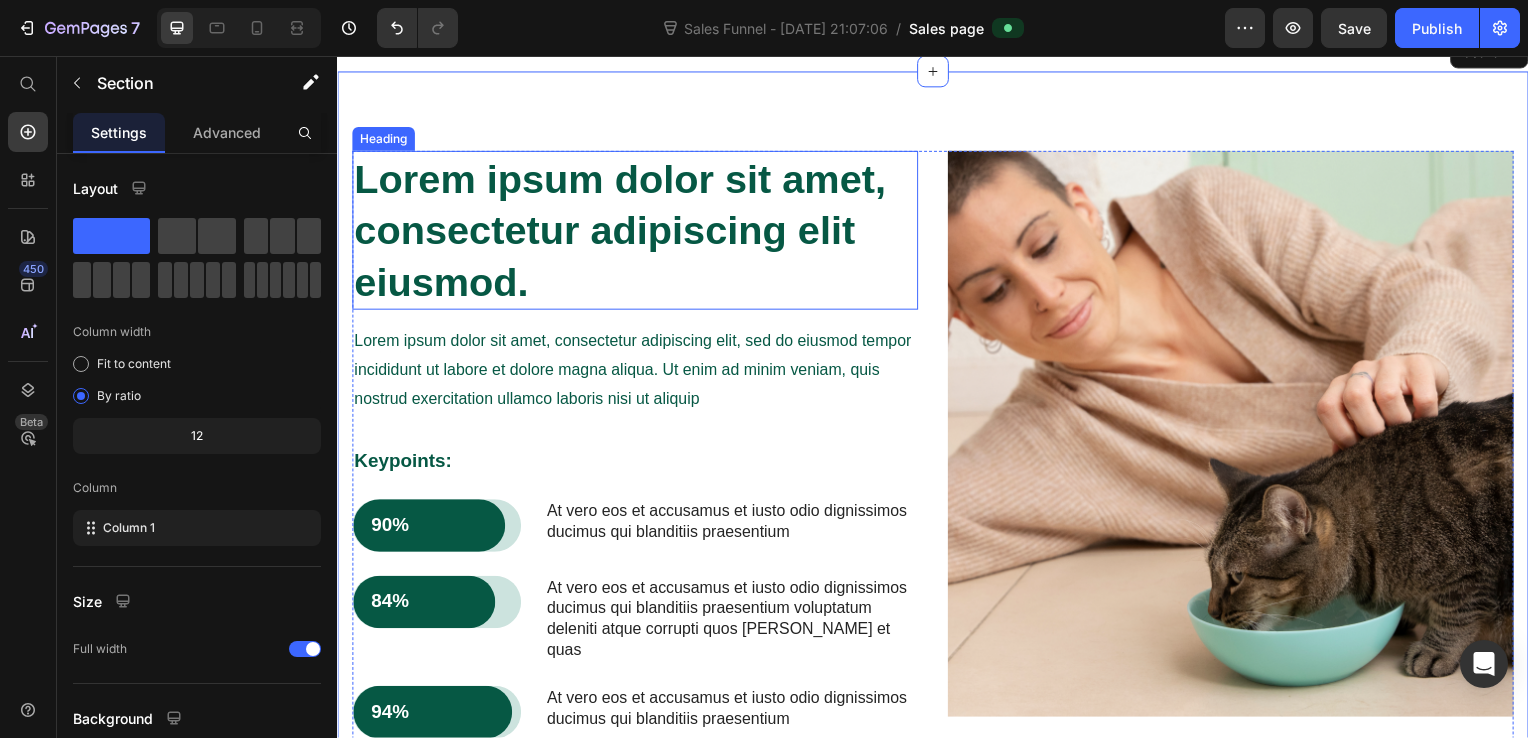 scroll, scrollTop: 2360, scrollLeft: 0, axis: vertical 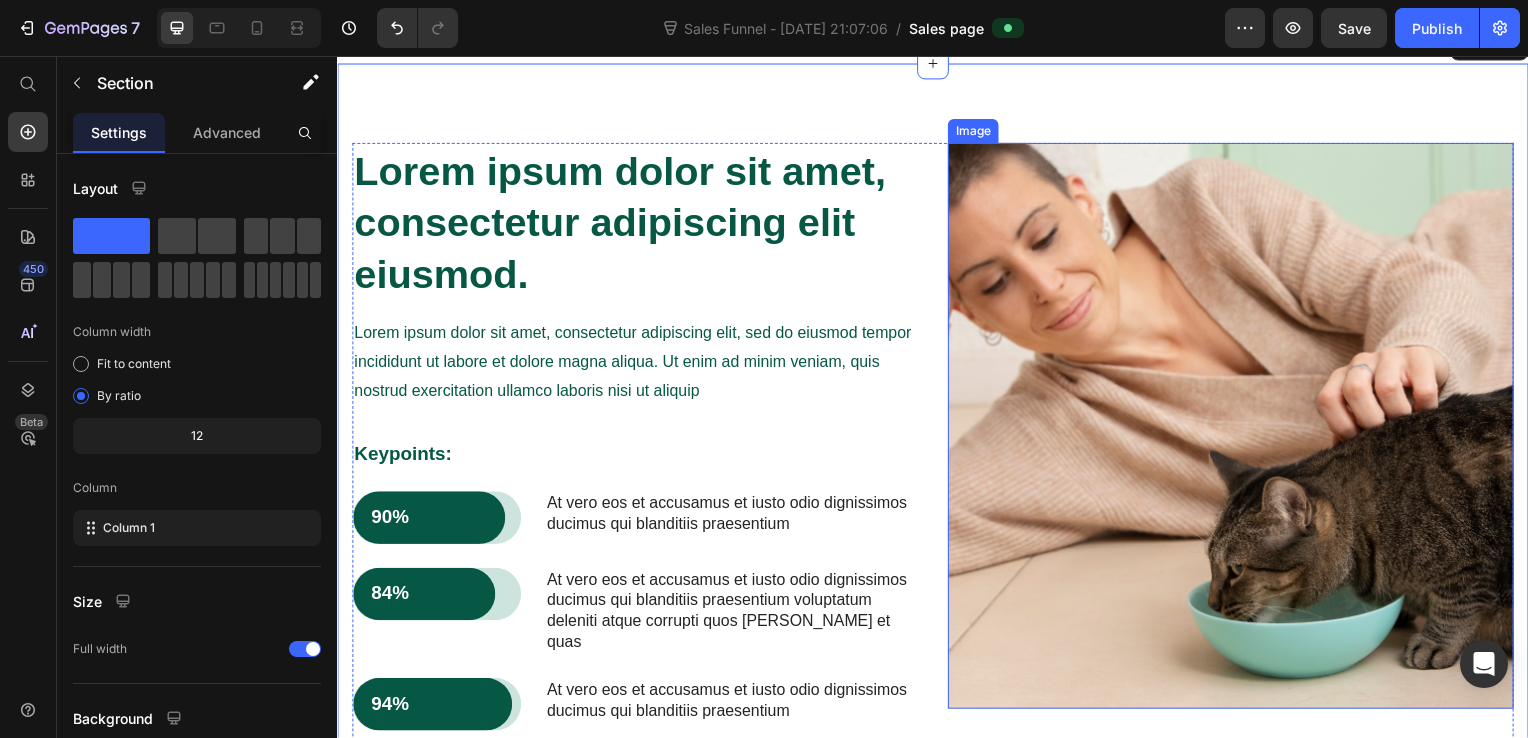 click at bounding box center [1237, 429] 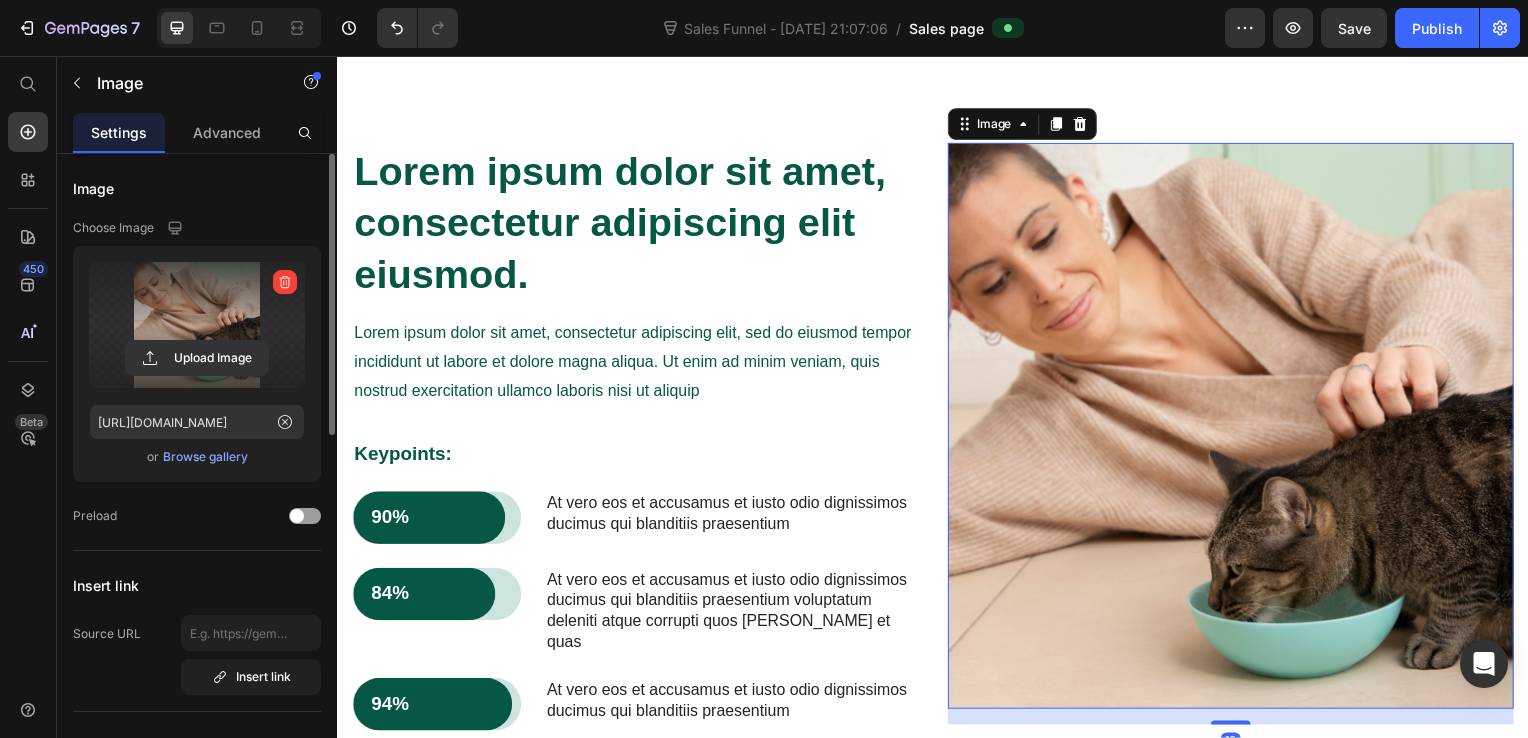 click at bounding box center [197, 325] 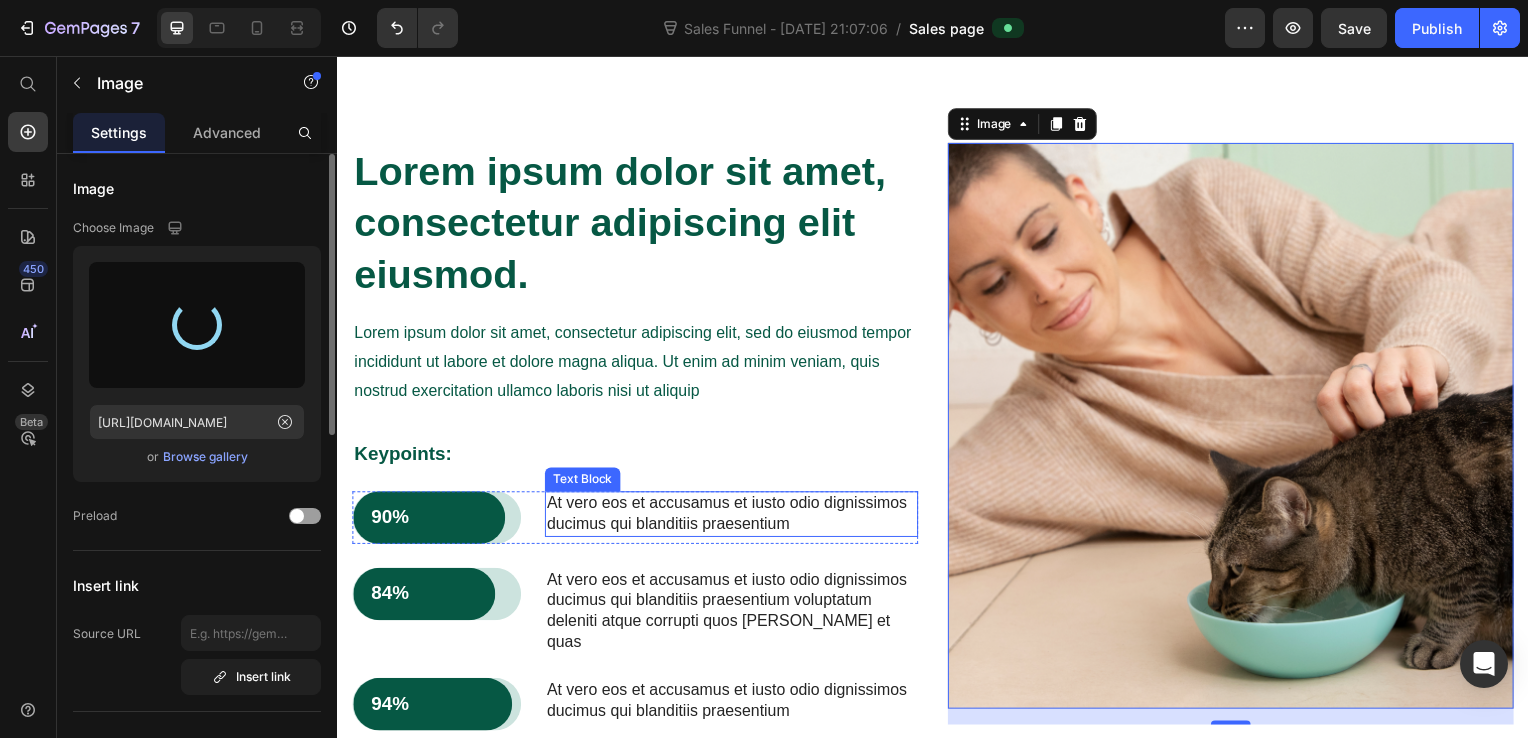 type on "[URL][DOMAIN_NAME]" 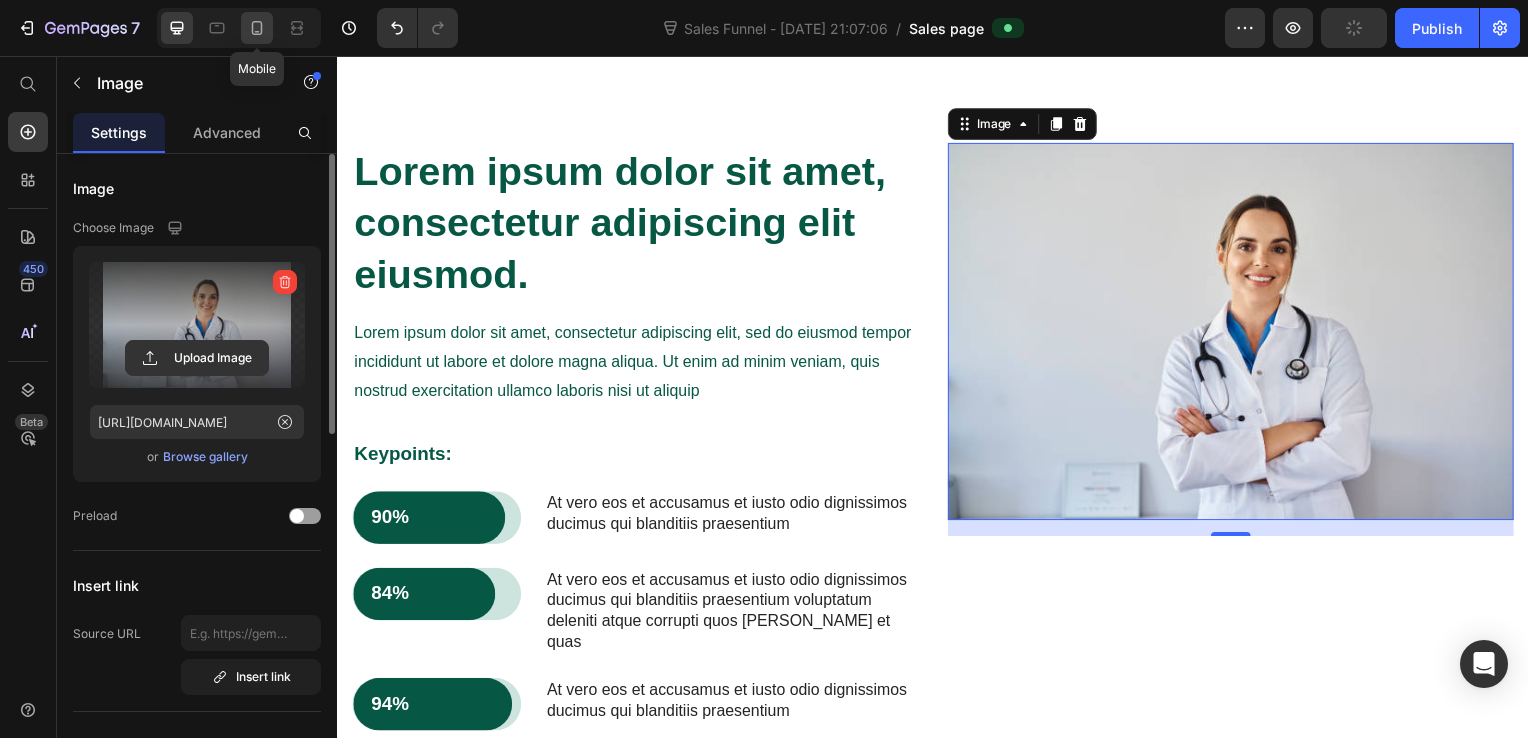 click 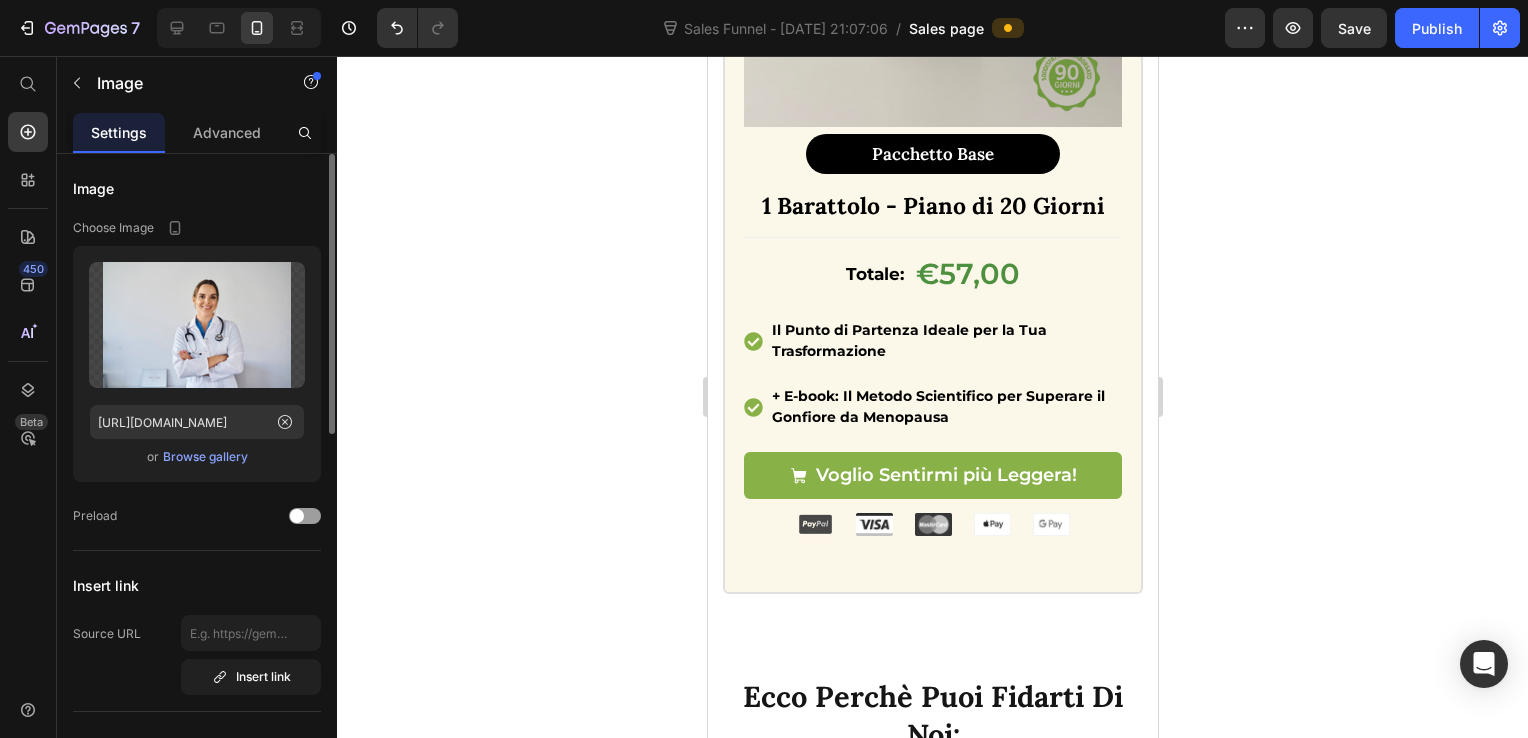 scroll, scrollTop: 5213, scrollLeft: 0, axis: vertical 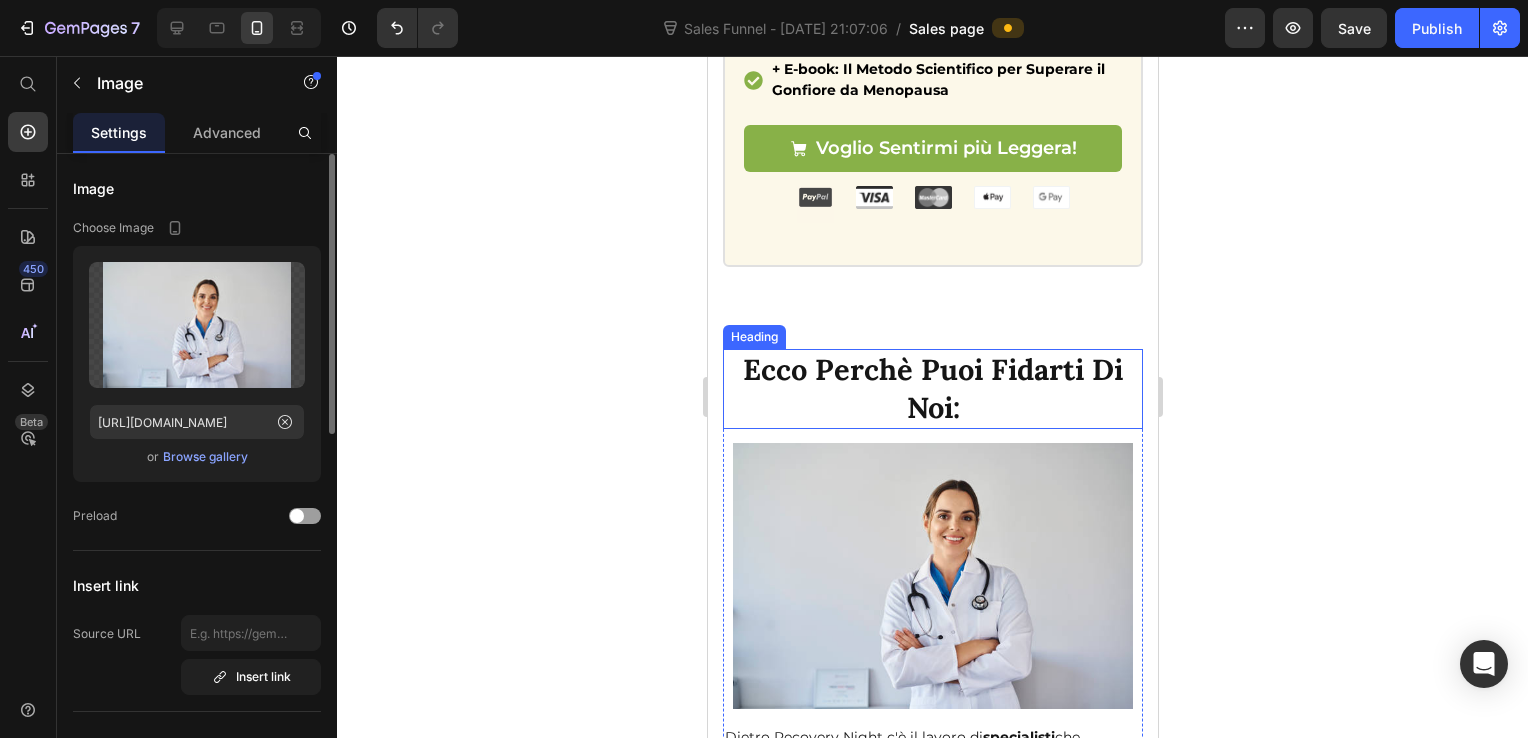 click on "Ecco Perchè Puoi Fidarti Di Noi:" at bounding box center (932, 388) 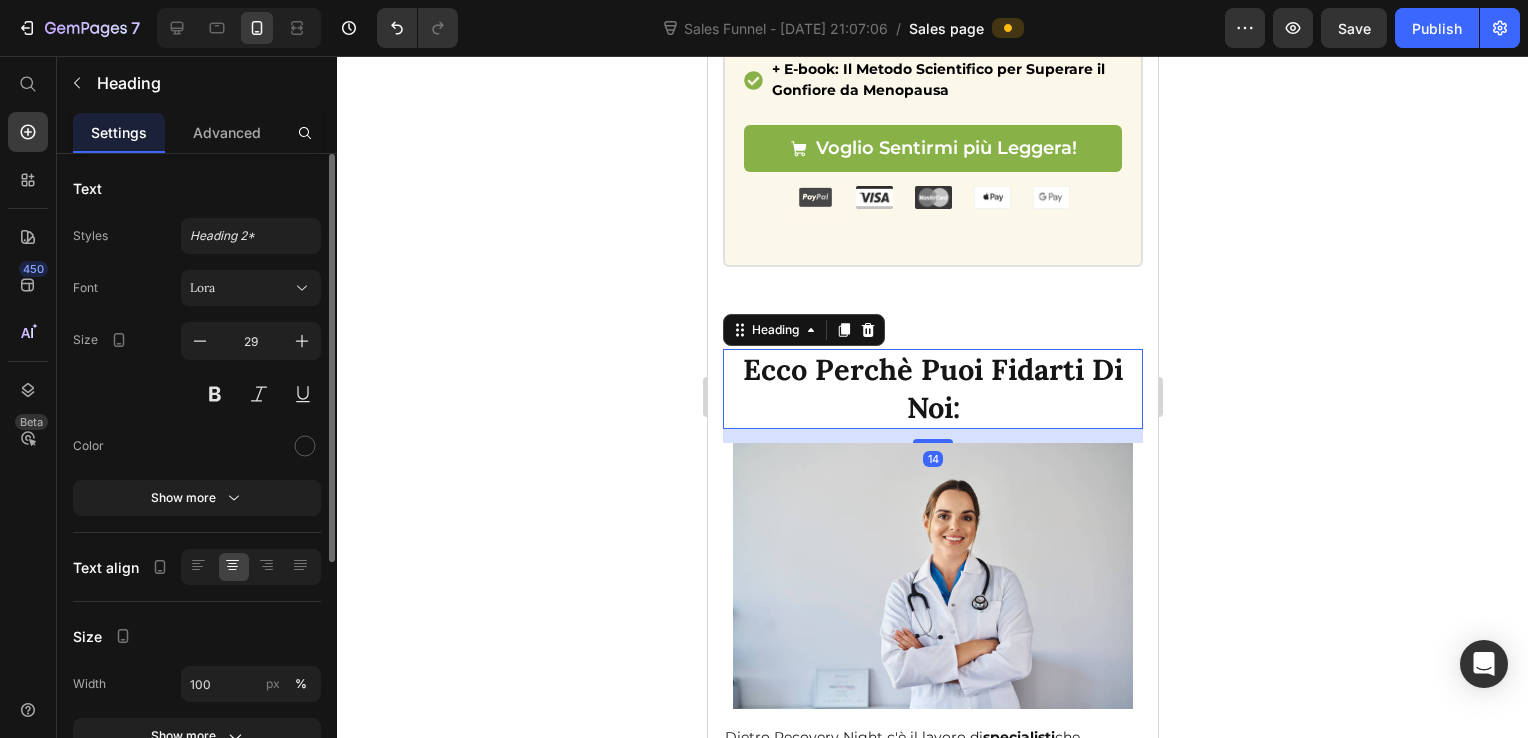 click on "Ecco Perchè Puoi Fidarti Di Noi:" at bounding box center [932, 388] 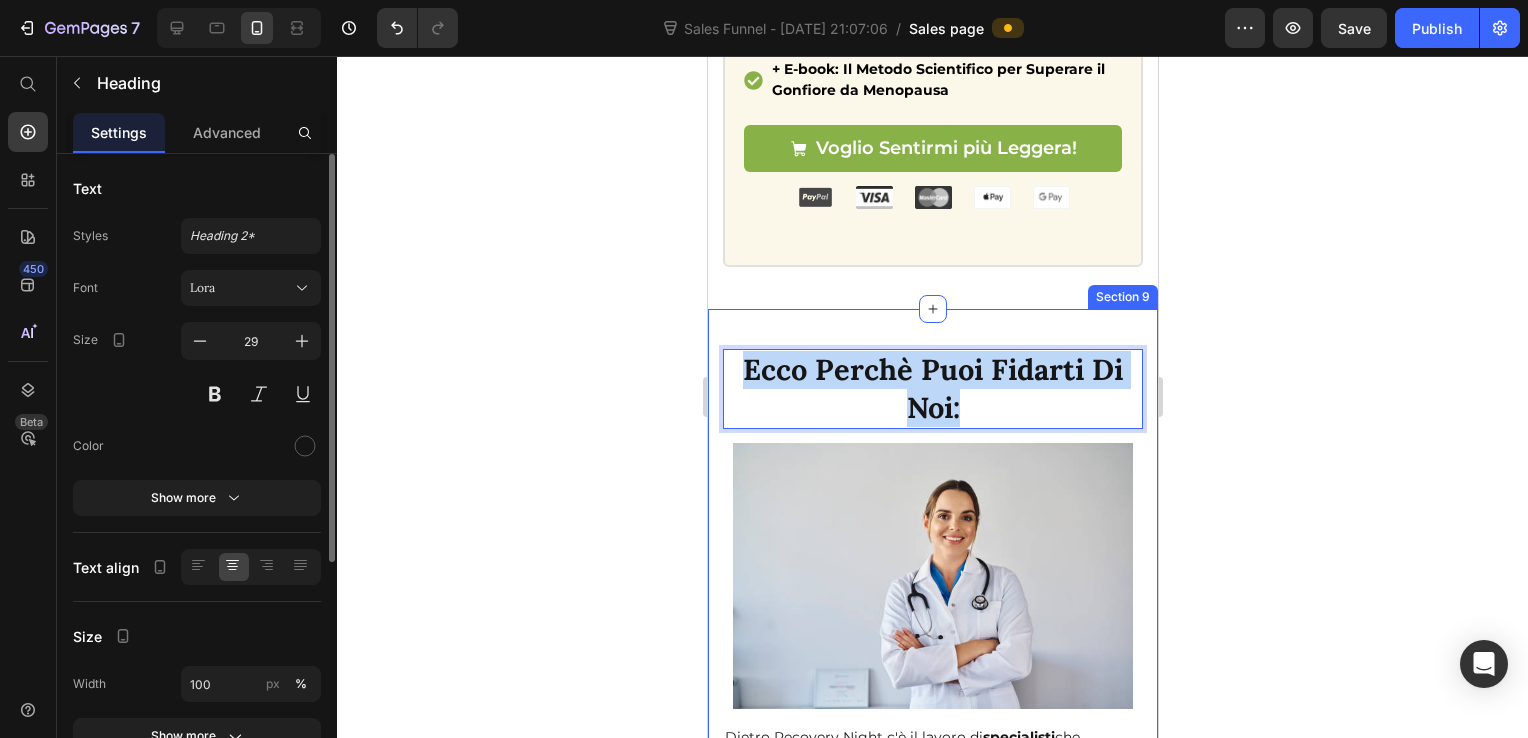 drag, startPoint x: 954, startPoint y: 363, endPoint x: 773, endPoint y: 315, distance: 187.25652 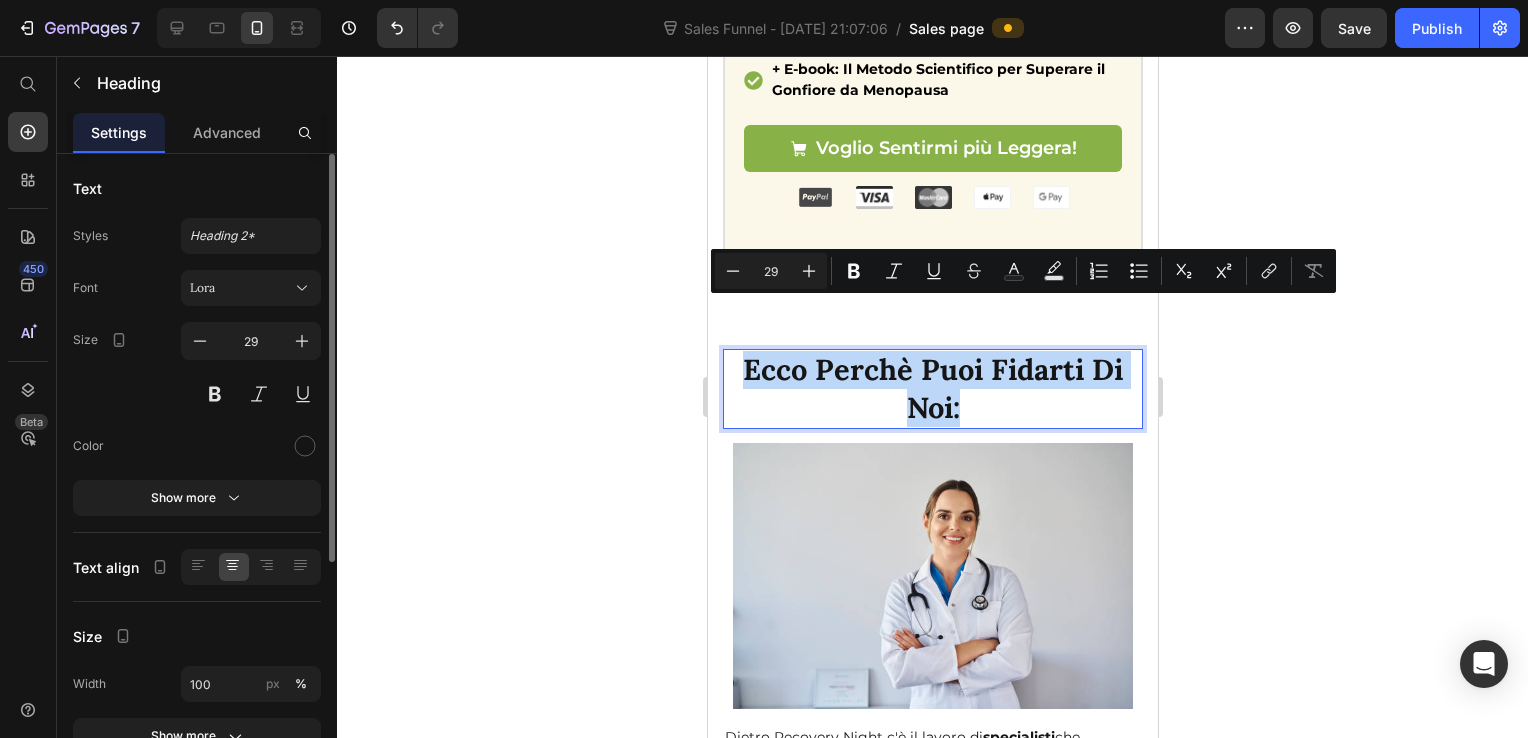 copy on "Ecco Perchè Puoi Fidarti Di Noi:" 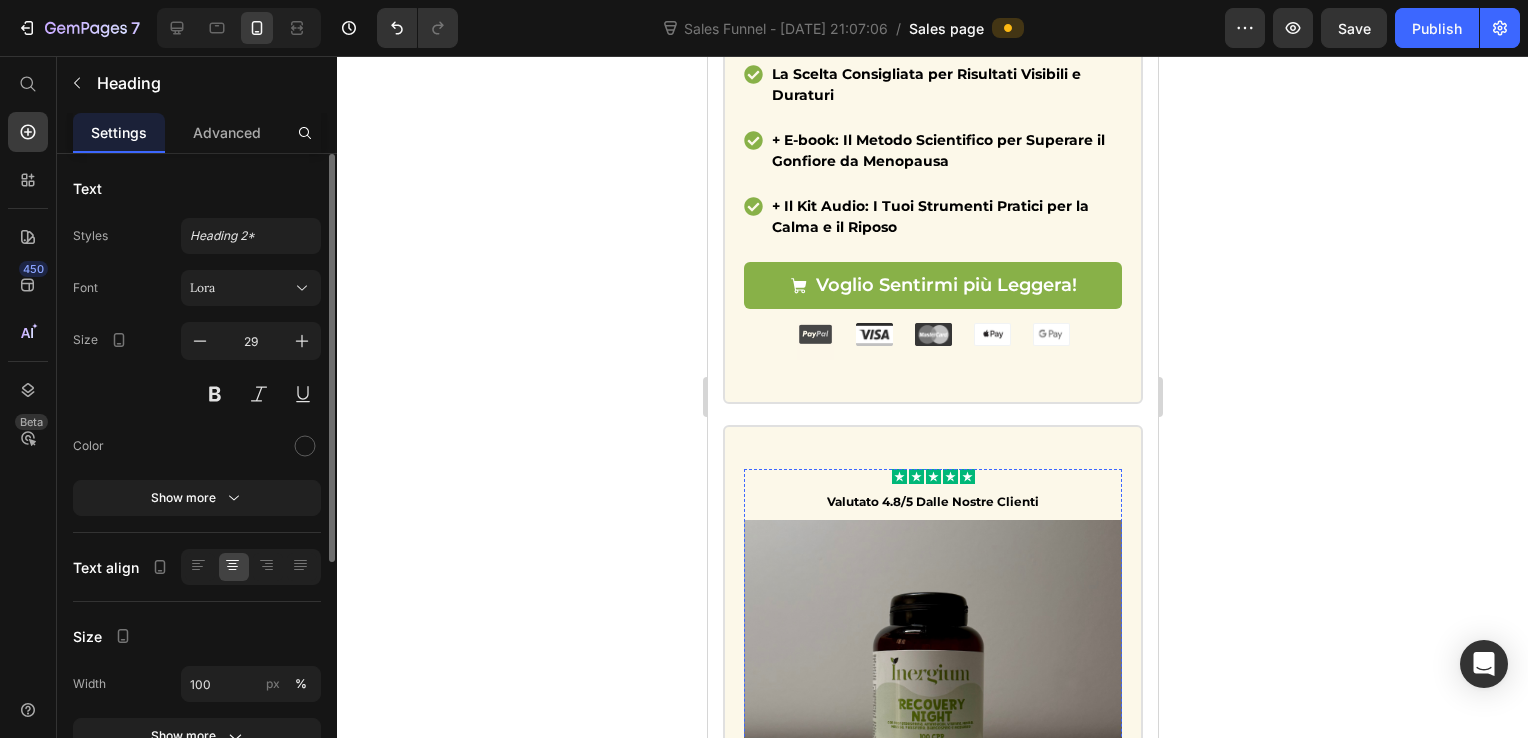 type on "16" 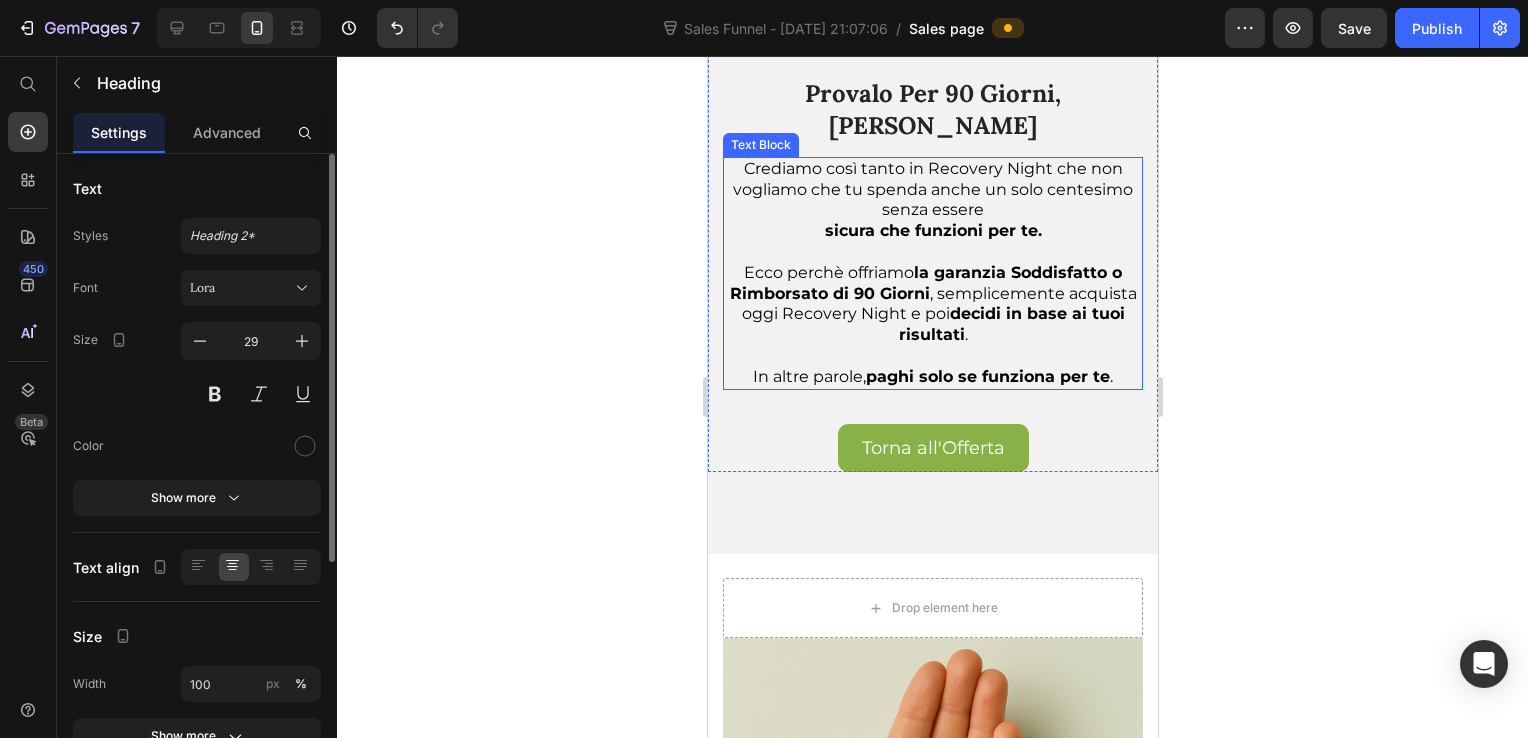 scroll, scrollTop: 7329, scrollLeft: 0, axis: vertical 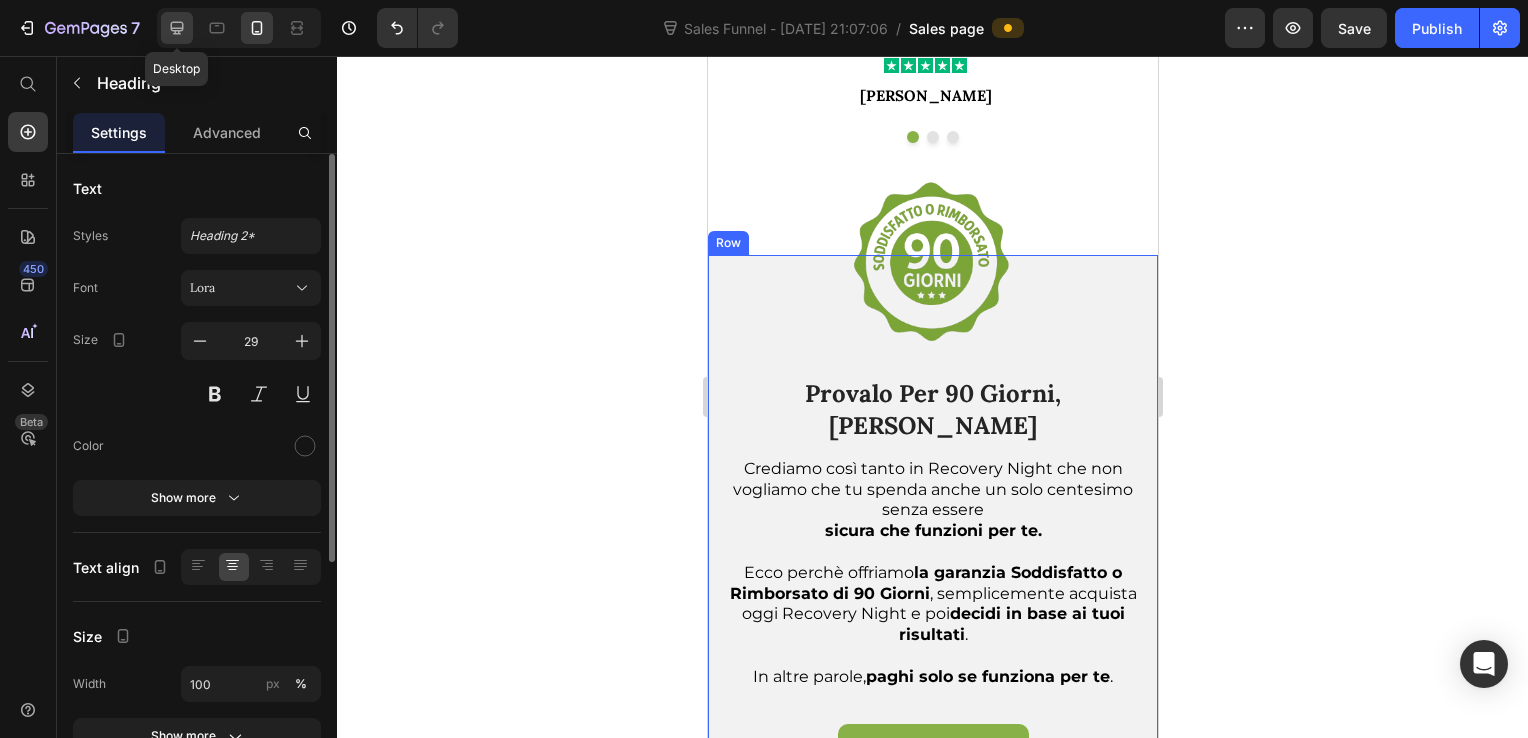 click 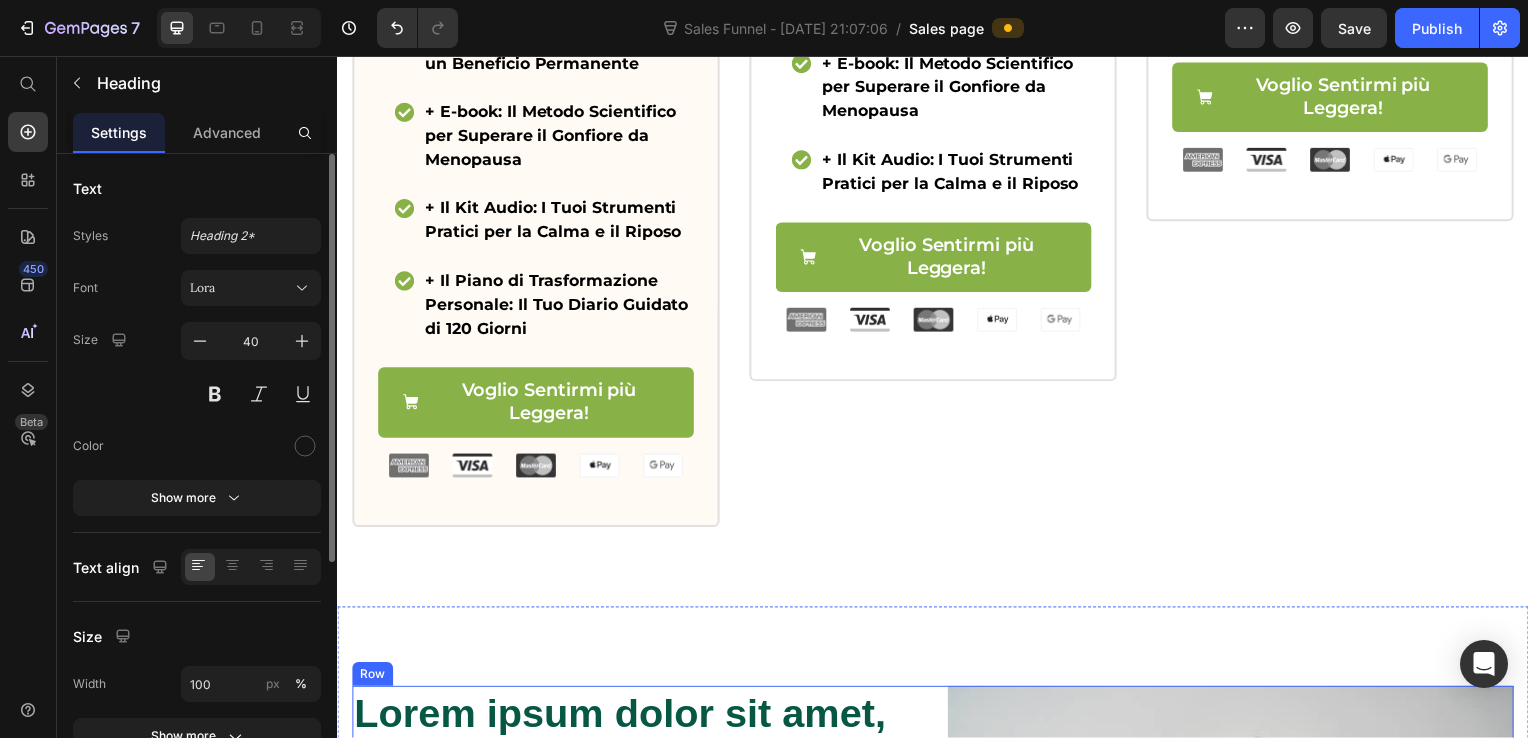 scroll, scrollTop: 2576, scrollLeft: 0, axis: vertical 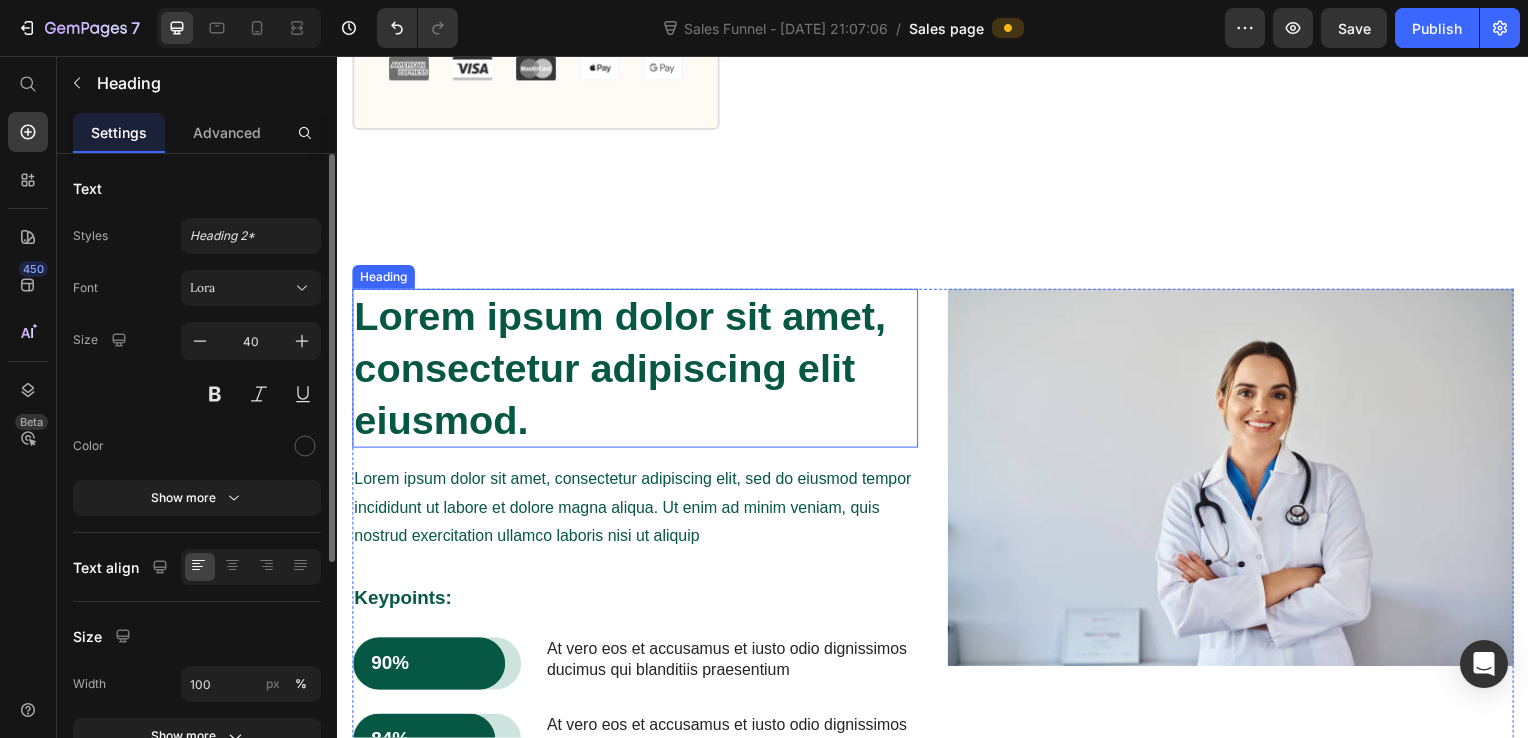 click on "Lorem ipsum dolor sit amet, consectetur adipiscing elit eiusmod." at bounding box center (637, 371) 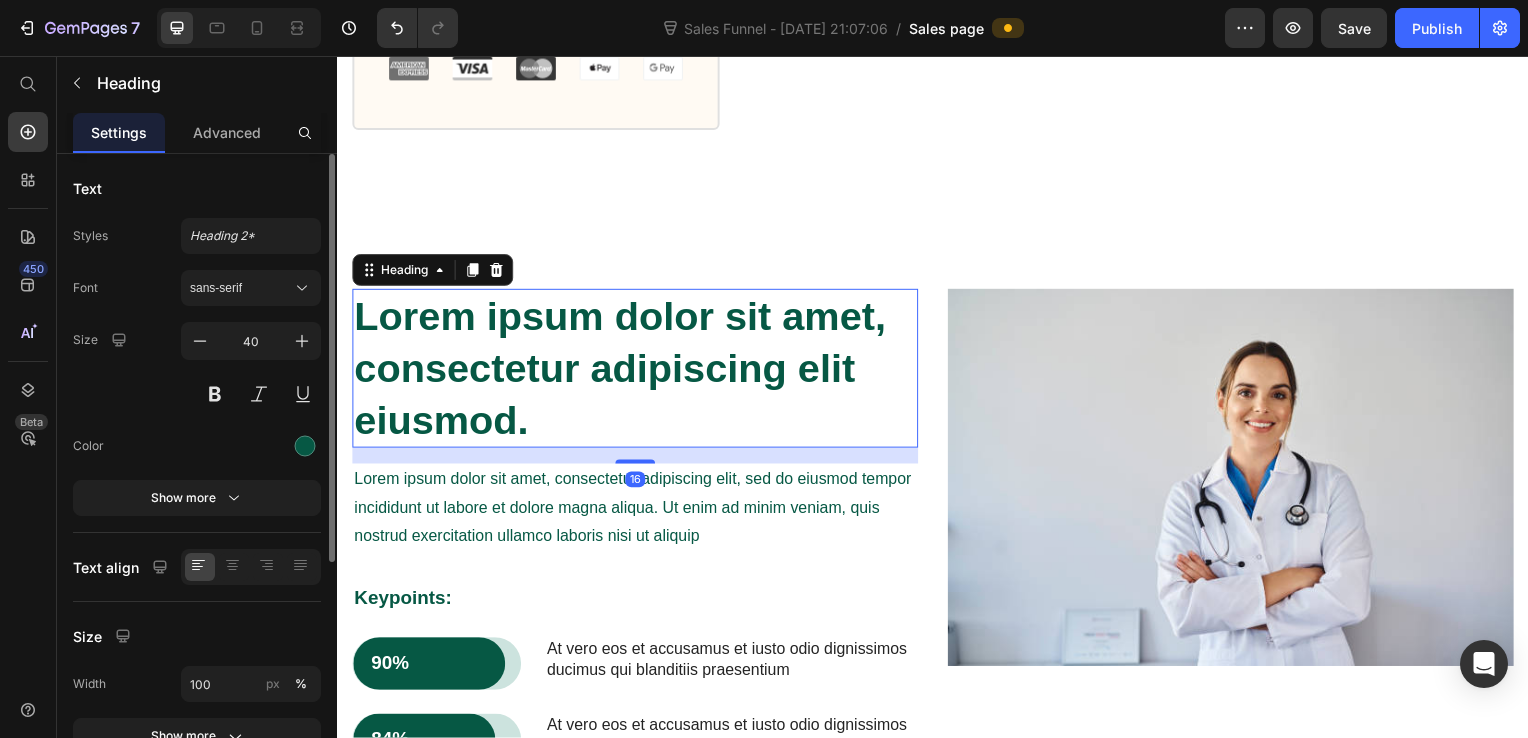 click on "Lorem ipsum dolor sit amet, consectetur adipiscing elit eiusmod." at bounding box center [637, 371] 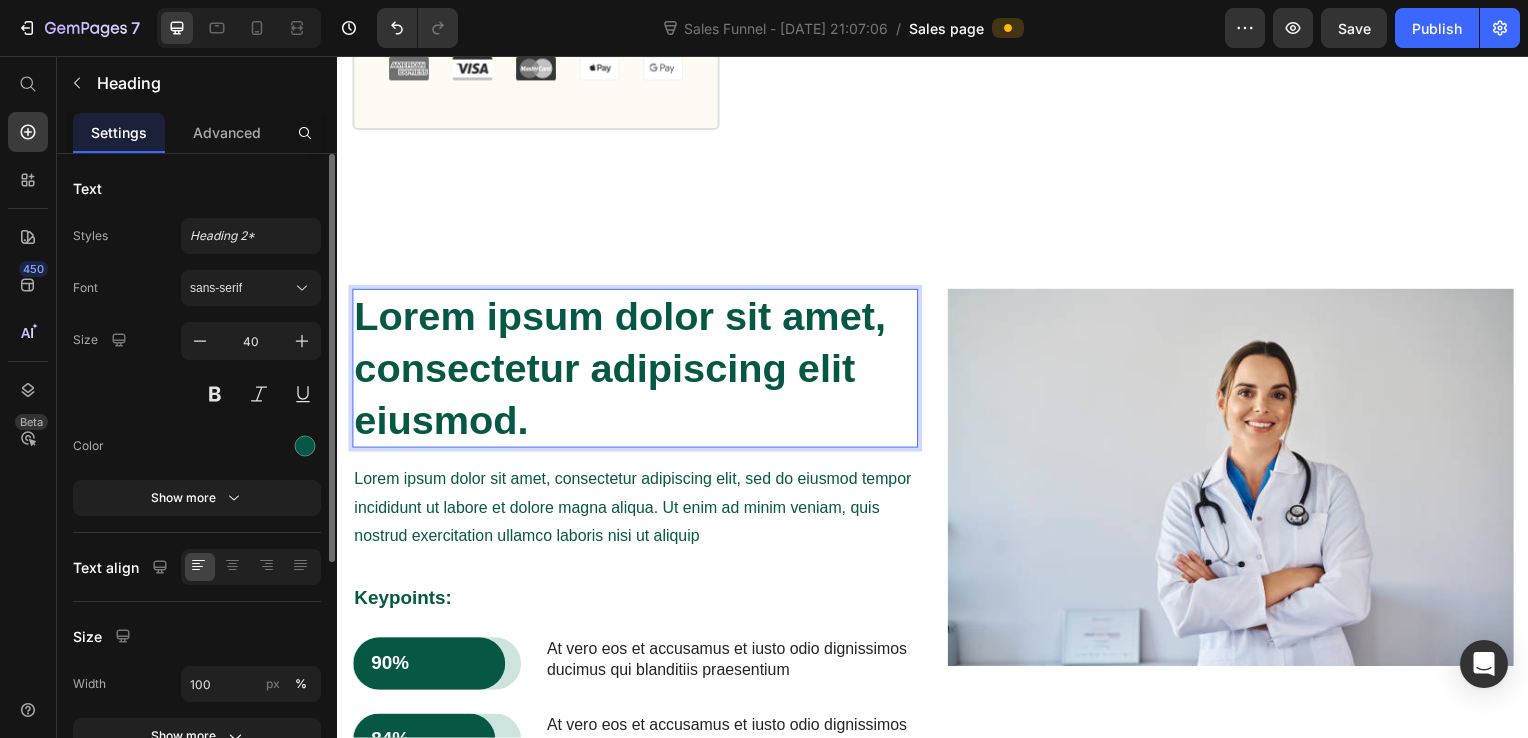 click on "Lorem ipsum dolor sit amet, consectetur adipiscing elit eiusmod." at bounding box center [637, 371] 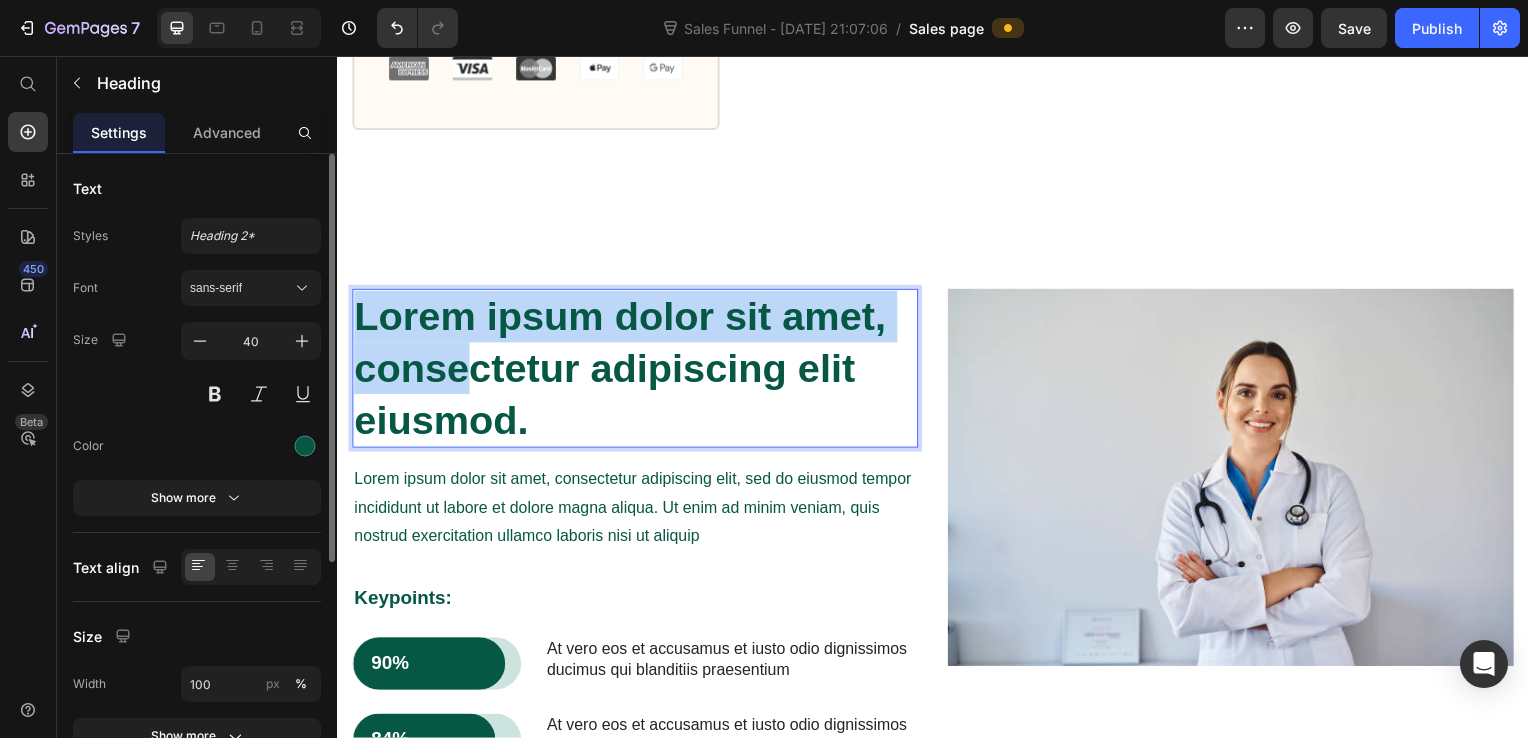 drag, startPoint x: 458, startPoint y: 377, endPoint x: 435, endPoint y: 362, distance: 27.45906 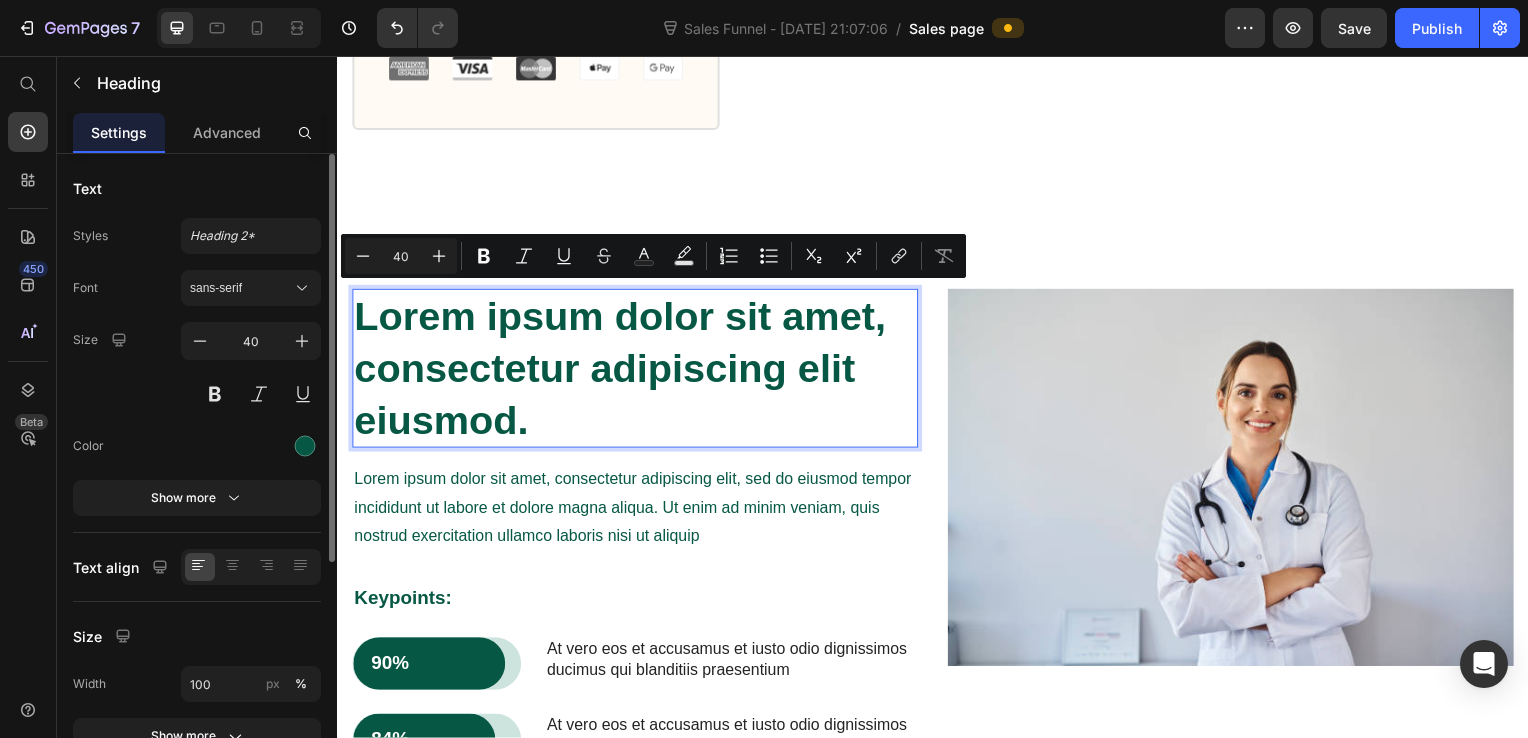drag, startPoint x: 566, startPoint y: 428, endPoint x: 556, endPoint y: 425, distance: 10.440307 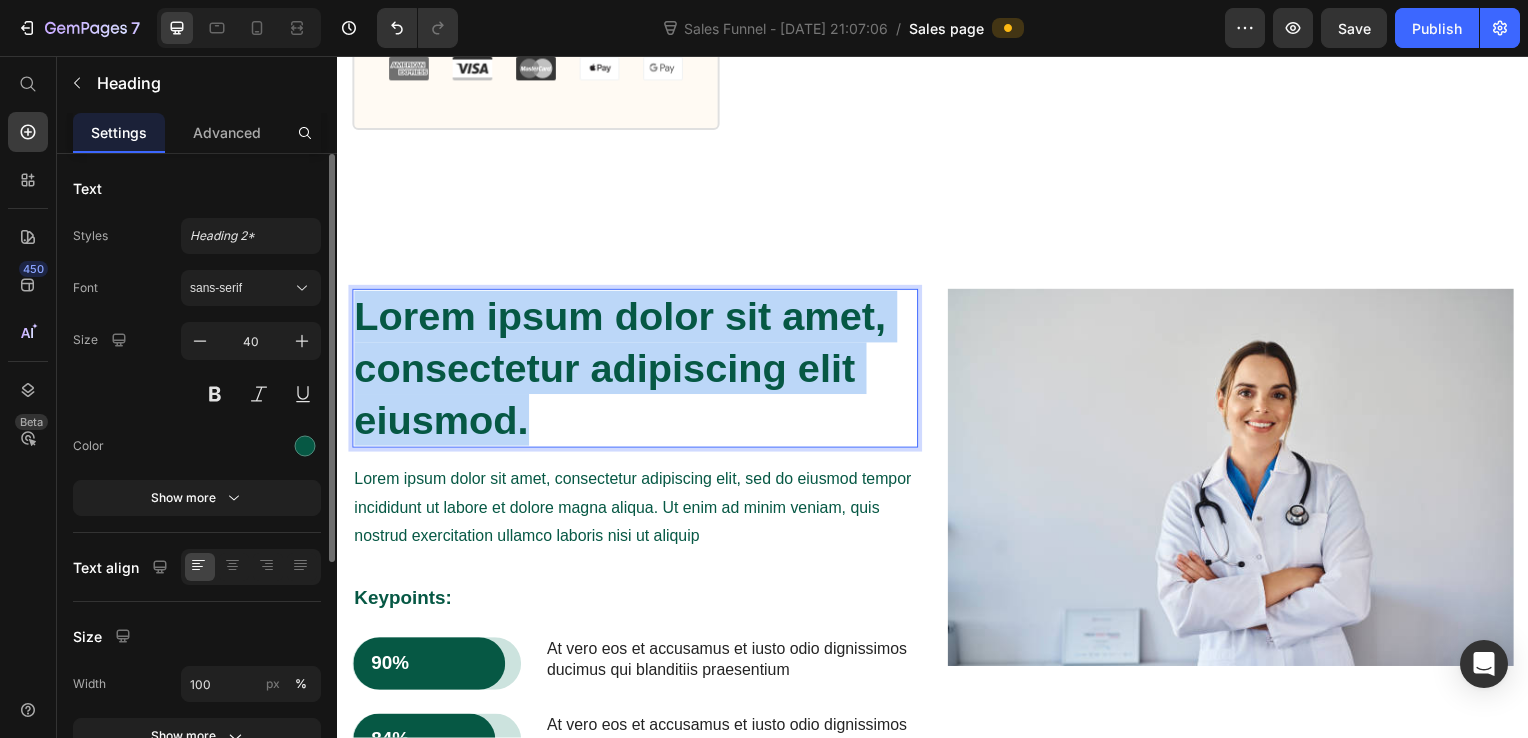 drag, startPoint x: 506, startPoint y: 402, endPoint x: 362, endPoint y: 305, distance: 173.62315 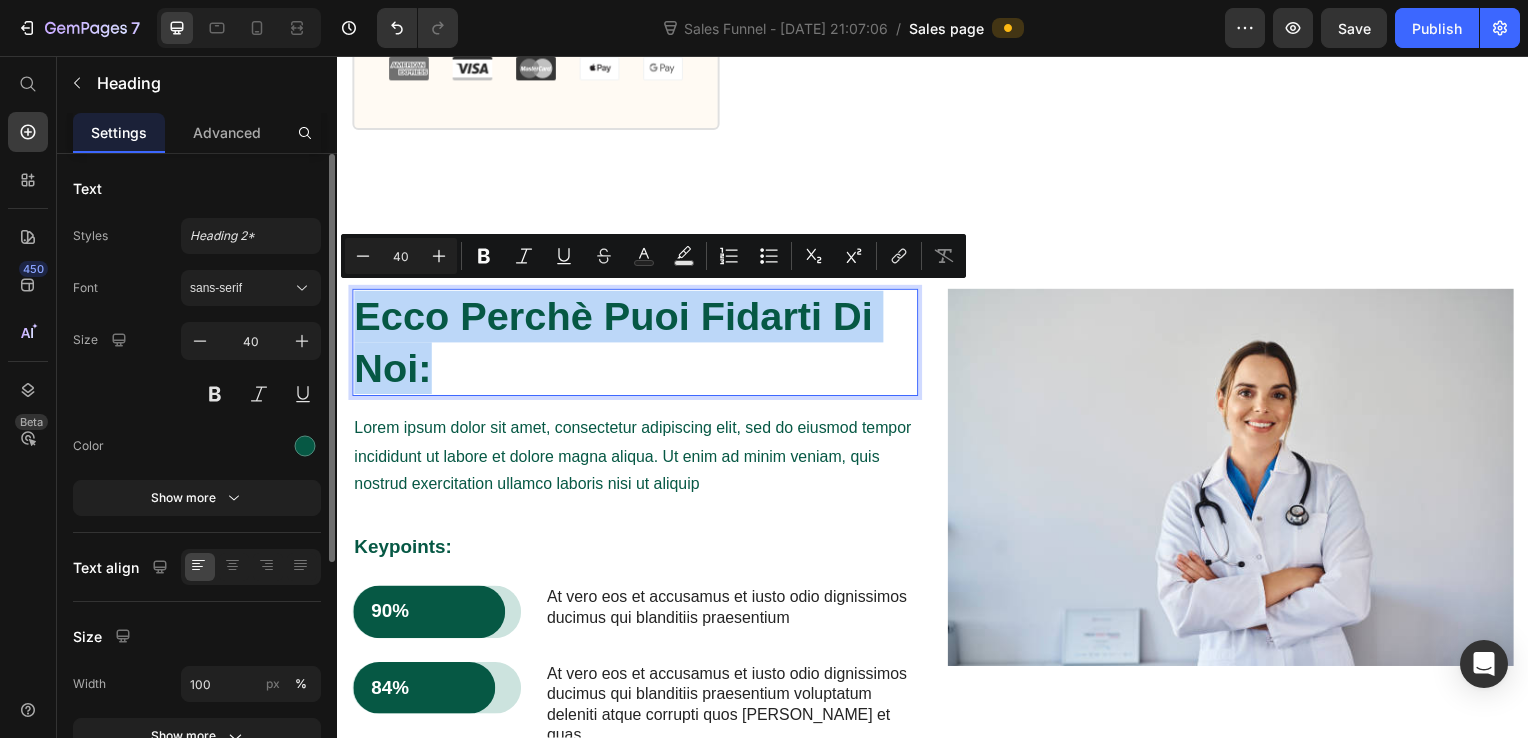 drag, startPoint x: 470, startPoint y: 349, endPoint x: 346, endPoint y: 315, distance: 128.57683 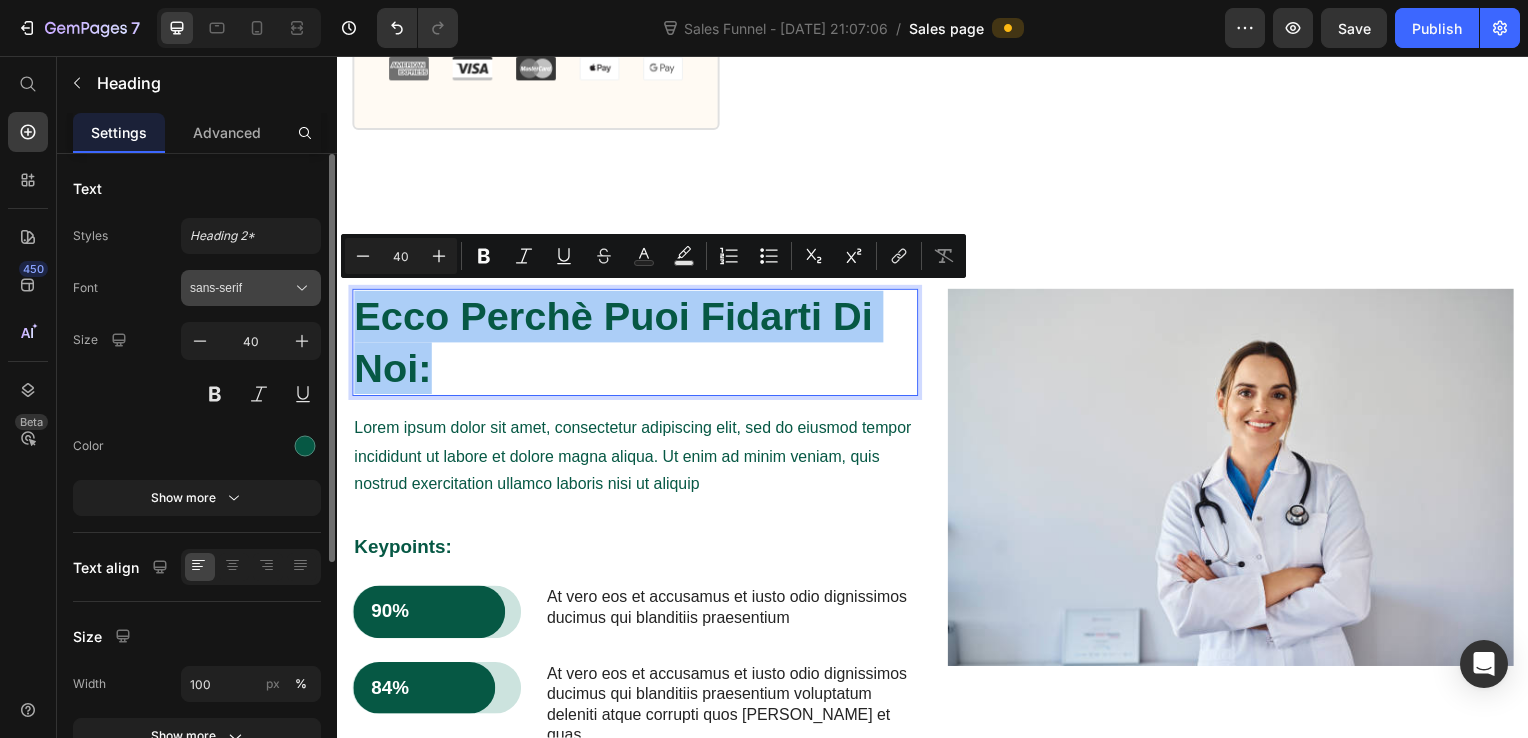 click on "sans-serif" at bounding box center [241, 288] 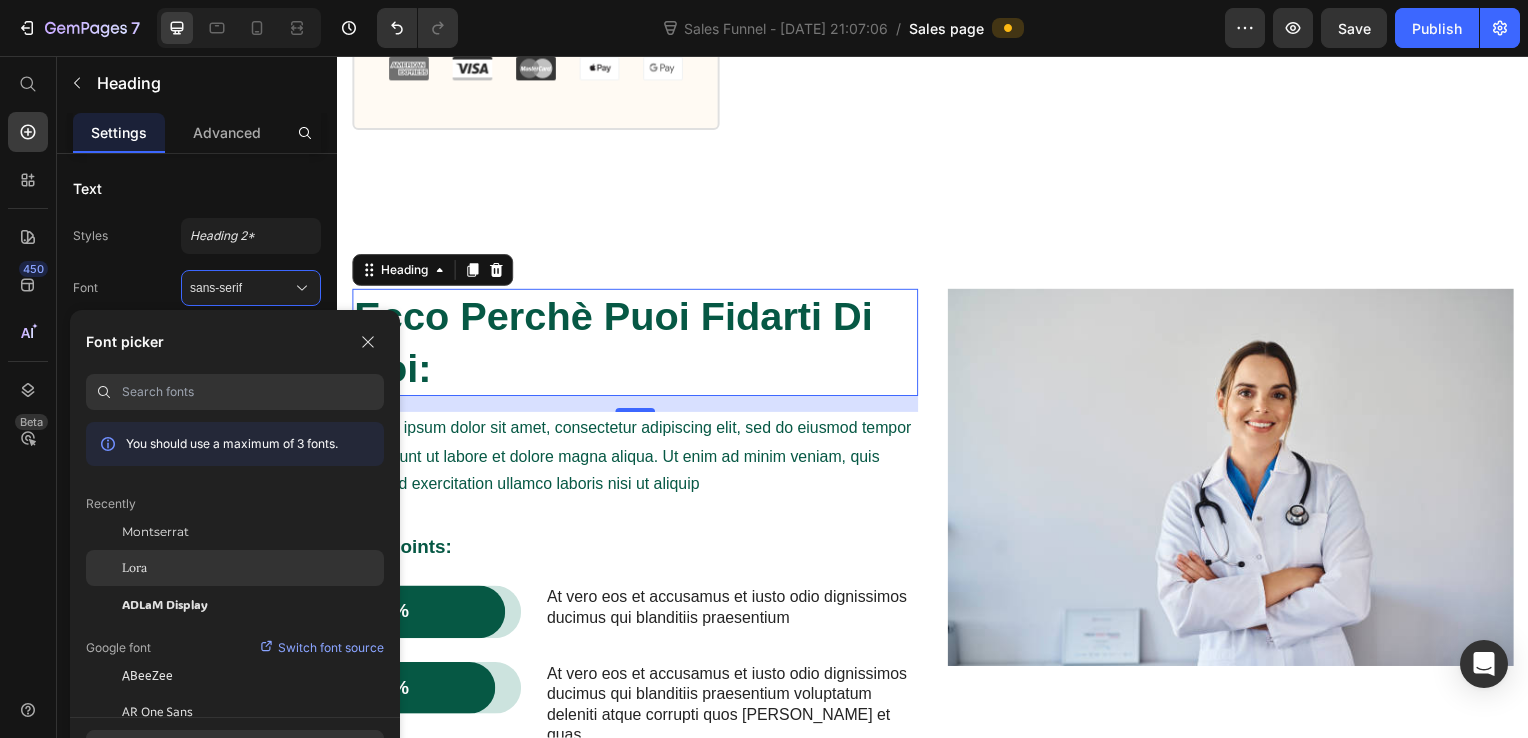 click on "Lora" 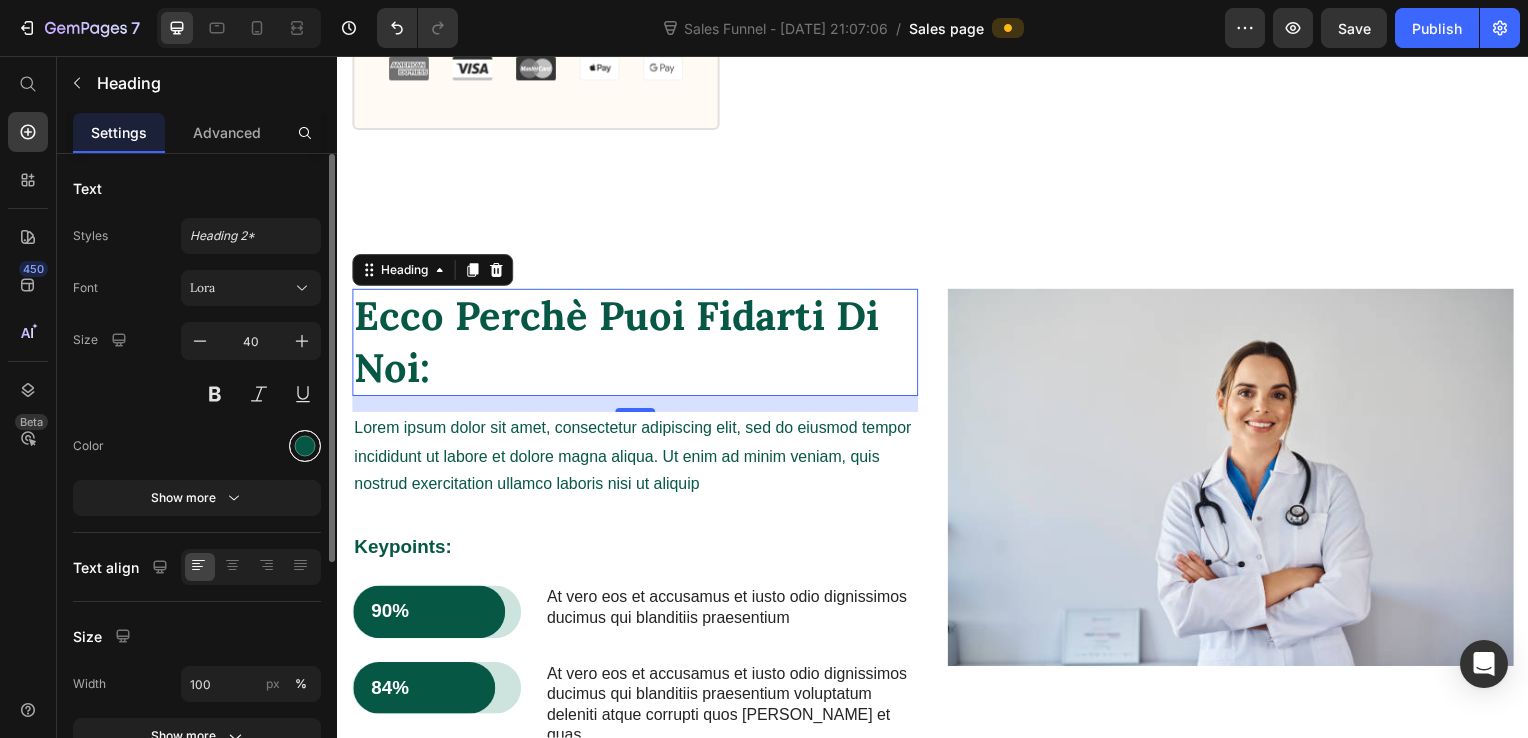 click at bounding box center [305, 446] 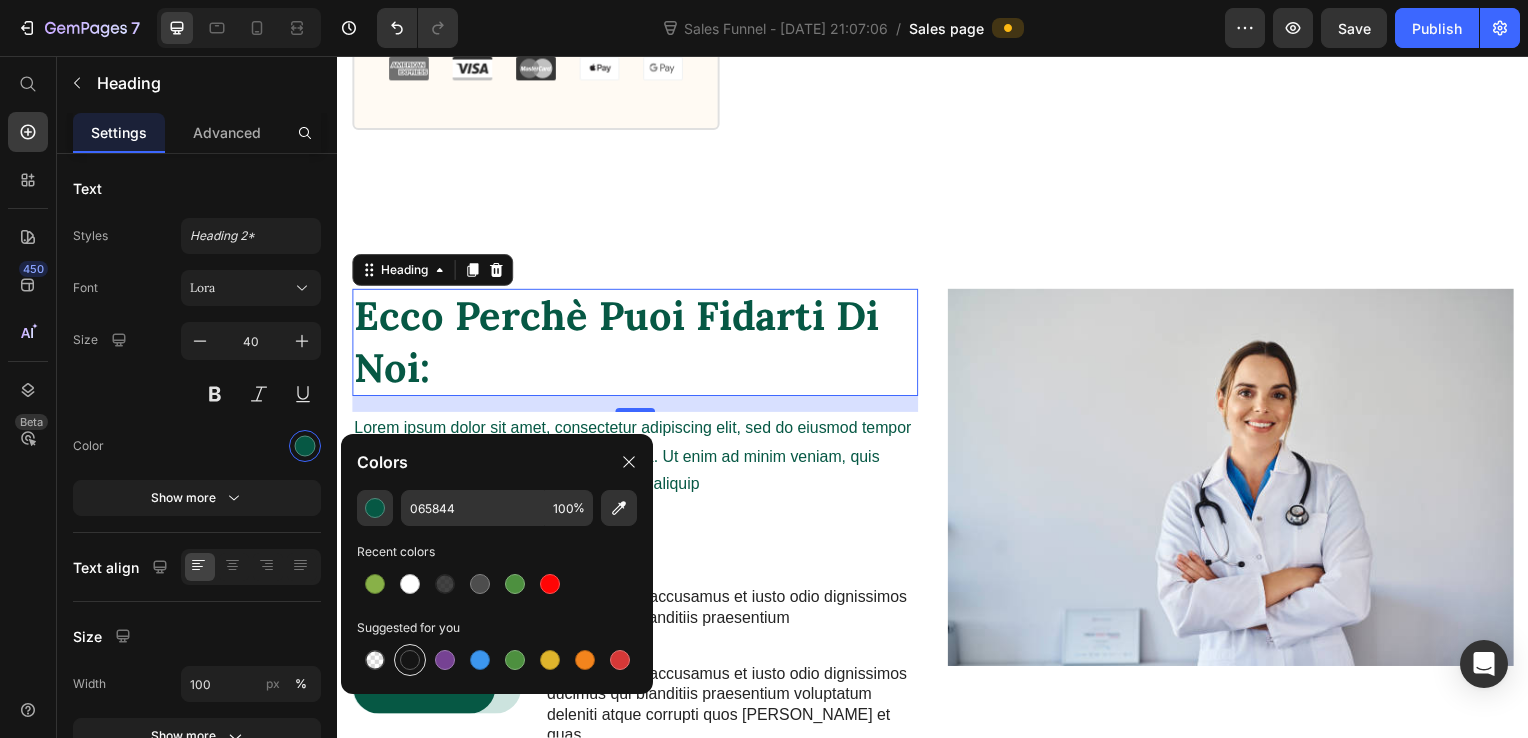 click at bounding box center [410, 660] 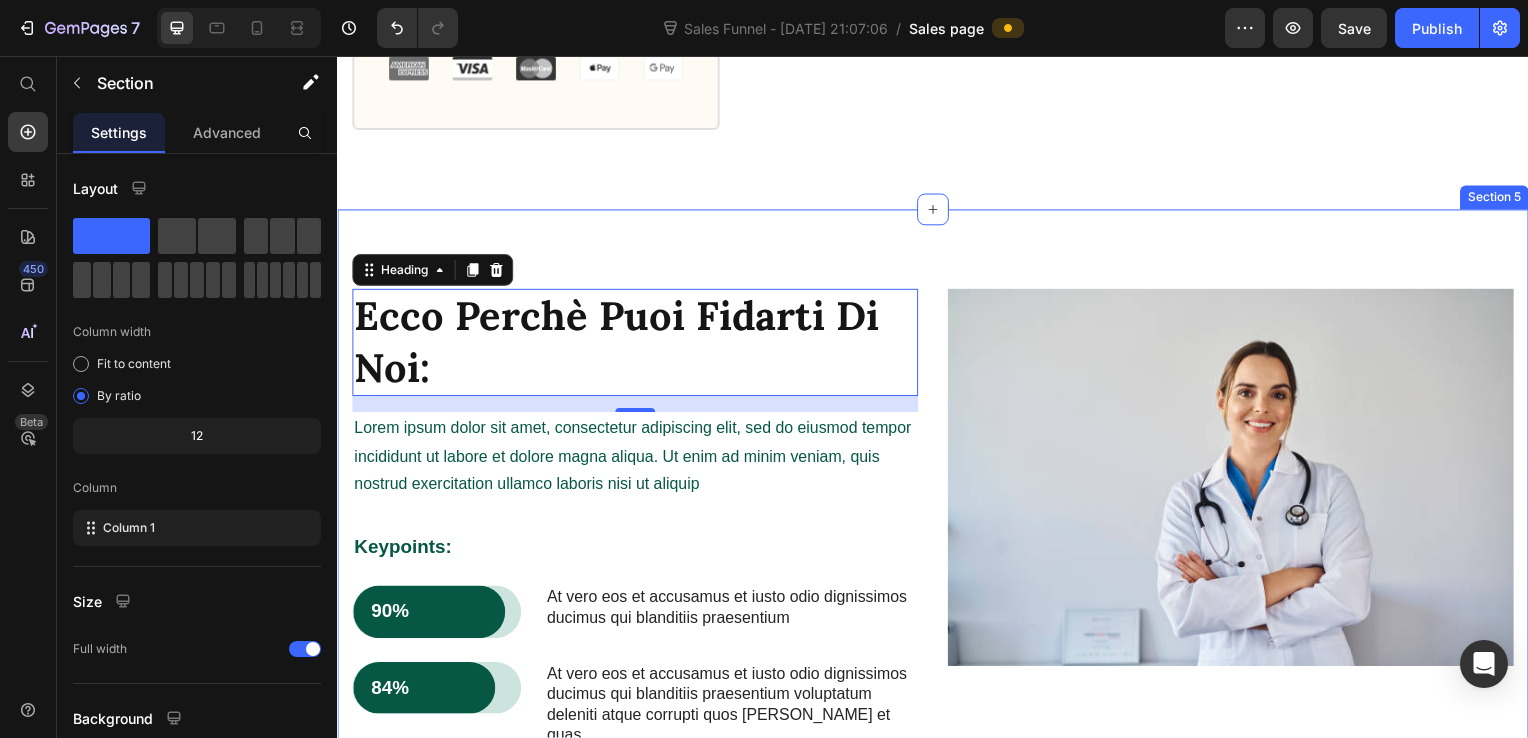 click on "Ecco Perchè Puoi Fidarti Di Noi: Heading   16 Lorem ipsum dolor sit amet, consectetur adipiscing elit, sed do eiusmod tempor incididunt ut labore et dolore magna aliqua. Ut enim ad minim veniam, quis nostrud exercitation ullamco laboris nisi ut aliquip Text Block Keypoints: Text Block 90% Text Block Row Row At vero eos et accusamus et iusto odio dignissimos ducimus qui blanditiis praesentium Text Block Row 84% Text Block Row Row At vero eos et accusamus et iusto odio dignissimos ducimus qui blanditiis praesentium voluptatum deleniti atque corrupti quos dolores et quas  Text Block Row 94% Text Block Row Row At vero eos et accusamus et iusto odio dignissimos ducimus qui blanditiis praesentium Text Block Row Image Row Section 5" at bounding box center [937, 561] 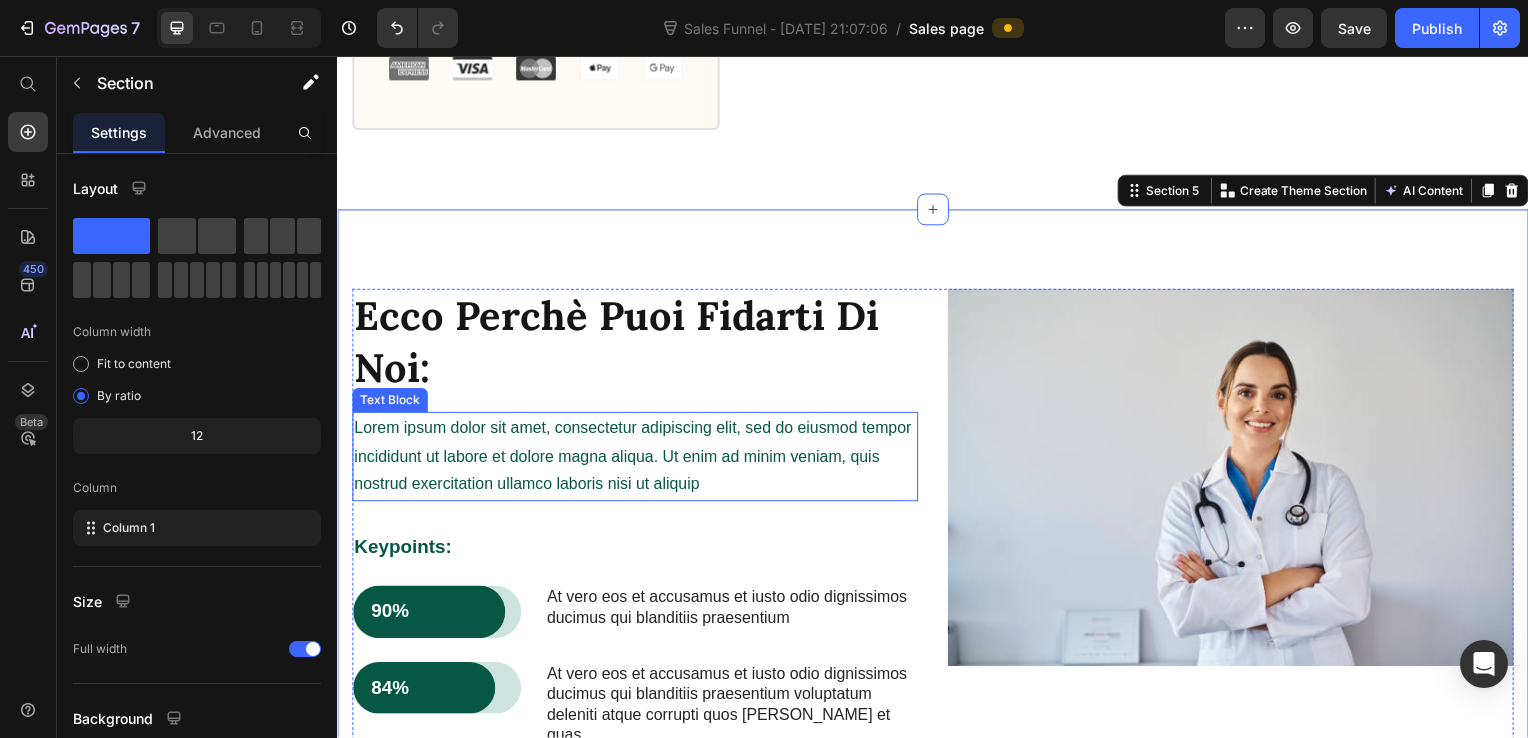 click on "Lorem ipsum dolor sit amet, consectetur adipiscing elit, sed do eiusmod tempor incididunt ut labore et dolore magna aliqua. Ut enim ad minim veniam, quis nostrud exercitation ullamco laboris nisi ut aliquip" at bounding box center (637, 460) 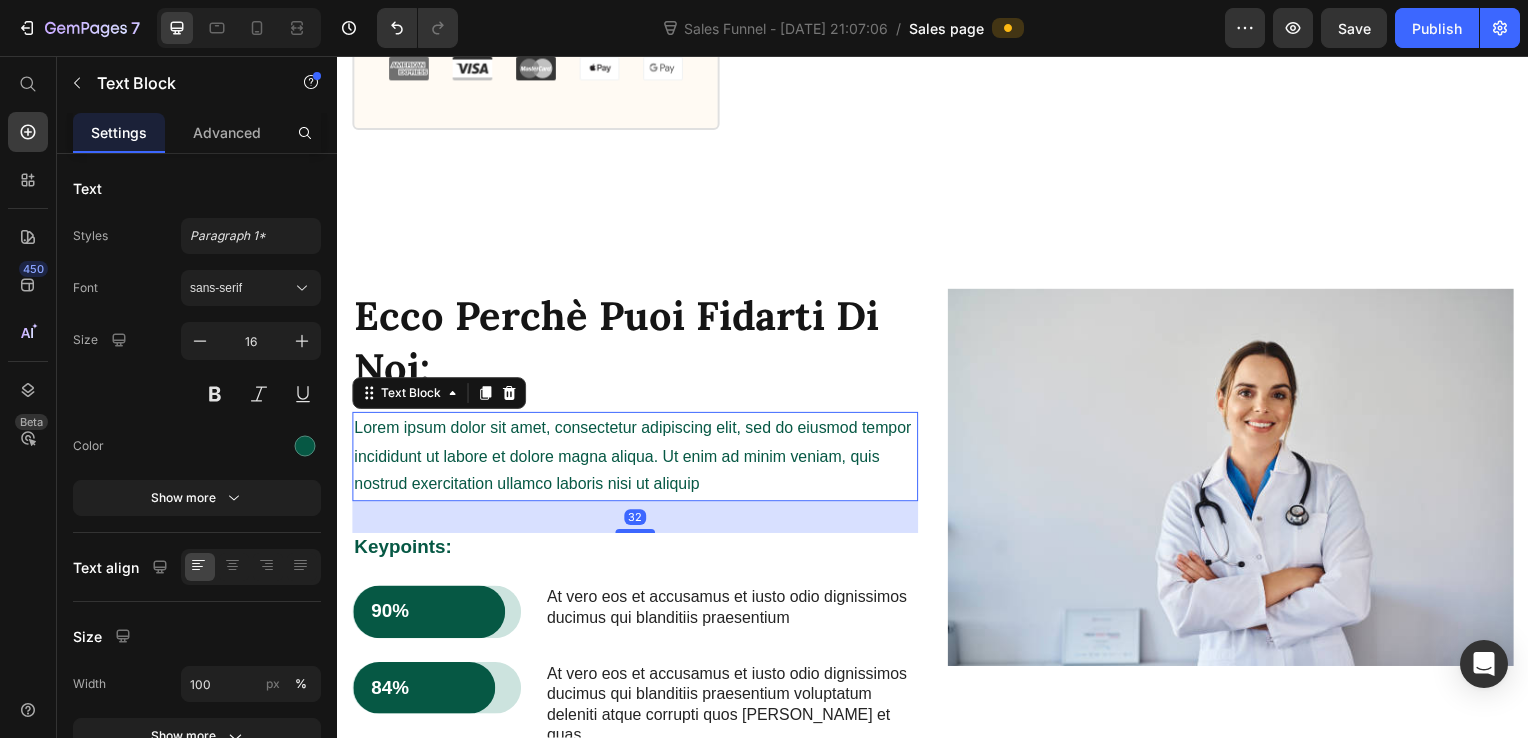 click on "Lorem ipsum dolor sit amet, consectetur adipiscing elit, sed do eiusmod tempor incididunt ut labore et dolore magna aliqua. Ut enim ad minim veniam, quis nostrud exercitation ullamco laboris nisi ut aliquip" at bounding box center (637, 460) 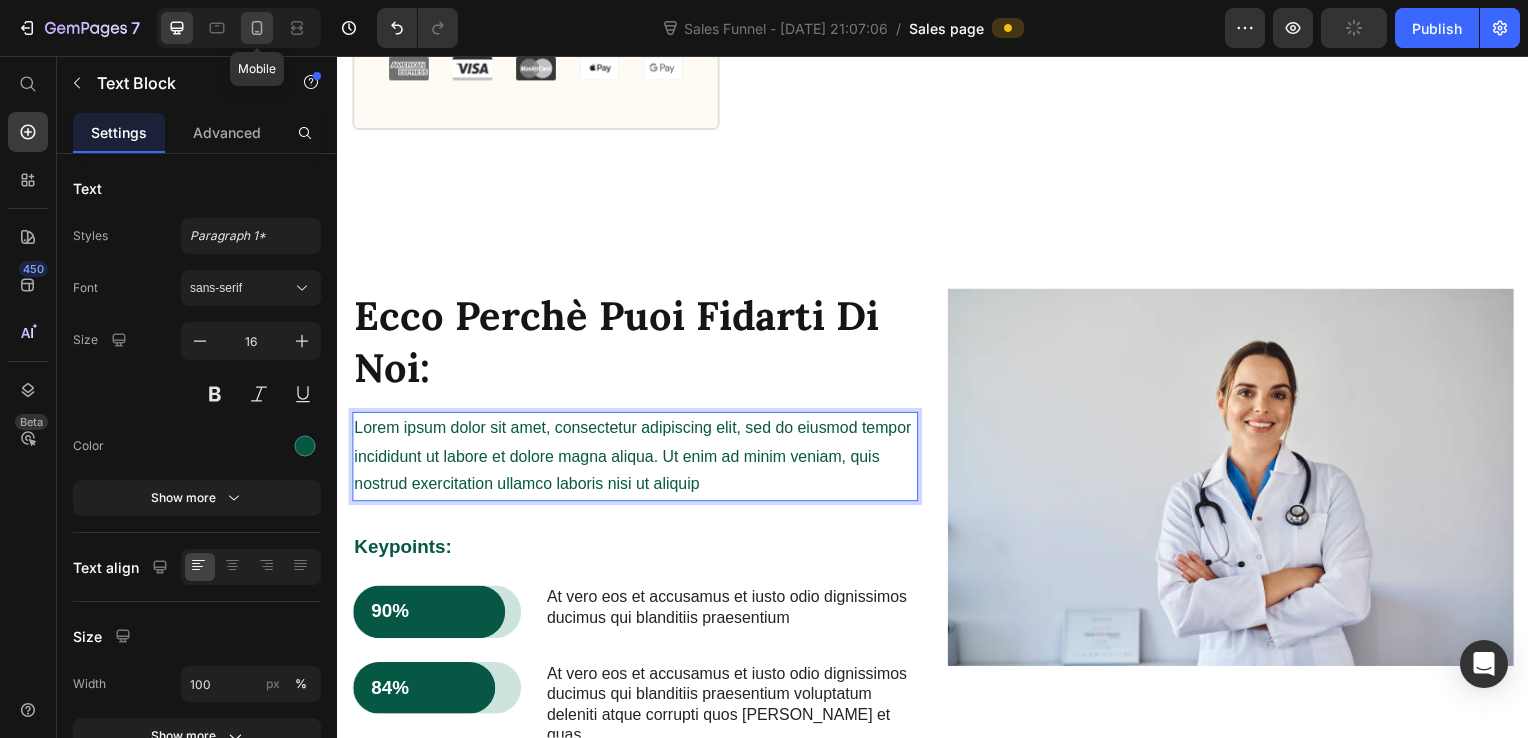 click 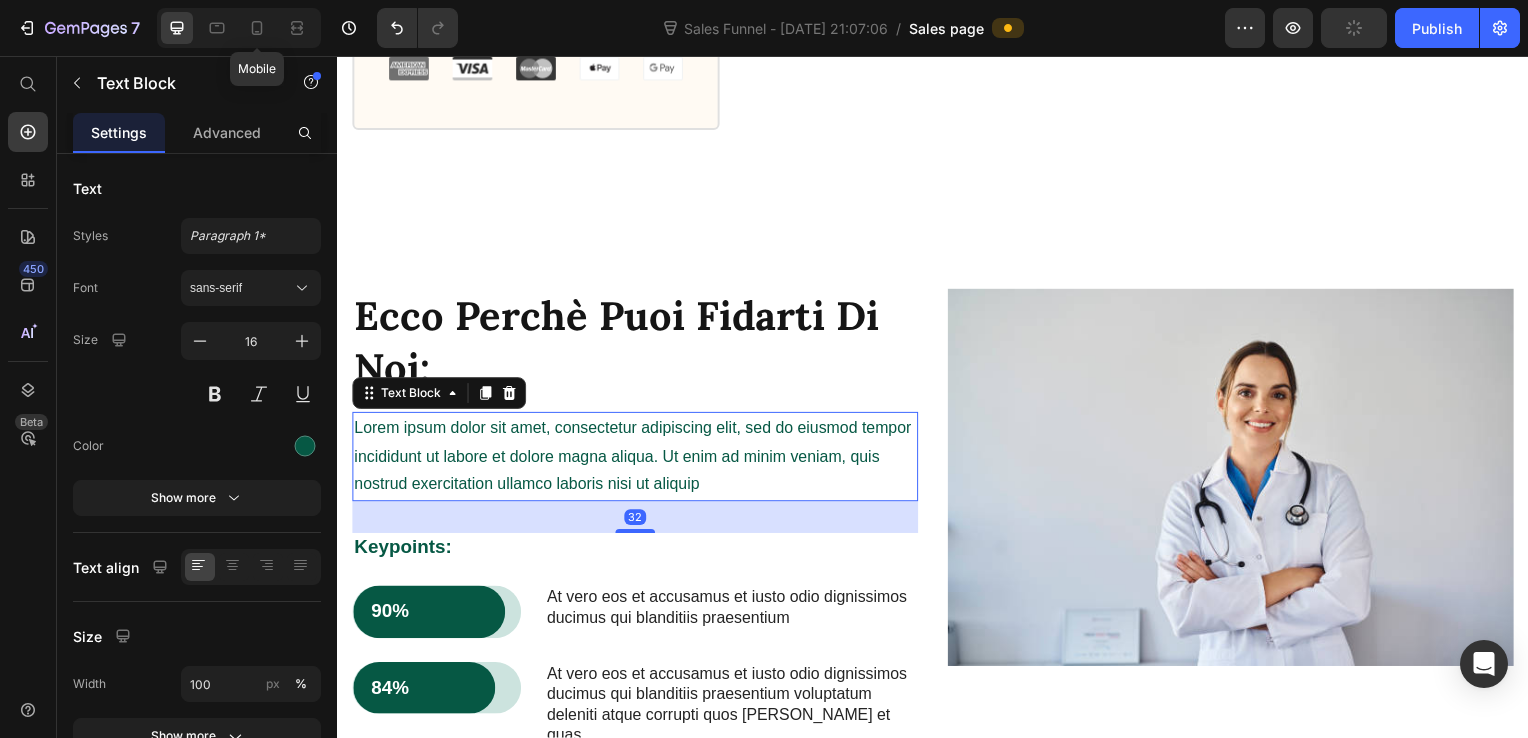type on "14" 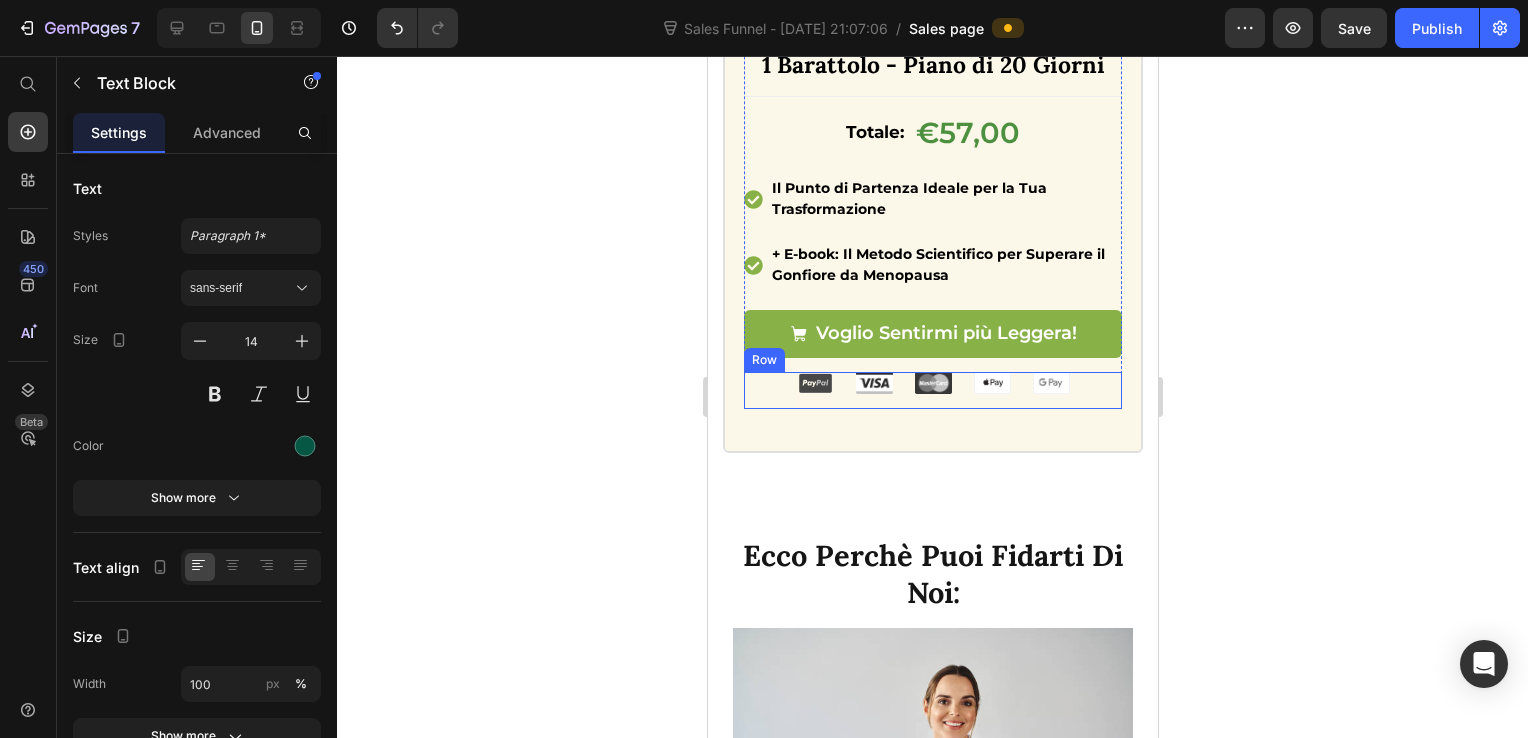 scroll, scrollTop: 5332, scrollLeft: 0, axis: vertical 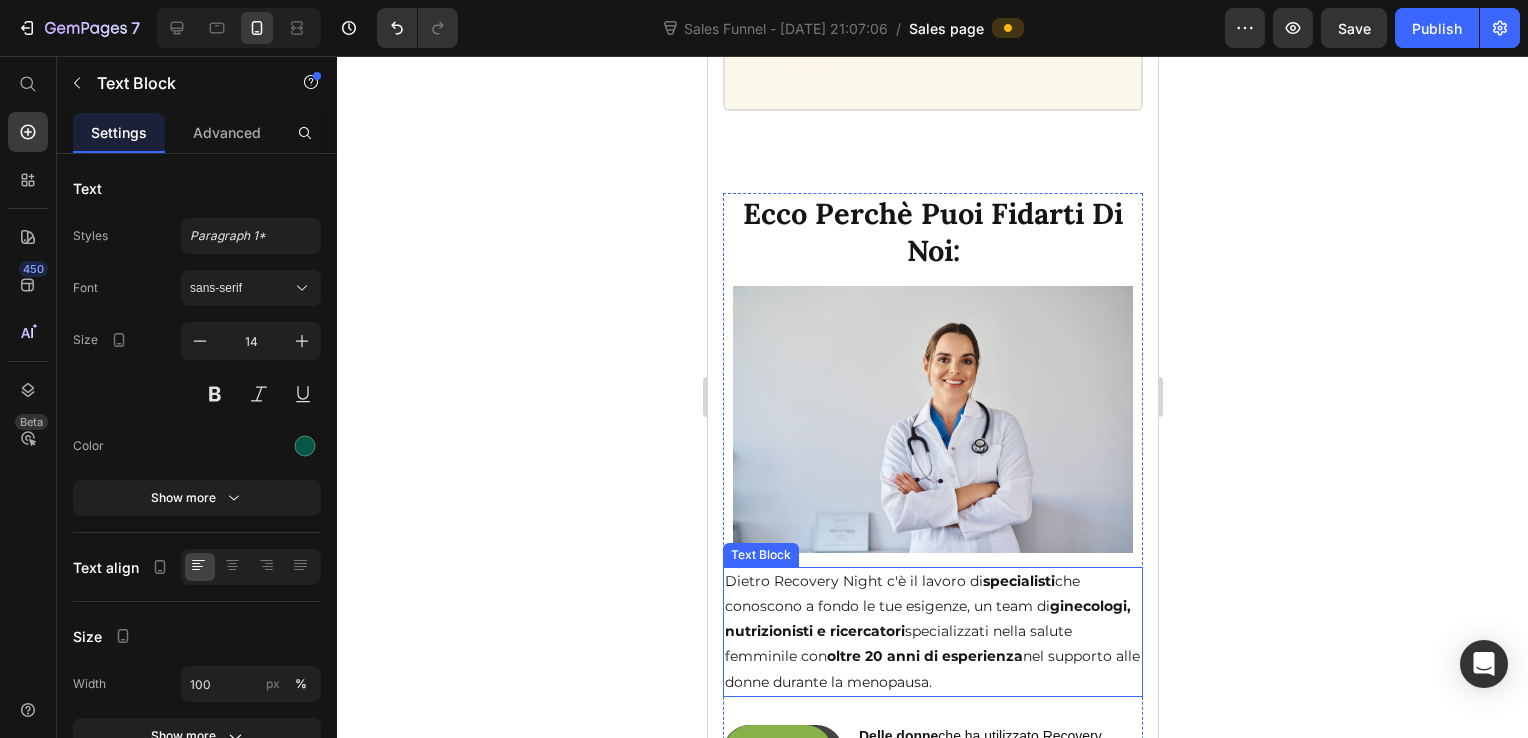 click on "Dietro Recovery Night c'è il lavoro di  specialisti  che conoscono a fondo le tue esigenze, un team di  ginecologi, nutrizionisti e ricercatori  specializzati nella salute femminile con  oltre 20 anni di esperienza  nel supporto alle donne durante la menopausa." at bounding box center [932, 632] 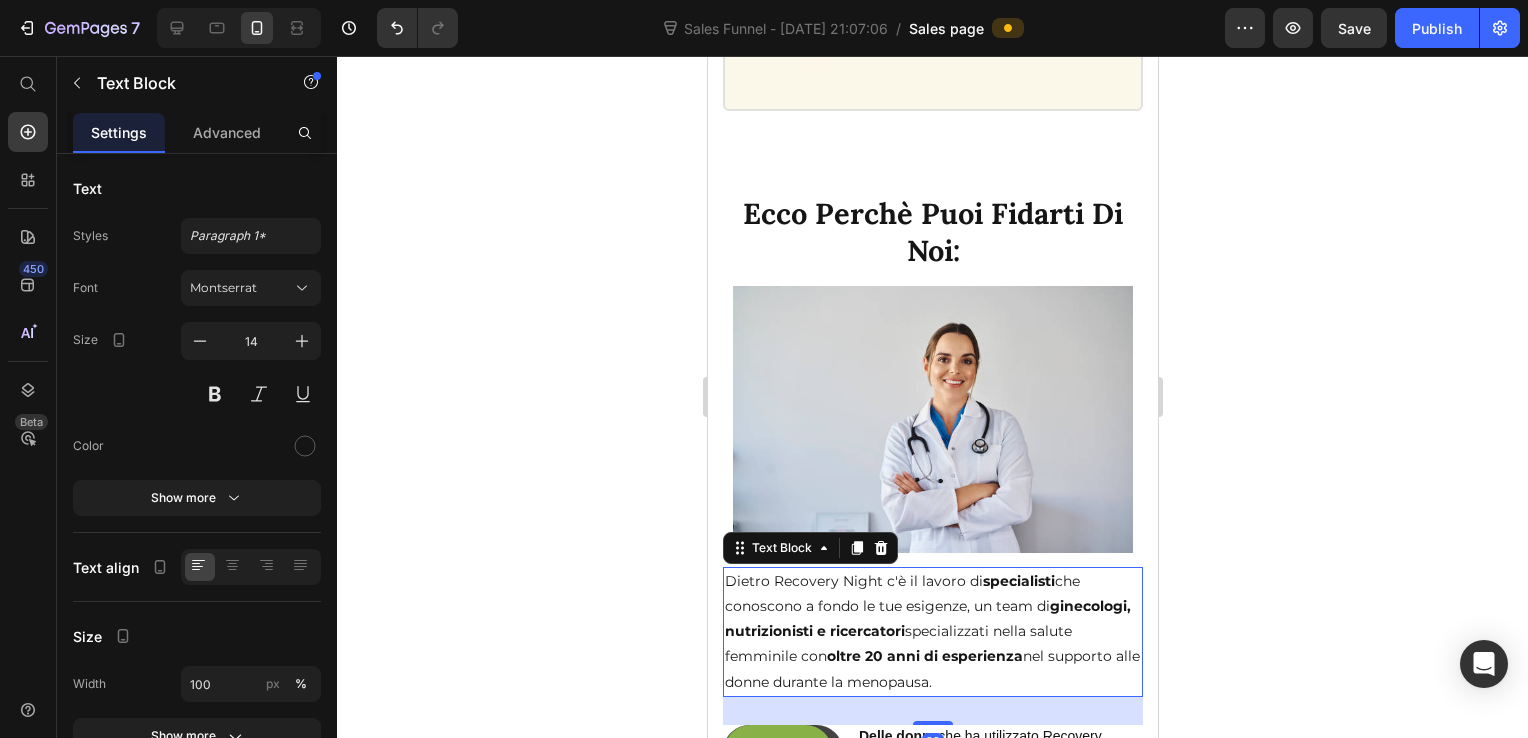 click on "Dietro Recovery Night c'è il lavoro di  specialisti  che conoscono a fondo le tue esigenze, un team di  ginecologi, nutrizionisti e ricercatori  specializzati nella salute femminile con  oltre 20 anni di esperienza  nel supporto alle donne durante la menopausa." at bounding box center (932, 632) 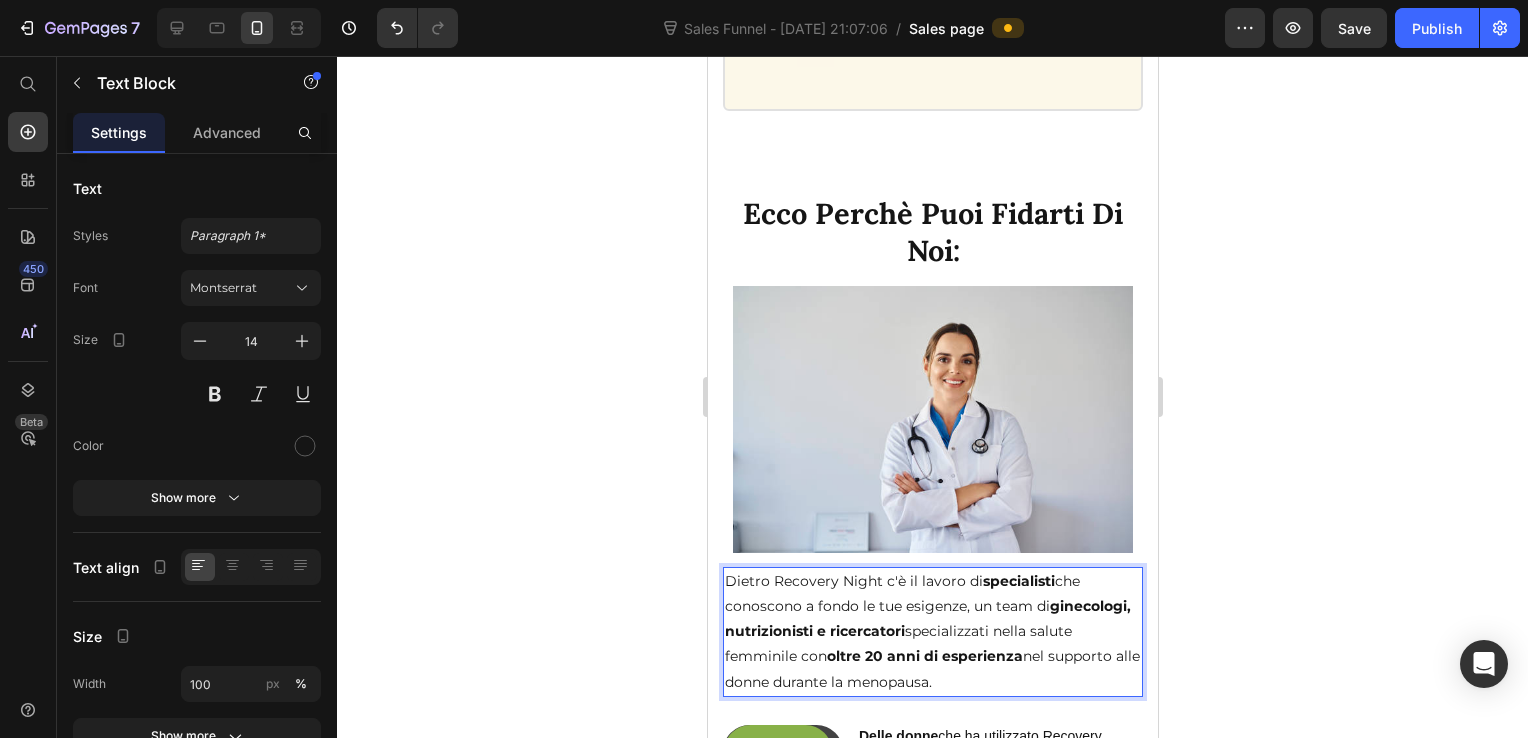 click on "Dietro Recovery Night c'è il lavoro di  specialisti  che conoscono a fondo le tue esigenze, un team di  ginecologi, nutrizionisti e ricercatori  specializzati nella salute femminile con  oltre 20 anni di esperienza  nel supporto alle donne durante la menopausa." at bounding box center (932, 632) 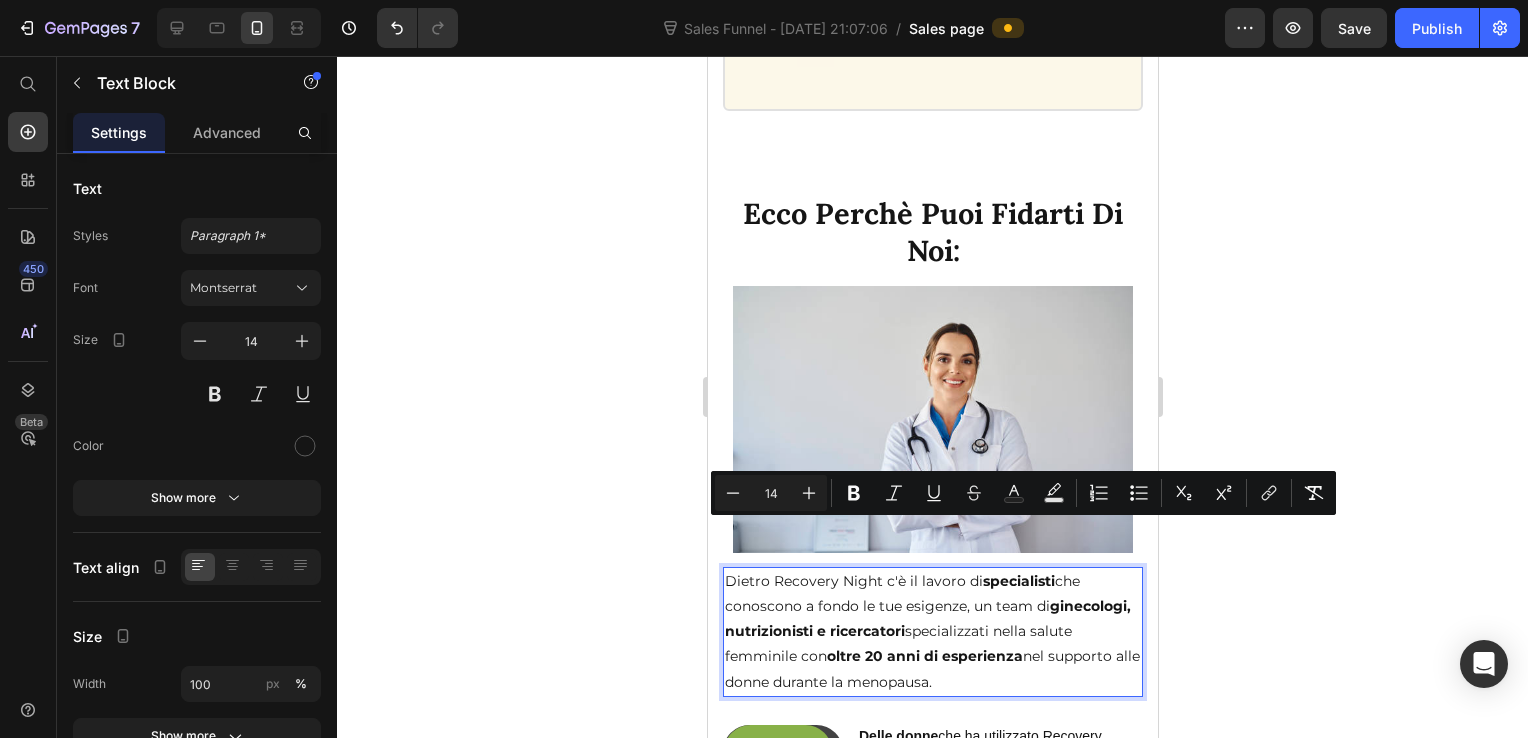 copy on "Dietro Recovery Night c'è il lavoro di  specialisti  che conoscono a fondo le tue esigenze, un team di  ginecologi, nutrizionisti e ricercatori  specializzati nella salute femminile con  oltre 20 anni di esperienza  nel supporto alle donne durante la menopausa." 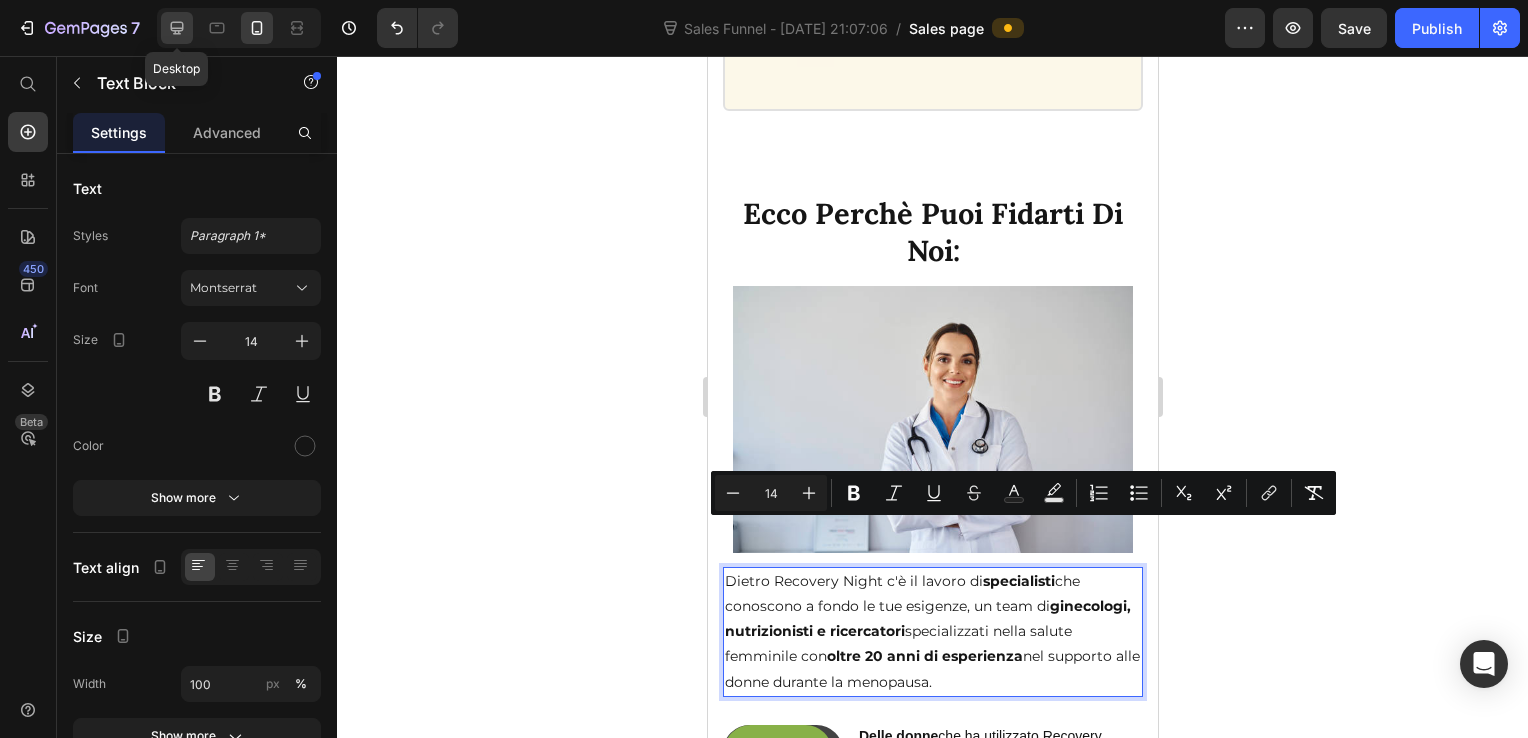 click 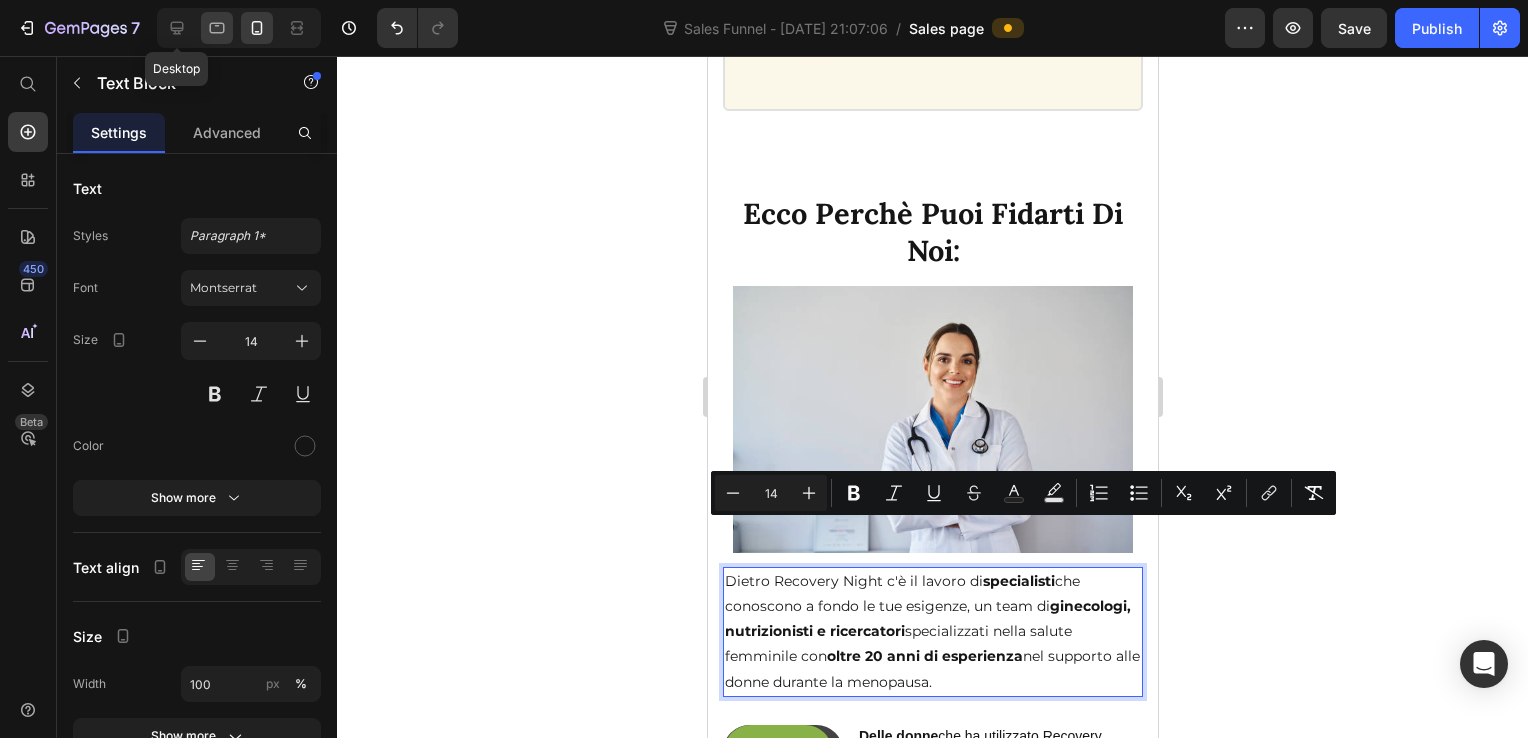 type on "20" 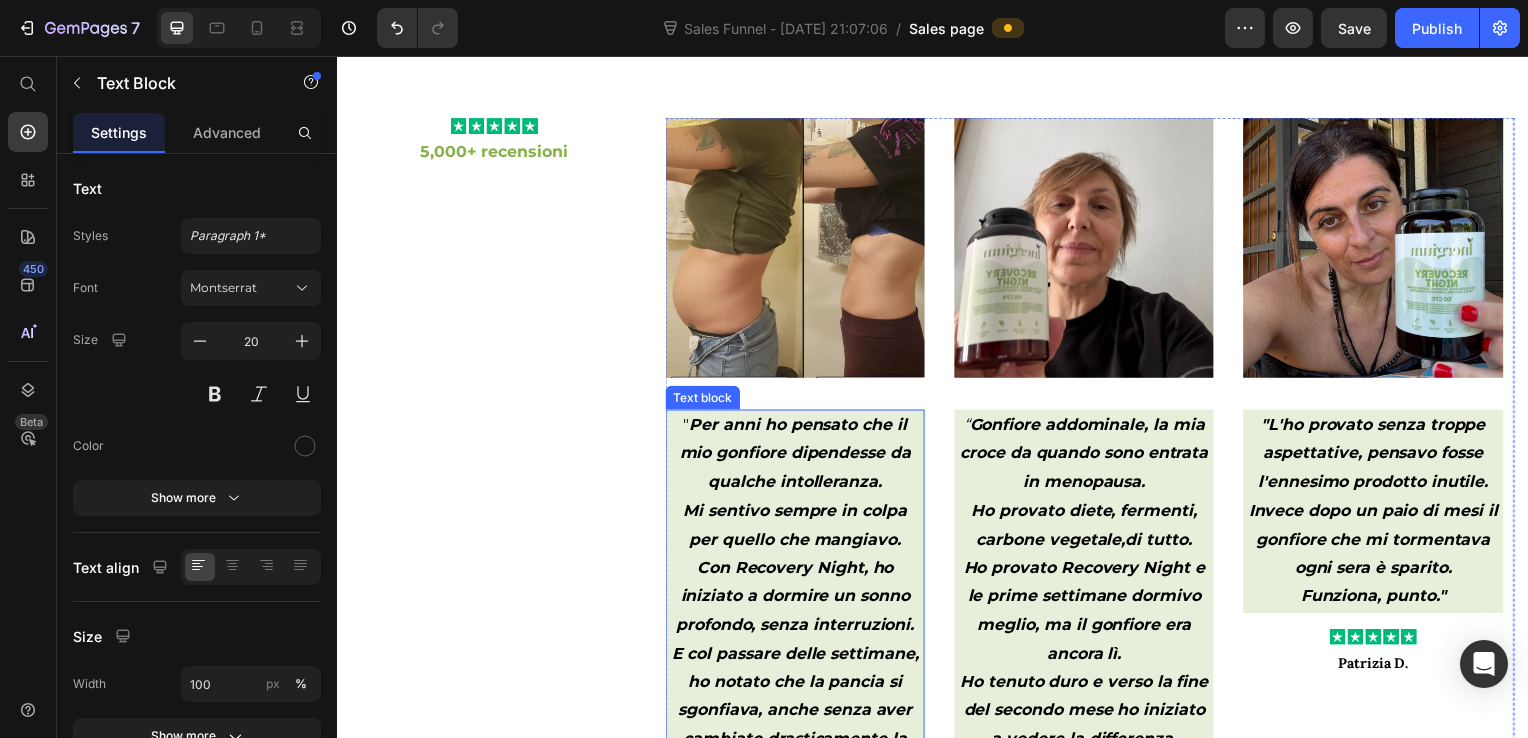 scroll, scrollTop: 2772, scrollLeft: 0, axis: vertical 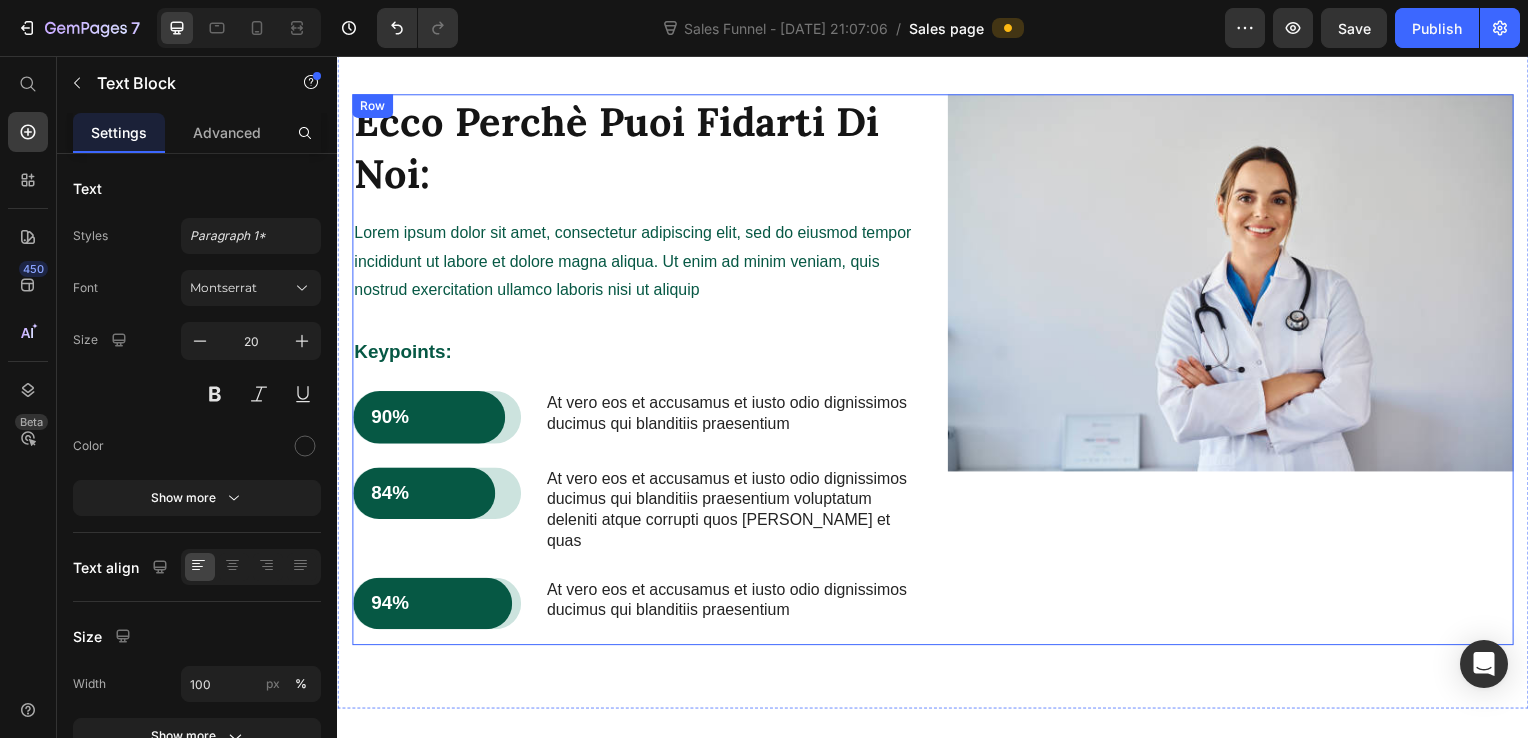 click on "Lorem ipsum dolor sit amet, consectetur adipiscing elit, sed do eiusmod tempor incididunt ut labore et dolore magna aliqua. Ut enim ad minim veniam, quis nostrud exercitation ullamco laboris nisi ut aliquip" at bounding box center [637, 264] 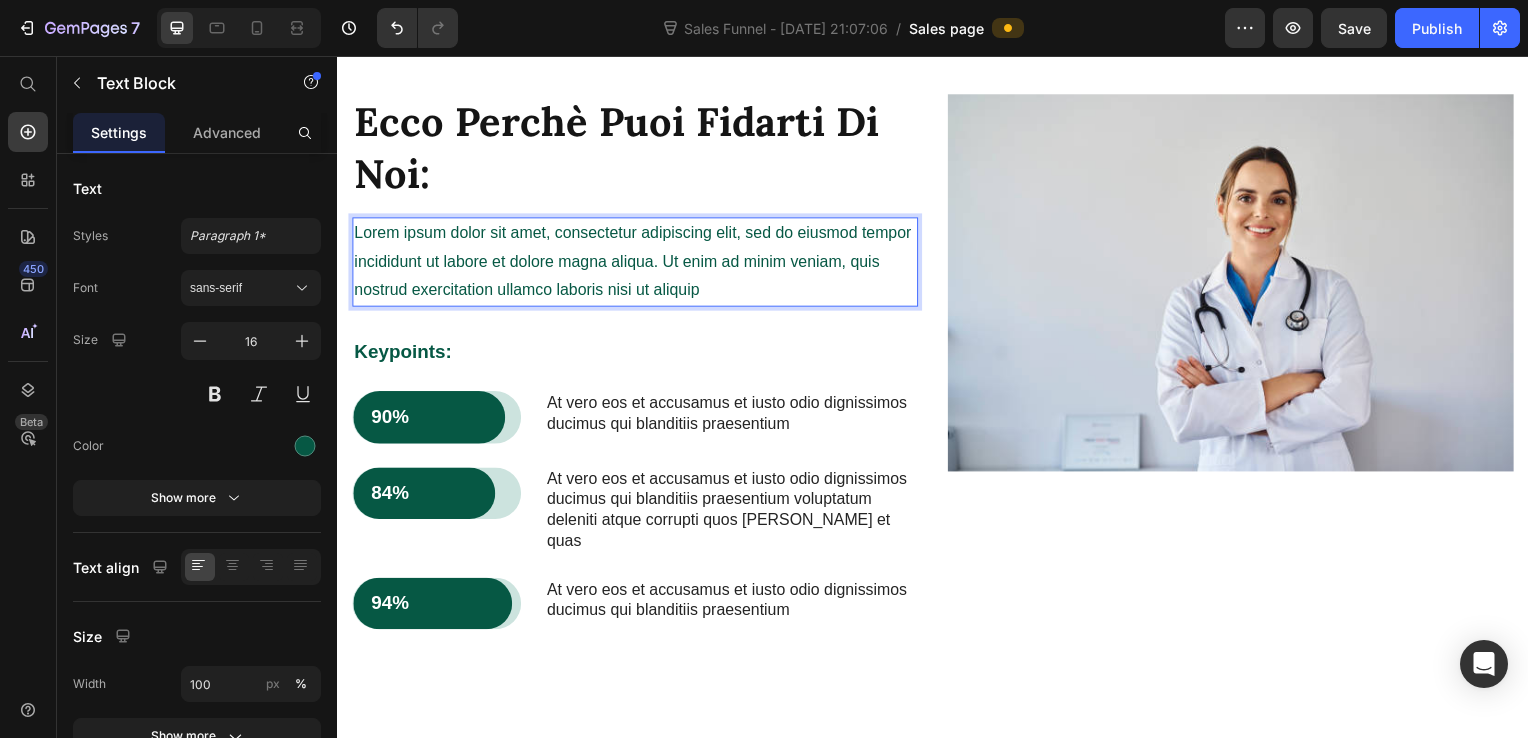 click on "Lorem ipsum dolor sit amet, consectetur adipiscing elit, sed do eiusmod tempor incididunt ut labore et dolore magna aliqua. Ut enim ad minim veniam, quis nostrud exercitation ullamco laboris nisi ut aliquip" at bounding box center [637, 264] 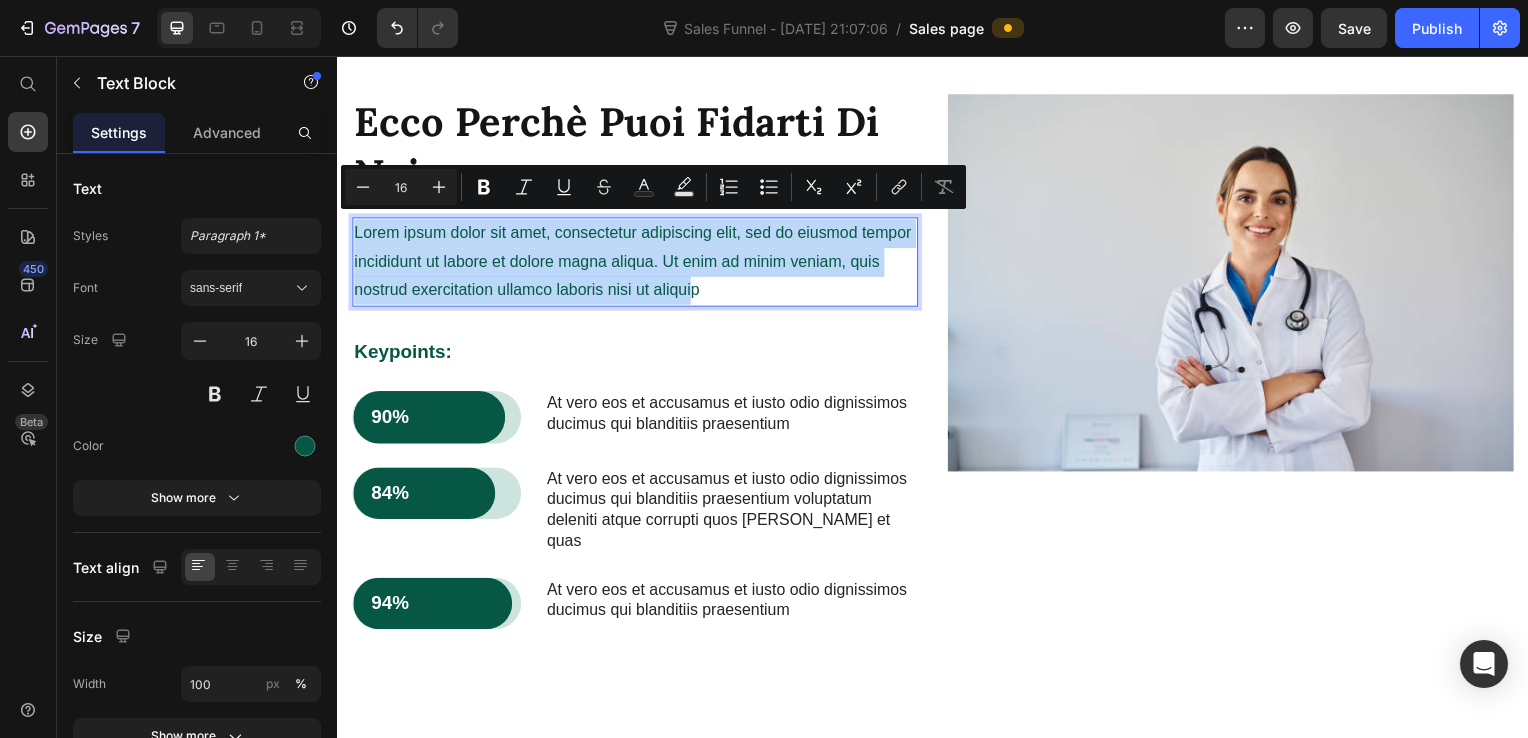 drag, startPoint x: 592, startPoint y: 278, endPoint x: 304, endPoint y: 240, distance: 290.49612 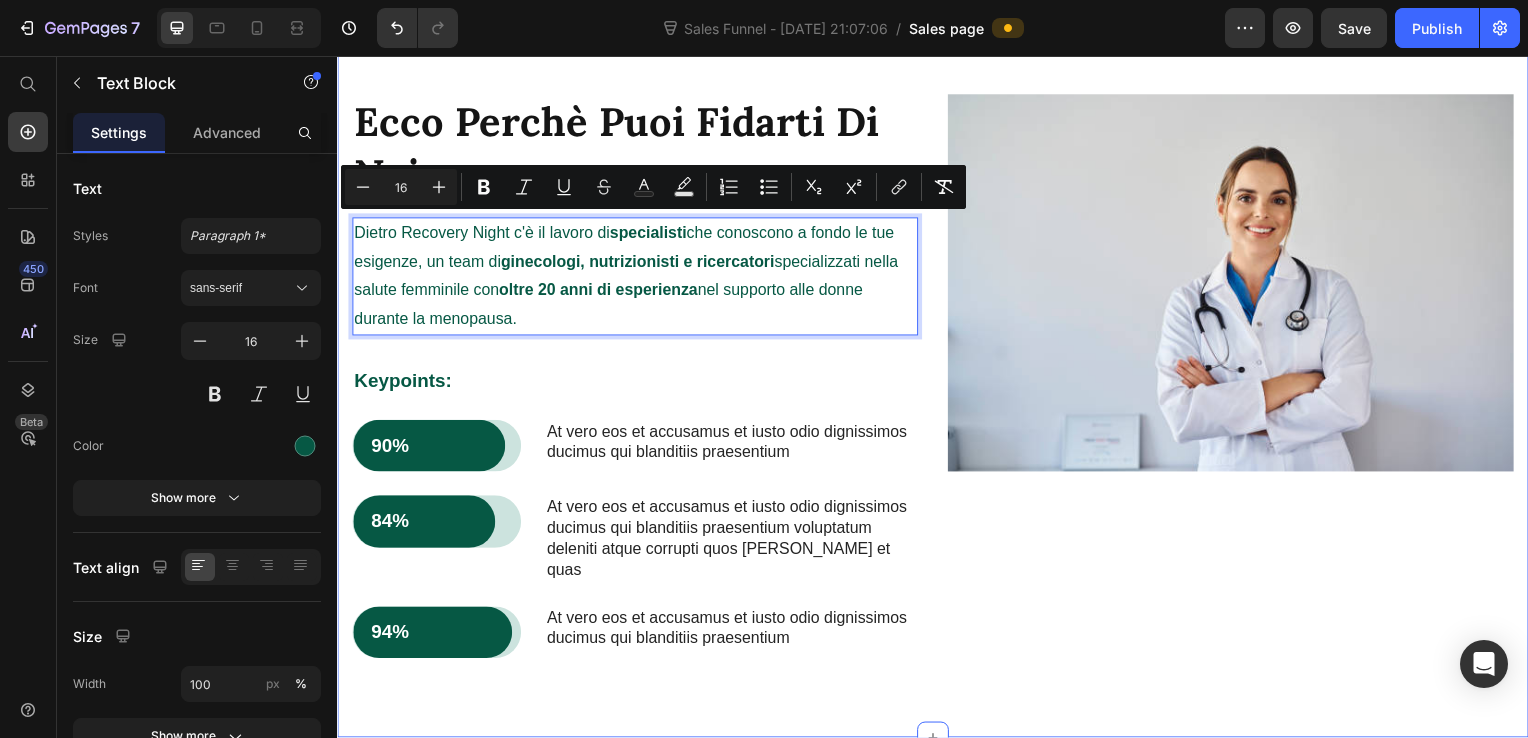 drag, startPoint x: 534, startPoint y: 326, endPoint x: 340, endPoint y: 226, distance: 218.25673 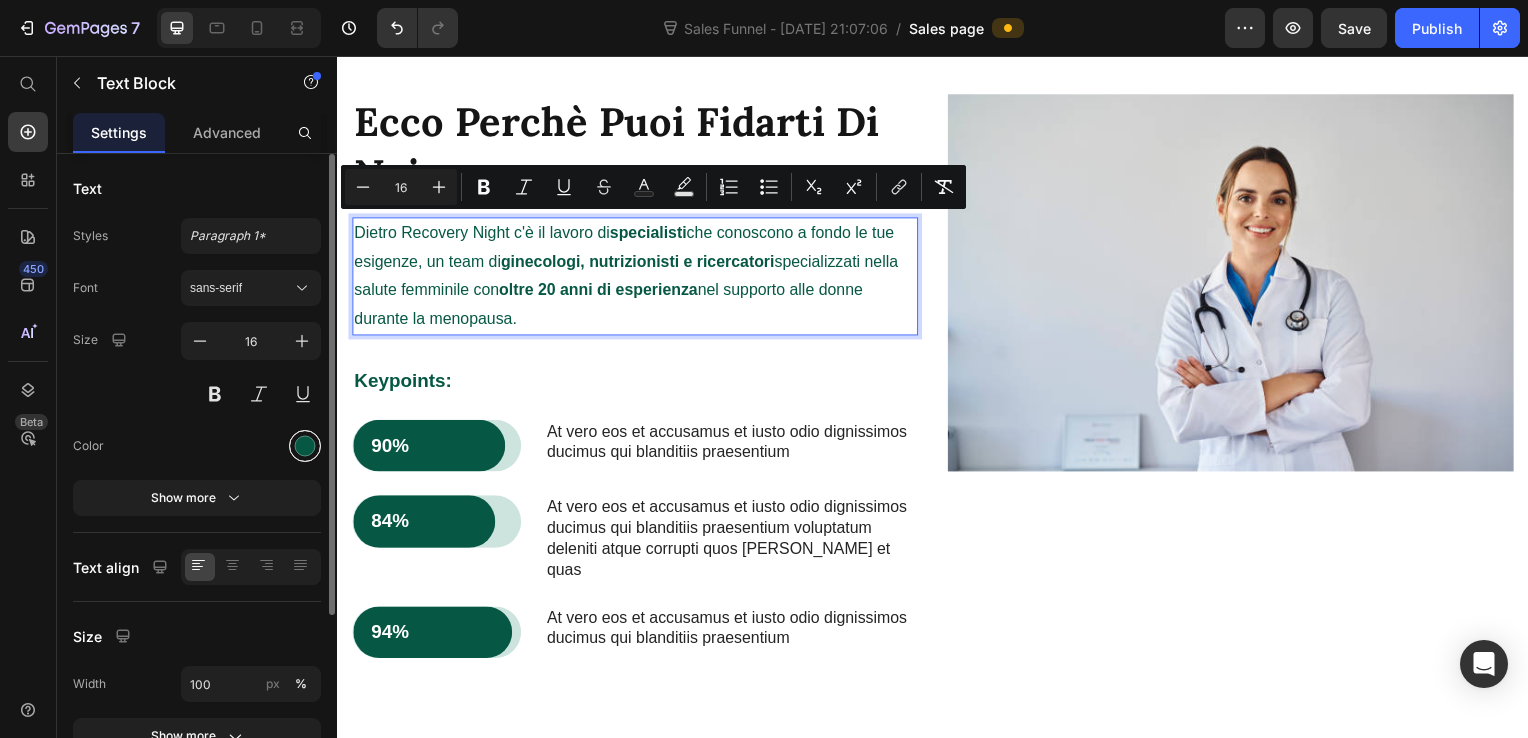 click at bounding box center (305, 446) 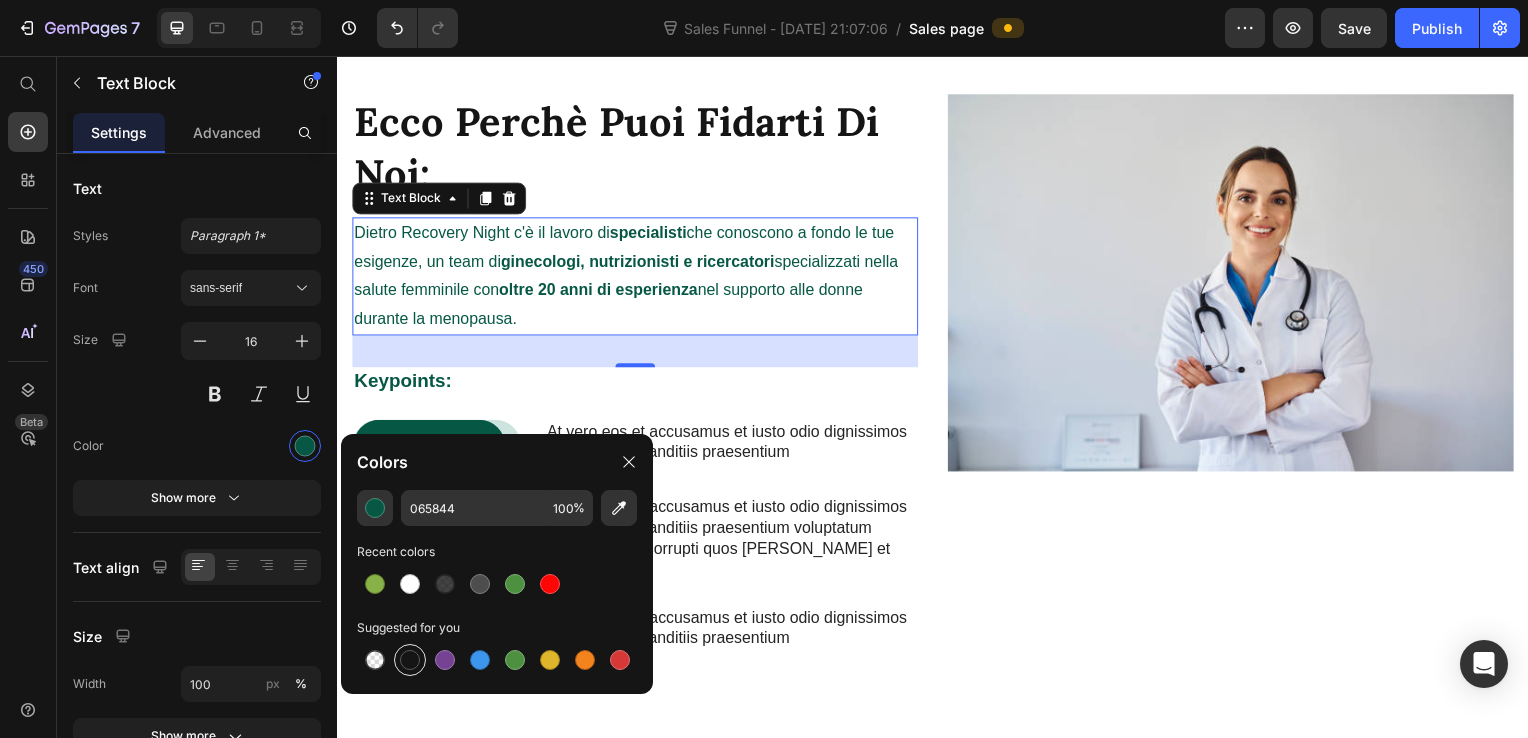 click at bounding box center [410, 660] 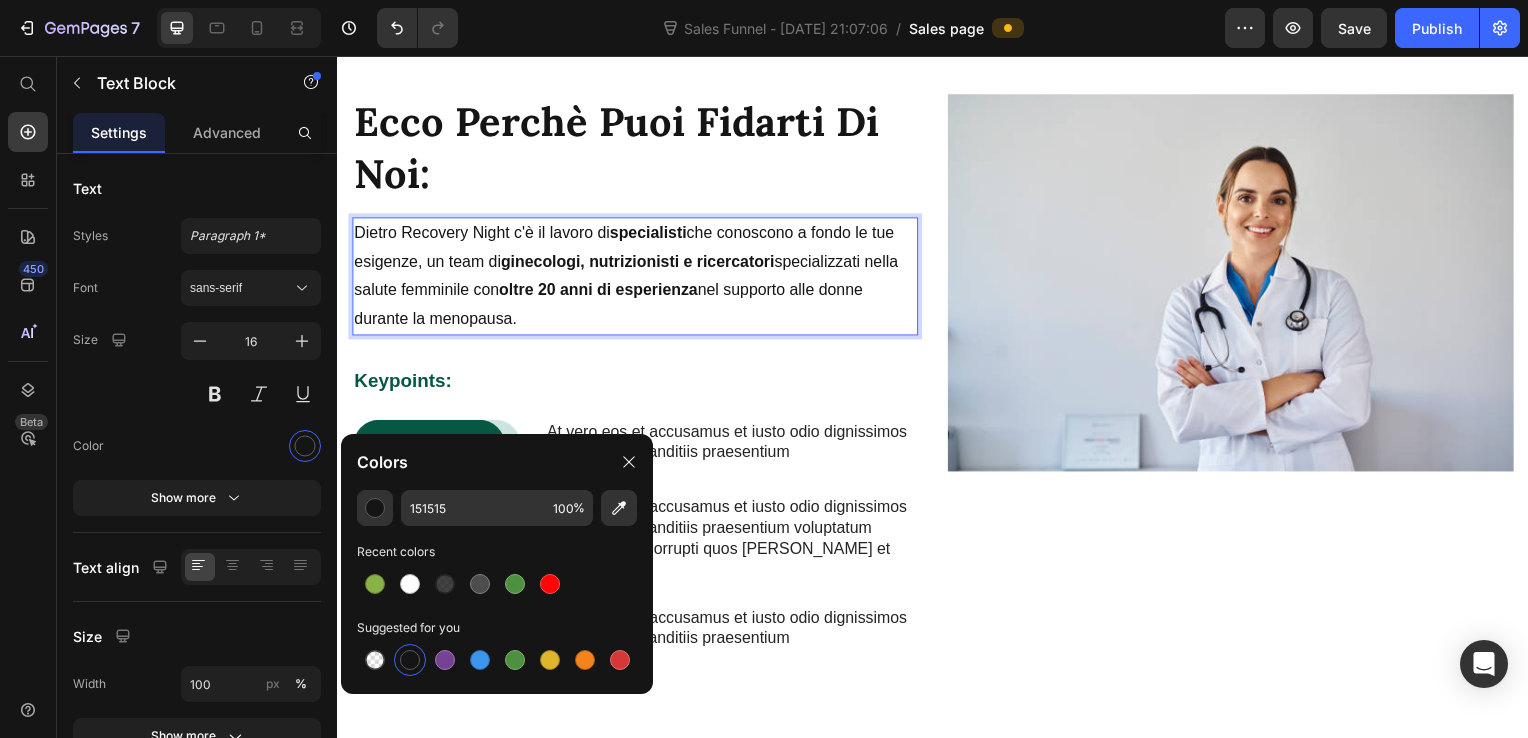 click on "Dietro Recovery Night c'è il lavoro di  specialisti  che conoscono a fondo le tue esigenze, un team di  ginecologi, nutrizionisti e ricercatori  specializzati nella salute femminile con  oltre 20 anni di esperienza  nel supporto alle donne durante la menopausa." at bounding box center [637, 278] 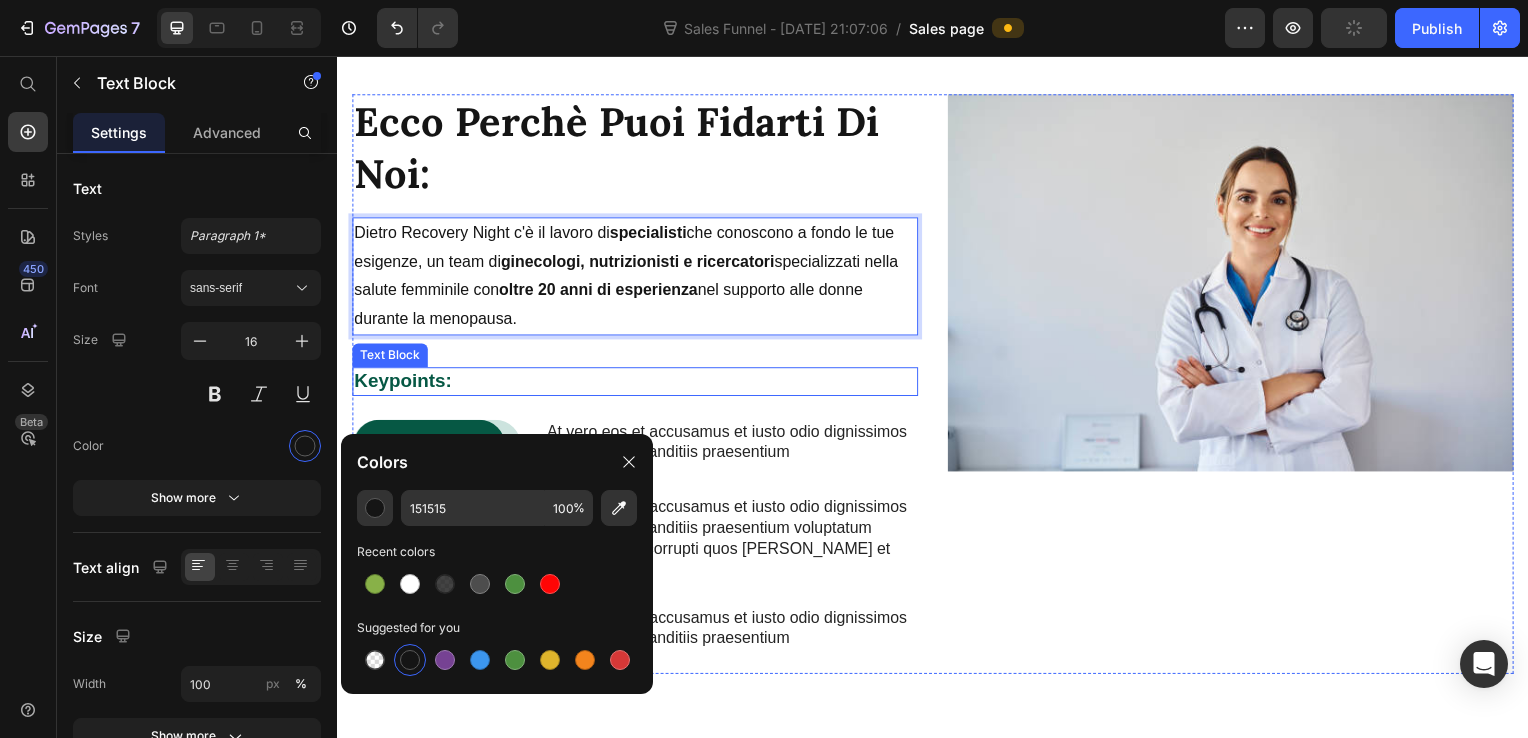 click on "Keypoints:" at bounding box center (637, 384) 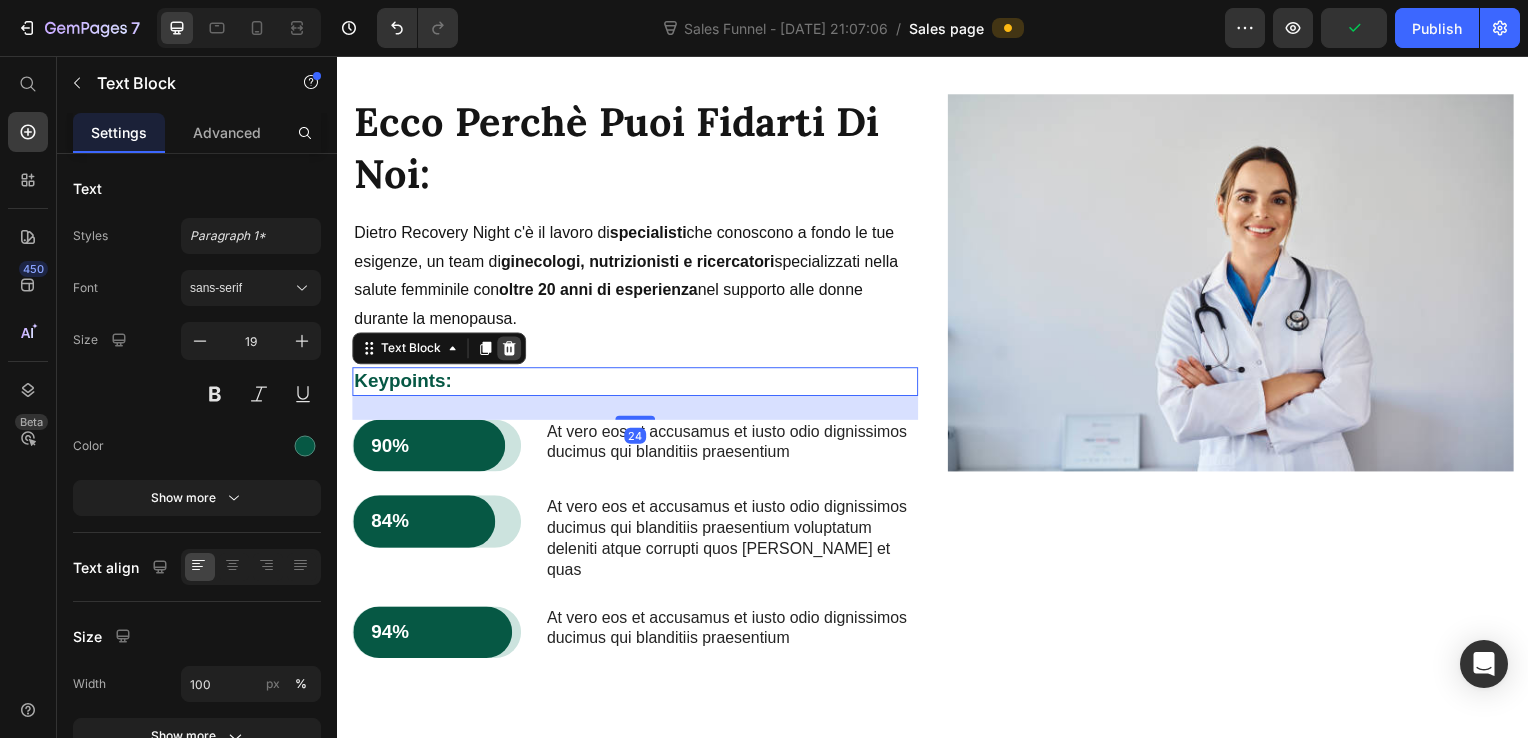 click 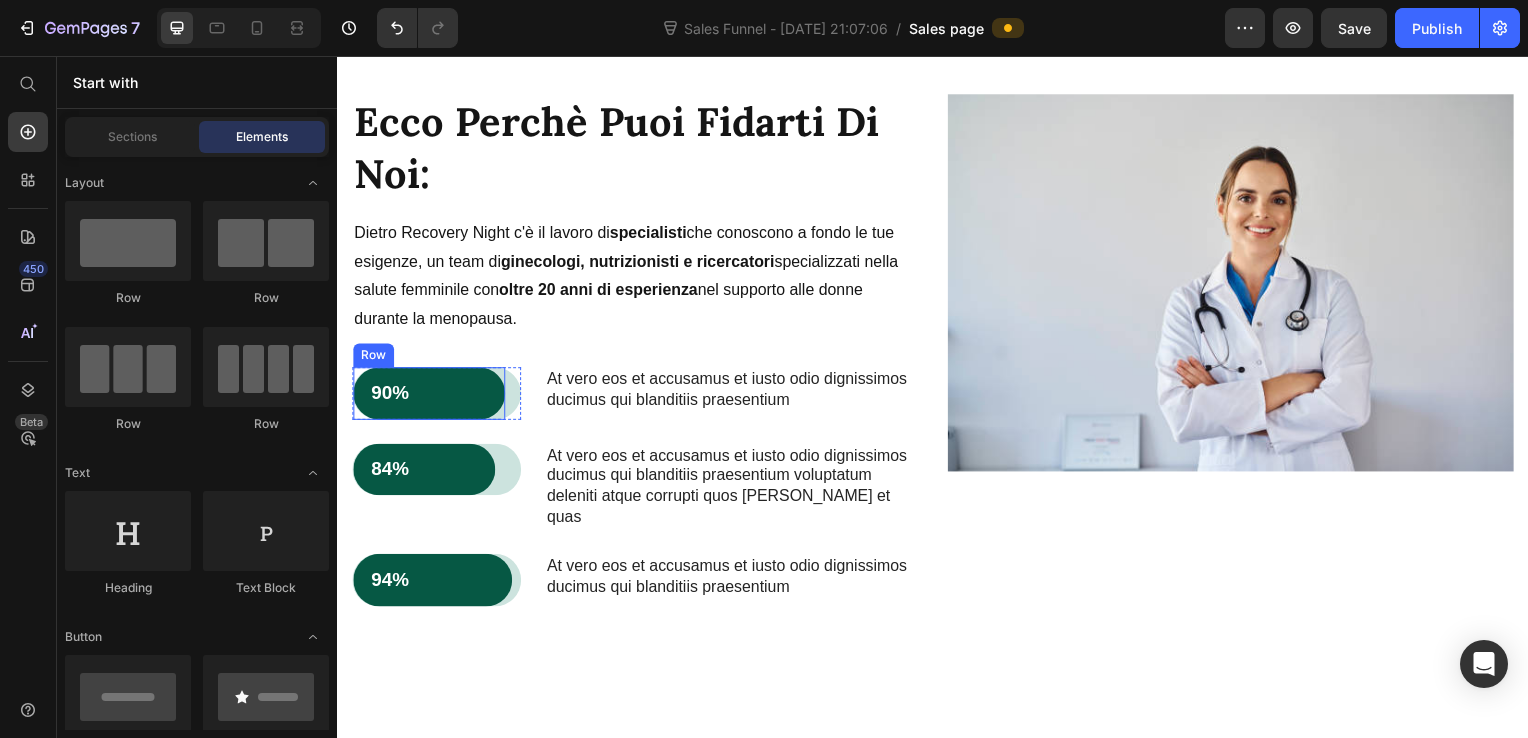 click on "90% Text Block Row" at bounding box center (429, 396) 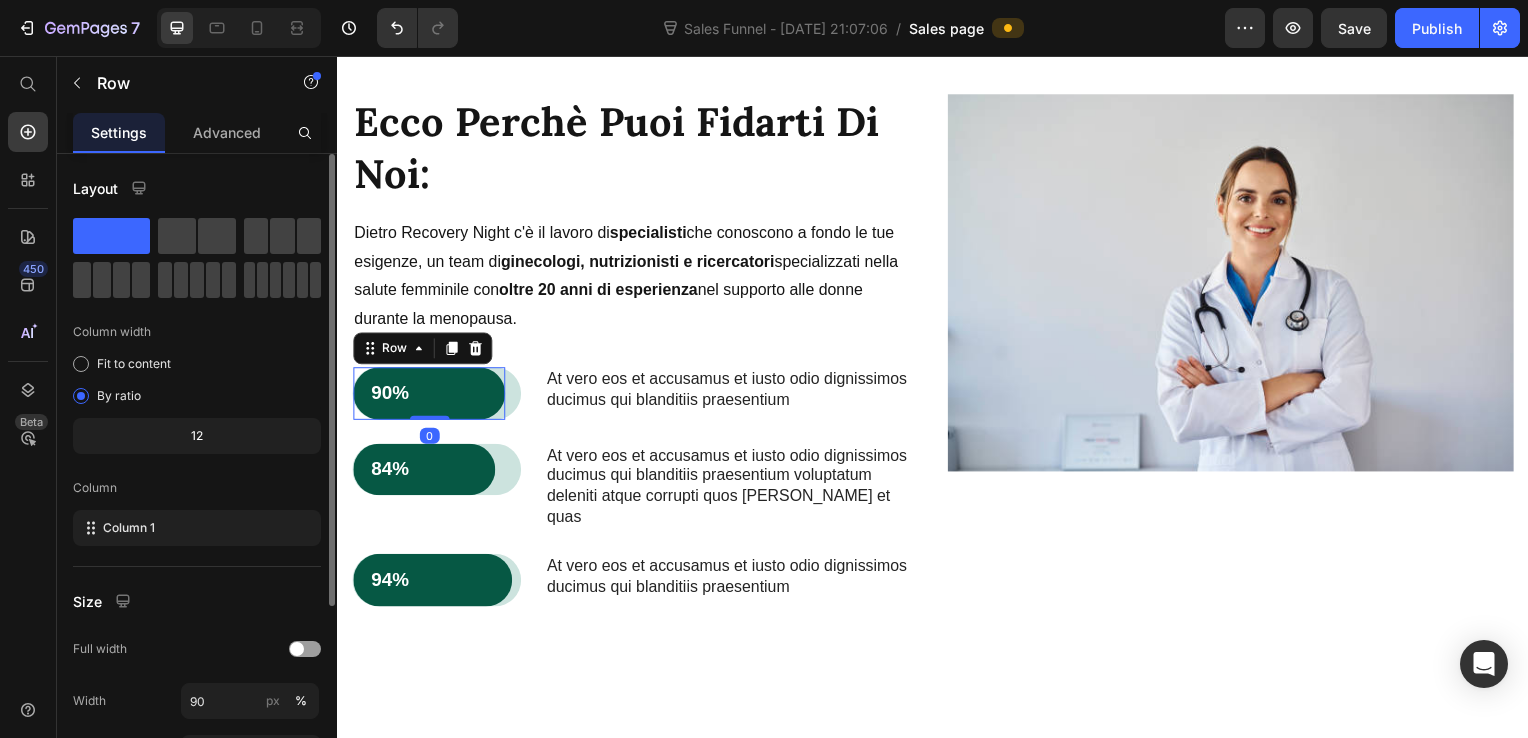 scroll, scrollTop: 200, scrollLeft: 0, axis: vertical 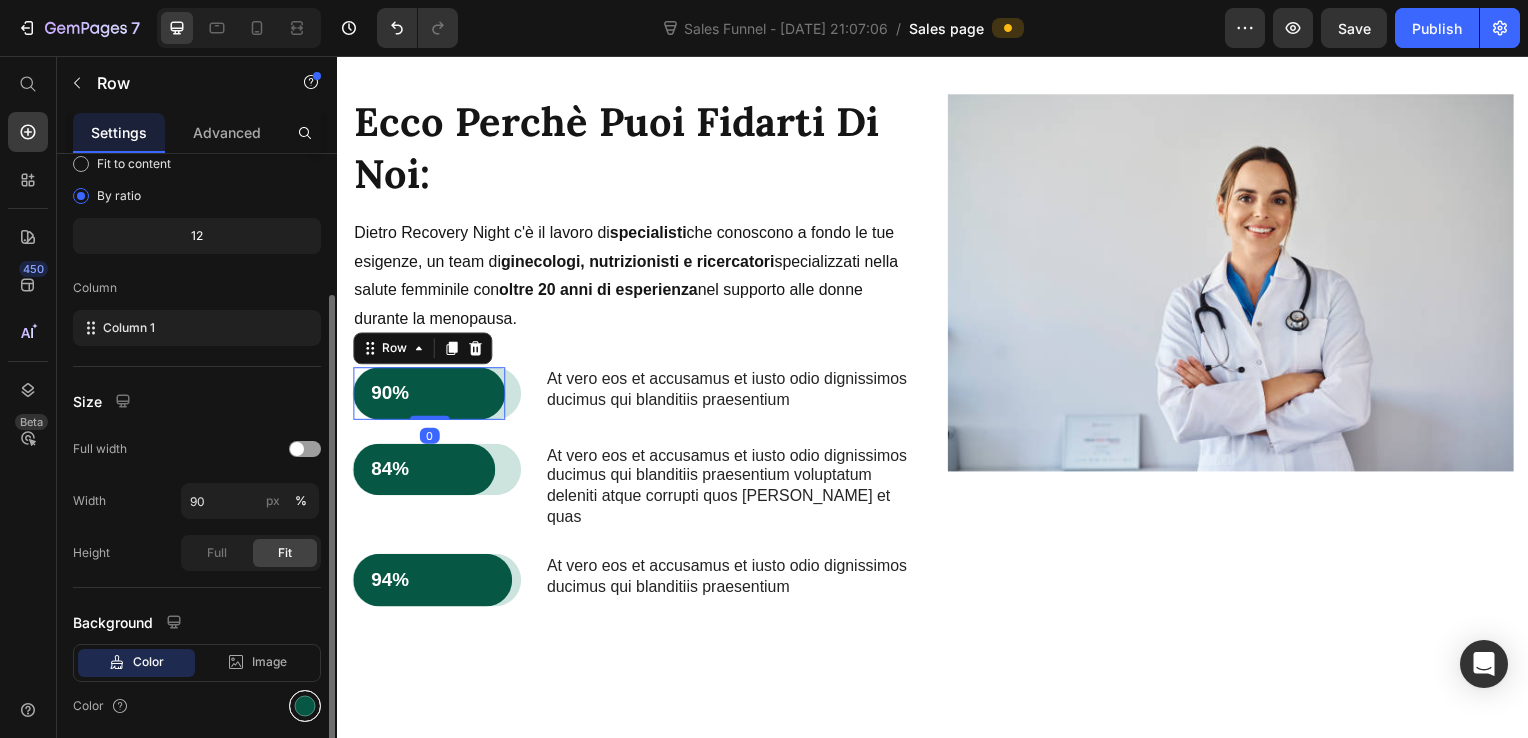 click at bounding box center (305, 706) 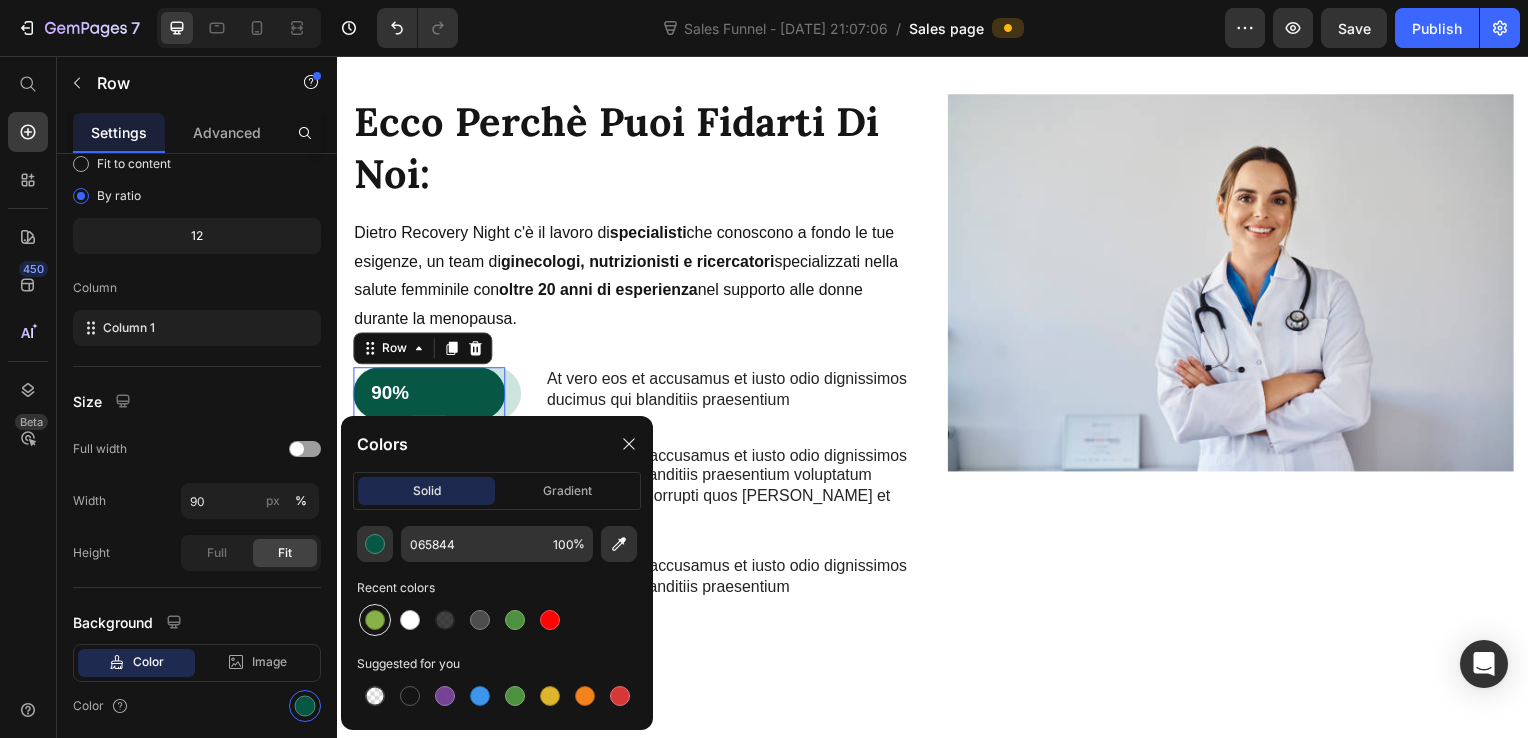 click at bounding box center (375, 620) 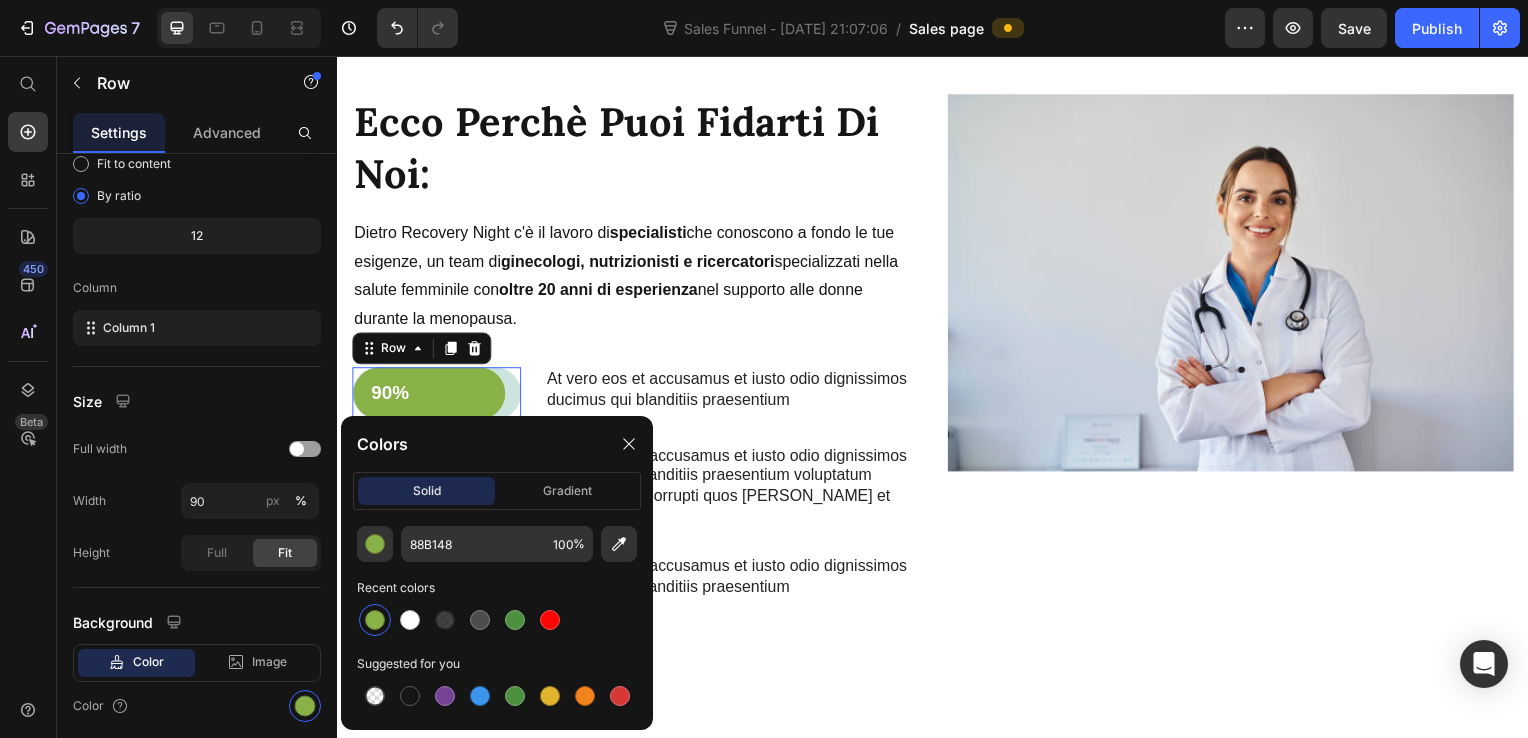 click on "90% Text Block Row" at bounding box center (437, 396) 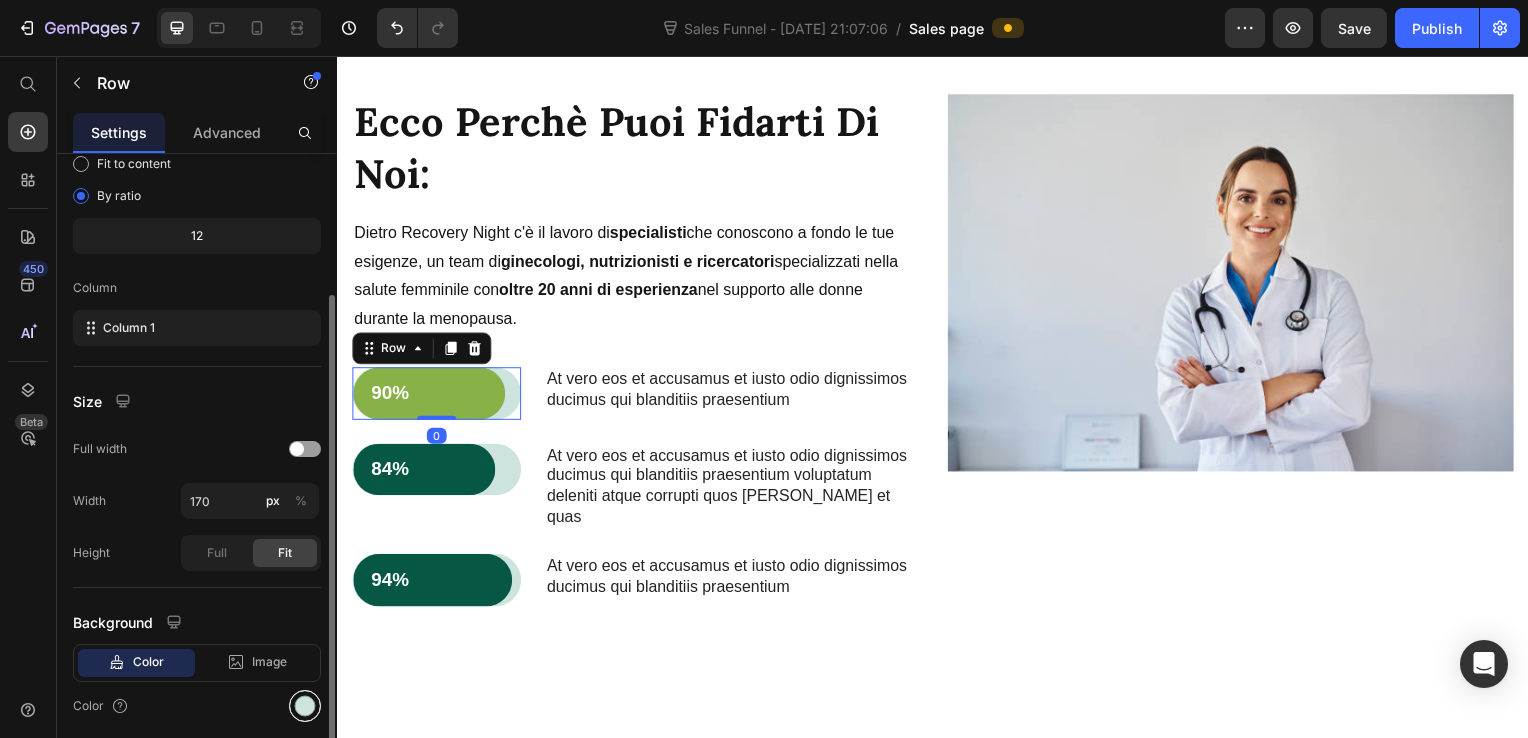 click at bounding box center [305, 706] 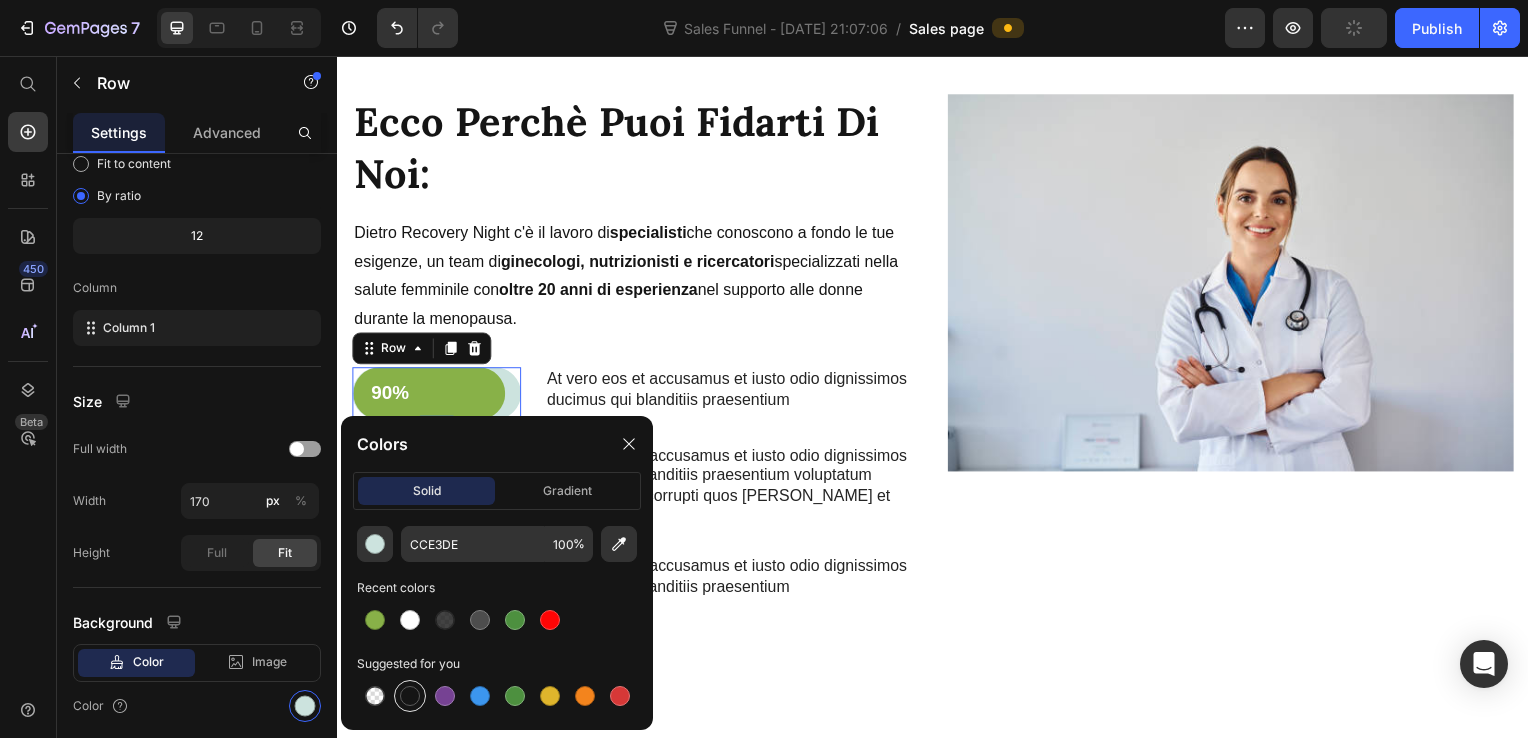 click at bounding box center (410, 696) 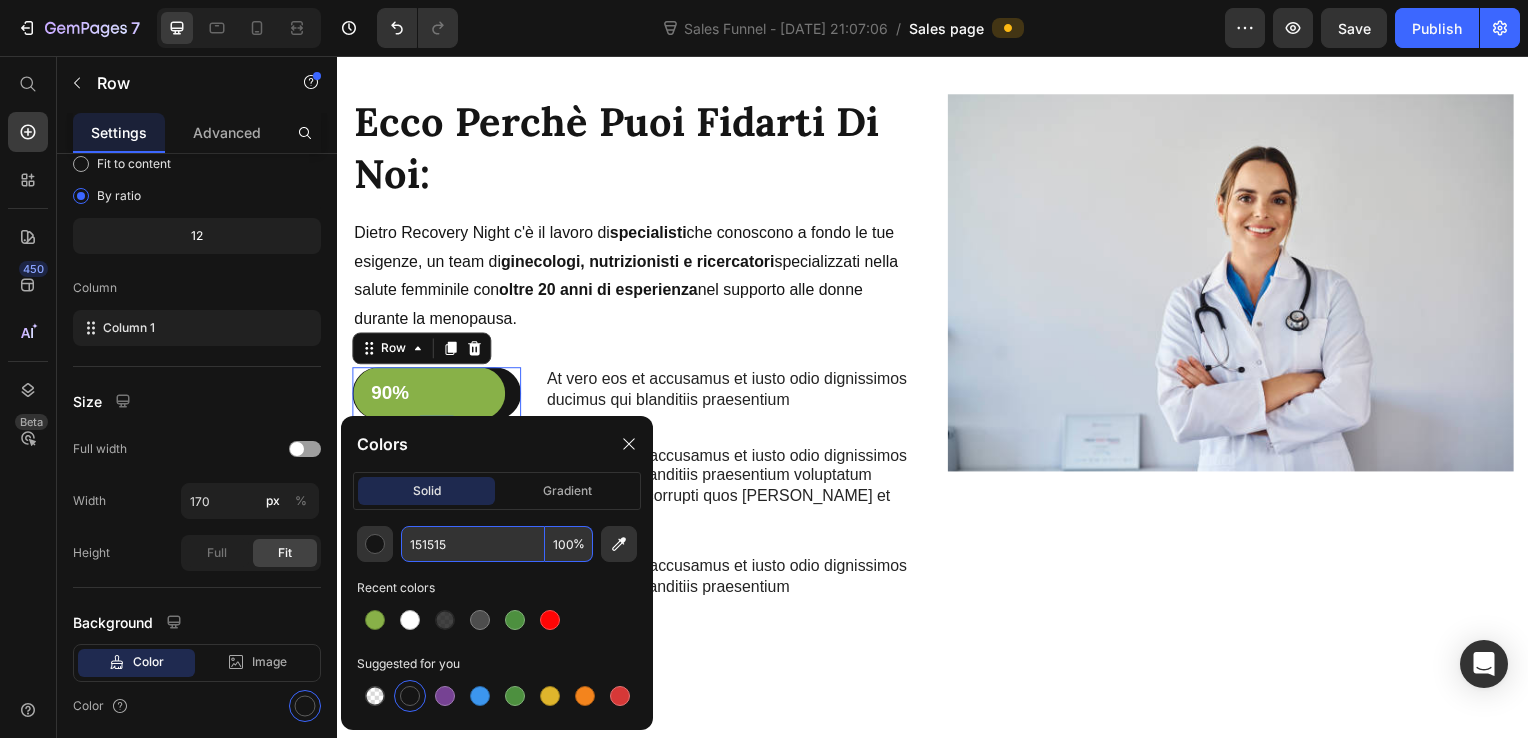 click on "100" at bounding box center (569, 544) 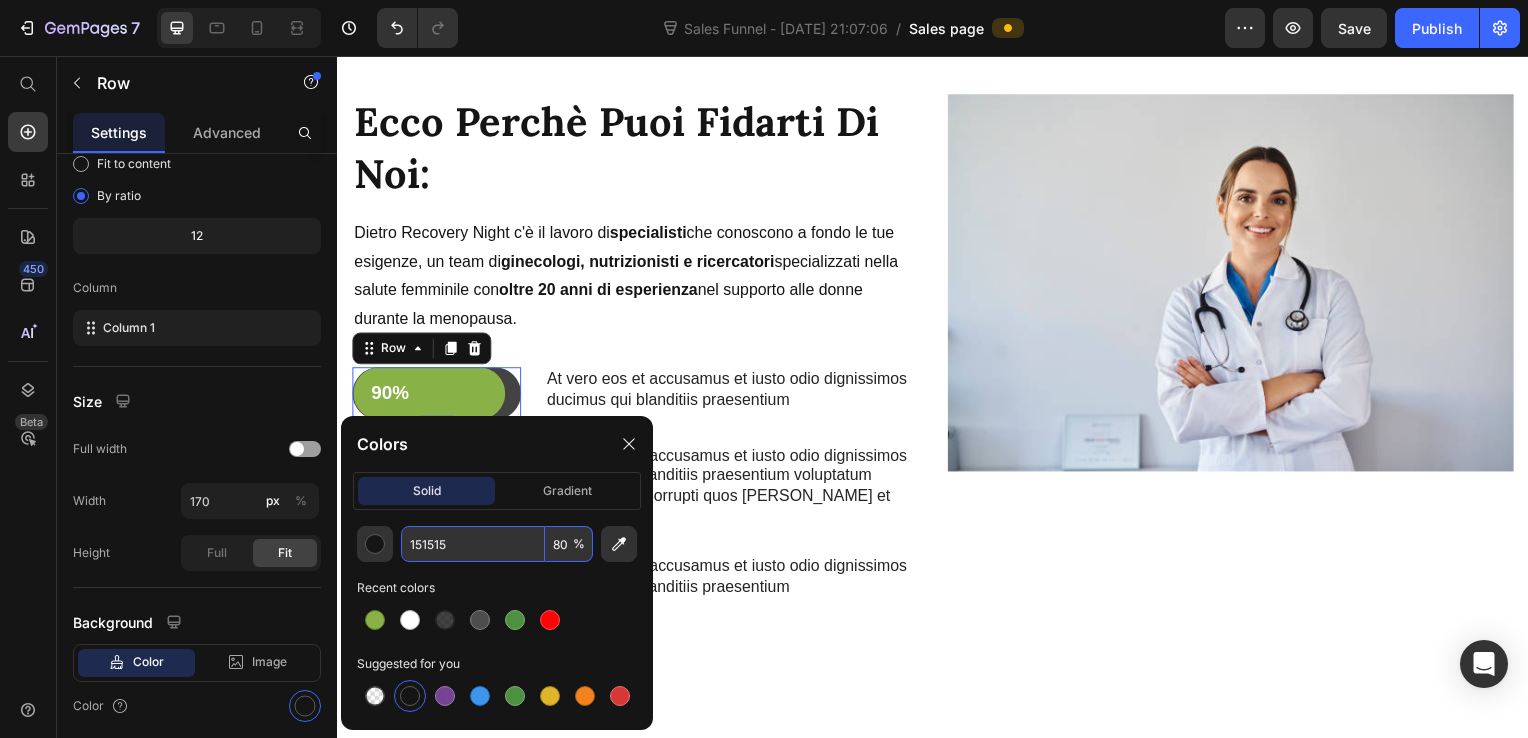 type on "80" 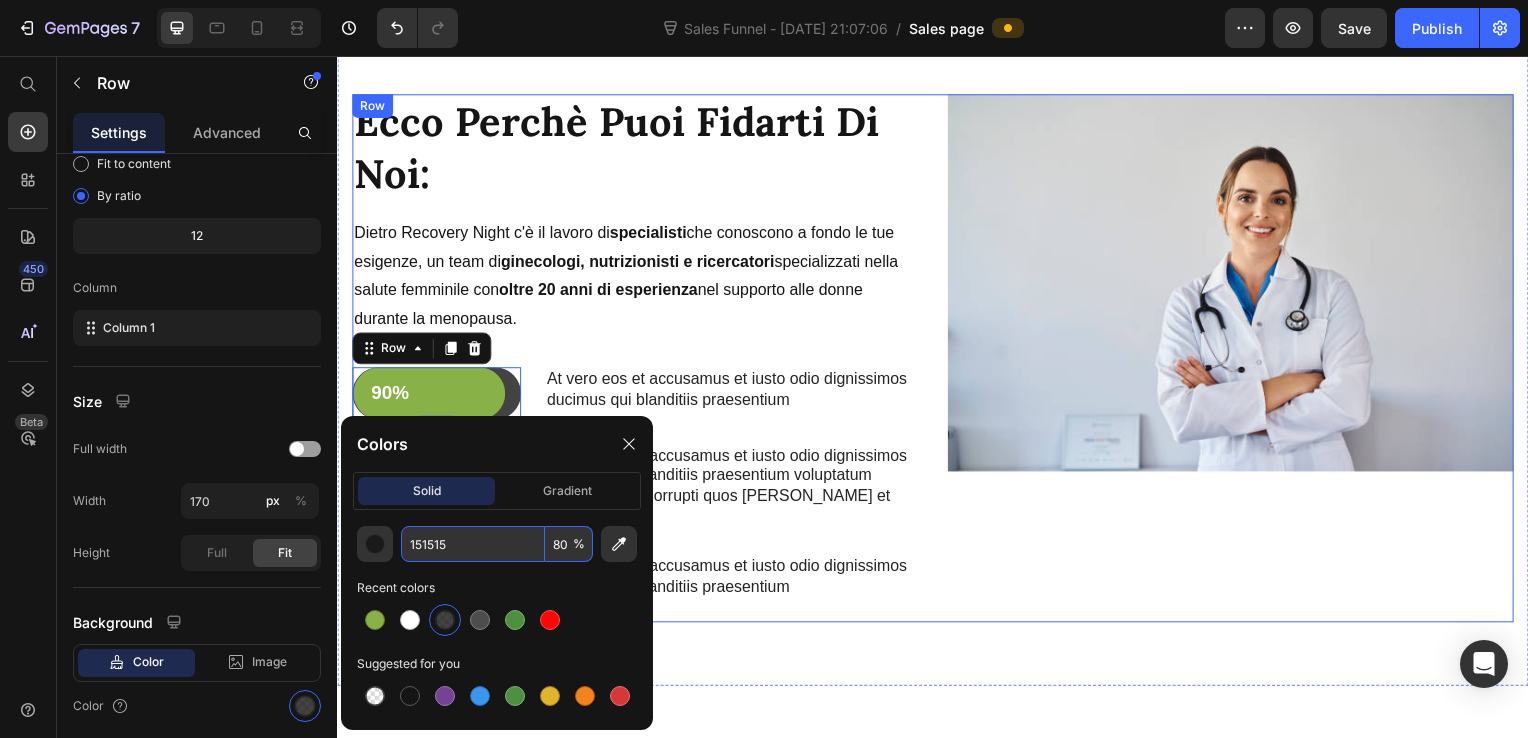 drag, startPoint x: 1088, startPoint y: 542, endPoint x: 1078, endPoint y: 540, distance: 10.198039 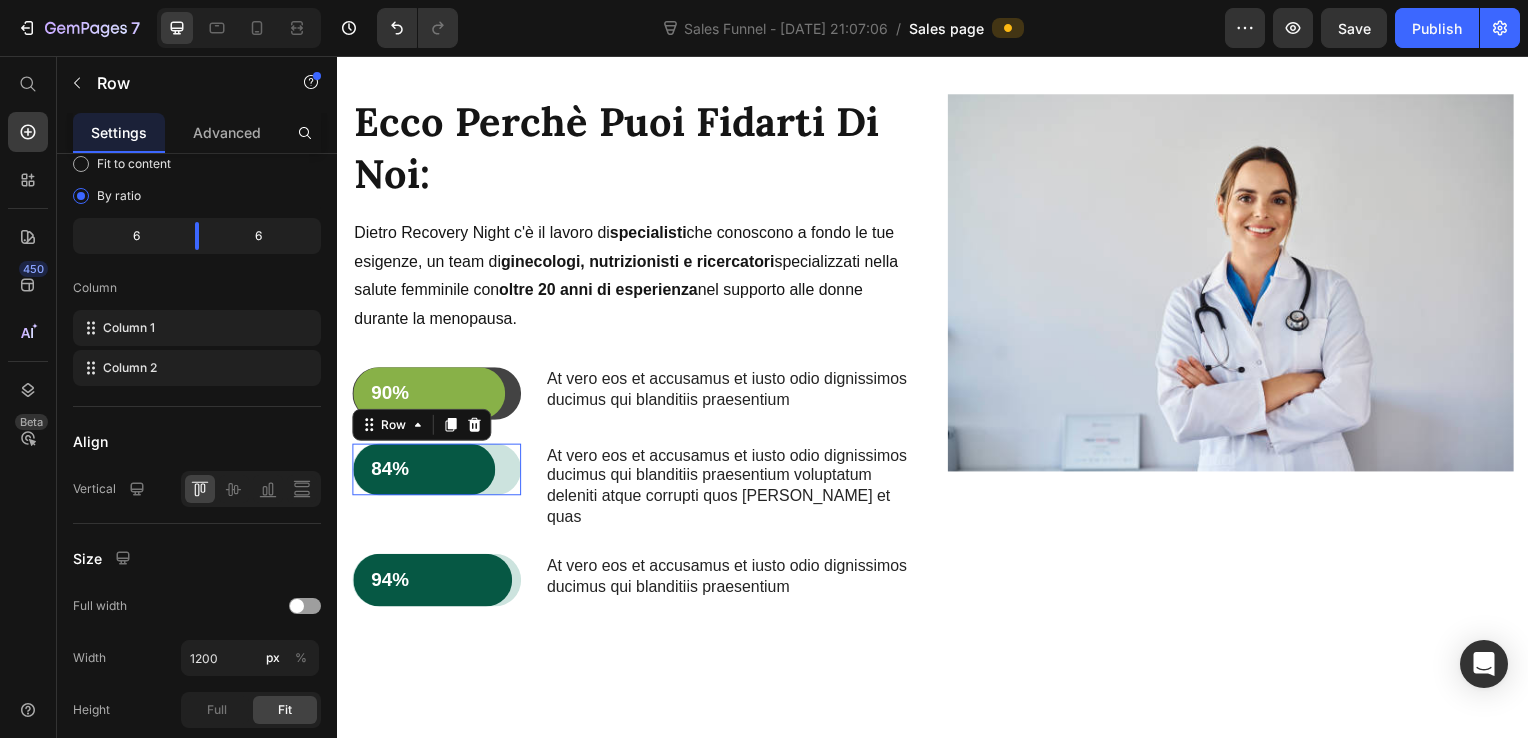 click on "84% Text Block Row" at bounding box center [437, 473] 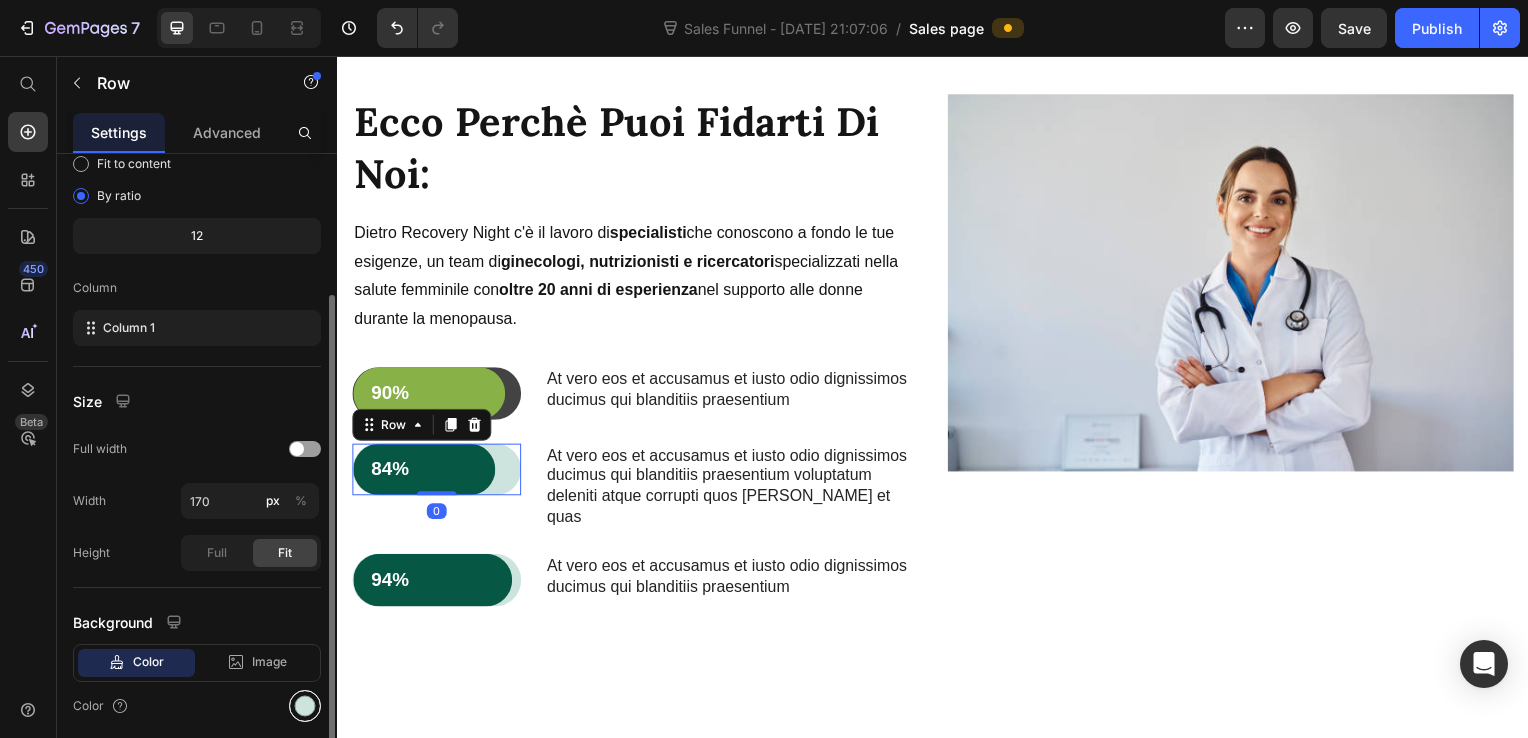 click at bounding box center (305, 706) 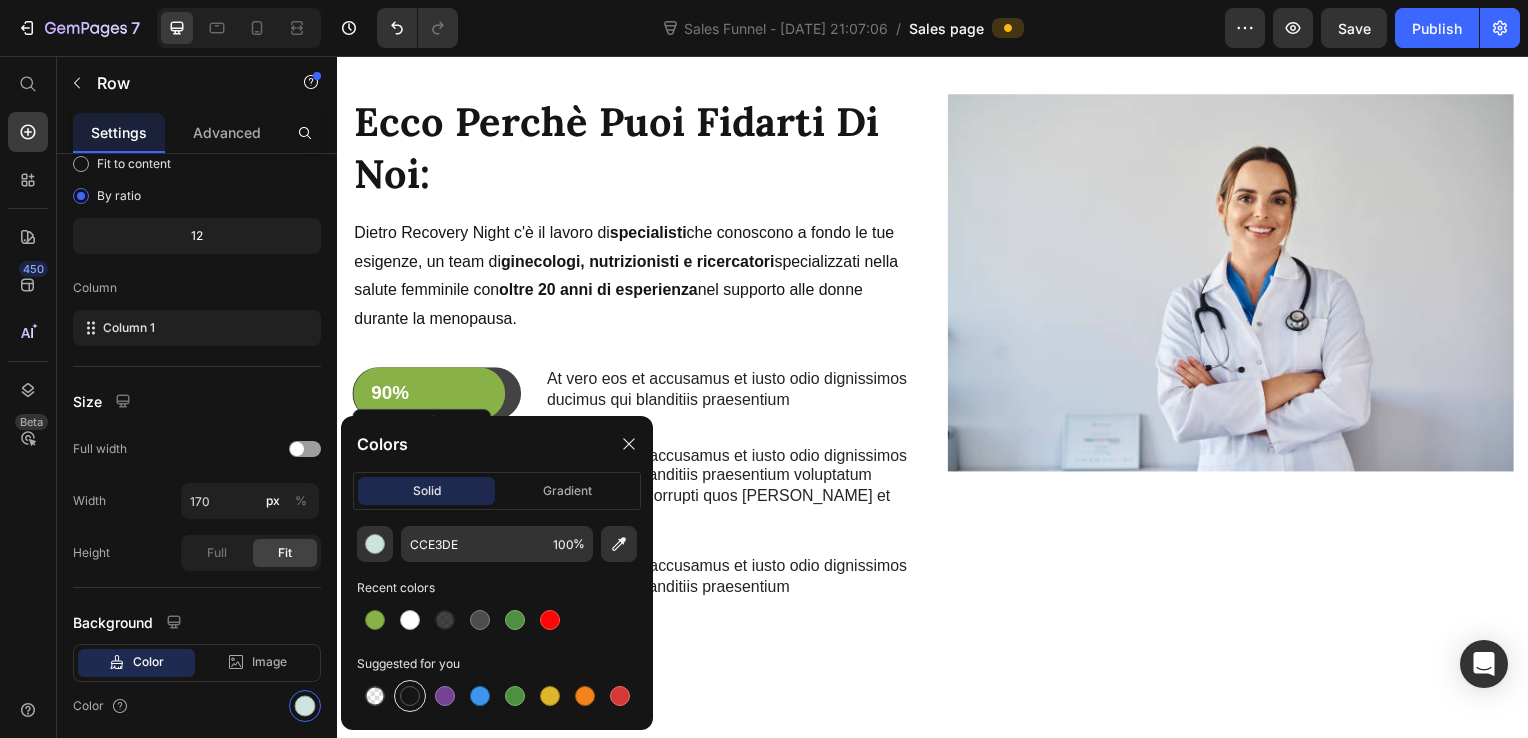 click at bounding box center (410, 696) 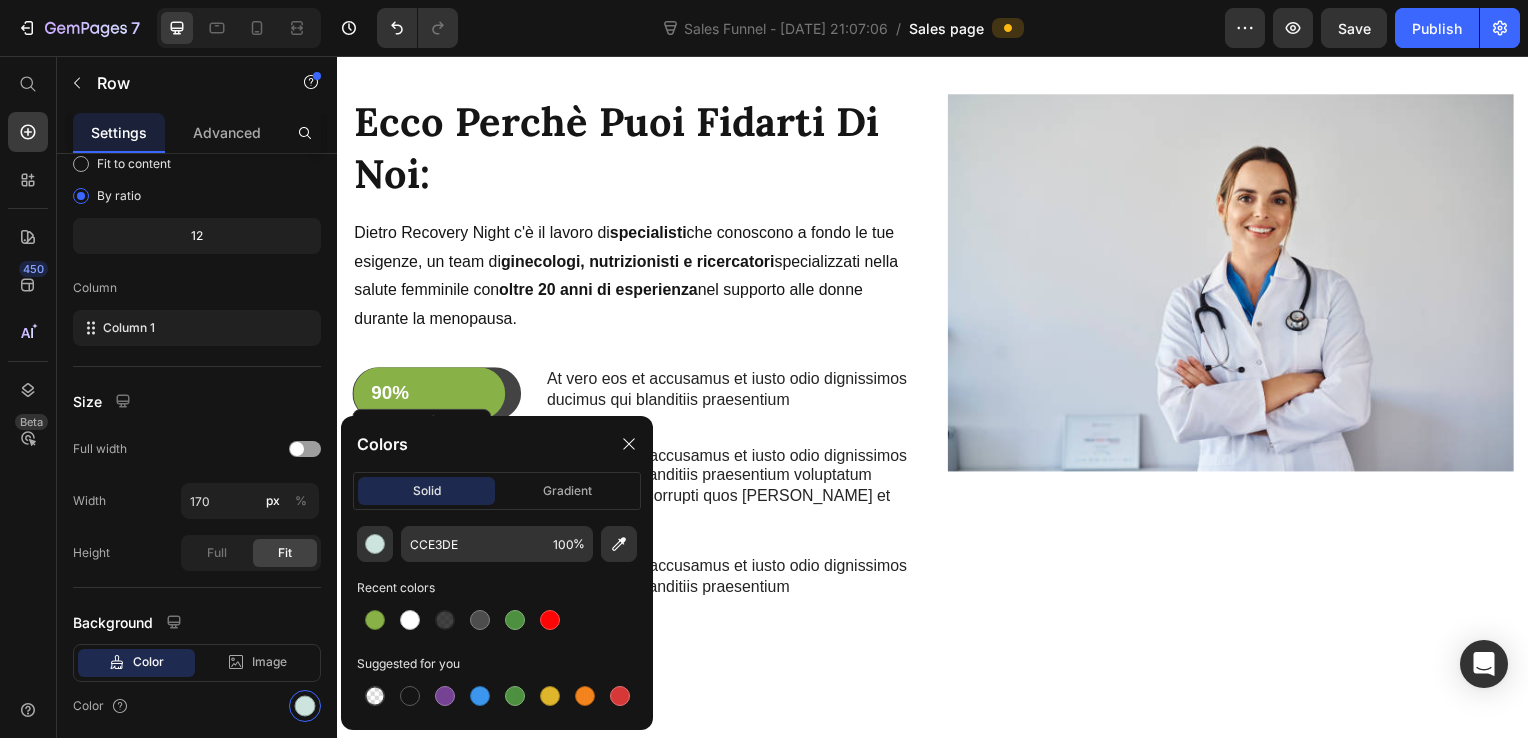type on "151515" 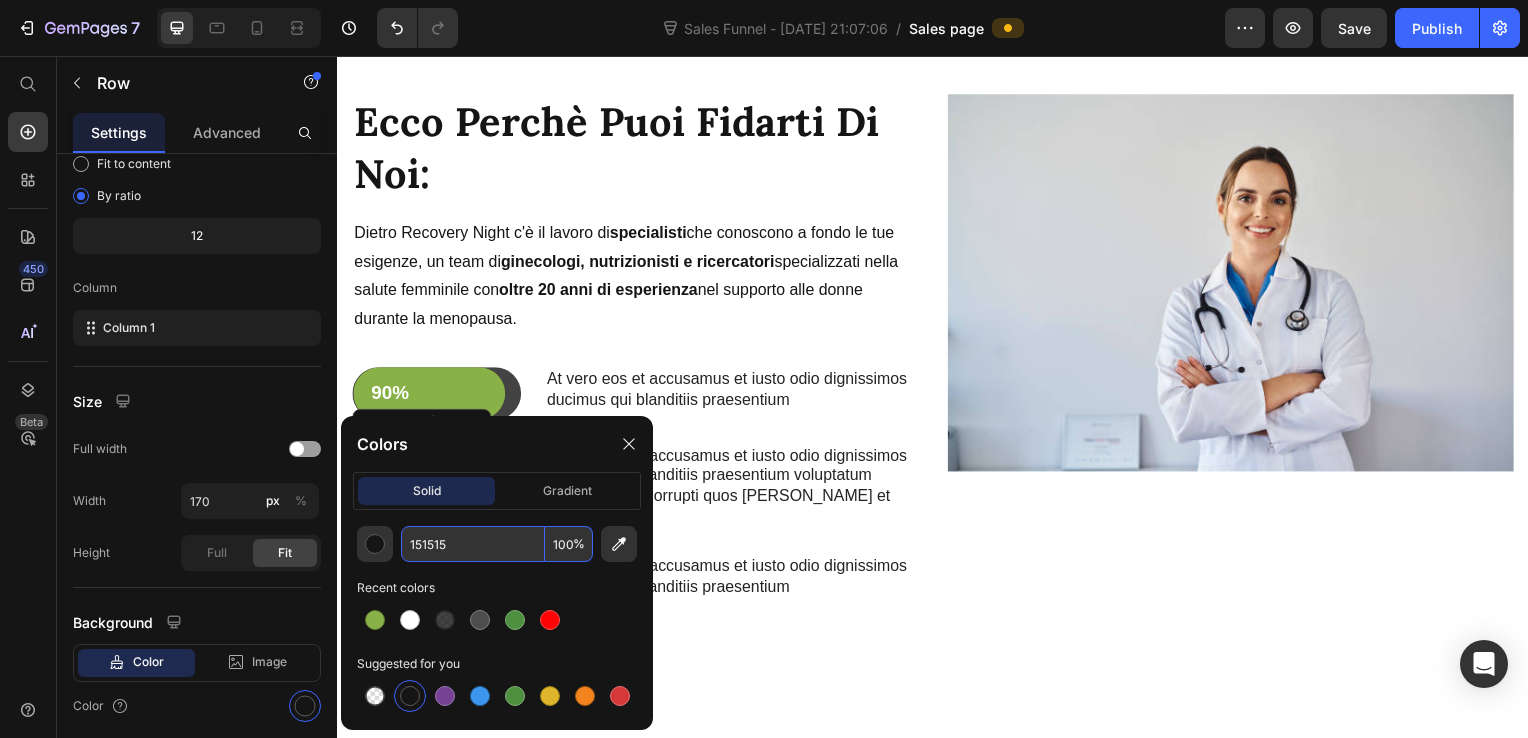 click on "100" at bounding box center (569, 544) 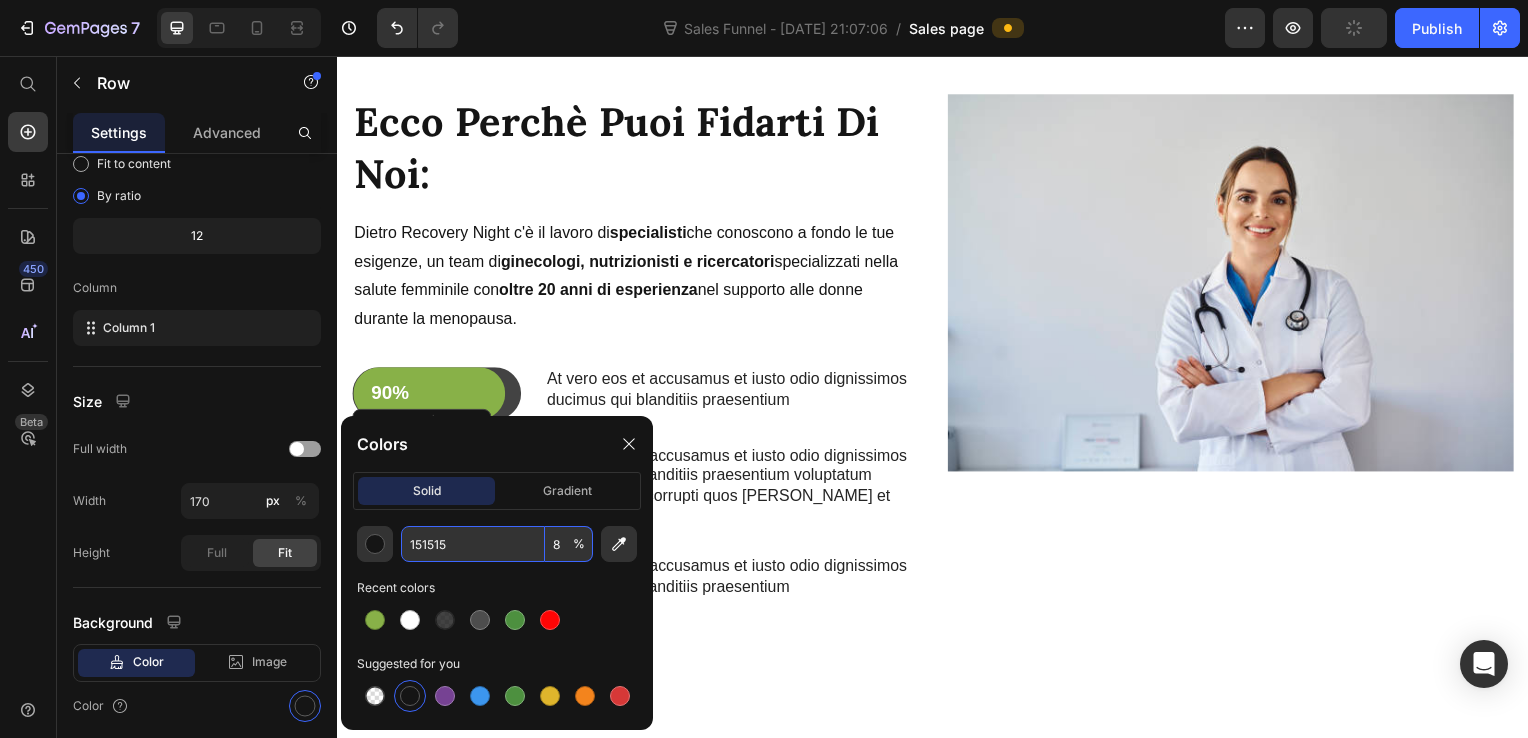 type on "80" 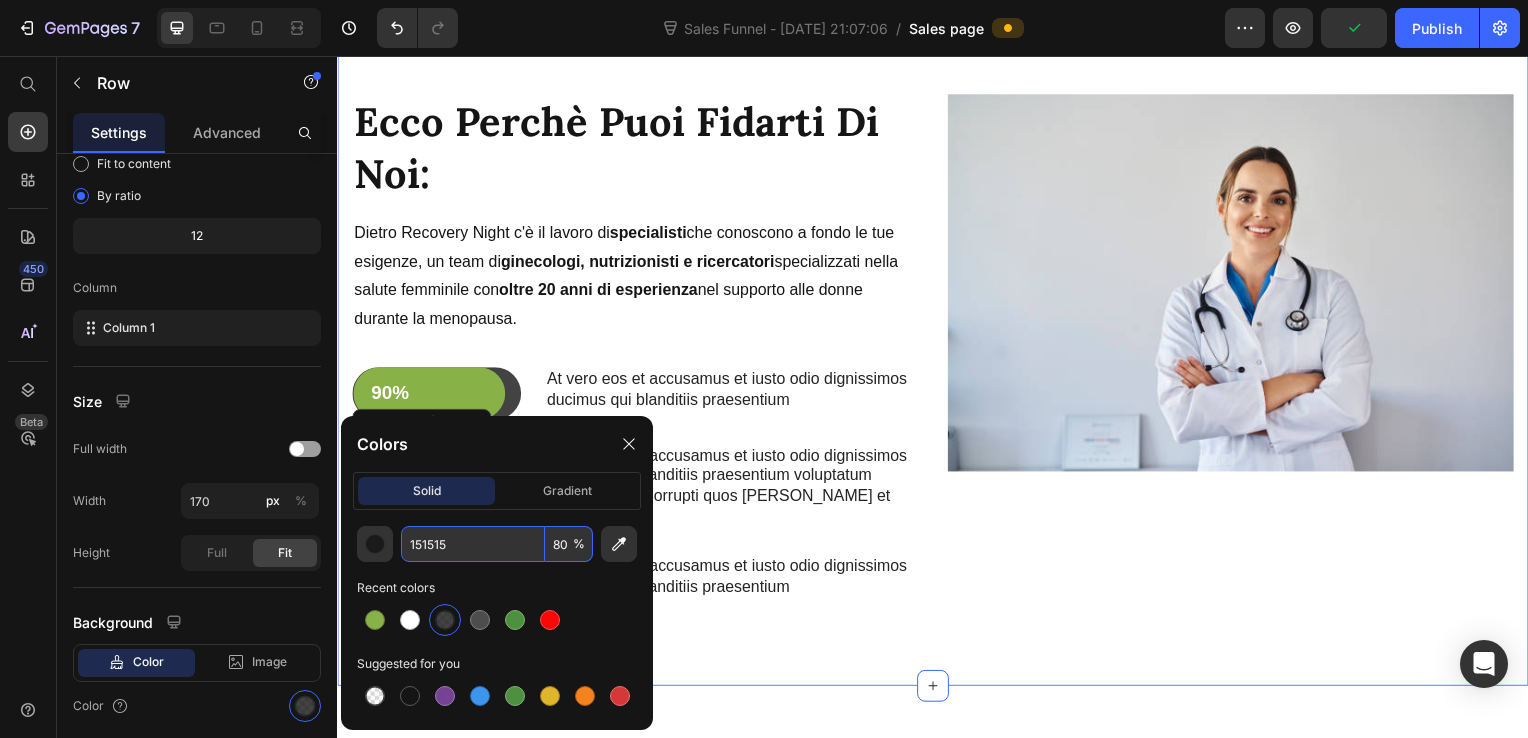 click on "Ecco Perchè Puoi Fidarti Di Noi: Heading Dietro Recovery Night c'è il lavoro di  specialisti  che conoscono a fondo le tue esigenze, un team di  ginecologi, nutrizionisti e ricercatori  specializzati nella salute femminile con  oltre 20 anni di esperienza  nel supporto alle donne durante la menopausa. Text Block 90% Text Block Row Row At vero eos et accusamus et iusto odio dignissimos ducimus qui blanditiis praesentium Text Block Row 84% Text Block Row Row   0 At vero eos et accusamus et iusto odio dignissimos ducimus qui blanditiis praesentium voluptatum deleniti atque corrupti quos dolores et quas  Text Block Row 94% Text Block Row Row At vero eos et accusamus et iusto odio dignissimos ducimus qui blanditiis praesentium Text Block Row Image Row Section 5" at bounding box center [937, 353] 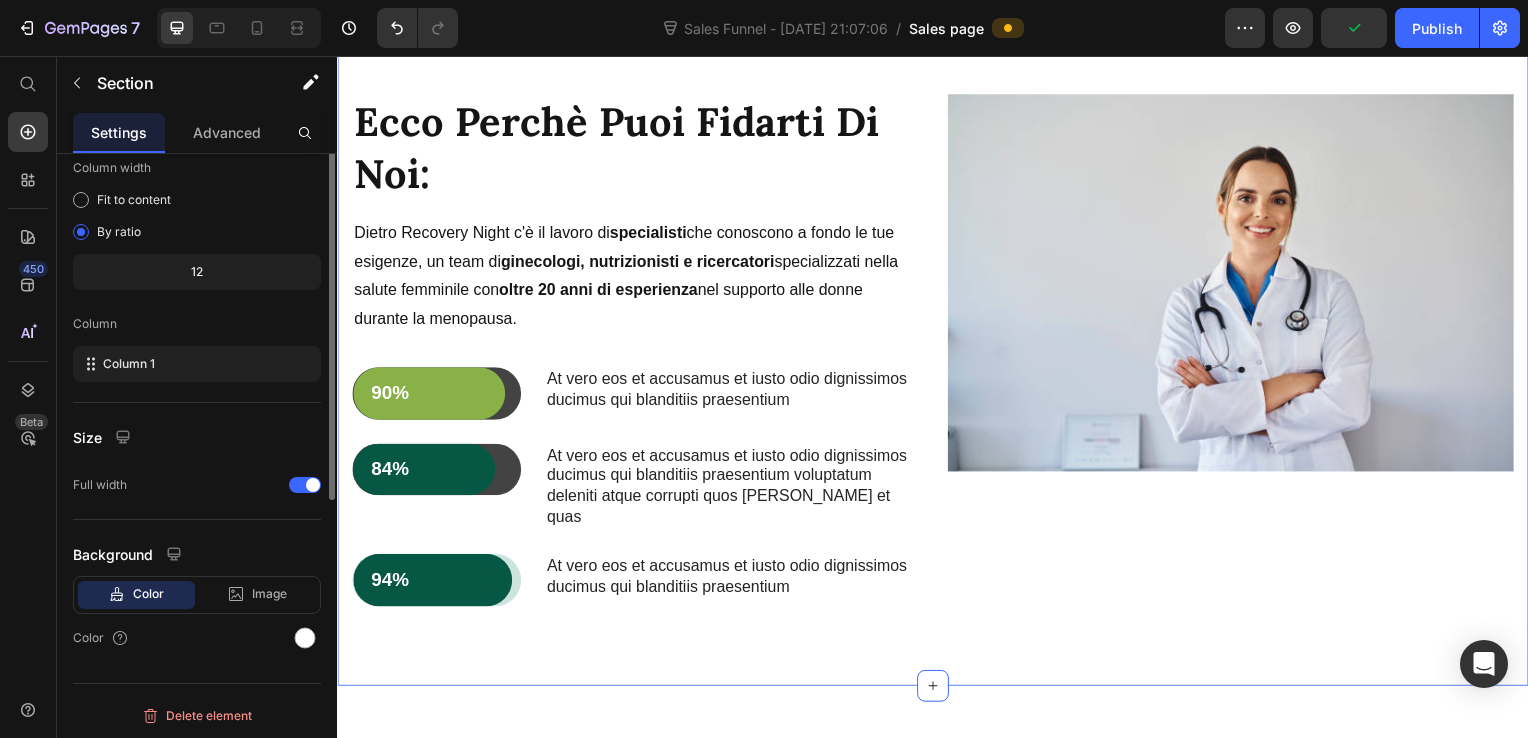 scroll, scrollTop: 0, scrollLeft: 0, axis: both 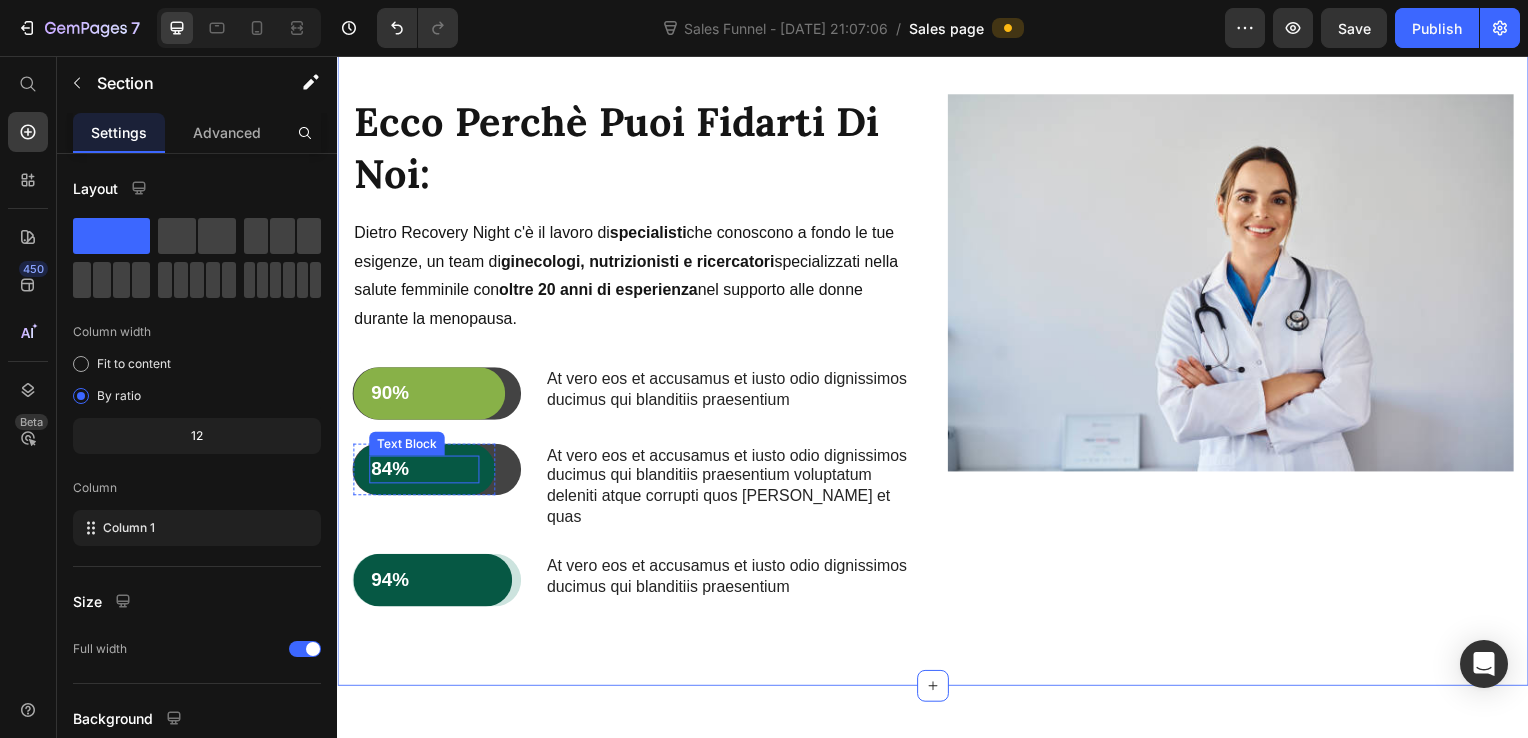 click on "84%" at bounding box center (424, 473) 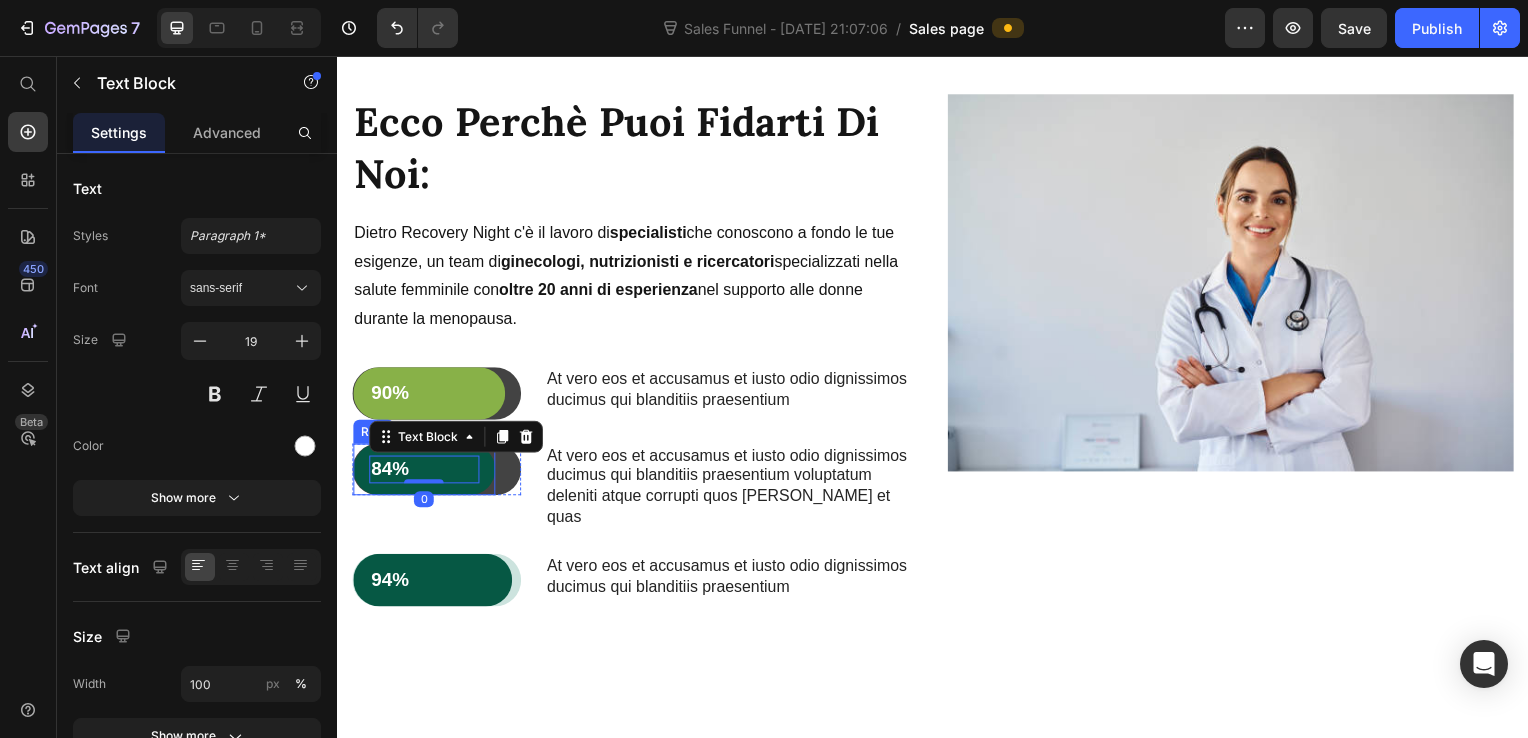 click on "84% Text Block   0 Row" at bounding box center [424, 473] 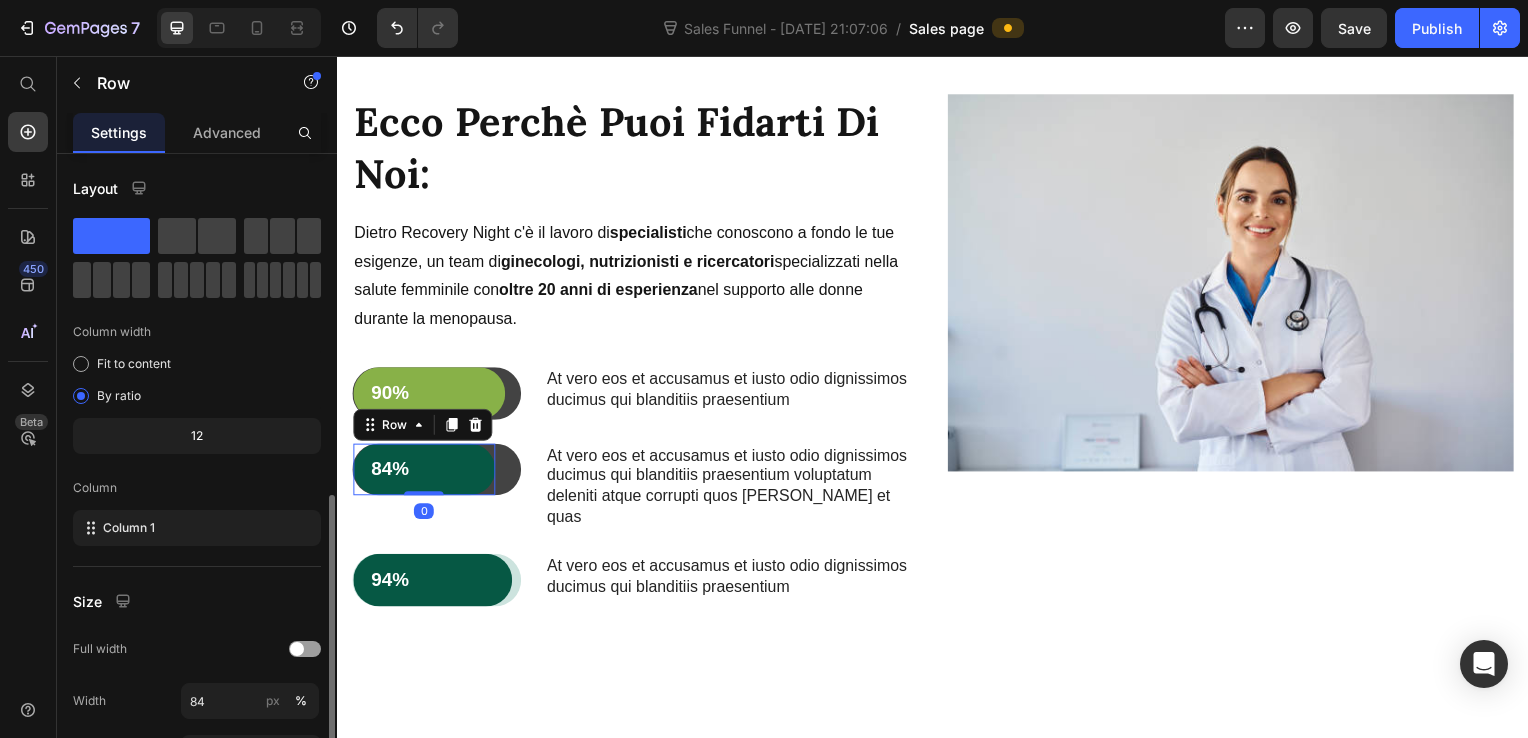 scroll, scrollTop: 268, scrollLeft: 0, axis: vertical 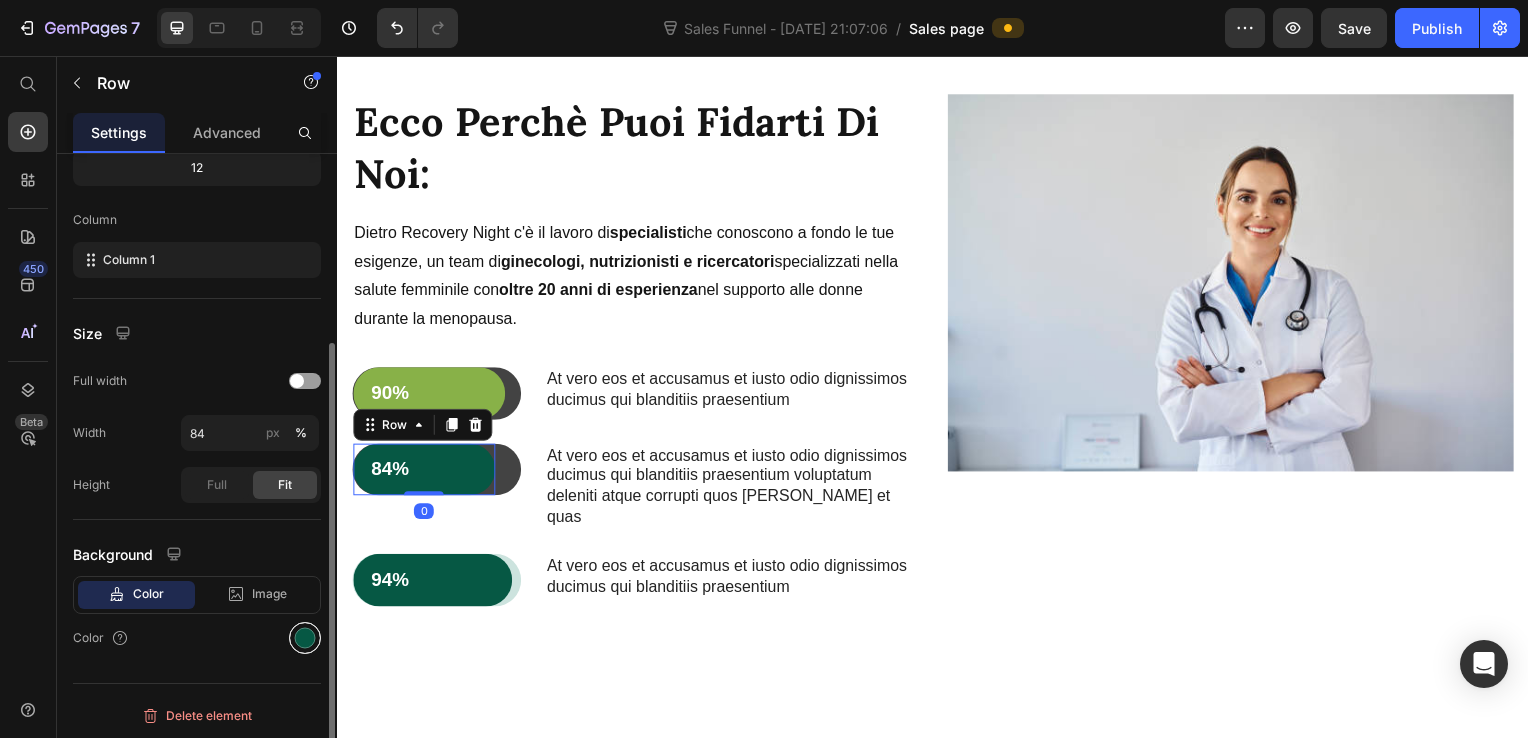 click at bounding box center [305, 638] 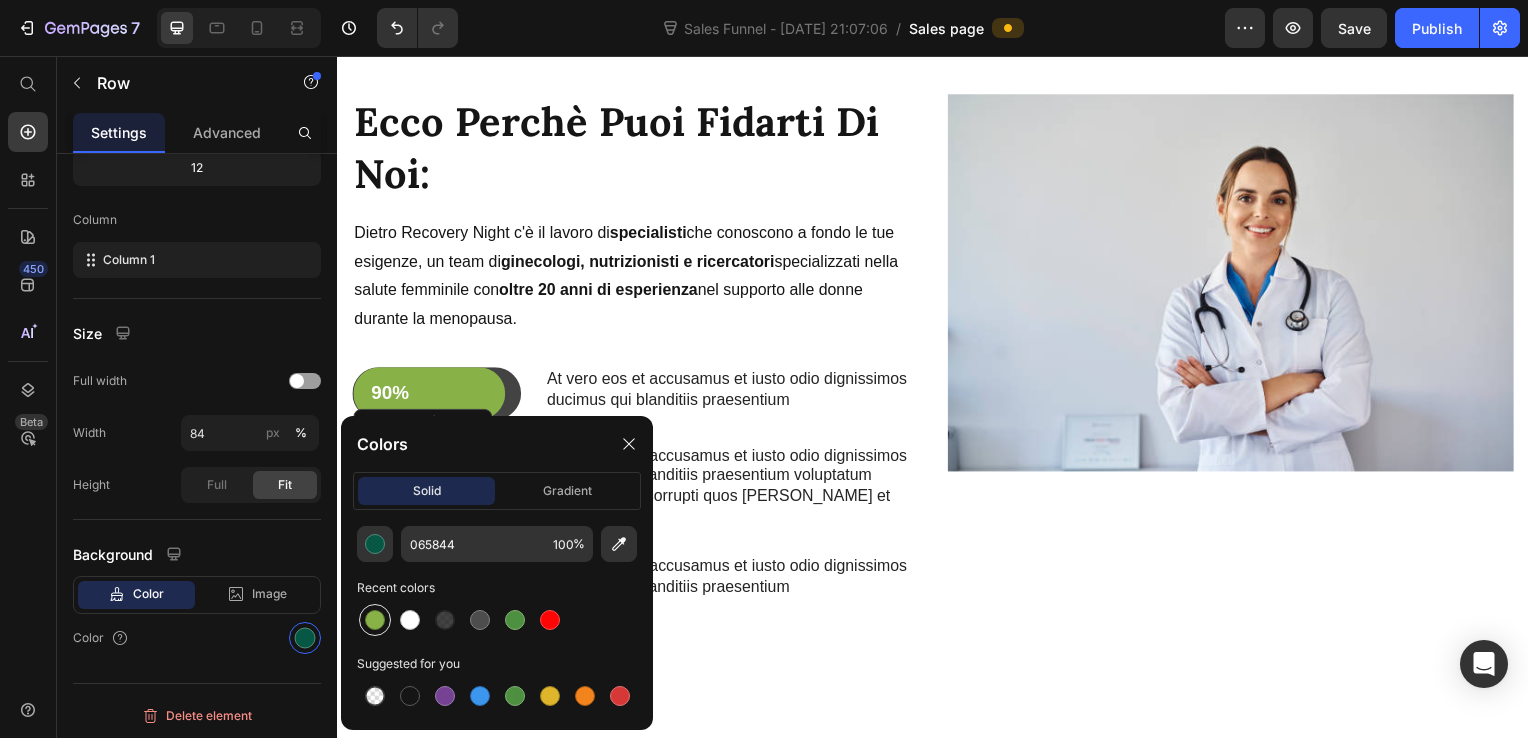 click at bounding box center [375, 620] 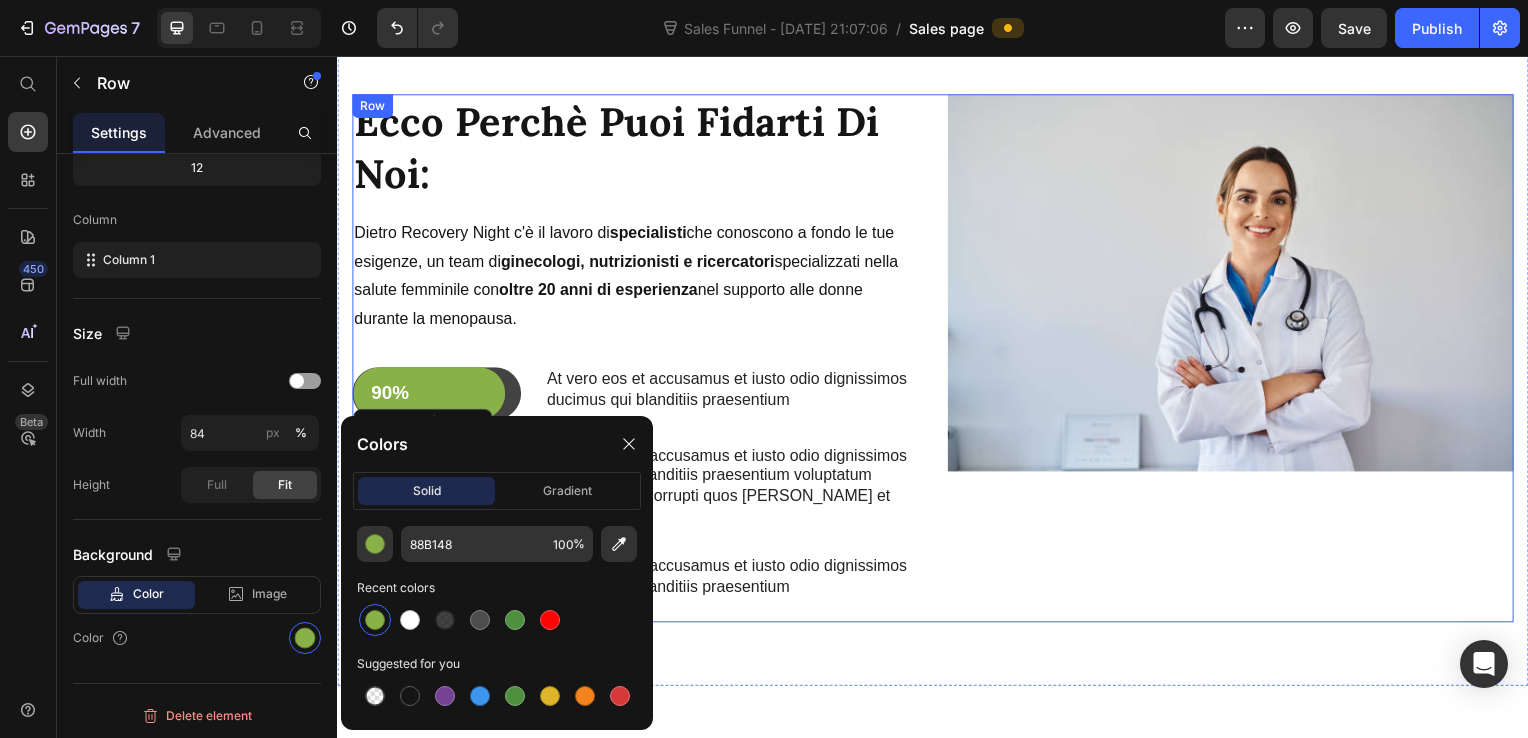 click on "Image" at bounding box center [1237, 361] 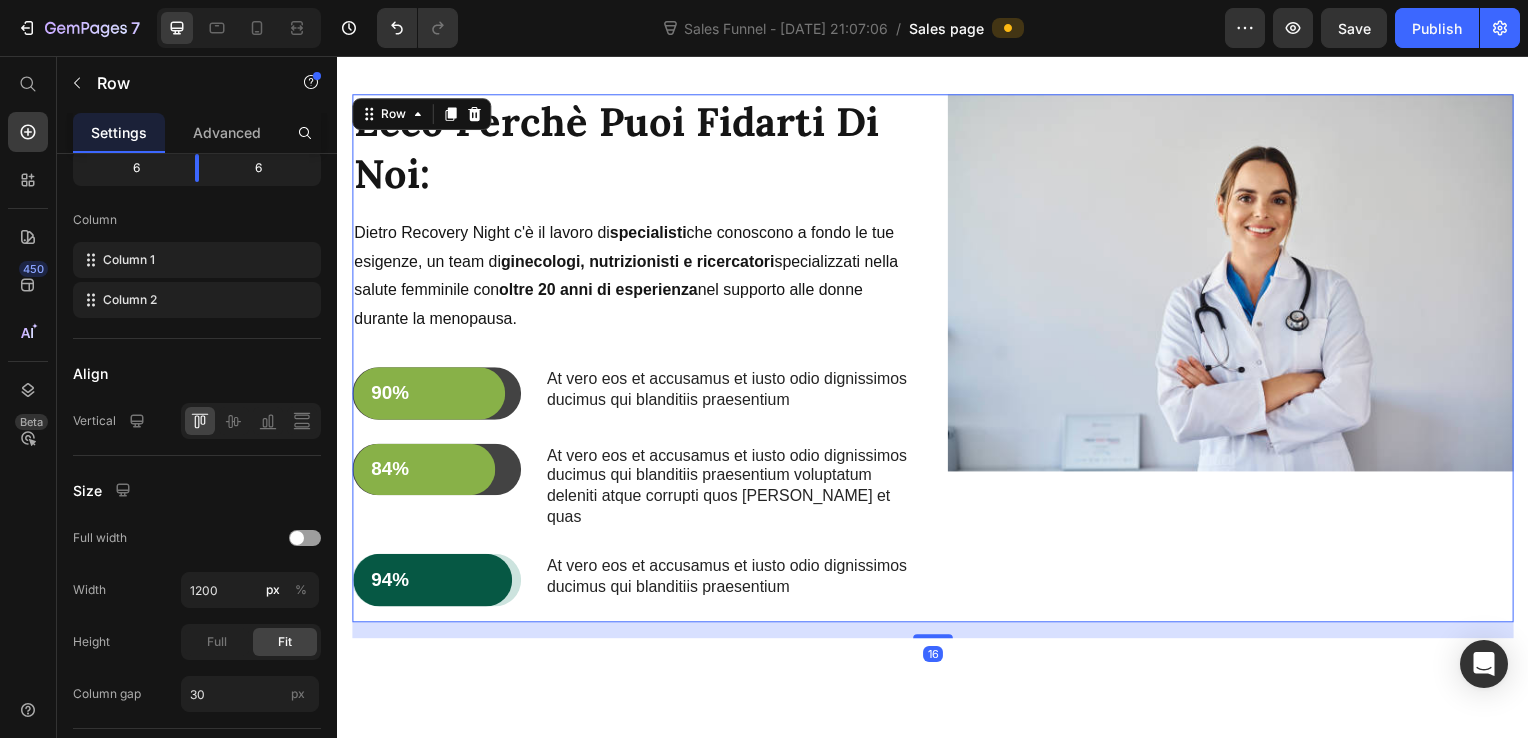 scroll, scrollTop: 268, scrollLeft: 0, axis: vertical 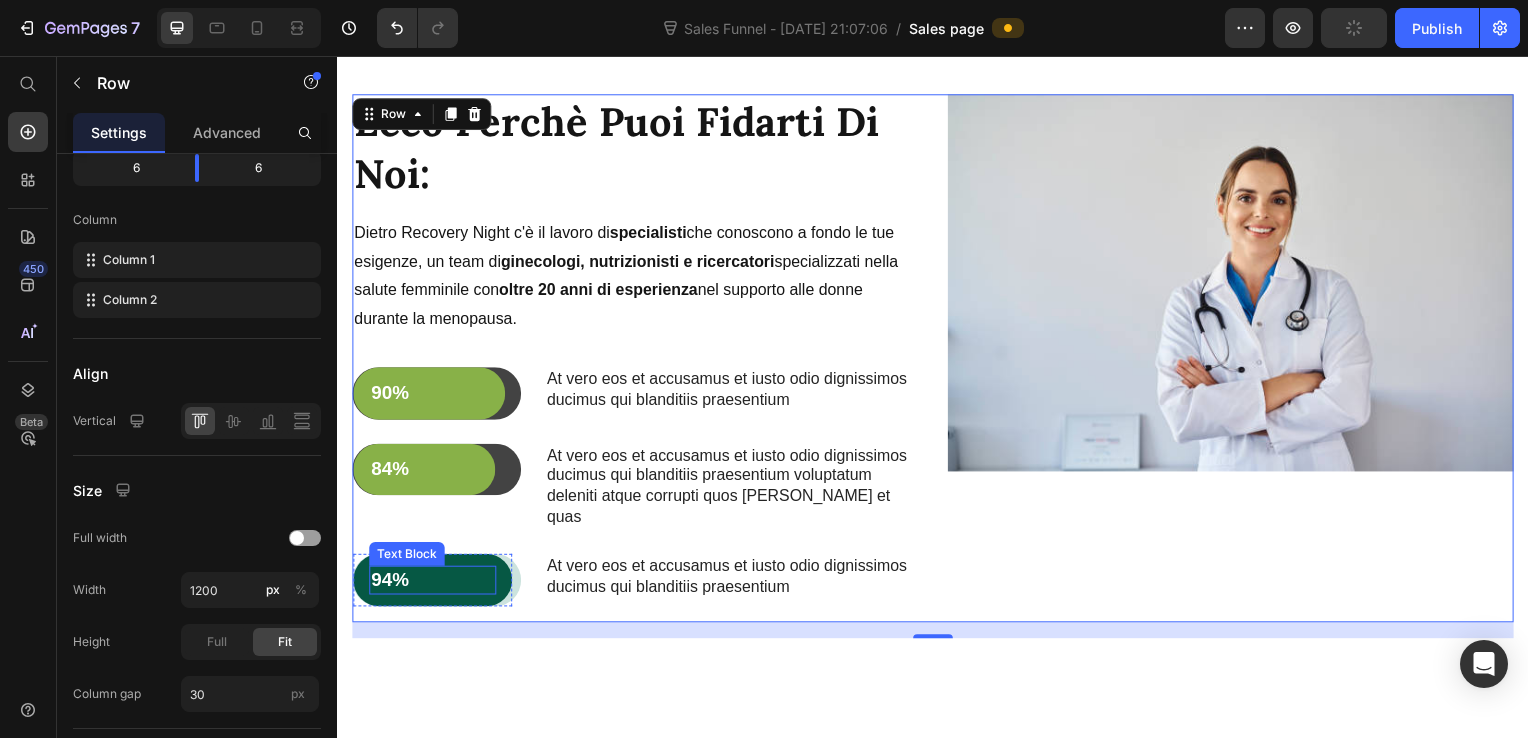 click on "94%" at bounding box center (433, 584) 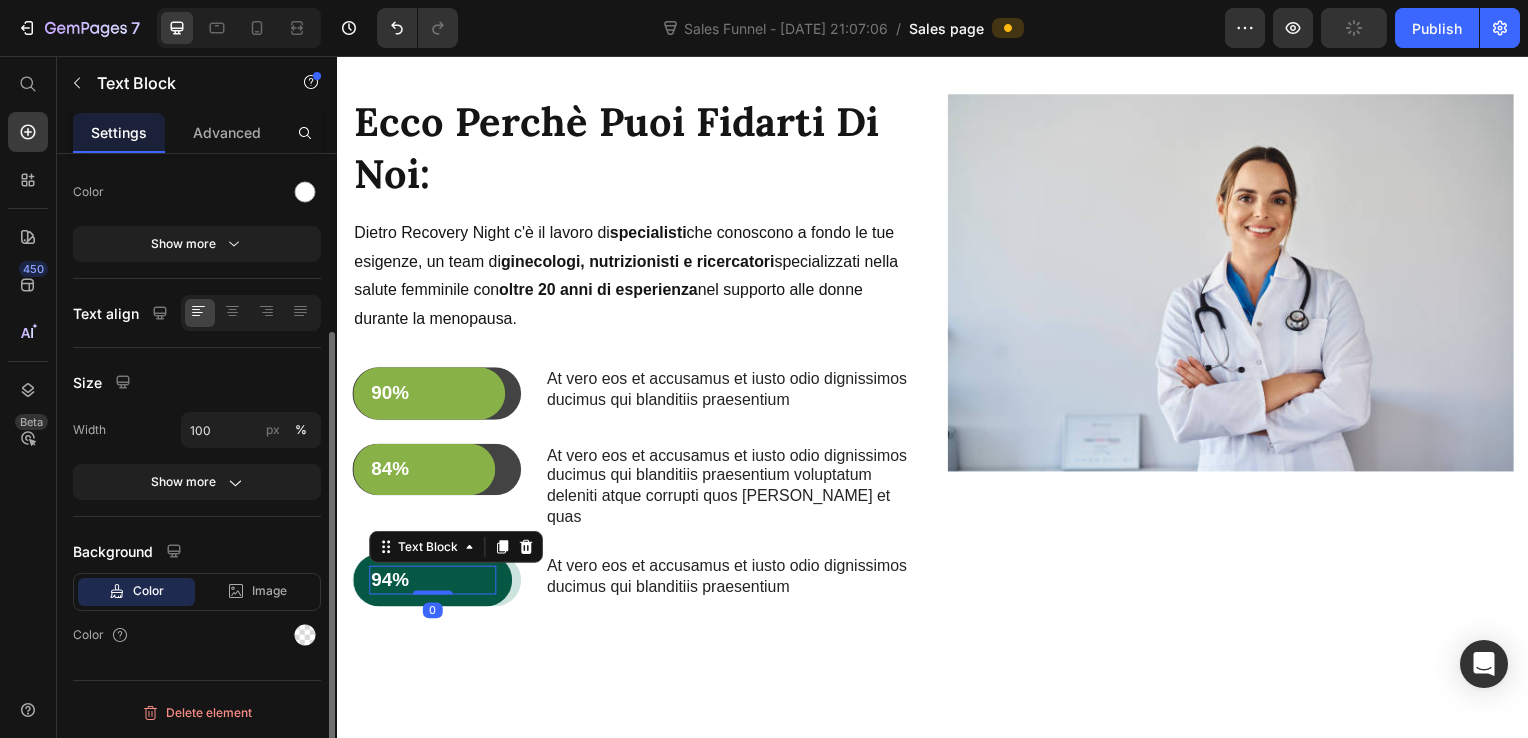 scroll, scrollTop: 0, scrollLeft: 0, axis: both 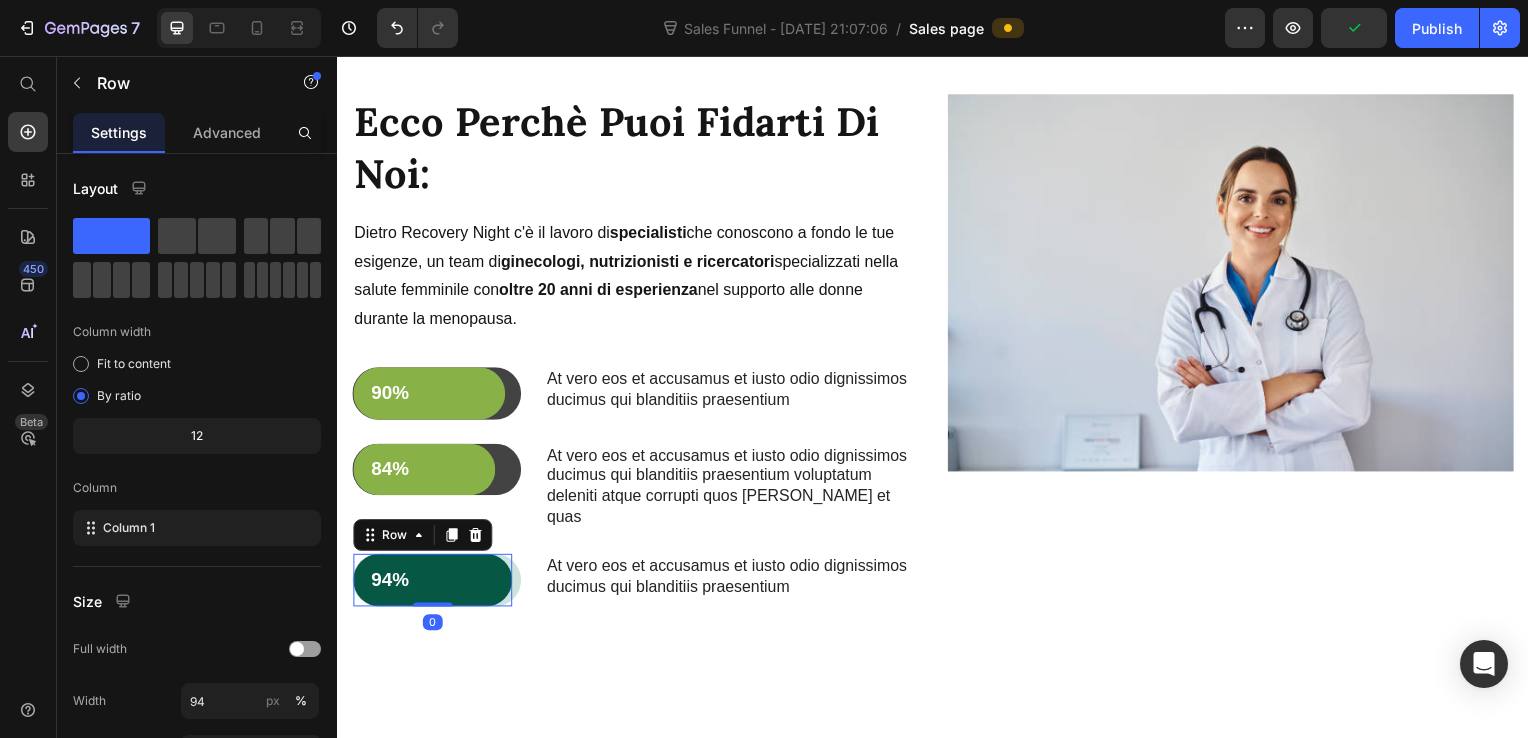 click on "94% Text Block Row   0" at bounding box center [433, 584] 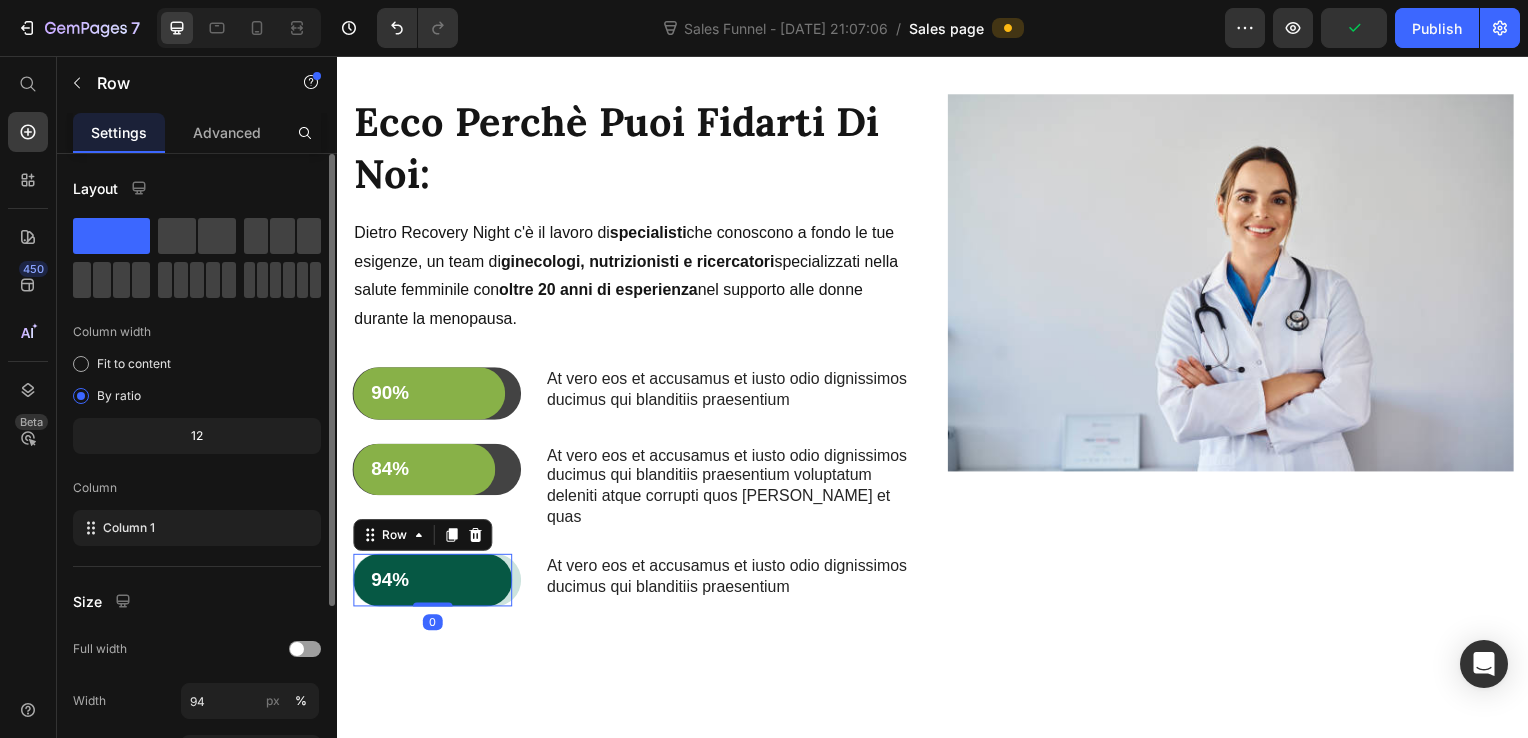 scroll, scrollTop: 200, scrollLeft: 0, axis: vertical 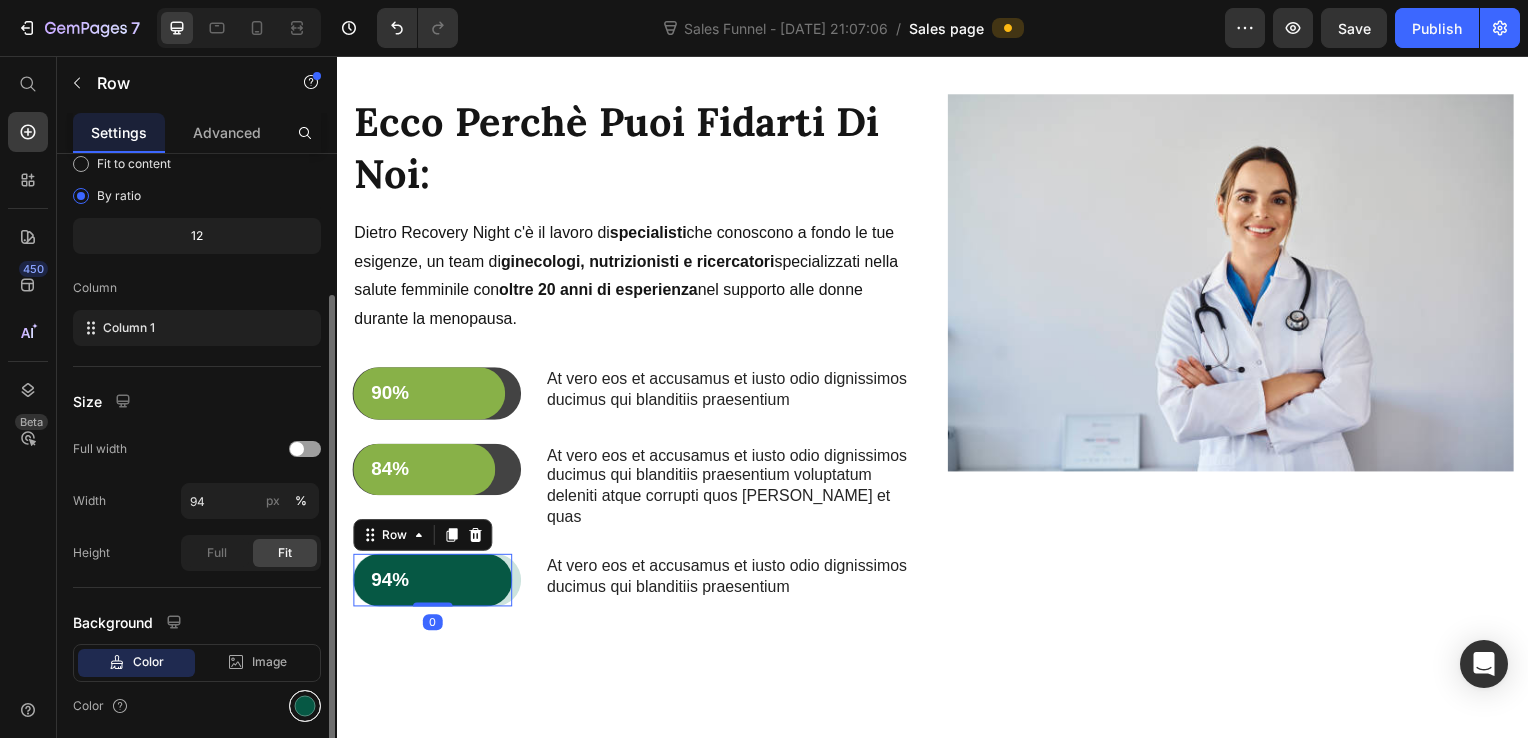 click at bounding box center (305, 706) 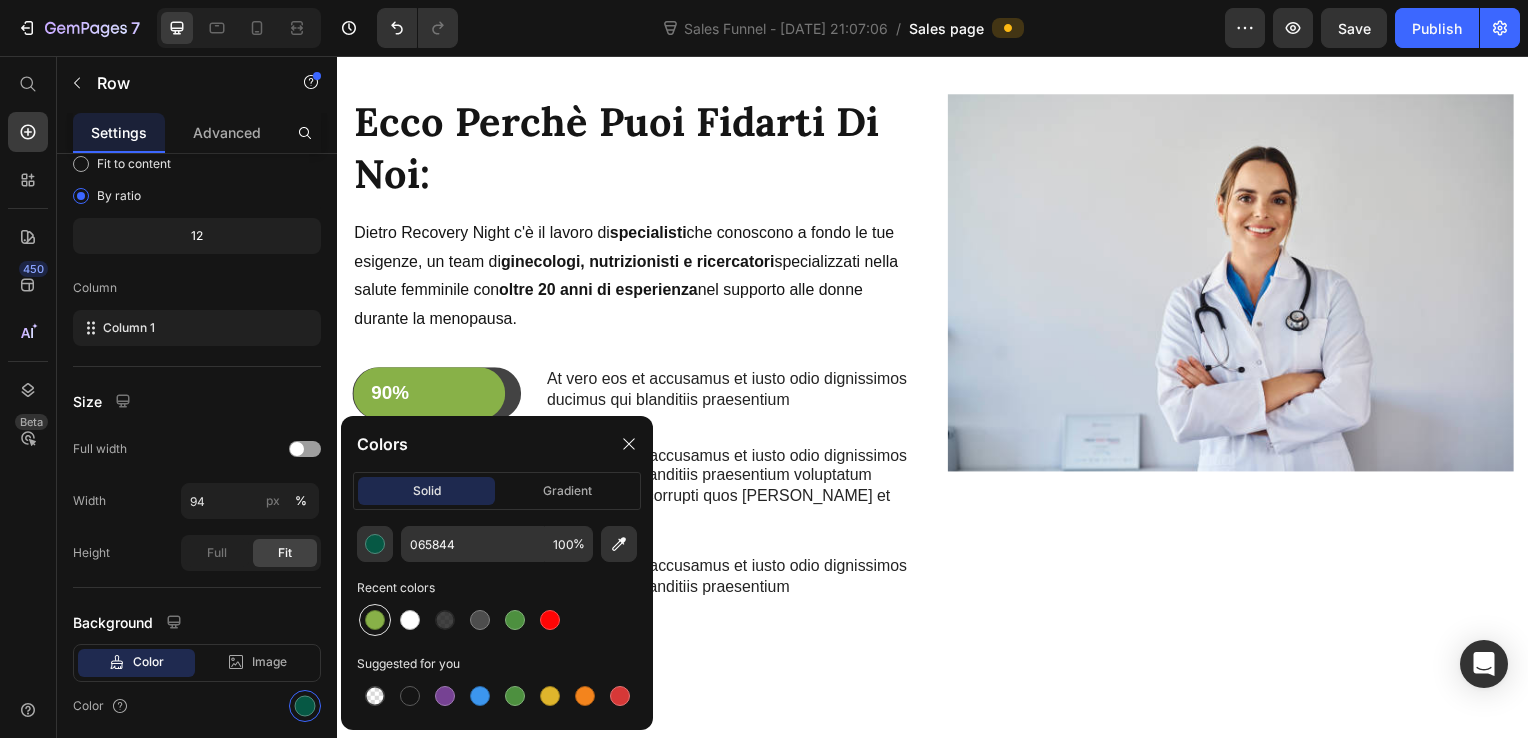 click at bounding box center [375, 620] 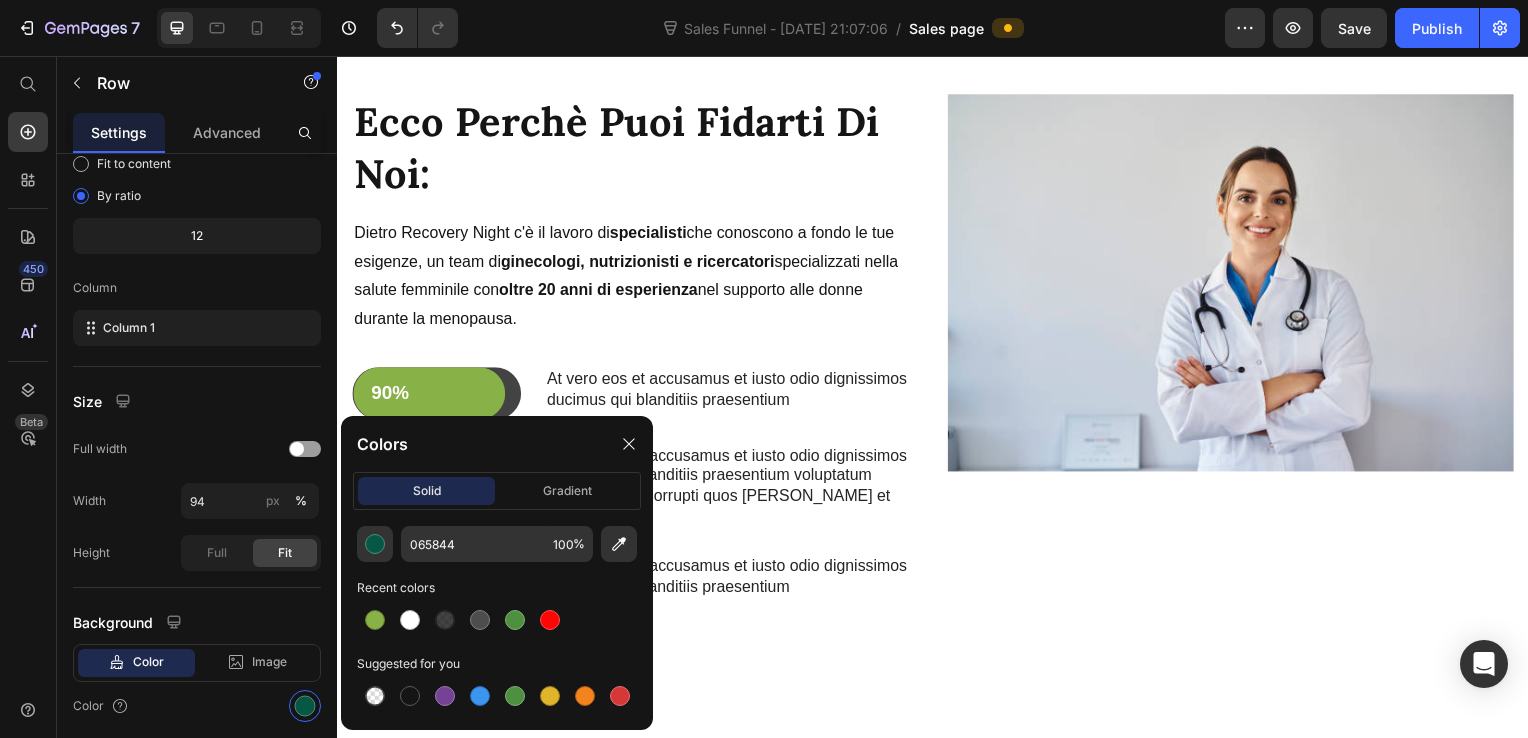 type on "88B148" 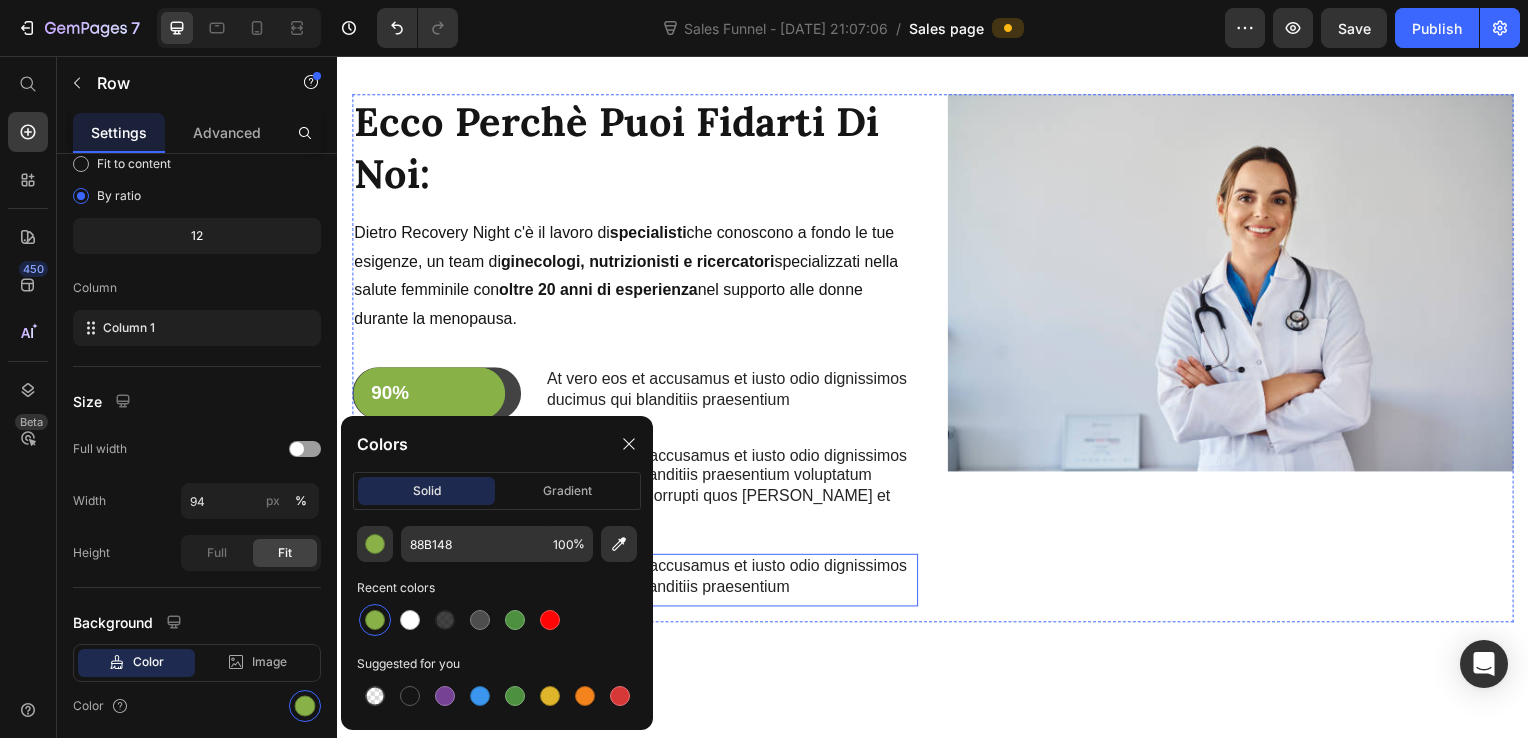 click on "94% Text Block Row   0 Row At vero eos et accusamus et iusto odio dignissimos ducimus qui blanditiis praesentium Text Block Row" at bounding box center (637, 584) 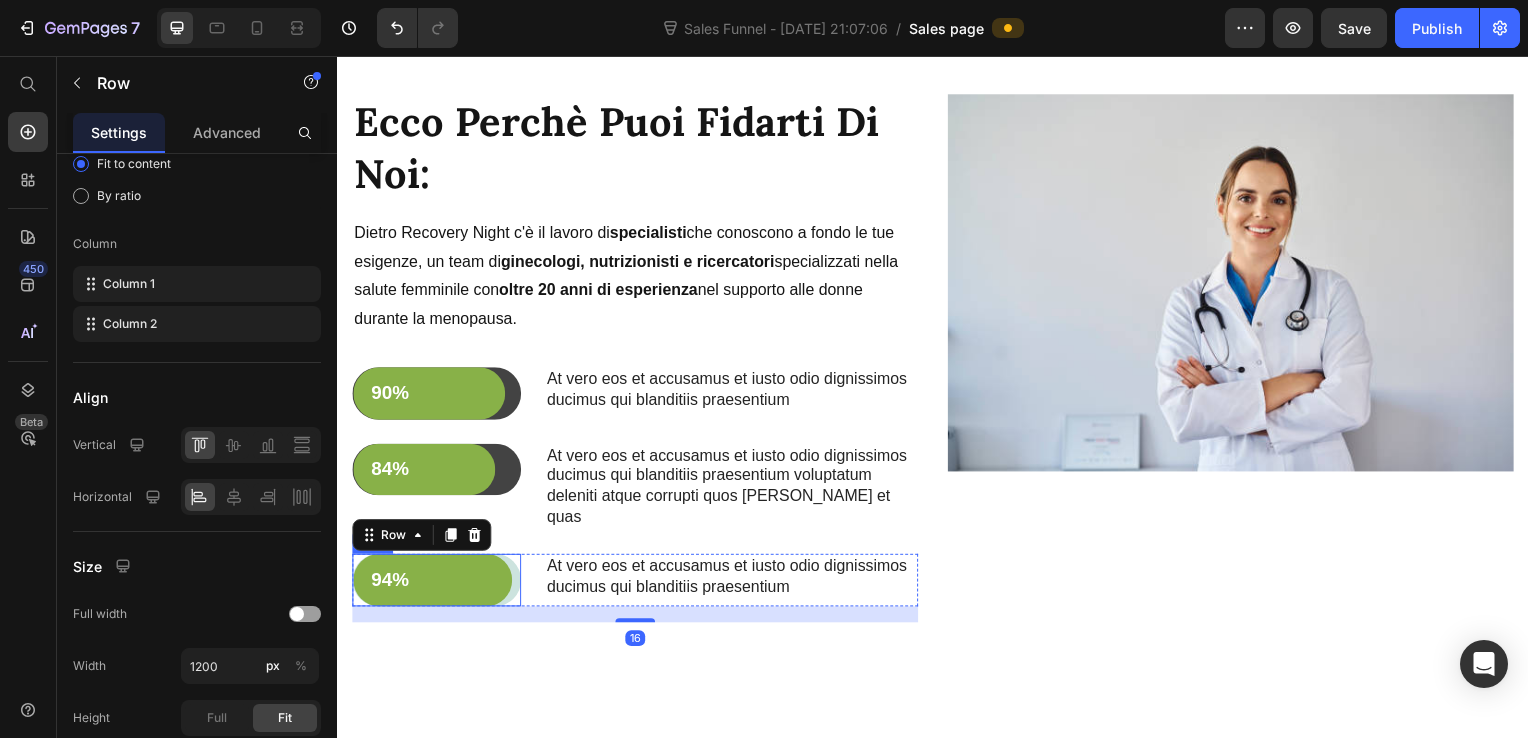 click on "94% Text Block Row" at bounding box center [437, 584] 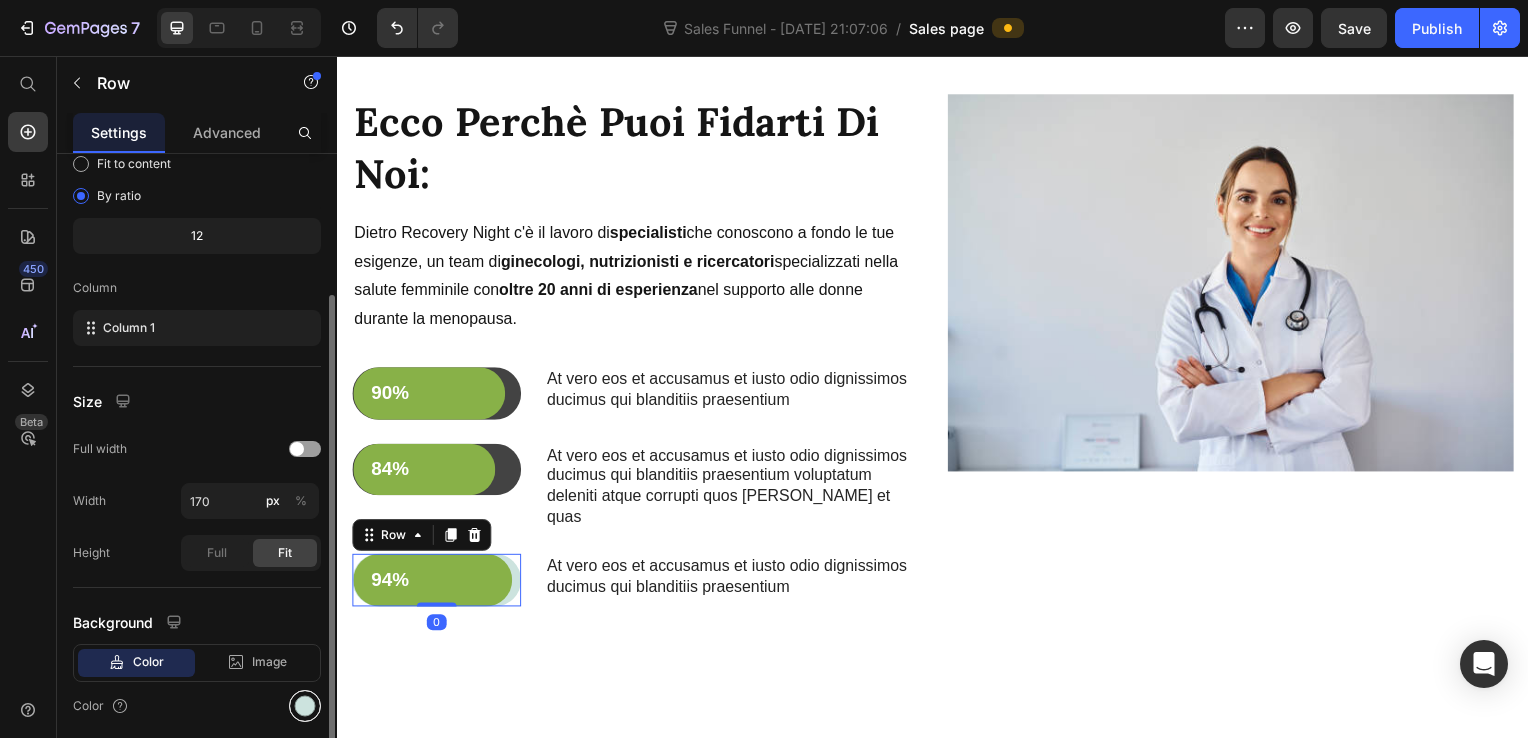 click at bounding box center (305, 706) 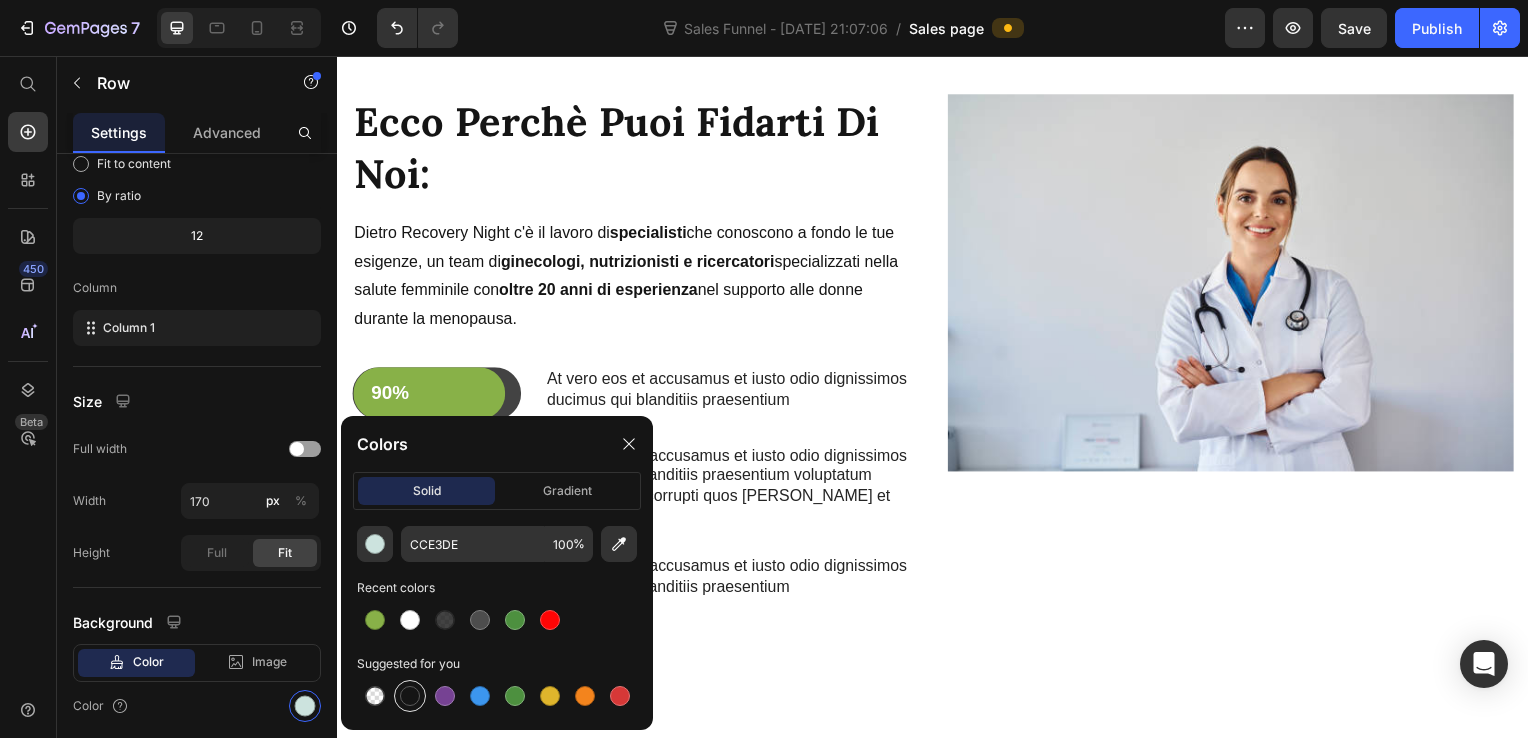 click at bounding box center (410, 696) 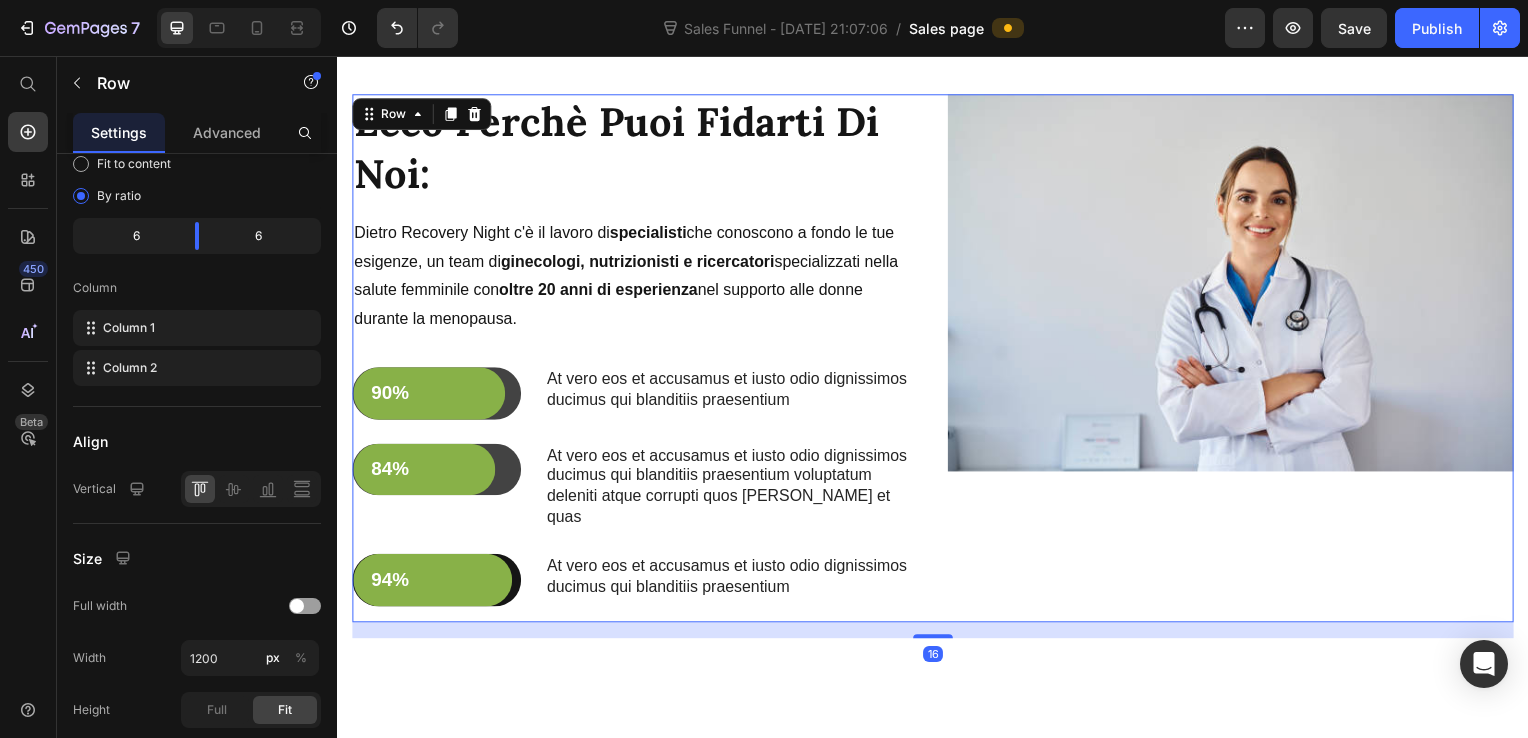 click on "Image" at bounding box center [1237, 361] 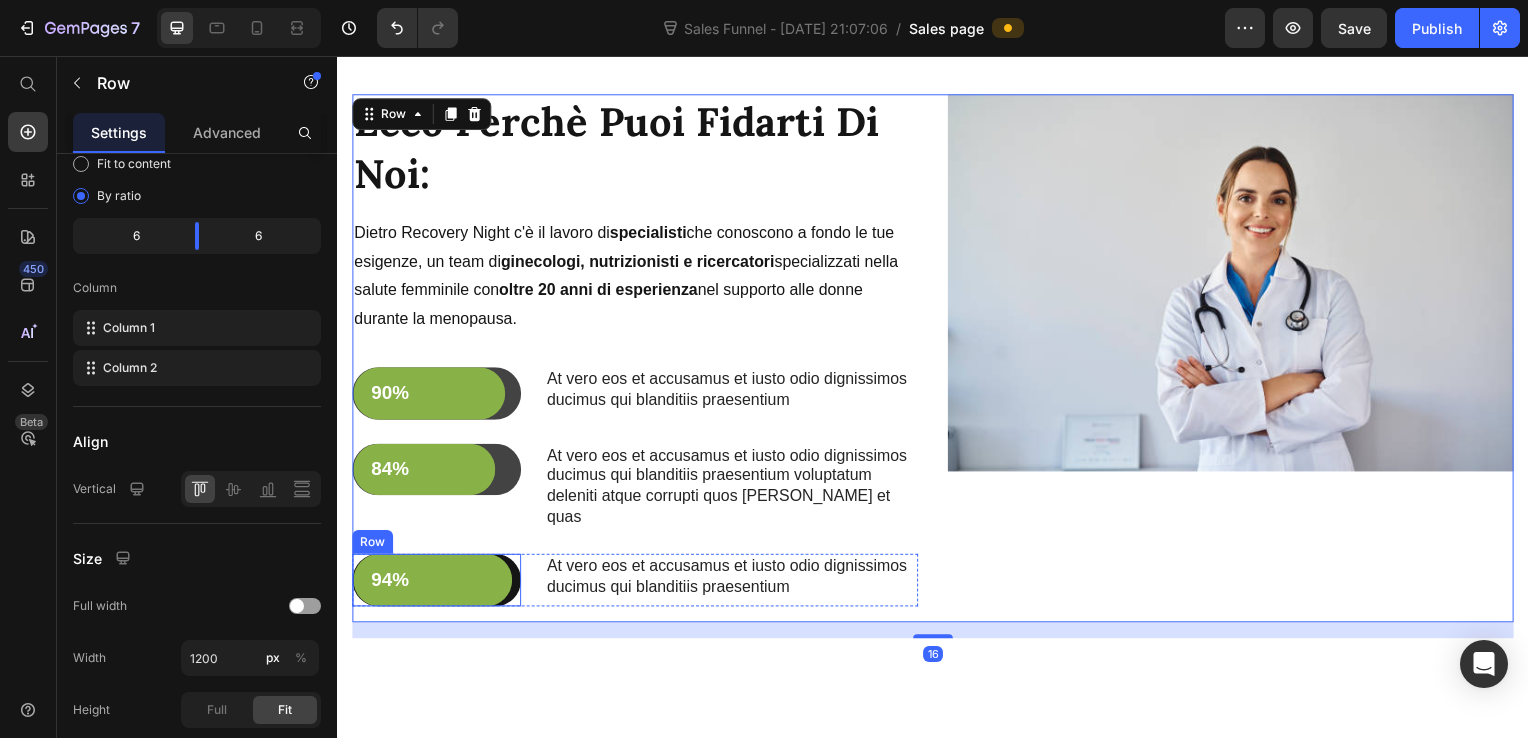 click on "94% Text Block Row" at bounding box center [437, 584] 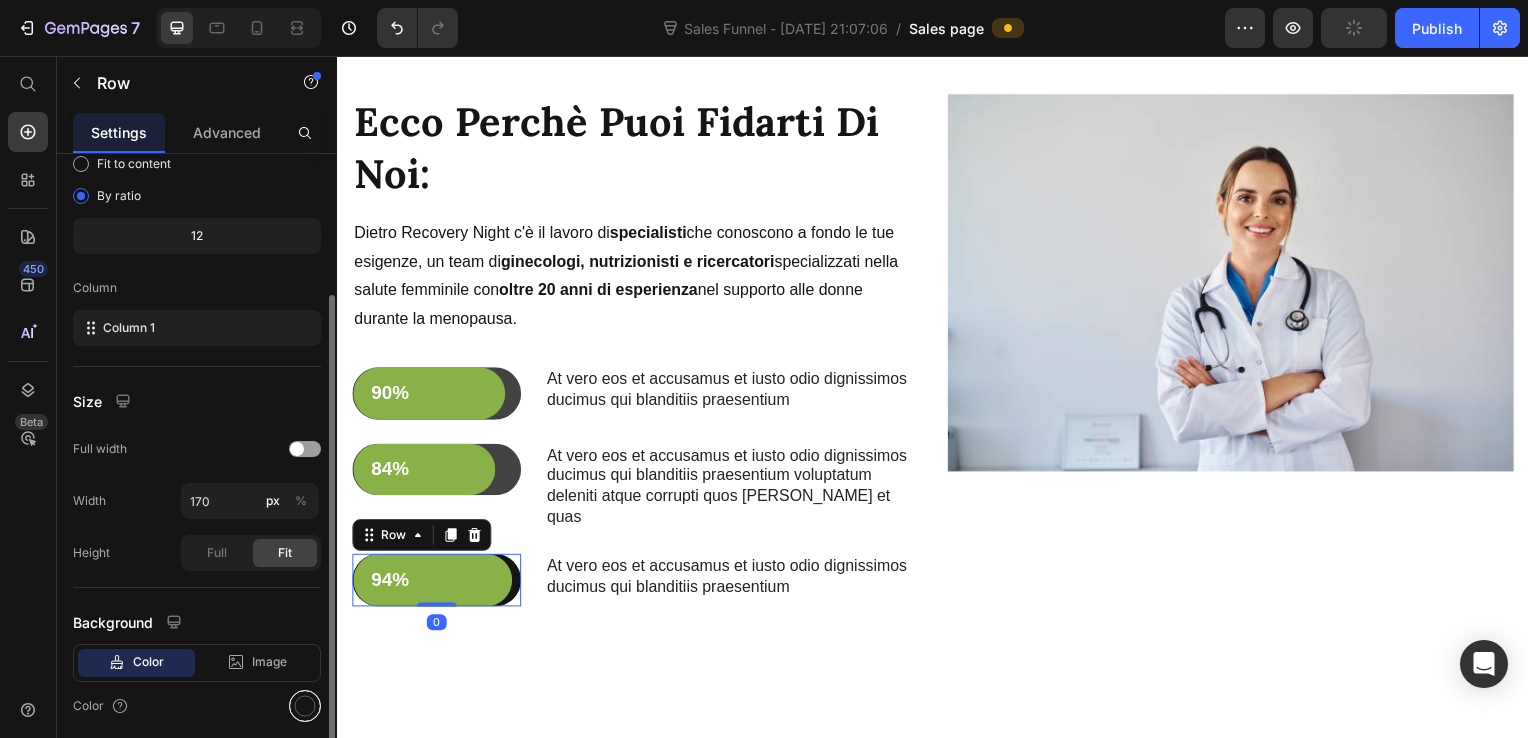 click at bounding box center (305, 706) 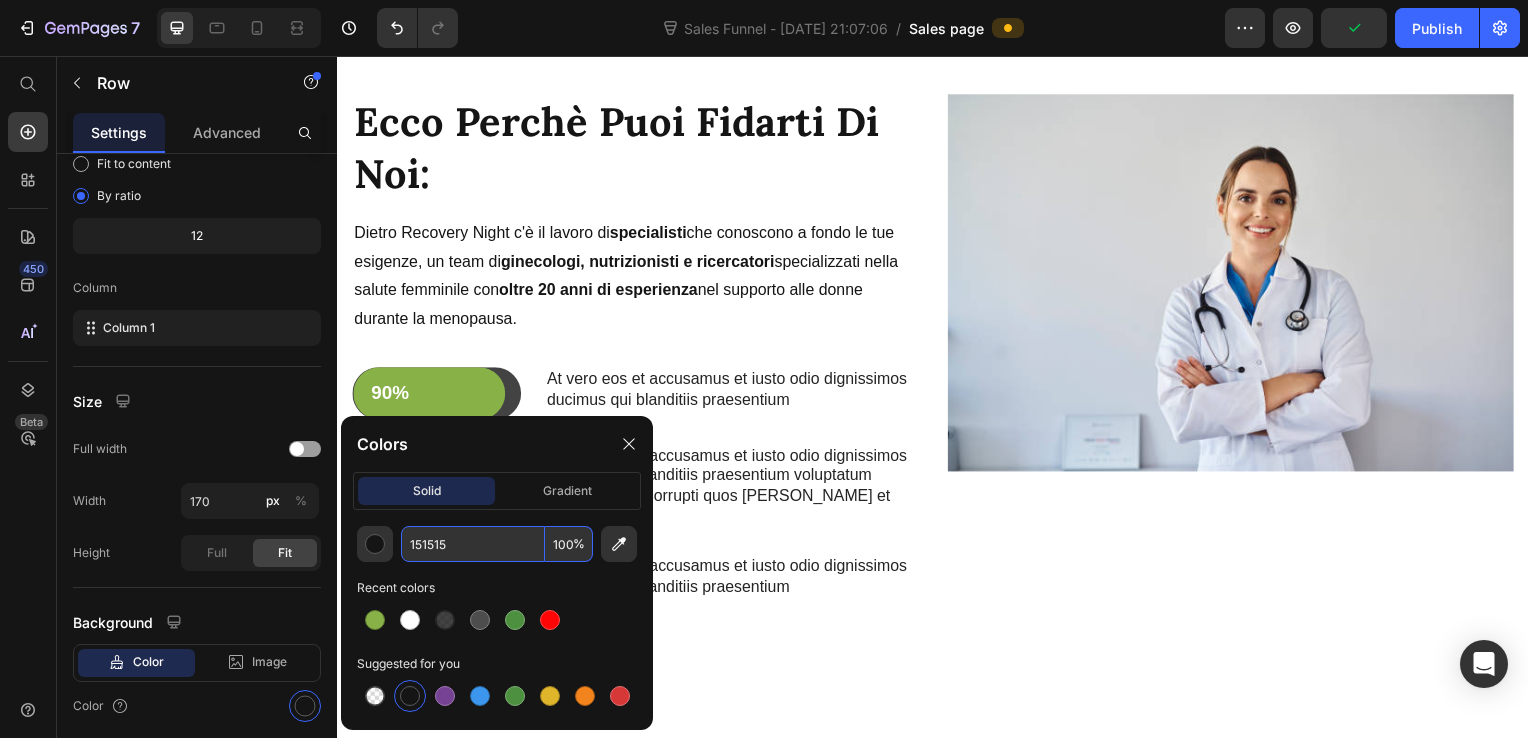 click on "%" at bounding box center [579, 544] 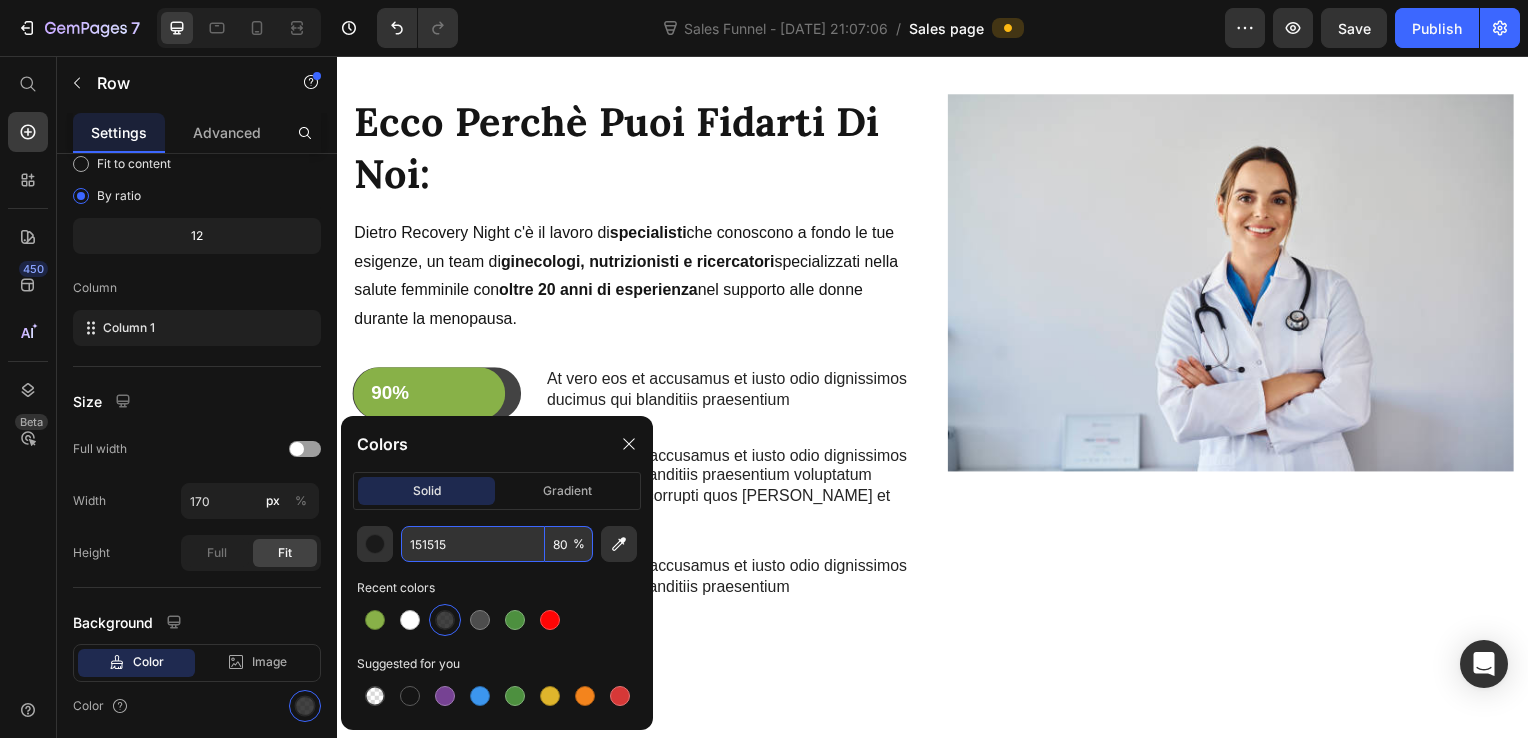 type on "80" 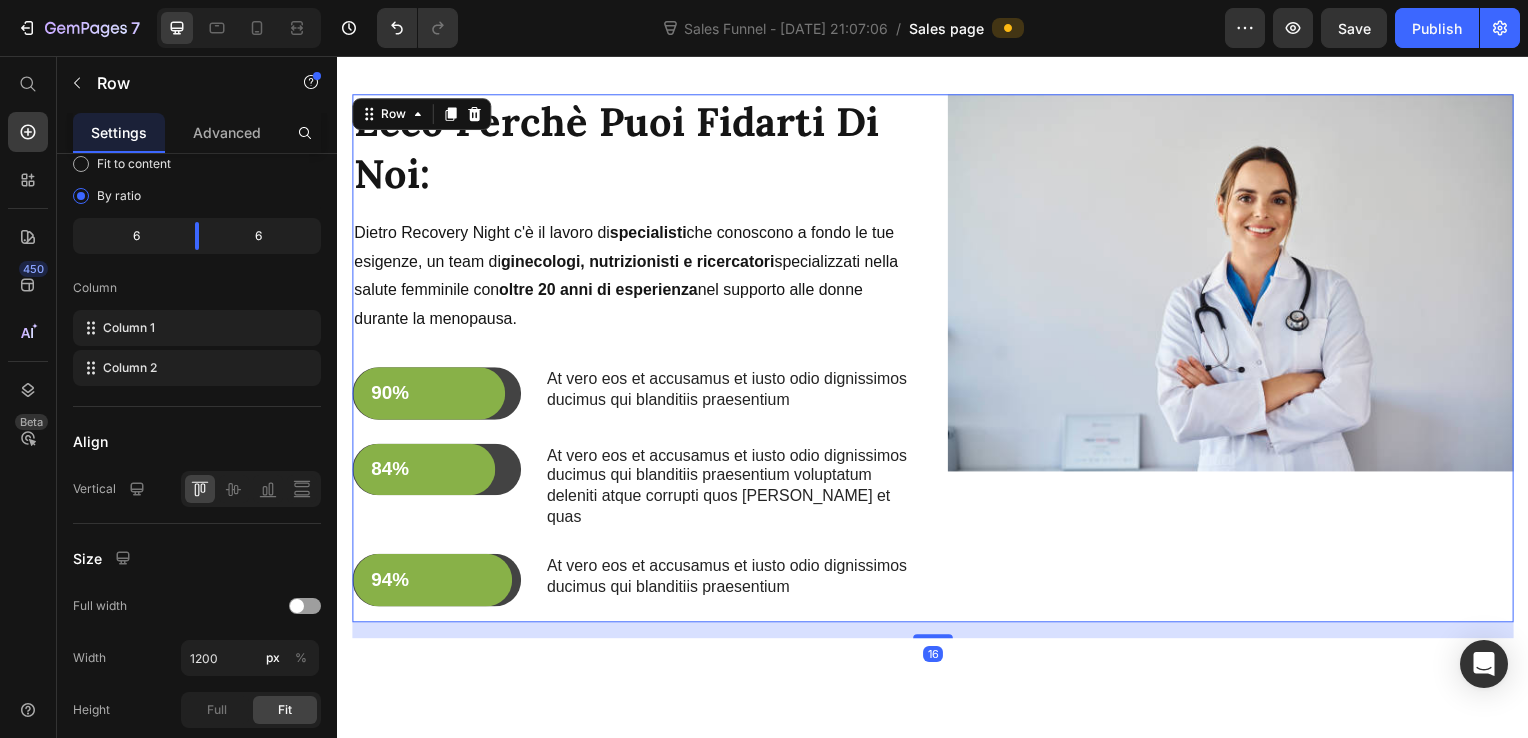 click on "Image" at bounding box center [1237, 361] 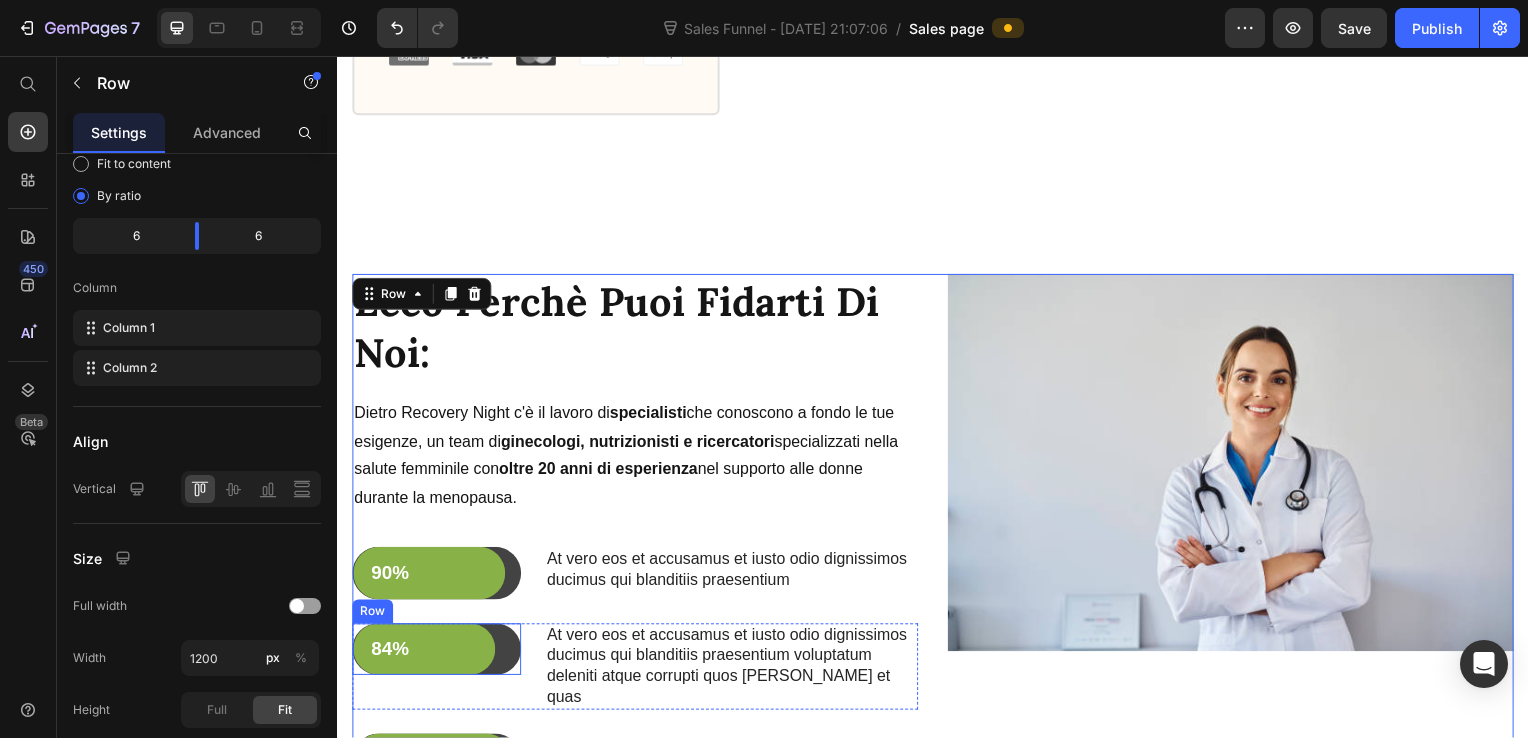 scroll, scrollTop: 2572, scrollLeft: 0, axis: vertical 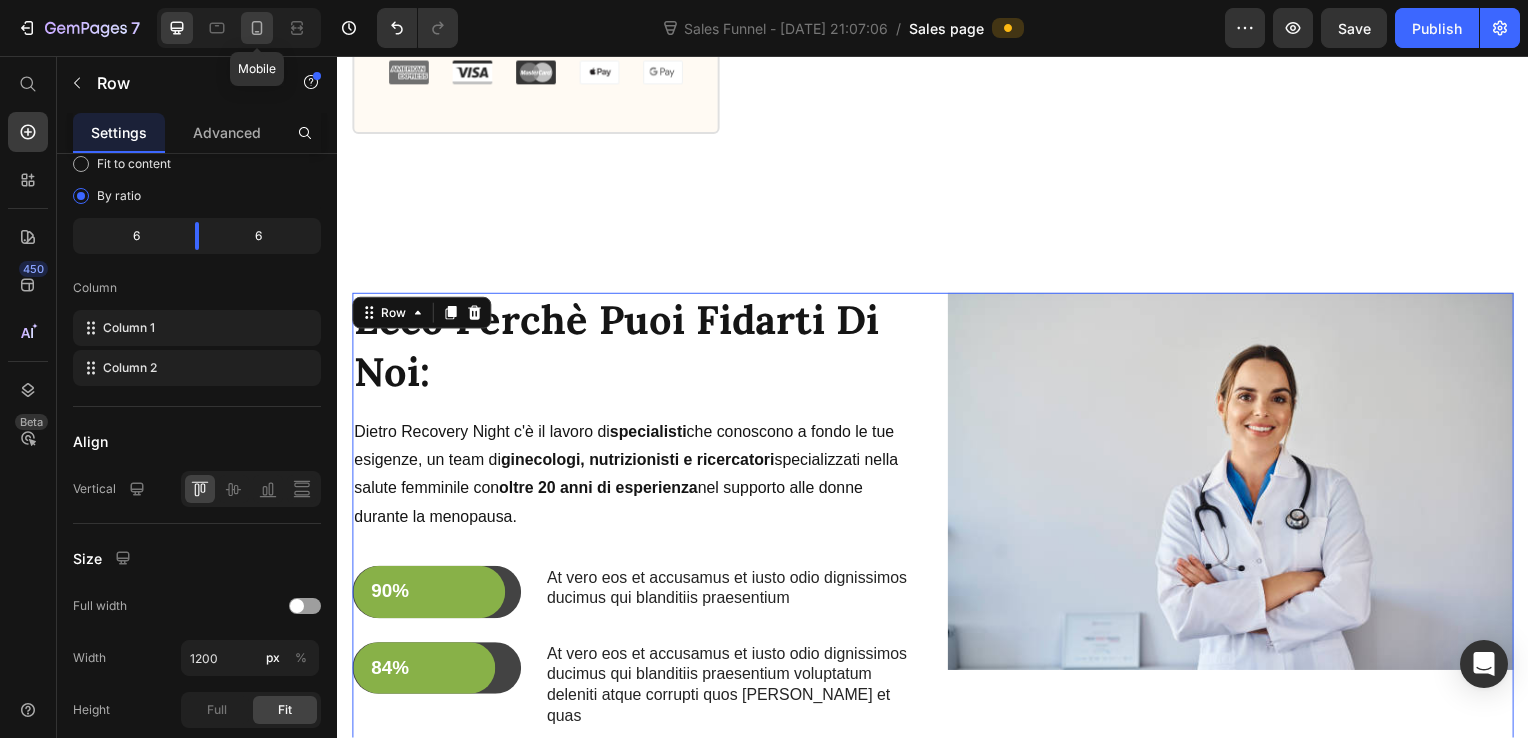 click 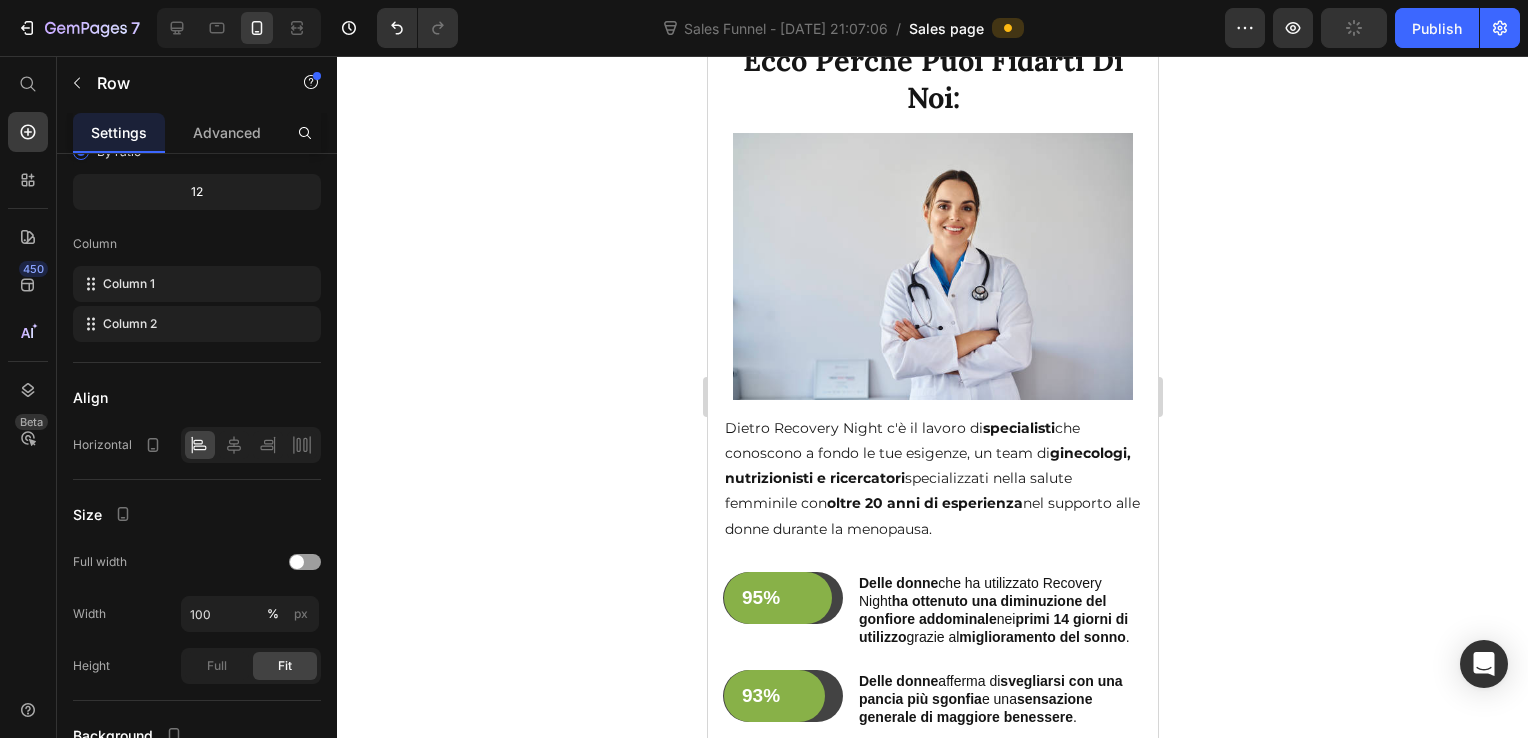 scroll, scrollTop: 5738, scrollLeft: 0, axis: vertical 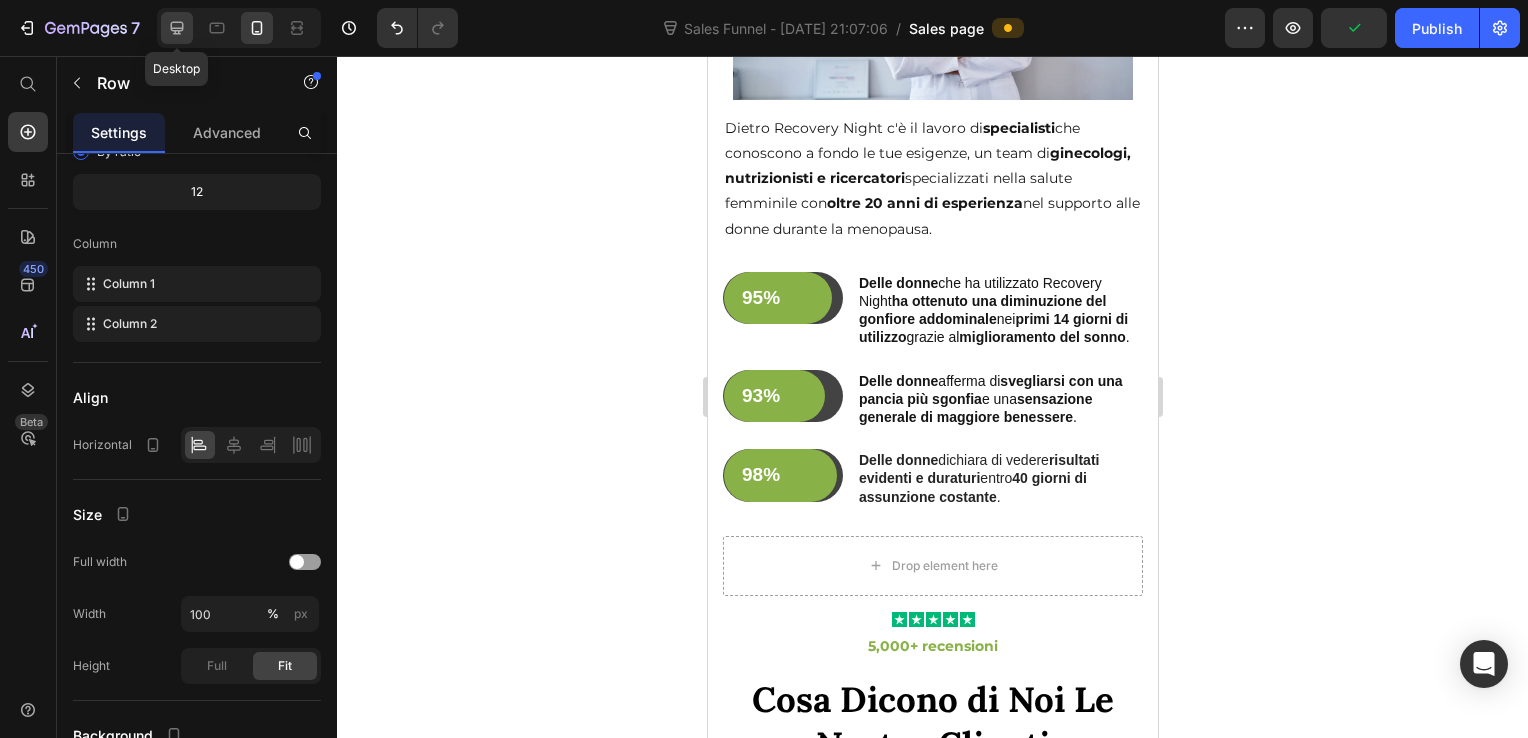 click 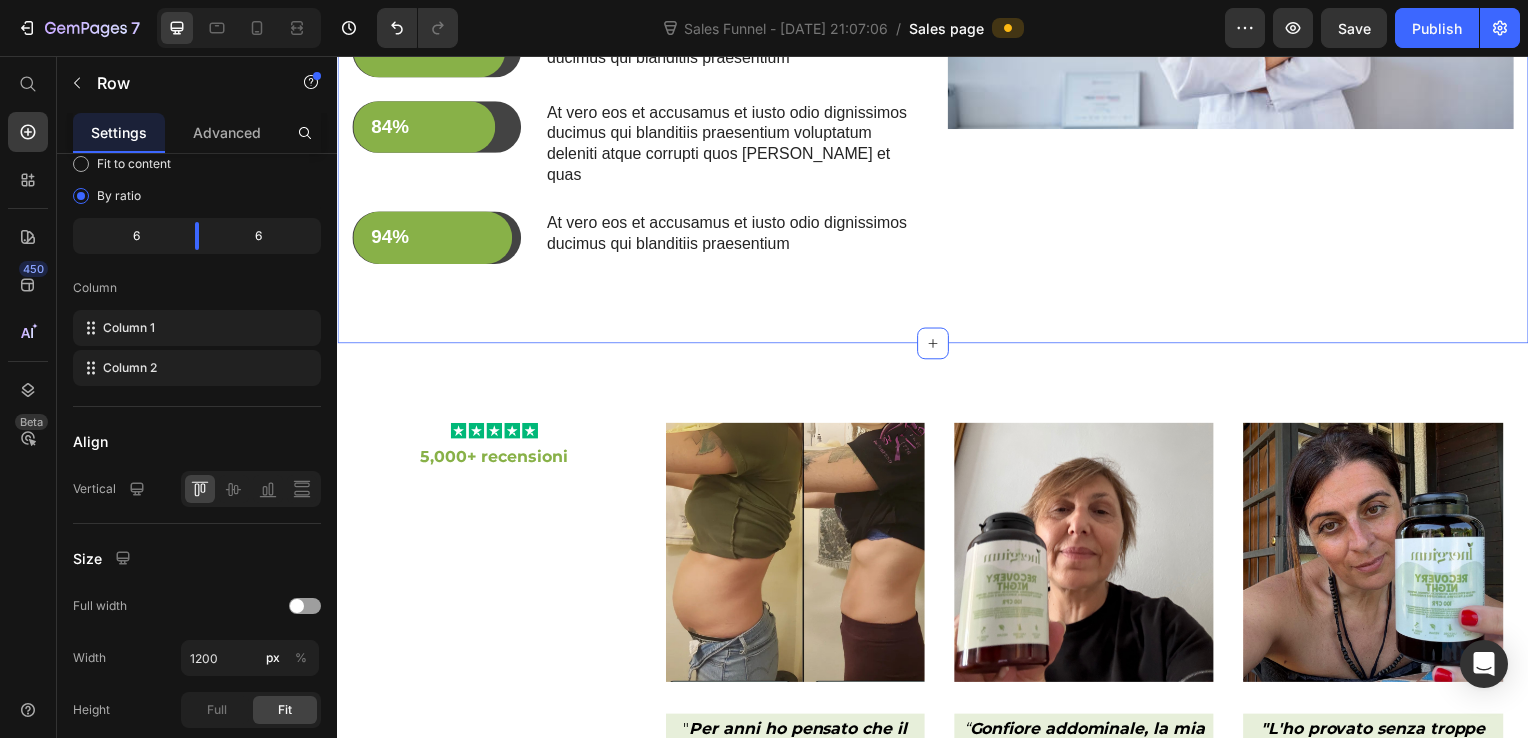 scroll, scrollTop: 2816, scrollLeft: 0, axis: vertical 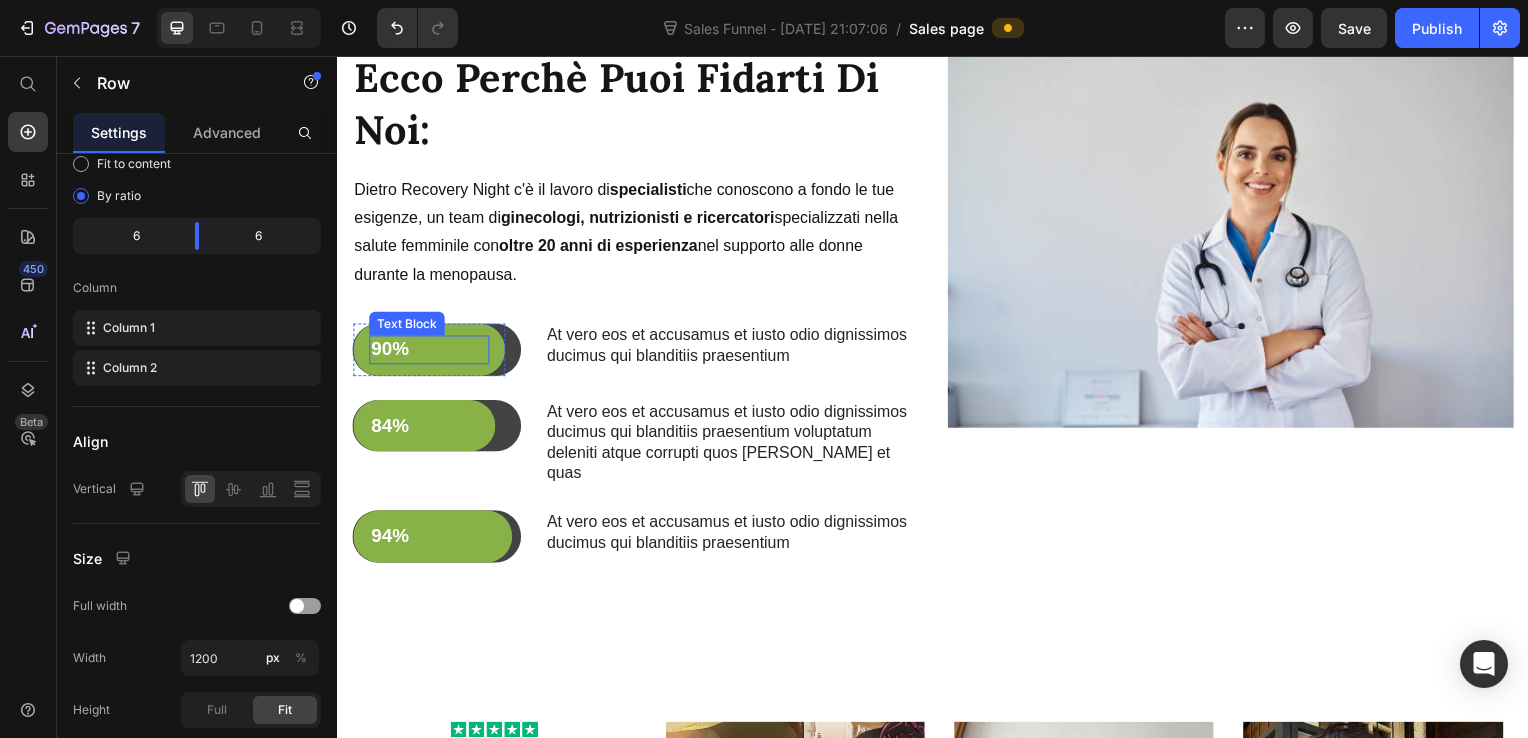 click on "90%" at bounding box center [429, 352] 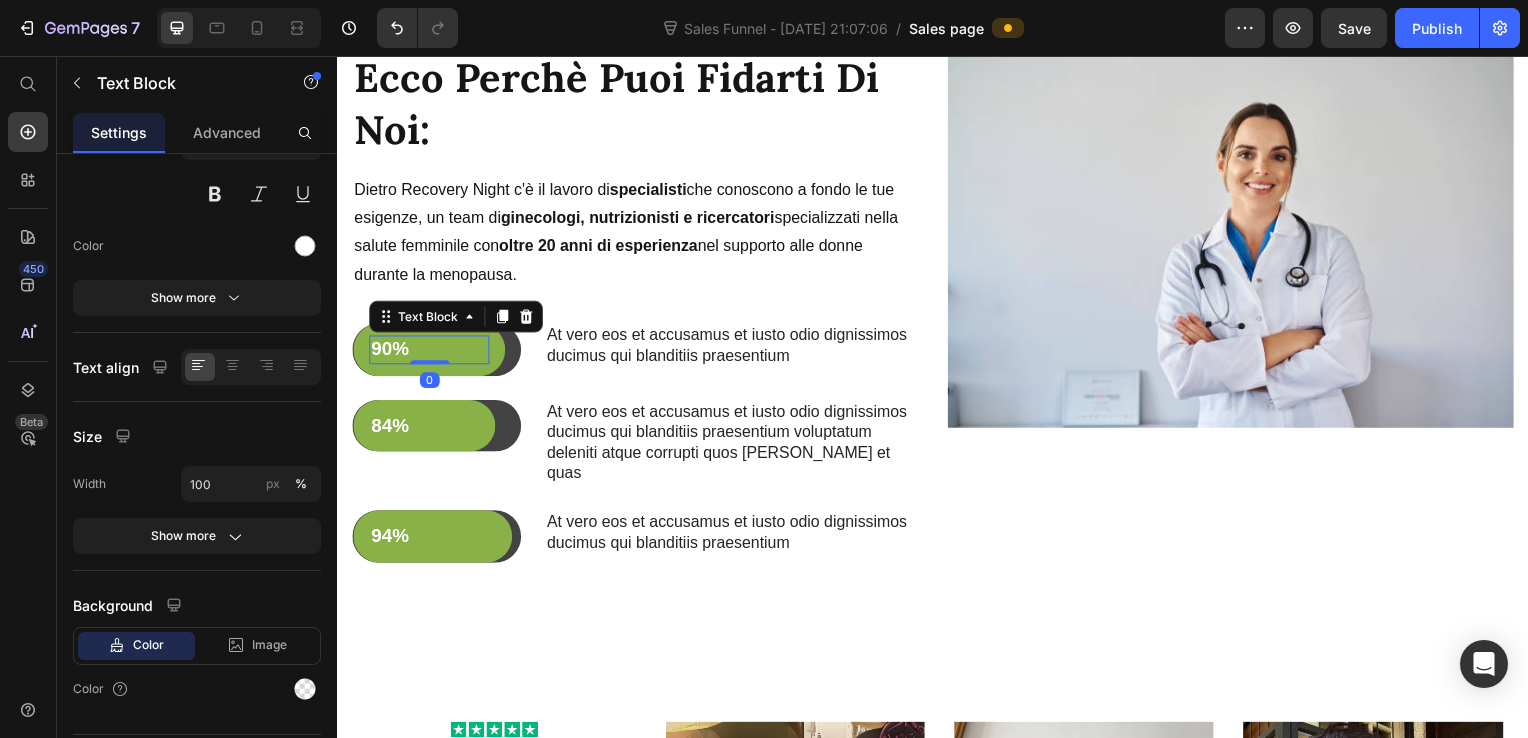 scroll, scrollTop: 0, scrollLeft: 0, axis: both 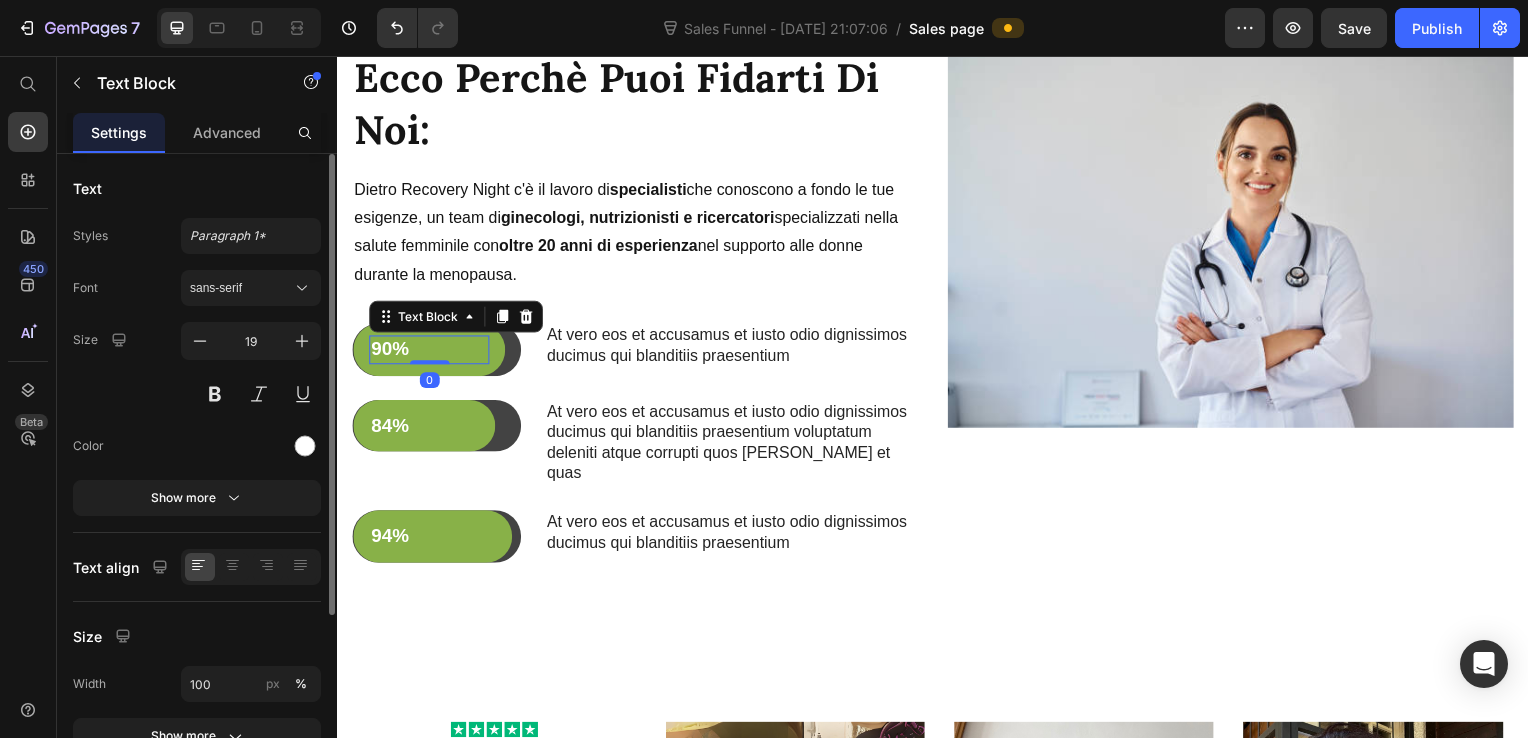 click on "90%" at bounding box center [429, 352] 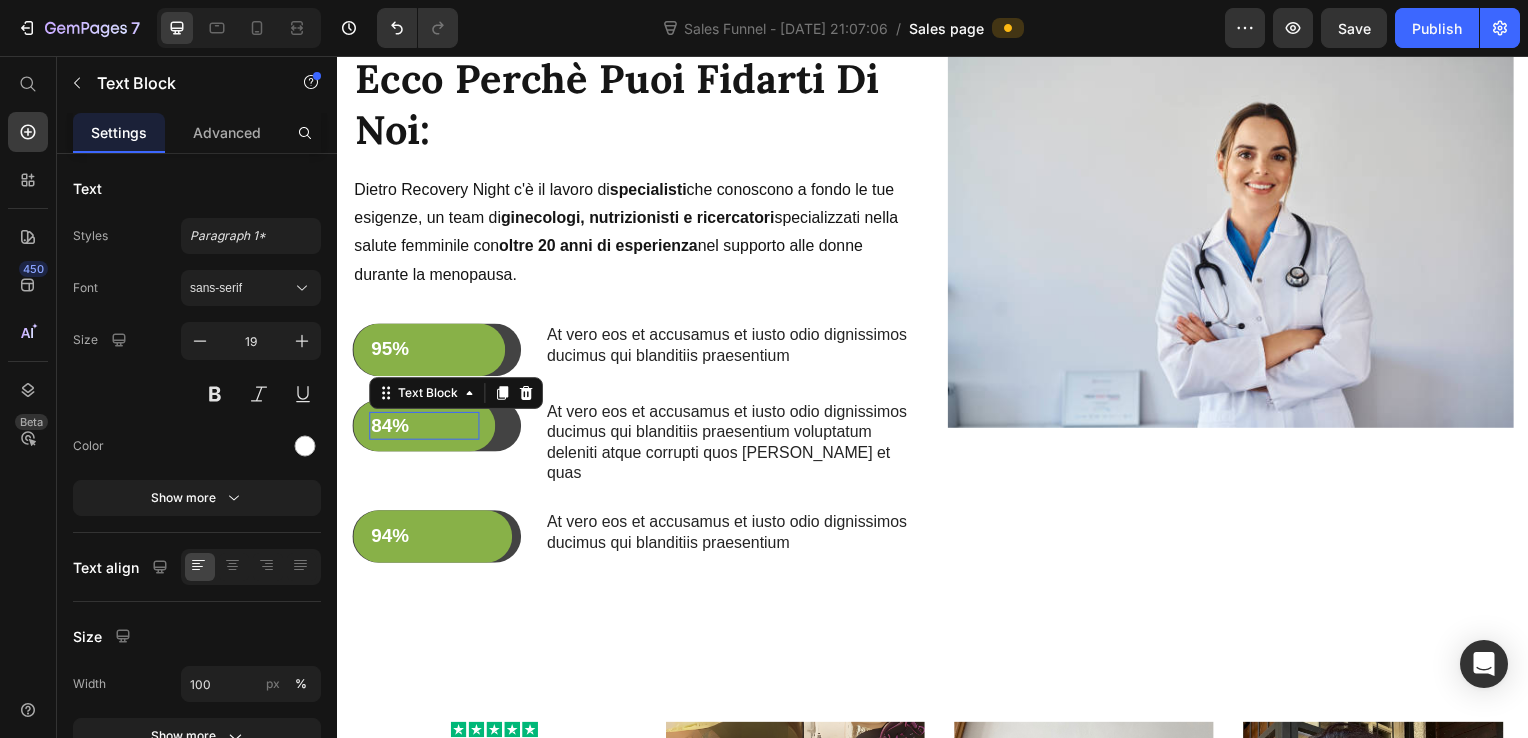 click on "84%" at bounding box center [424, 429] 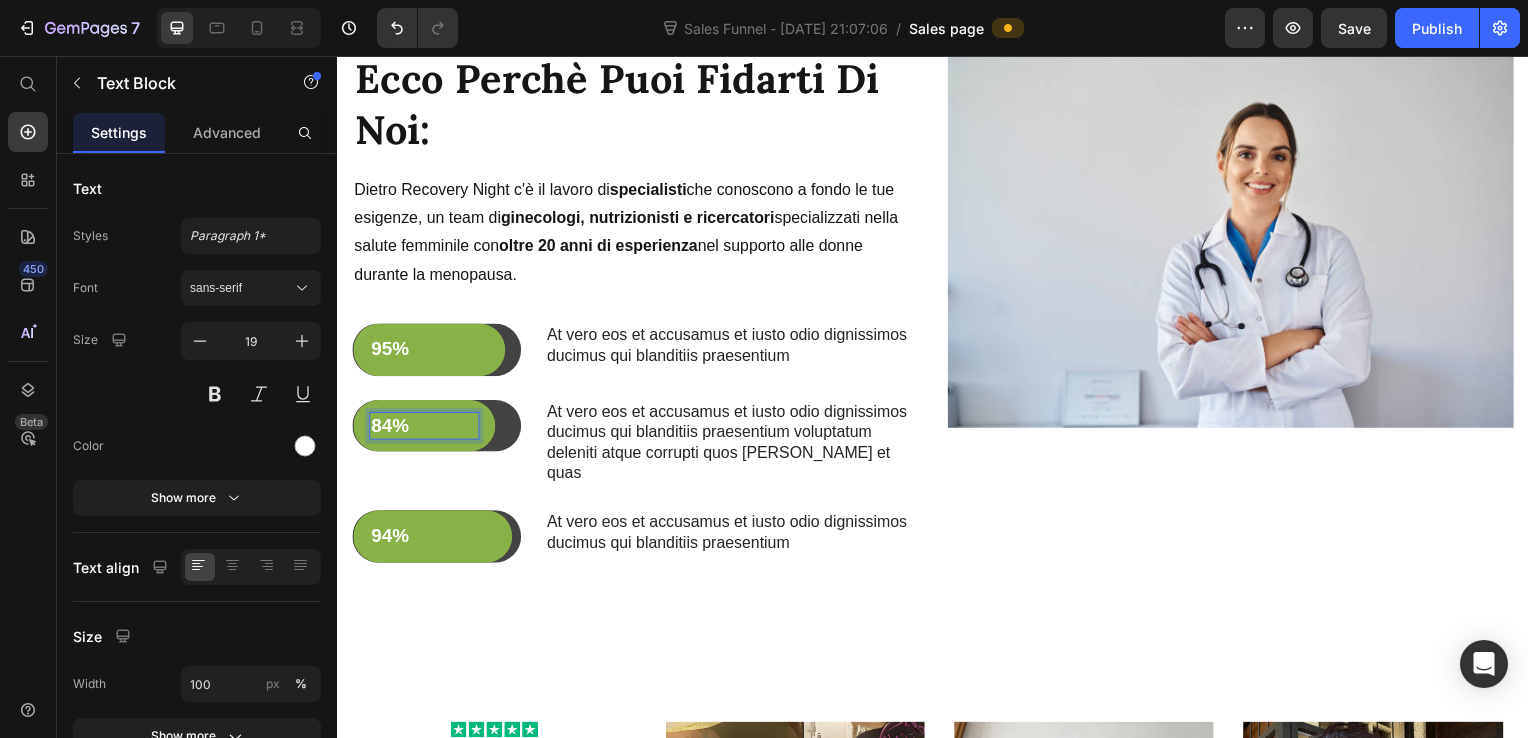 click on "84%" at bounding box center (424, 429) 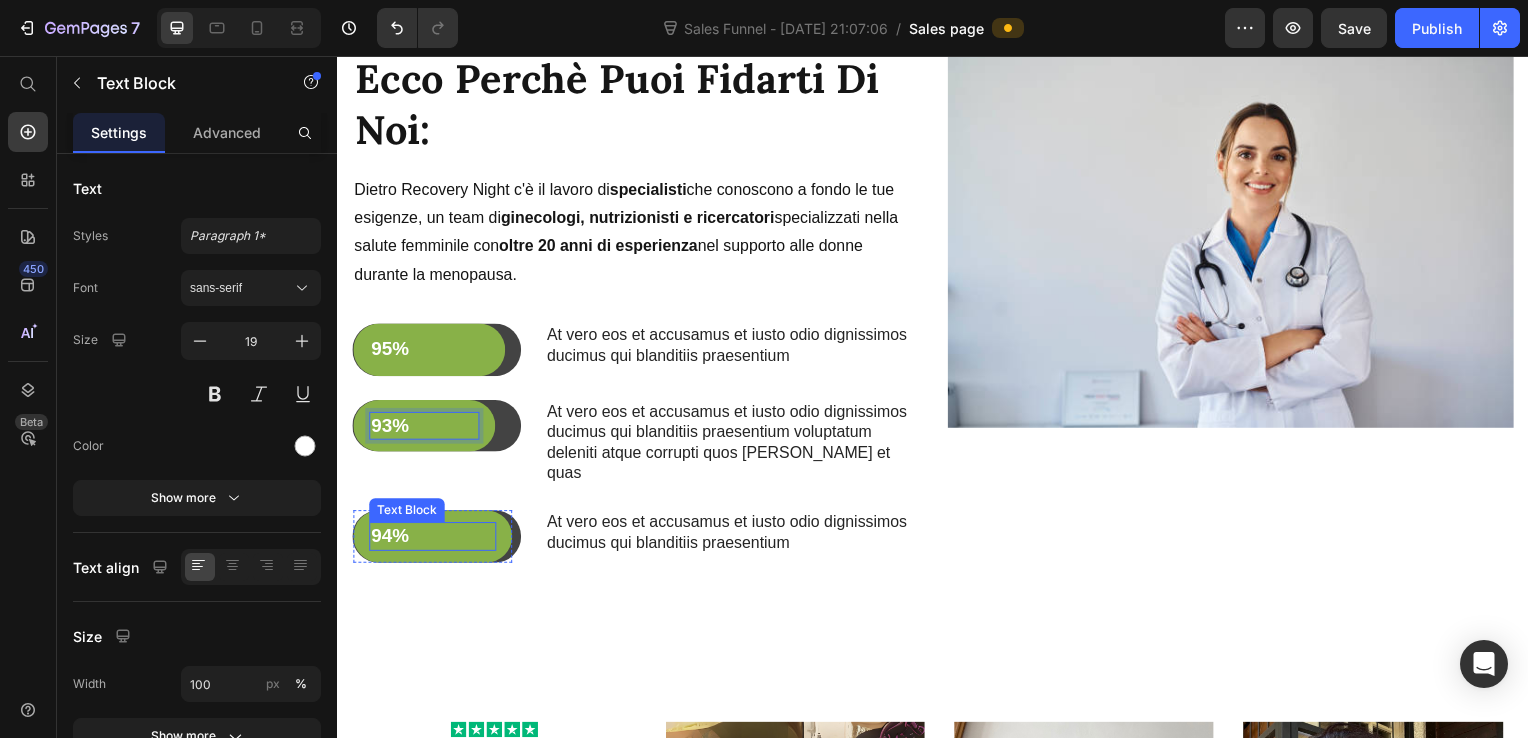 click on "94%" at bounding box center [433, 540] 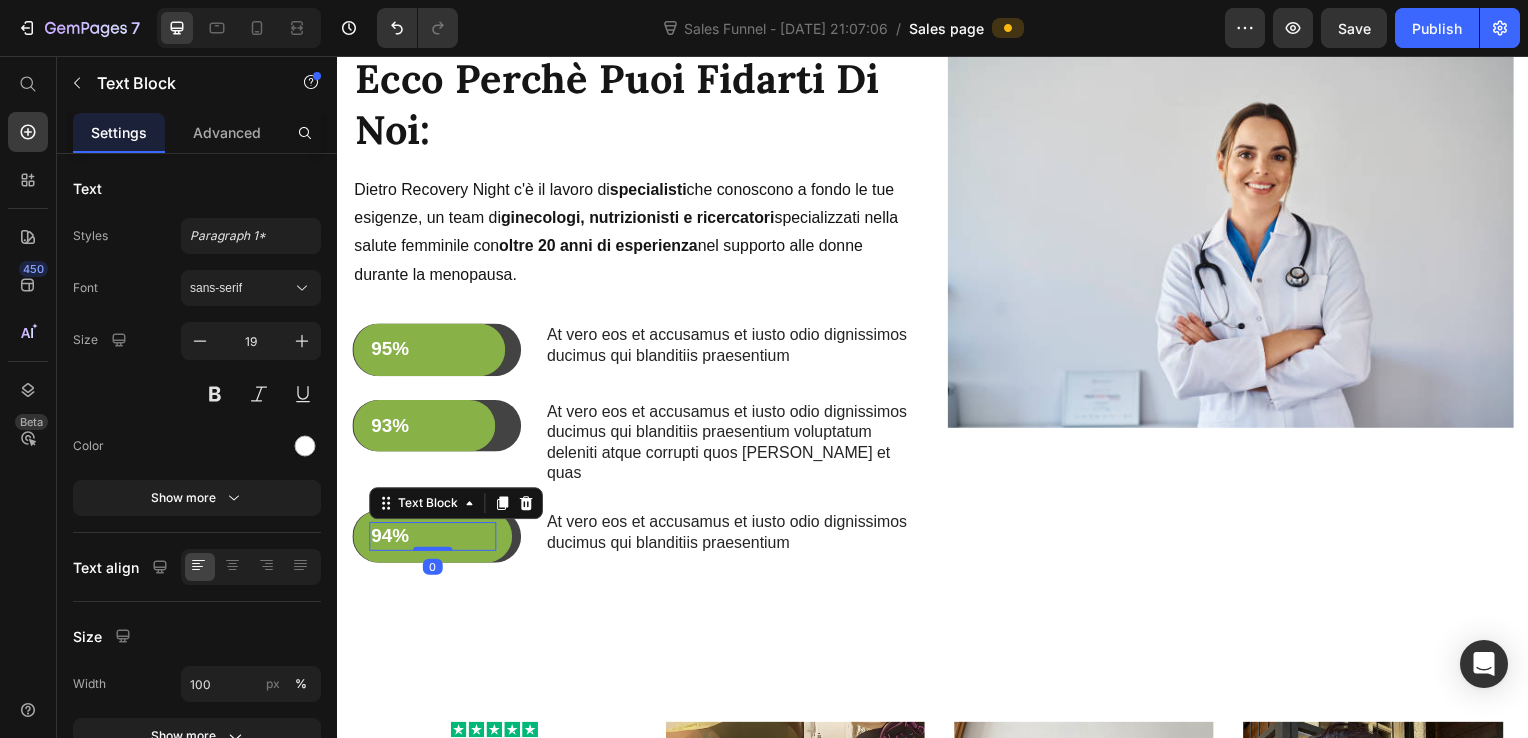 click on "94%" at bounding box center [433, 540] 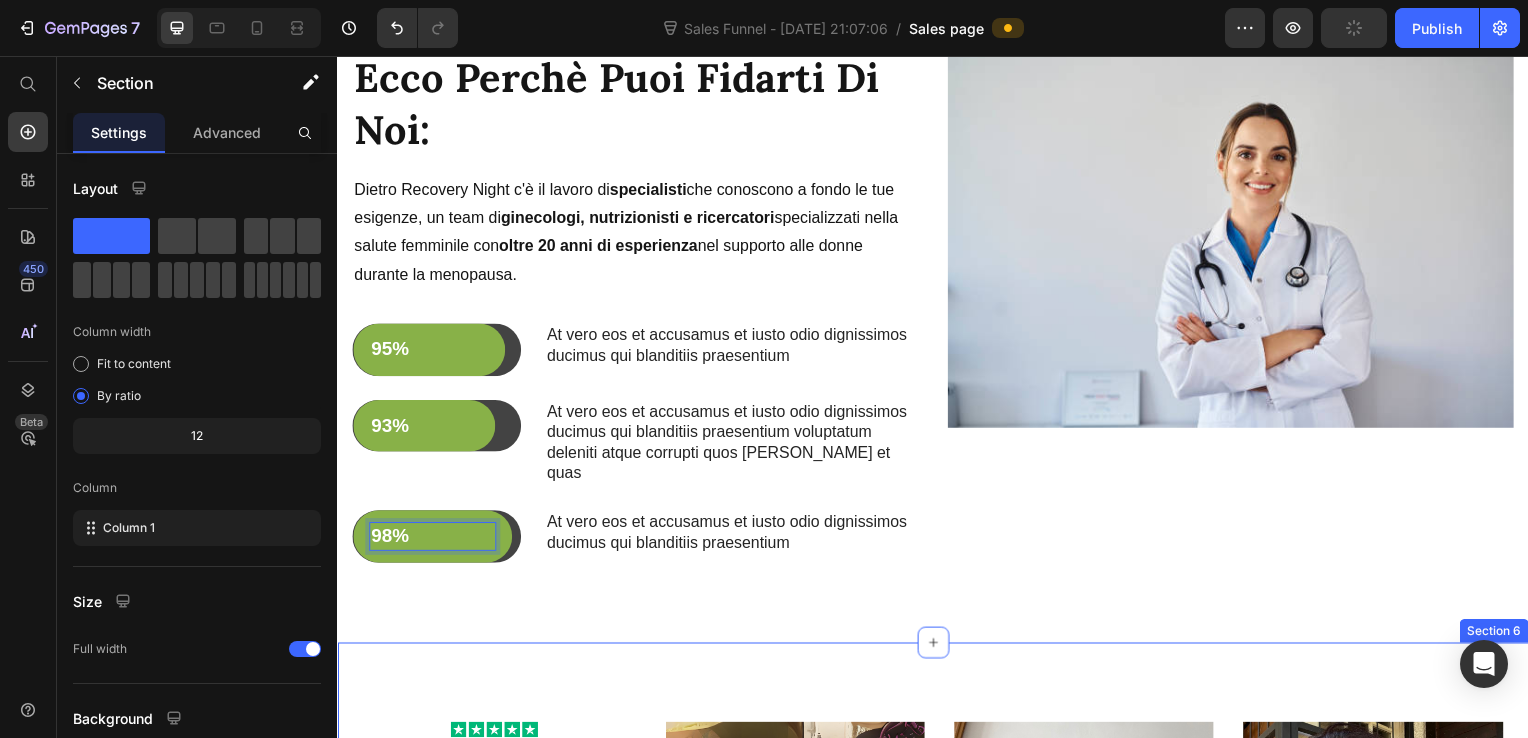 click on "Icon
Icon
Icon
Icon
Icon Icon List 5,000+ recensioni  Text block Cosa Dicono di Noi Le Nostre Clienti Heading Image " Per anni ho pensato che il mio gonfiore dipendesse da qualche intolleranza.  Mi sentivo sempre in colpa per quello che mangiavo.  Con Recovery Night, ho iniziato a dormire un sonno profondo, senza interruzioni. E col passare delle settimane, ho notato che la pancia si sgonfiava, anche senza aver cambiato drasticamente la mia dieta.  Ho capito che il mio problema era lo stress e il non riposare bene.  Questo prodotto ha agito su quello e il gonfiore è diminuito di conseguenza.  Un approccio totalmente diverso e finalmente efficace. " Text block
Icon
Icon
Icon
Icon
Icon Icon List [PERSON_NAME] Text block Image “ Gonfiore addominale, la mia croce da quando sono entrata in menopausa.  Ho provato diete, fermenti, carbone vegetale,di tutto.  Ho tenuto duro e verso la fine del secondo mese ho iniziato a vedere la differenza. ”" at bounding box center [937, 1210] 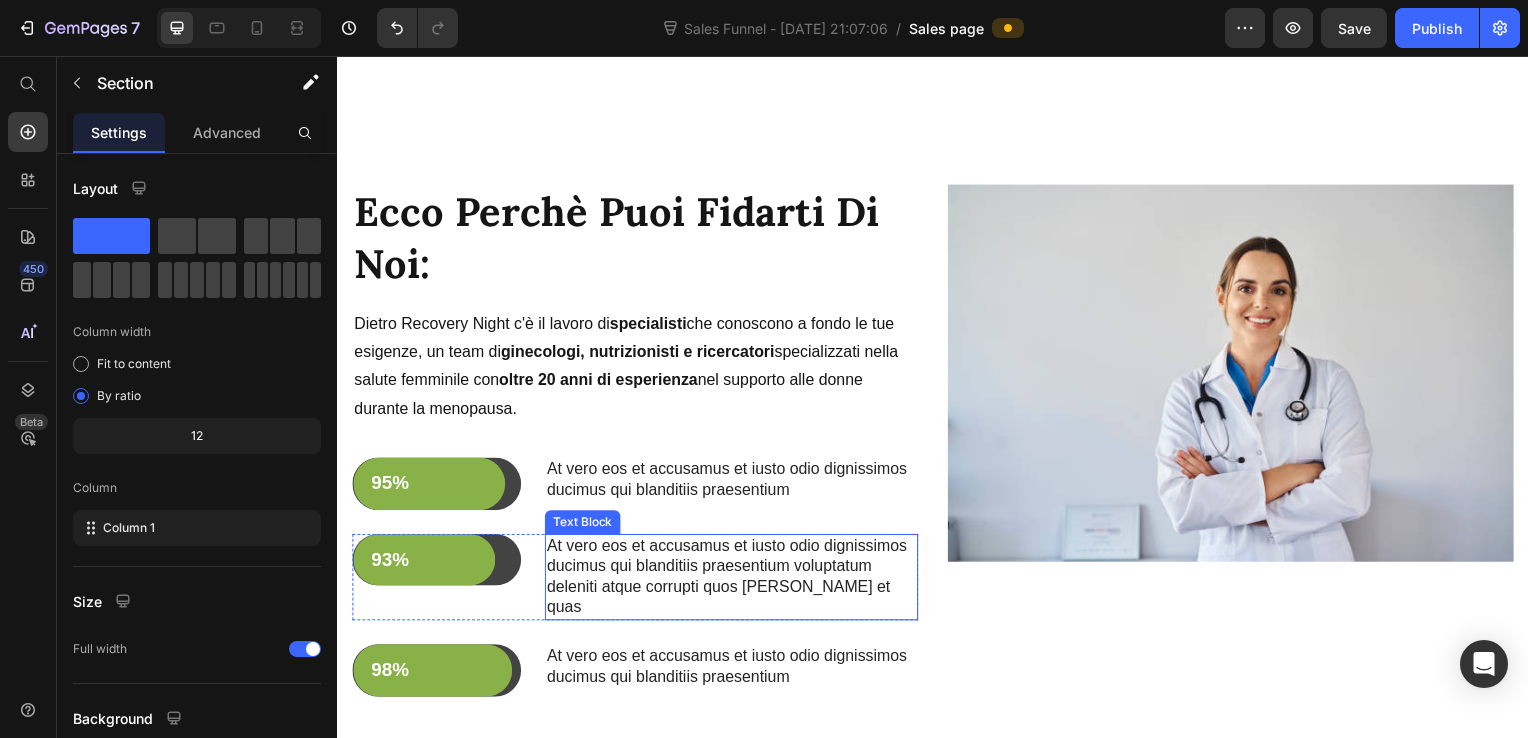 scroll, scrollTop: 2616, scrollLeft: 0, axis: vertical 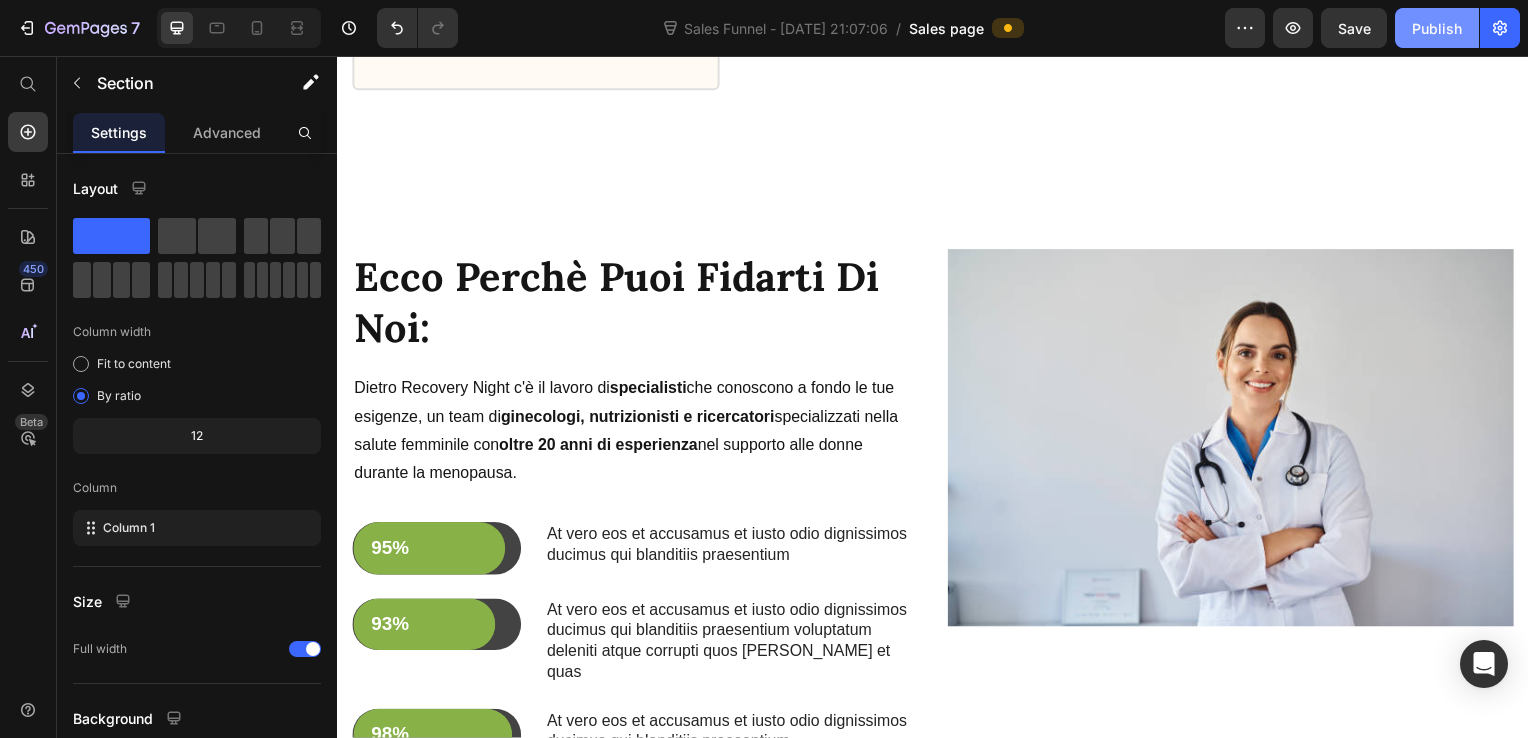 click on "Publish" 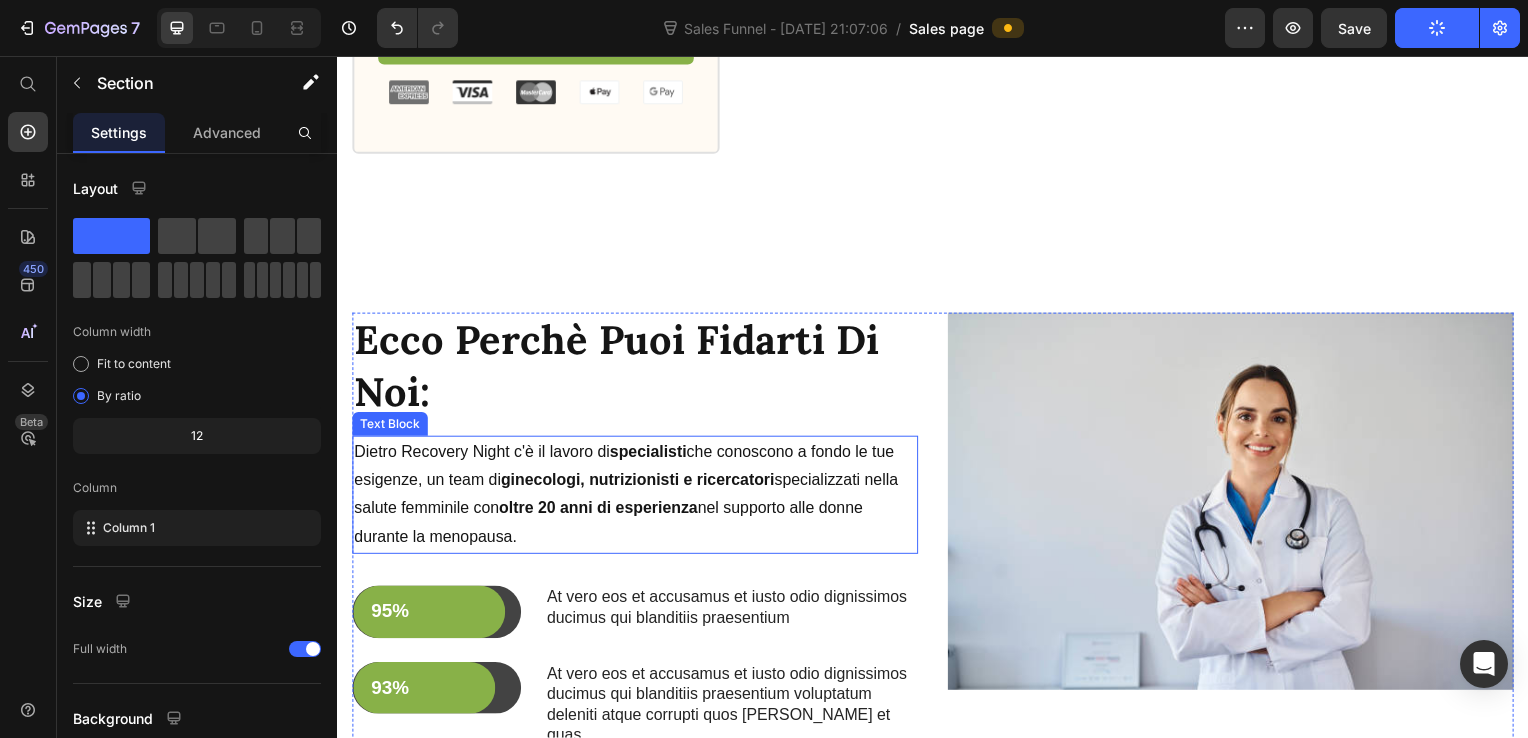 scroll, scrollTop: 2416, scrollLeft: 0, axis: vertical 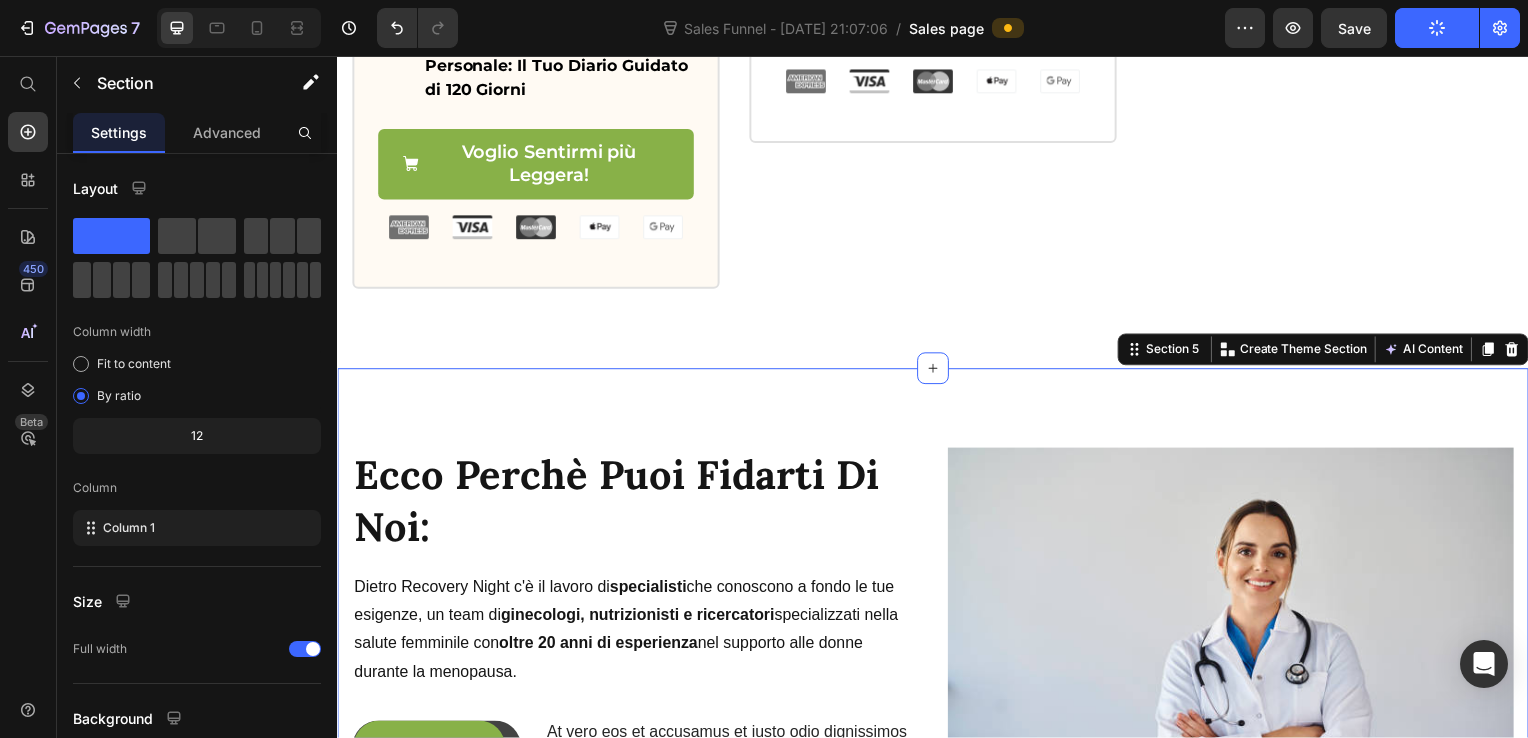 click on "Ecco Perchè Puoi Fidarti Di Noi: Heading Dietro Recovery Night c'è il lavoro di  specialisti  che conoscono a fondo le tue esigenze, un team di  ginecologi, nutrizionisti e ricercatori  specializzati nella salute femminile con  oltre 20 anni di esperienza  nel supporto alle donne durante la menopausa. Text Block 95% Text Block Row Row At vero eos et accusamus et iusto odio dignissimos ducimus qui blanditiis praesentium Text Block Row 93% Text Block Row Row At vero eos et accusamus et iusto odio dignissimos ducimus qui blanditiis praesentium voluptatum deleniti atque corrupti quos dolores et quas  Text Block Row 98% Text Block Row Row At vero eos et accusamus et iusto odio dignissimos ducimus qui blanditiis praesentium Text Block Row Image Row Section 5   You can create reusable sections Create Theme Section AI Content Write with GemAI What would you like to describe here? Tone and Voice Persuasive Product Show more Generate" at bounding box center (937, 709) 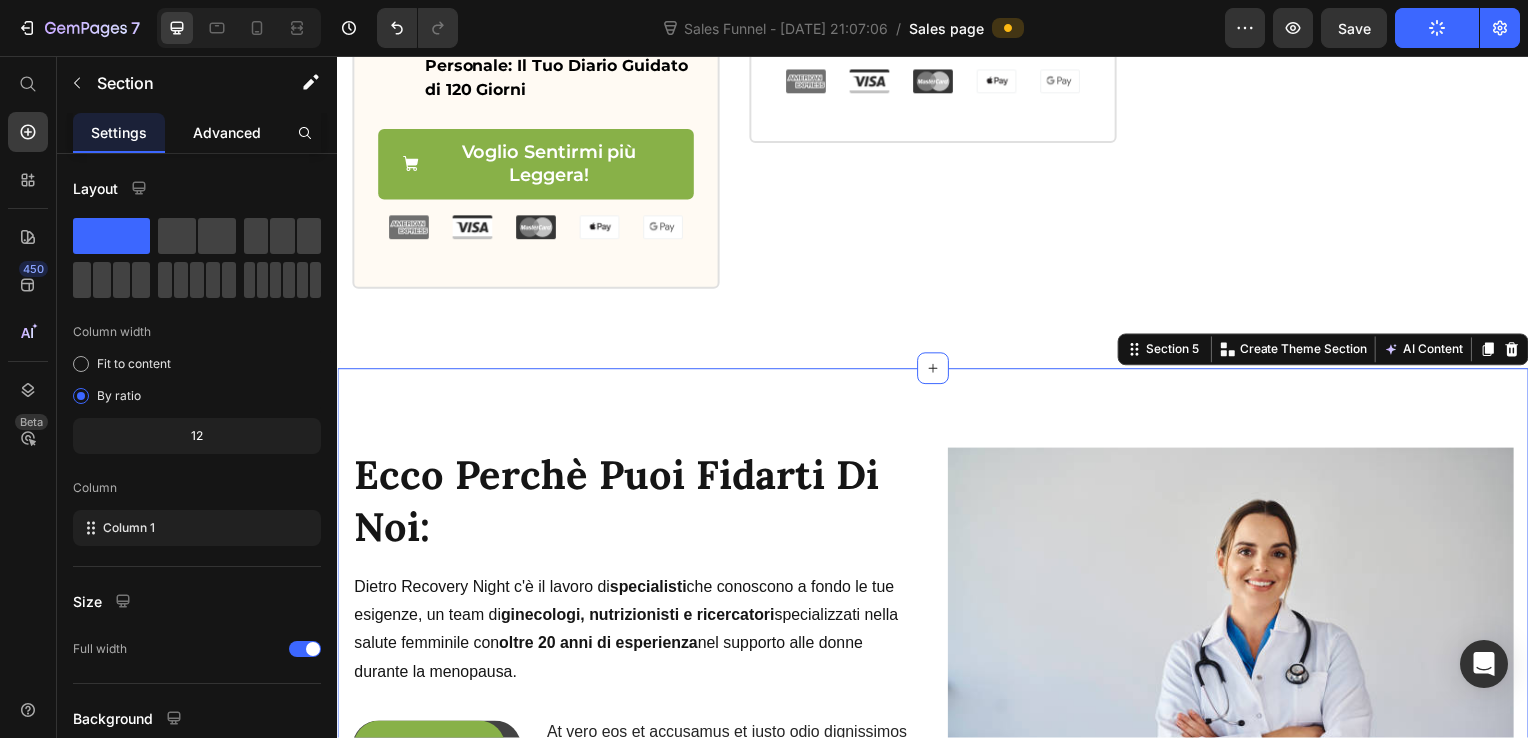click on "Advanced" at bounding box center [227, 132] 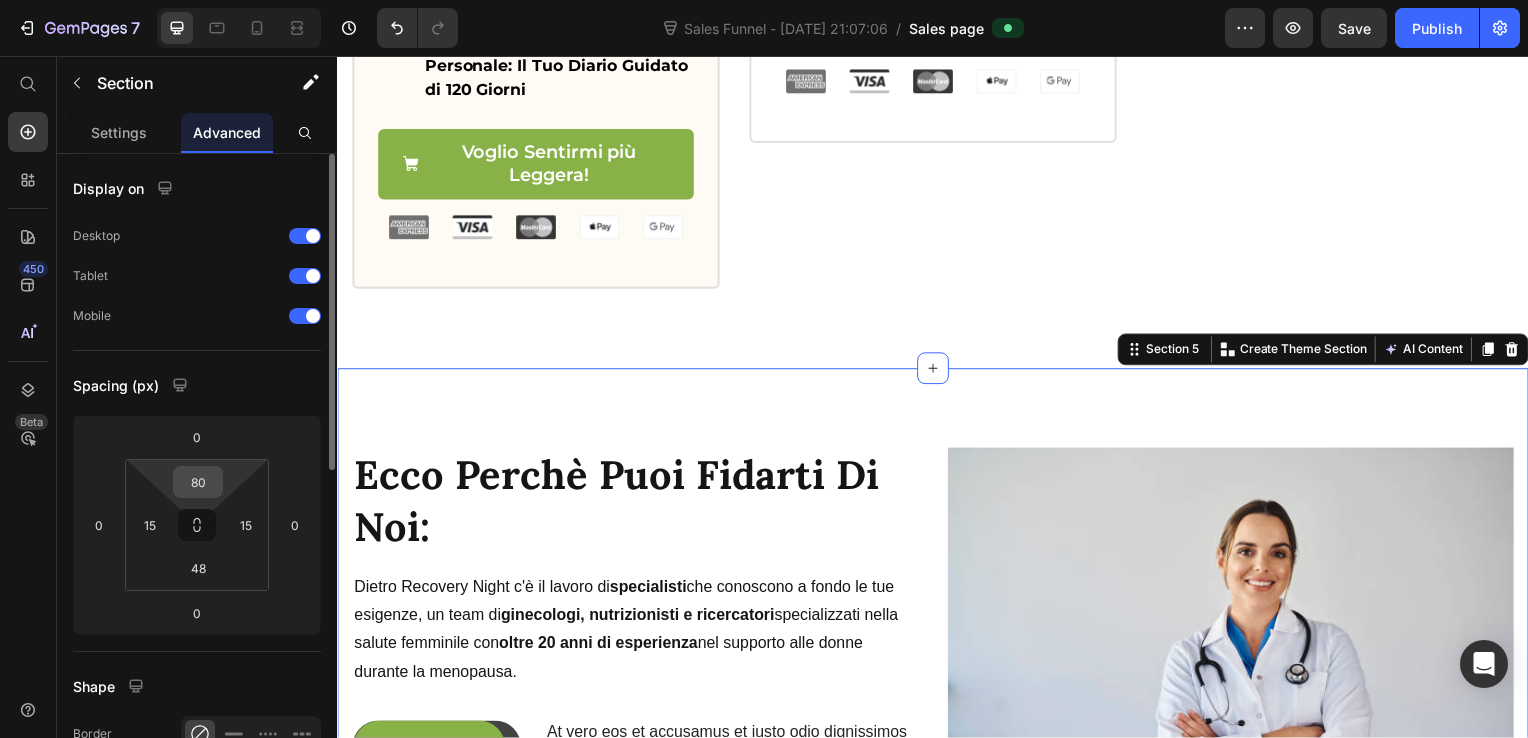 click on "80" at bounding box center [198, 482] 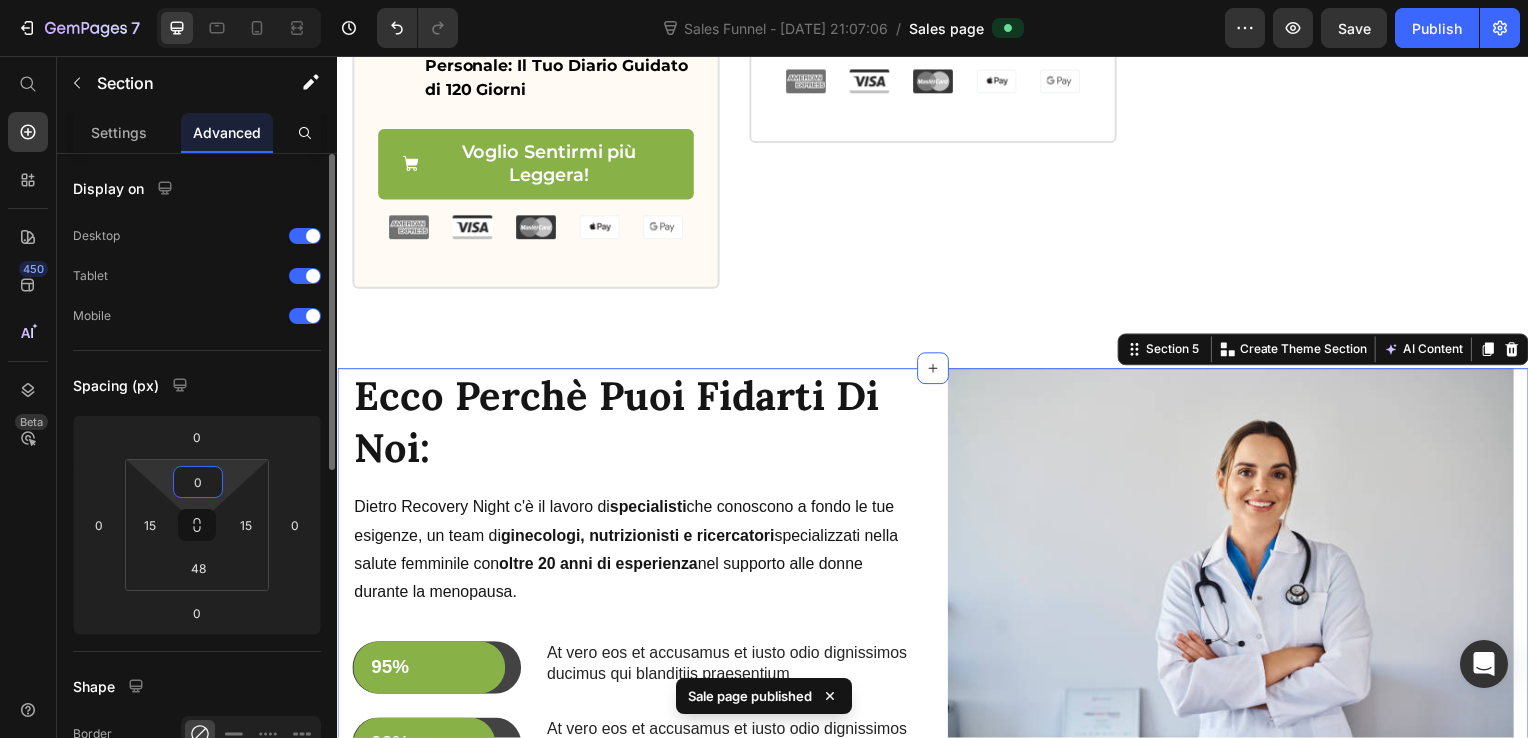 type on "0" 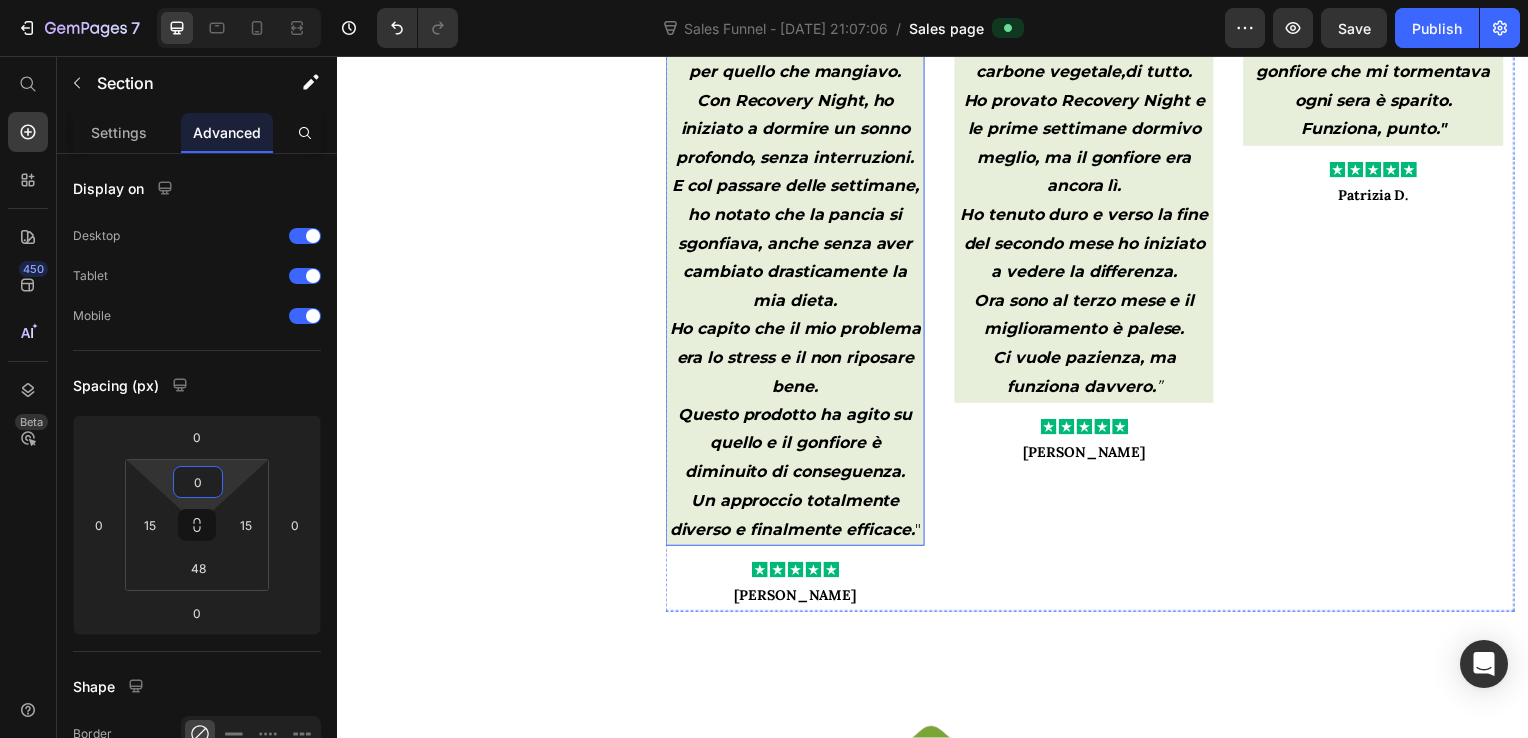 scroll, scrollTop: 3916, scrollLeft: 0, axis: vertical 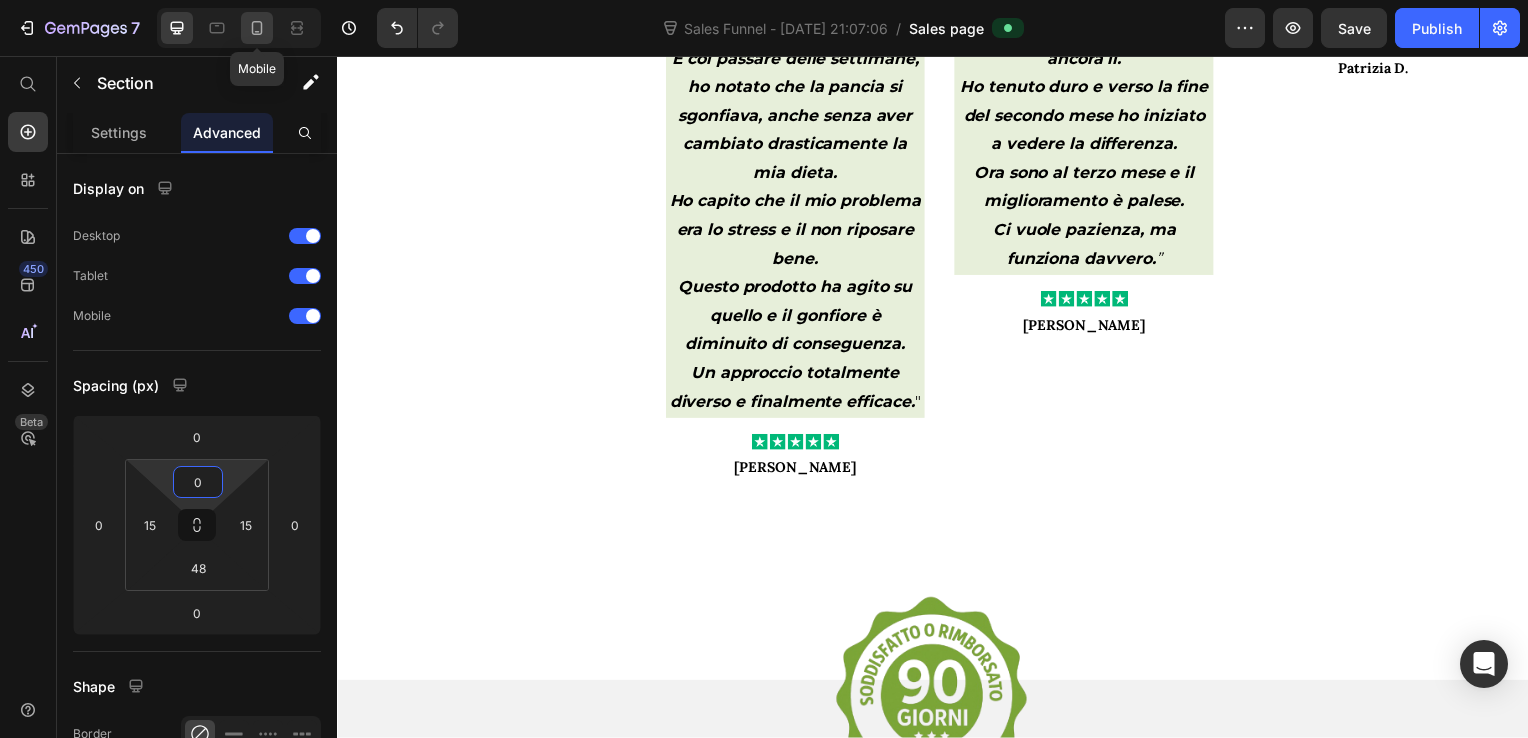 click 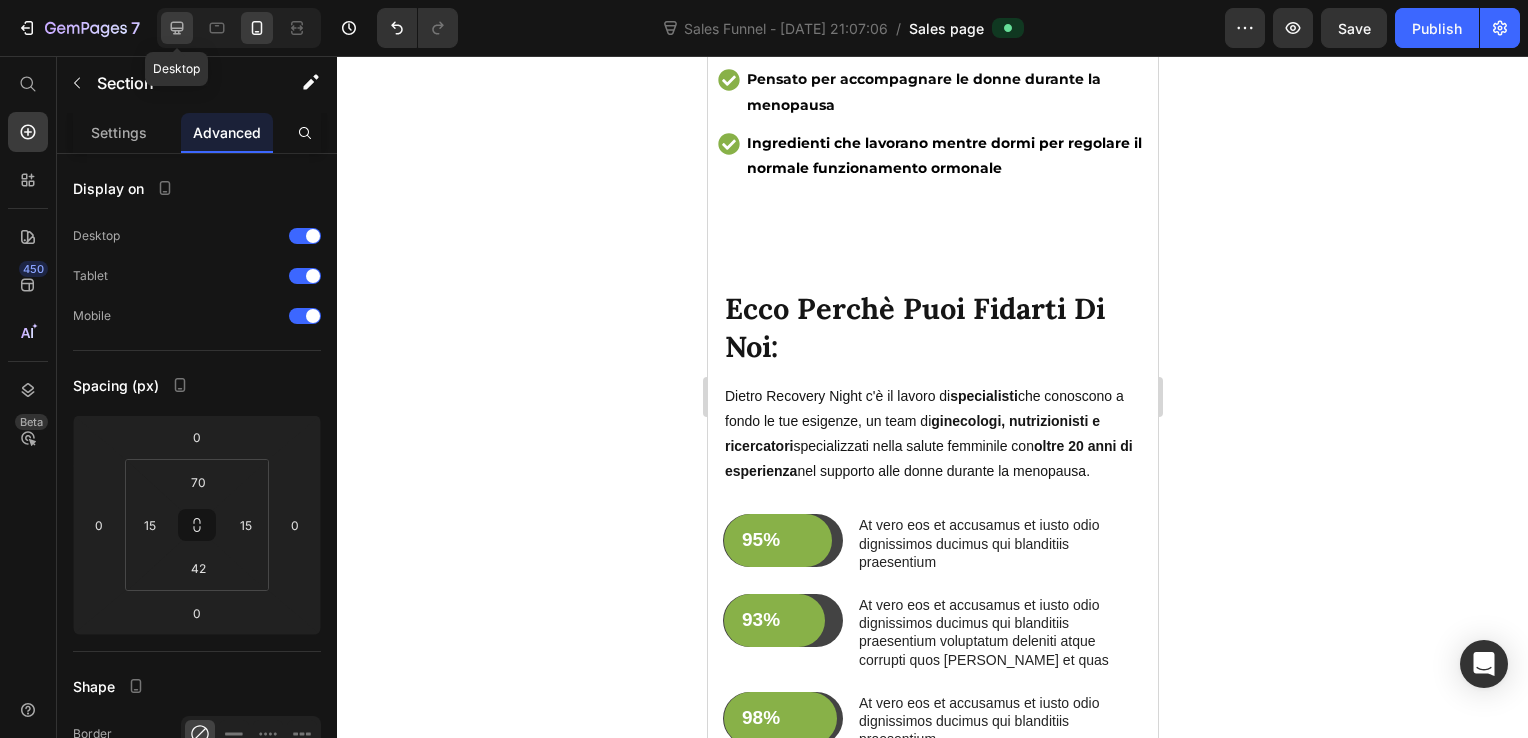 click 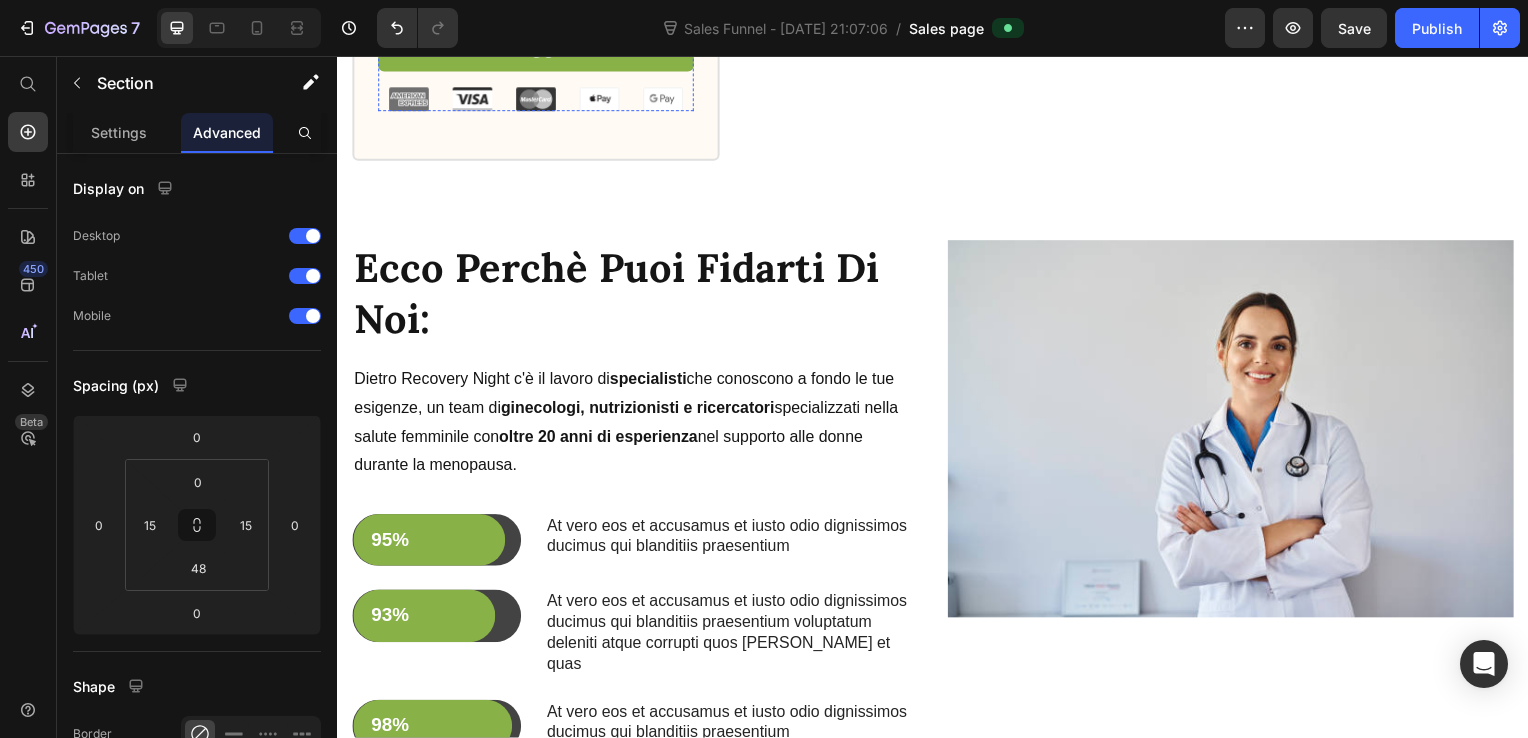 scroll, scrollTop: 2291, scrollLeft: 0, axis: vertical 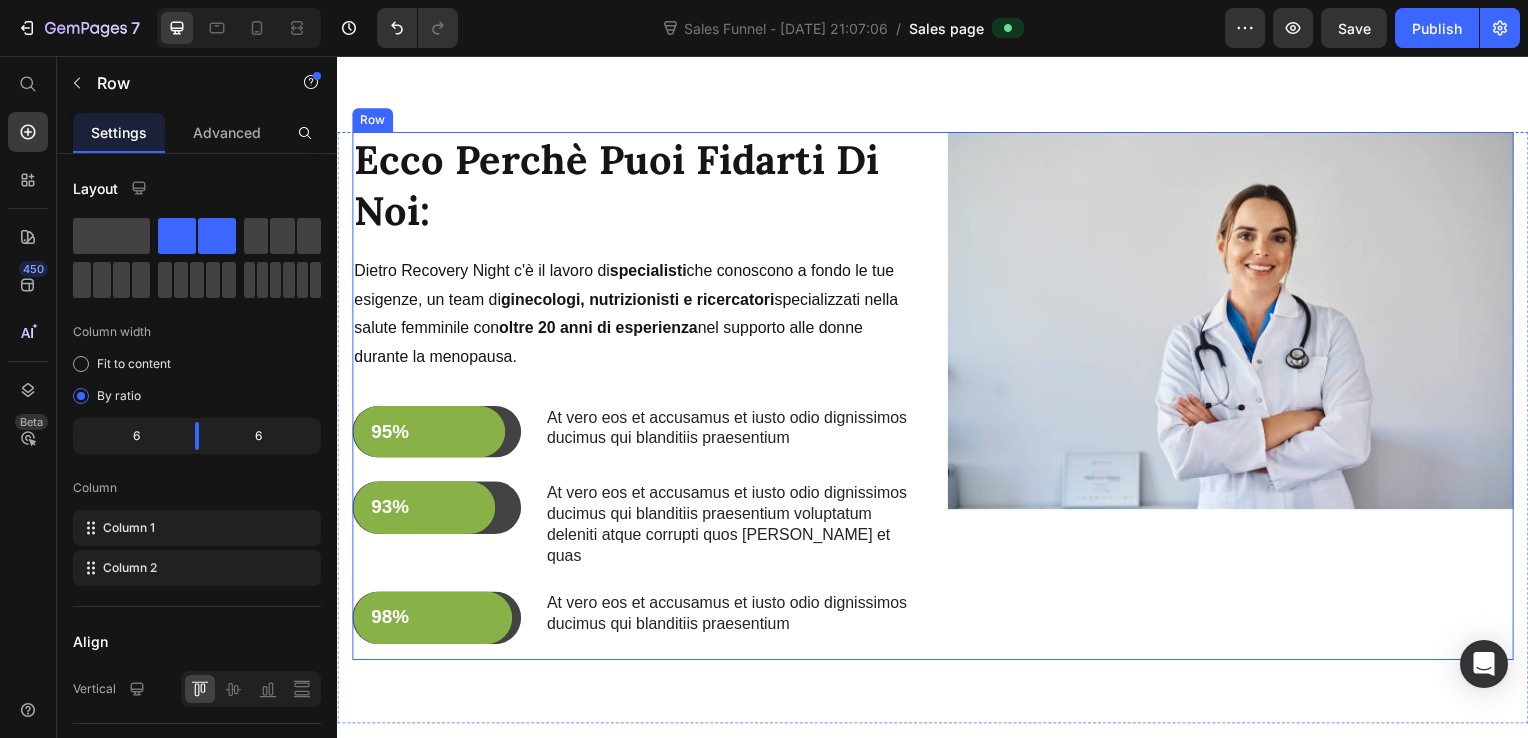 click on "Ecco Perchè Puoi Fidarti Di Noi: Heading Dietro Recovery Night c'è il lavoro di  specialisti  che conoscono a fondo le tue esigenze, un team di  ginecologi, nutrizionisti e ricercatori  specializzati nella salute femminile con  oltre 20 anni di esperienza  nel supporto alle donne durante la menopausa. Text Block 95% Text Block Row Row At vero eos et accusamus et iusto odio dignissimos ducimus qui blanditiis praesentium Text Block Row 93% Text Block Row Row At vero eos et accusamus et iusto odio dignissimos ducimus qui blanditiis praesentium voluptatum deleniti atque corrupti quos [PERSON_NAME] et quas  Text Block Row 98% Text Block Row Row At vero eos et accusamus et iusto odio dignissimos ducimus qui blanditiis praesentium Text Block Row Image Row" at bounding box center (937, 399) 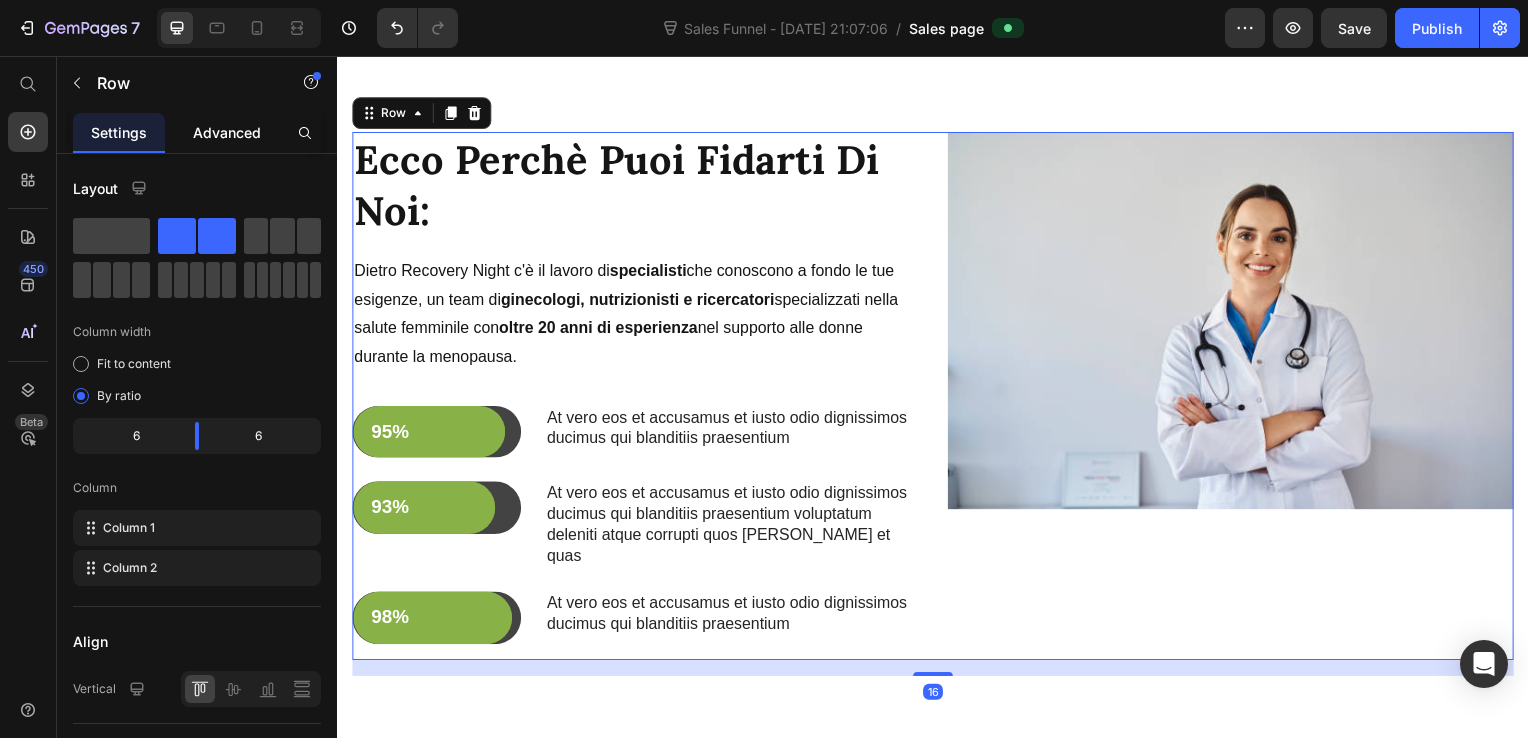 click on "Advanced" at bounding box center (227, 132) 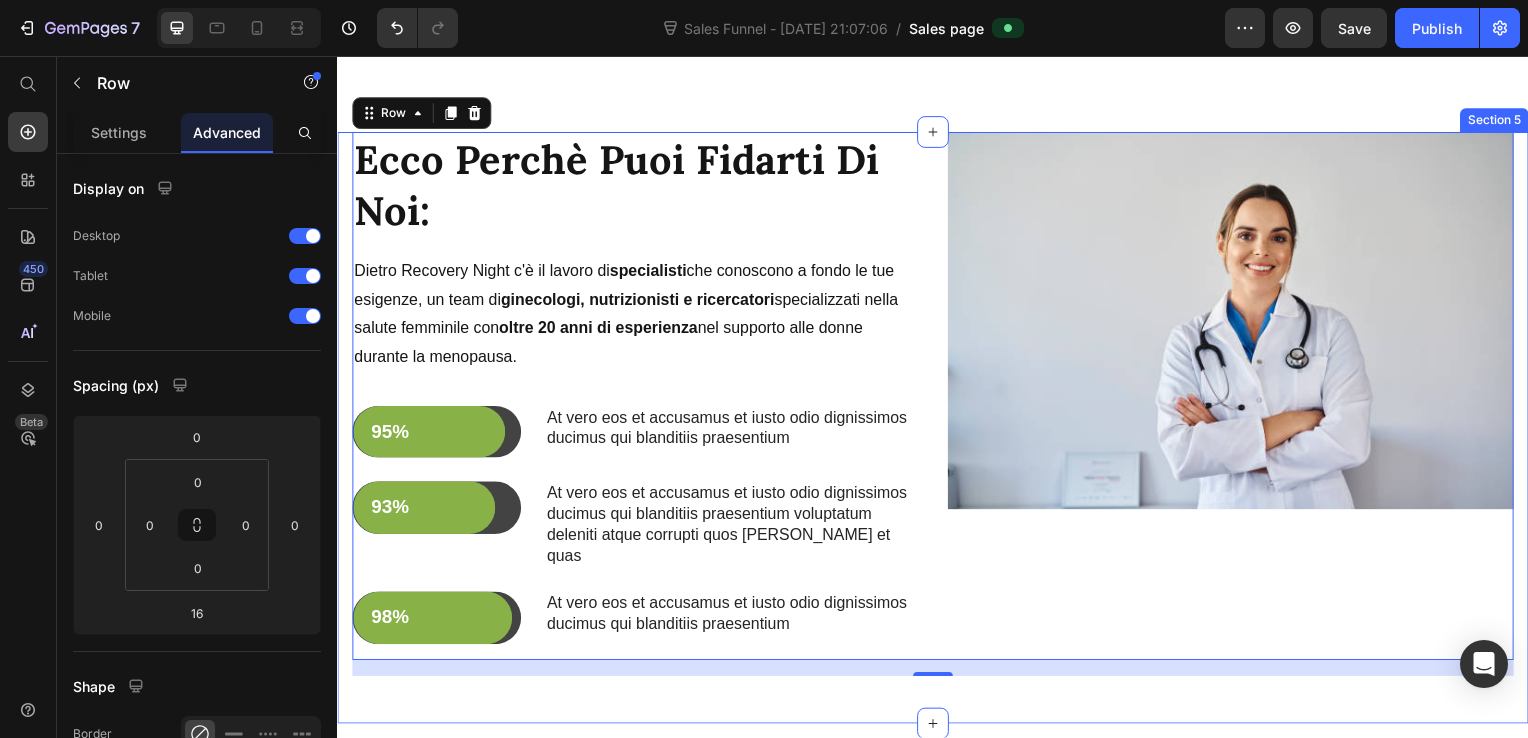 click on "Ecco Perchè Puoi Fidarti Di Noi: Heading Dietro Recovery Night c'è il lavoro di  specialisti  che conoscono a fondo le tue esigenze, un team di  ginecologi, nutrizionisti e ricercatori  specializzati nella salute femminile con  oltre 20 anni di esperienza  nel supporto alle donne durante la menopausa. Text Block 95% Text Block Row Row At vero eos et accusamus et iusto odio dignissimos ducimus qui blanditiis praesentium Text Block Row 93% Text Block Row Row At vero eos et accusamus et iusto odio dignissimos ducimus qui blanditiis praesentium voluptatum deleniti atque corrupti quos [PERSON_NAME] et quas  Text Block Row 98% Text Block Row Row At vero eos et accusamus et iusto odio dignissimos ducimus qui blanditiis praesentium Text Block Row Image Row   16 Section 5" at bounding box center [937, 431] 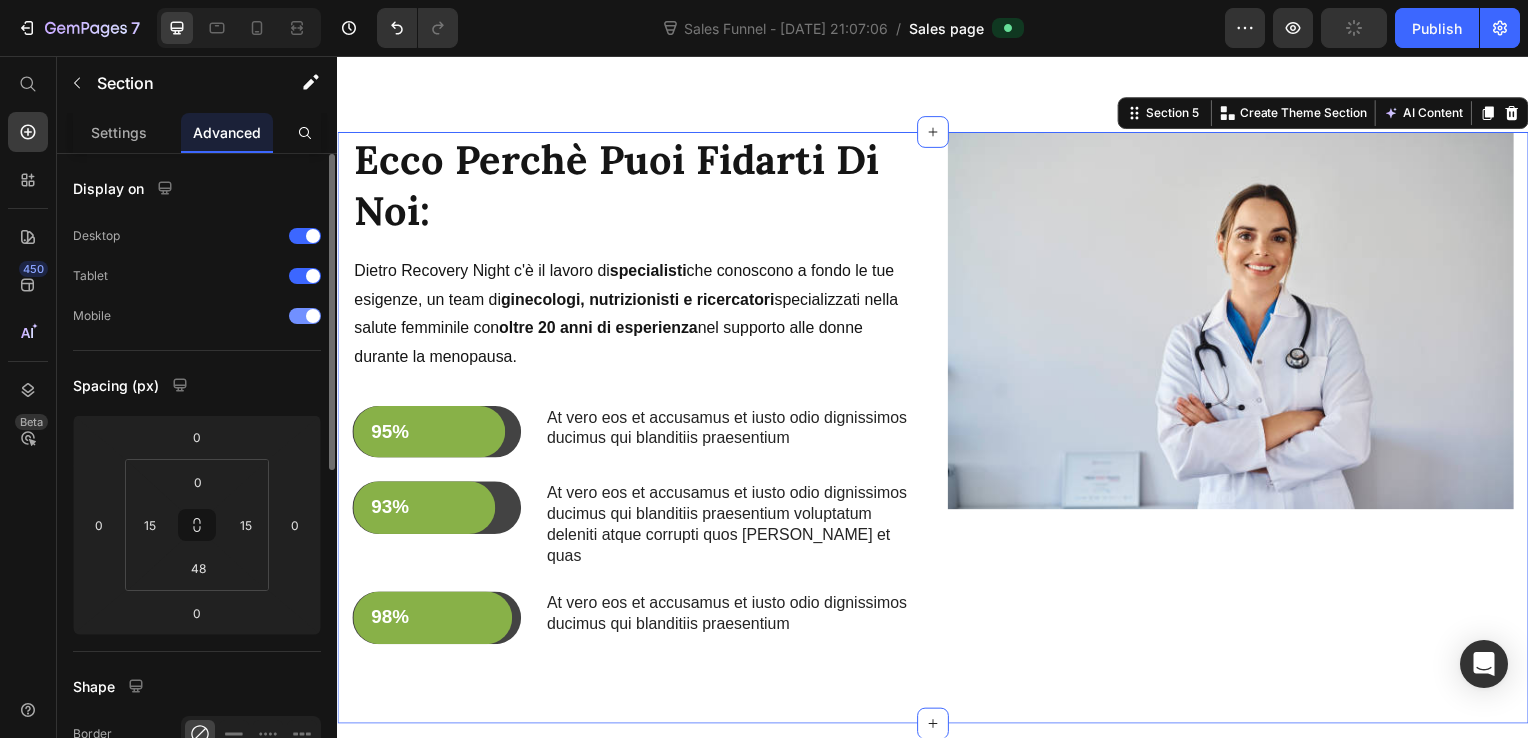 click at bounding box center [305, 316] 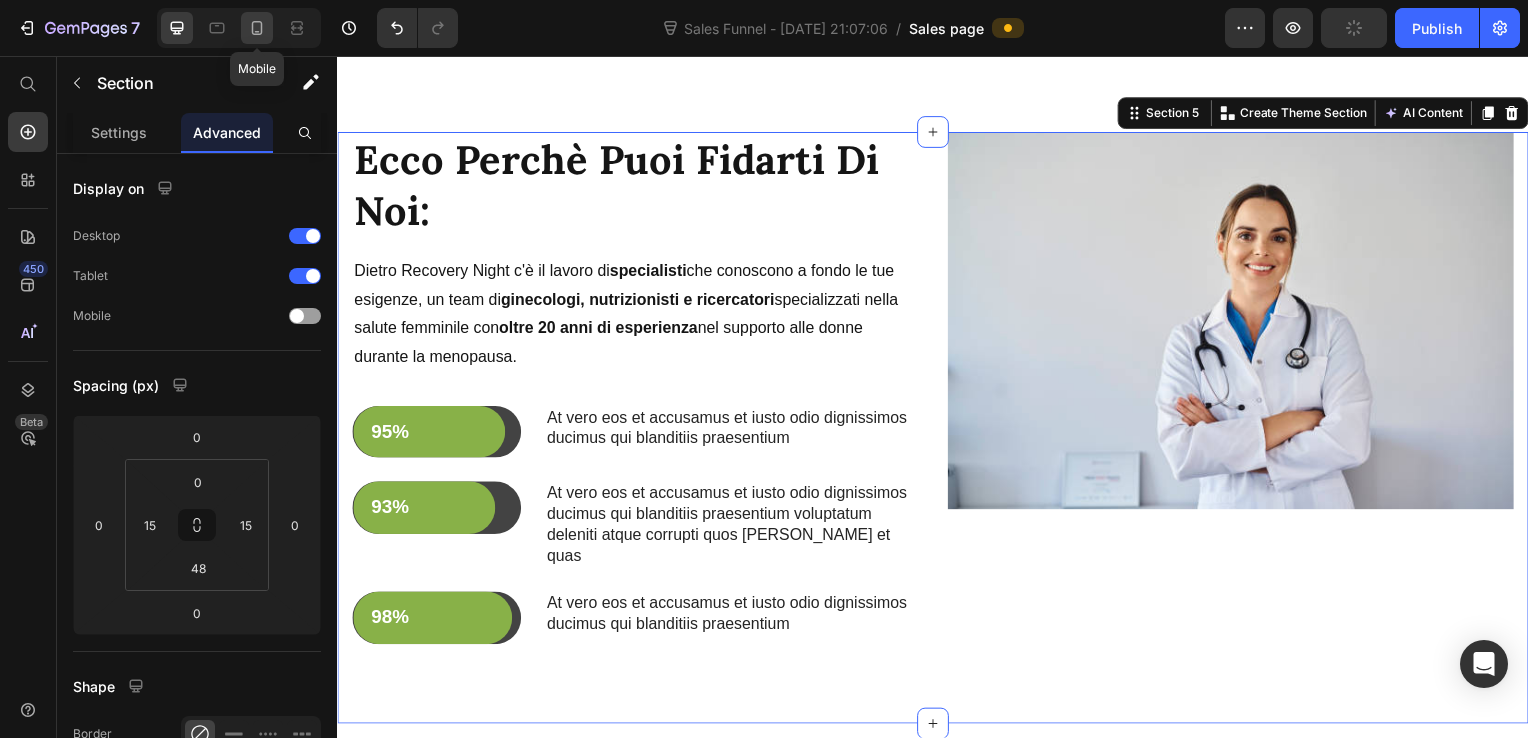 click 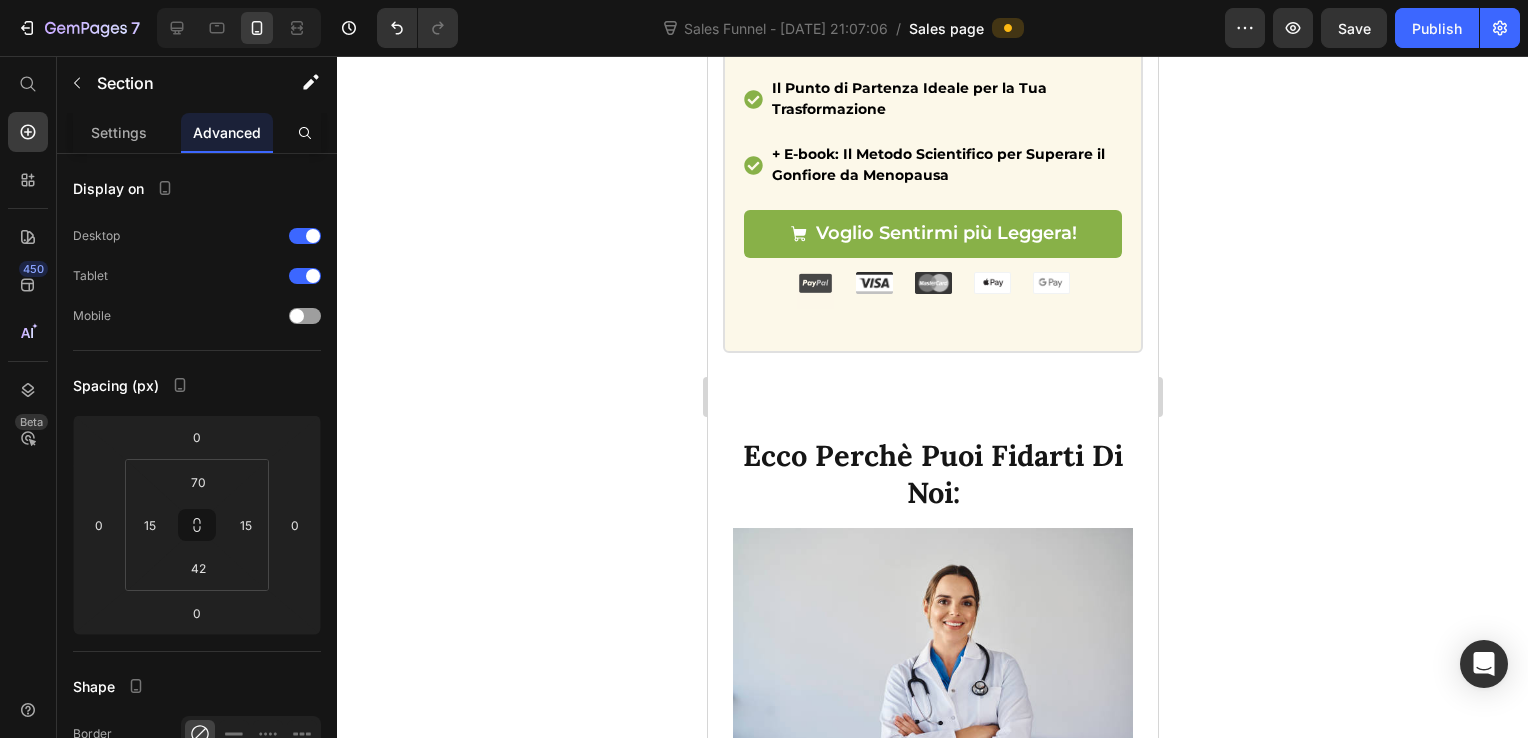 scroll, scrollTop: 4114, scrollLeft: 0, axis: vertical 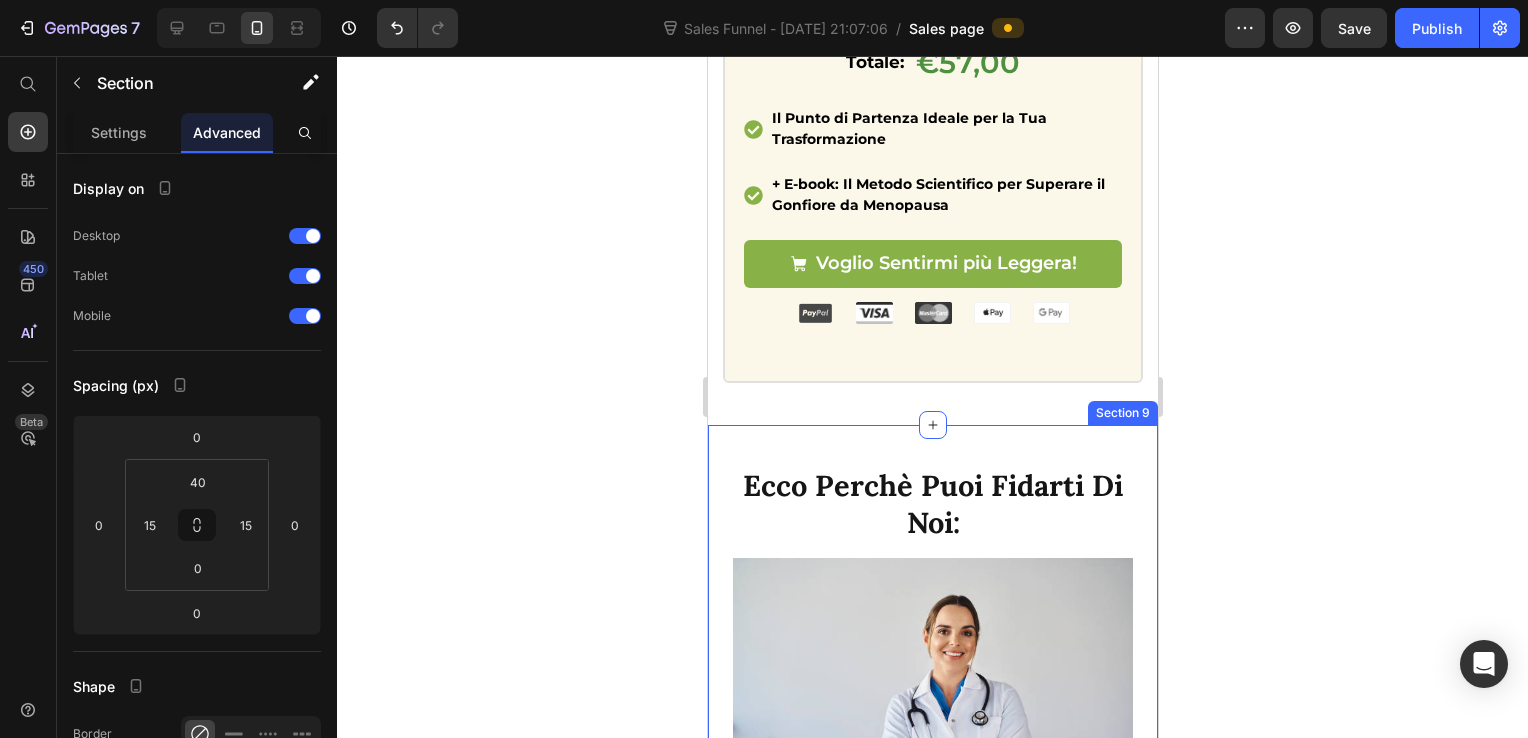 click on "Ecco Perchè Puoi Fidarti Di Noi: Heading Image Dietro Recovery Night c'è il lavoro di  specialisti  che conoscono a fondo le tue esigenze, un team di  ginecologi, nutrizionisti e ricercatori  specializzati nella salute femminile con  oltre 20 anni di esperienza  nel supporto alle donne durante la menopausa. Text Block 95% Text Block Row Row Delle donne  che ha utilizzato Recovery Night  ha ottenuto una diminuzione del gonfiore addominale  nei  primi 14 giorni di utilizzo  grazie al  miglioramento del sonno . Text Block Row 93% Text Block Row Row Delle donne  afferma di  svegliarsi con una pancia più sgonfia  e una  sensazione generale di maggiore benessere . Text Block Row 98% Text Block Row Row Delle donne  dichiara di vedere  risultati evidenti e duraturi  entro  40 giorni di assunzione costante . Text Block Row
Drop element here Row Section 9" at bounding box center [932, 881] 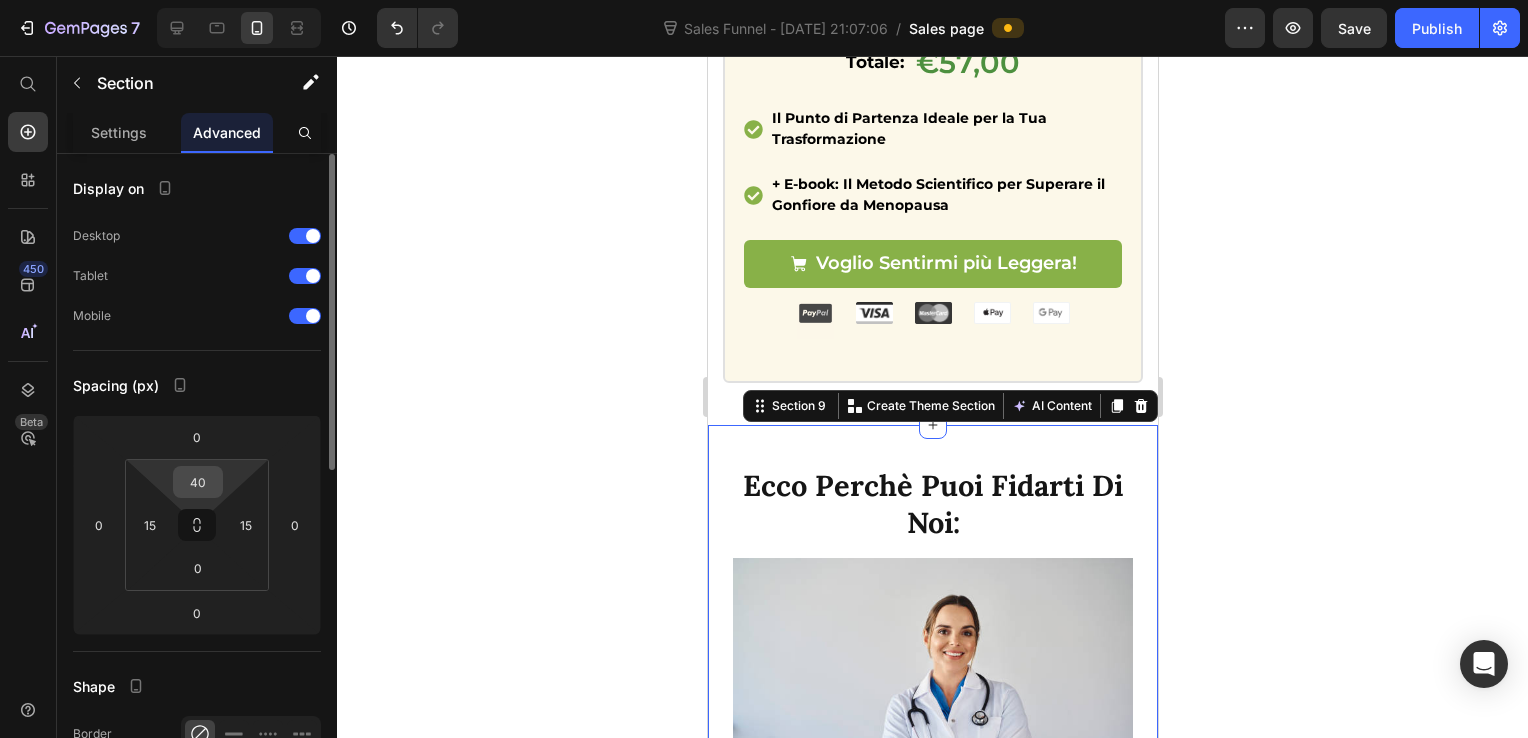 click on "40" at bounding box center (198, 482) 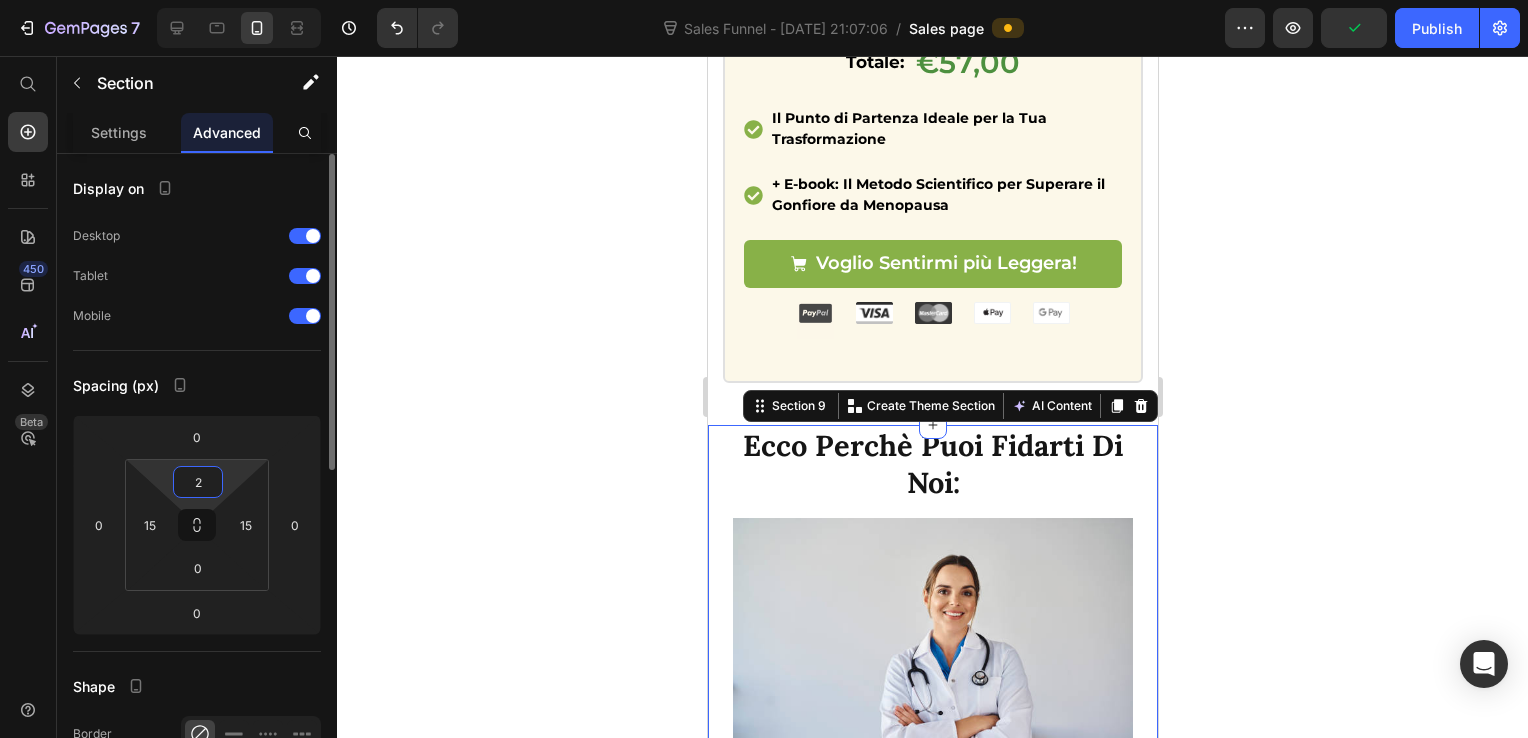 type on "20" 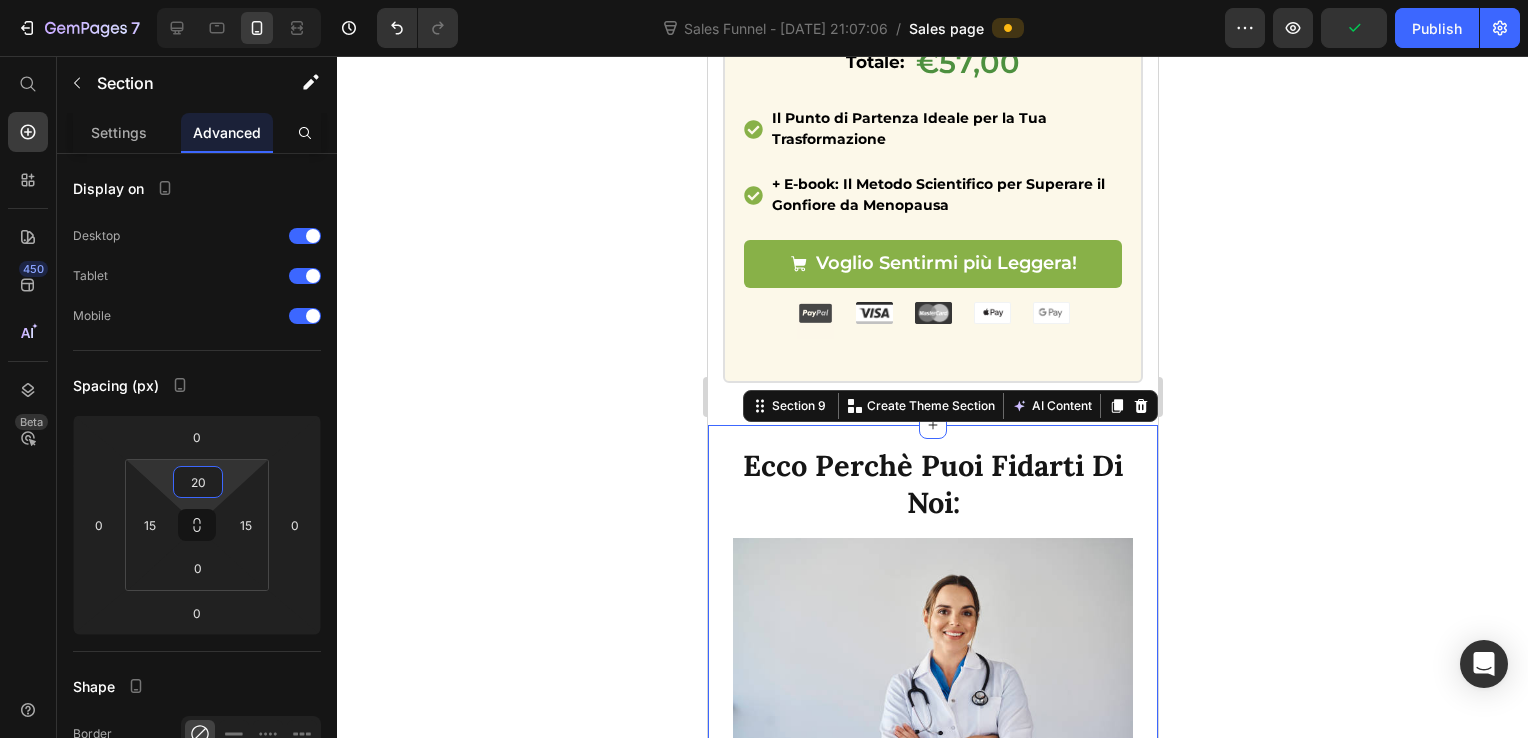 click 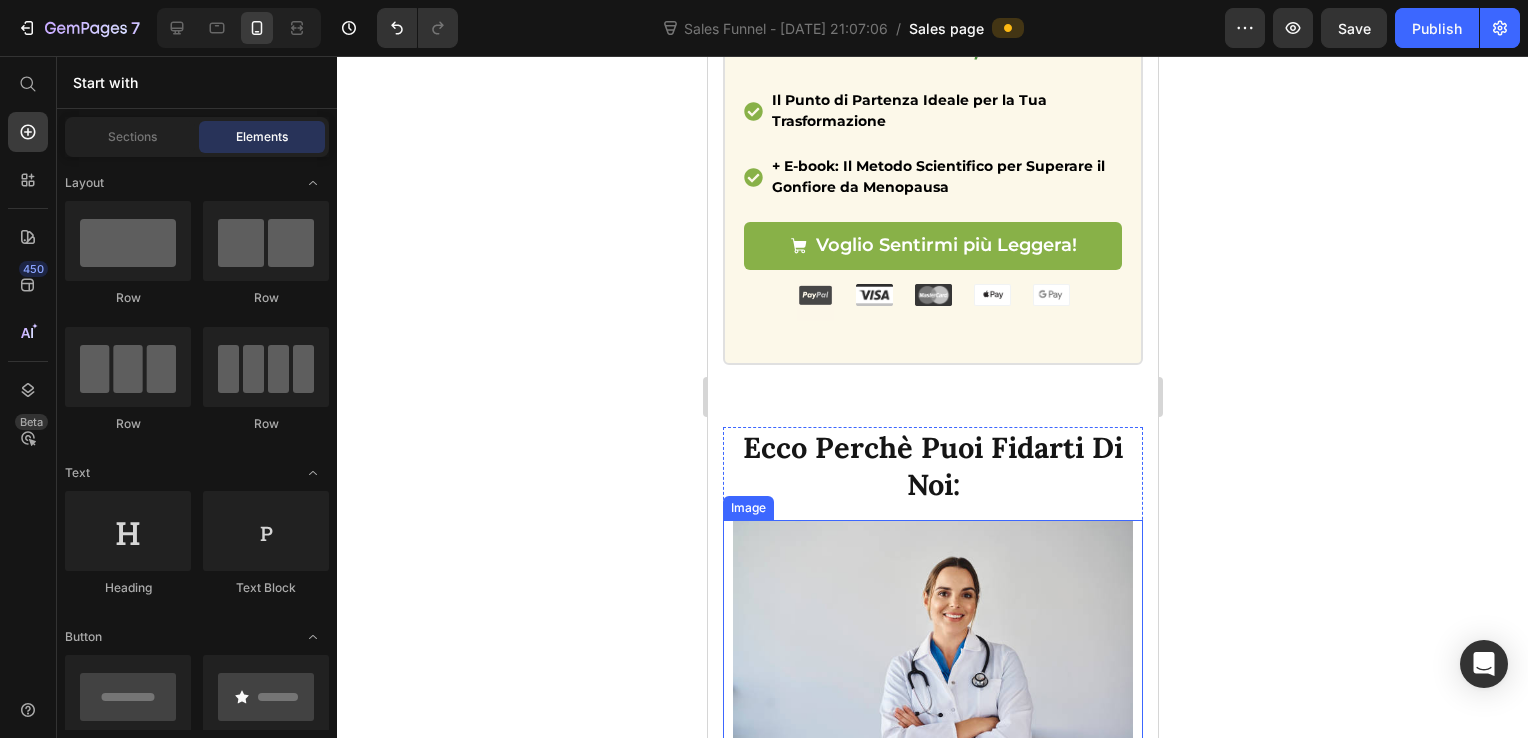 scroll, scrollTop: 4614, scrollLeft: 0, axis: vertical 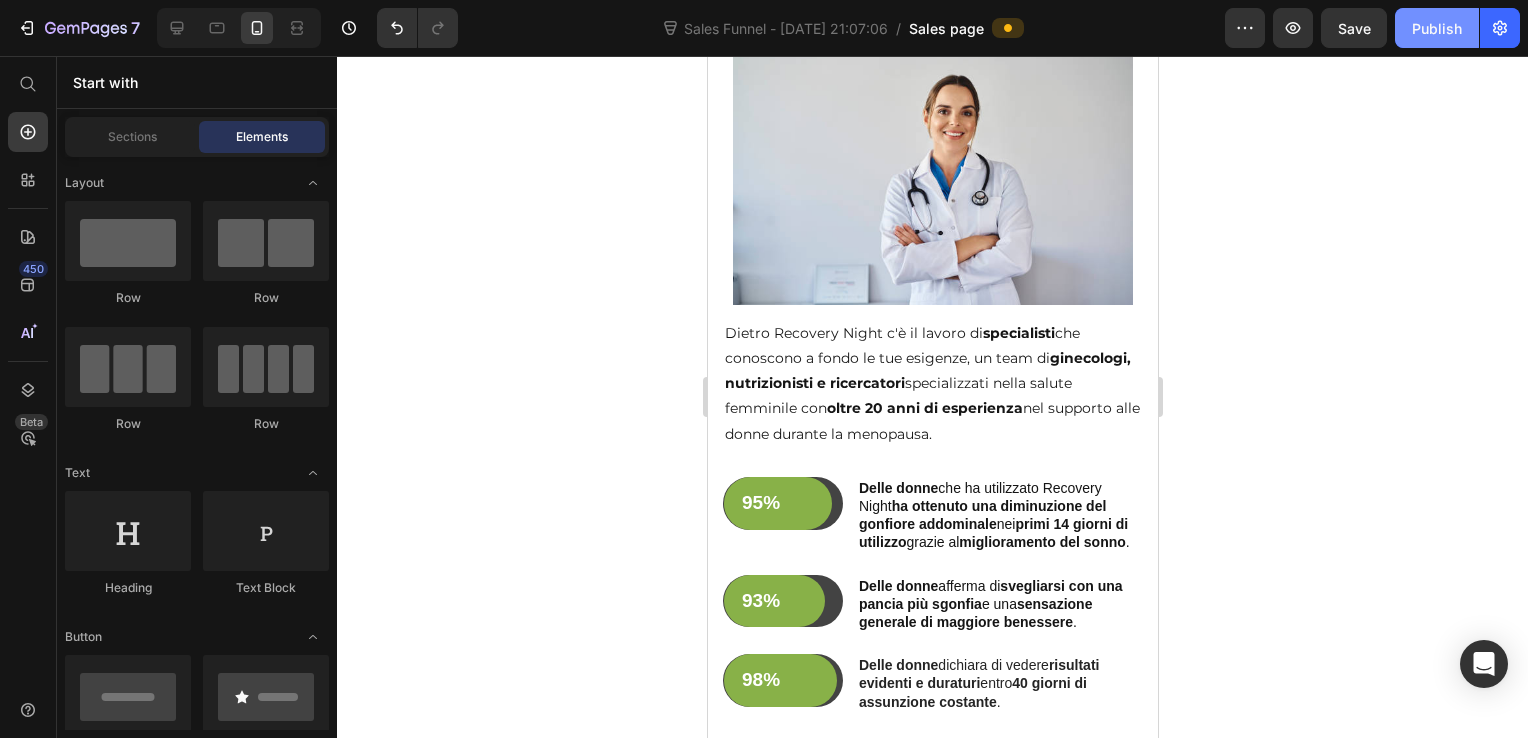 click on "Publish" at bounding box center (1437, 28) 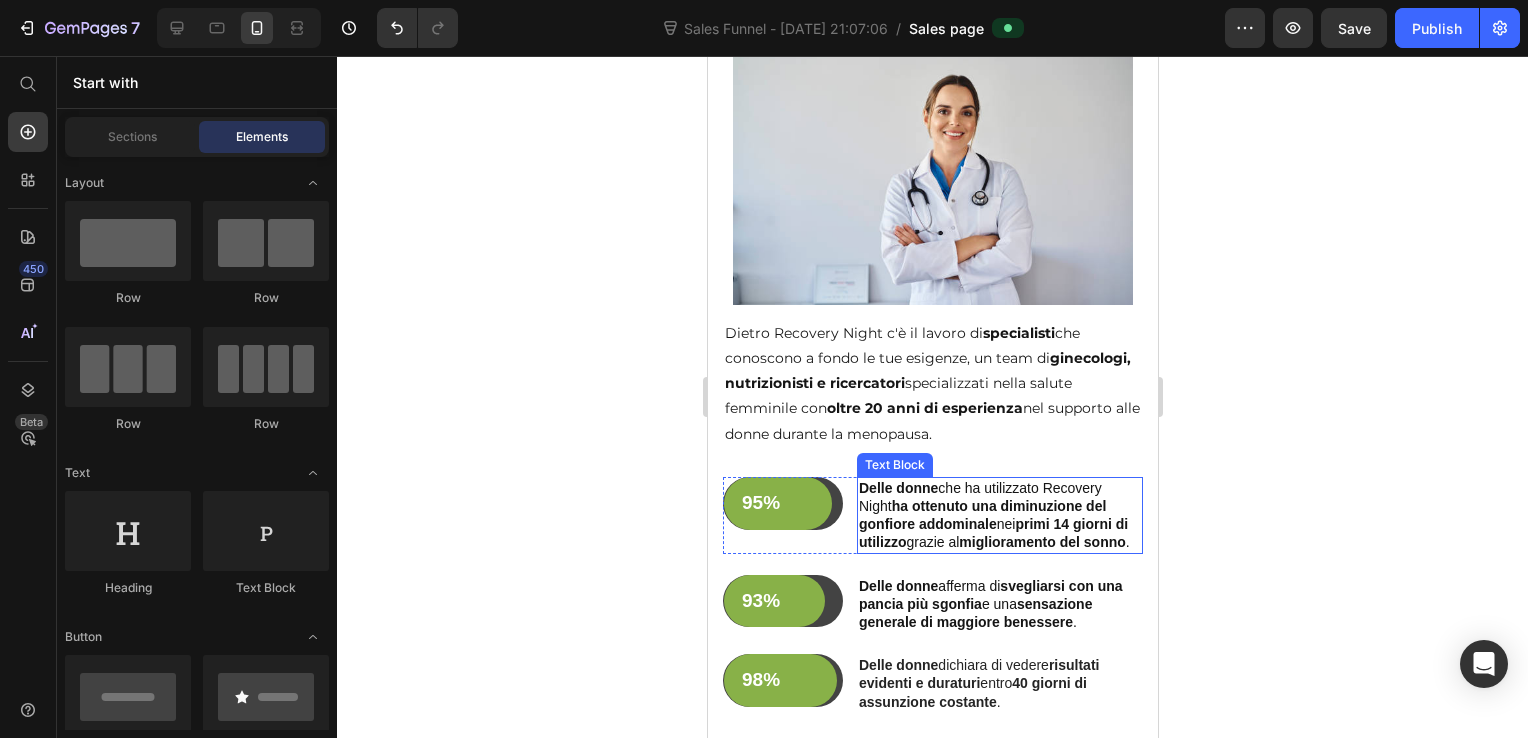 click on "Delle donne  che ha utilizzato Recovery Night  ha ottenuto una diminuzione del gonfiore addominale  nei  primi 14 giorni di utilizzo  grazie al  miglioramento del sonno ." at bounding box center (999, 515) 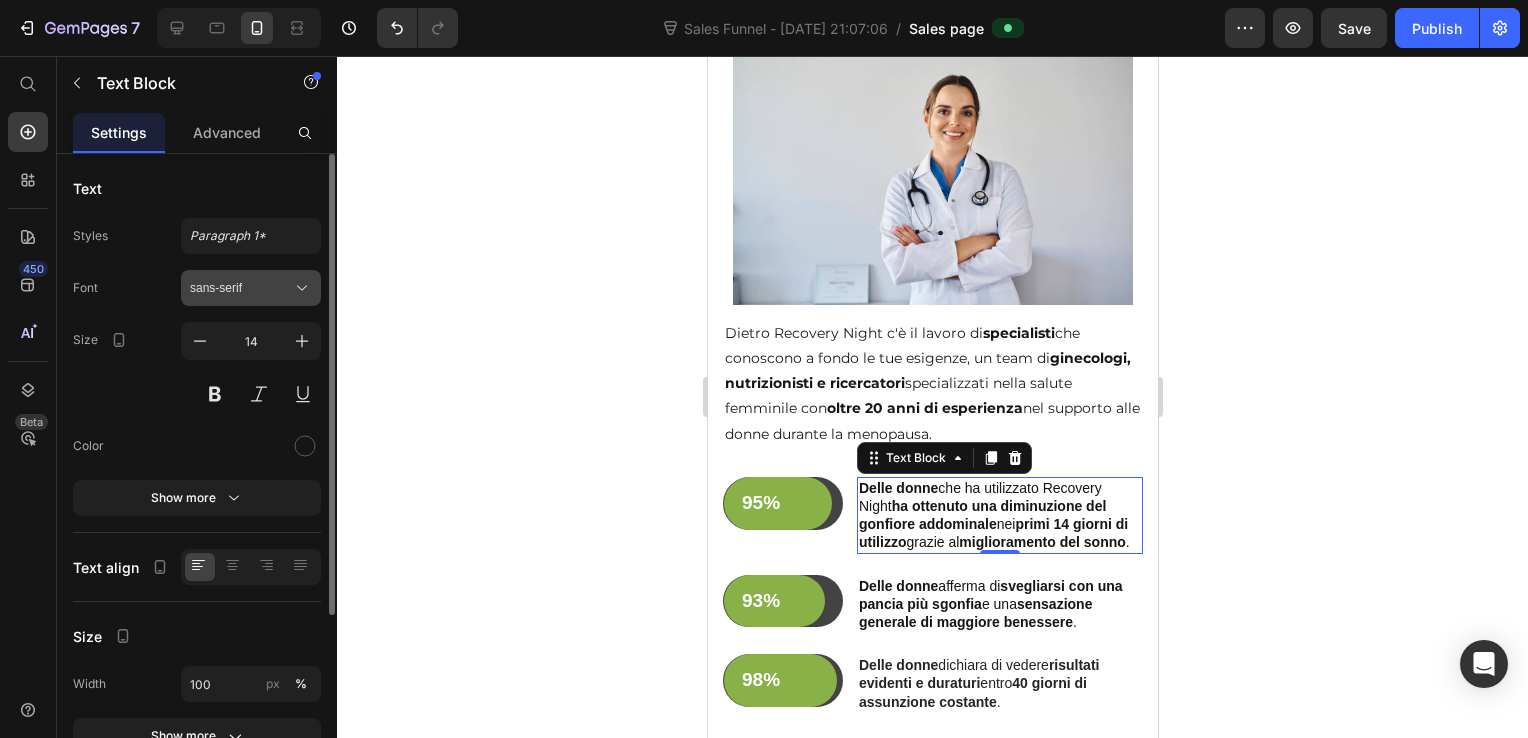 click on "sans-serif" at bounding box center [241, 288] 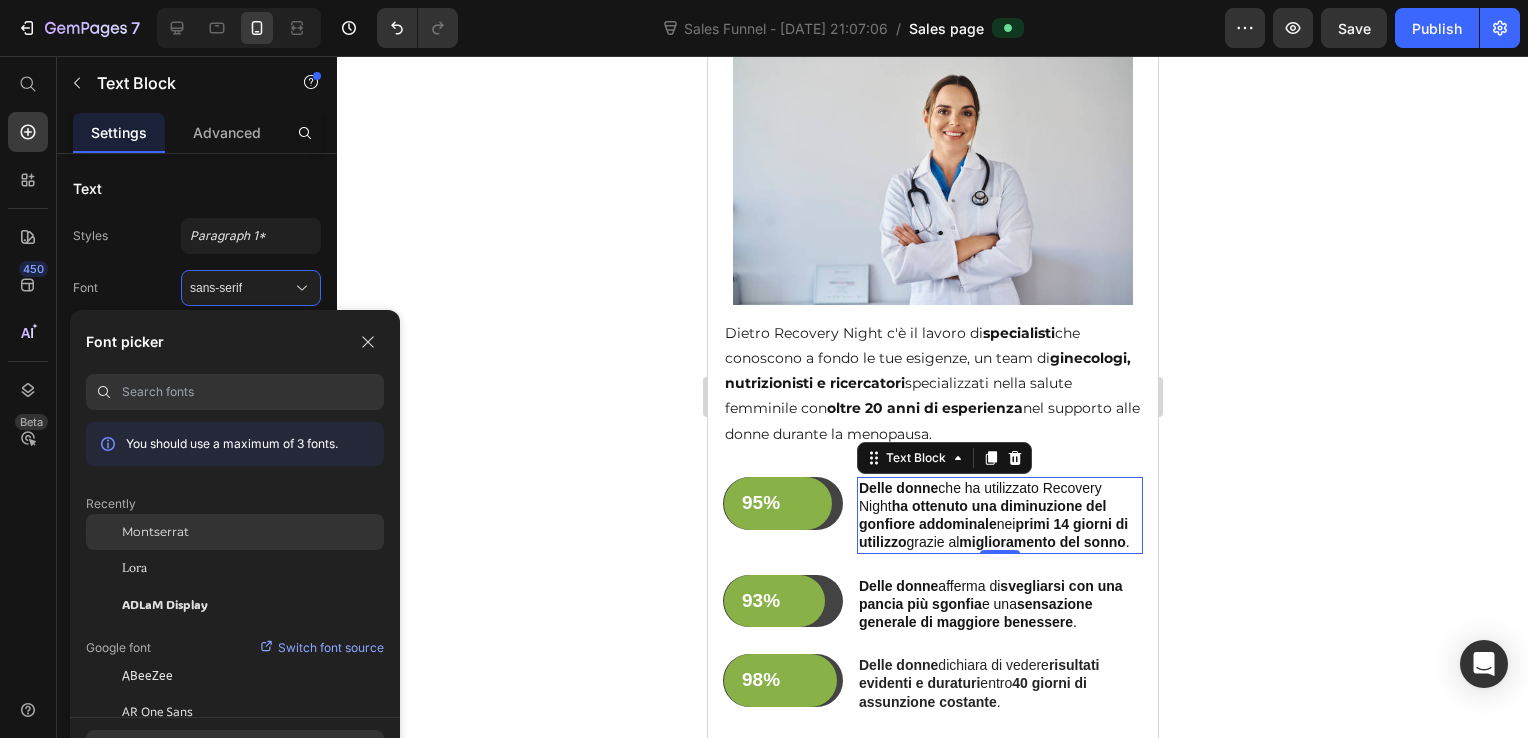 click on "Montserrat" at bounding box center (155, 532) 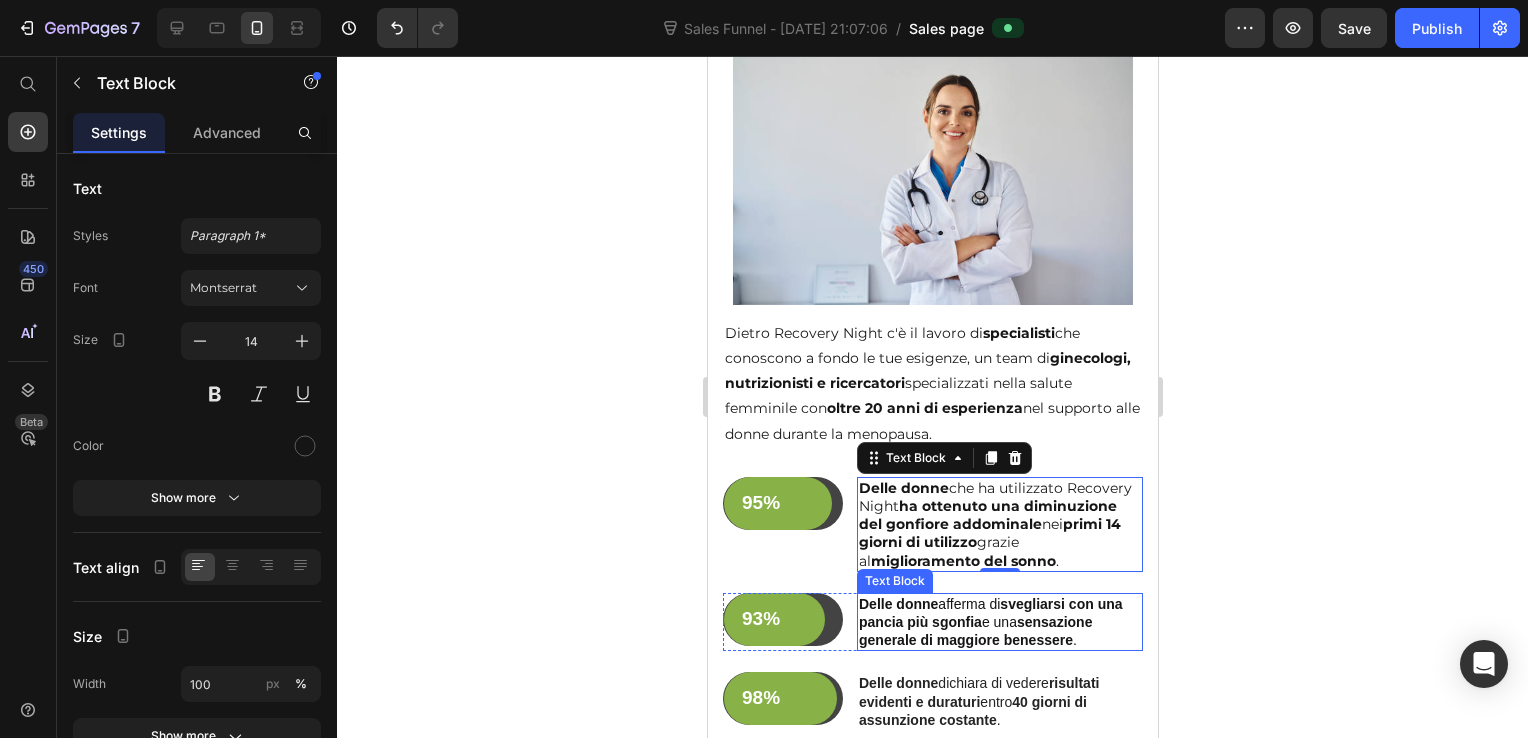 click on "[PERSON_NAME] donne  afferma di  svegliarsi con una pancia più sgonfia  e una  sensazione generale di maggiore benessere ." at bounding box center [999, 622] 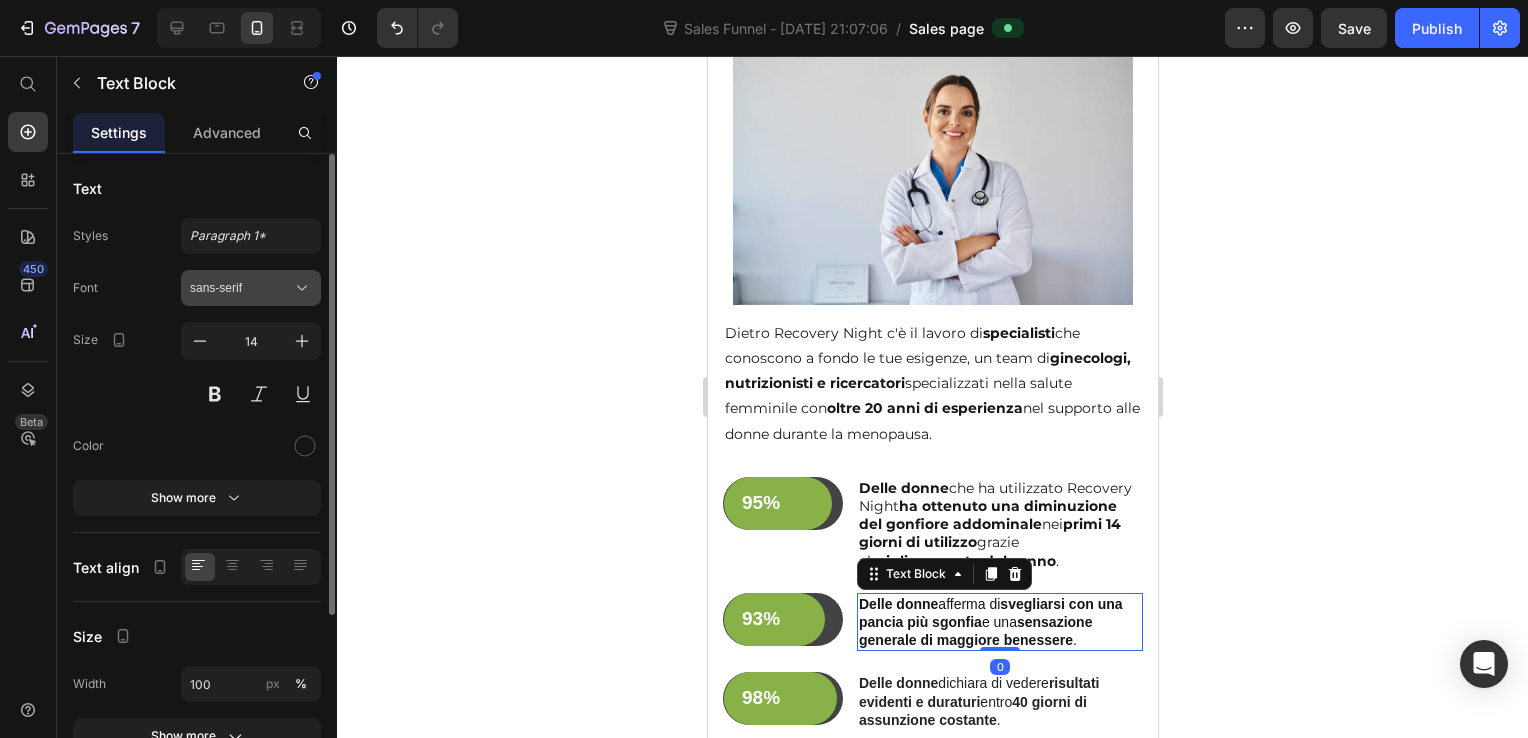 click on "sans-serif" at bounding box center [241, 288] 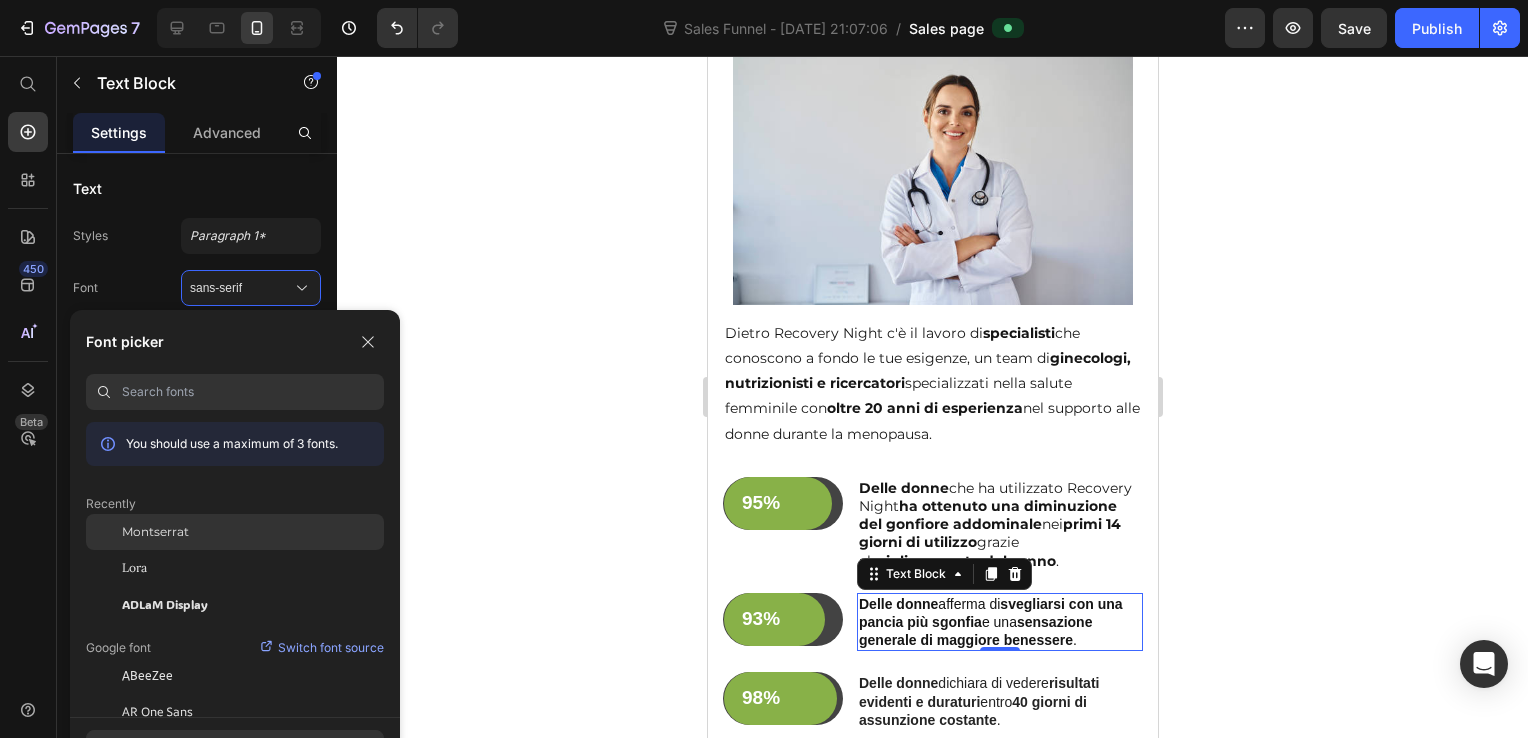 click on "Montserrat" at bounding box center (155, 532) 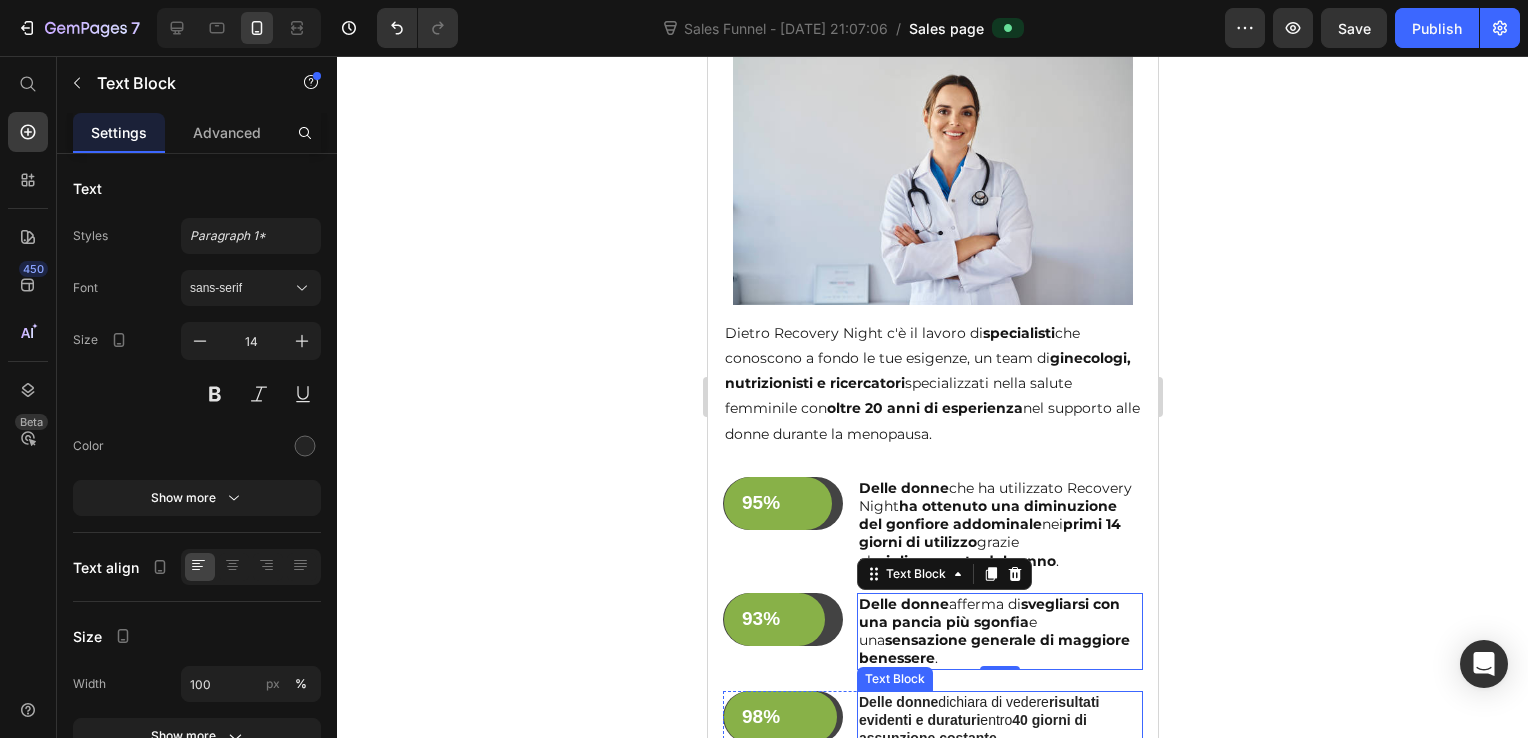 click on "Delle donne  dichiara di vedere  risultati evidenti e duraturi  entro  40 giorni di assunzione costante ." at bounding box center (999, 720) 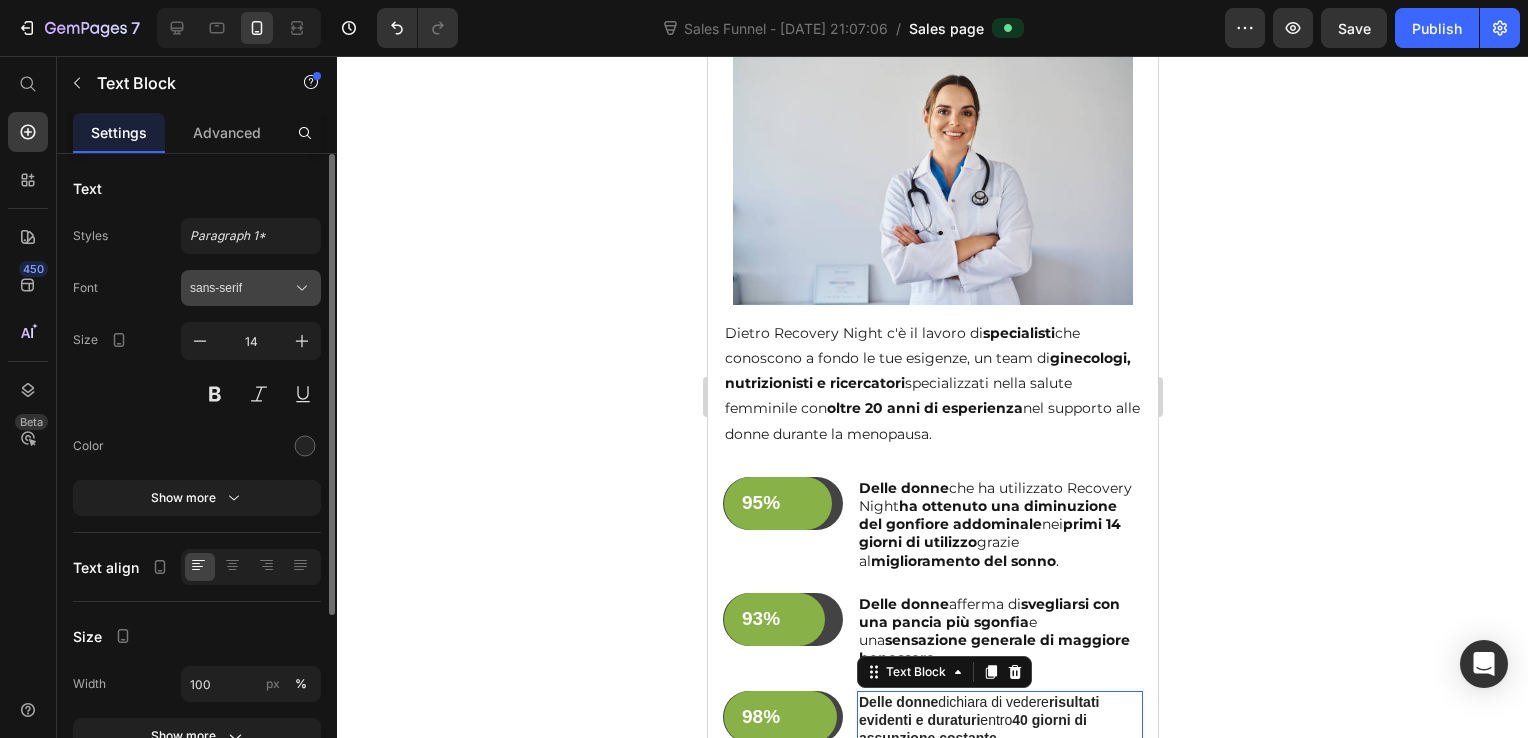 click on "sans-serif" at bounding box center (241, 288) 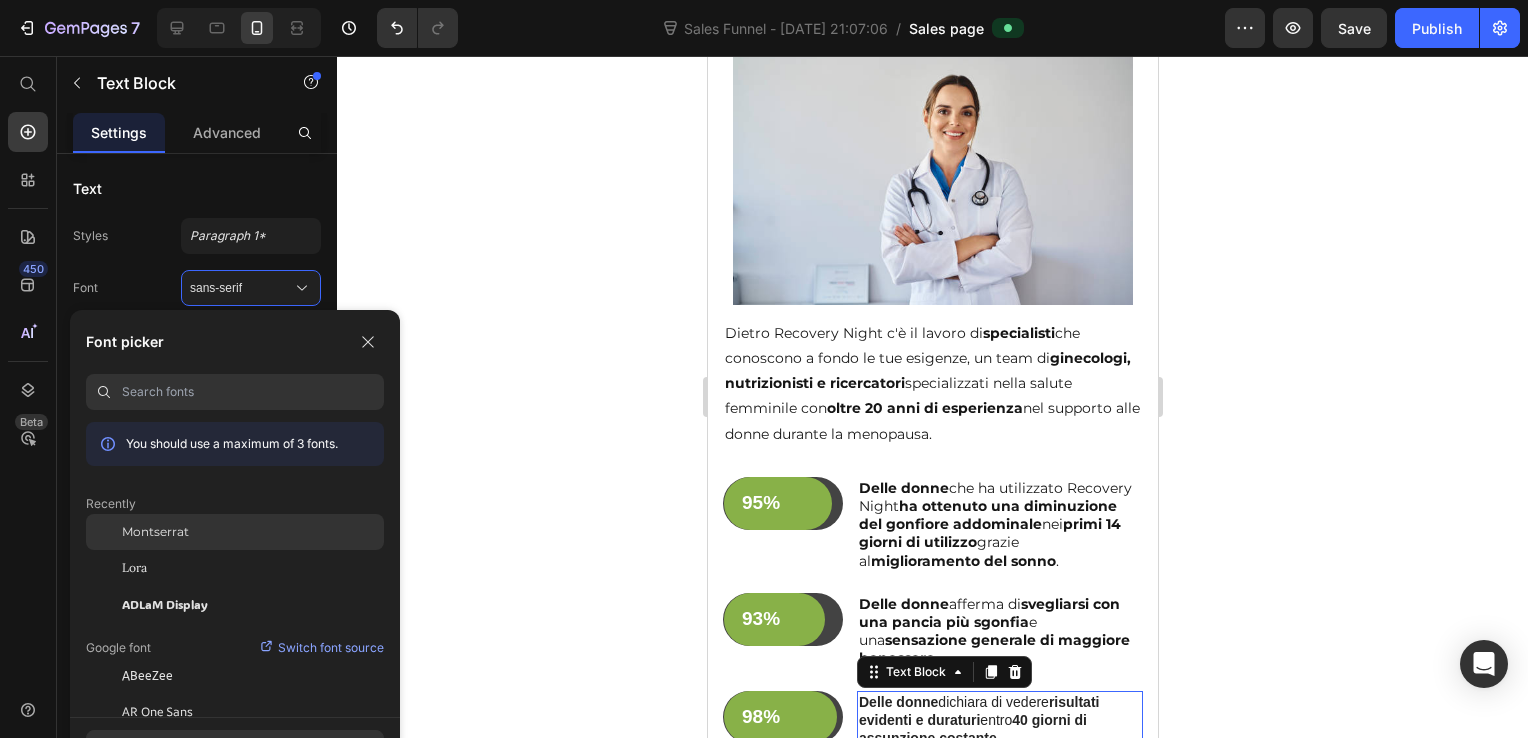 click on "Montserrat" at bounding box center [155, 532] 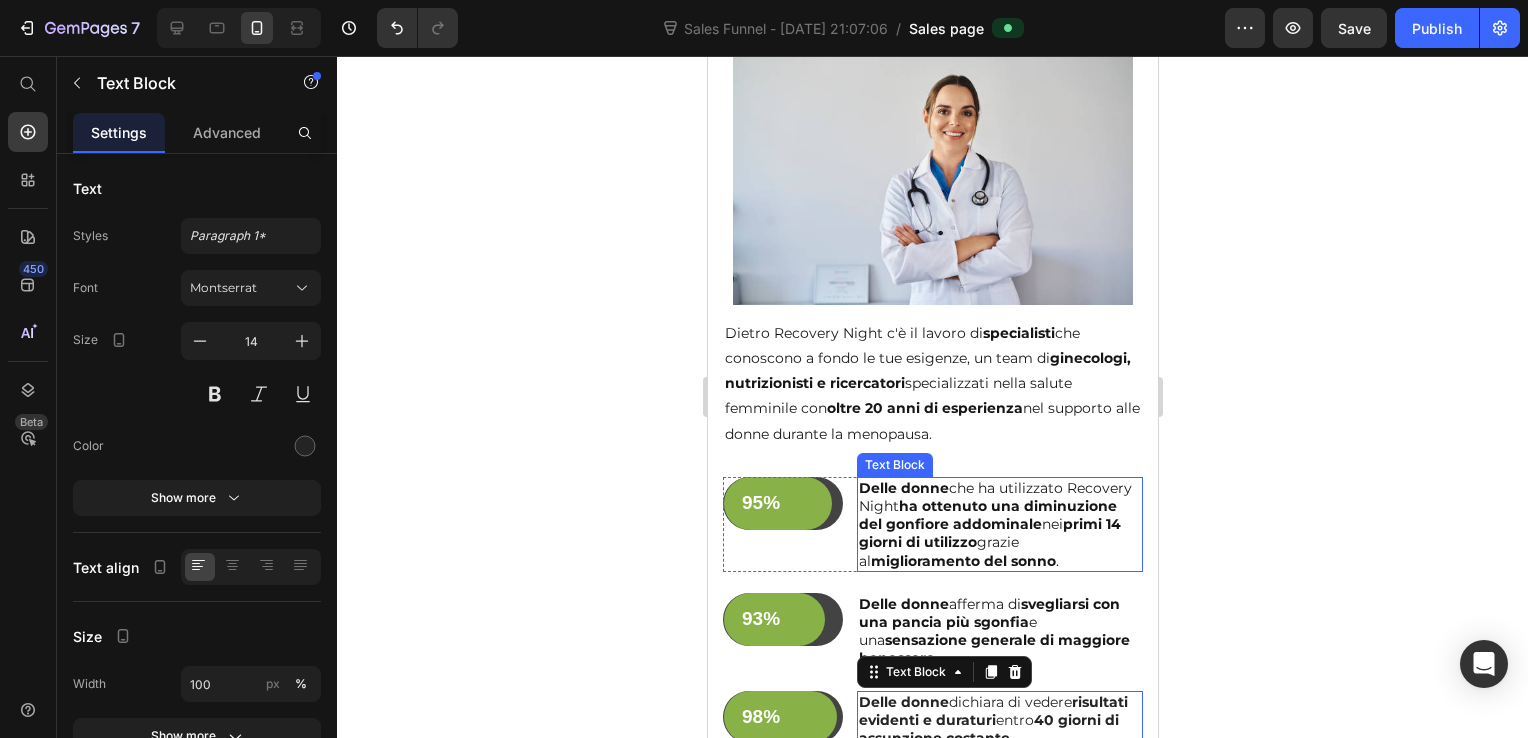 click on "miglioramento del sonno" at bounding box center (962, 561) 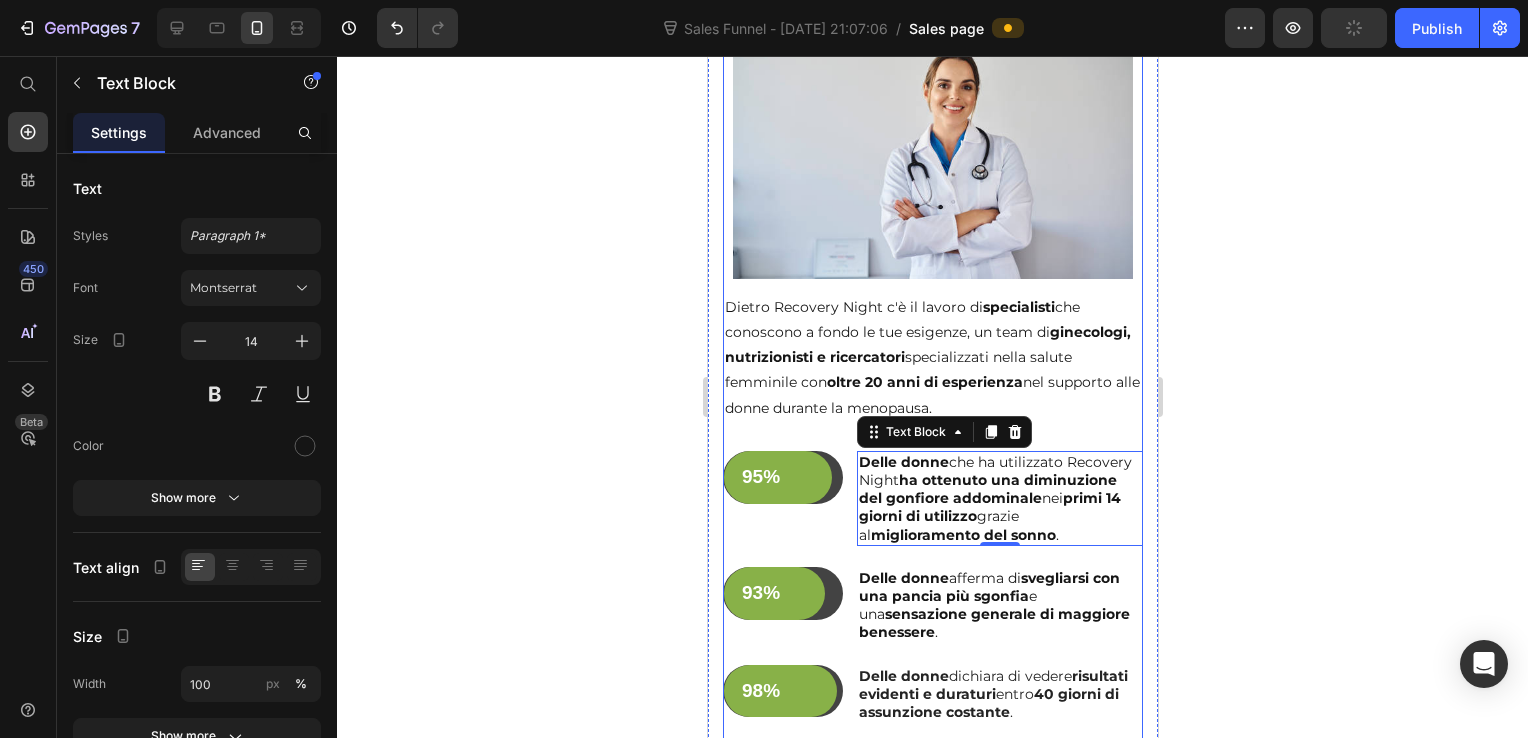scroll, scrollTop: 4614, scrollLeft: 0, axis: vertical 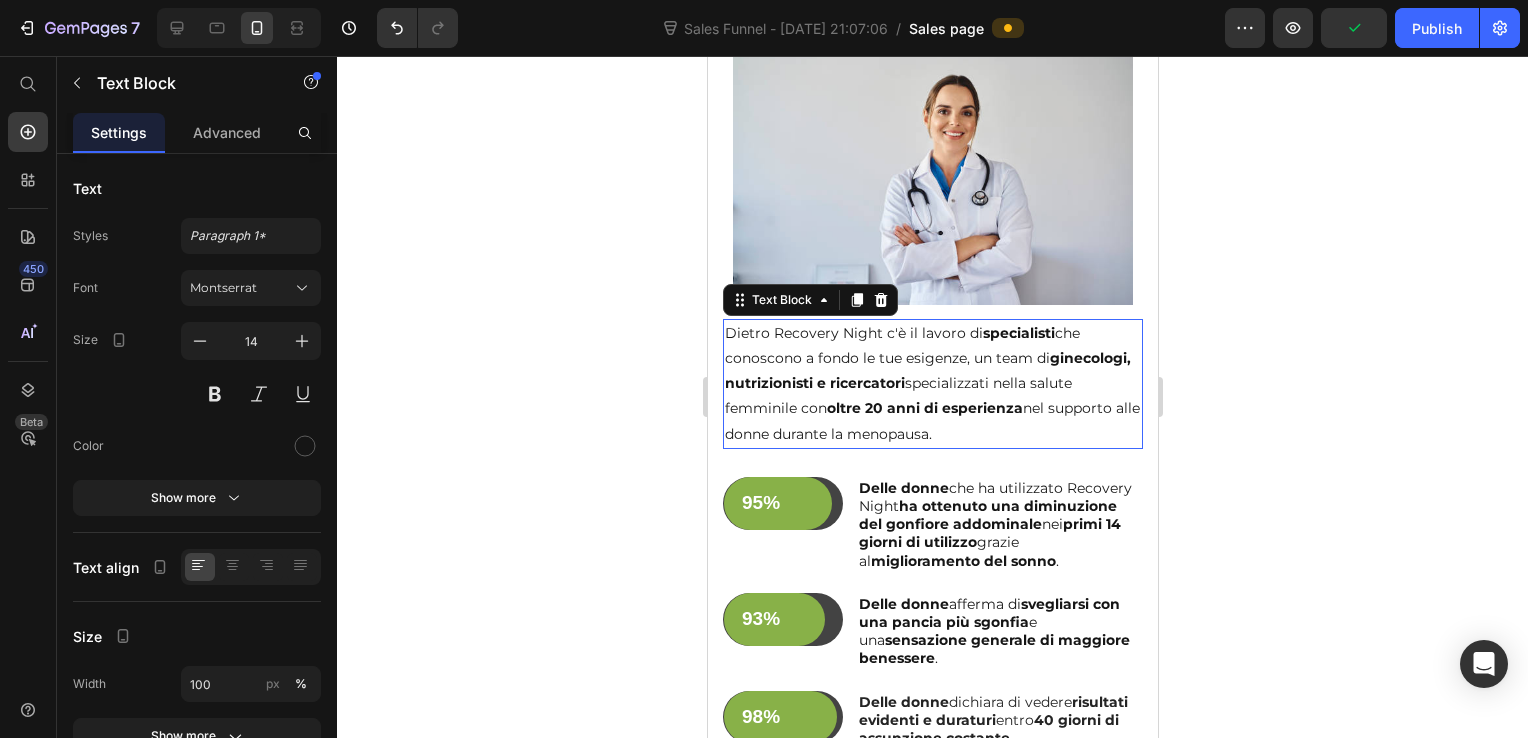 click on "Dietro Recovery Night c'è il lavoro di  specialisti  che conoscono a fondo le tue esigenze, un team di  ginecologi, nutrizionisti e ricercatori  specializzati nella salute femminile con  oltre 20 anni di esperienza  nel supporto alle donne durante la menopausa." at bounding box center [932, 384] 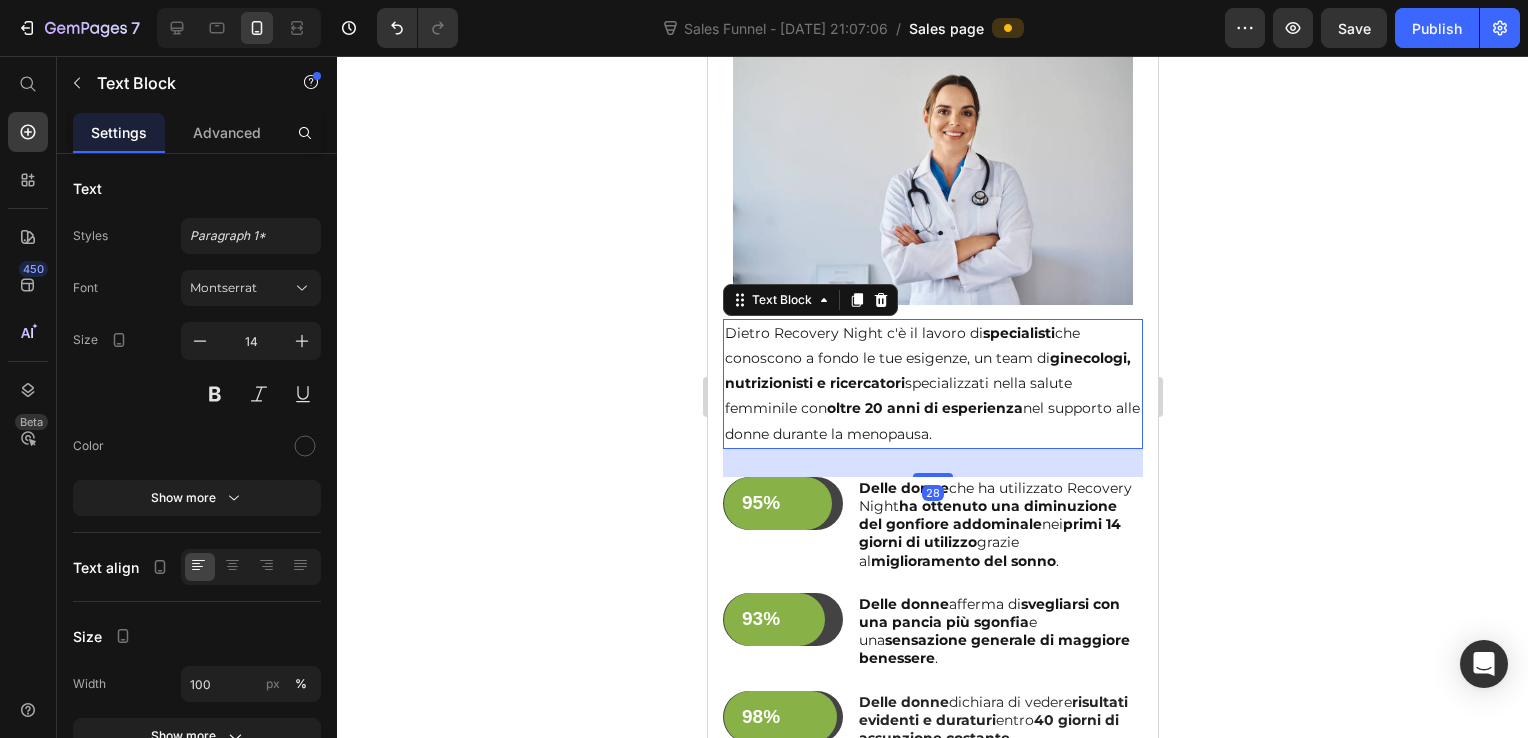 click 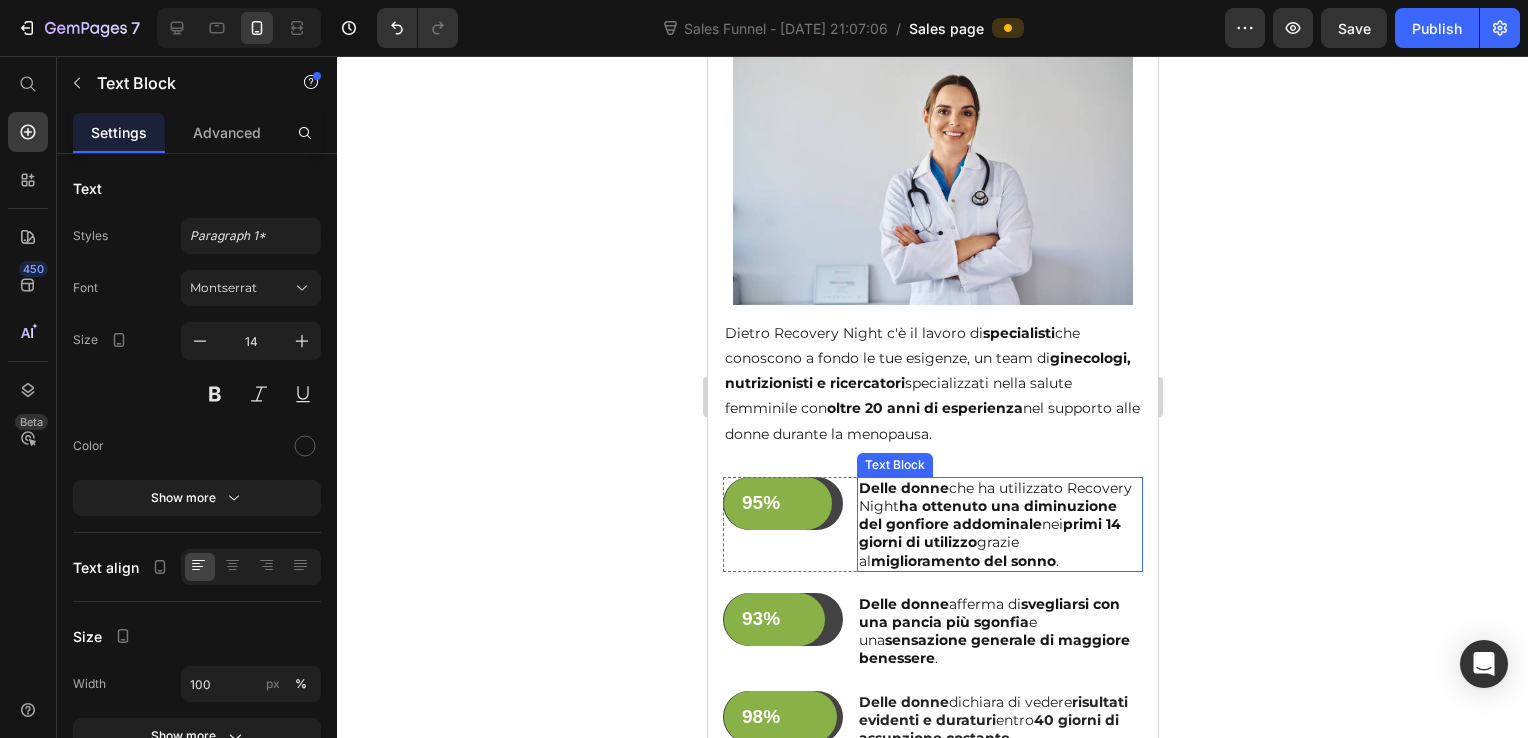 click on "Delle donne  che ha utilizzato Recovery Night  ha ottenuto una diminuzione del gonfiore addominale  nei  primi 14 giorni di utilizzo  grazie al  miglioramento del sonno ." at bounding box center [999, 524] 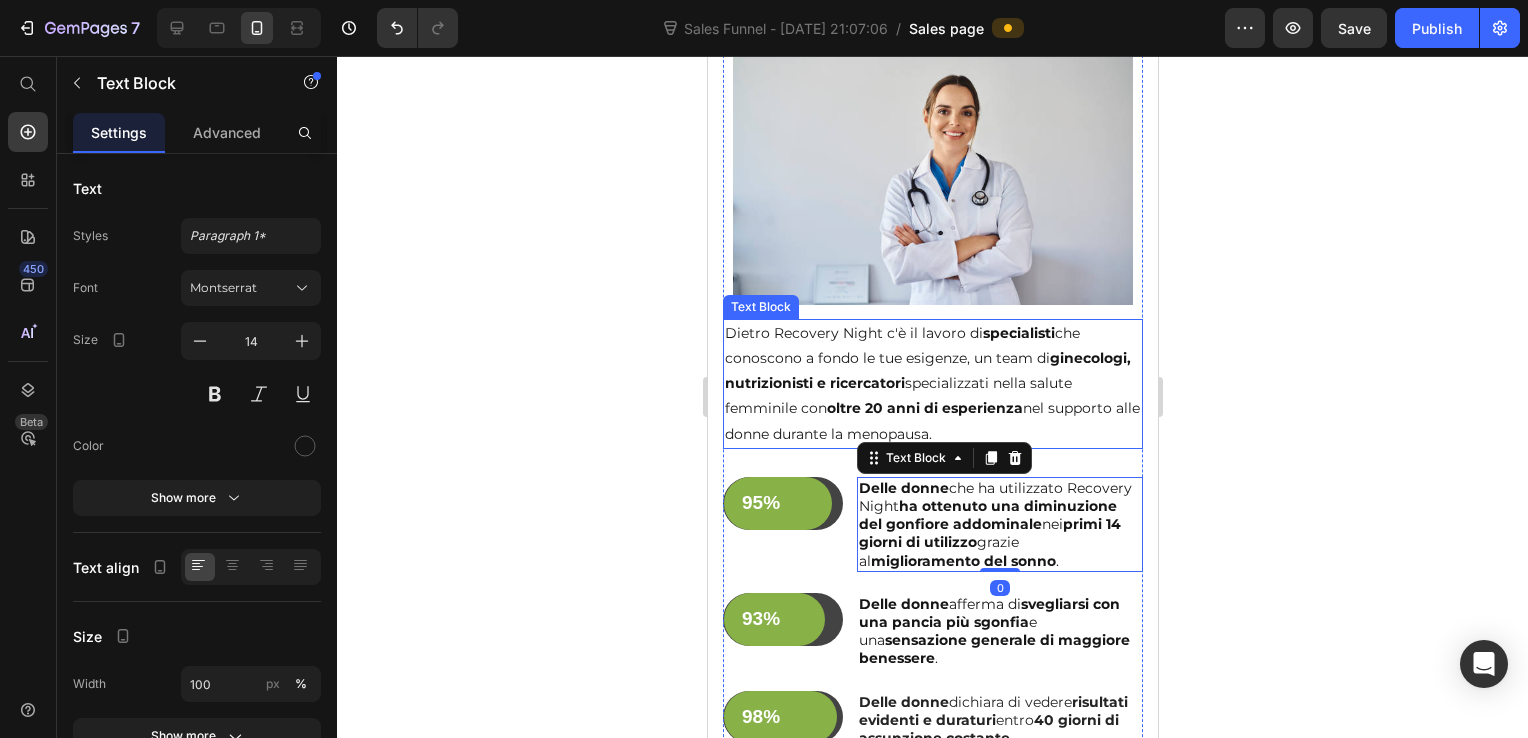 click on "Dietro Recovery Night c'è il lavoro di  specialisti  che conoscono a fondo le tue esigenze, un team di  ginecologi, nutrizionisti e ricercatori  specializzati nella salute femminile con  oltre 20 anni di esperienza  nel supporto alle donne durante la menopausa." at bounding box center [932, 384] 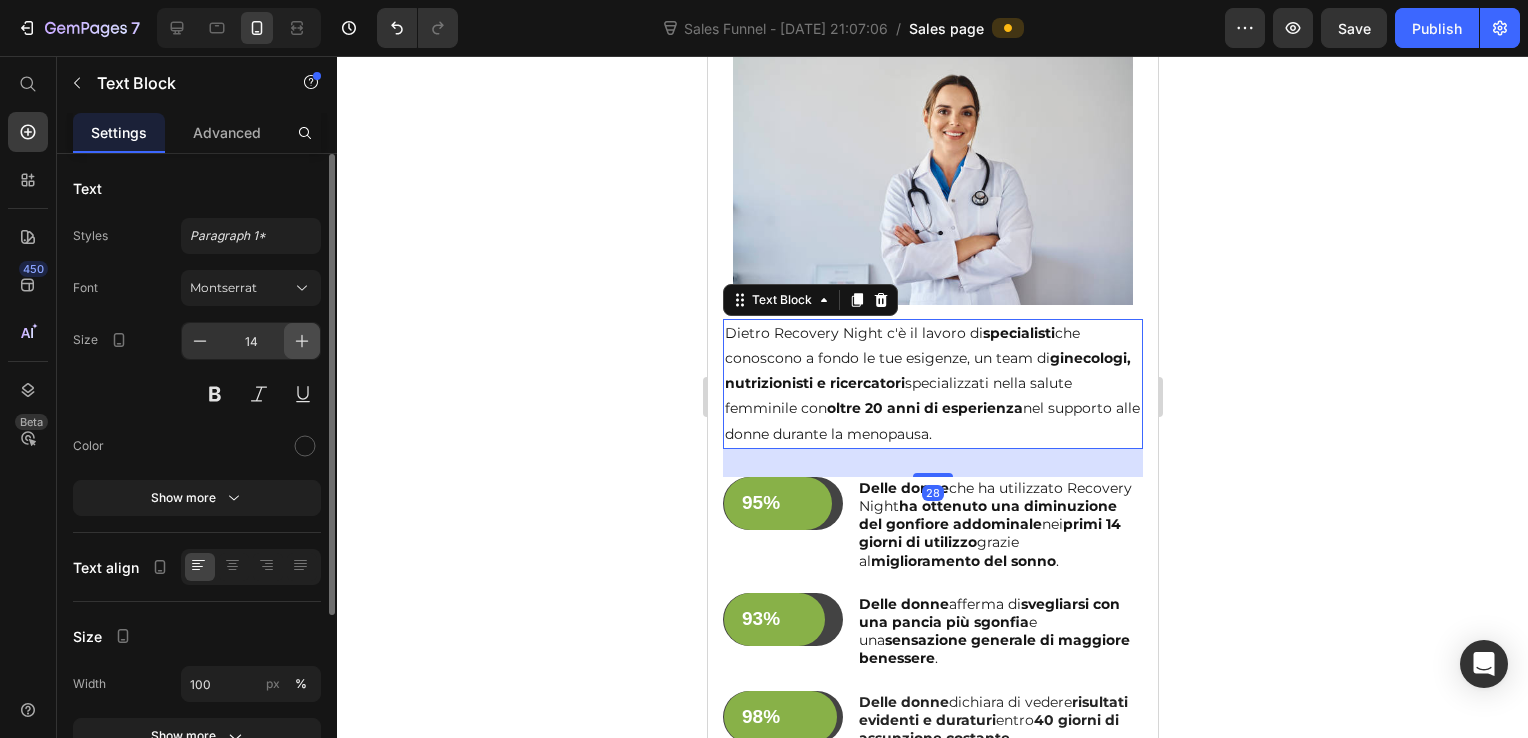 click 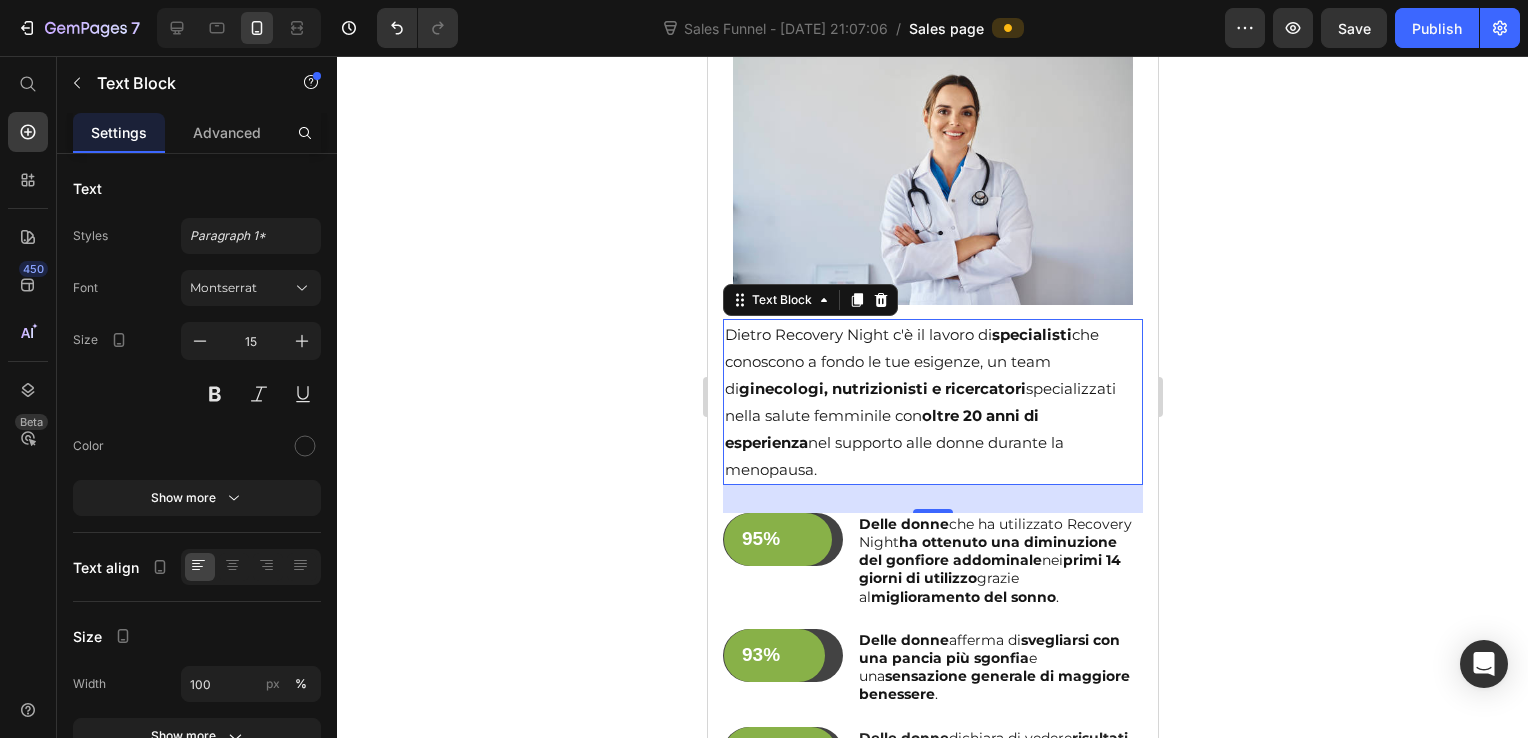 click 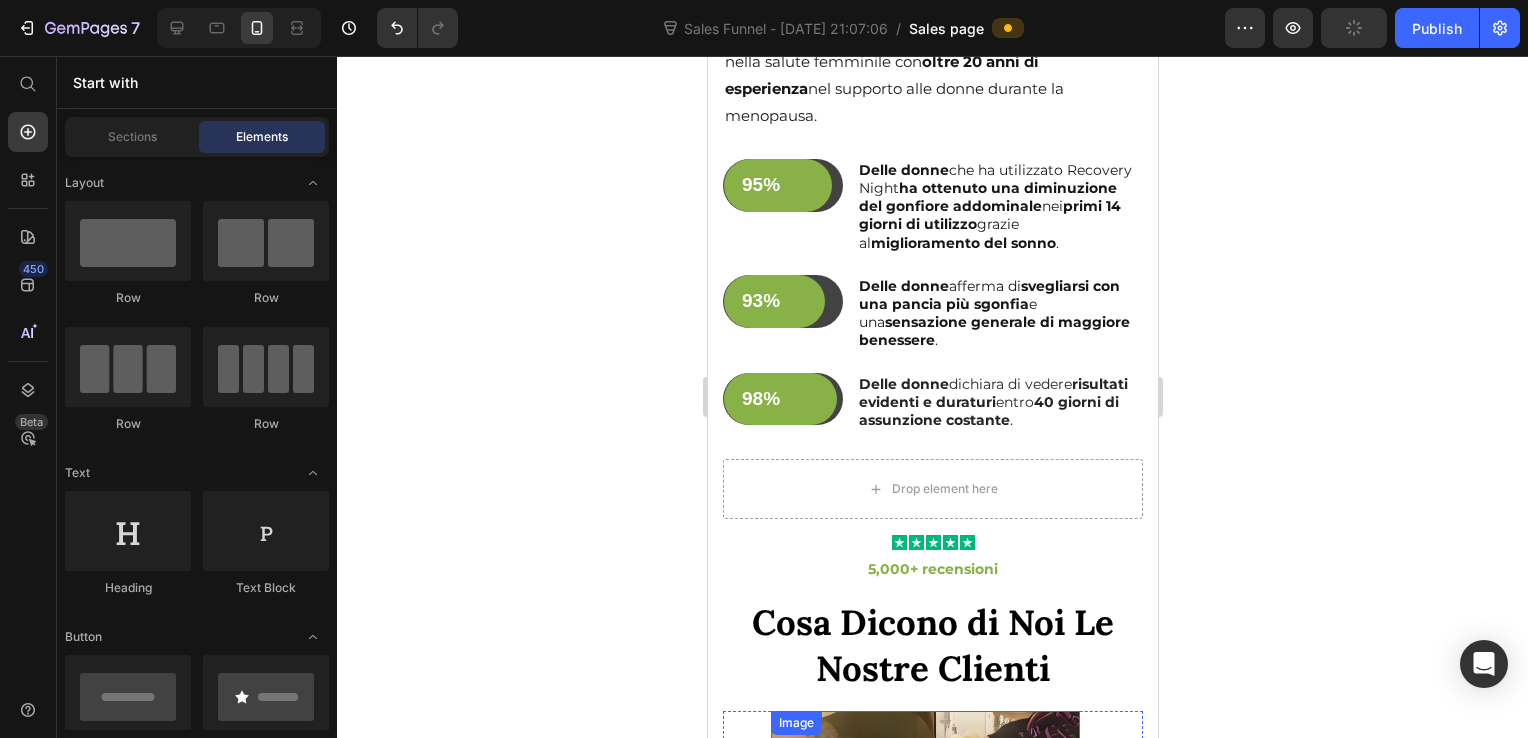 scroll, scrollTop: 4814, scrollLeft: 0, axis: vertical 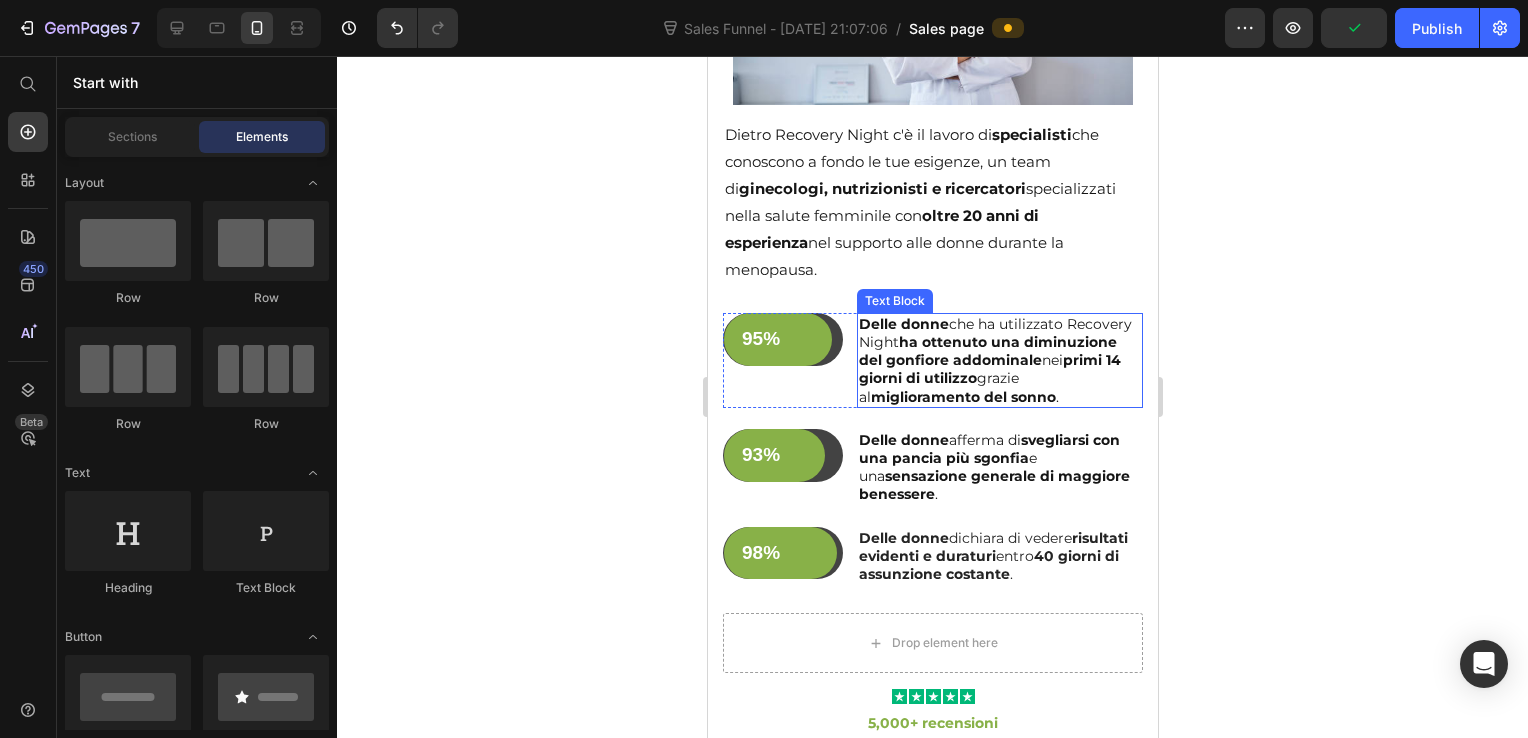 click on "Delle donne  che ha utilizzato Recovery Night  ha ottenuto una diminuzione del gonfiore addominale  nei  primi 14 giorni di utilizzo  grazie al  miglioramento del sonno ." at bounding box center (999, 360) 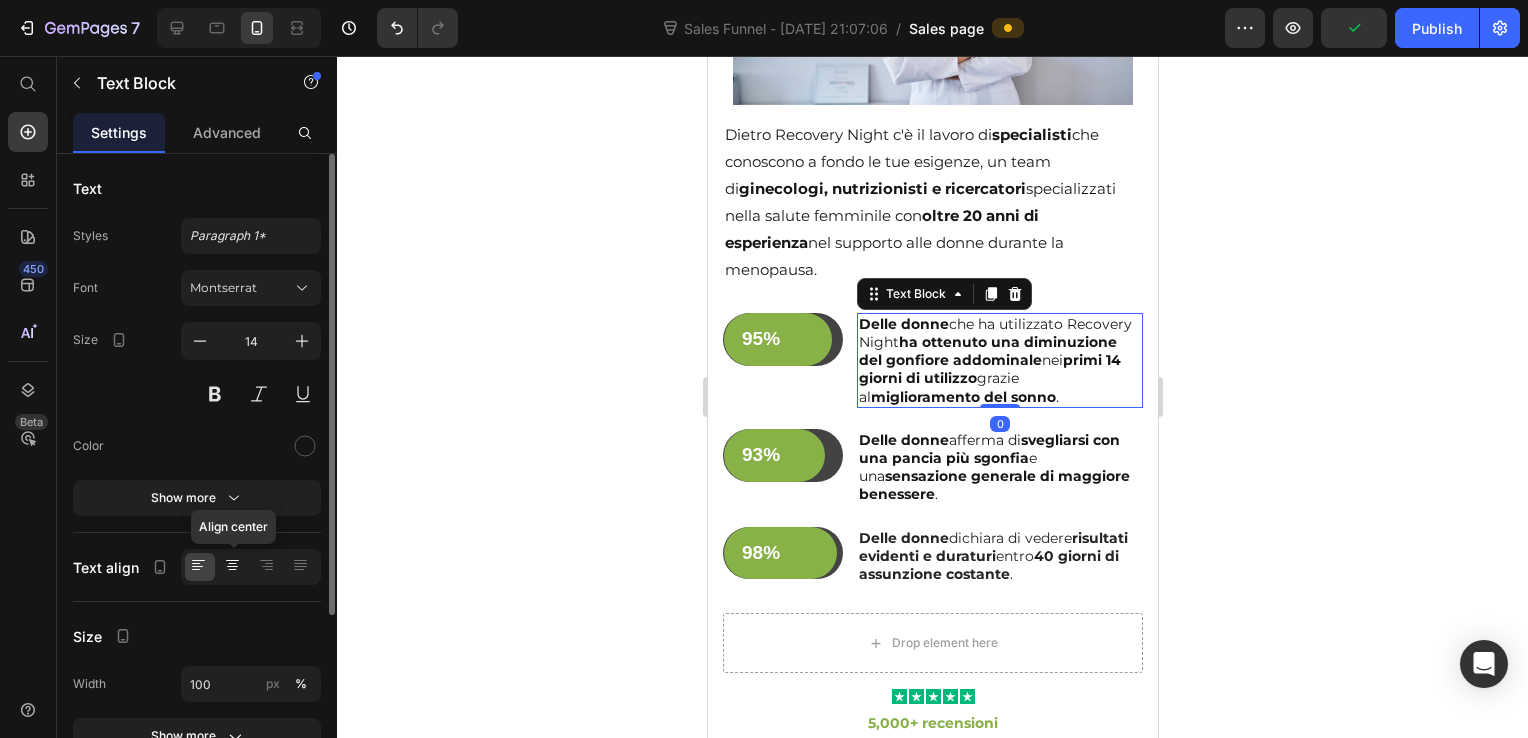 click 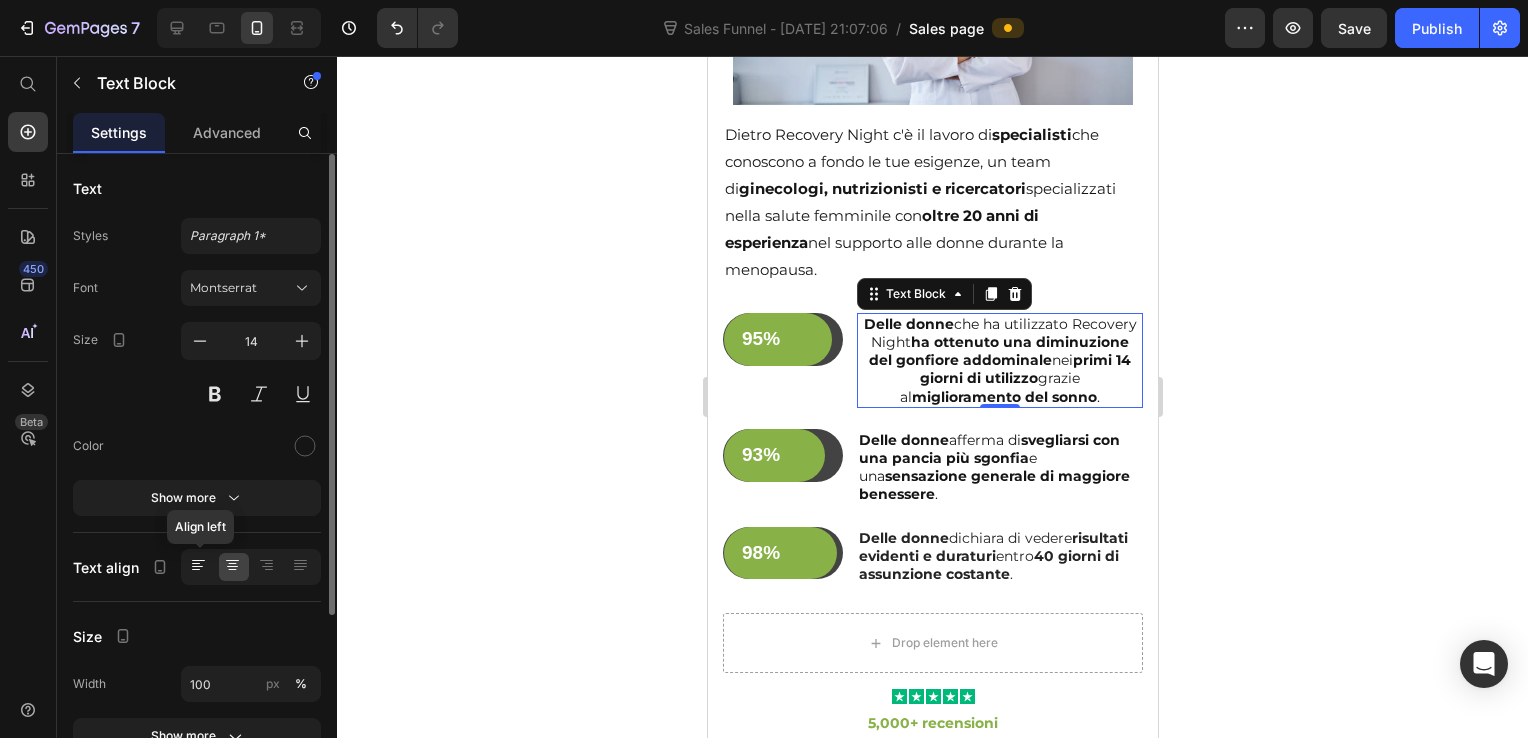 click 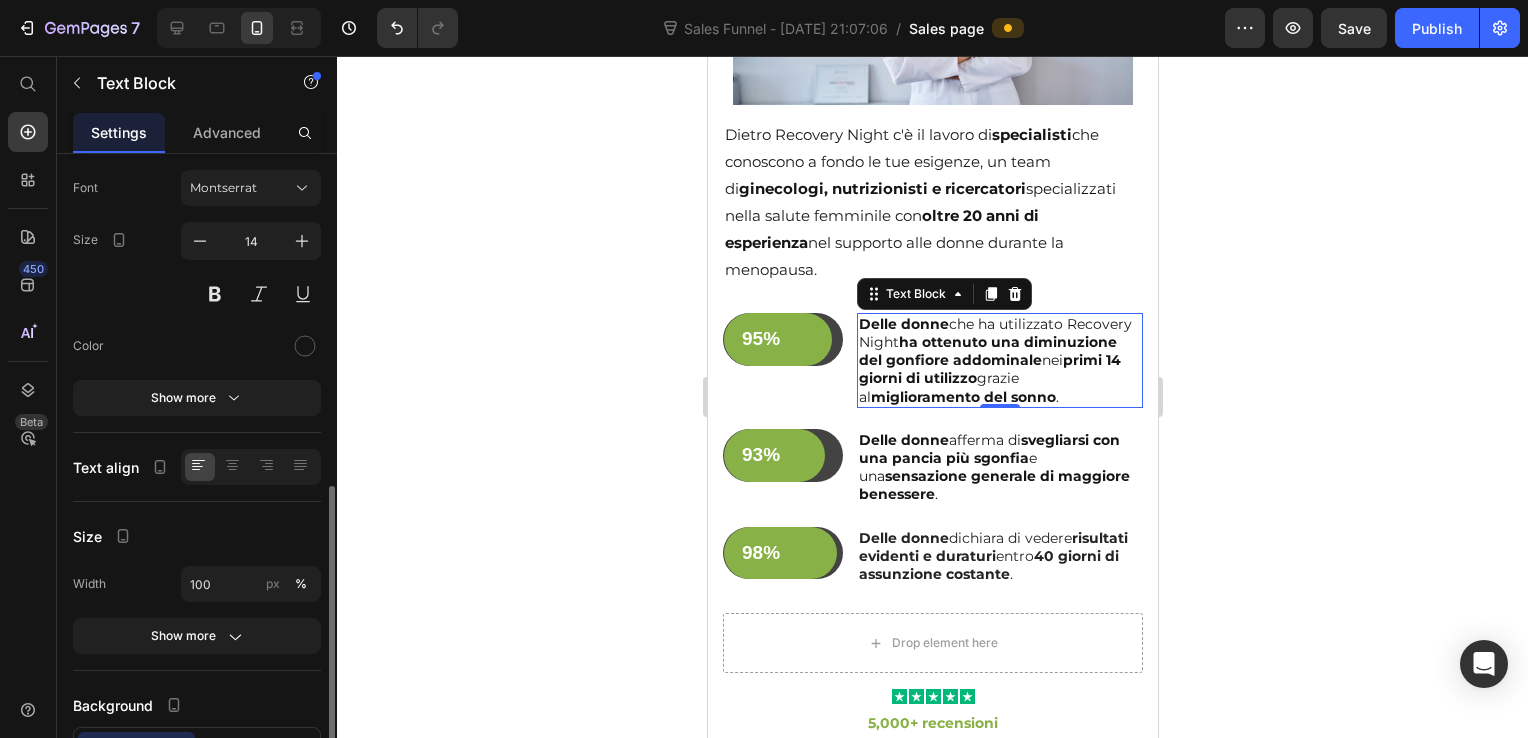 scroll, scrollTop: 251, scrollLeft: 0, axis: vertical 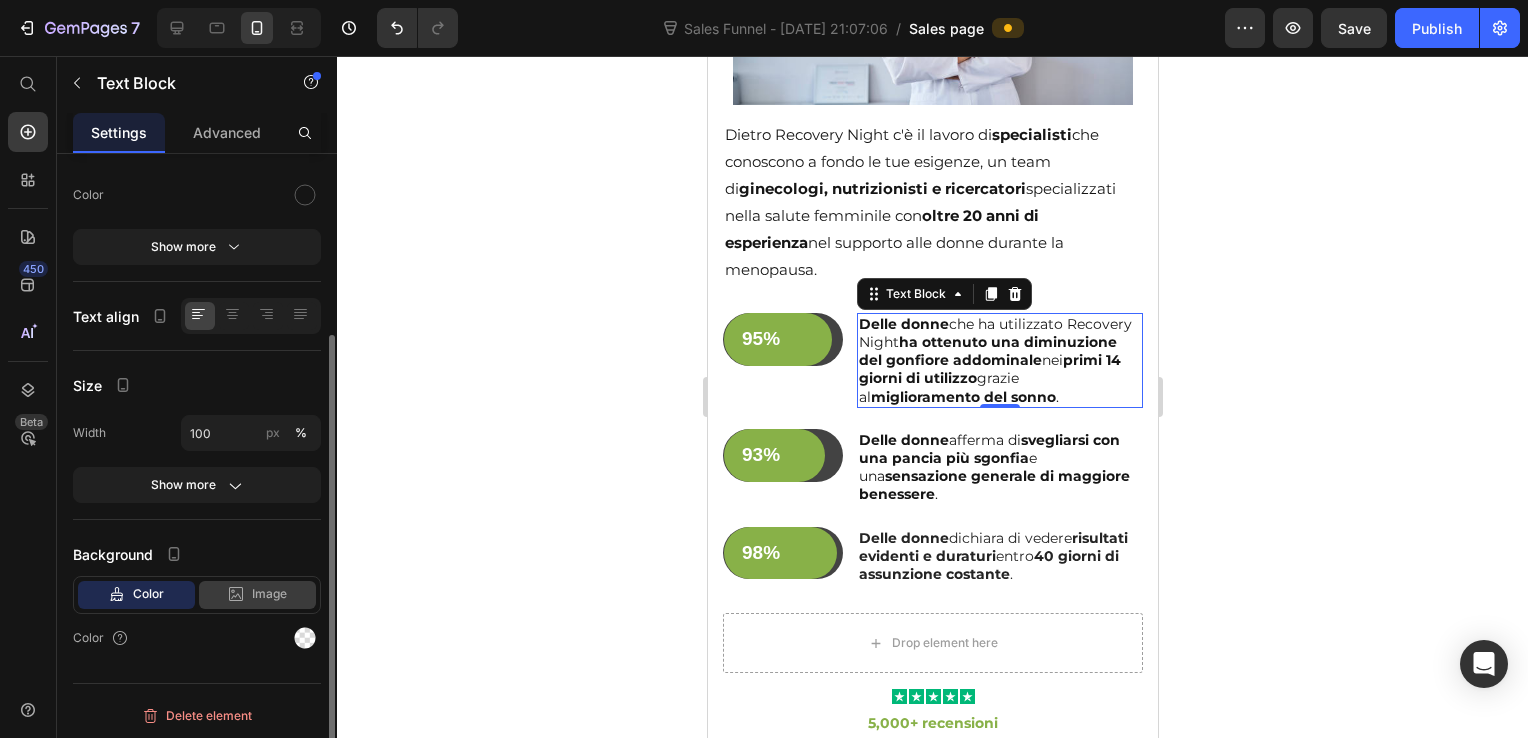 click on "Image" 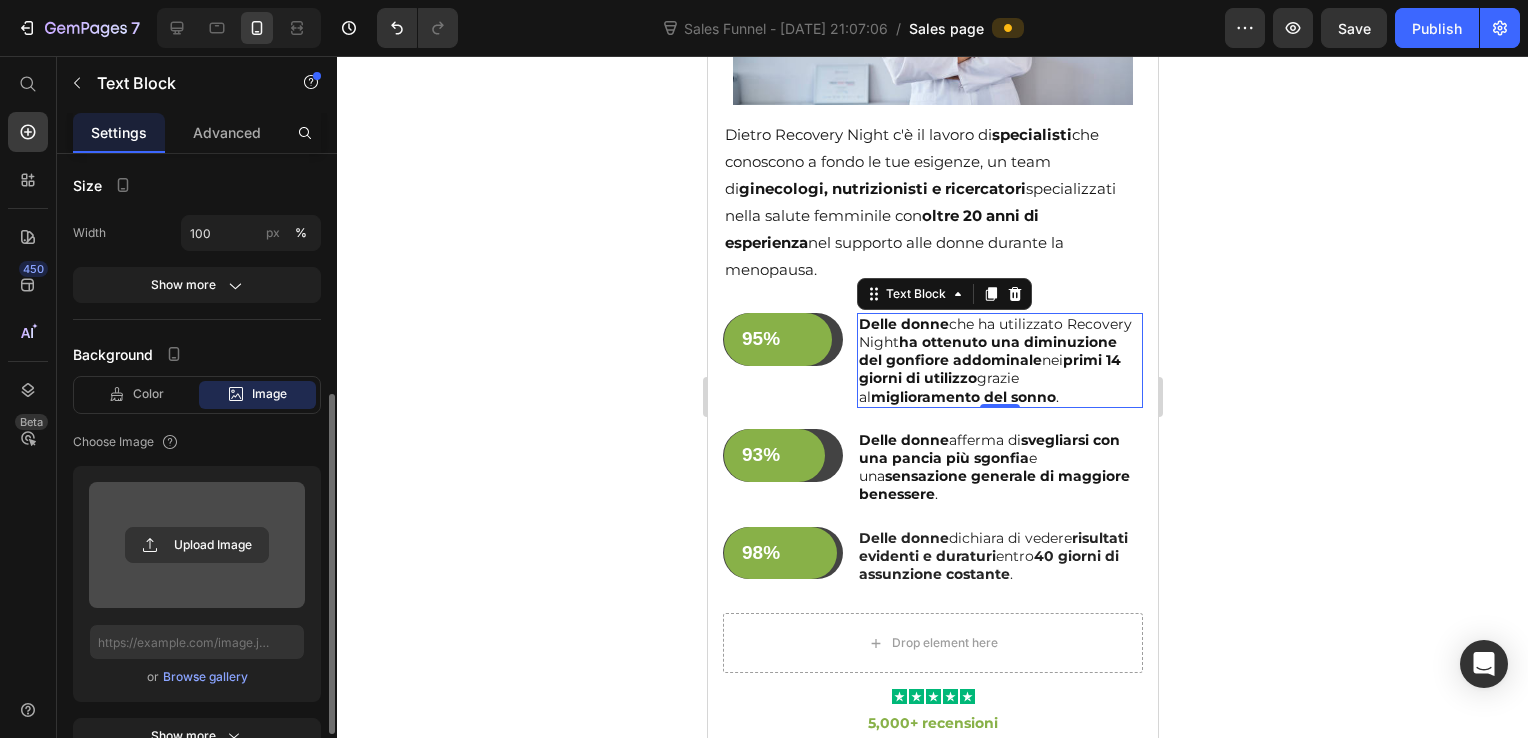 scroll, scrollTop: 567, scrollLeft: 0, axis: vertical 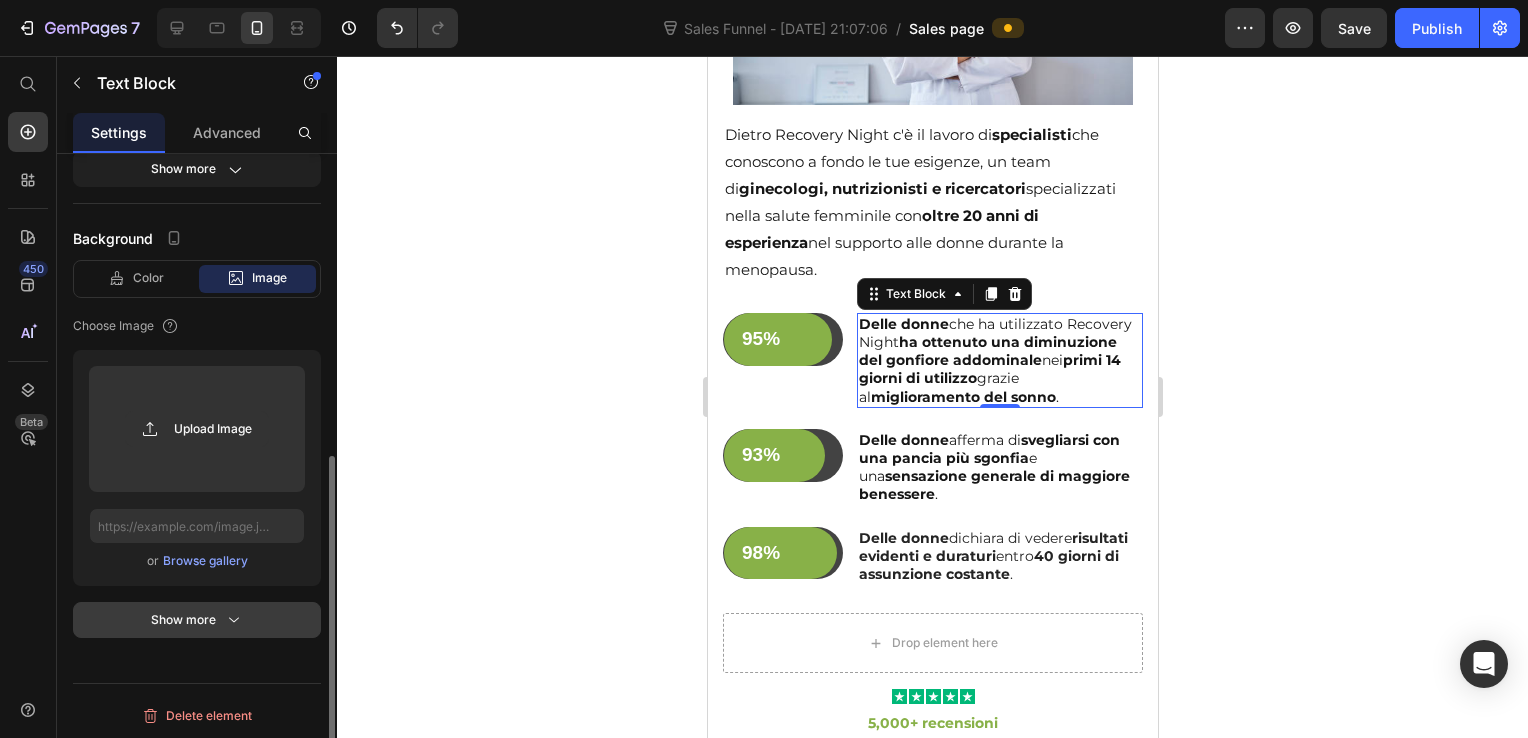 click on "Show more" at bounding box center [197, 620] 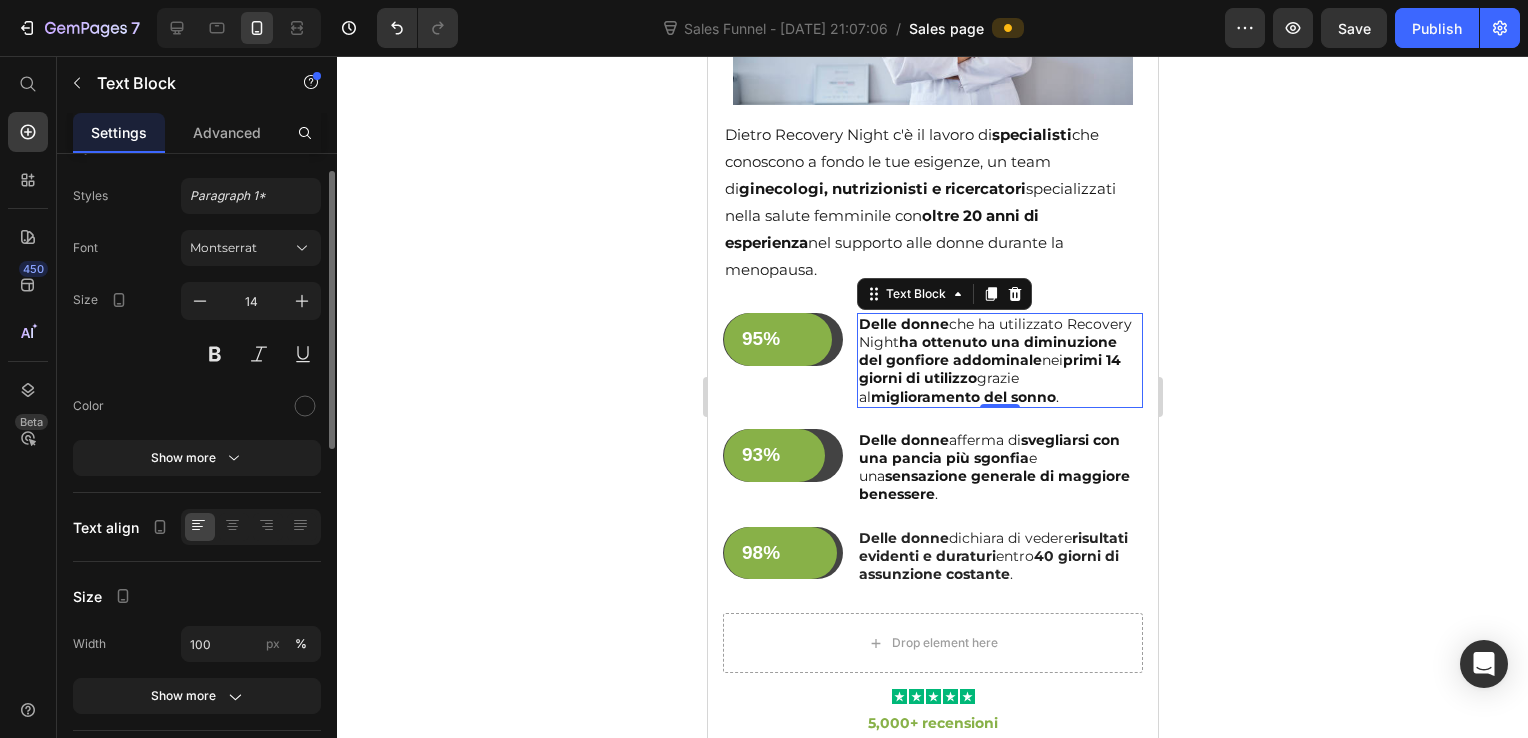scroll, scrollTop: 0, scrollLeft: 0, axis: both 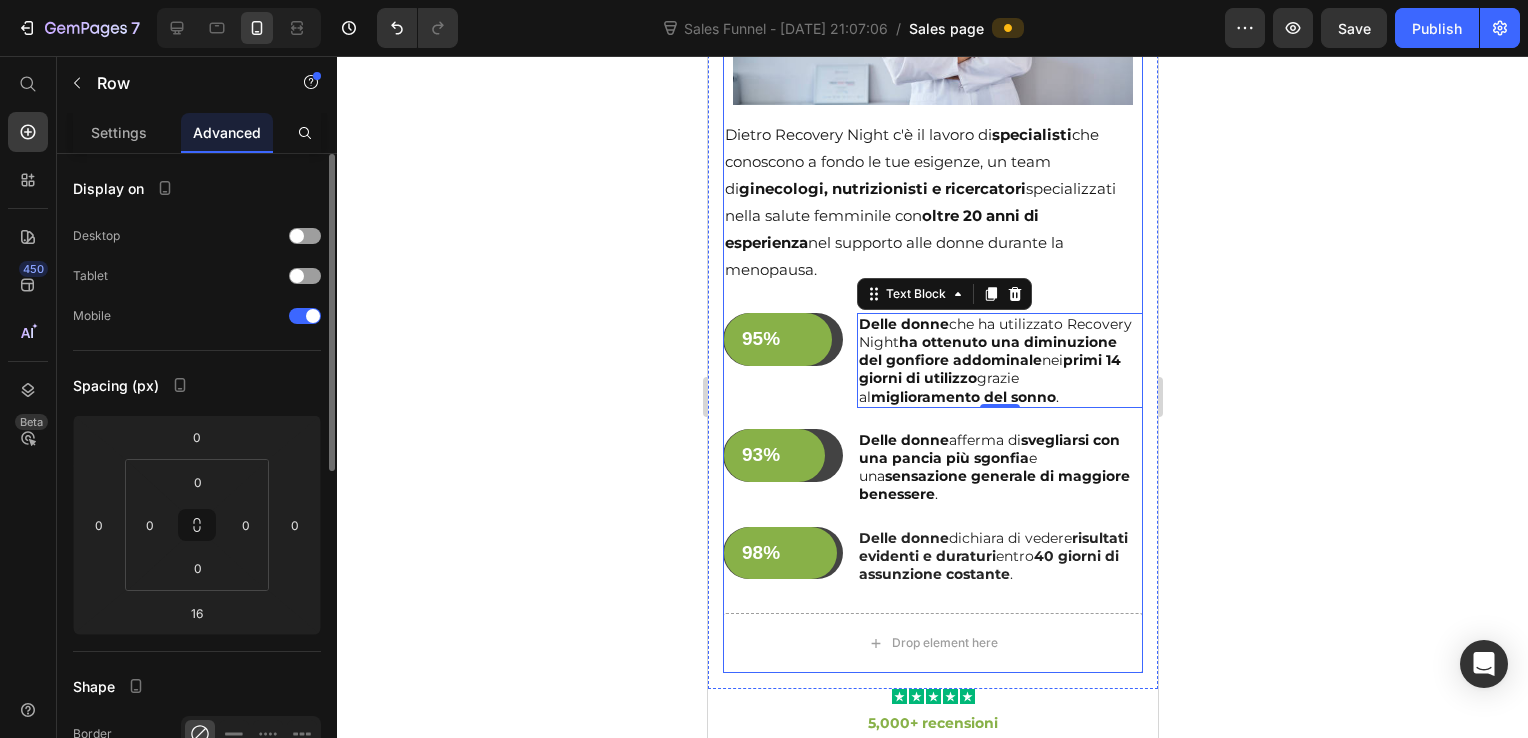 click on "Ecco Perchè Puoi Fidarti Di Noi: Heading Image Dietro Recovery Night c'è il lavoro di  specialisti  che conoscono a fondo le tue esigenze, un team di  ginecologi, nutrizionisti e ricercatori  specializzati nella salute femminile con  oltre 20 anni di esperienza  nel supporto alle donne durante la menopausa. Text Block 95% Text Block Row Row Delle donne  che ha utilizzato Recovery Night  ha ottenuto una diminuzione del gonfiore addominale  nei  primi 14 giorni di utilizzo  grazie al  miglioramento del sonno . Text Block   0 Row 93% Text Block Row Row Delle donne  afferma di  svegliarsi con una pancia più sgonfia  e una  sensazione generale di maggiore benessere . Text Block Row 98% Text Block Row Row Delle donne  dichiara di vedere  risultati evidenti e duraturi  entro  40 giorni di assunzione costante . Text Block Row" at bounding box center (932, 179) 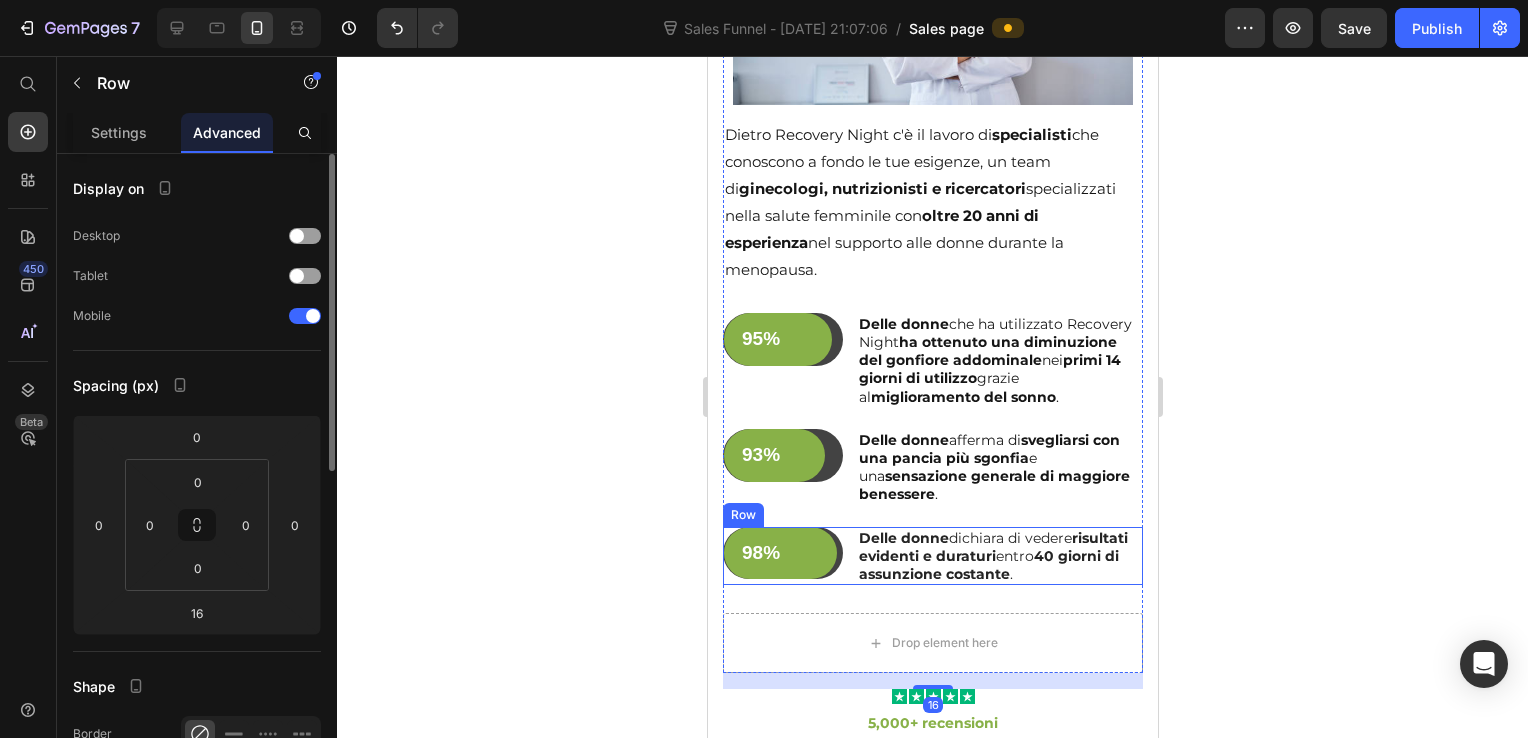click on "98% Text Block Row Row Delle donne  dichiara di vedere  risultati evidenti e duraturi  entro  40 giorni di assunzione costante . Text Block Row" at bounding box center (932, 556) 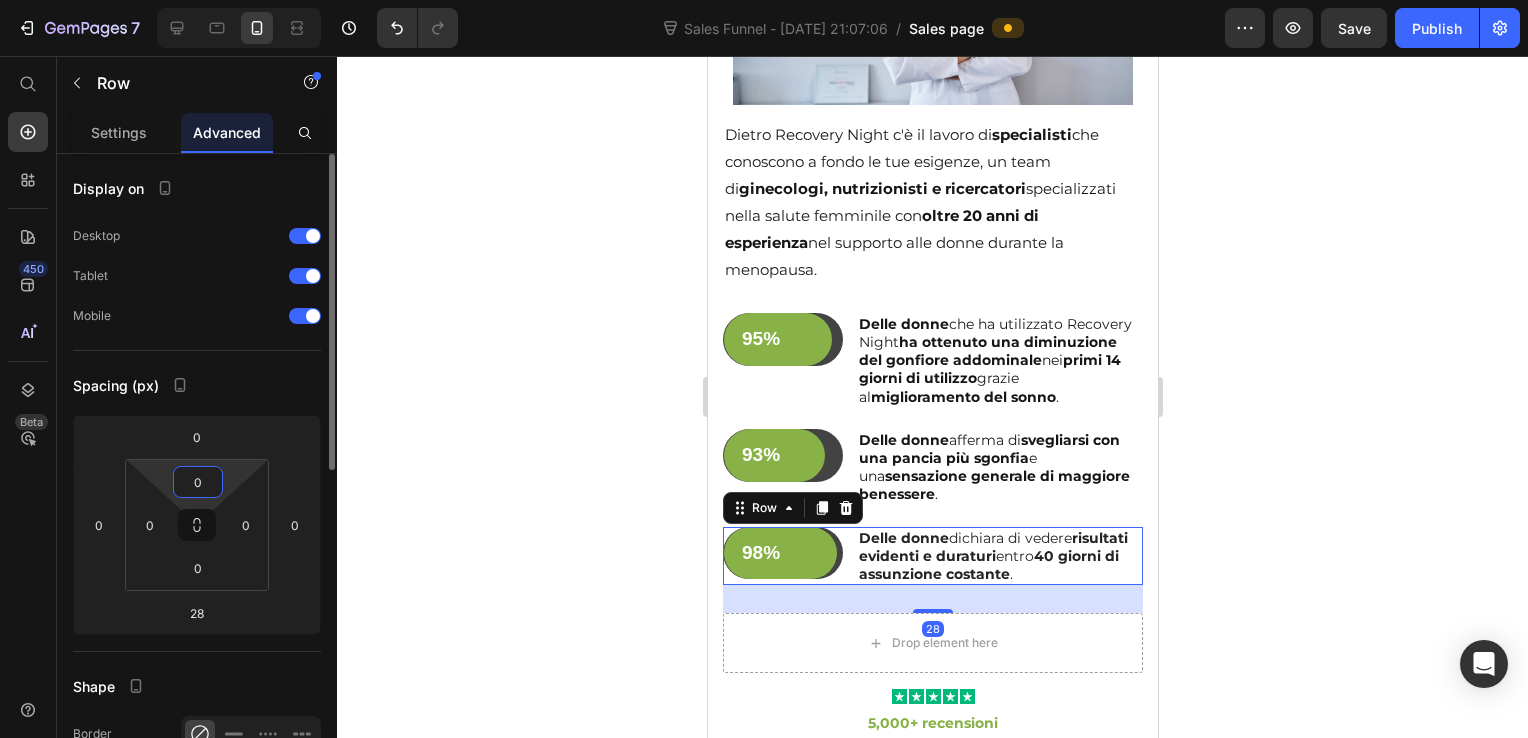 click on "0" at bounding box center (198, 482) 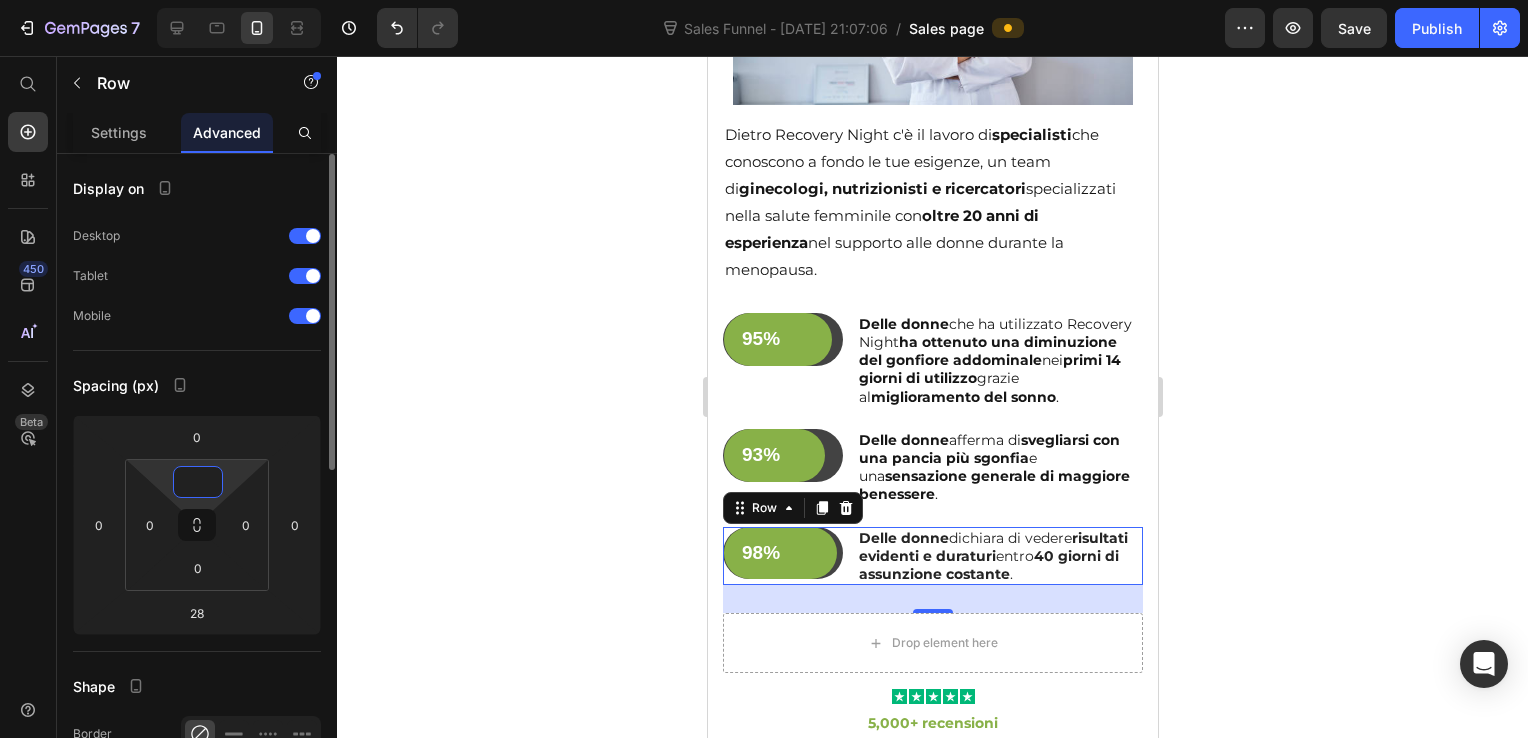 type on "5" 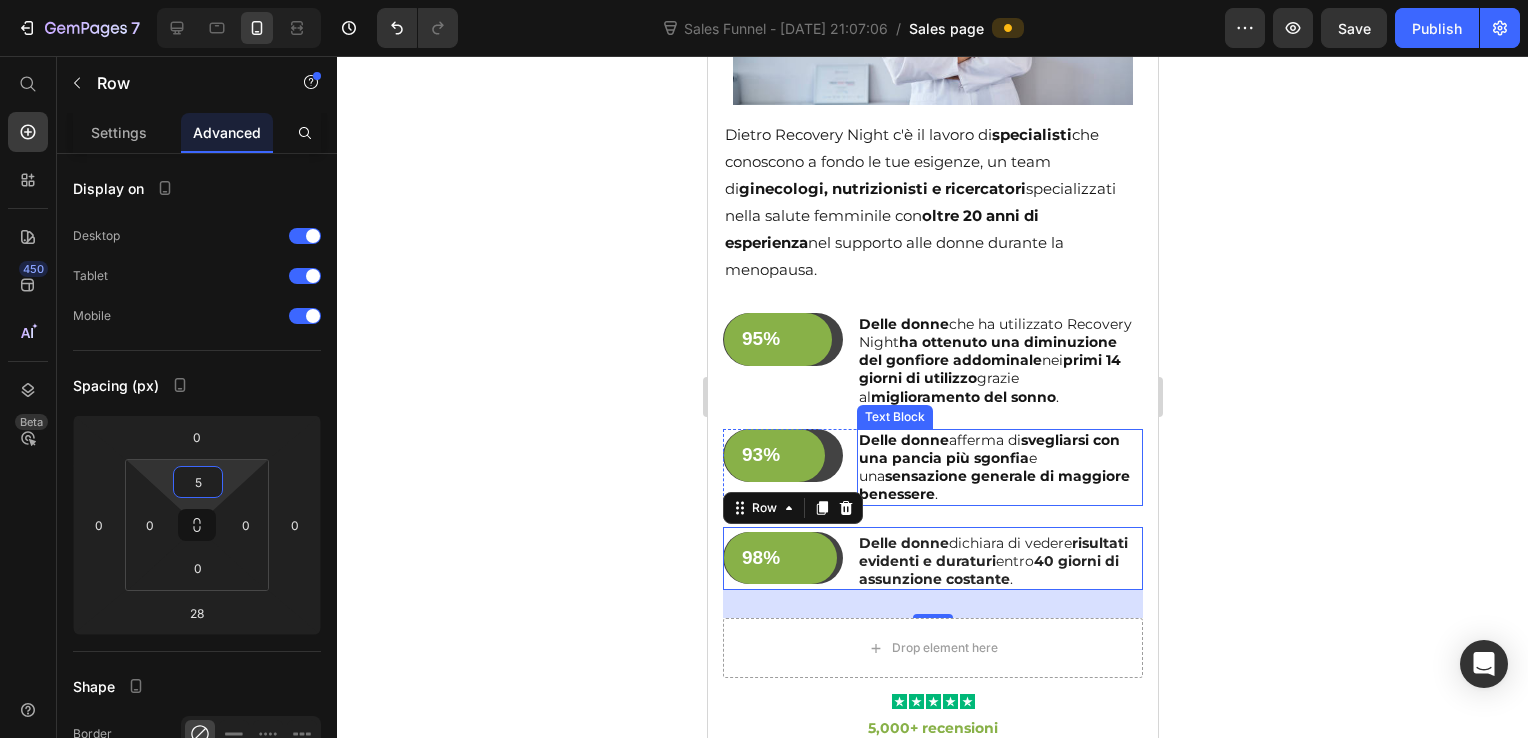 click on "[PERSON_NAME] donne  afferma di  svegliarsi con una pancia più sgonfia  e una  sensazione generale di maggiore benessere ." at bounding box center [999, 467] 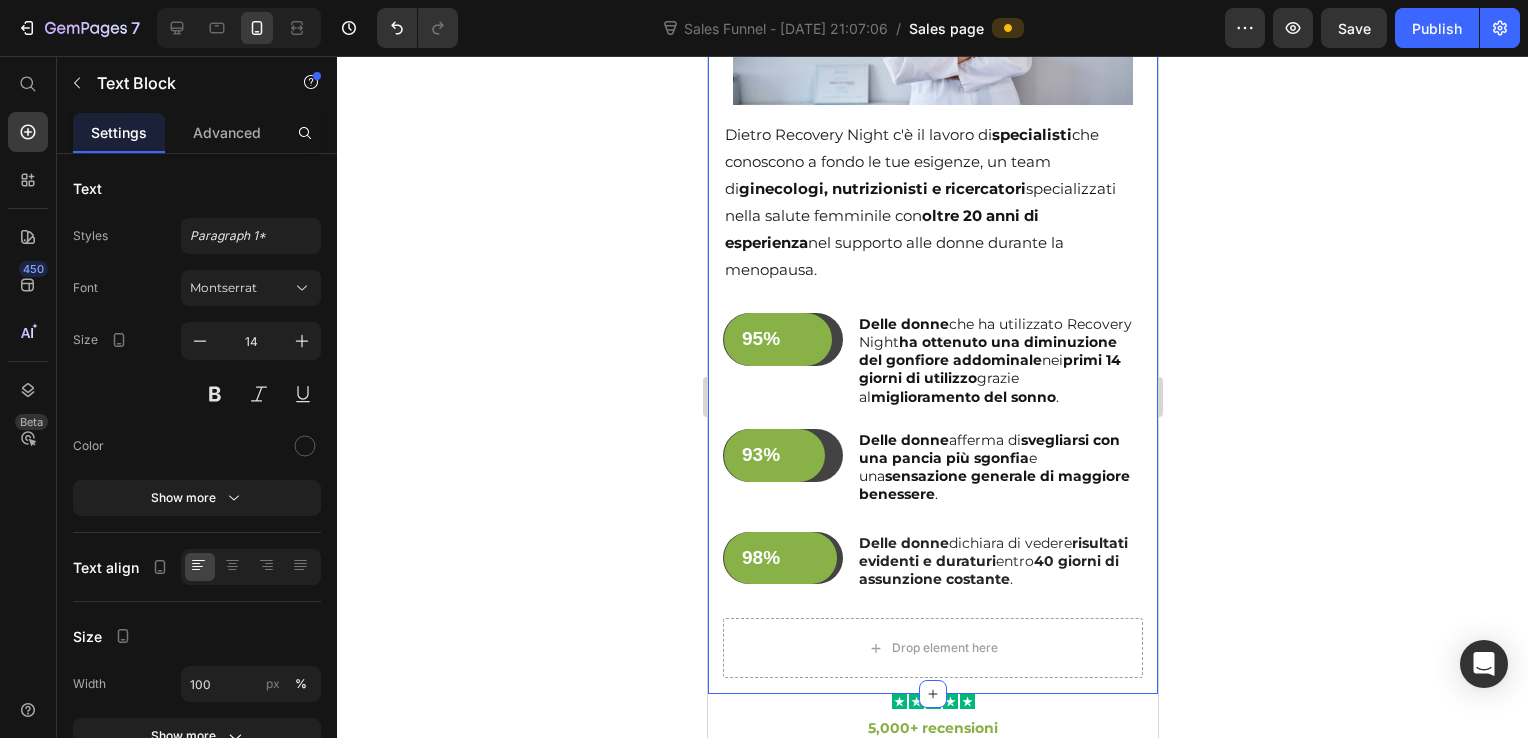 click on "Ecco Perchè Puoi Fidarti Di Noi: Heading Image Dietro Recovery Night c'è il lavoro di  specialisti  che conoscono a fondo le tue esigenze, un team di  ginecologi, nutrizionisti e ricercatori  specializzati nella salute femminile con  oltre 20 anni di esperienza  nel supporto alle donne durante la menopausa. Text Block 95% Text Block Row Row Delle donne  che ha utilizzato Recovery Night  ha ottenuto una diminuzione del gonfiore addominale  nei  primi 14 giorni di utilizzo  grazie al  miglioramento del sonno . Text Block Row 93% Text Block Row Row Delle donne  afferma di  svegliarsi con una pancia più sgonfia  e una  sensazione generale di maggiore benessere . Text Block Row 98% Text Block Row Row Delle donne  dichiara di vedere  risultati evidenti e duraturi  entro  40 giorni di assunzione costante . Text Block Row
Drop element here Row Section 9   You can create reusable sections Create Theme Section AI Content Write with GemAI What would you like to describe here? Tone and Voice Product" at bounding box center (932, 210) 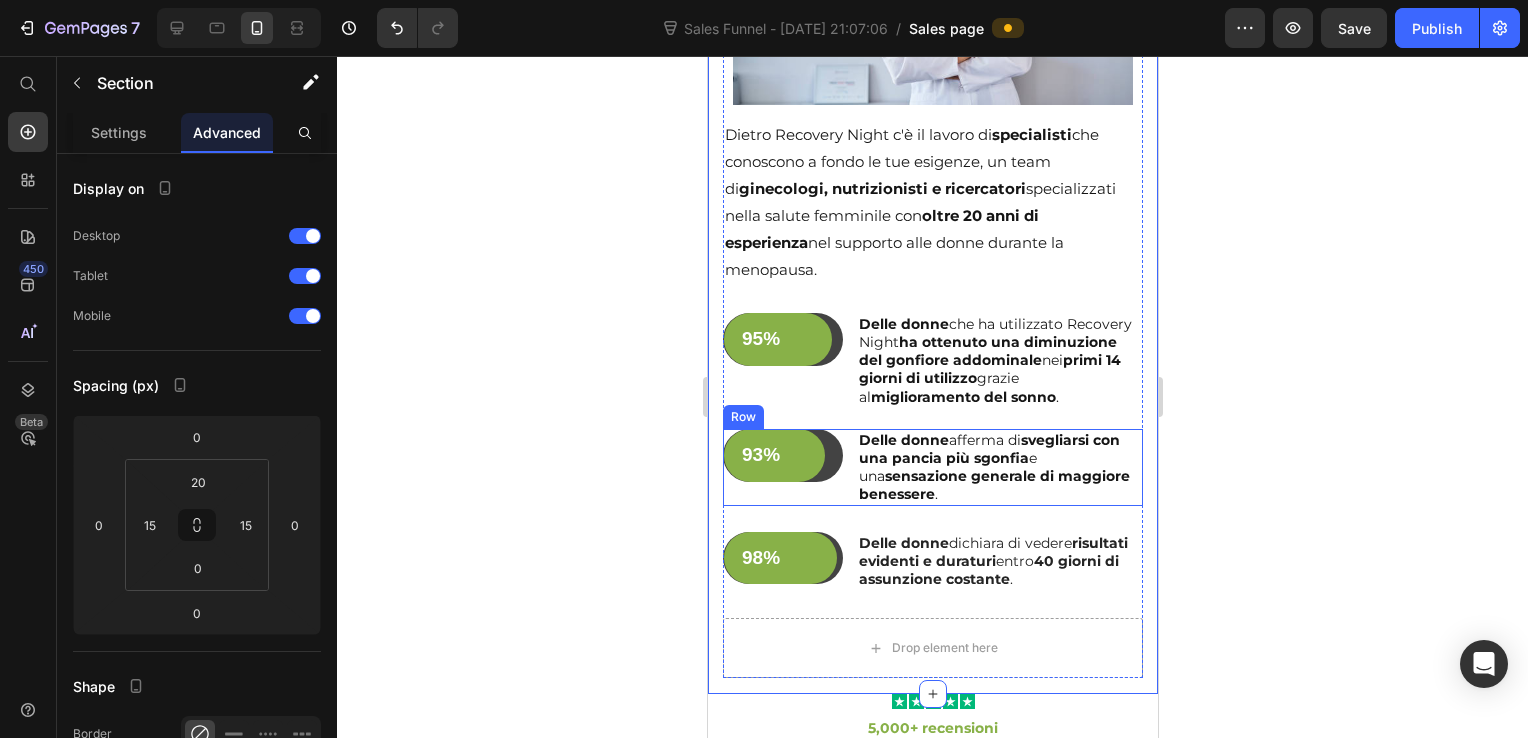 click on "93% Text Block Row Row Delle donne  afferma di  svegliarsi con una pancia più sgonfia  e una  sensazione generale di maggiore benessere . Text Block Row" at bounding box center (932, 467) 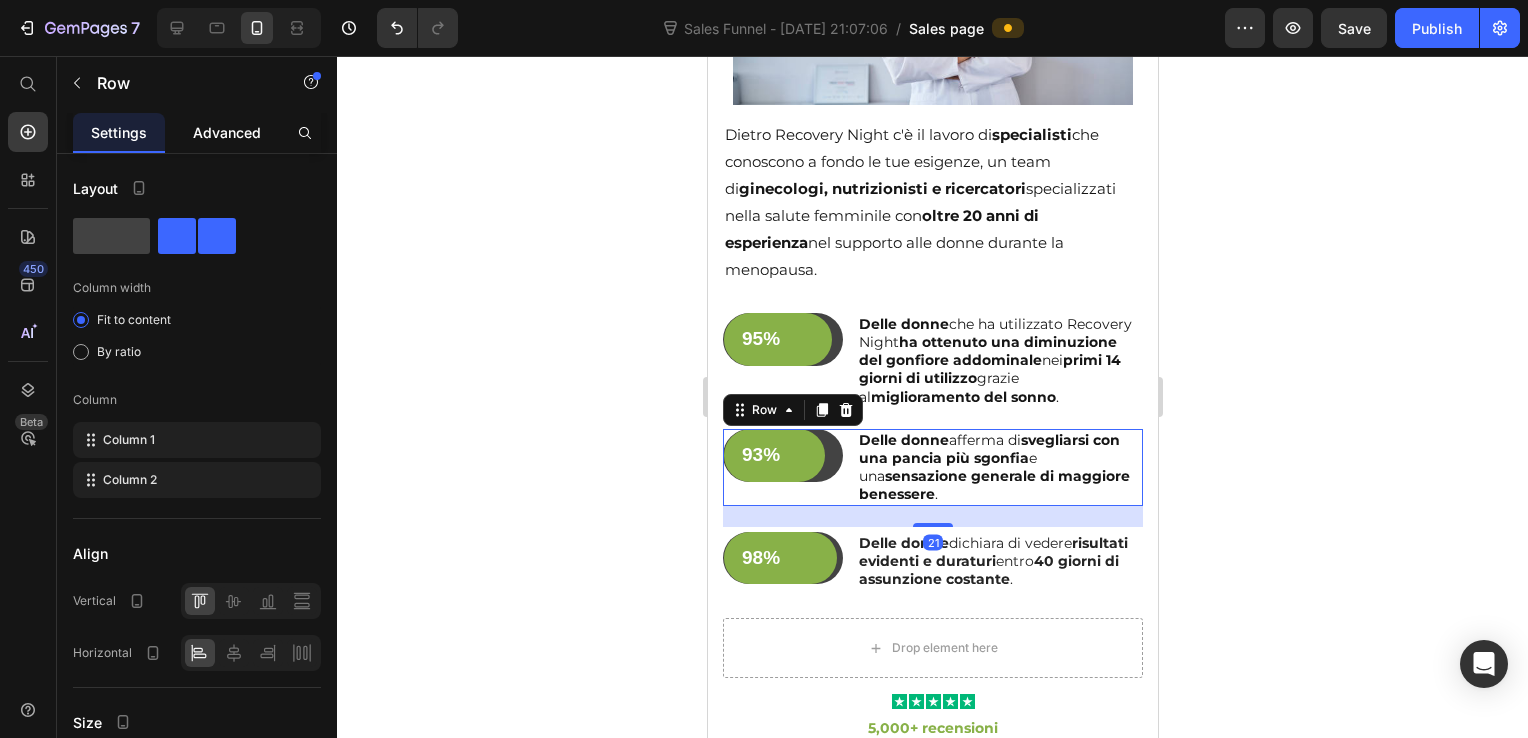 click on "Advanced" at bounding box center (227, 132) 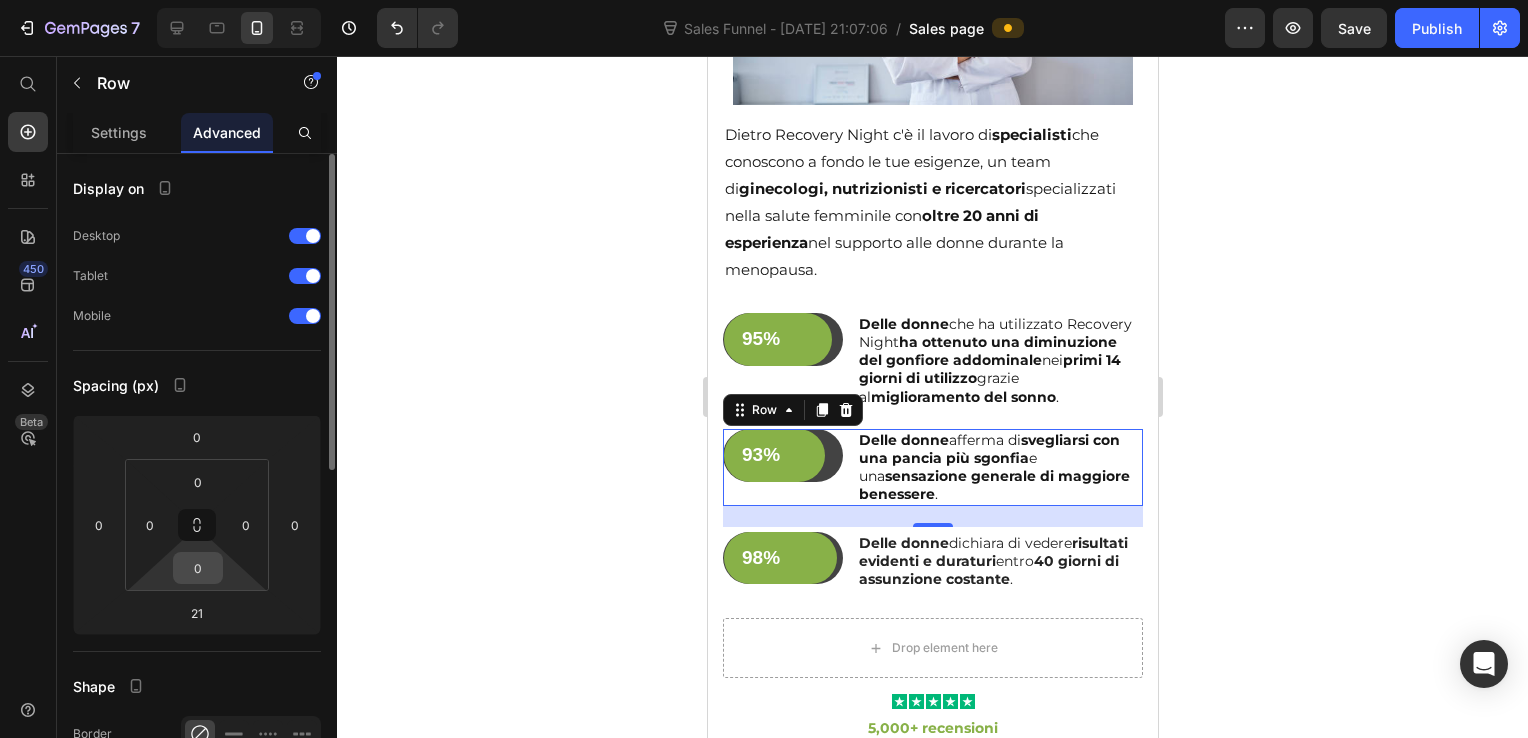 click on "0" at bounding box center [198, 568] 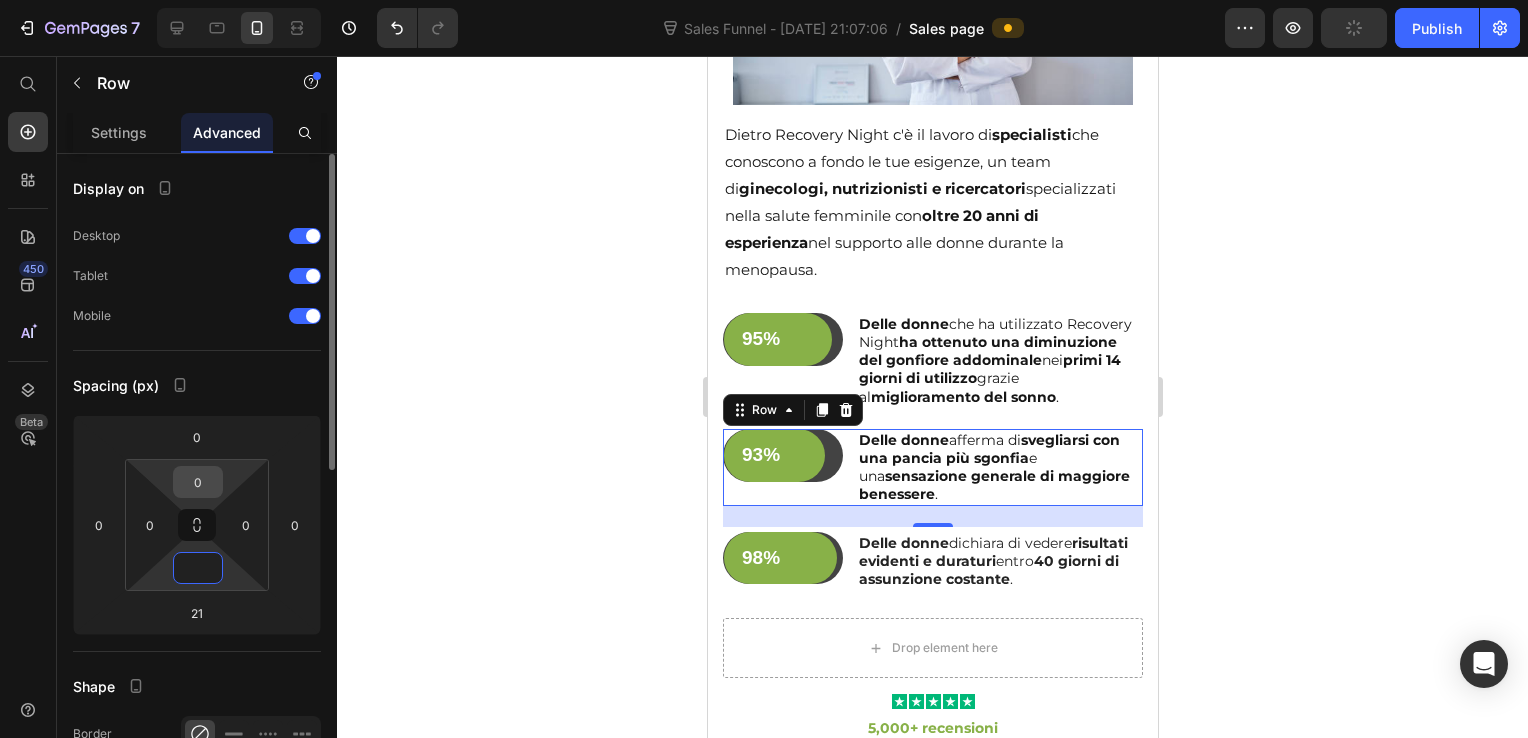 click on "0" at bounding box center [198, 482] 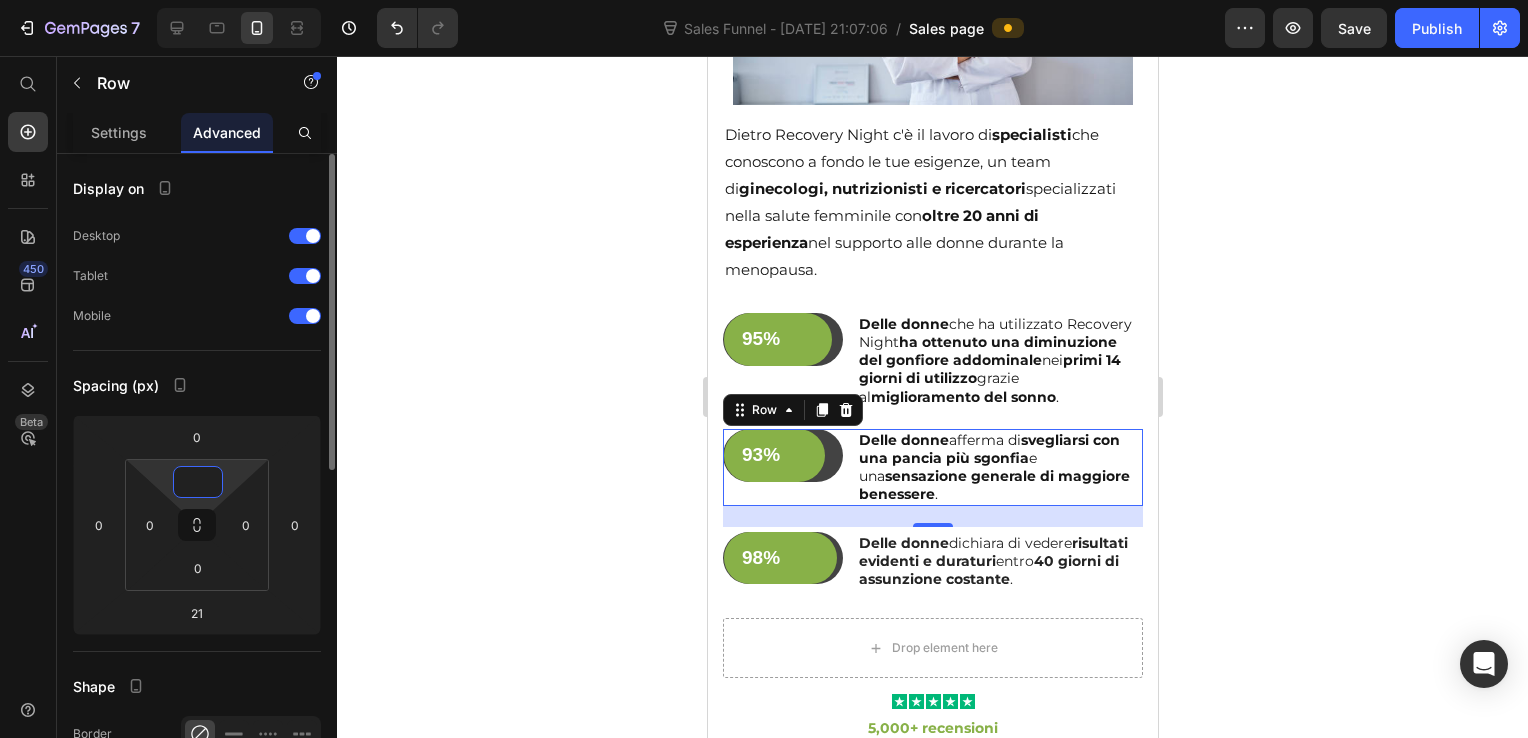 type on "5" 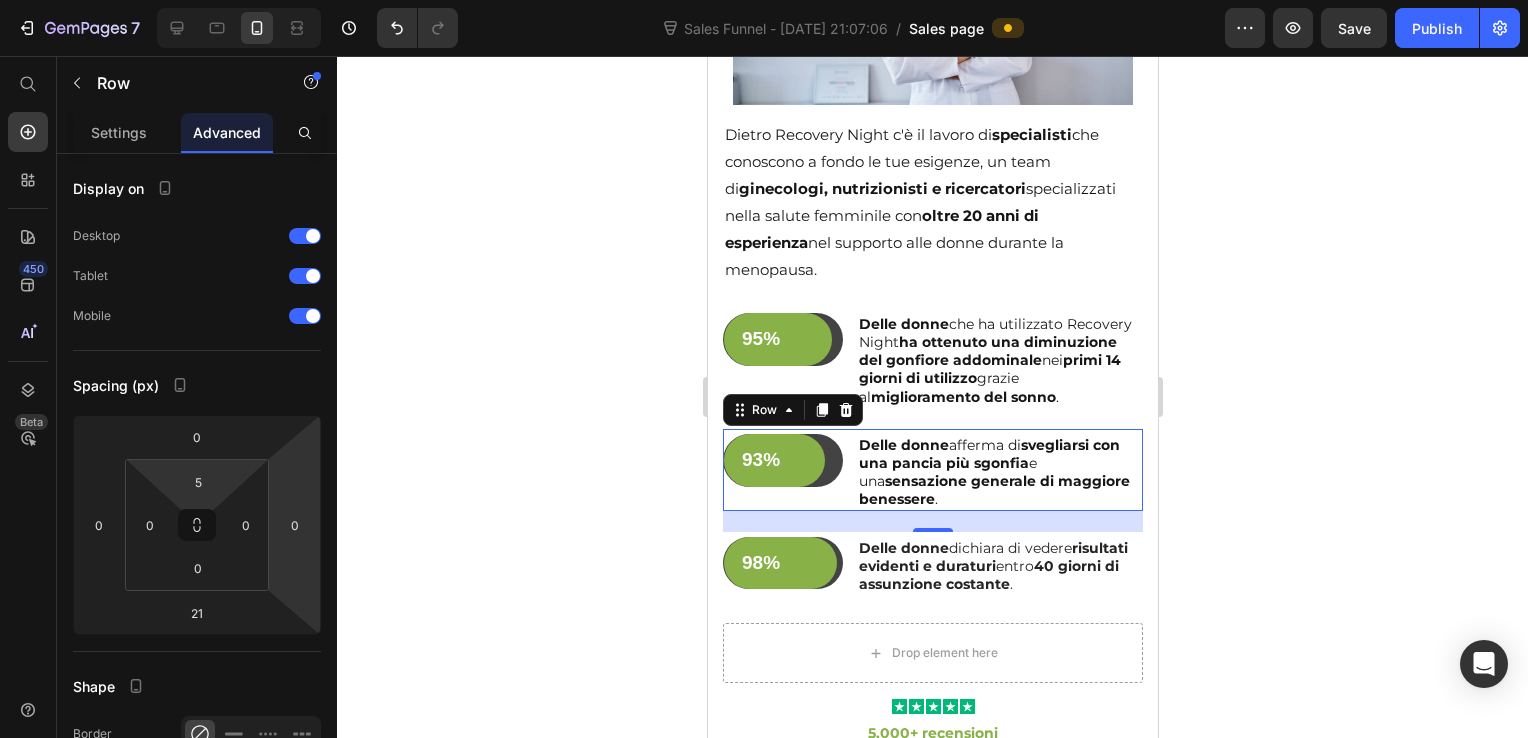 click 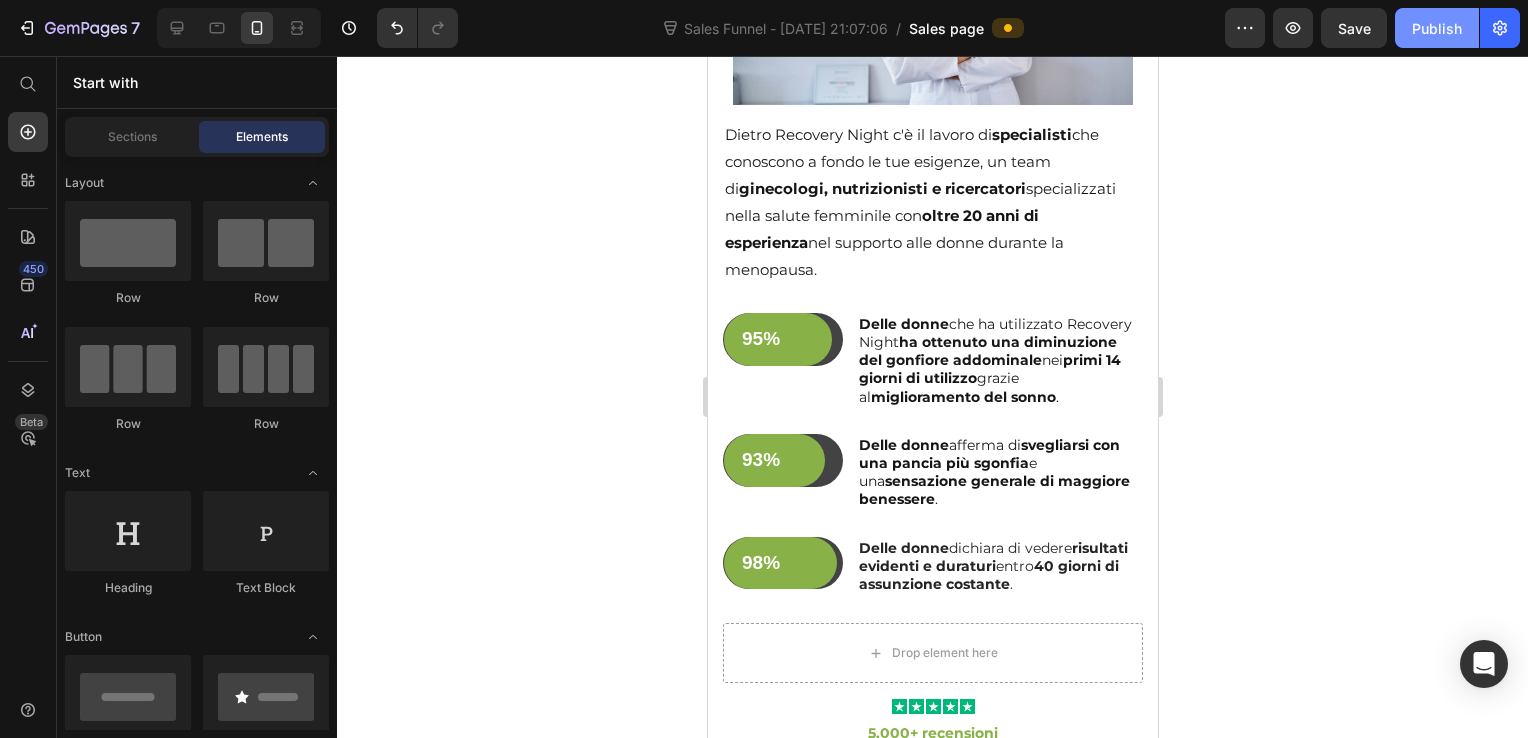 click on "Publish" 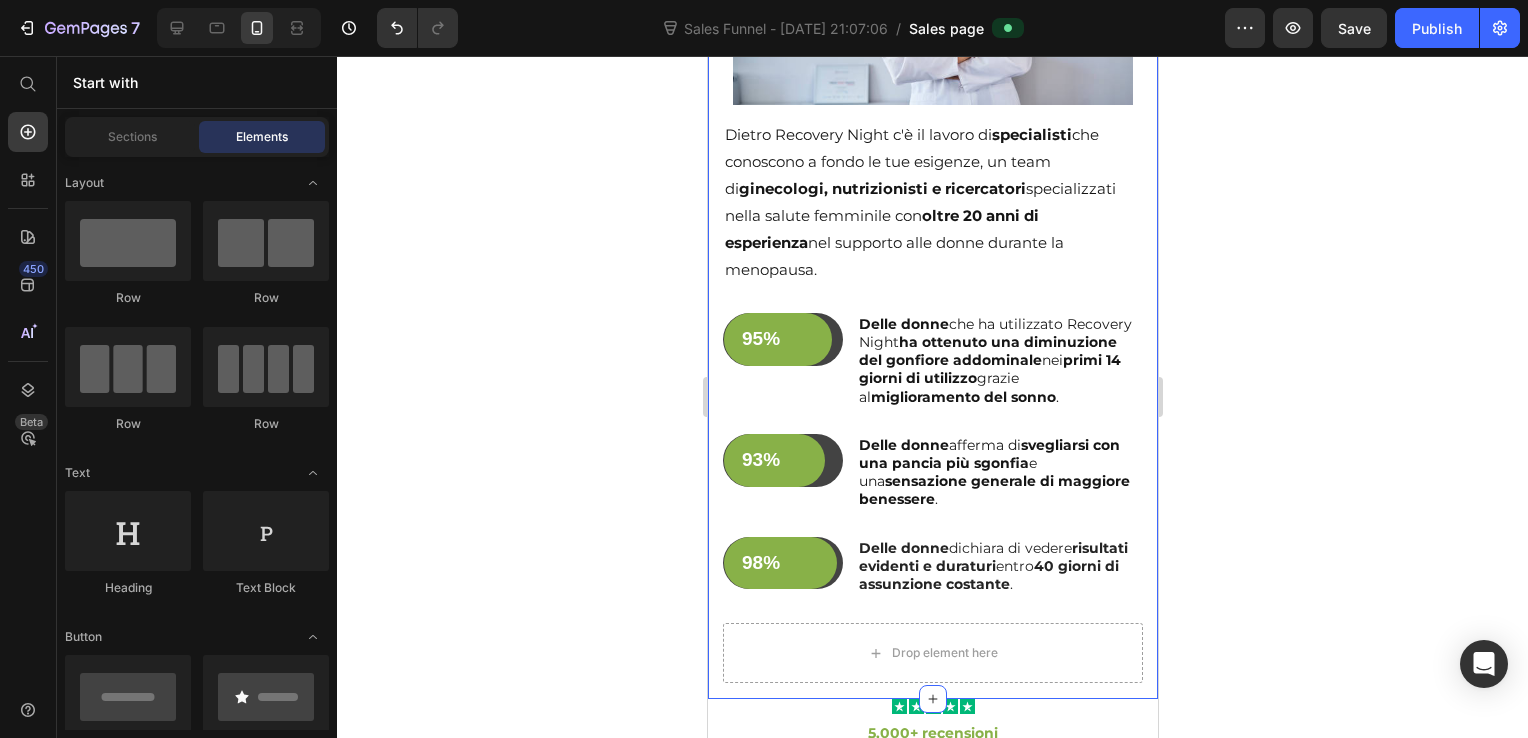 click on "Ecco Perchè Puoi Fidarti Di Noi: Heading Image Dietro Recovery Night c'è il lavoro di  specialisti  che conoscono a fondo le tue esigenze, un team di  ginecologi, nutrizionisti e ricercatori  specializzati nella salute femminile con  oltre 20 anni di esperienza  nel supporto alle donne durante la menopausa. Text Block 95% Text Block Row Row Delle donne  che ha utilizzato Recovery Night  ha ottenuto una diminuzione del gonfiore addominale  nei  primi 14 giorni di utilizzo  grazie al  miglioramento del sonno . Text Block Row 93% Text Block Row Row Delle donne  afferma di  svegliarsi con una pancia più sgonfia  e una  sensazione generale di maggiore benessere . Text Block Row 98% Text Block Row Row Delle donne  dichiara di vedere  risultati evidenti e duraturi  entro  40 giorni di assunzione costante . Text Block Row
Drop element here Row" at bounding box center (932, 222) 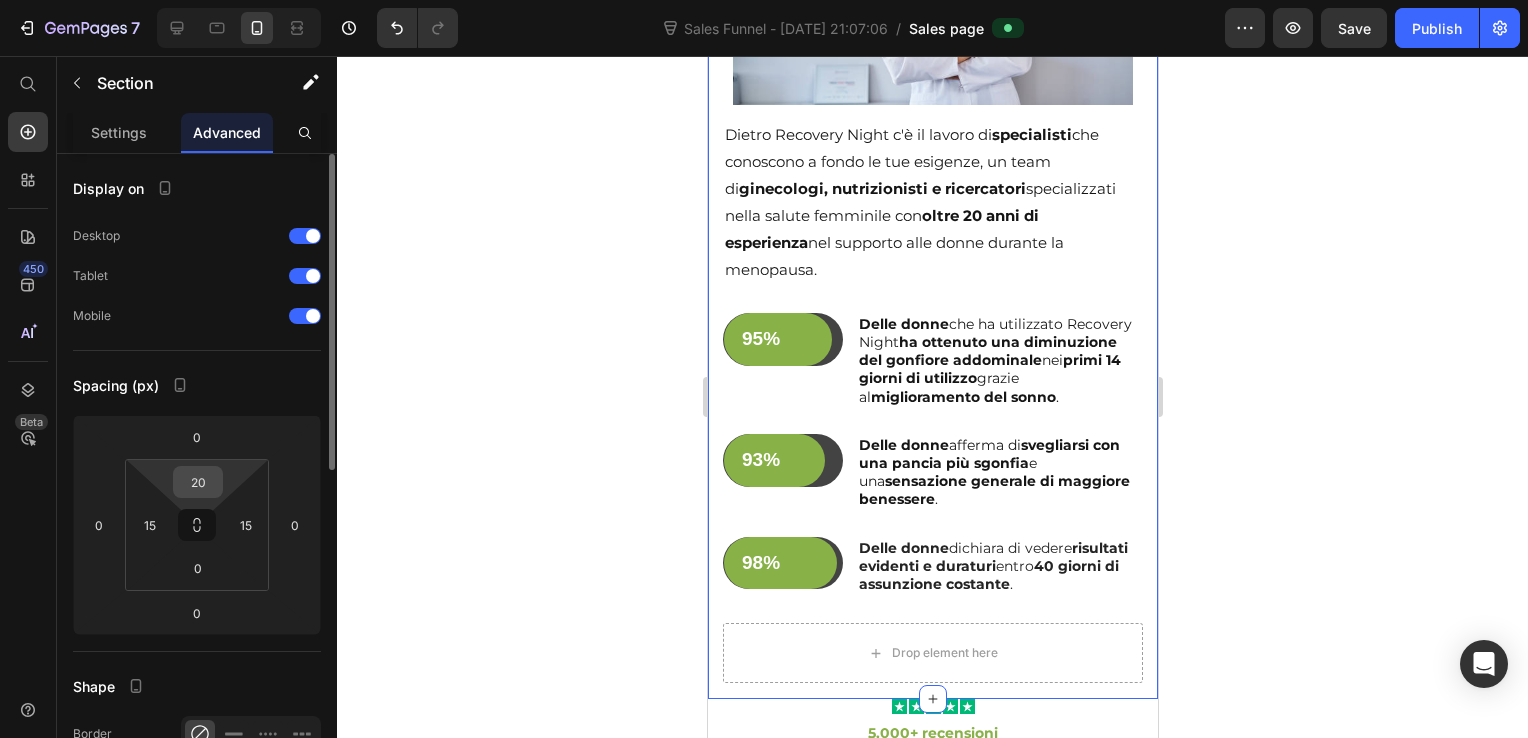 click on "20" at bounding box center [198, 482] 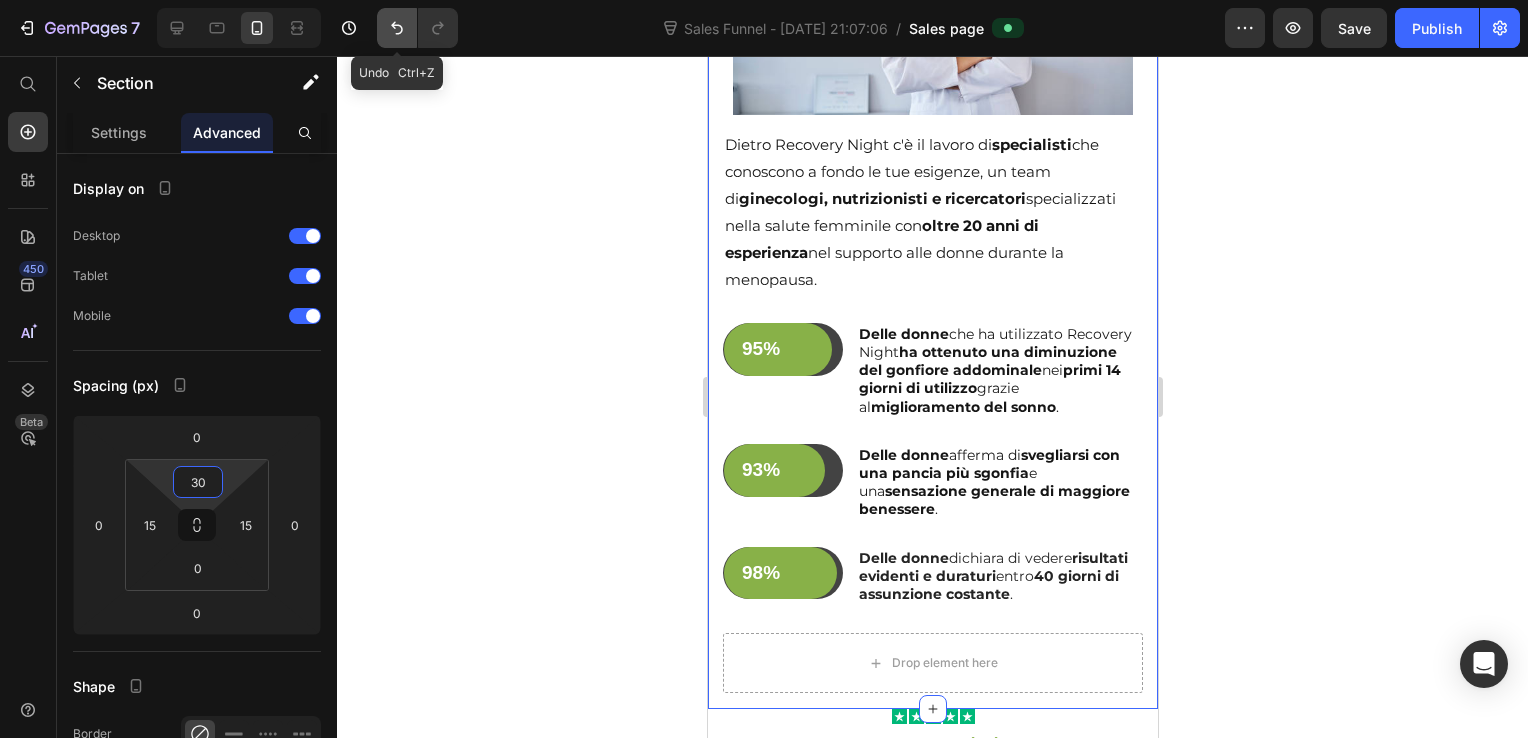 click 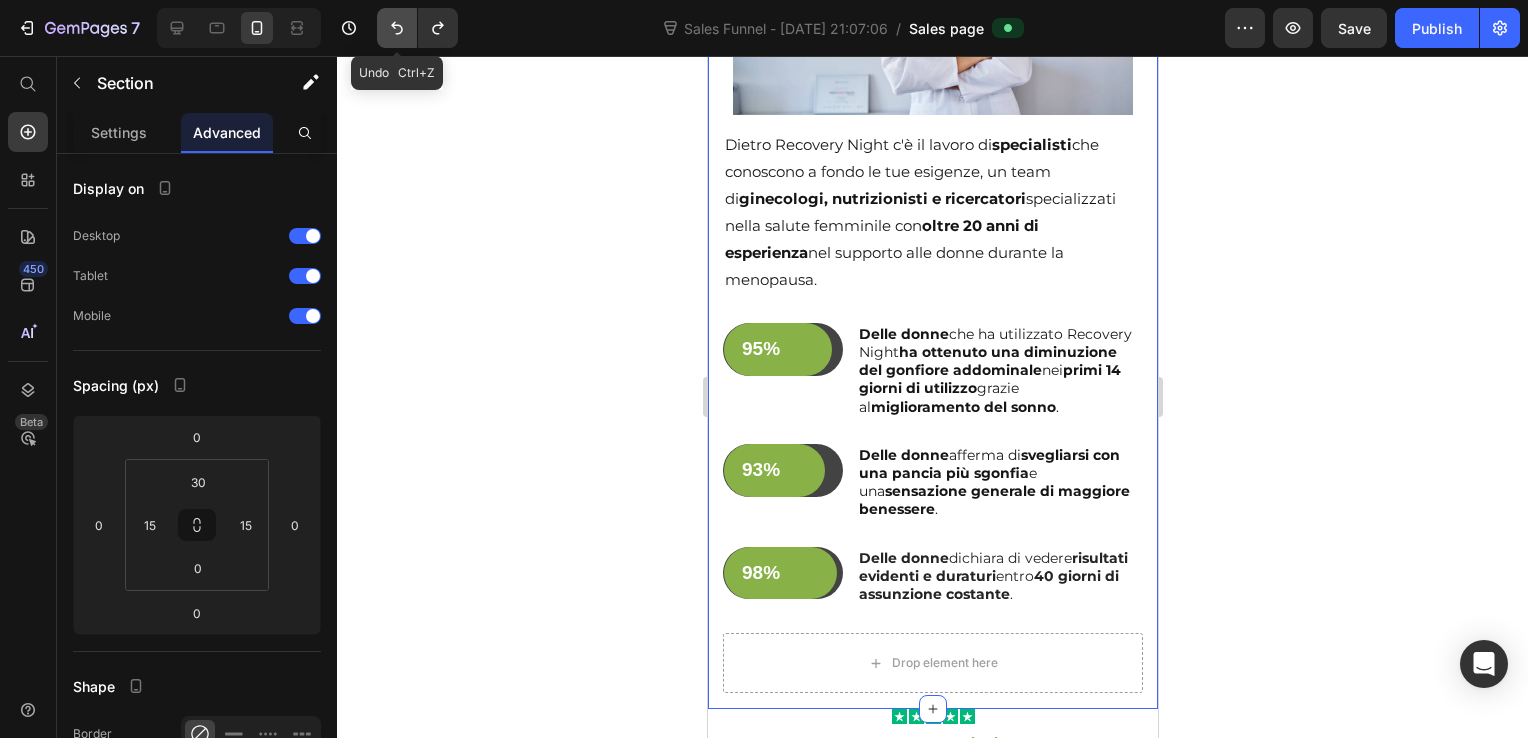 click 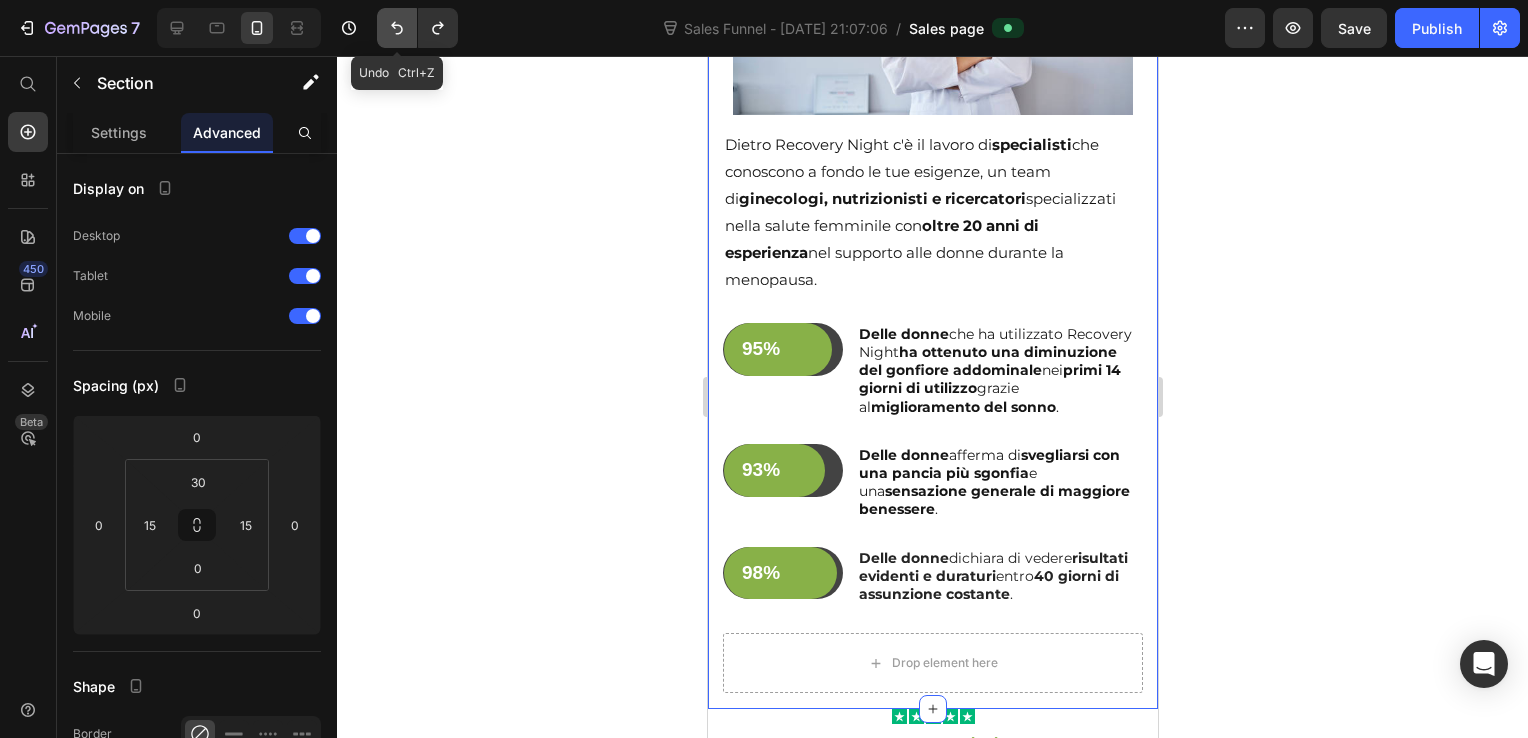 type on "20" 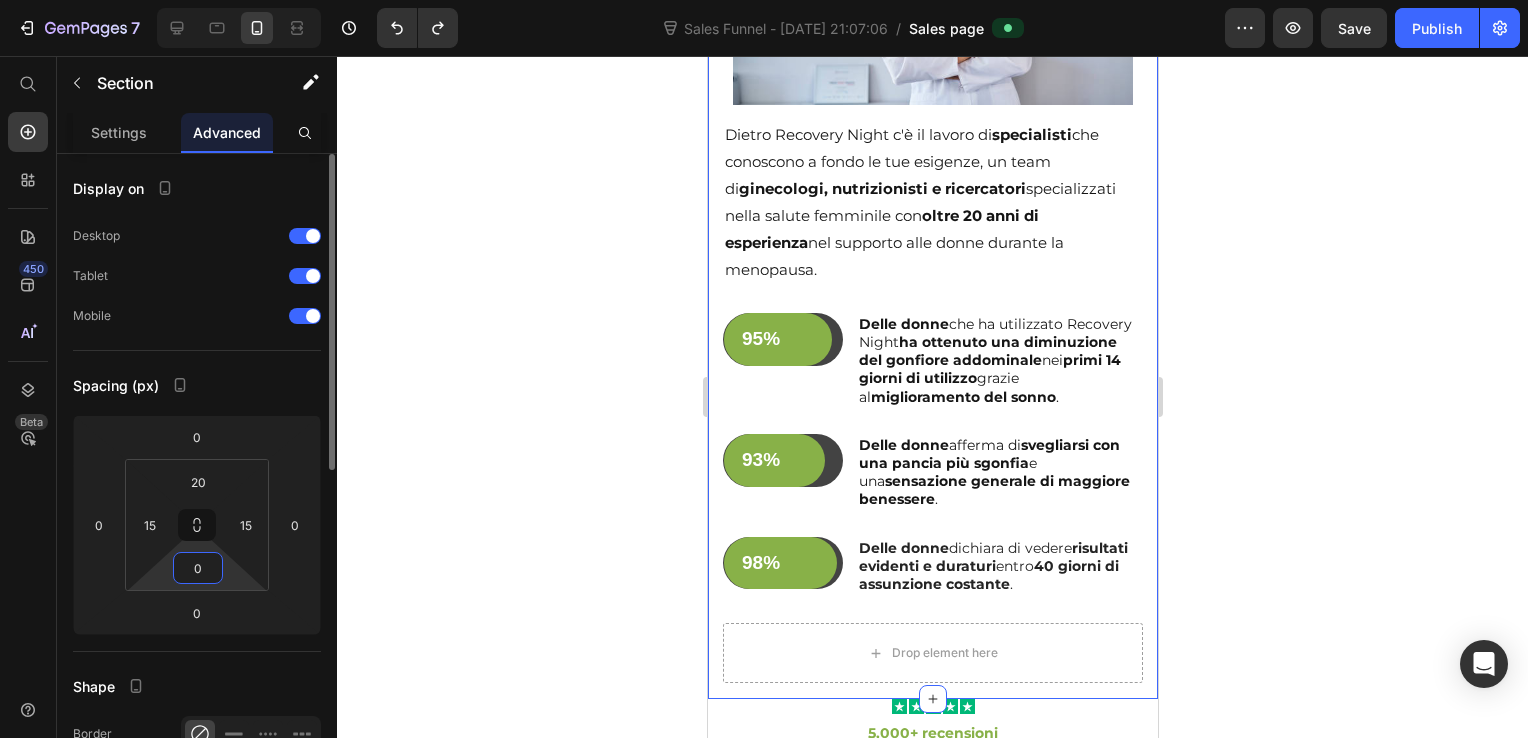 click on "0" at bounding box center (198, 568) 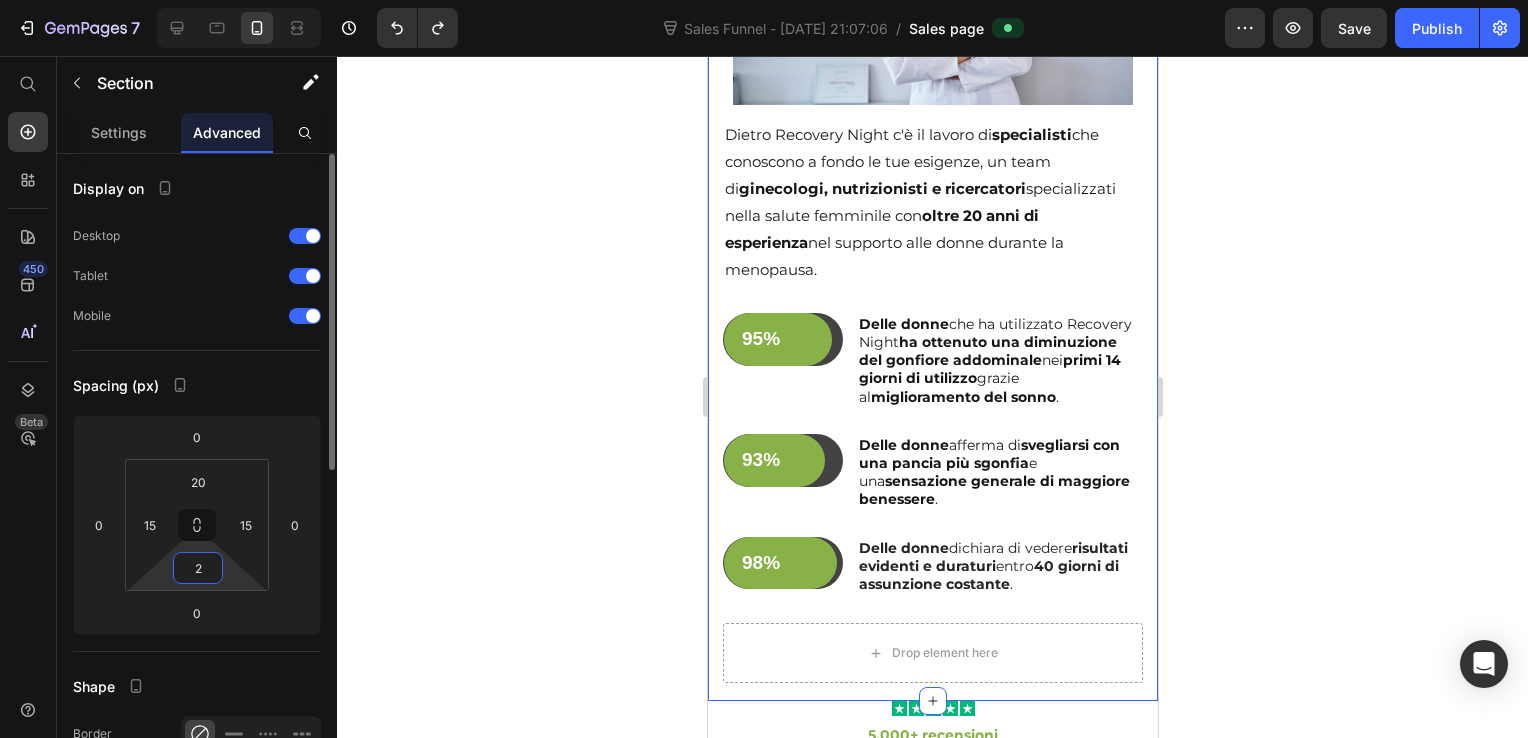 type on "20" 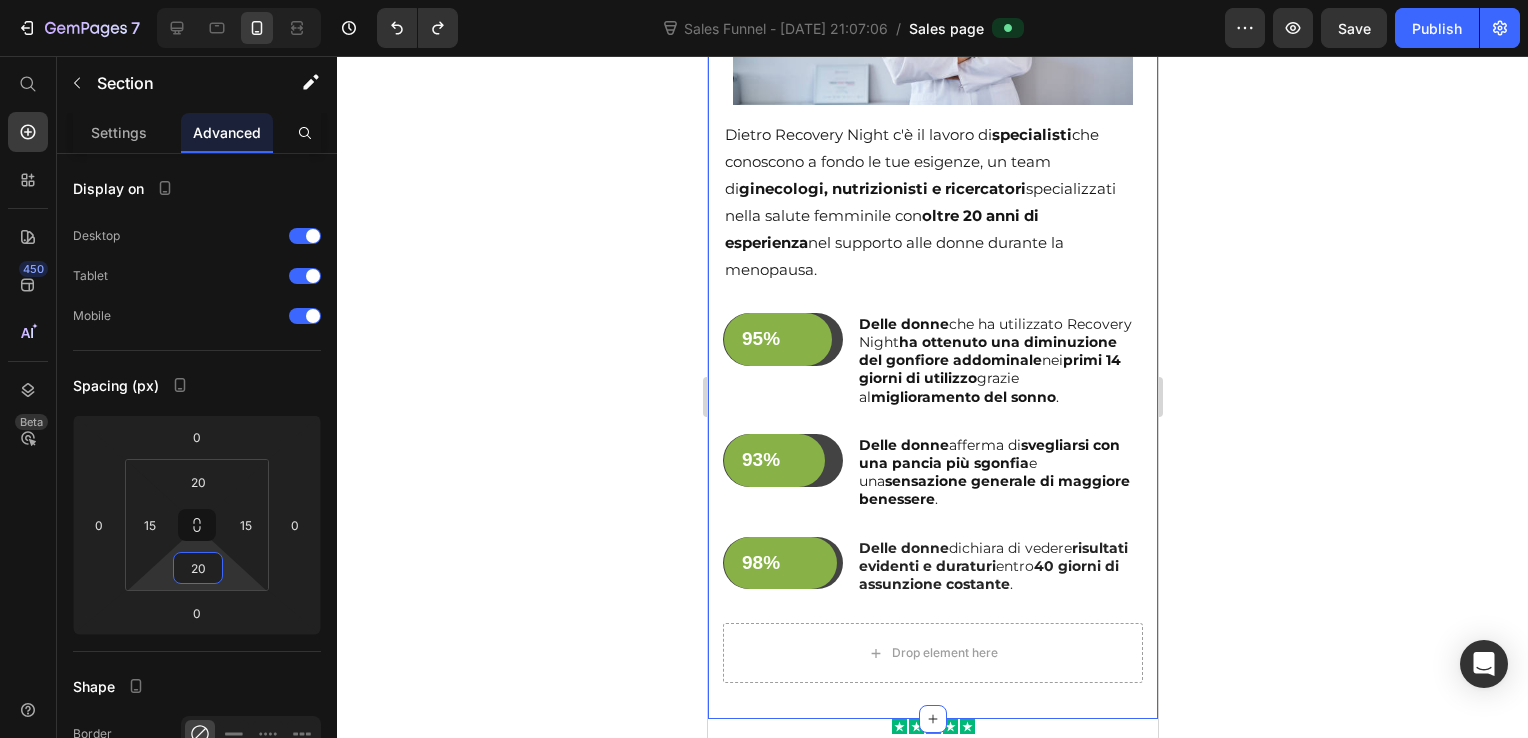 click 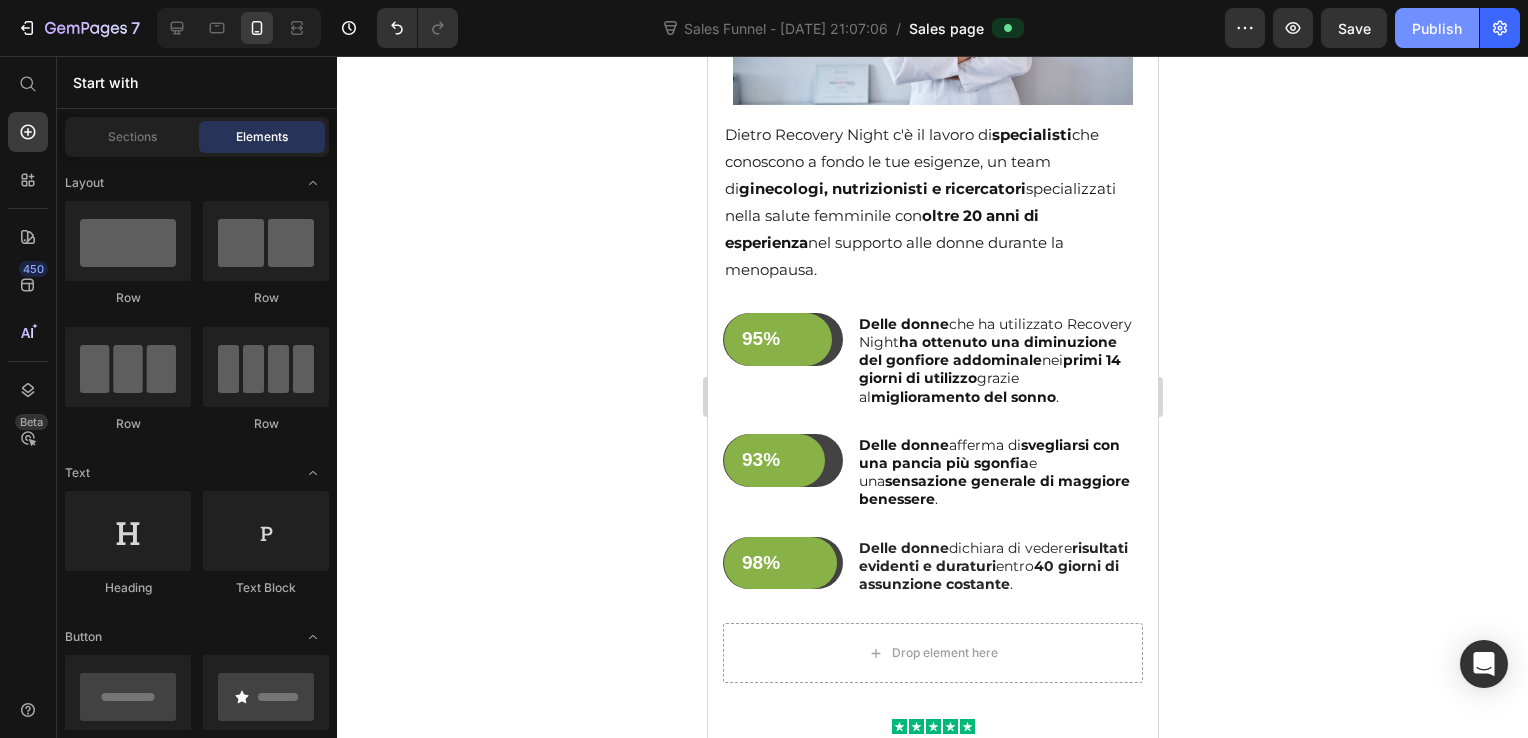 click on "Publish" at bounding box center (1437, 28) 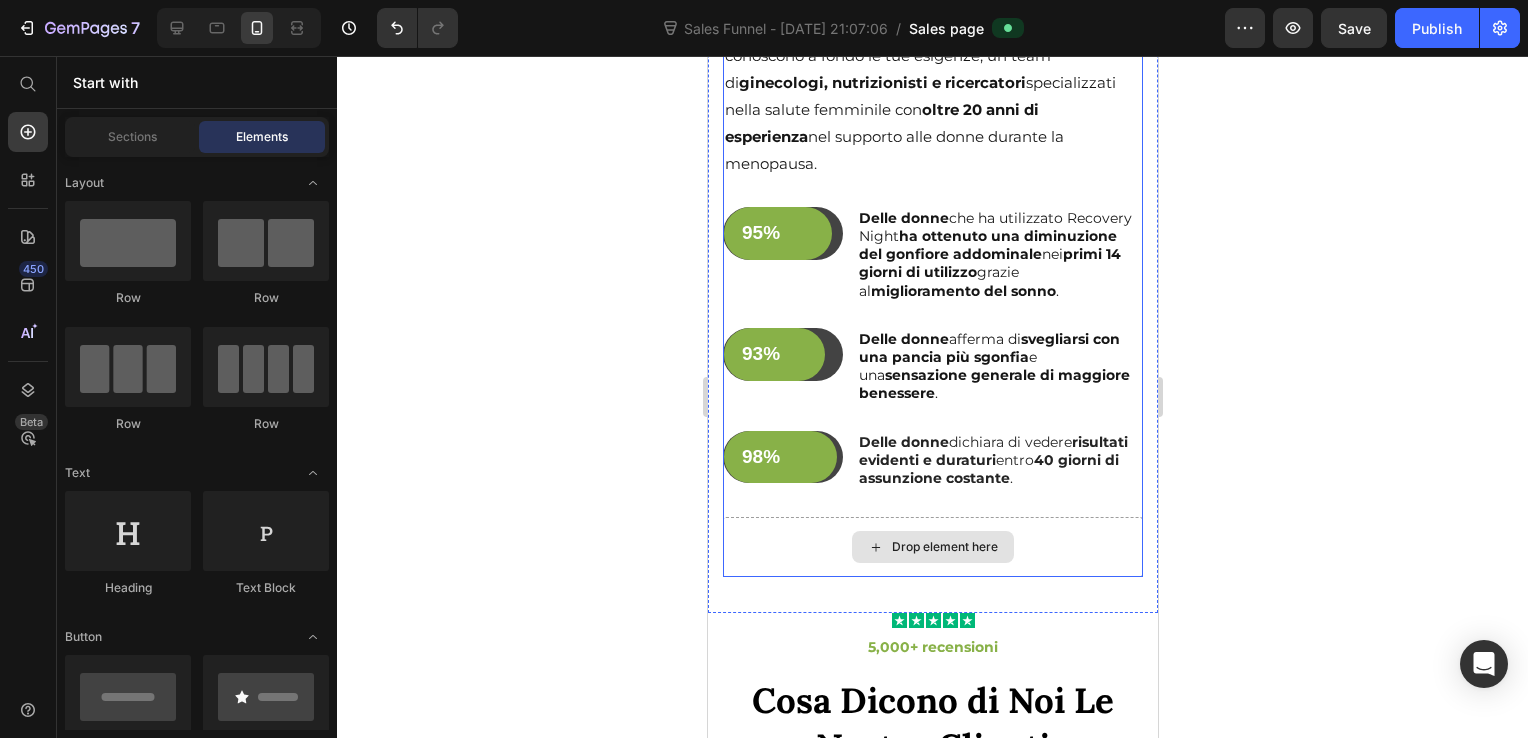 scroll, scrollTop: 5014, scrollLeft: 0, axis: vertical 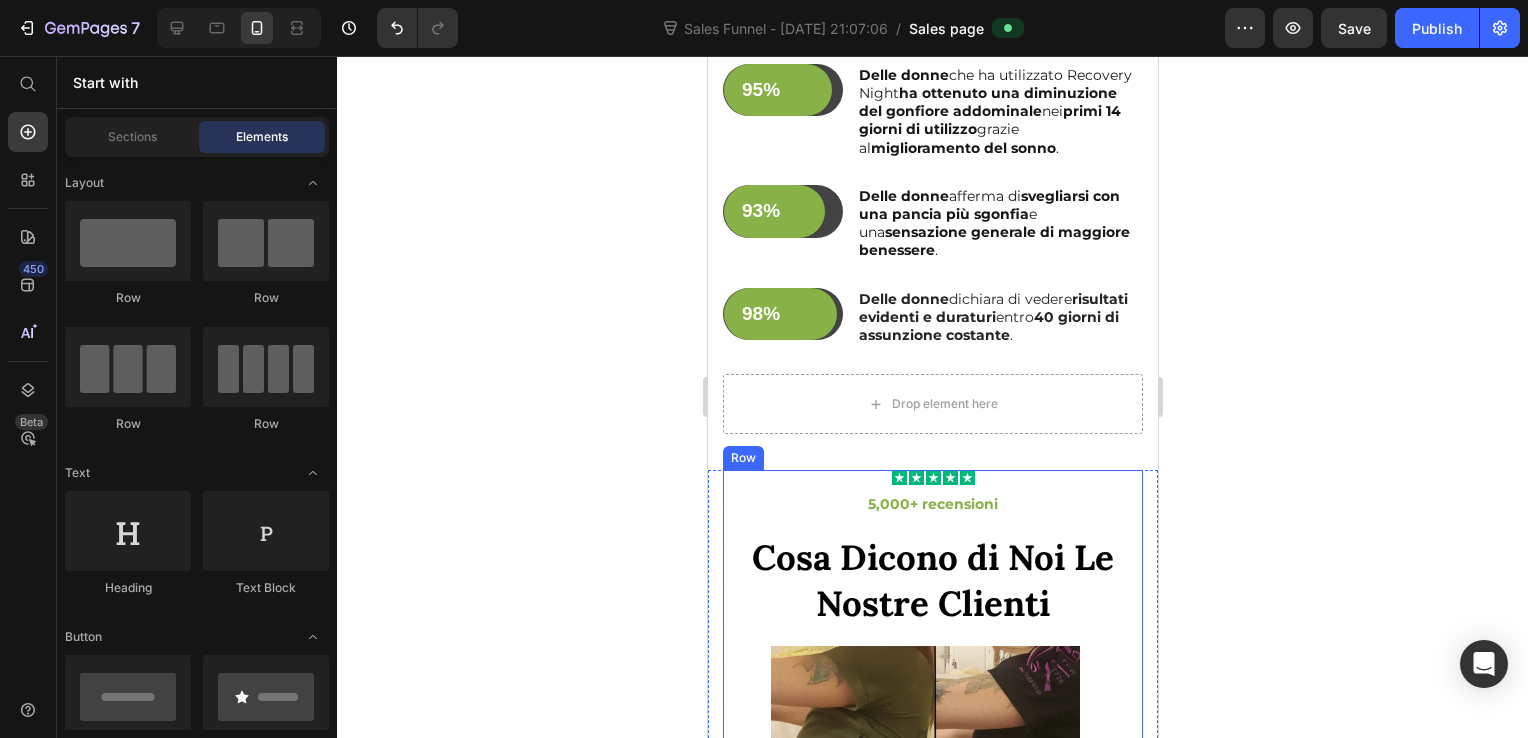 click on "Icon
Icon
Icon
Icon
Icon" at bounding box center (932, 477) 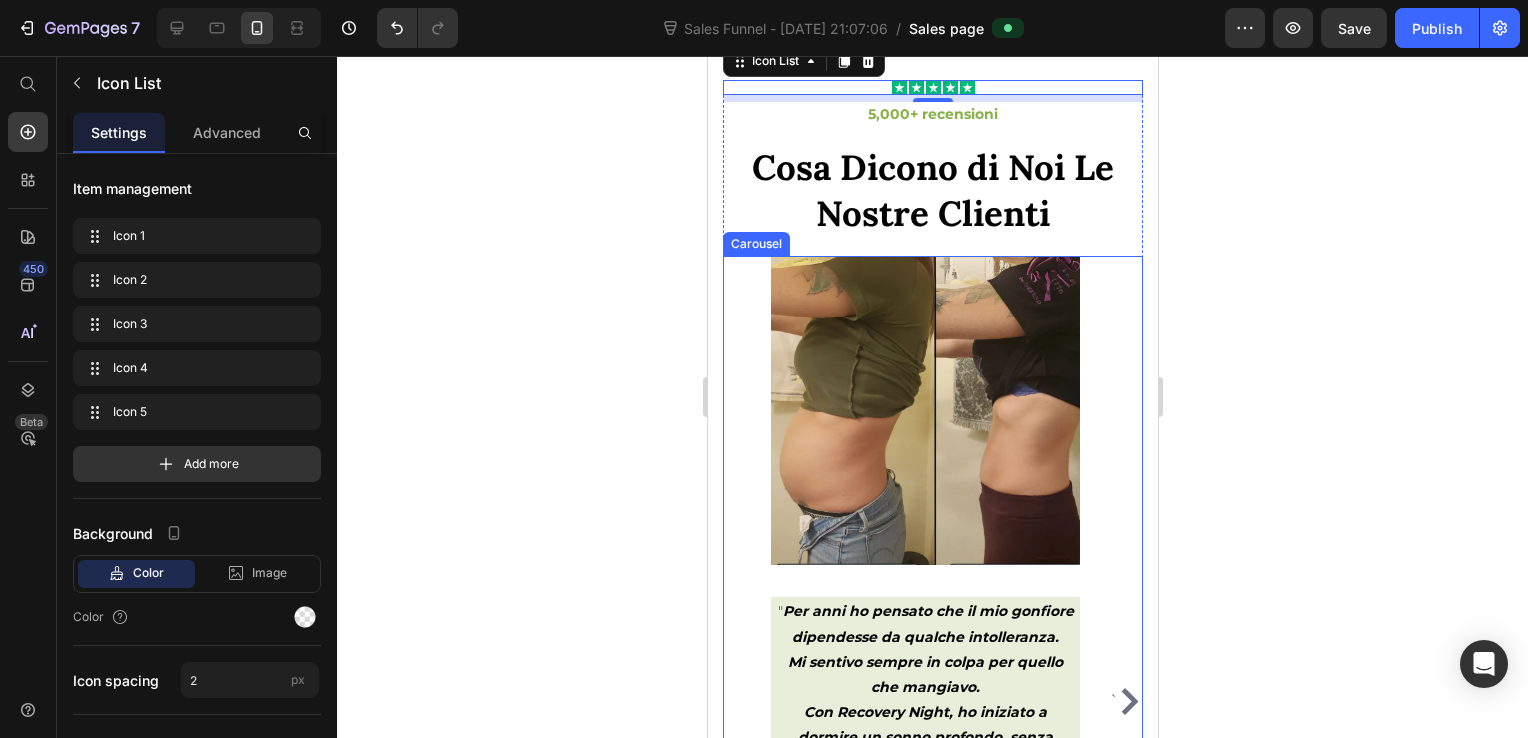 scroll, scrollTop: 5314, scrollLeft: 0, axis: vertical 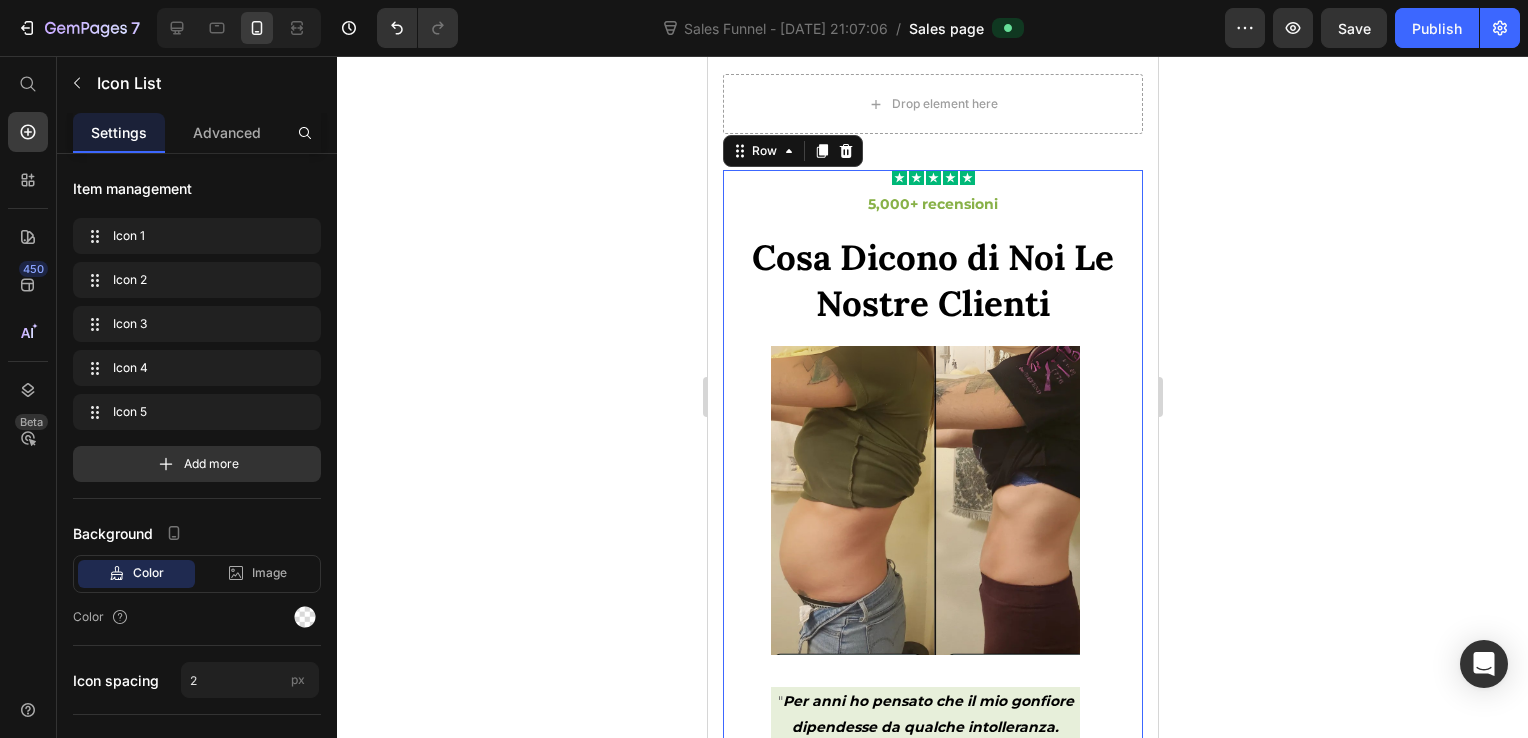 click on "Icon
Icon
Icon
Icon
Icon Icon List 5,000+ recensioni  Text block Cosa Dicono di Noi Le Nostre Clienti Heading" at bounding box center [932, 273] 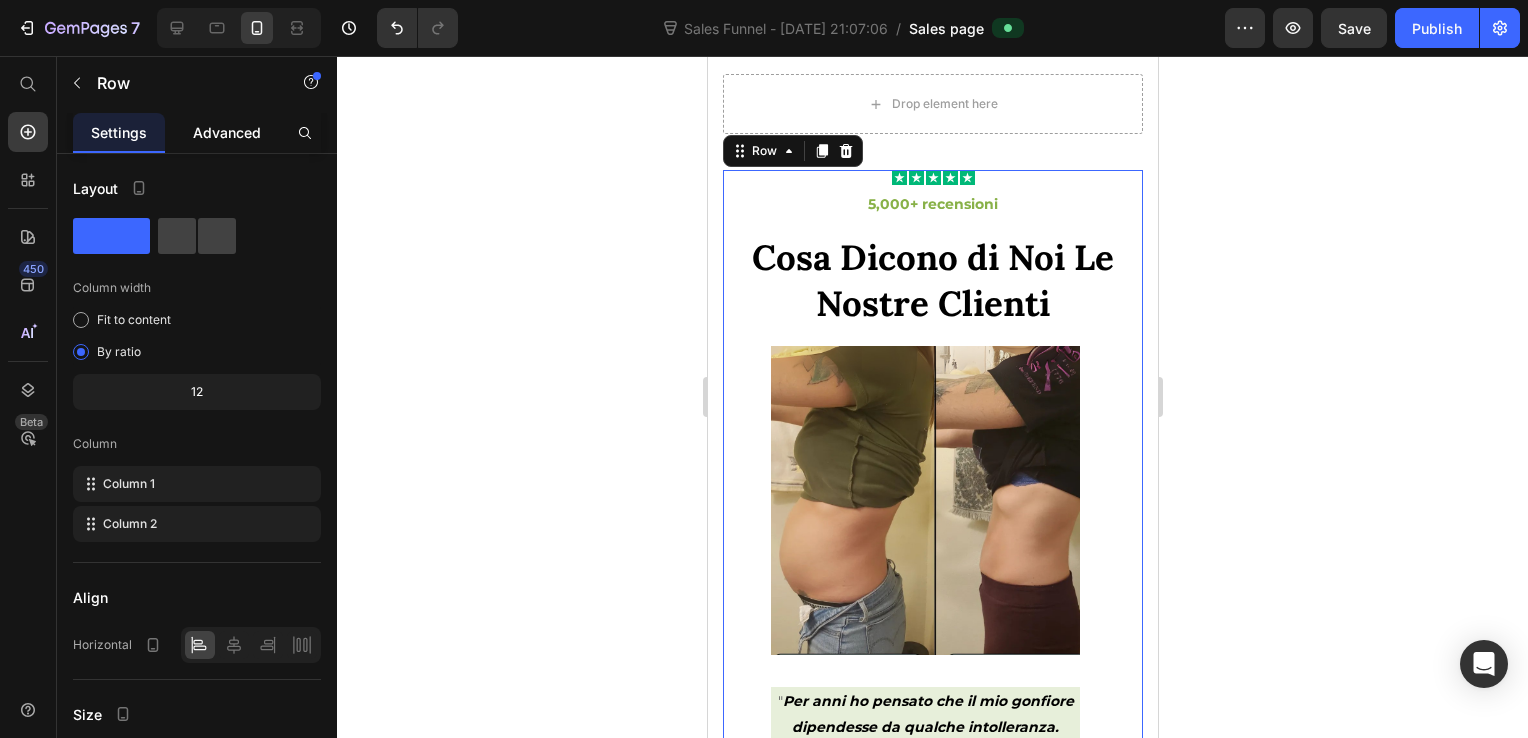 click on "Advanced" at bounding box center (227, 132) 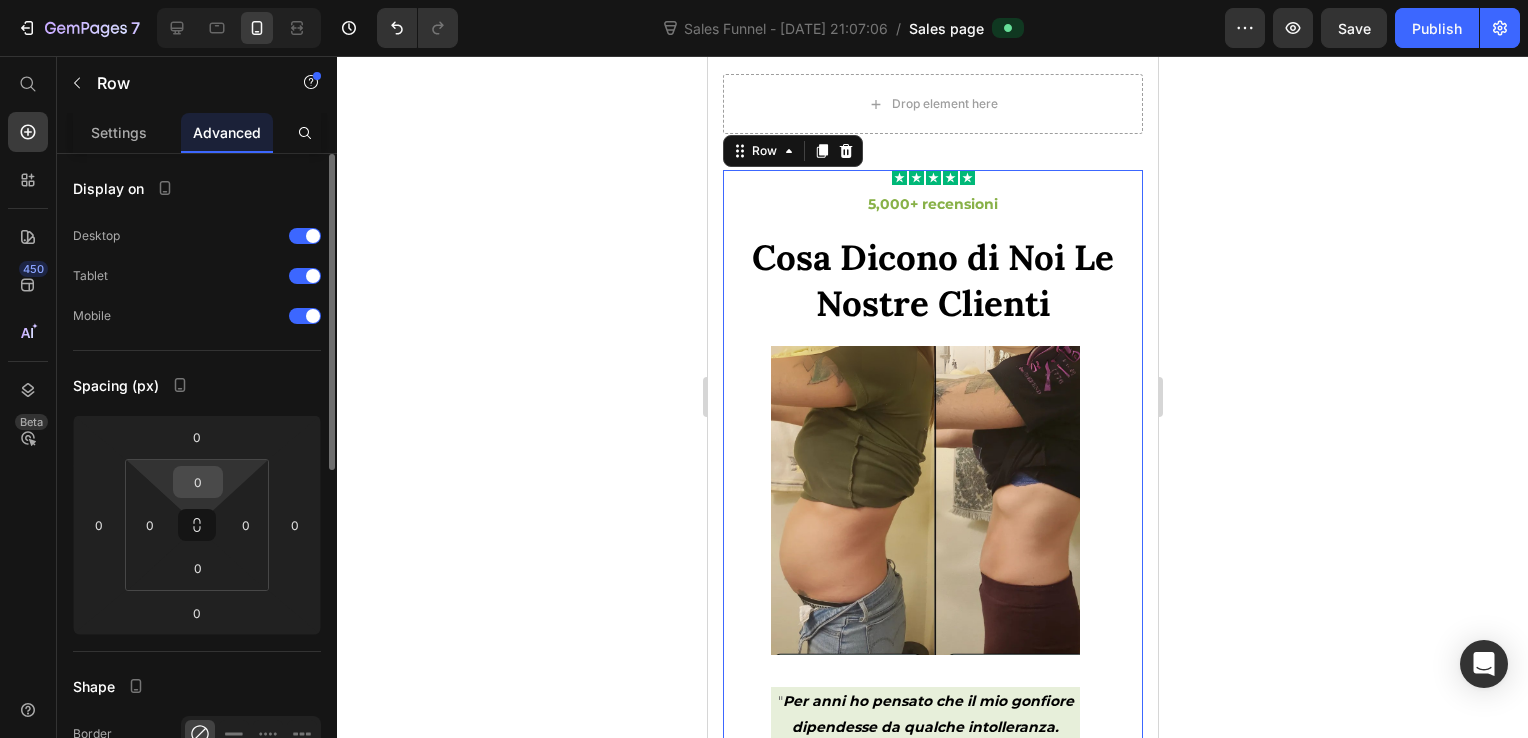 click on "0" at bounding box center [198, 482] 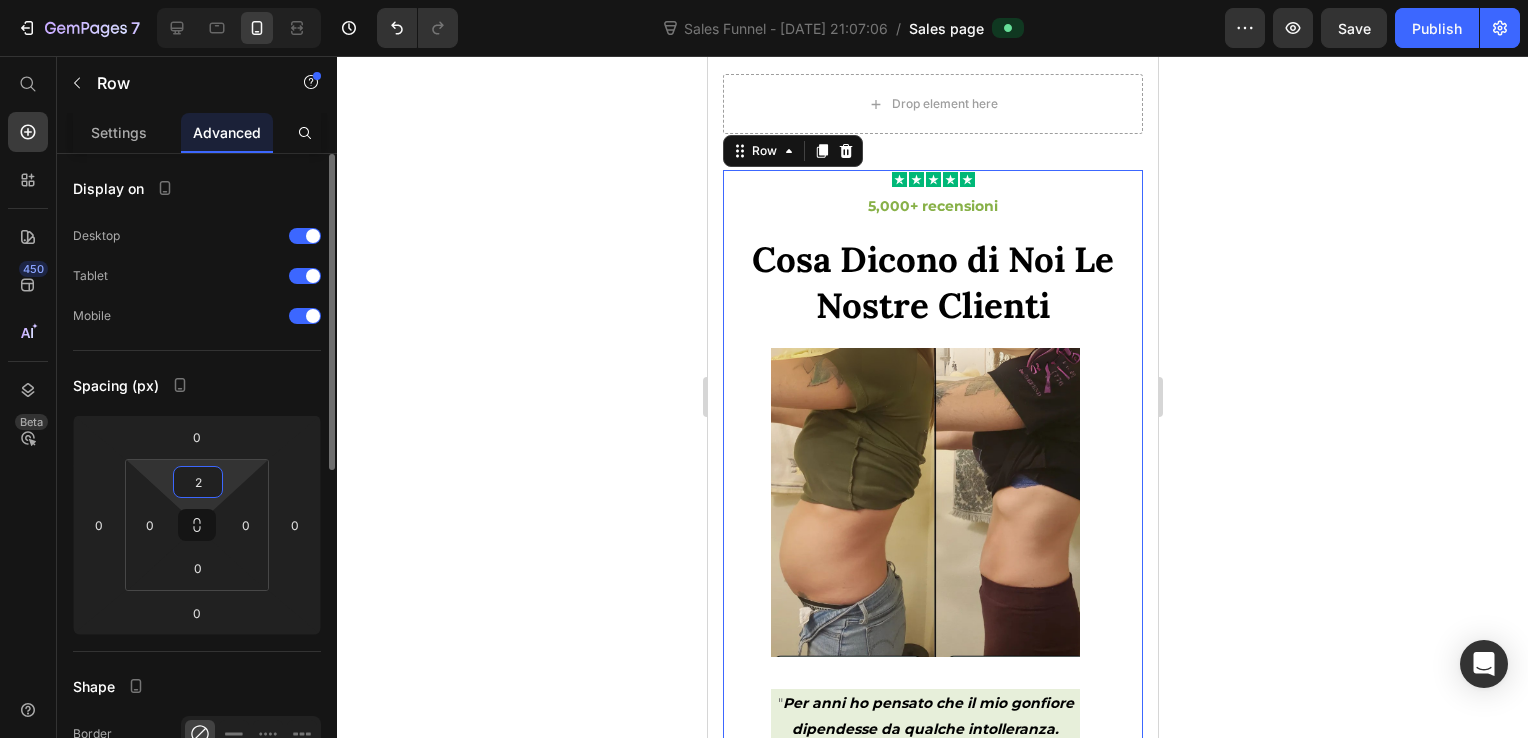 type on "20" 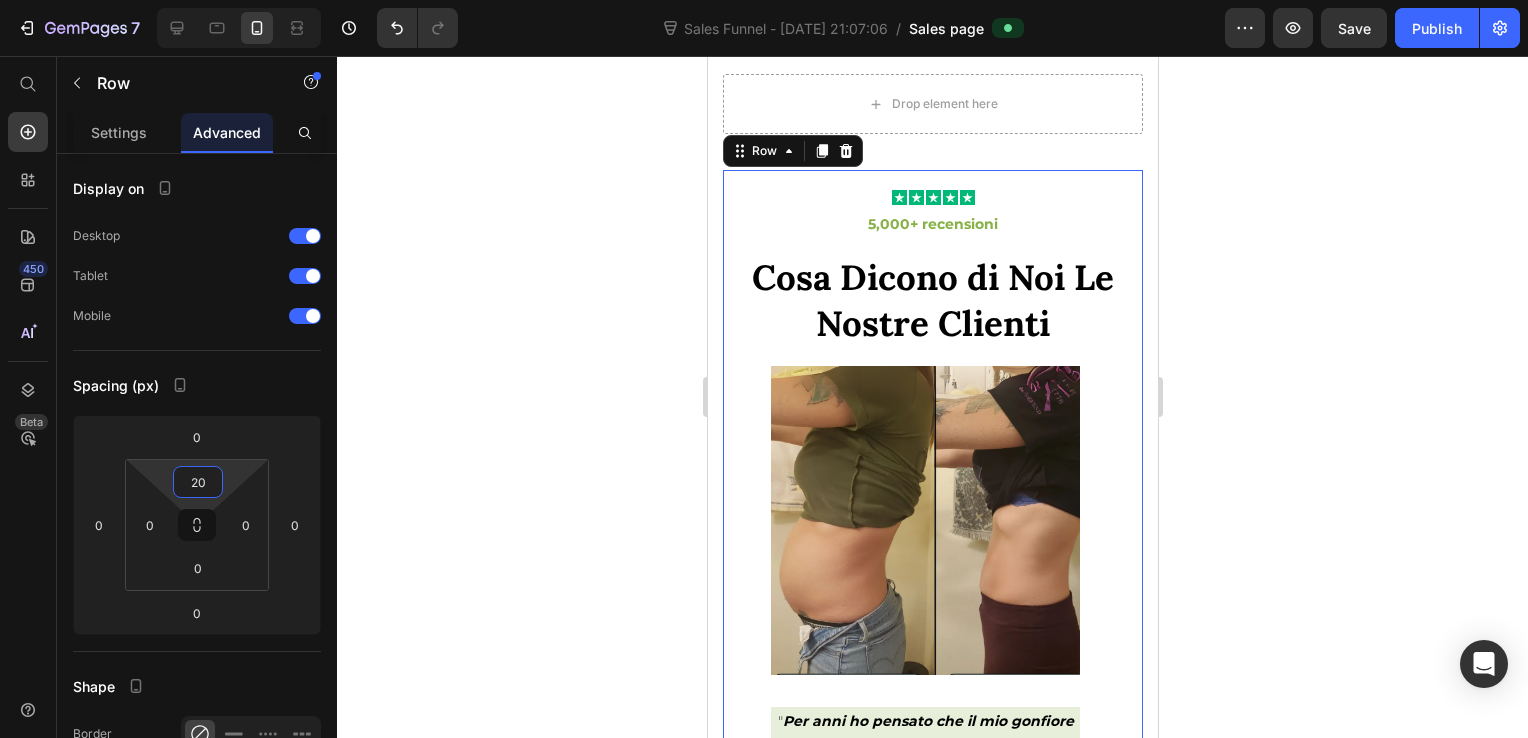click 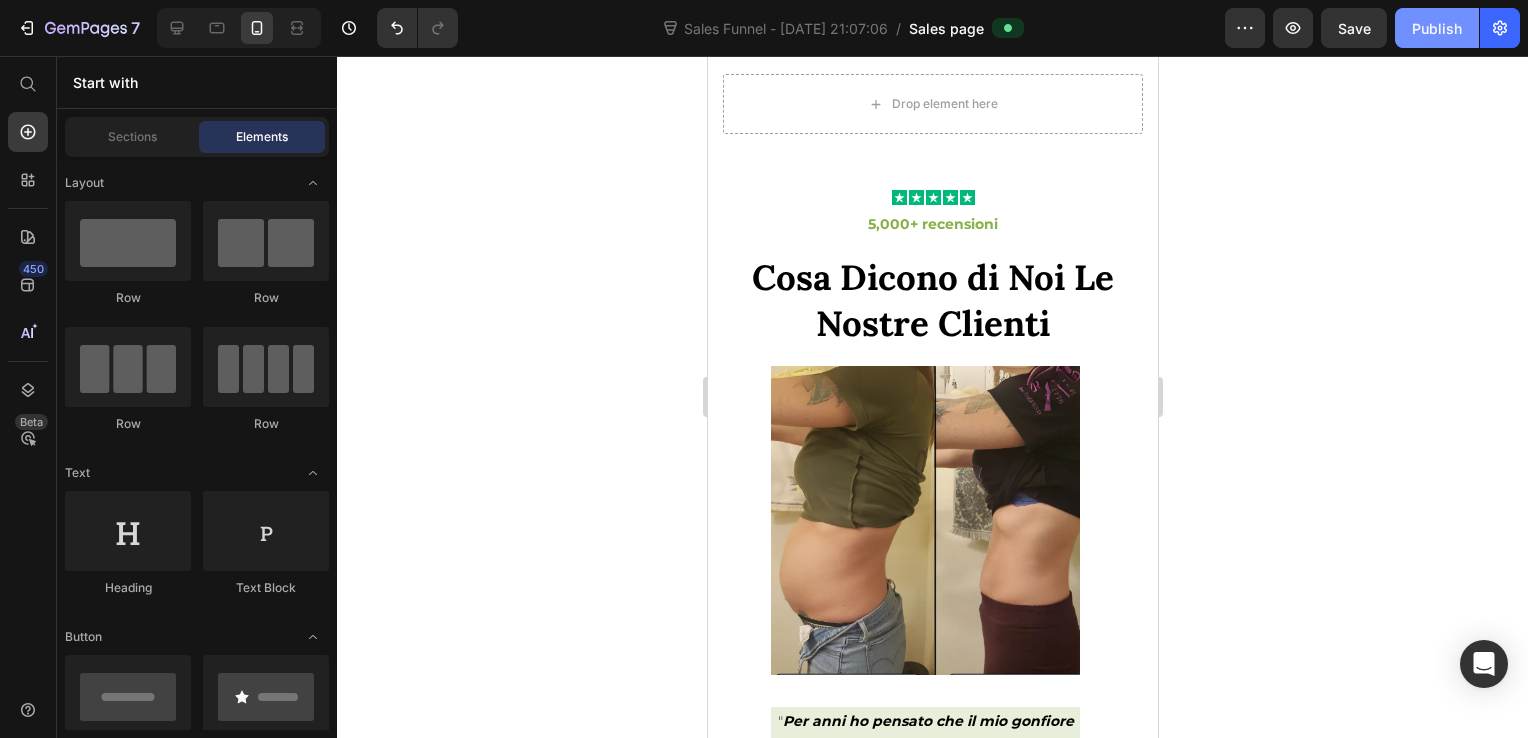 click on "Publish" 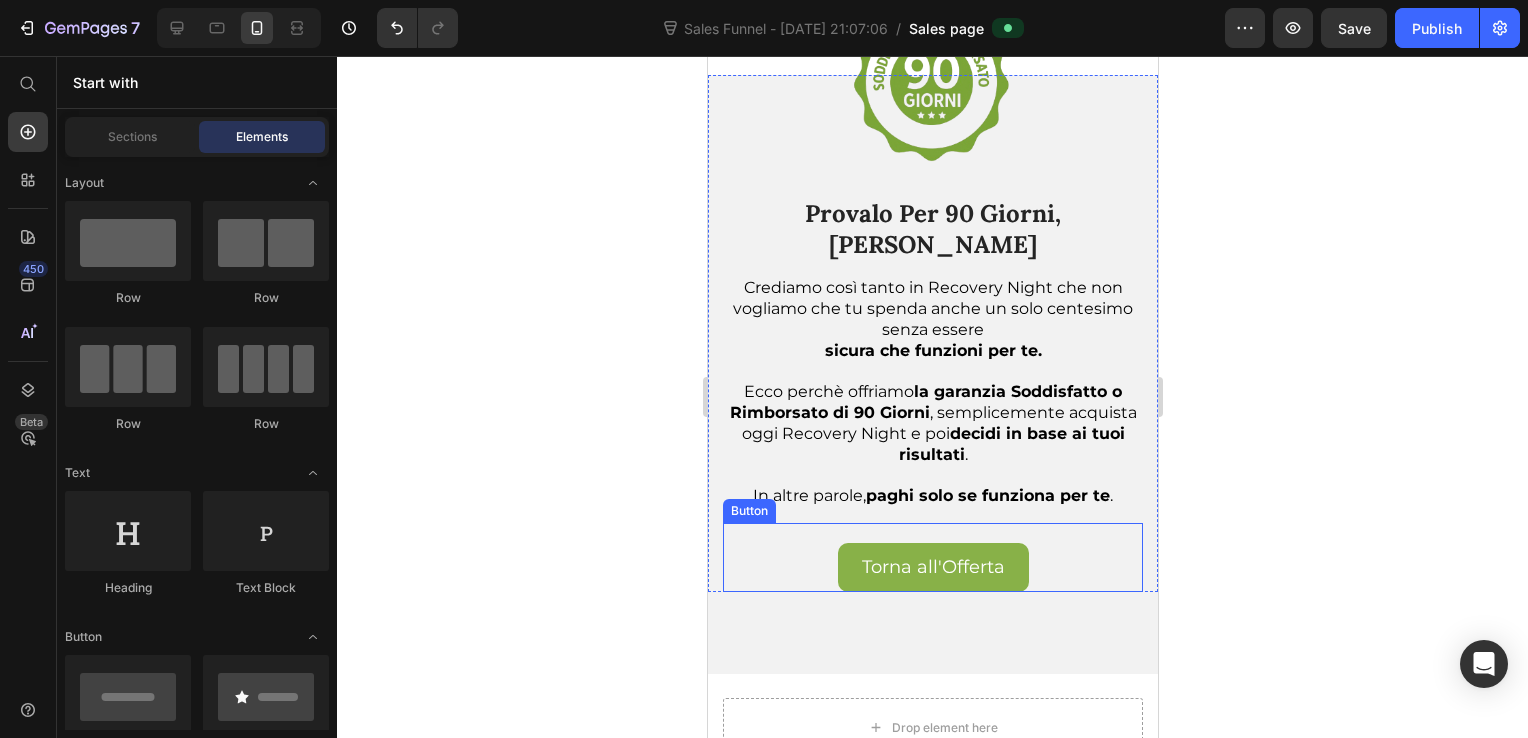 scroll, scrollTop: 6414, scrollLeft: 0, axis: vertical 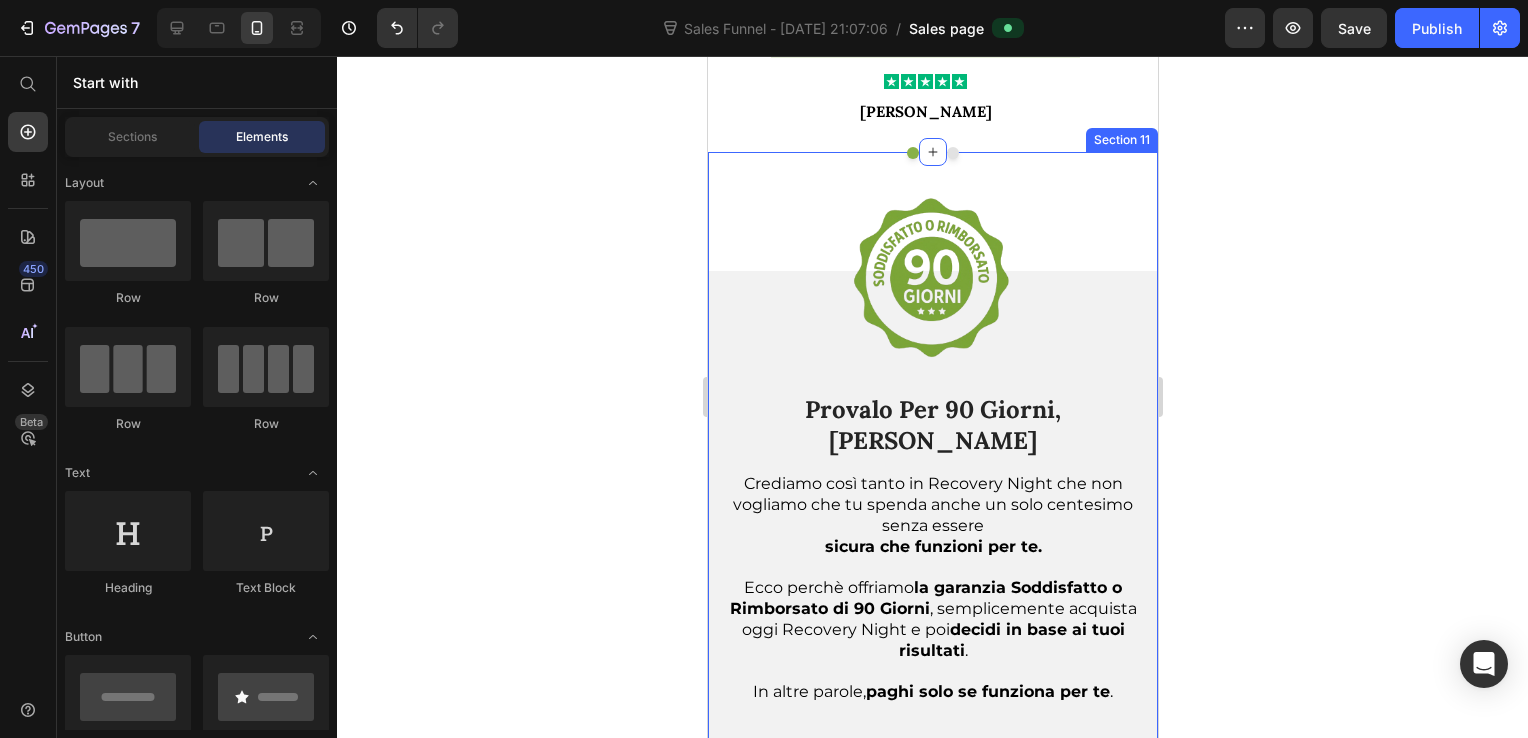 click on "Image Provalo Per 90 Giorni, Senza Rischi Heading Crediamo così tanto in Recovery Night che non vogliamo che tu spenda anche un solo centesimo senza essere  sicura che funzioni per te. Ecco perchè offriamo  la garanzia Soddisfatto o Rimborsato di 90 Giorni , semplicemente acquista oggi Recovery Night e poi  decidi in base ai tuoi risultati . In altre parole,  paghi solo se funziona per te . Text Block Torna all'Offerta Button Row Row Section 11" at bounding box center (932, 511) 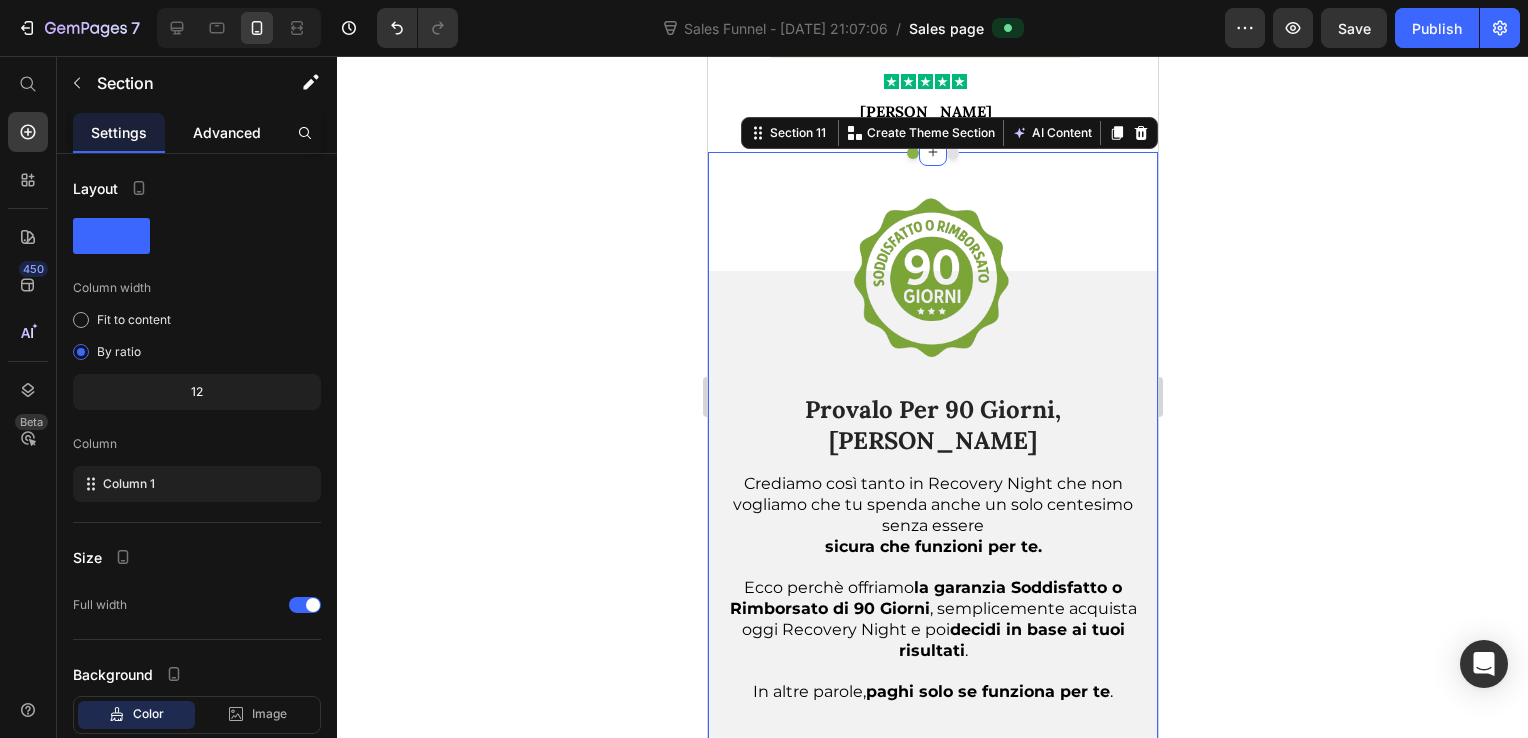 click on "Advanced" 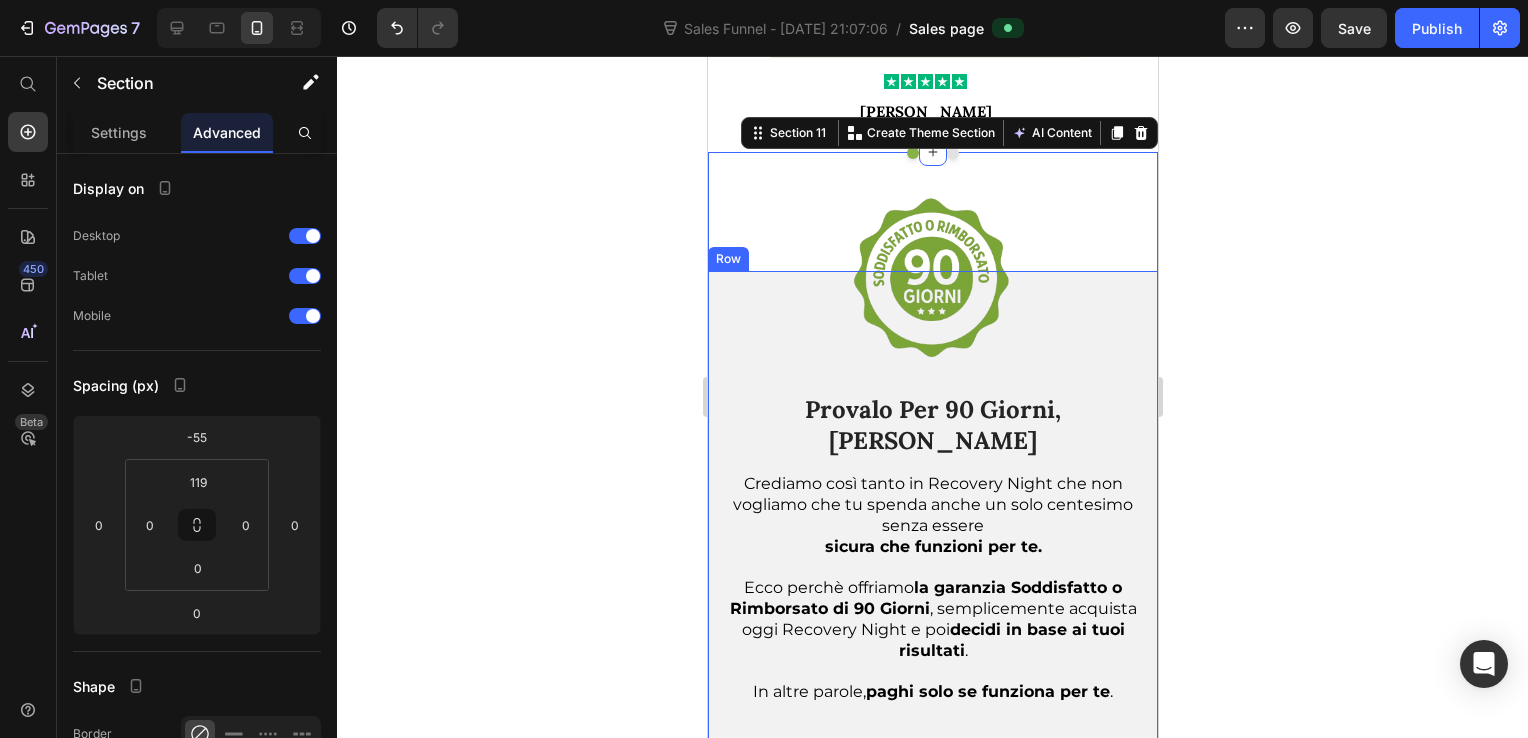 scroll, scrollTop: 6314, scrollLeft: 0, axis: vertical 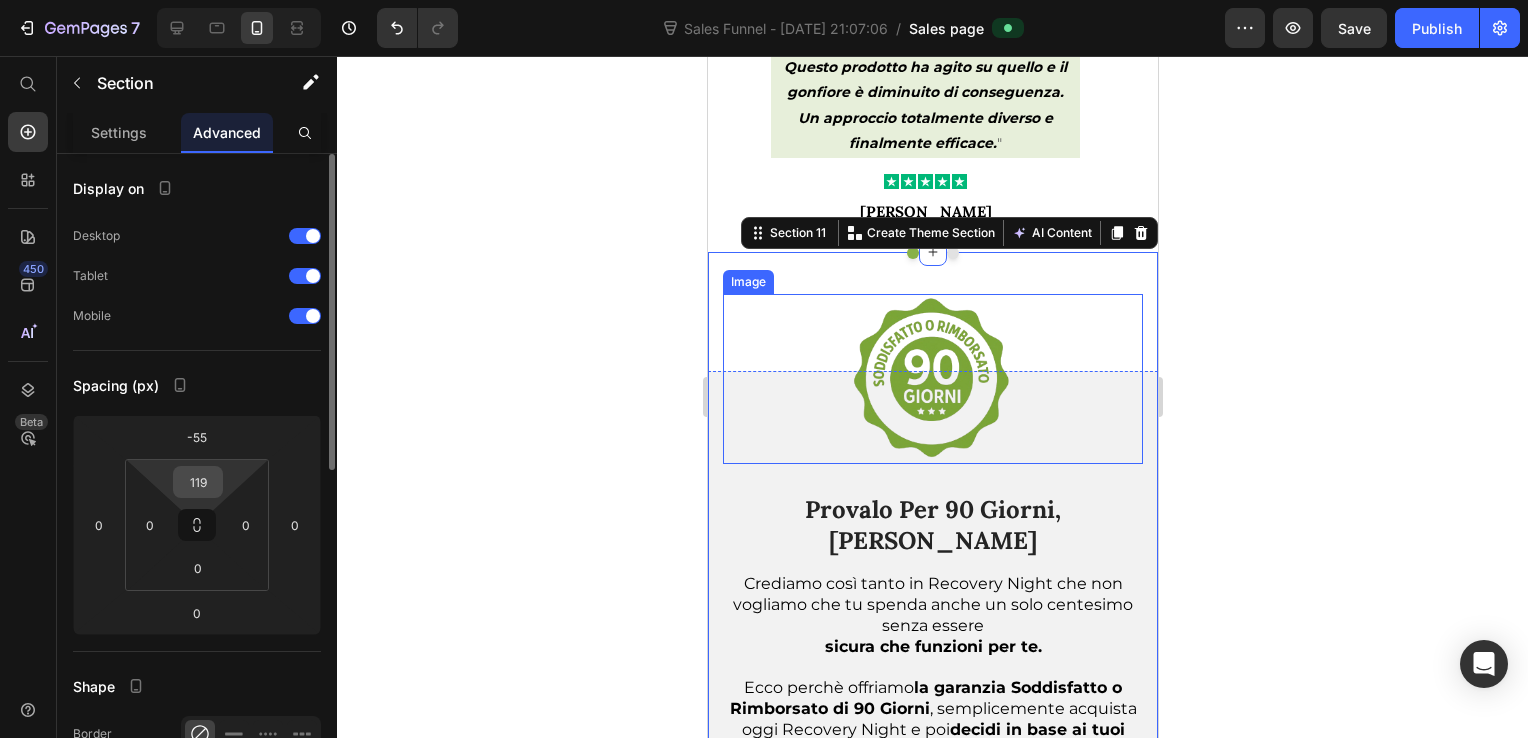 click on "119" at bounding box center [198, 482] 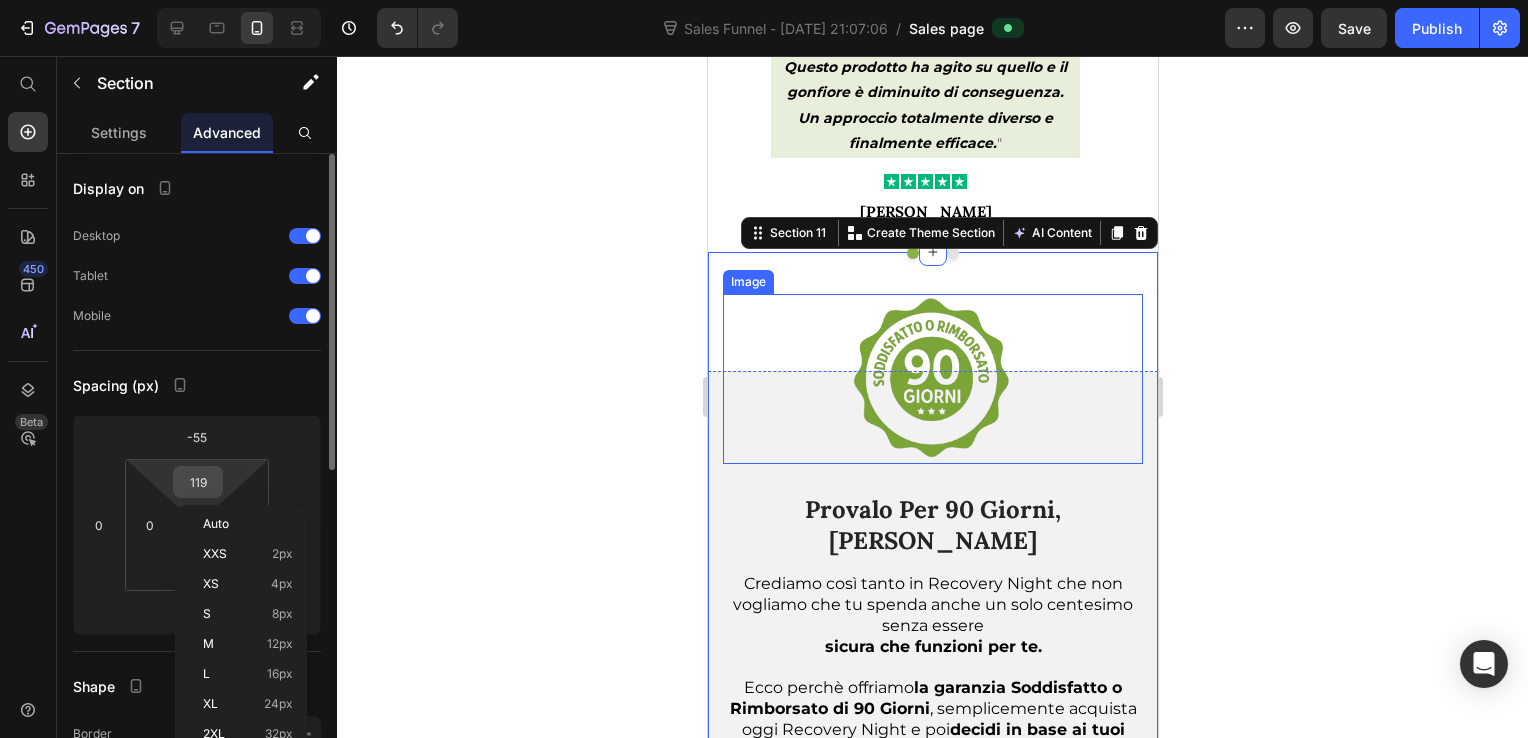 click on "119" at bounding box center (198, 482) 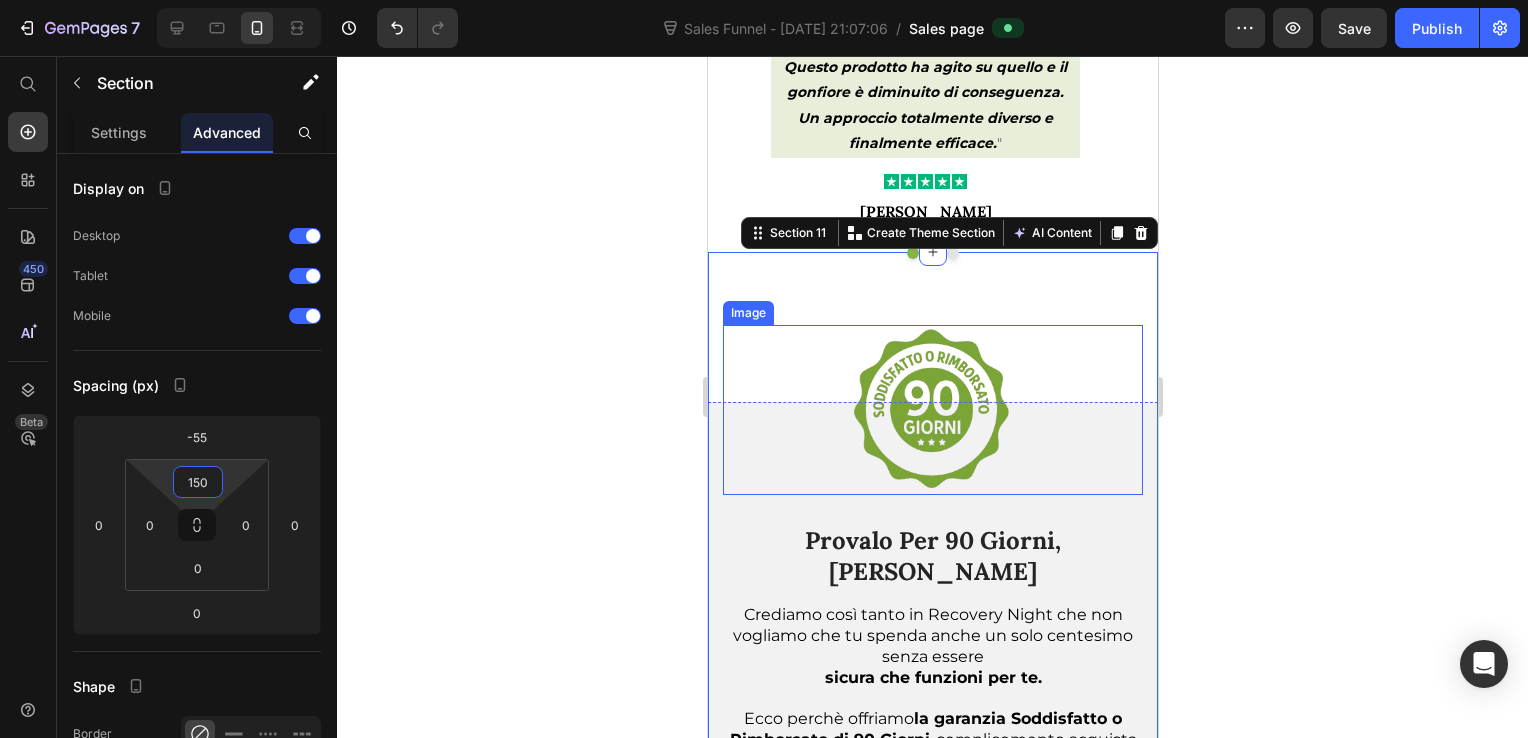 type on "150" 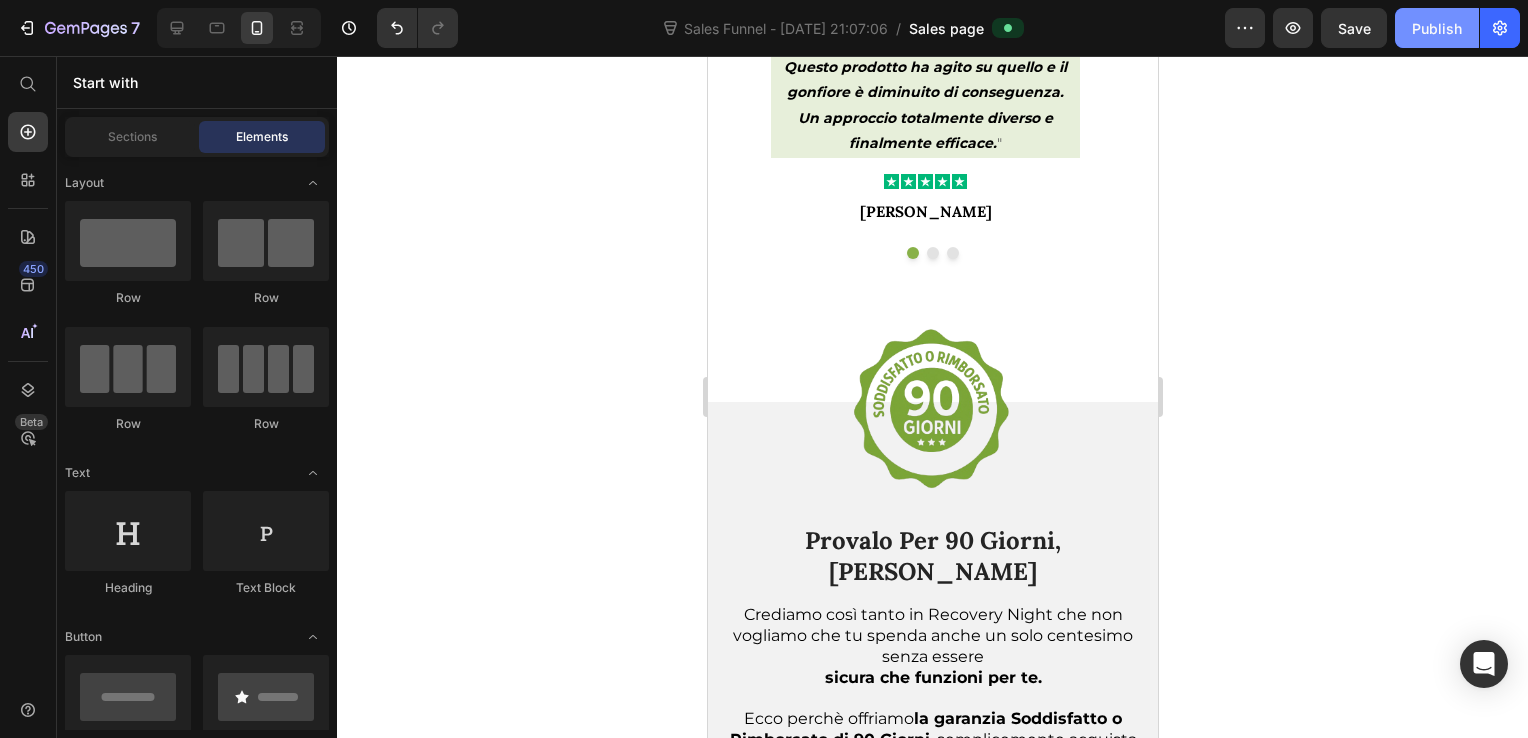 click on "7  Sales Funnel - [DATE] 21:07:06  /  Sales page Preview  Save   Publish" 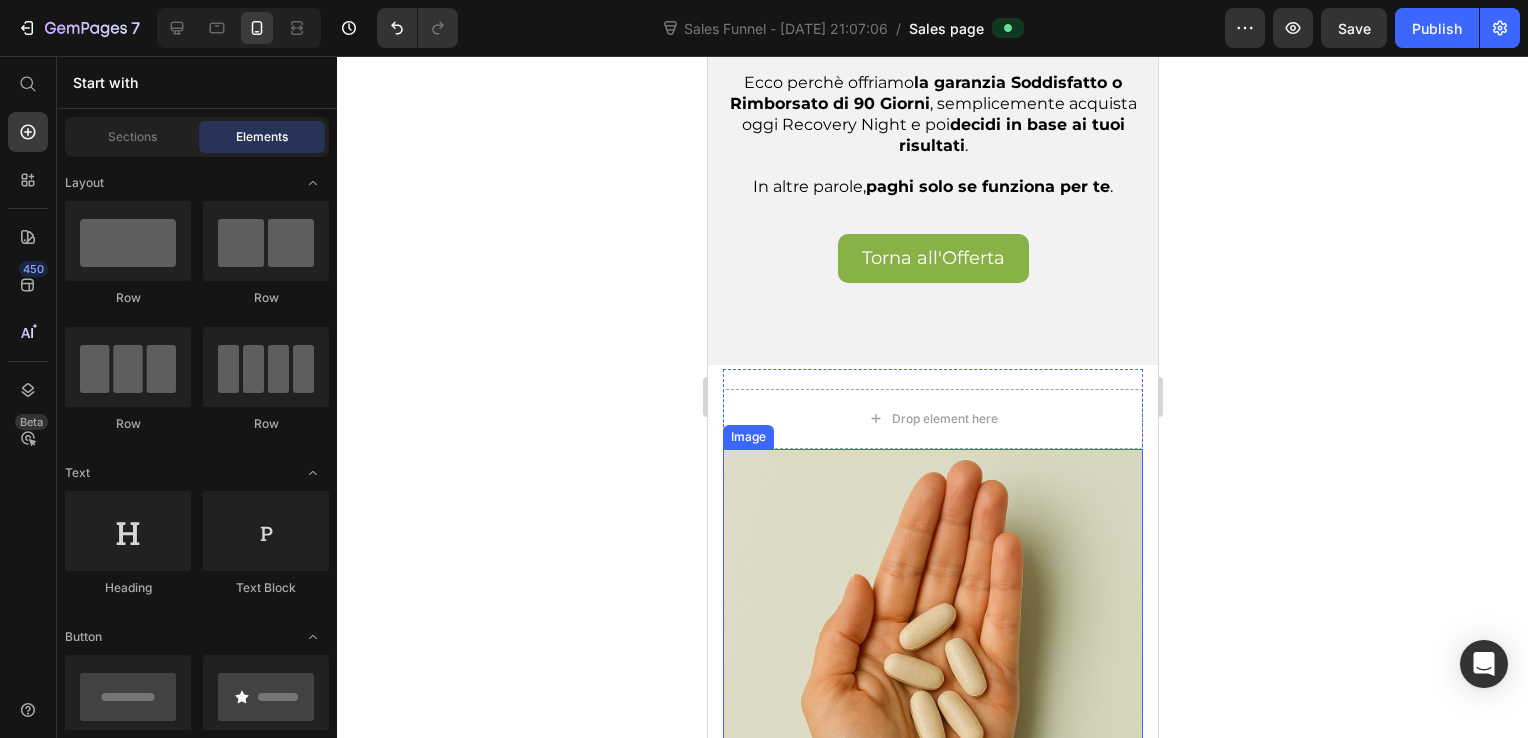 scroll, scrollTop: 7014, scrollLeft: 0, axis: vertical 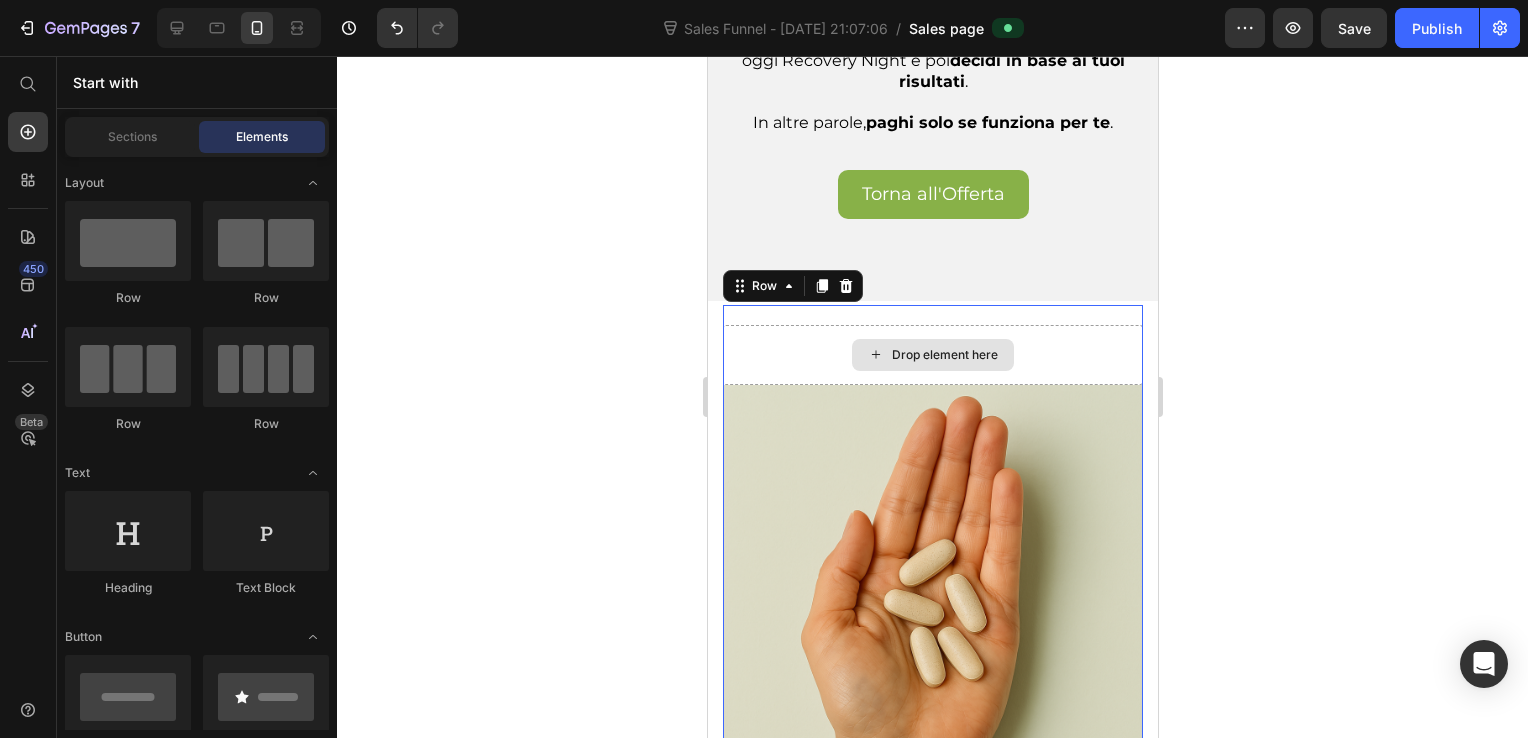 click on "Drop element here" at bounding box center (932, 355) 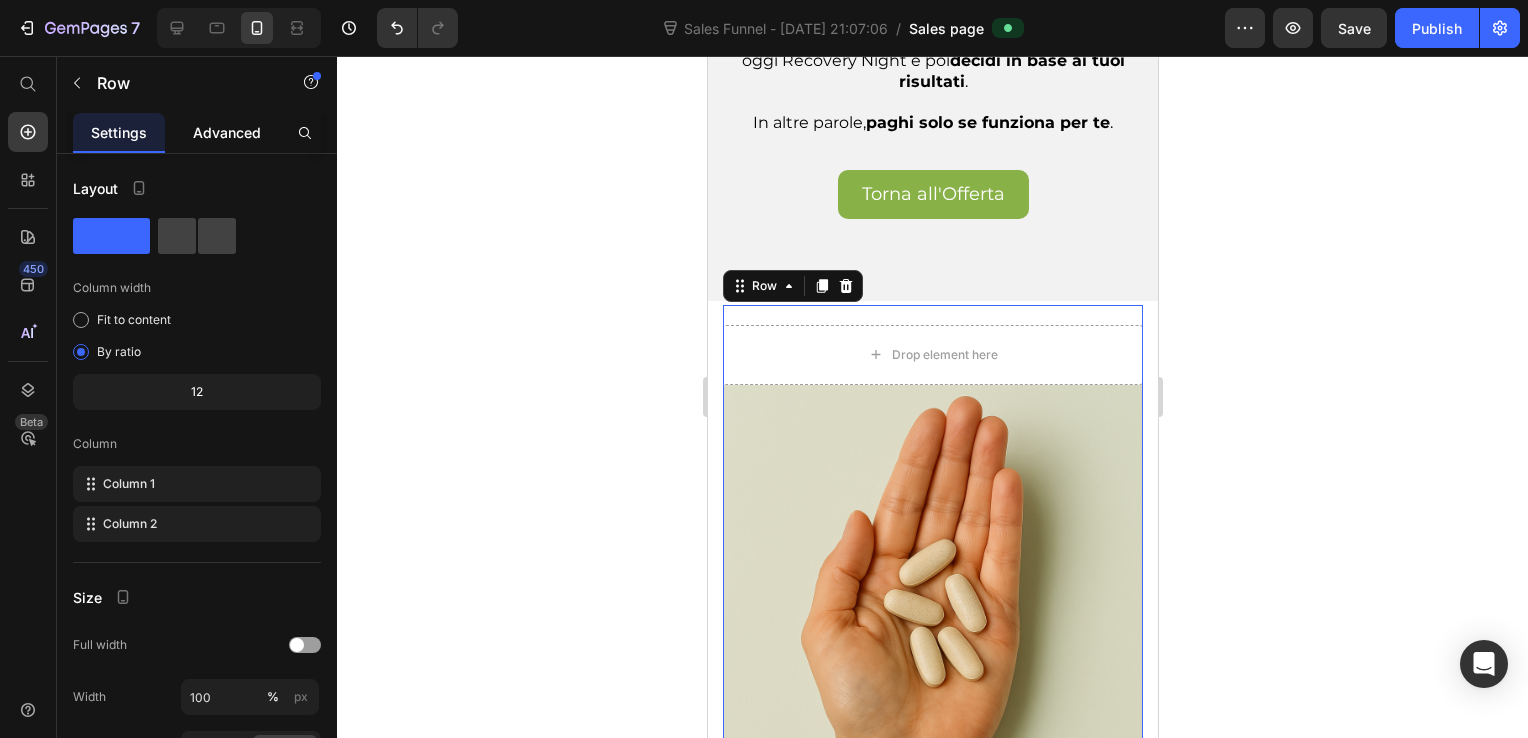 click on "Advanced" at bounding box center [227, 132] 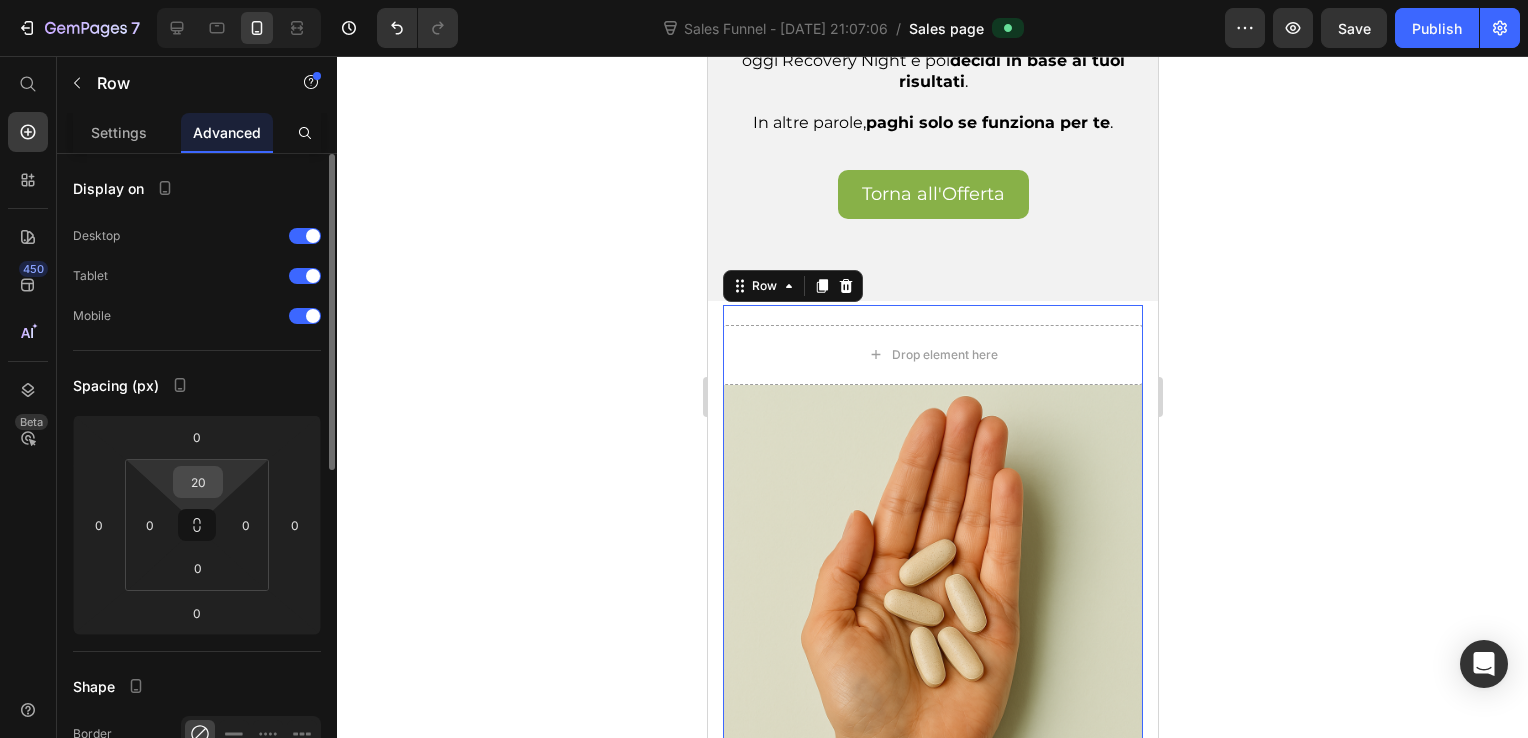 click on "20" at bounding box center (198, 482) 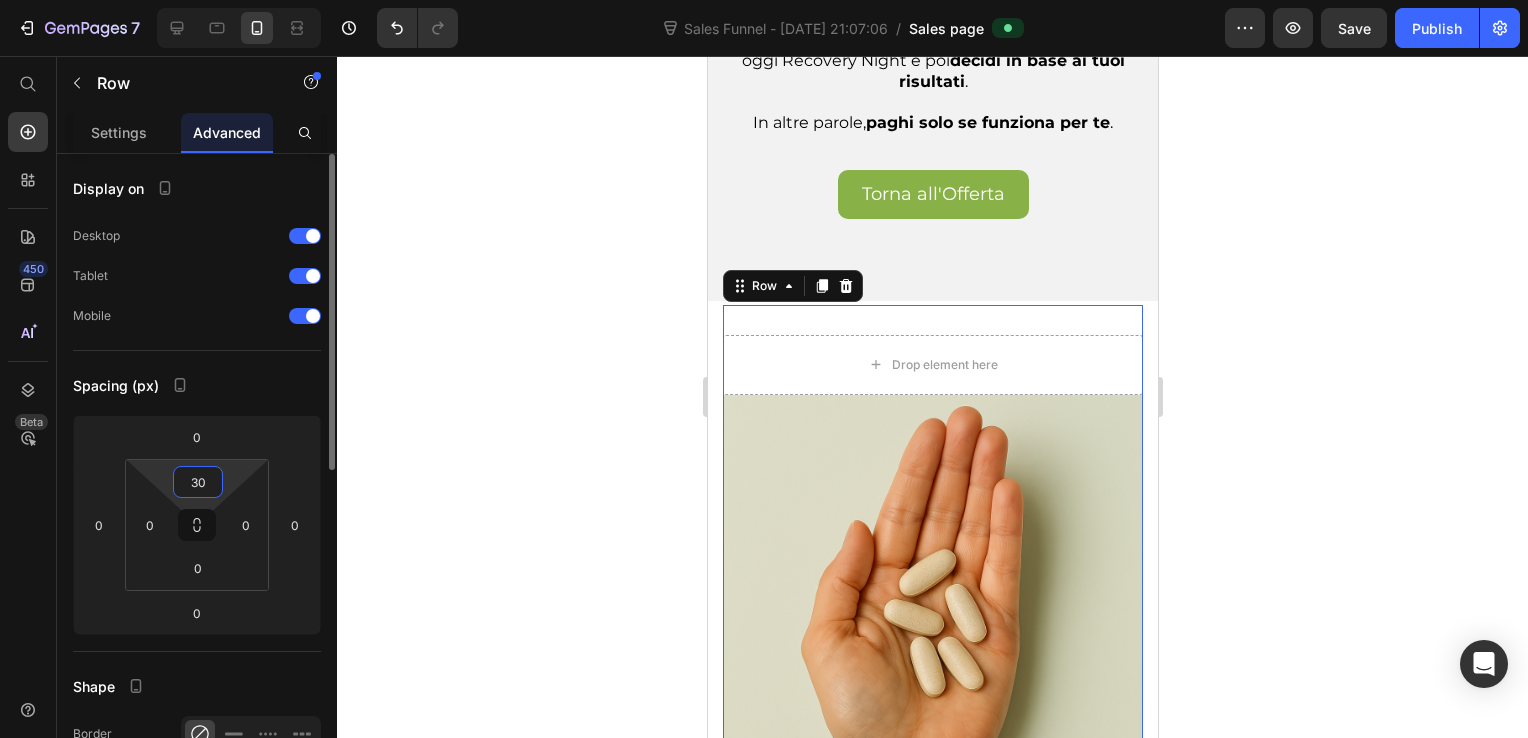 type on "30" 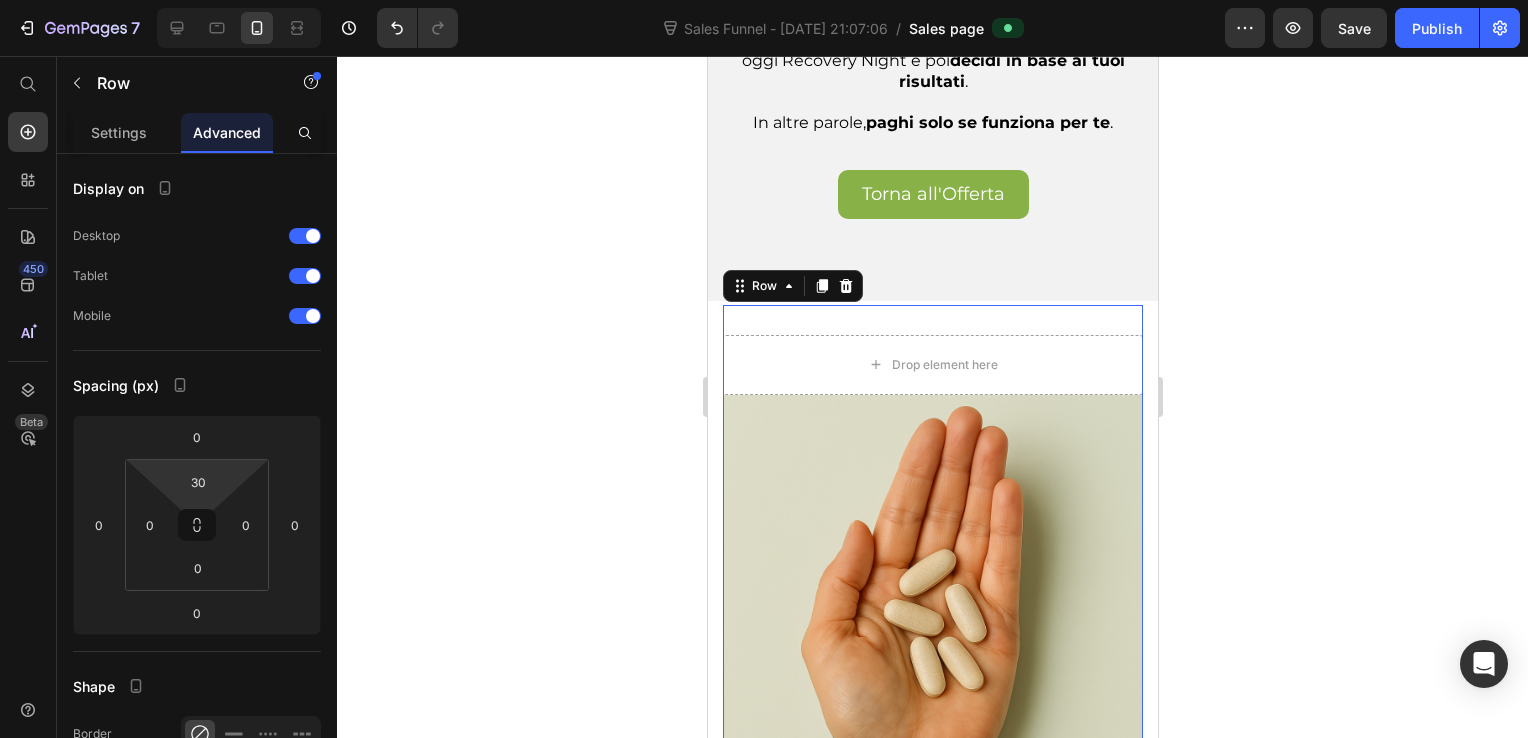 drag, startPoint x: 403, startPoint y: 354, endPoint x: 414, endPoint y: 353, distance: 11.045361 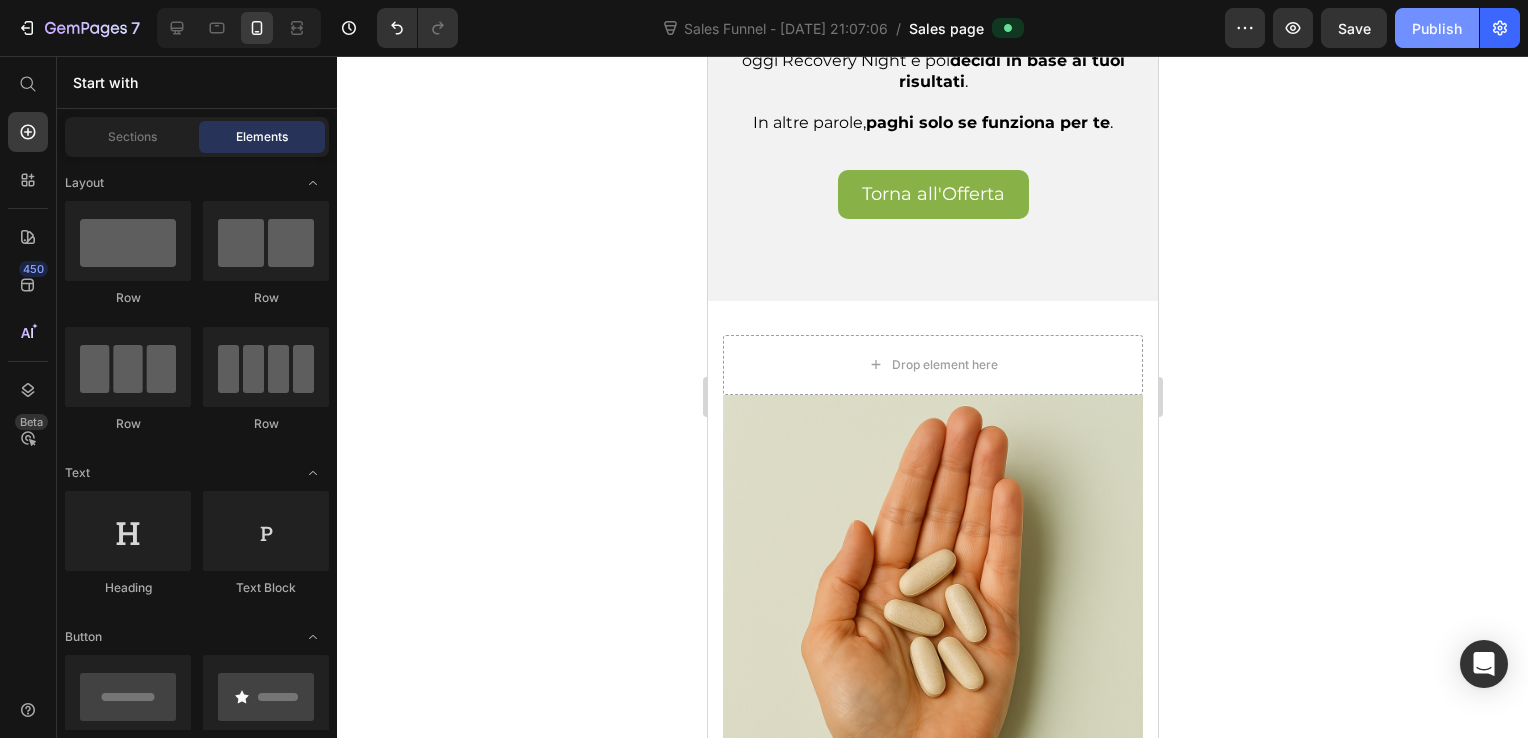 click on "Publish" at bounding box center (1437, 28) 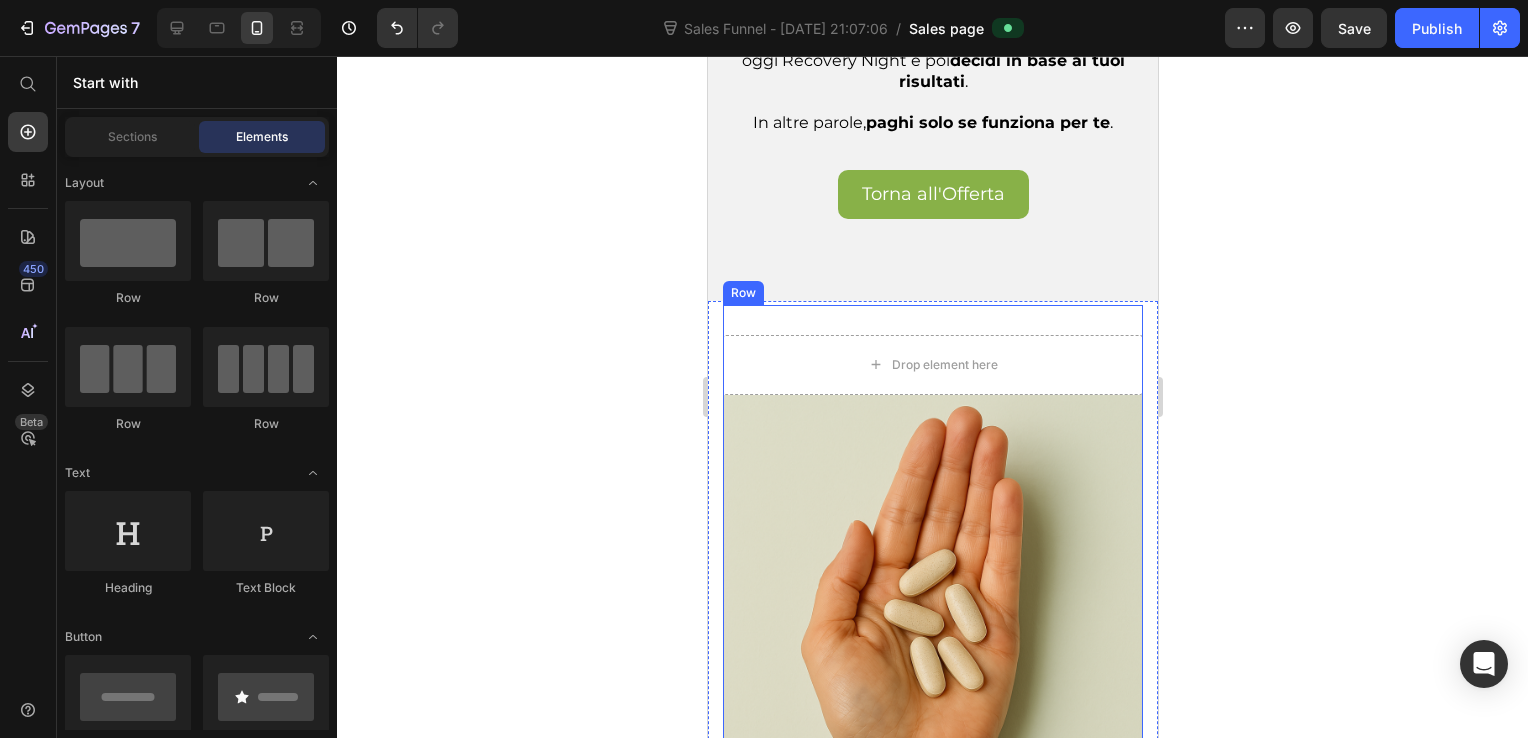 click on "Drop element here Image Row" at bounding box center (932, 560) 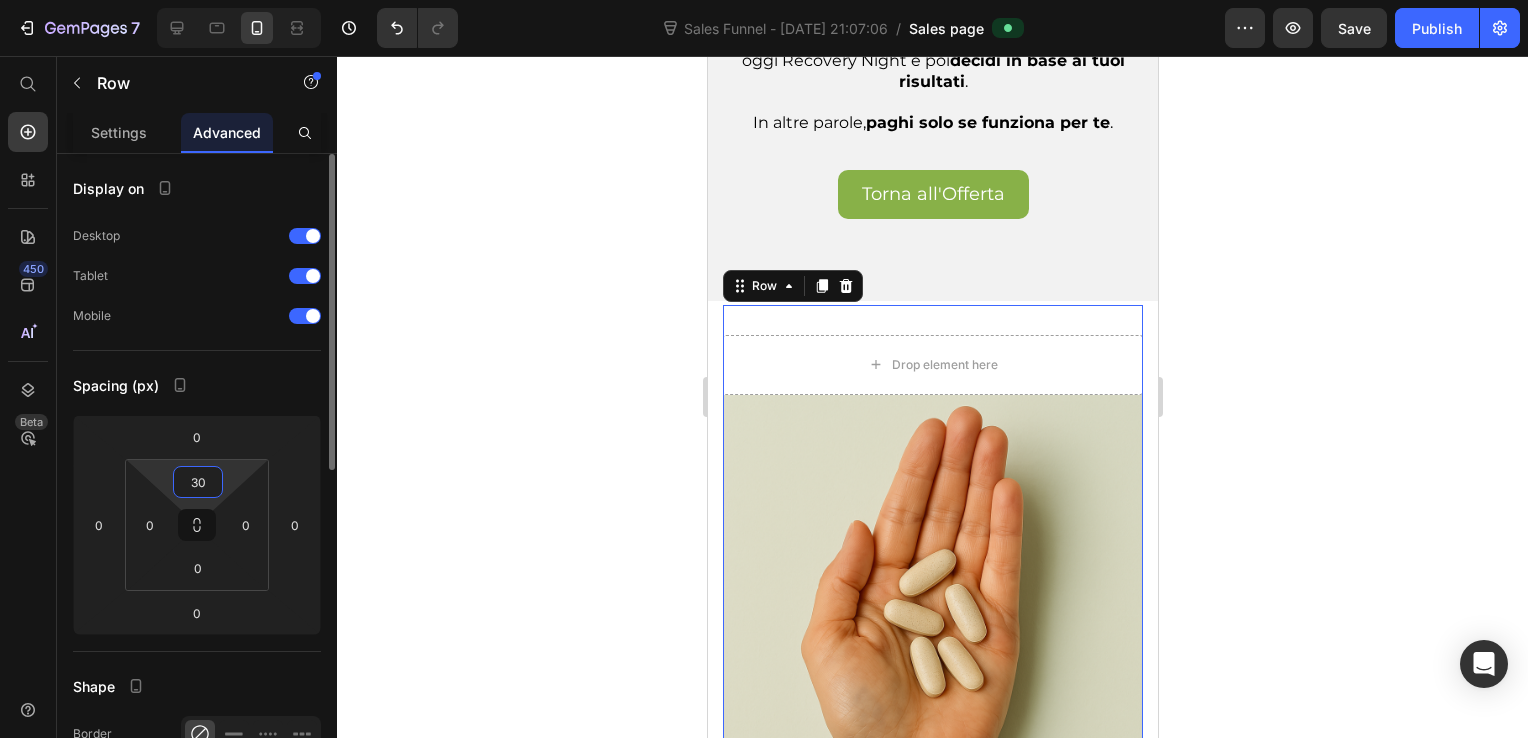 click on "30" at bounding box center [198, 482] 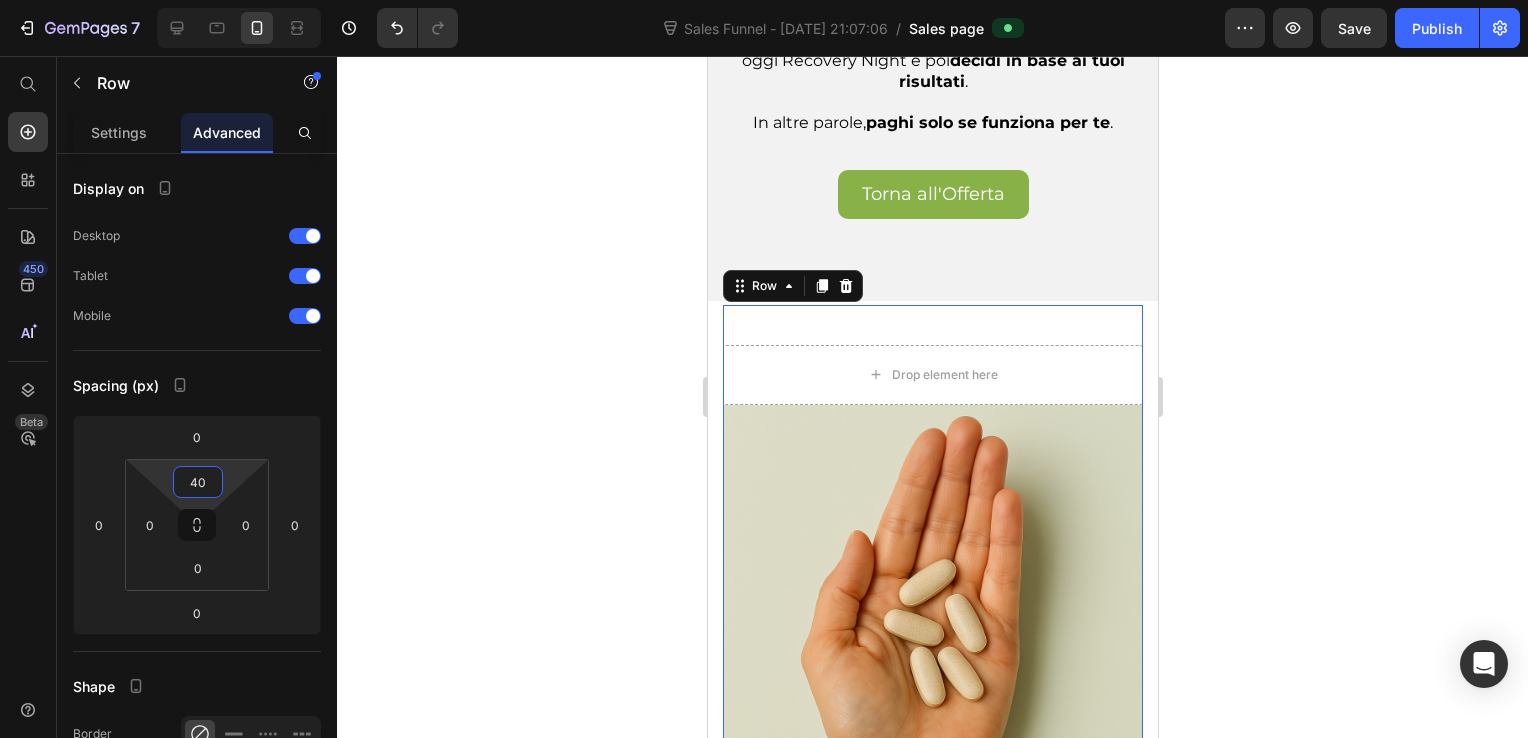 type on "40" 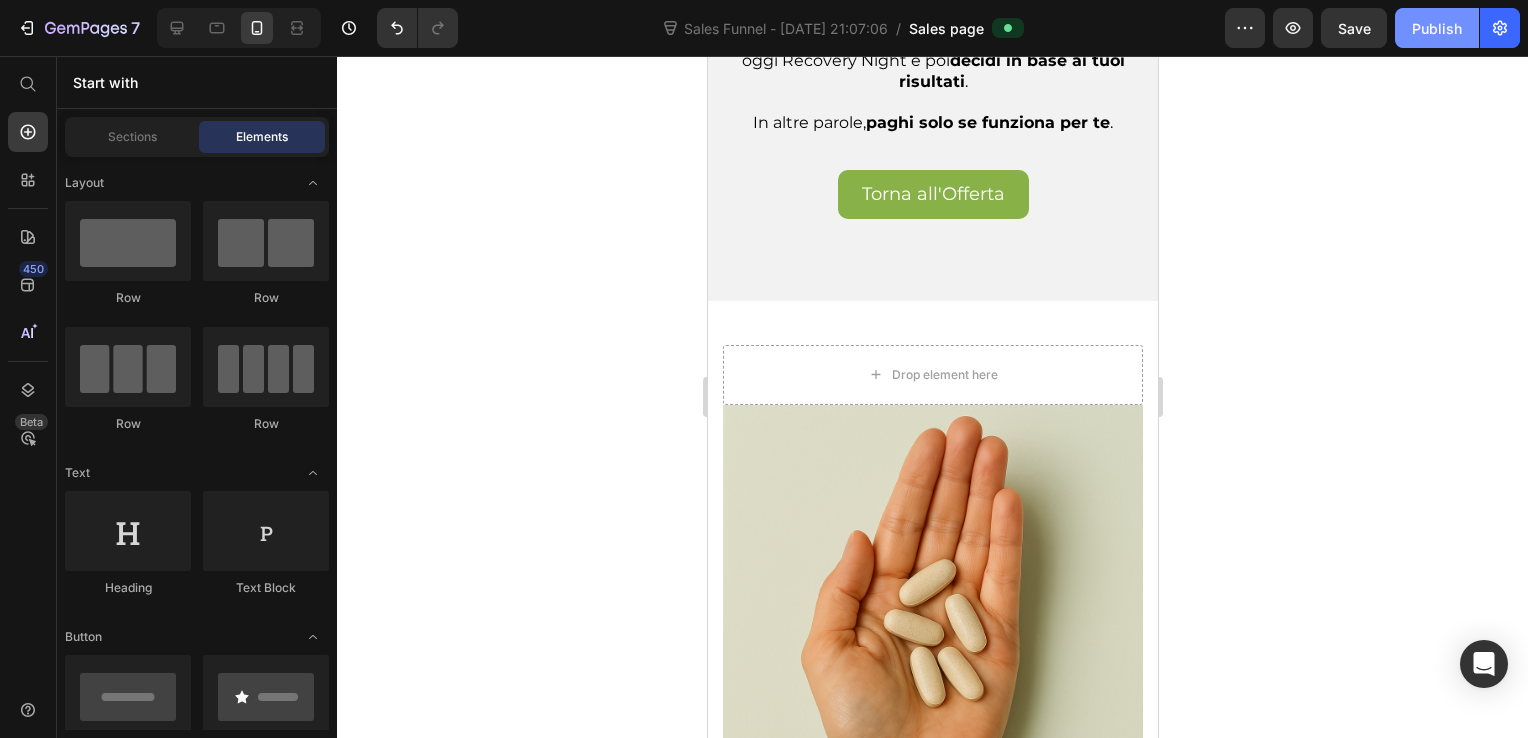 click on "Publish" at bounding box center [1437, 28] 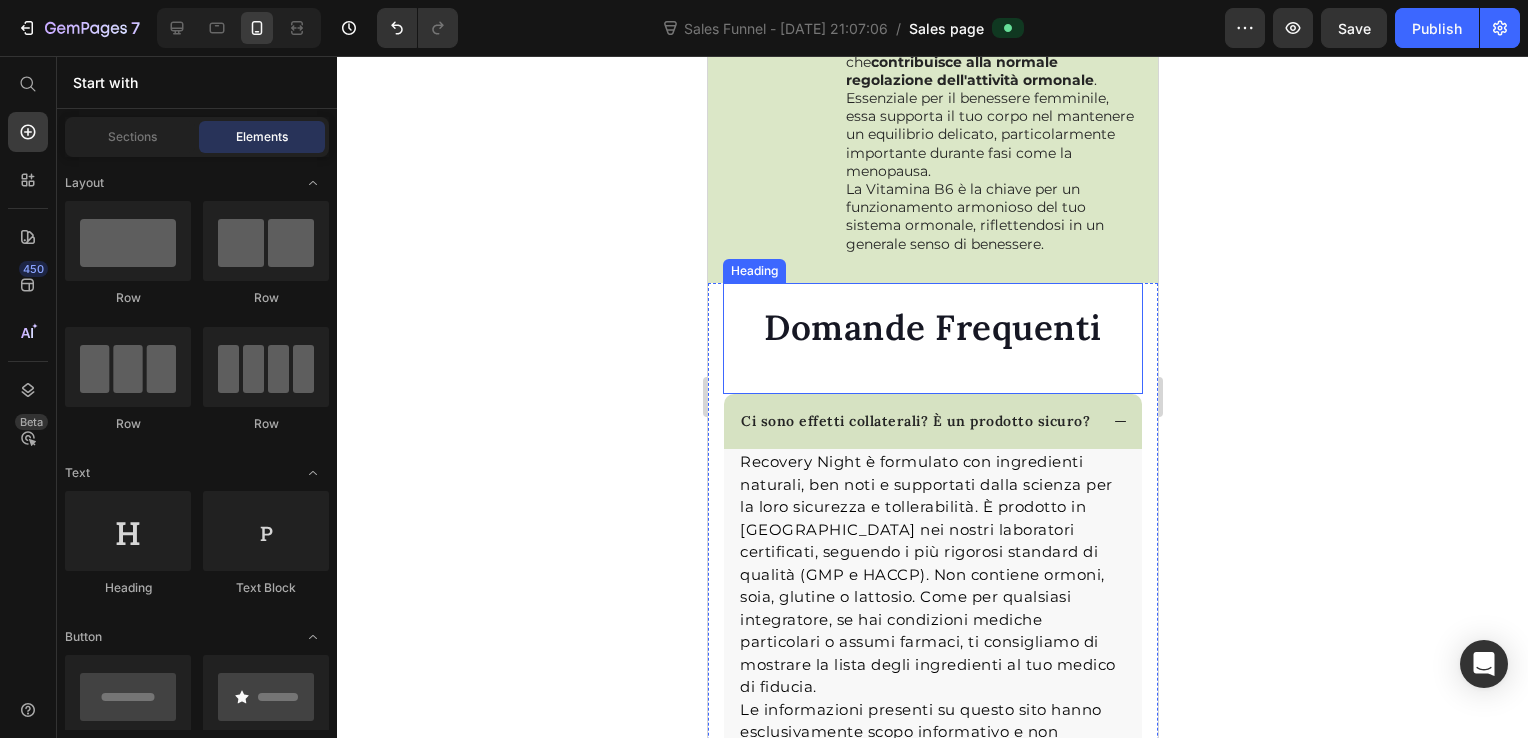 scroll, scrollTop: 10014, scrollLeft: 0, axis: vertical 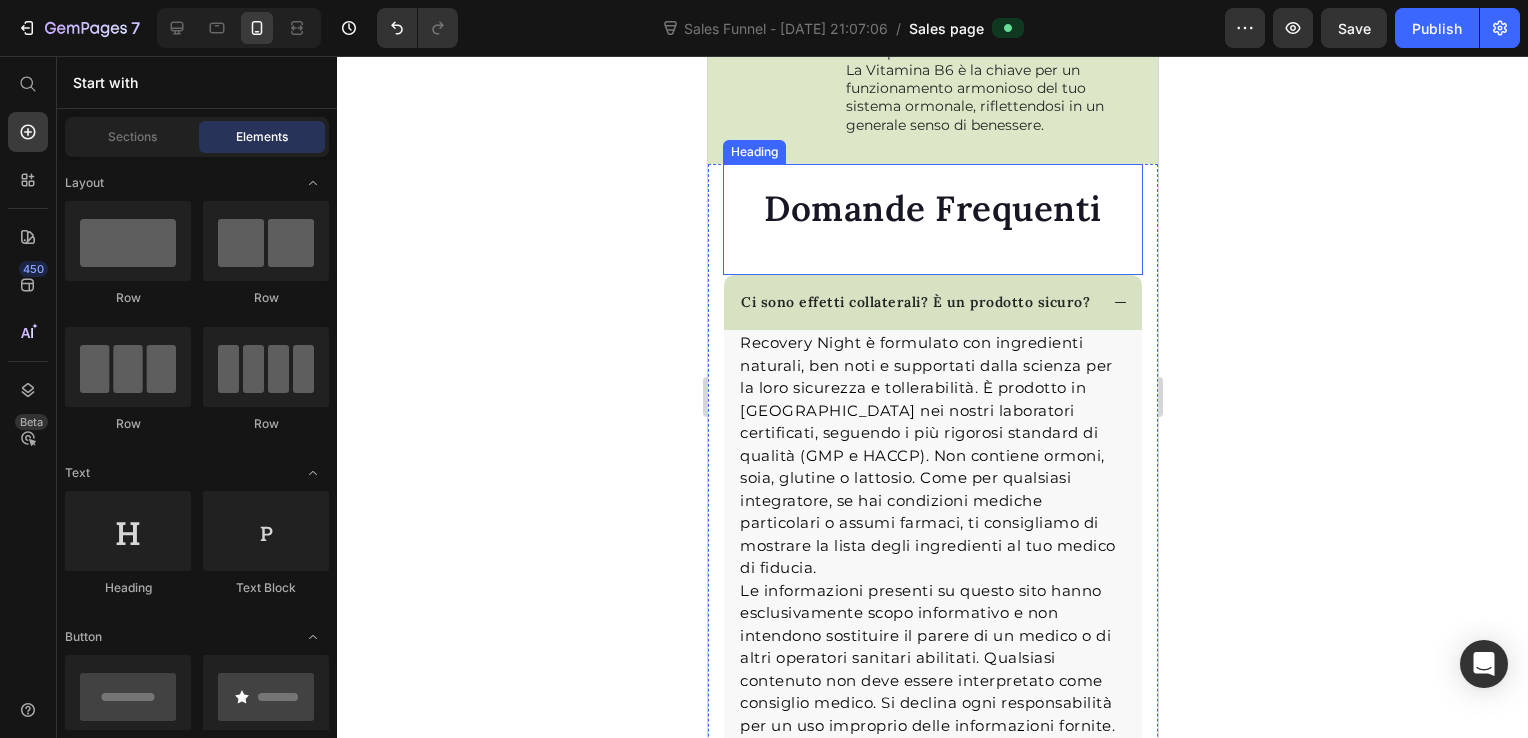 click on "Domande Frequenti" at bounding box center (932, 209) 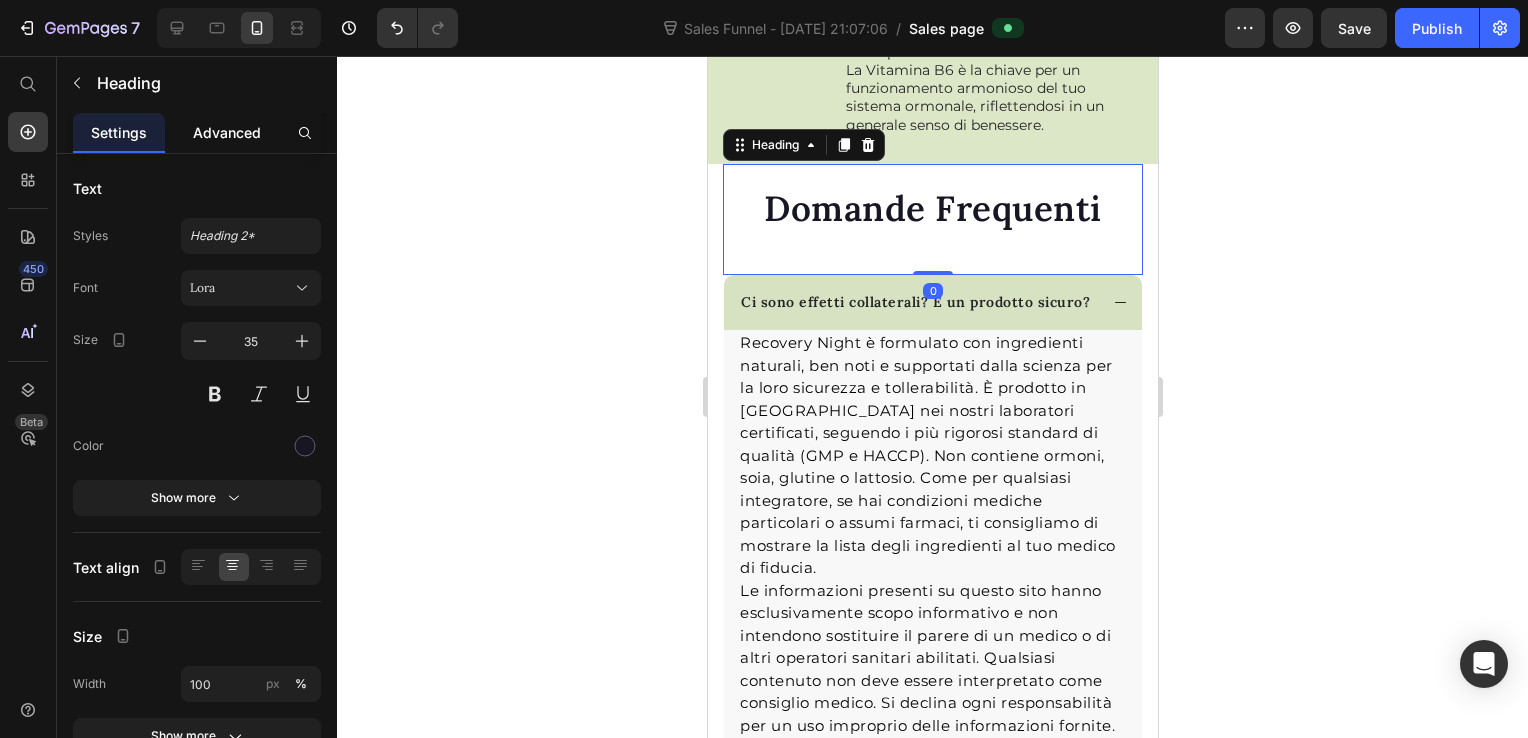 click on "Advanced" at bounding box center [227, 132] 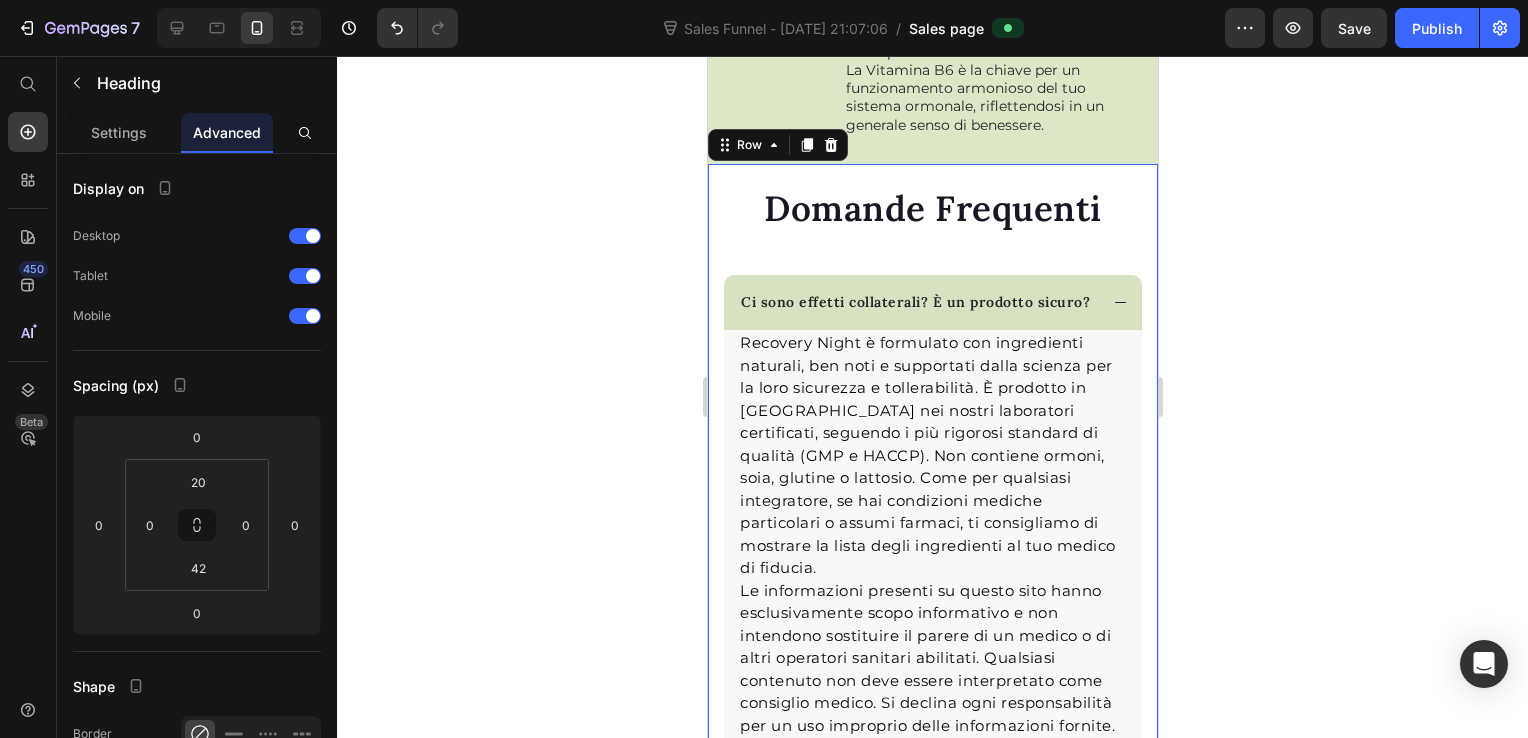 click on "Domande Frequenti Heading
Ci sono effetti collaterali? È un prodotto sicuro? Recovery Night è formulato con ingredienti naturali, ben noti e supportati dalla scienza per la loro sicurezza e tollerabilità. È prodotto in [GEOGRAPHIC_DATA] nei nostri laboratori certificati, seguendo i più rigorosi standard di qualità (GMP e HACCP). Non contiene ormoni, soia, glutine o lattosio. Come per qualsiasi integratore, se hai condizioni mediche particolari o assumi farmaci, ti consigliamo di mostrare la lista degli ingredienti al tuo medico di fiducia. Le informazioni presenti su questo sito hanno esclusivamente scopo informativo e non intendono sostituire il parere di un medico o di altri operatori sanitari abilitati. Qualsiasi contenuto non deve essere interpretato come consiglio medico. Si declina ogni responsabilità per un uso improprio delle informazioni fornite. Per condizioni di salute specifiche, si raccomanda sempre di consultare il proprio medico Text block
Accordion" at bounding box center [932, 897] 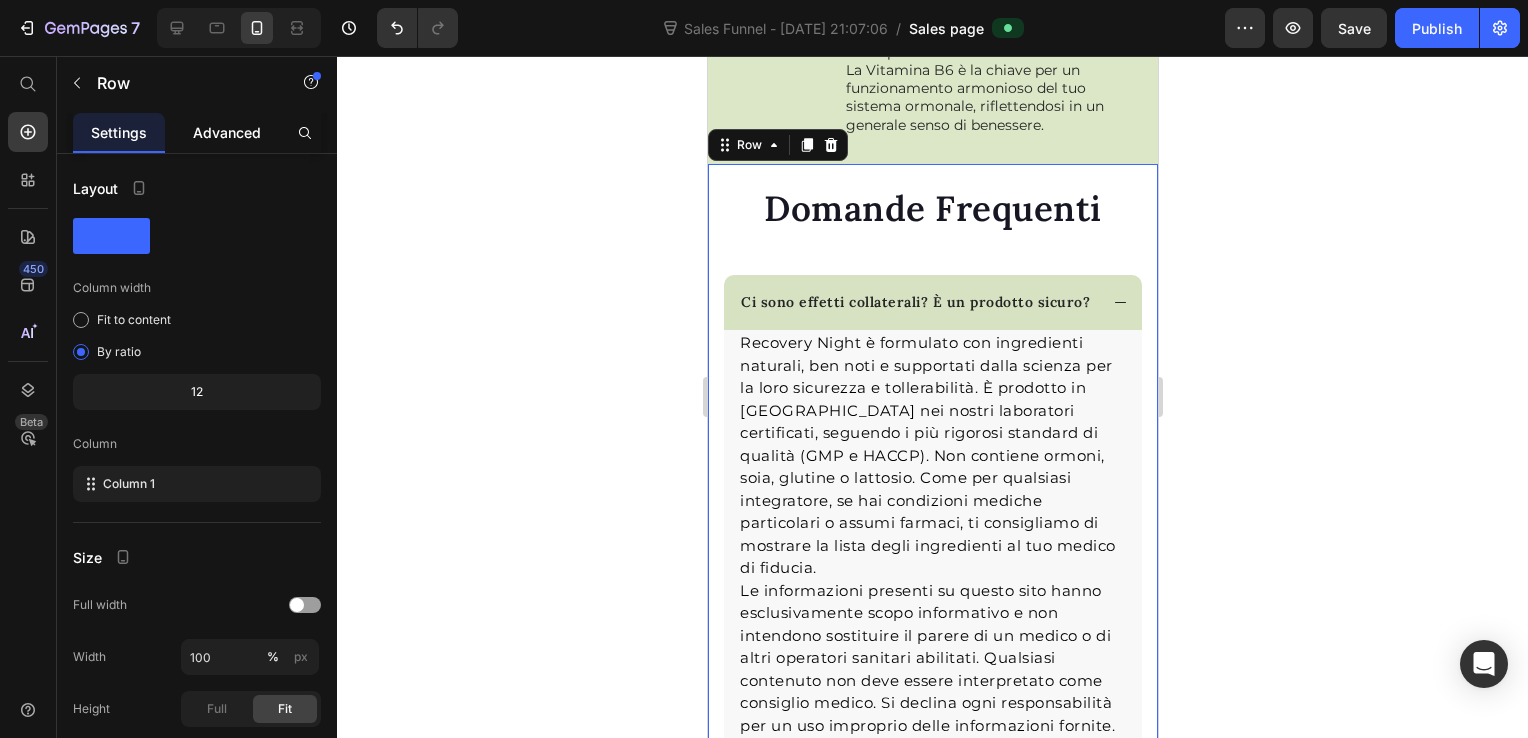 click on "Advanced" at bounding box center (227, 132) 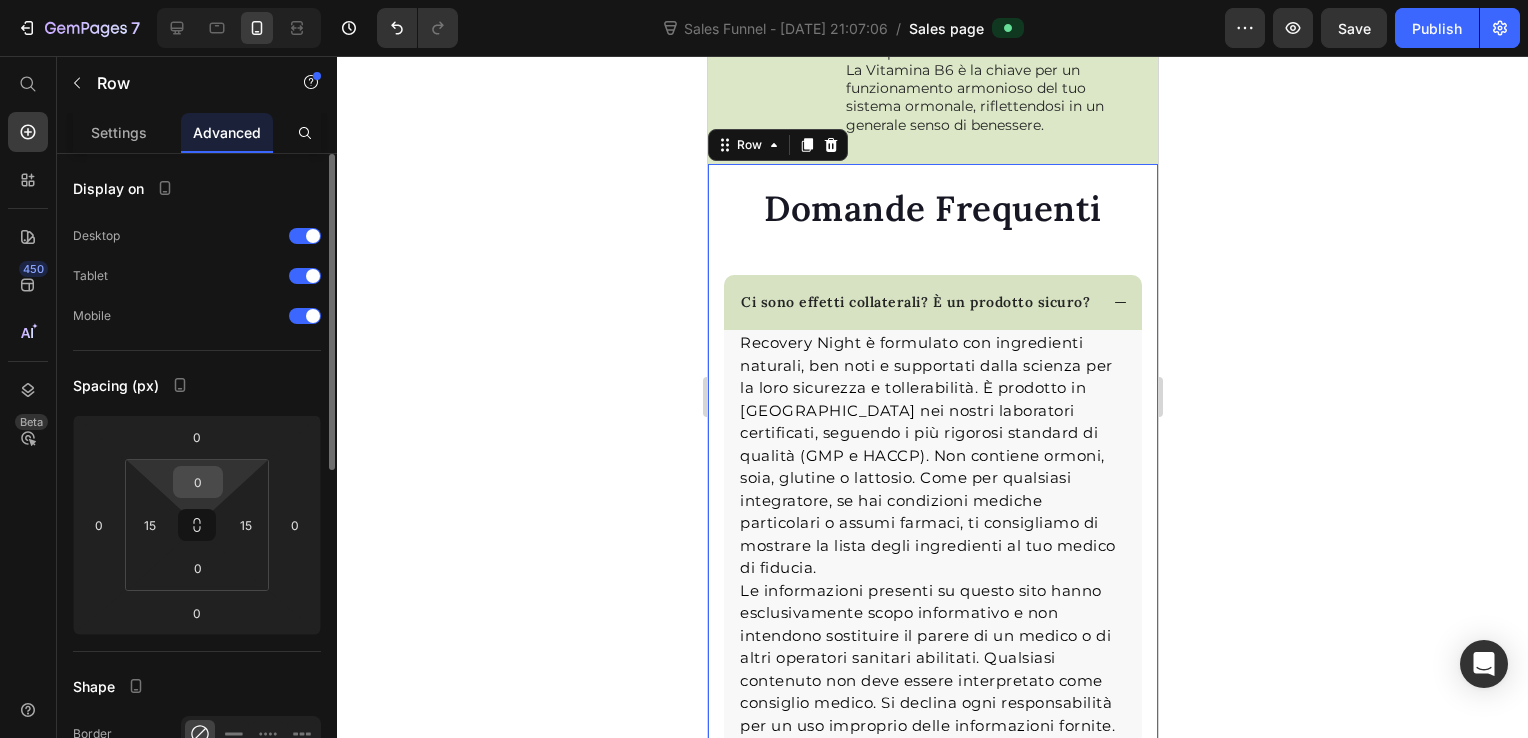 click on "0" at bounding box center [198, 482] 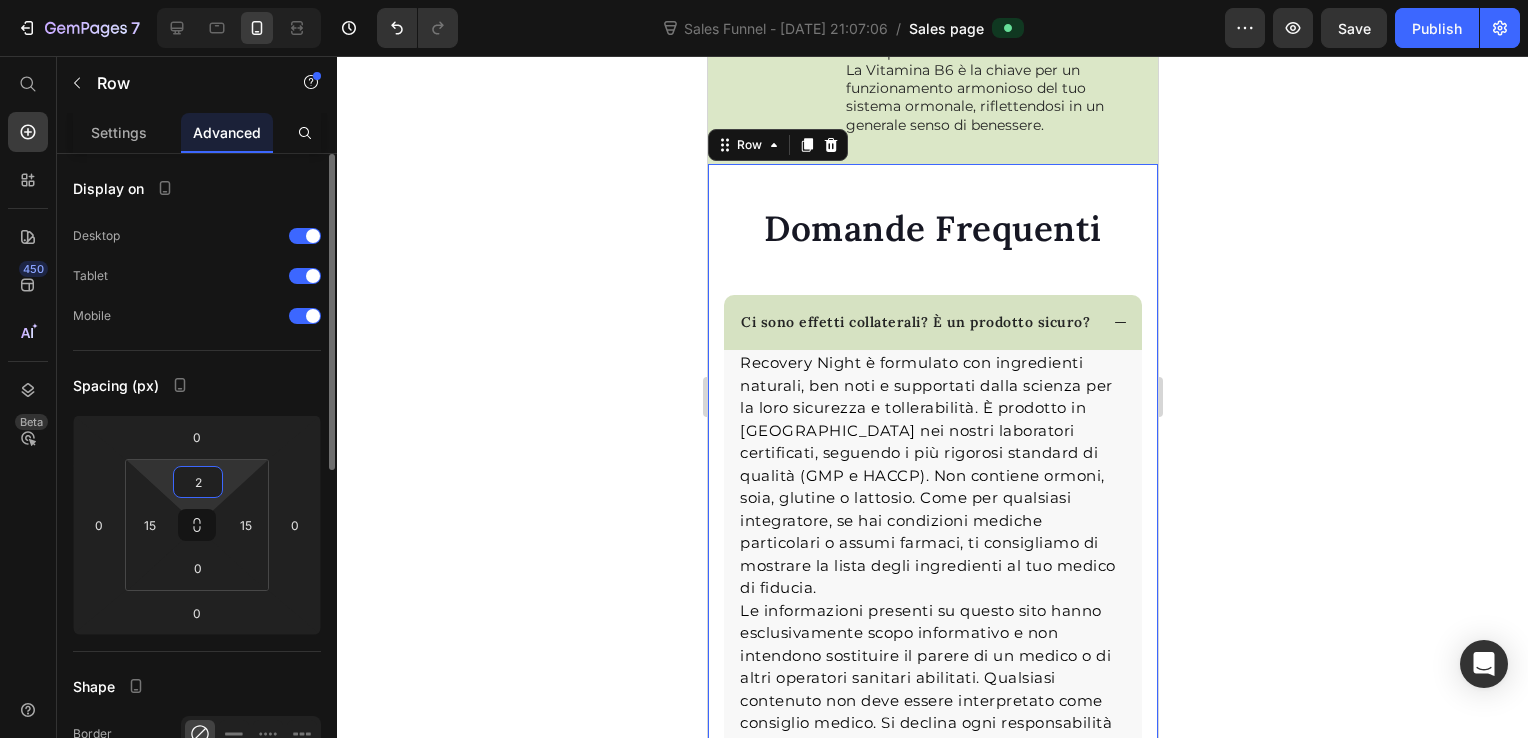 type on "20" 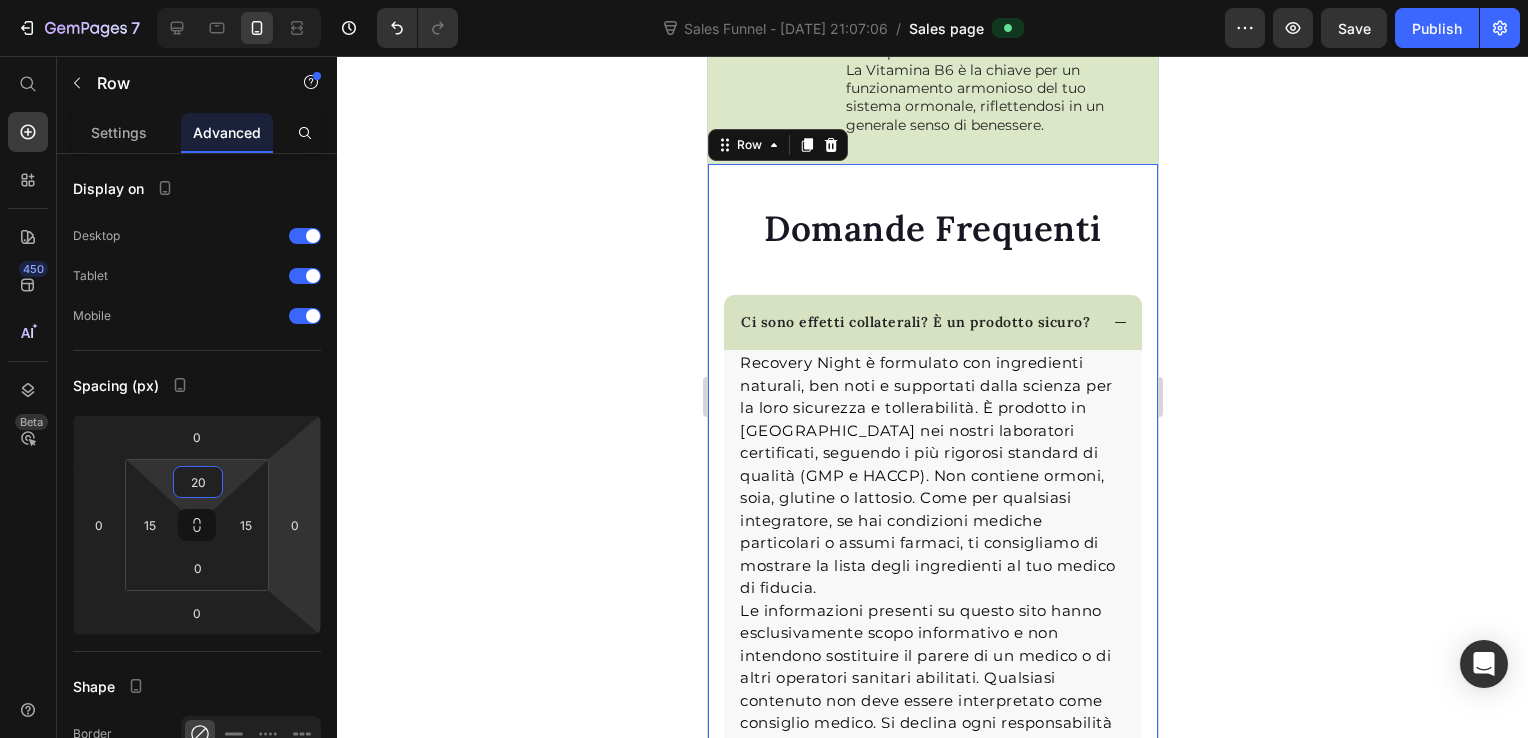 drag, startPoint x: 484, startPoint y: 437, endPoint x: 466, endPoint y: 436, distance: 18.027756 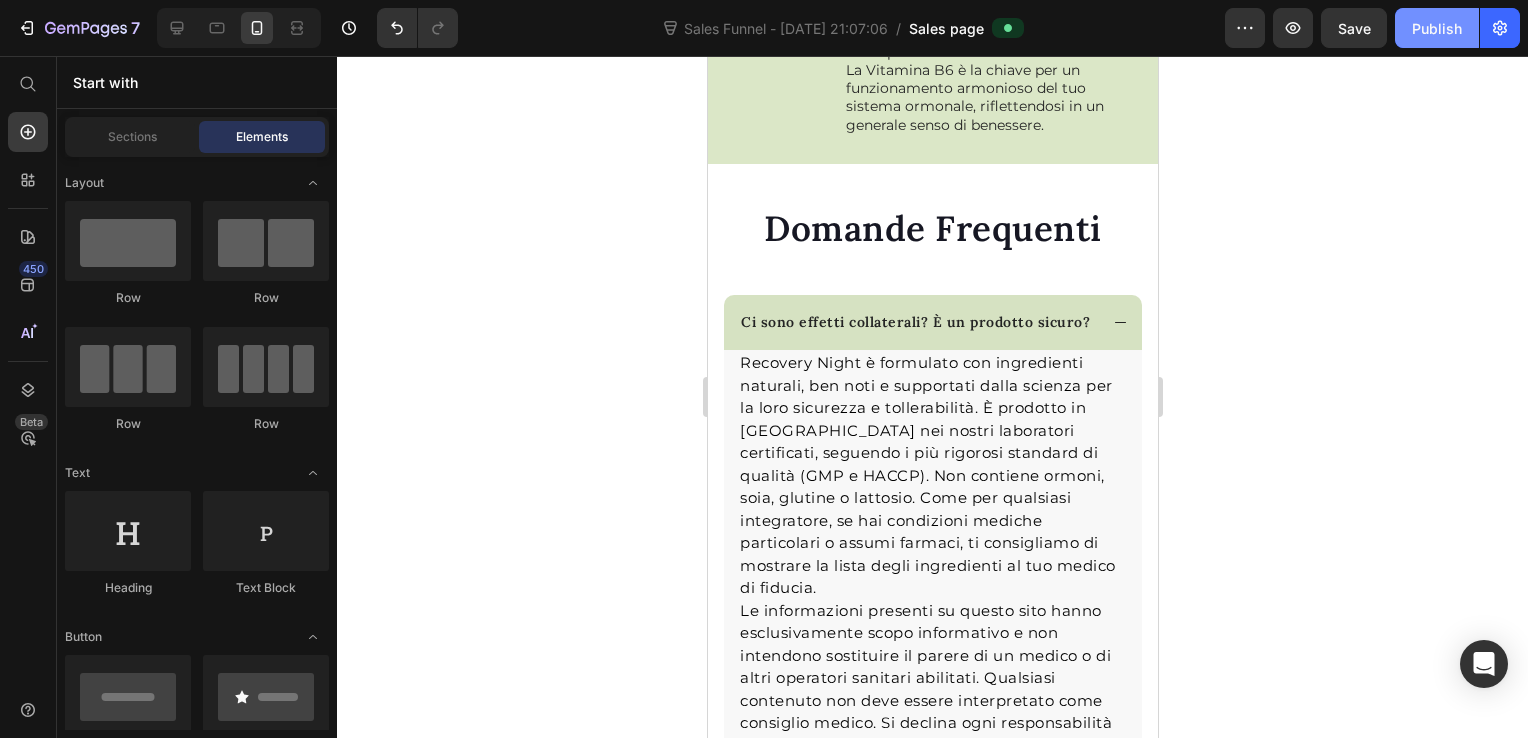 click on "Publish" at bounding box center (1437, 28) 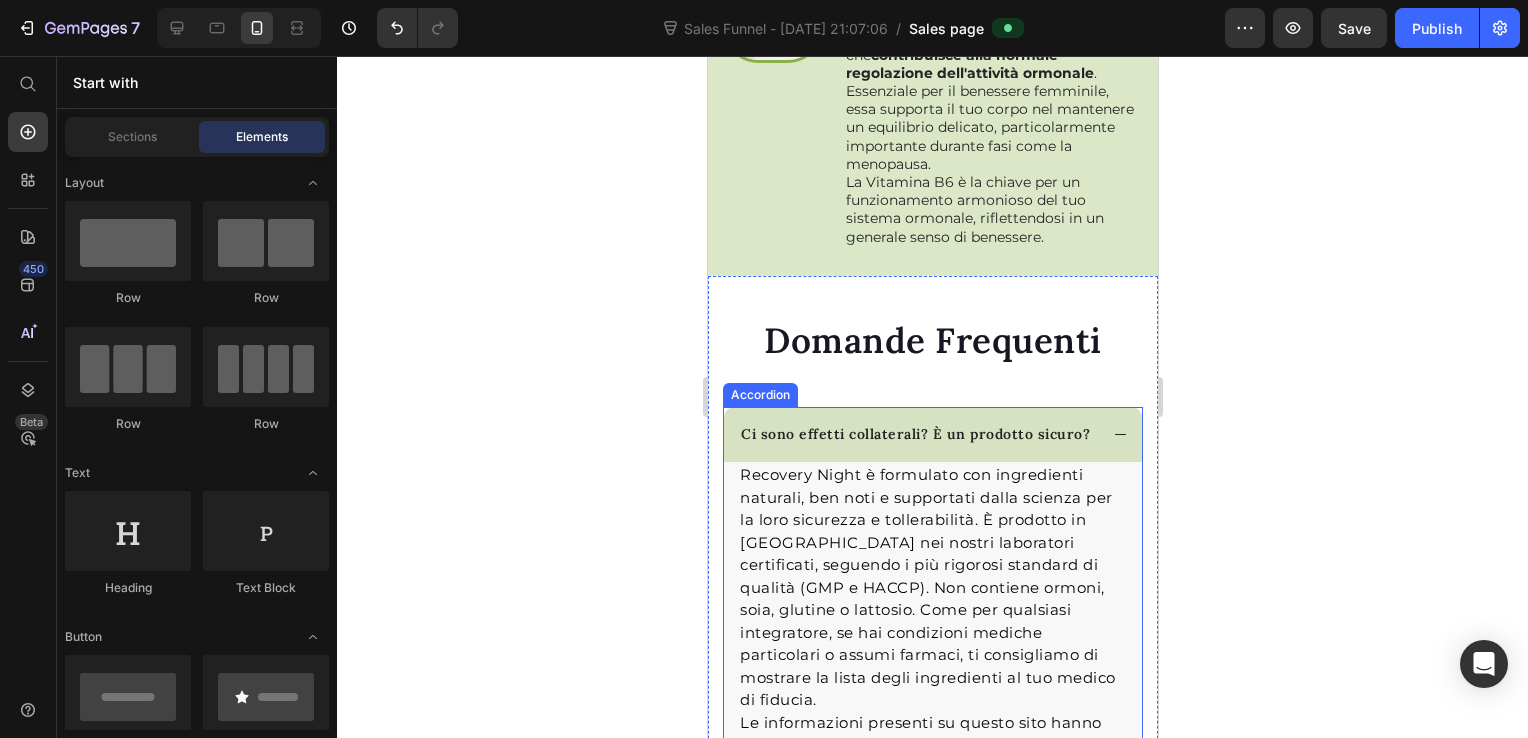 scroll, scrollTop: 9900, scrollLeft: 0, axis: vertical 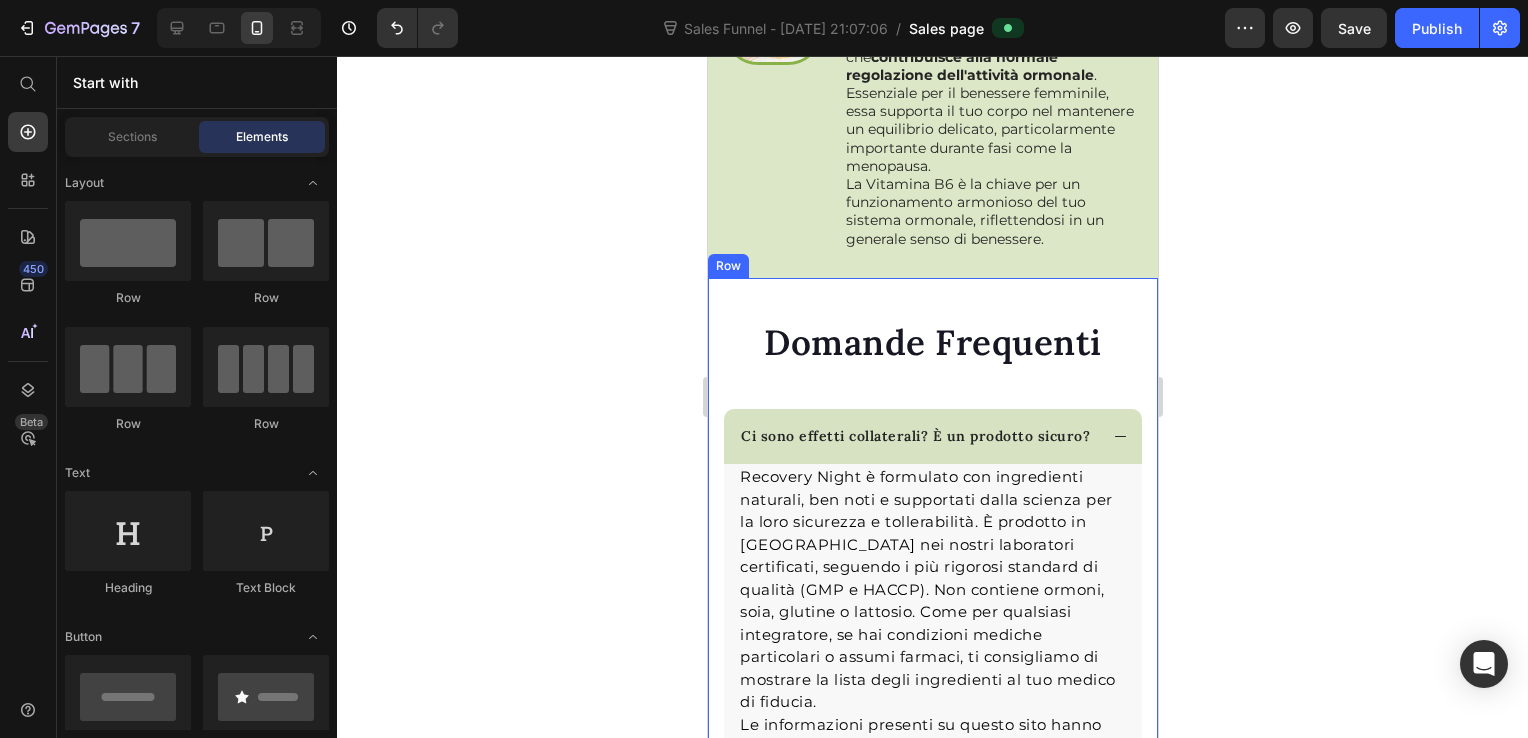 click on "Domande Frequenti Heading
Ci sono effetti collaterali? È un prodotto sicuro? Recovery Night è formulato con ingredienti naturali, ben noti e supportati dalla scienza per la loro sicurezza e tollerabilità. È prodotto in [GEOGRAPHIC_DATA] nei nostri laboratori certificati, seguendo i più rigorosi standard di qualità (GMP e HACCP). Non contiene ormoni, soia, glutine o lattosio. Come per qualsiasi integratore, se hai condizioni mediche particolari o assumi farmaci, ti consigliamo di mostrare la lista degli ingredienti al tuo medico di fiducia. Le informazioni presenti su questo sito hanno esclusivamente scopo informativo e non intendono sostituire il parere di un medico o di altri operatori sanitari abilitati. Qualsiasi contenuto non deve essere interpretato come consiglio medico. Si declina ogni responsabilità per un uso improprio delle informazioni fornite. Per condizioni di salute specifiche, si raccomanda sempre di consultare il proprio medico Text block
Accordion" at bounding box center (932, 1021) 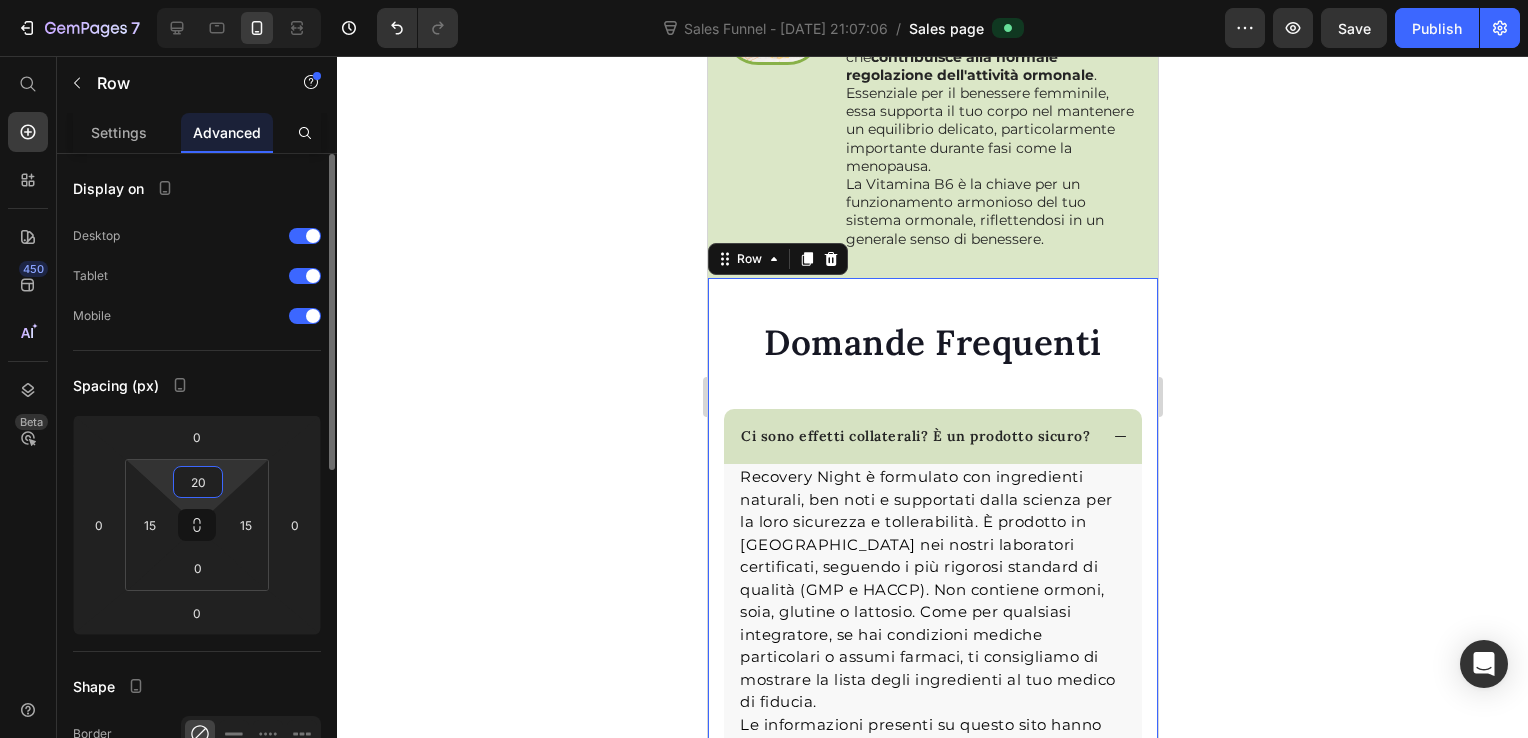 click on "20" at bounding box center (198, 482) 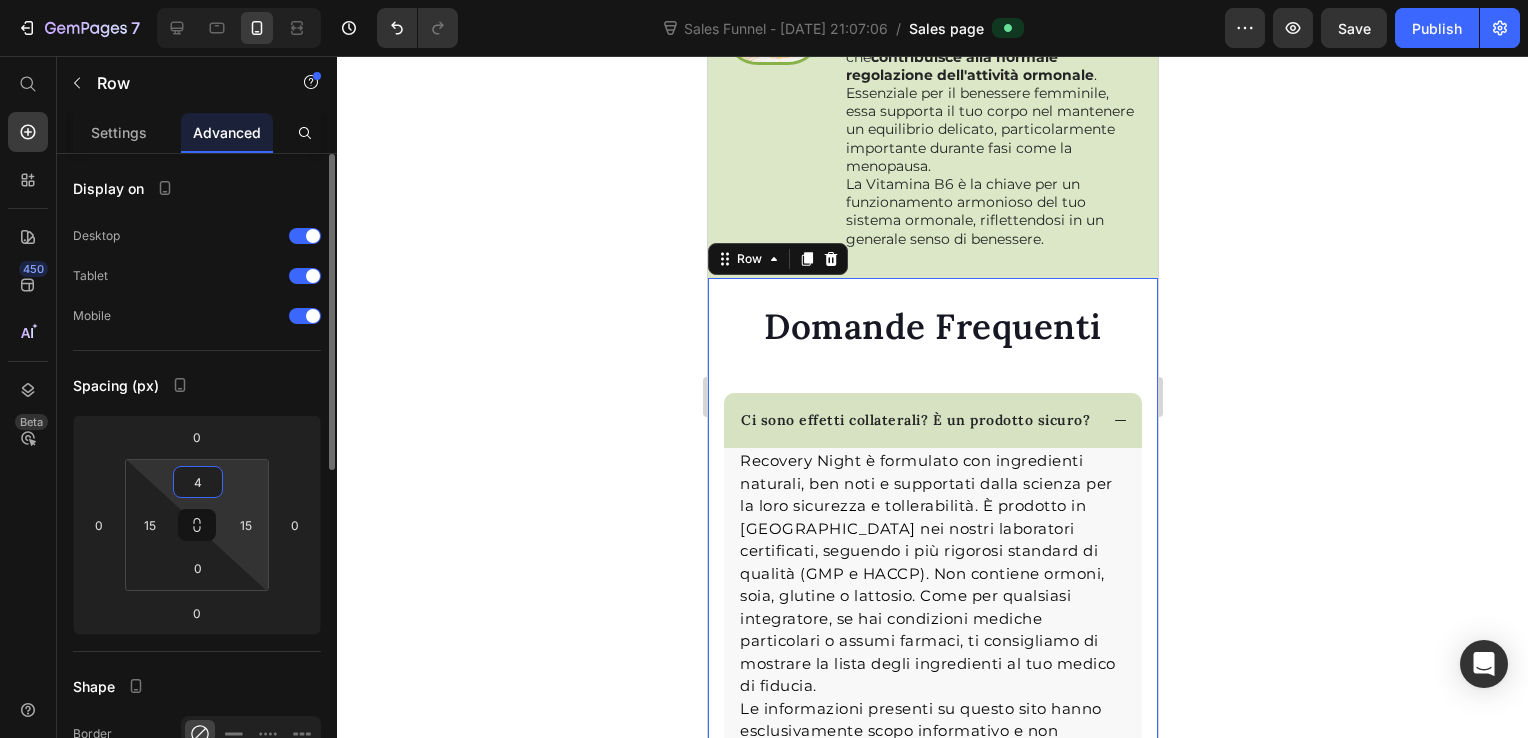 type on "40" 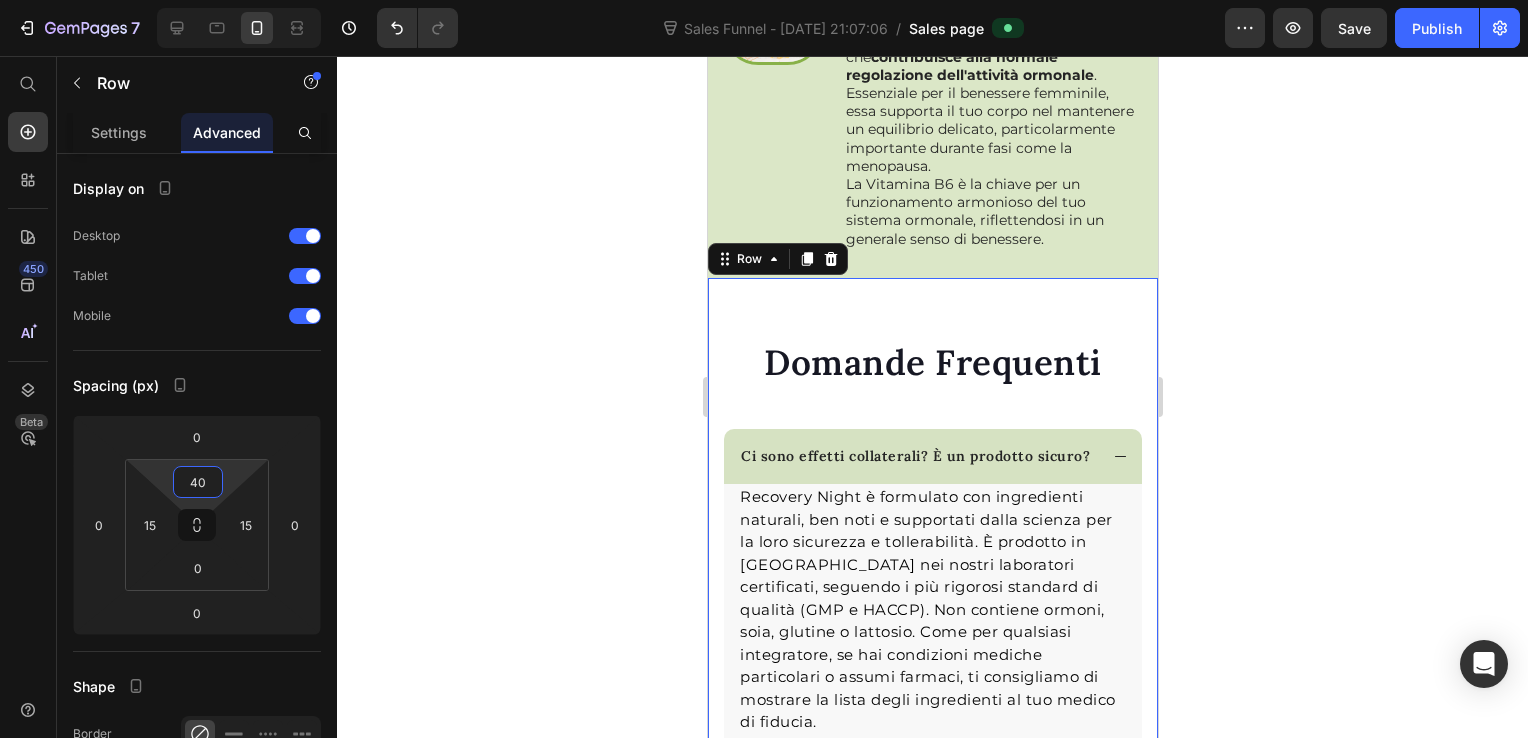 click 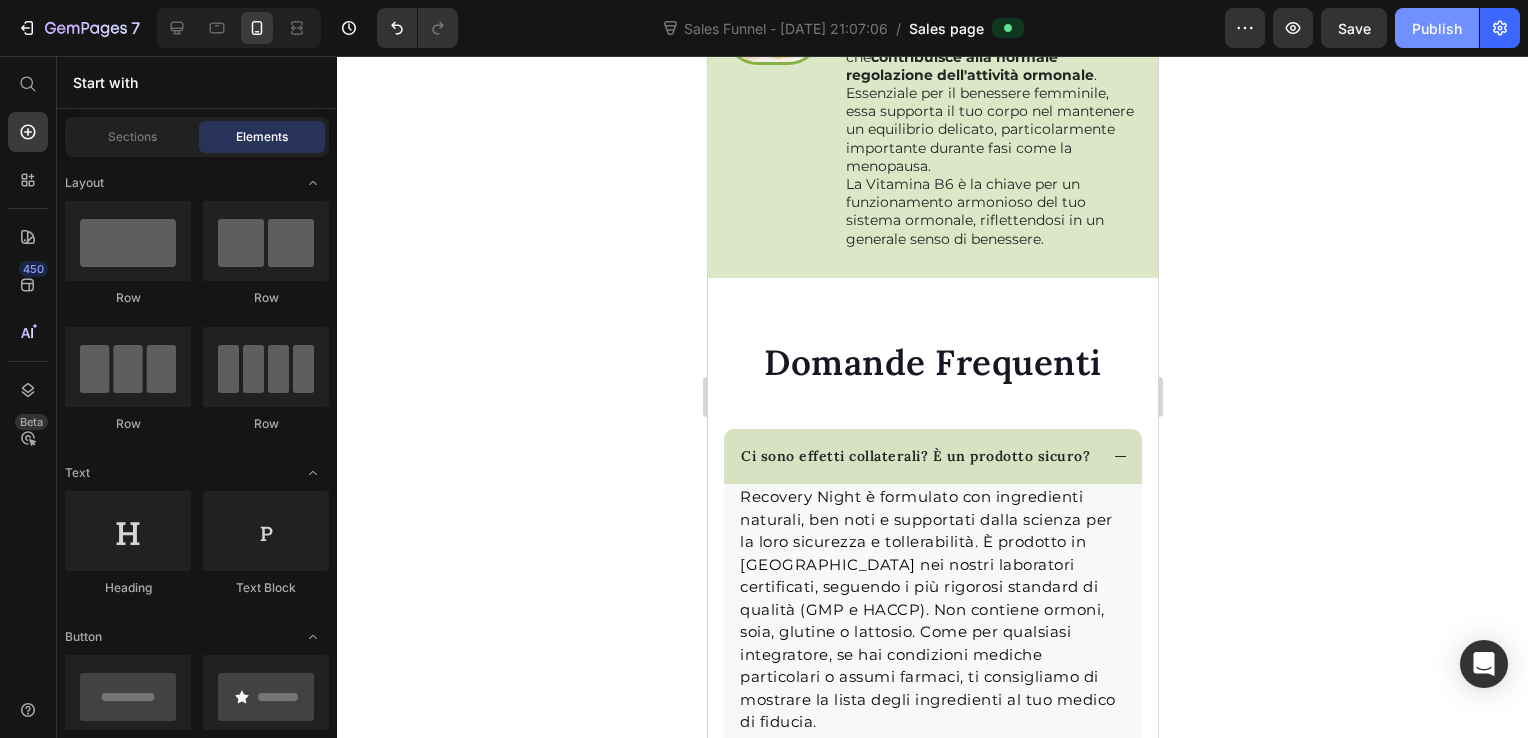 click on "Publish" at bounding box center (1437, 28) 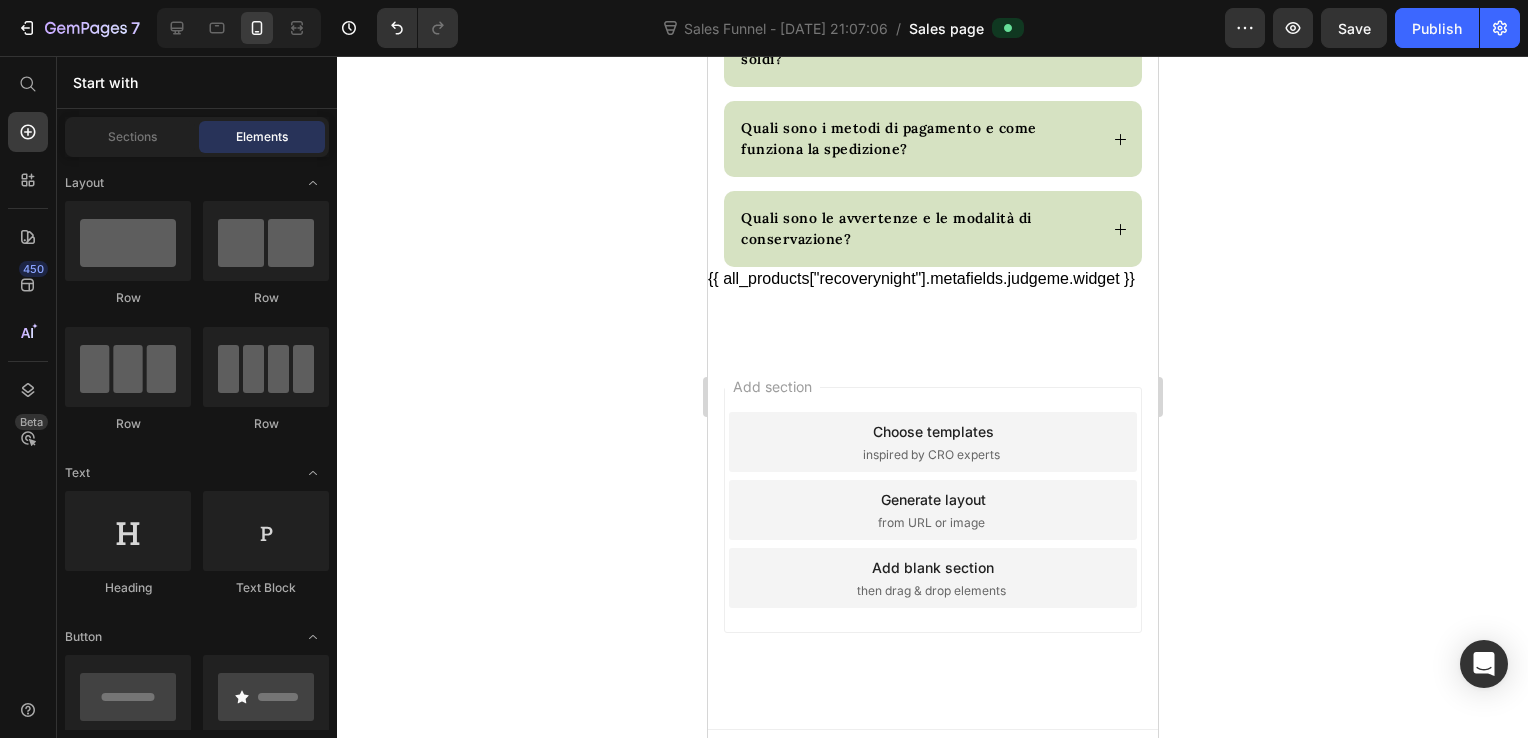 scroll, scrollTop: 11520, scrollLeft: 0, axis: vertical 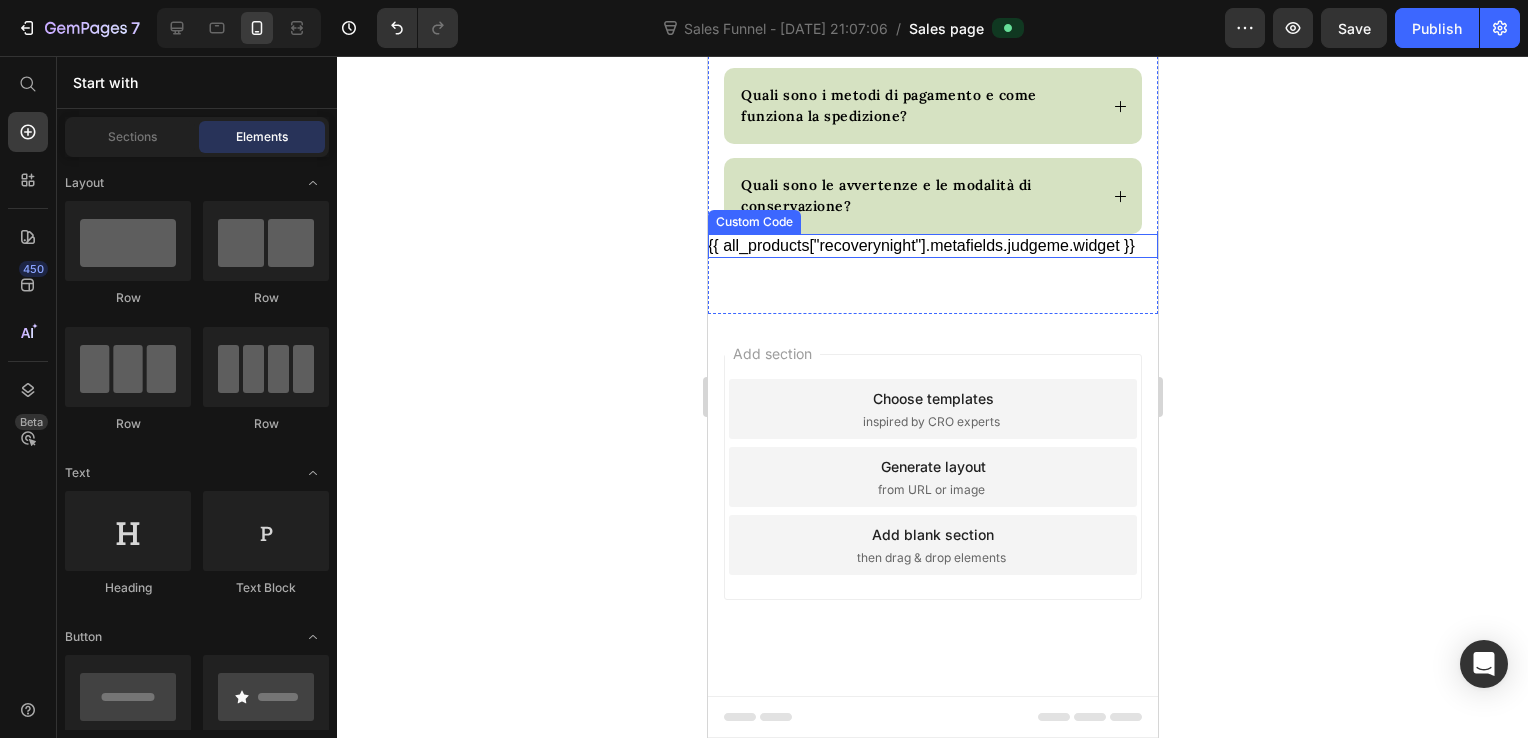 click on "{{ all_products["recoverynight"].metafields.judgeme.widget }}" at bounding box center (932, 246) 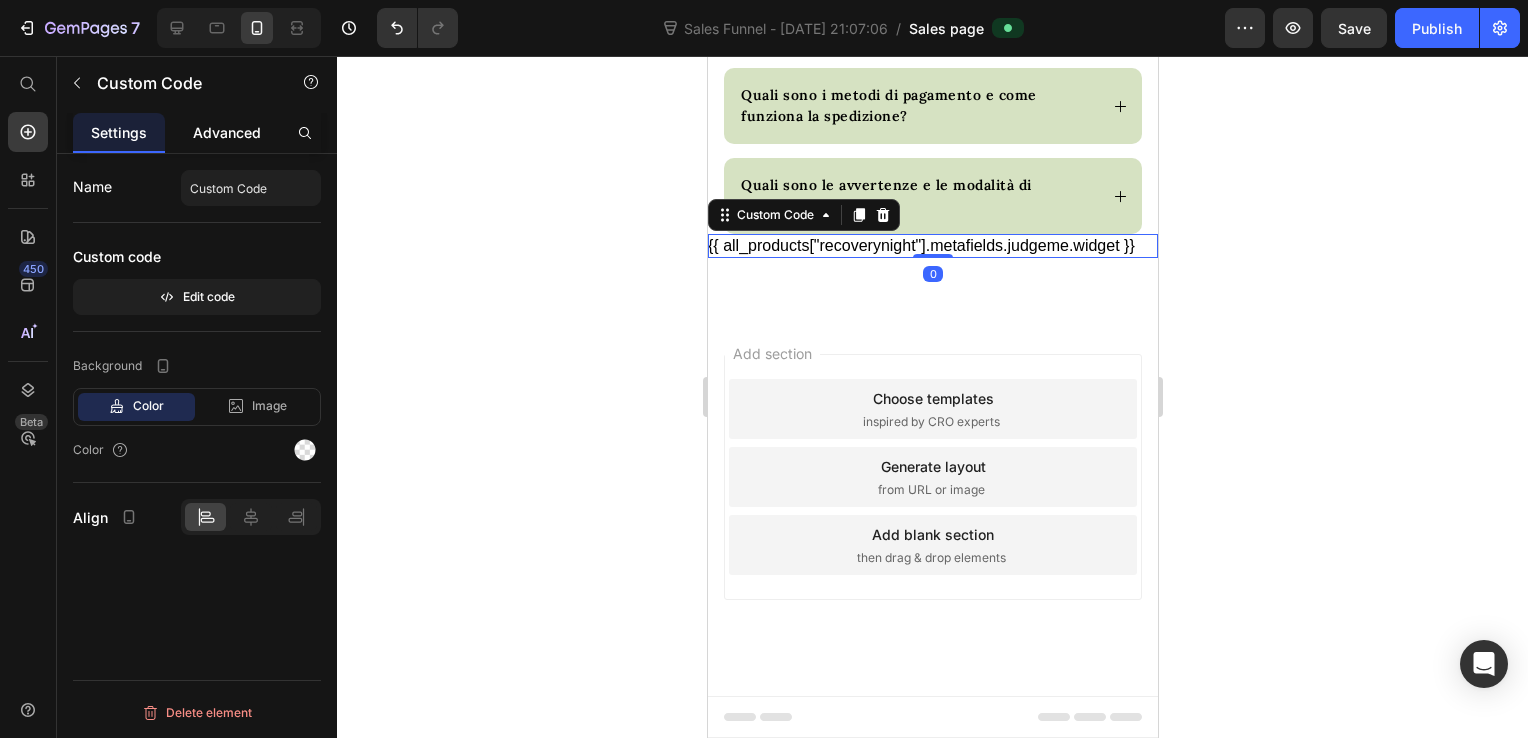 click on "Advanced" at bounding box center [227, 132] 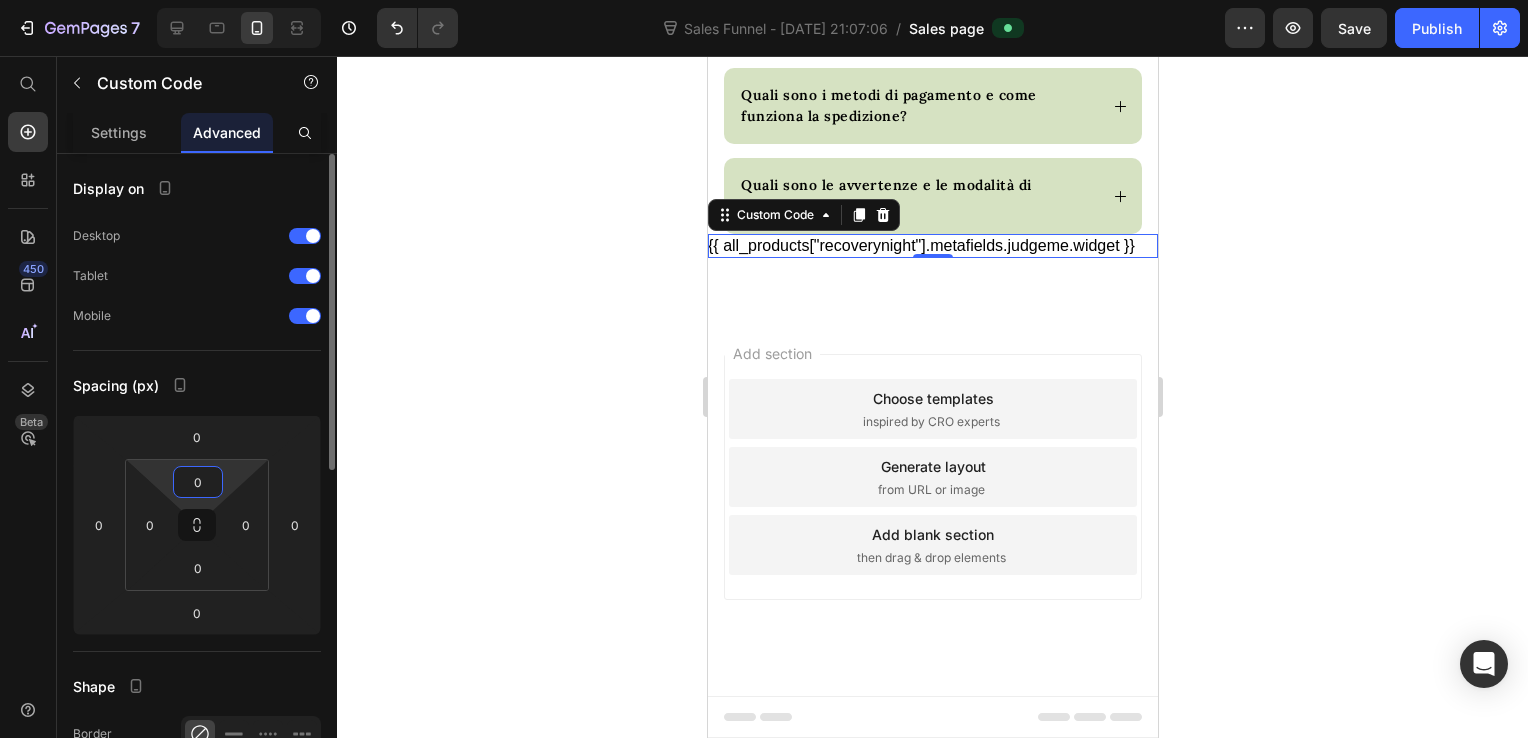 click on "0" at bounding box center (198, 482) 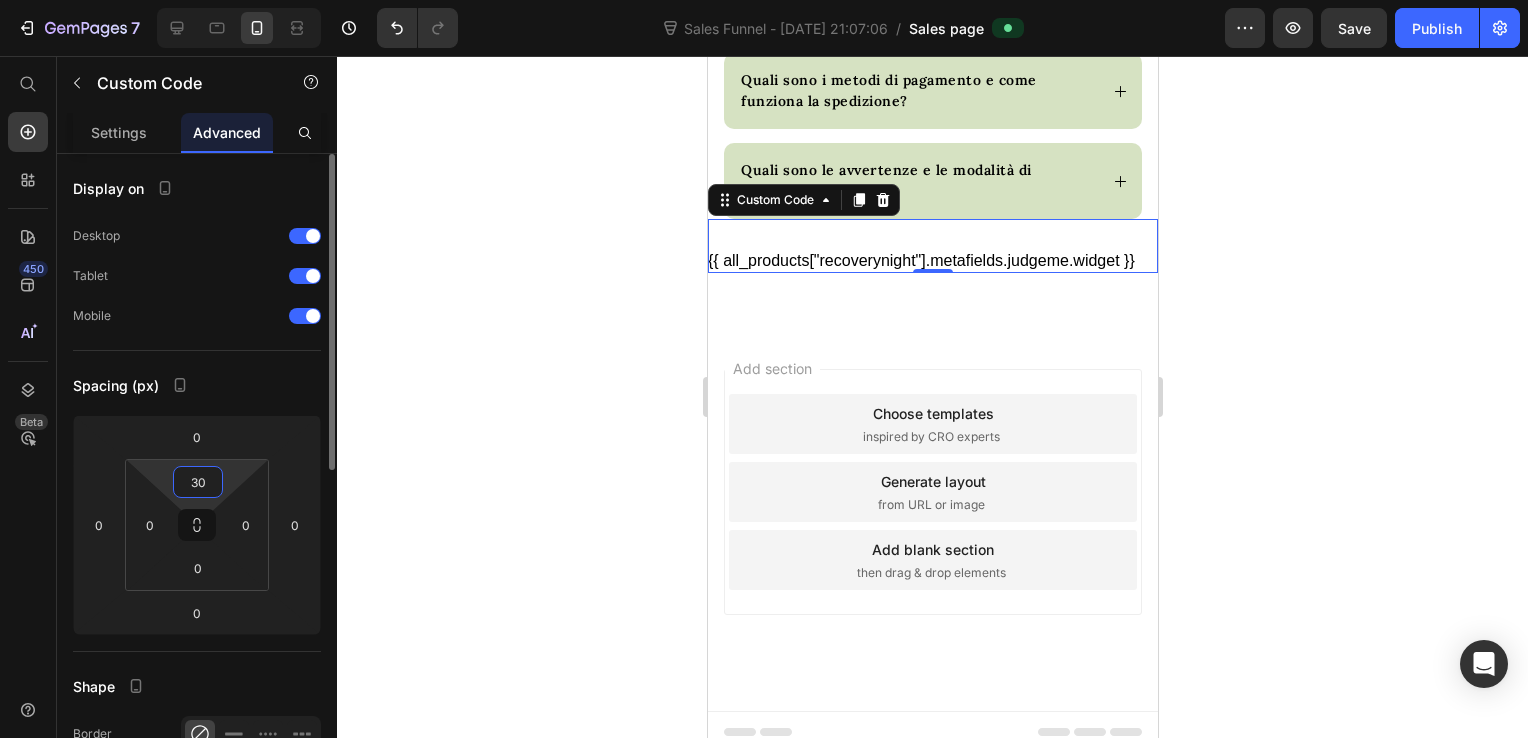 type on "30" 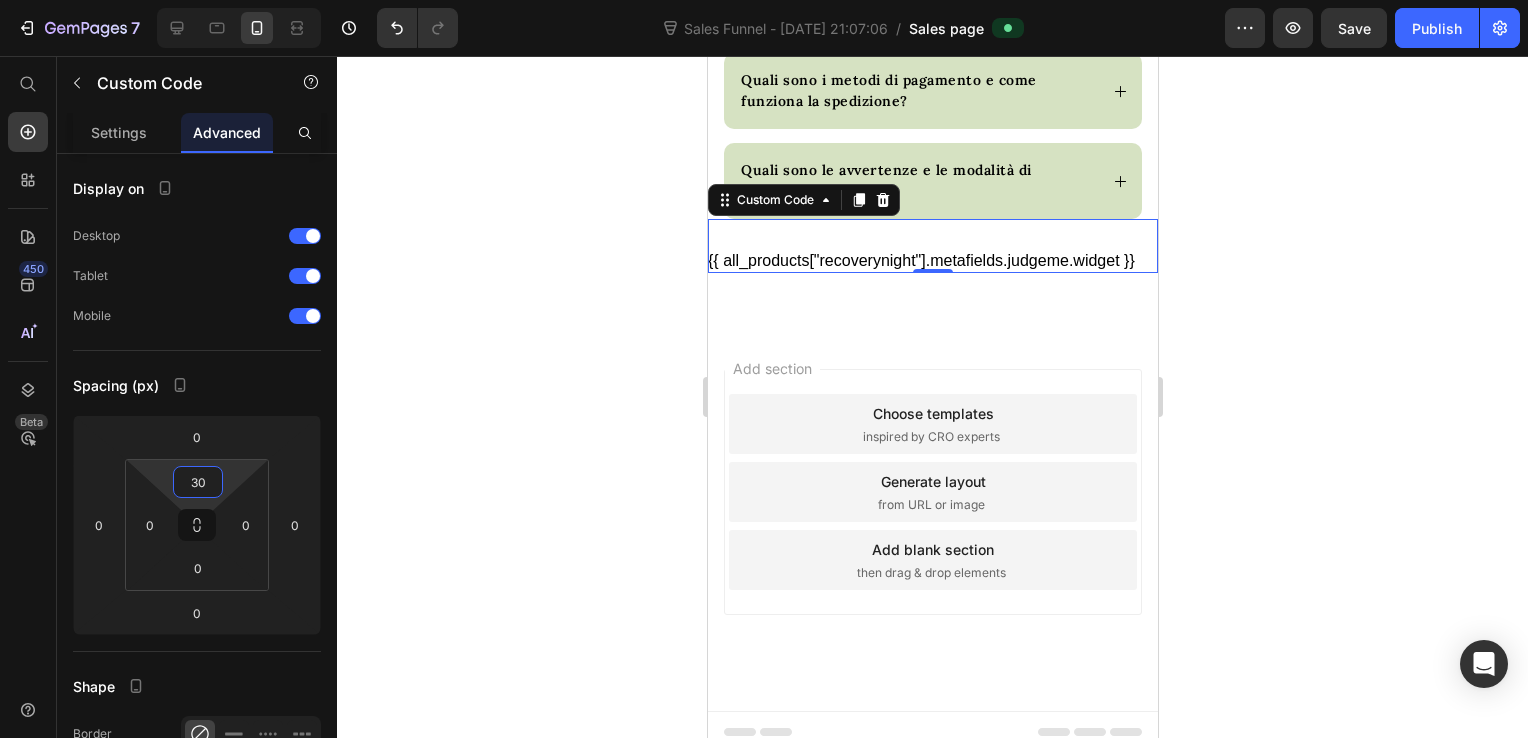 click 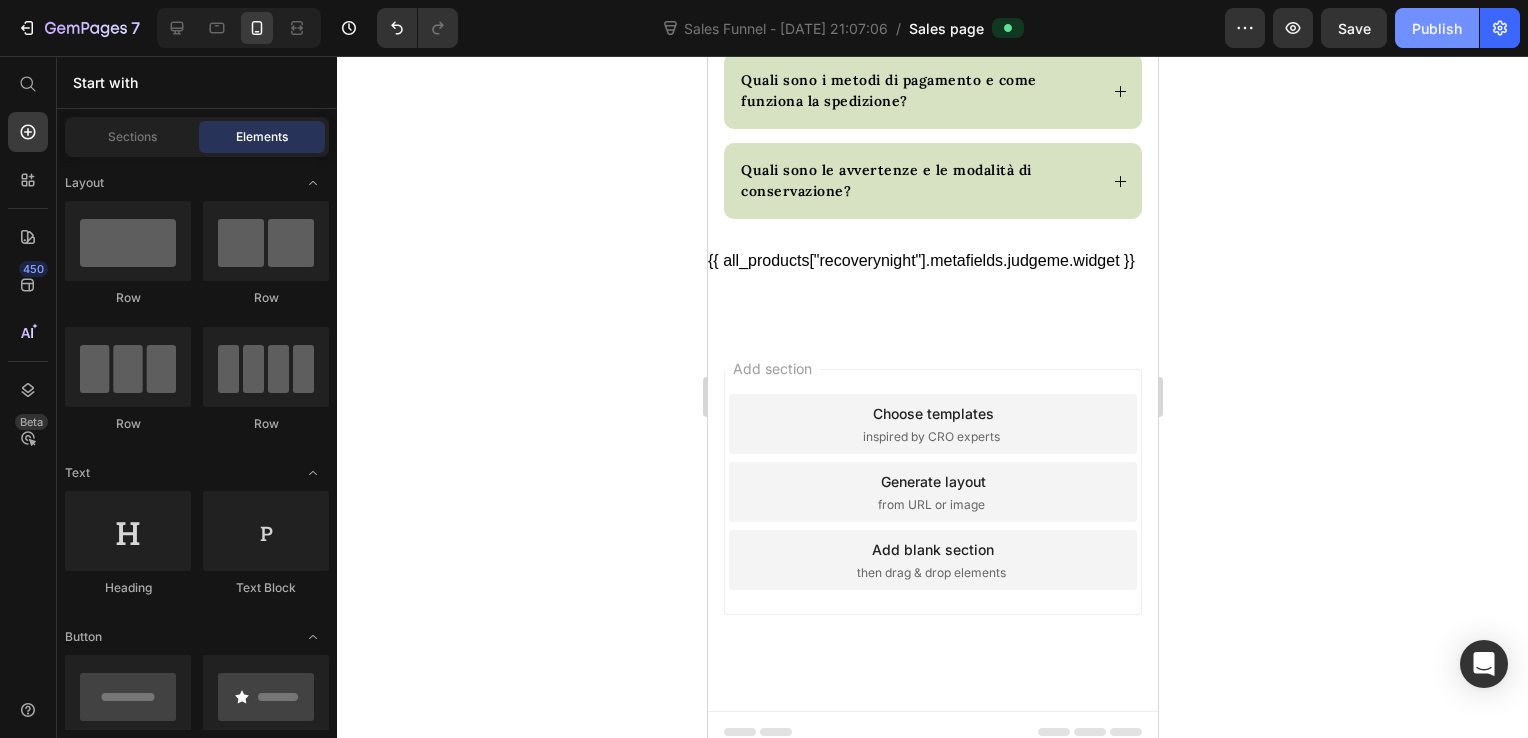 click on "Publish" 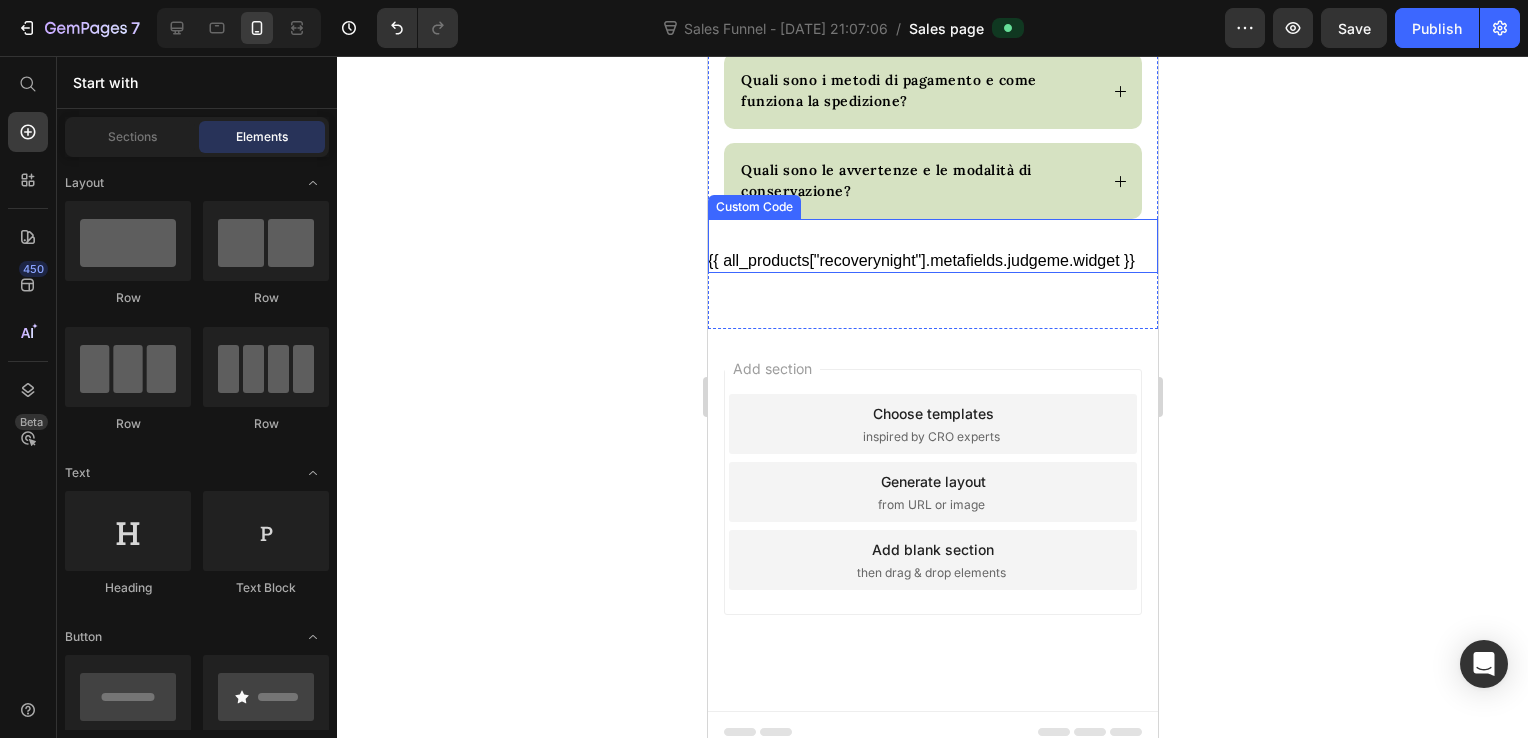 click on "{{ all_products["recoverynight"].metafields.judgeme.widget }}" at bounding box center (932, 261) 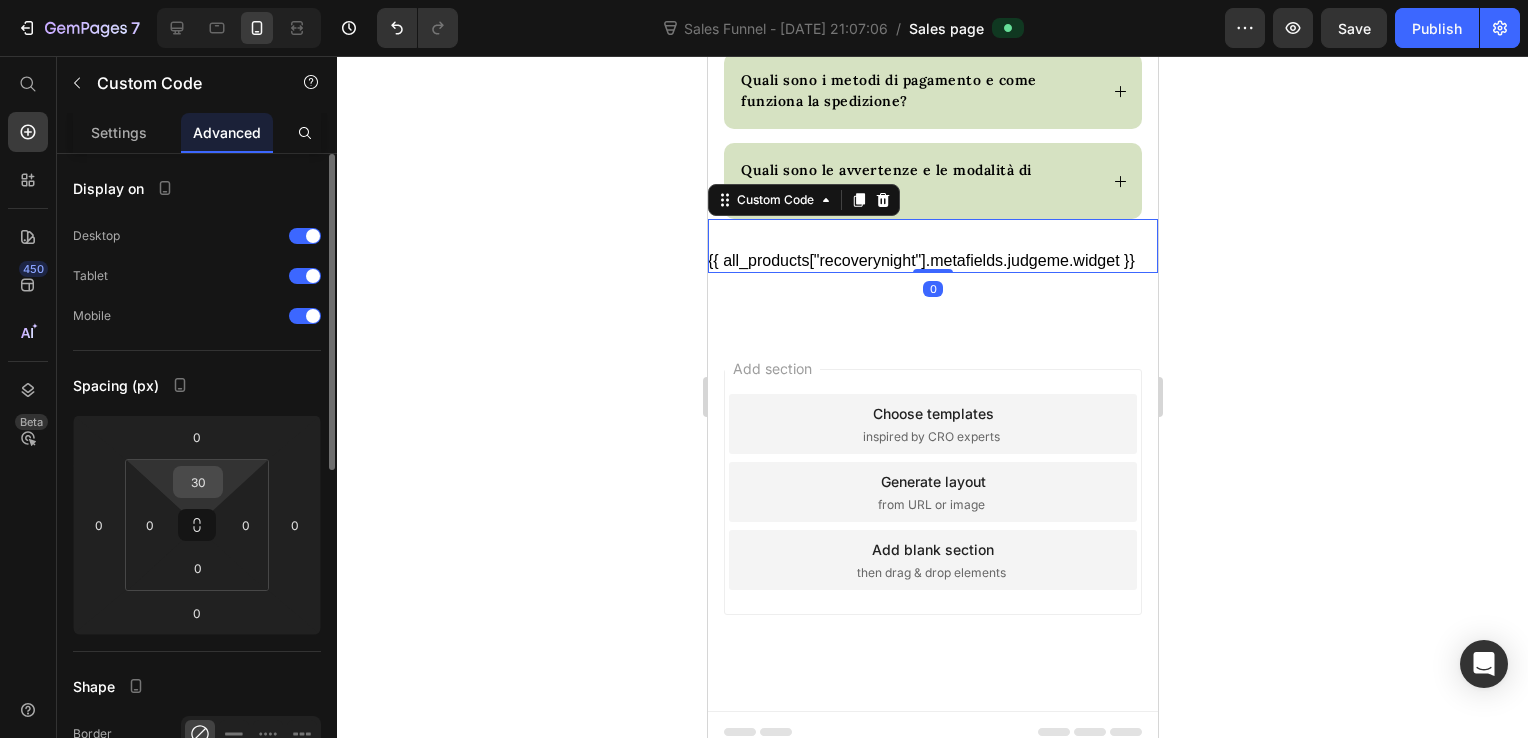 click on "30" at bounding box center (198, 482) 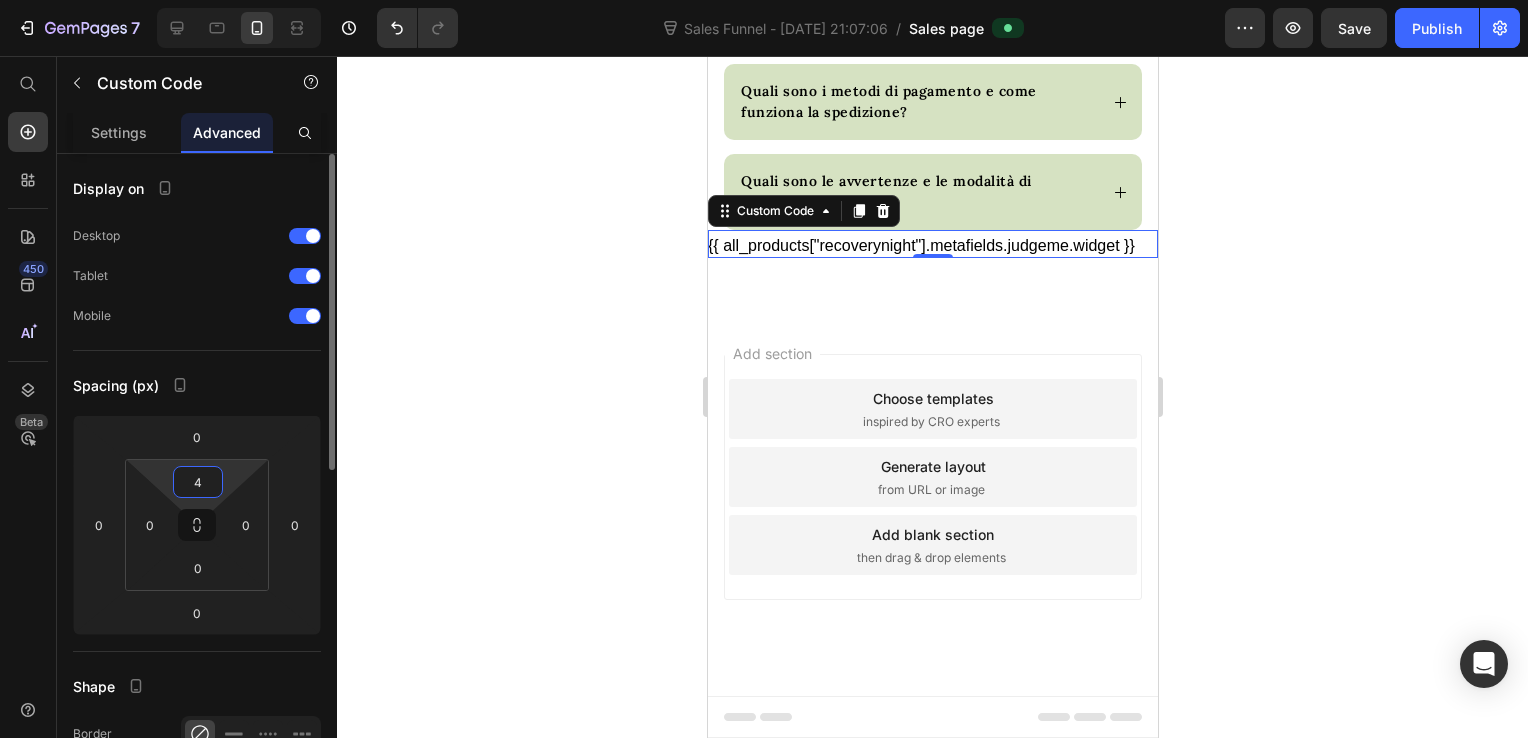 type on "40" 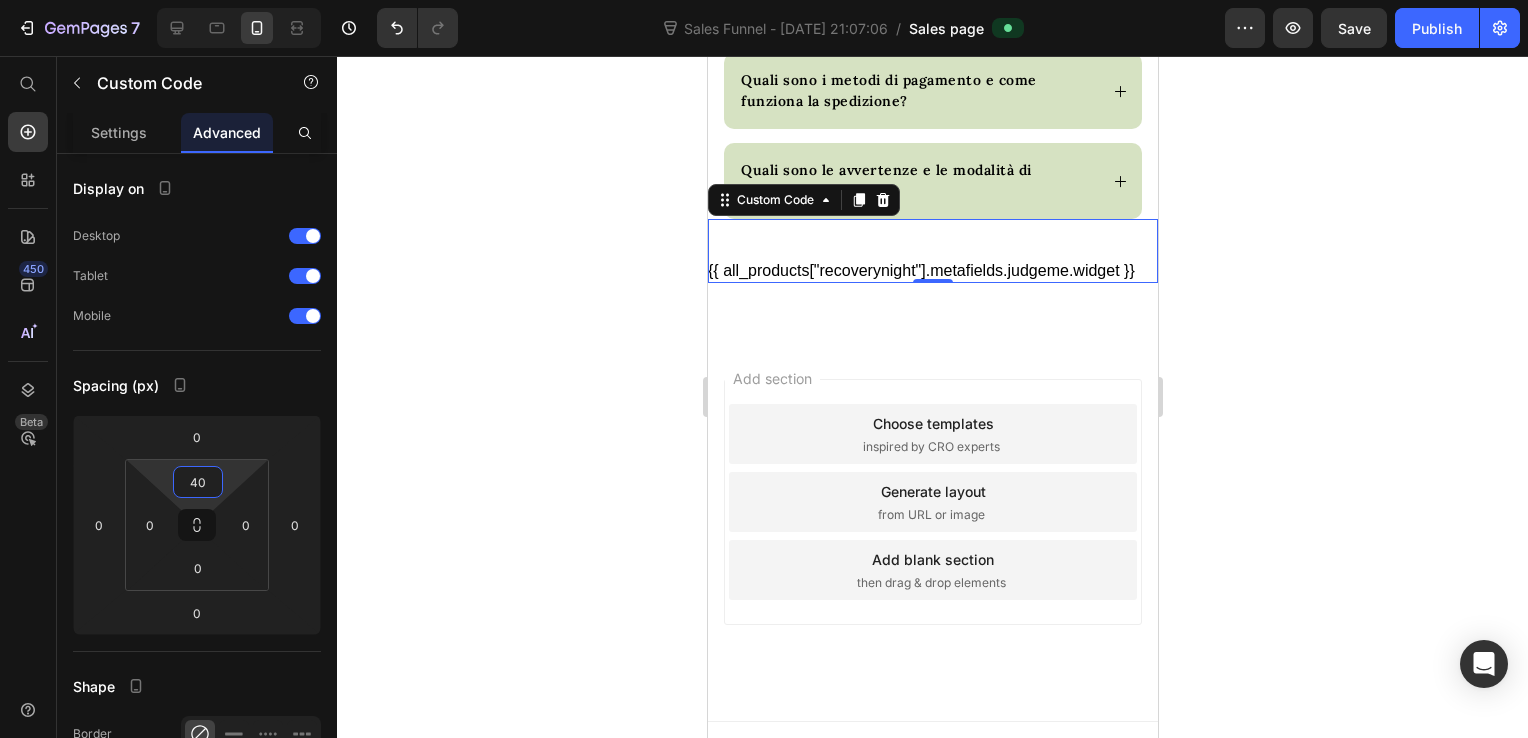 click 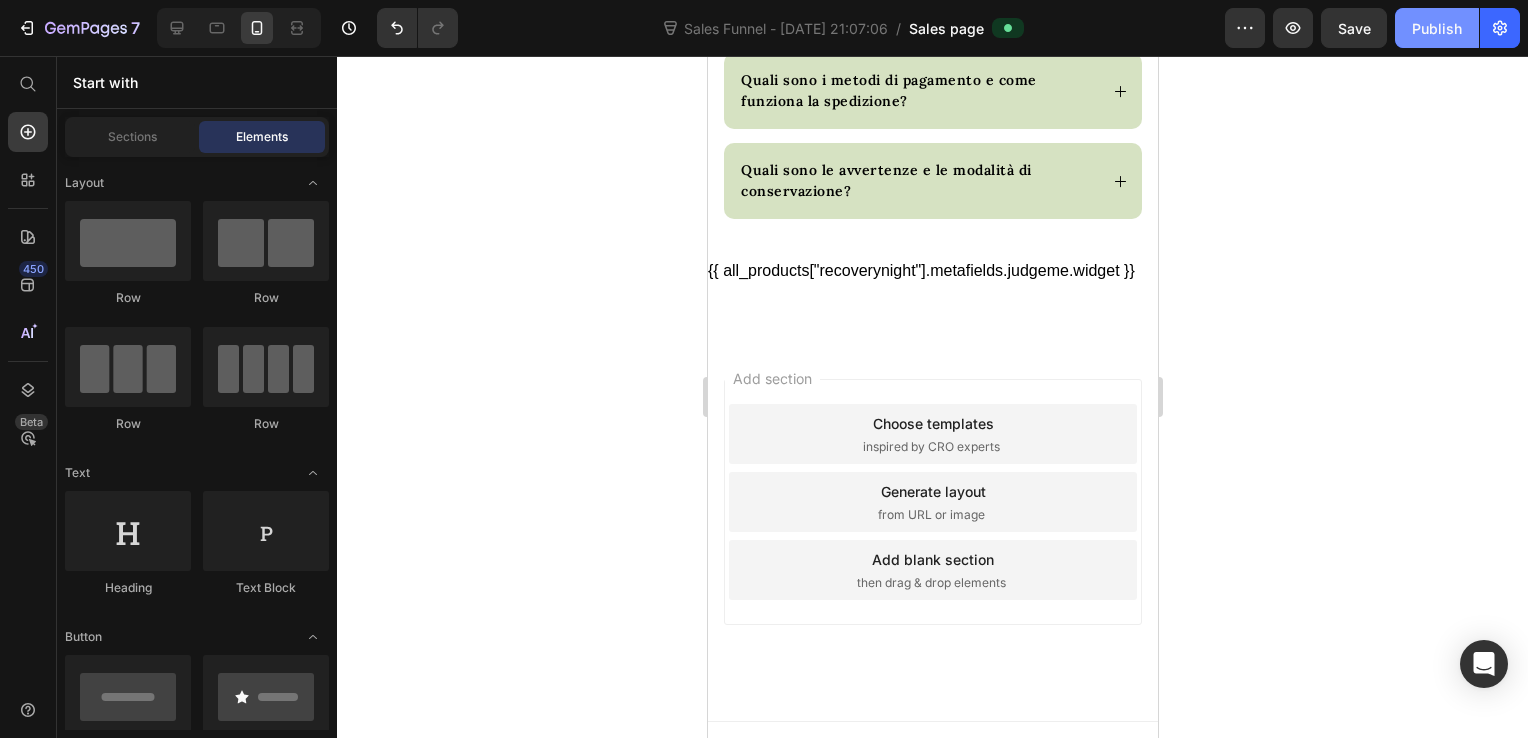 click on "Publish" 